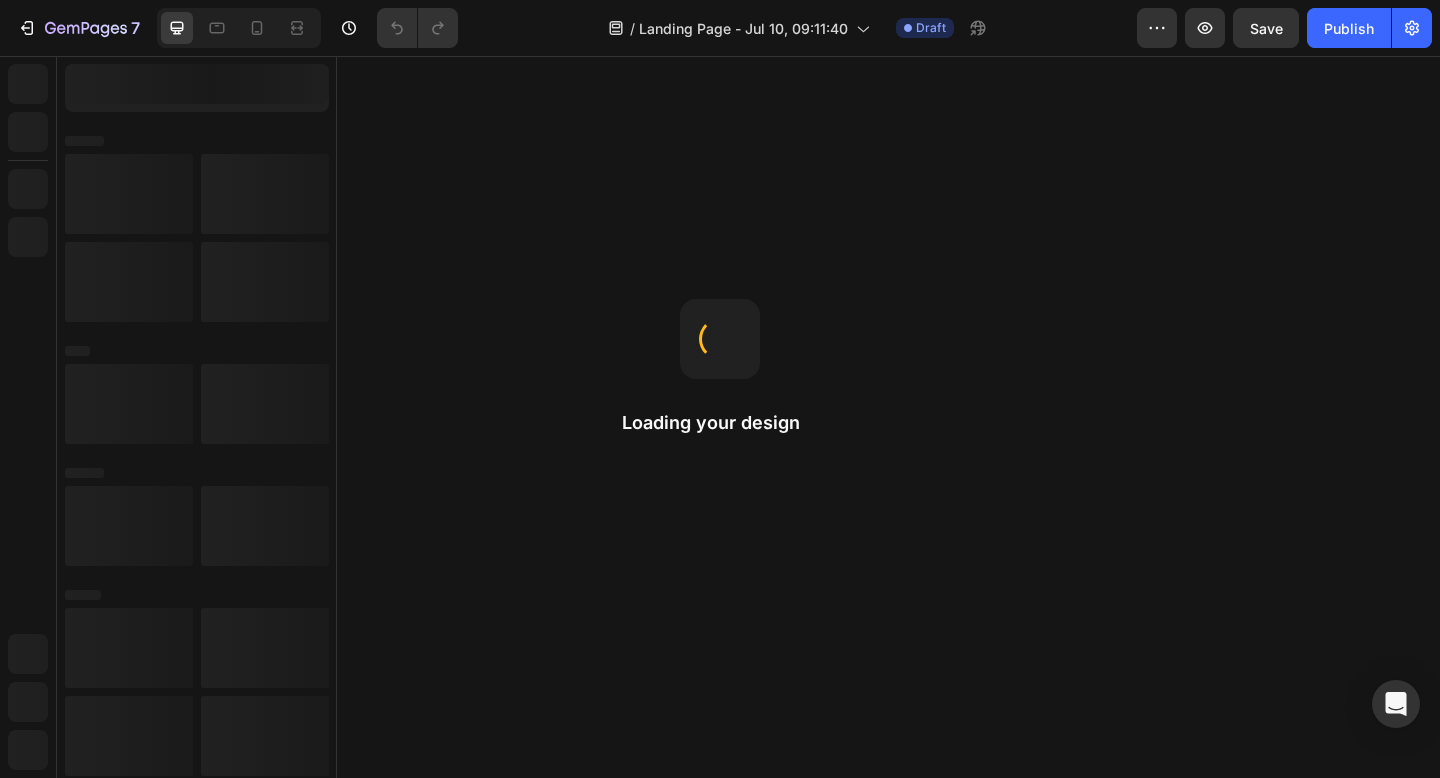 scroll, scrollTop: 0, scrollLeft: 0, axis: both 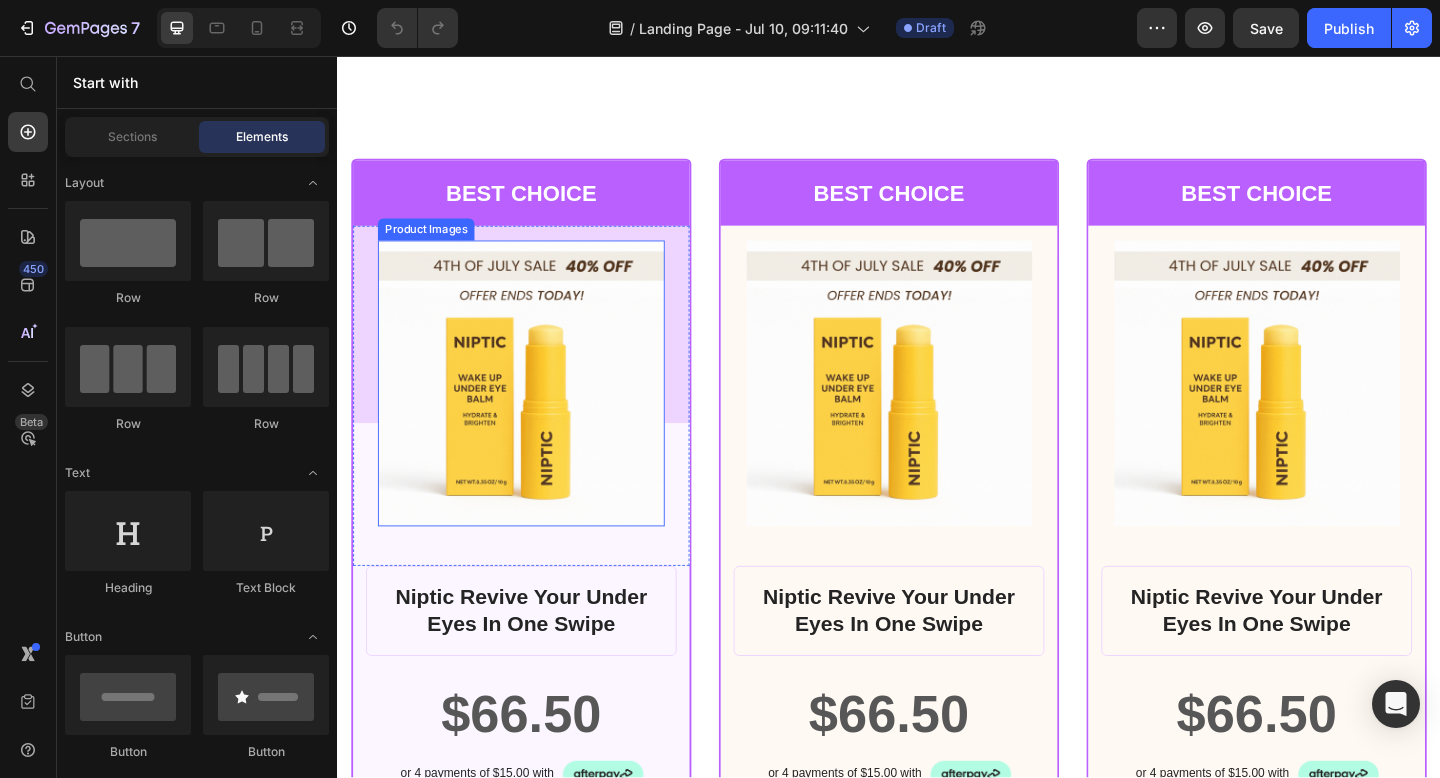 click at bounding box center [537, 412] 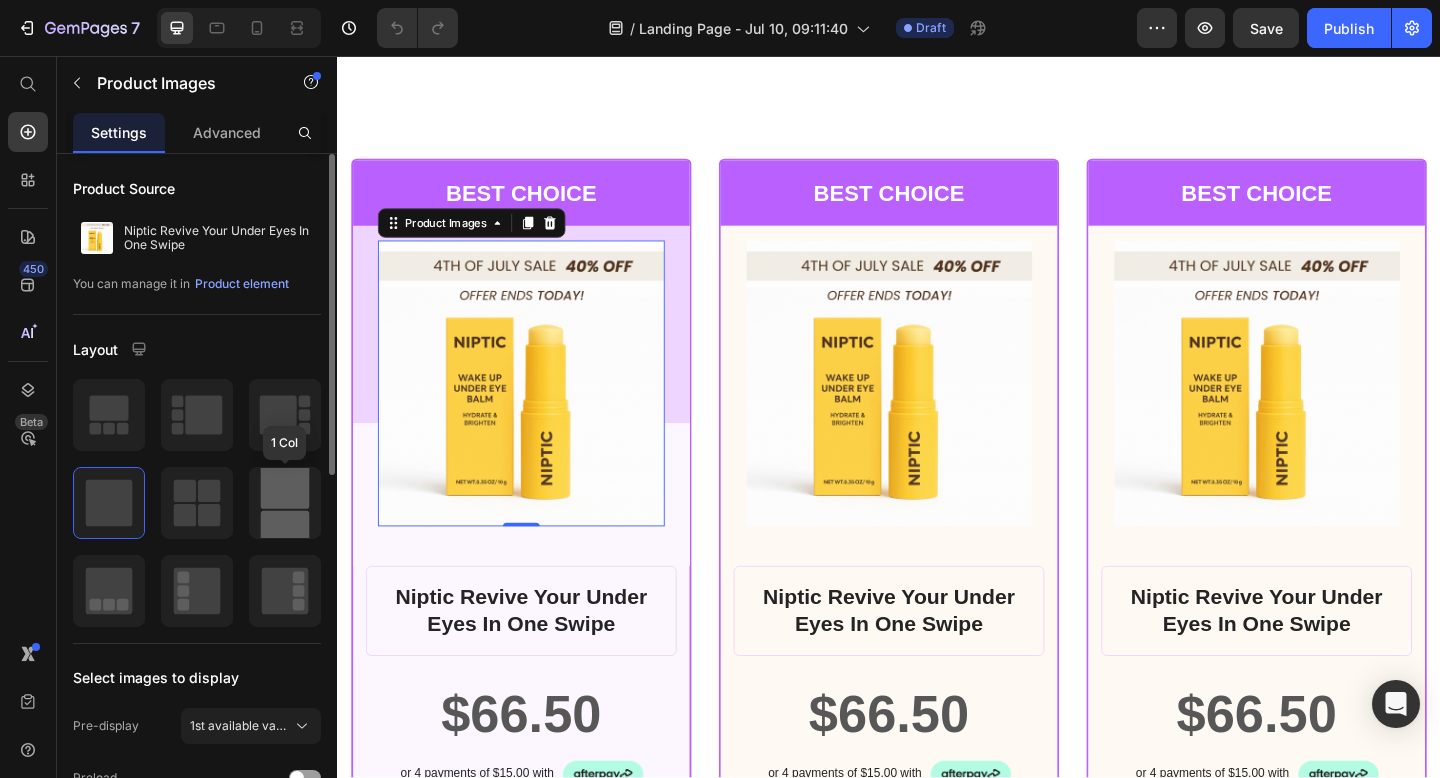 click 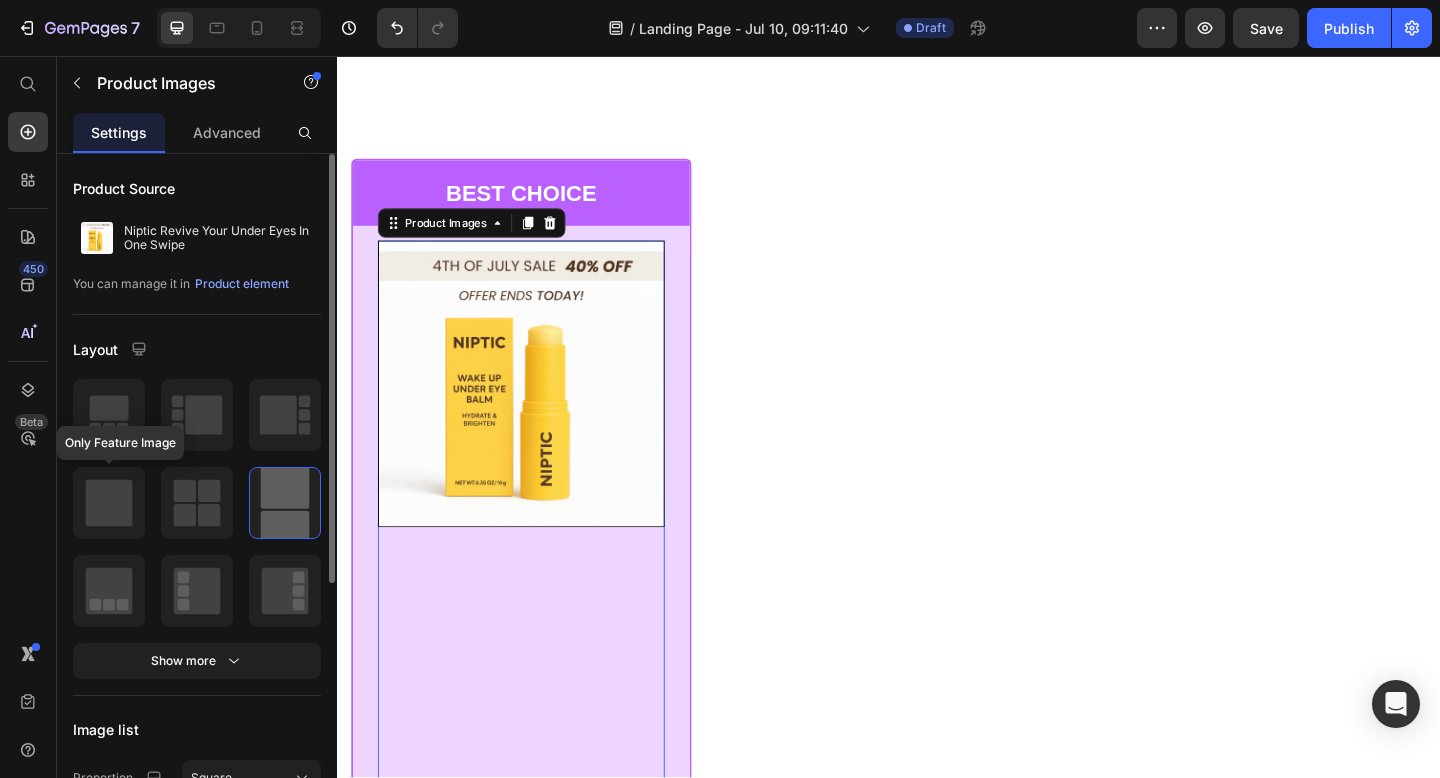 click 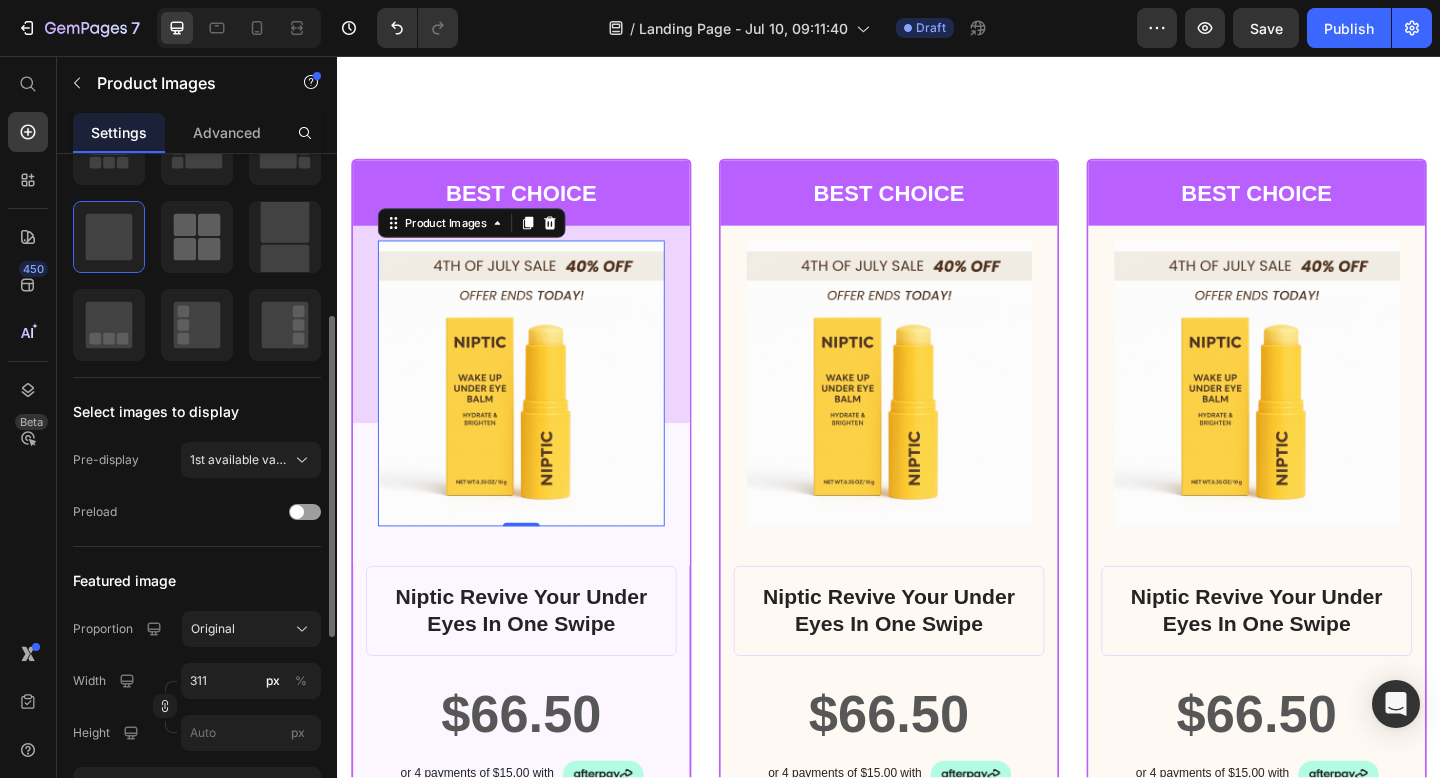 scroll, scrollTop: 763, scrollLeft: 0, axis: vertical 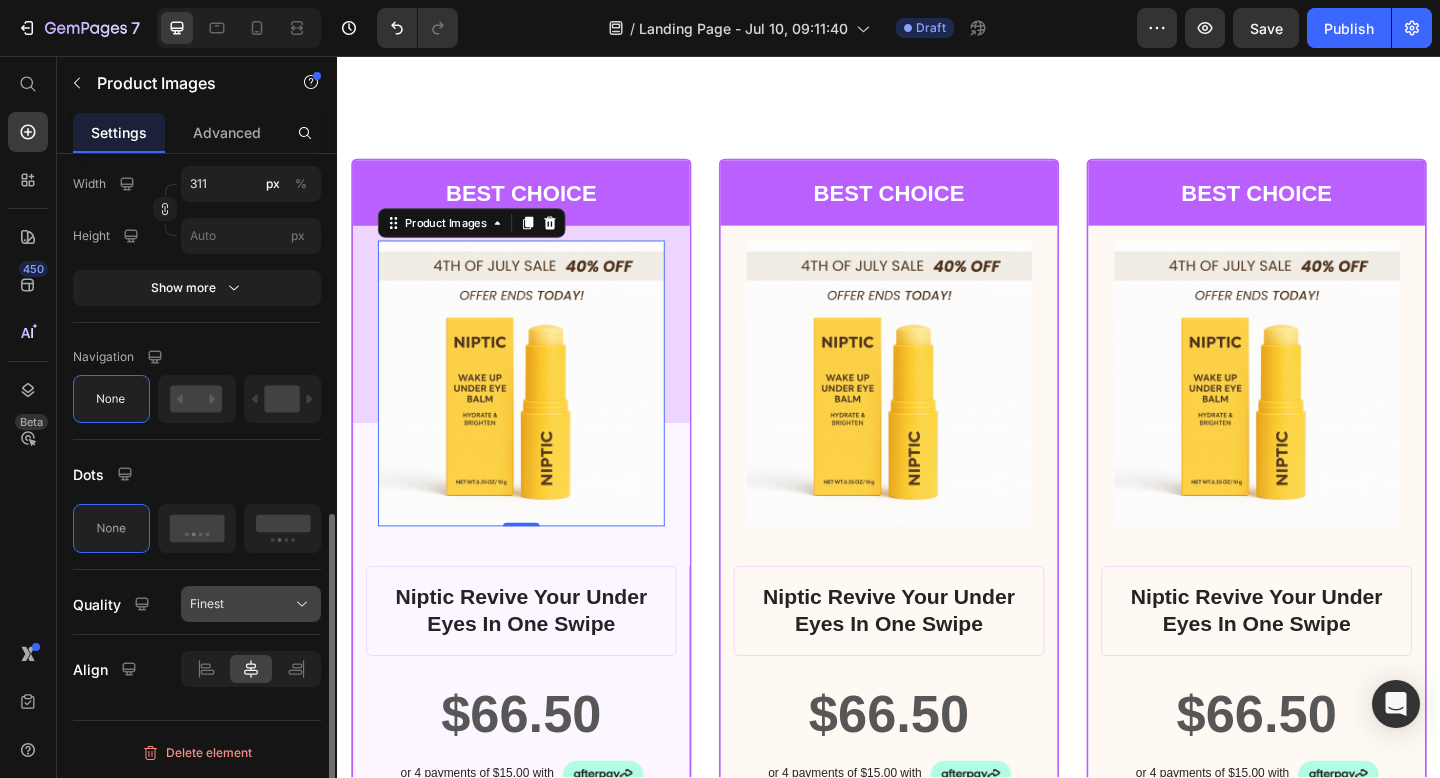 click on "Finest" 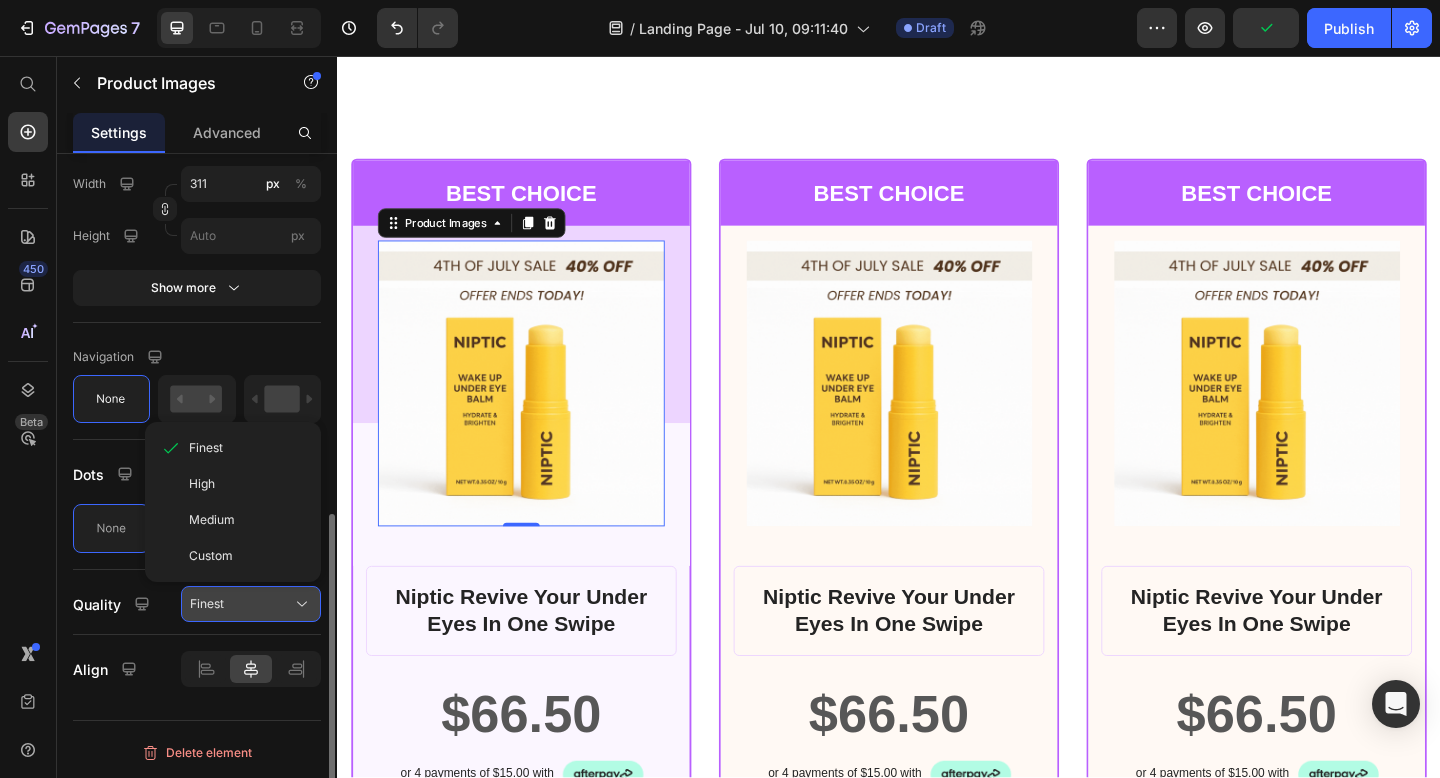 click on "Finest" 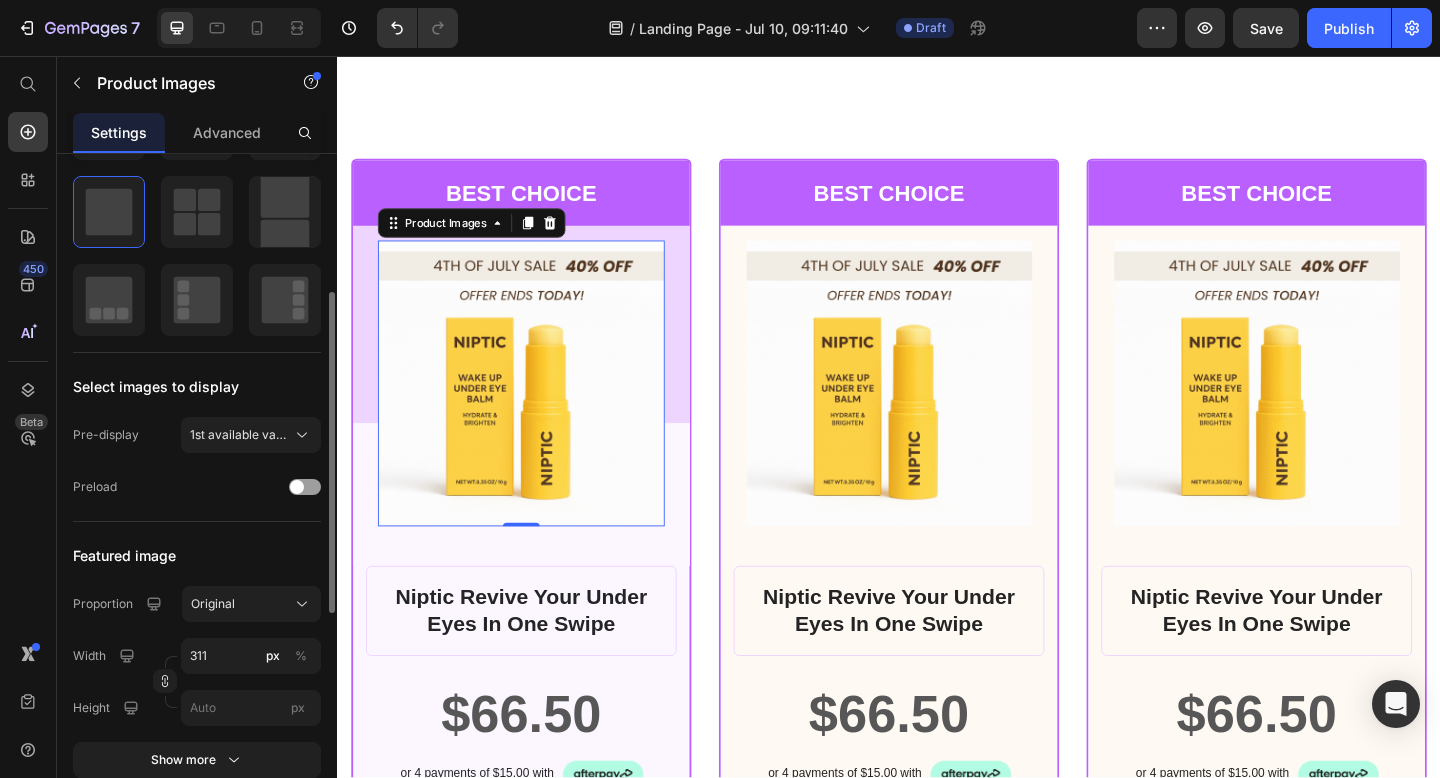 scroll, scrollTop: 292, scrollLeft: 0, axis: vertical 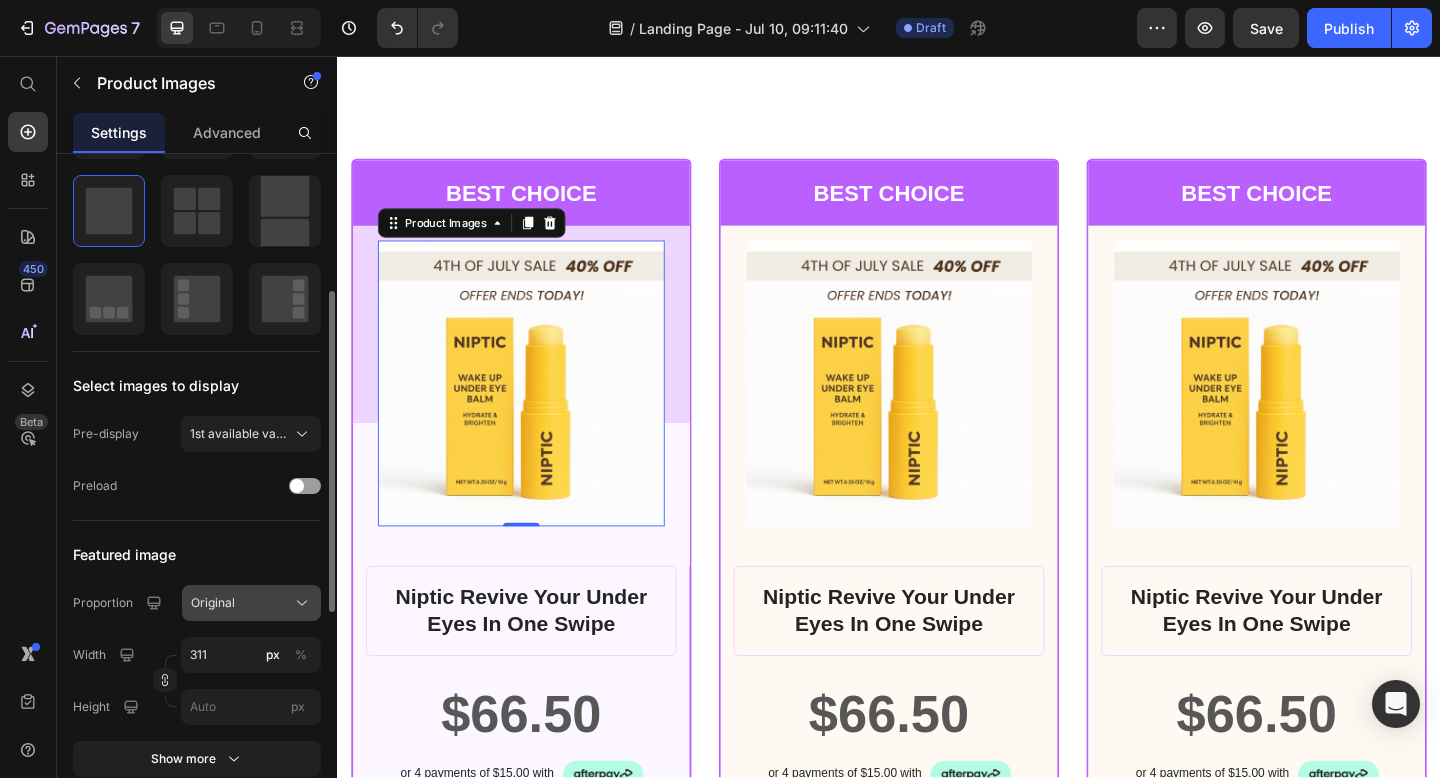 click on "Original" 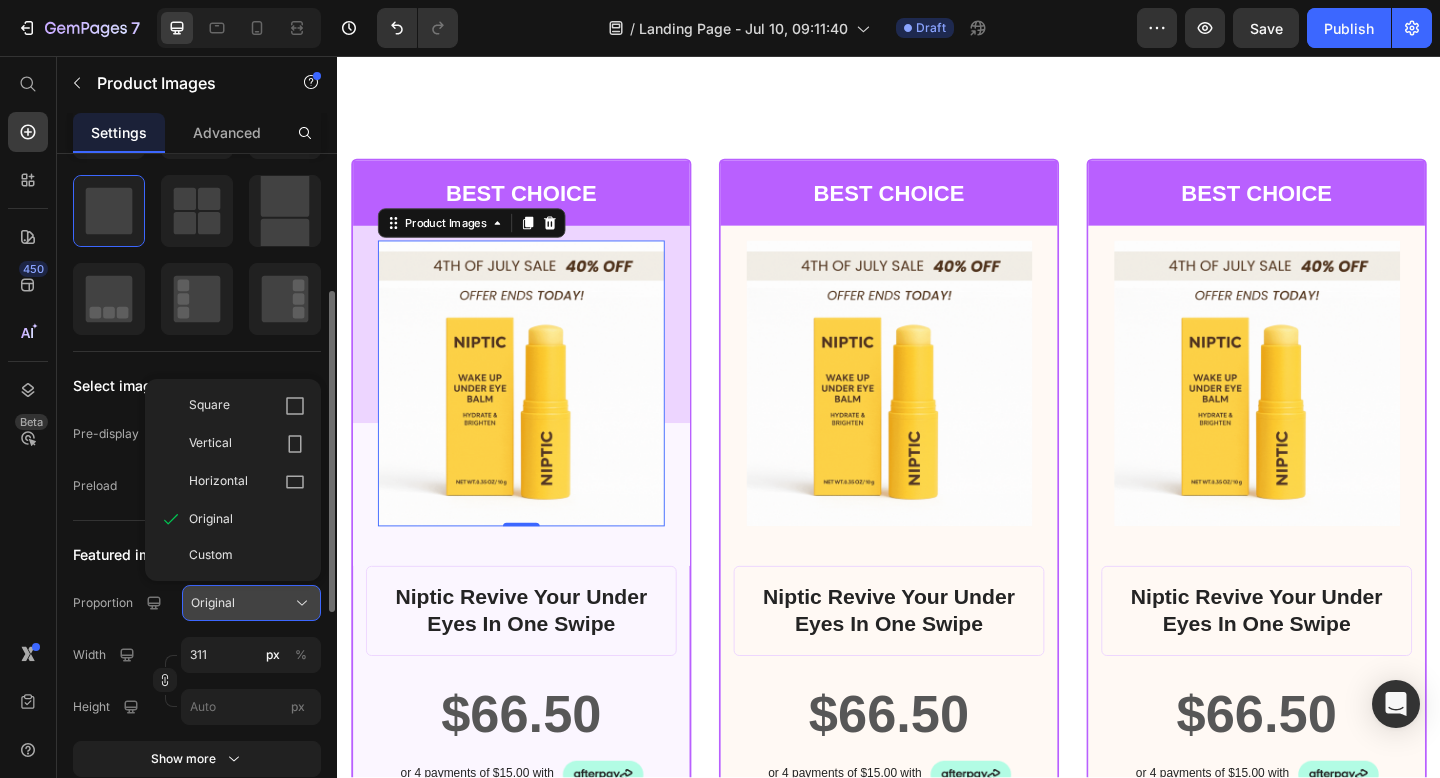click on "Original" 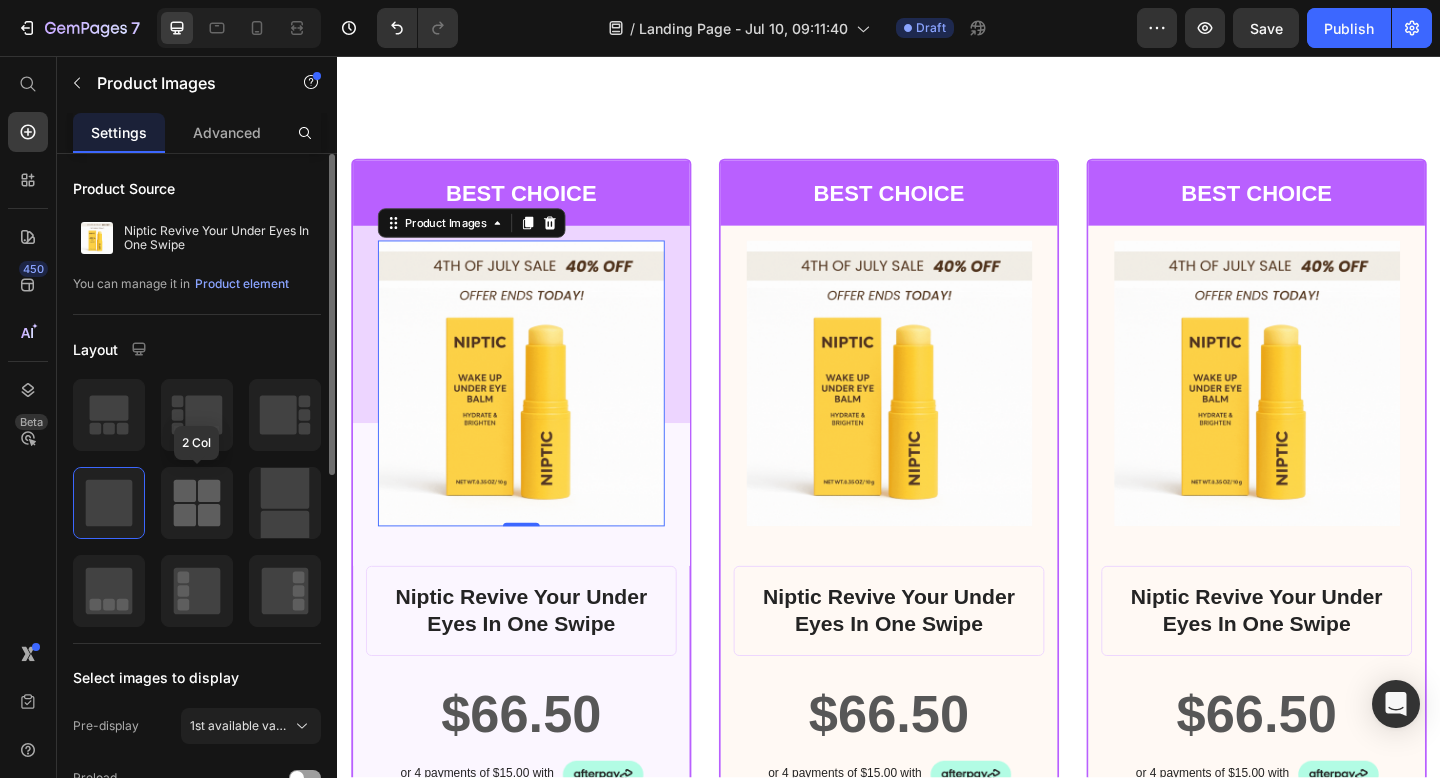 scroll, scrollTop: 184, scrollLeft: 0, axis: vertical 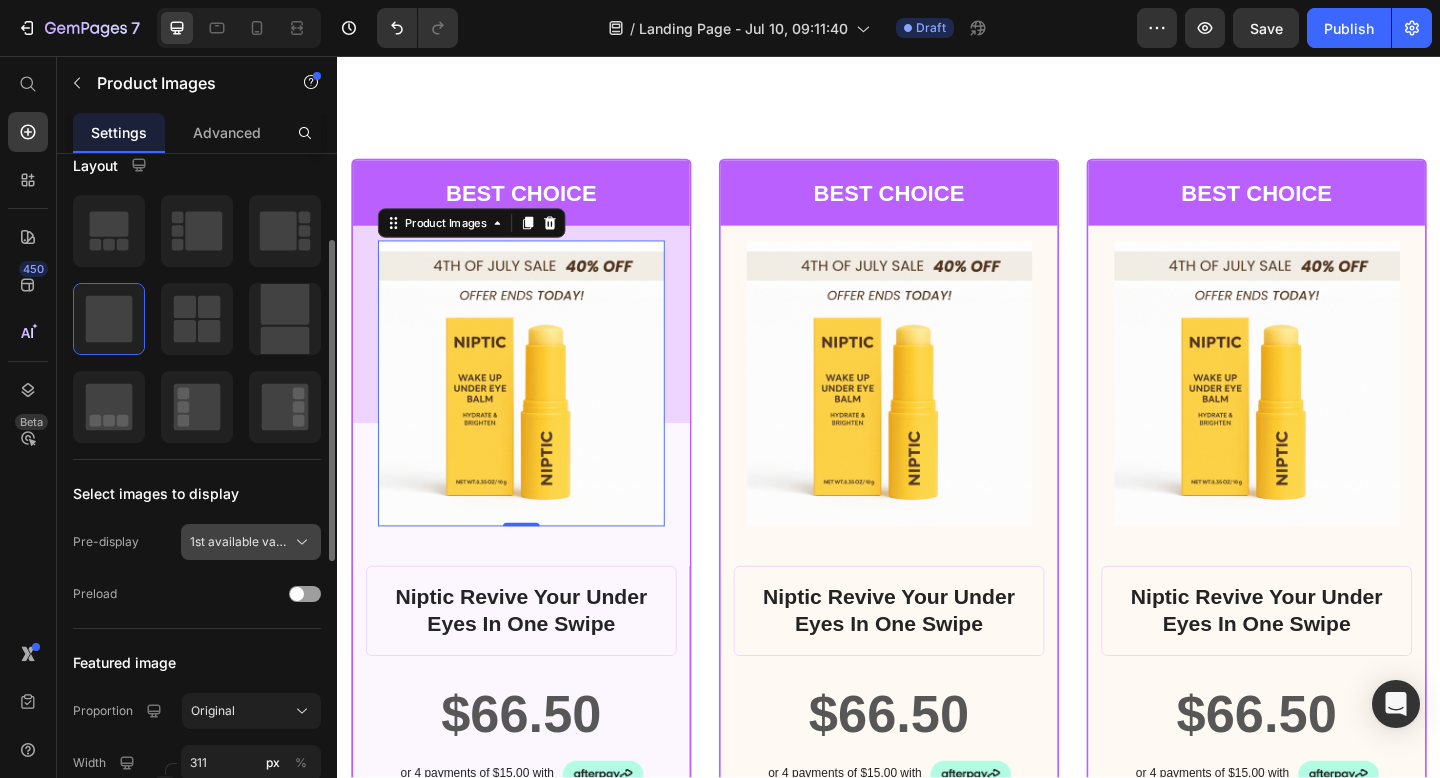 click on "1st available variant" at bounding box center (239, 542) 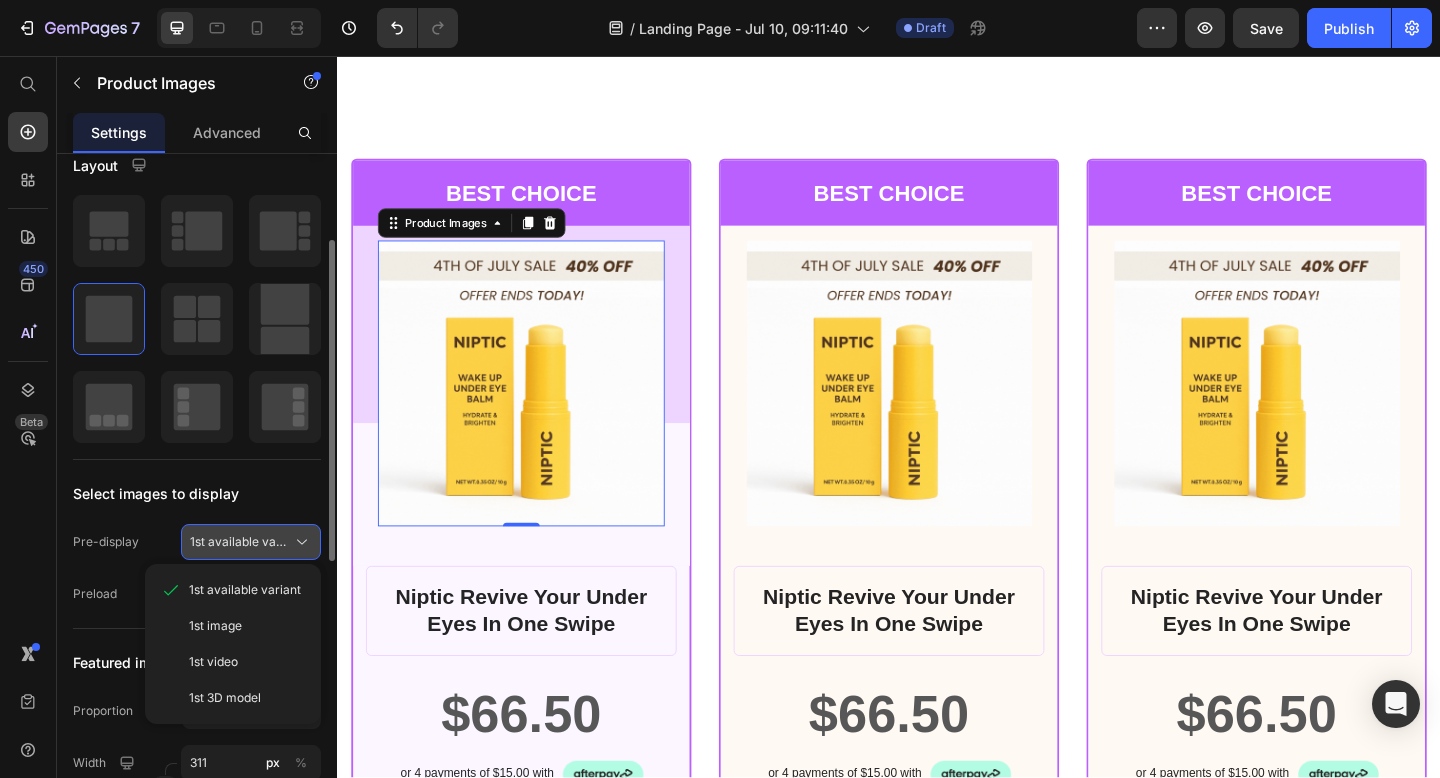 click on "1st available variant" at bounding box center [239, 542] 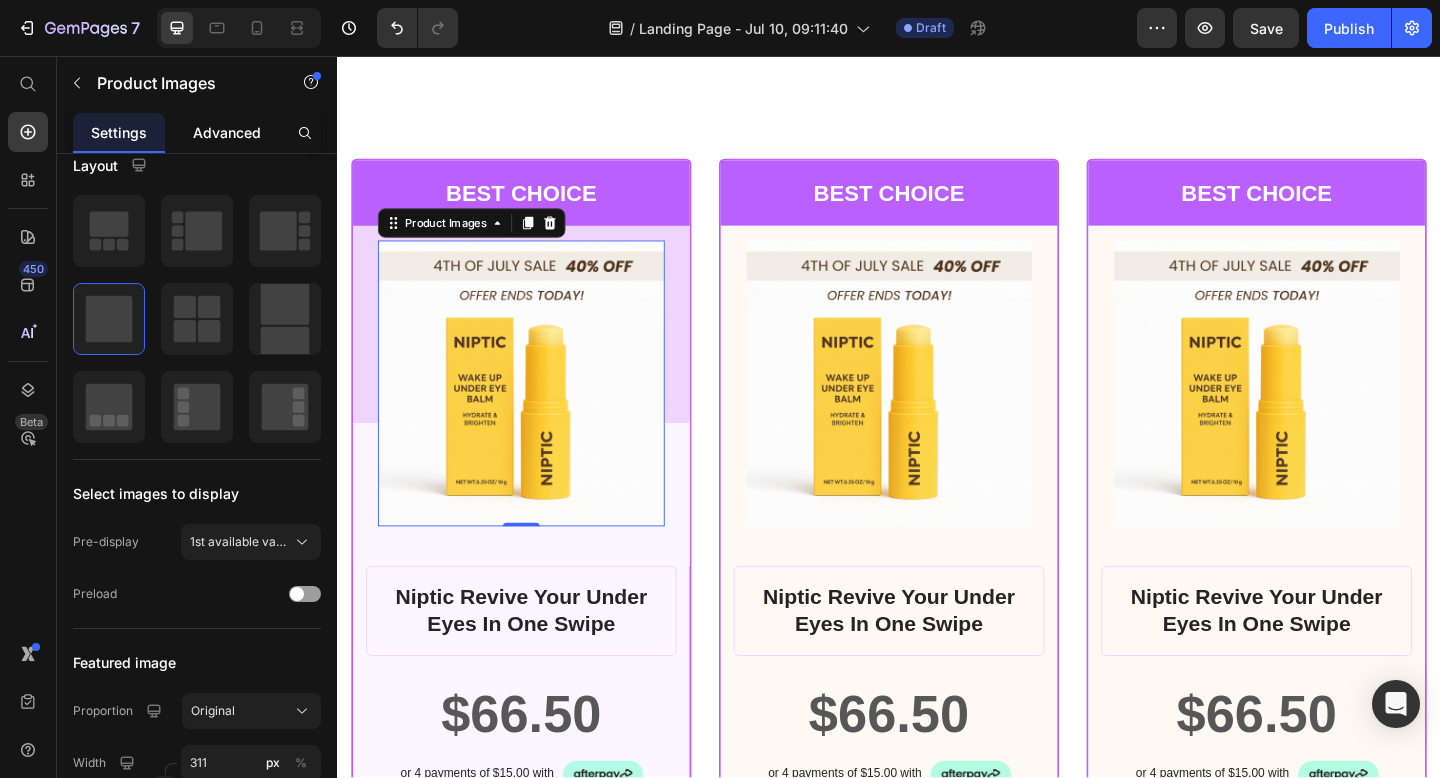 click on "Advanced" at bounding box center (227, 132) 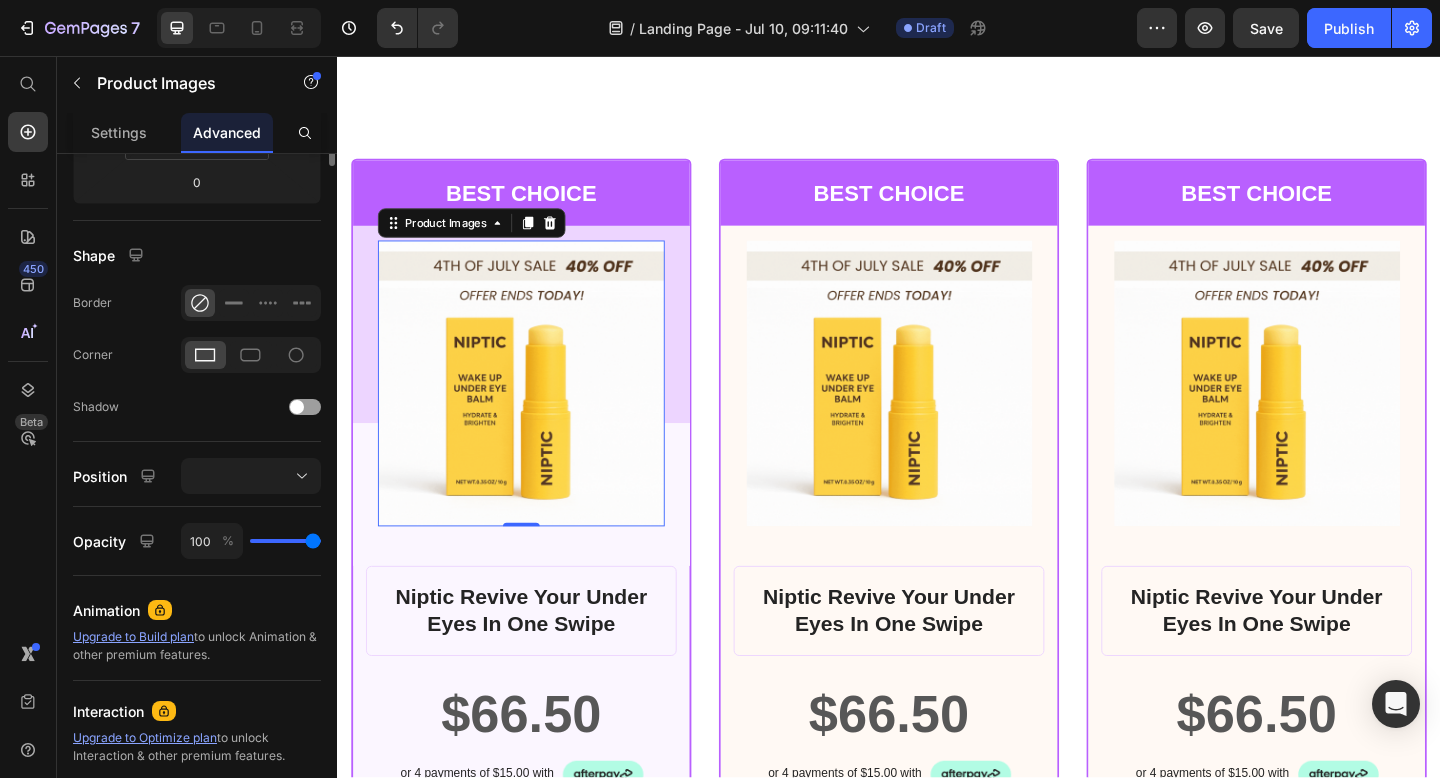 scroll, scrollTop: 0, scrollLeft: 0, axis: both 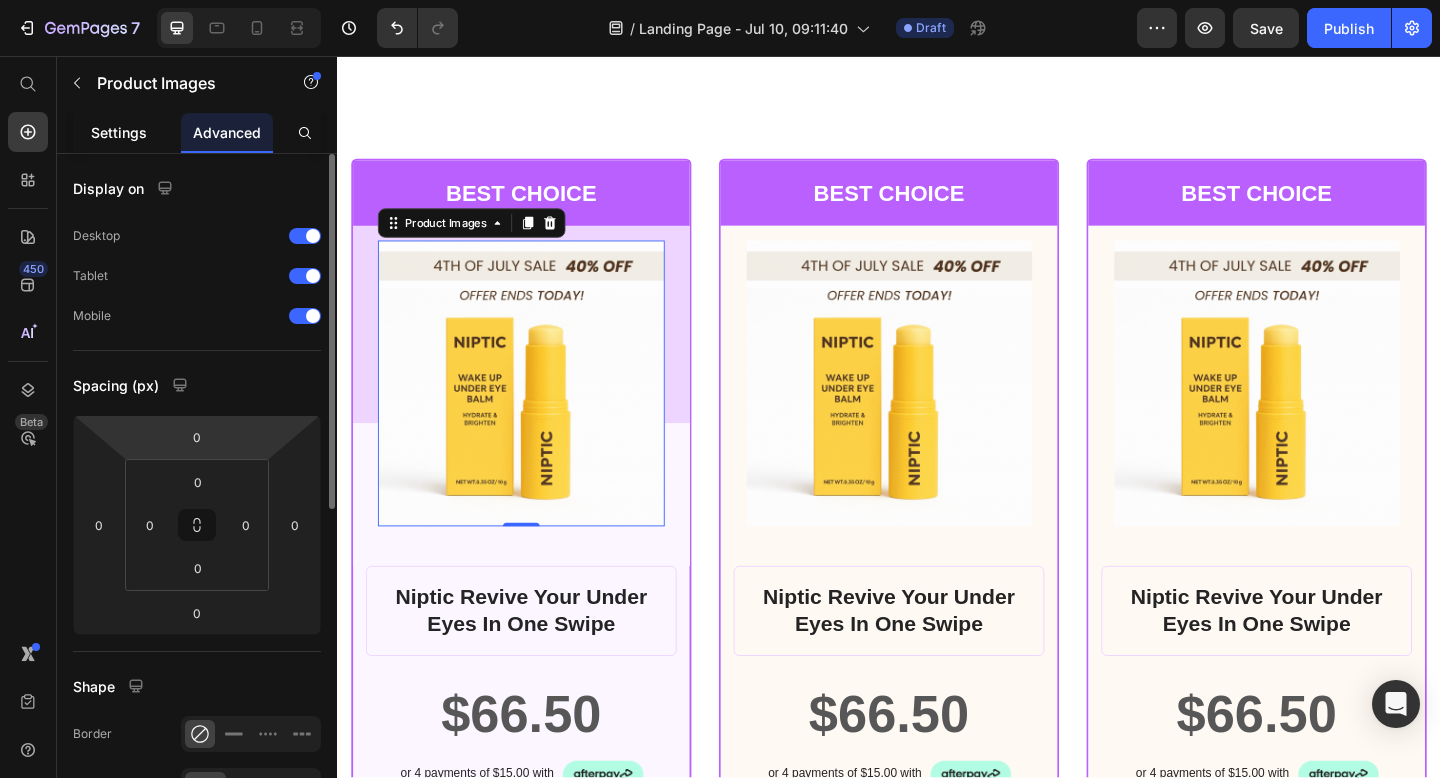 click on "Settings" at bounding box center [119, 132] 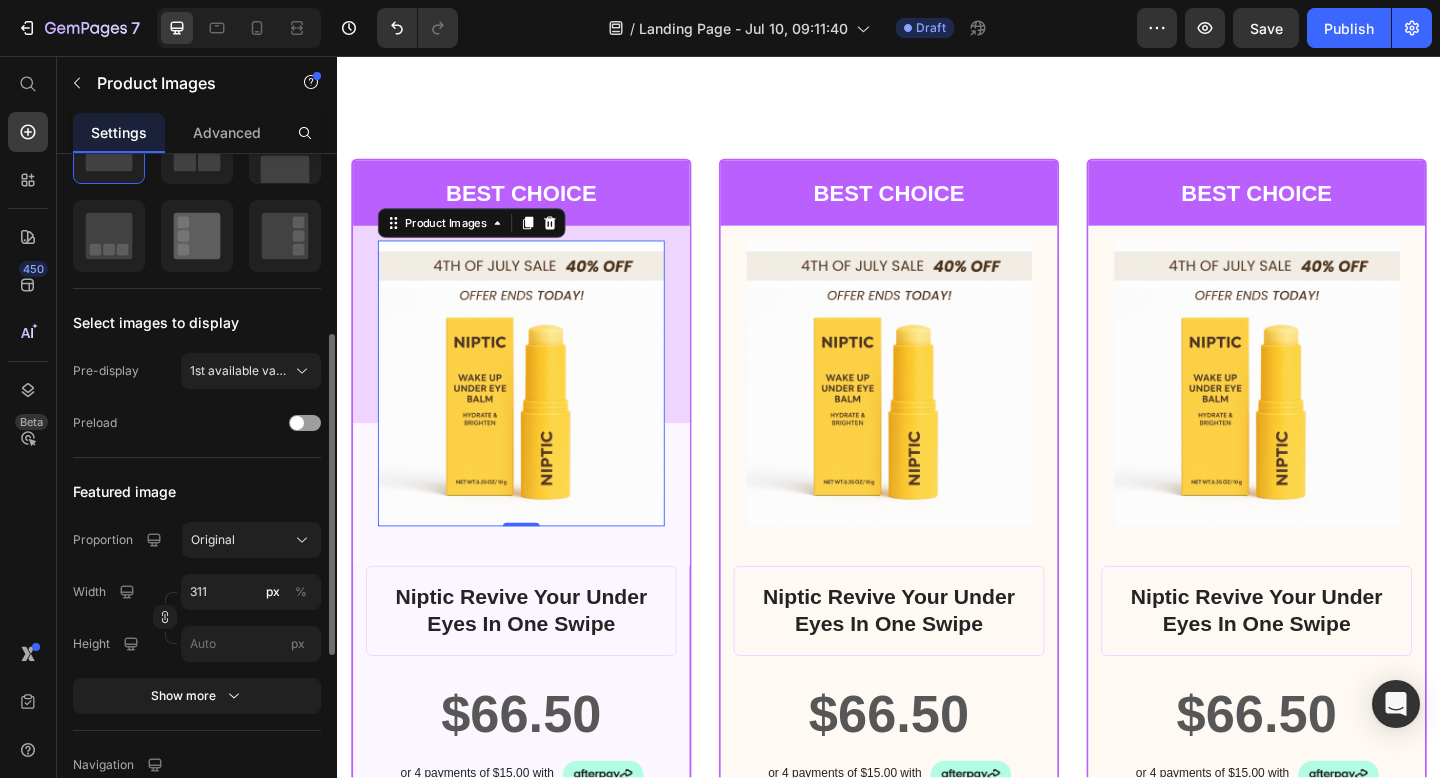 scroll, scrollTop: 374, scrollLeft: 0, axis: vertical 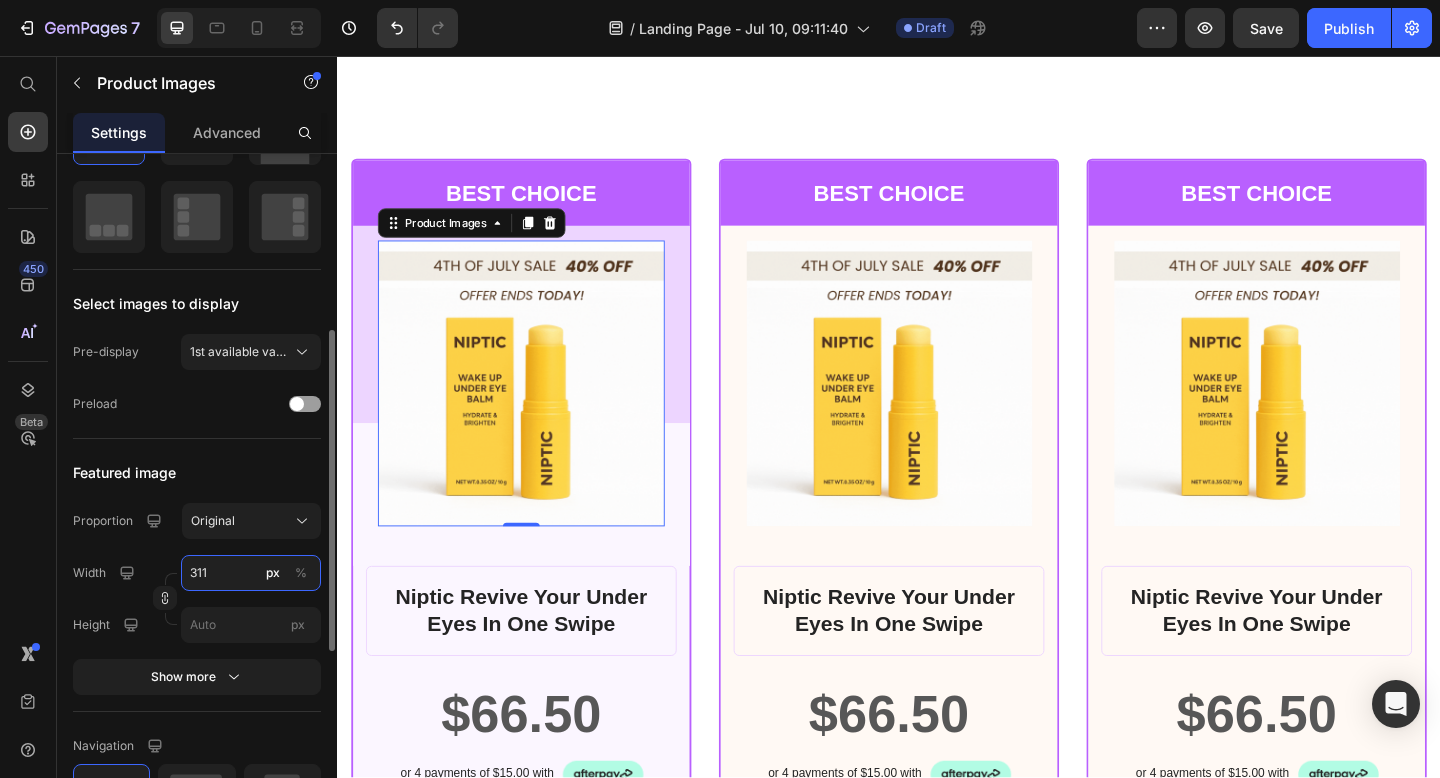 click on "311" at bounding box center (251, 573) 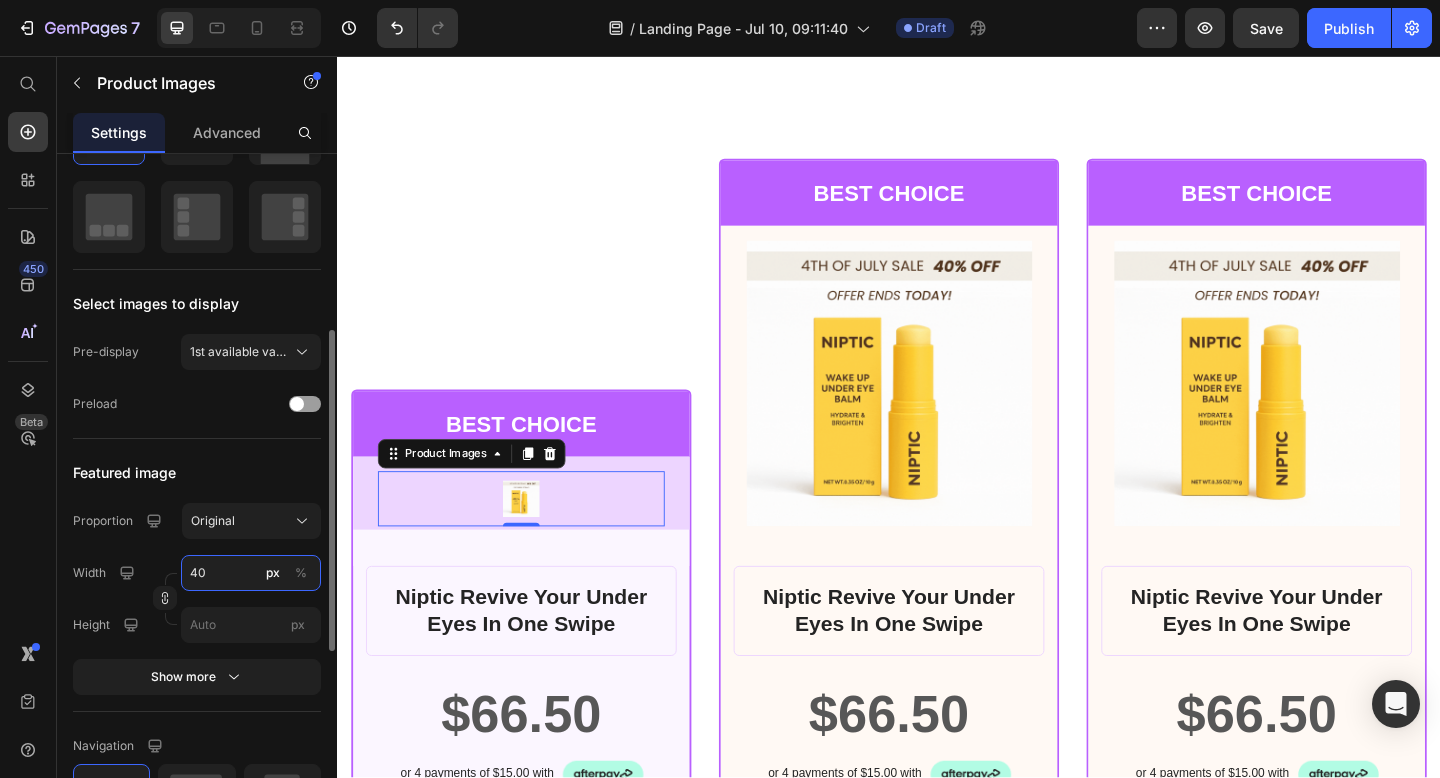 type on "4" 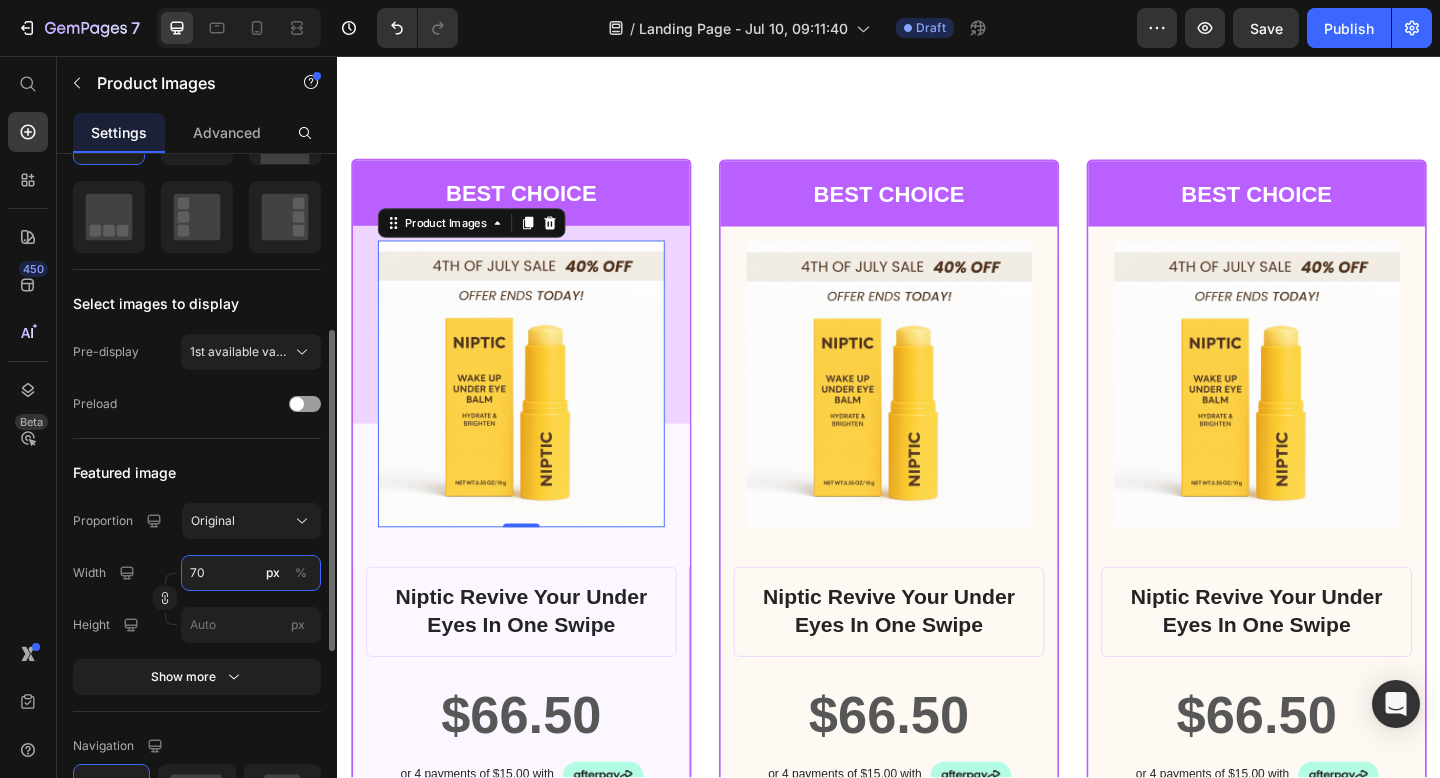 type on "7" 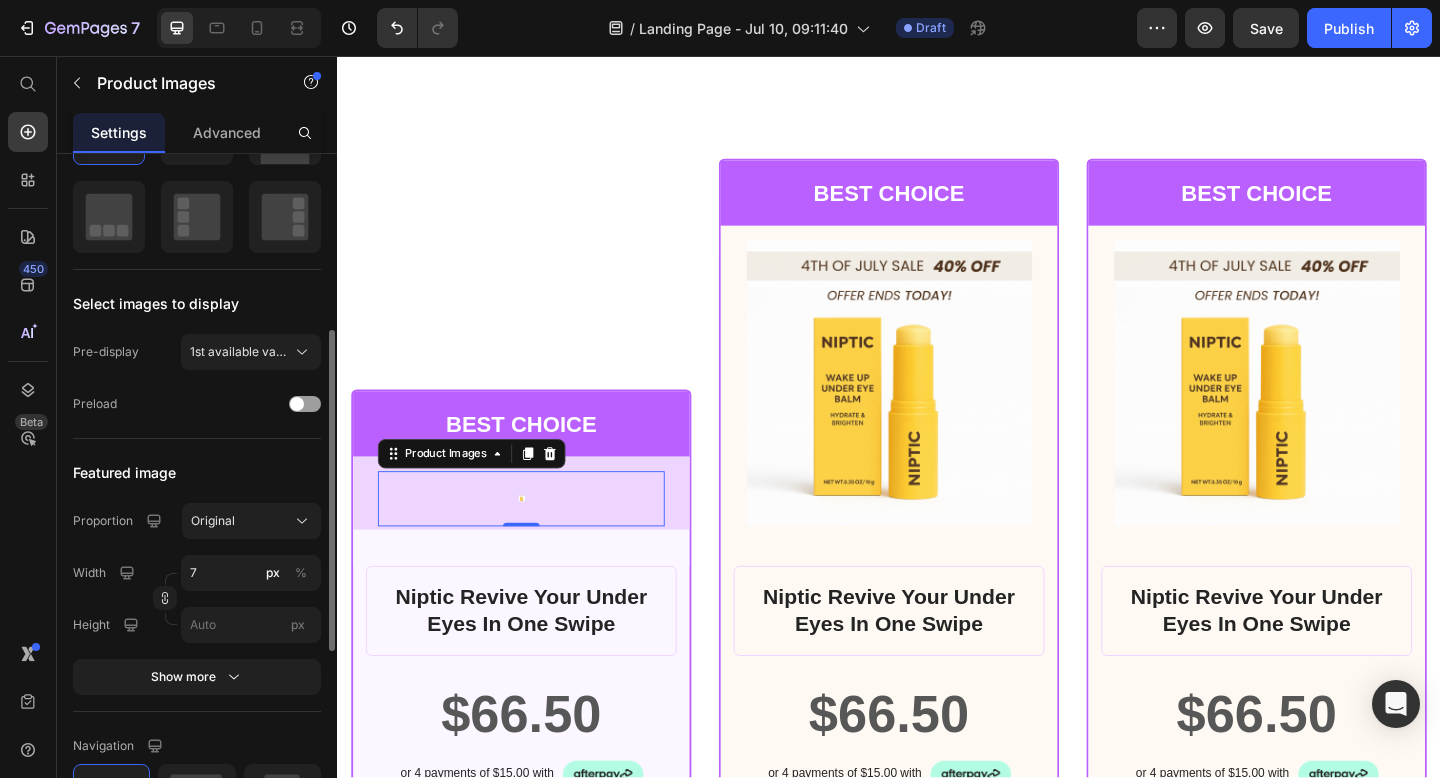 click on "Select images to display" at bounding box center (197, 304) 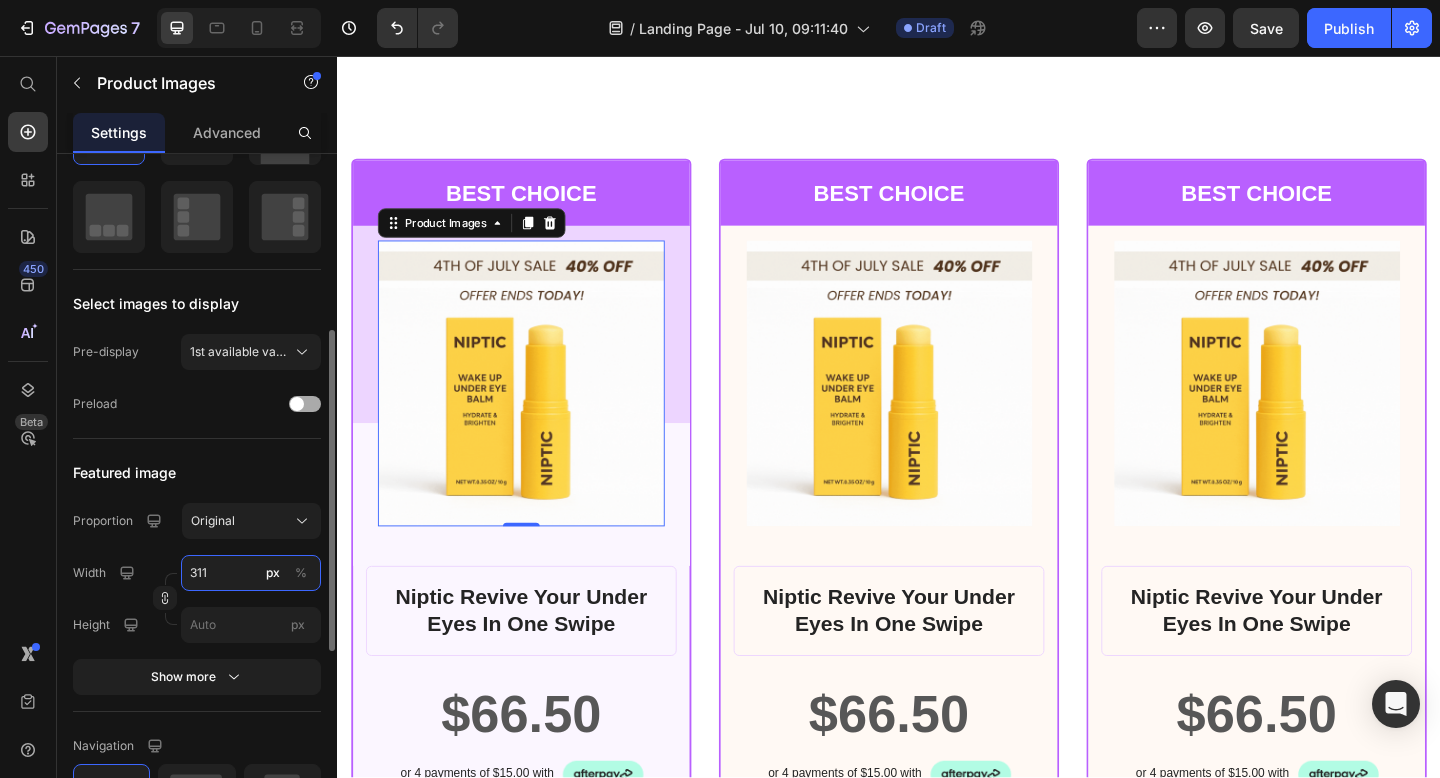 type on "311" 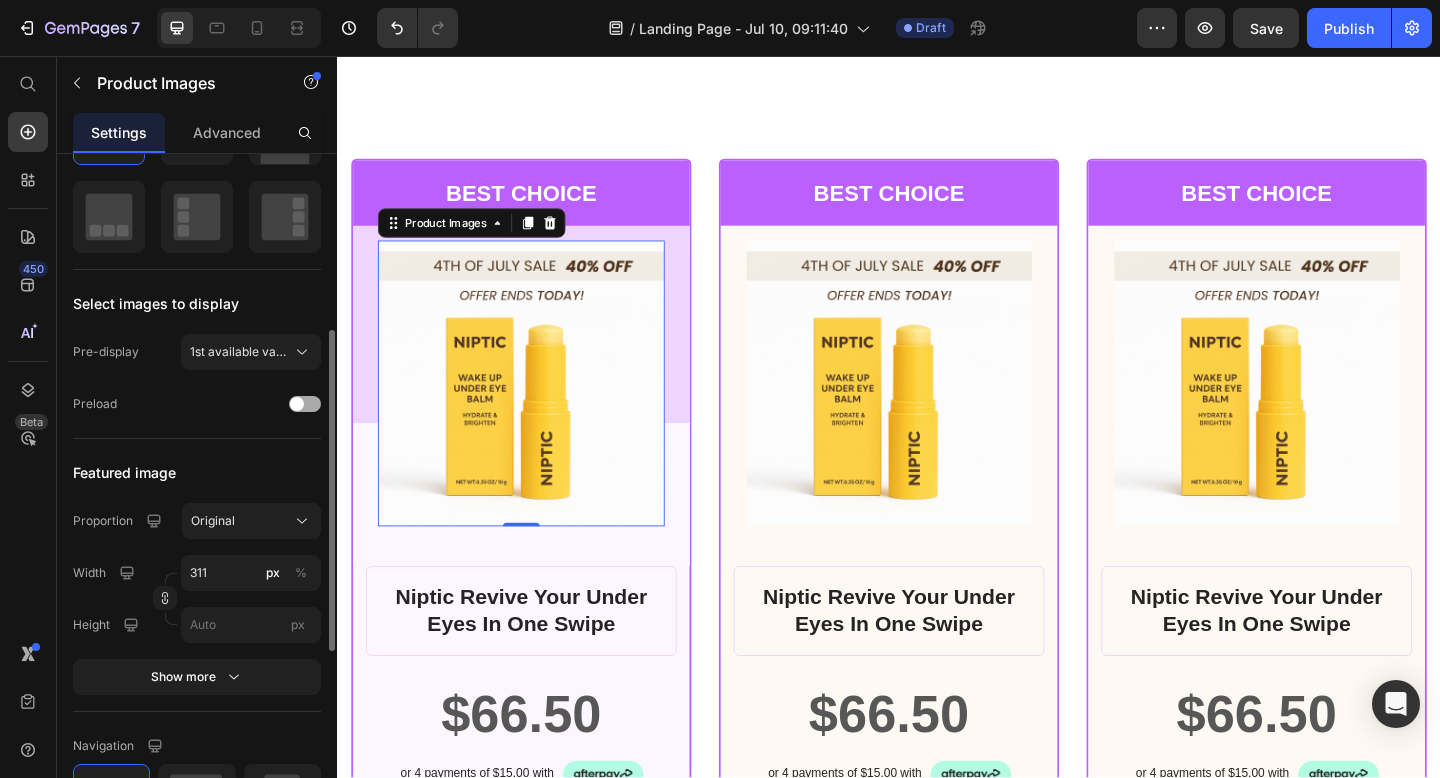 click on "Preload" 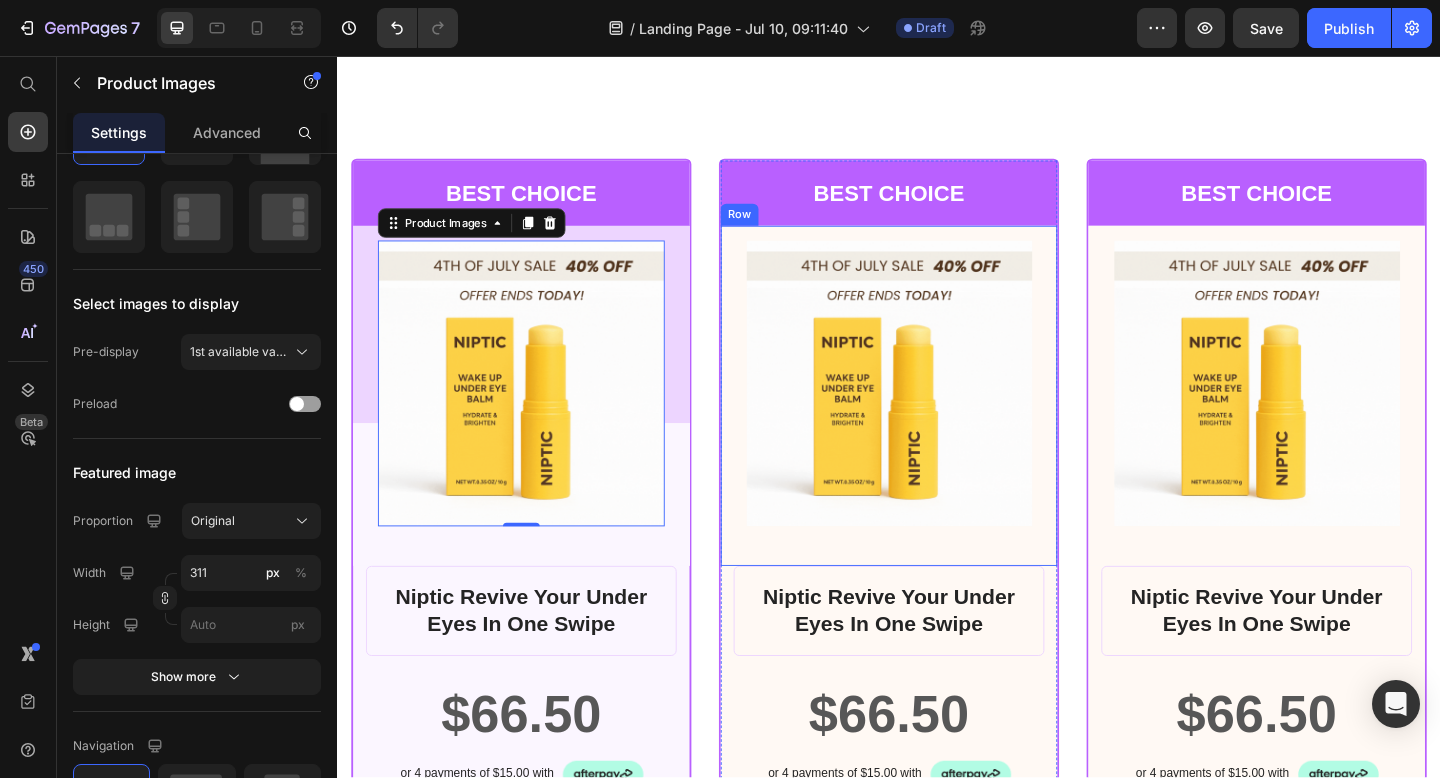 click on "Product Images Row" at bounding box center (937, 426) 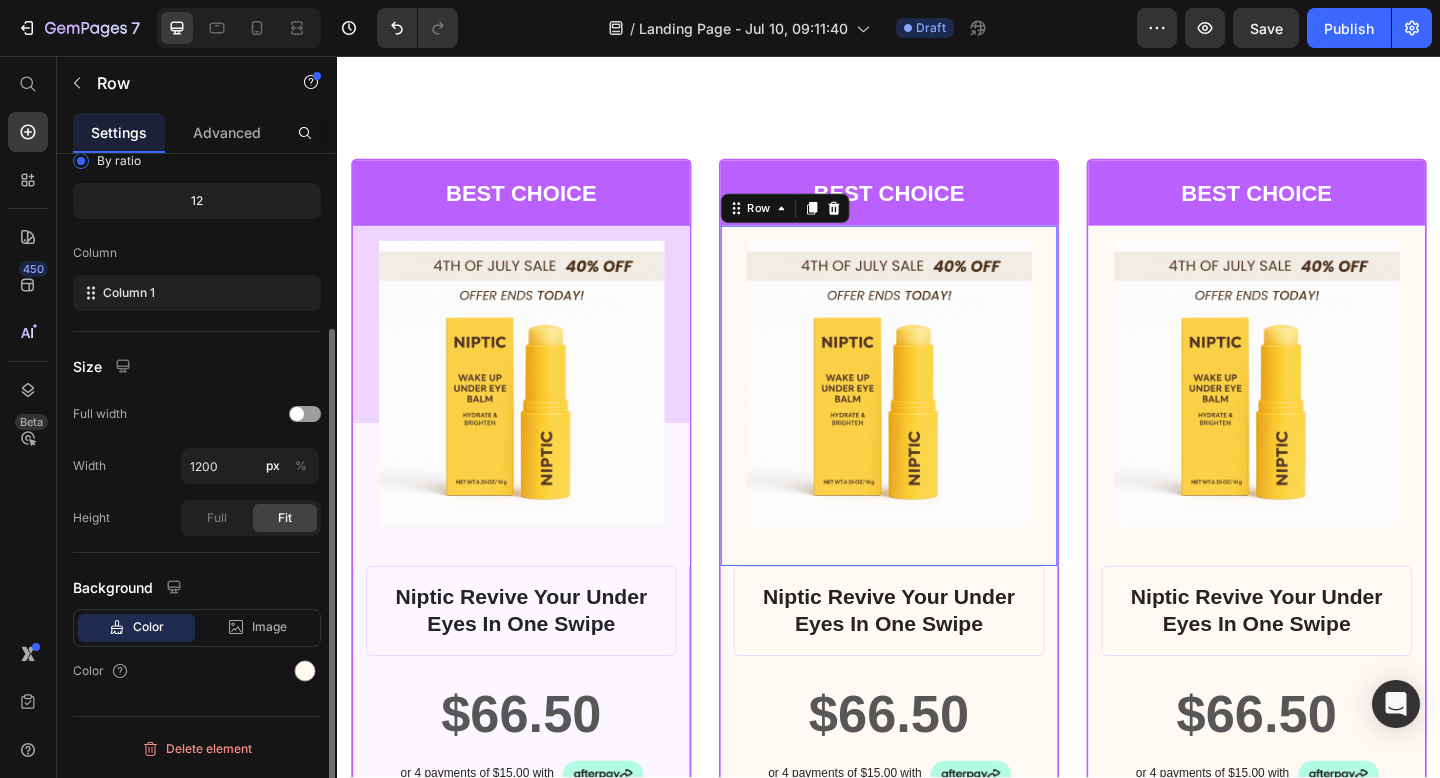 scroll, scrollTop: 0, scrollLeft: 0, axis: both 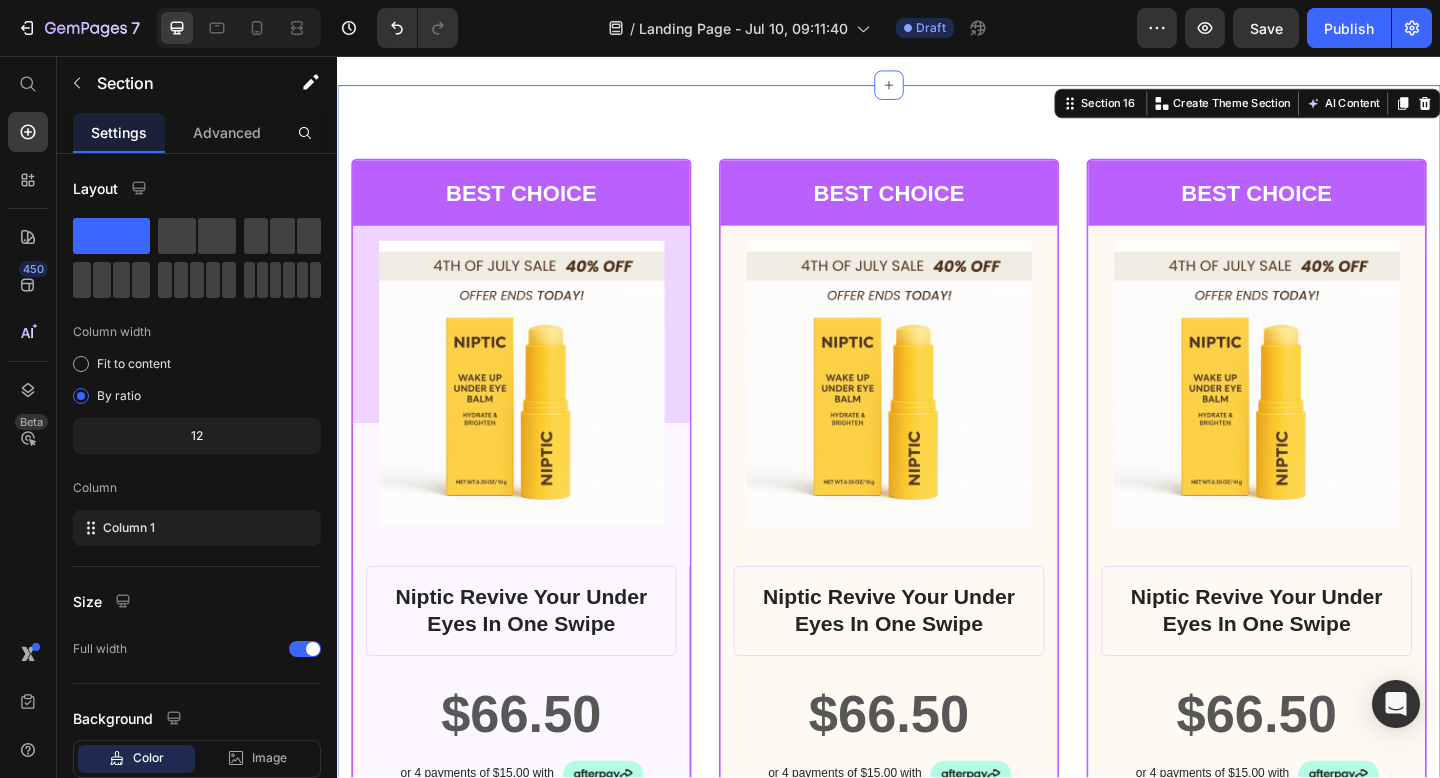 click on "BEST CHOICE Text Block Row Product Images Row Niptic Revive Your Under Eyes In One Swipe Product Title $66.50 Product Price Row or 4 payments of $15.00 with Text Block Image Row INCLUDES: Text Block Row Row Lorem ipsum dolor sit amet, consectetur adipiscing elit. Text Block Lorem ipsum dolor Text Block Lorem ipsum dolor sit amet, consectetur Text Block Row Lorem ipsum dolor sit amet, consectetur Text Block Row Lorem ipsum dolor sit amet, consectetur Text Block Row Lorem ipsum dolor sit amet, consectetur Text Block Row $66.50 Product Price BEST PRICE. BUY NOW! Add to Cart Row 30 - Day money back guarantee Text Block Row Product Row BEST CHOICE Text Block Row Product Images Row Niptic Revive Your Under Eyes In One Swipe Product Title $66.50 Product Price Row or 4 payments of $15.00 with Text Block Image Row INCLUDES: Text Block Row Row Lorem ipsum dolor sit amet, consectetur adipiscing elit. Text Block Lorem ipsum dolor Text Block Lorem ipsum dolor sit amet, consectetur Text Block Row Text Block Row Row Row" at bounding box center [937, 863] 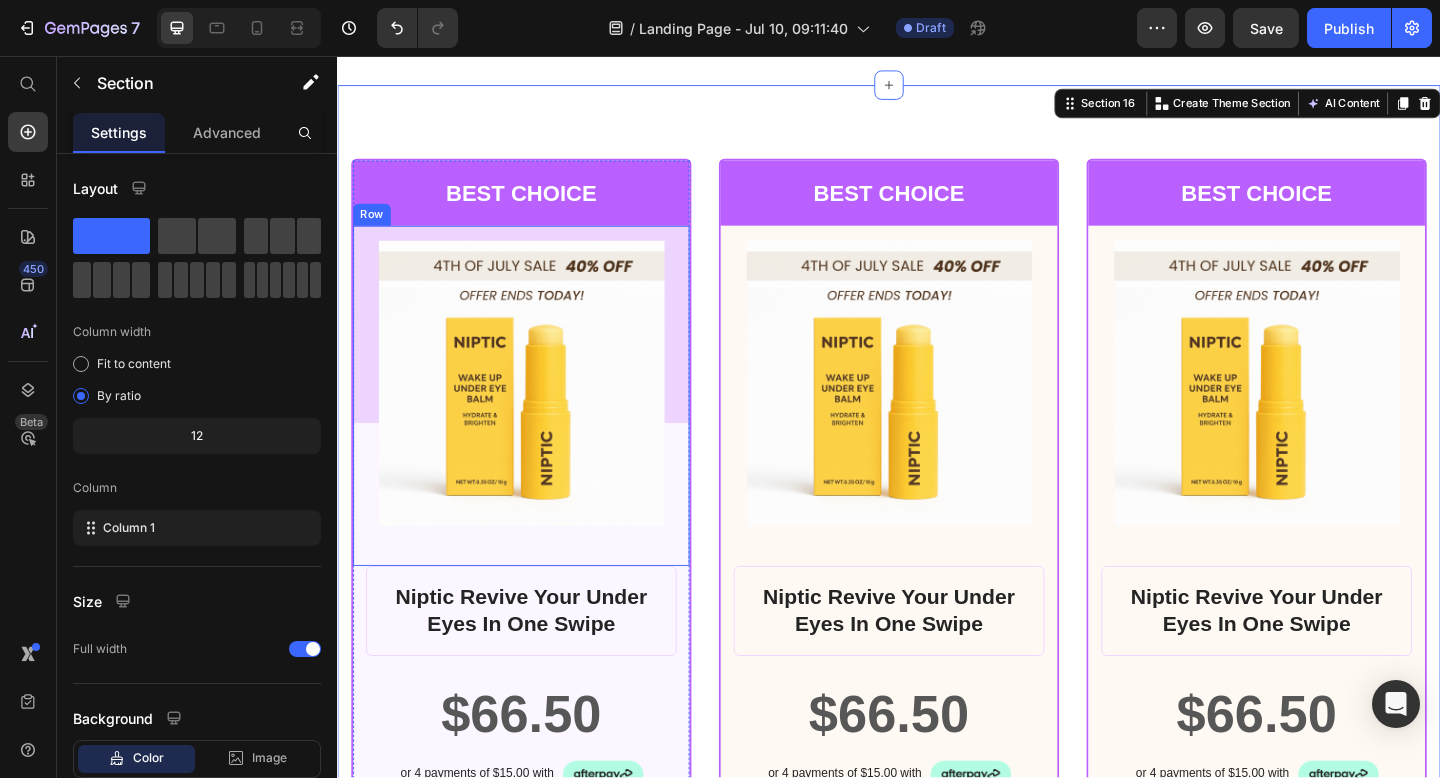 click on "Product Images Row" at bounding box center (537, 426) 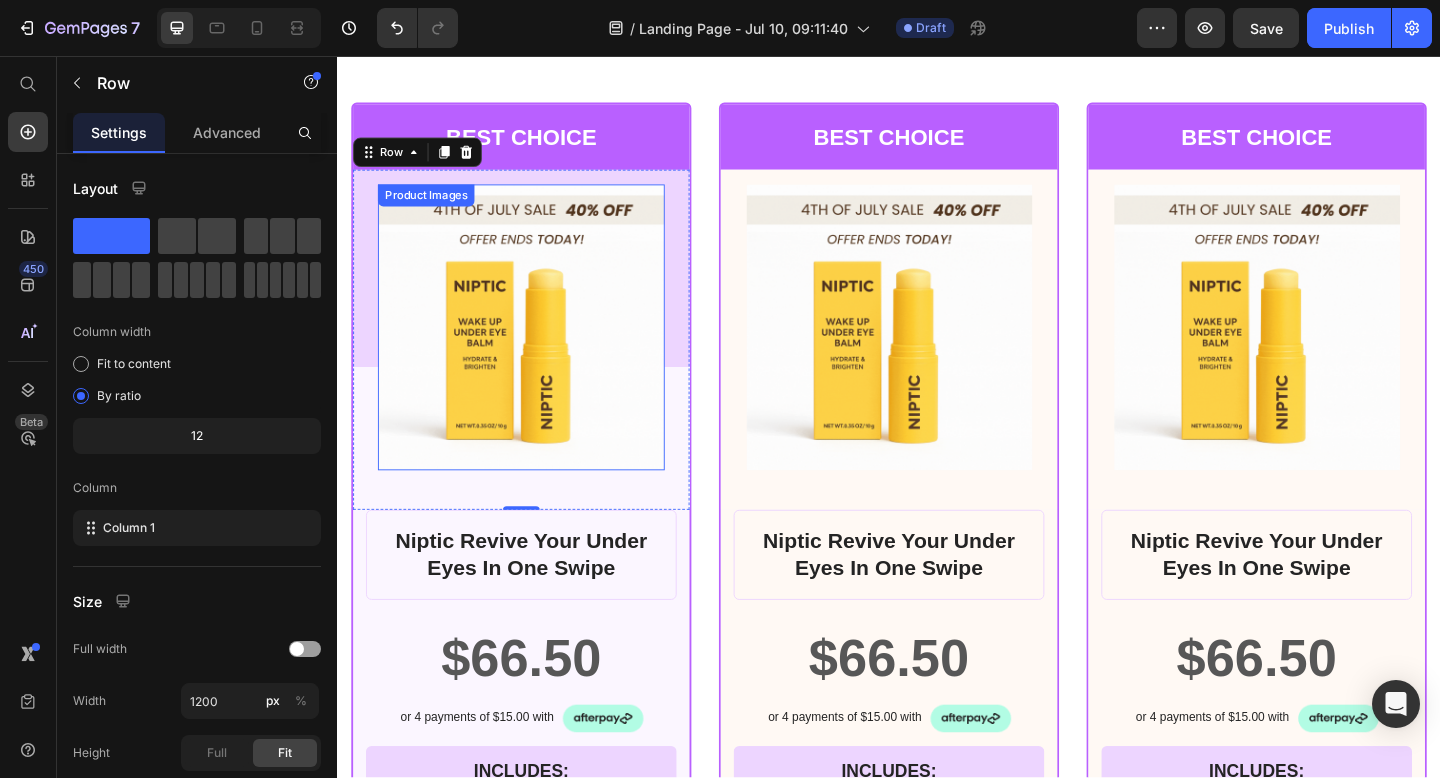 scroll, scrollTop: 16307, scrollLeft: 0, axis: vertical 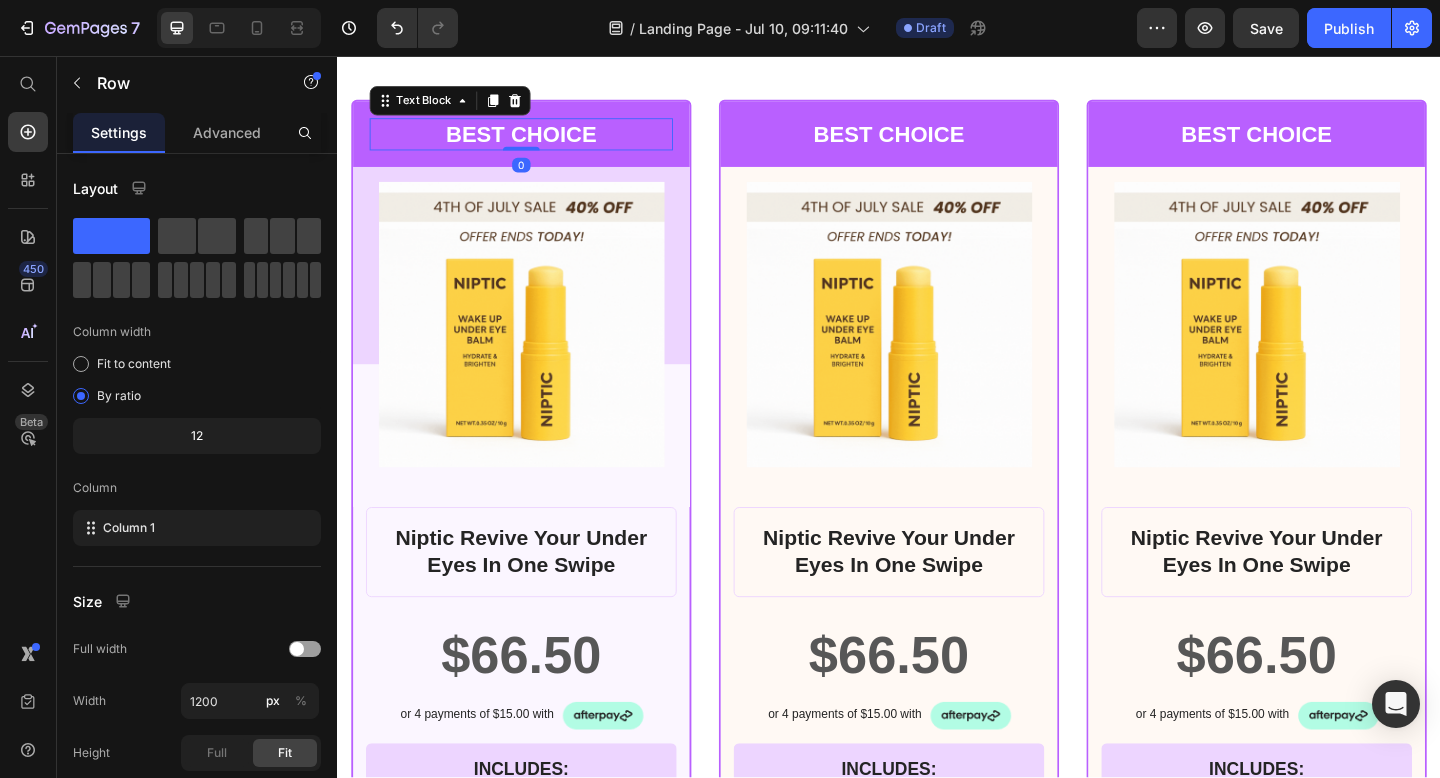 click on "BEST CHOICE" at bounding box center [537, 141] 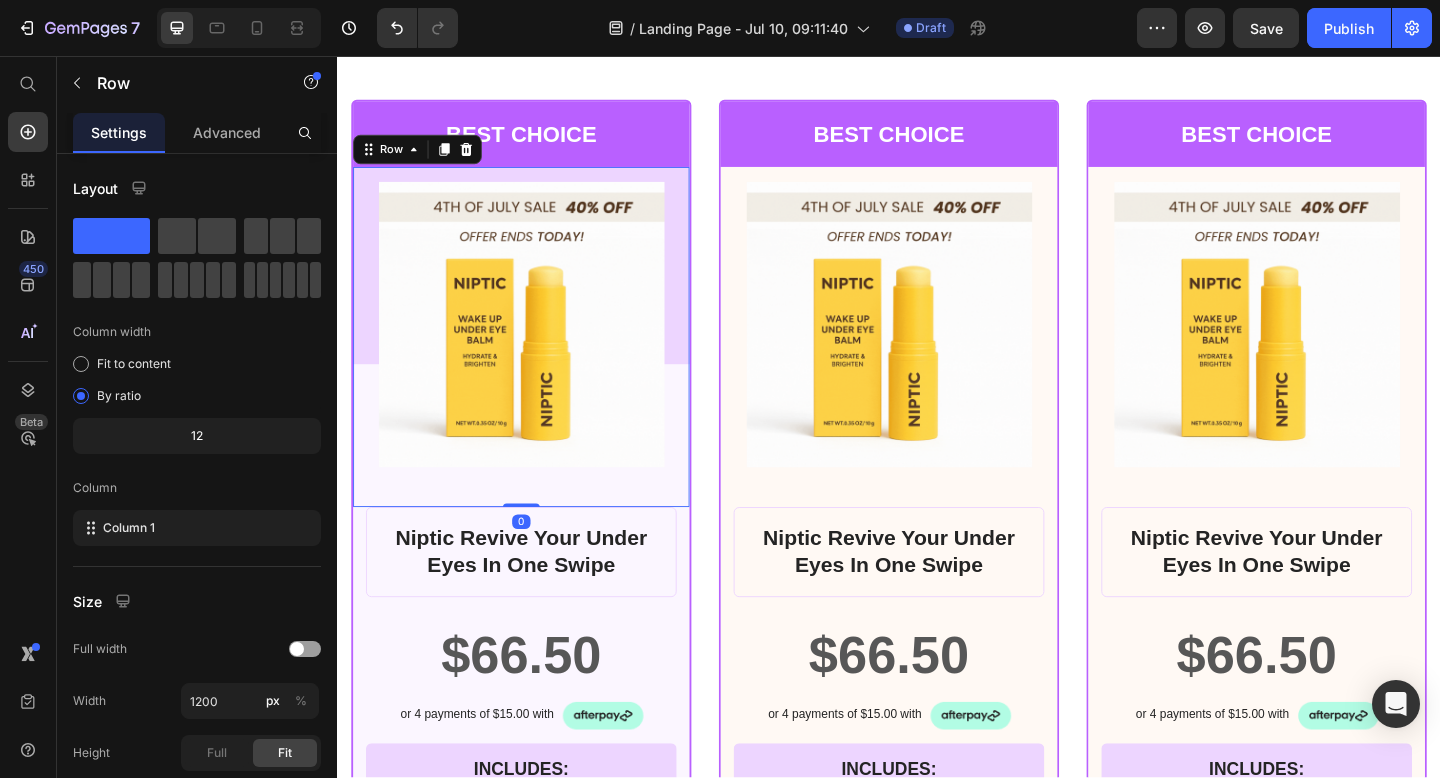 click on "Product Images Row   0" at bounding box center (537, 362) 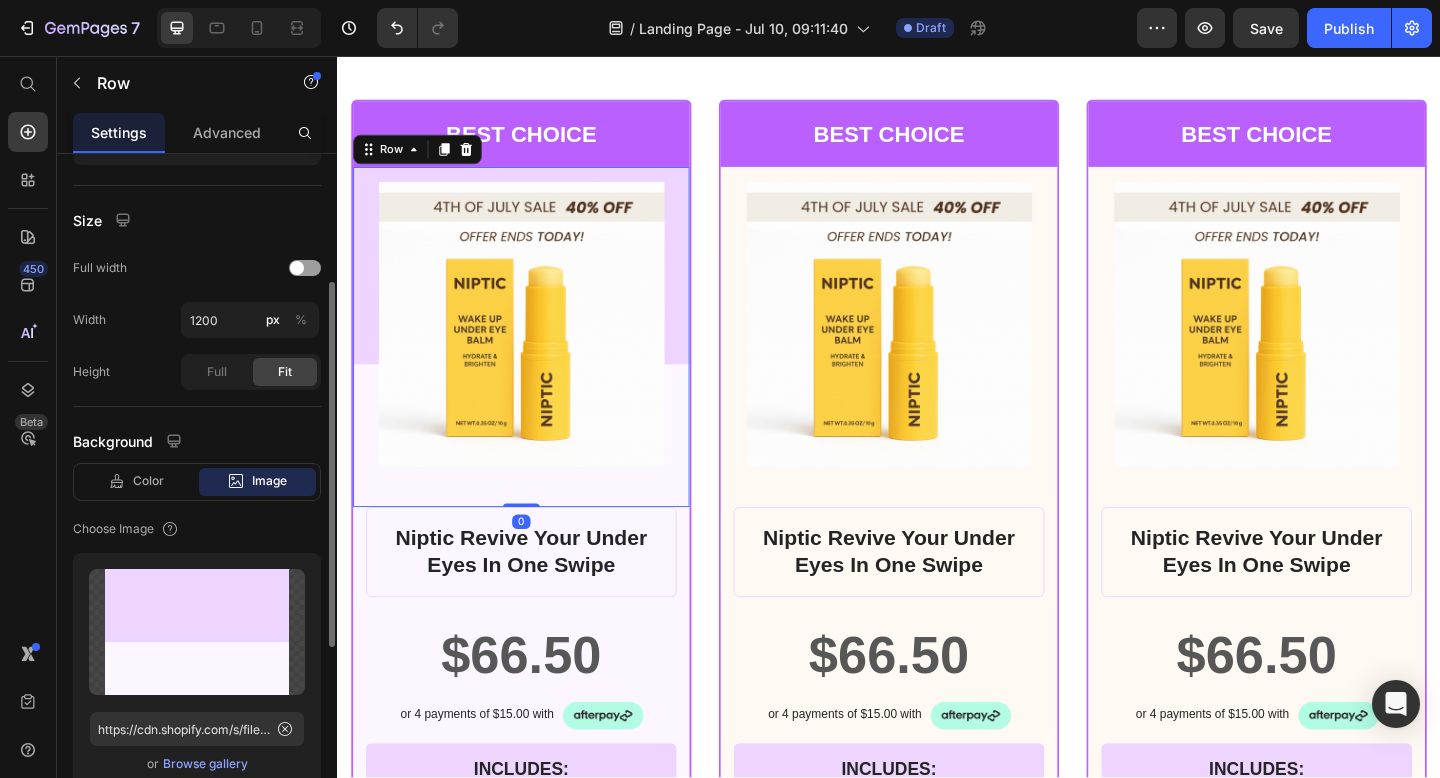 scroll, scrollTop: 587, scrollLeft: 0, axis: vertical 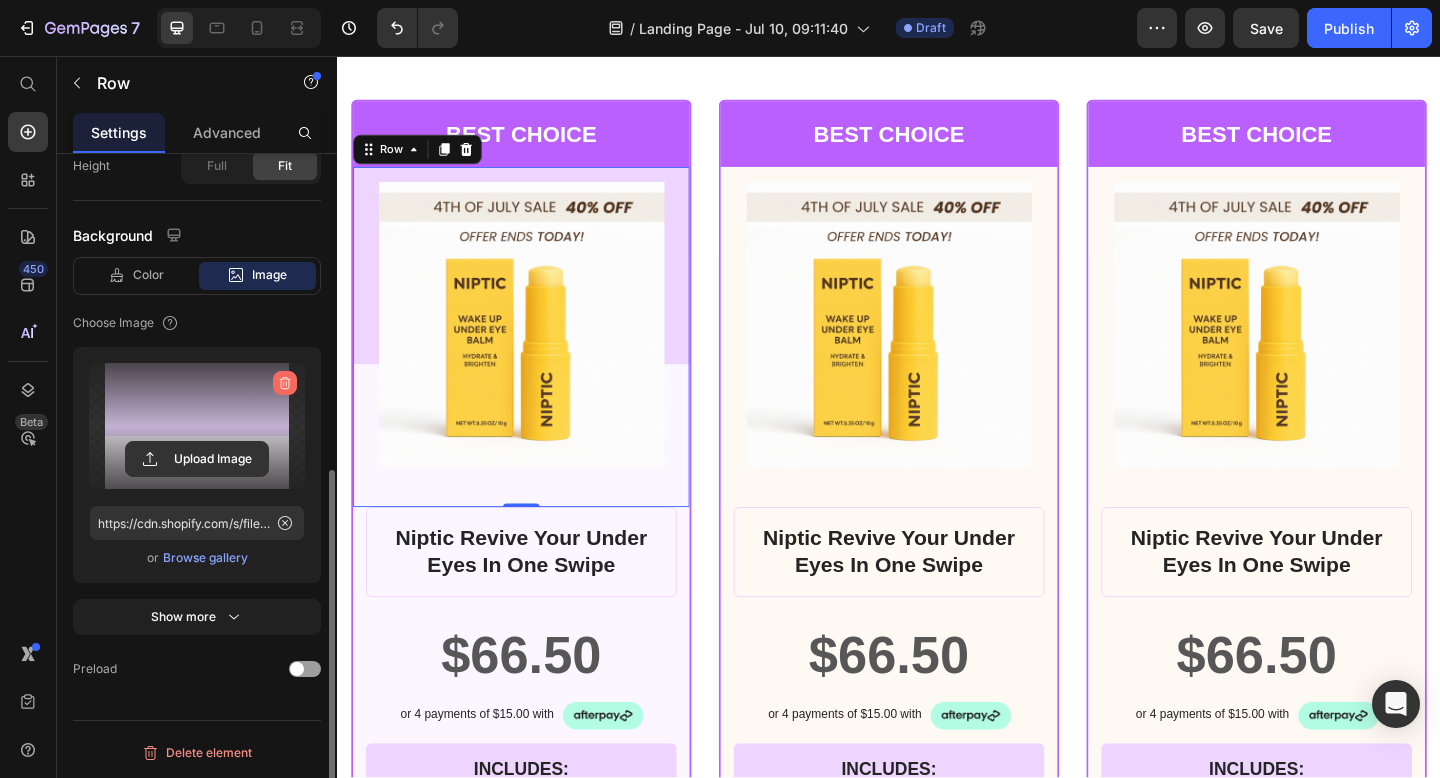 click 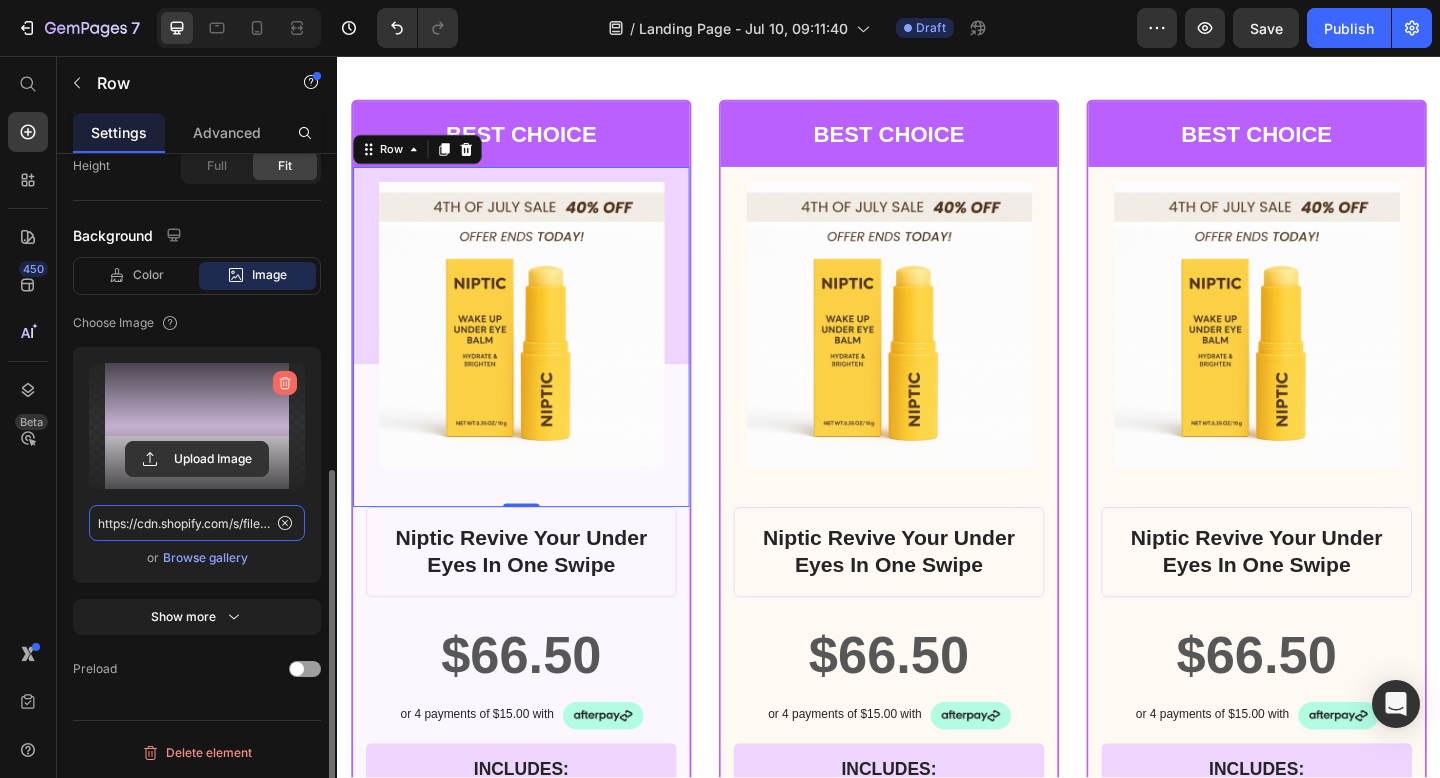 type 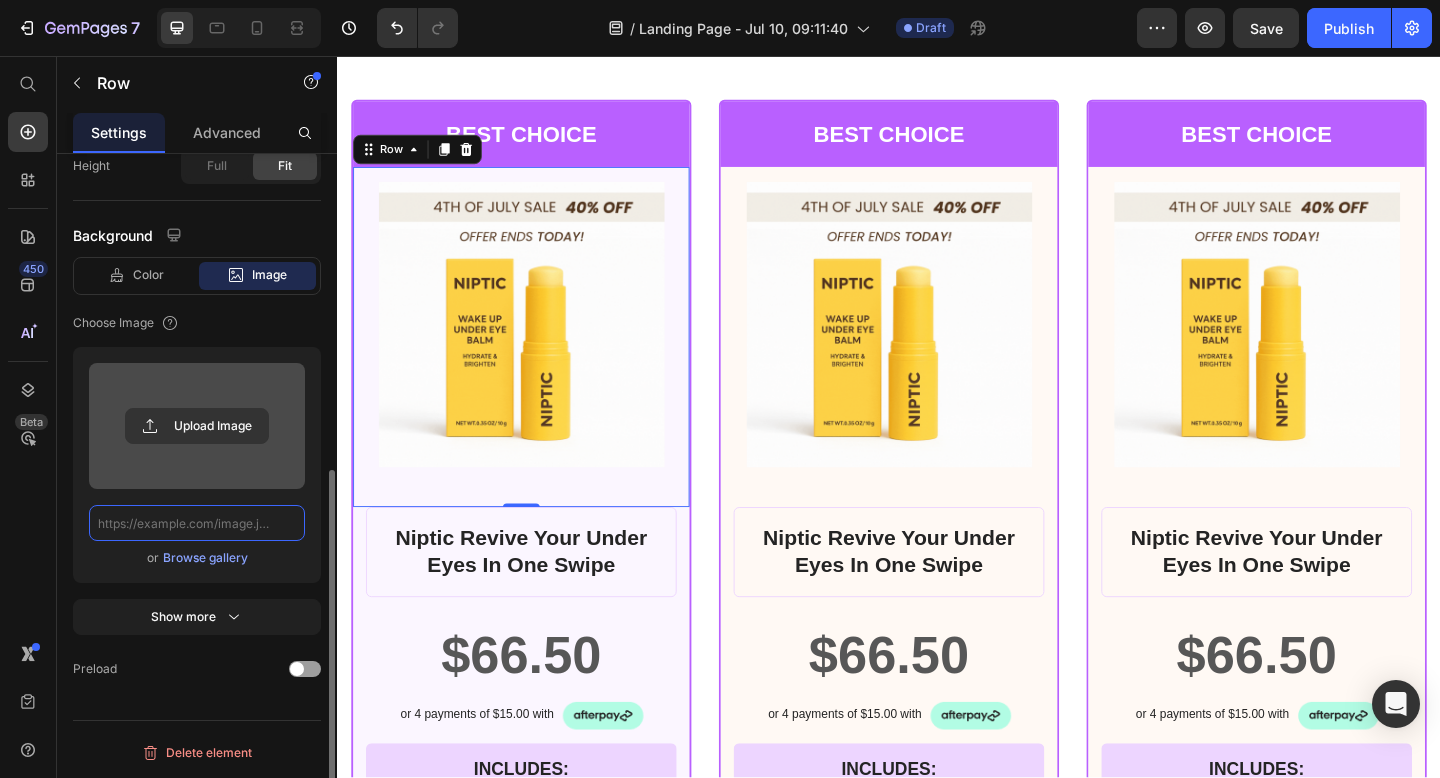 scroll, scrollTop: 0, scrollLeft: 0, axis: both 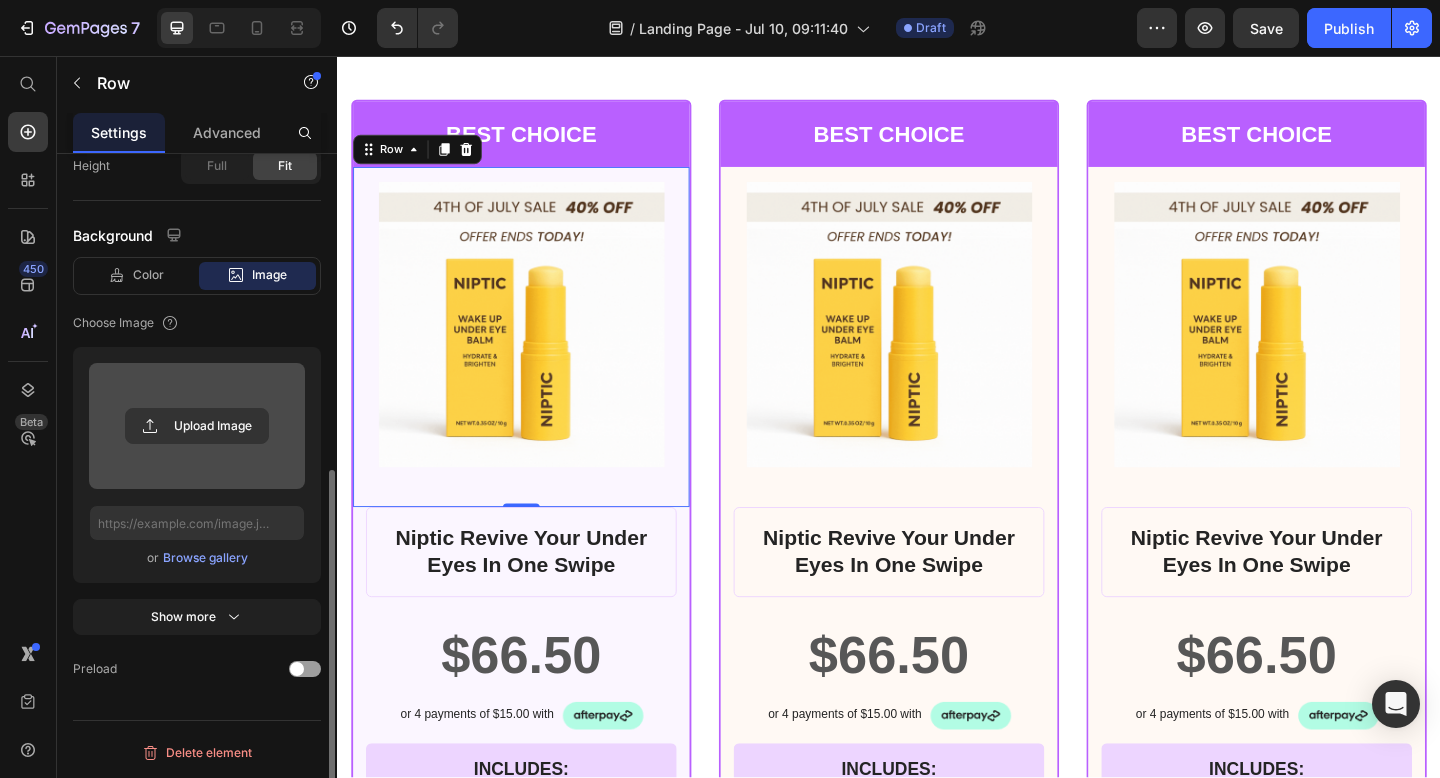 click on "Background Color Image Video  Choose Image  Upload Image  or   Browse gallery  Show more Preload" 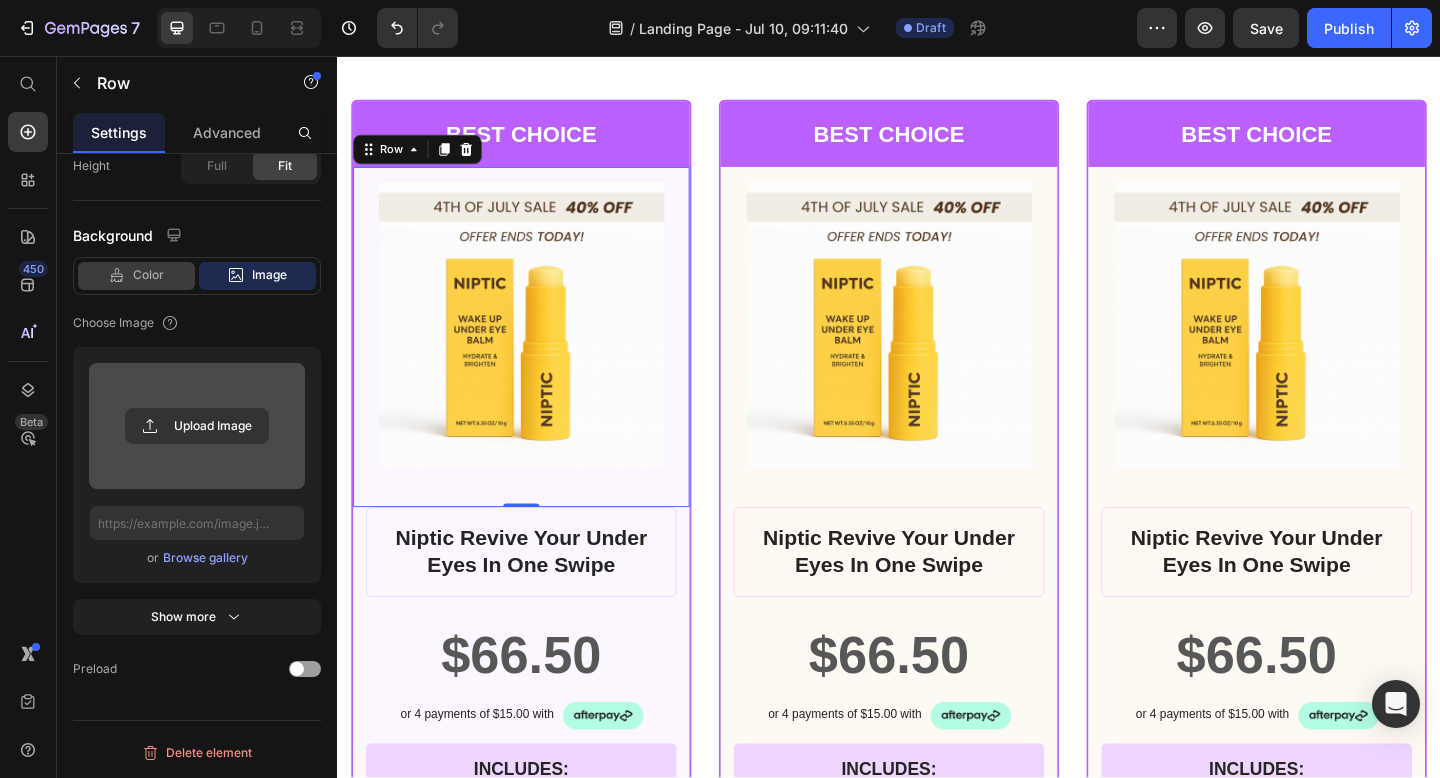click on "Color" 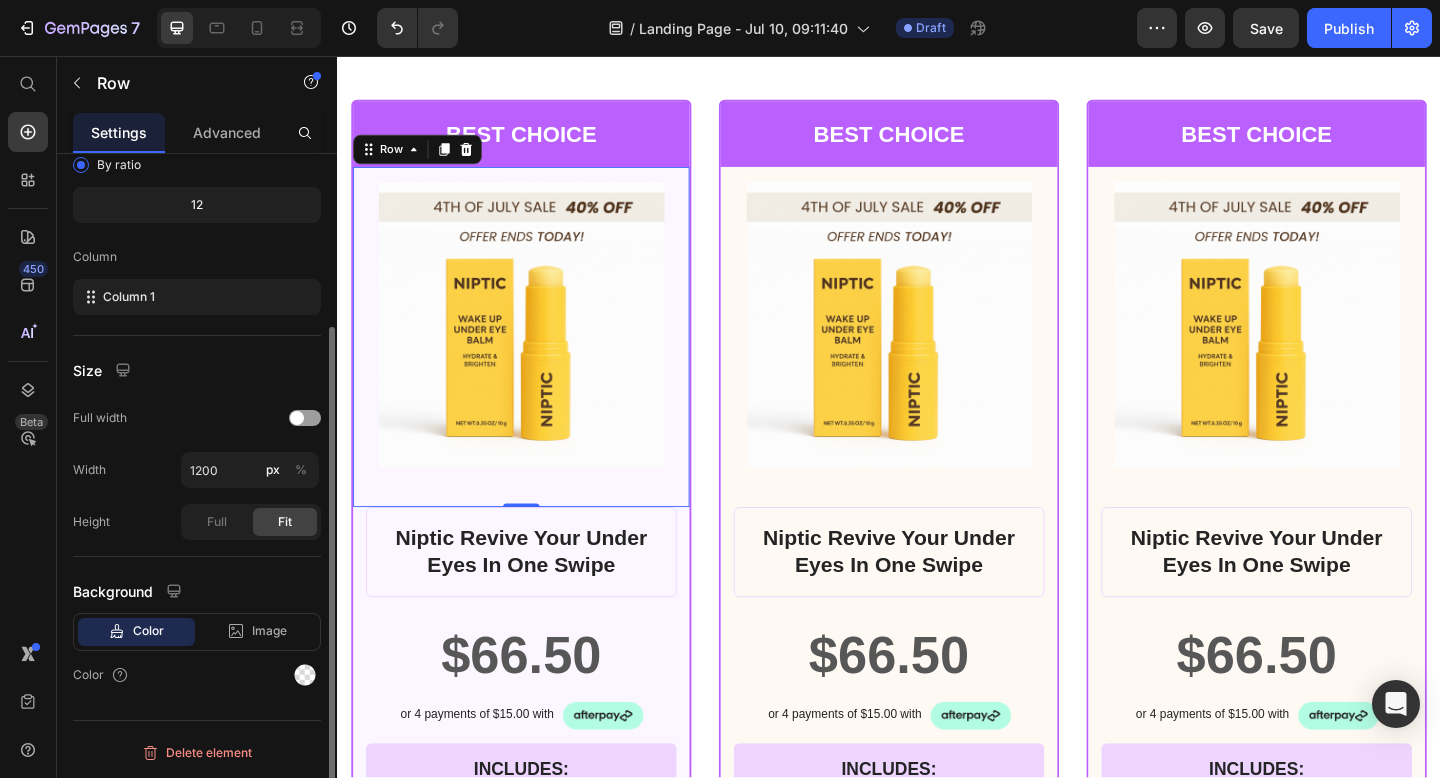 scroll, scrollTop: 231, scrollLeft: 0, axis: vertical 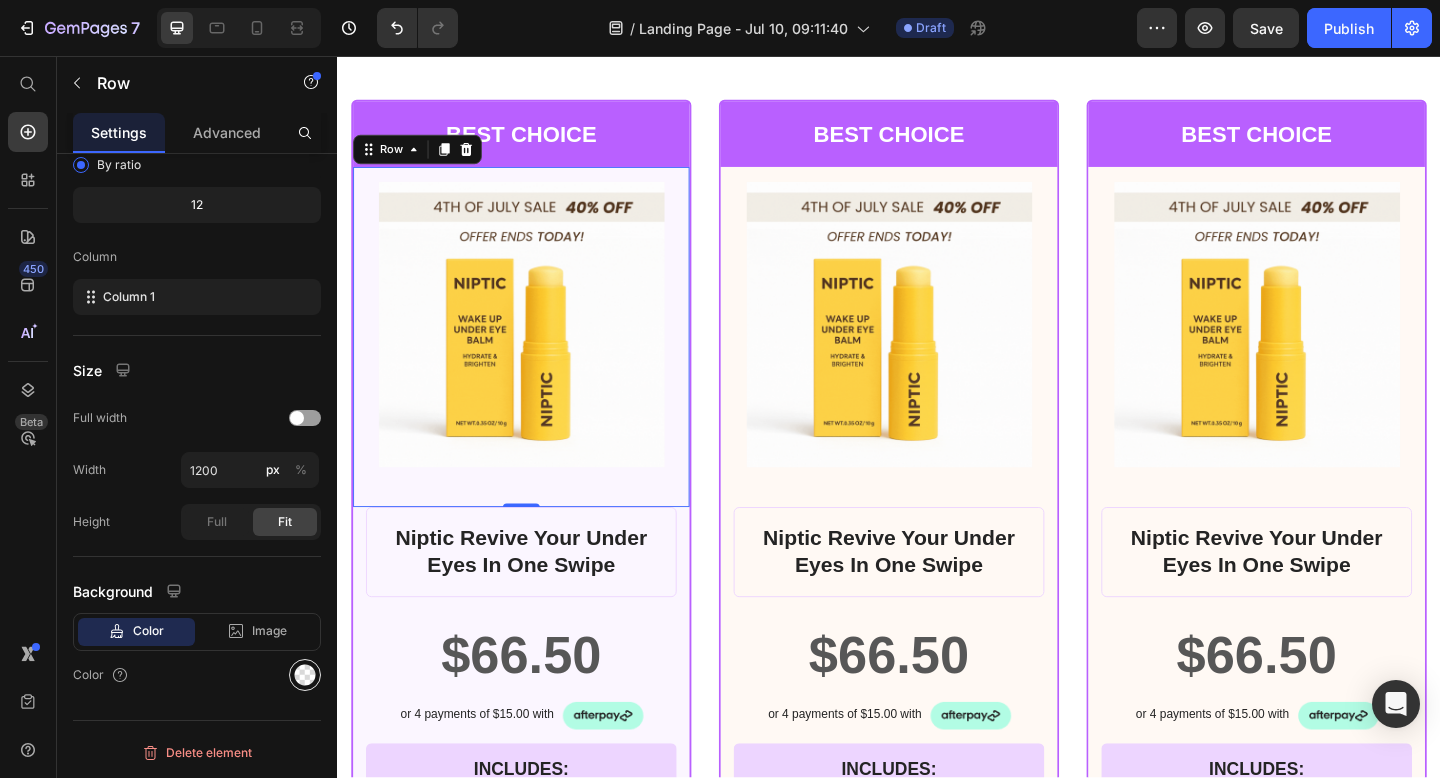click at bounding box center (305, 675) 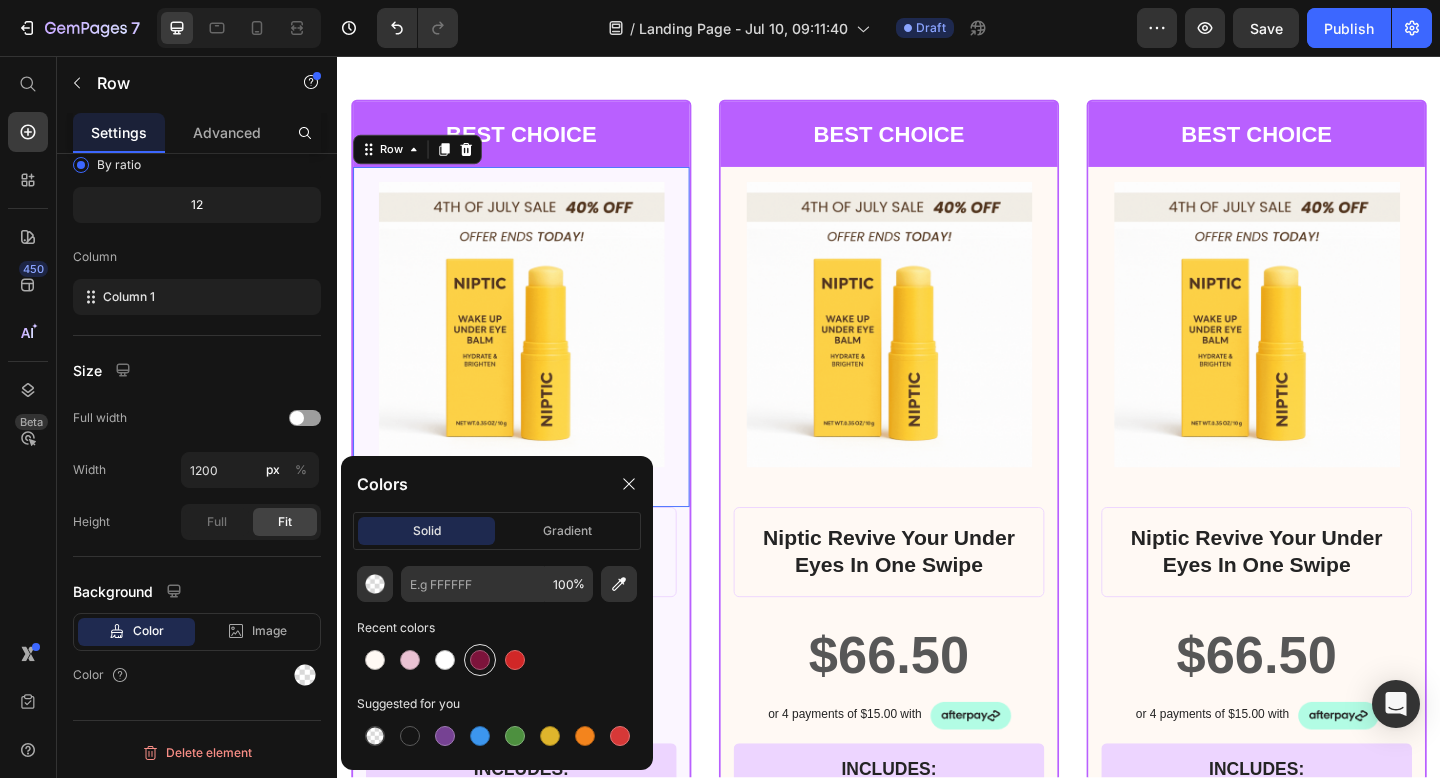click at bounding box center [480, 660] 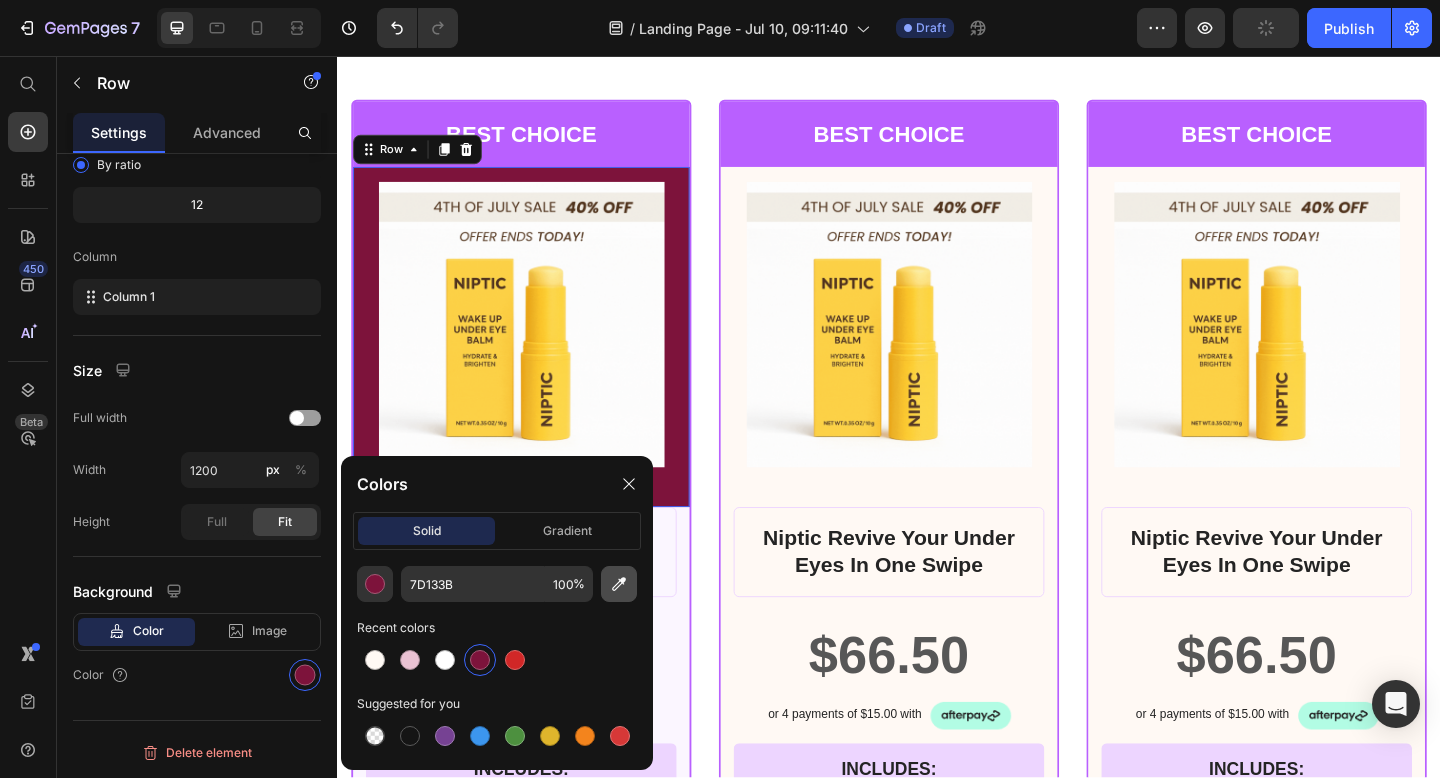 click 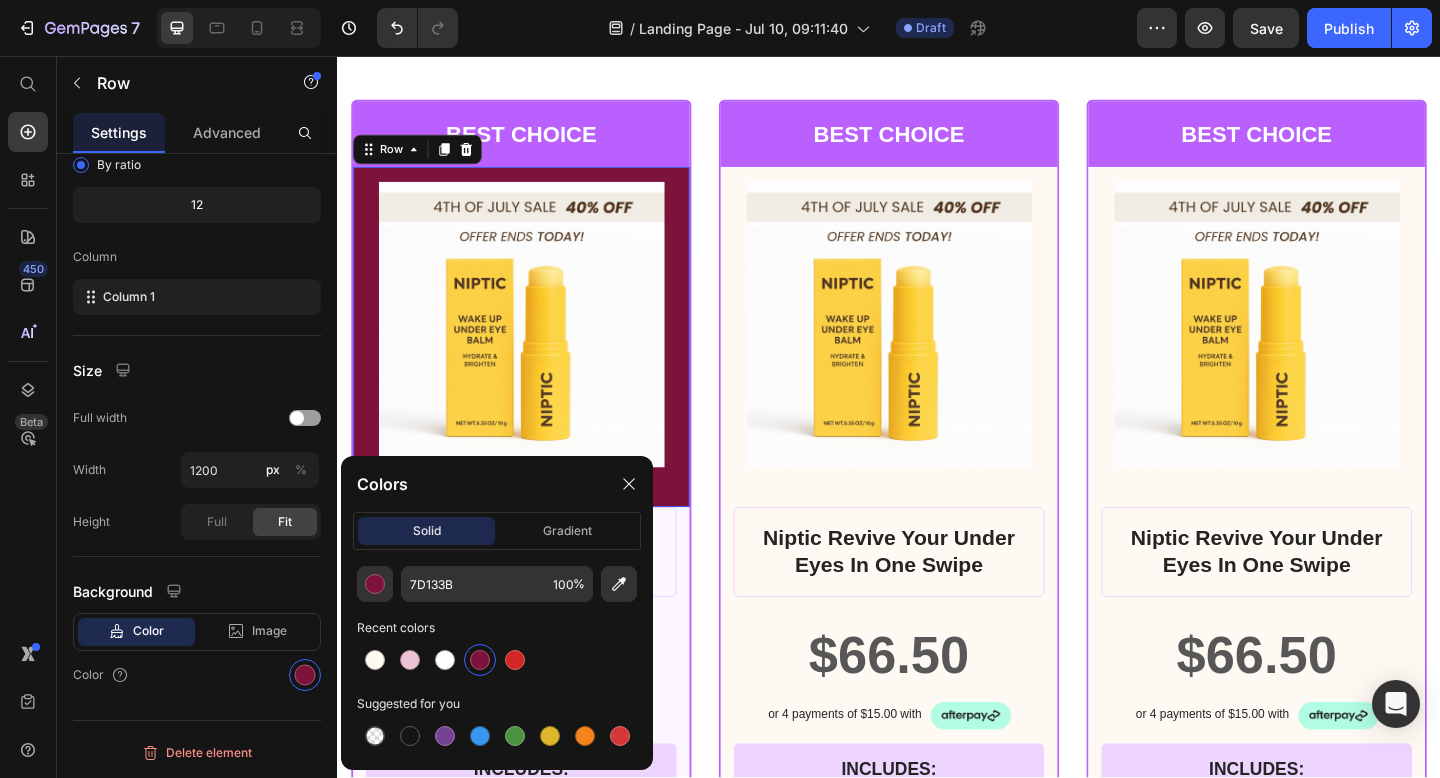 type on "FFF9F4" 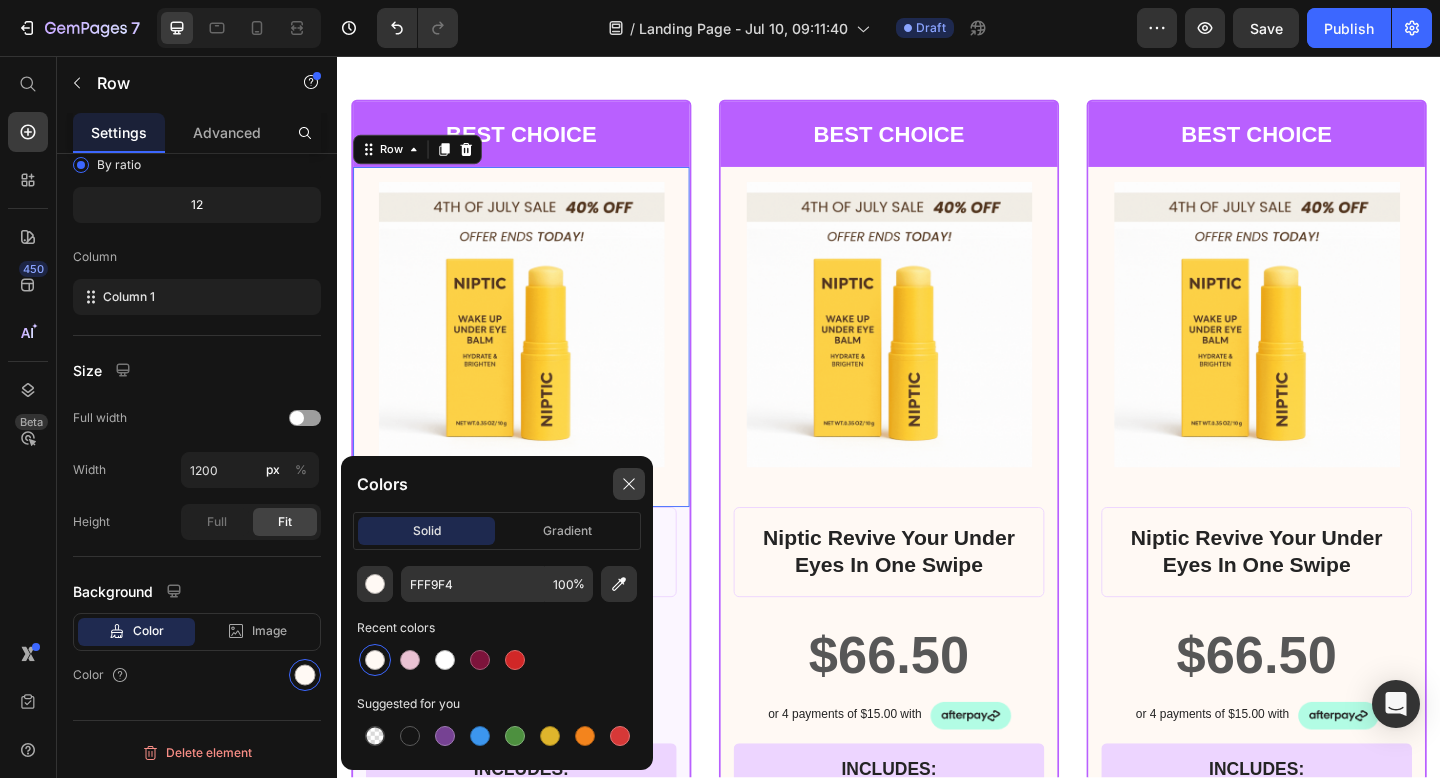 click 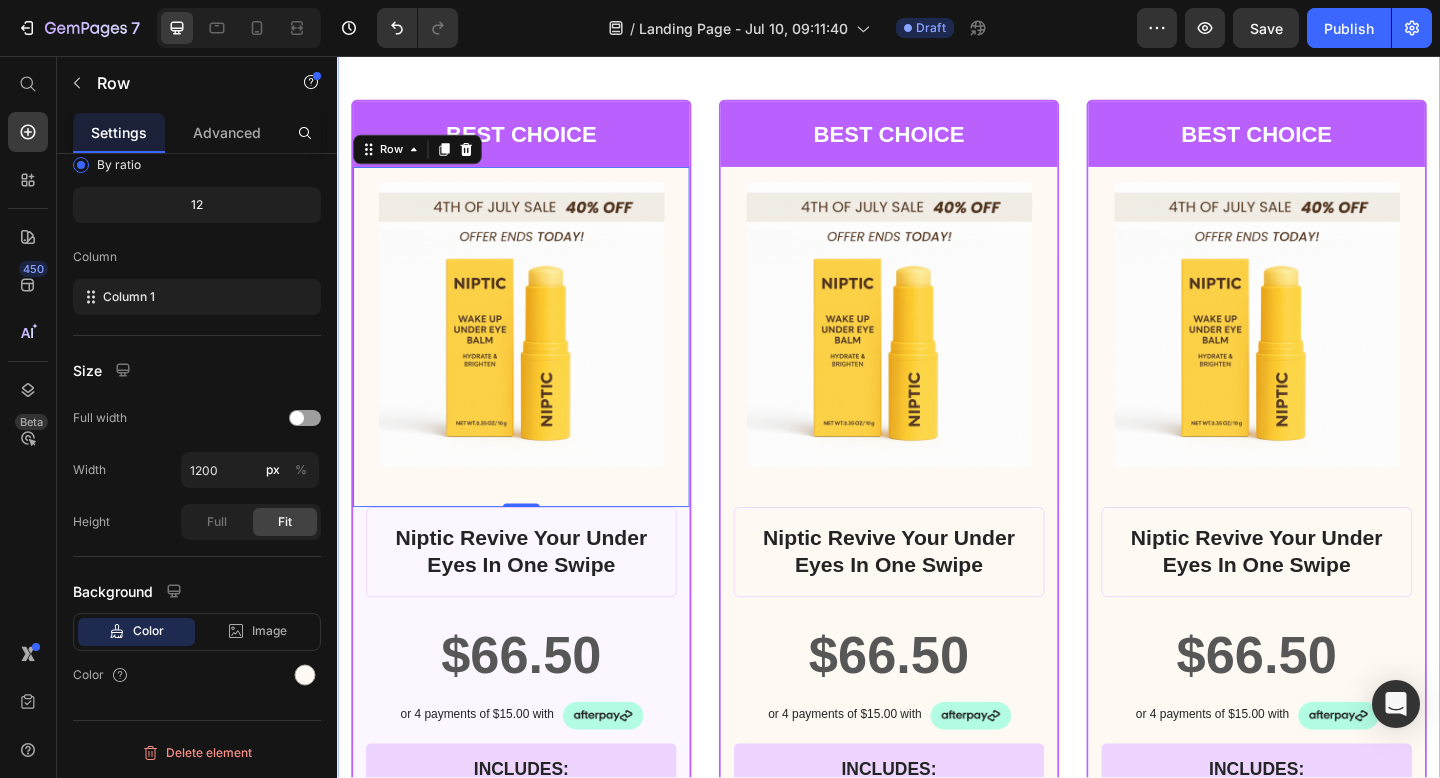 click on "BEST CHOICE Text Block Row Product Images Row   0 Niptic Revive Your Under Eyes In One Swipe Product Title $66.50 Product Price Row or 4 payments of $15.00 with Text Block Image Row INCLUDES: Text Block Row Row Lorem ipsum dolor sit amet, consectetur adipiscing elit. Text Block Lorem ipsum dolor Text Block Lorem ipsum dolor sit amet, consectetur Text Block Row Lorem ipsum dolor sit amet, consectetur Text Block Row Lorem ipsum dolor sit amet, consectetur Text Block Row Lorem ipsum dolor sit amet, consectetur Text Block Row $66.50 Product Price BEST PRICE. BUY NOW! Add to Cart Row 30 - Day money back guarantee Text Block Row Product Row BEST CHOICE Text Block Row Product Images Row Niptic Revive Your Under Eyes In One Swipe Product Title $66.50 Product Price Row or 4 payments of $15.00 with Text Block Image Row INCLUDES: Text Block Row Row Lorem ipsum dolor sit amet, consectetur adipiscing elit. Text Block Lorem ipsum dolor Text Block Lorem ipsum dolor sit amet, consectetur Text Block Row Text Block Row Row" at bounding box center (937, 799) 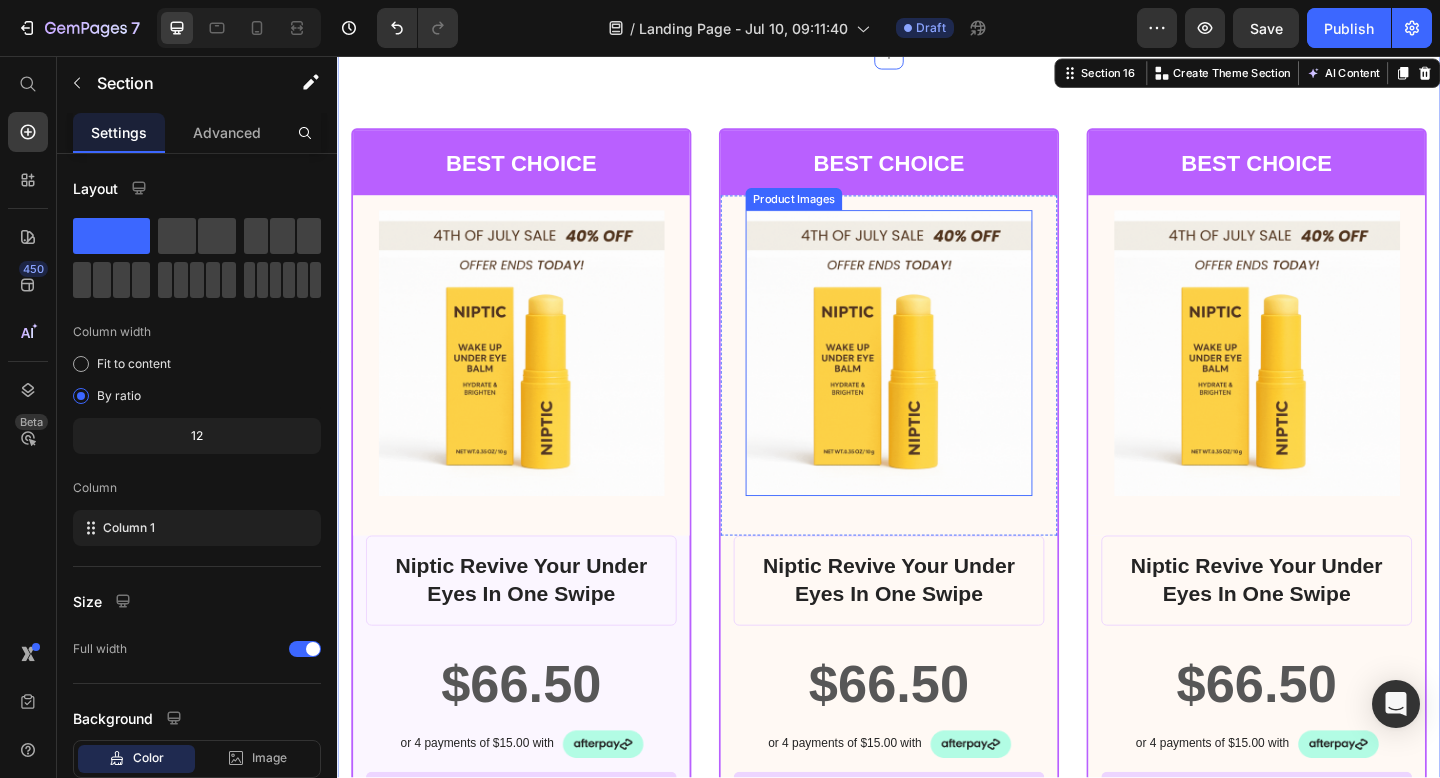 scroll, scrollTop: 16321, scrollLeft: 0, axis: vertical 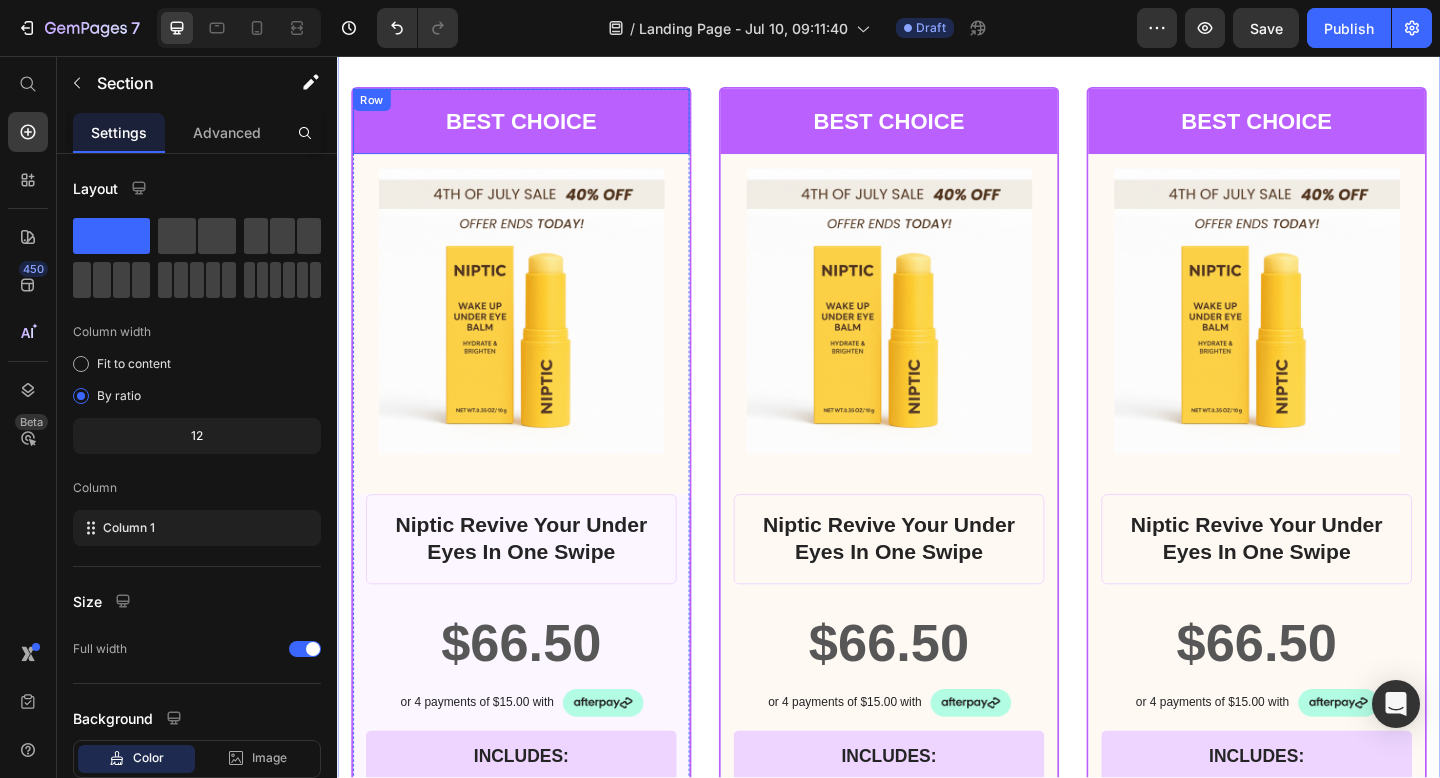 click on "BEST CHOICE Text Block Row" at bounding box center [537, 127] 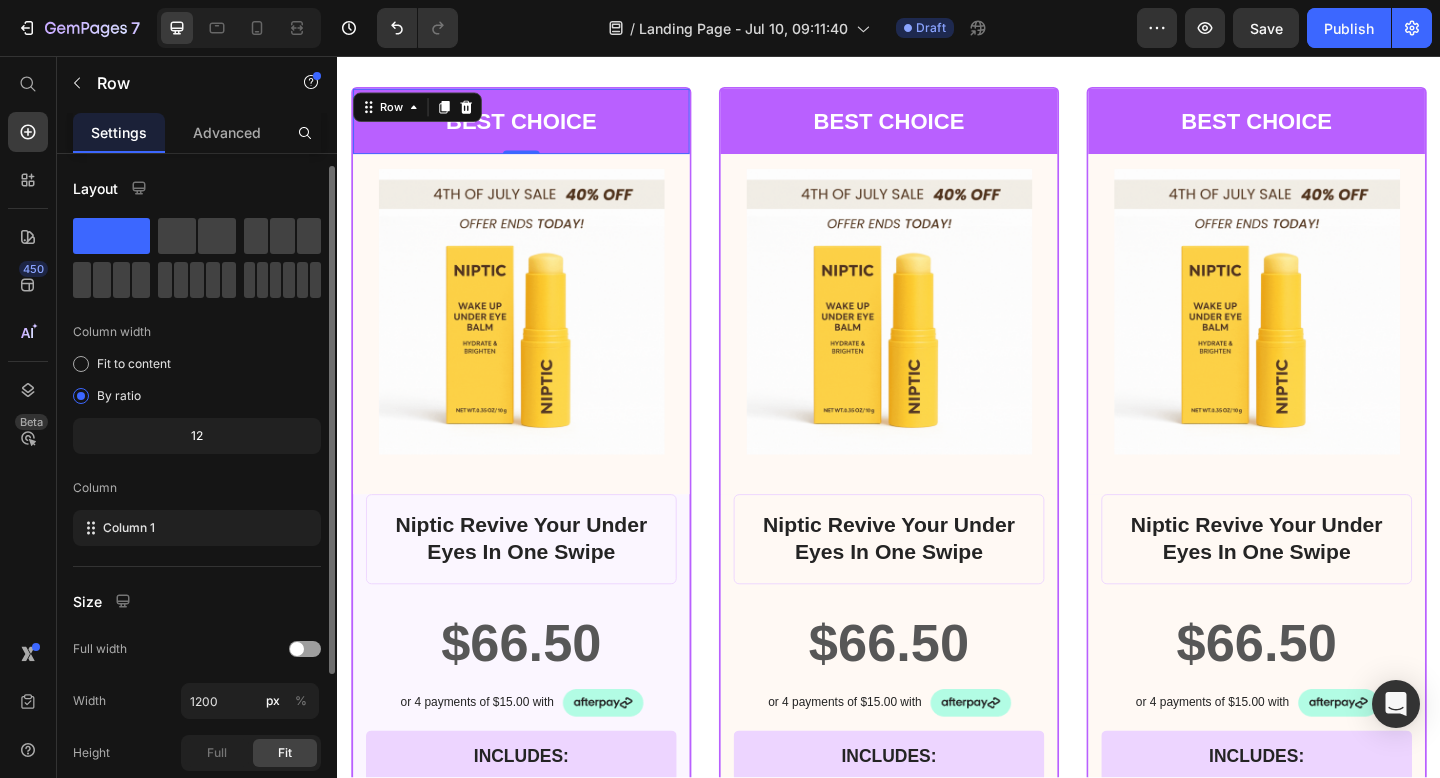 scroll, scrollTop: 231, scrollLeft: 0, axis: vertical 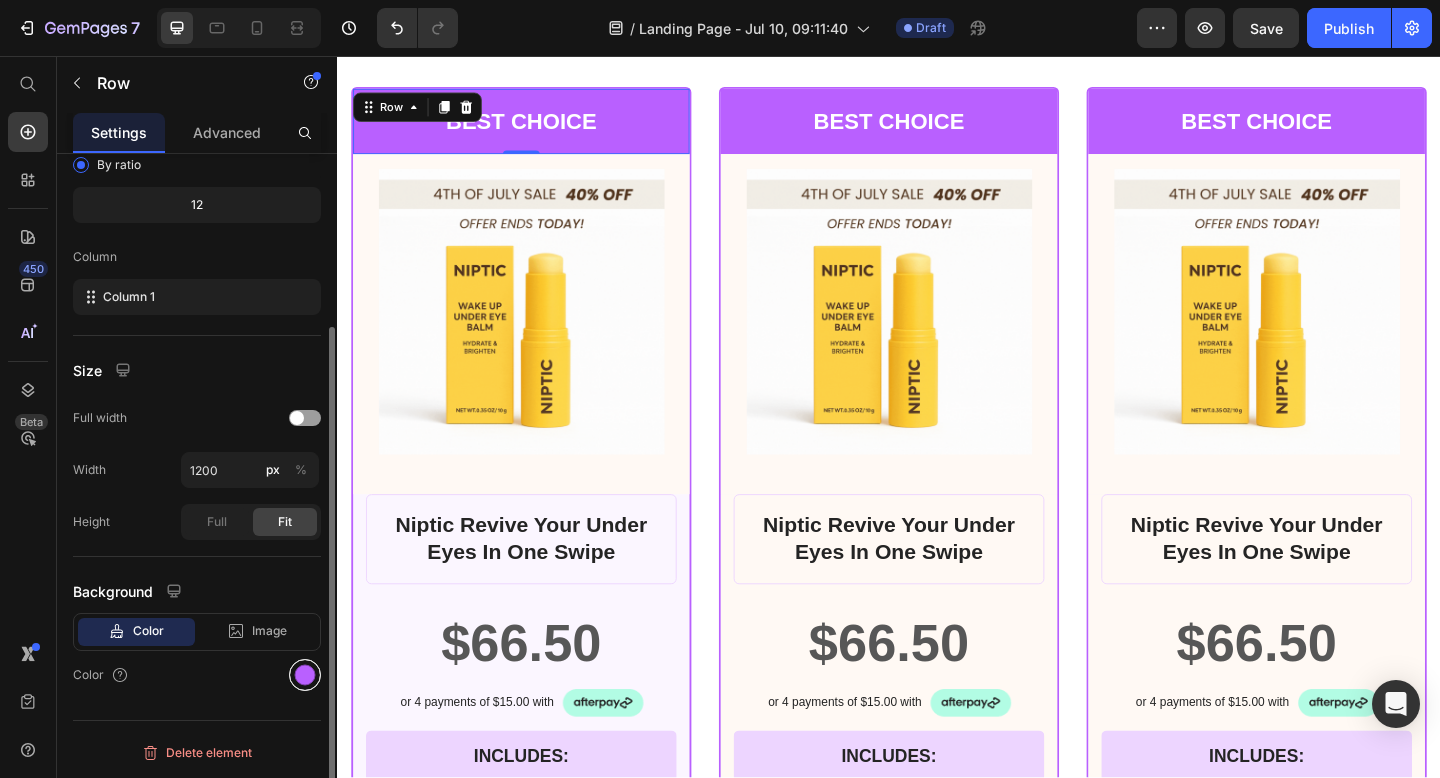 click at bounding box center (305, 675) 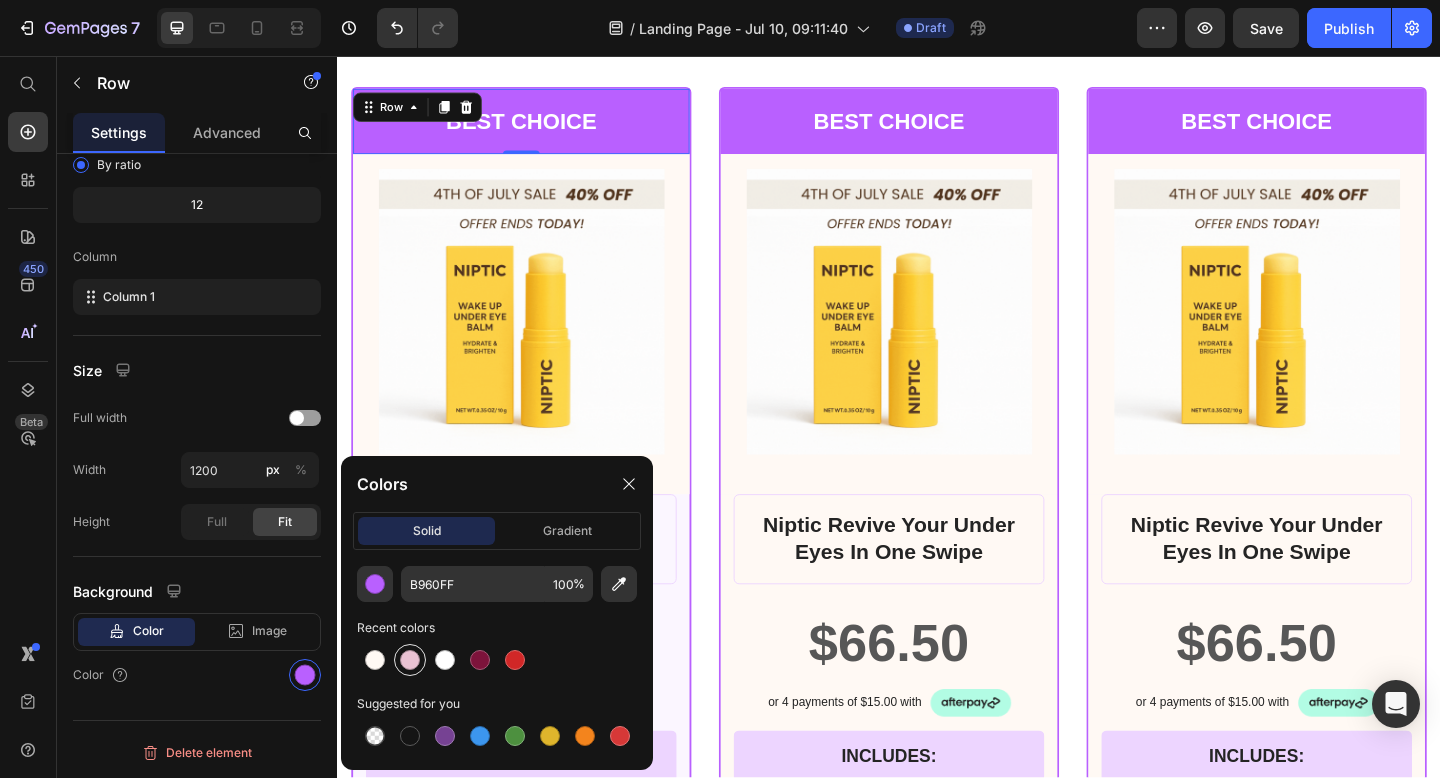 click at bounding box center [410, 660] 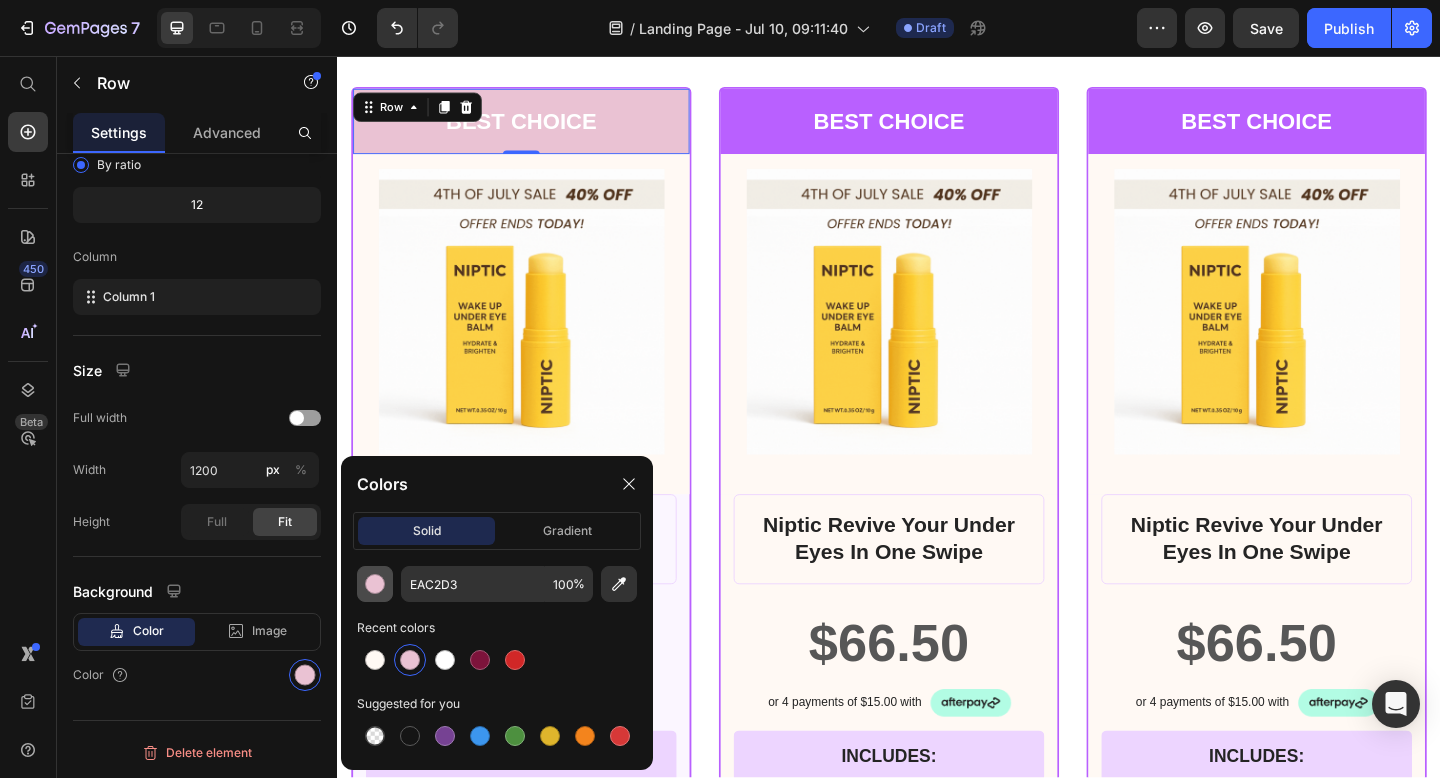 click at bounding box center [375, 584] 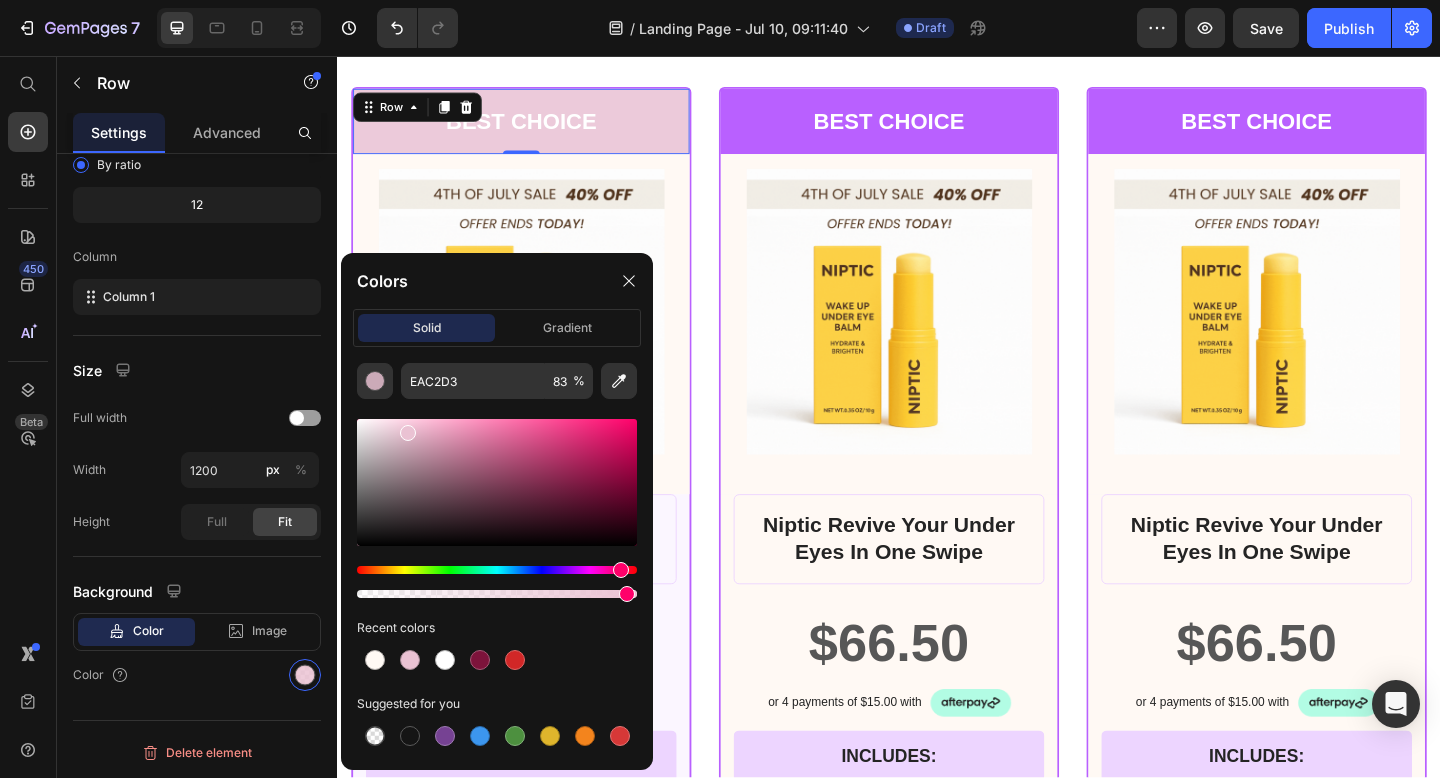 drag, startPoint x: 926, startPoint y: 648, endPoint x: 699, endPoint y: 667, distance: 227.79376 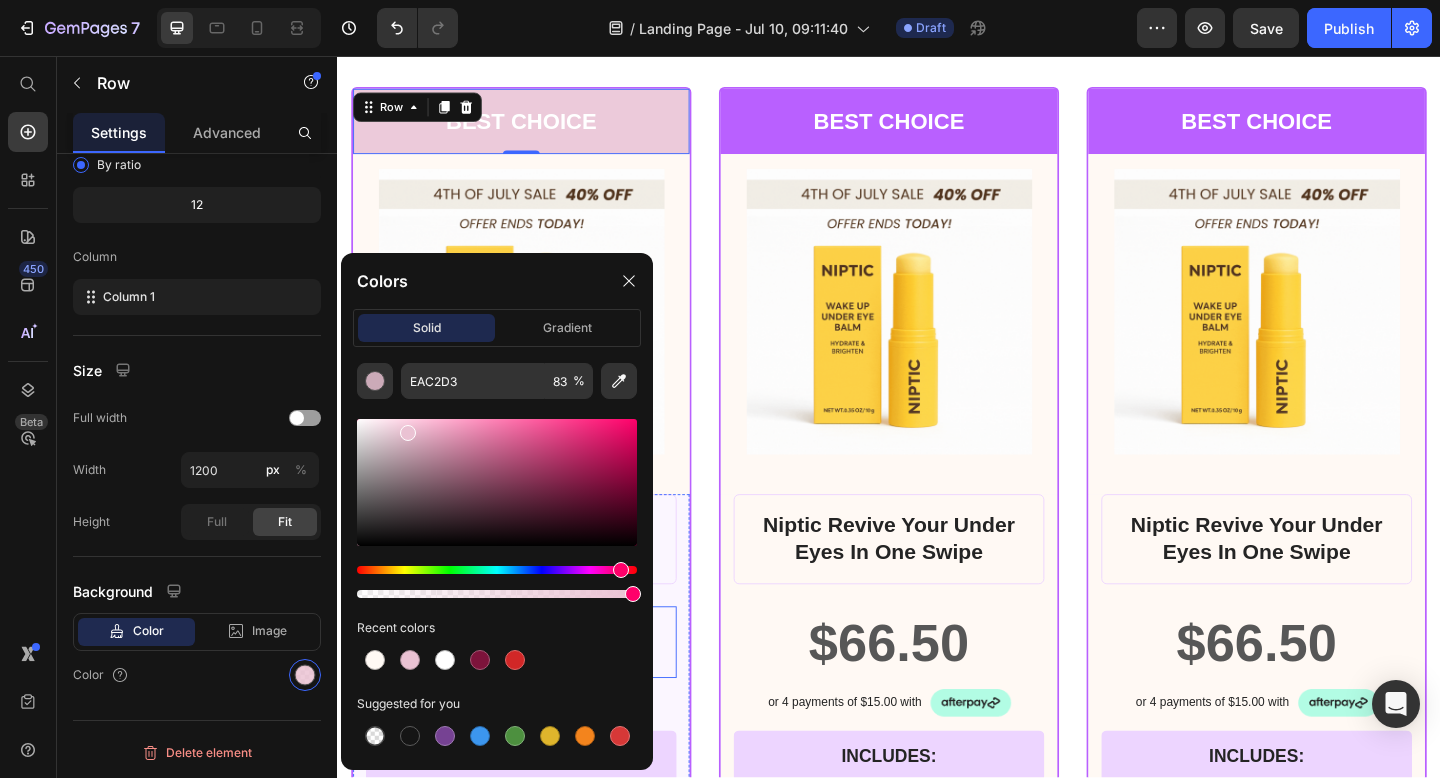 type on "100" 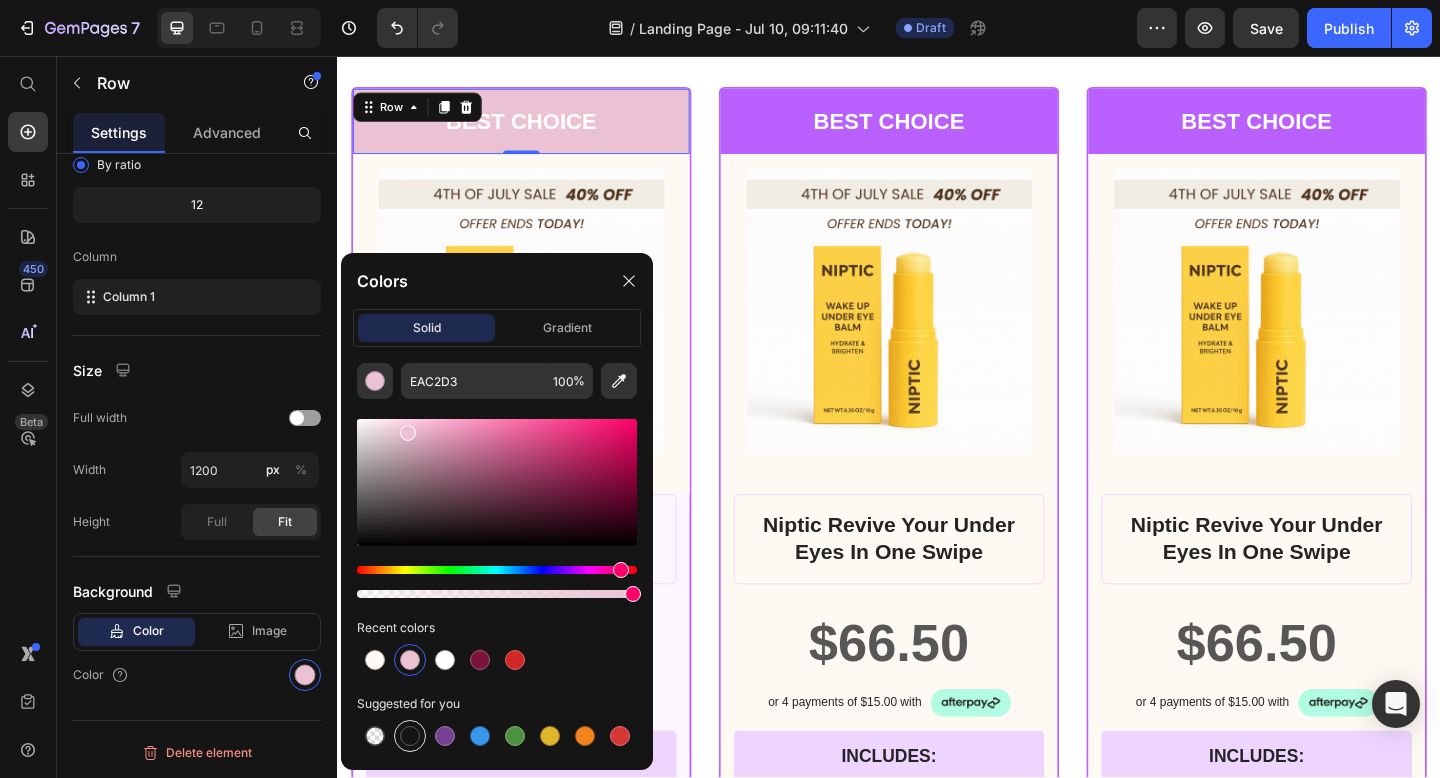 click at bounding box center (410, 736) 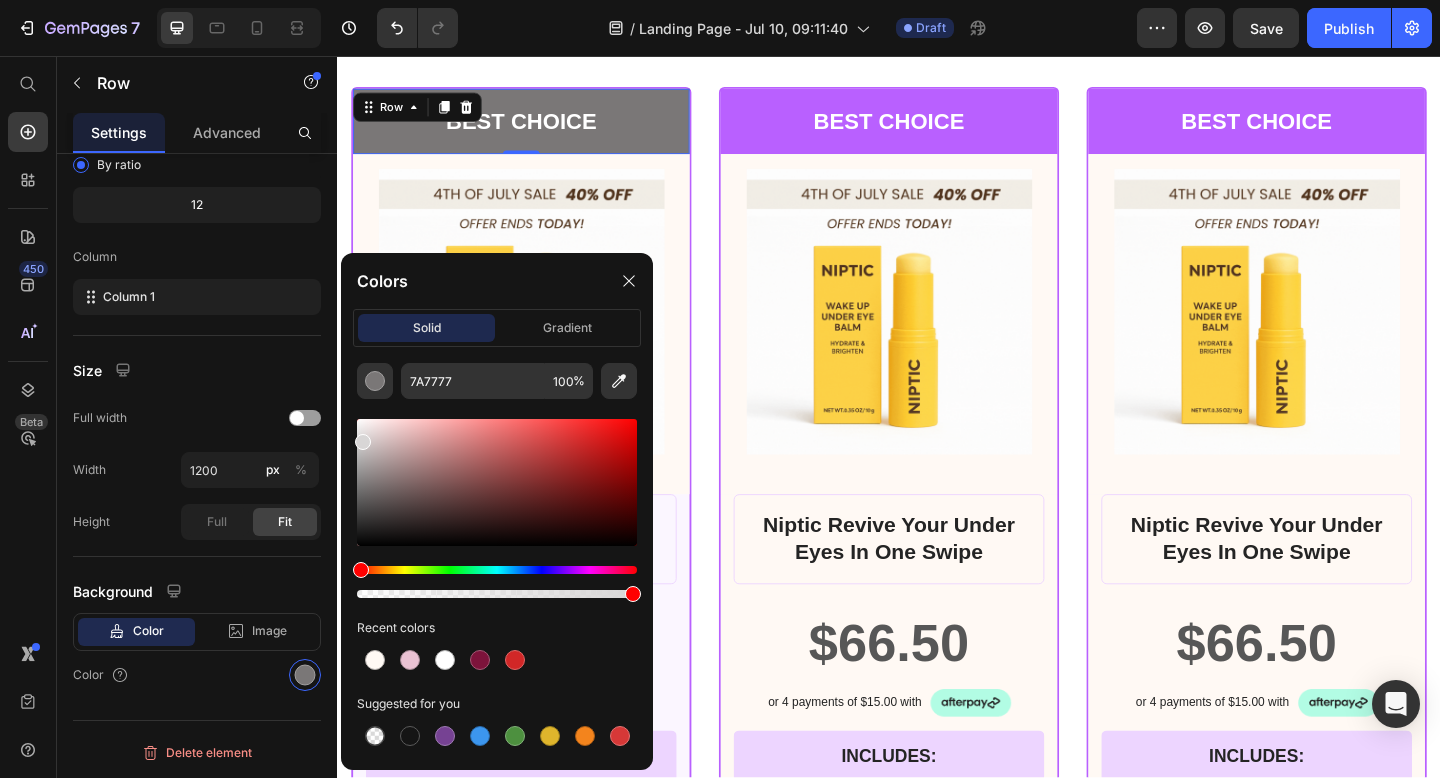 drag, startPoint x: 371, startPoint y: 504, endPoint x: 360, endPoint y: 438, distance: 66.910385 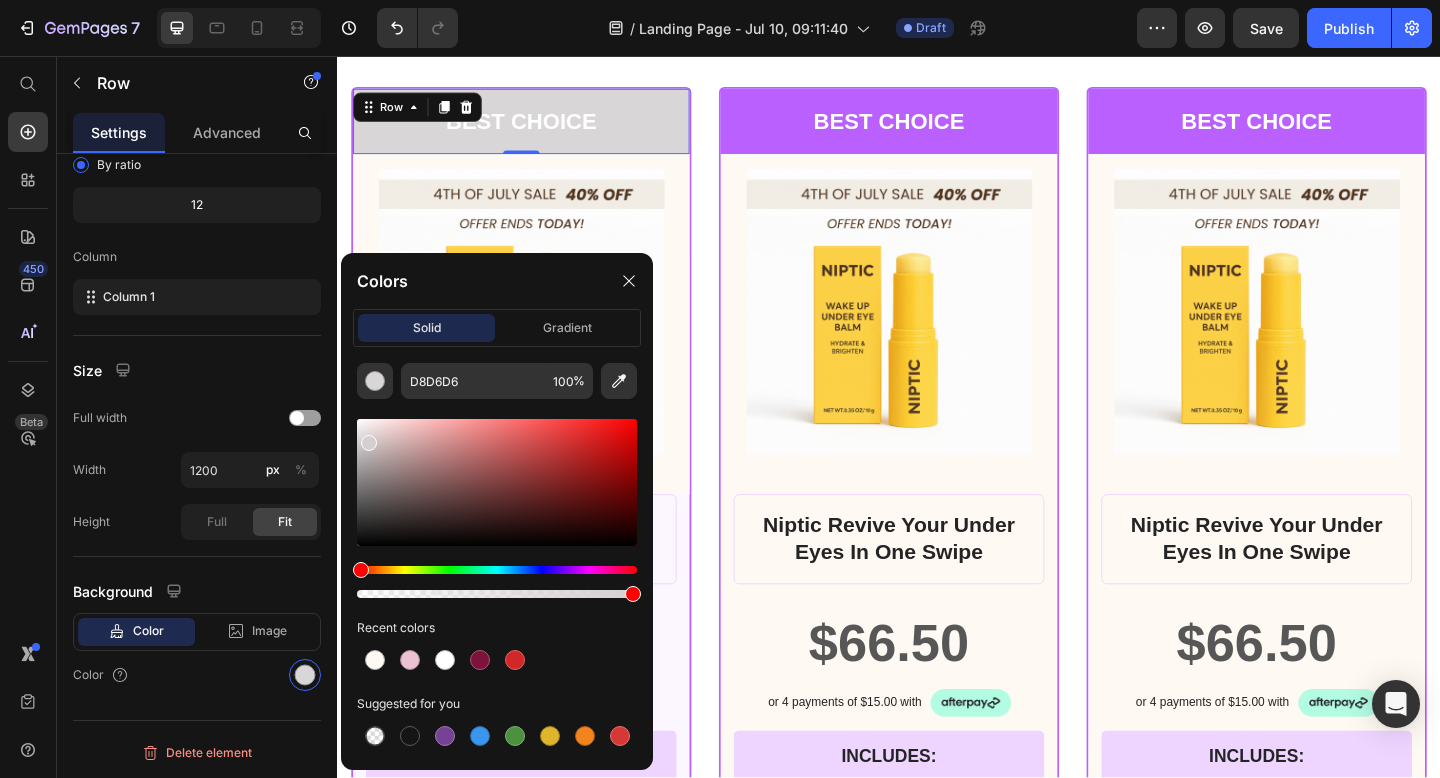 click at bounding box center [369, 443] 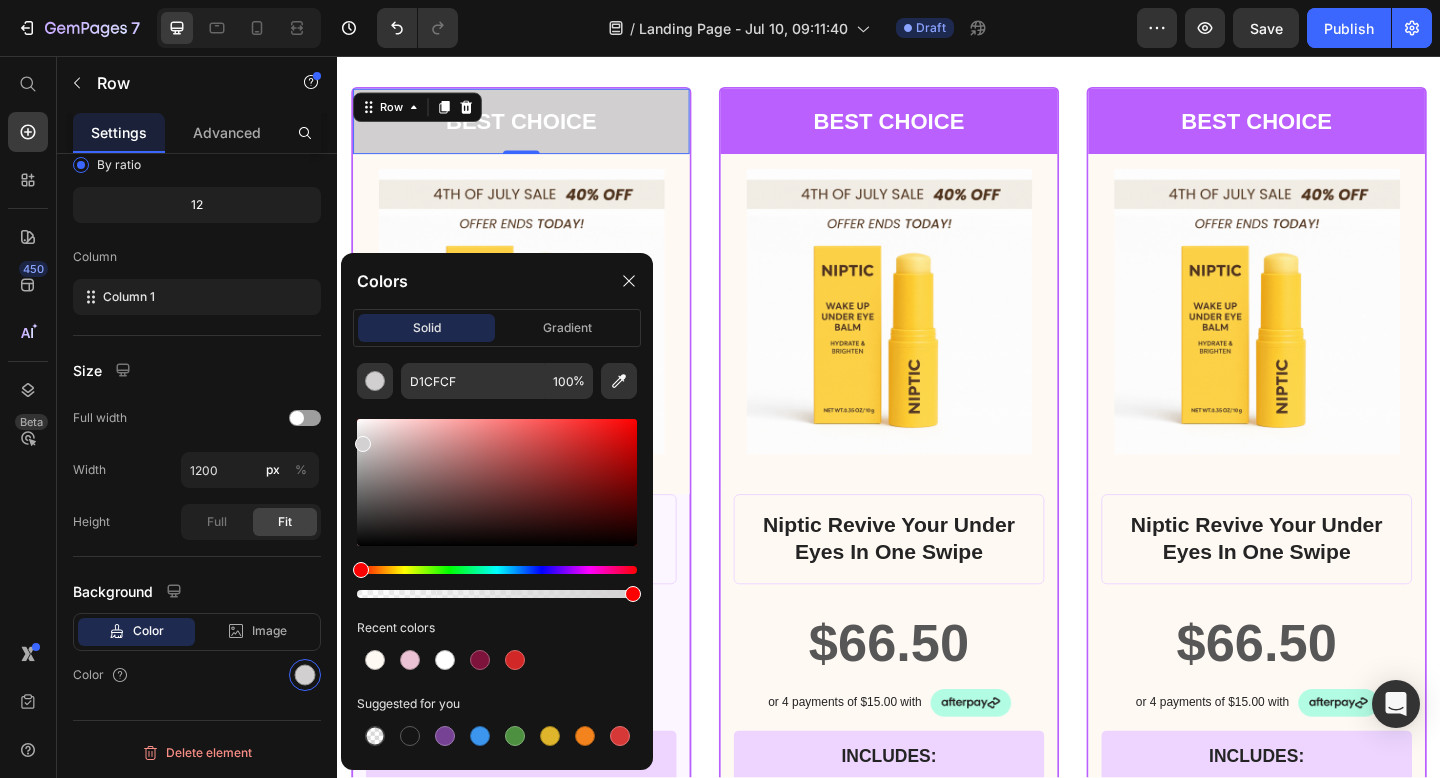 type on "D3D1D1" 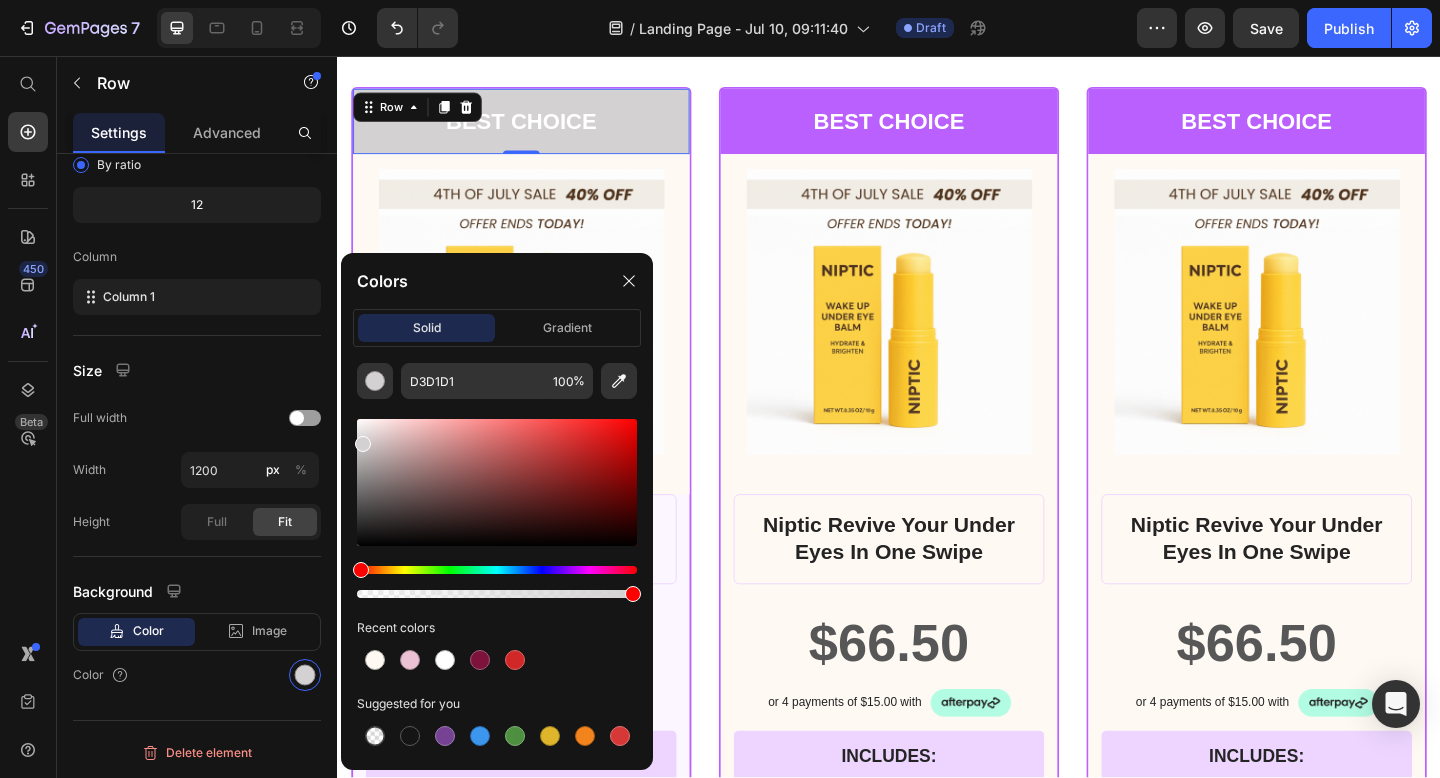 click at bounding box center [363, 444] 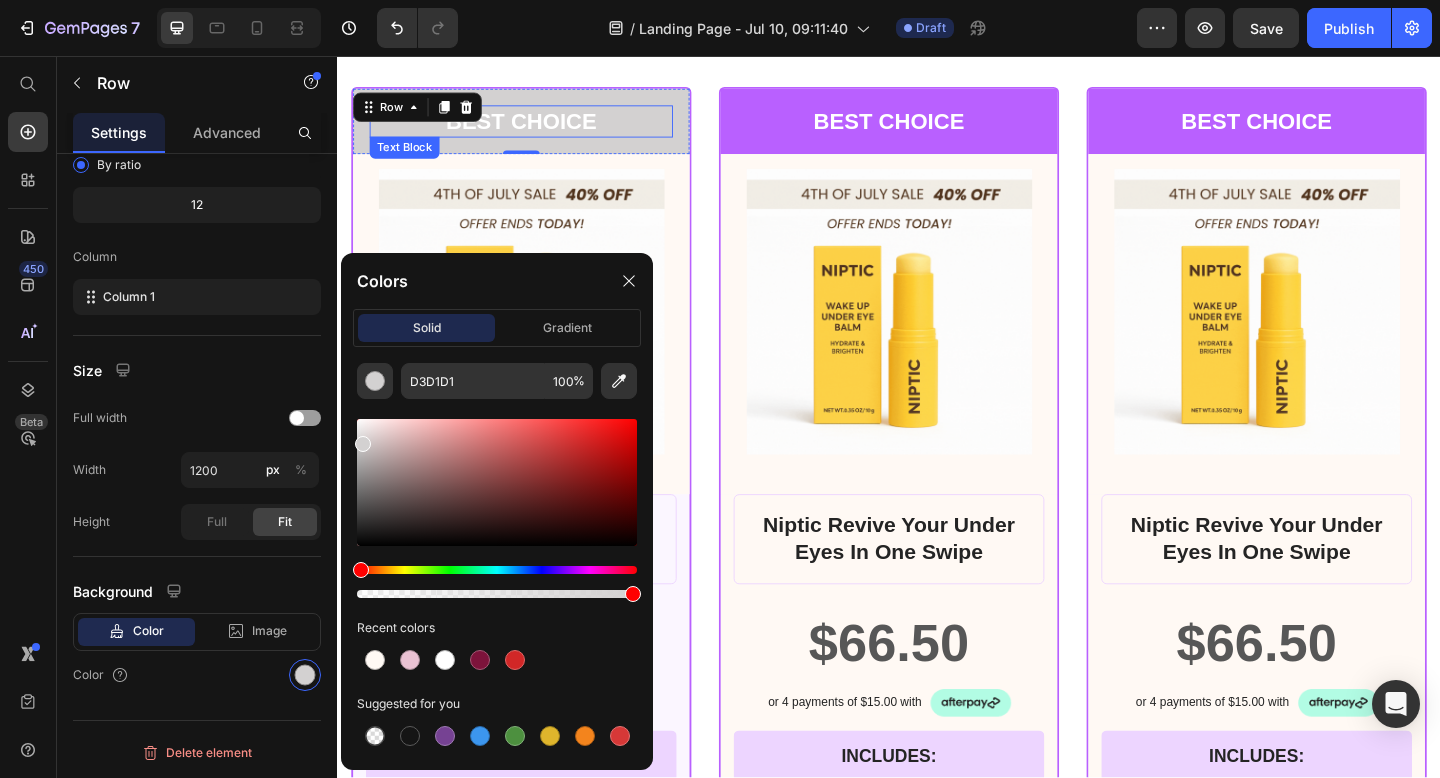 click on "BEST CHOICE" at bounding box center (537, 127) 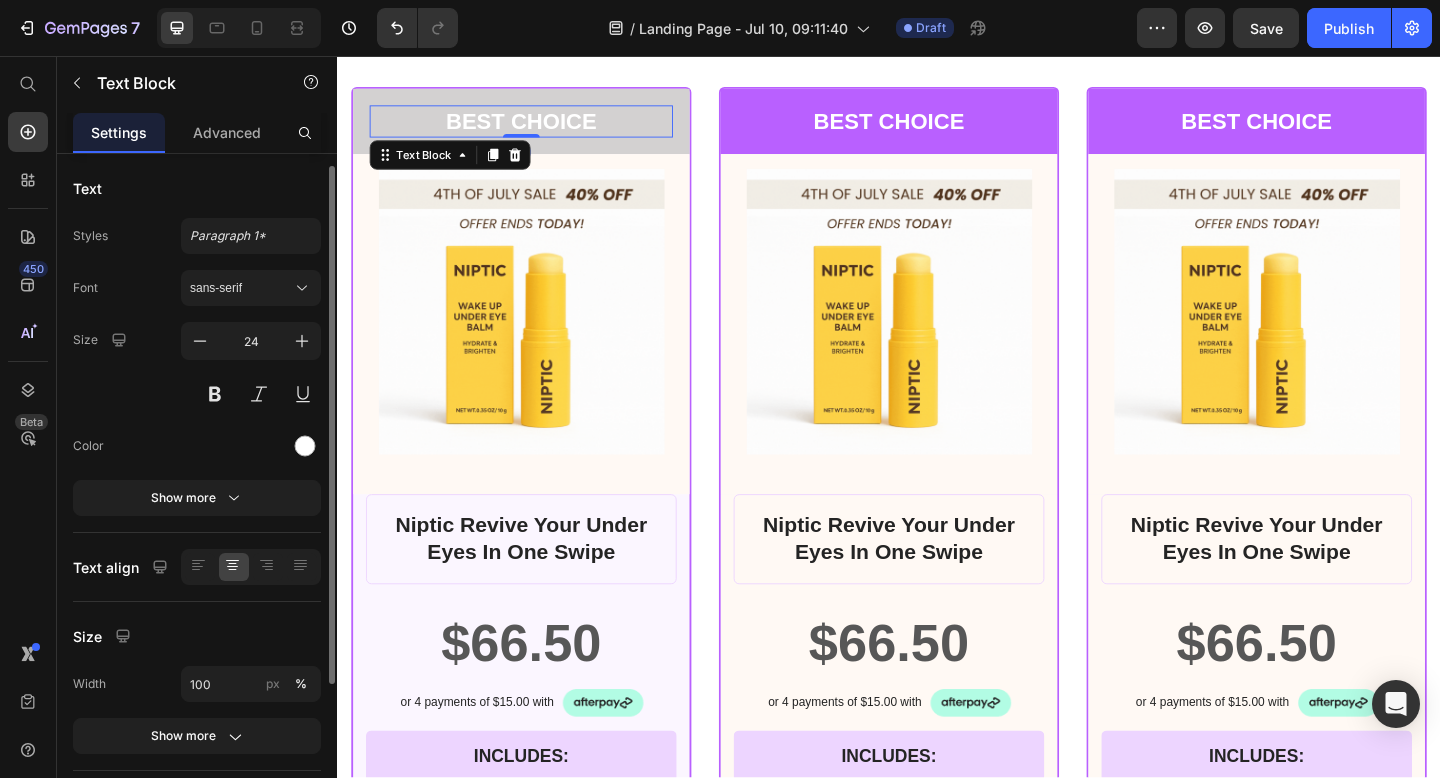 scroll, scrollTop: 214, scrollLeft: 0, axis: vertical 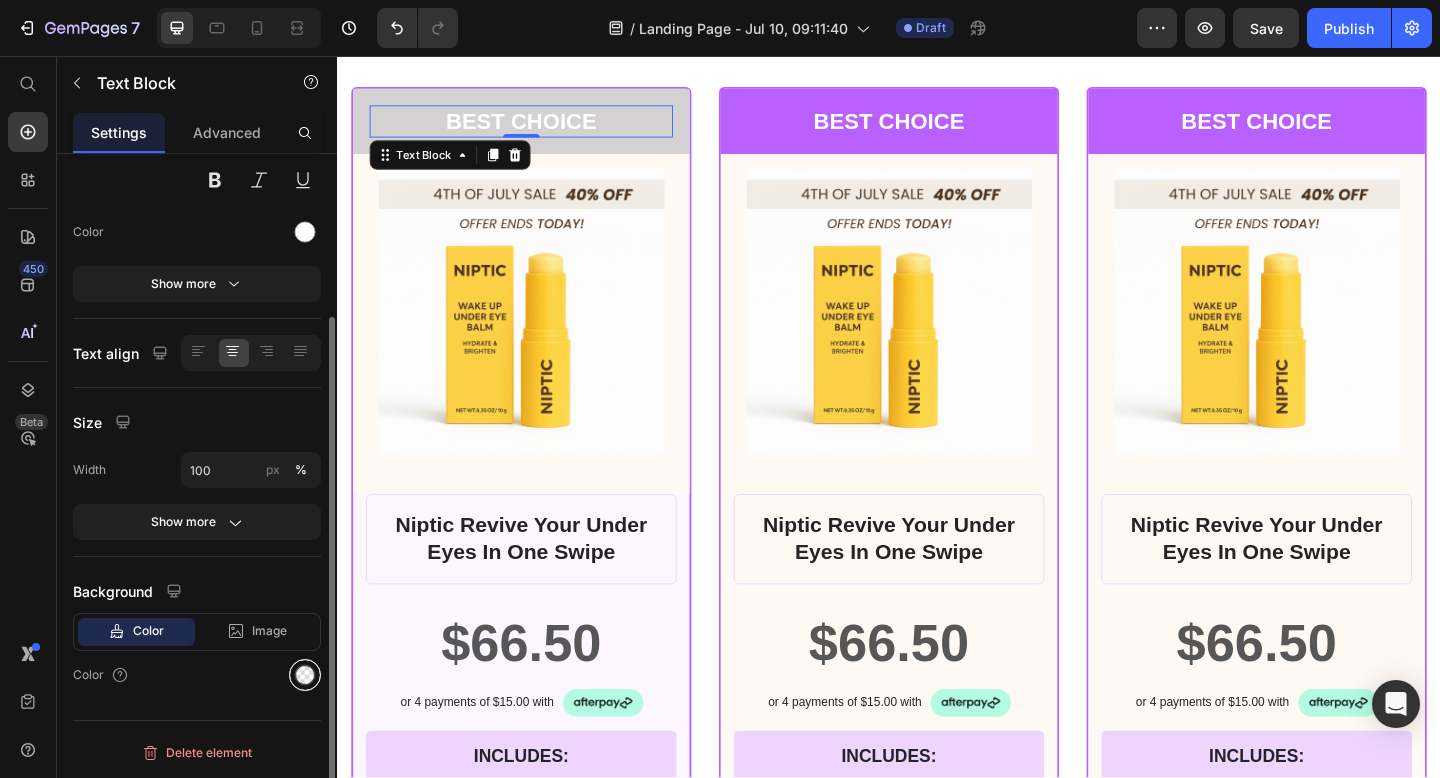 click at bounding box center (305, 675) 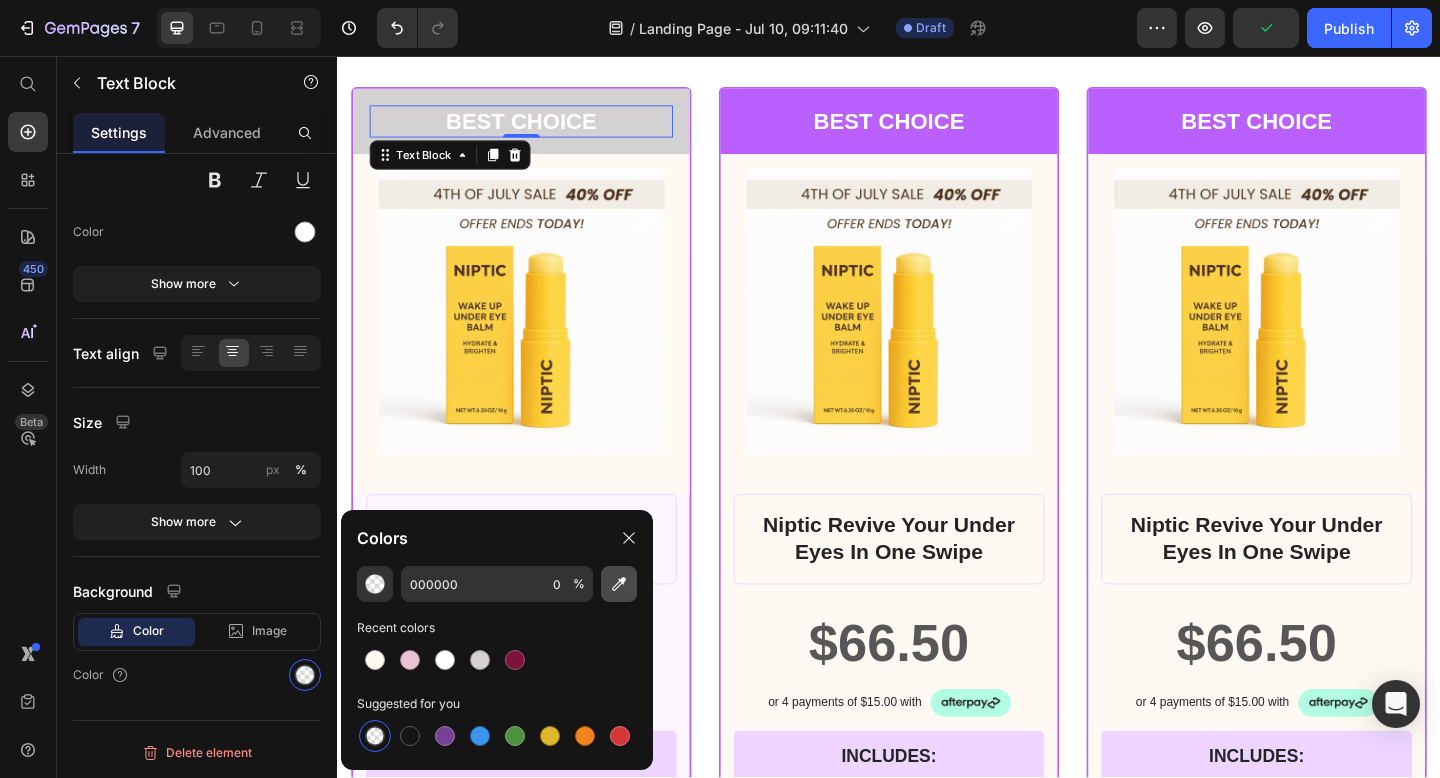 click at bounding box center (619, 584) 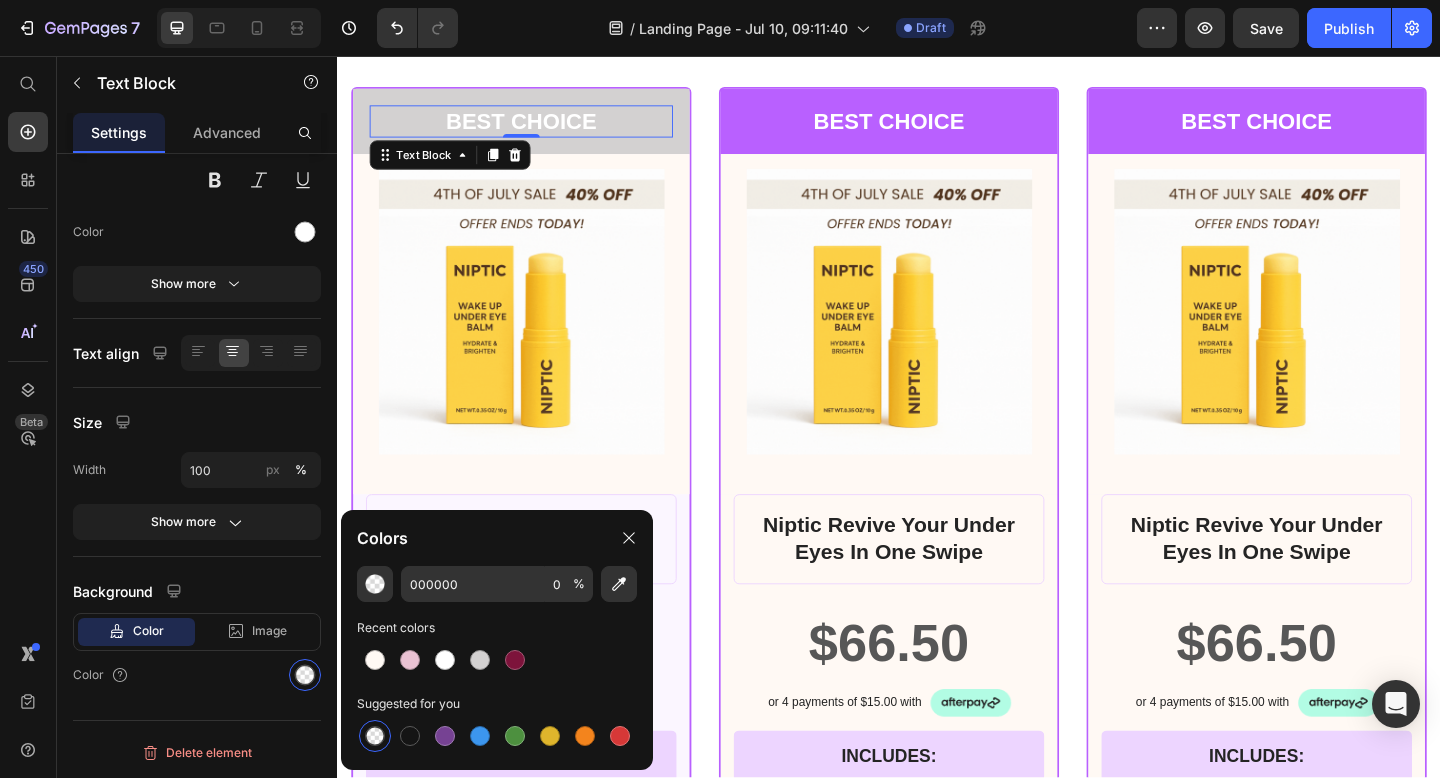 type on "575757" 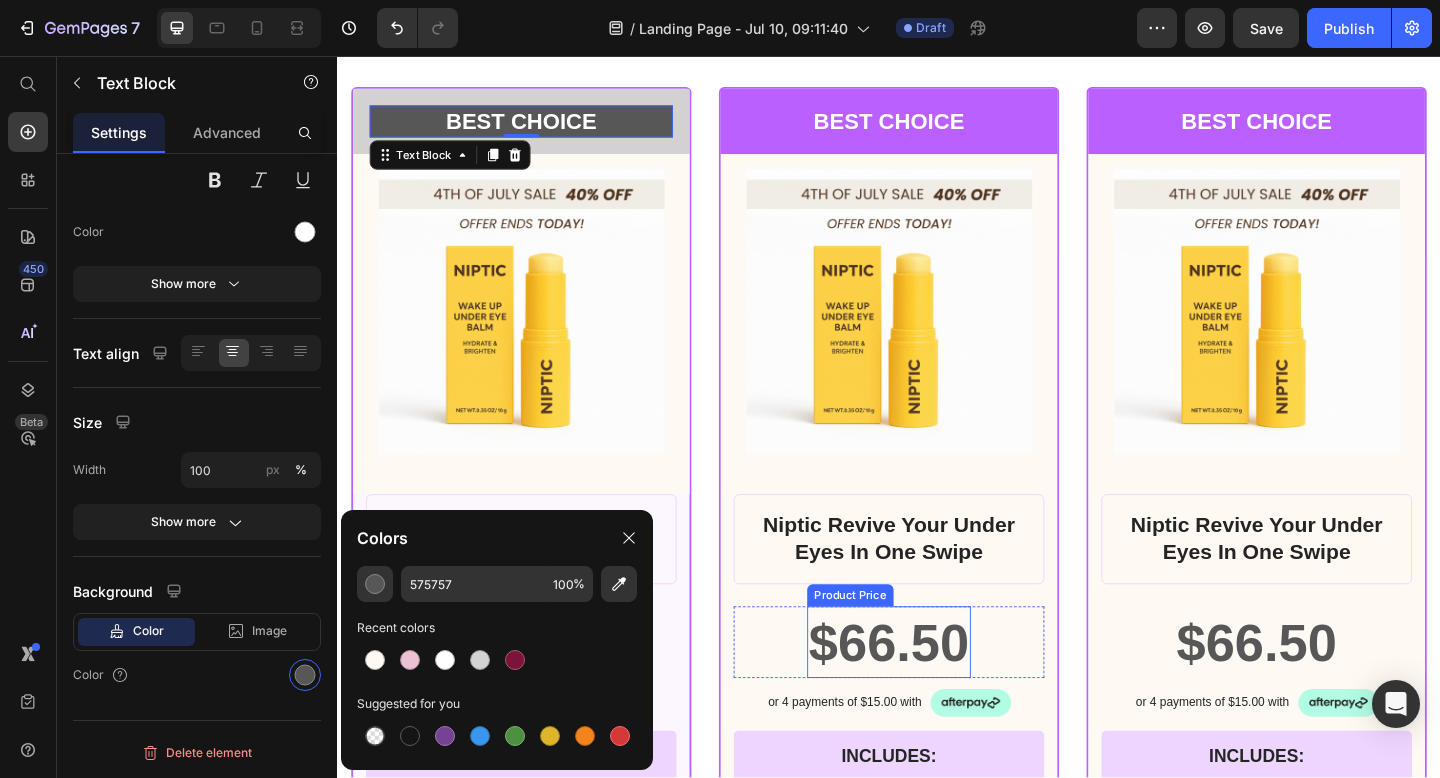 type 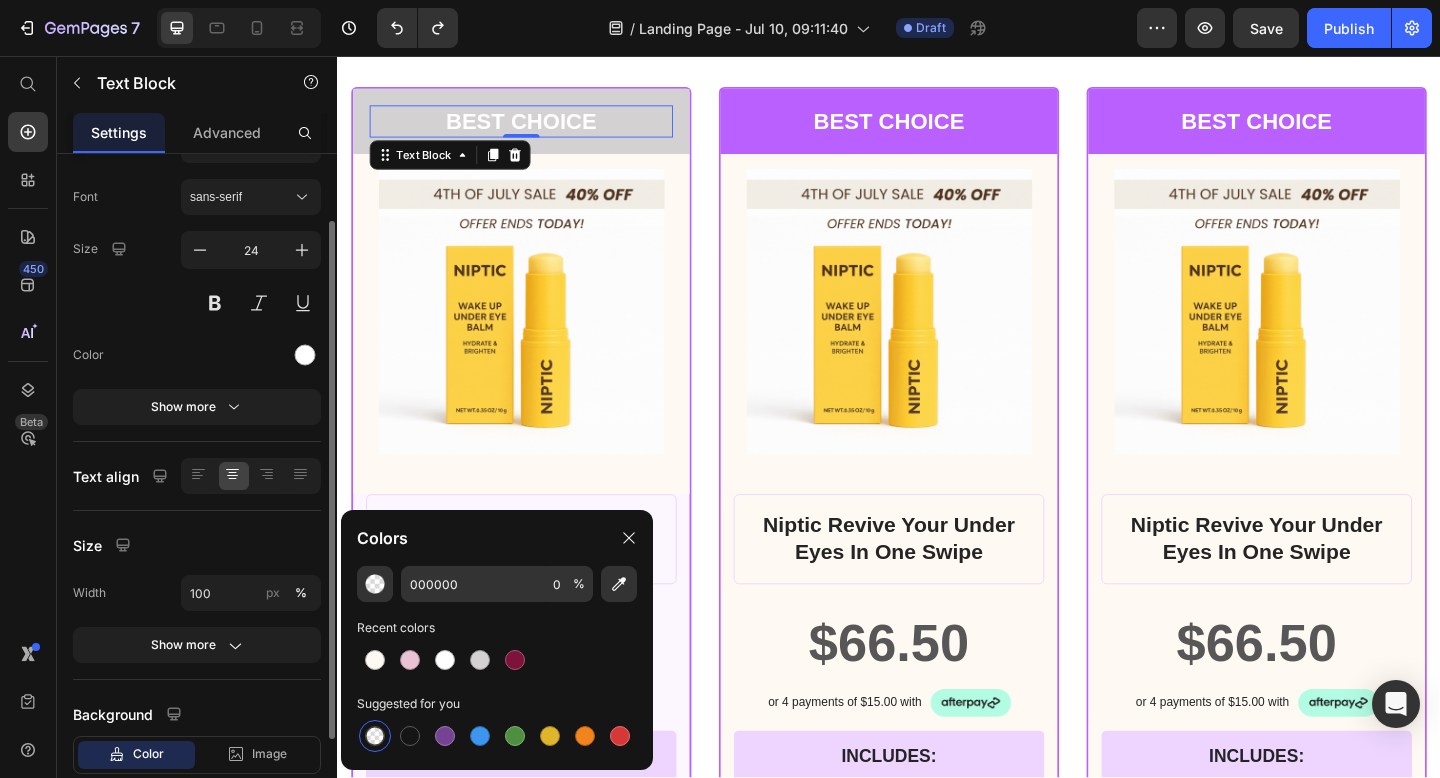 scroll, scrollTop: 93, scrollLeft: 0, axis: vertical 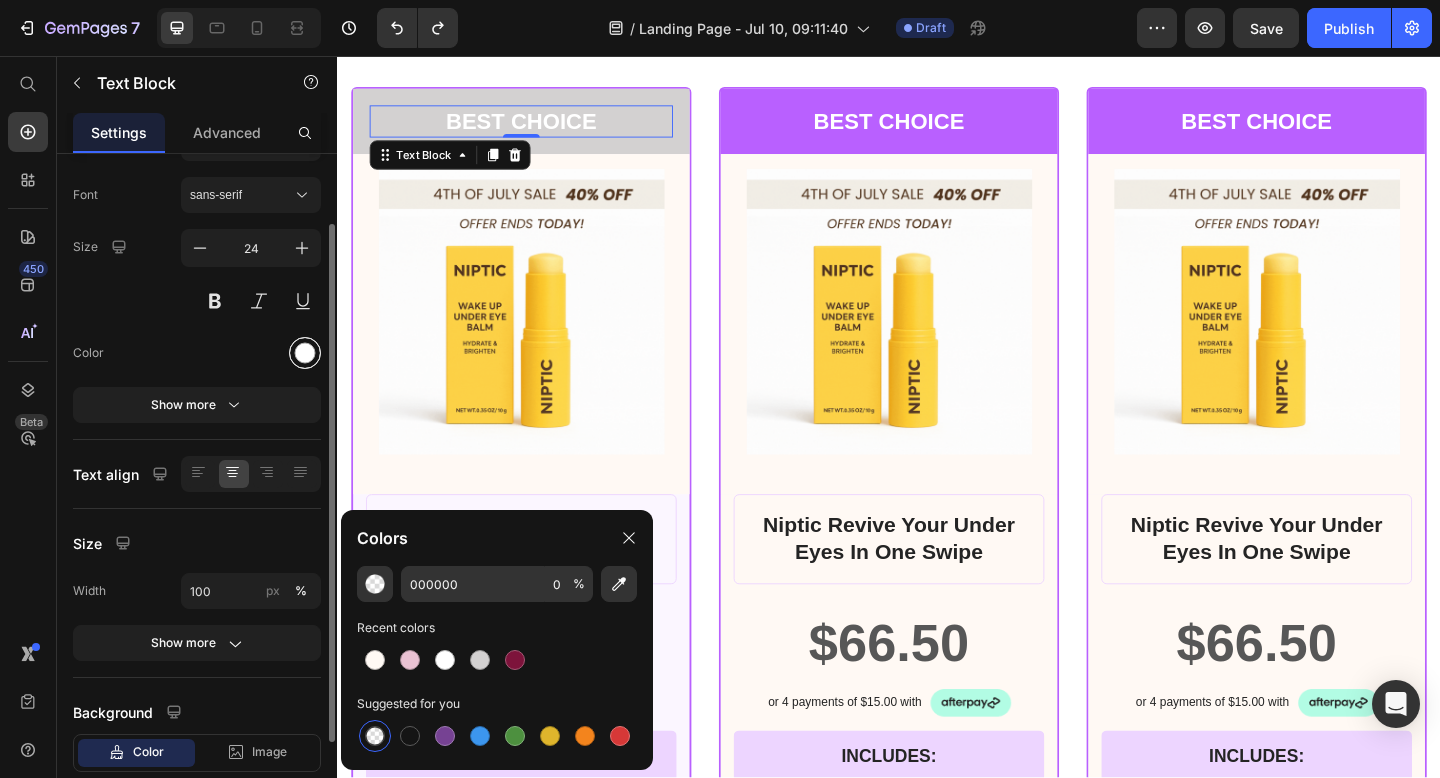click at bounding box center [305, 353] 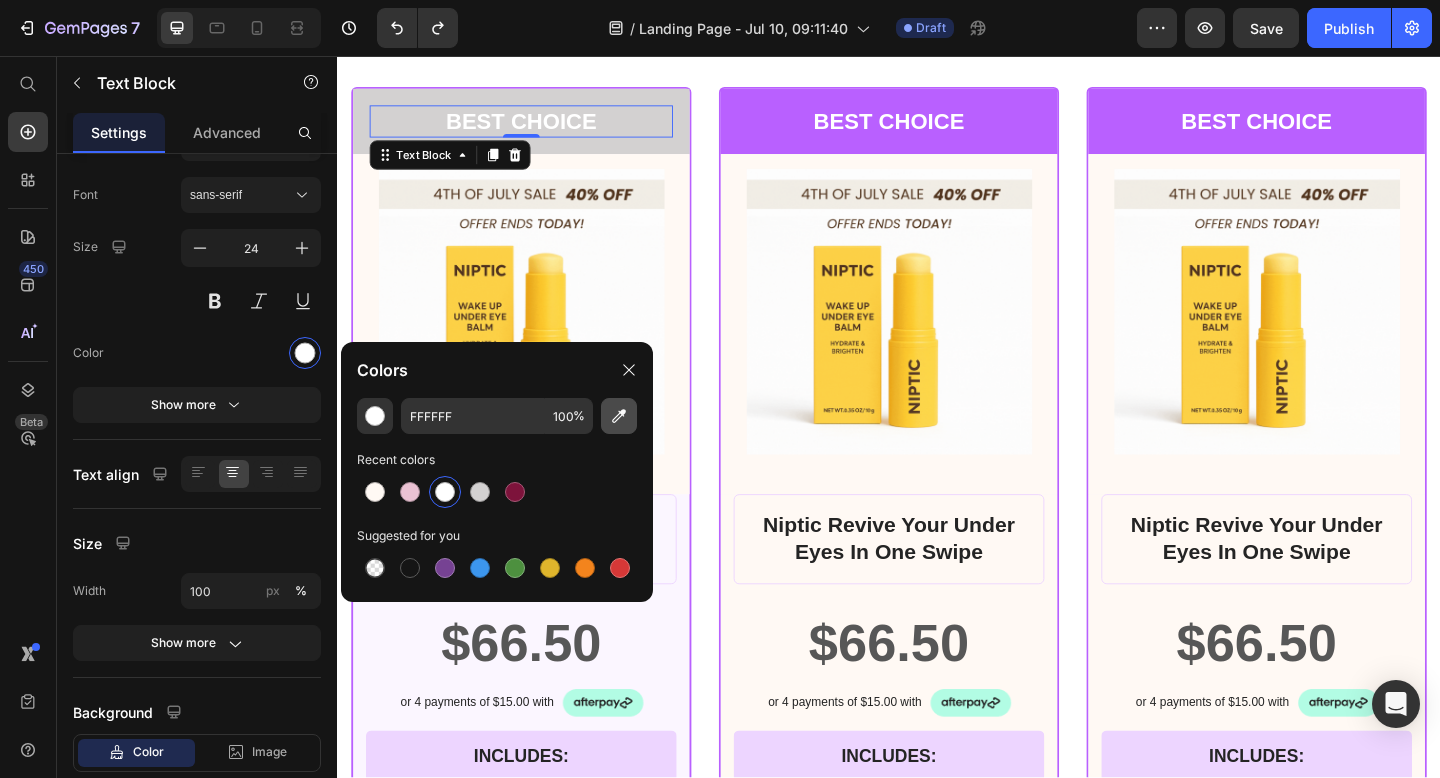 click 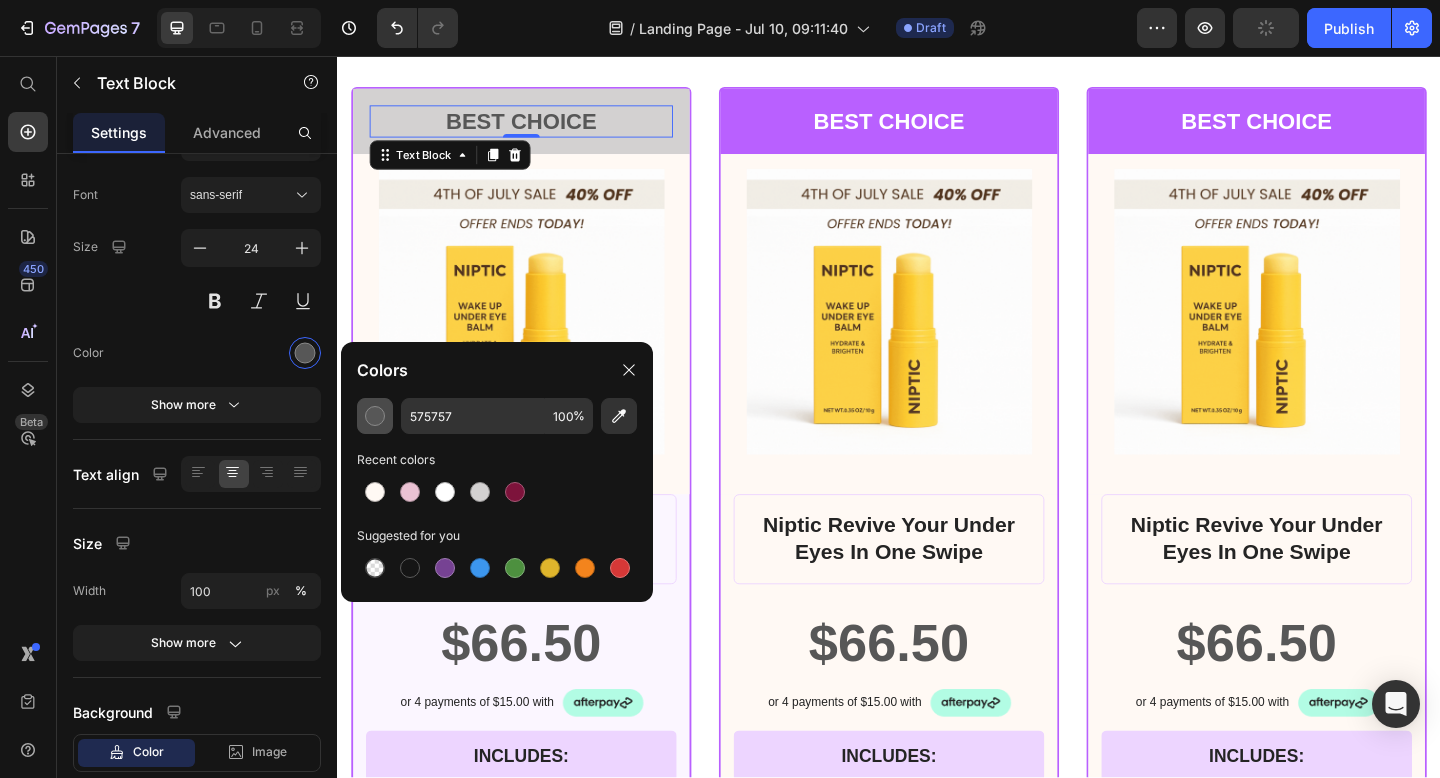 click at bounding box center [375, 416] 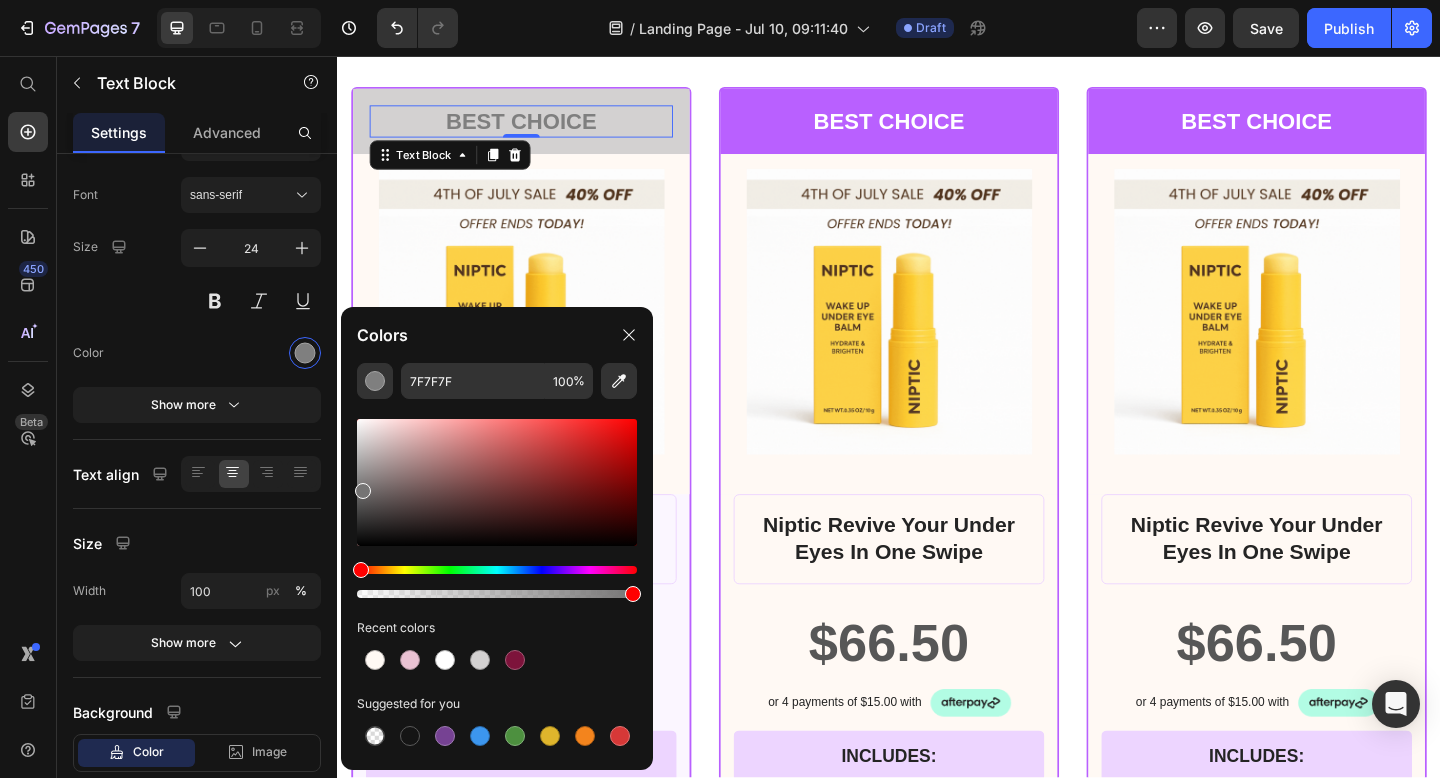type on "757474" 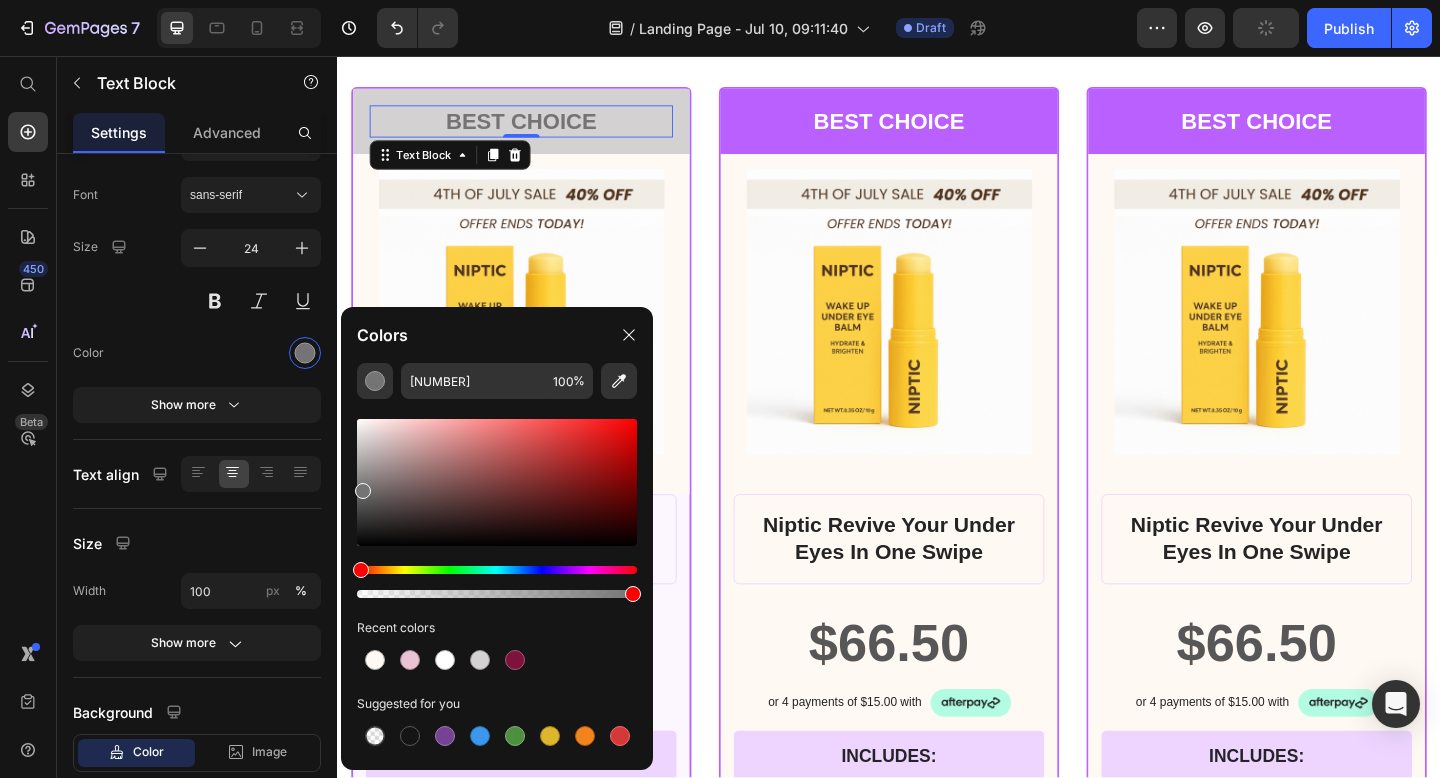 drag, startPoint x: 364, startPoint y: 502, endPoint x: 360, endPoint y: 487, distance: 15.524175 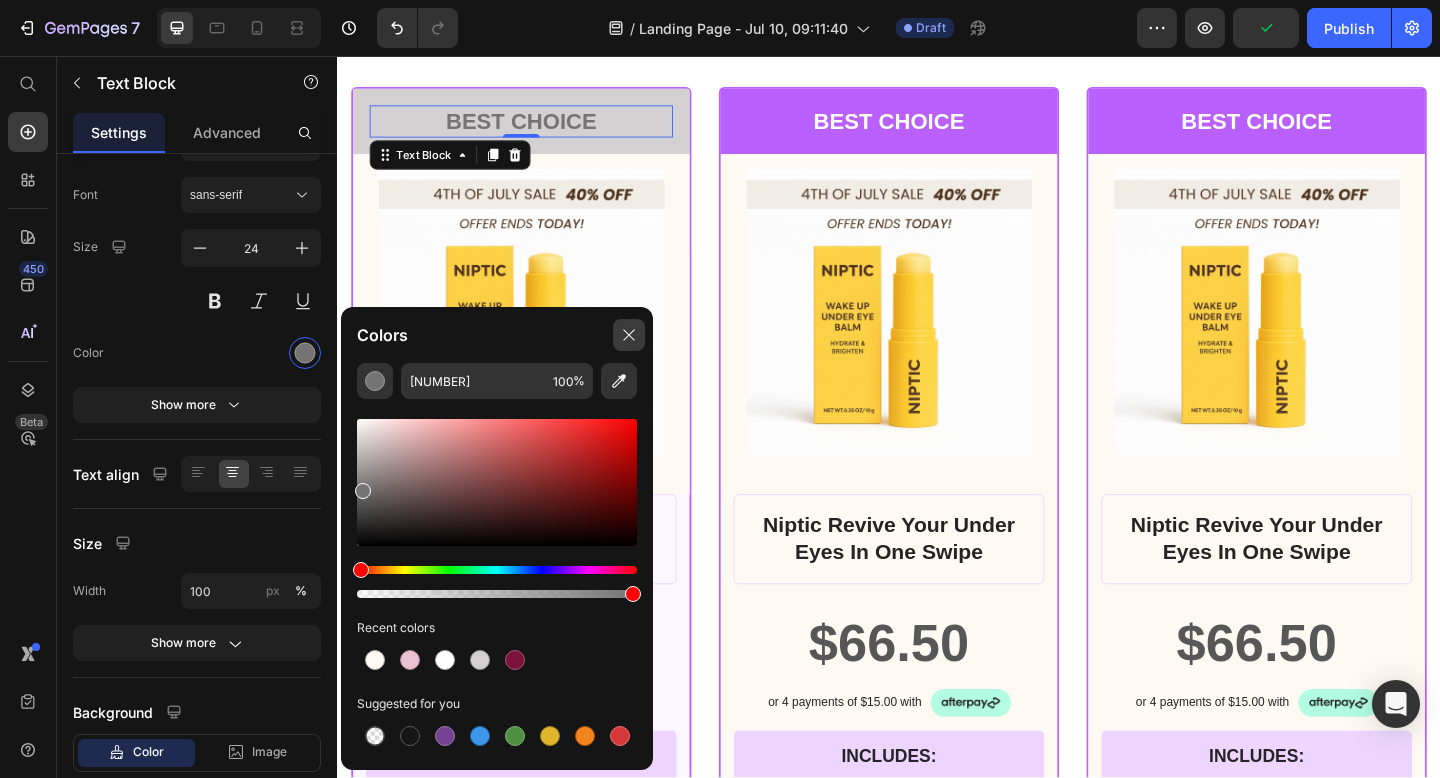 click 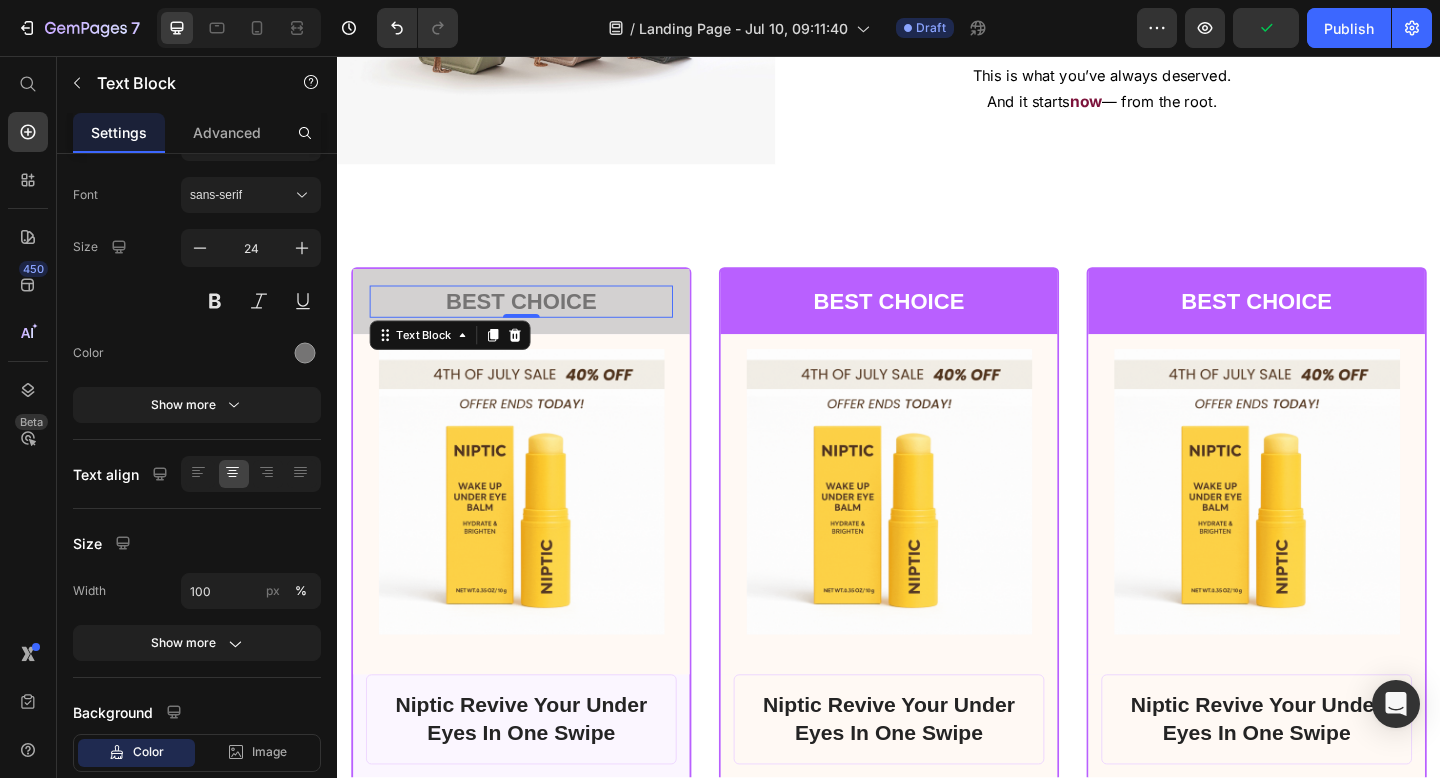 scroll, scrollTop: 16094, scrollLeft: 0, axis: vertical 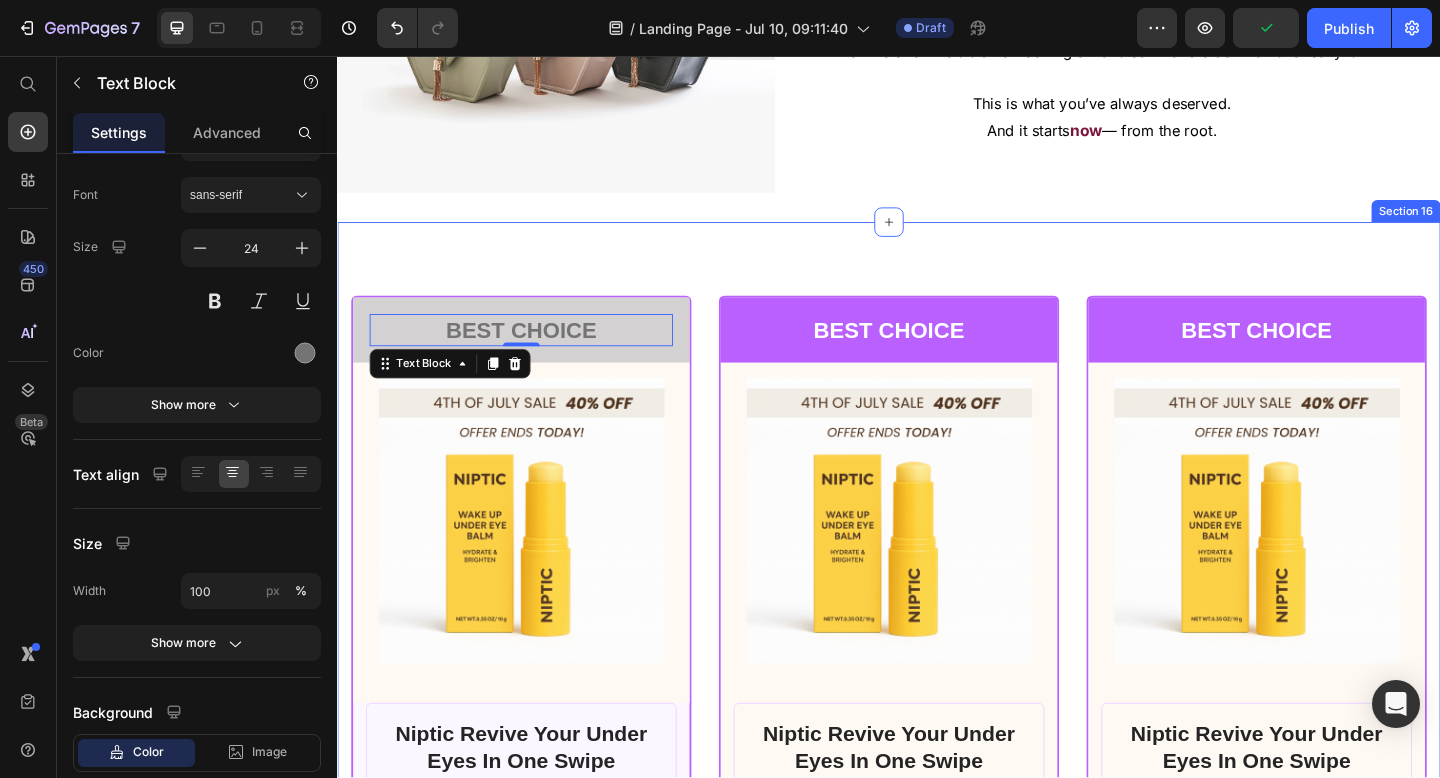 click on "BEST CHOICE Text Block   0 Row Product Images Row Niptic Revive Your Under Eyes In One Swipe Product Title $66.50 Product Price Row or 4 payments of $15.00 with Text Block Image Row INCLUDES: Text Block Row Row Lorem ipsum dolor sit amet, consectetur adipiscing elit. Text Block Lorem ipsum dolor Text Block Lorem ipsum dolor sit amet, consectetur Text Block Row Lorem ipsum dolor sit amet, consectetur Text Block Row Lorem ipsum dolor sit amet, consectetur Text Block Row Lorem ipsum dolor sit amet, consectetur Text Block Row $66.50 Product Price BEST PRICE. BUY NOW! Add to Cart Row 30 - Day money back guarantee Text Block Row Product Row BEST CHOICE Text Block Row Product Images Row Niptic Revive Your Under Eyes In One Swipe Product Title $66.50 Product Price Row or 4 payments of $15.00 with Text Block Image Row INCLUDES: Text Block Row Row Lorem ipsum dolor sit amet, consectetur adipiscing elit. Text Block Lorem ipsum dolor Text Block Lorem ipsum dolor sit amet, consectetur Text Block Row Text Block Row Row" at bounding box center [937, 1012] 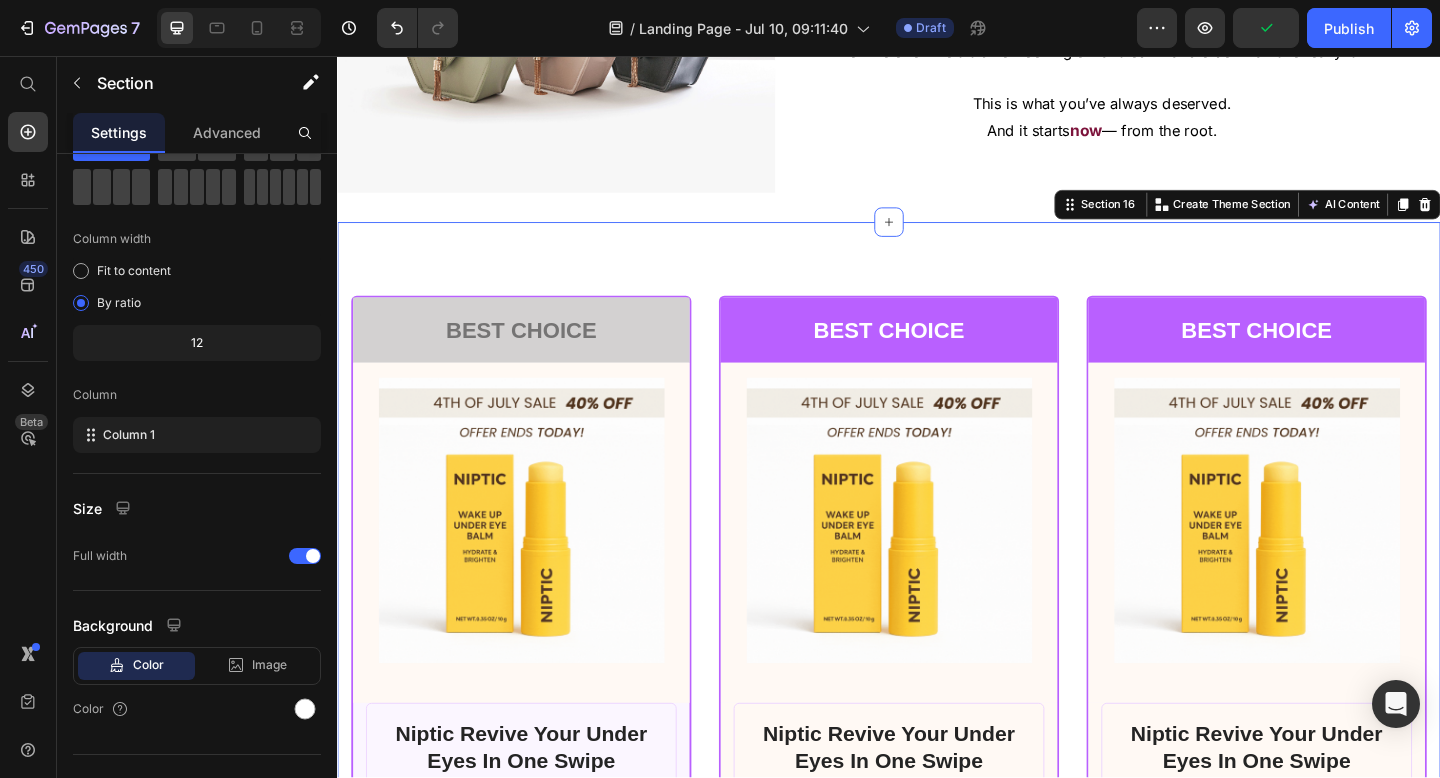 scroll, scrollTop: 0, scrollLeft: 0, axis: both 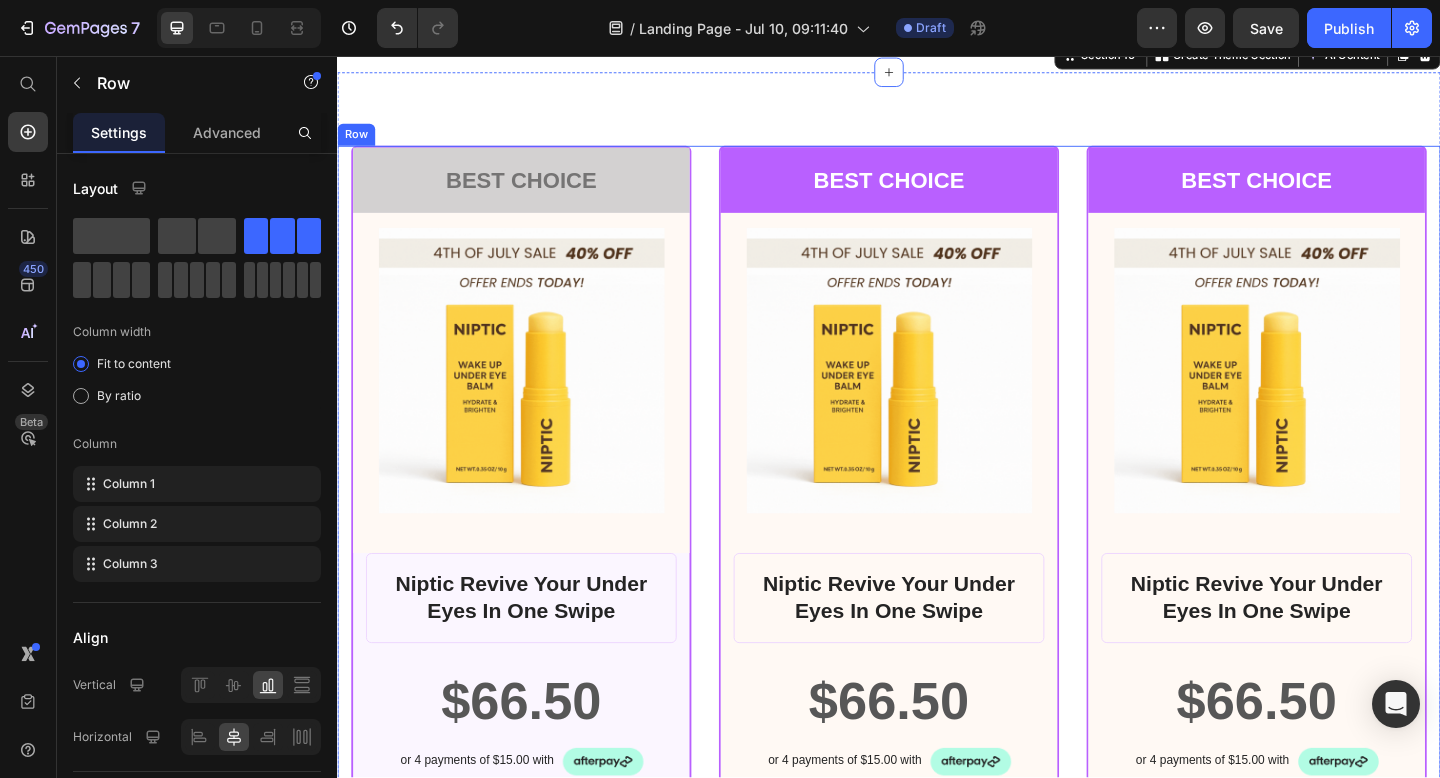 click on "BEST CHOICE Text Block Row Product Images Row Niptic Revive Your Under Eyes In One Swipe Product Title $66.50 Product Price Row or 4 payments of $15.00 with Text Block Image Row INCLUDES: Text Block Row Row Lorem ipsum dolor sit amet, consectetur adipiscing elit. Text Block Lorem ipsum dolor Text Block Lorem ipsum dolor sit amet, consectetur Text Block Row Lorem ipsum dolor sit amet, consectetur Text Block Row Lorem ipsum dolor sit amet, consectetur Text Block Row Lorem ipsum dolor sit amet, consectetur Text Block Row $66.50 Product Price BEST PRICE. BUY NOW! Add to Cart Row 30 - Day money back guarantee Text Block Row Product Row BEST CHOICE Text Block Row Product Images Row Niptic Revive Your Under Eyes In One Swipe Product Title $66.50 Product Price Row or 4 payments of $15.00 with Text Block Image Row INCLUDES: Text Block Row Row Lorem ipsum dolor sit amet, consectetur adipiscing elit. Text Block Lorem ipsum dolor Text Block Lorem ipsum dolor sit amet, consectetur Text Block Row Text Block Row Row Row" at bounding box center [937, 849] 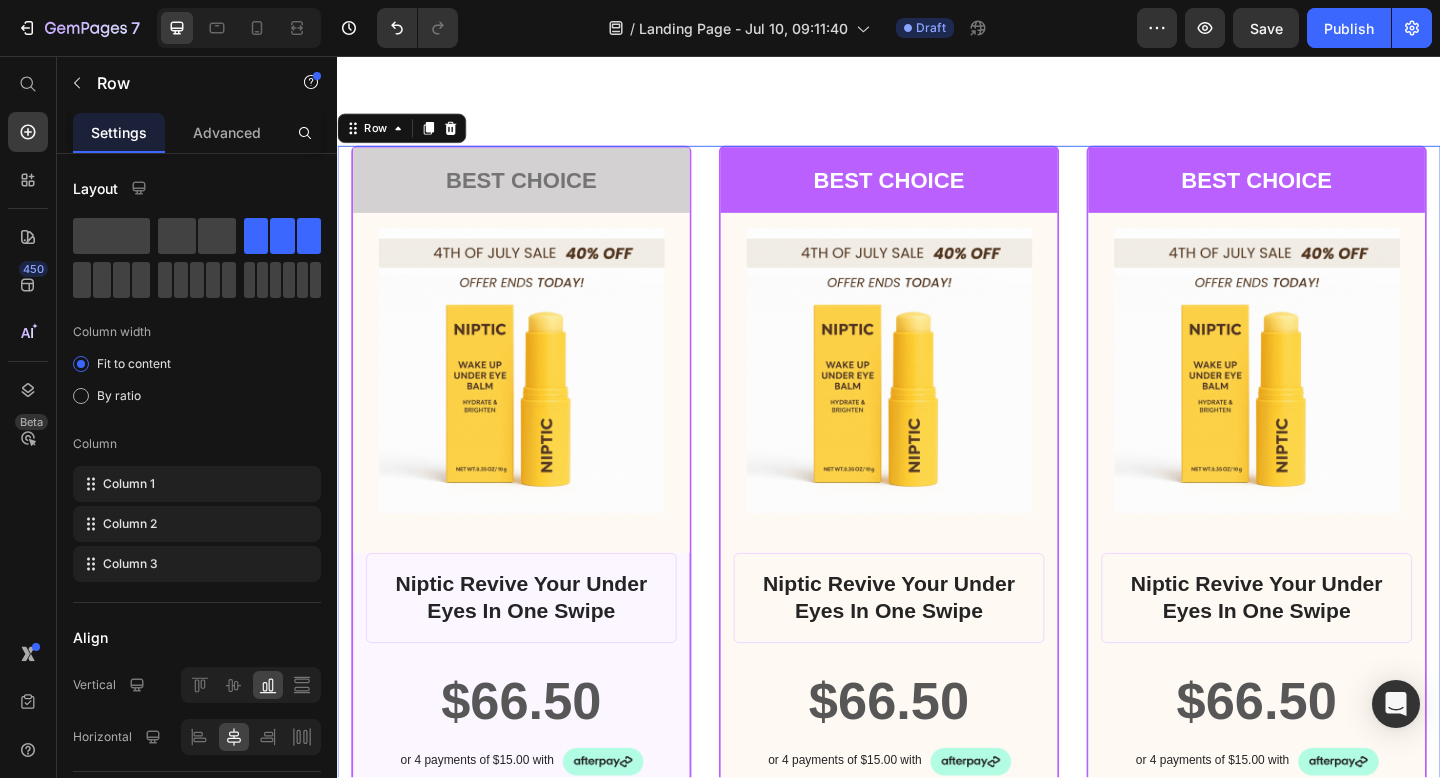 click on "BEST CHOICE Text Block Row Product Images Row Niptic Revive Your Under Eyes In One Swipe Product Title $66.50 Product Price Row or 4 payments of $15.00 with Text Block Image Row INCLUDES: Text Block Row Row Lorem ipsum dolor sit amet, consectetur adipiscing elit. Text Block Lorem ipsum dolor Text Block Lorem ipsum dolor sit amet, consectetur Text Block Row Lorem ipsum dolor sit amet, consectetur Text Block Row Lorem ipsum dolor sit amet, consectetur Text Block Row Lorem ipsum dolor sit amet, consectetur Text Block Row $66.50 Product Price BEST PRICE. BUY NOW! Add to Cart Row 30 - Day money back guarantee Text Block Row Product Row BEST CHOICE Text Block Row Product Images Row Niptic Revive Your Under Eyes In One Swipe Product Title $66.50 Product Price Row or 4 payments of $15.00 with Text Block Image Row INCLUDES: Text Block Row Row Lorem ipsum dolor sit amet, consectetur adipiscing elit. Text Block Lorem ipsum dolor Text Block Lorem ipsum dolor sit amet, consectetur Text Block Row Text Block Row Row Row" at bounding box center [937, 849] 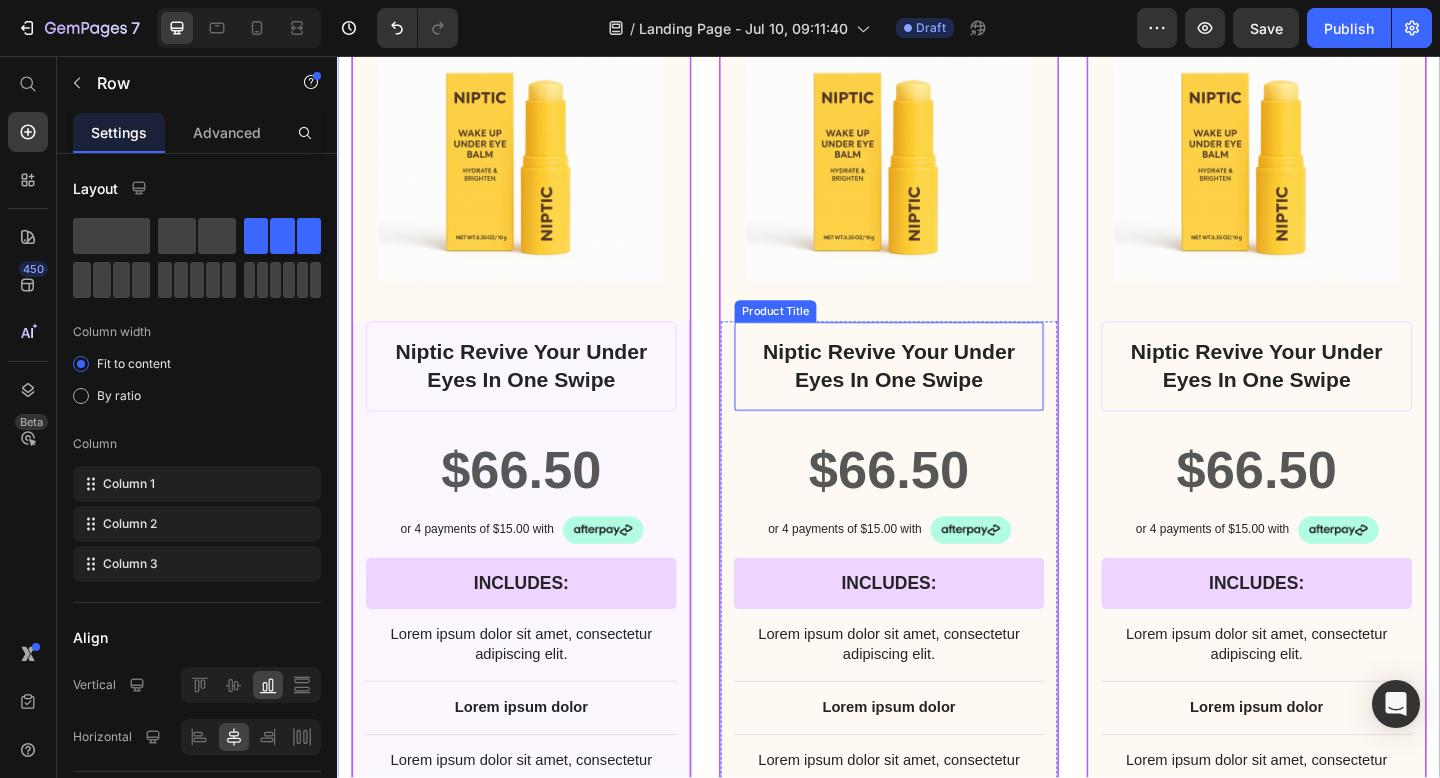 click on "Niptic Revive Your Under Eyes In One Swipe Product Title $66.50 Product Price Row or 4 payments of $15.00 with Text Block Image Row INCLUDES: Text Block Row Row Lorem ipsum dolor sit amet, consectetur adipiscing elit. Text Block Lorem ipsum dolor Text Block Lorem ipsum dolor sit amet, consectetur Text Block Row Lorem ipsum dolor sit amet, consectetur Text Block Row Lorem ipsum dolor sit amet, consectetur Text Block Row Lorem ipsum dolor sit amet, consectetur Text Block Row $66.50 Product Price BEST PRICE. BUY NOW! Add to Cart Row 30 - Day money back guarantee Text Block" at bounding box center [937, 794] 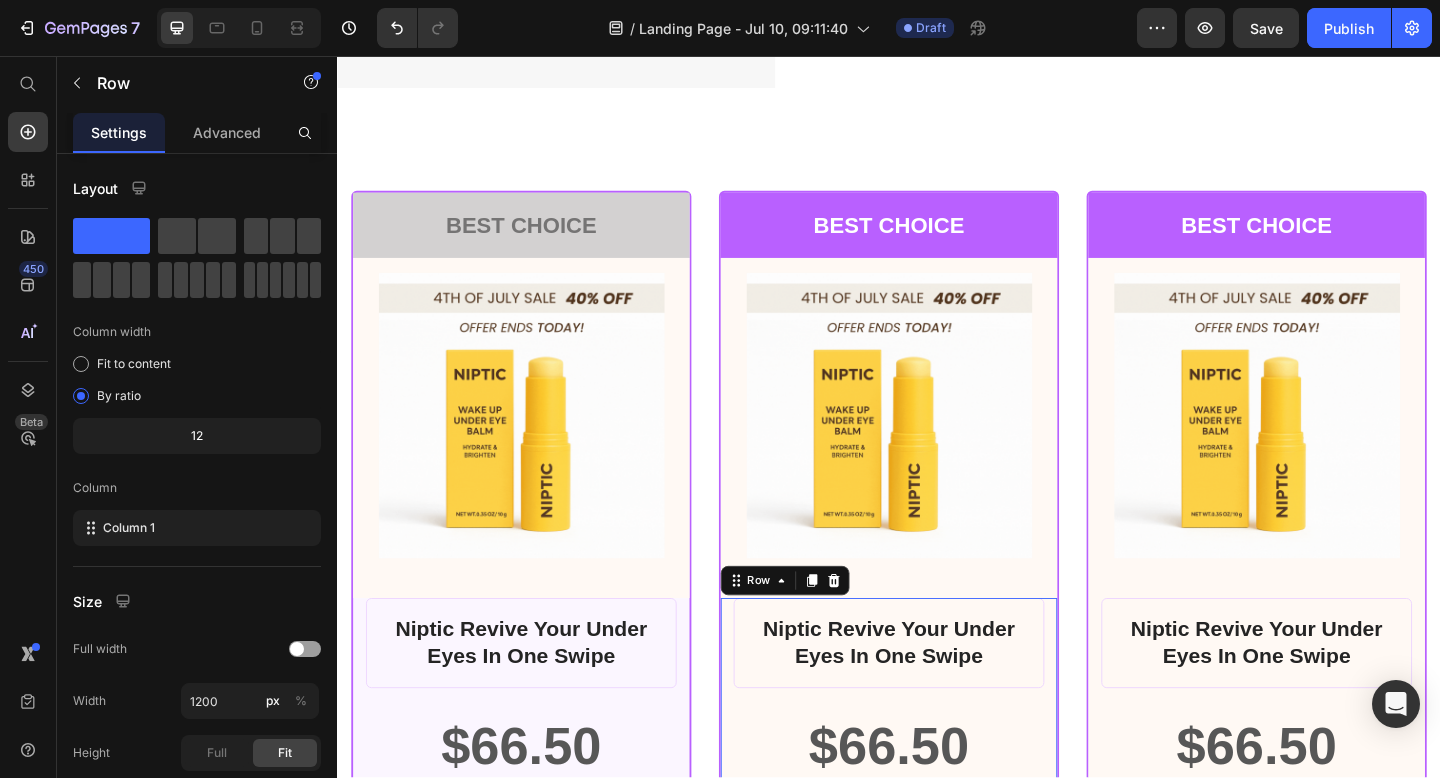 scroll, scrollTop: 16204, scrollLeft: 0, axis: vertical 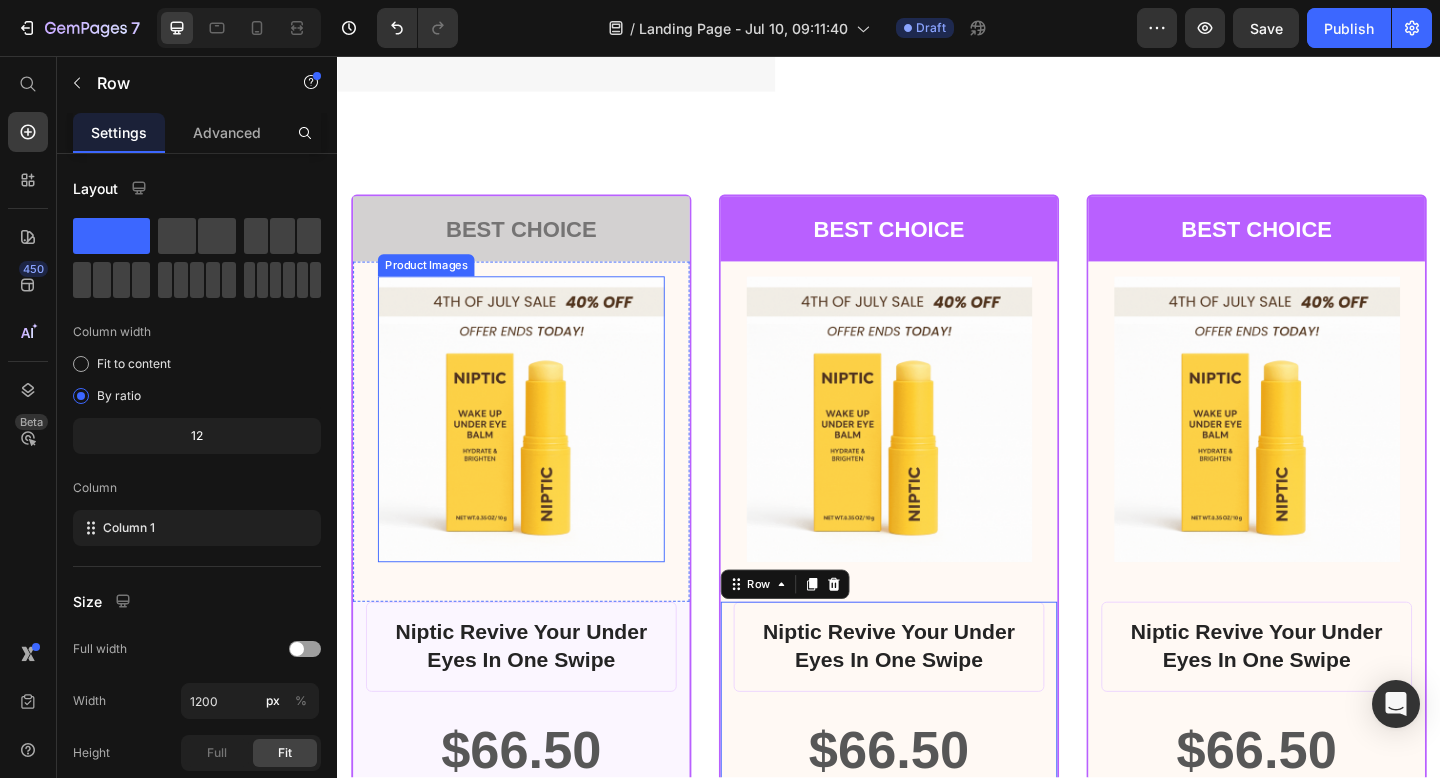 click at bounding box center [537, 451] 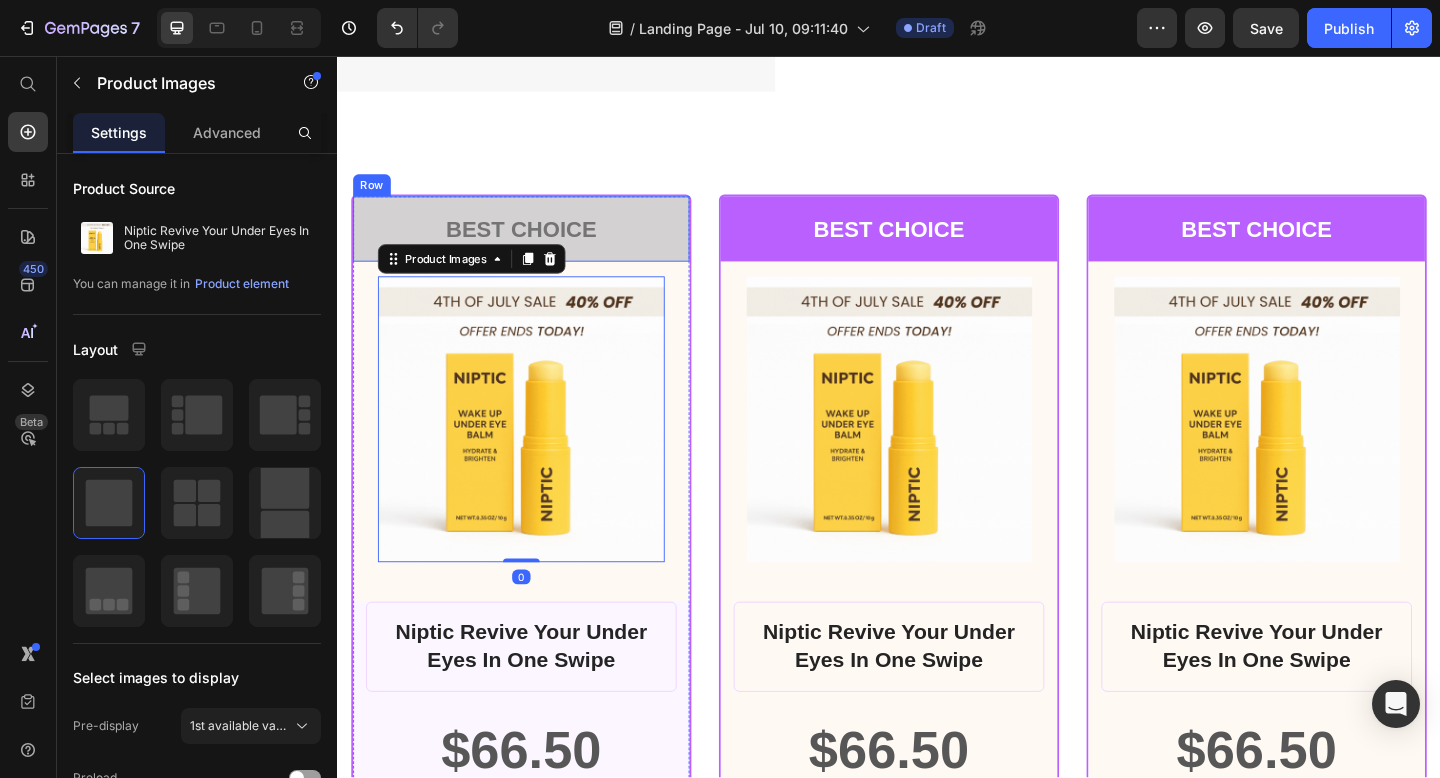 click on "BEST CHOICE Text Block Row" at bounding box center (537, 244) 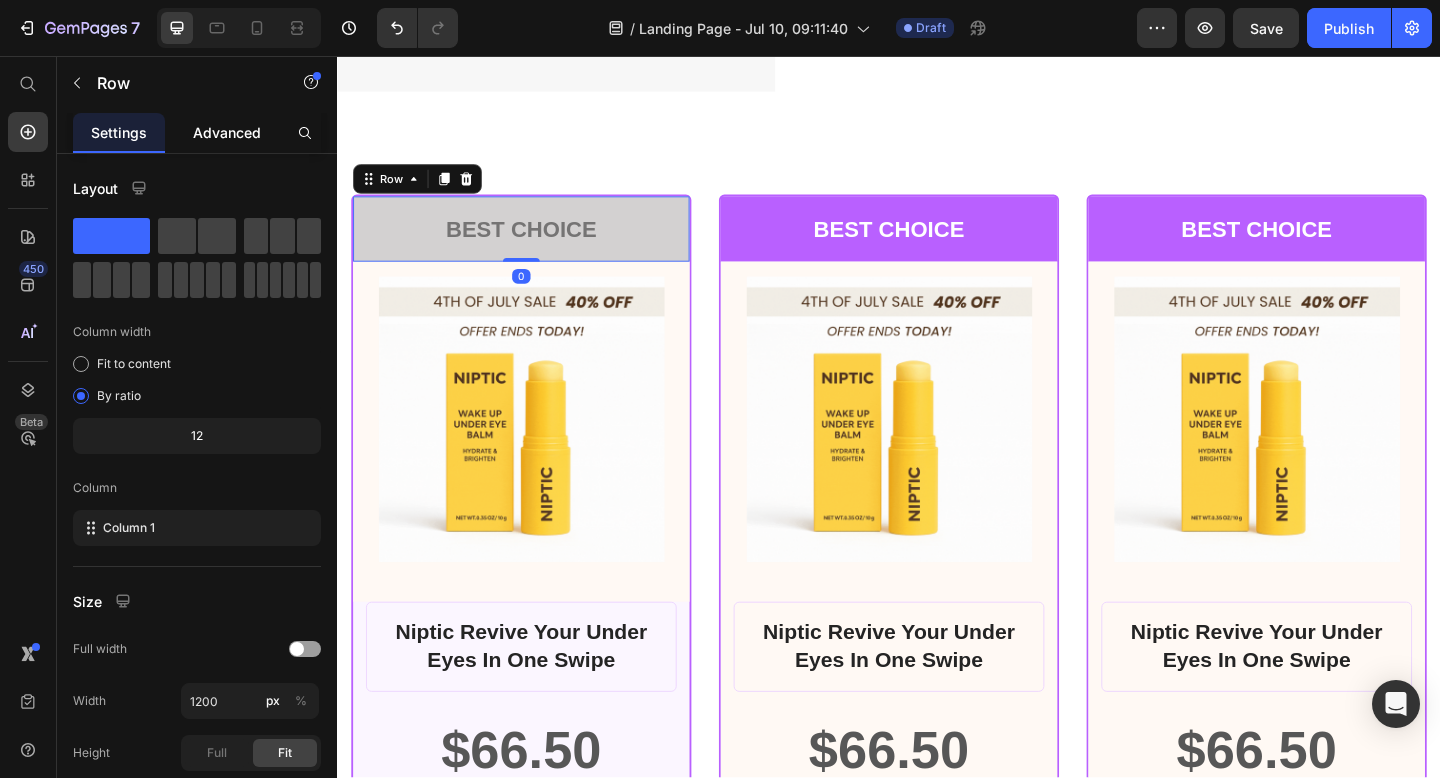 click on "Advanced" at bounding box center [227, 132] 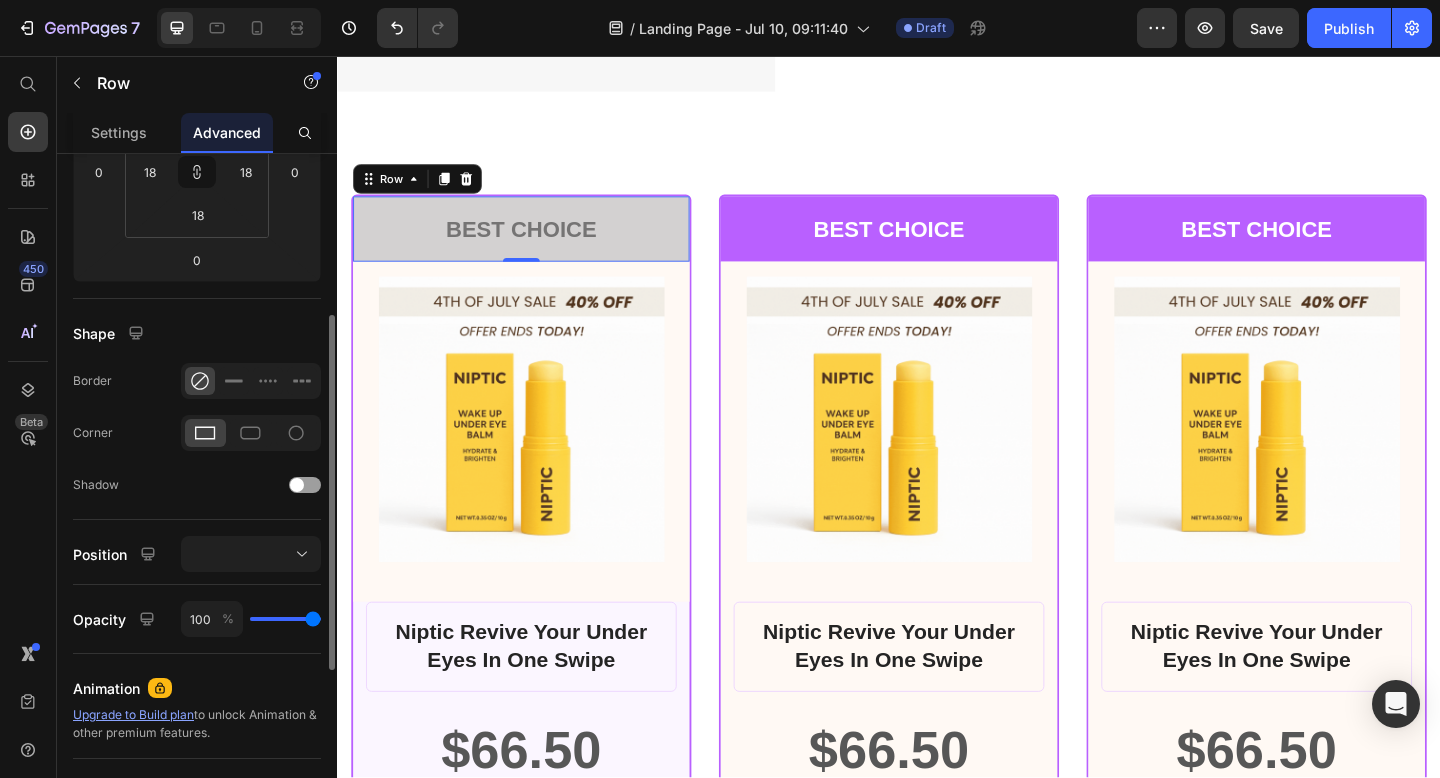 scroll, scrollTop: 336, scrollLeft: 0, axis: vertical 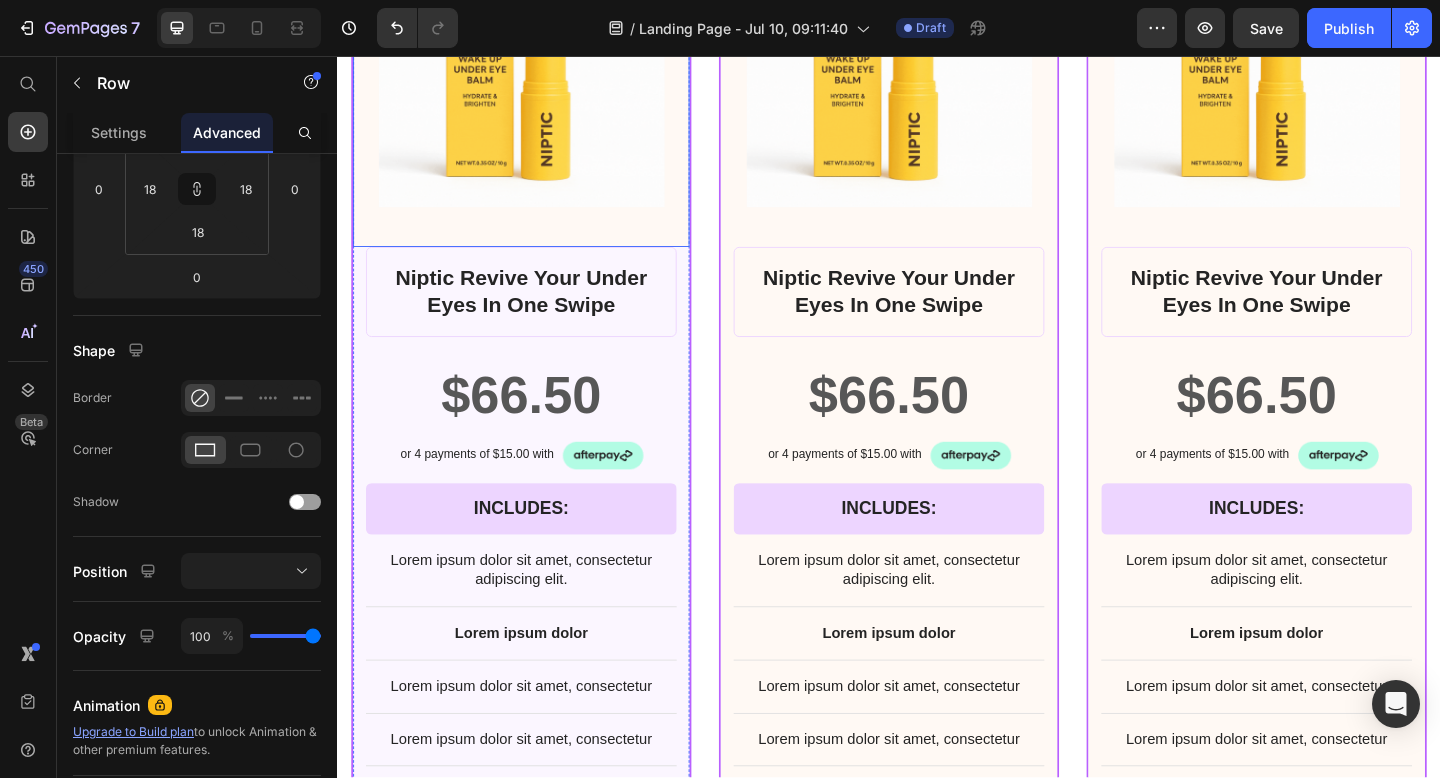 click on "Product Images Row" at bounding box center [537, 79] 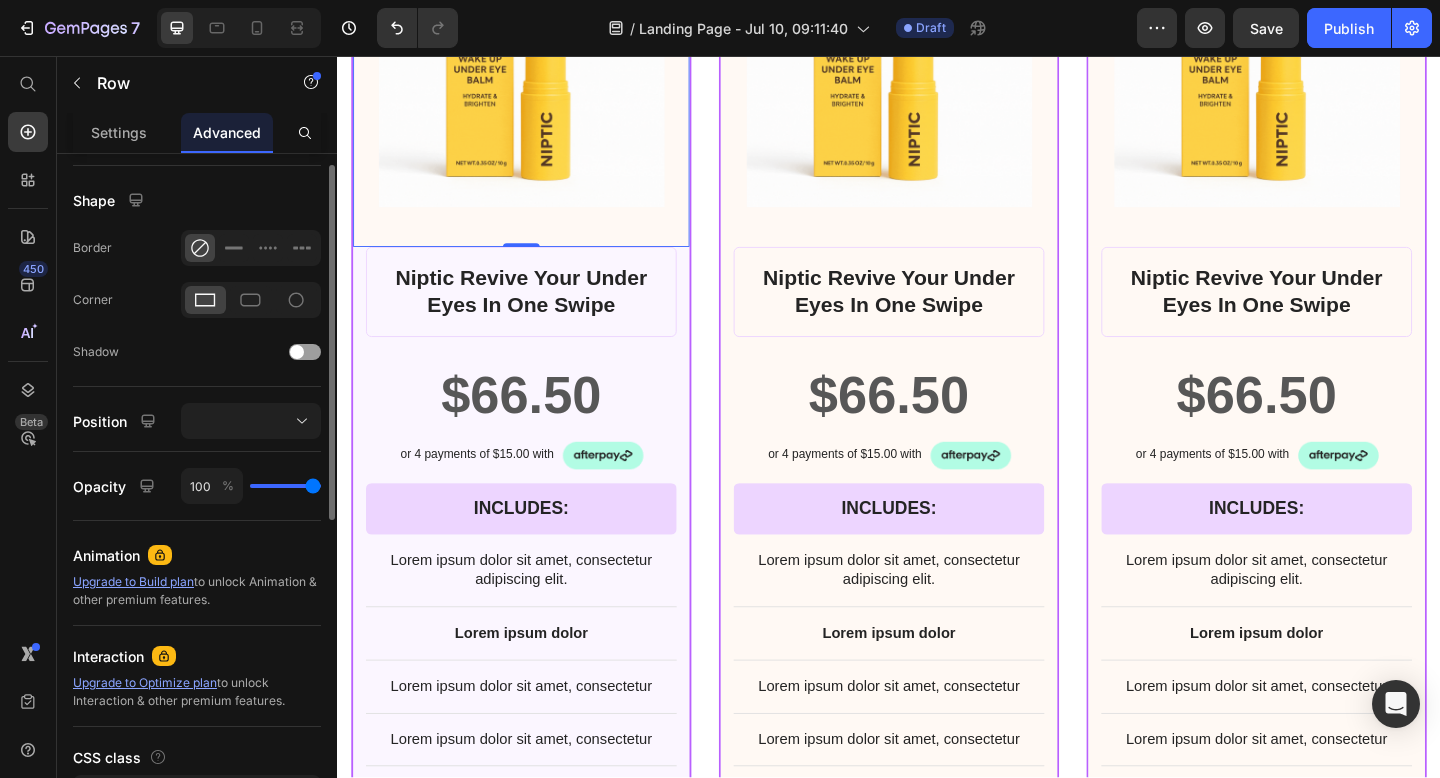 scroll, scrollTop: 0, scrollLeft: 0, axis: both 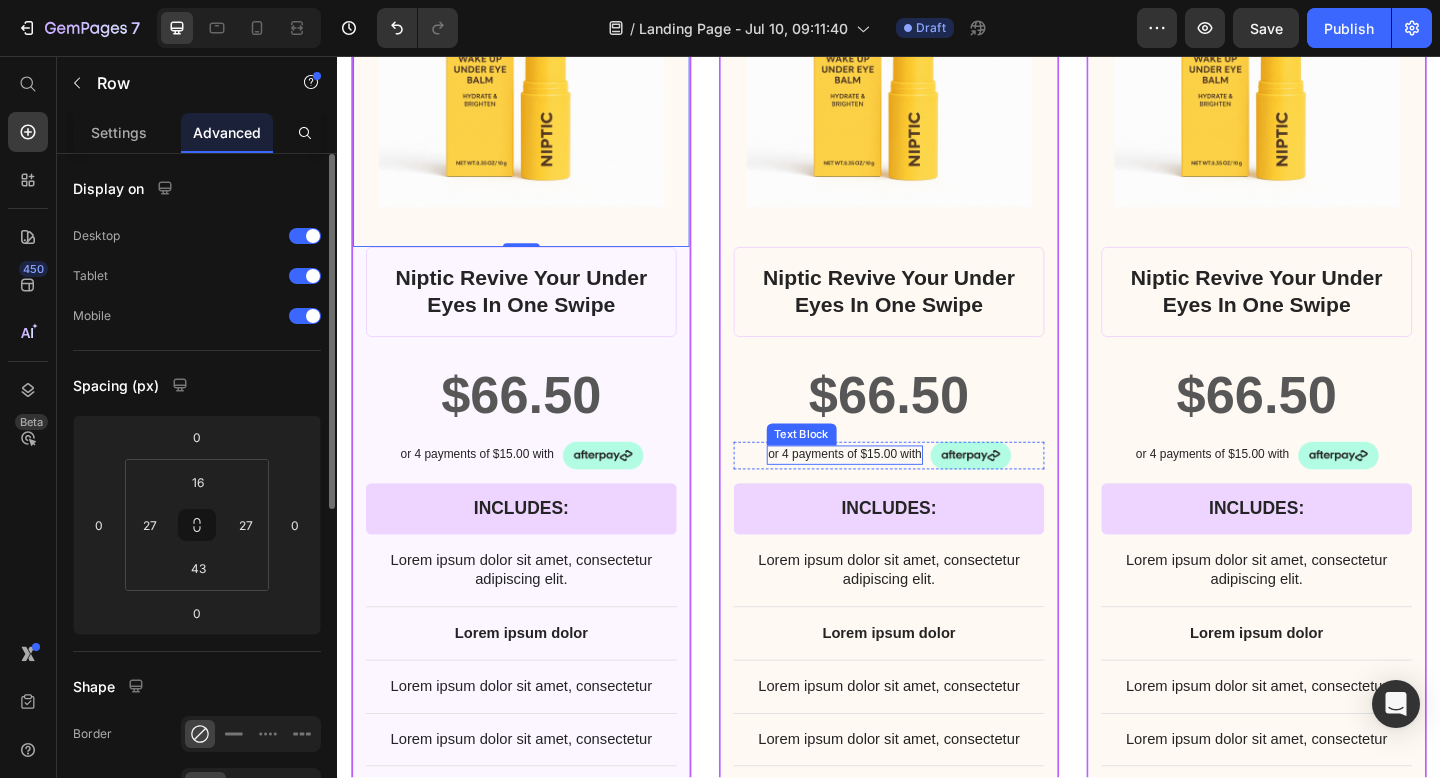 click on "$66.50 Product Price Row" at bounding box center [937, 425] 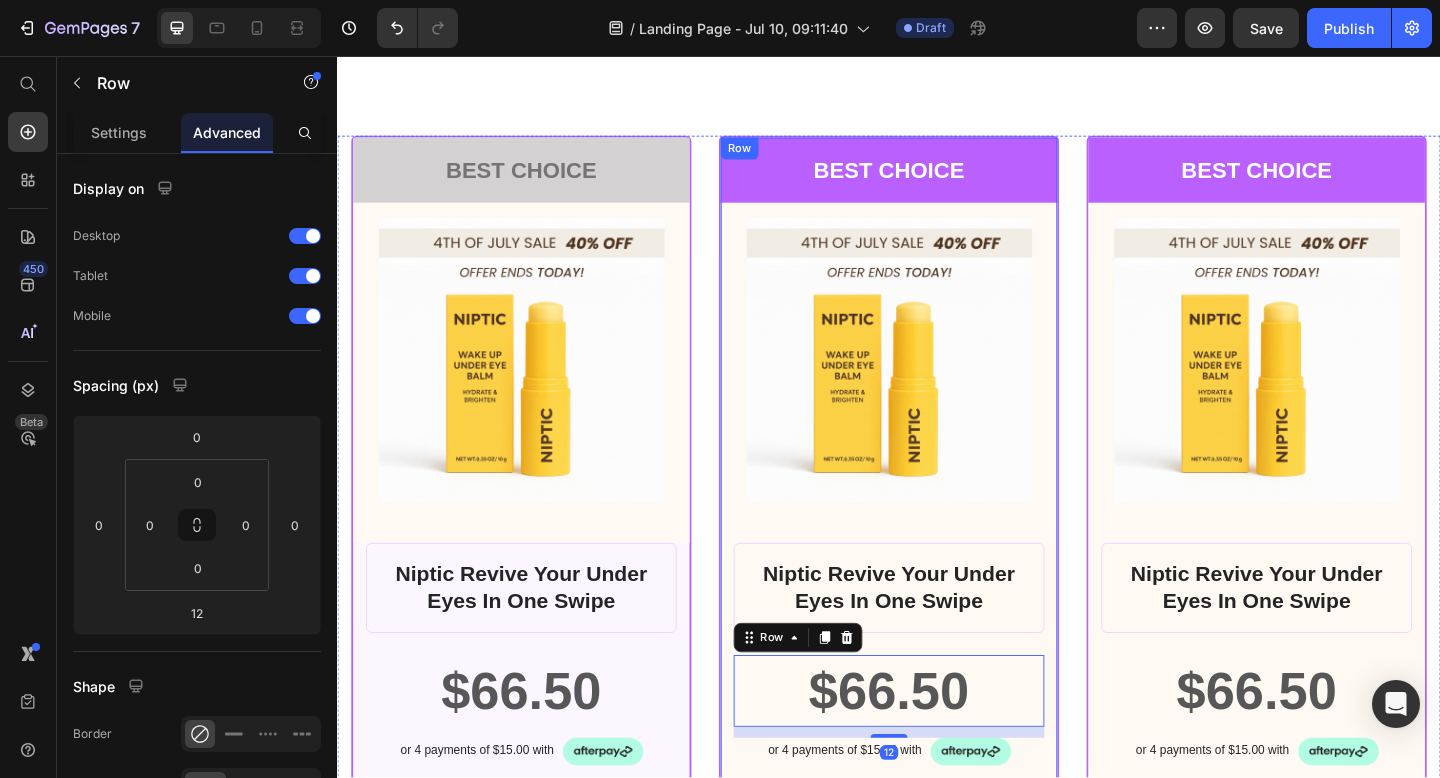 scroll, scrollTop: 16203, scrollLeft: 0, axis: vertical 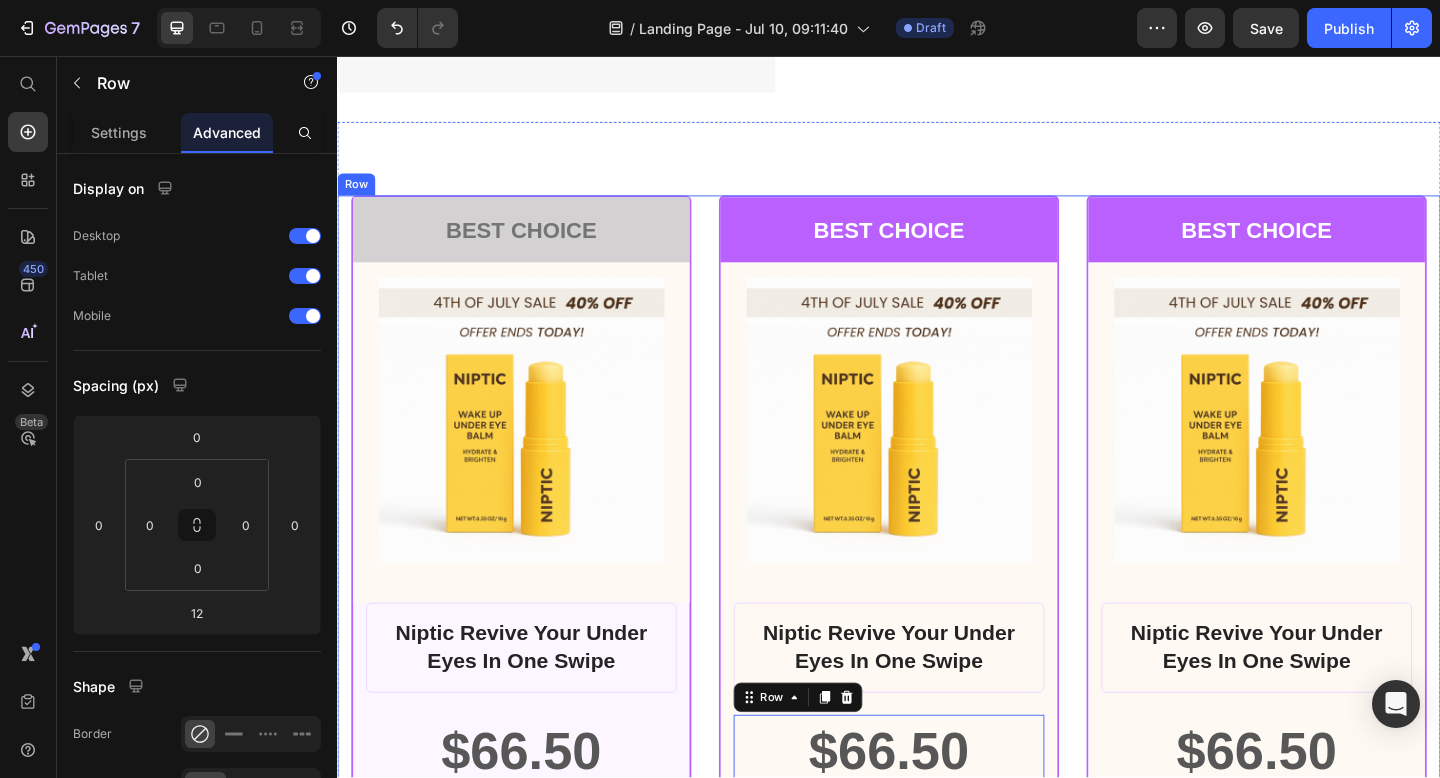 click on "BEST CHOICE Text Block Row Product Images Row Niptic Revive Your Under Eyes In One Swipe Product Title $66.50 Product Price Row or 4 payments of $15.00 with Text Block Image Row INCLUDES: Text Block Row Row Lorem ipsum dolor sit amet, consectetur adipiscing elit. Text Block Lorem ipsum dolor Text Block Lorem ipsum dolor sit amet, consectetur Text Block Row Lorem ipsum dolor sit amet, consectetur Text Block Row Lorem ipsum dolor sit amet, consectetur Text Block Row Lorem ipsum dolor sit amet, consectetur Text Block Row $66.50 Product Price BEST PRICE. BUY NOW! Add to Cart Row 30 - Day money back guarantee Text Block Row Product Row BEST CHOICE Text Block Row Product Images Row Niptic Revive Your Under Eyes In One Swipe Product Title $66.50 Product Price Row   12 or 4 payments of $15.00 with Text Block Image Row INCLUDES: Text Block Row Row Lorem ipsum dolor sit amet, consectetur adipiscing elit. Text Block Lorem ipsum dolor Text Block Lorem ipsum dolor sit amet, consectetur Text Block Row Text Block Row" at bounding box center [937, 903] 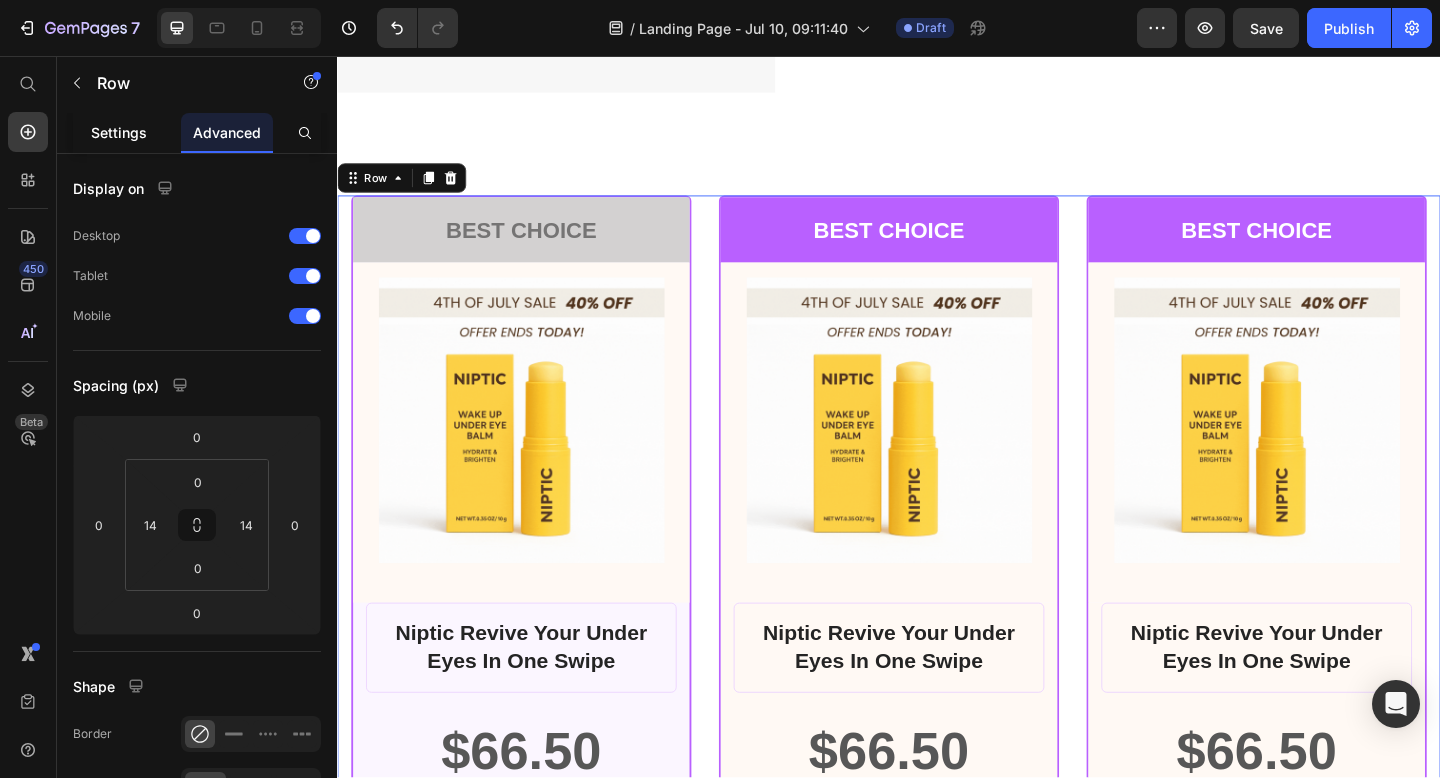click on "Settings" at bounding box center (119, 132) 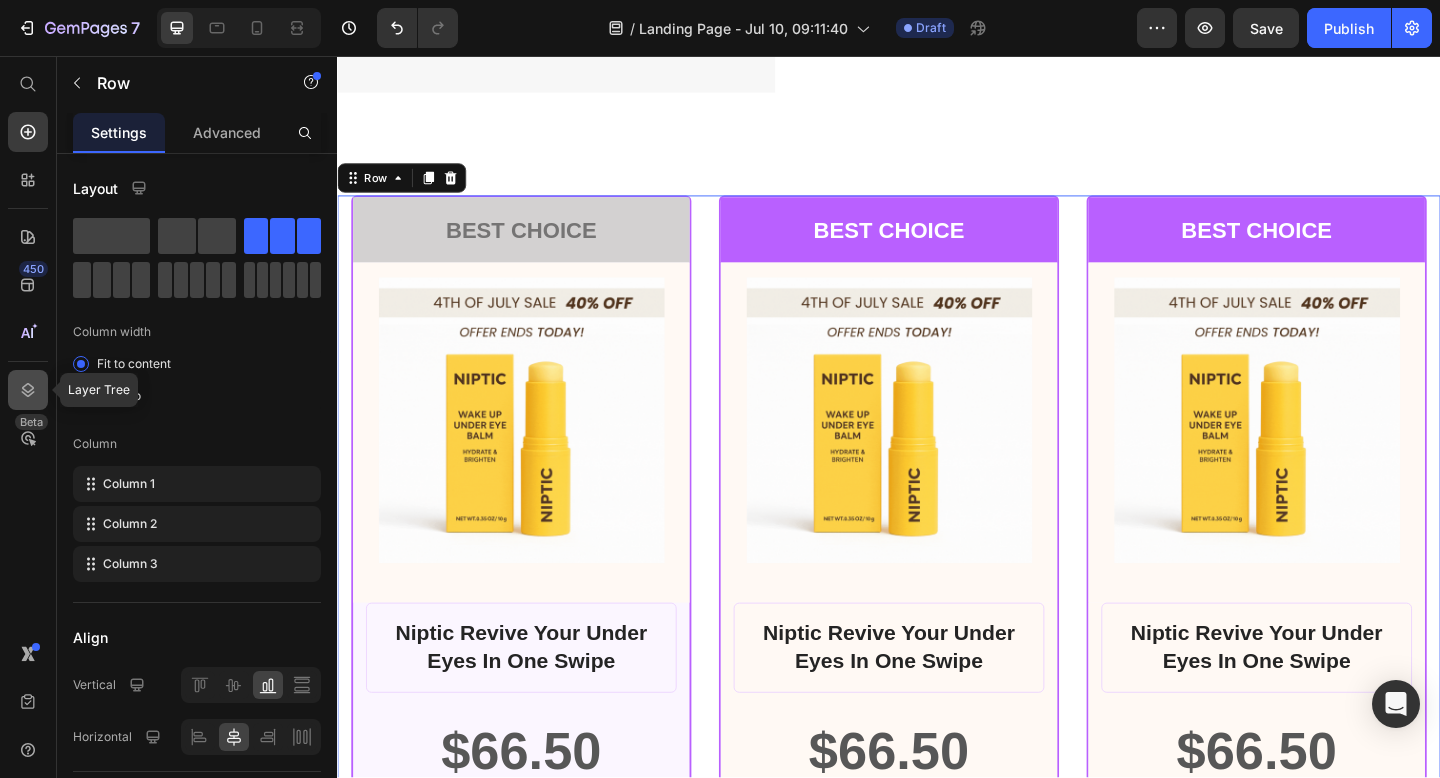 click 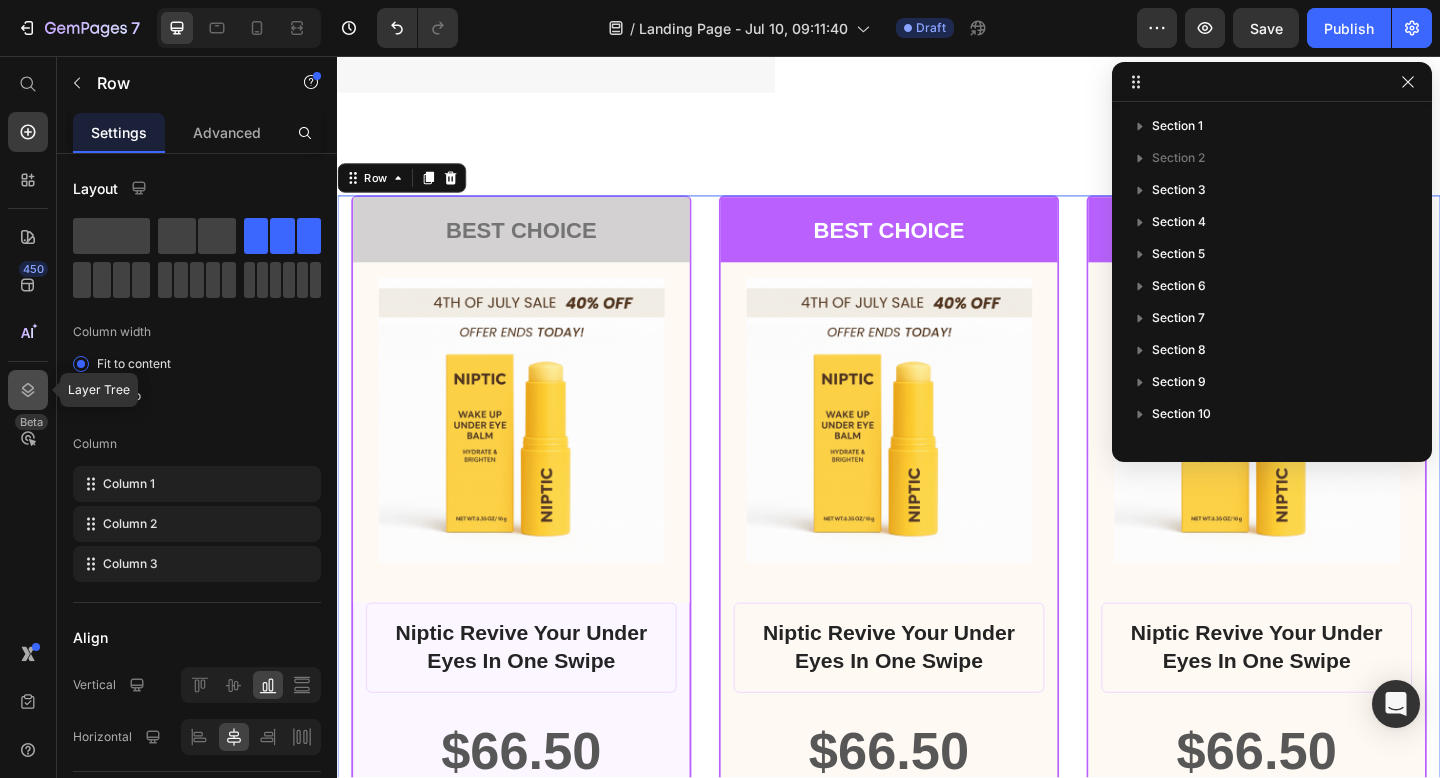scroll, scrollTop: 246, scrollLeft: 0, axis: vertical 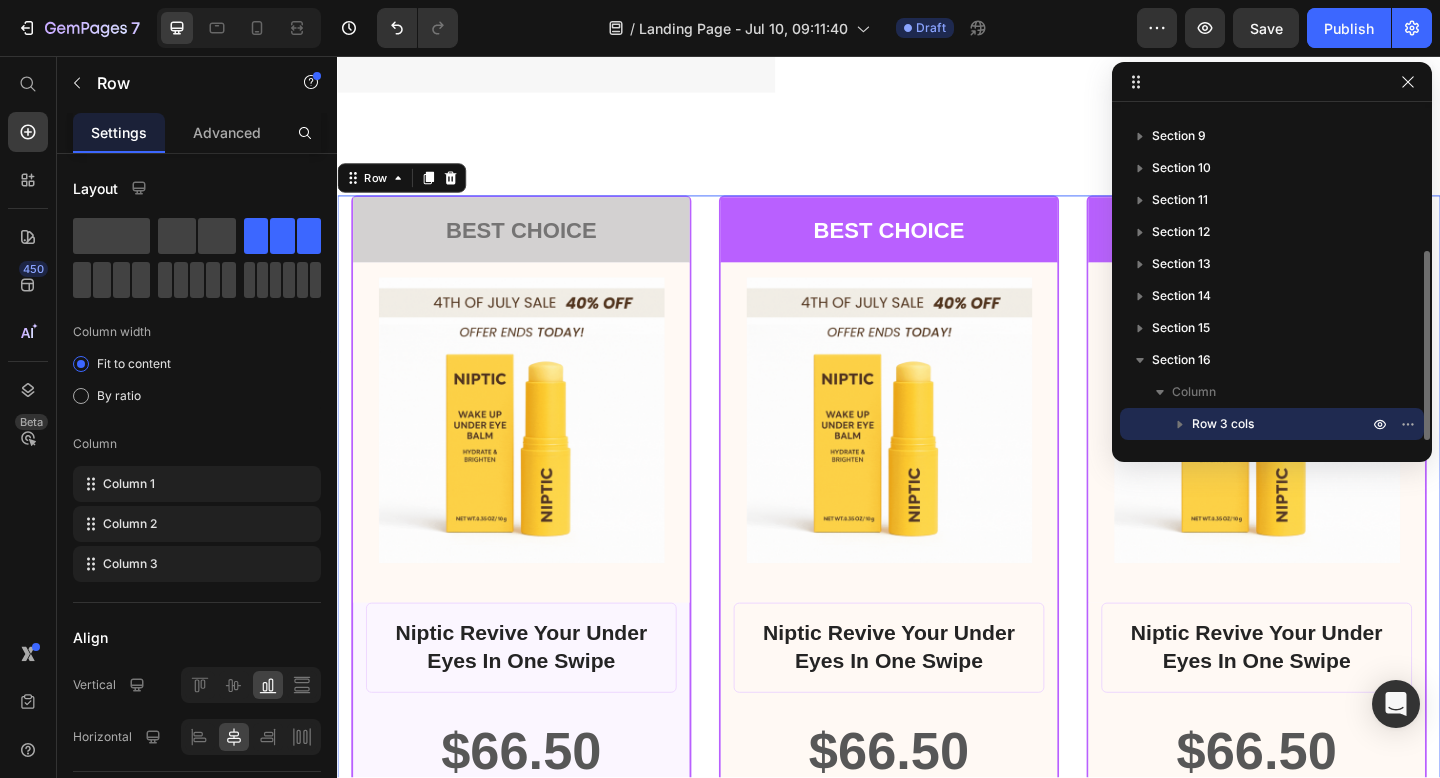 click 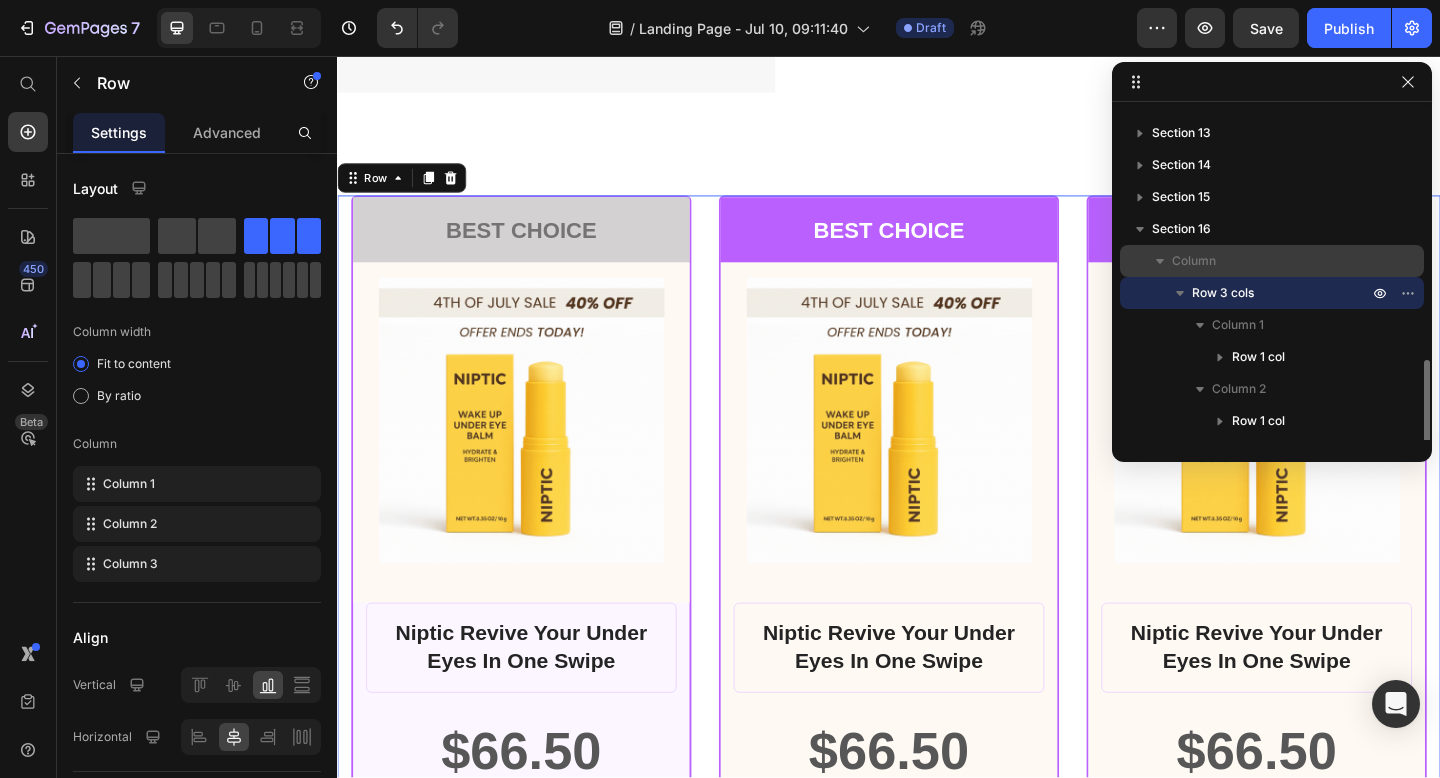 scroll, scrollTop: 438, scrollLeft: 0, axis: vertical 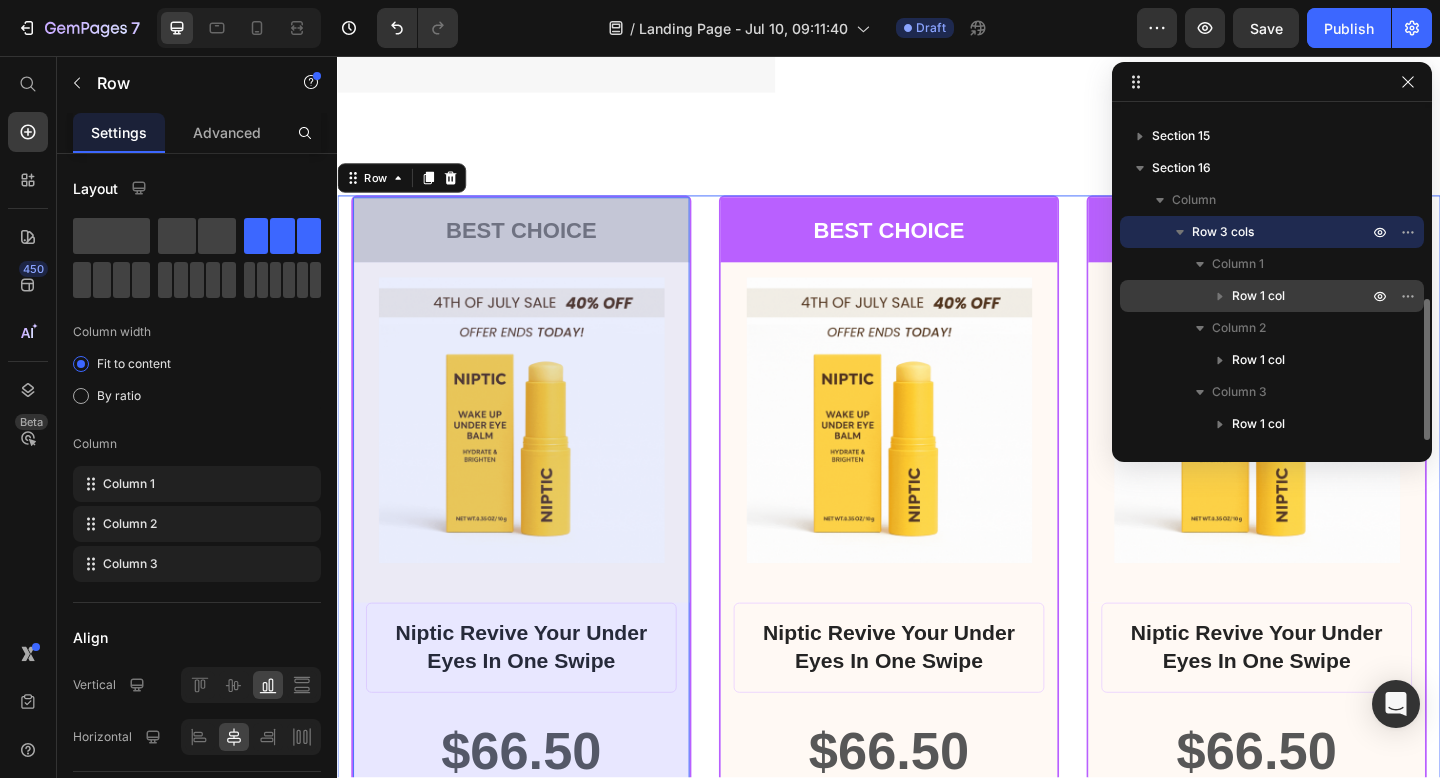 click on "Row 1 col" at bounding box center (1272, 296) 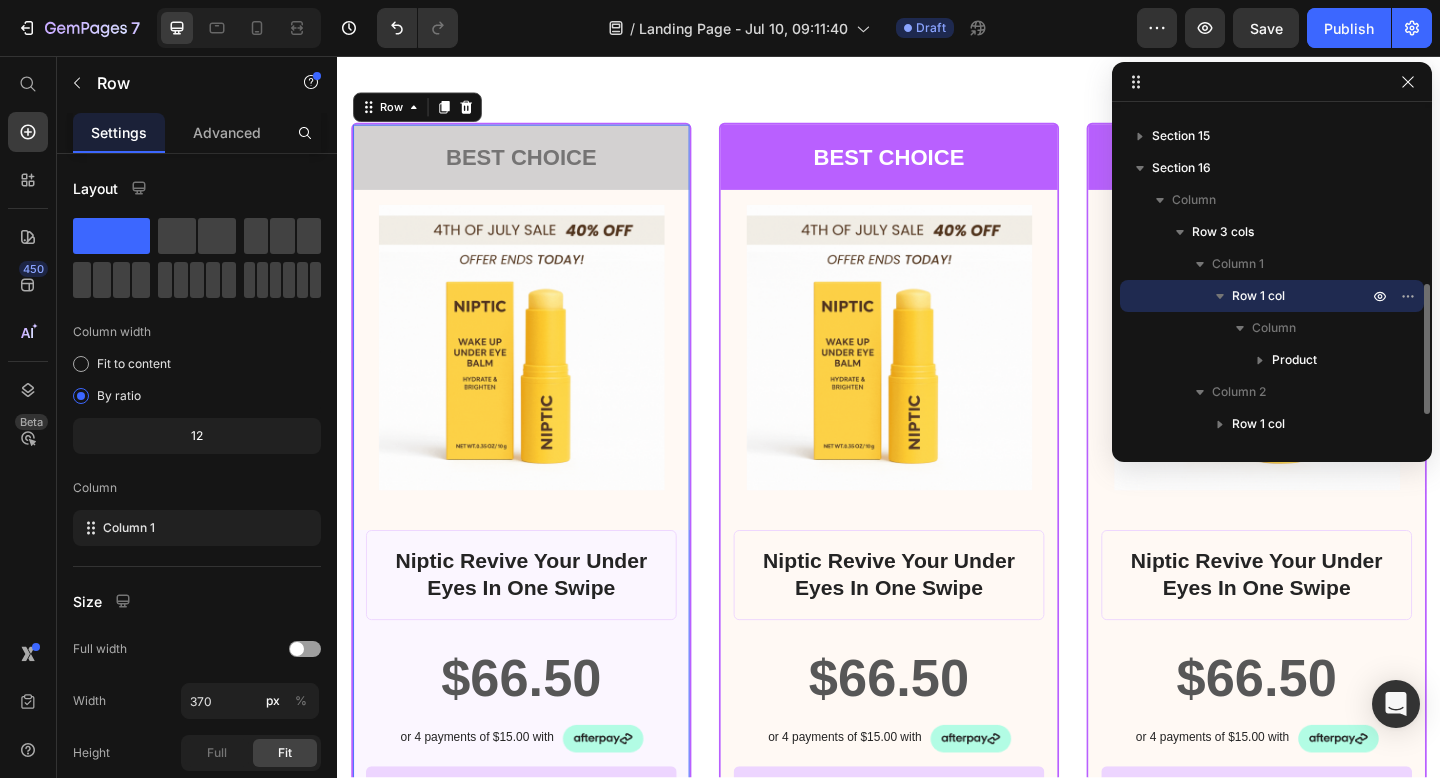 scroll, scrollTop: 16286, scrollLeft: 0, axis: vertical 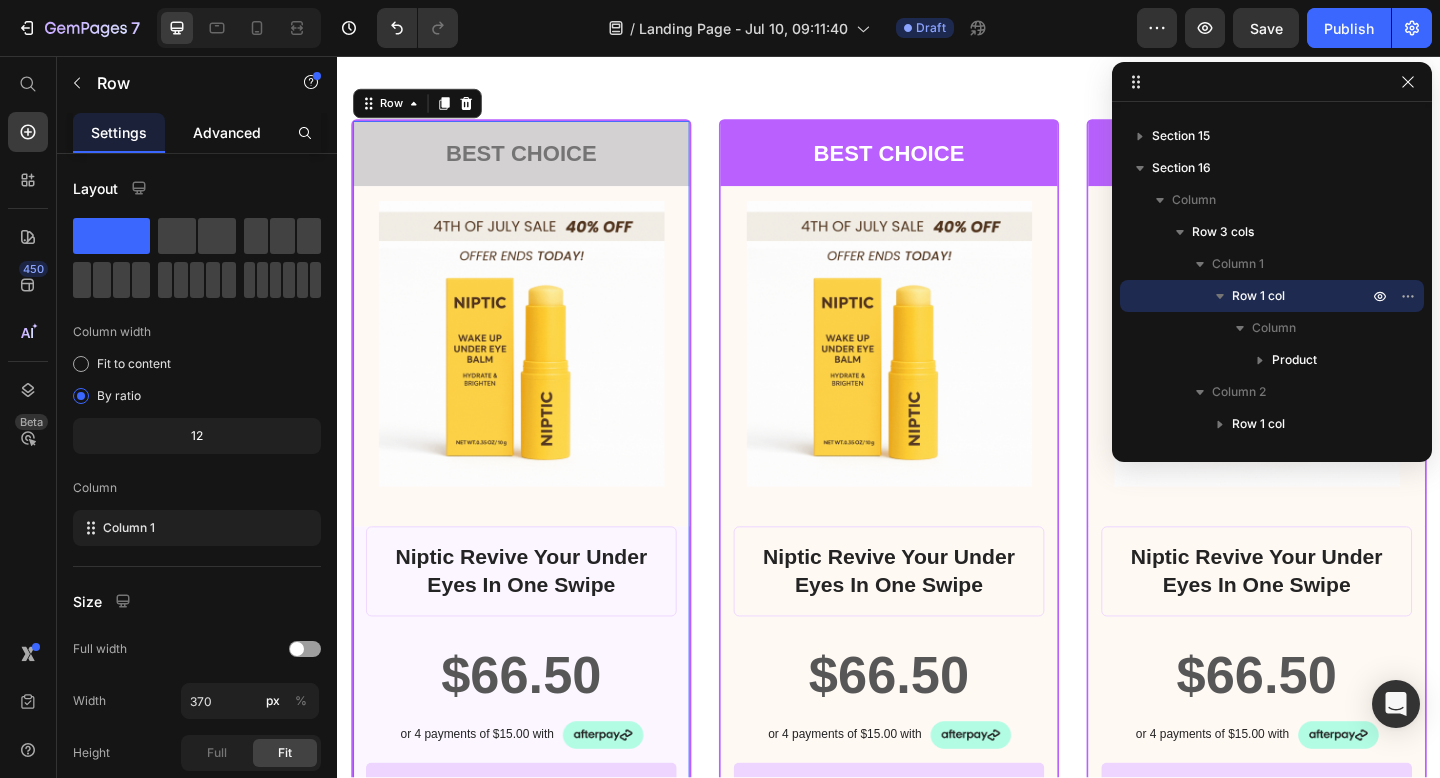 click on "Advanced" at bounding box center (227, 132) 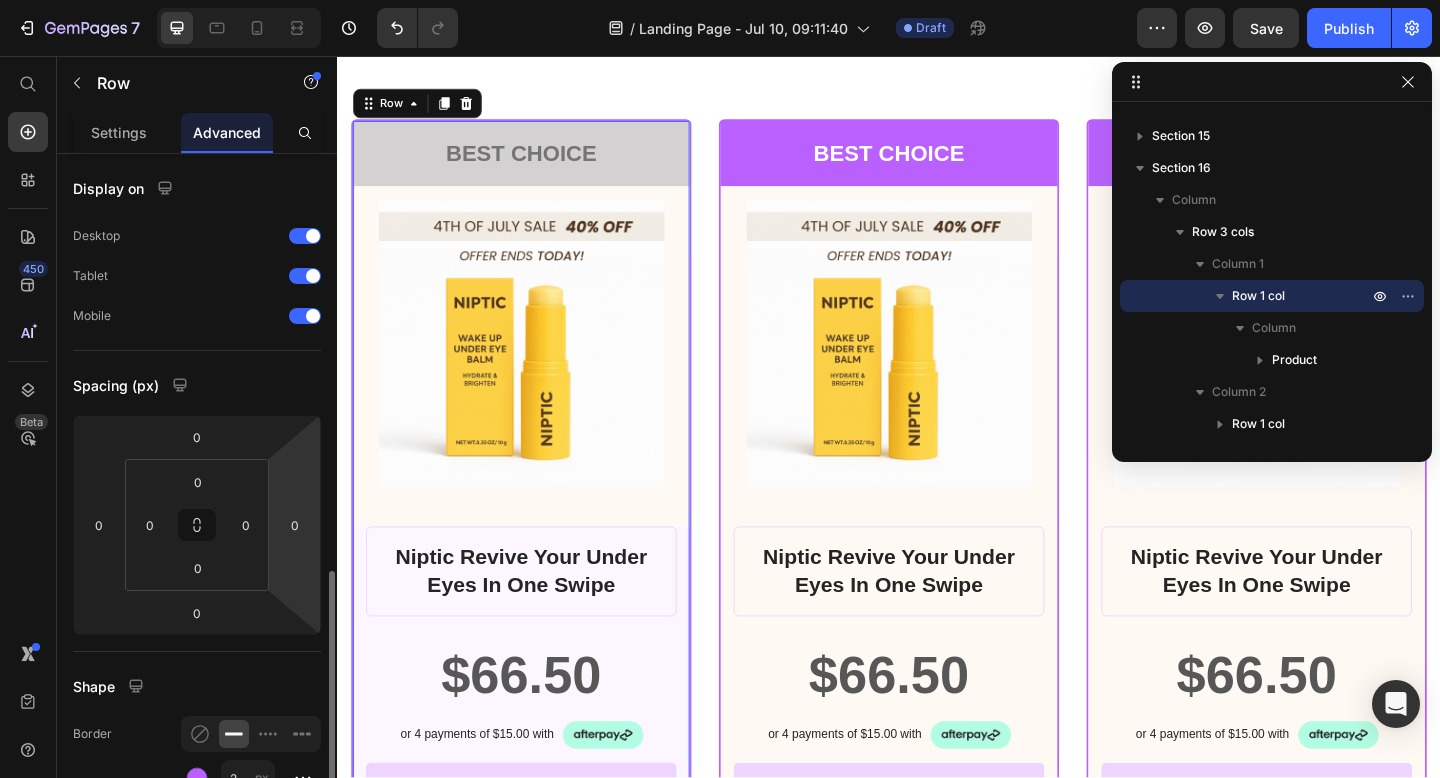 scroll, scrollTop: 291, scrollLeft: 0, axis: vertical 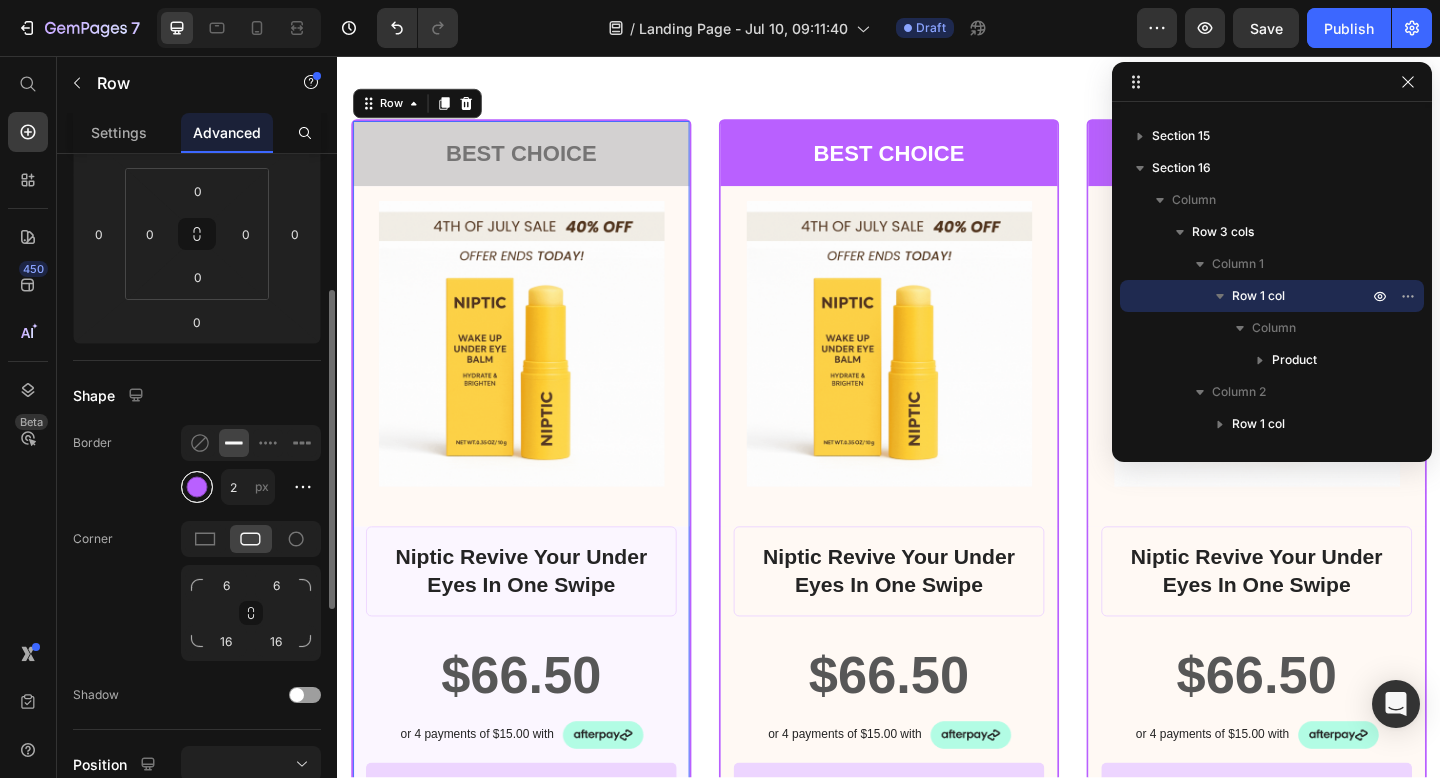 click at bounding box center [197, 487] 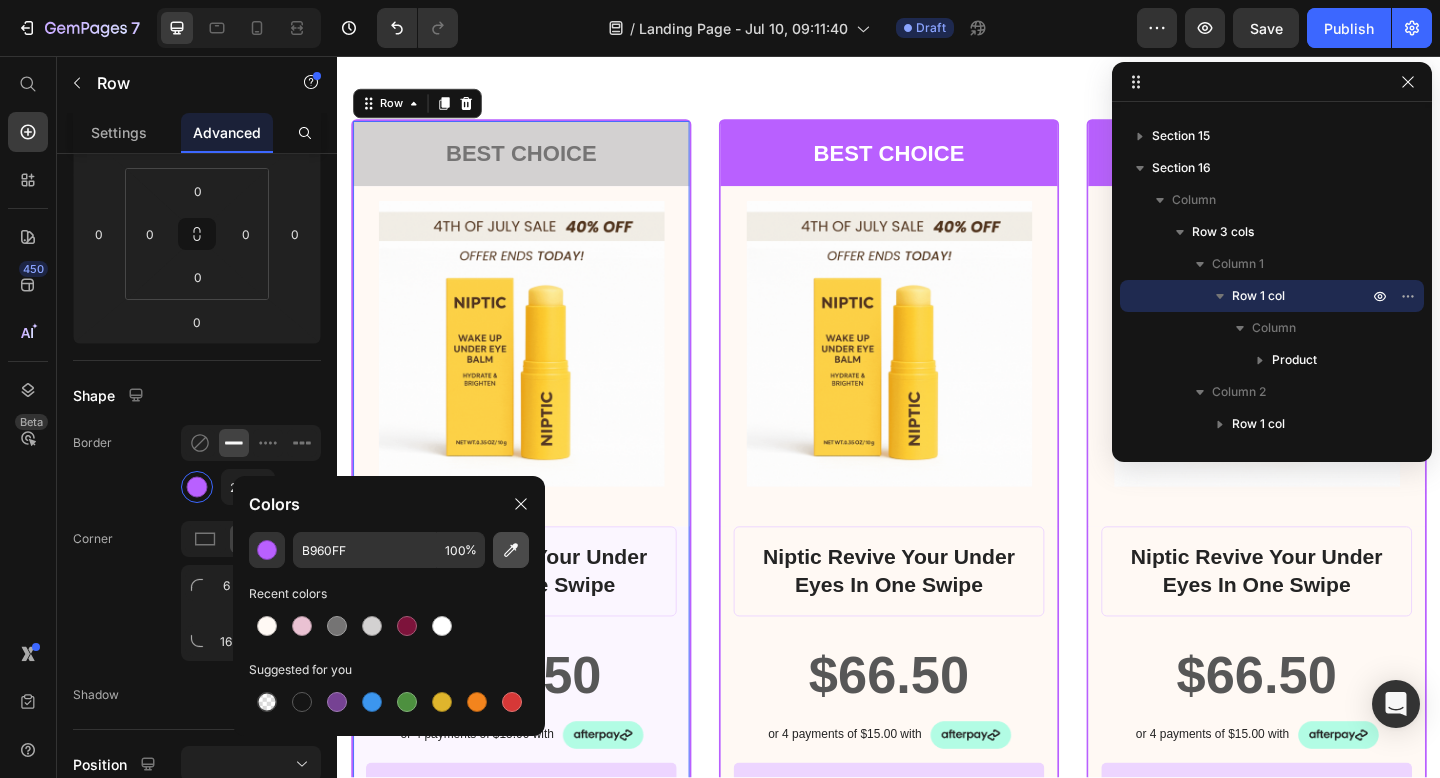click 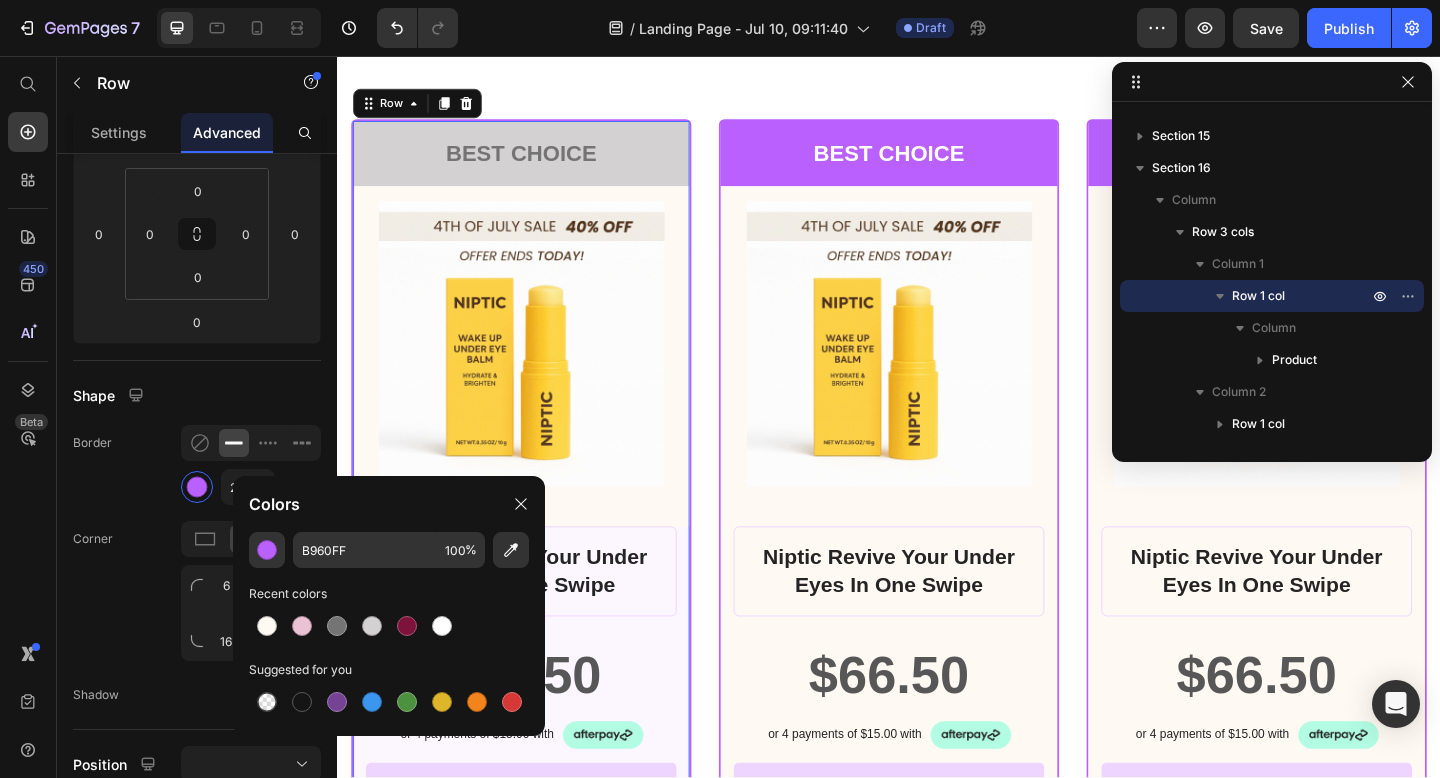 type on "D3D1D1" 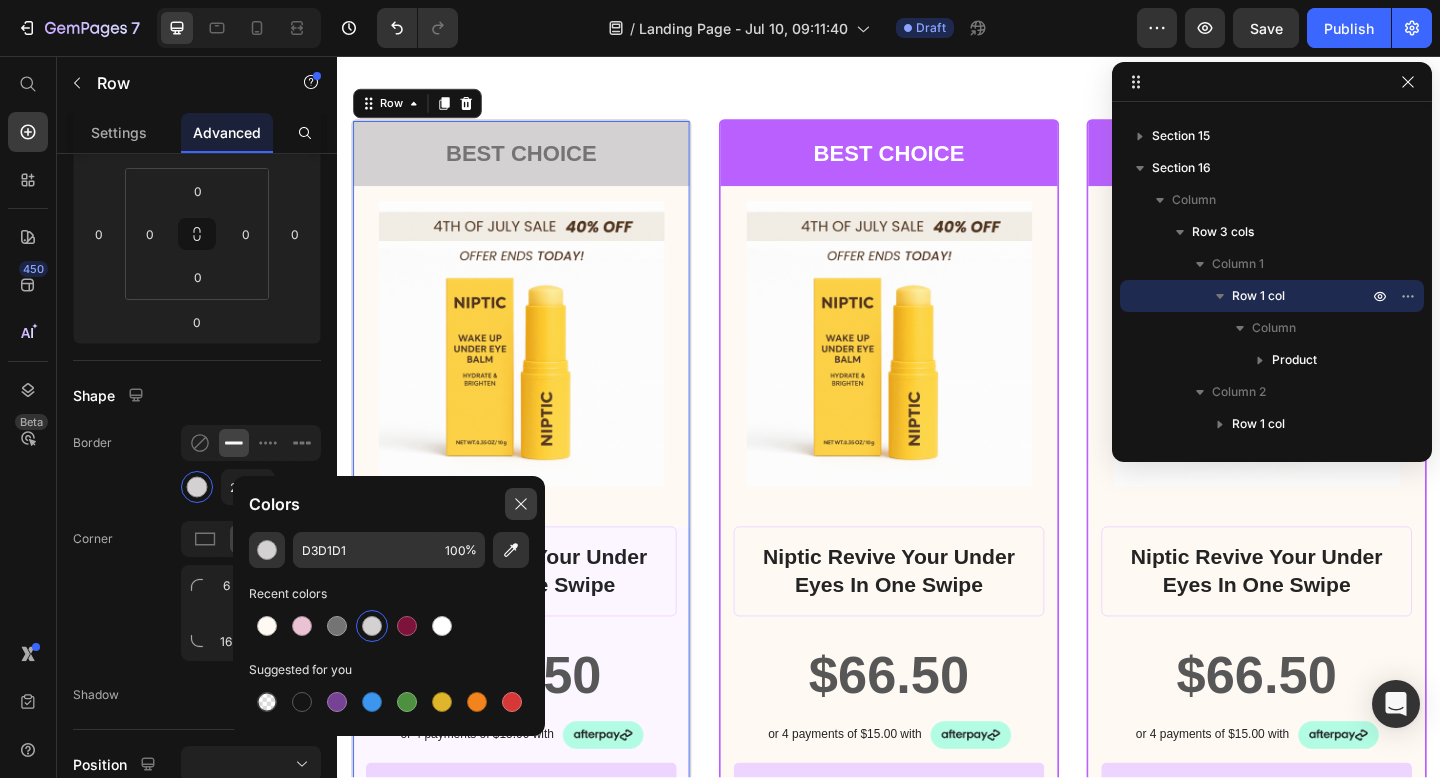 click 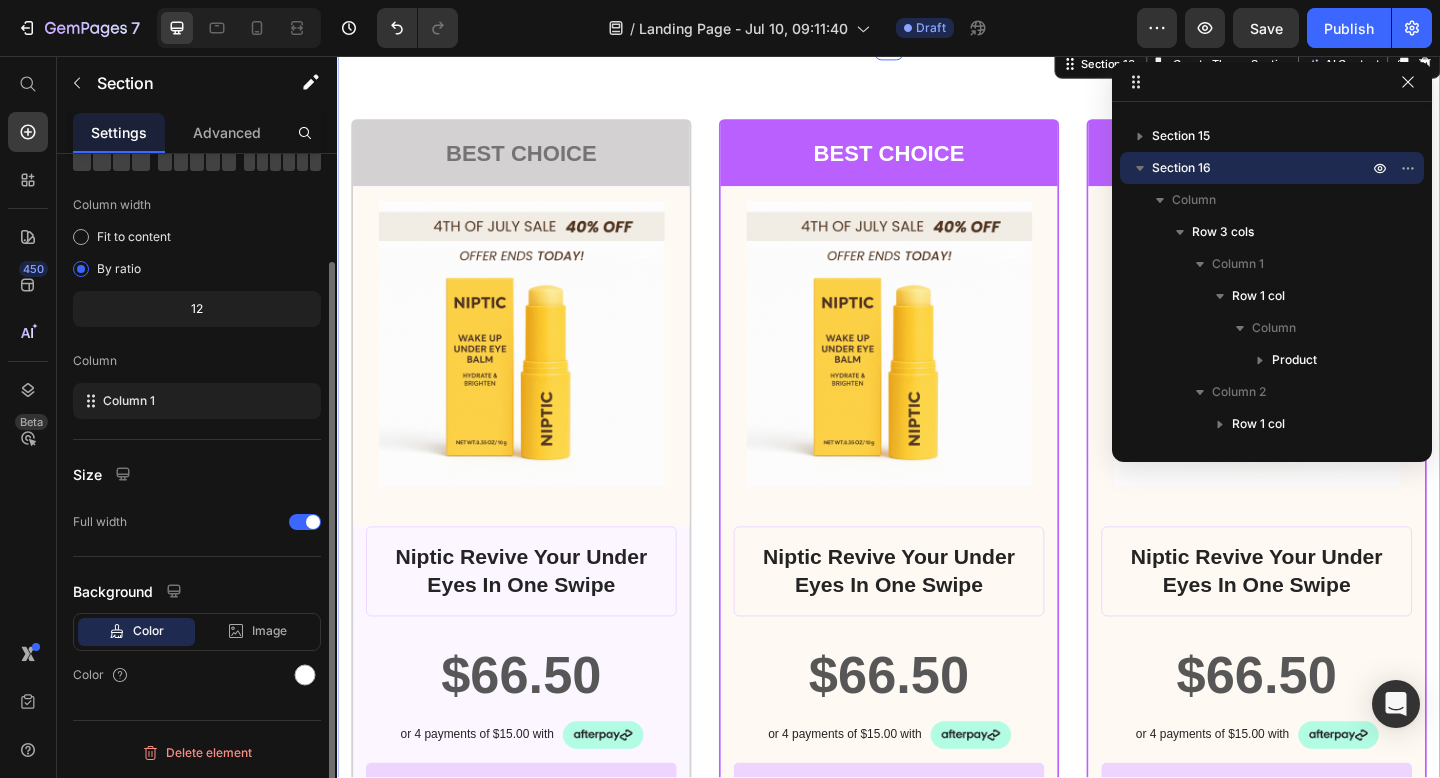 click on "BEST CHOICE Text Block Row Product Images Row Niptic Revive Your Under Eyes In One Swipe Product Title $66.50 Product Price Row or 4 payments of $15.00 with Text Block Image Row INCLUDES: Text Block Row Row Lorem ipsum dolor sit amet, consectetur adipiscing elit. Text Block Lorem ipsum dolor Text Block Lorem ipsum dolor sit amet, consectetur Text Block Row Lorem ipsum dolor sit amet, consectetur Text Block Row Lorem ipsum dolor sit amet, consectetur Text Block Row Lorem ipsum dolor sit amet, consectetur Text Block Row $66.50 Product Price BEST PRICE. BUY NOW! Add to Cart Row 30 - Day money back guarantee Text Block Row Product Row BEST CHOICE Text Block Row Product Images Row Niptic Revive Your Under Eyes In One Swipe Product Title $66.50 Product Price Row or 4 payments of $15.00 with Text Block Image Row INCLUDES: Text Block Row Row Lorem ipsum dolor sit amet, consectetur adipiscing elit. Text Block Lorem ipsum dolor Text Block Lorem ipsum dolor sit amet, consectetur Text Block Row Text Block Row Row Row" at bounding box center (937, 820) 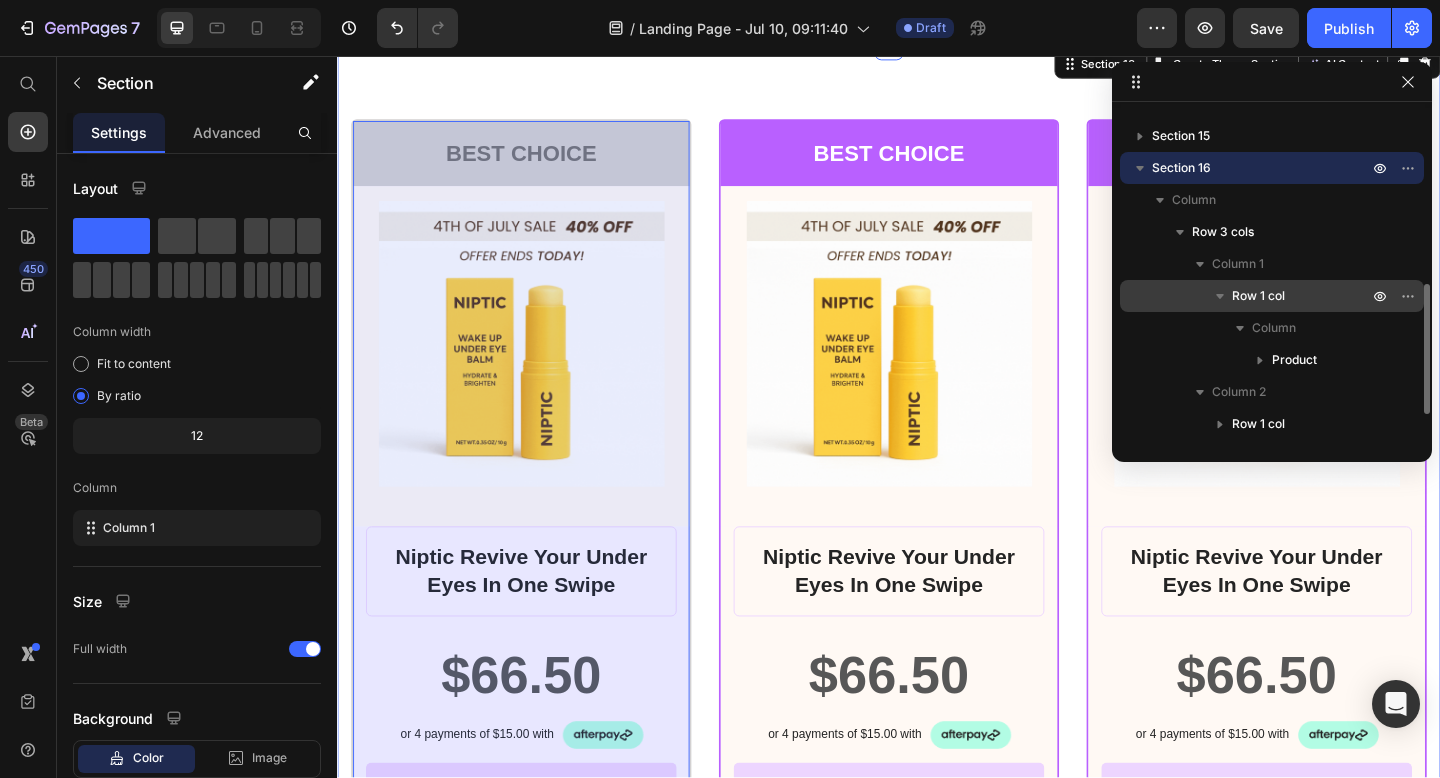 click 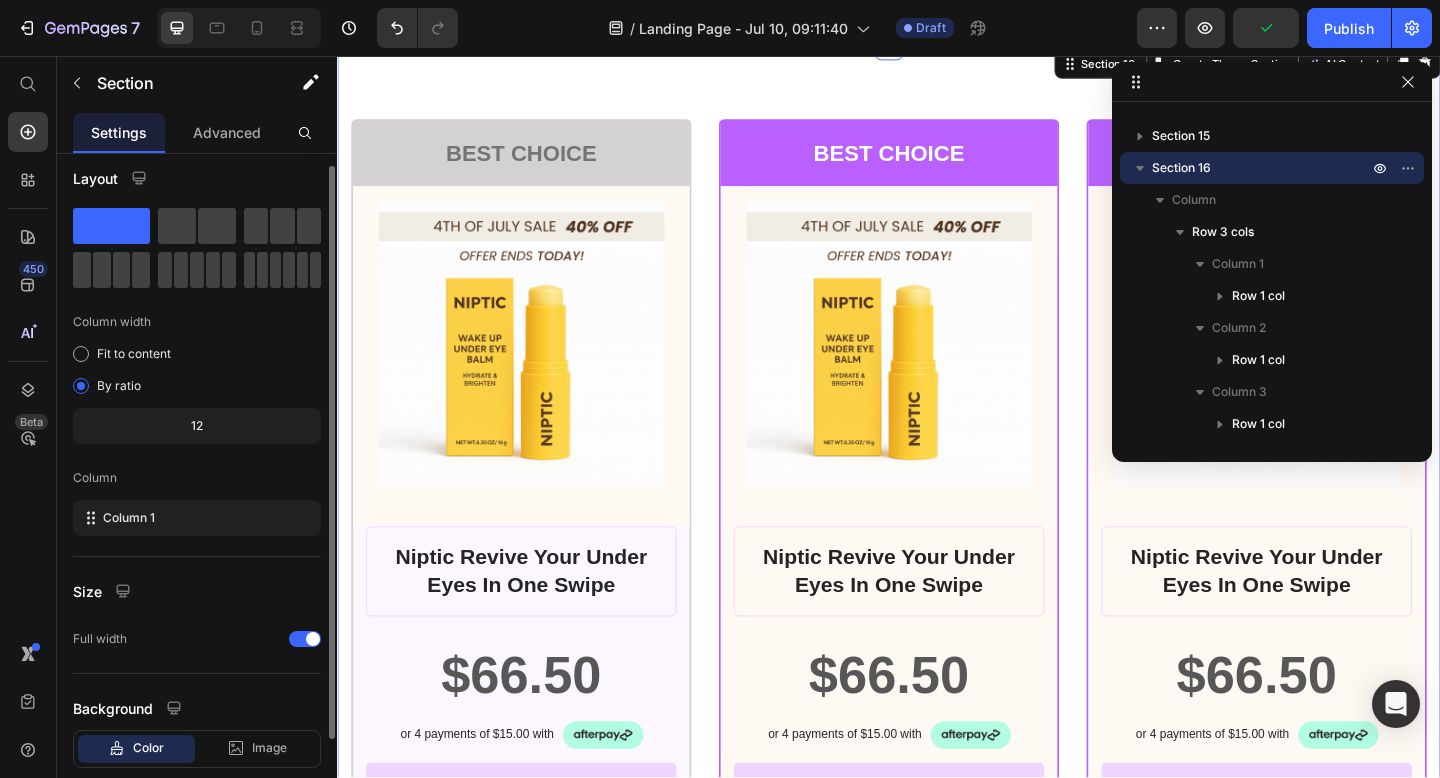 scroll, scrollTop: 0, scrollLeft: 0, axis: both 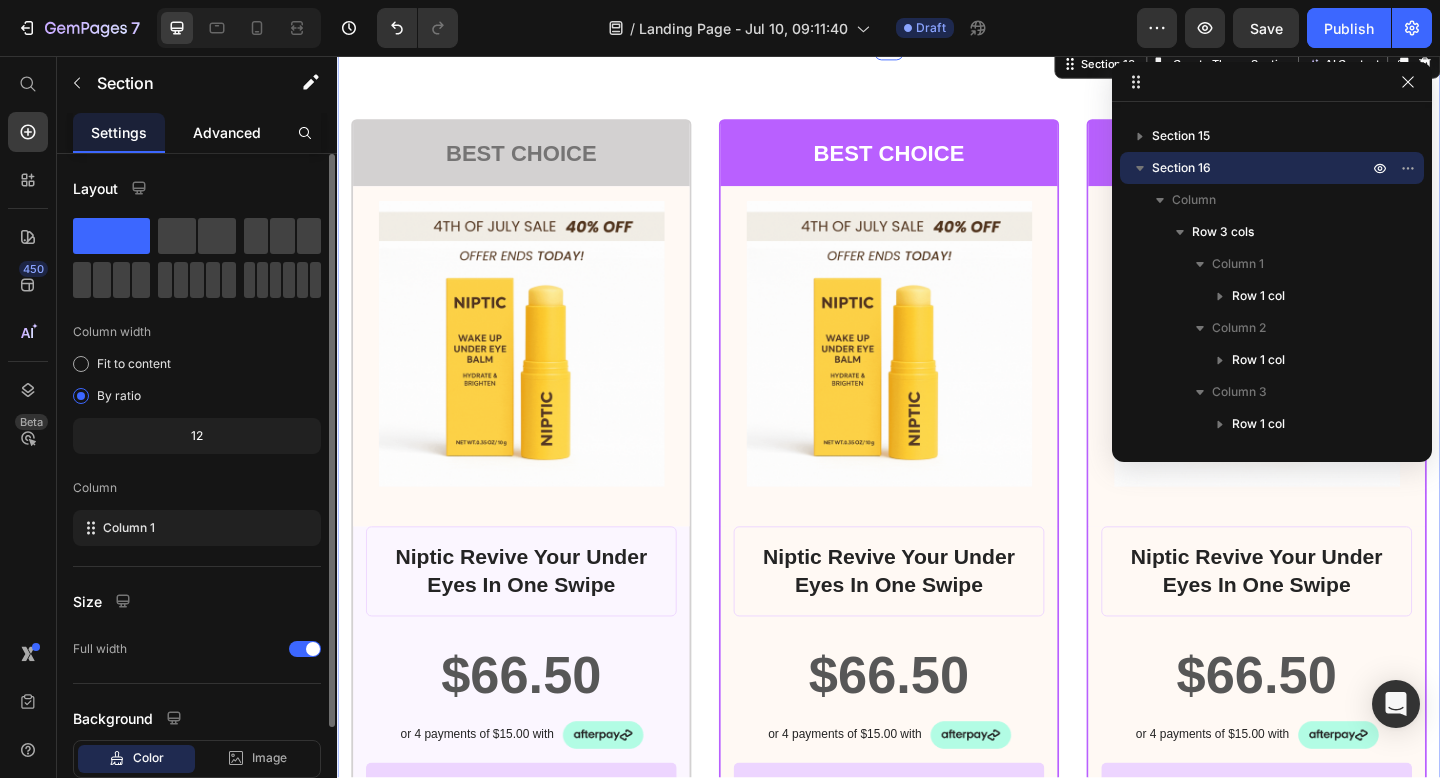 click on "Advanced" at bounding box center (227, 132) 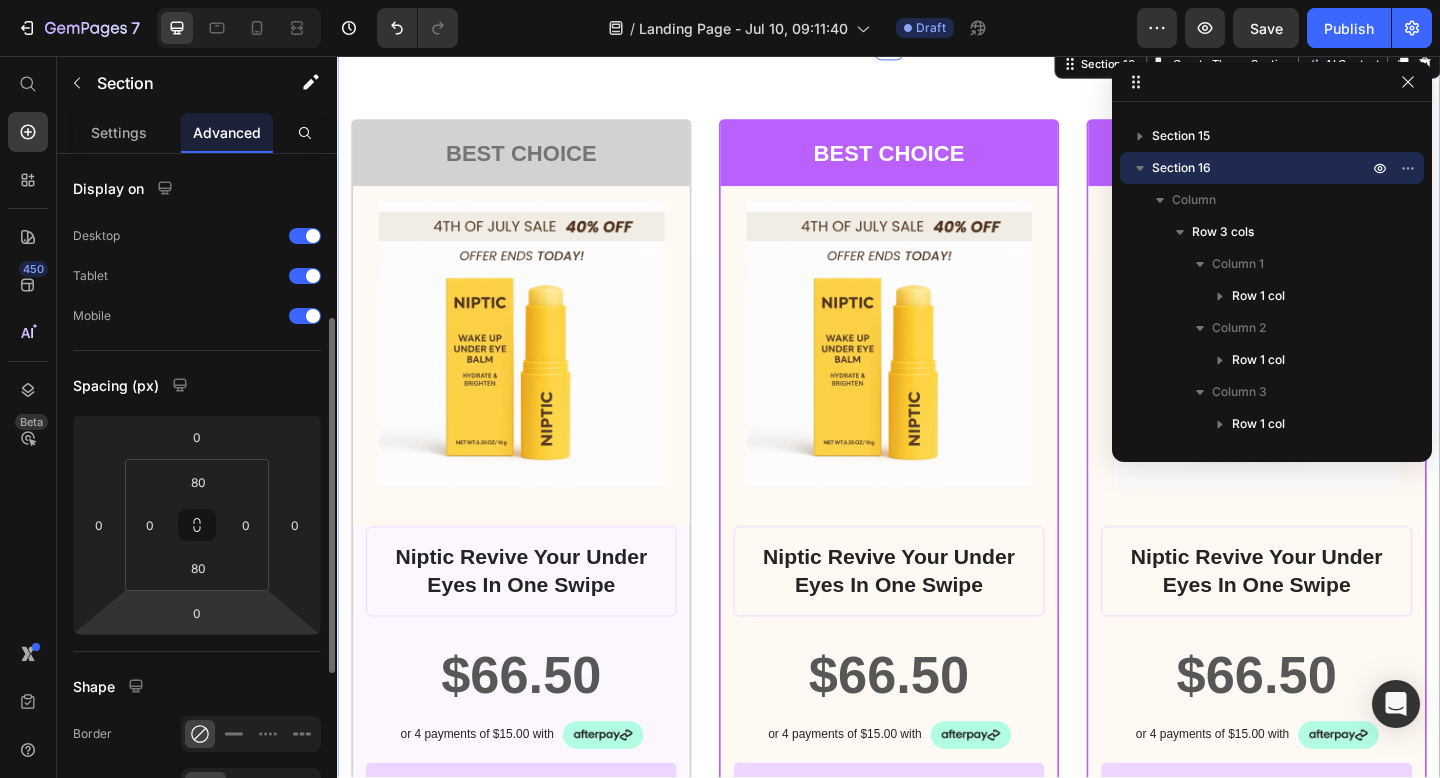 scroll, scrollTop: 227, scrollLeft: 0, axis: vertical 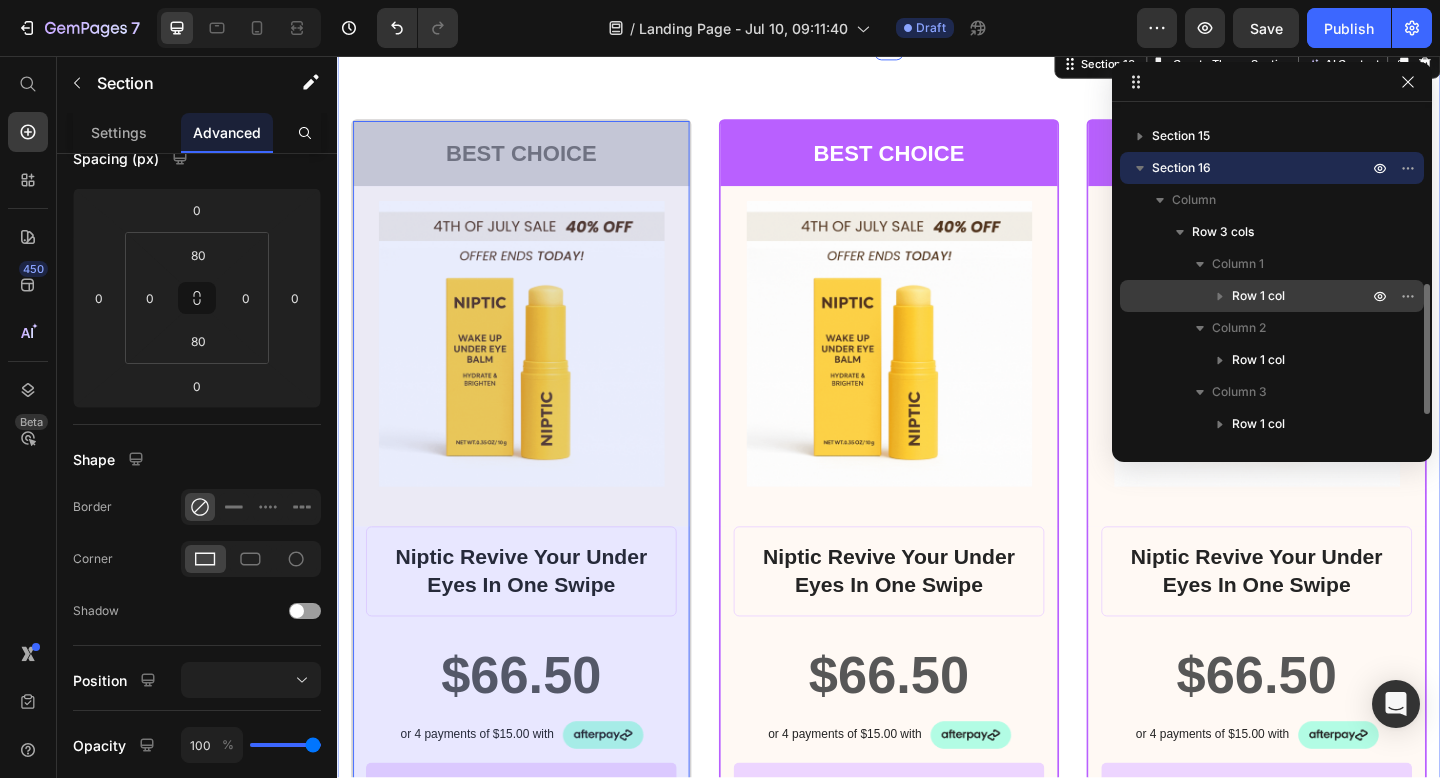 click on "Row 1 col" at bounding box center [1302, 296] 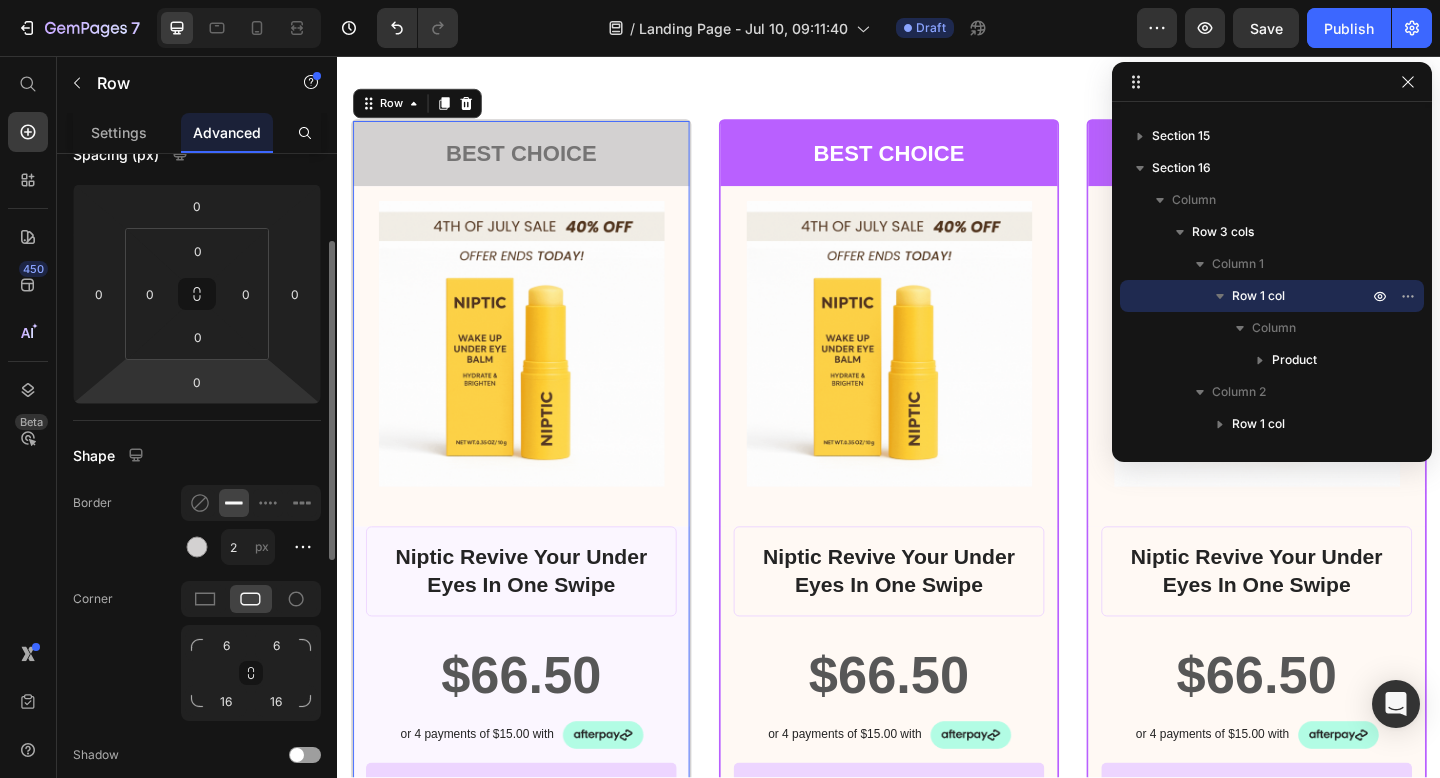 scroll, scrollTop: 232, scrollLeft: 0, axis: vertical 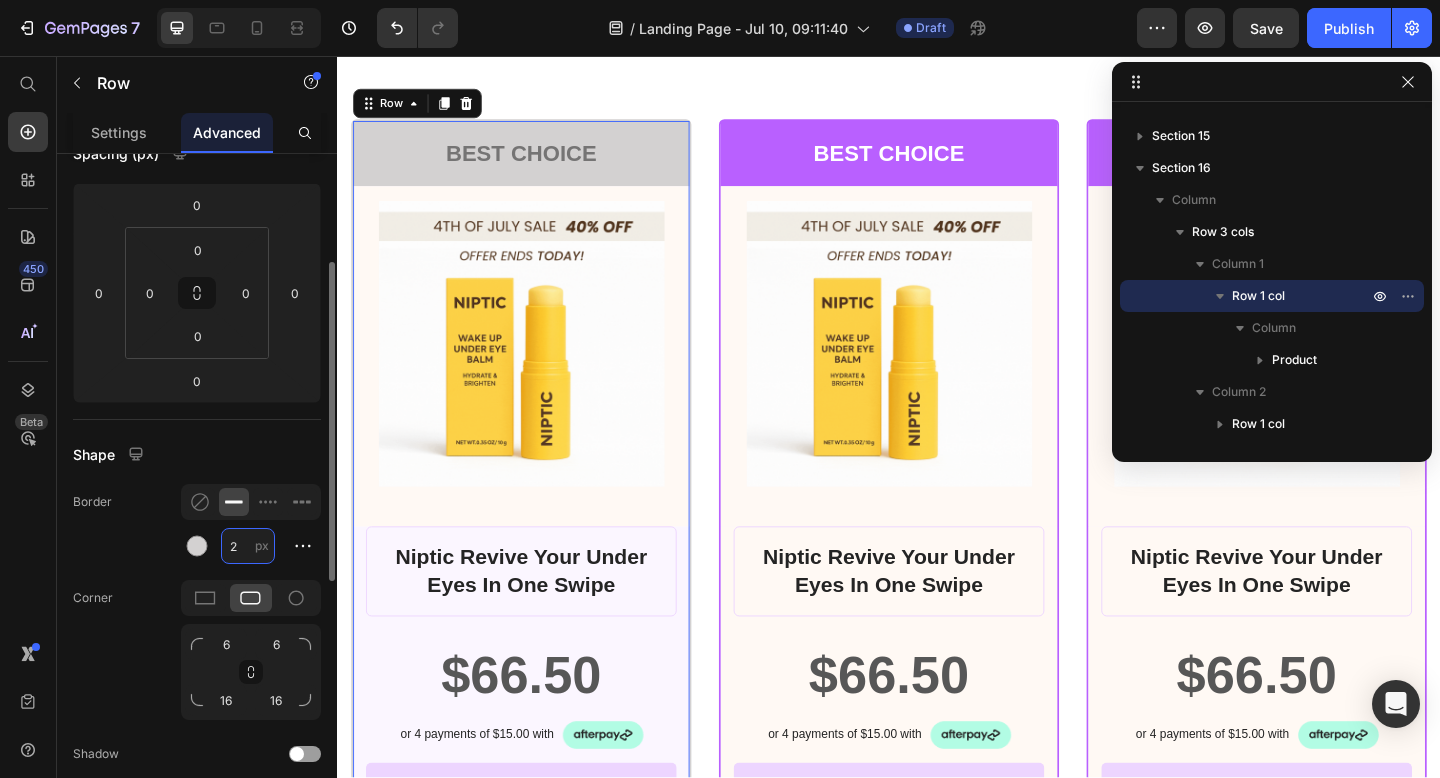 click on "2" at bounding box center (248, 546) 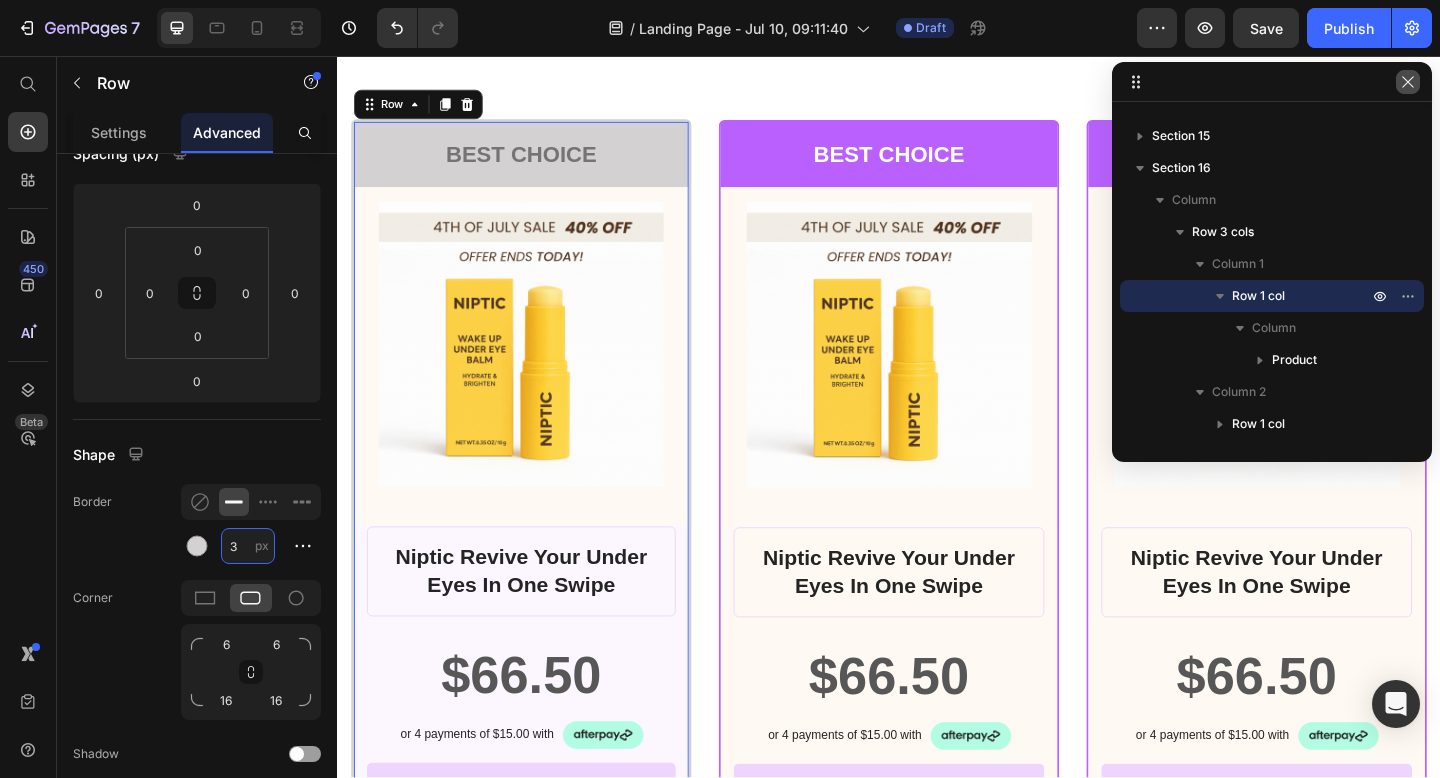 type on "3" 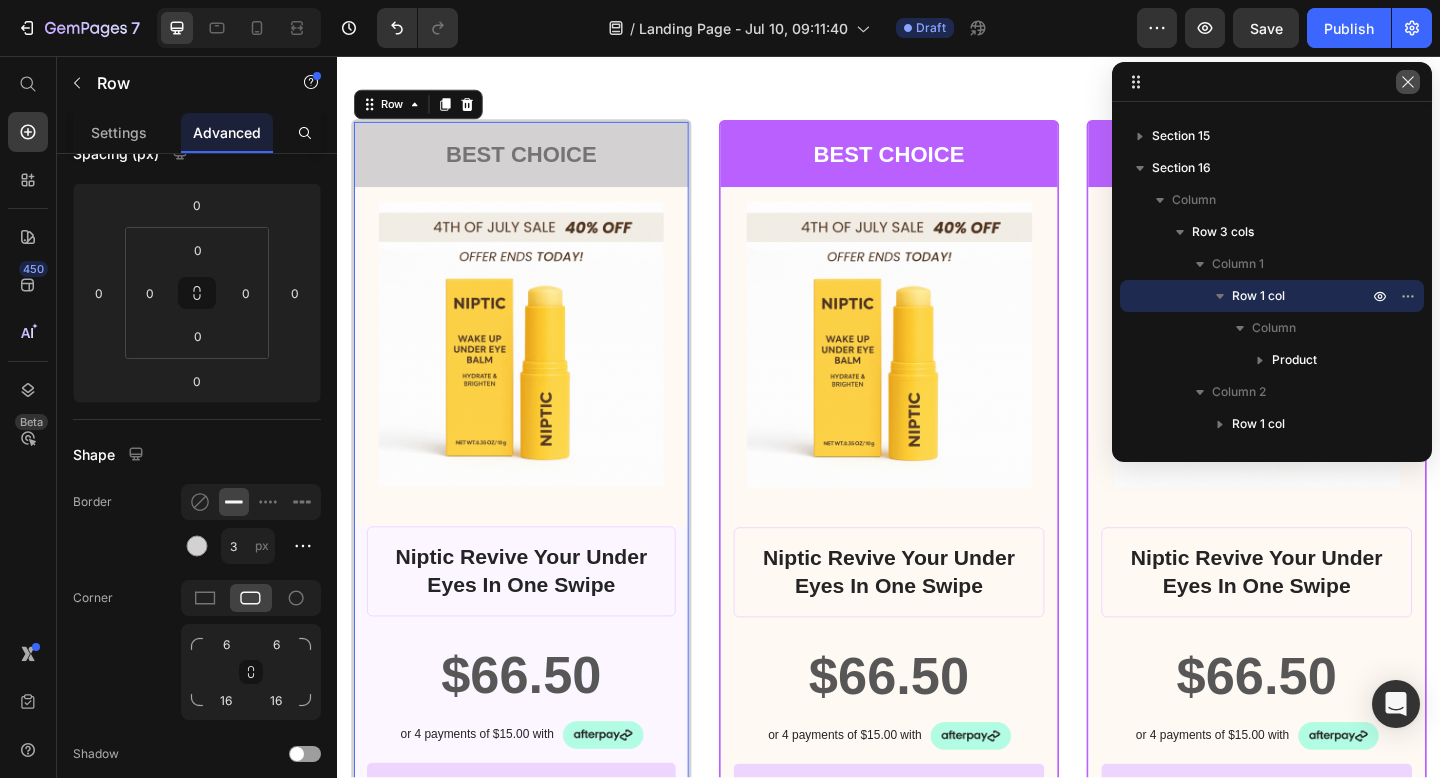 click 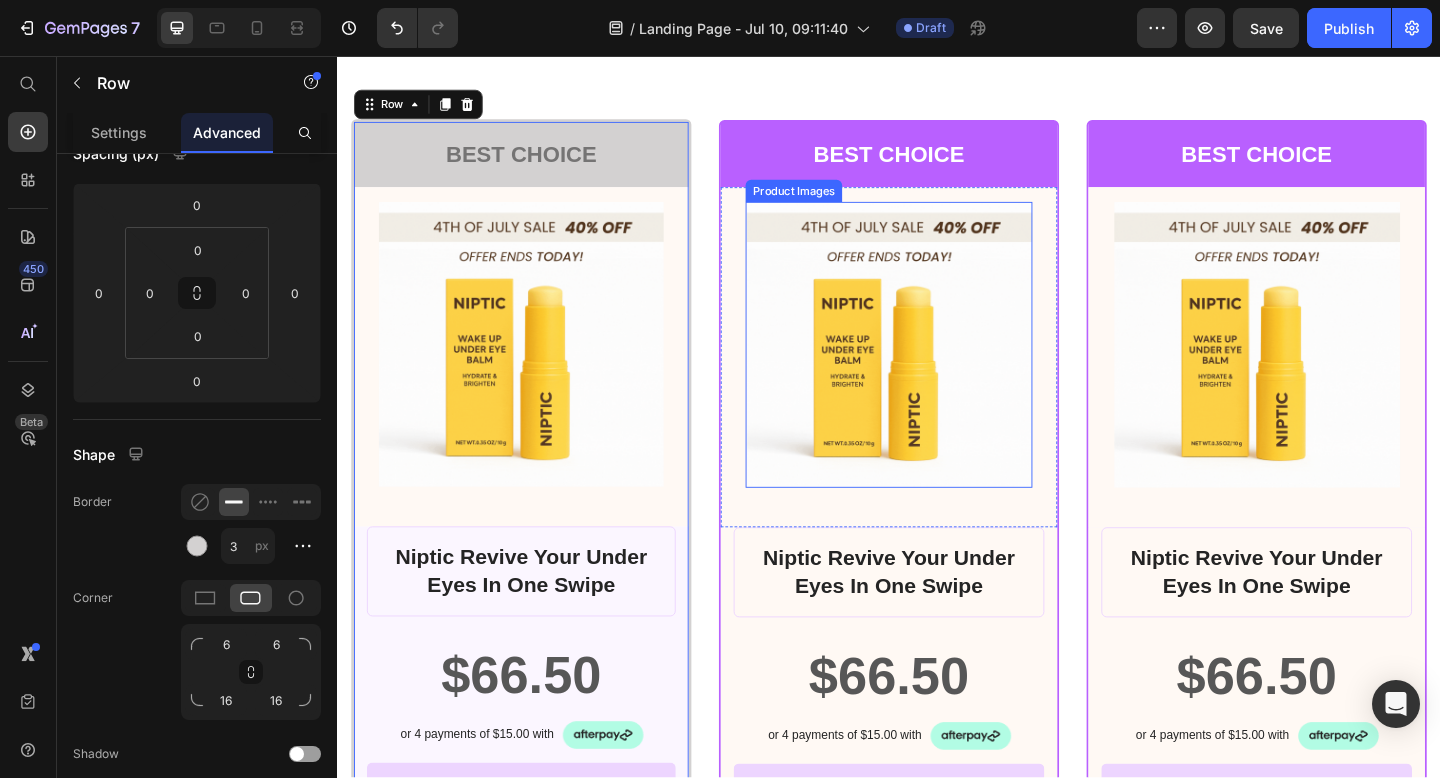 click at bounding box center [937, 370] 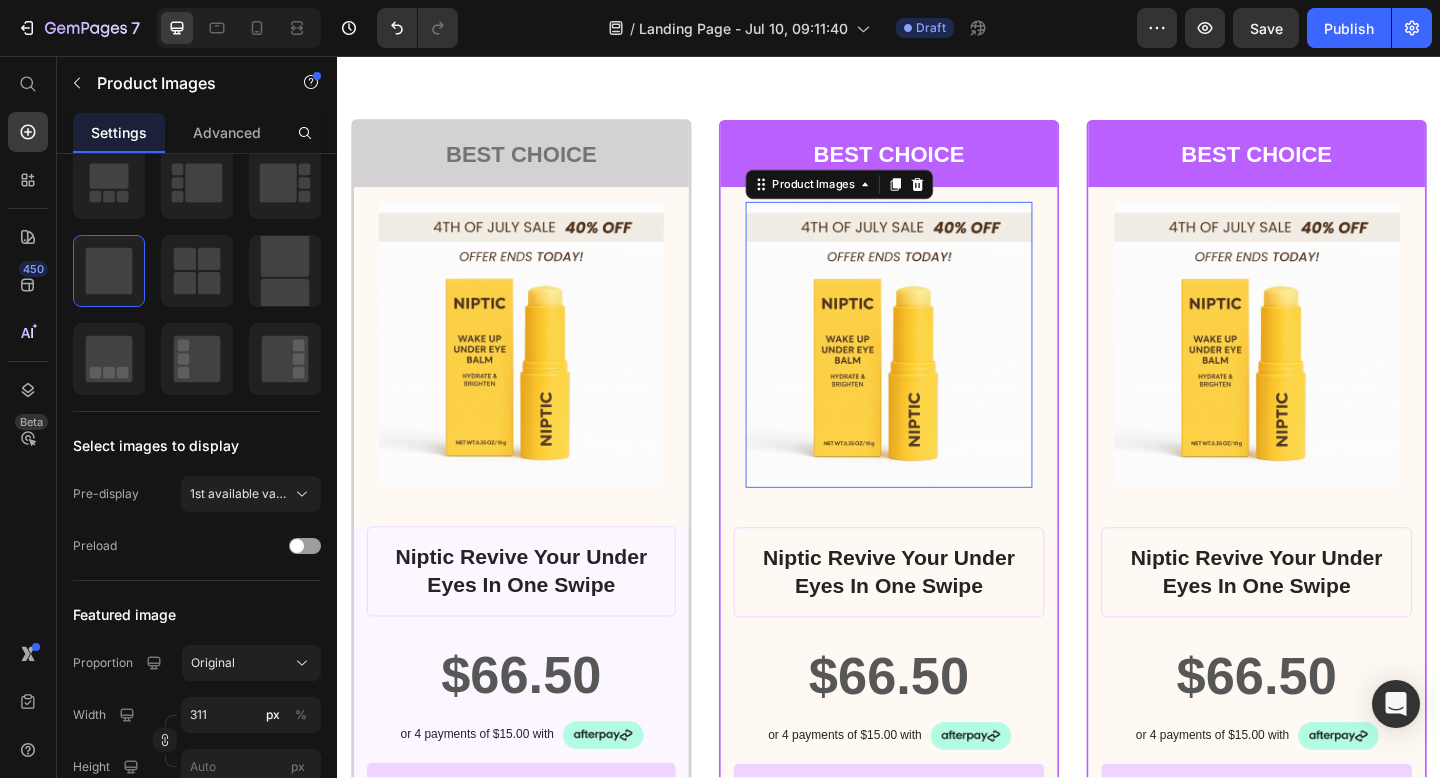 scroll, scrollTop: 0, scrollLeft: 0, axis: both 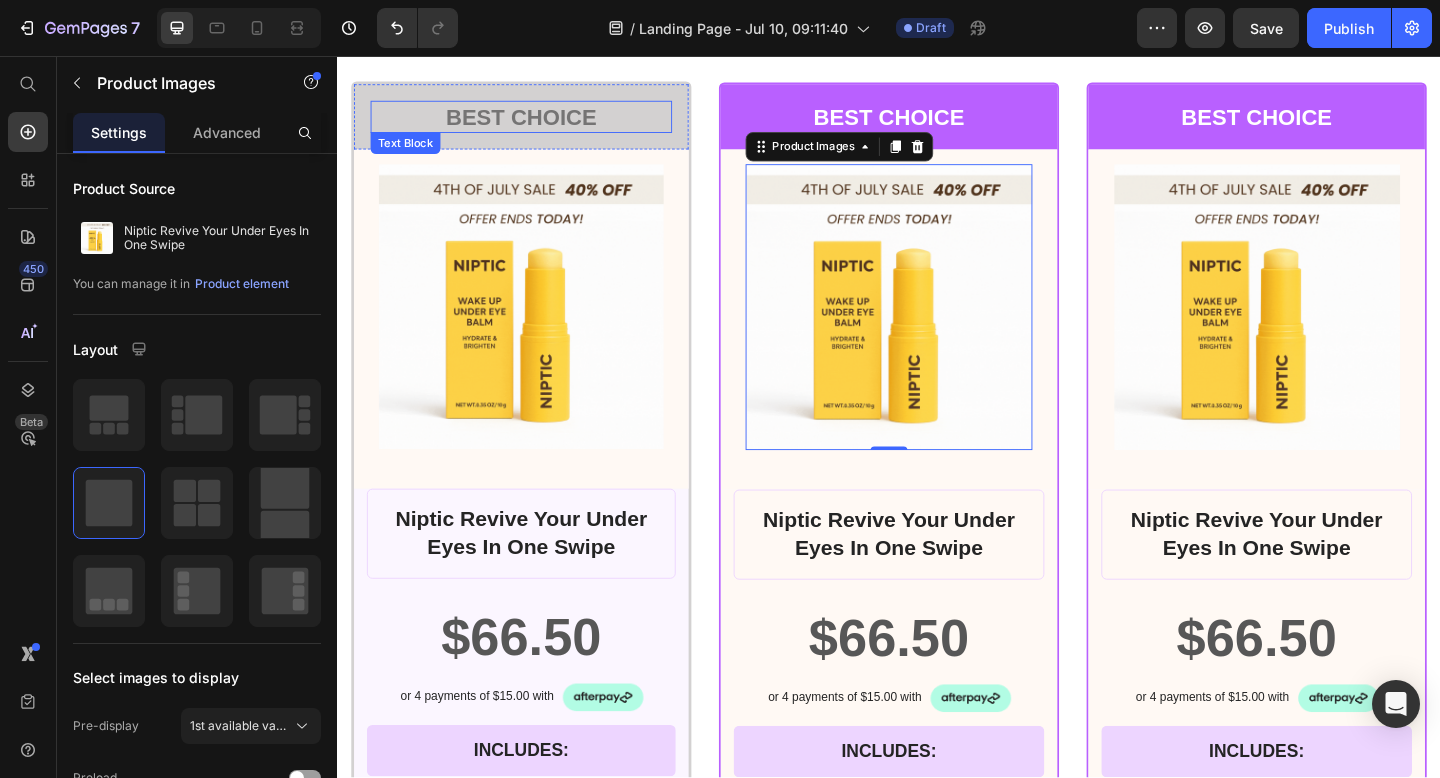 click on "BEST CHOICE" at bounding box center (537, 122) 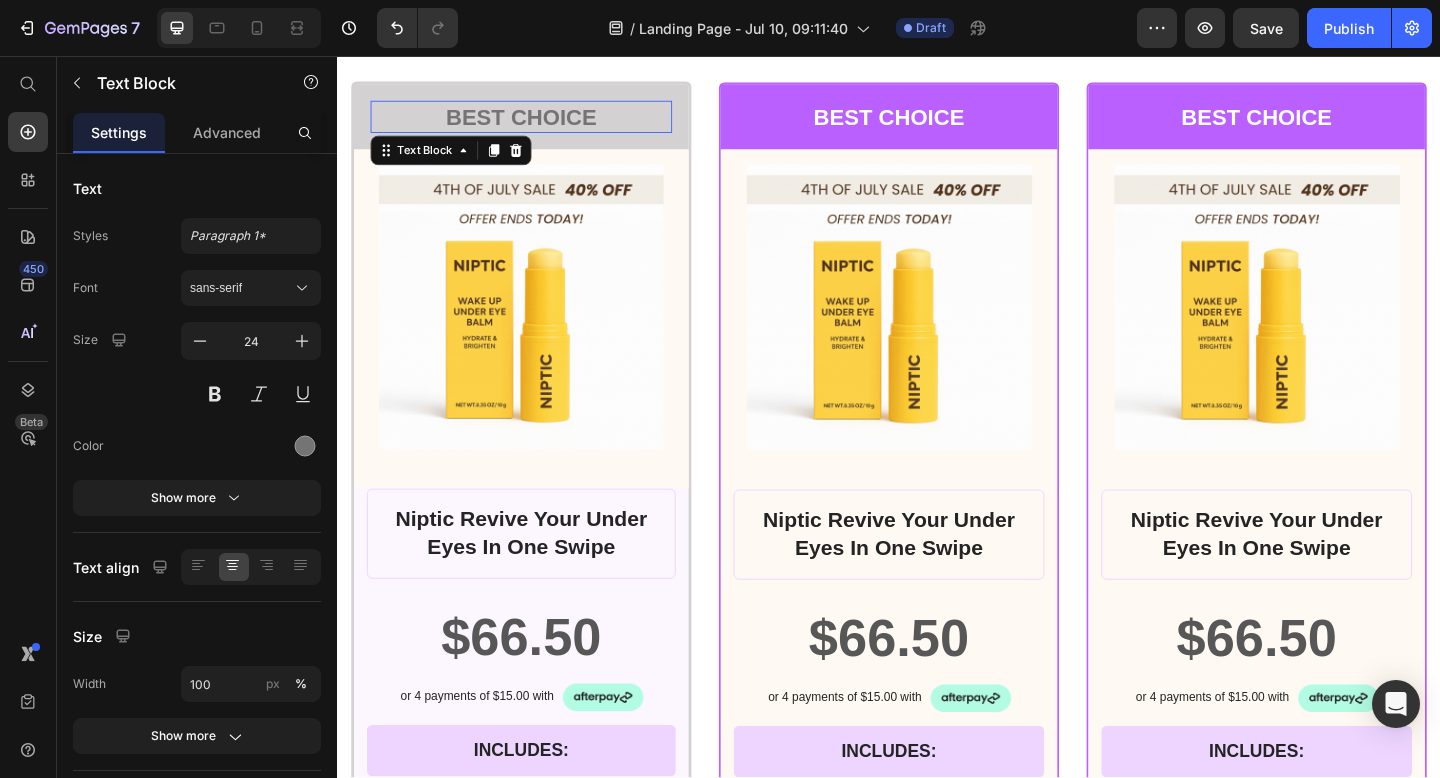 click on "BEST CHOICE" at bounding box center (537, 122) 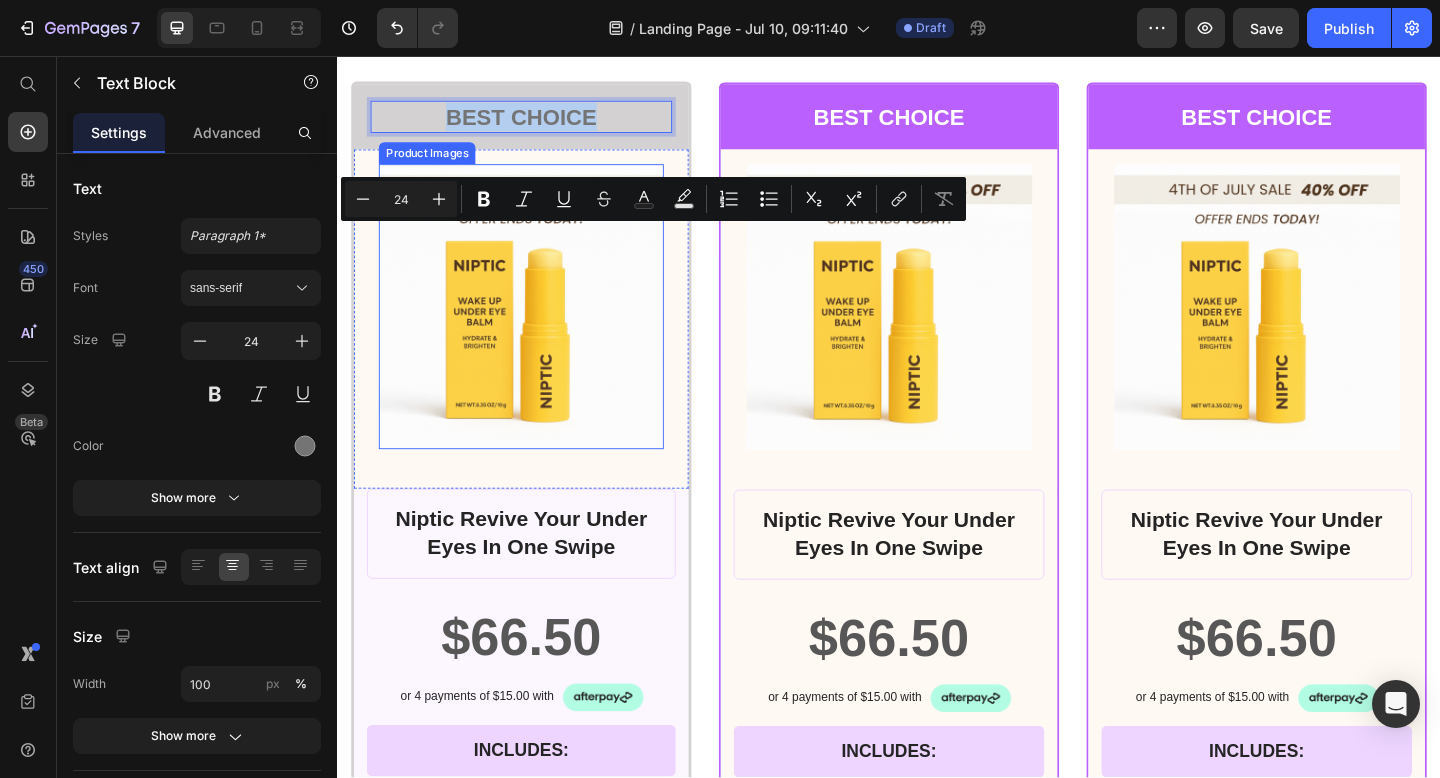 scroll, scrollTop: 16167, scrollLeft: 0, axis: vertical 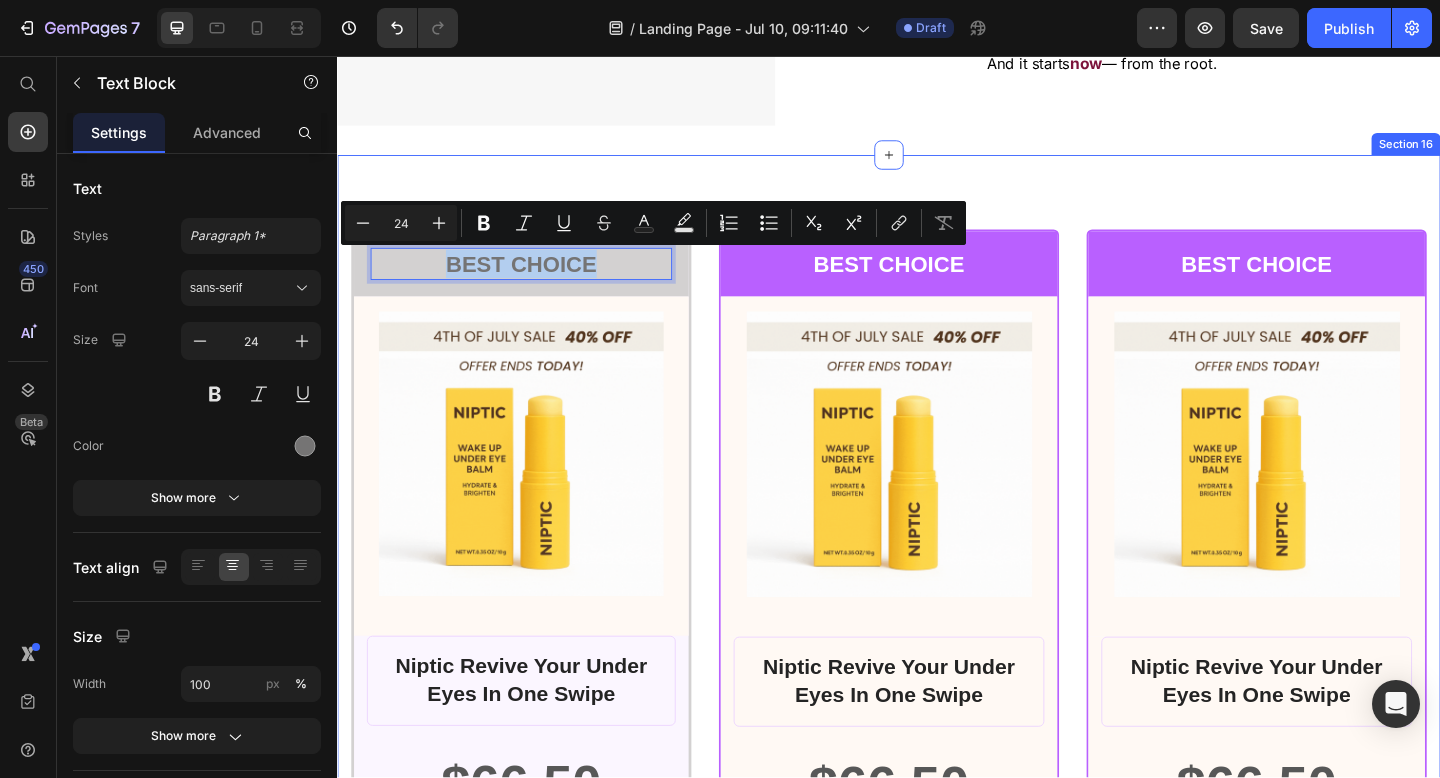 click on "Why Black Women Have Been   Let Down for Years… Heading Image Let’s be real: Most skincare was never  made for you. It was made for lighter skin tones, tested on people who don’t look like you, and marketed like it would  “work for everyone.”   Spoiler alert: it didn’t. You were handed advice like: Text Block "Try this new $160 eye cream.” “Use this DIY remedy from TikTok.” “Sleep more, sis.” Text Block Text Block But none of it worked. Why? Because none of it addressed the  real root causes  of dark circles on melanin-rich skin. Text Block Row Dark Circles Aren’t Just From Being Tired  —  They’re a Full-Skin Response. Heading The truth is, women with dark skin face unique challenges with their skin. Text Block Triggered Hyperpigmentation  — inflammation causes excess melanin to build up Vascular Factors  — blood pools under thin skin, making dark circles appear worse Genetic Pigmentation  — thinner skin and naturally higher melanin = more visibility Item List Text Block Row" at bounding box center [937, -760] 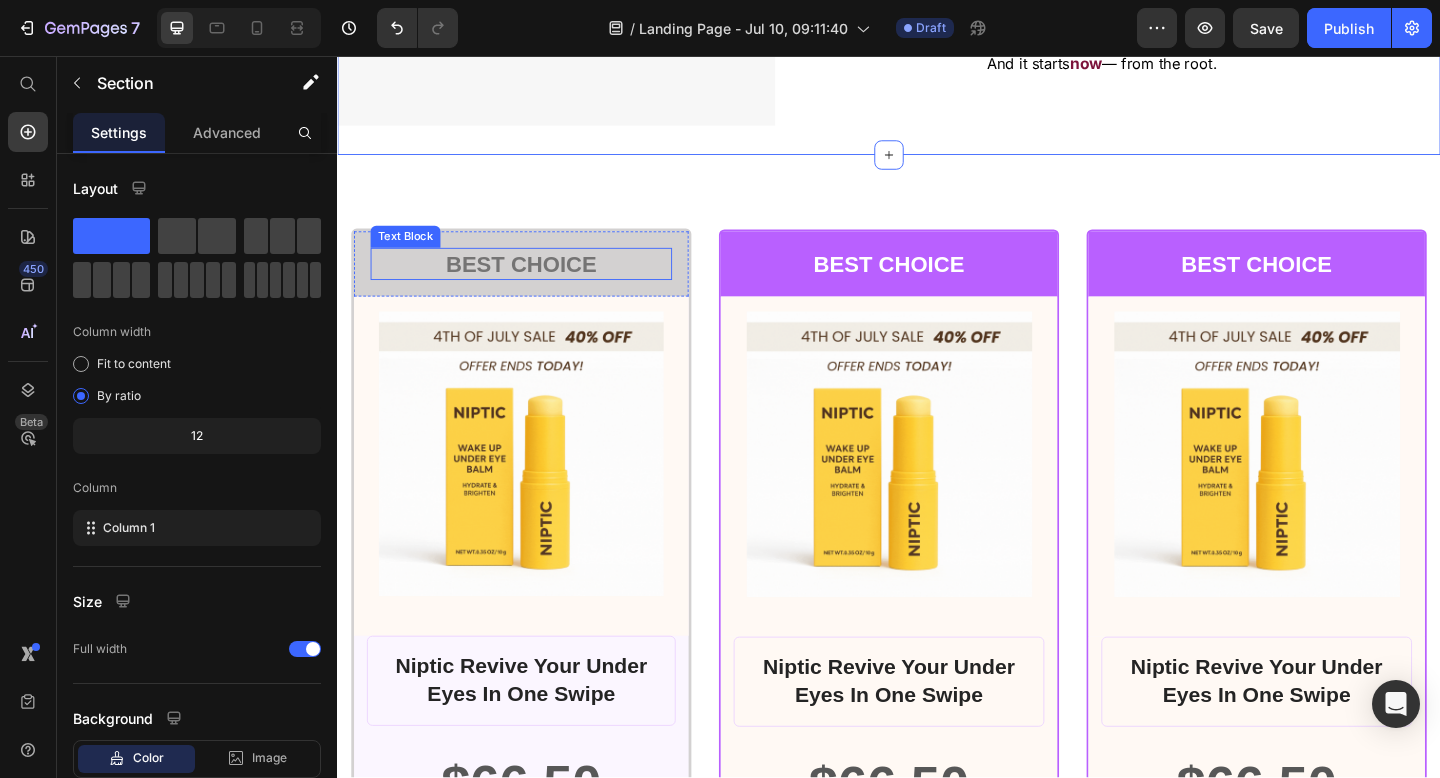 click on "BEST CHOICE" at bounding box center [537, 282] 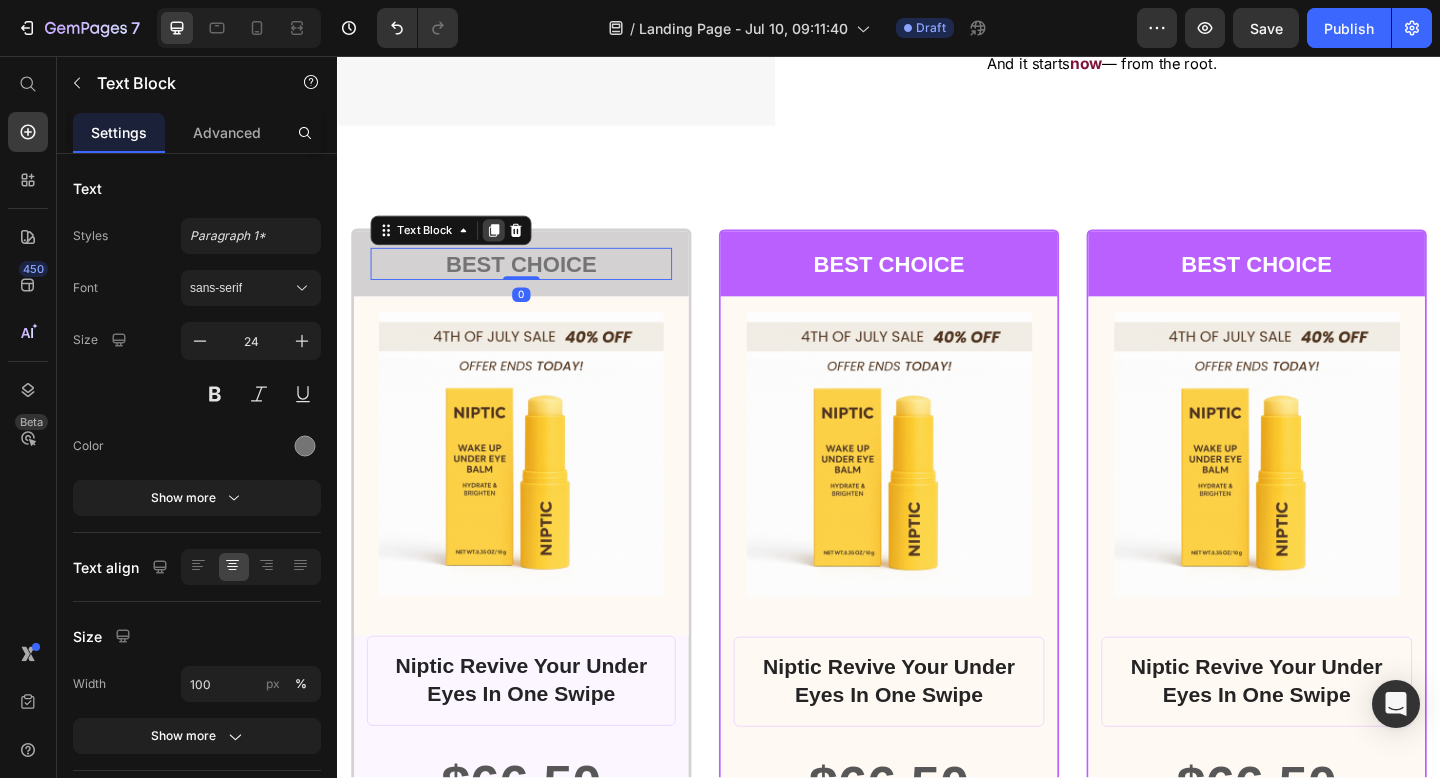 click 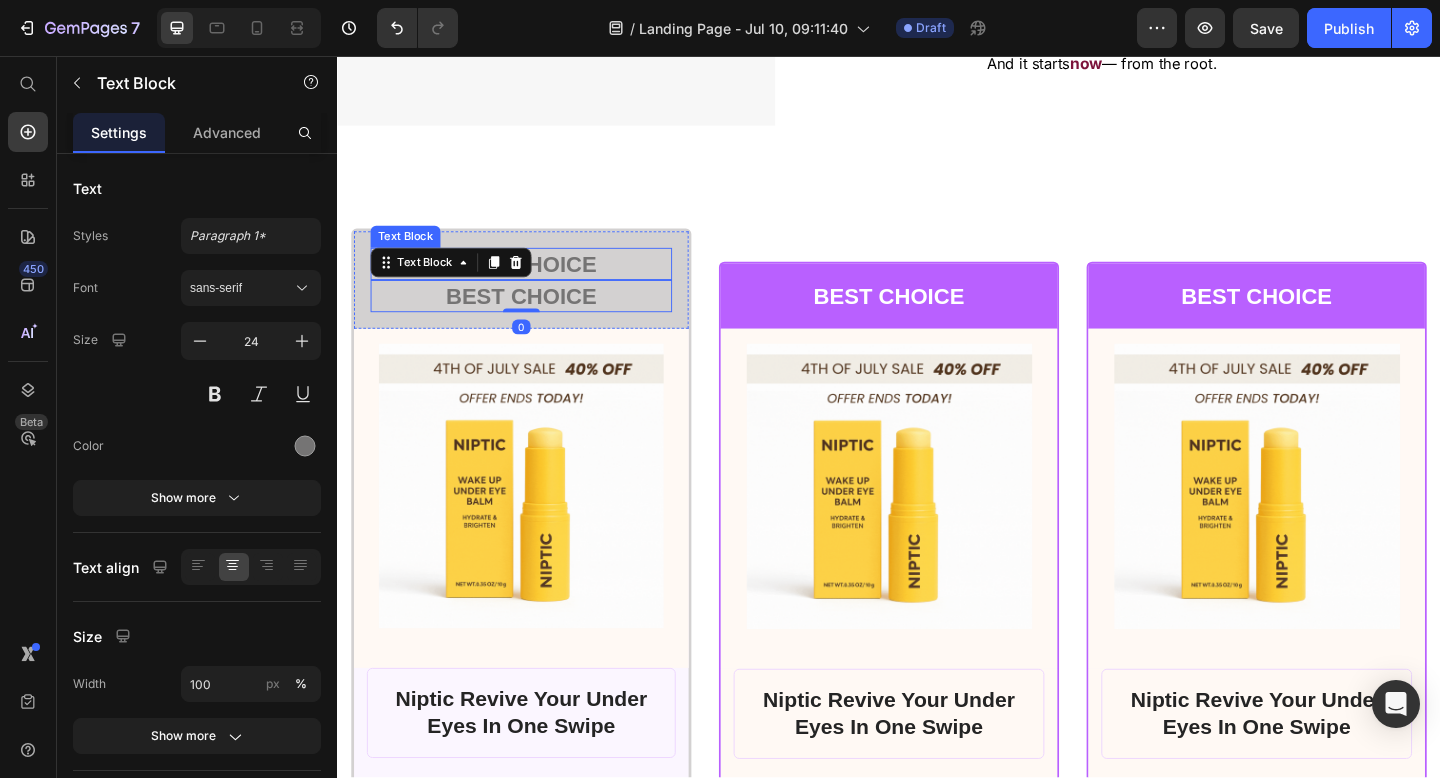 click on "BEST CHOICE" at bounding box center [537, 282] 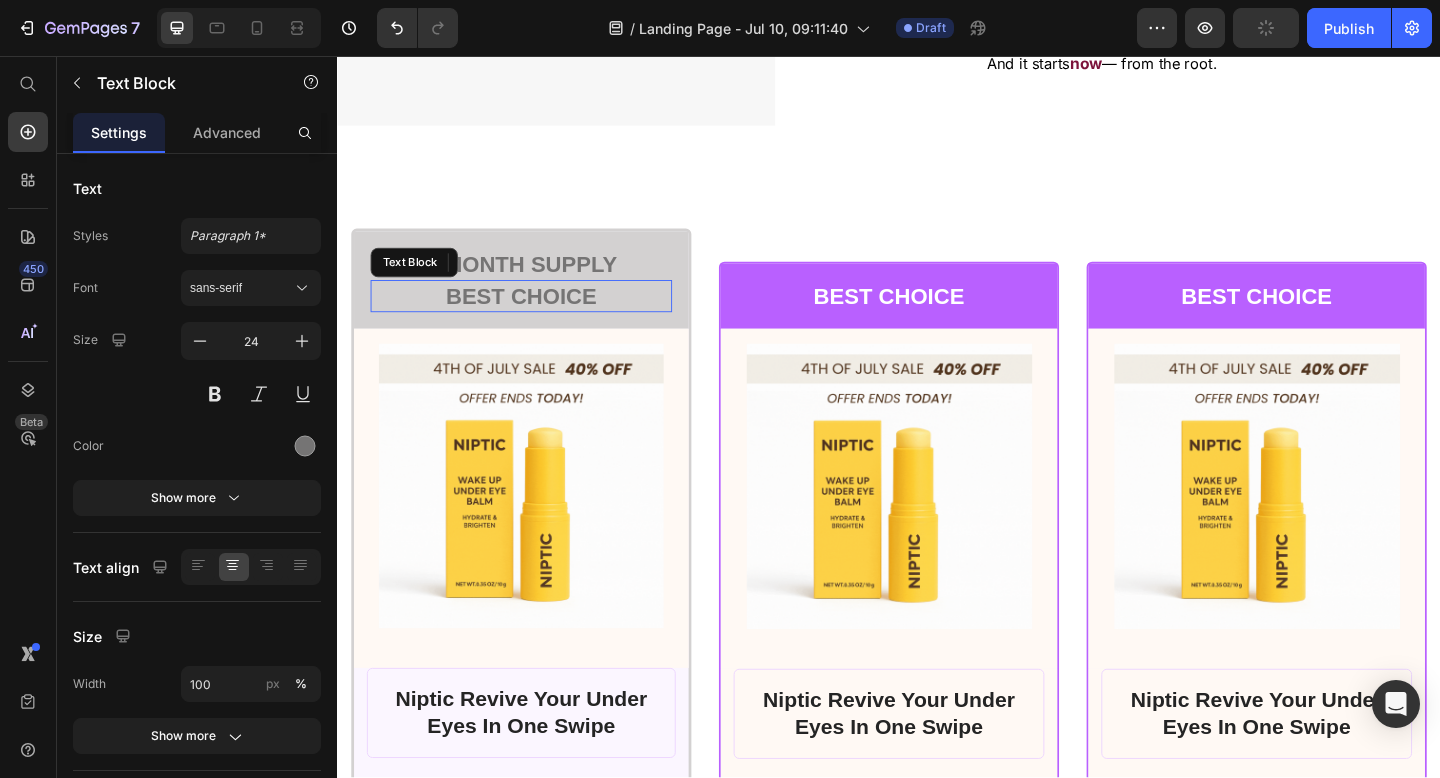 click on "BEST CHOICE" at bounding box center (537, 317) 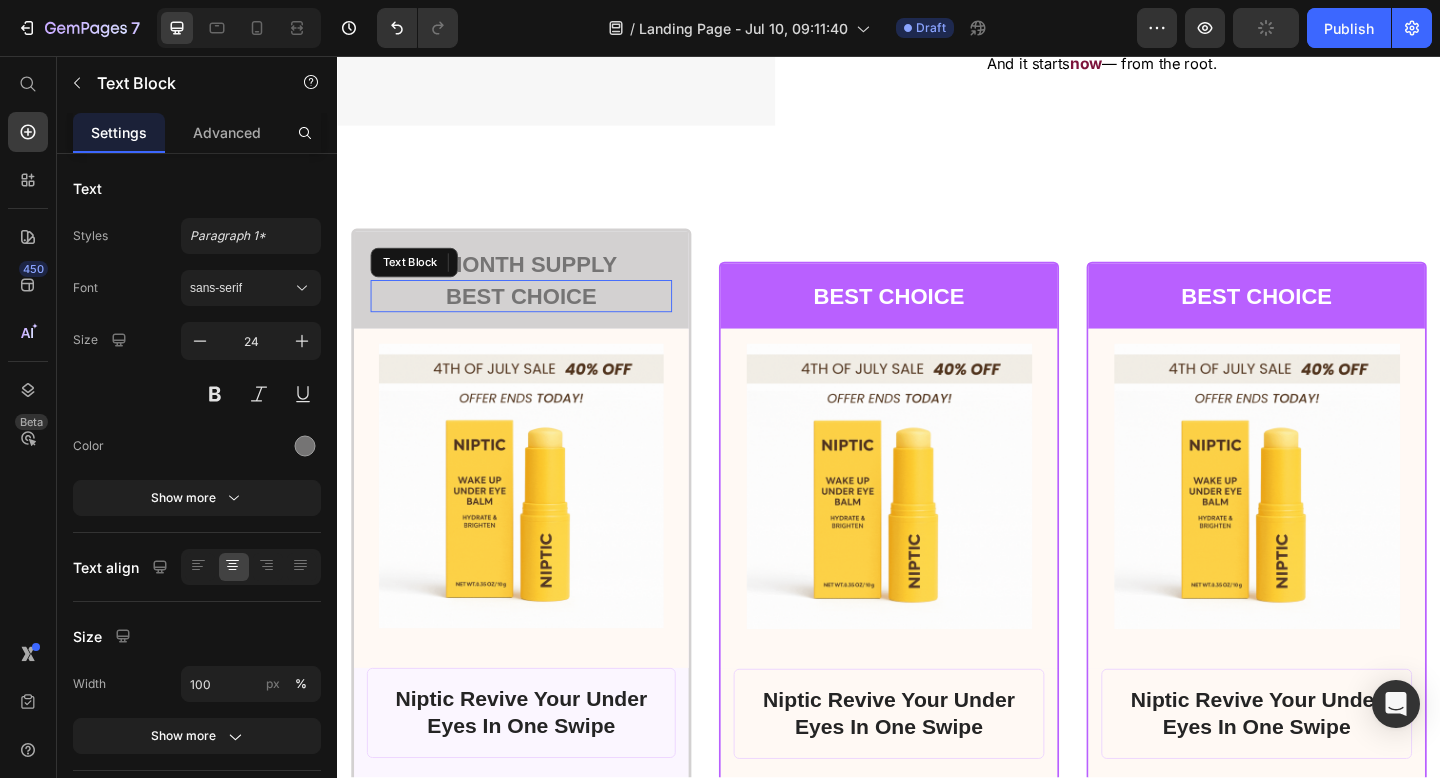 click on "BEST CHOICE" at bounding box center (537, 317) 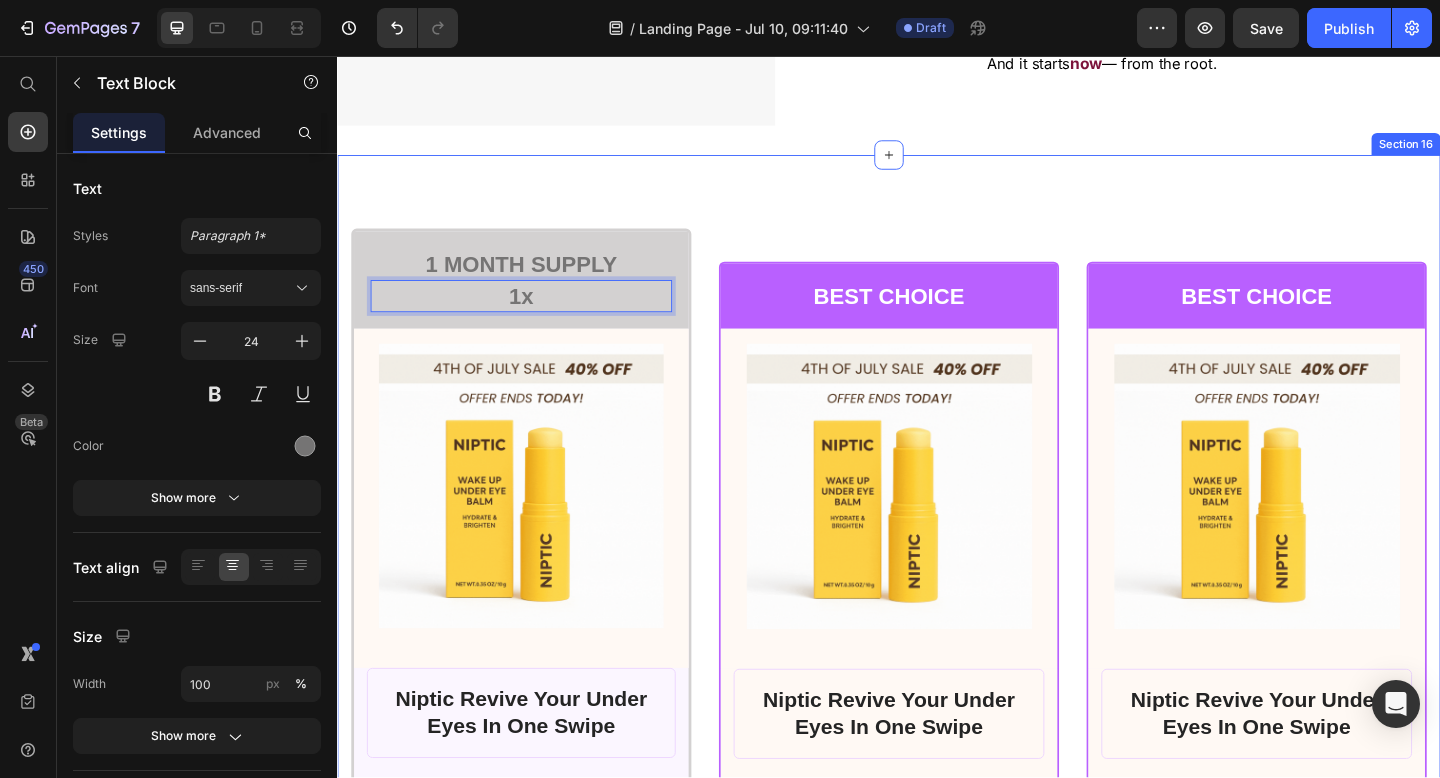 click on "1 MONTH SUPPLY Text Block 1x Text Block   0 Row Product Images Row Niptic Revive Your Under Eyes In One Swipe Product Title $66.50 Product Price Row or 4 payments of $15.00 with Text Block Image Row INCLUDES: Text Block Row Row Lorem ipsum dolor sit amet, consectetur adipiscing elit. Text Block Lorem ipsum dolor Text Block Lorem ipsum dolor sit amet, consectetur Text Block Row Lorem ipsum dolor sit amet, consectetur Text Block Row Lorem ipsum dolor sit amet, consectetur Text Block Row Lorem ipsum dolor sit amet, consectetur Text Block Row $66.50 Product Price BEST PRICE. BUY NOW! Add to Cart Row 30 - Day money back guarantee Text Block Row Product Row BEST CHOICE Text Block Row Product Images Row Niptic Revive Your Under Eyes In One Swipe Product Title $66.50 Product Price Row or 4 payments of $15.00 with Text Block Image Row INCLUDES: Text Block Row Row Lorem ipsum dolor sit amet, consectetur adipiscing elit. Text Block Lorem ipsum dolor Text Block Lorem ipsum dolor sit amet, consectetur Text Block Row" at bounding box center [937, 957] 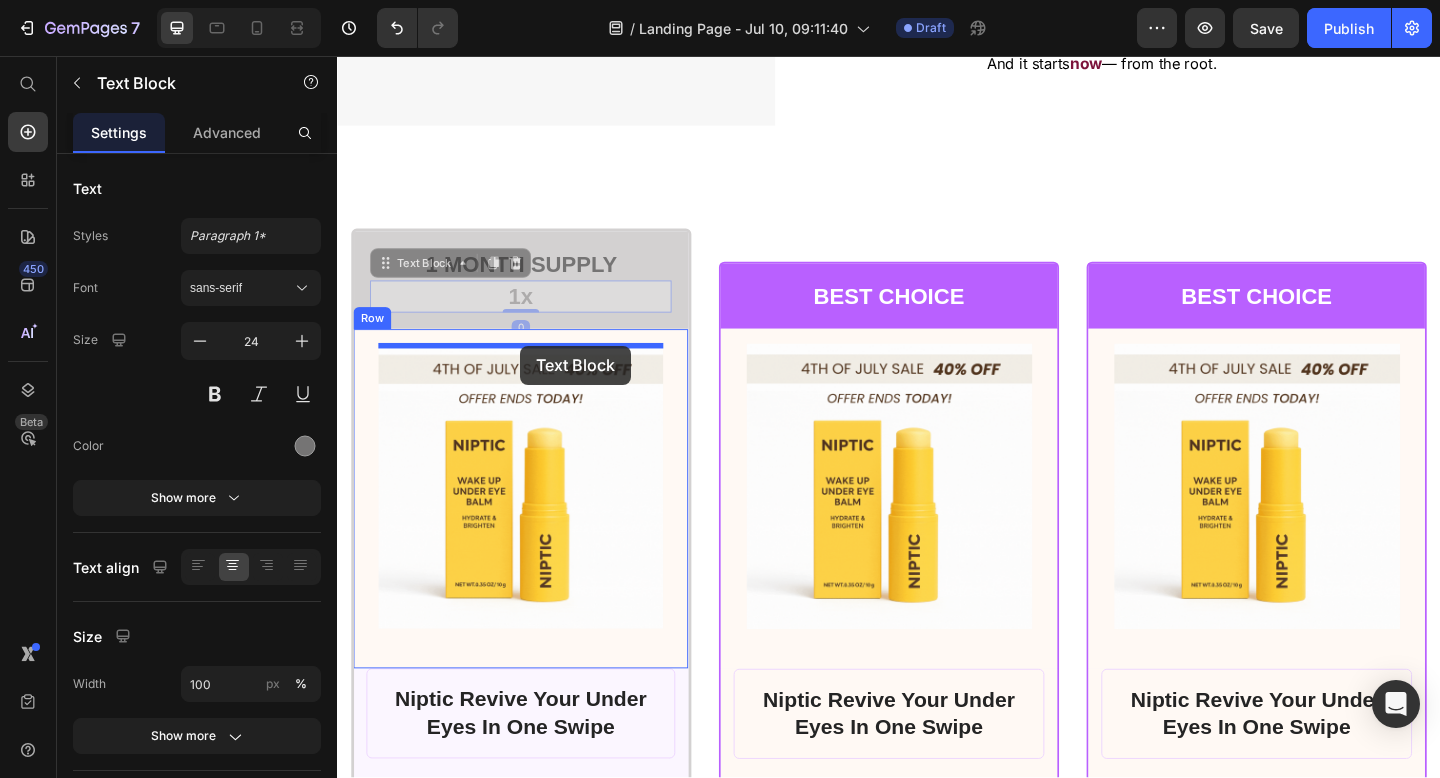drag, startPoint x: 538, startPoint y: 320, endPoint x: 536, endPoint y: 370, distance: 50.039986 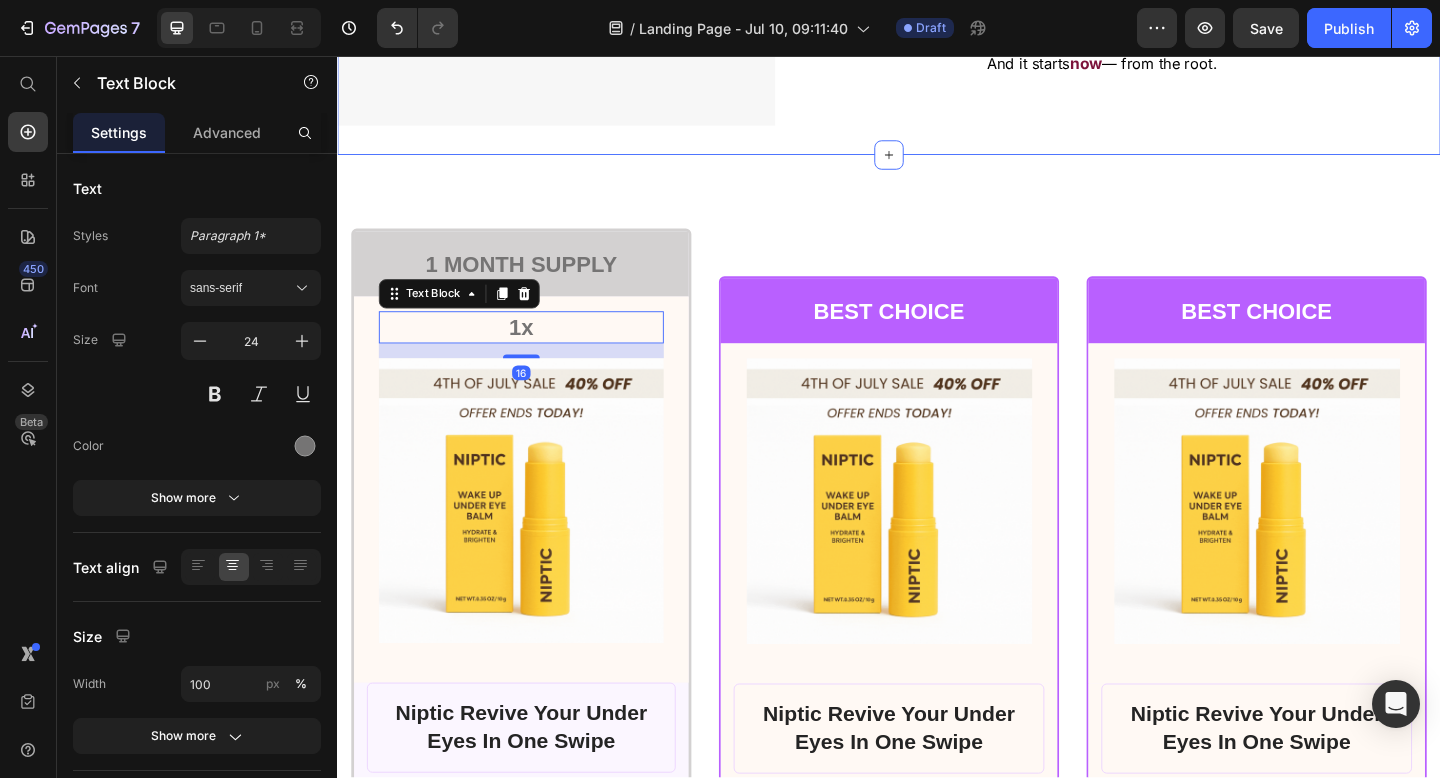 click on "Why Black Women Have Been   Let Down for Years… Heading Image Let’s be real: Most skincare was never  made for you. It was made for lighter skin tones, tested on people who don’t look like you, and marketed like it would  “work for everyone.”   Spoiler alert: it didn’t. You were handed advice like: Text Block "Try this new $160 eye cream.” “Use this DIY remedy from TikTok.” “Sleep more, sis.” Text Block Text Block But none of it worked. Why? Because none of it addressed the  real root causes  of dark circles on melanin-rich skin. Text Block Row Dark Circles Aren’t Just From Being Tired  —  They’re a Full-Skin Response. Heading The truth is, women with dark skin face unique challenges with their skin. Text Block Triggered Hyperpigmentation  — inflammation causes excess melanin to build up Vascular Factors  — blood pools under thin skin, making dark circles appear worse Genetic Pigmentation  — thinner skin and naturally higher melanin = more visibility Item List Text Block Row" at bounding box center (937, -760) 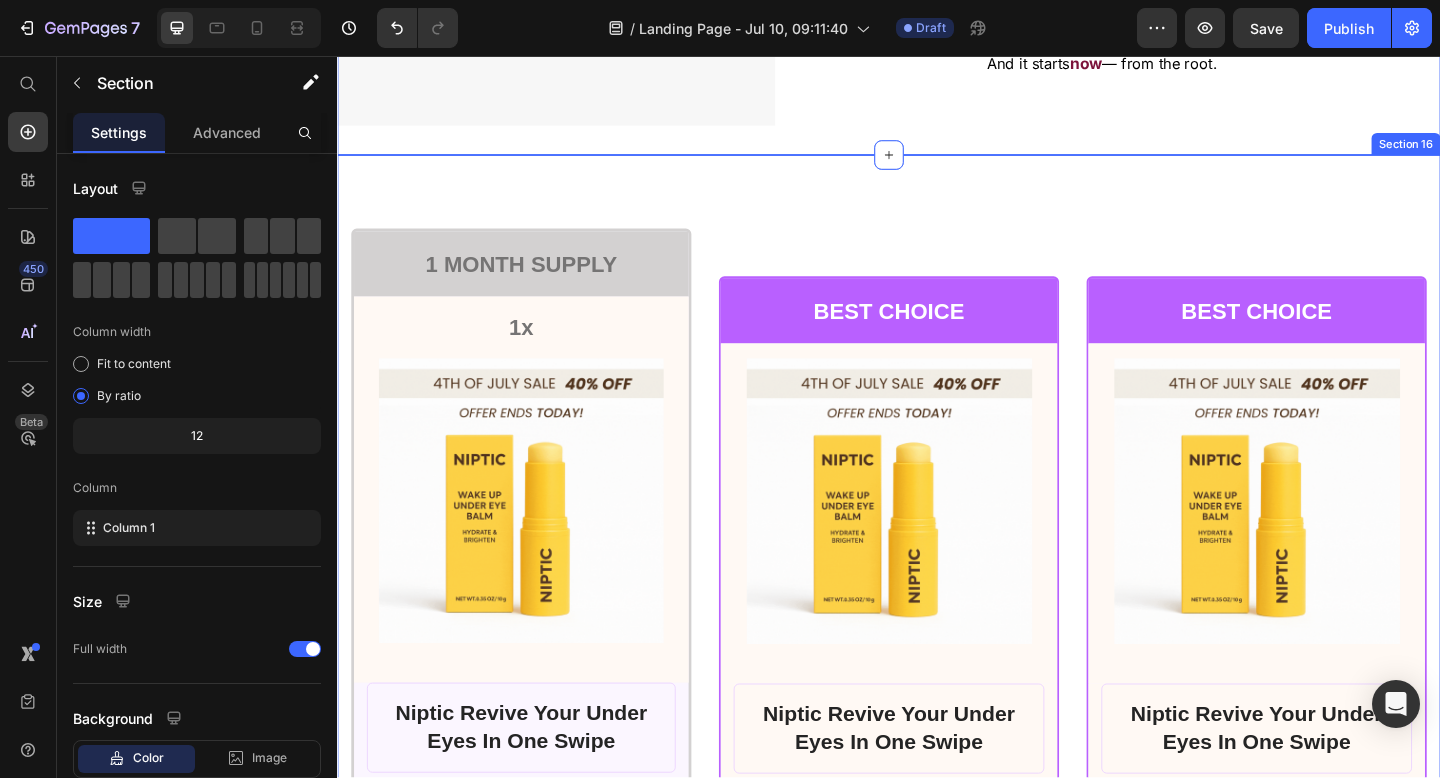 click on "1 MONTH SUPPLY Text Block Row 1x Text Block Product Images Row Niptic Revive Your Under Eyes In One Swipe Product Title $66.50 Product Price Row or 4 payments of $15.00 with Text Block Image Row INCLUDES: Text Block Row Row Lorem ipsum dolor sit amet, consectetur adipiscing elit. Text Block Lorem ipsum dolor Text Block Lorem ipsum dolor sit amet, consectetur Text Block Row Lorem ipsum dolor sit amet, consectetur Text Block Row Lorem ipsum dolor sit amet, consectetur Text Block Row Lorem ipsum dolor sit amet, consectetur Text Block Row $66.50 Product Price BEST PRICE. BUY NOW! Add to Cart Row 30 - Day money back guarantee Text Block Row Product Row BEST CHOICE Text Block Row Product Images Row Niptic Revive Your Under Eyes In One Swipe Product Title $66.50 Product Price Row or 4 payments of $15.00 with Text Block Image Row INCLUDES: Text Block Row Row Lorem ipsum dolor sit amet, consectetur adipiscing elit. Text Block Lorem ipsum dolor Text Block Lorem ipsum dolor sit amet, consectetur Text Block Row Row" at bounding box center (937, 965) 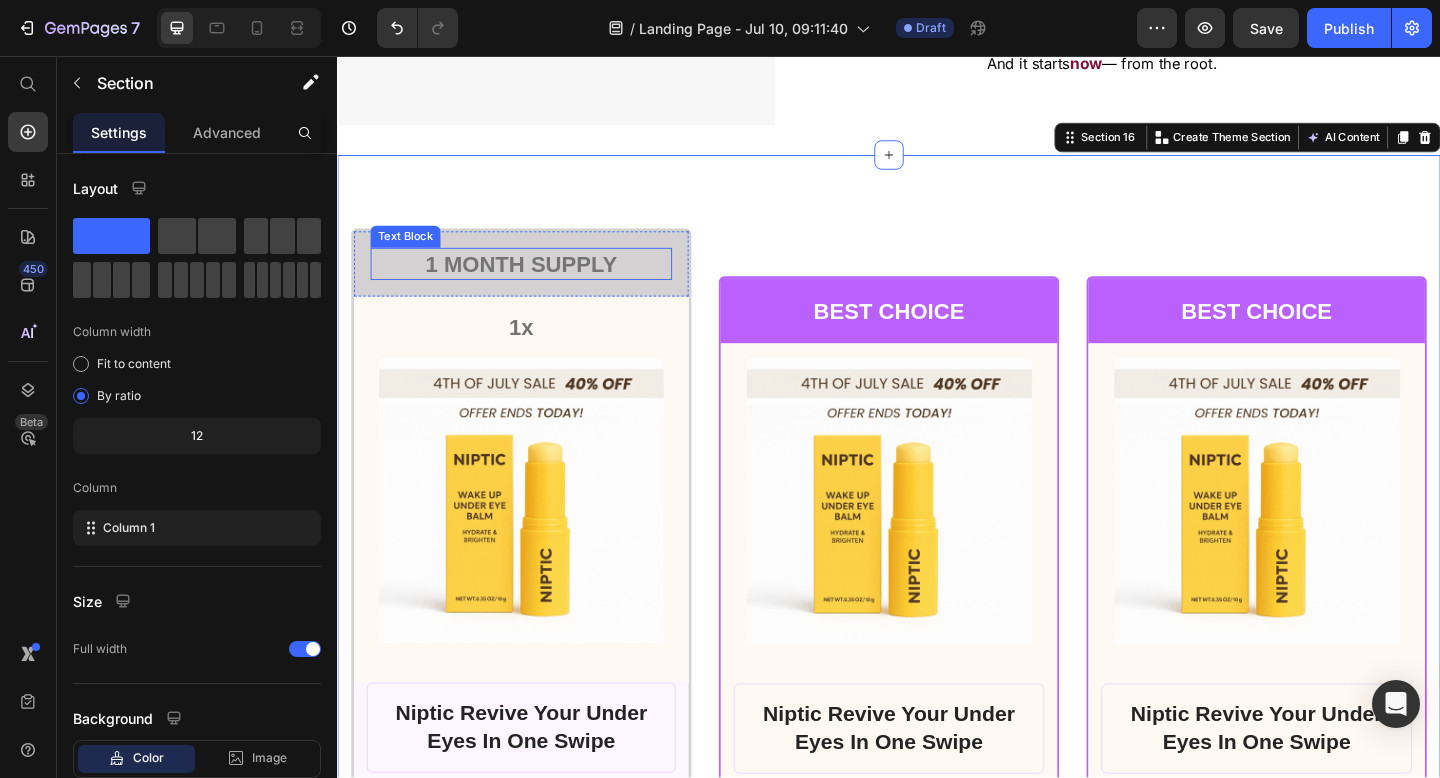 click on "1 MONTH SUPPLY" at bounding box center [537, 282] 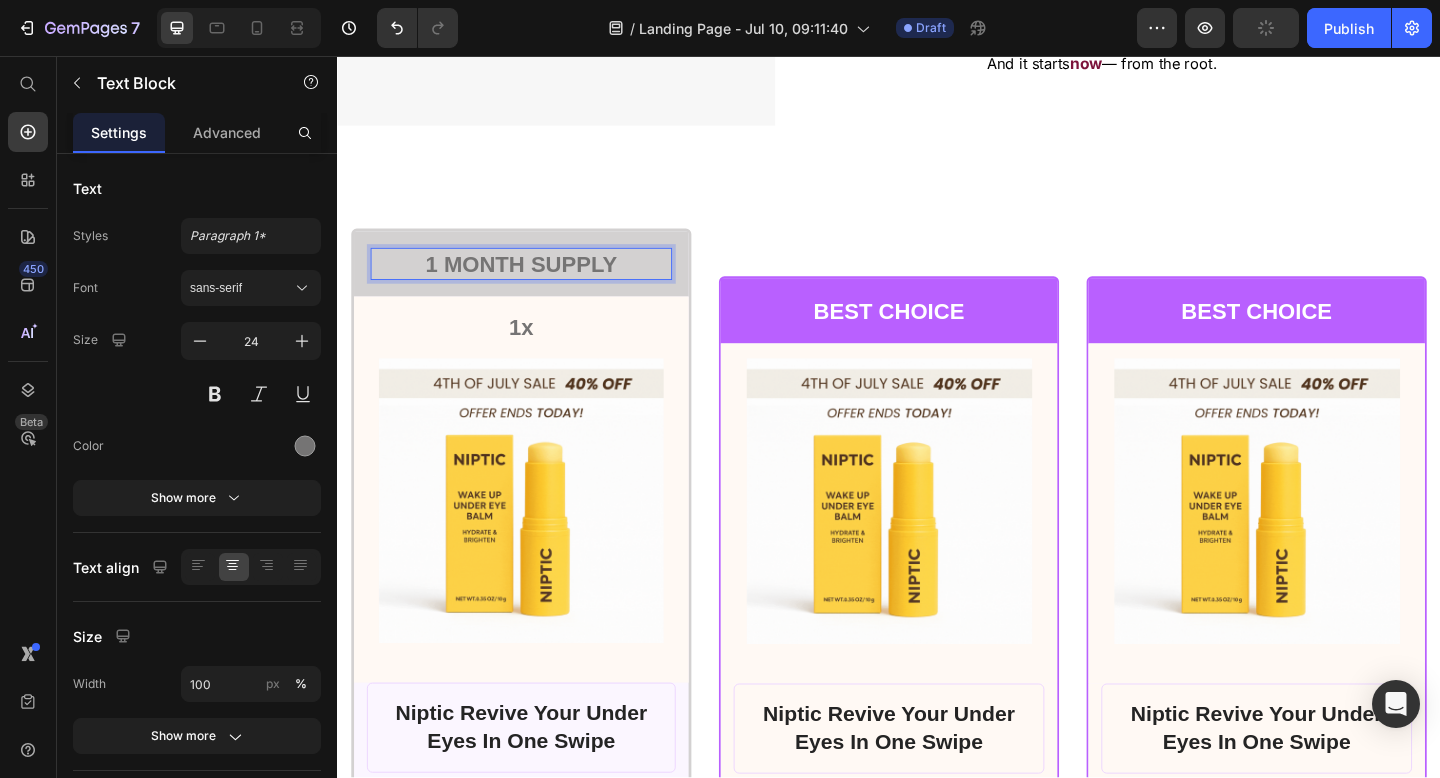 click on "1 MONTH SUPPLY" at bounding box center (537, 282) 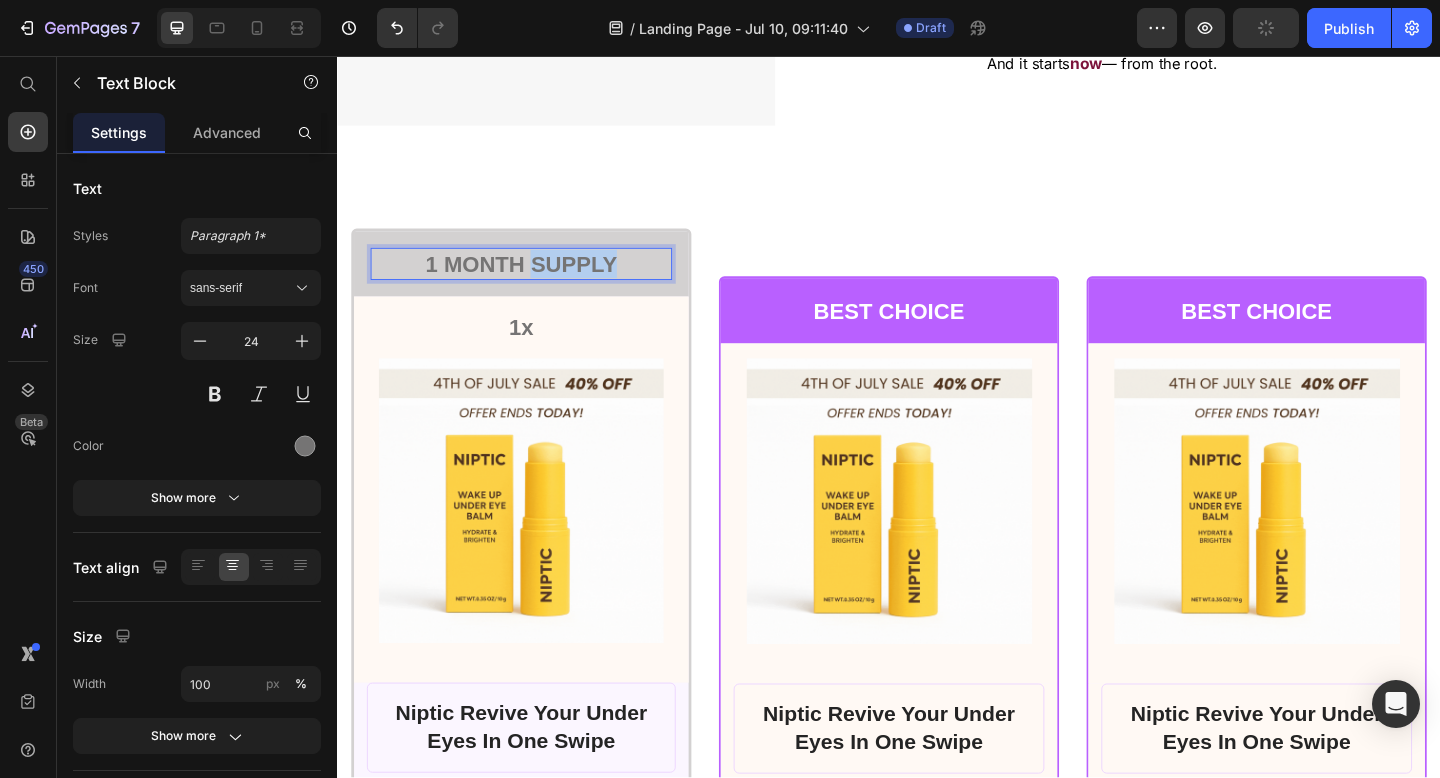 click on "1 MONTH SUPPLY" at bounding box center [537, 282] 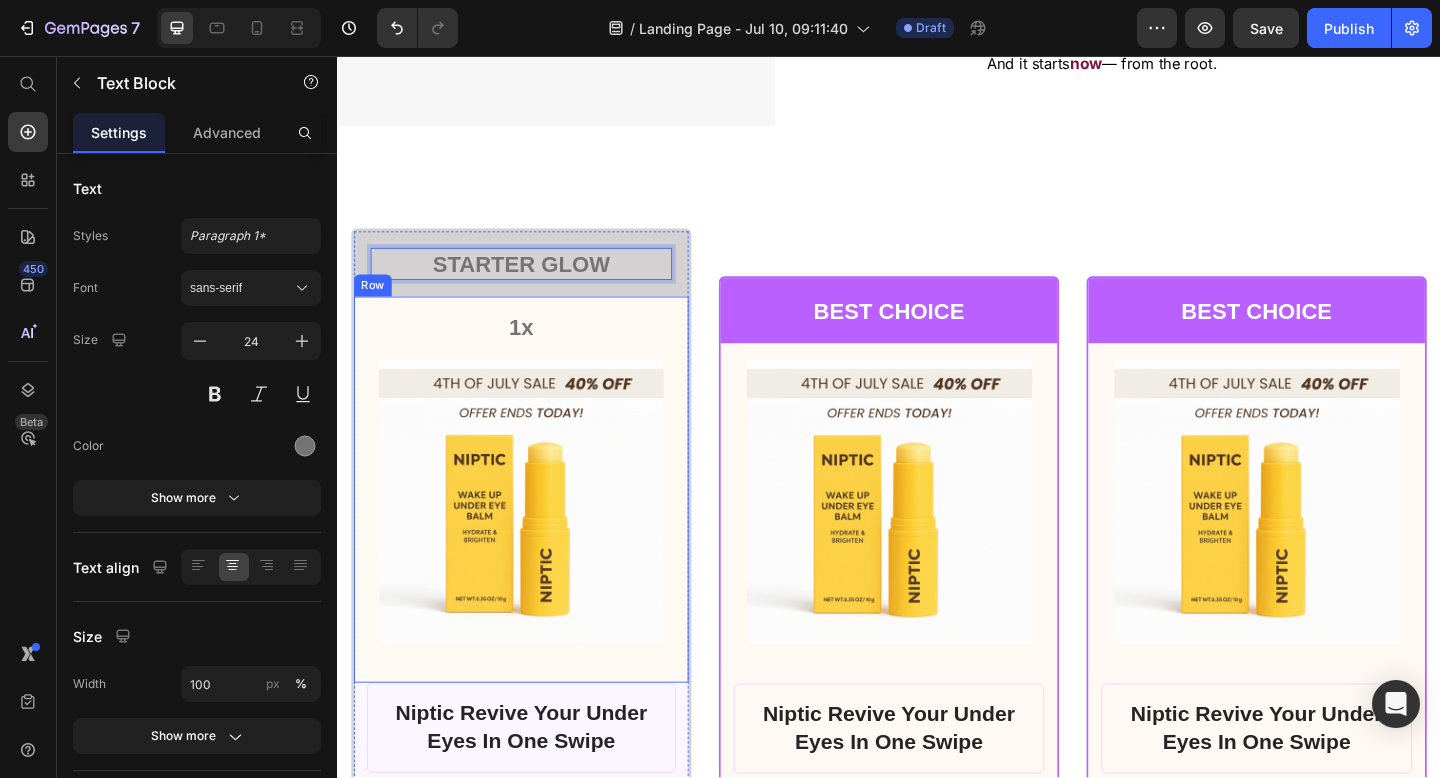 click on "1x" at bounding box center [537, 351] 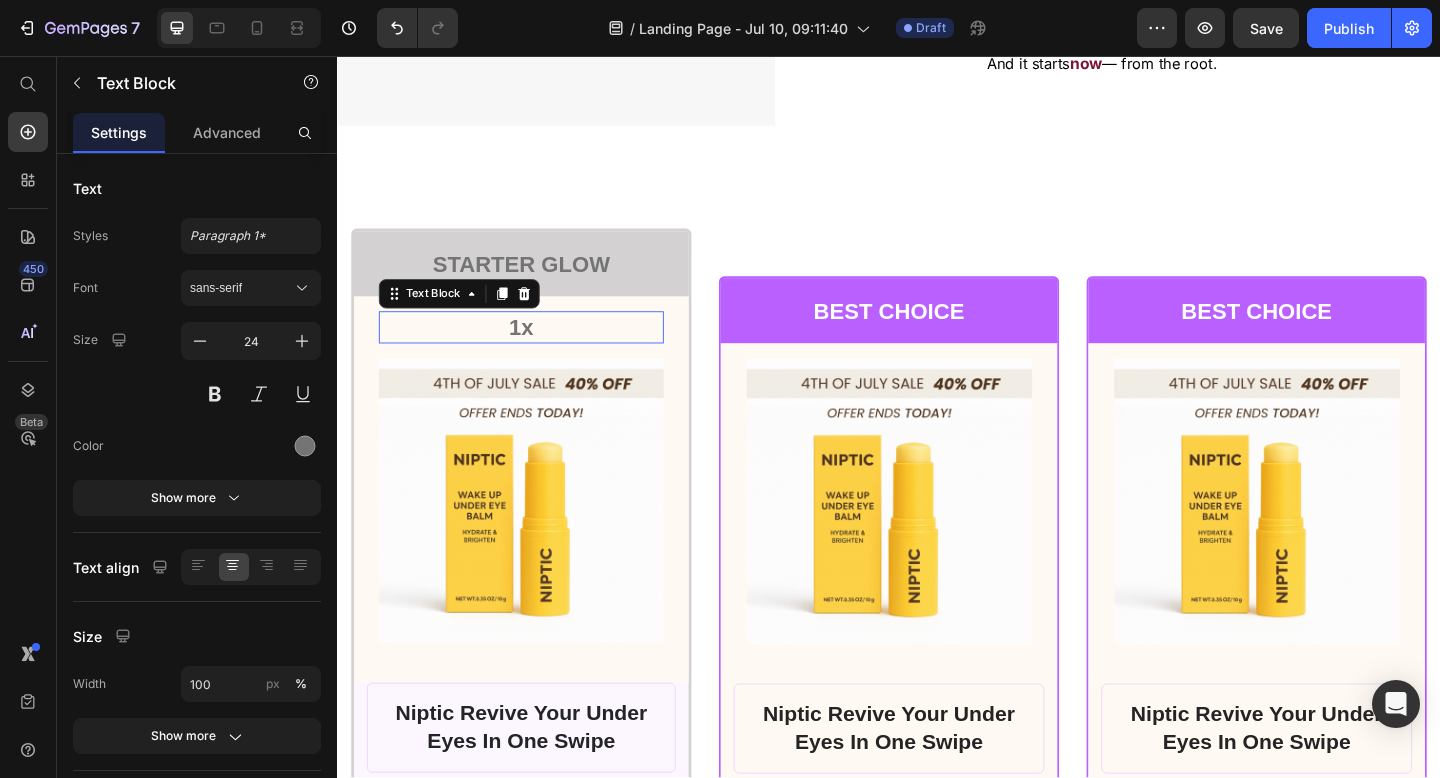 click on "1x" at bounding box center (537, 351) 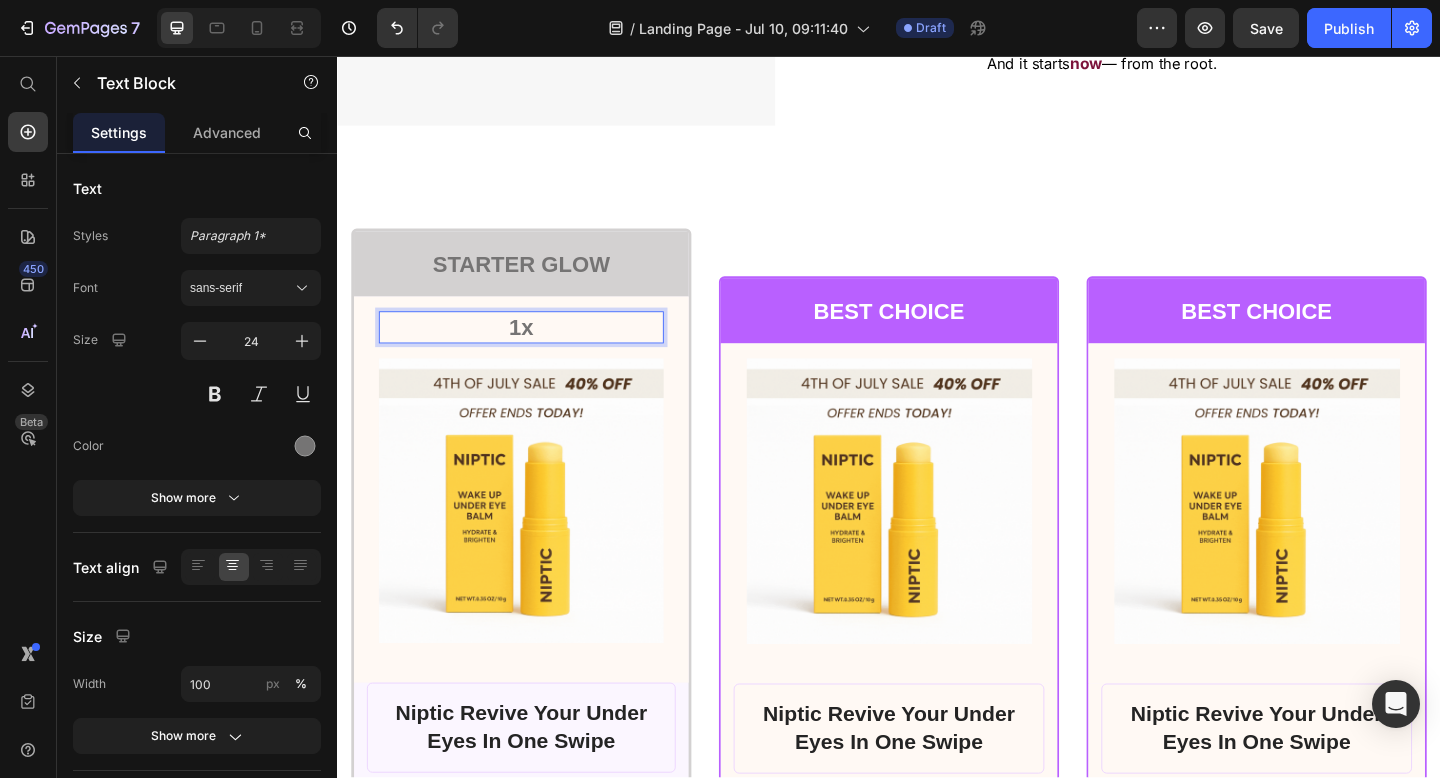 click on "1x" at bounding box center (537, 351) 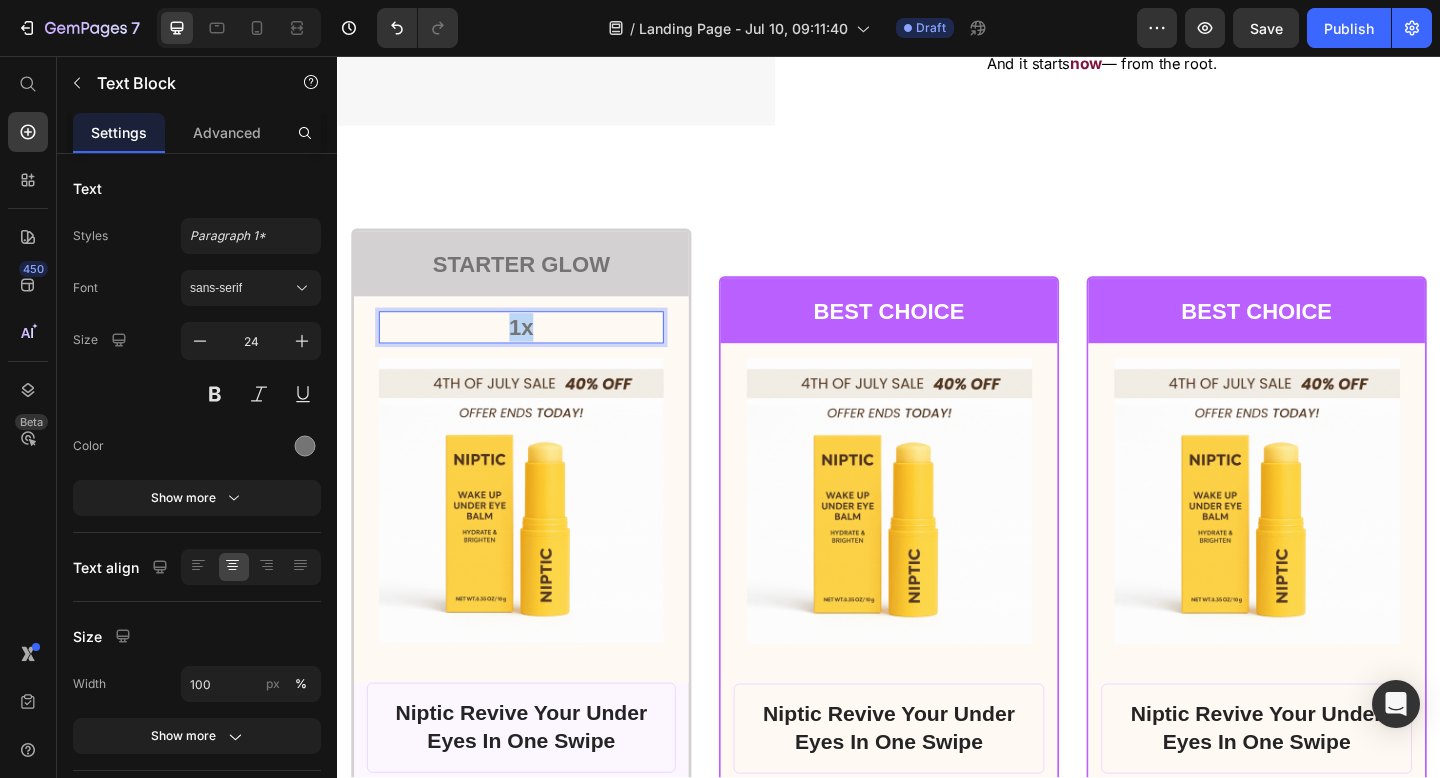 click on "1x" at bounding box center [537, 351] 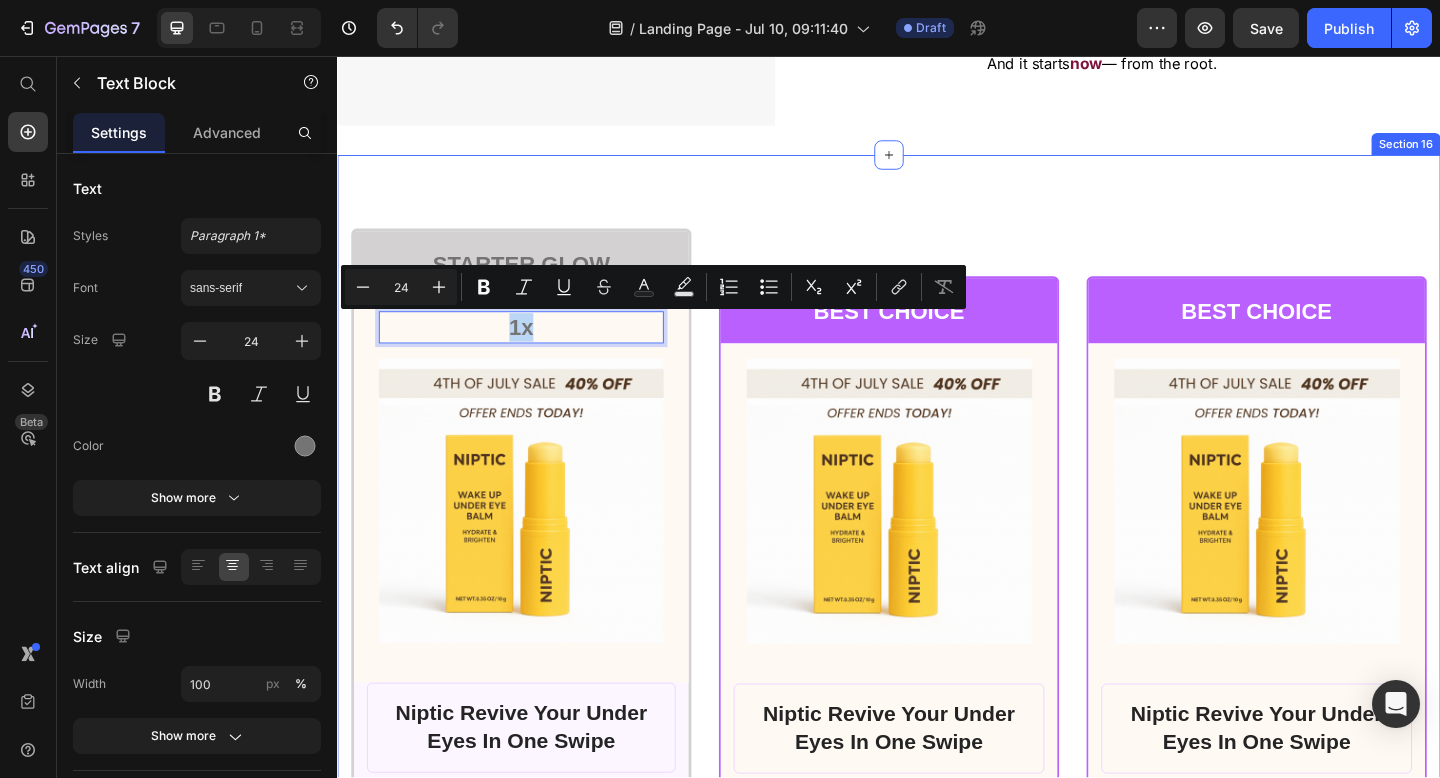 click on "STARTER GLOW Text Block Row 1x Text Block   16 Product Images Row Niptic Revive Your Under Eyes In One Swipe Product Title $66.50 Product Price Row or 4 payments of $15.00 with Text Block Image Row INCLUDES: Text Block Row Row Lorem ipsum dolor sit amet, consectetur adipiscing elit. Text Block Lorem ipsum dolor Text Block Lorem ipsum dolor sit amet, consectetur Text Block Row Lorem ipsum dolor sit amet, consectetur Text Block Row Lorem ipsum dolor sit amet, consectetur Text Block Row Lorem ipsum dolor sit amet, consectetur Text Block Row $66.50 Product Price BEST PRICE. BUY NOW! Add to Cart Row 30 - Day money back guarantee Text Block Row Product Row BEST CHOICE Text Block Row Product Images Row Niptic Revive Your Under Eyes In One Swipe Product Title $66.50 Product Price Row or 4 payments of $15.00 with Text Block Image Row INCLUDES: Text Block Row Row Lorem ipsum dolor sit amet, consectetur adipiscing elit. Text Block Lorem ipsum dolor Text Block Lorem ipsum dolor sit amet, consectetur Text Block Row" at bounding box center (937, 965) 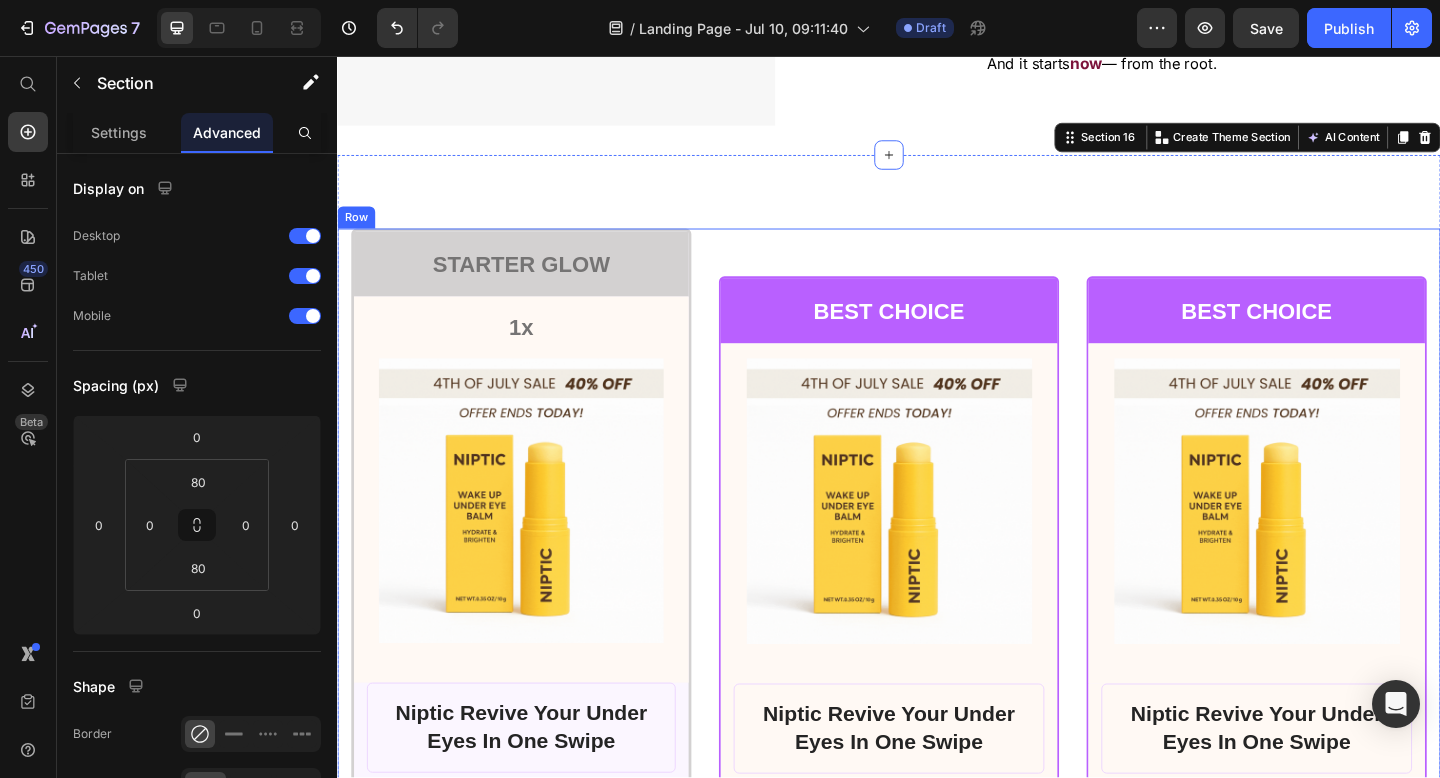 click on "BEST CHOICE Text Block Row Product Images Row Niptic Revive Your Under Eyes In One Swipe Product Title $66.50 Product Price Row or 4 payments of $15.00 with Text Block Image Row INCLUDES: Text Block Row Row Lorem ipsum dolor sit amet, consectetur adipiscing elit. Text Block Lorem ipsum dolor Text Block Lorem ipsum dolor sit amet, consectetur Text Block Row Lorem ipsum dolor sit amet, consectetur Text Block Row Lorem ipsum dolor sit amet, consectetur Text Block Row Lorem ipsum dolor sit amet, consectetur Text Block Row $66.50 Product Price BEST PRICE. BUY NOW! Add to Cart Row 30 - Day money back guarantee Text Block Row Product Row" at bounding box center [937, 965] 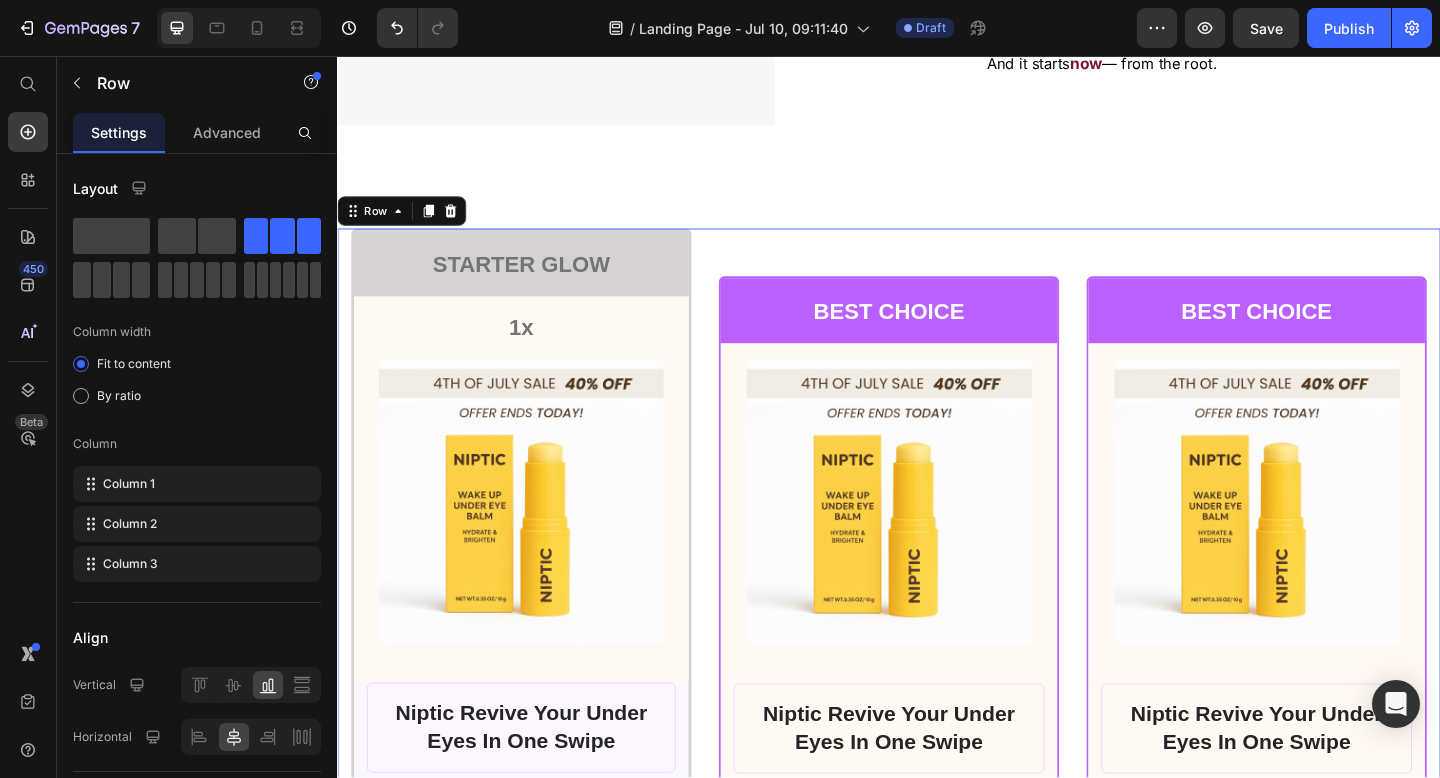 click on "BEST CHOICE Text Block Row Product Images Row Niptic Revive Your Under Eyes In One Swipe Product Title $66.50 Product Price Row or 4 payments of $15.00 with Text Block Image Row INCLUDES: Text Block Row Row Lorem ipsum dolor sit amet, consectetur adipiscing elit. Text Block Lorem ipsum dolor Text Block Lorem ipsum dolor sit amet, consectetur Text Block Row Lorem ipsum dolor sit amet, consectetur Text Block Row Lorem ipsum dolor sit amet, consectetur Text Block Row Lorem ipsum dolor sit amet, consectetur Text Block Row $66.50 Product Price BEST PRICE. BUY NOW! Add to Cart Row 30 - Day money back guarantee Text Block Row Product Row" at bounding box center [937, 965] 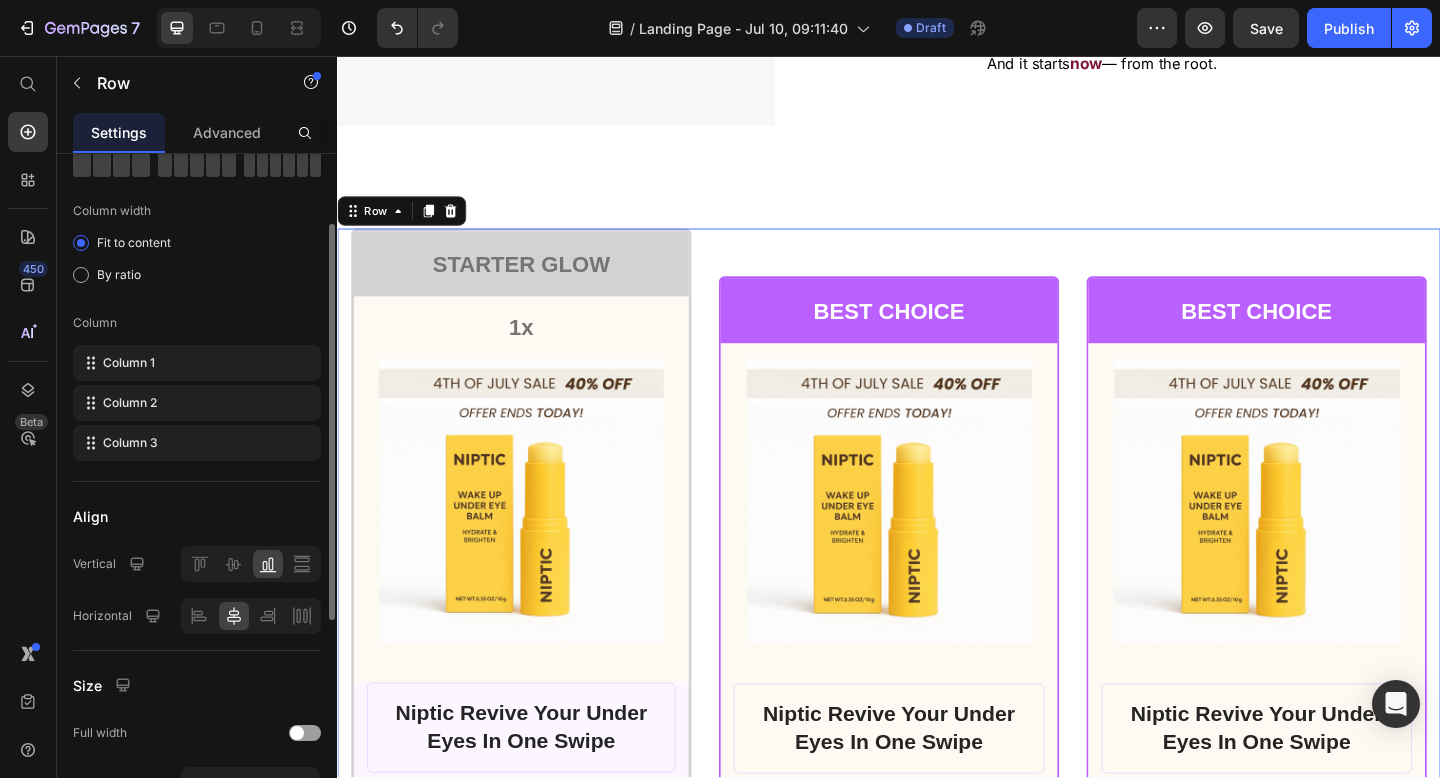 scroll, scrollTop: 123, scrollLeft: 0, axis: vertical 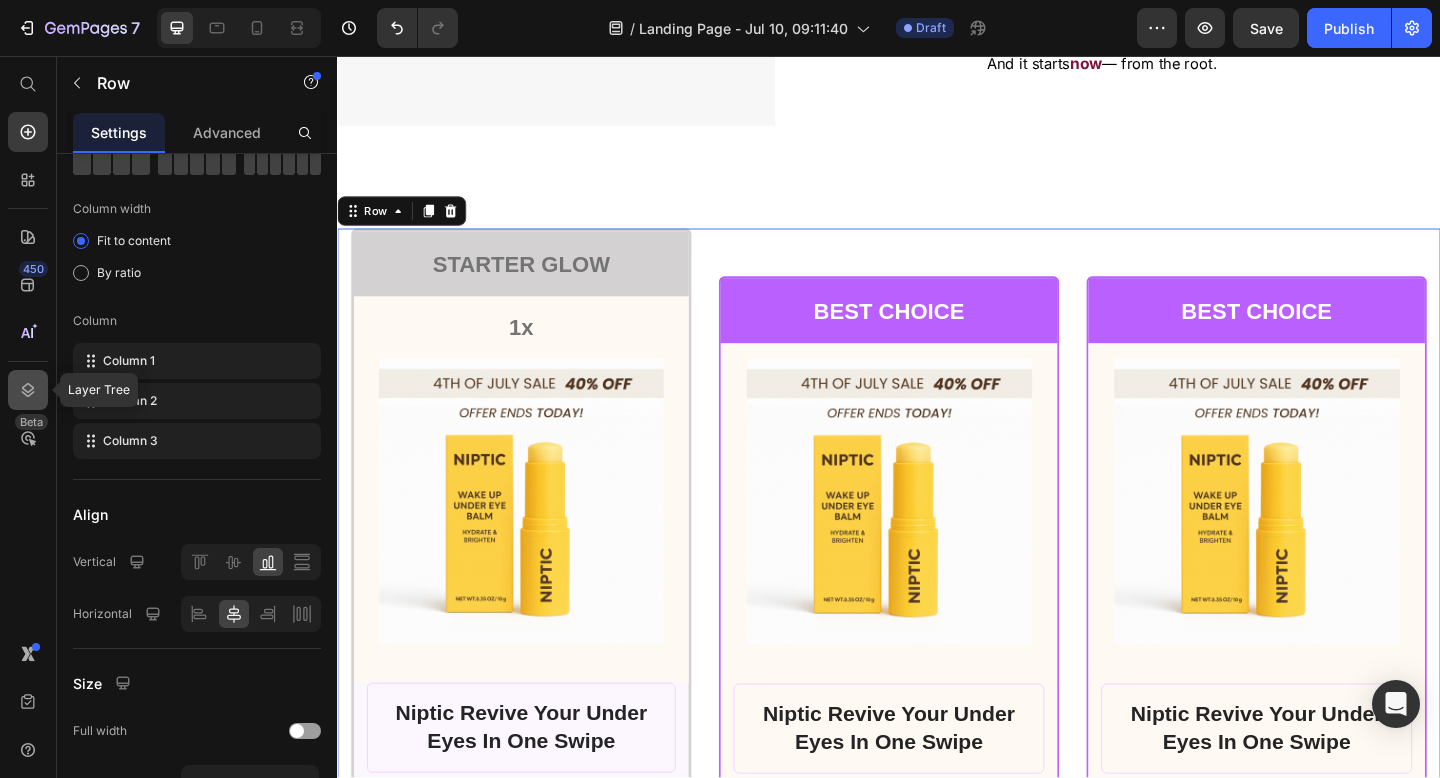 click 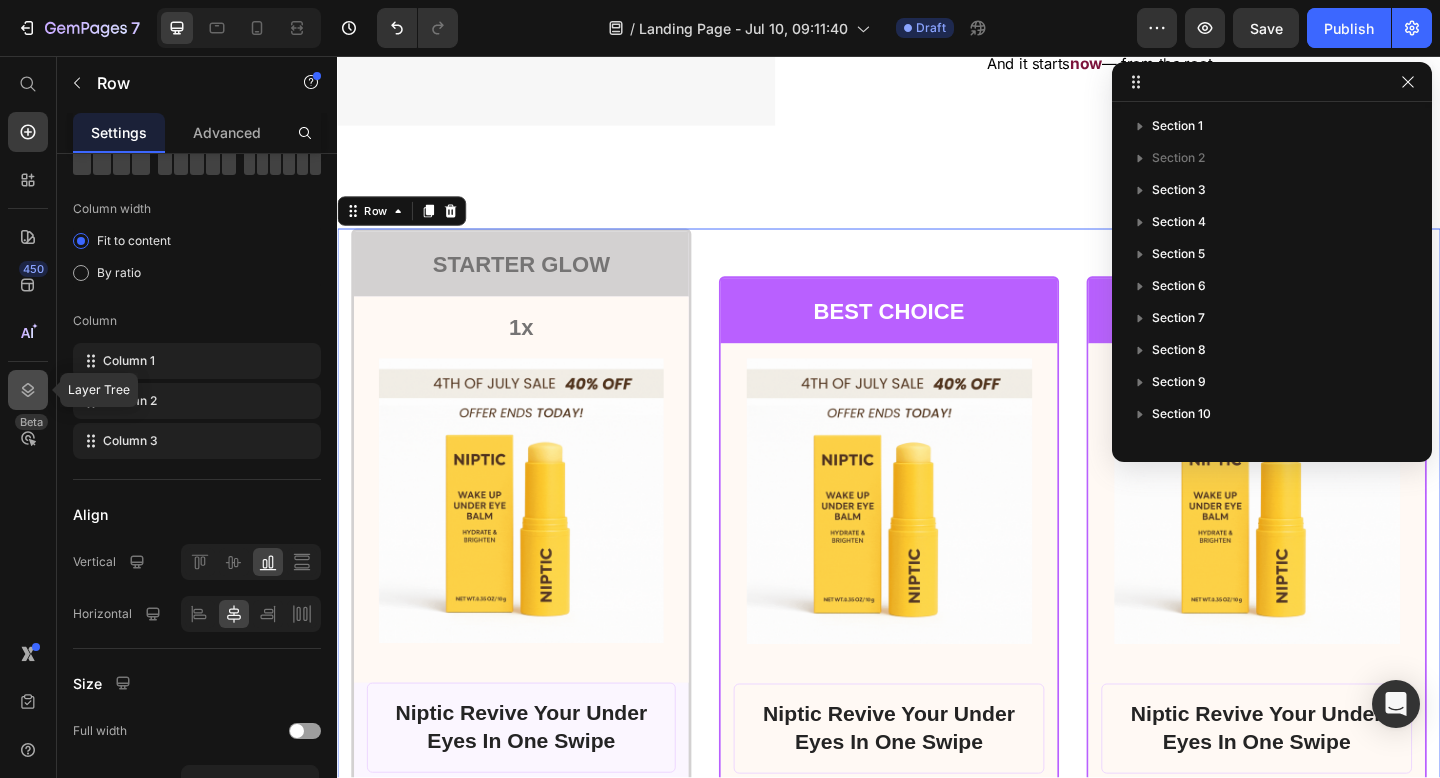 scroll, scrollTop: 246, scrollLeft: 0, axis: vertical 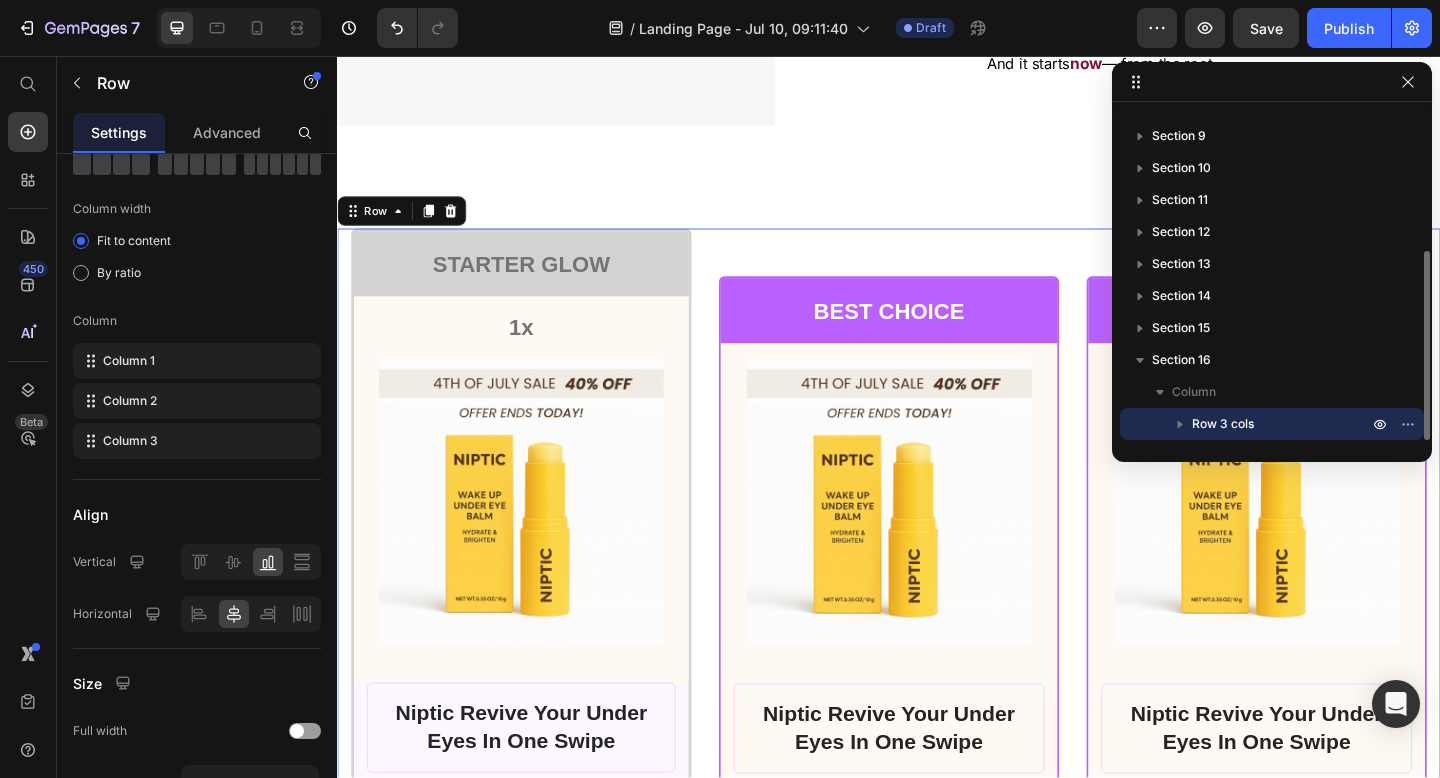 click 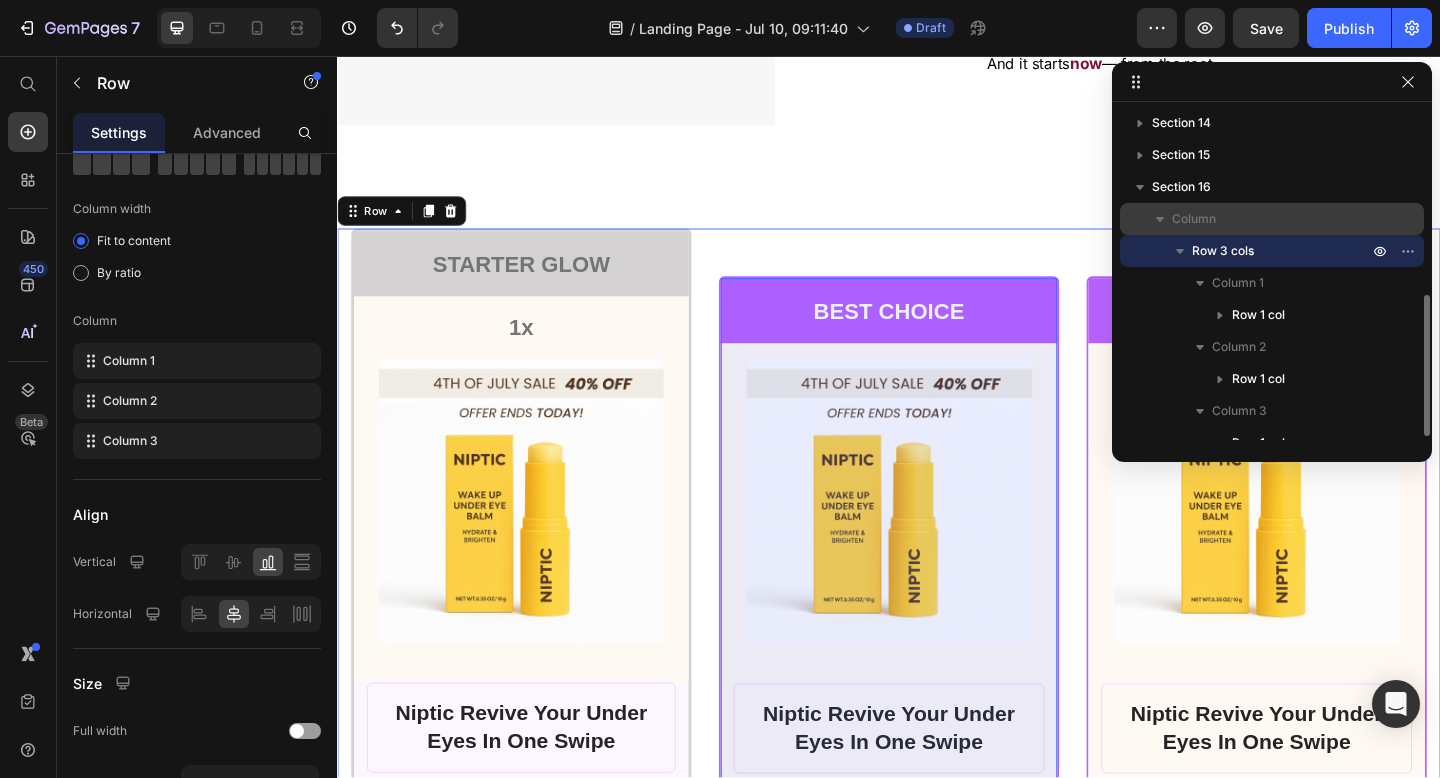 scroll, scrollTop: 422, scrollLeft: 0, axis: vertical 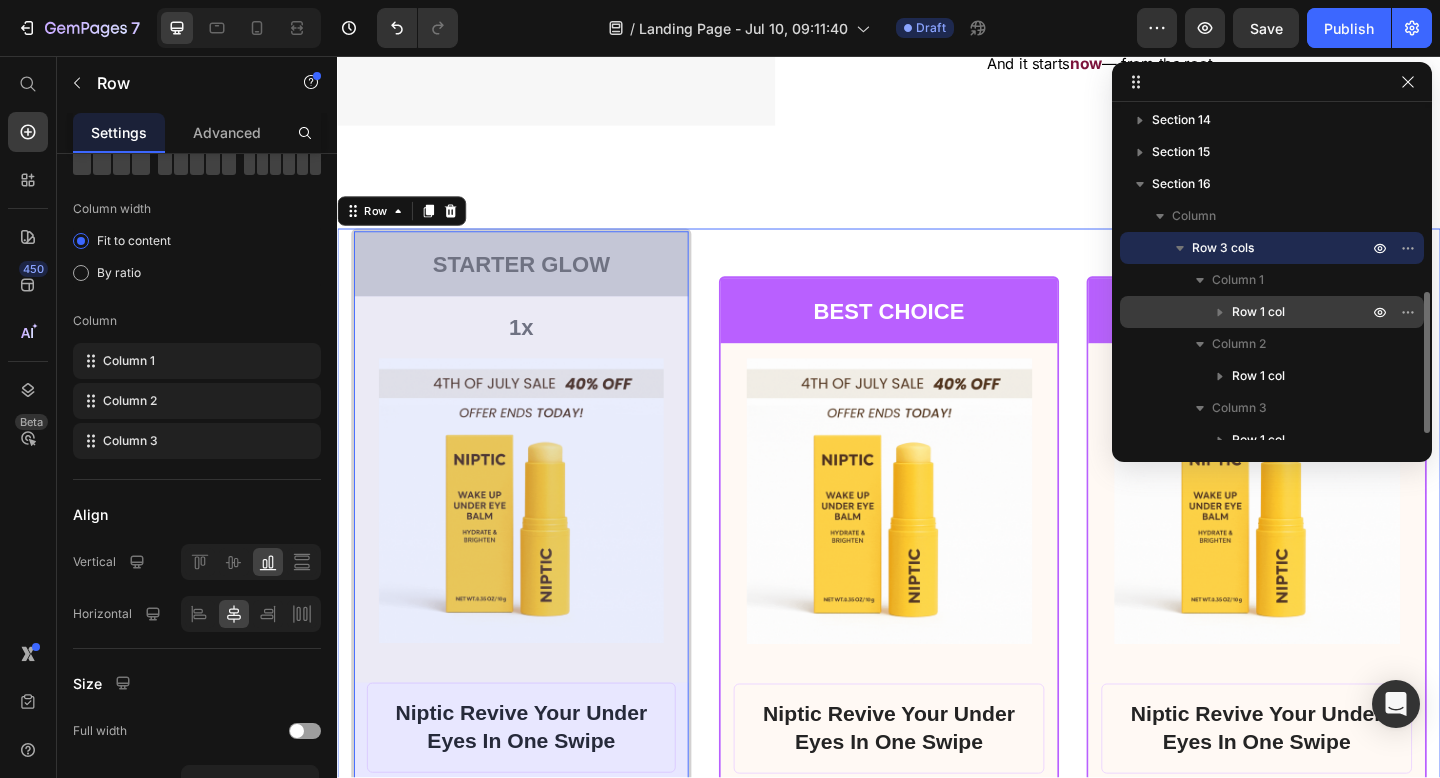 click on "Row 1 col" at bounding box center [1258, 312] 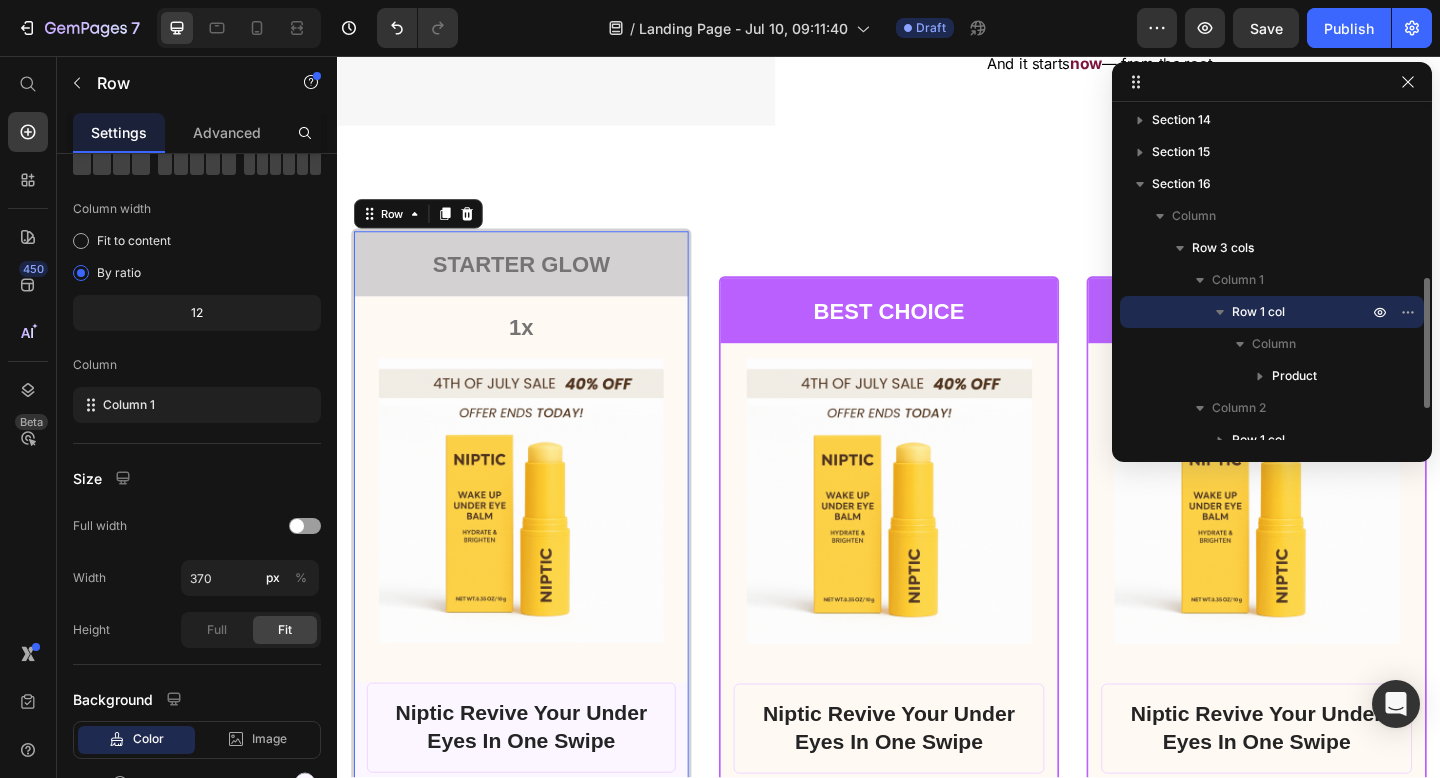 scroll, scrollTop: 16286, scrollLeft: 0, axis: vertical 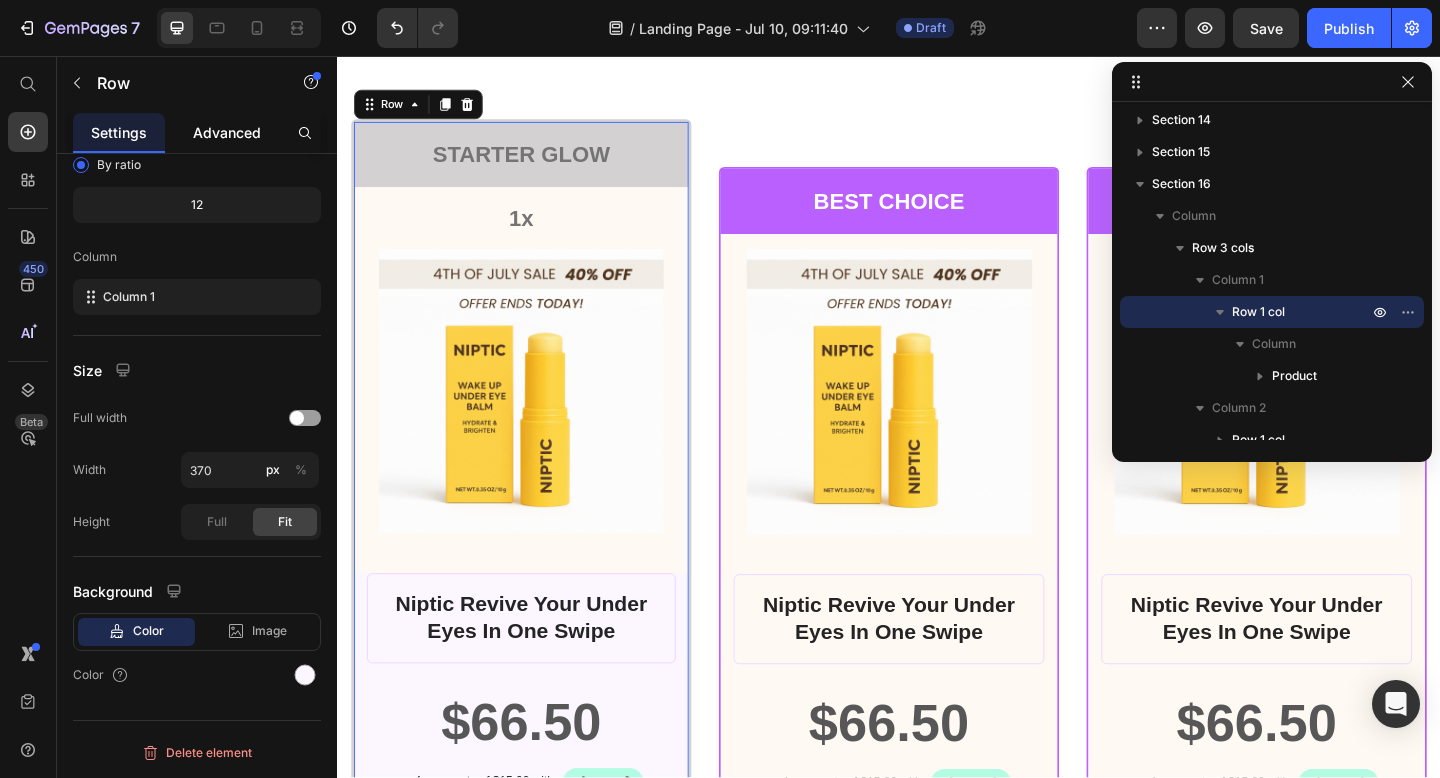 click on "Advanced" at bounding box center [227, 132] 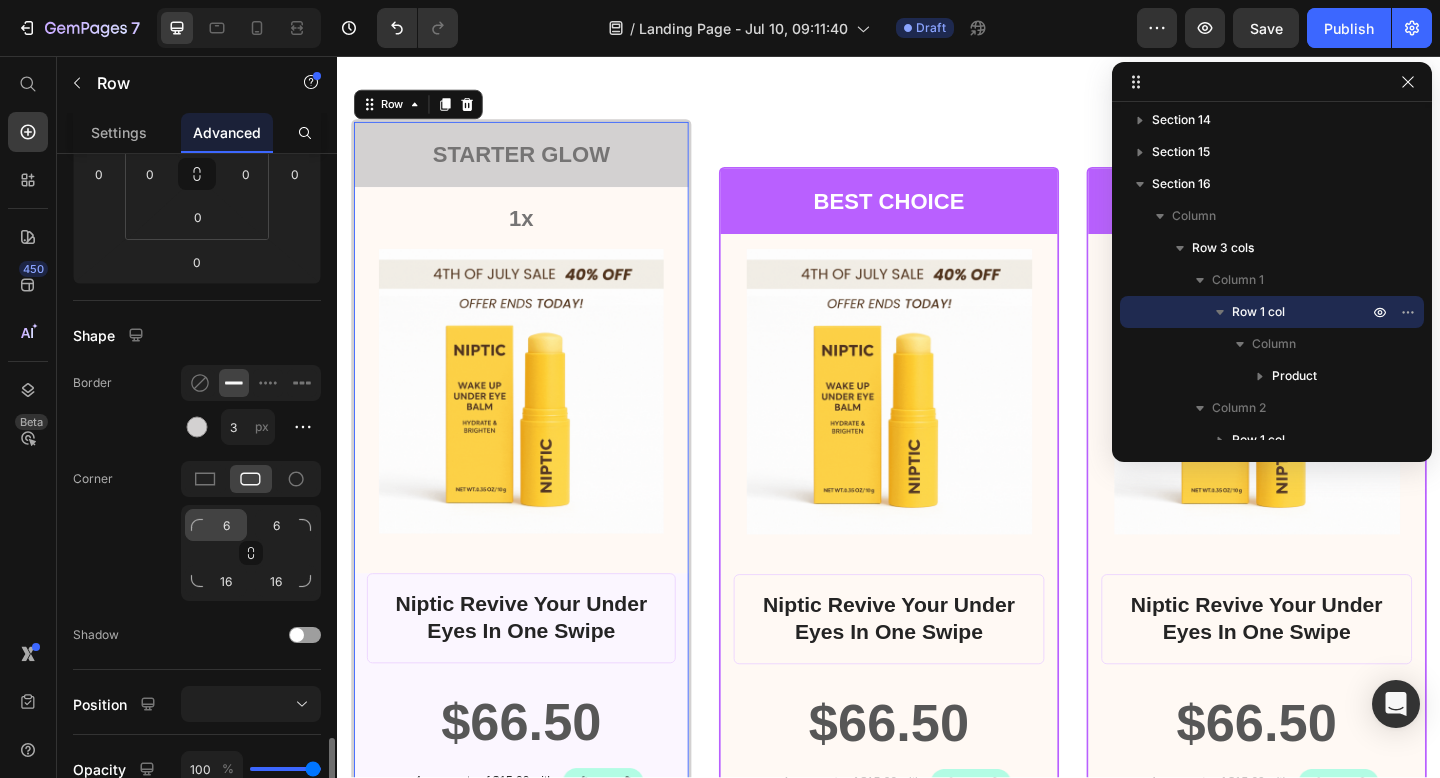 scroll, scrollTop: 637, scrollLeft: 0, axis: vertical 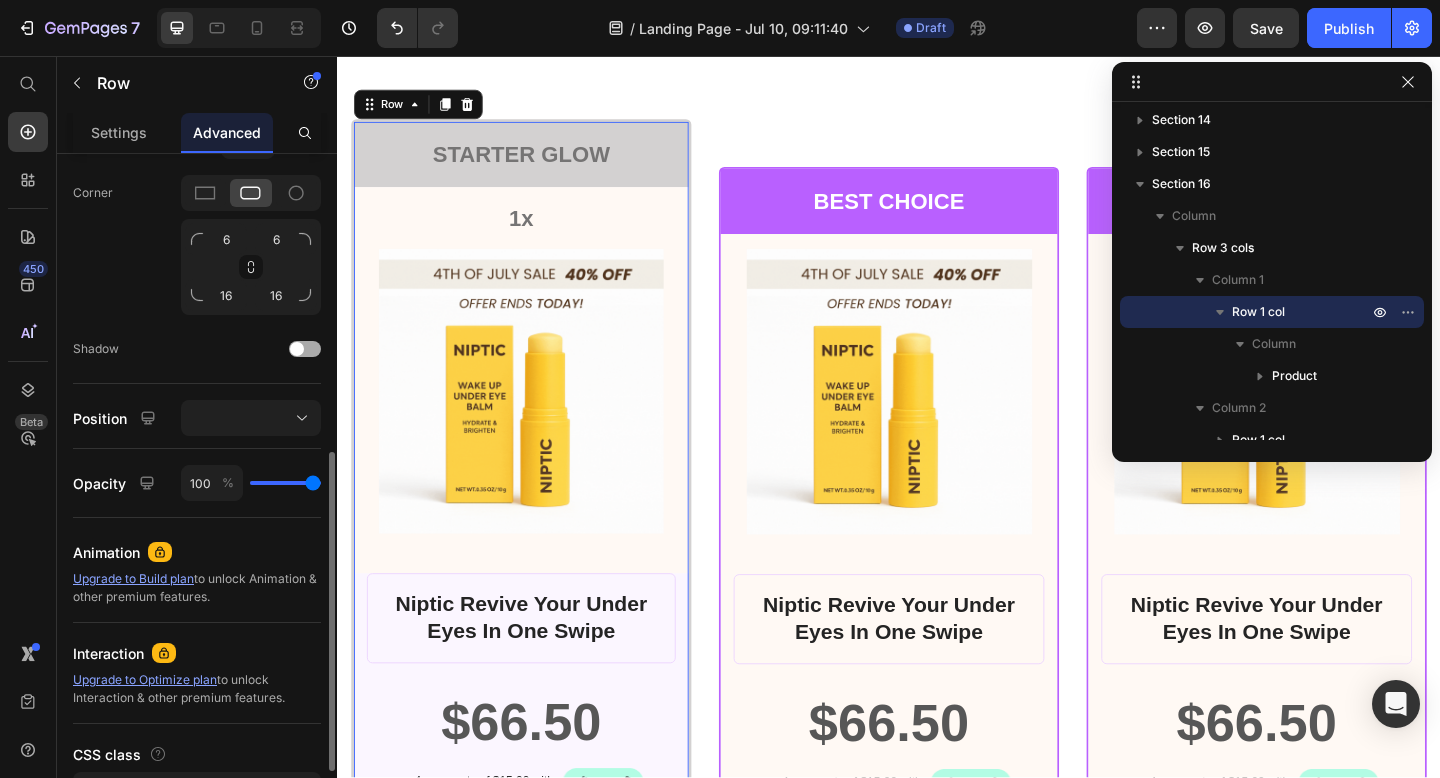 click at bounding box center (305, 349) 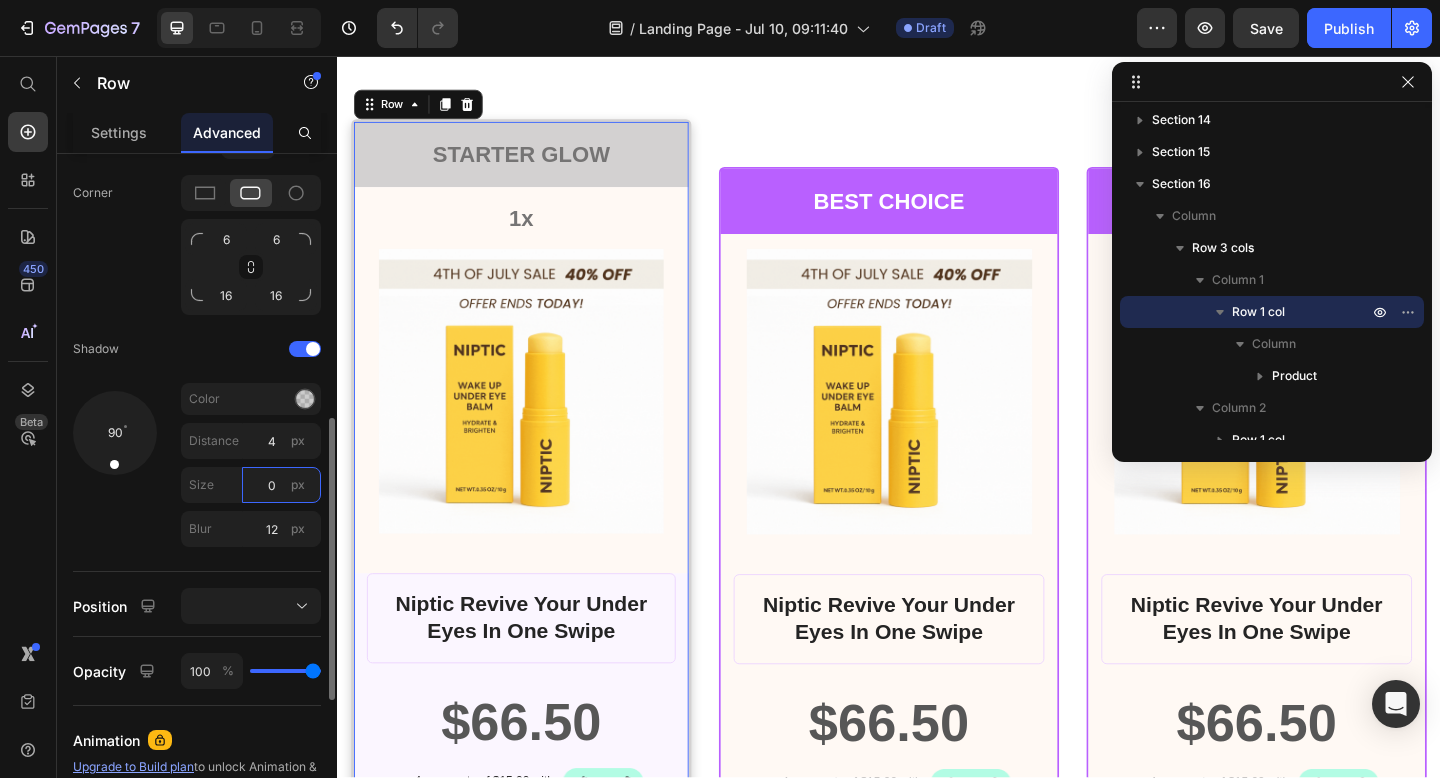 click on "0" at bounding box center [281, 485] 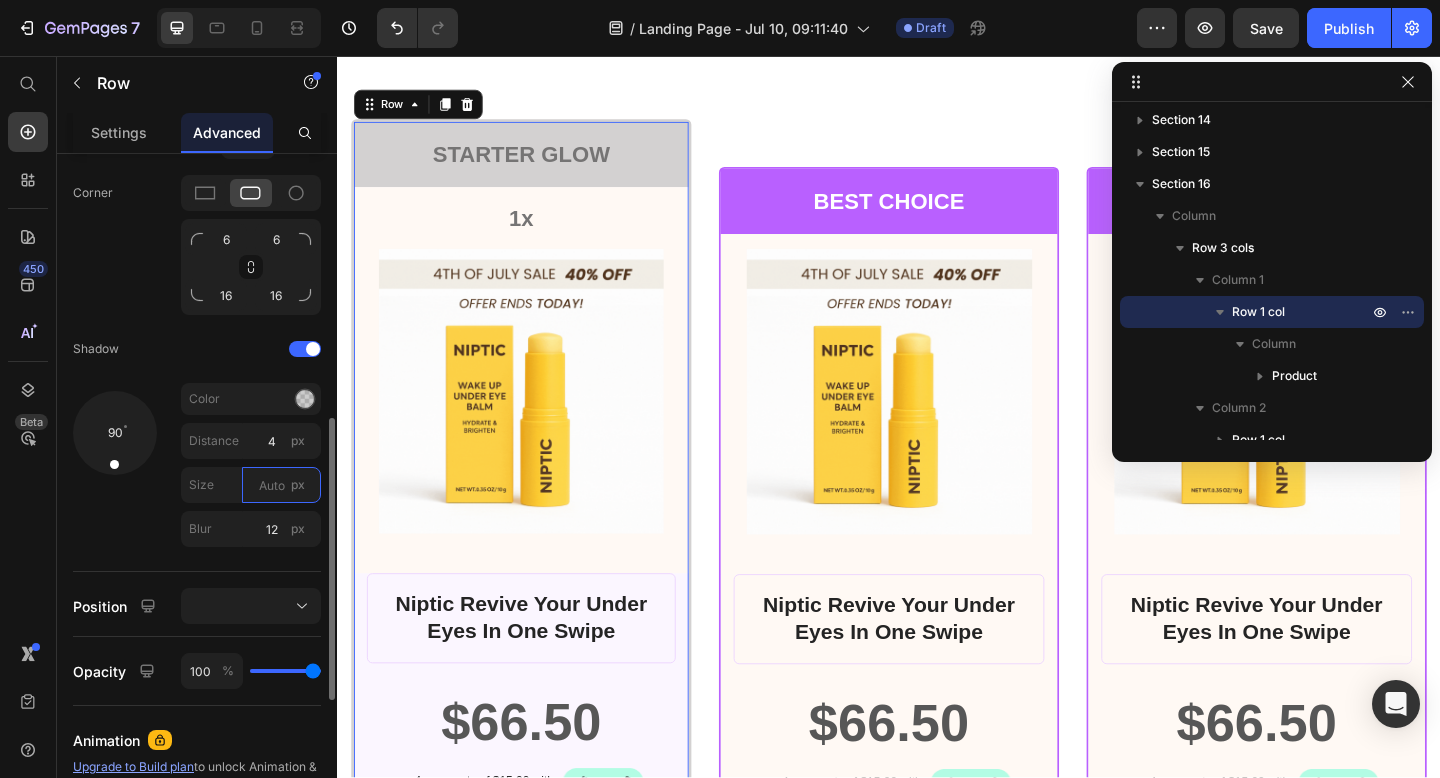 type on "4" 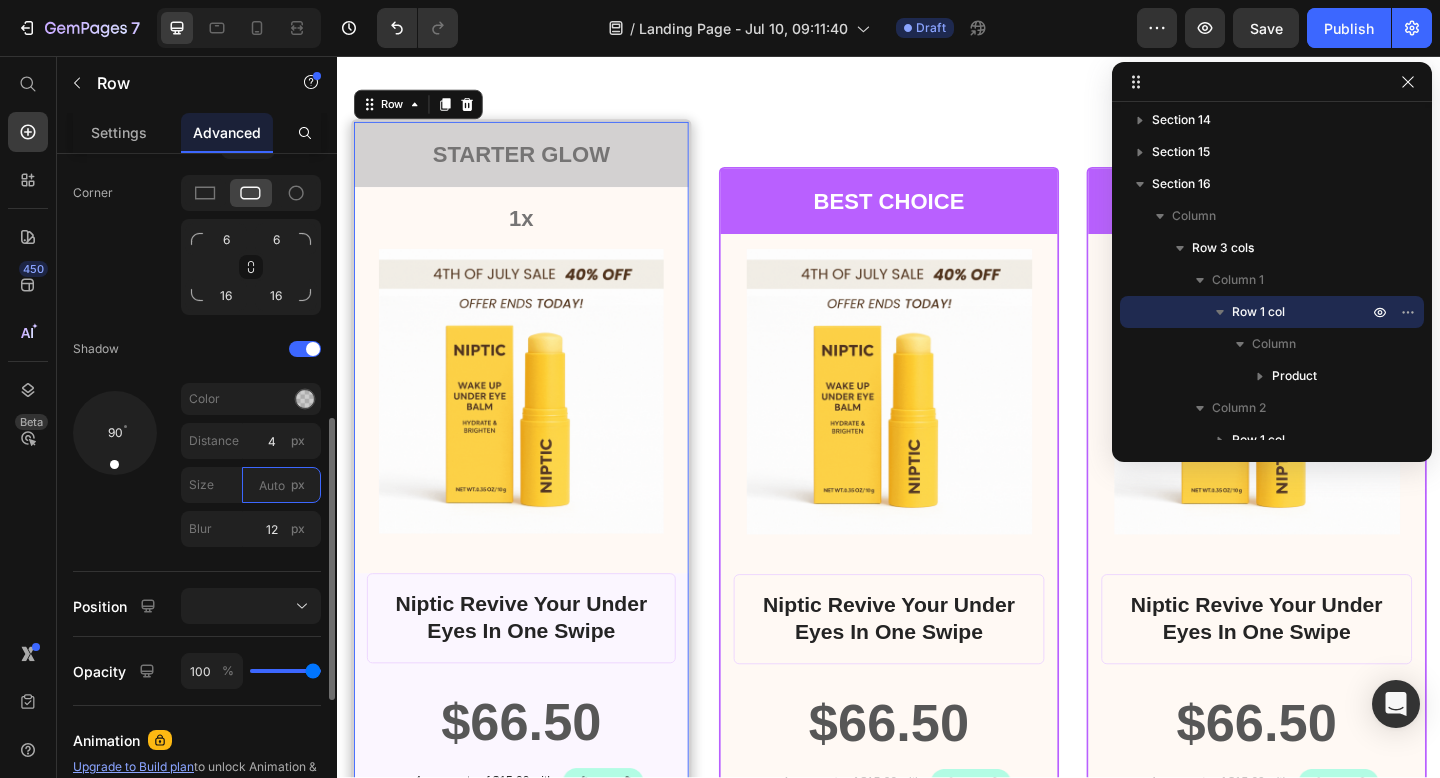 type on "2" 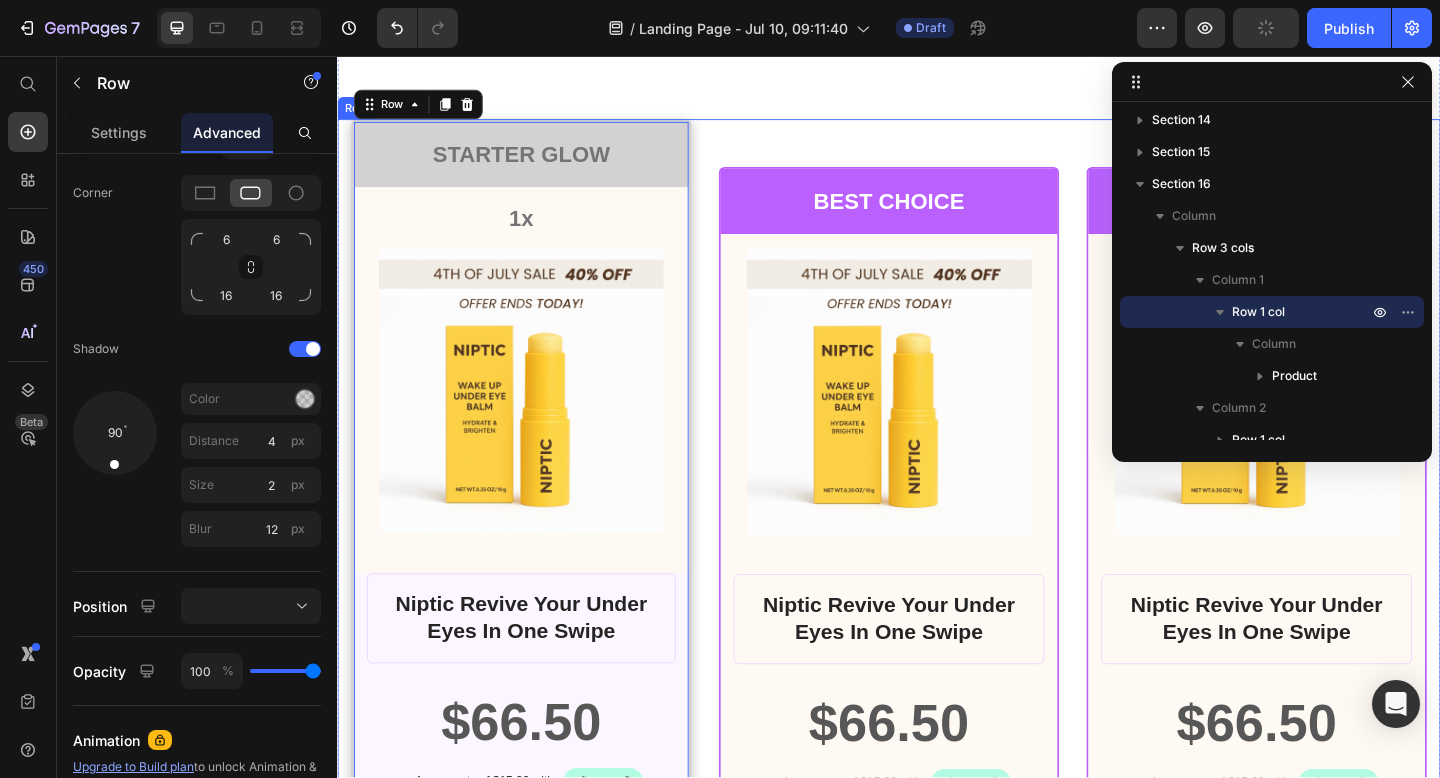 click on "BEST CHOICE Text Block Row Product Images Row Niptic Revive Your Under Eyes In One Swipe Product Title $66.50 Product Price Row or 4 payments of $15.00 with Text Block Image Row INCLUDES: Text Block Row Row Lorem ipsum dolor sit amet, consectetur adipiscing elit. Text Block Lorem ipsum dolor Text Block Lorem ipsum dolor sit amet, consectetur Text Block Row Lorem ipsum dolor sit amet, consectetur Text Block Row Lorem ipsum dolor sit amet, consectetur Text Block Row Lorem ipsum dolor sit amet, consectetur Text Block Row $66.50 Product Price BEST PRICE. BUY NOW! Add to Cart Row 30 - Day money back guarantee Text Block Row Product Row" at bounding box center [937, 846] 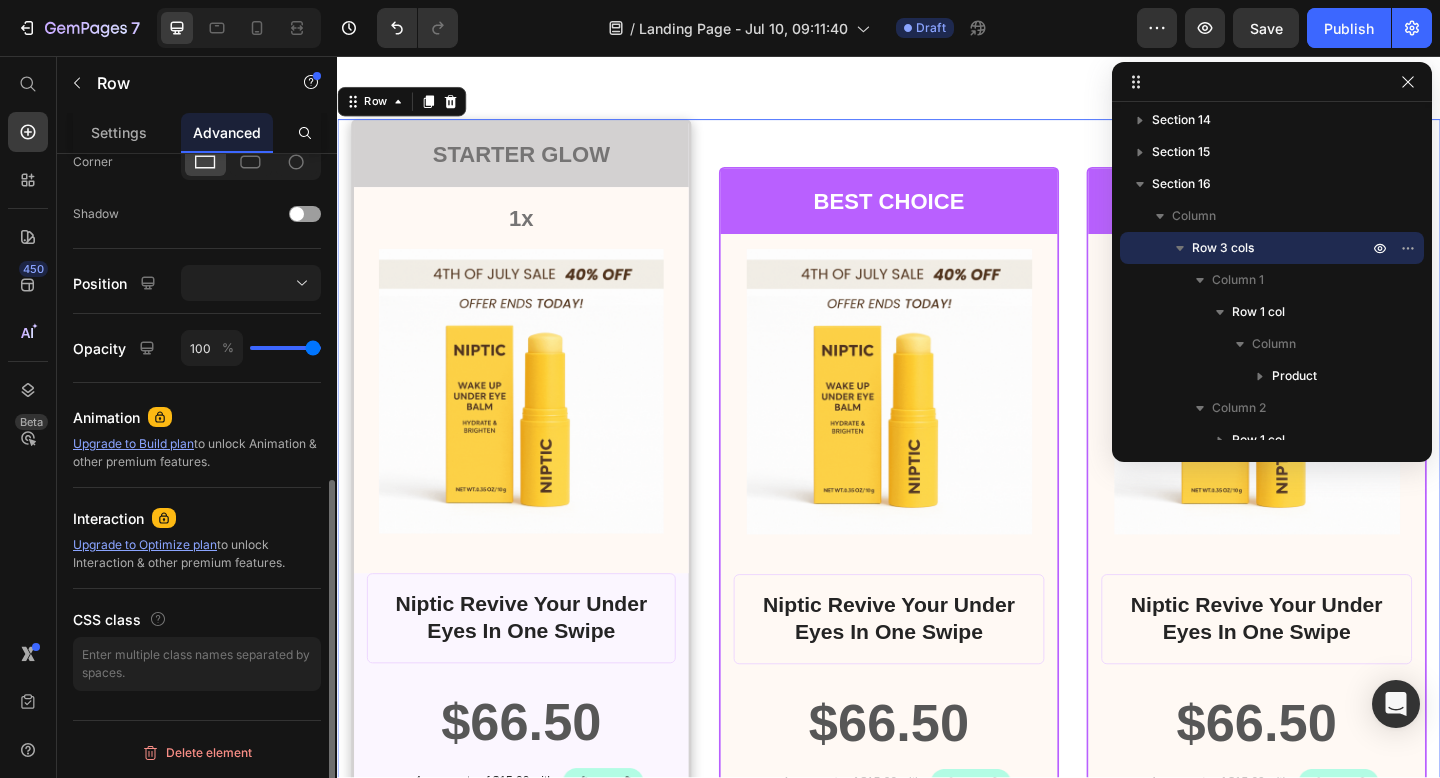 scroll, scrollTop: 624, scrollLeft: 0, axis: vertical 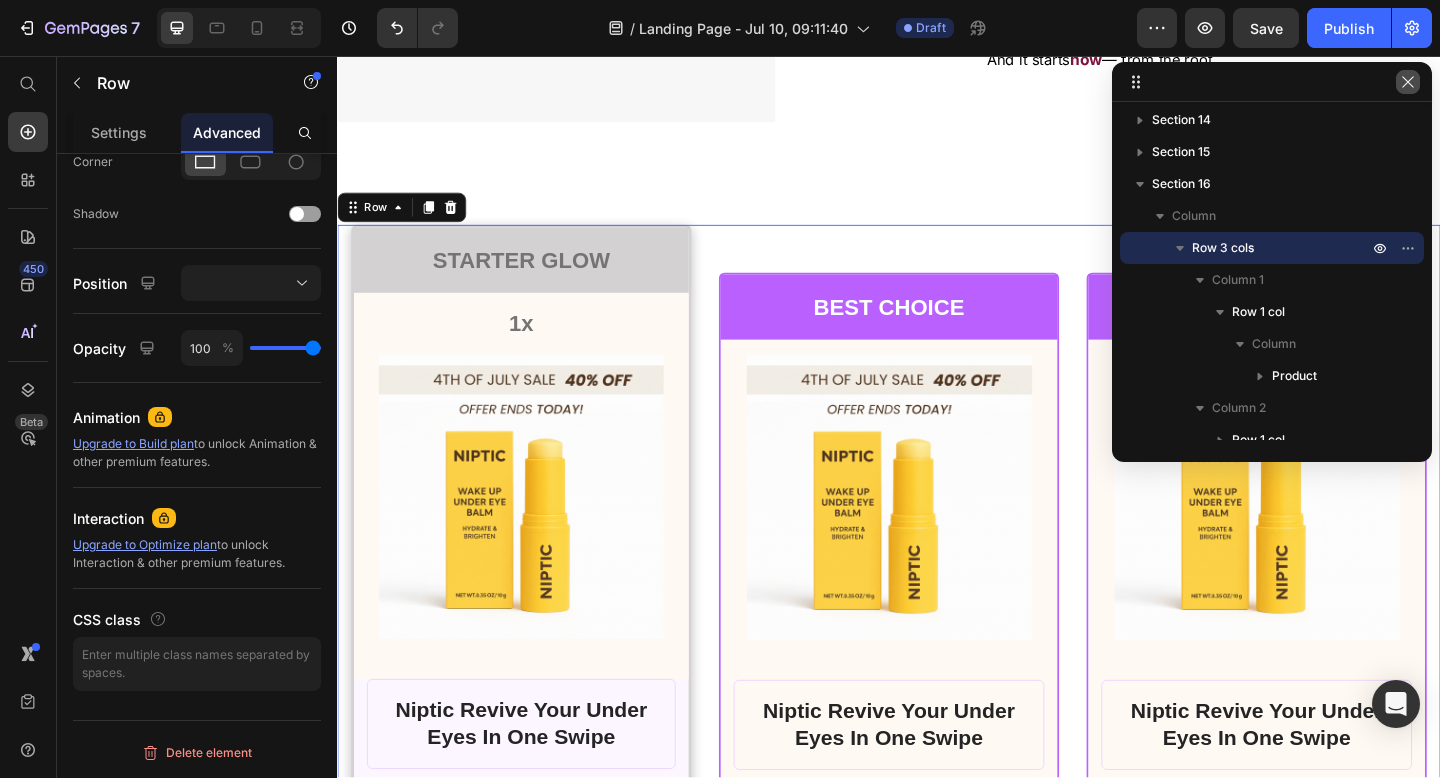 click 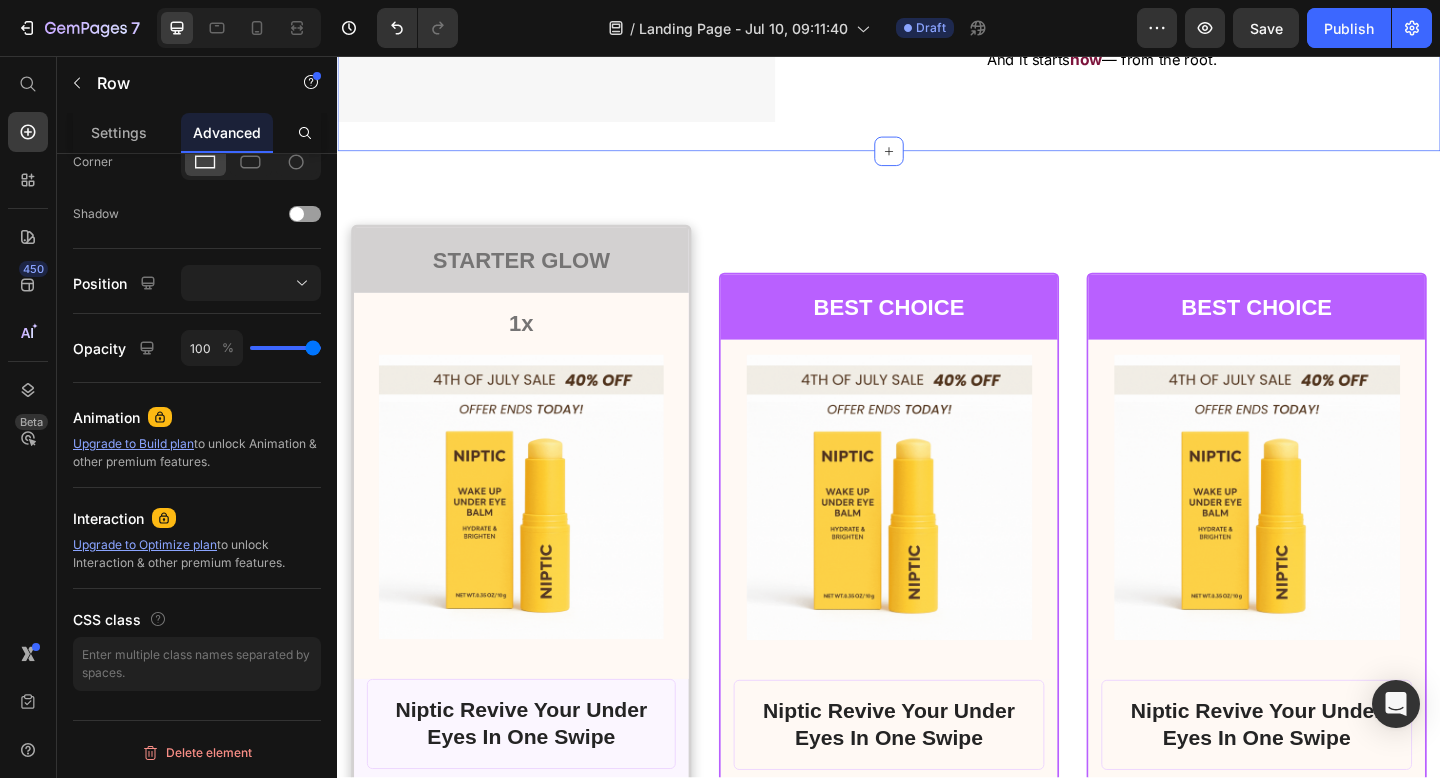 click on "Why Black Women Have Been   Let Down for Years… Heading Image Let’s be real: Most skincare was never  made for you. It was made for lighter skin tones, tested on people who don’t look like you, and marketed like it would  “work for everyone.”   Spoiler alert: it didn’t. You were handed advice like: Text Block "Try this new $160 eye cream.” “Use this DIY remedy from TikTok.” “Sleep more, sis.” Text Block Text Block But none of it worked. Why? Because none of it addressed the  real root causes  of dark circles on melanin-rich skin. Text Block Row Dark Circles Aren’t Just From Being Tired  —  They’re a Full-Skin Response. Heading The truth is, women with dark skin face unique challenges with their skin. Text Block Triggered Hyperpigmentation  — inflammation causes excess melanin to build up Vascular Factors  — blood pools under thin skin, making dark circles appear worse Genetic Pigmentation  — thinner skin and naturally higher melanin = more visibility Item List Text Block Row" at bounding box center [937, -764] 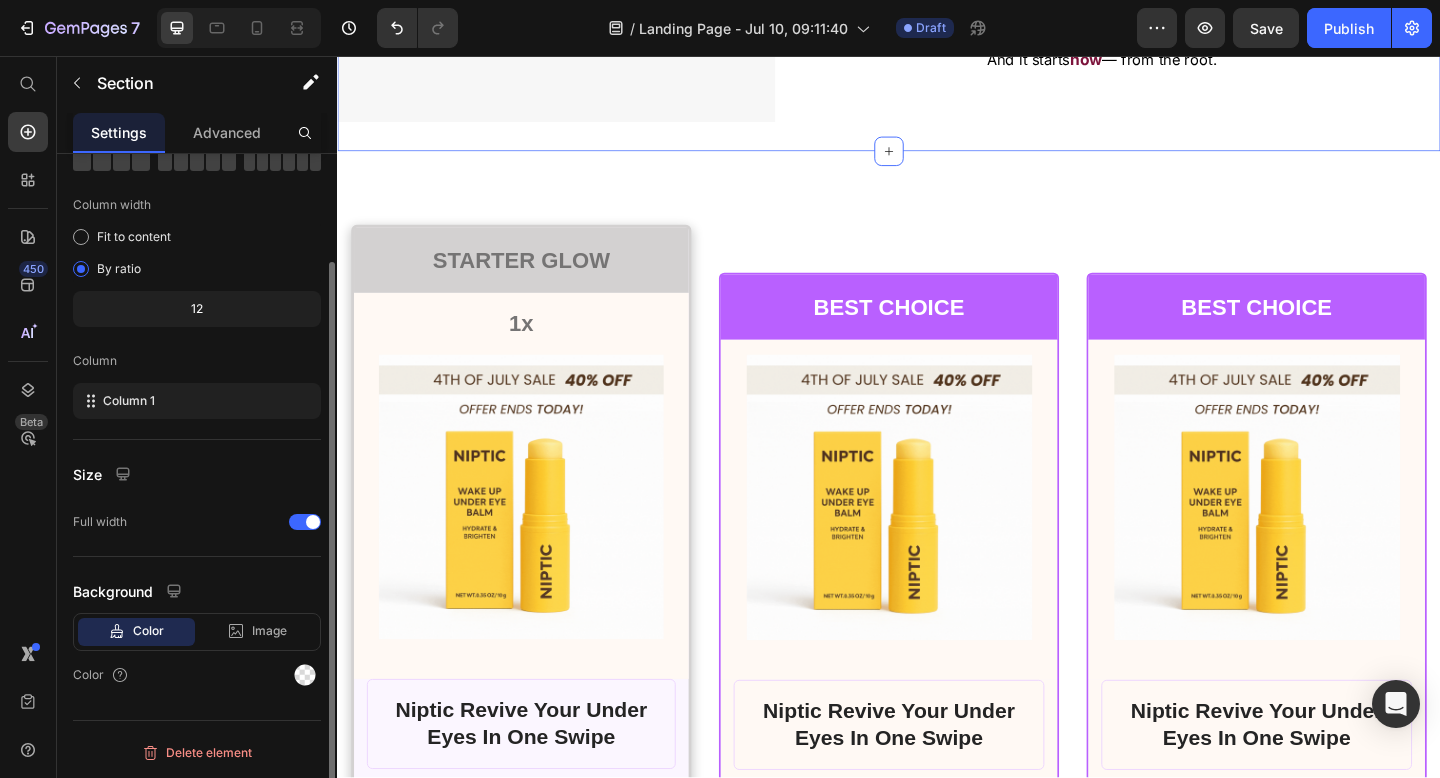 scroll, scrollTop: 0, scrollLeft: 0, axis: both 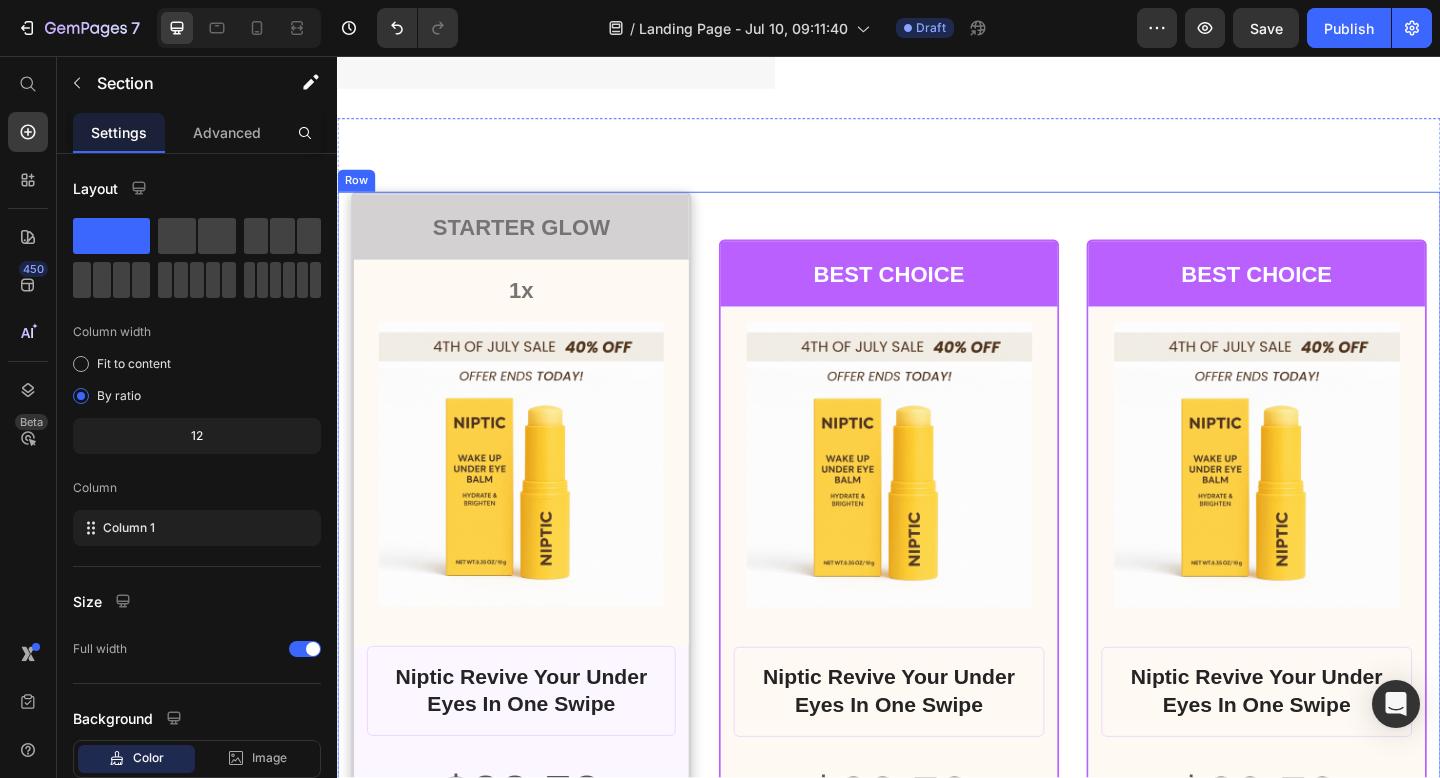 click on "BEST CHOICE Text Block Row Product Images Row Niptic Revive Your Under Eyes In One Swipe Product Title $66.50 Product Price Row or 4 payments of $15.00 with Text Block Image Row INCLUDES: Text Block Row Row Lorem ipsum dolor sit amet, consectetur adipiscing elit. Text Block Lorem ipsum dolor Text Block Lorem ipsum dolor sit amet, consectetur Text Block Row Lorem ipsum dolor sit amet, consectetur Text Block Row Lorem ipsum dolor sit amet, consectetur Text Block Row Lorem ipsum dolor sit amet, consectetur Text Block Row $66.50 Product Price BEST PRICE. BUY NOW! Add to Cart Row 30 - Day money back guarantee Text Block Row Product Row" at bounding box center (937, 925) 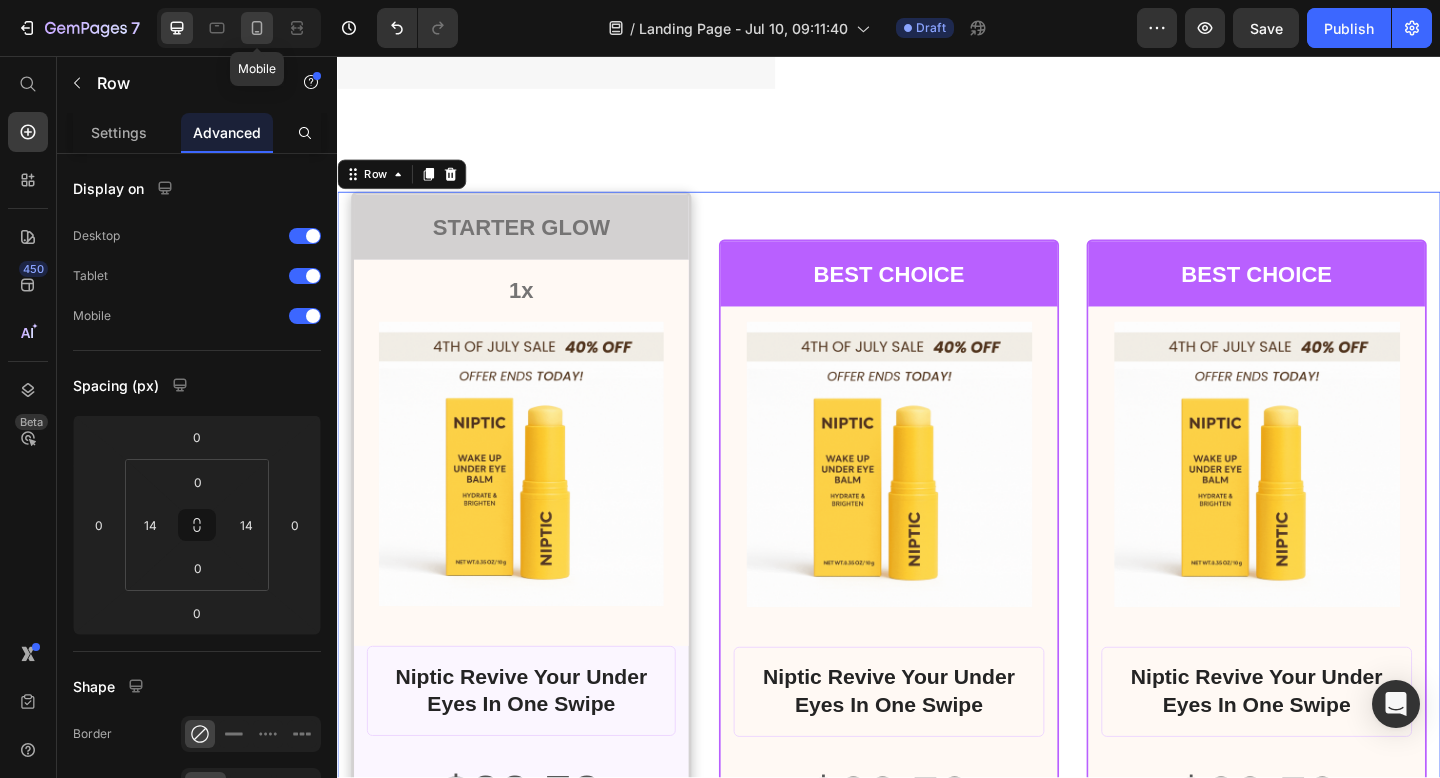 click 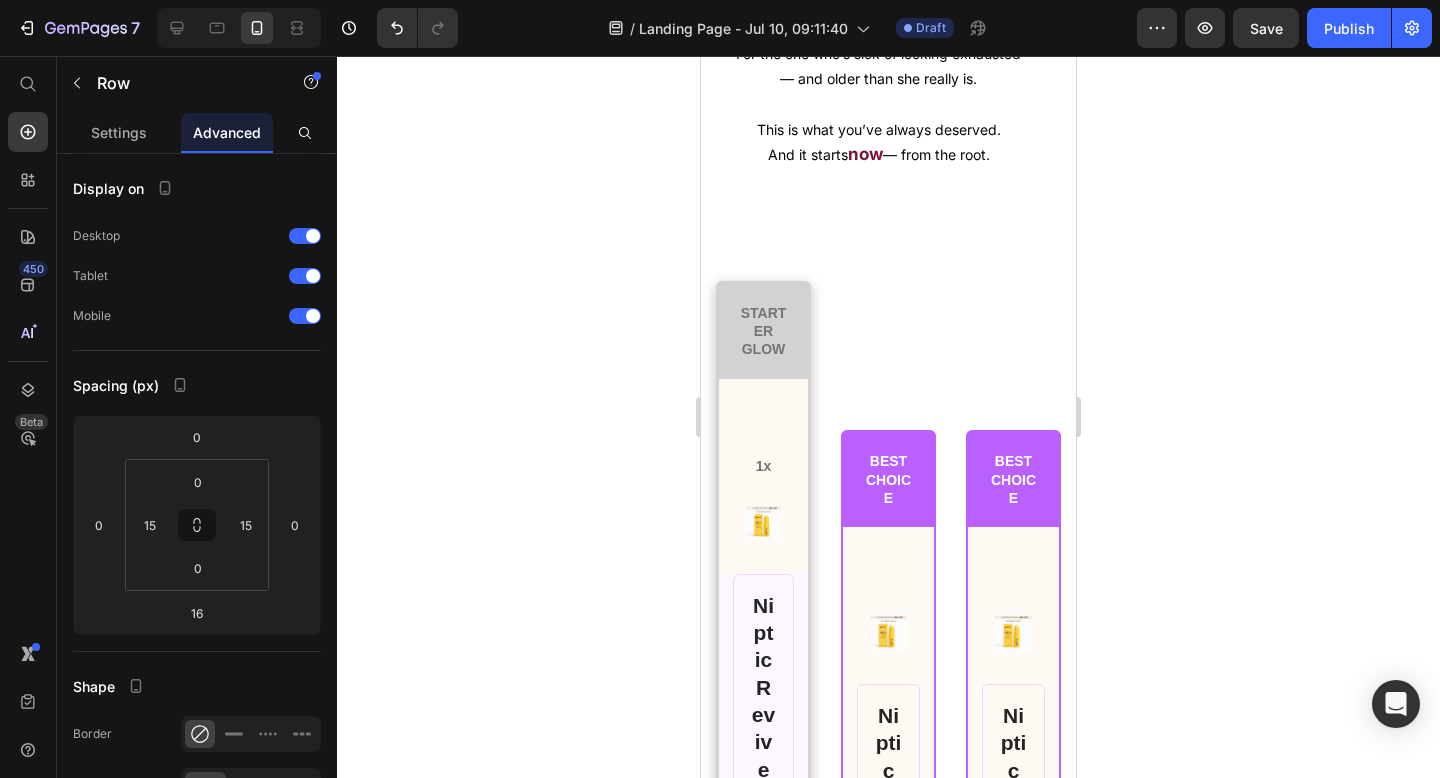 scroll, scrollTop: 20904, scrollLeft: 0, axis: vertical 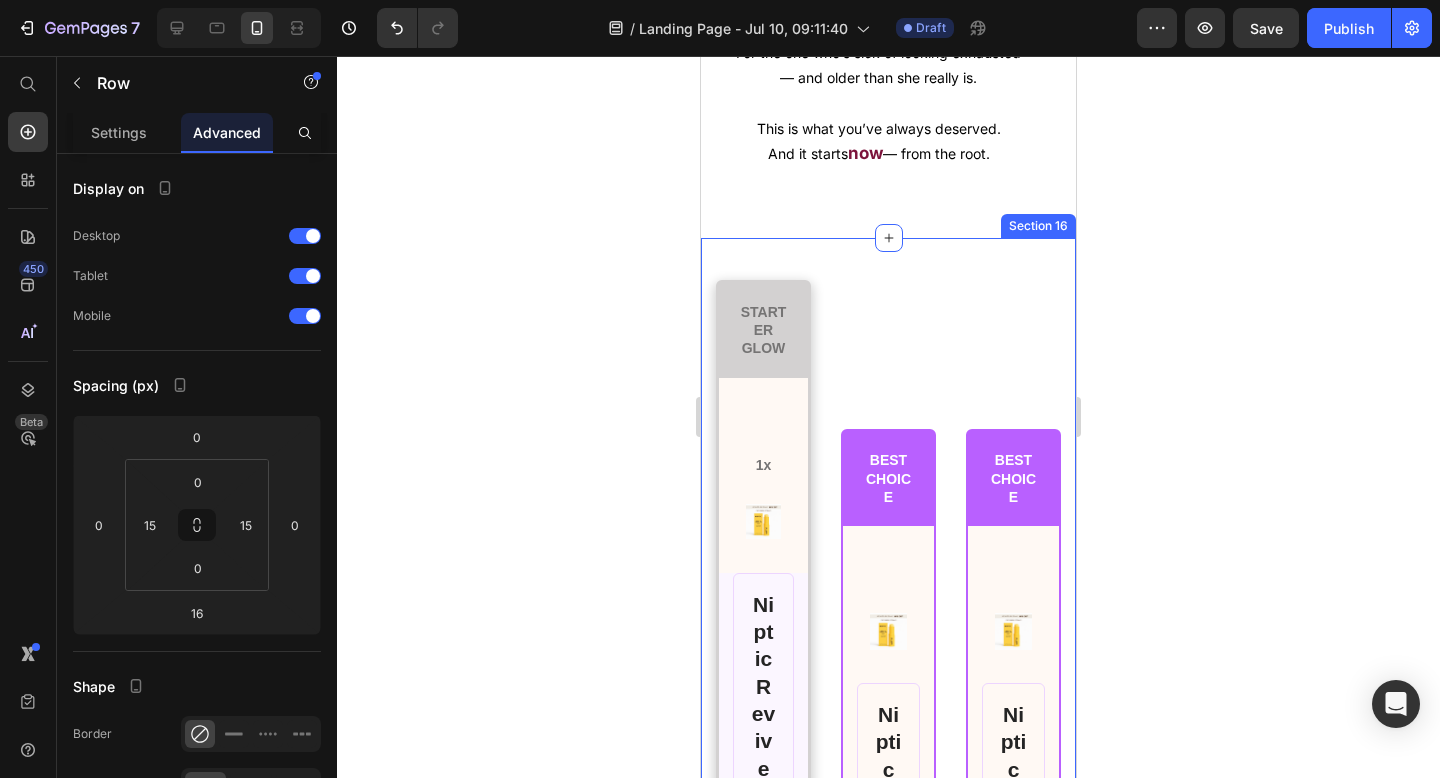 click on "STARTER GLOW Text Block Row 1x Text Block Product Images Row Niptic Revive Your Under Eyes In One Swipe Product Title $66.50 Product Price Row or 4 payments of $15.00 with Text Block Image Row INCLUDES: Text Block Row Row Lorem ipsum dolor sit amet, consectetur adipiscing elit. Text Block Lorem ipsum dolor Text Block Lorem ipsum dolor sit amet, consectetur Text Block Row Lorem ipsum dolor sit amet, consectetur Text Block Row Lorem ipsum dolor sit amet, consectetur Text Block Row Lorem ipsum dolor sit amet, consectetur Text Block Row $66.50 Product Price BEST PRICE. BUY NOW! Add to Cart Row 30 - Day money back guarantee Text Block Row Product Row BEST CHOICE Text Block Row Product Images Row Niptic Revive Your Under Eyes In One Swipe Product Title $66.50 Product Price Row or 4 payments of $15.00 with Text Block Image Row INCLUDES: Text Block Row Row Lorem ipsum dolor sit amet, consectetur adipiscing elit. Text Block Lorem ipsum dolor Text Block Lorem ipsum dolor sit amet, consectetur Text Block Row Row Row" at bounding box center [888, 1701] 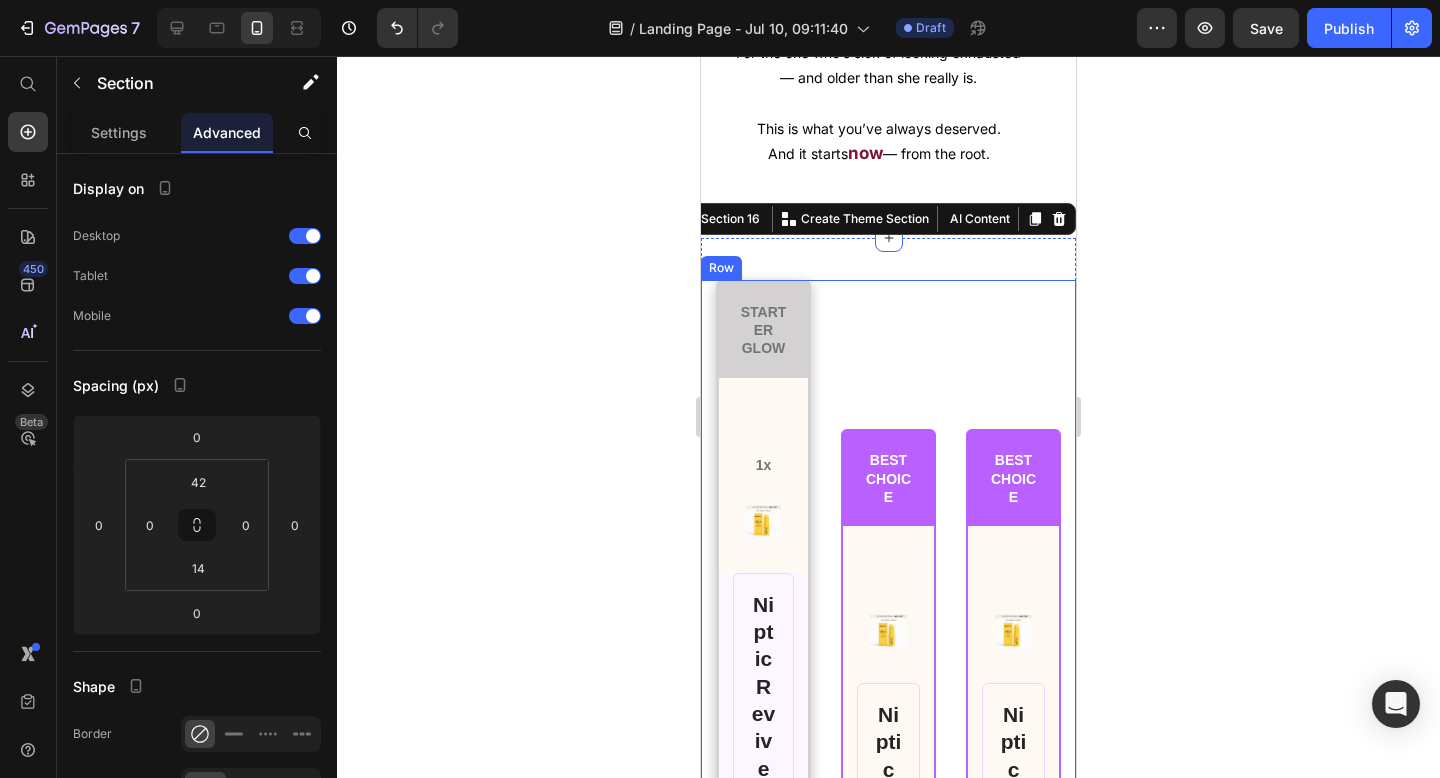 click on "BEST CHOICE Text Block Row Product Images Row Niptic Revive Your Under Eyes In One Swipe Product Title $66.50 Product Price Row or 4 payments of $15.00 with Text Block Image Row INCLUDES: Text Block Row Row Lorem ipsum dolor sit amet, consectetur adipiscing elit. Text Block Lorem ipsum dolor Text Block Lorem ipsum dolor sit amet, consectetur Text Block Row Lorem ipsum dolor sit amet, consectetur Text Block Row Lorem ipsum dolor sit amet, consectetur Text Block Row Lorem ipsum dolor sit amet, consectetur Text Block Row $66.50 Product Price BEST PRICE. BUY NOW! Add to Cart Row 30 - Day money back guarantee Text Block Row Product Row" at bounding box center [888, 1707] 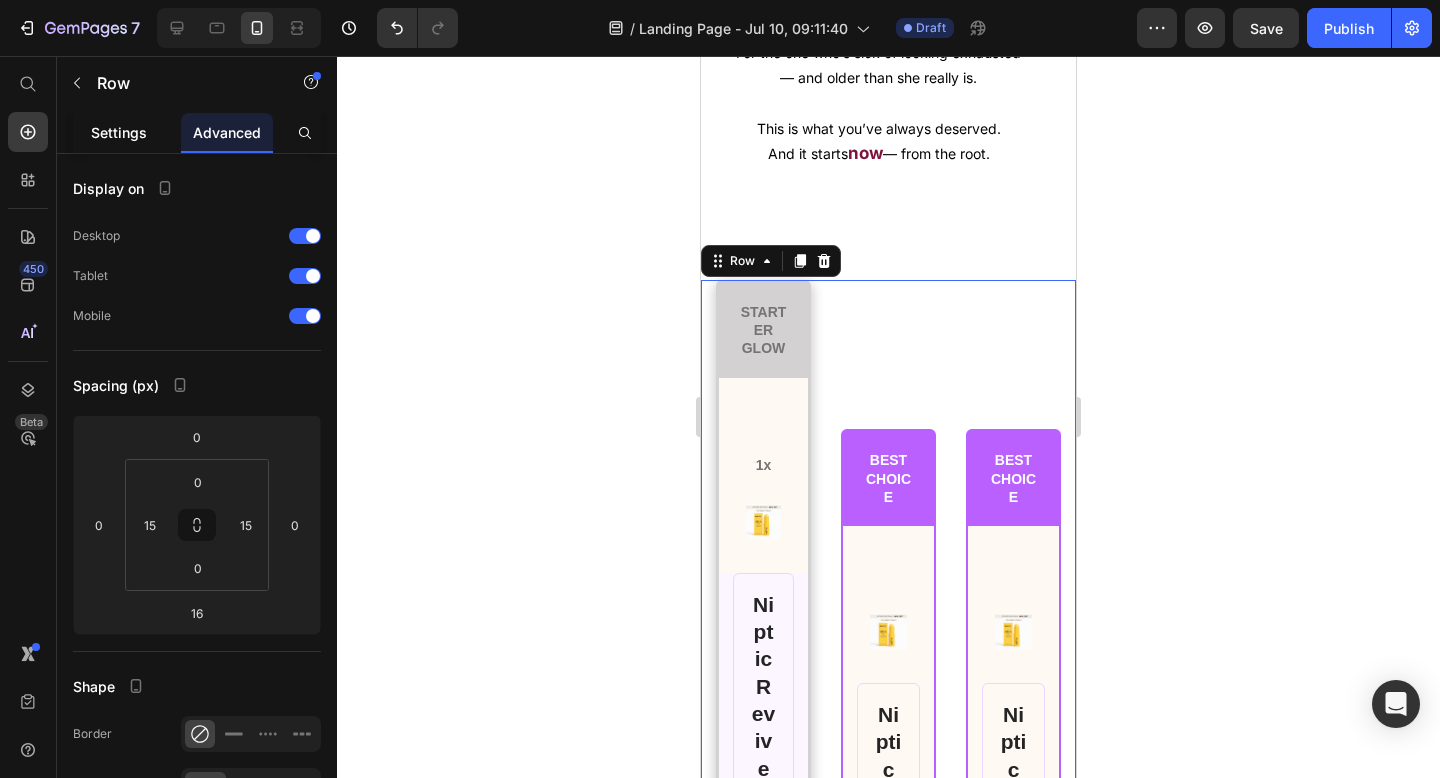 click on "Settings" 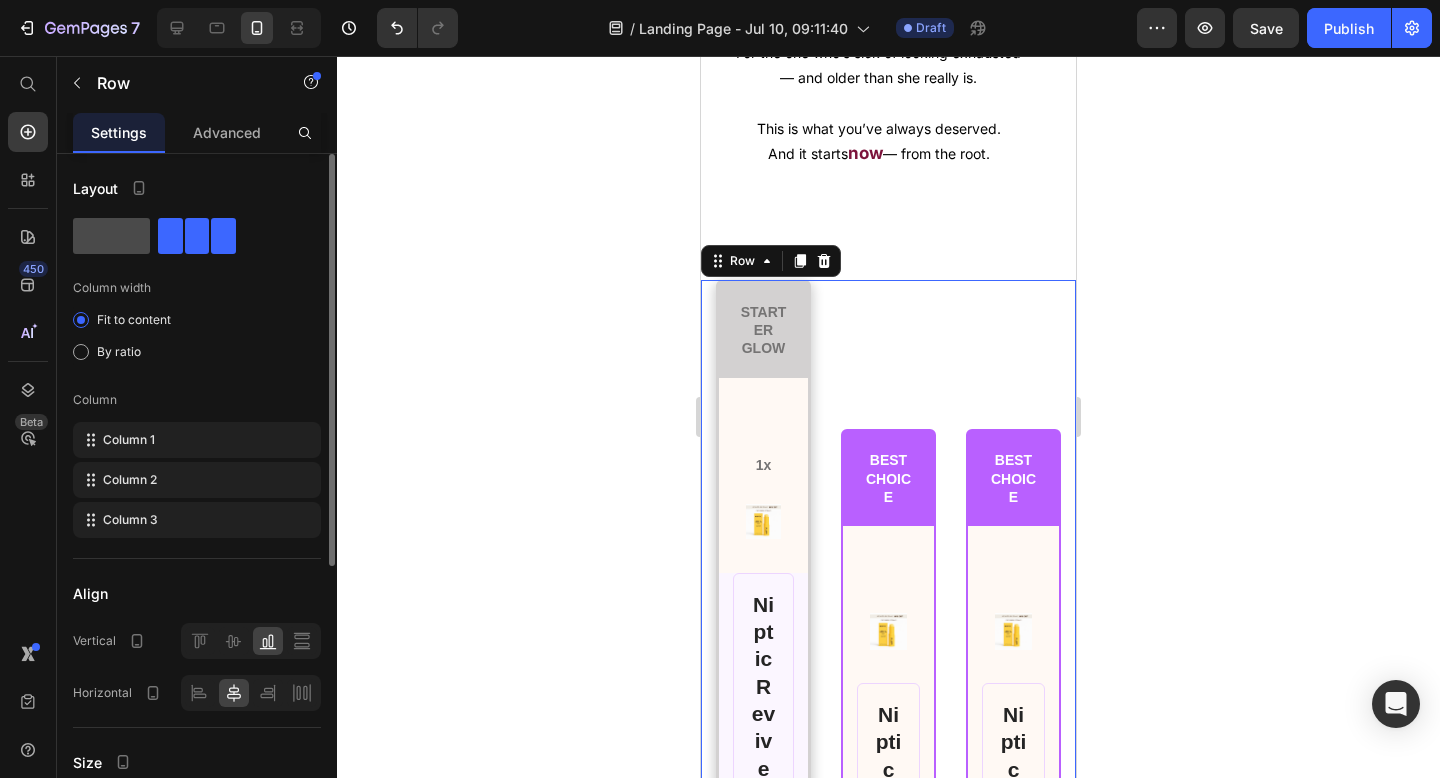 click 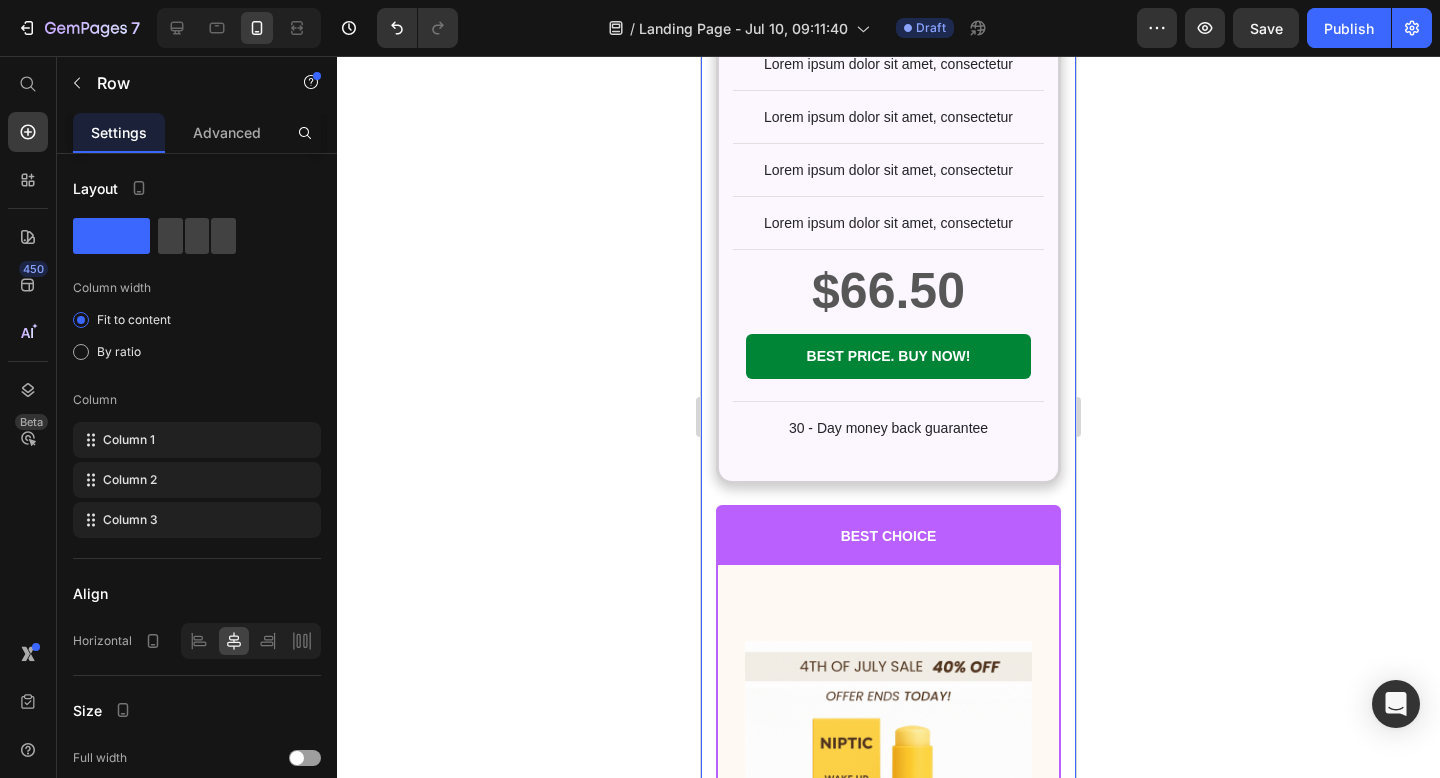 scroll, scrollTop: 21510, scrollLeft: 0, axis: vertical 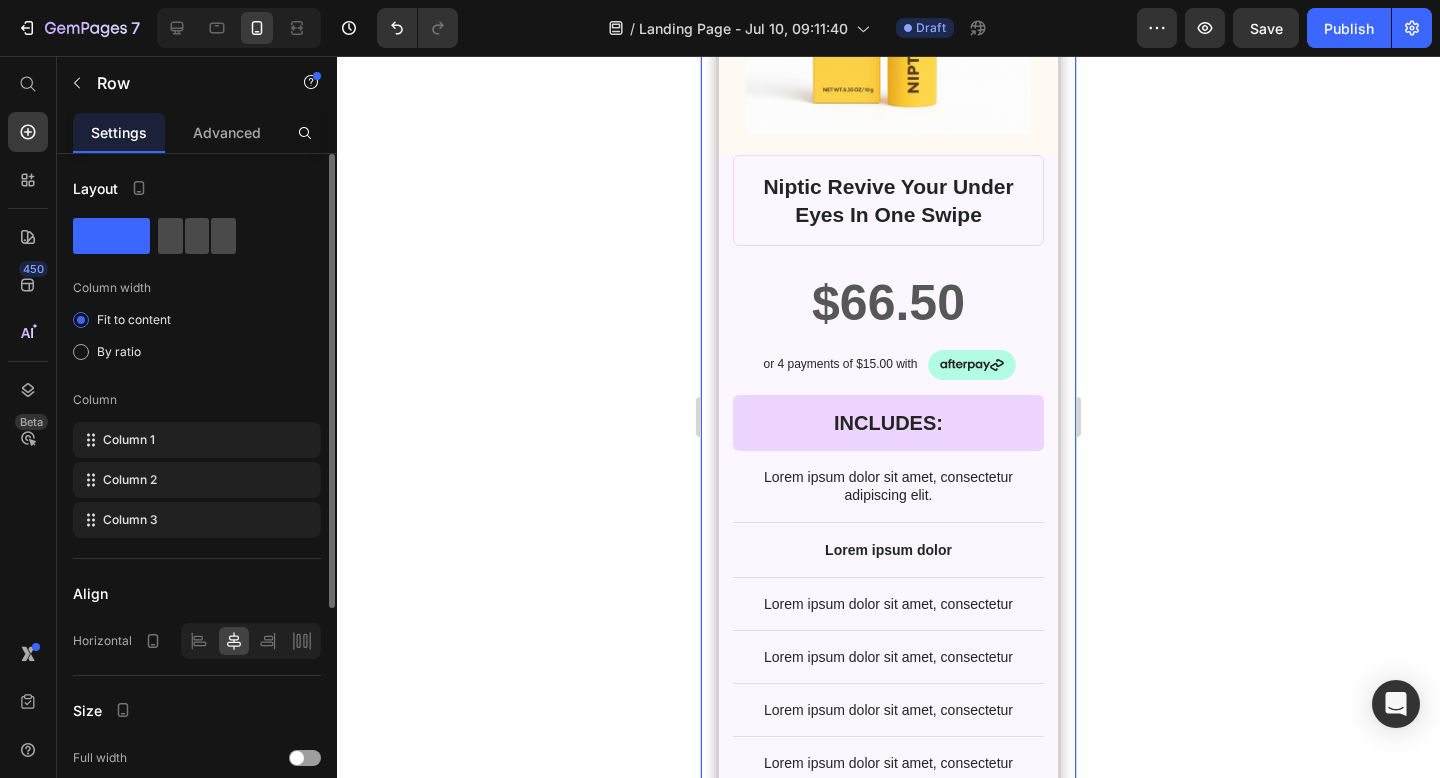 click 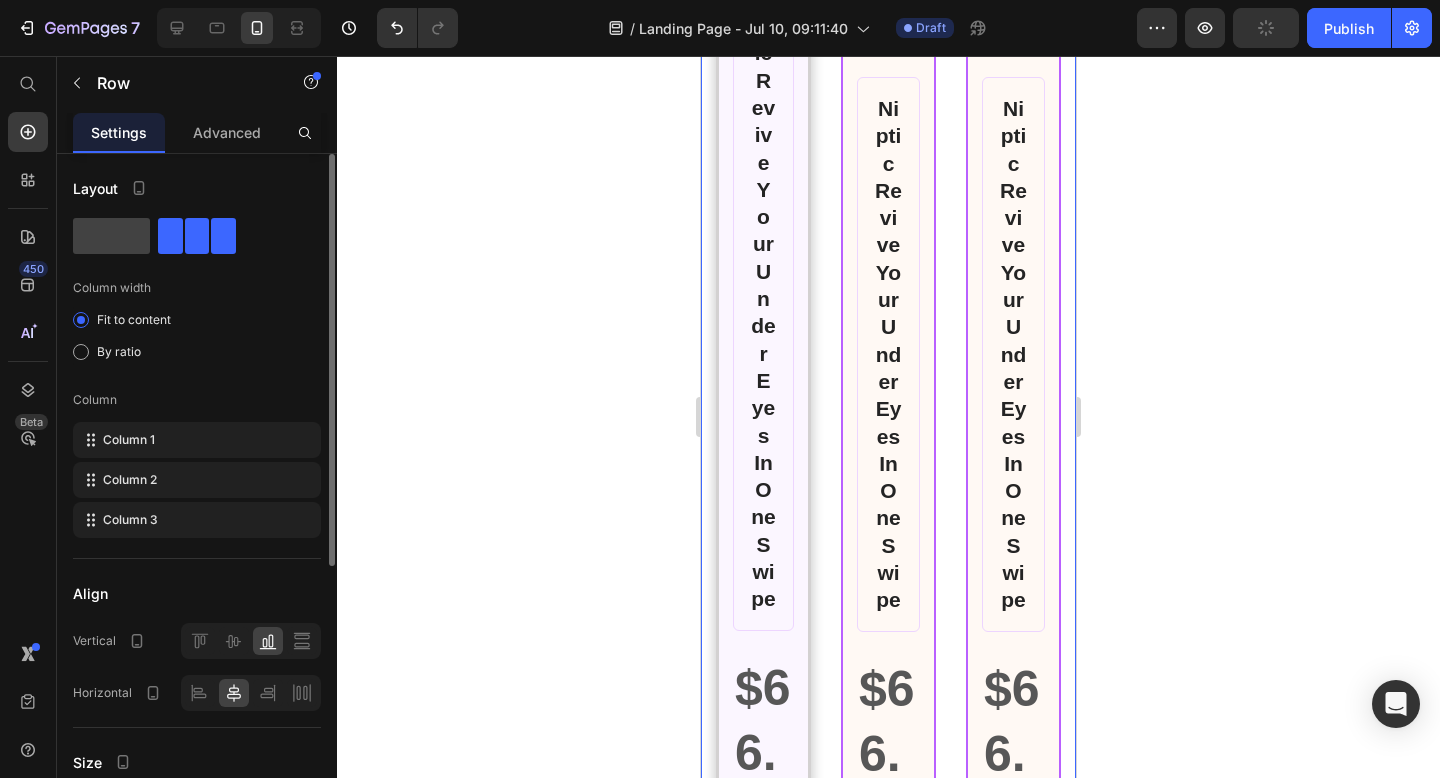 scroll, scrollTop: 21559, scrollLeft: 0, axis: vertical 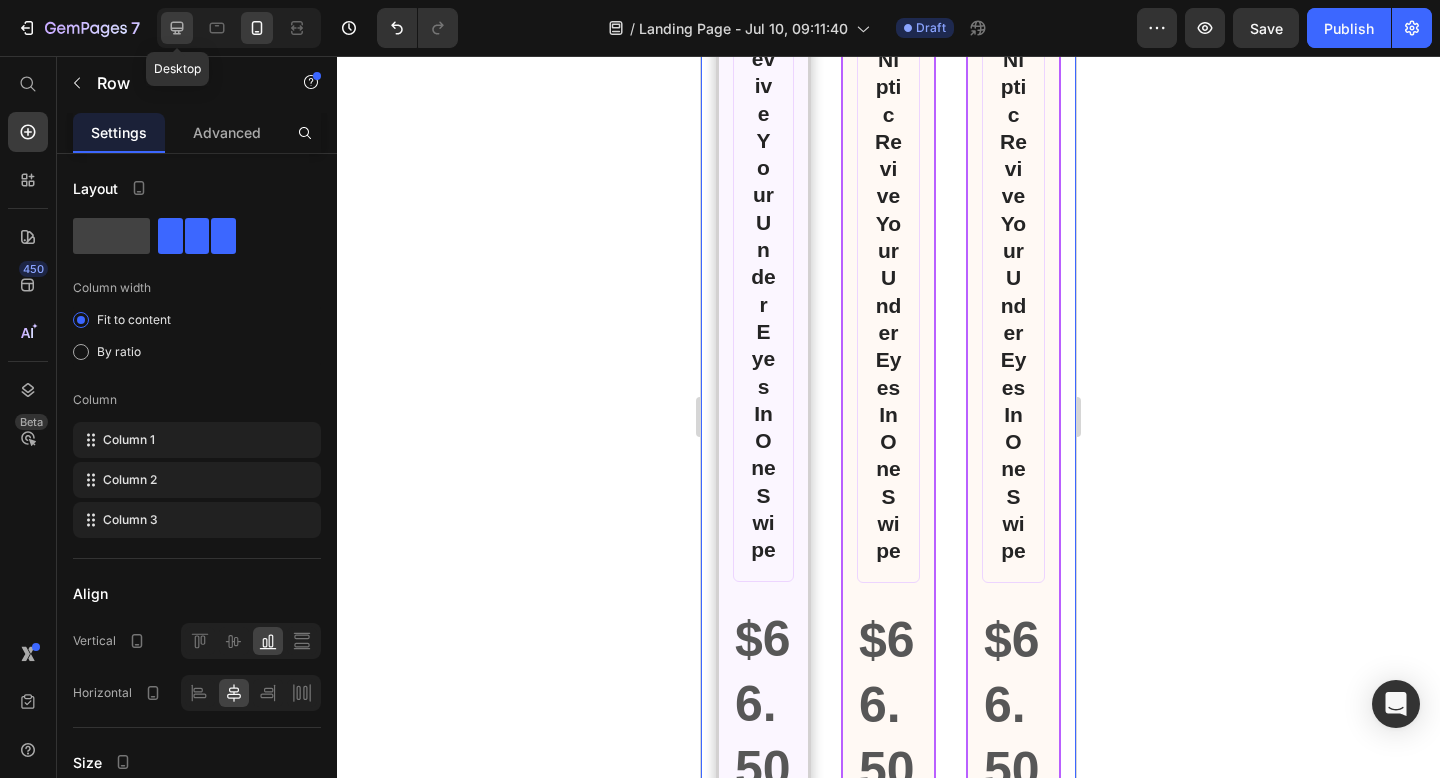 click 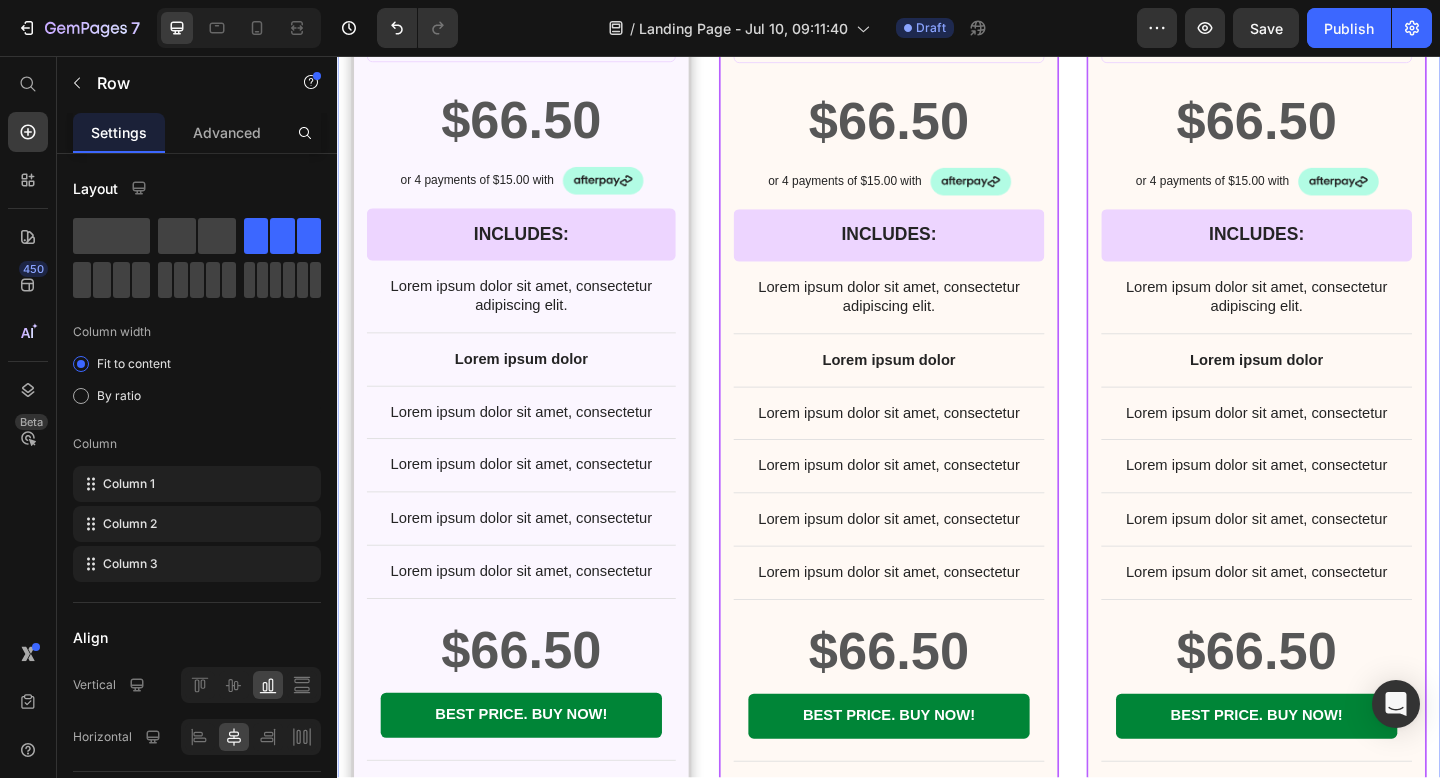 scroll, scrollTop: 17577, scrollLeft: 0, axis: vertical 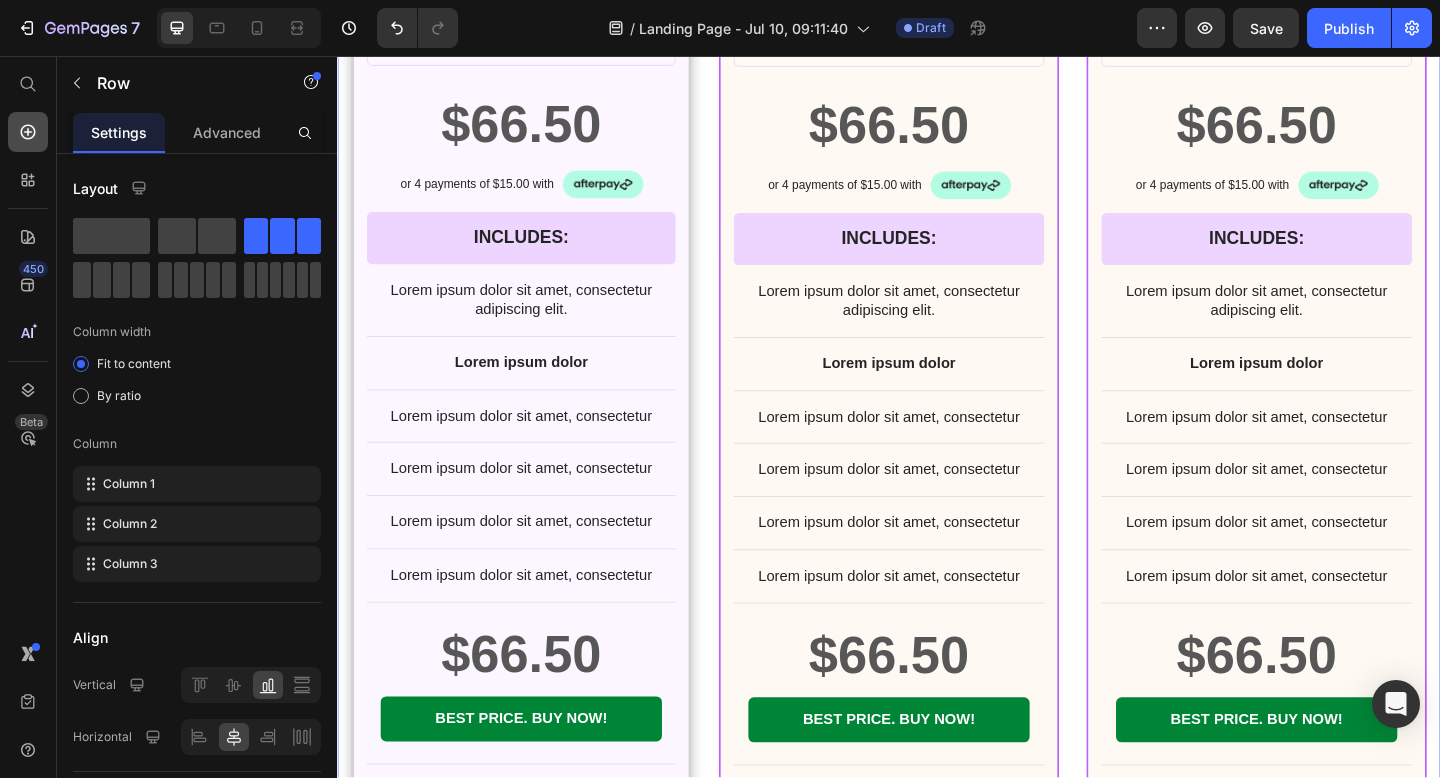 click 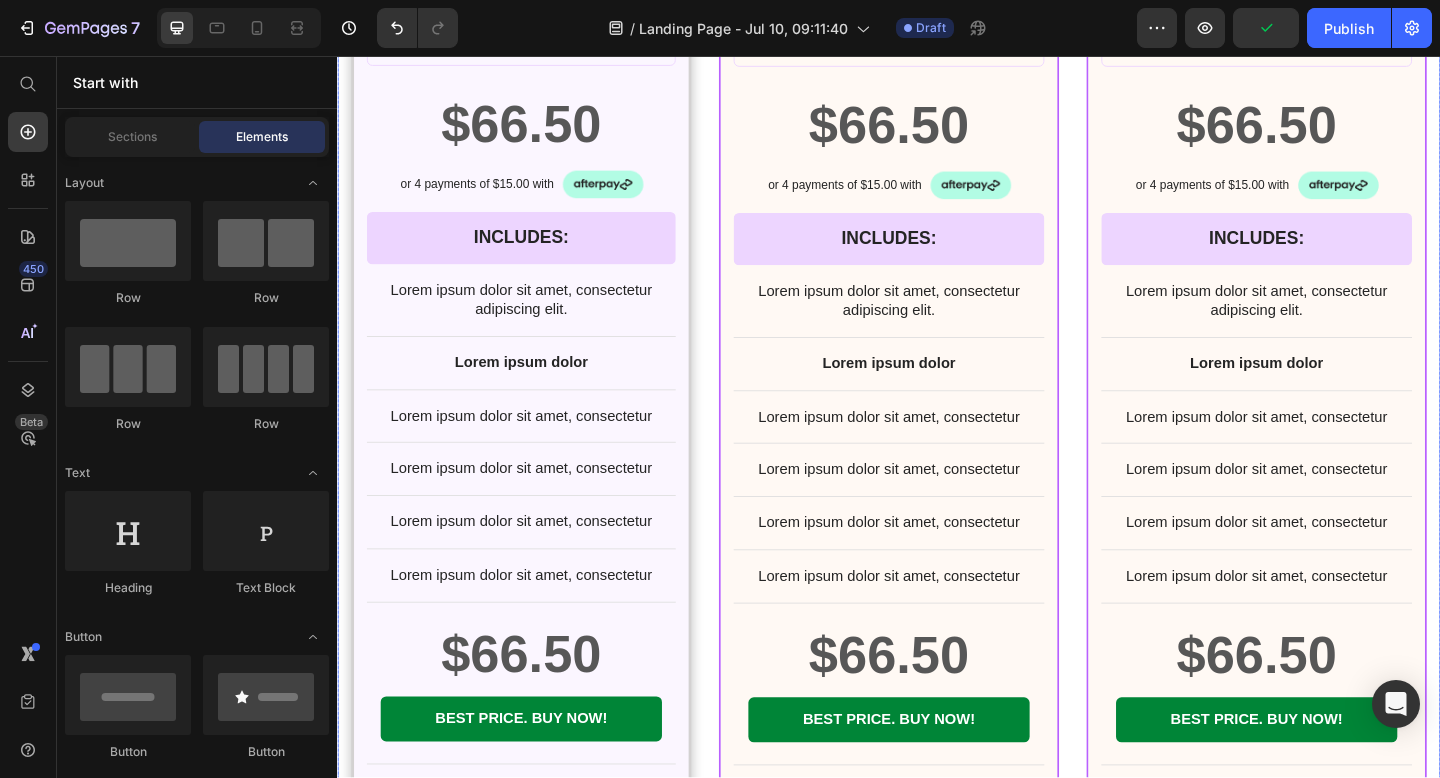 scroll, scrollTop: 17836, scrollLeft: 0, axis: vertical 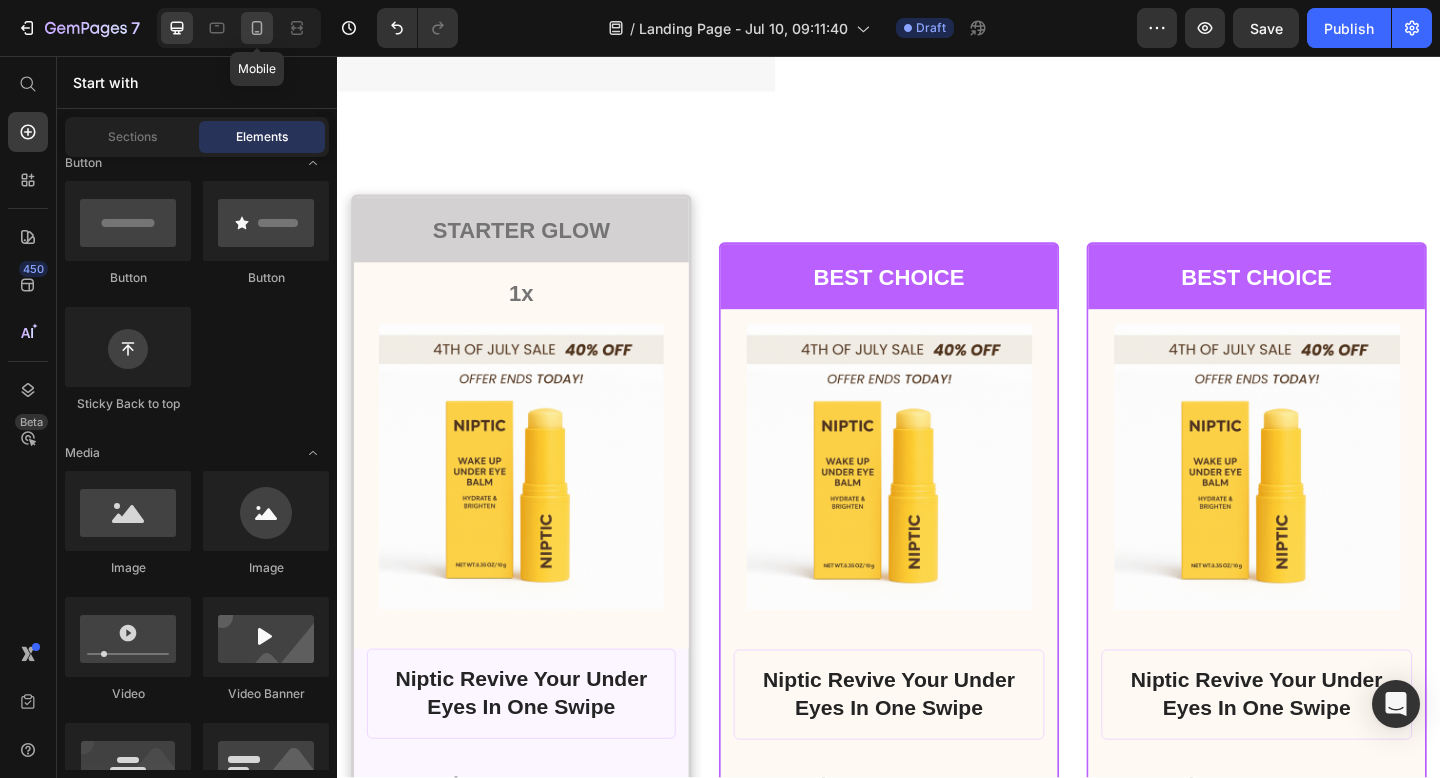 click 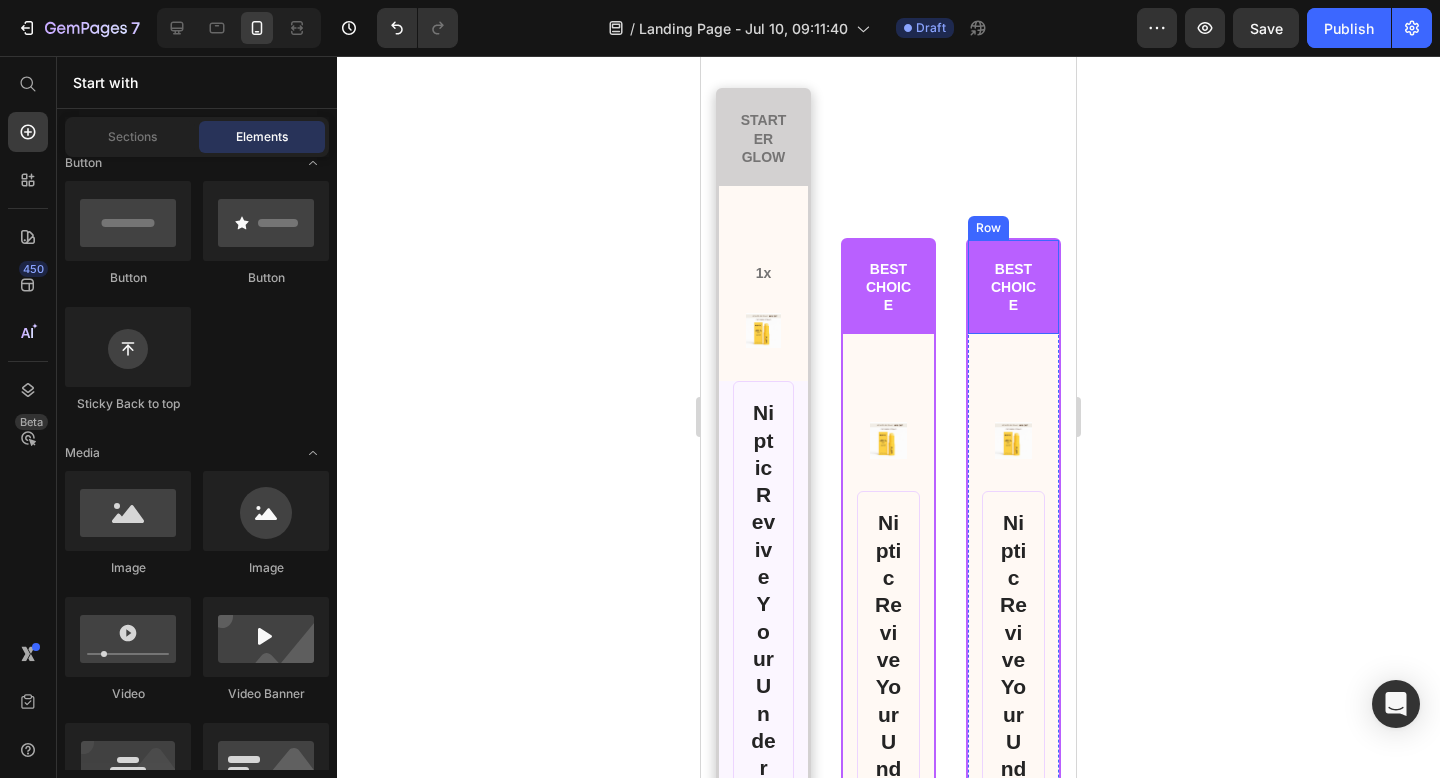 scroll, scrollTop: 20765, scrollLeft: 0, axis: vertical 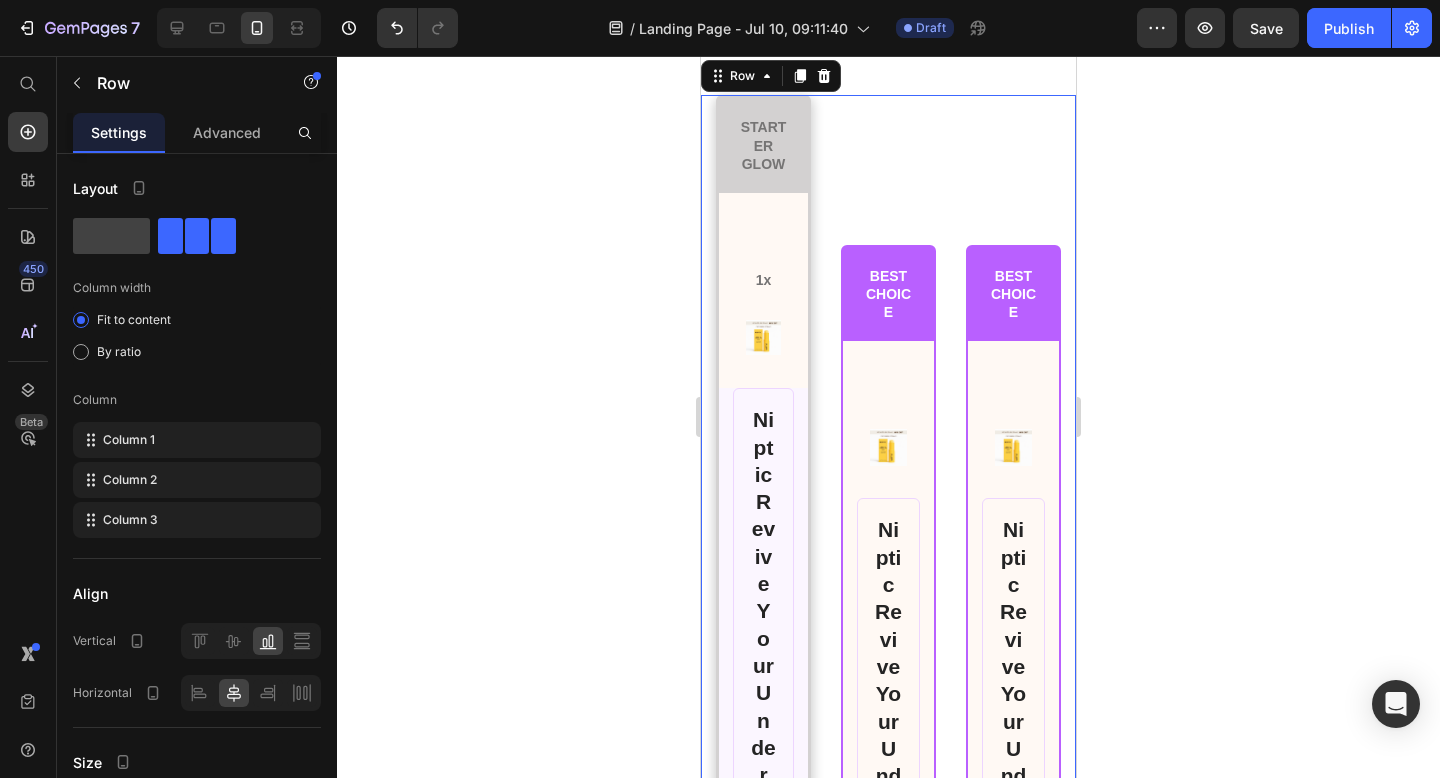 click on "BEST CHOICE Text Block Row Product Images Row Niptic Revive Your Under Eyes In One Swipe Product Title $66.50 Product Price Row or 4 payments of $15.00 with Text Block Image Row INCLUDES: Text Block Row Row Lorem ipsum dolor sit amet, consectetur adipiscing elit. Text Block Lorem ipsum dolor Text Block Lorem ipsum dolor sit amet, consectetur Text Block Row Lorem ipsum dolor sit amet, consectetur Text Block Row Lorem ipsum dolor sit amet, consectetur Text Block Row Lorem ipsum dolor sit amet, consectetur Text Block Row $66.50 Product Price BEST PRICE. BUY NOW! Add to Cart Row 30 - Day money back guarantee Text Block Row Product Row" at bounding box center [888, 1522] 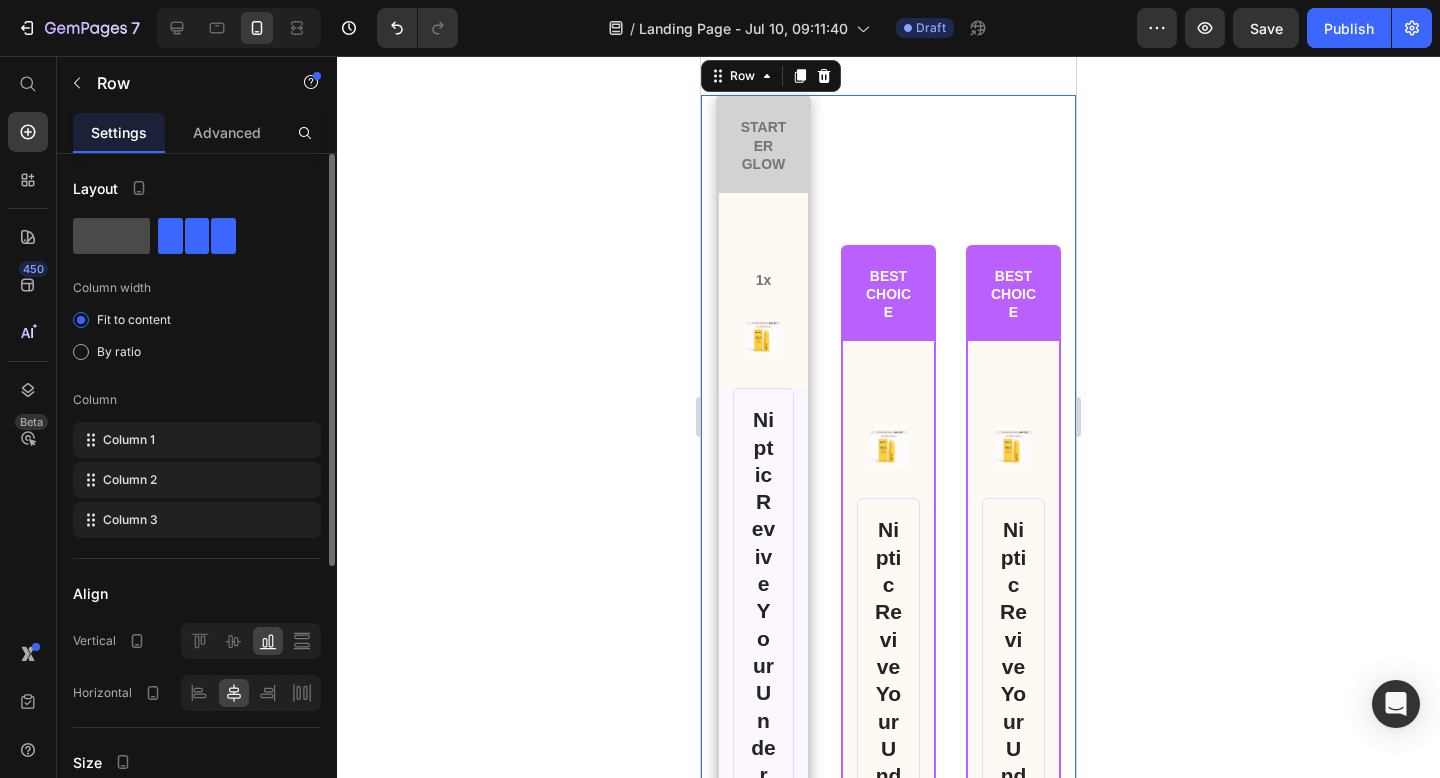 click 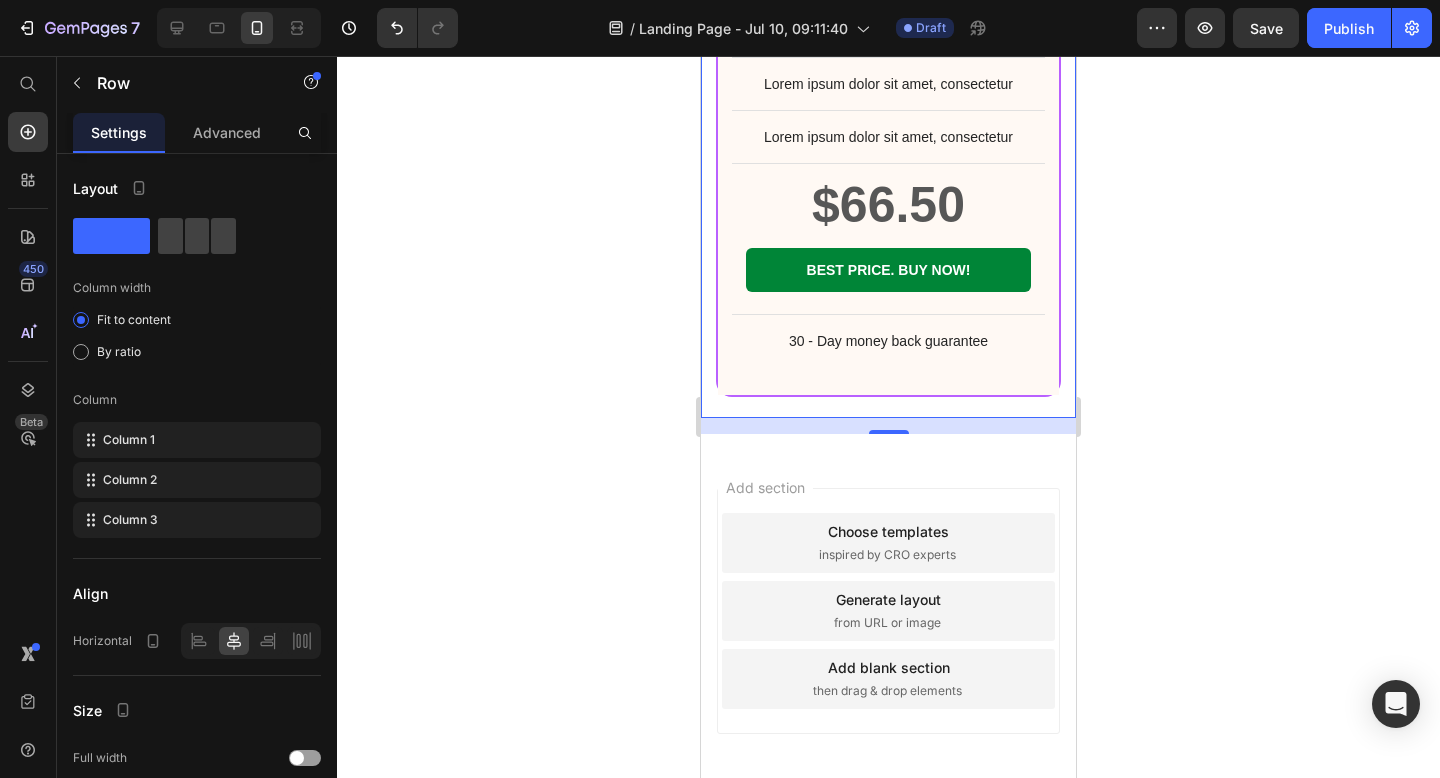 scroll, scrollTop: 24696, scrollLeft: 0, axis: vertical 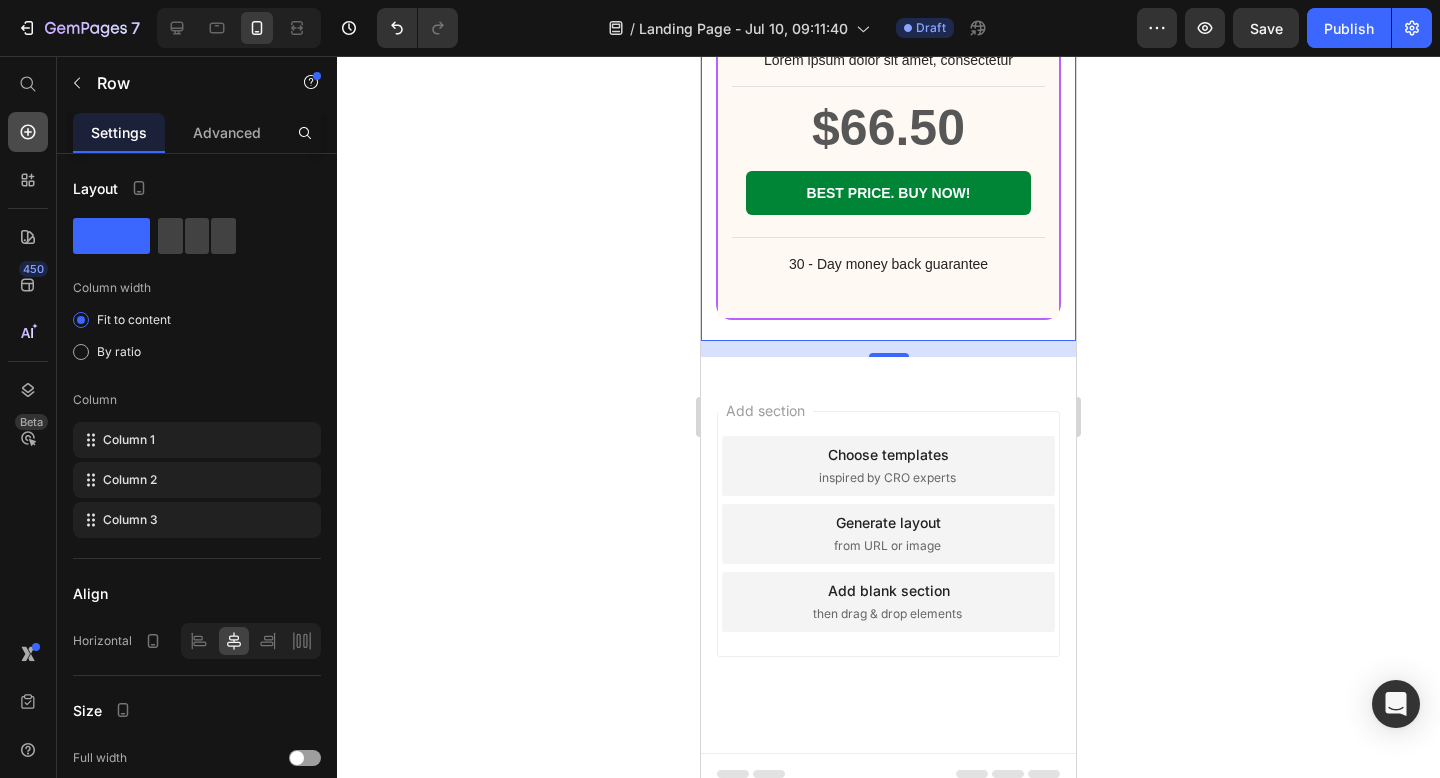 click 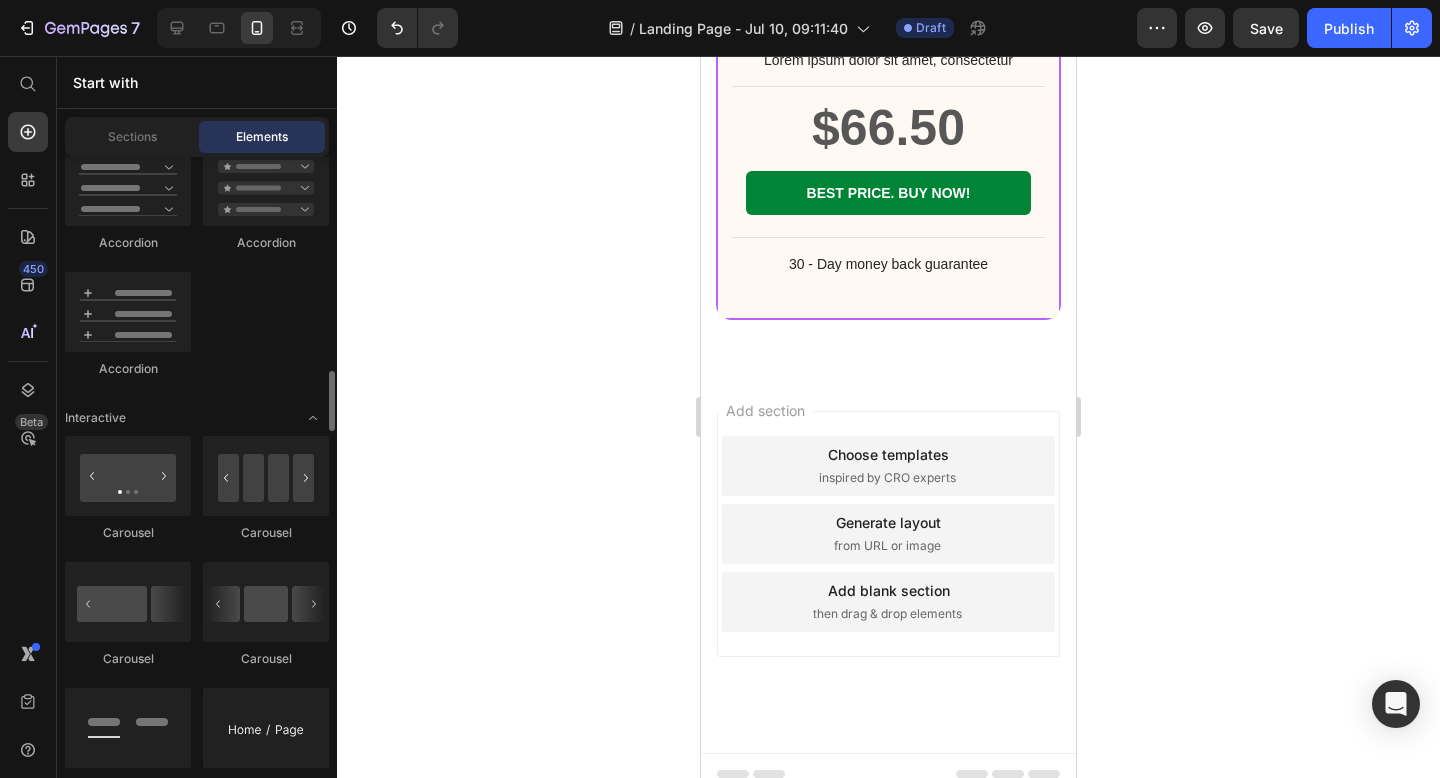 scroll, scrollTop: 1918, scrollLeft: 0, axis: vertical 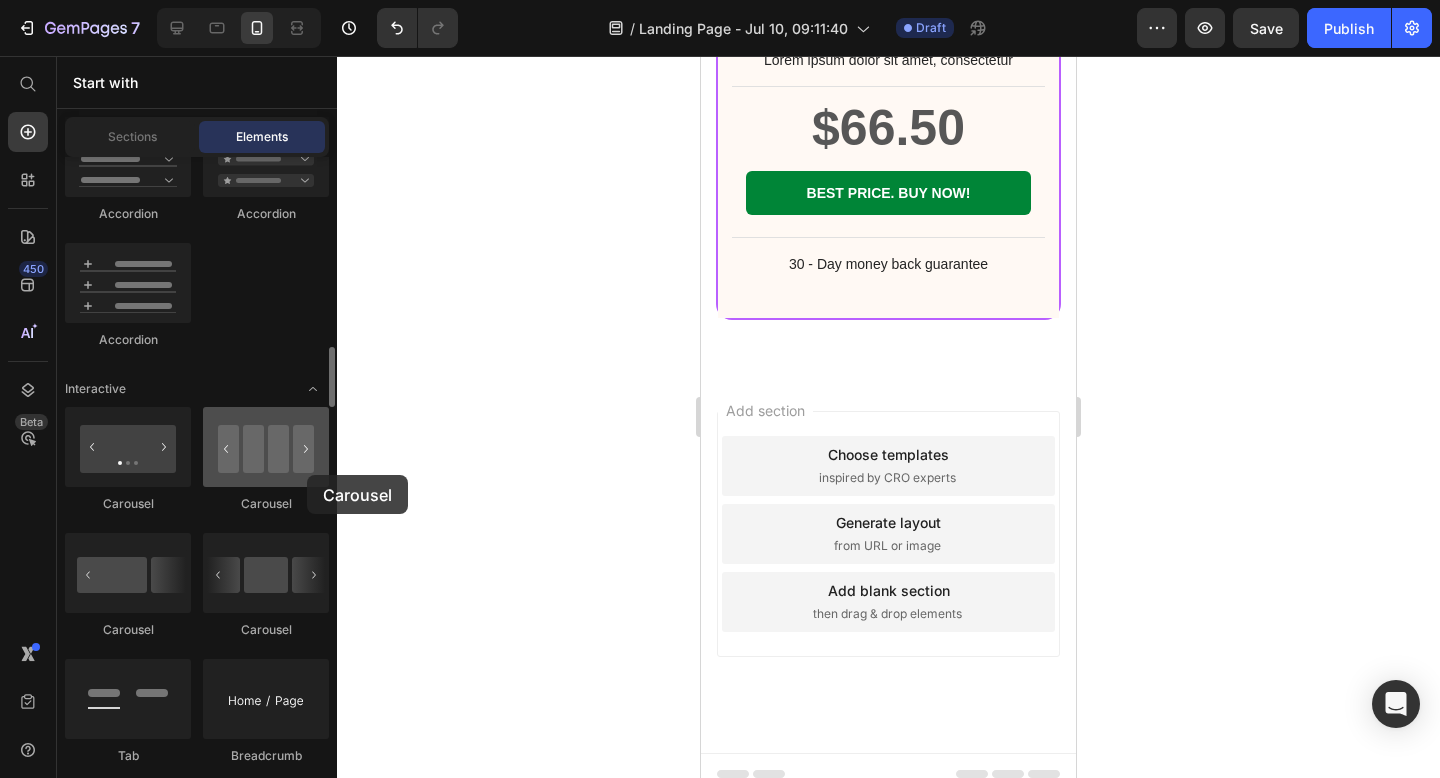 click at bounding box center [266, 447] 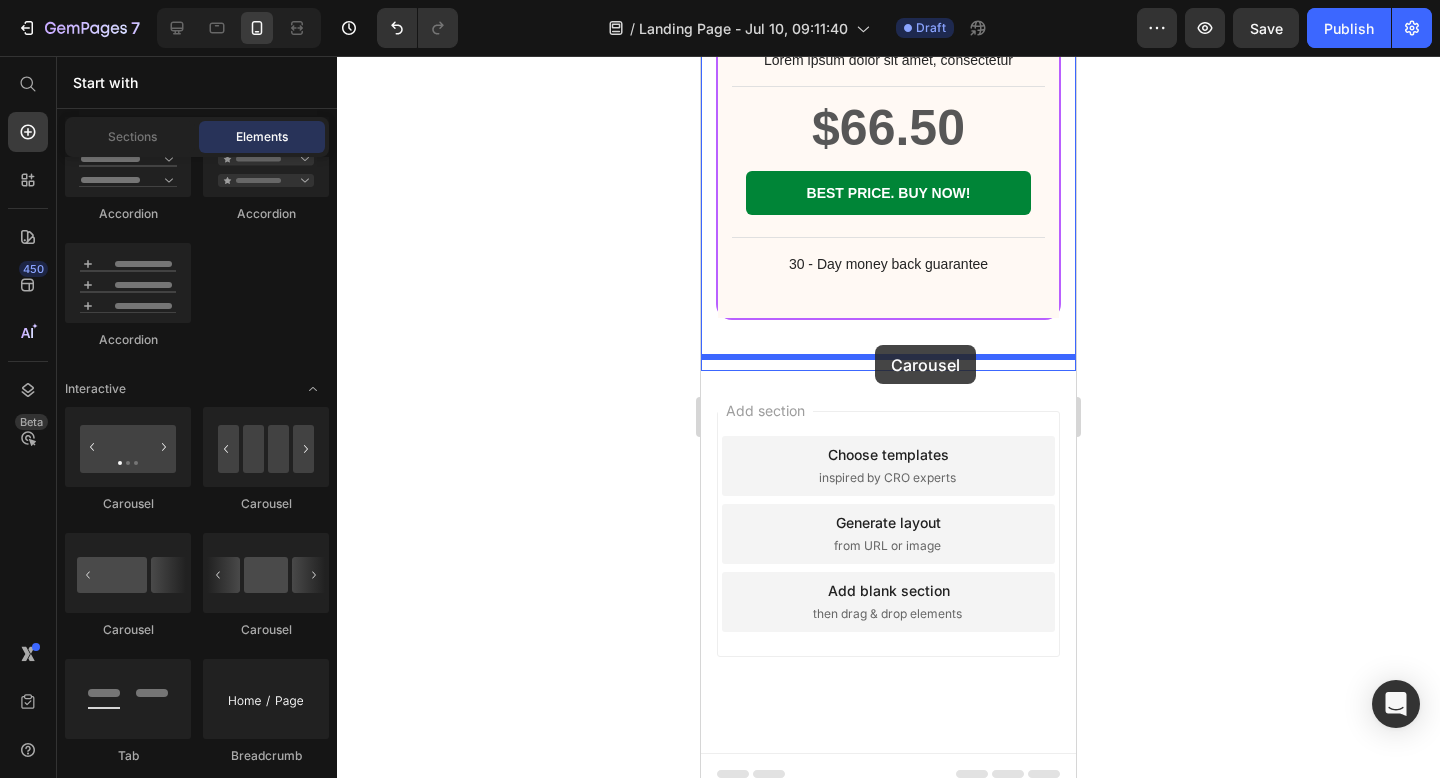 drag, startPoint x: 1497, startPoint y: 514, endPoint x: 875, endPoint y: 345, distance: 644.55023 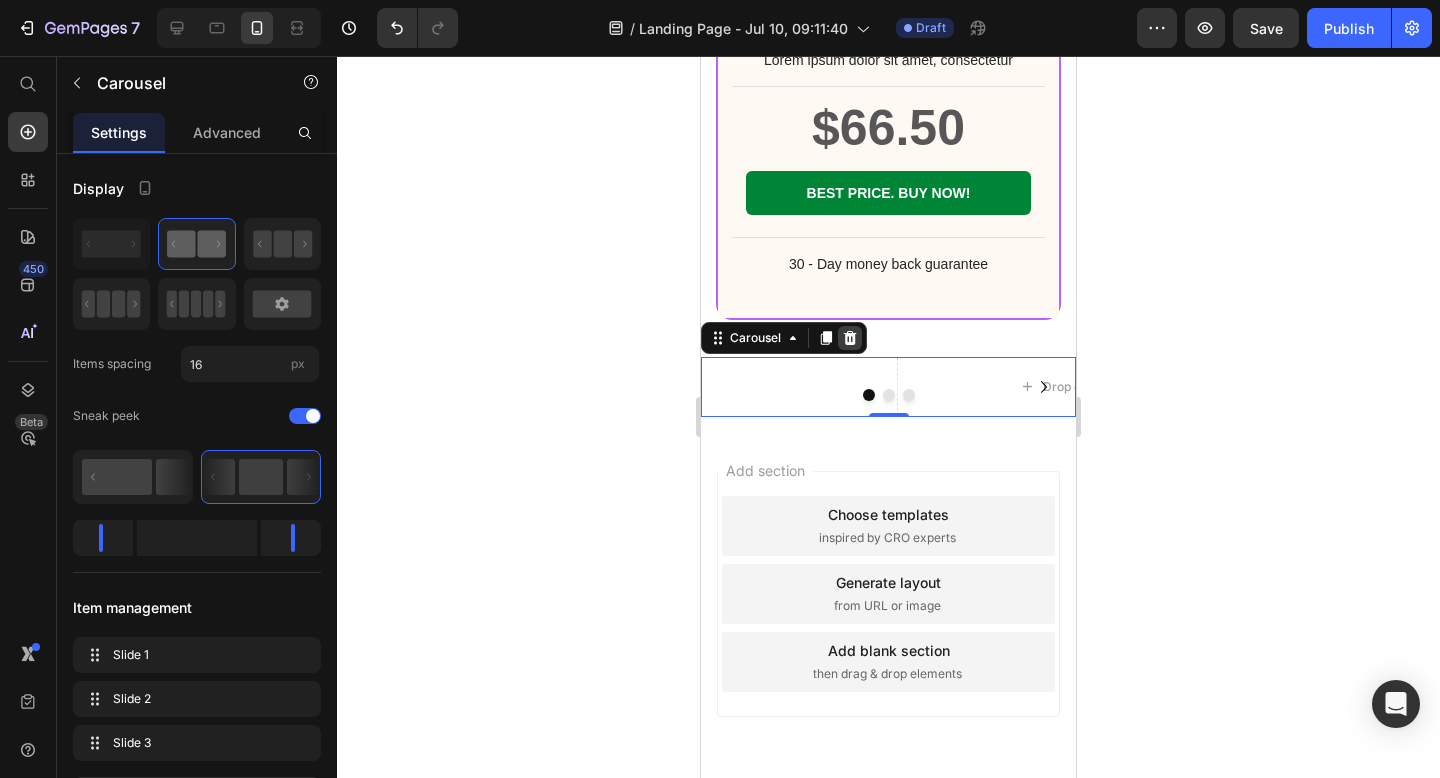 click 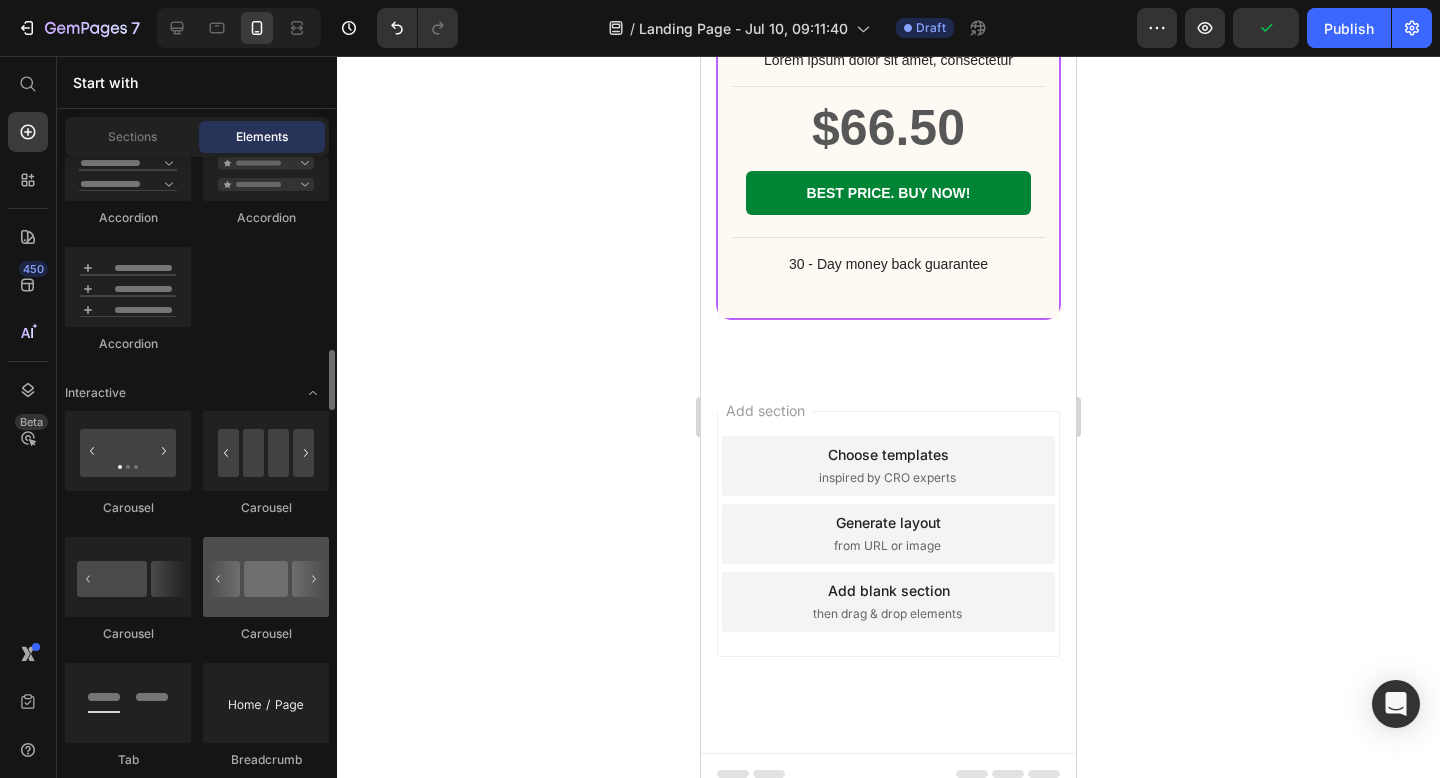 scroll, scrollTop: 1959, scrollLeft: 0, axis: vertical 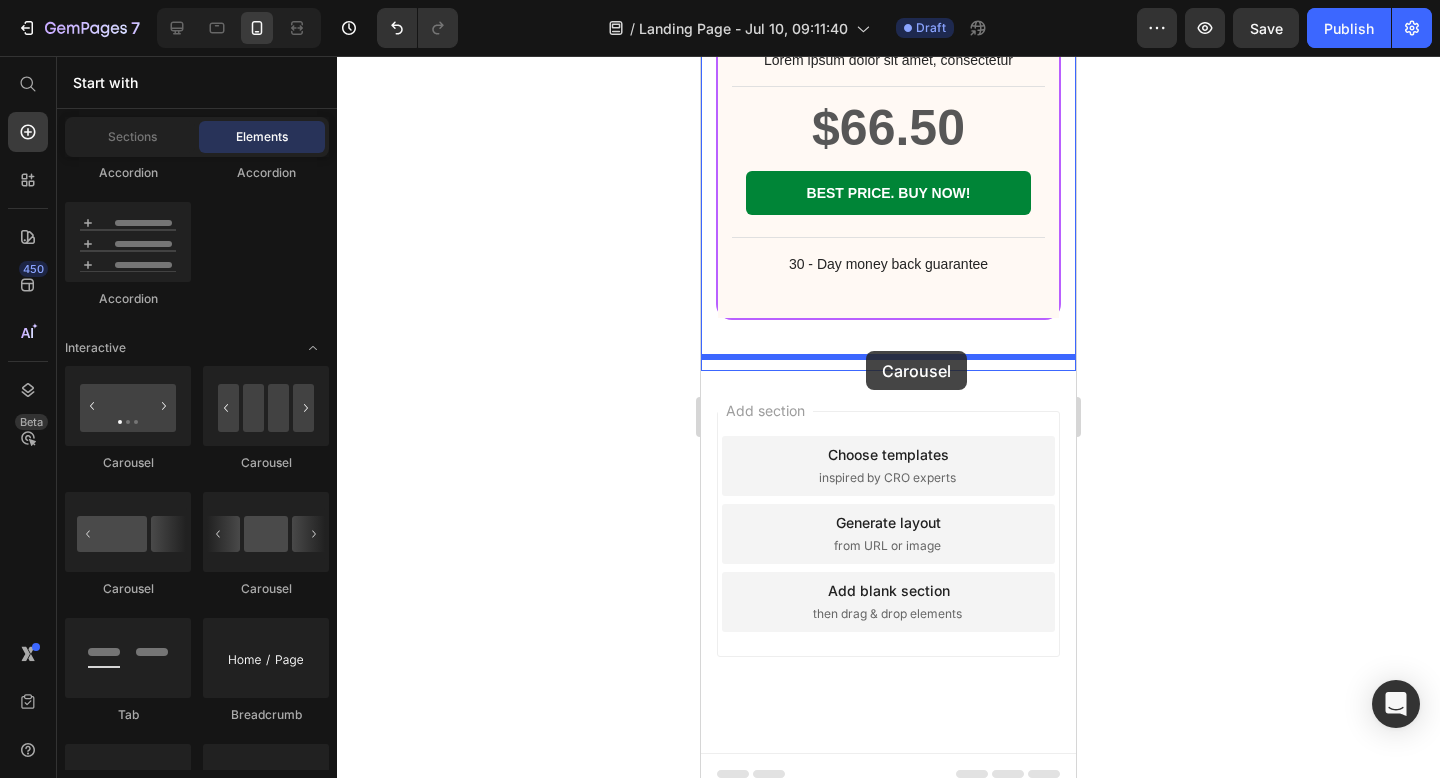 drag, startPoint x: 963, startPoint y: 478, endPoint x: 866, endPoint y: 351, distance: 159.80614 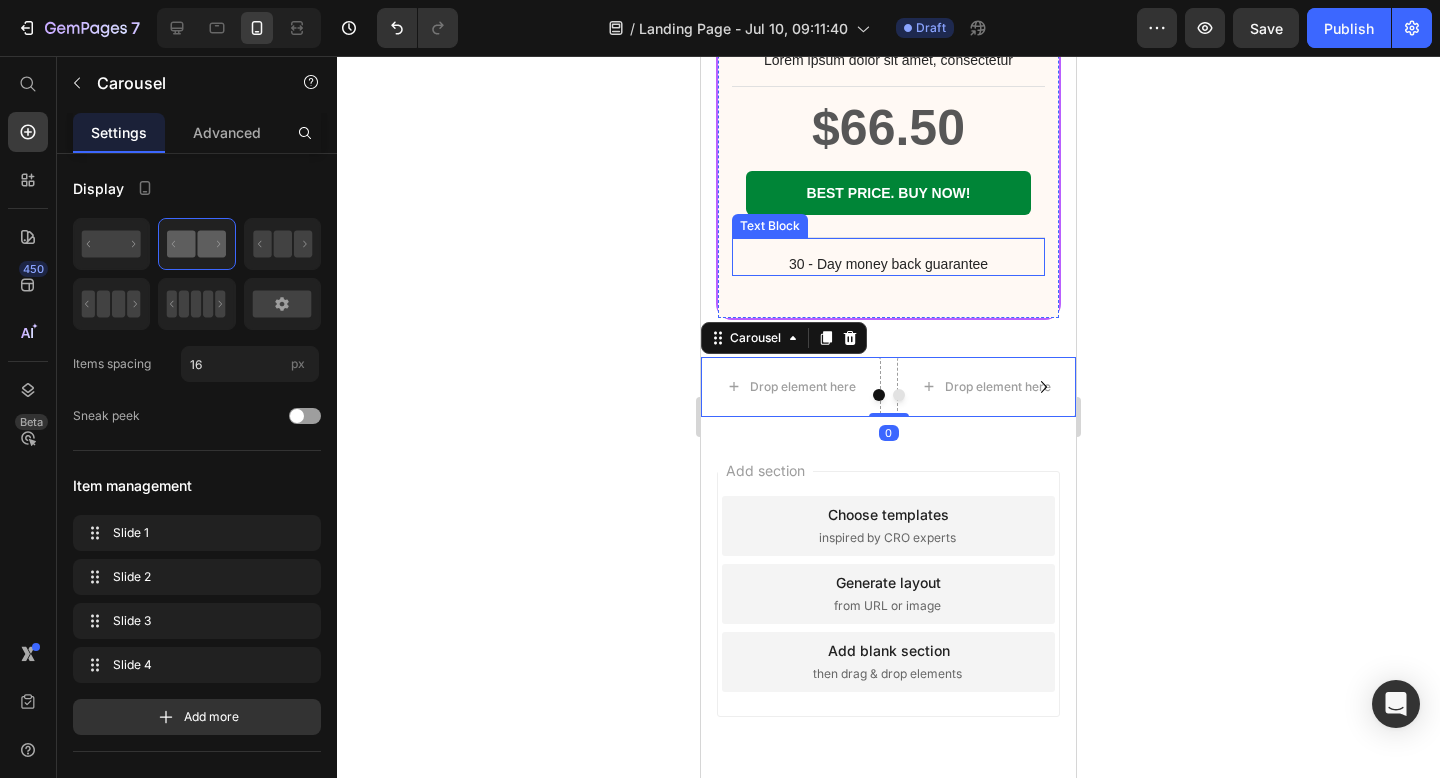 scroll, scrollTop: 24660, scrollLeft: 0, axis: vertical 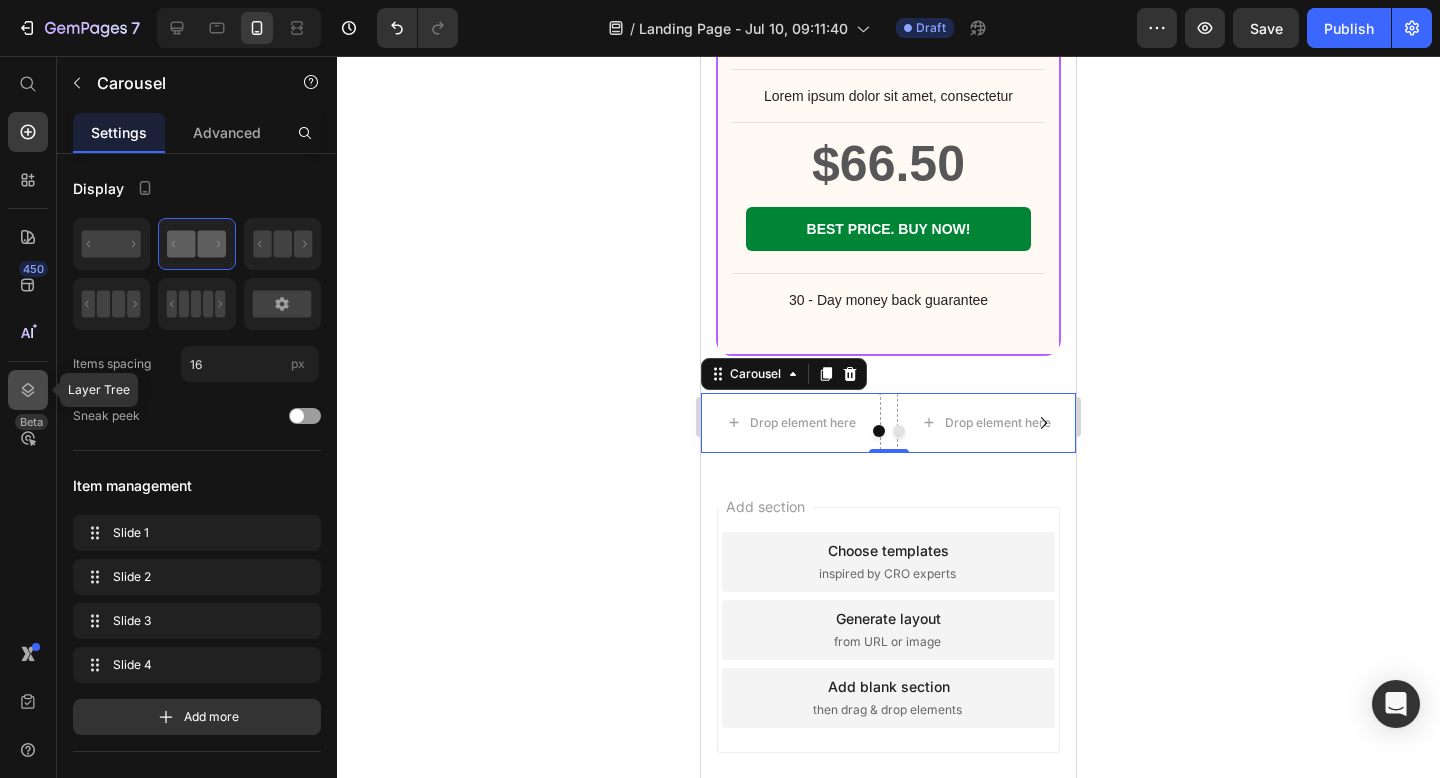 click 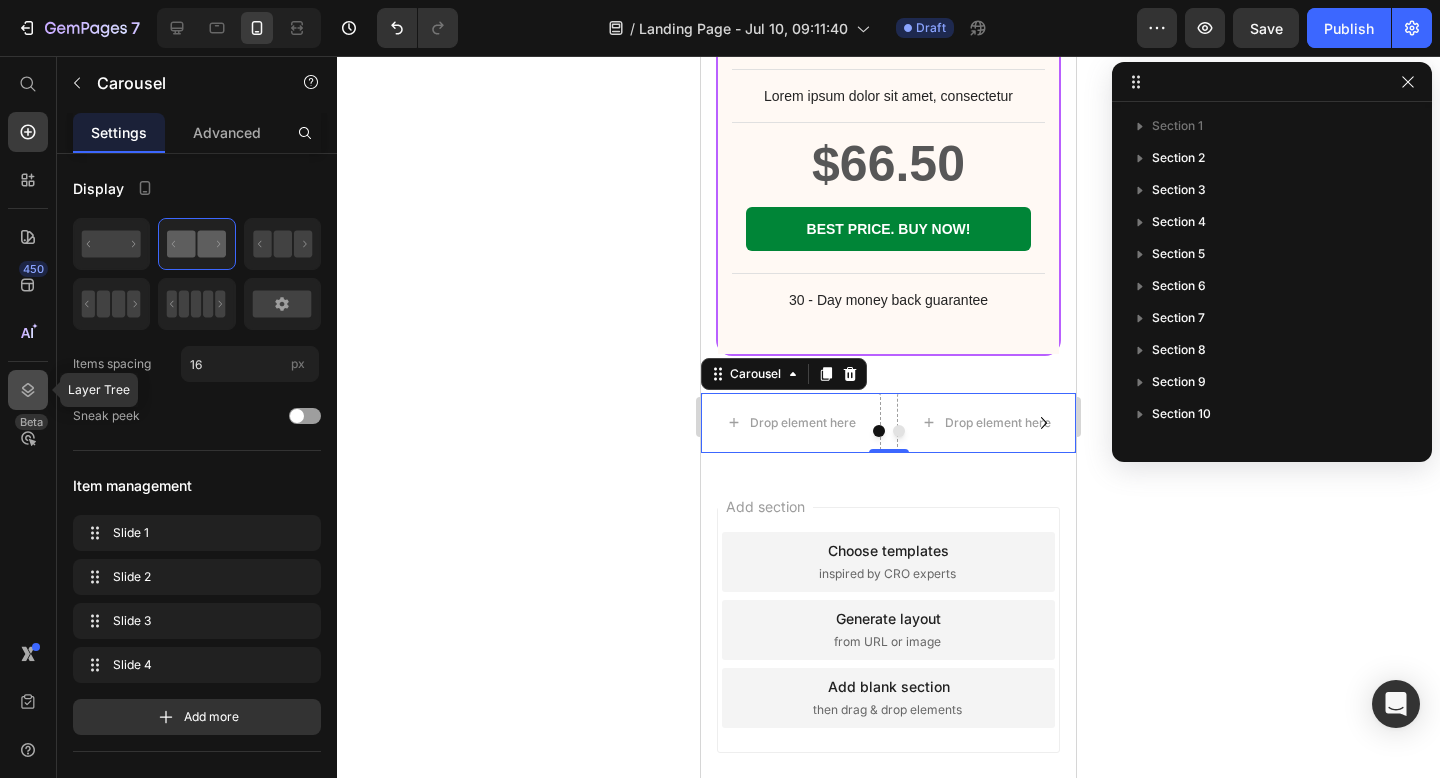 scroll, scrollTop: 278, scrollLeft: 0, axis: vertical 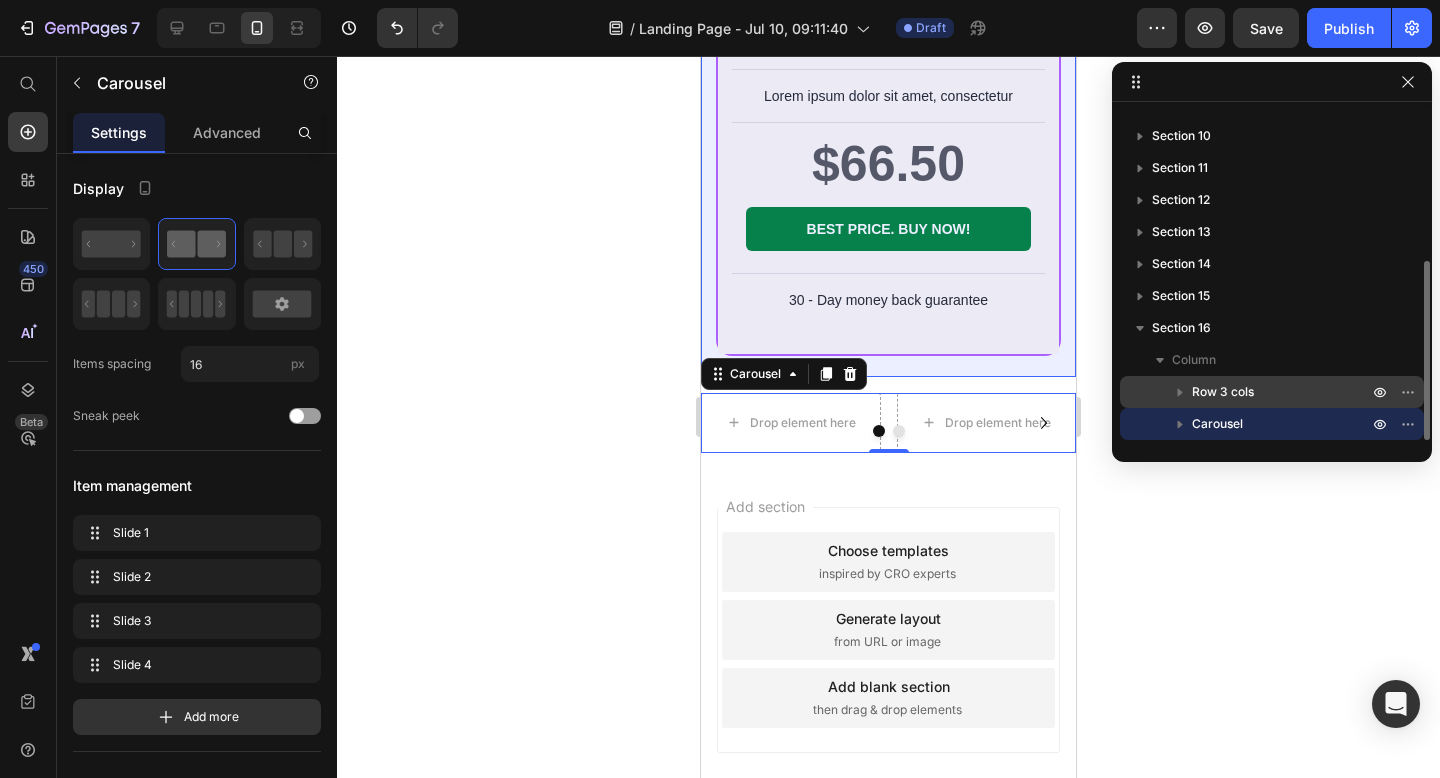 click on "Row 3 cols" at bounding box center [1223, 392] 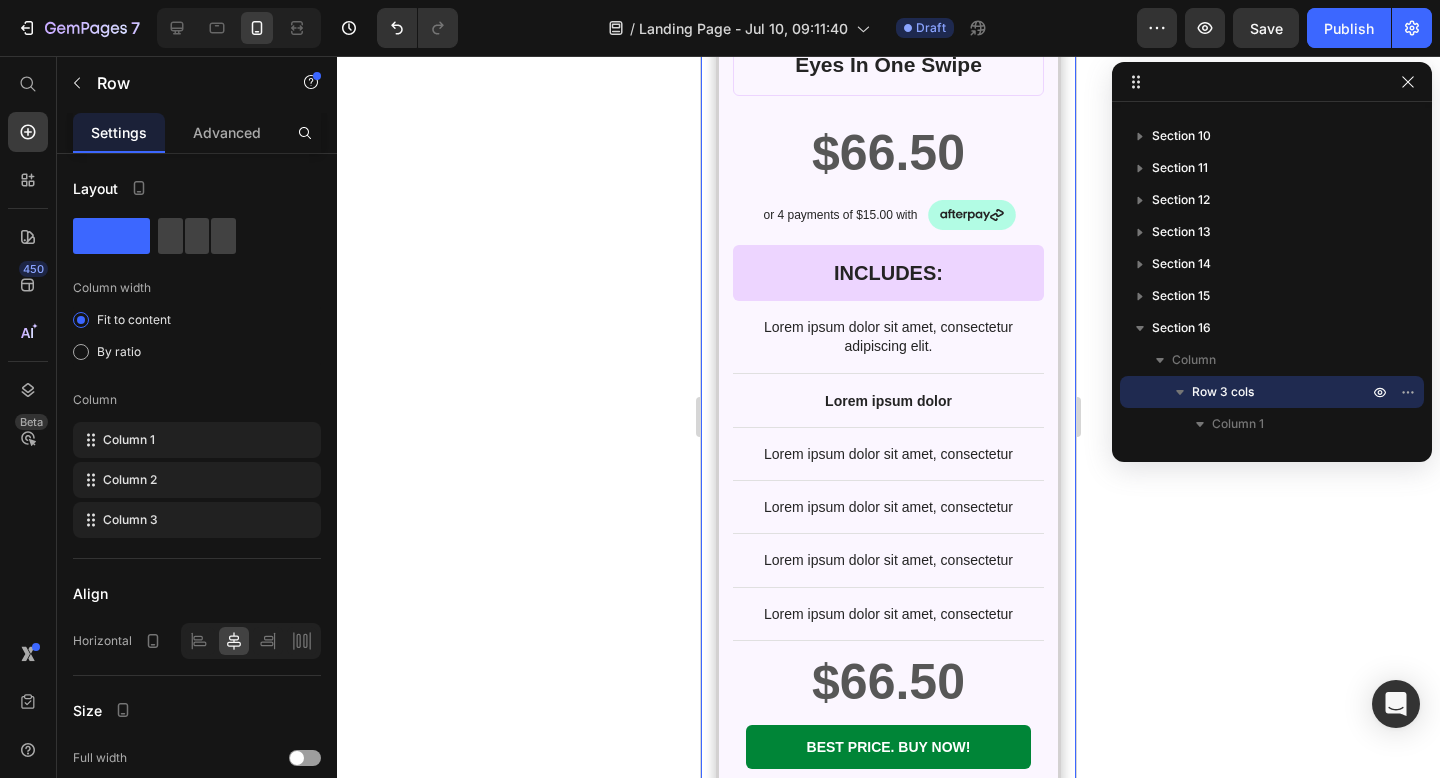 scroll, scrollTop: 21377, scrollLeft: 0, axis: vertical 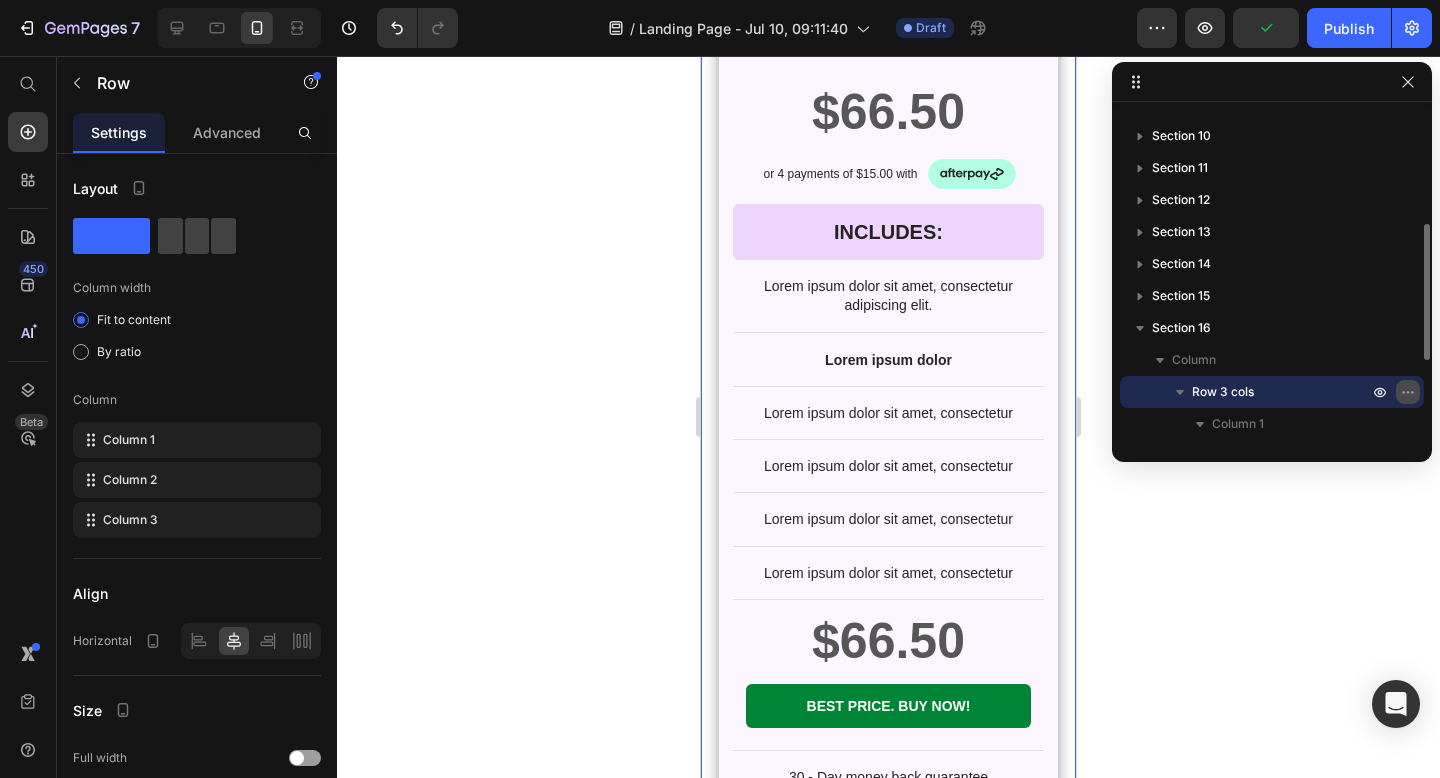 click 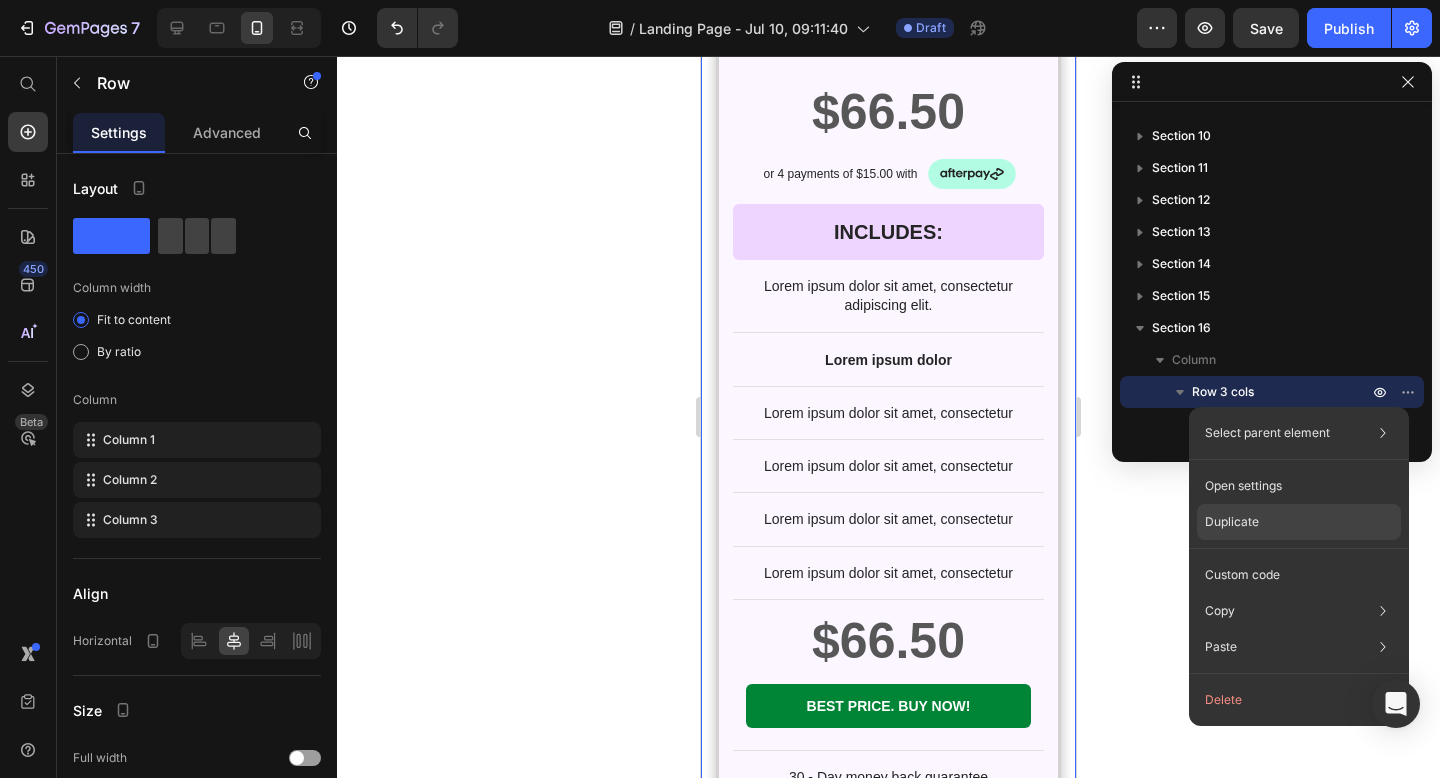 click on "Duplicate" 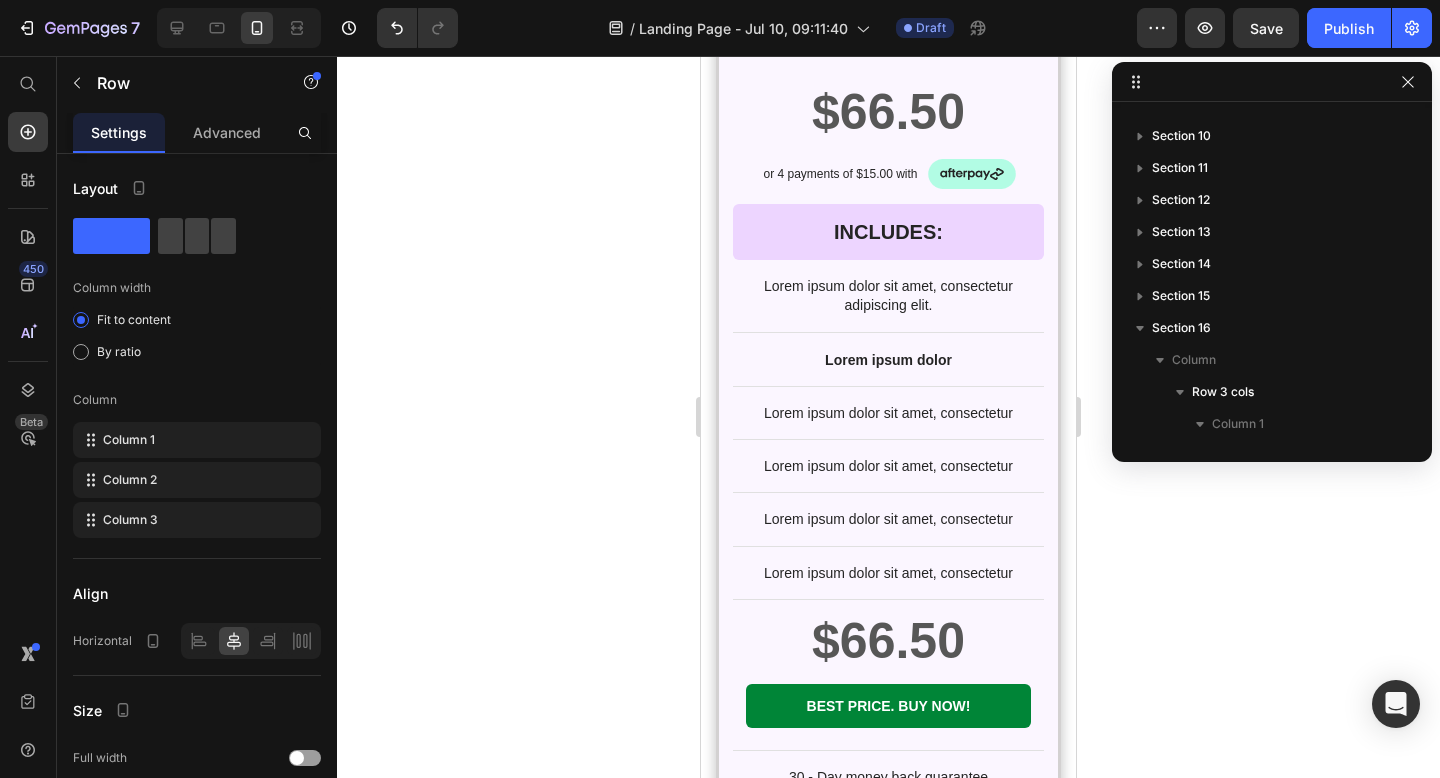 scroll, scrollTop: 502, scrollLeft: 0, axis: vertical 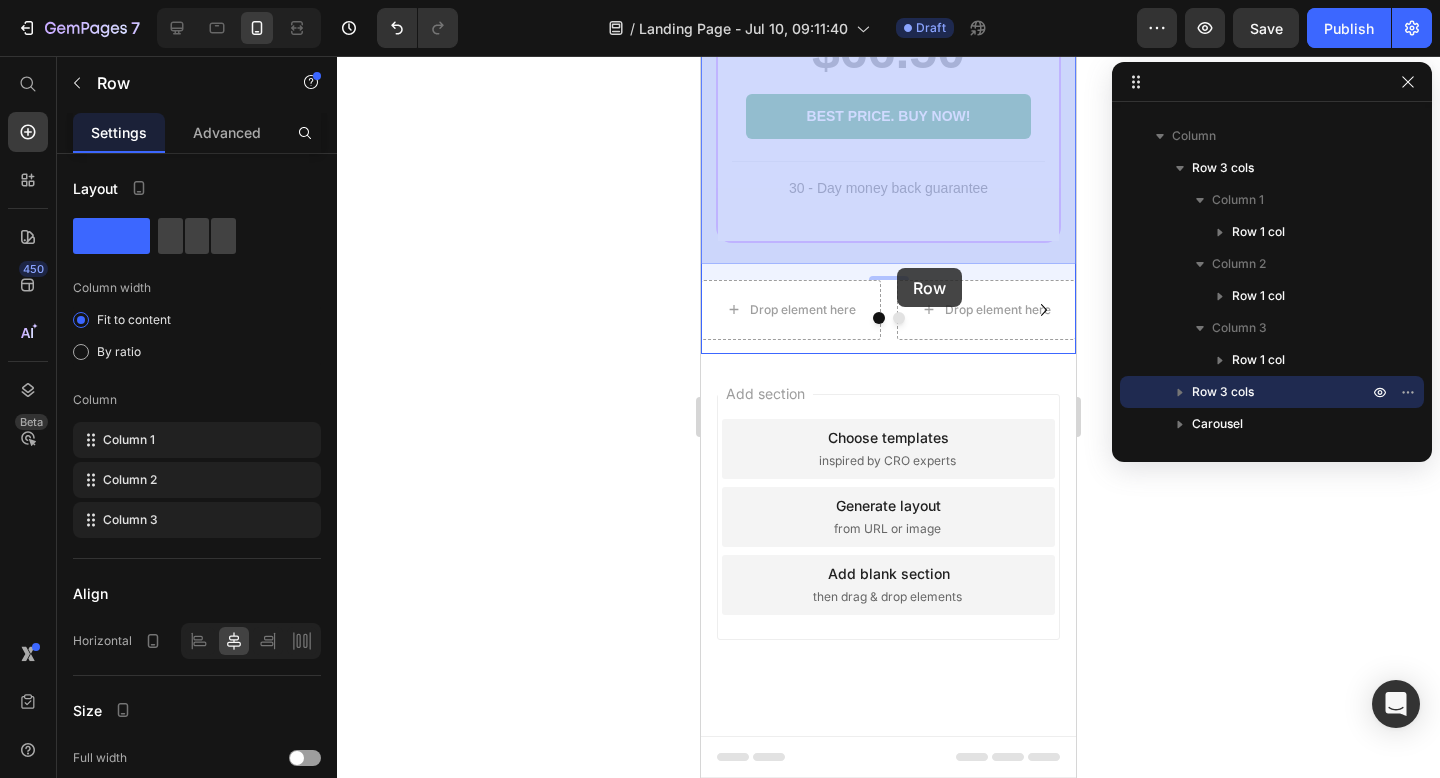 drag, startPoint x: 721, startPoint y: 111, endPoint x: 897, endPoint y: 261, distance: 231.24878 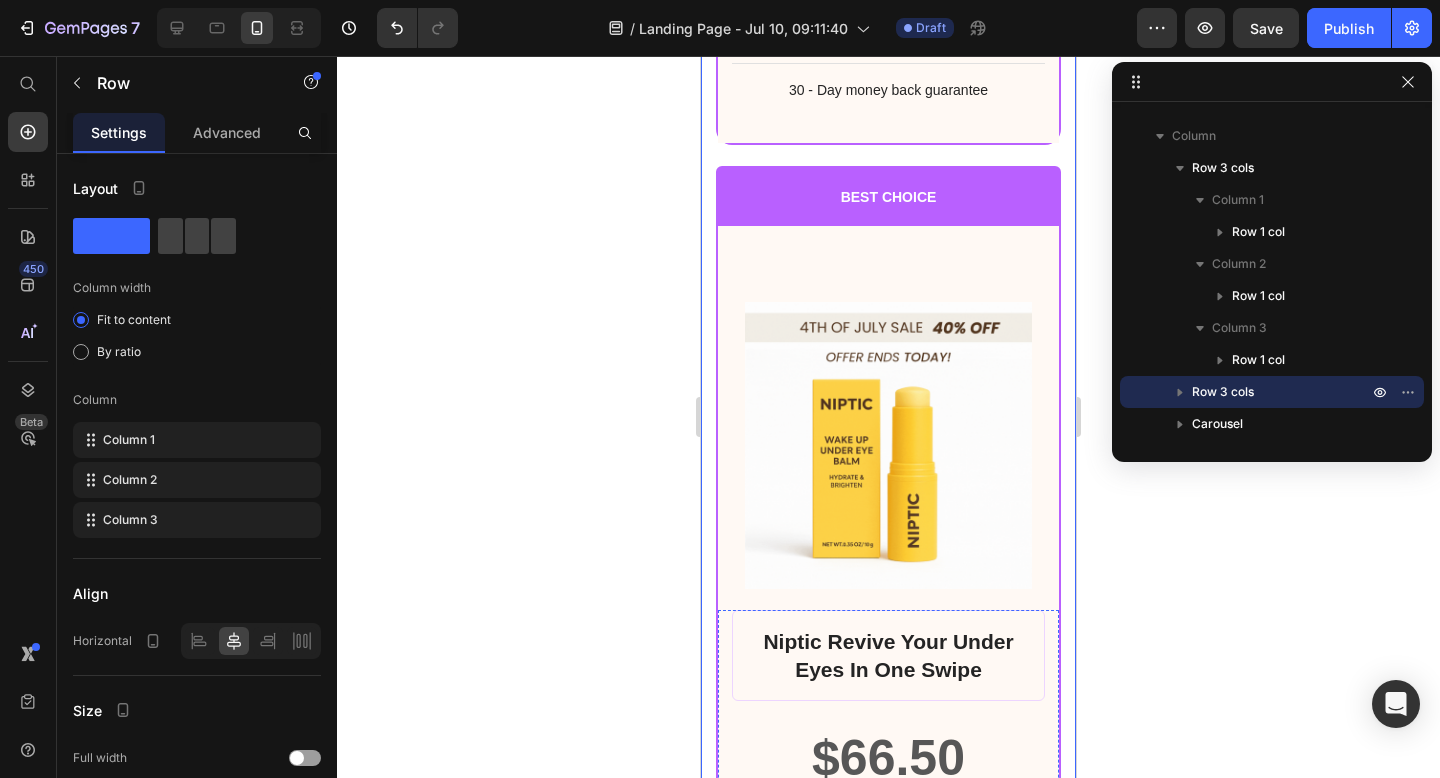 scroll, scrollTop: 27591, scrollLeft: 0, axis: vertical 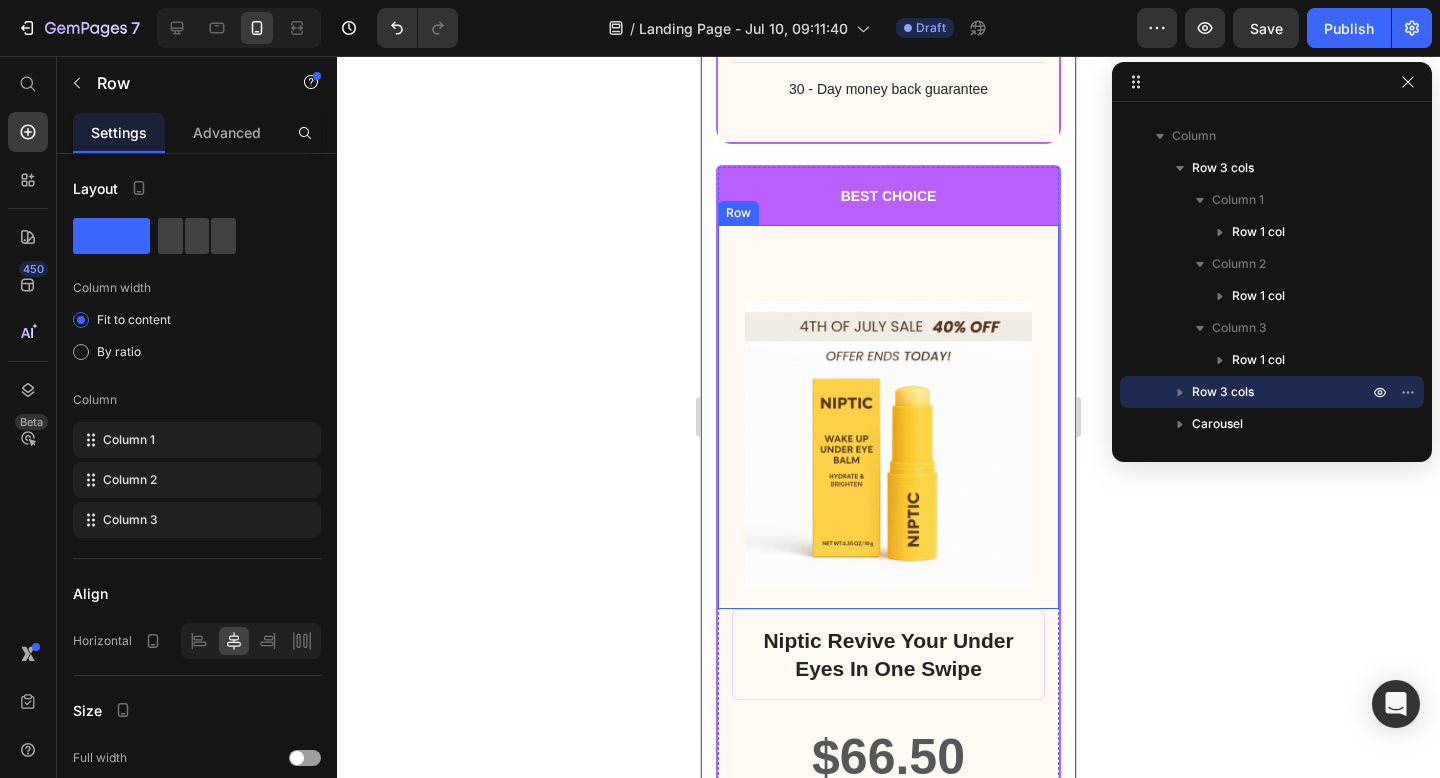 click on "Product Images Row" at bounding box center [888, 417] 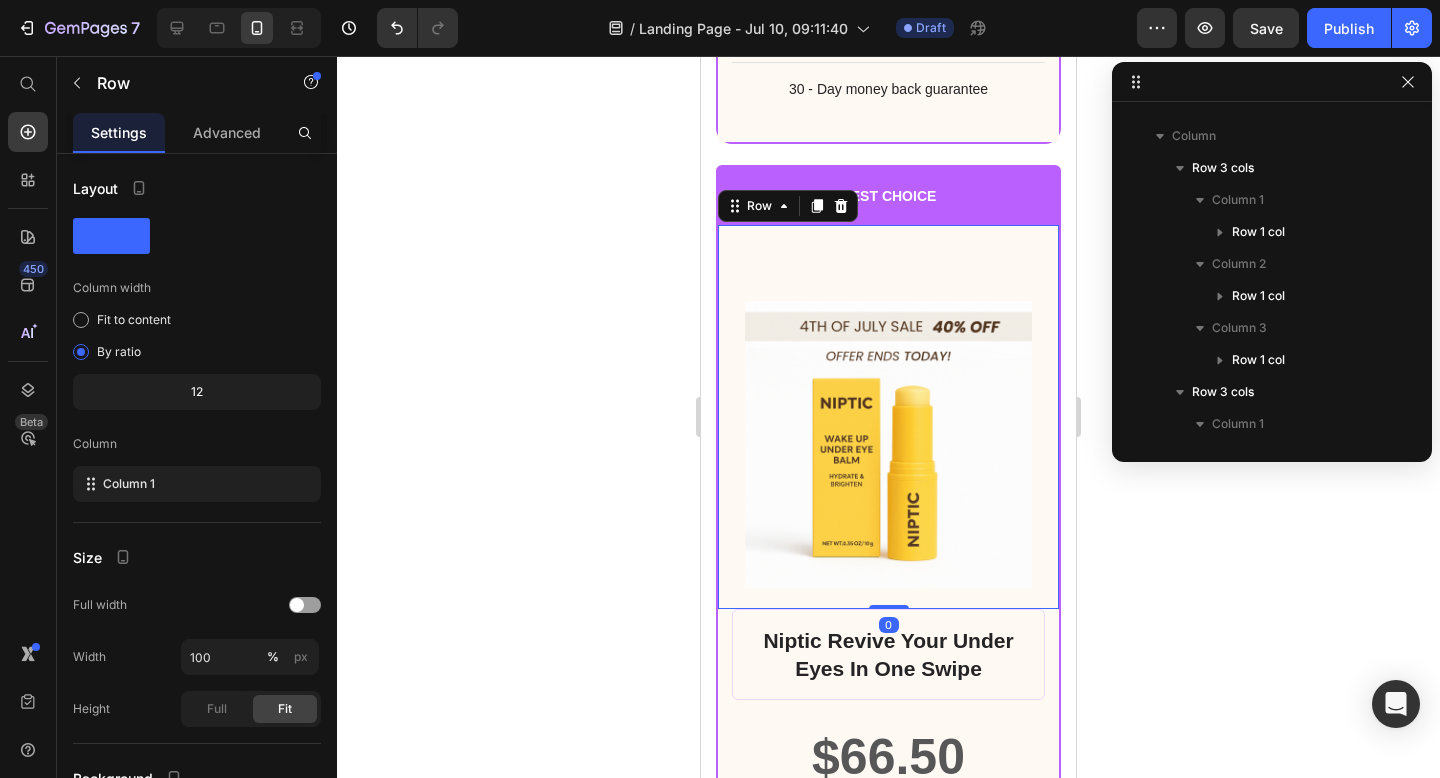 scroll, scrollTop: 886, scrollLeft: 0, axis: vertical 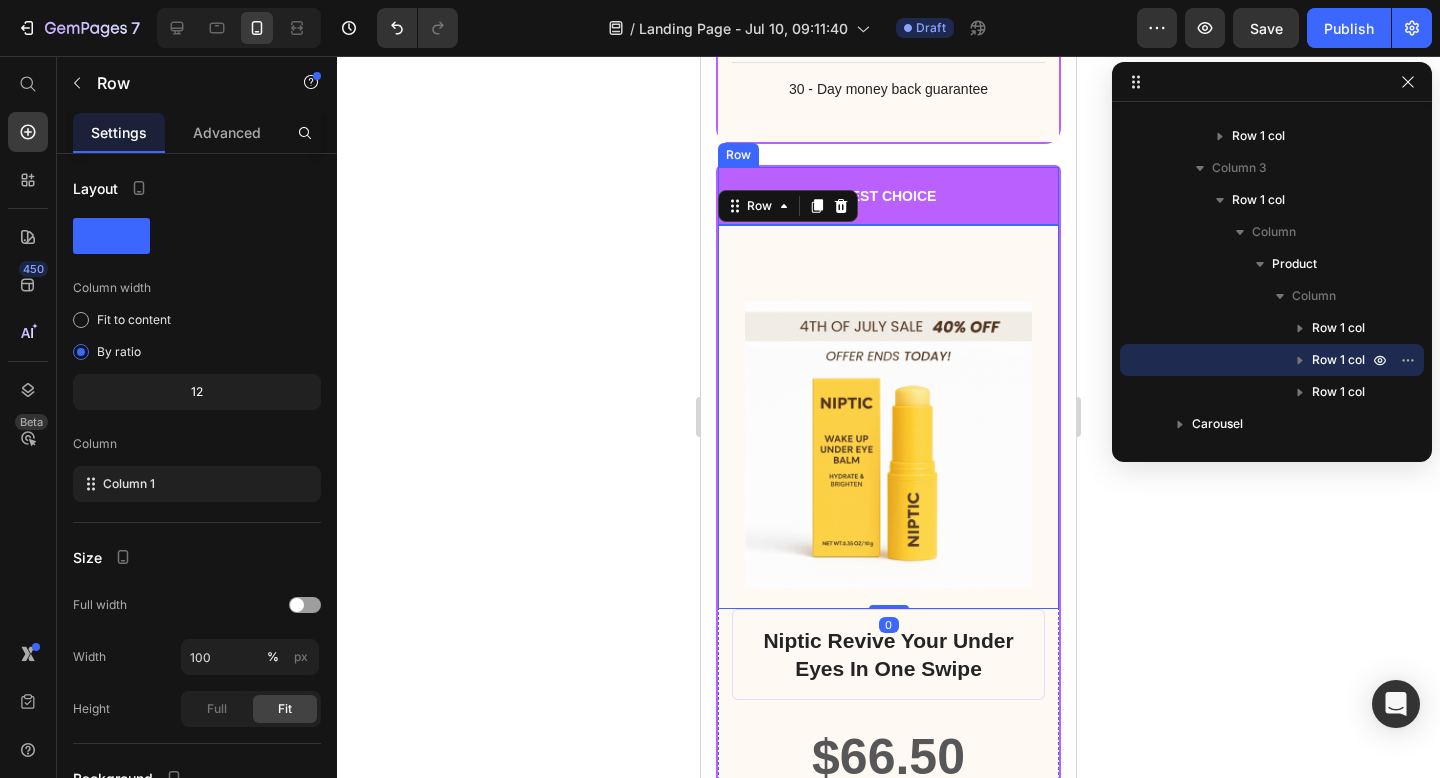 click on "BEST CHOICE Text Block Row" at bounding box center [888, 196] 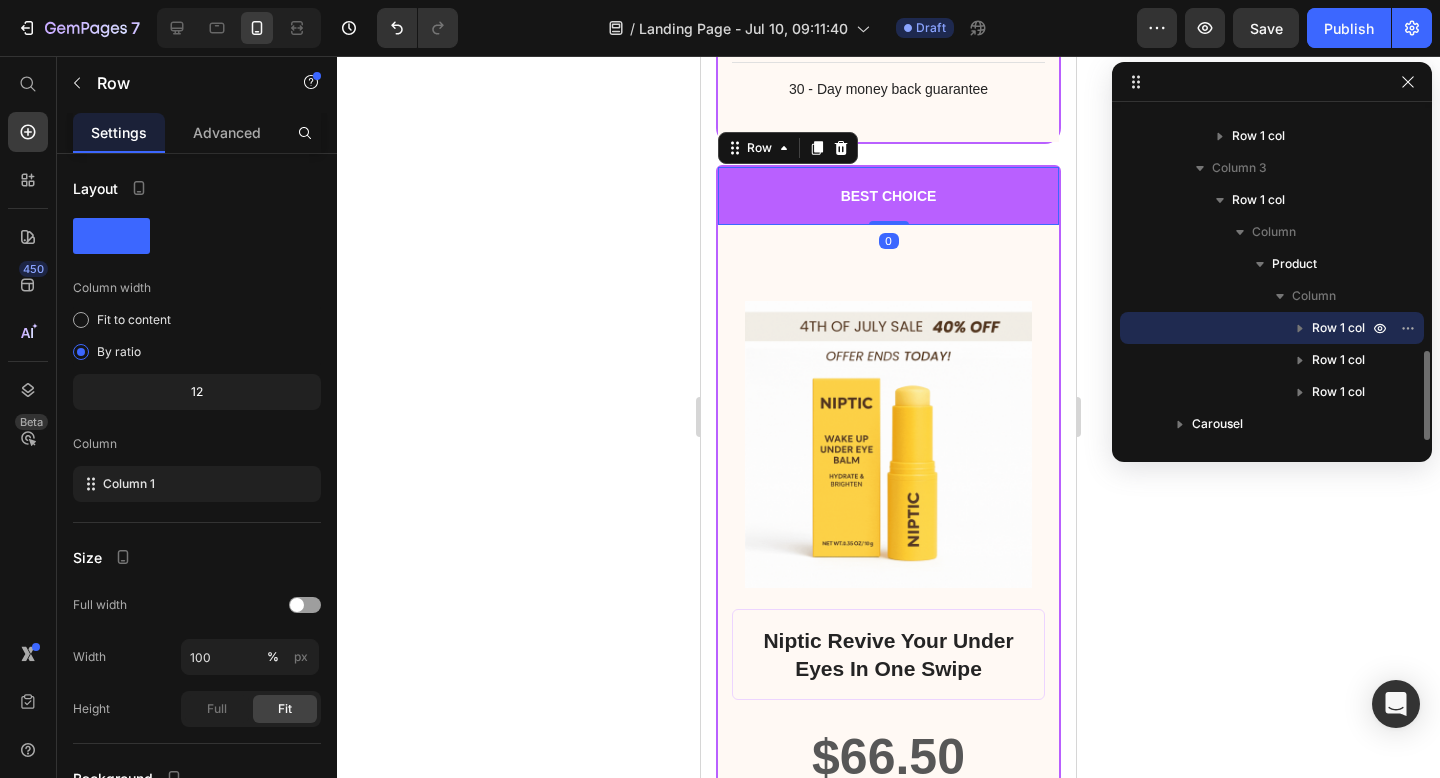 click on "Row 1 col" at bounding box center (1338, 328) 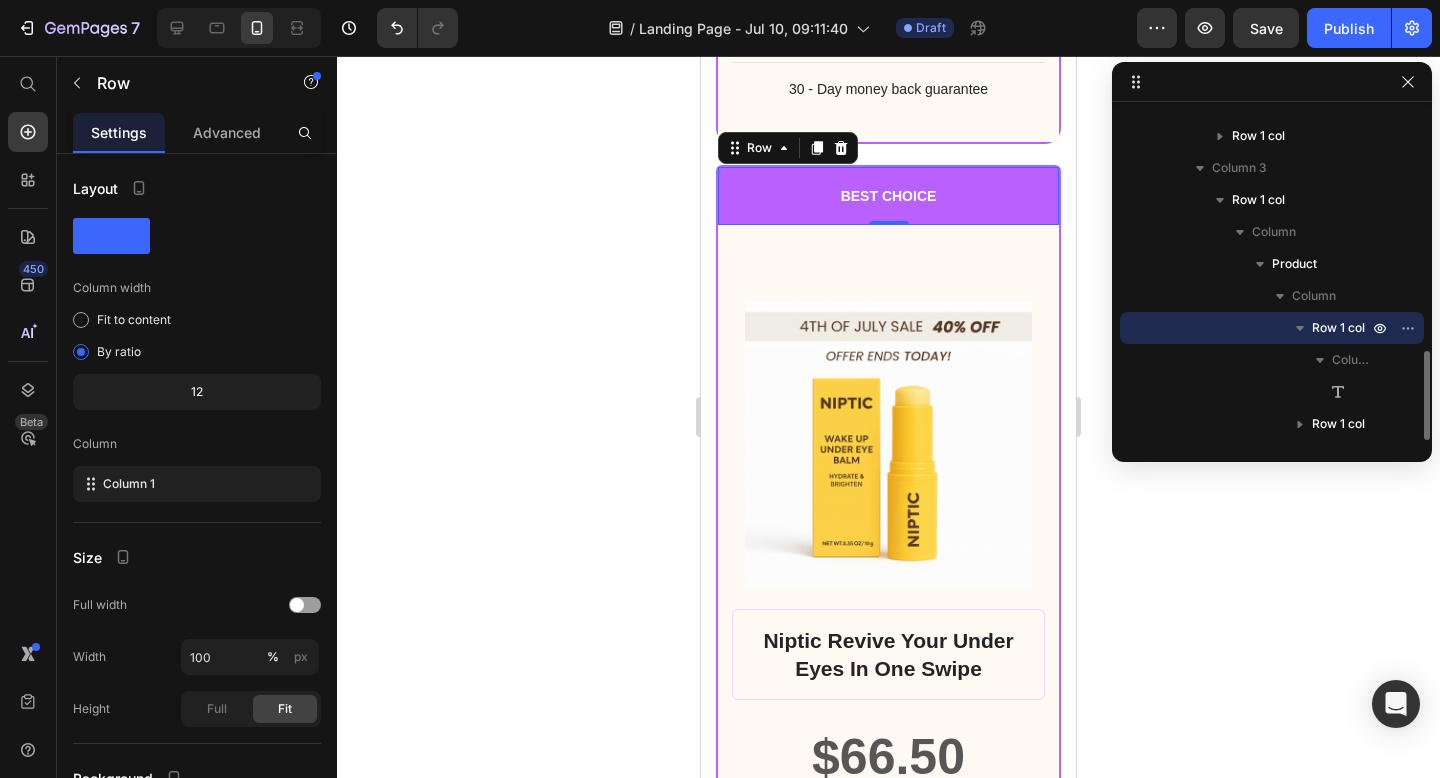 click on "Row 1 col" at bounding box center [1272, 328] 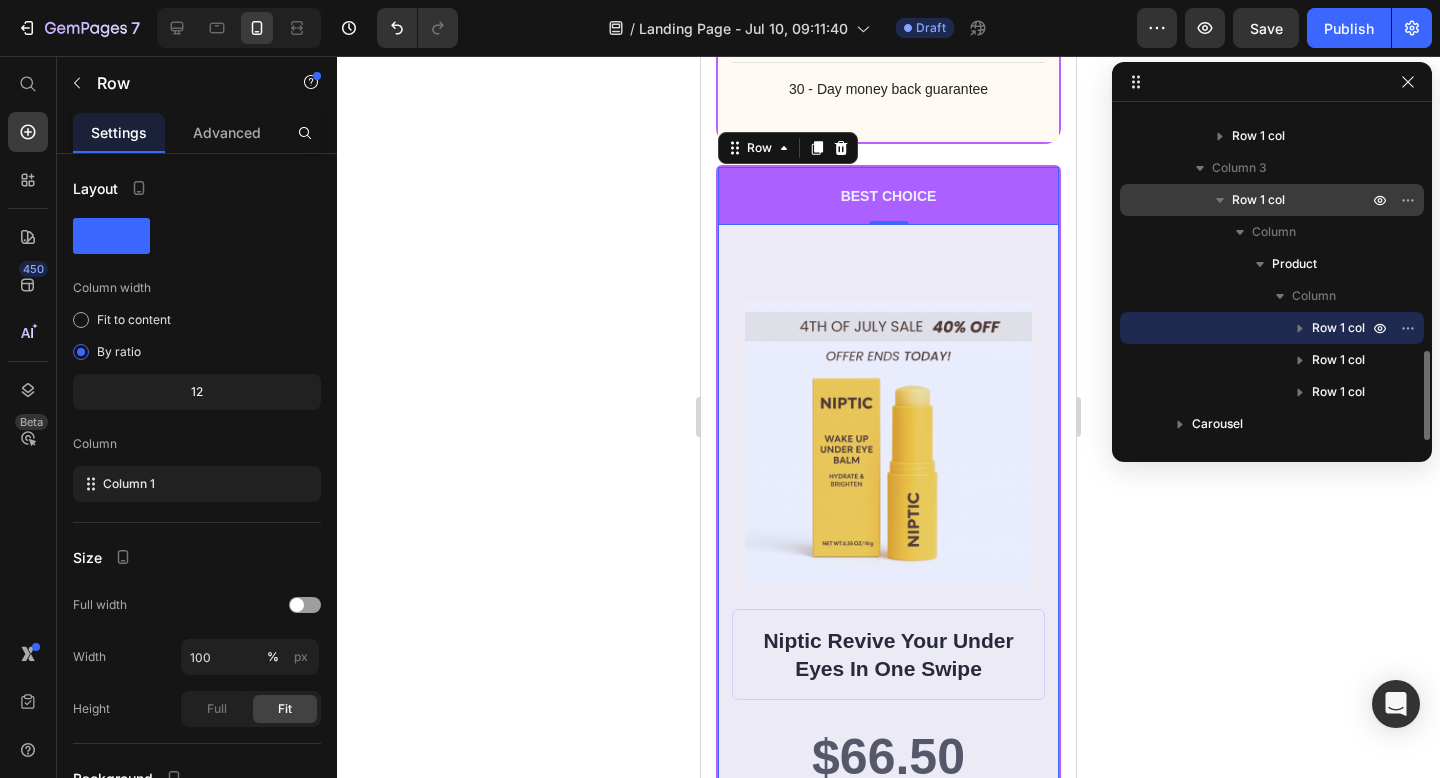 click on "Row 1 col" at bounding box center [1258, 200] 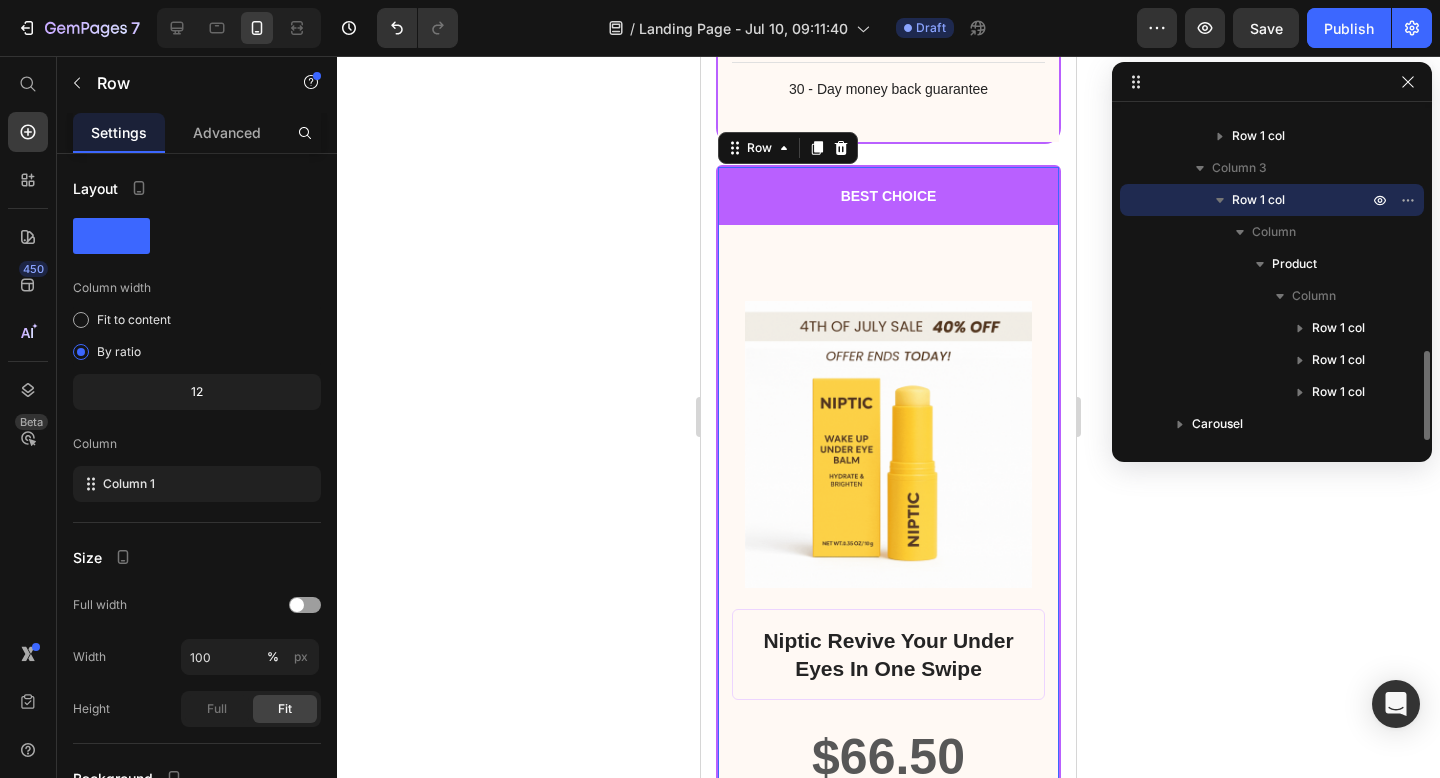 scroll, scrollTop: 27630, scrollLeft: 0, axis: vertical 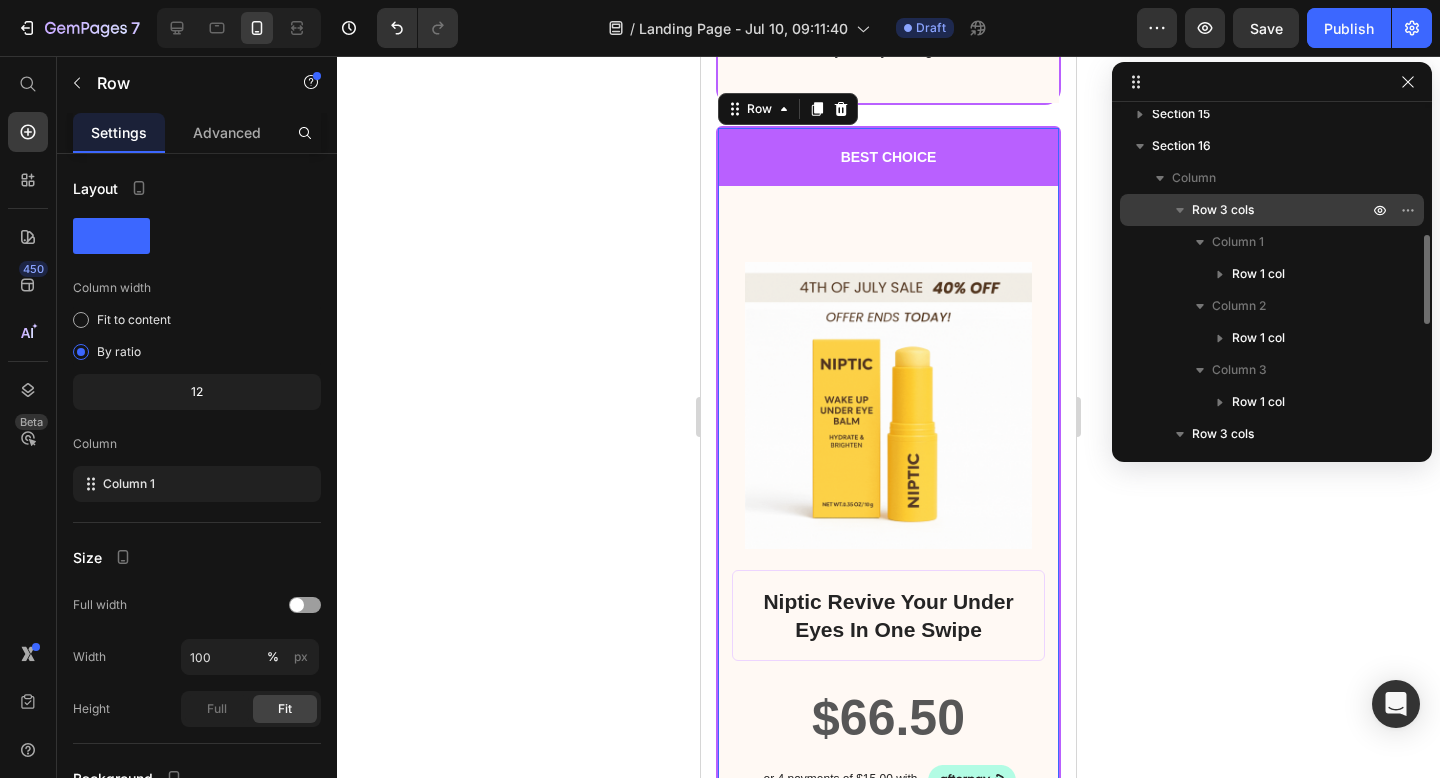 click 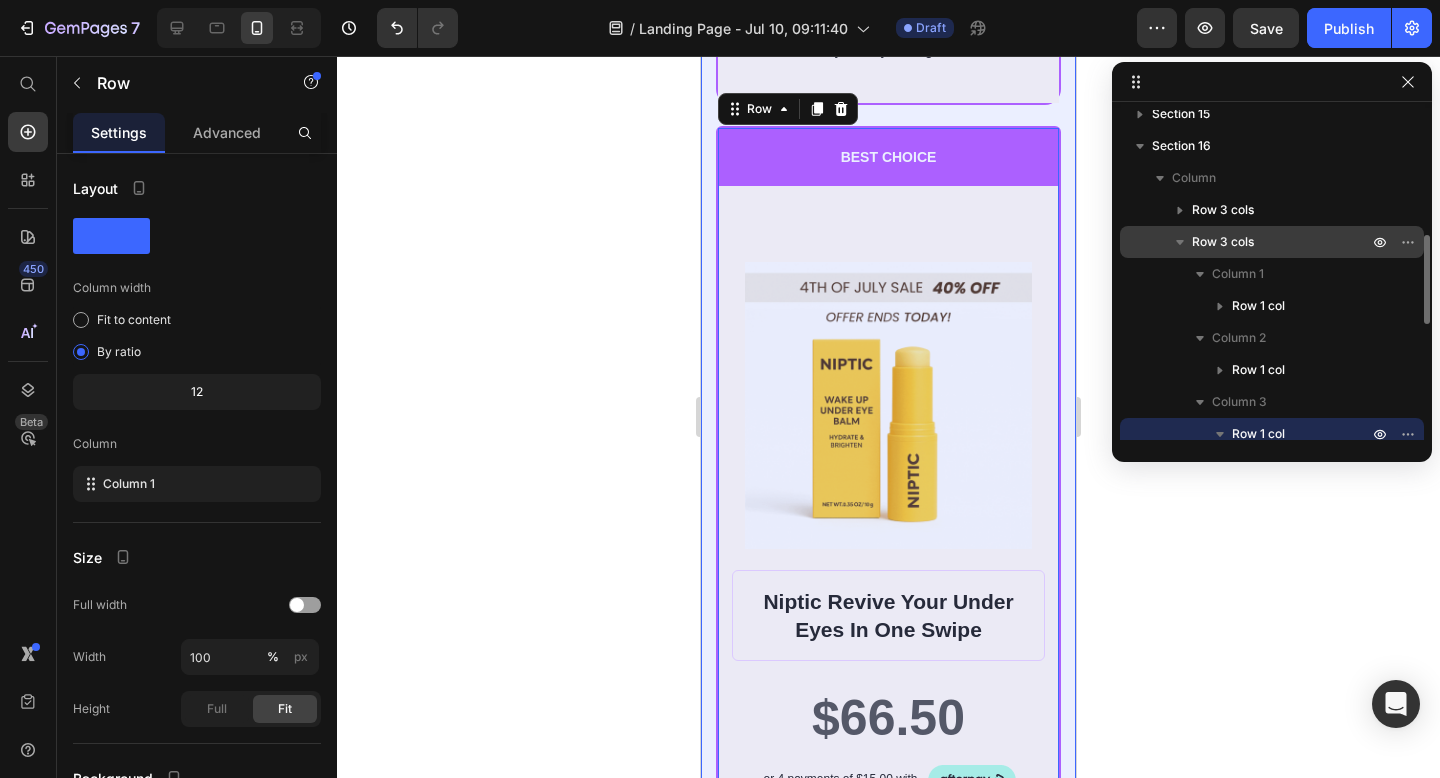 click 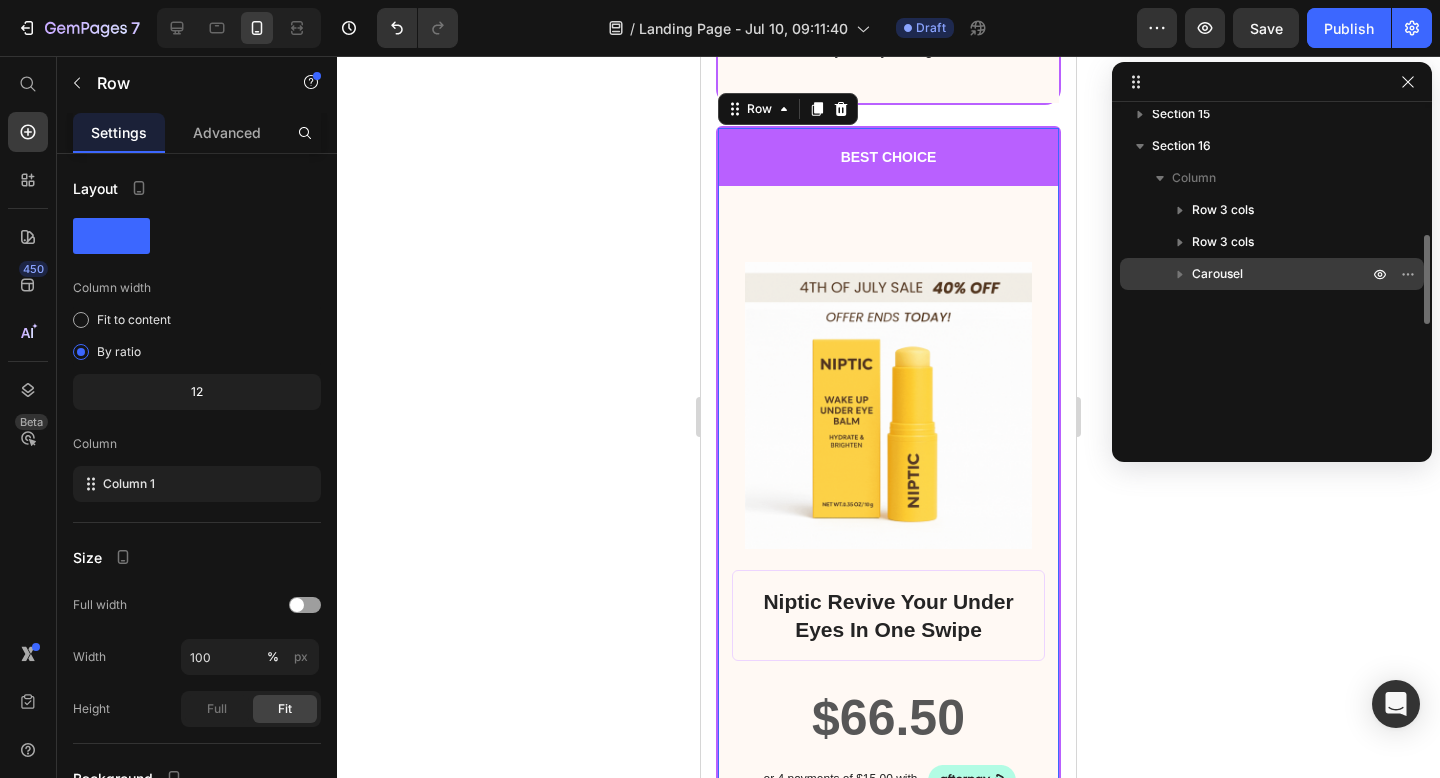 click 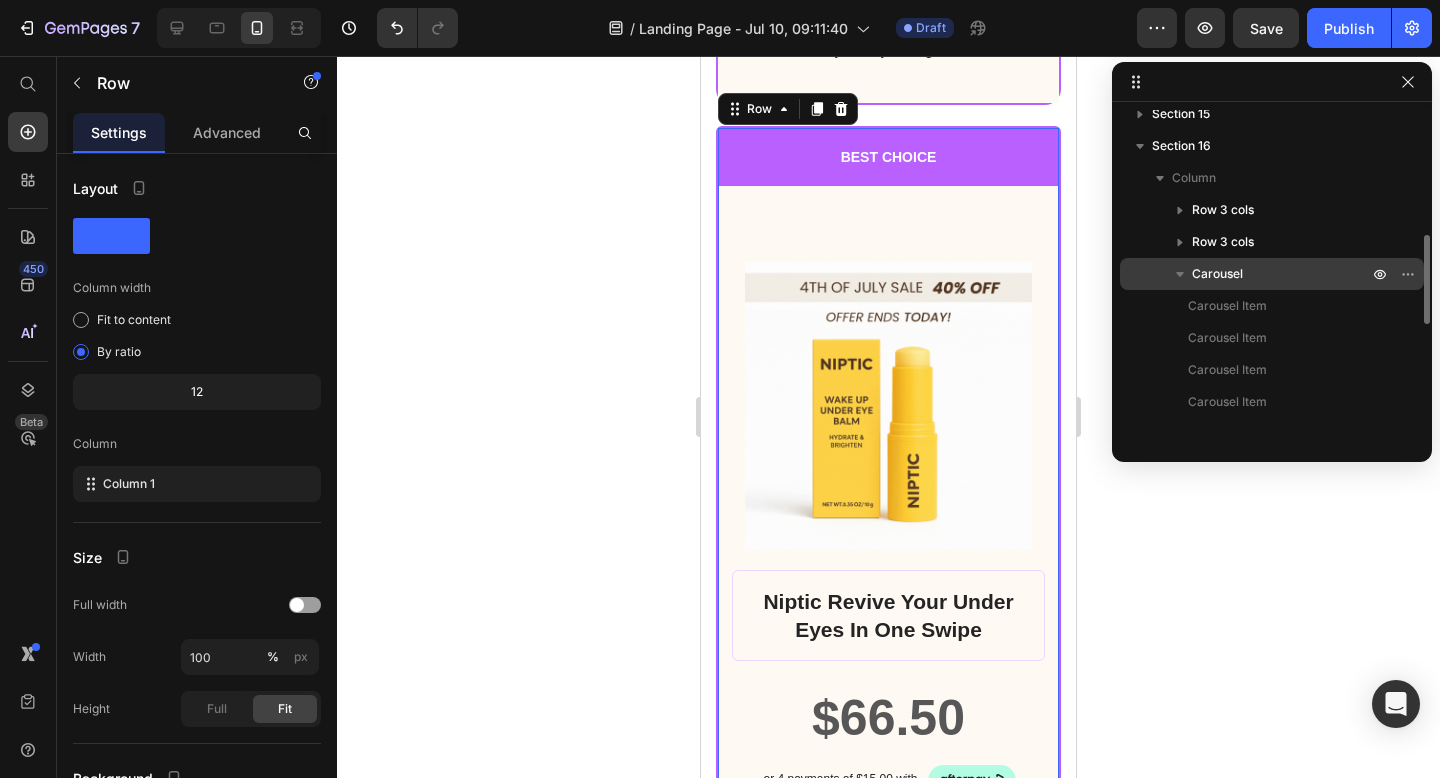click 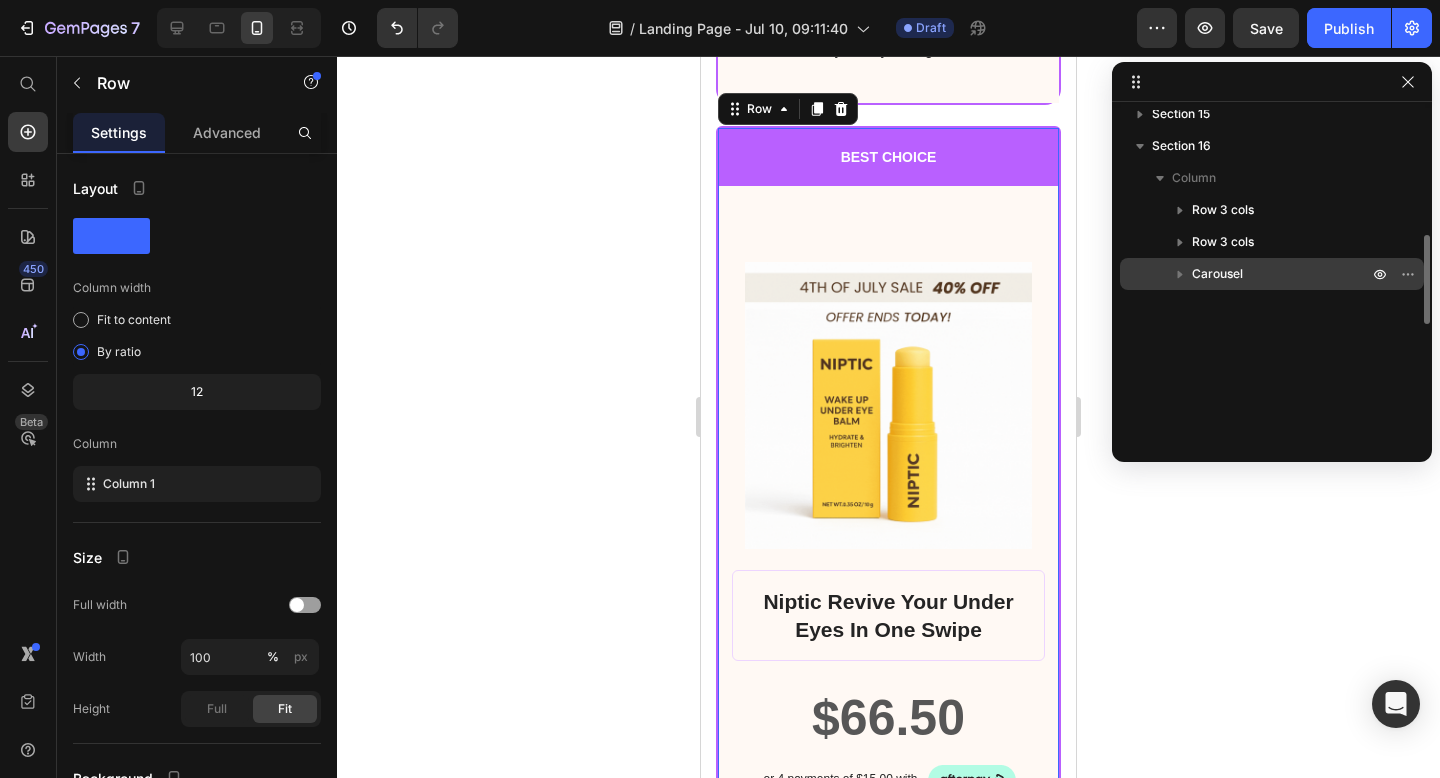 scroll, scrollTop: 368, scrollLeft: 0, axis: vertical 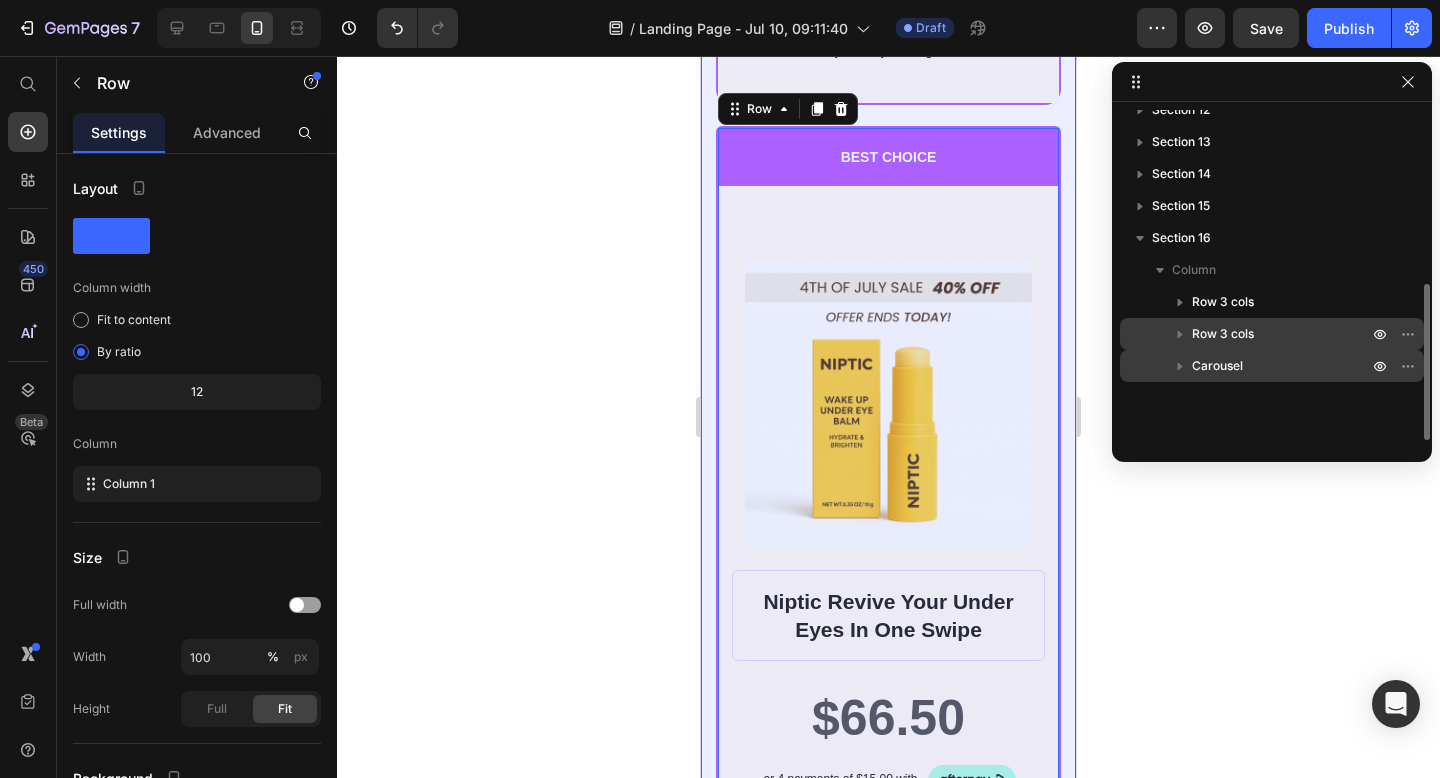 click 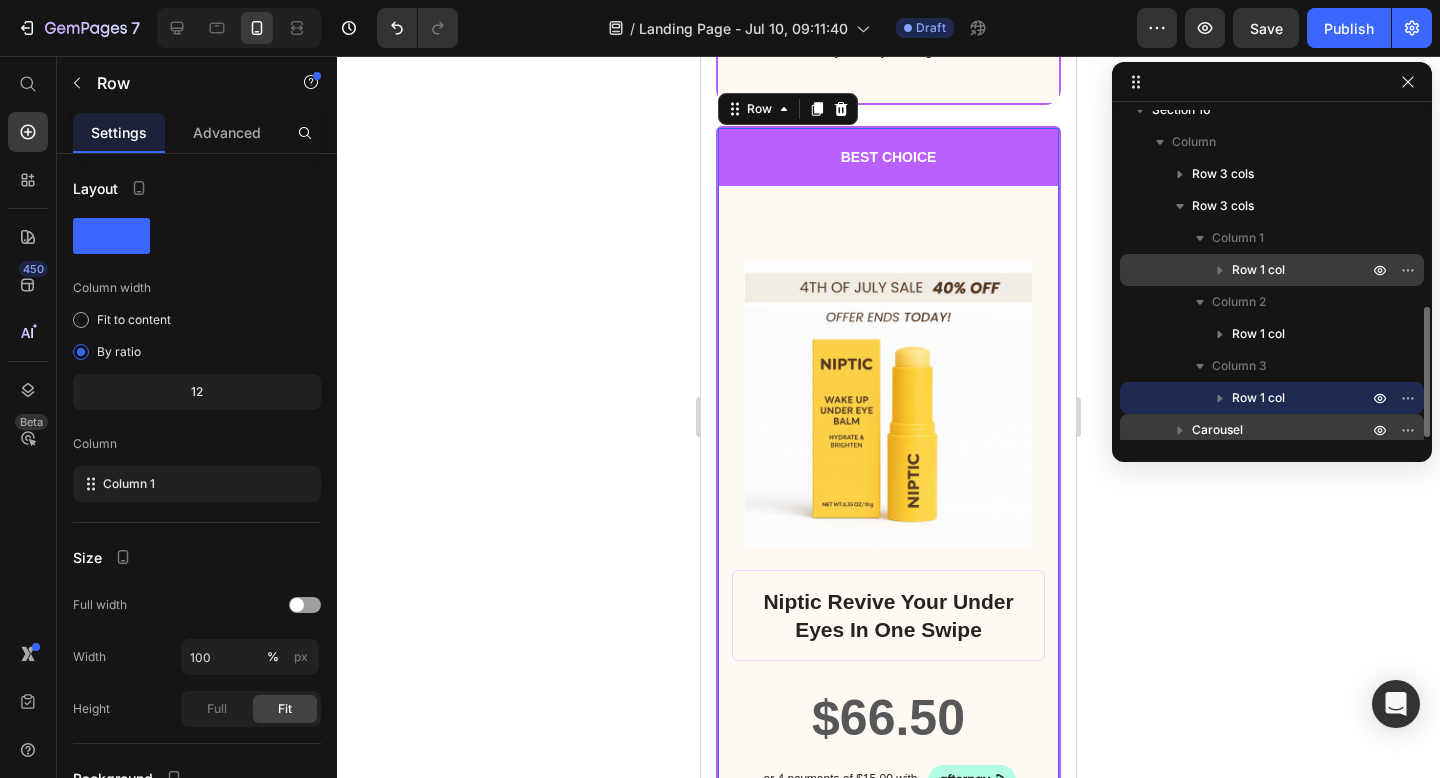 scroll, scrollTop: 502, scrollLeft: 0, axis: vertical 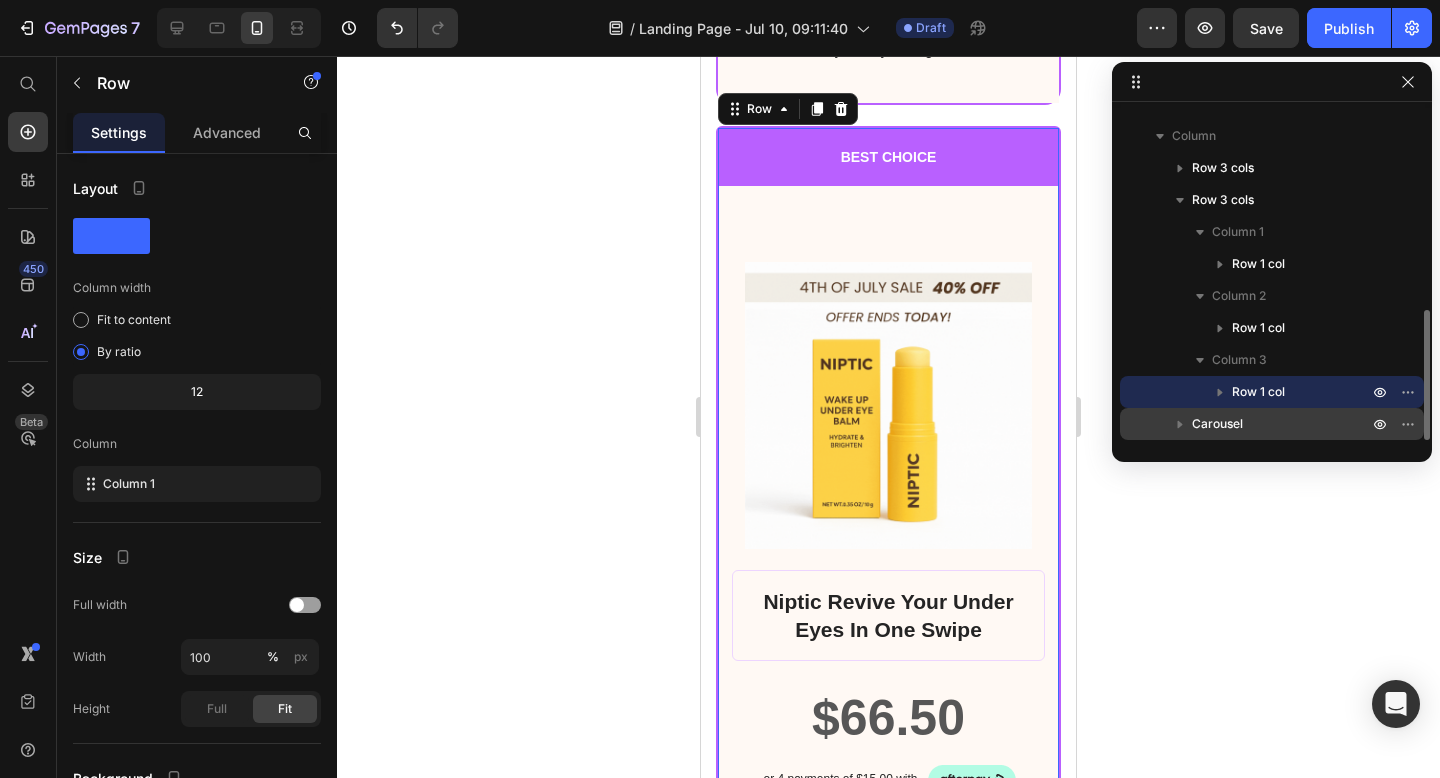 click 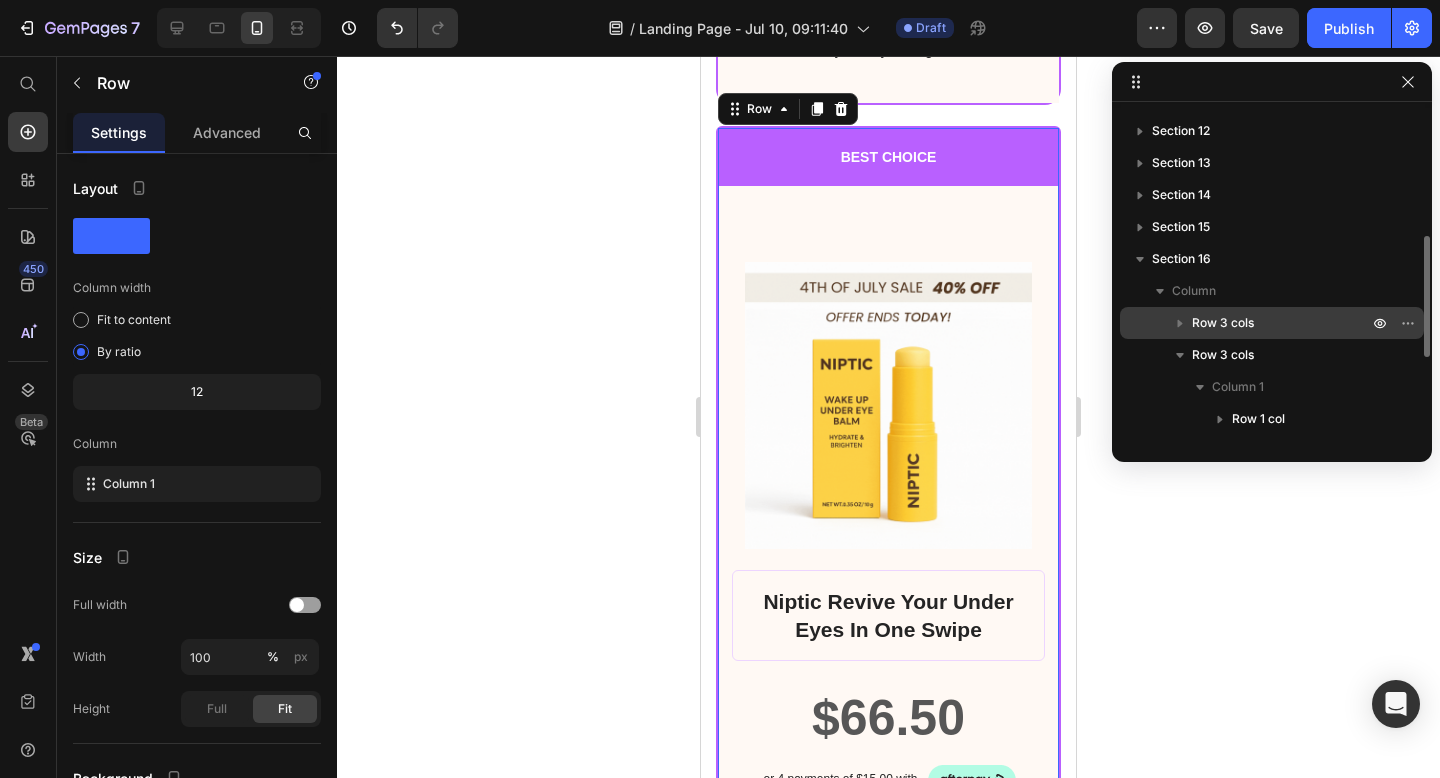 scroll, scrollTop: 346, scrollLeft: 0, axis: vertical 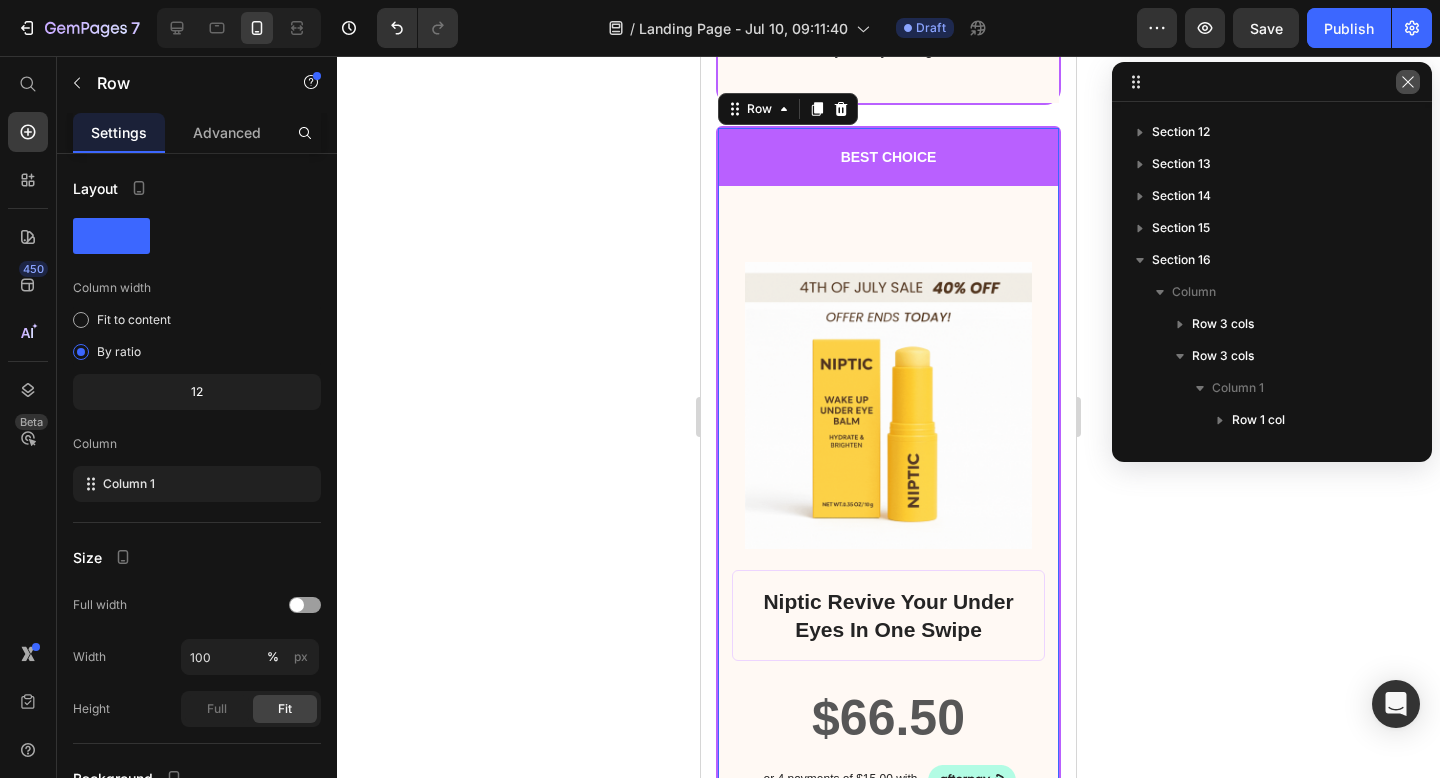 click 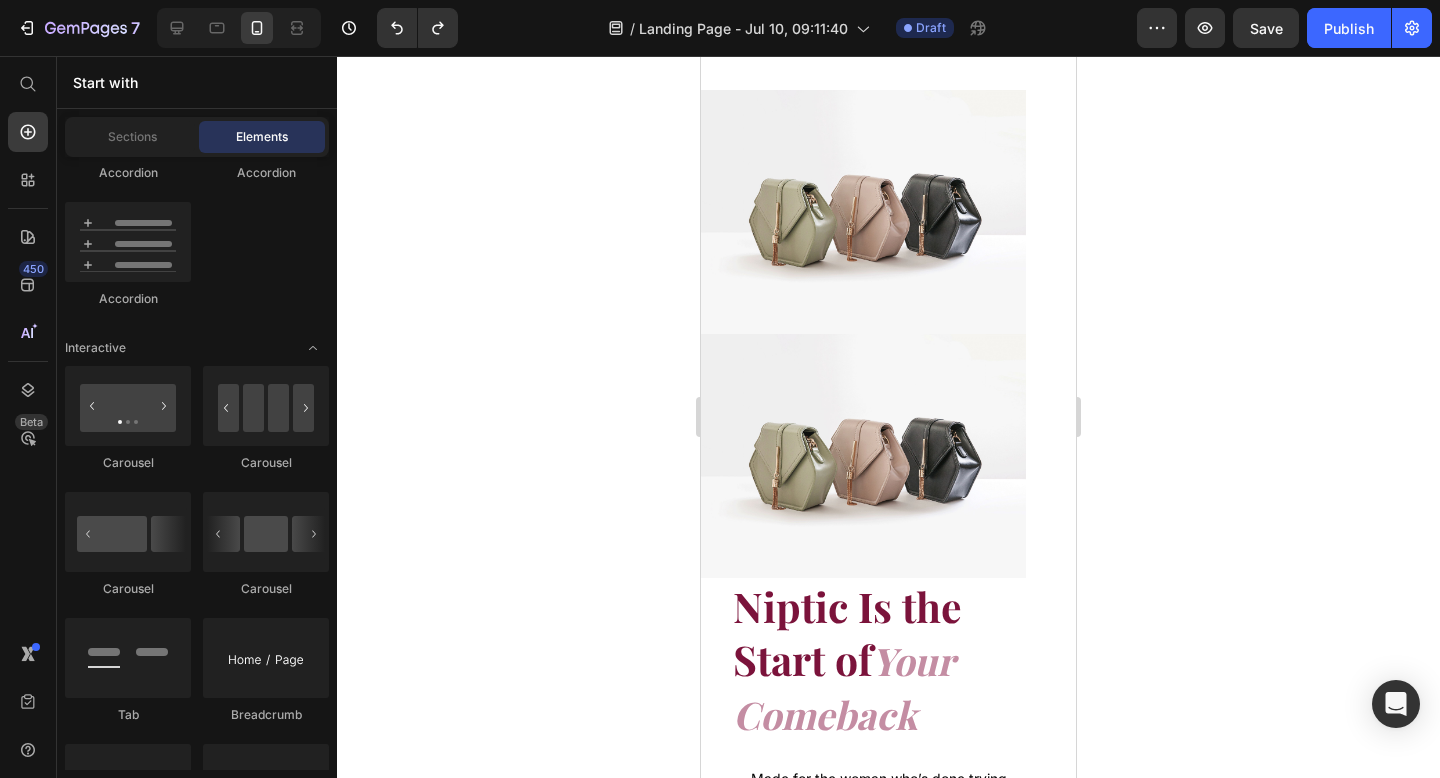 scroll, scrollTop: 20887, scrollLeft: 0, axis: vertical 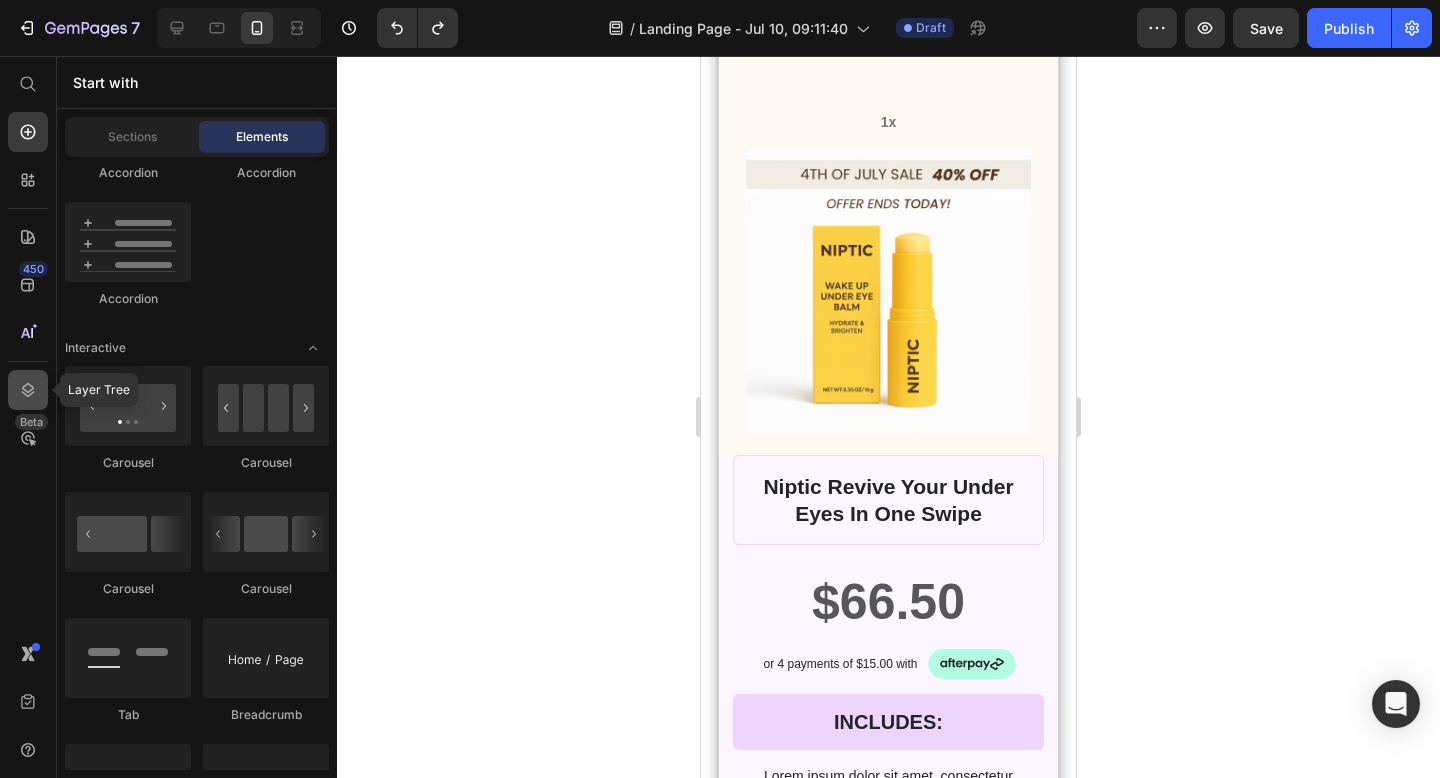 click 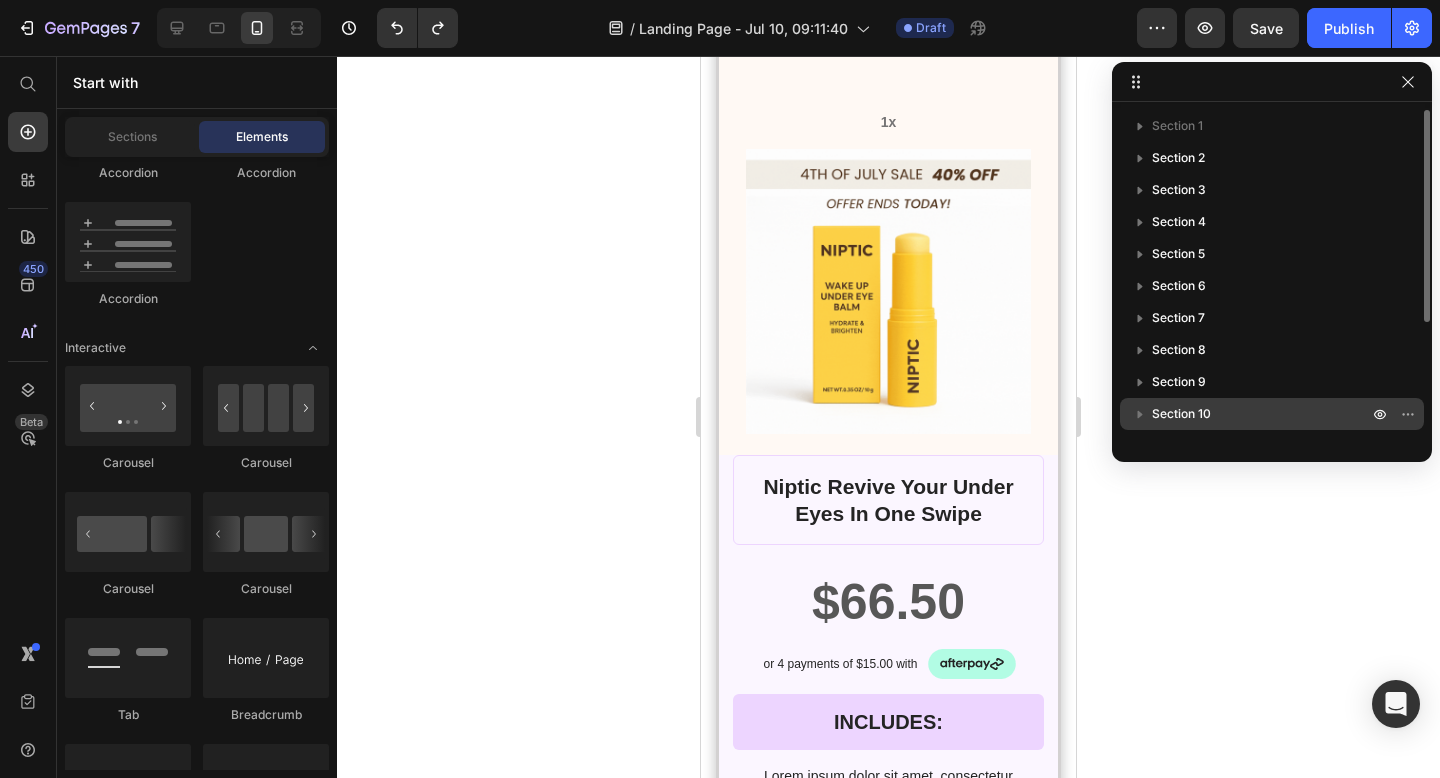 scroll, scrollTop: 182, scrollLeft: 0, axis: vertical 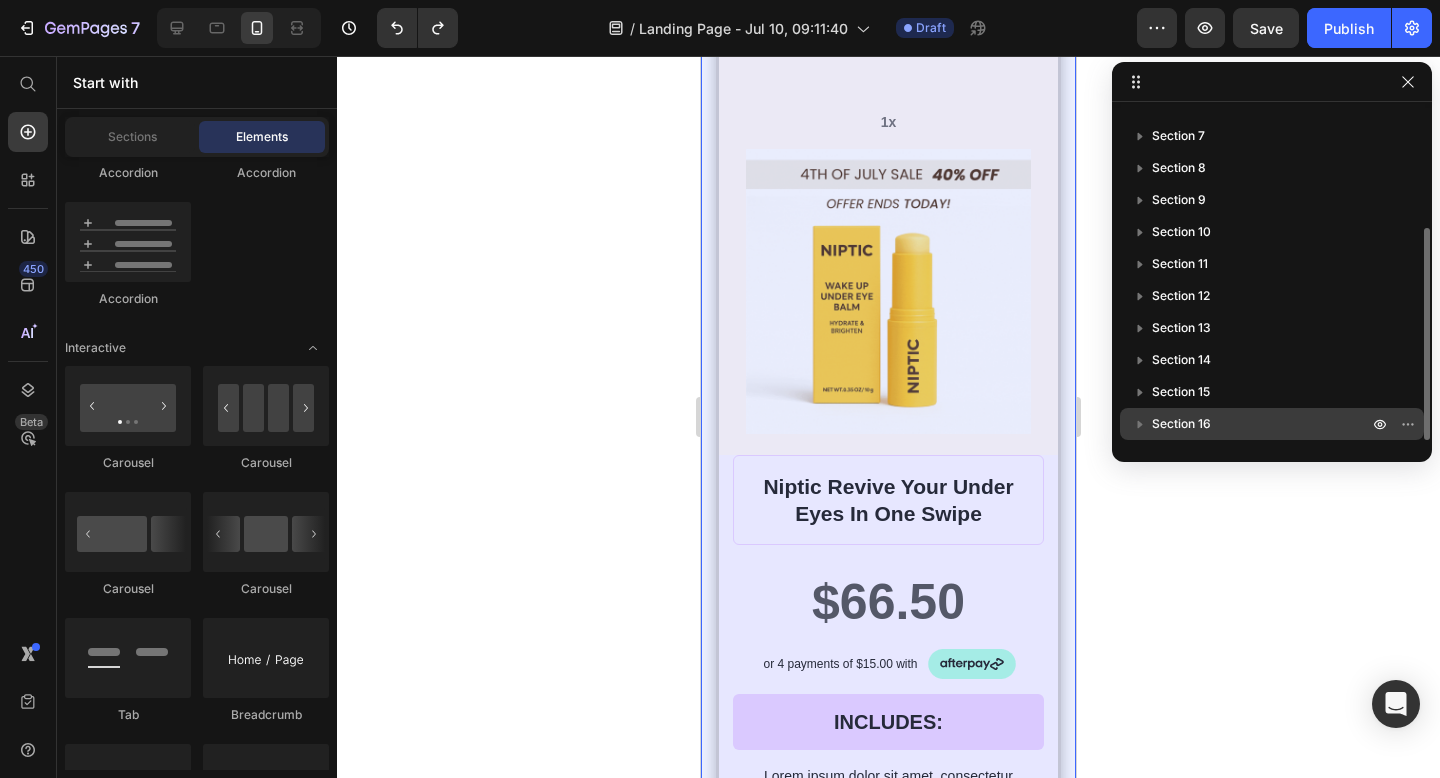 click on "Section 16" at bounding box center (1262, 424) 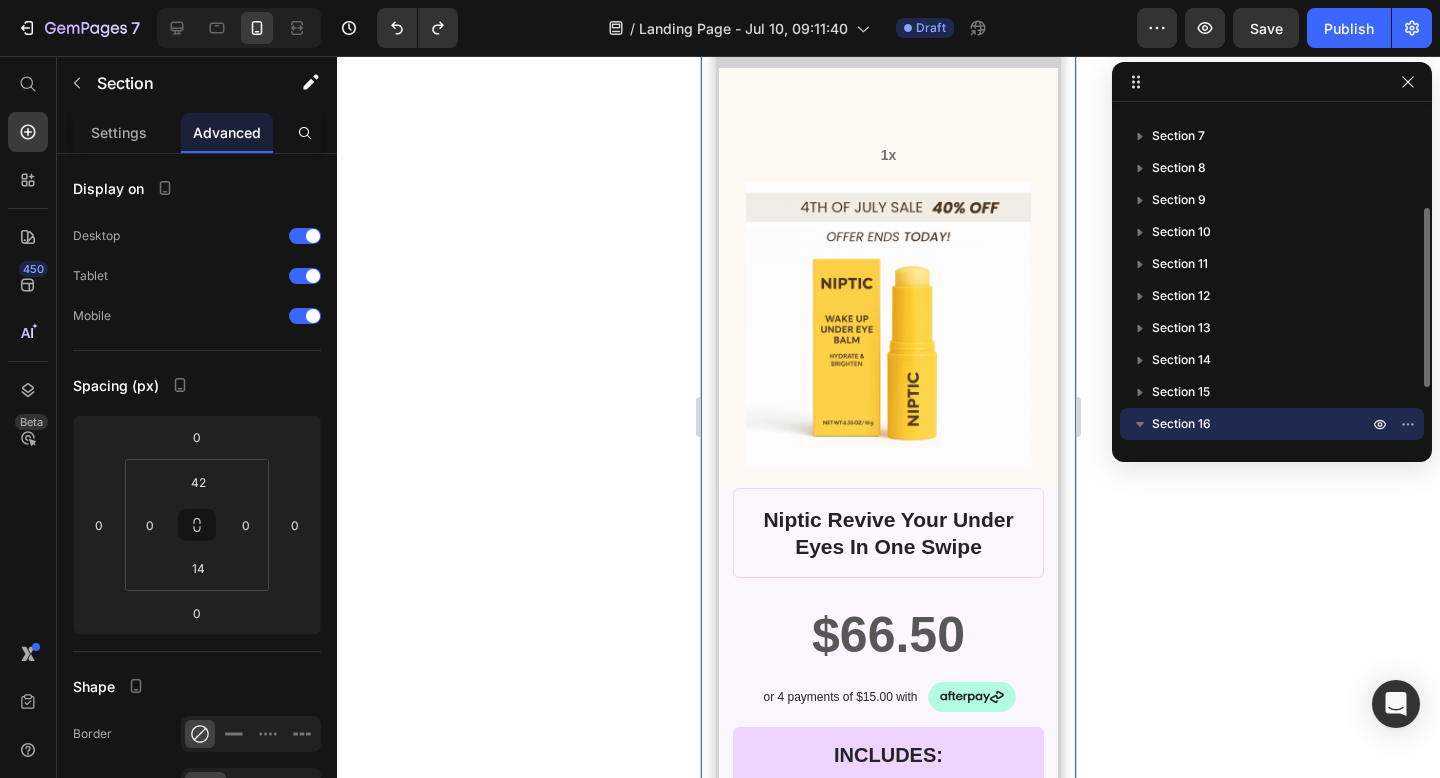 scroll, scrollTop: 20832, scrollLeft: 0, axis: vertical 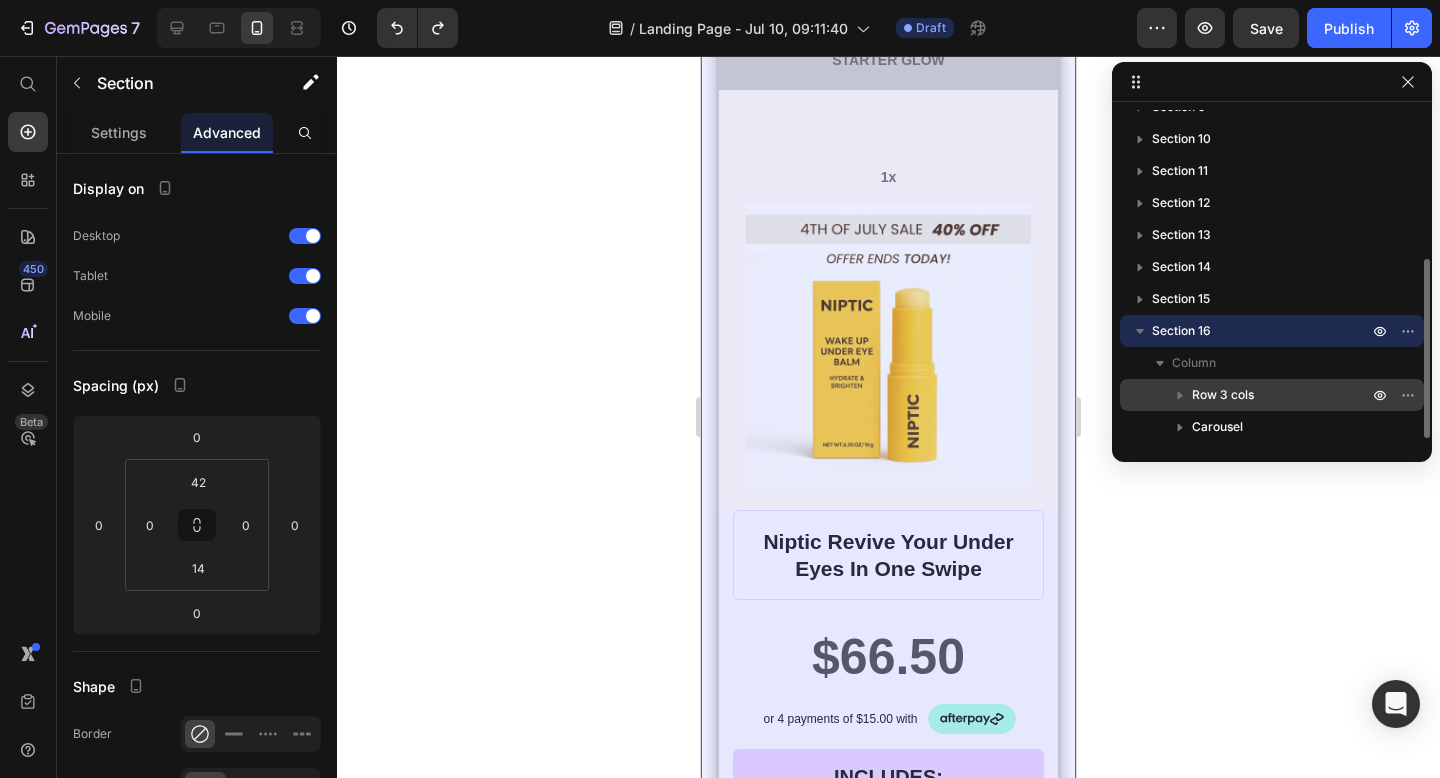 click at bounding box center [1180, 395] 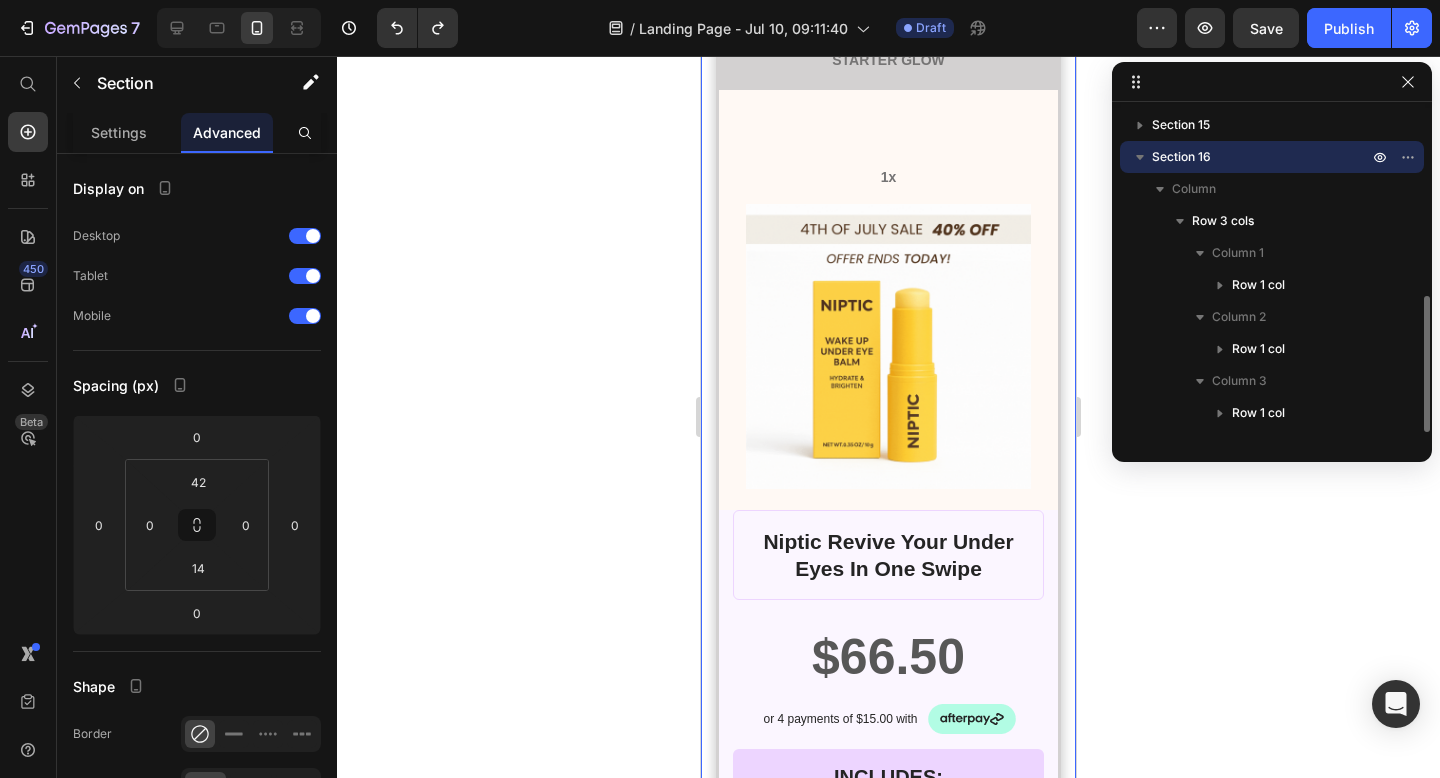 scroll, scrollTop: 459, scrollLeft: 0, axis: vertical 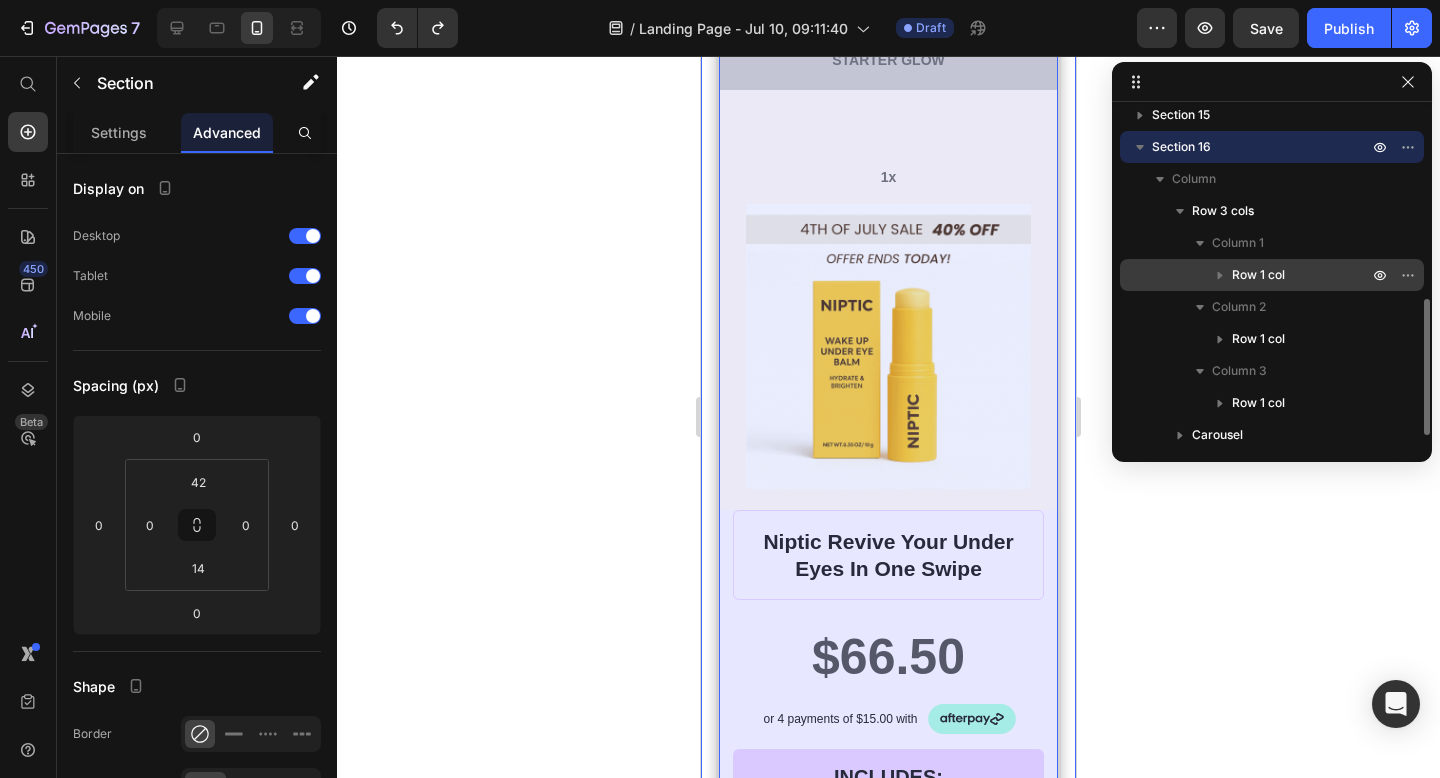 click at bounding box center (1220, 275) 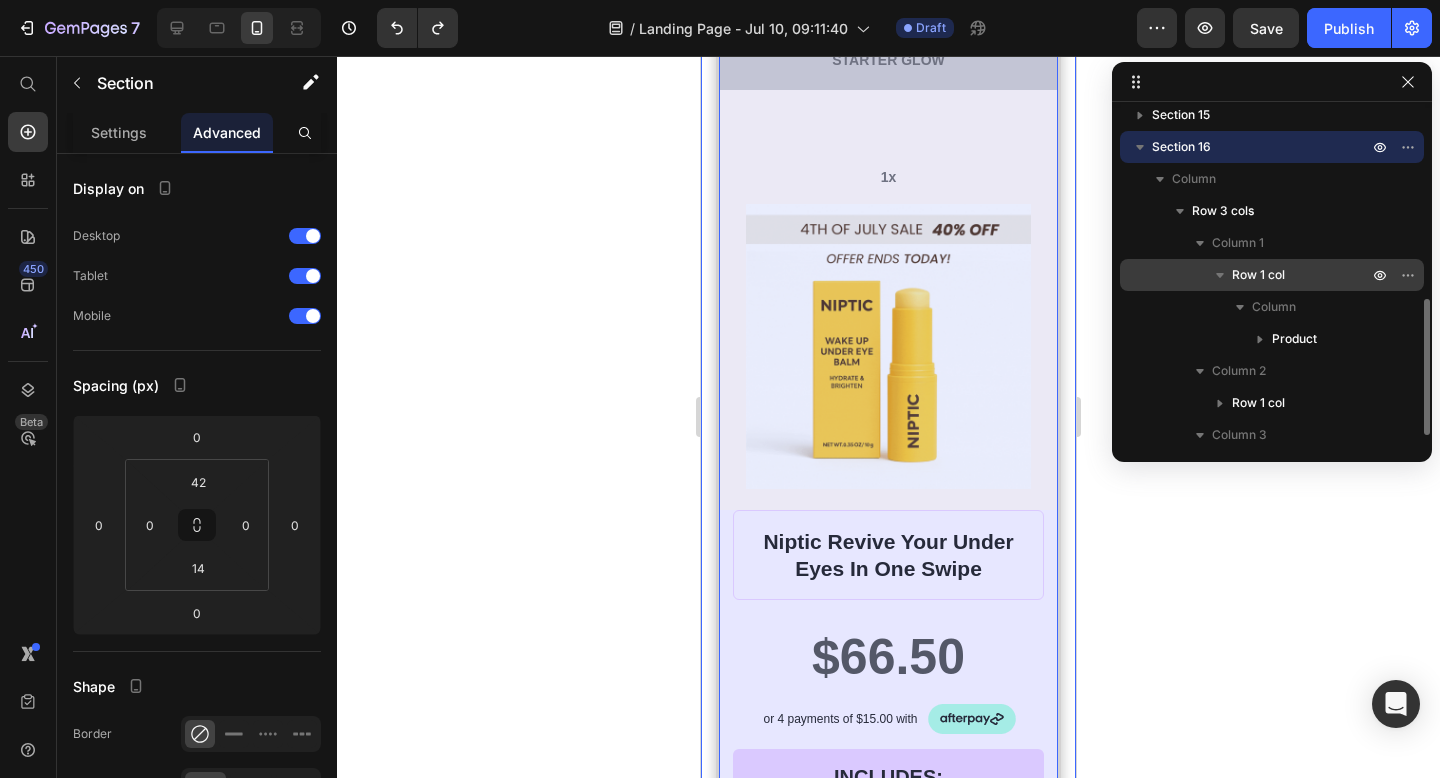 click on "Row 1 col" at bounding box center (1258, 275) 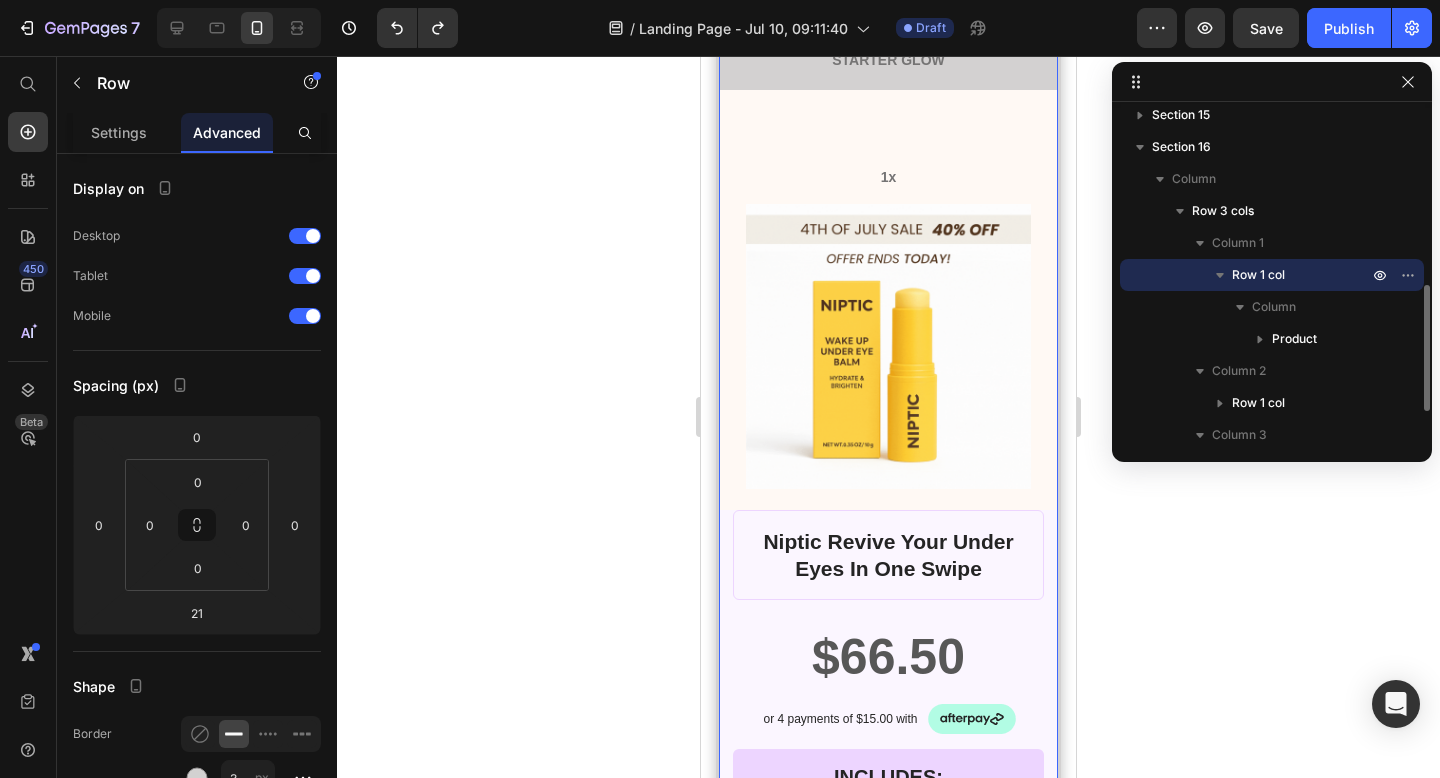 scroll, scrollTop: 20874, scrollLeft: 0, axis: vertical 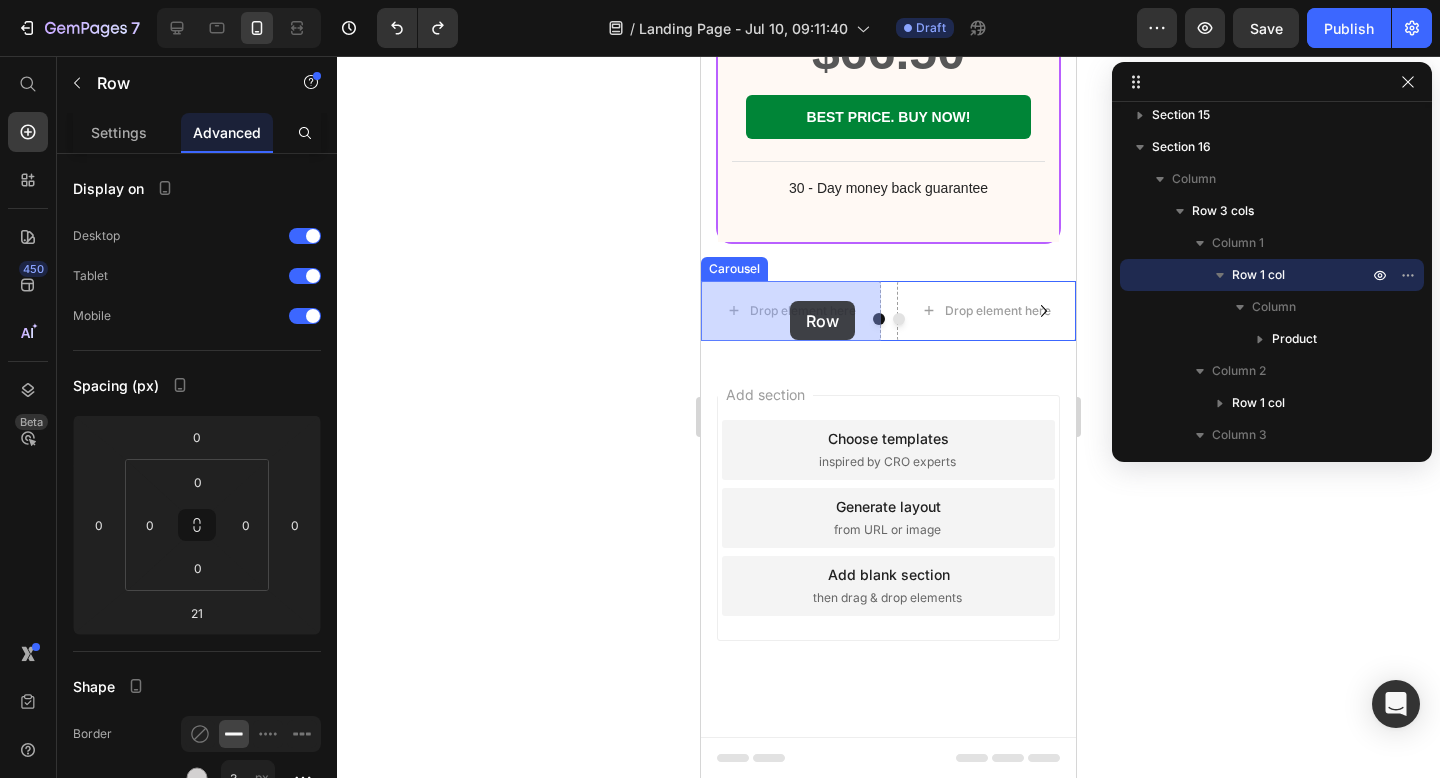 drag, startPoint x: 736, startPoint y: 117, endPoint x: 789, endPoint y: 302, distance: 192.4422 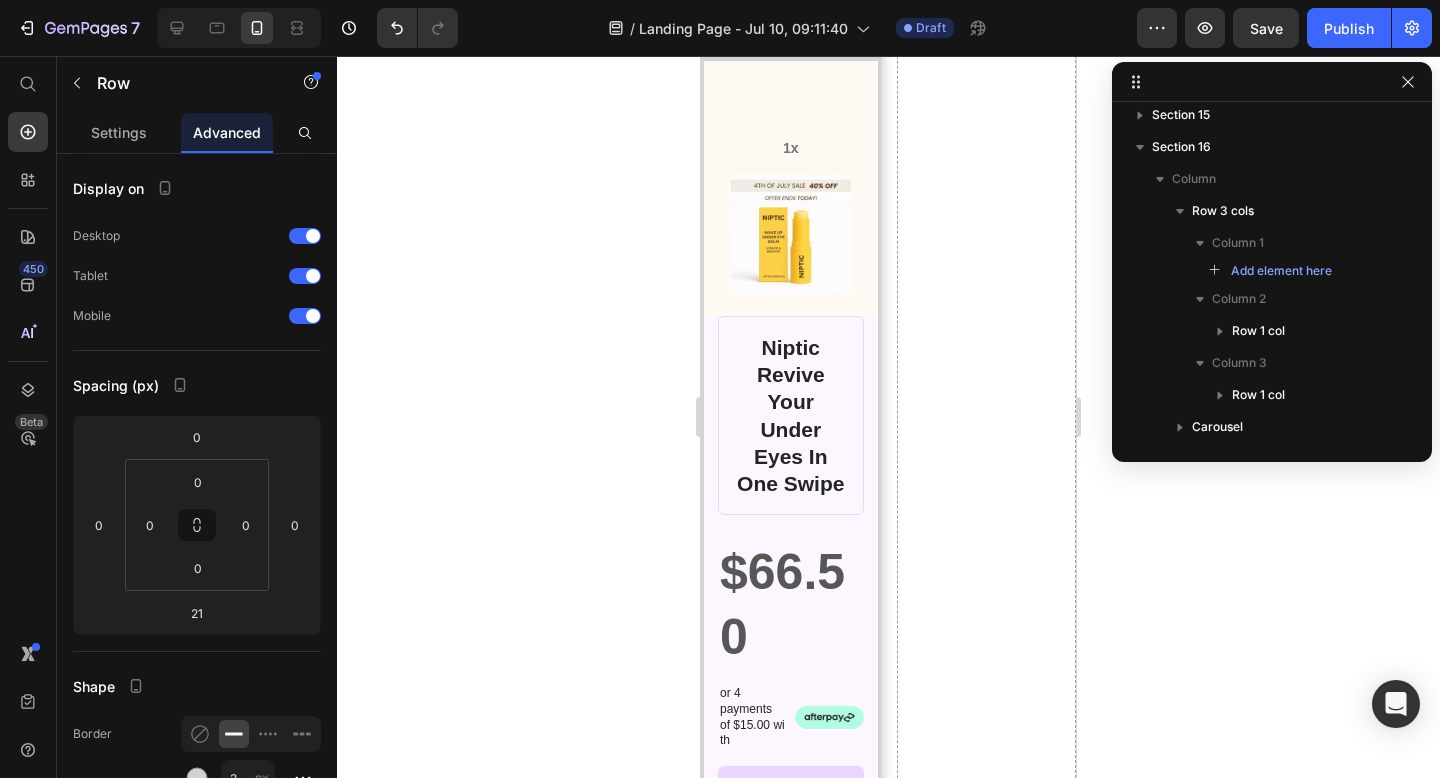 scroll, scrollTop: 23694, scrollLeft: 0, axis: vertical 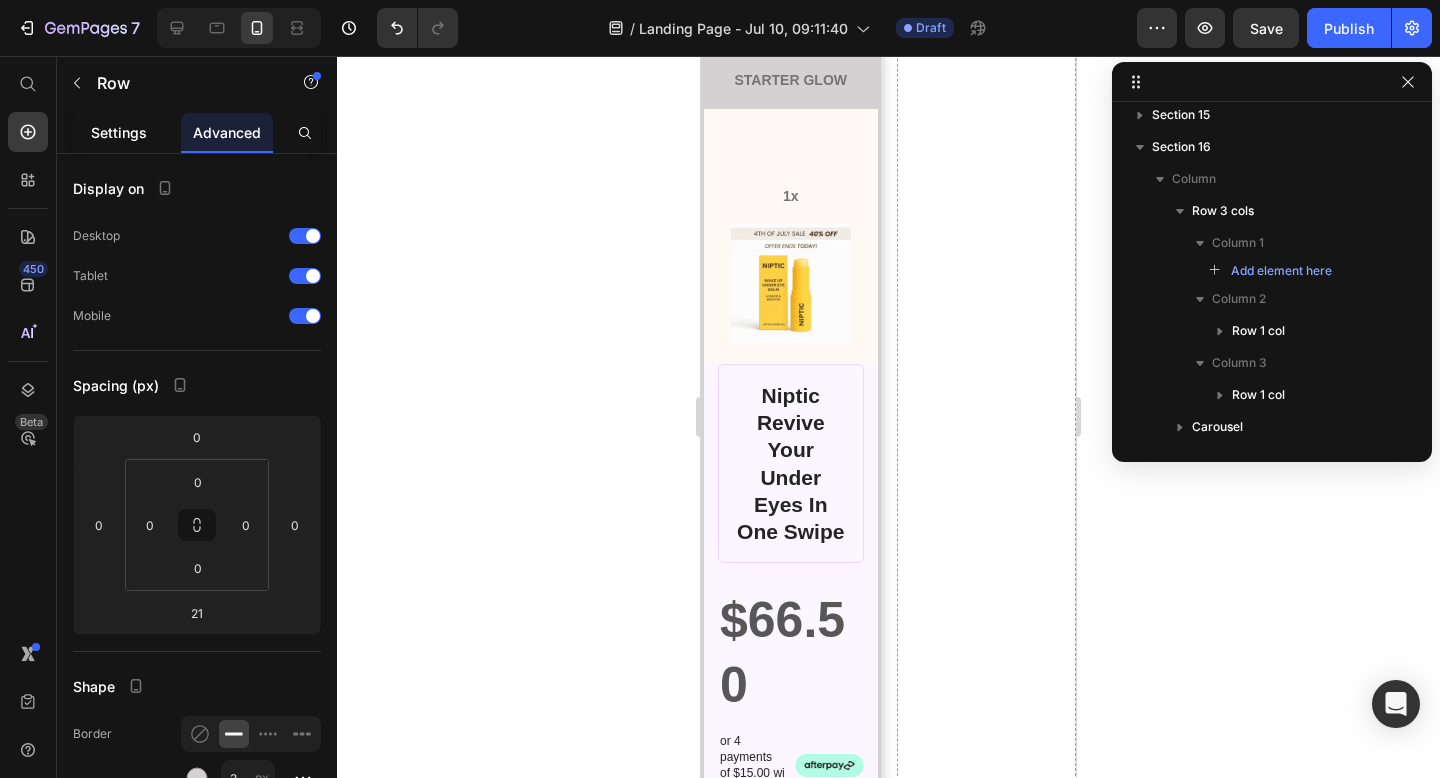 click on "Settings" at bounding box center (119, 132) 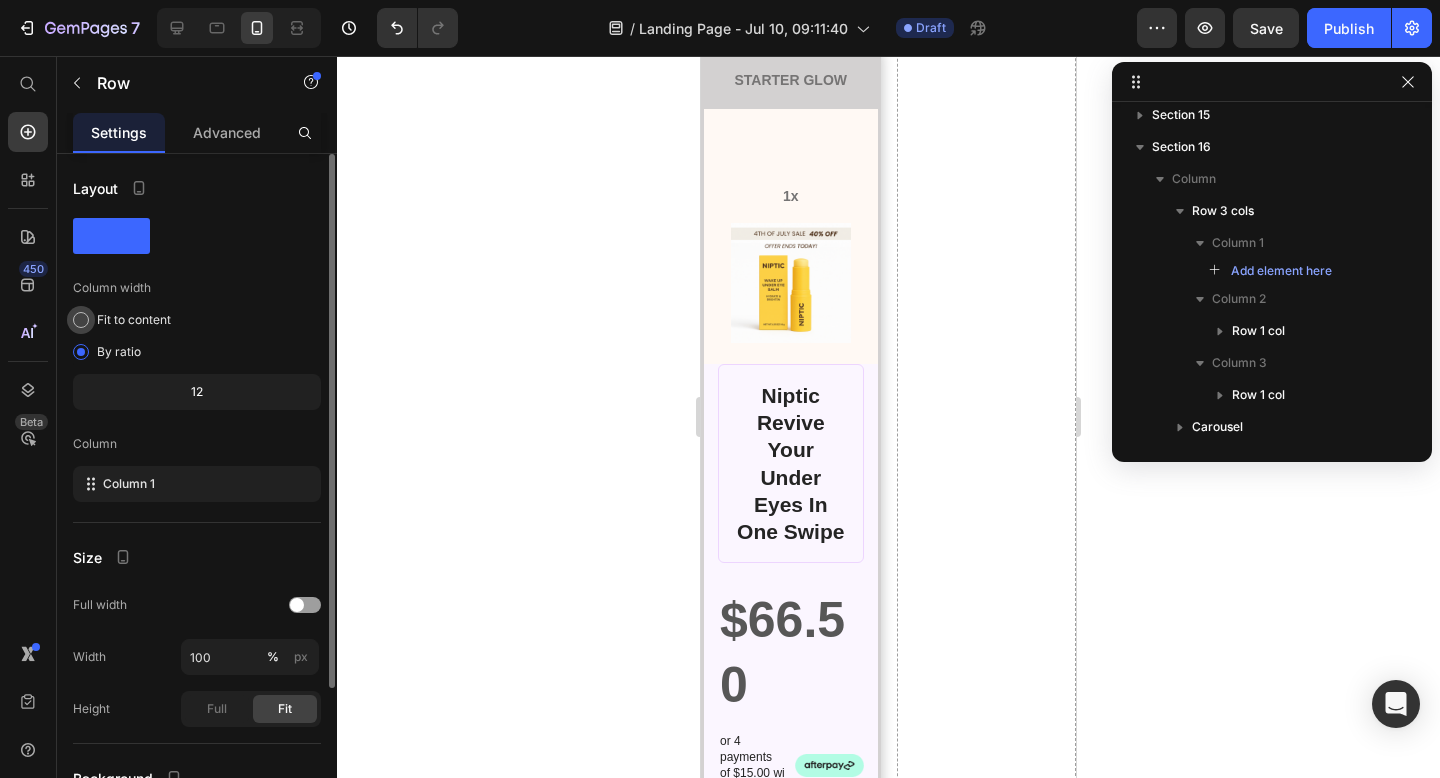 click on "Fit to content" at bounding box center [134, 320] 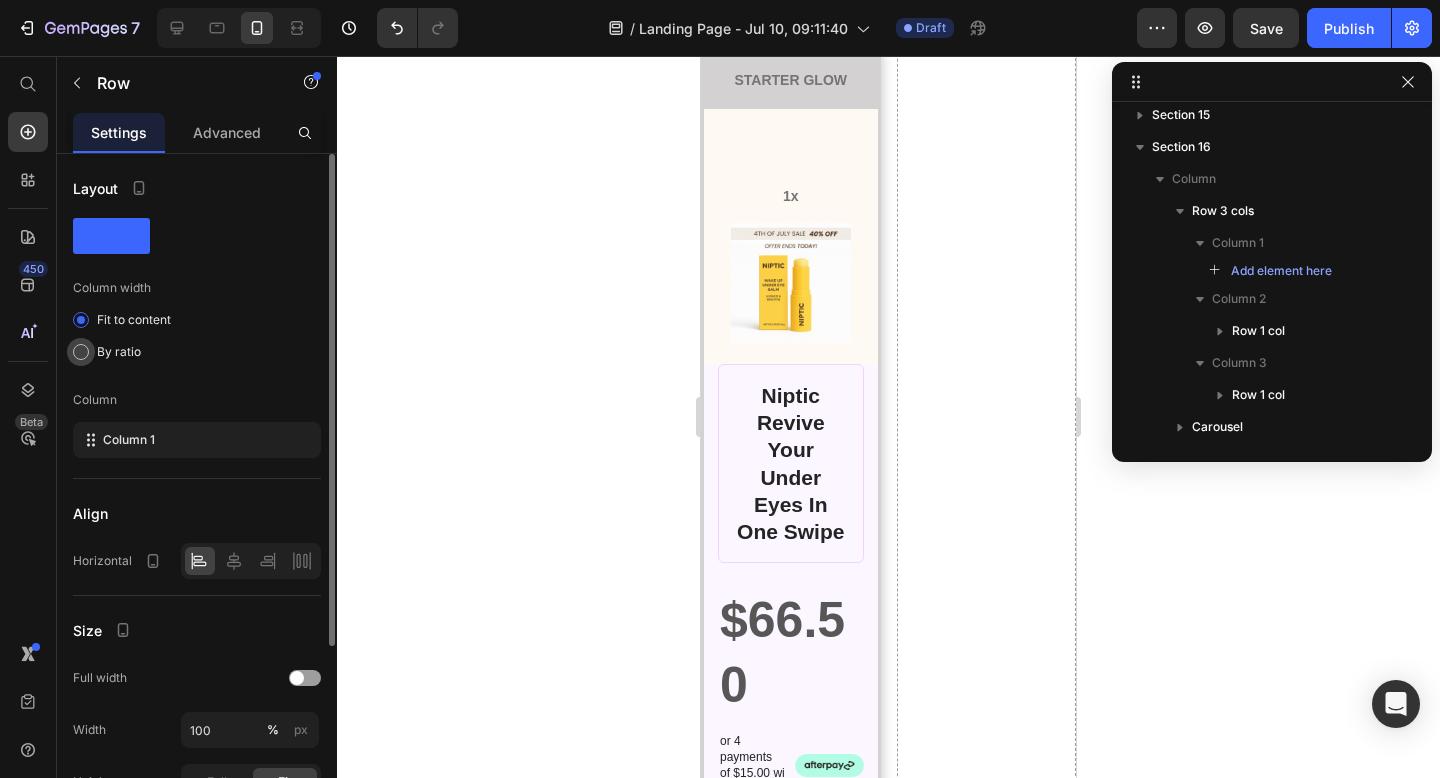 click on "By ratio" at bounding box center (119, 352) 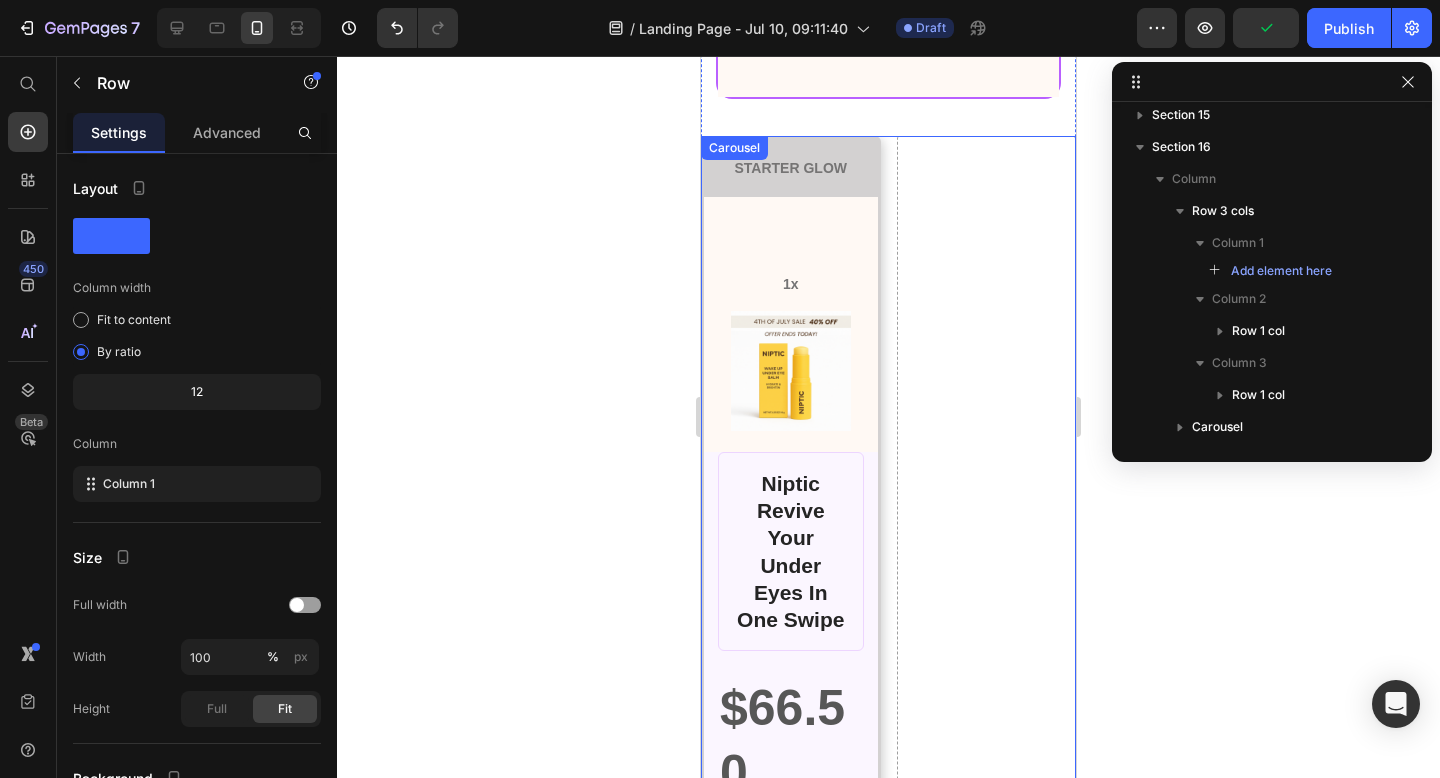 scroll, scrollTop: 23600, scrollLeft: 0, axis: vertical 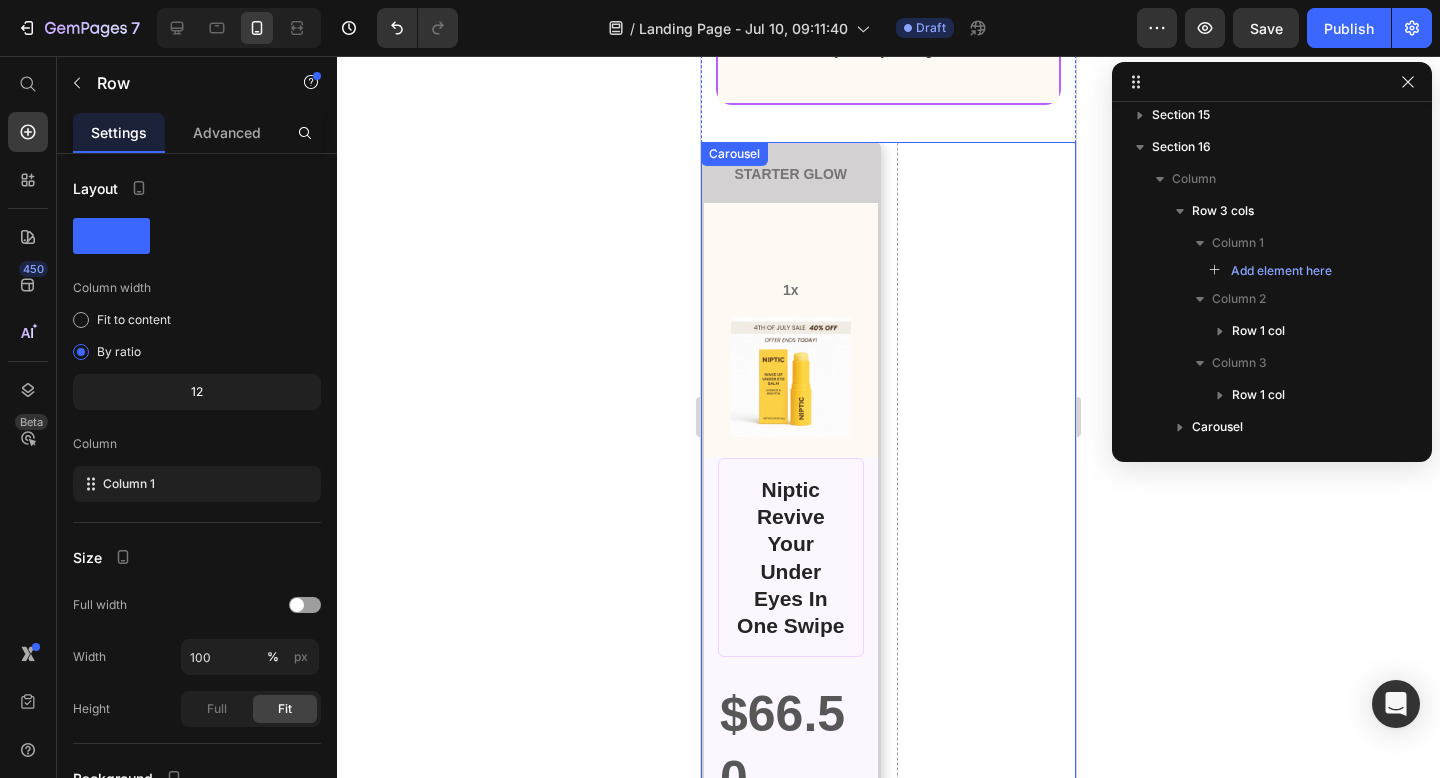 click 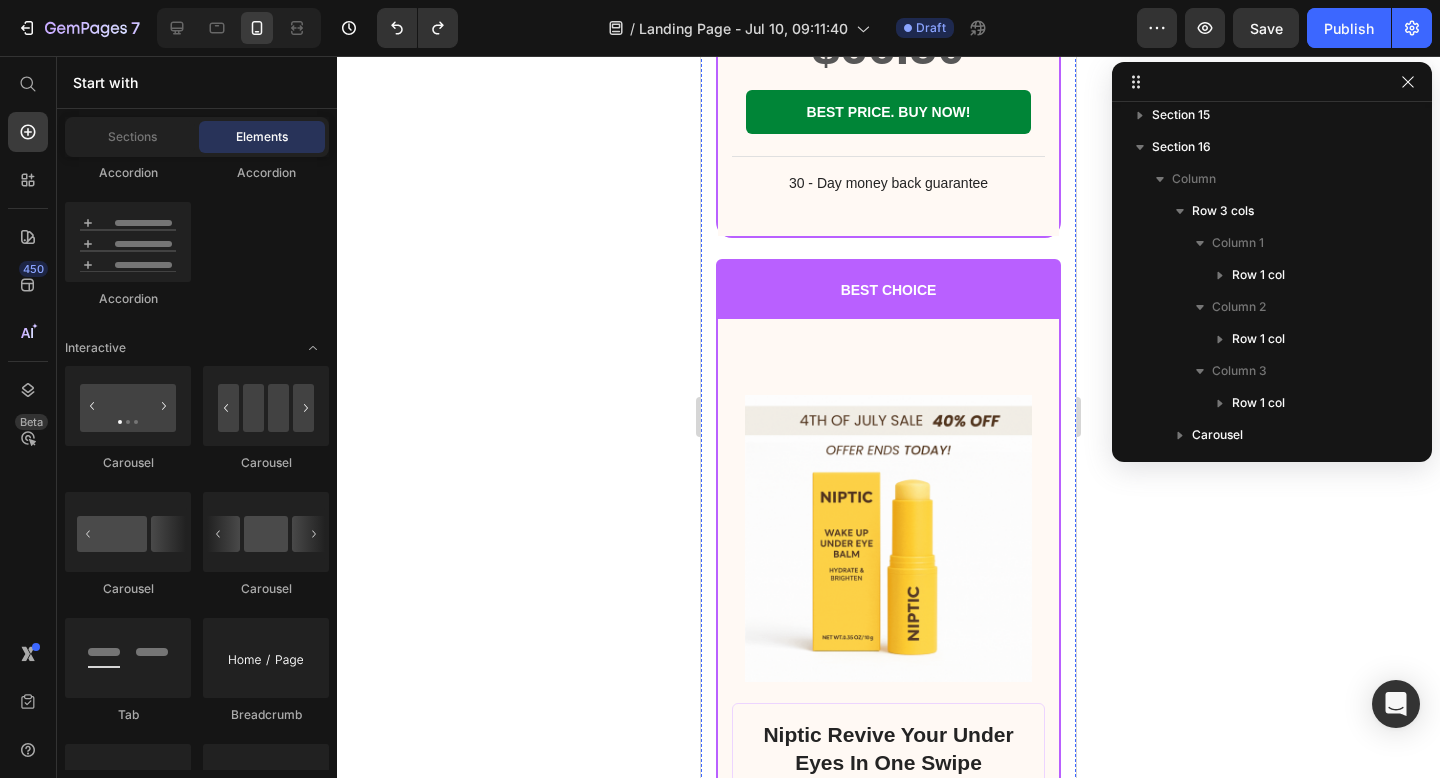 scroll, scrollTop: 24756, scrollLeft: 0, axis: vertical 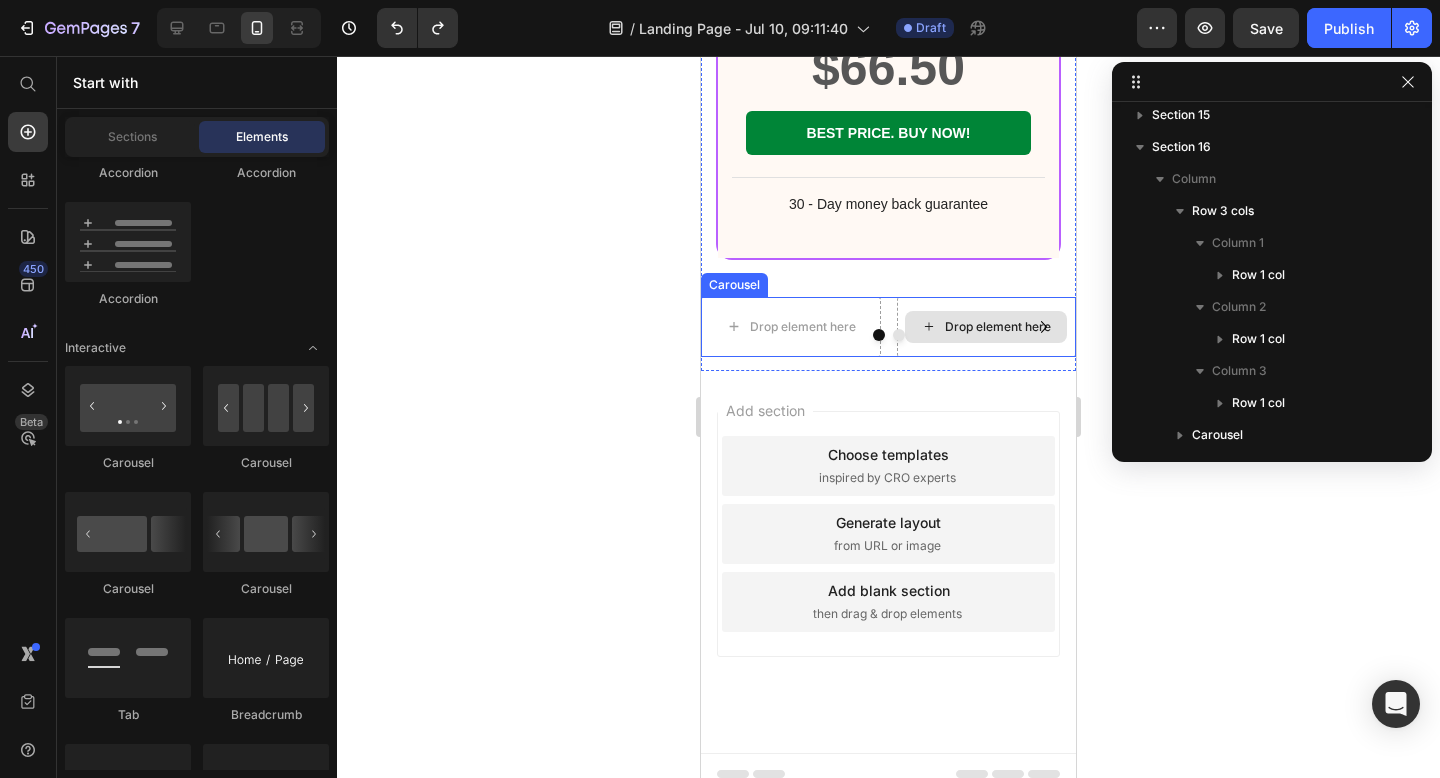 click on "Drop element here" at bounding box center (986, 327) 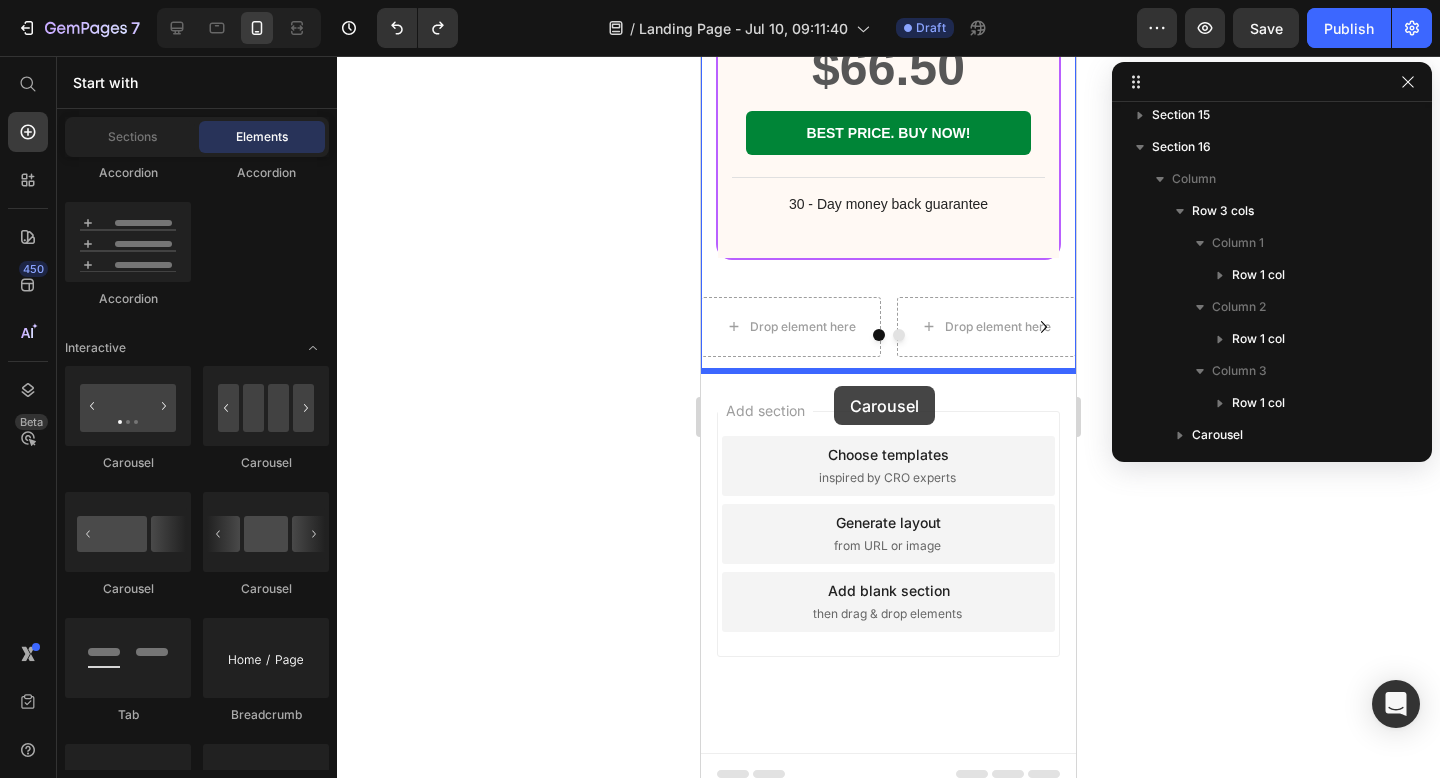 drag, startPoint x: 973, startPoint y: 605, endPoint x: 911, endPoint y: 352, distance: 260.48608 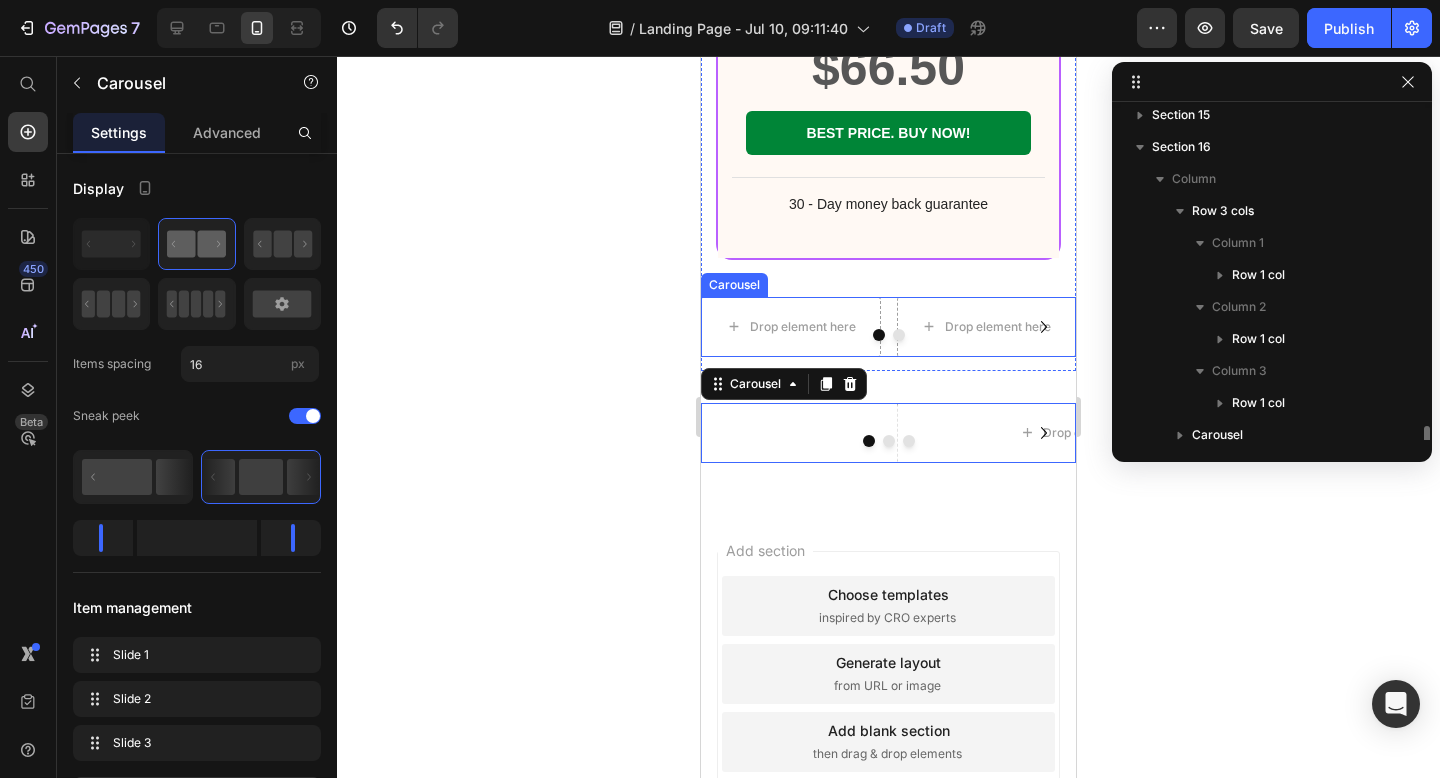 scroll, scrollTop: 566, scrollLeft: 0, axis: vertical 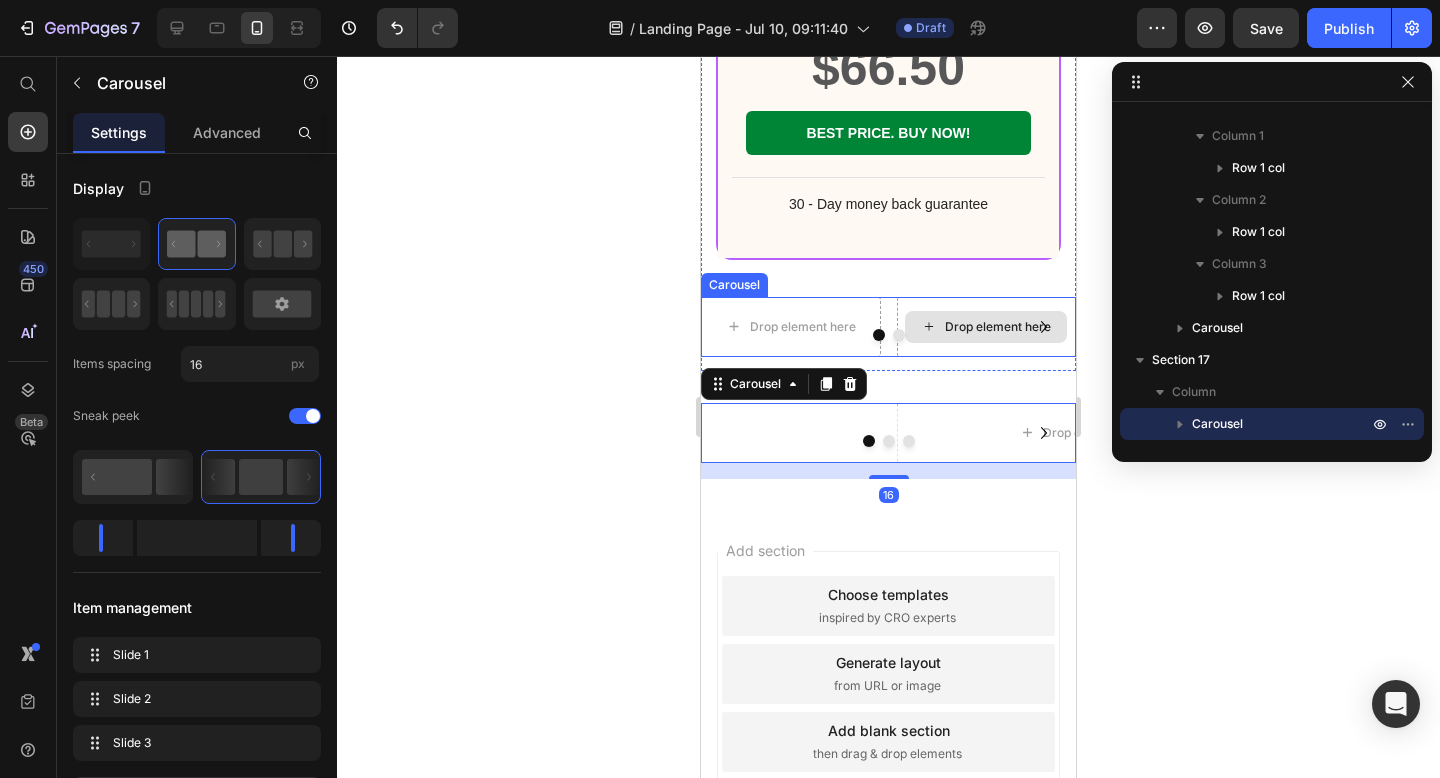 click on "Drop element here" at bounding box center [987, 327] 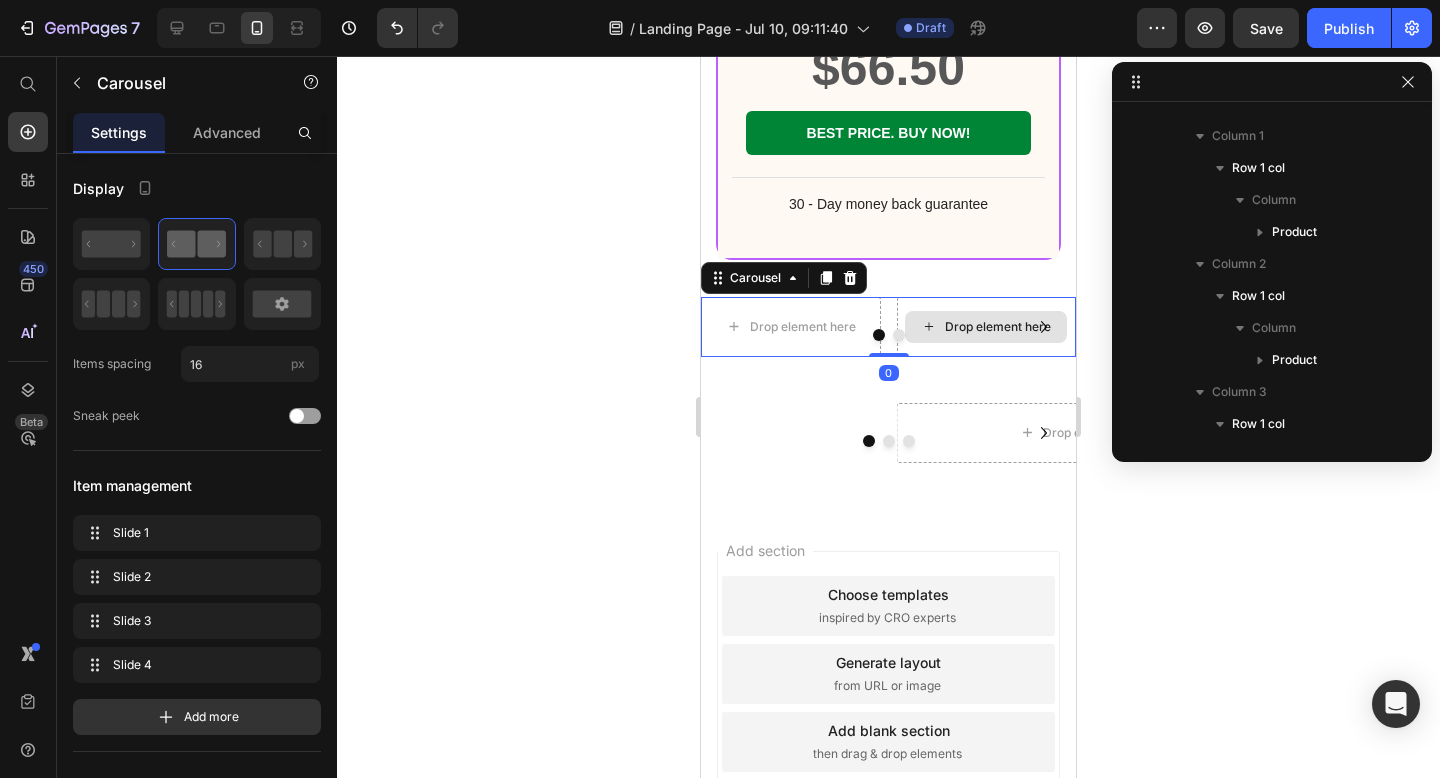 scroll, scrollTop: 826, scrollLeft: 0, axis: vertical 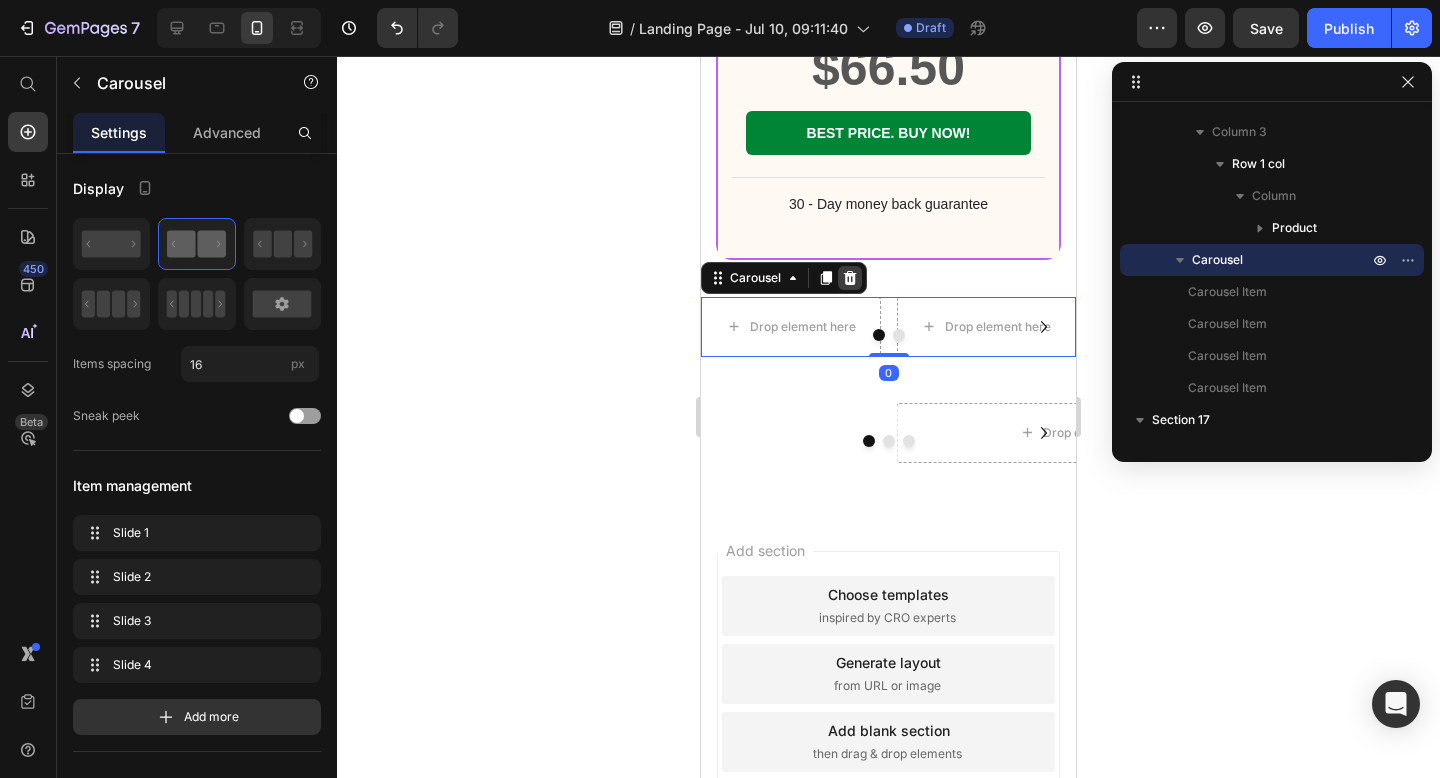 click 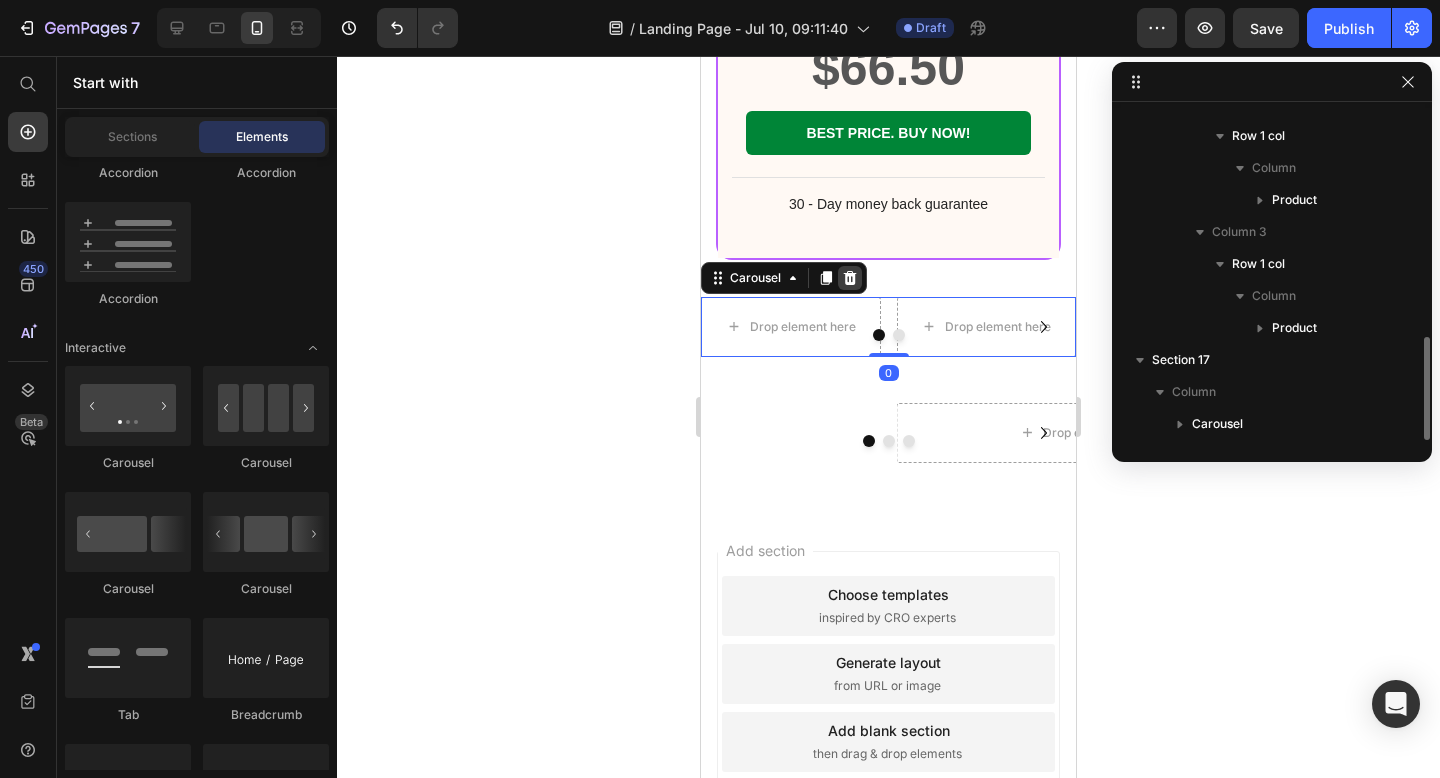 scroll, scrollTop: 726, scrollLeft: 0, axis: vertical 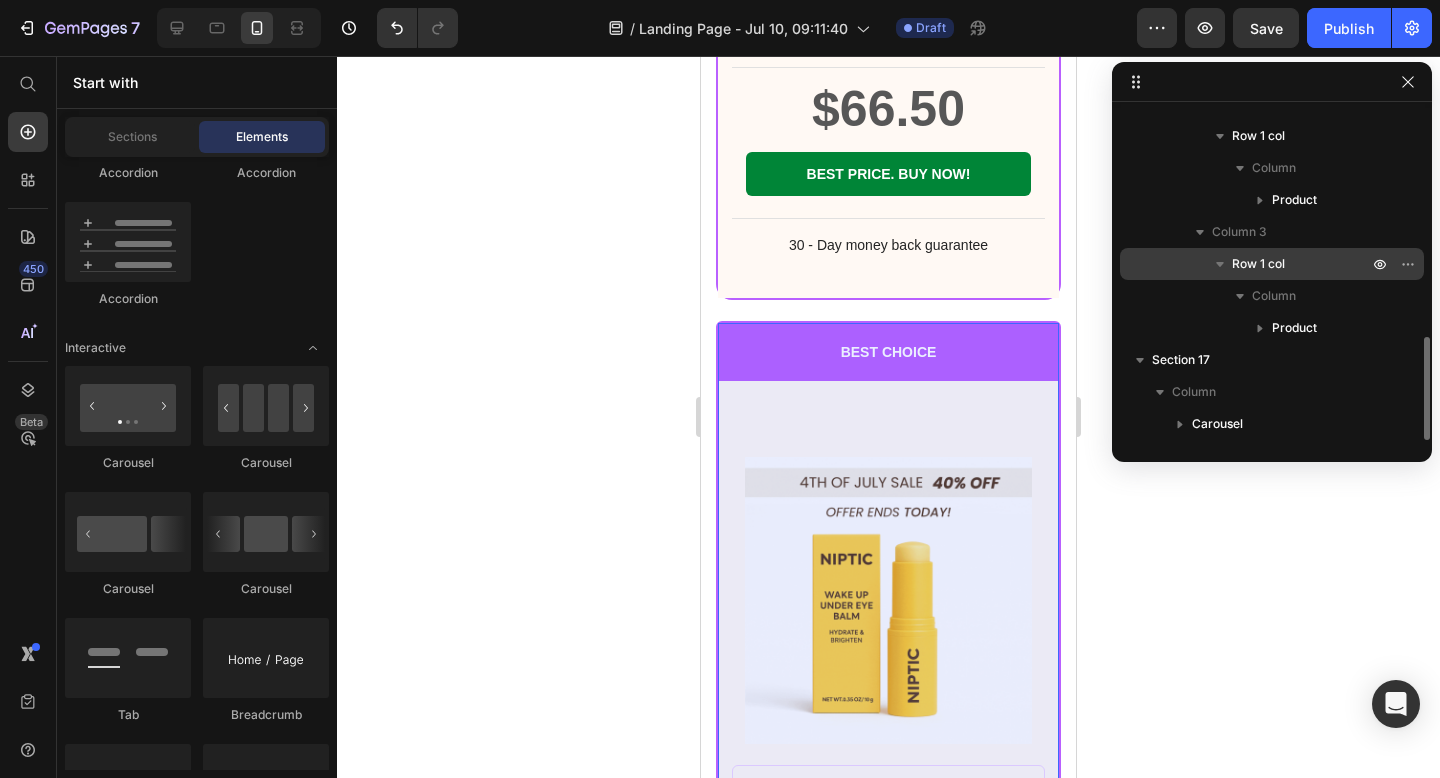 click on "Row 1 col" at bounding box center (1258, 264) 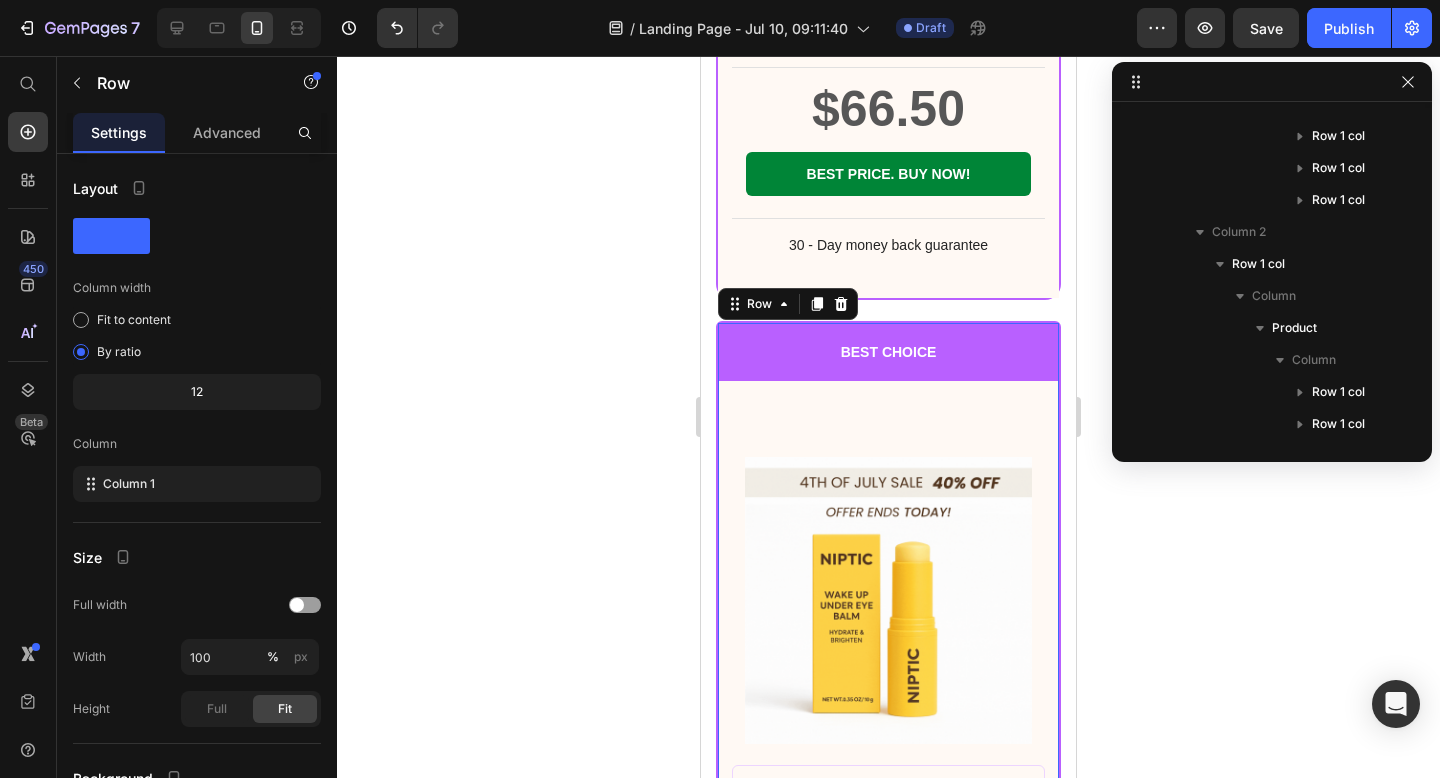 scroll, scrollTop: 23421, scrollLeft: 0, axis: vertical 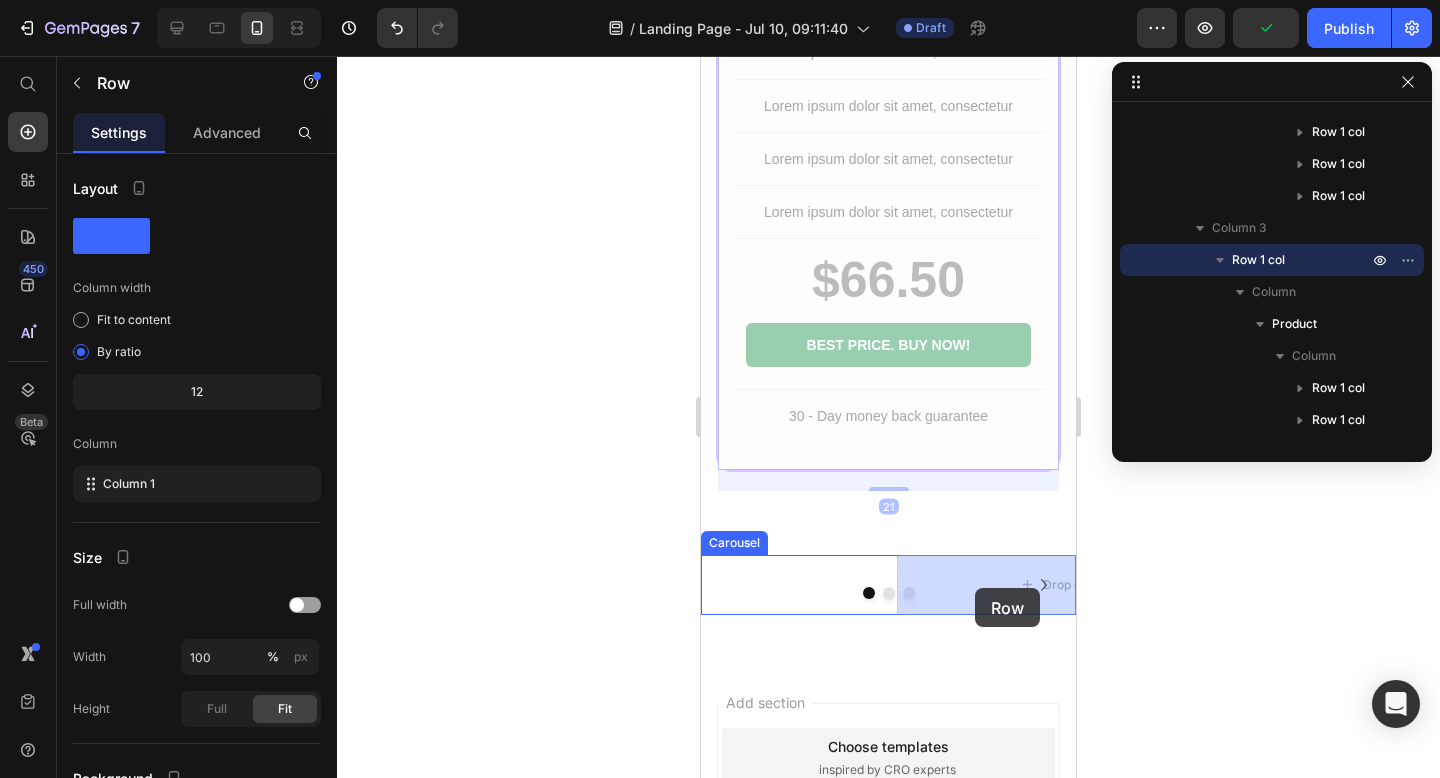 drag, startPoint x: 731, startPoint y: 112, endPoint x: 976, endPoint y: 588, distance: 535.35126 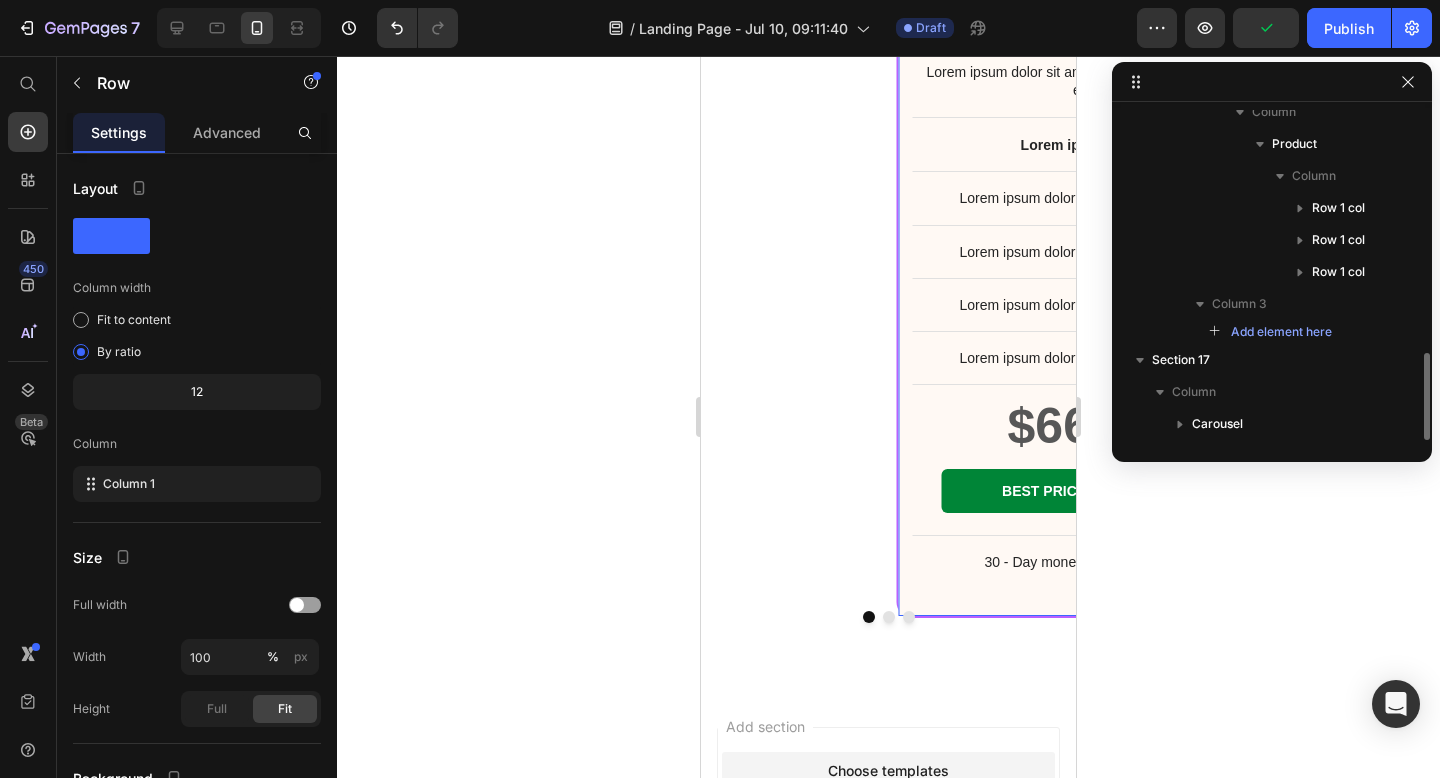 scroll, scrollTop: 910, scrollLeft: 0, axis: vertical 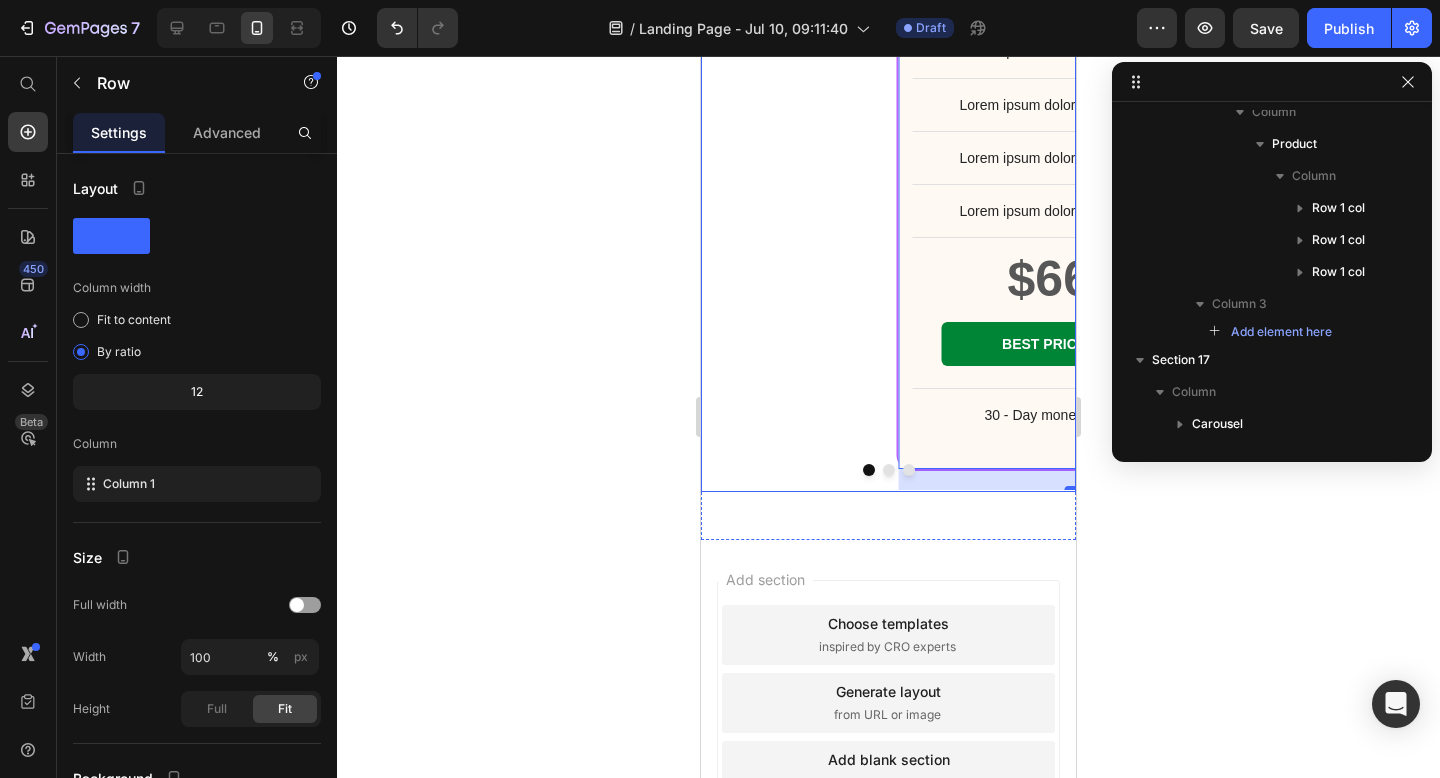 click at bounding box center [888, 470] 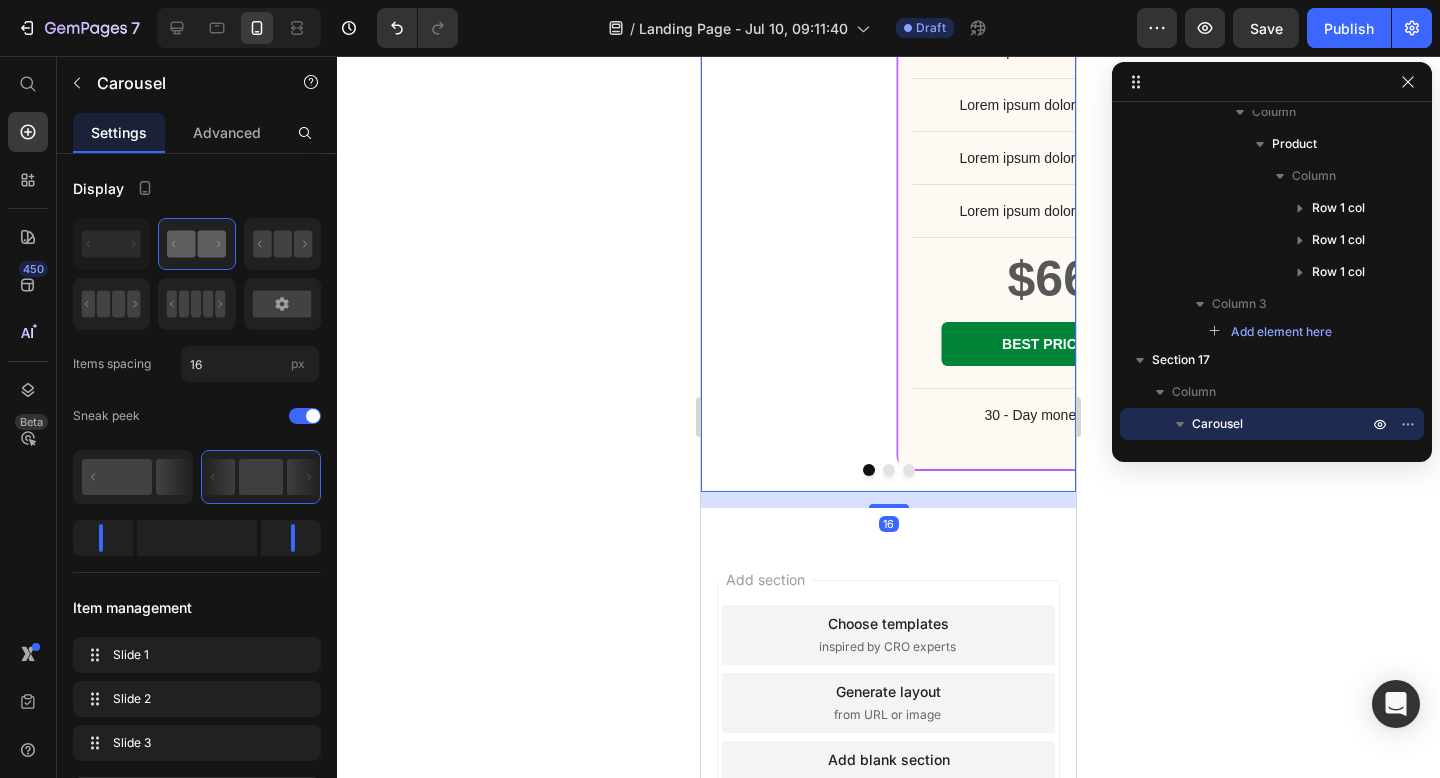 click at bounding box center (889, 470) 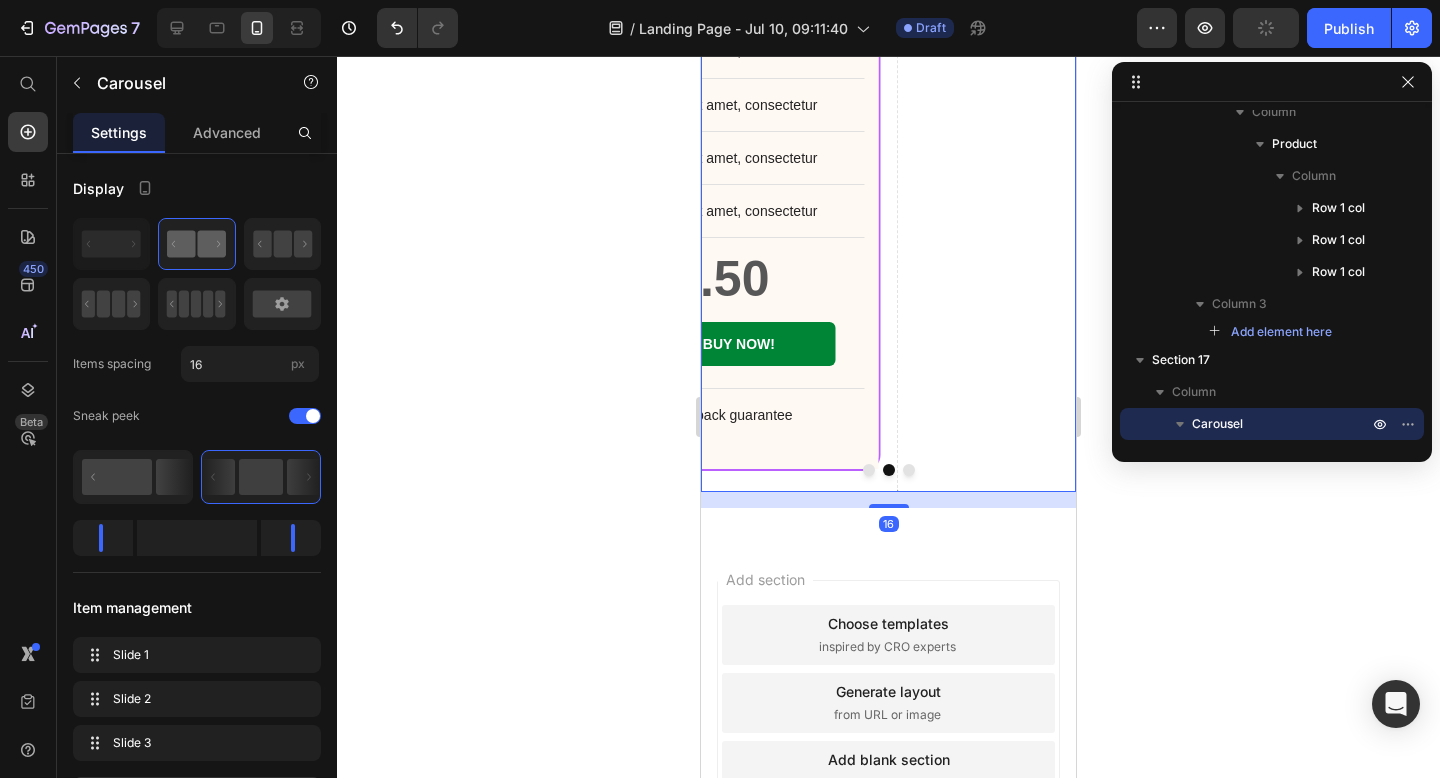 click at bounding box center (869, 470) 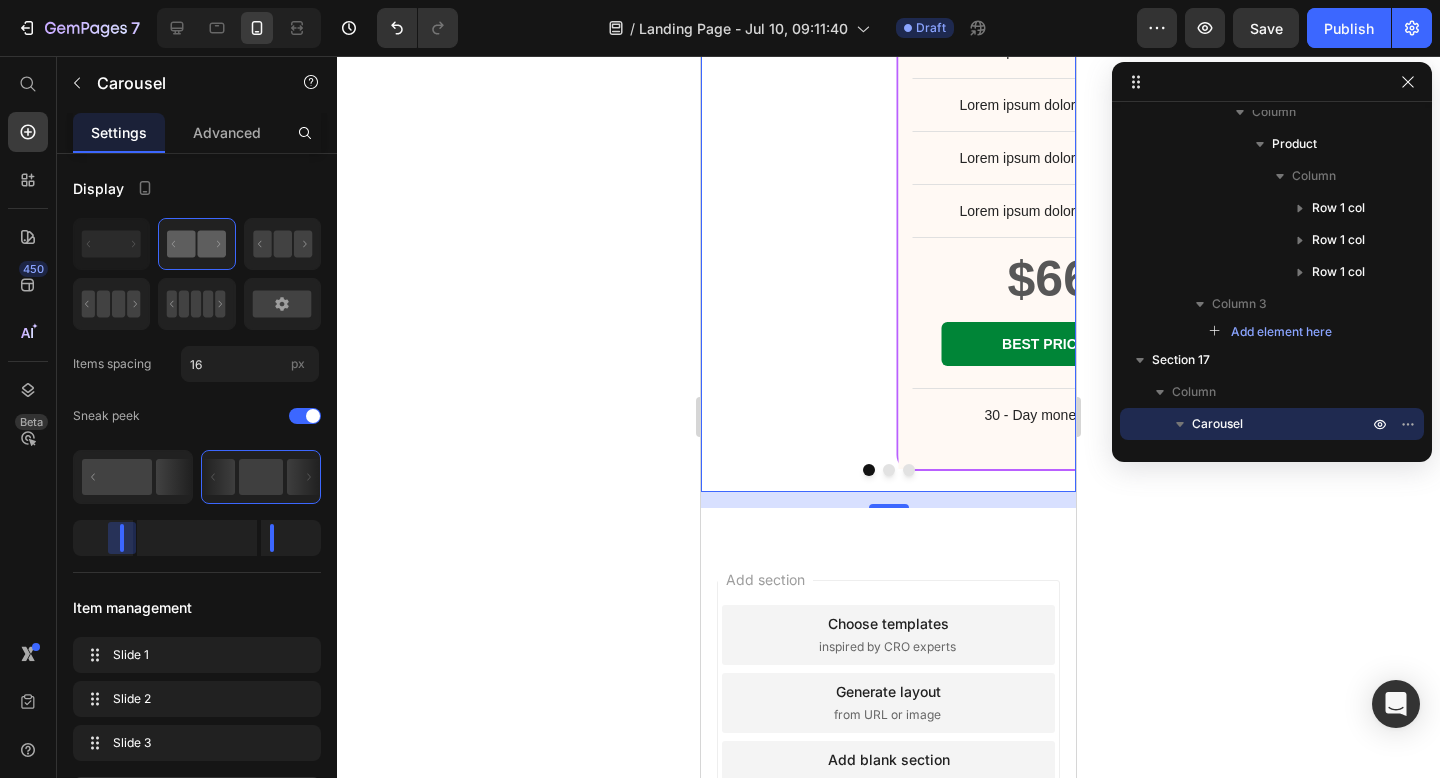 drag, startPoint x: 104, startPoint y: 531, endPoint x: 145, endPoint y: 534, distance: 41.109608 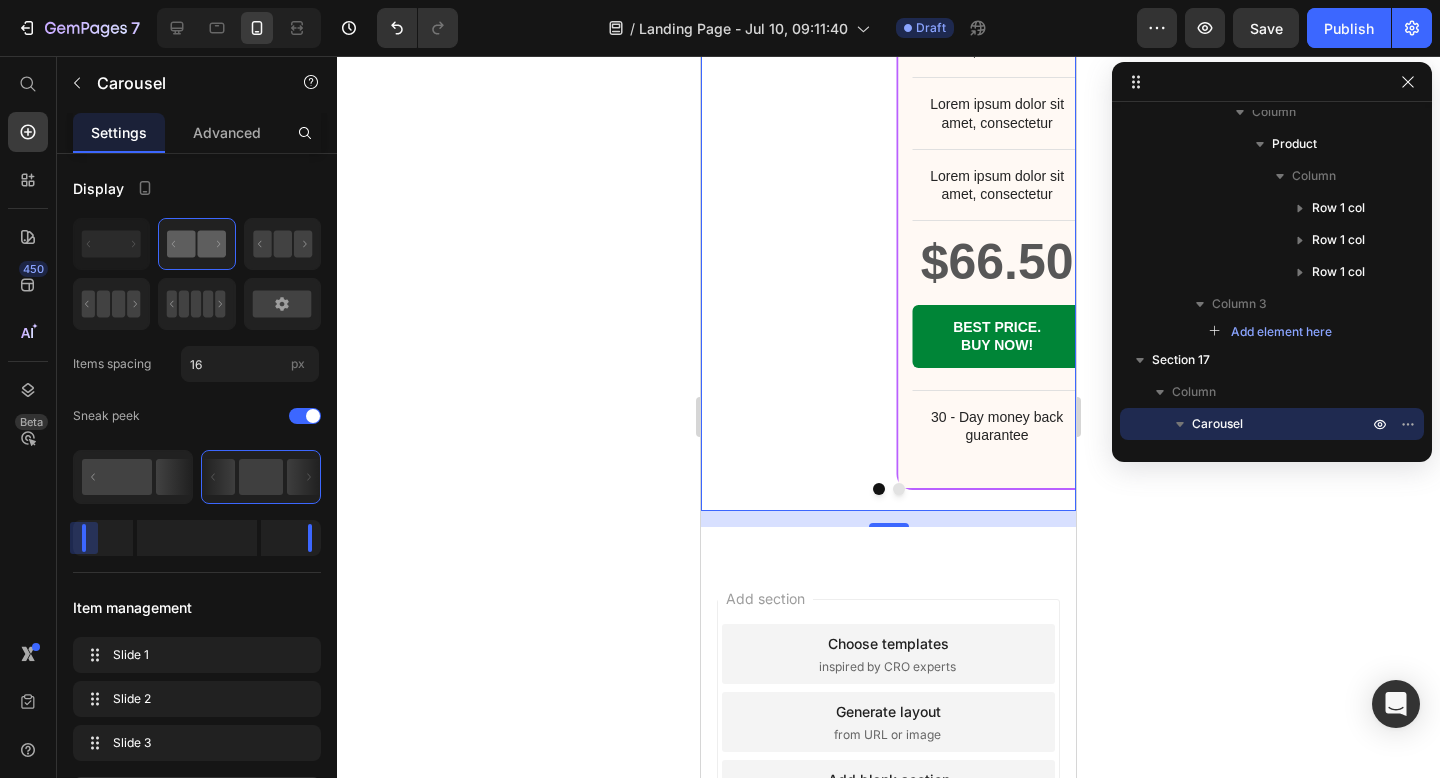 drag, startPoint x: 121, startPoint y: 537, endPoint x: 35, endPoint y: 536, distance: 86.00581 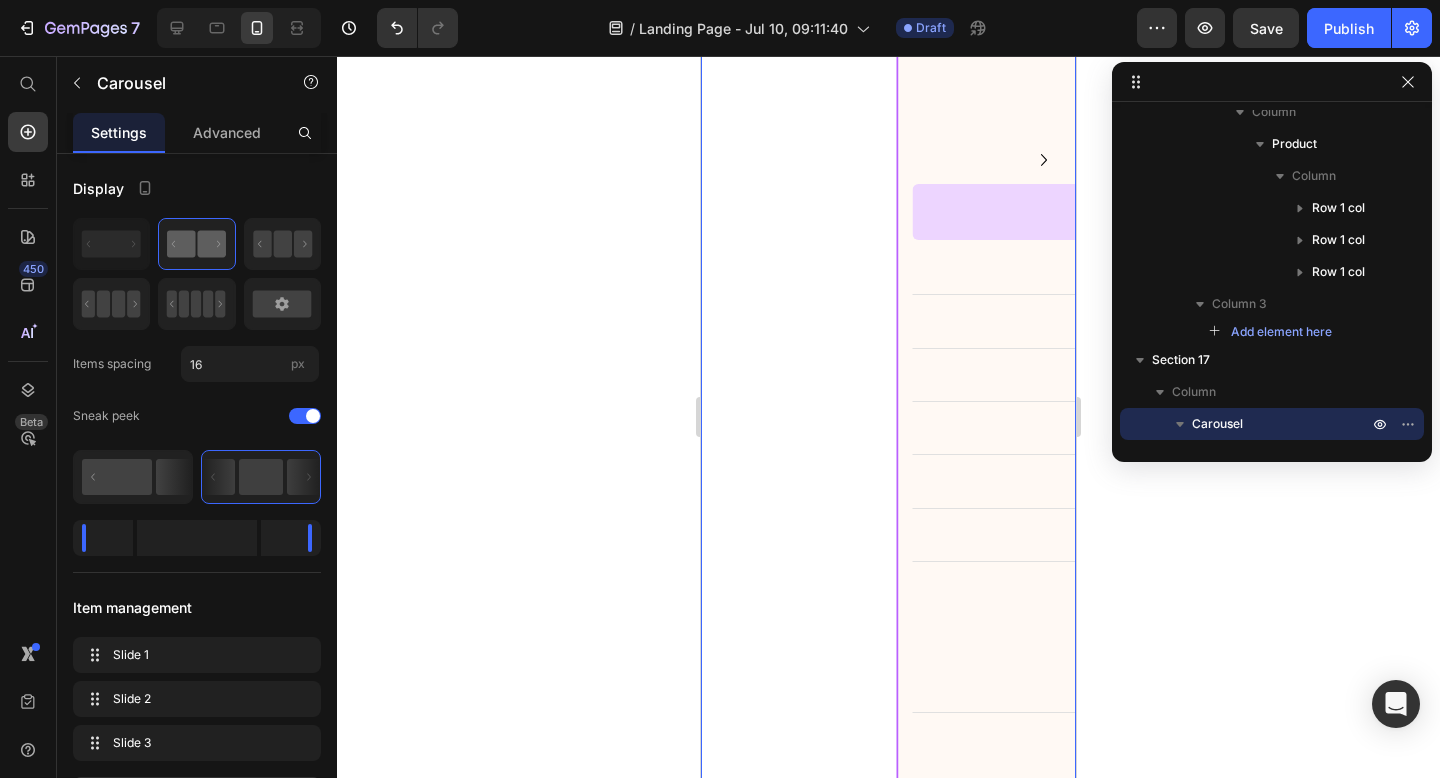 scroll, scrollTop: 24317, scrollLeft: 0, axis: vertical 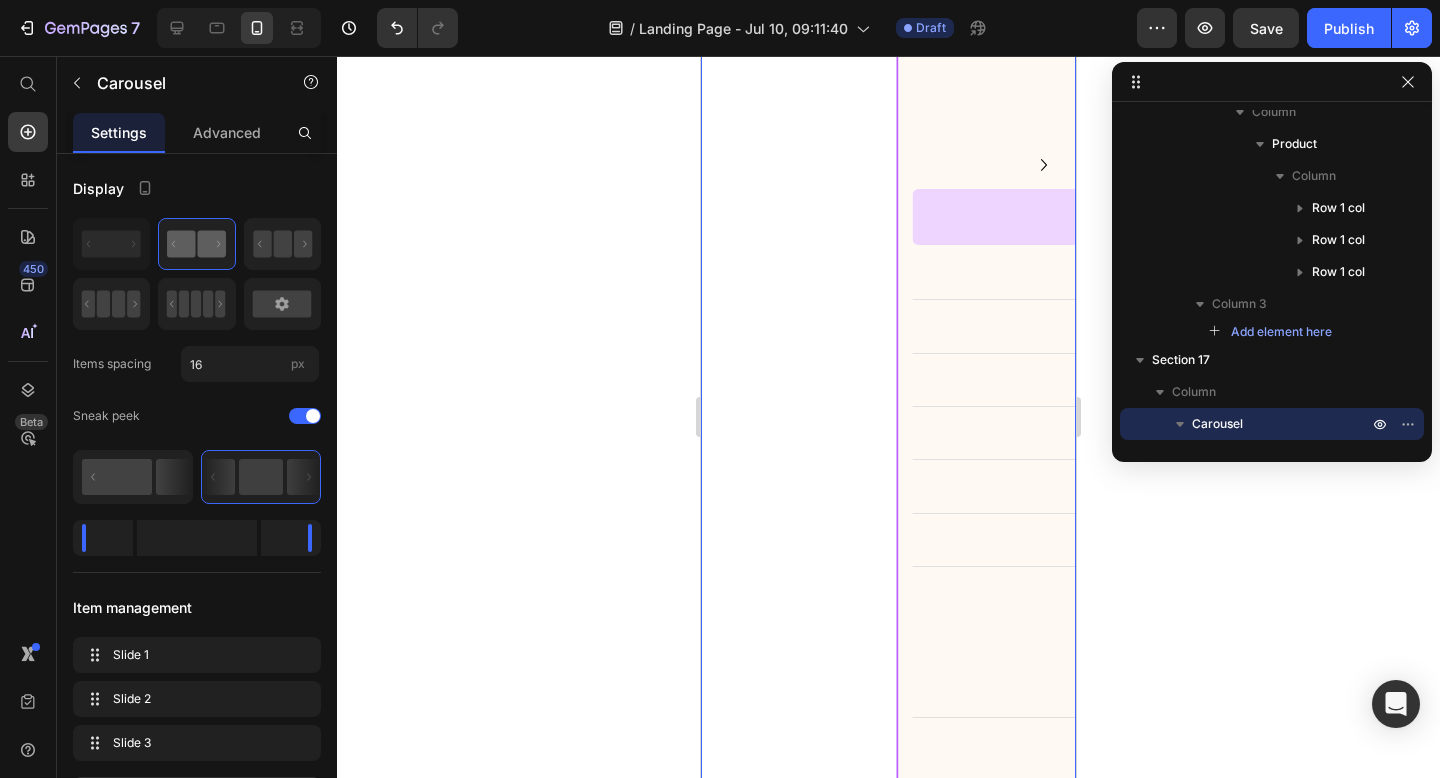 click 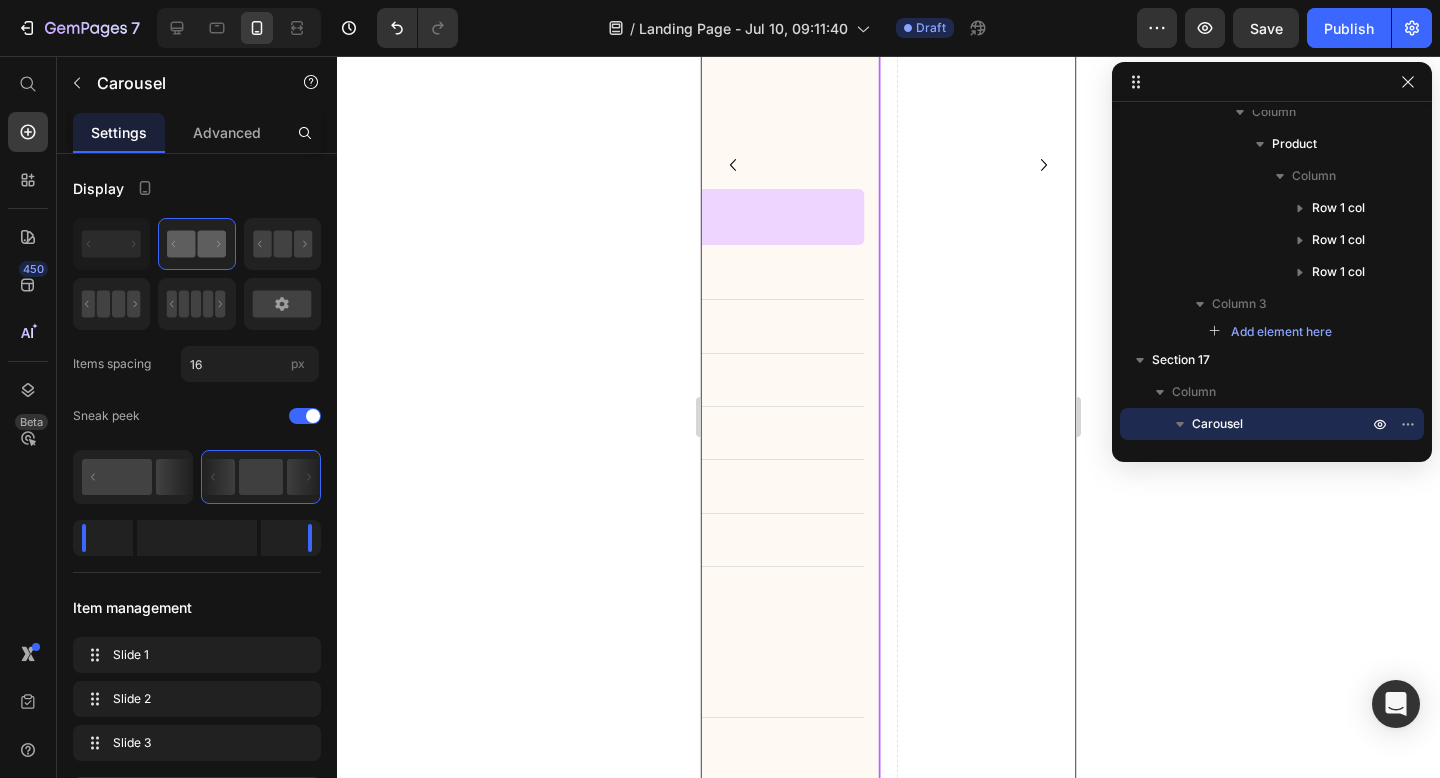 type 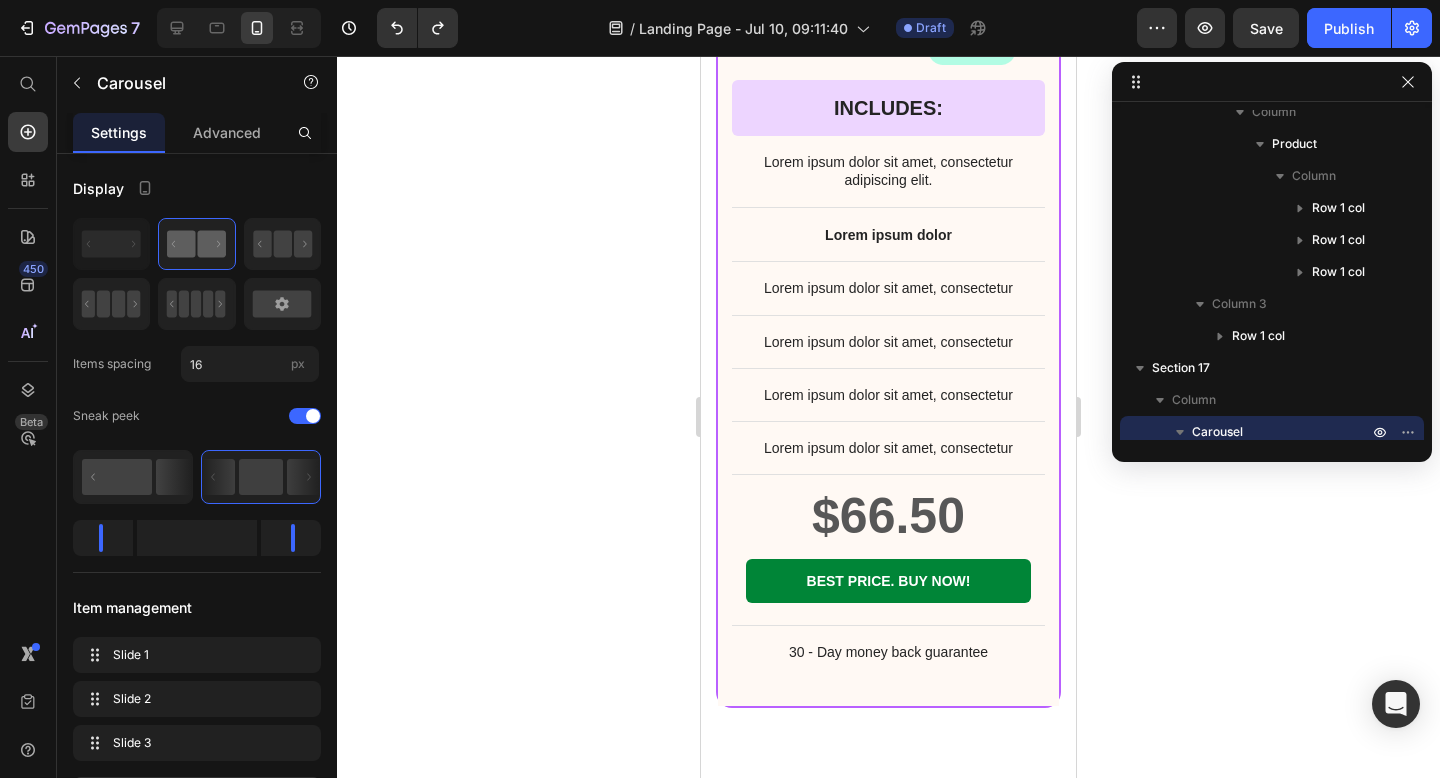 scroll, scrollTop: 24852, scrollLeft: 0, axis: vertical 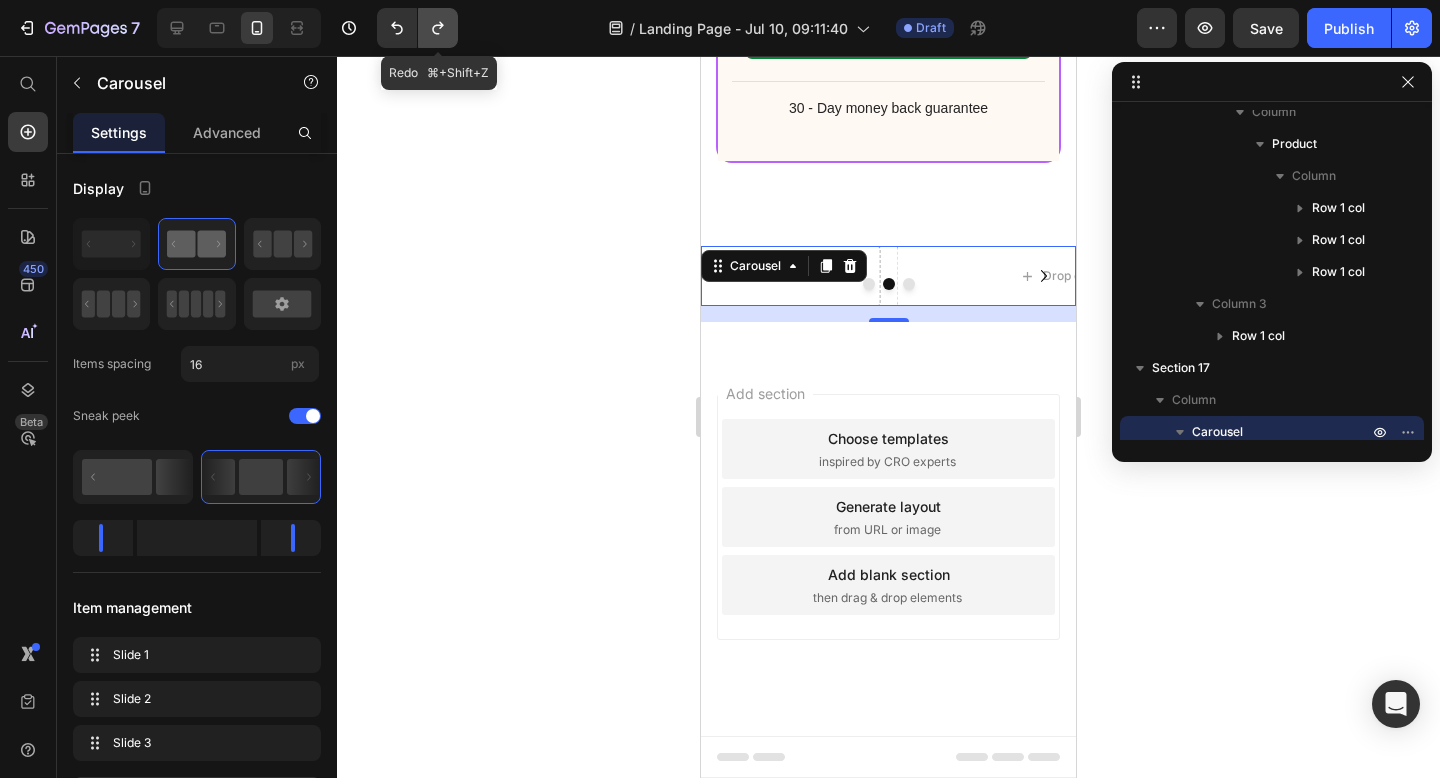 click 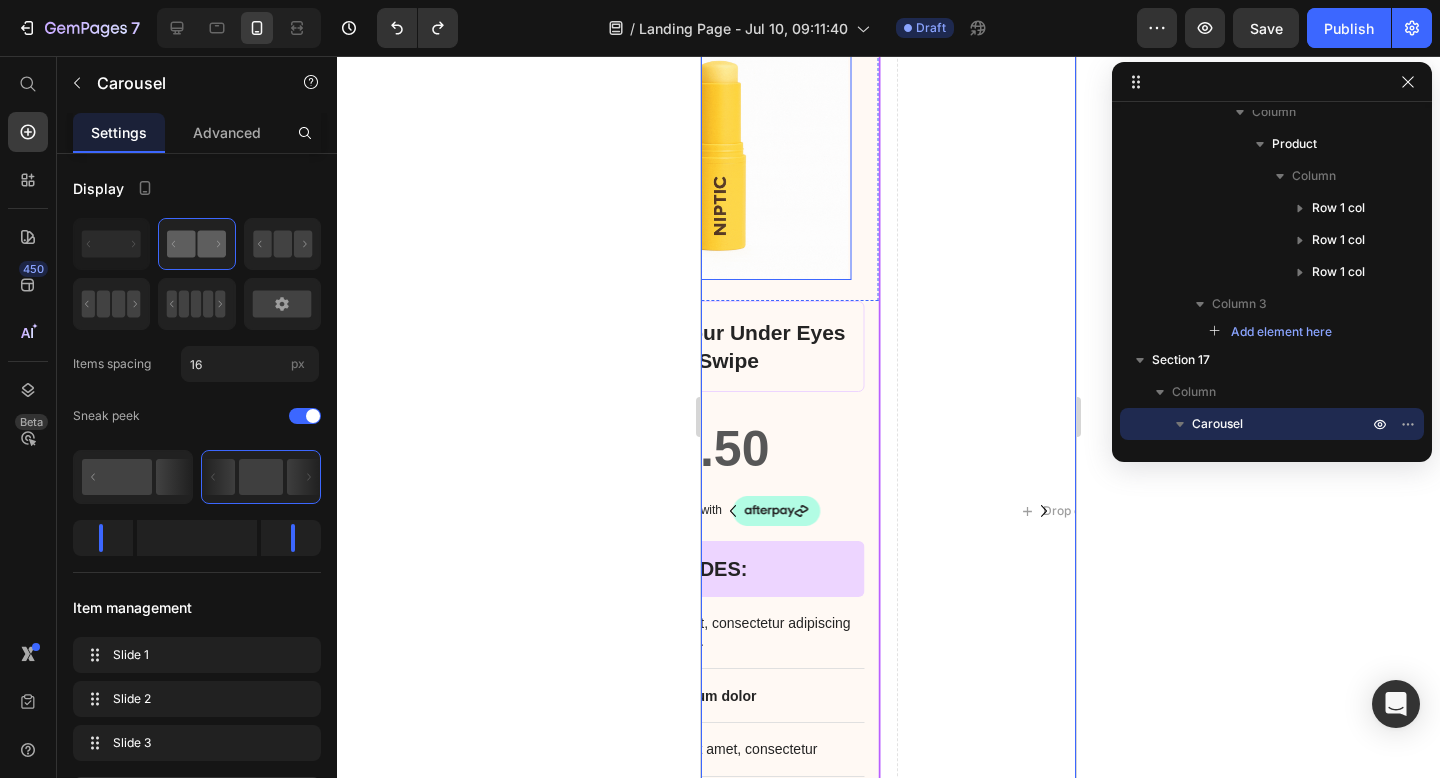 scroll, scrollTop: 24047, scrollLeft: 0, axis: vertical 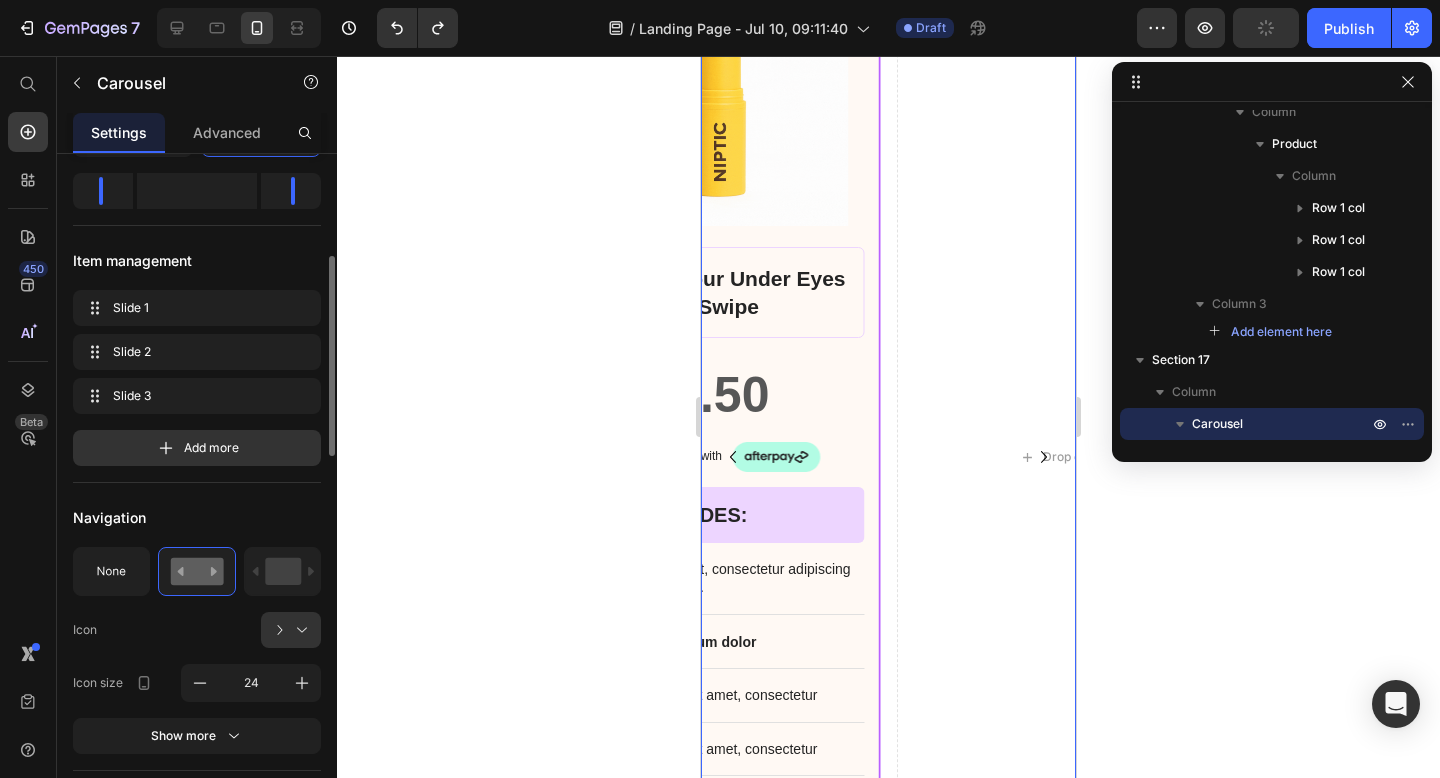 click 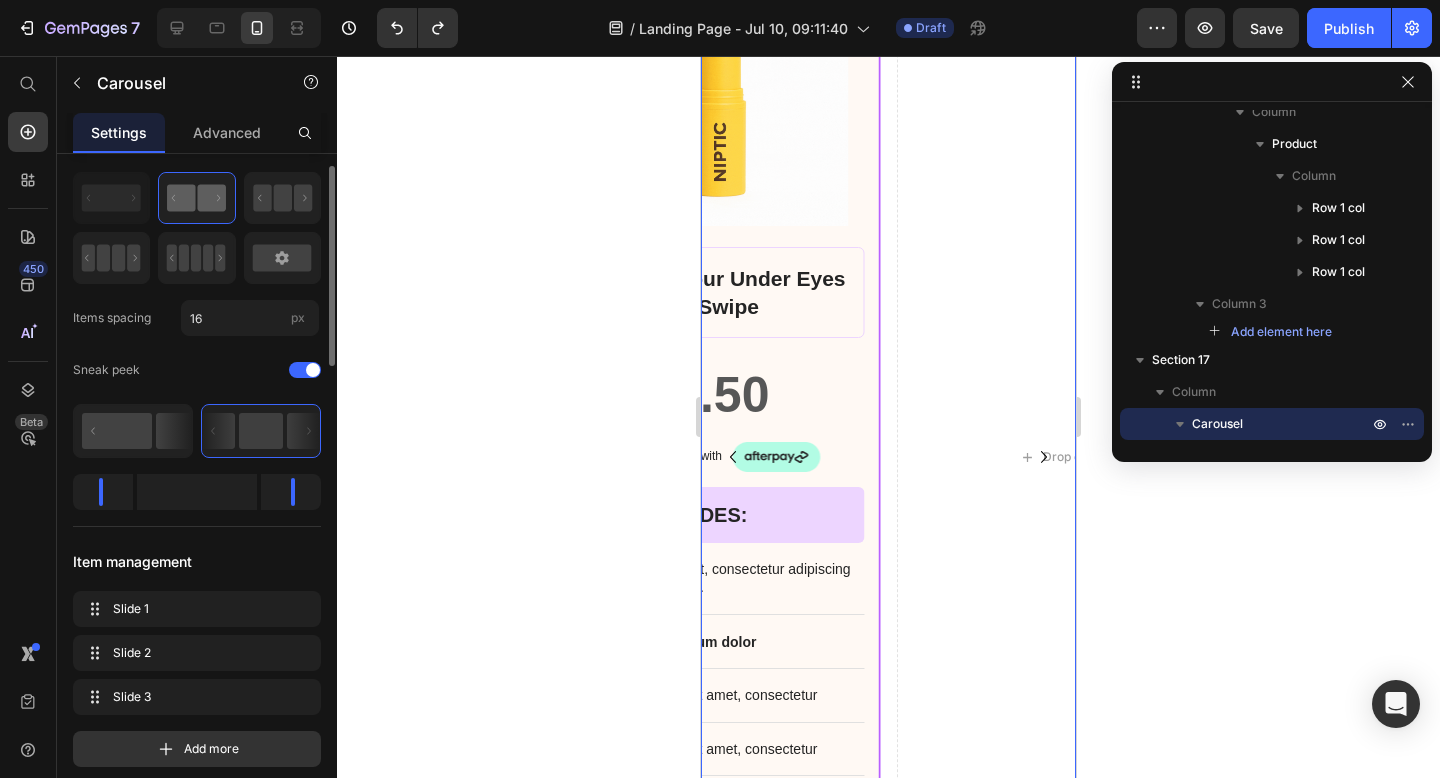 scroll, scrollTop: 45, scrollLeft: 0, axis: vertical 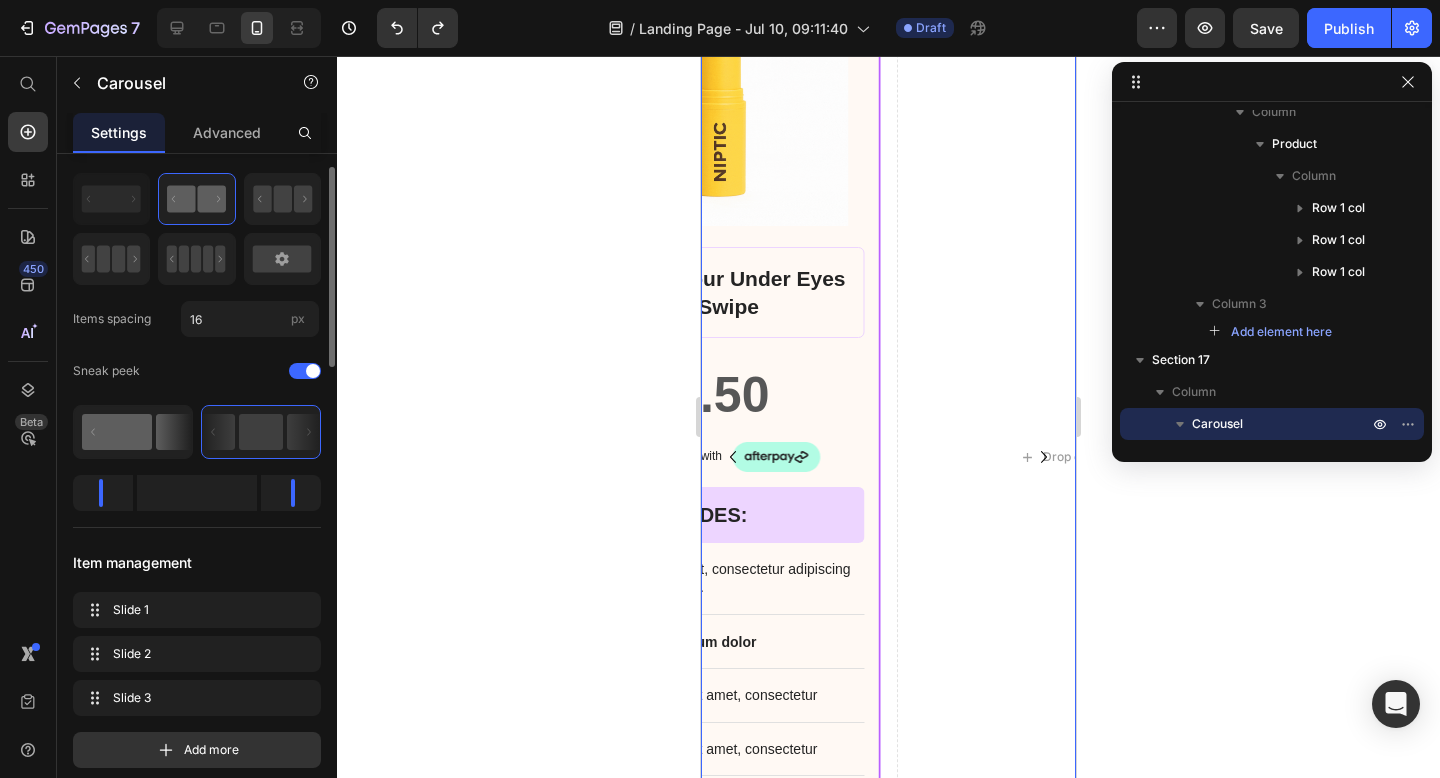 click 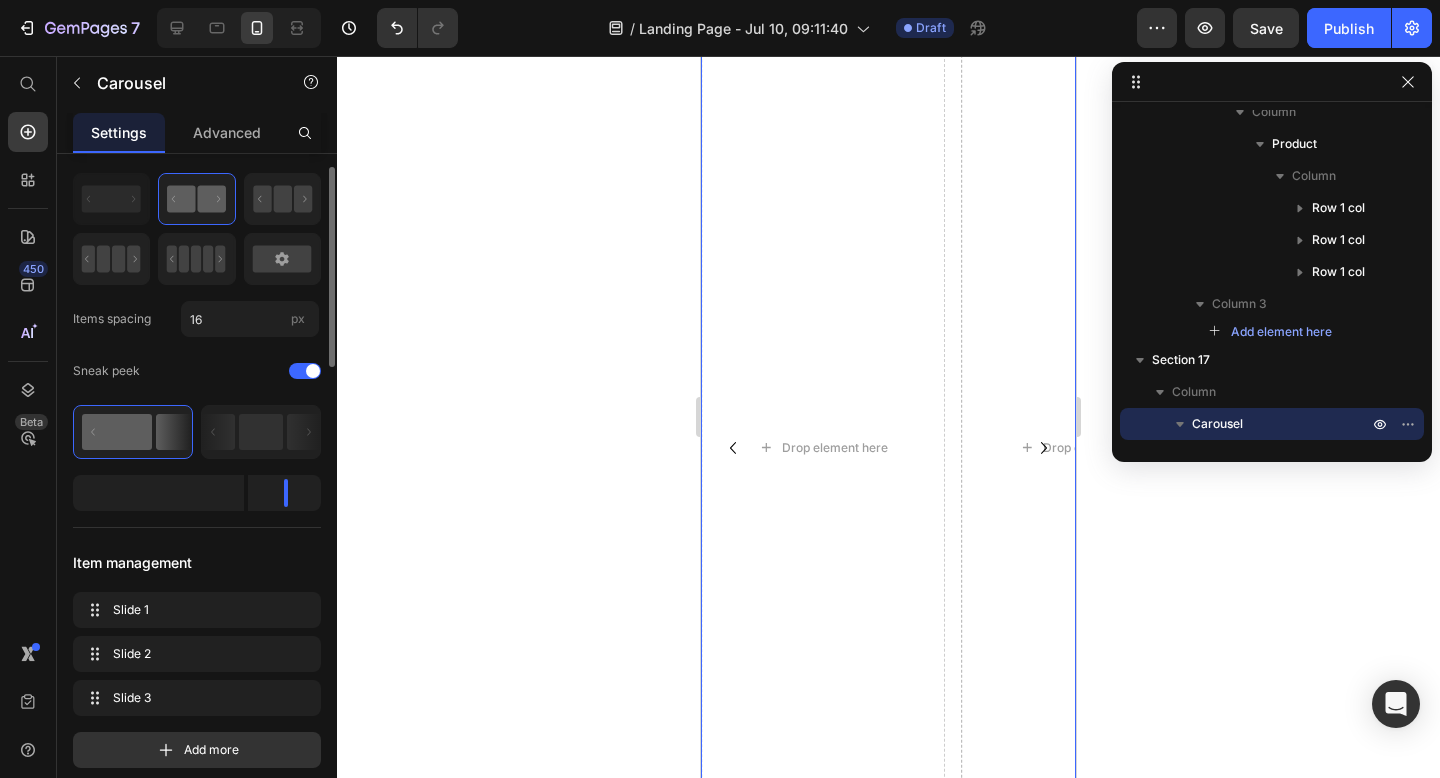scroll, scrollTop: 24038, scrollLeft: 0, axis: vertical 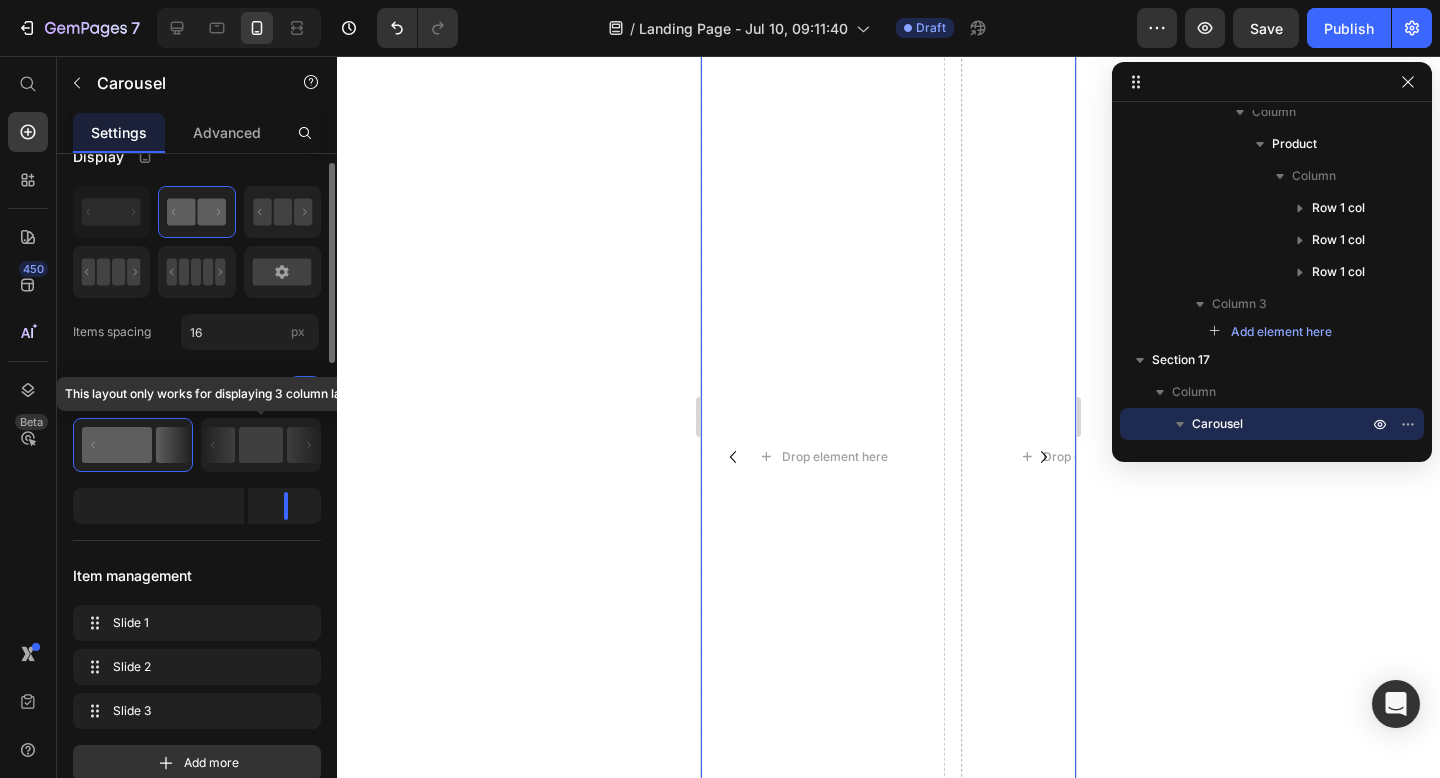 click 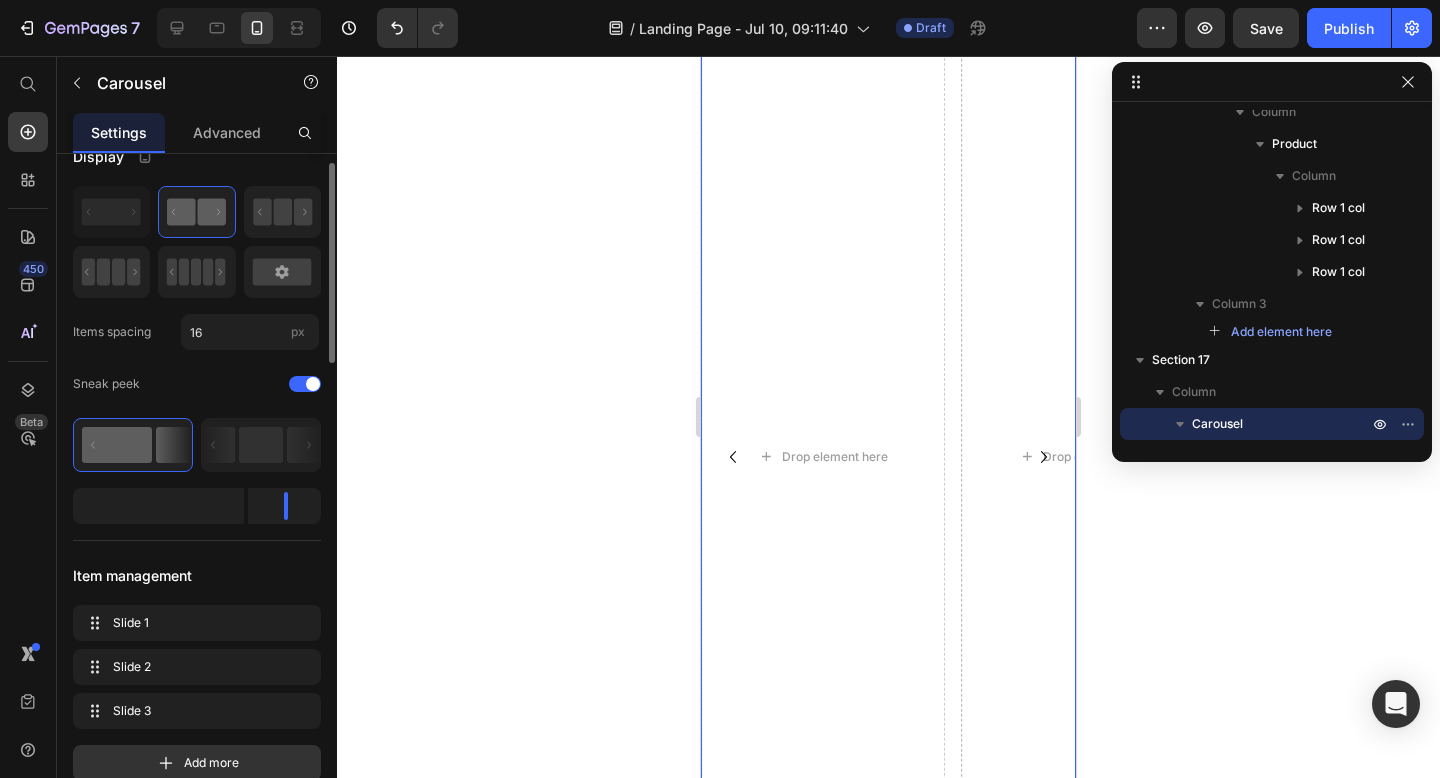 scroll, scrollTop: 0, scrollLeft: 0, axis: both 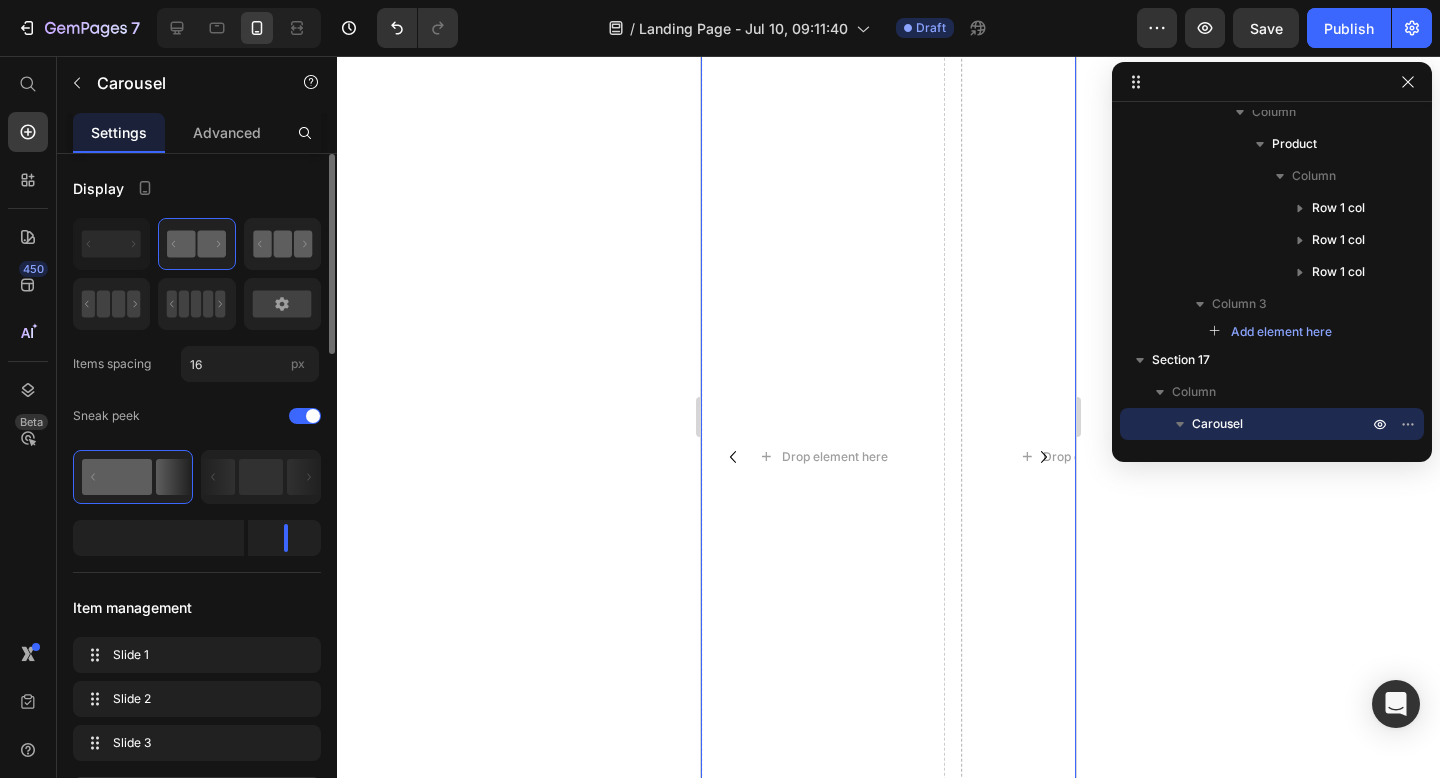click 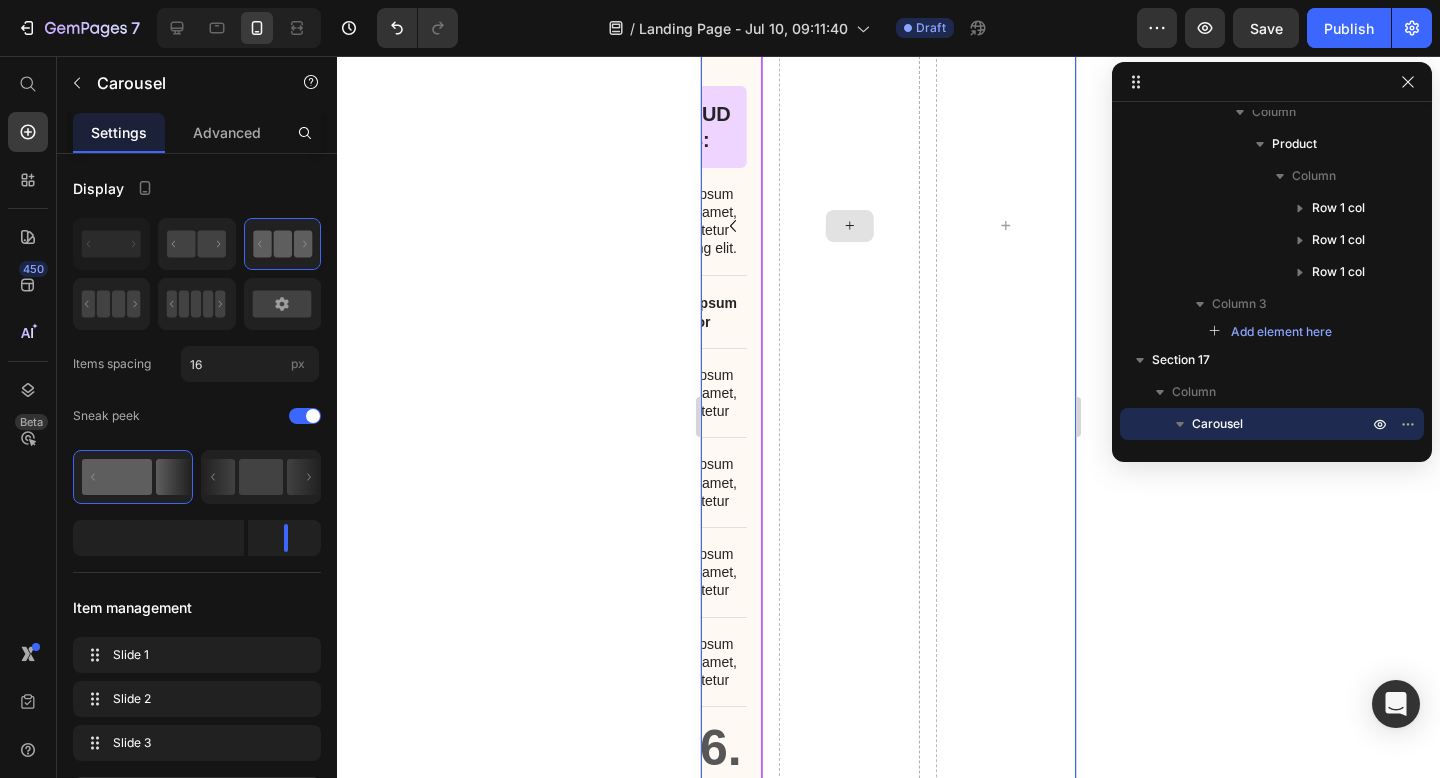 scroll, scrollTop: 24474, scrollLeft: 0, axis: vertical 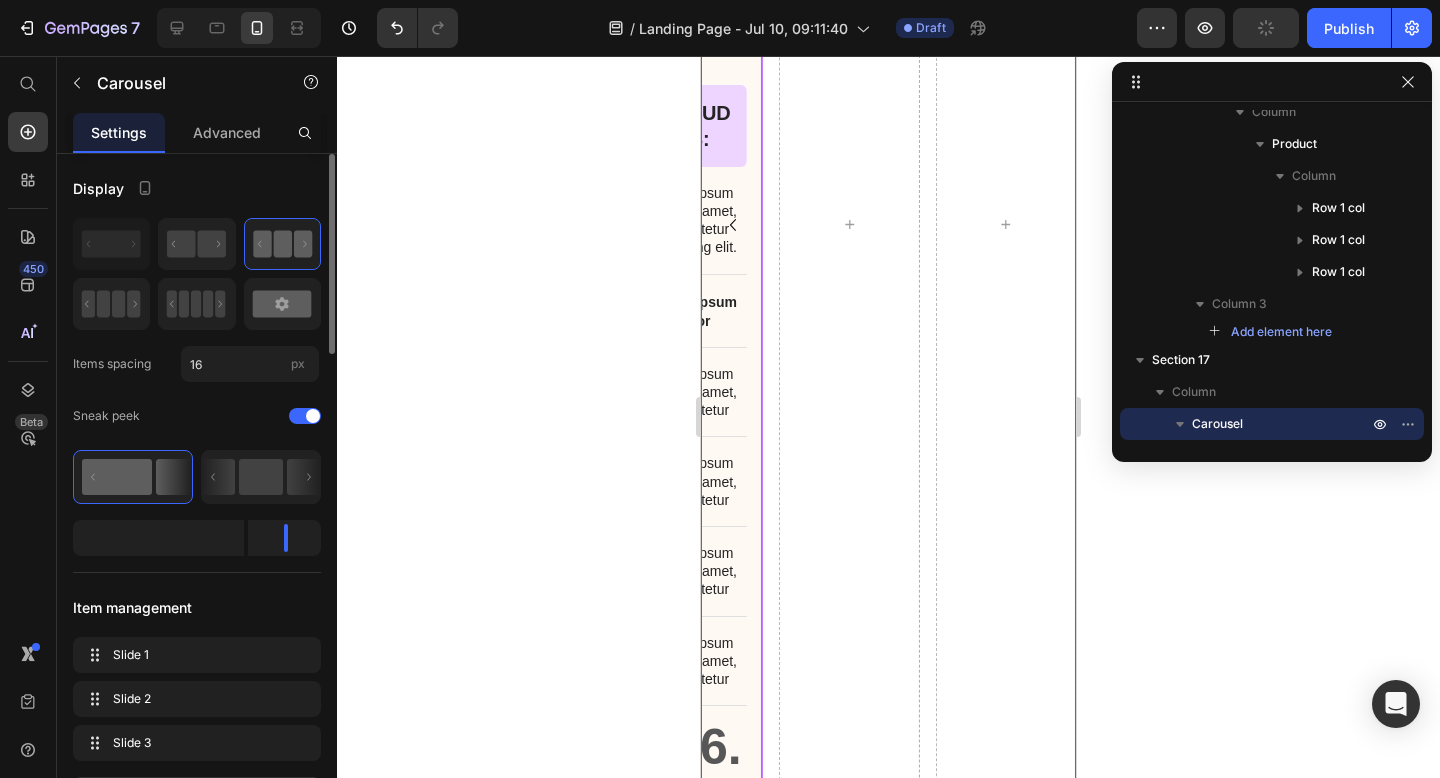 click 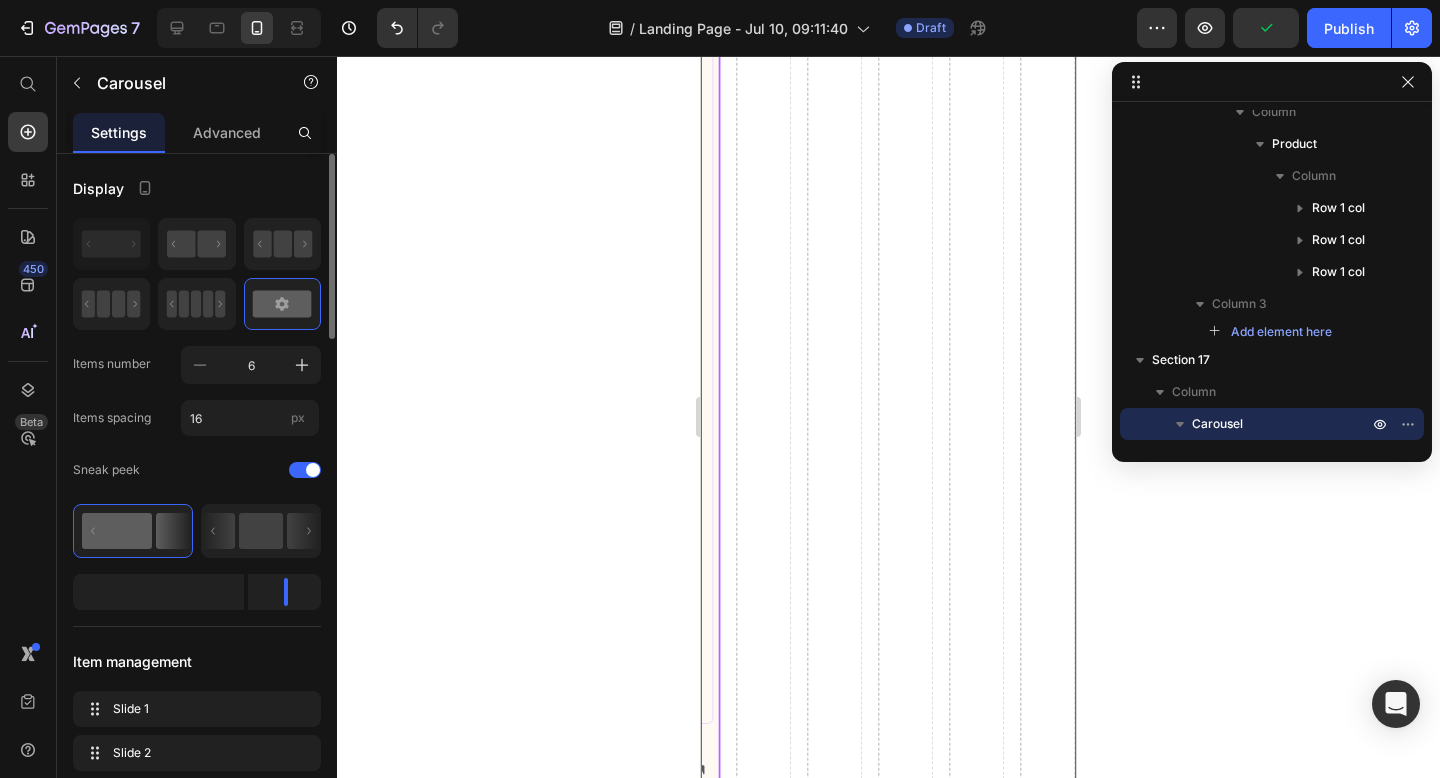 scroll, scrollTop: 26280, scrollLeft: 0, axis: vertical 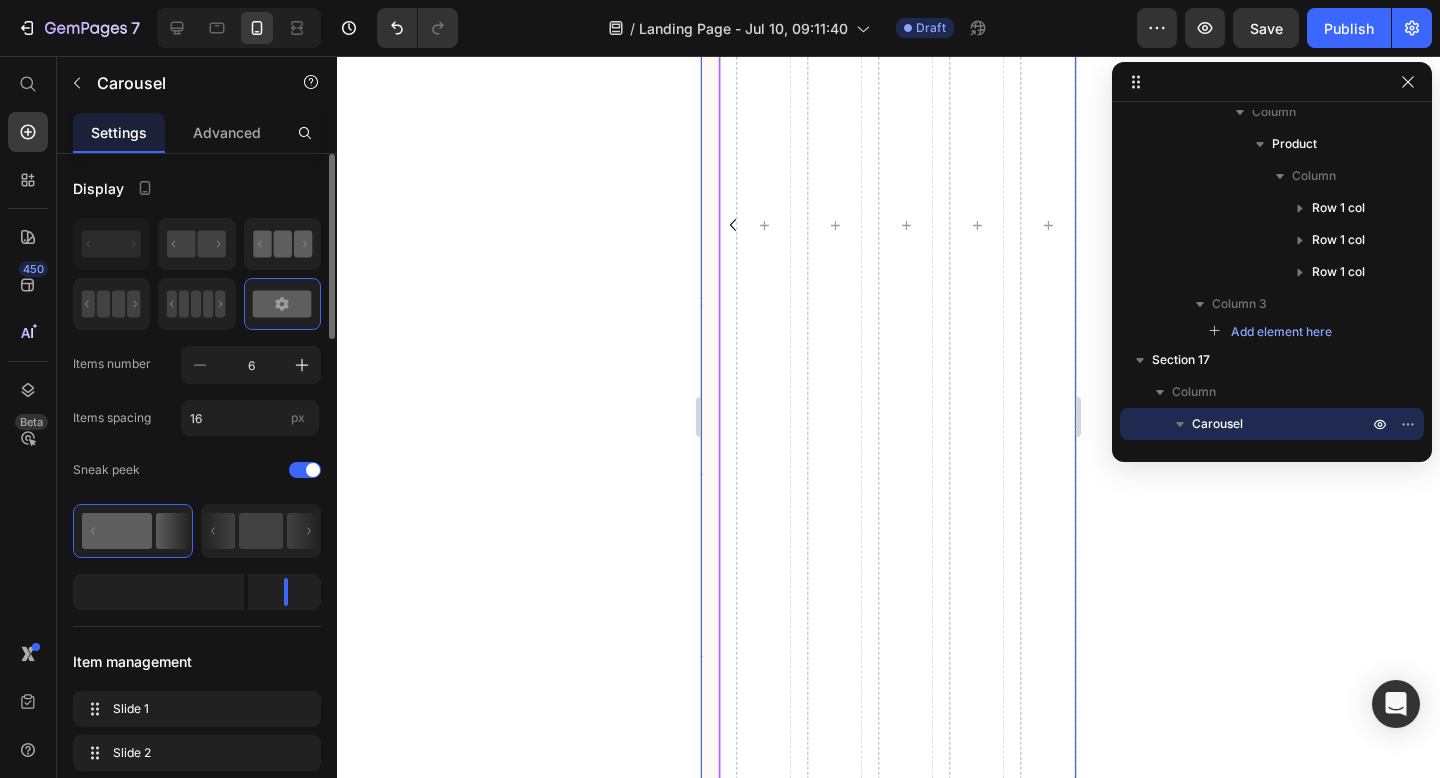 click 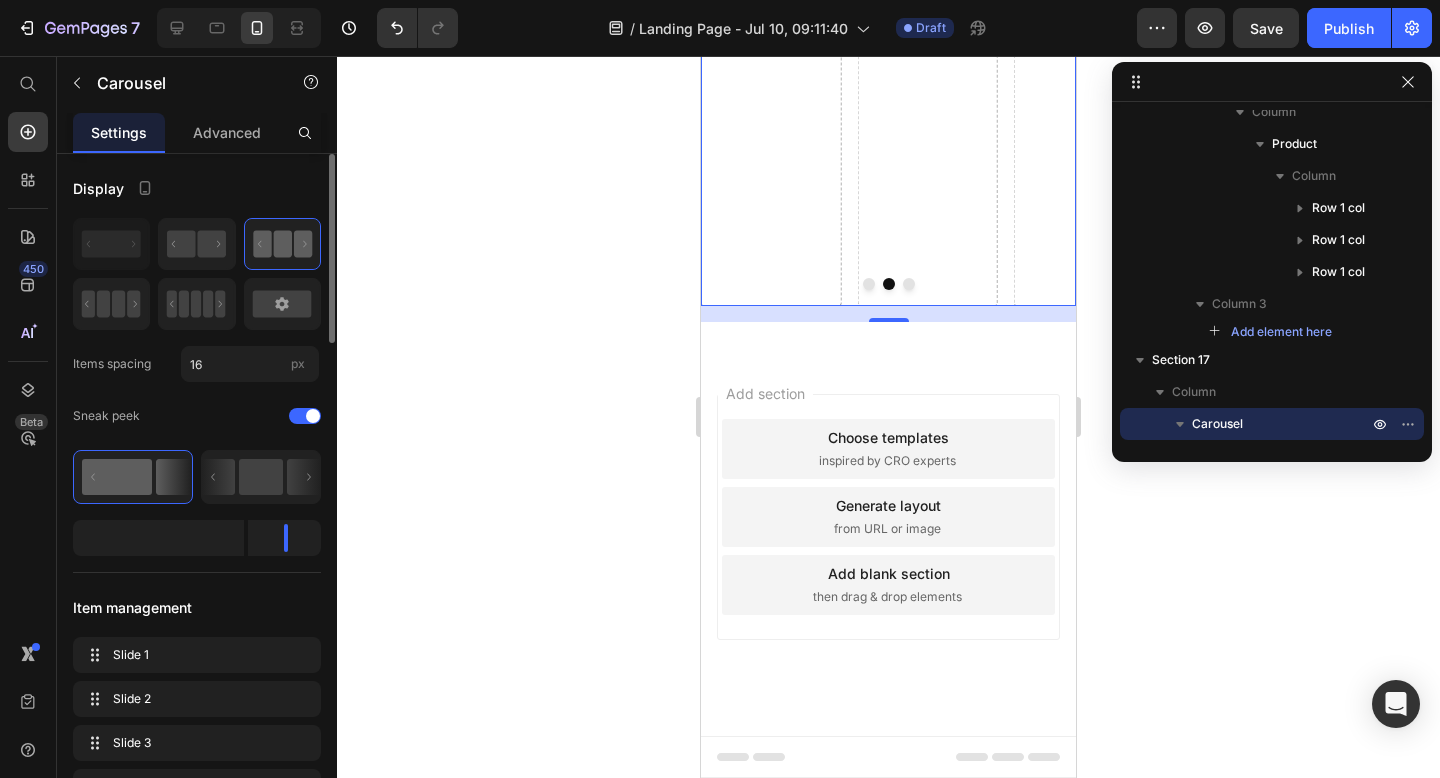 scroll, scrollTop: 24474, scrollLeft: 0, axis: vertical 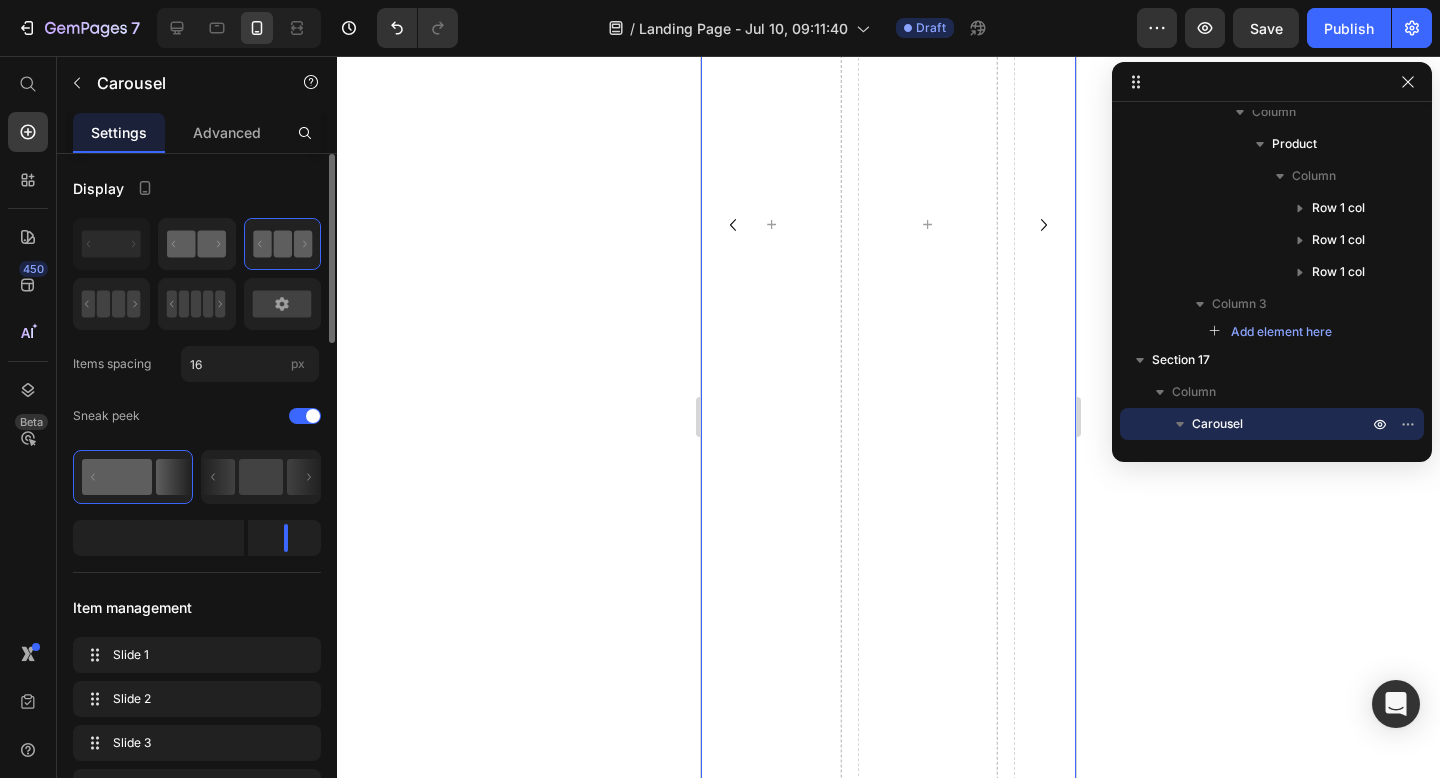 click 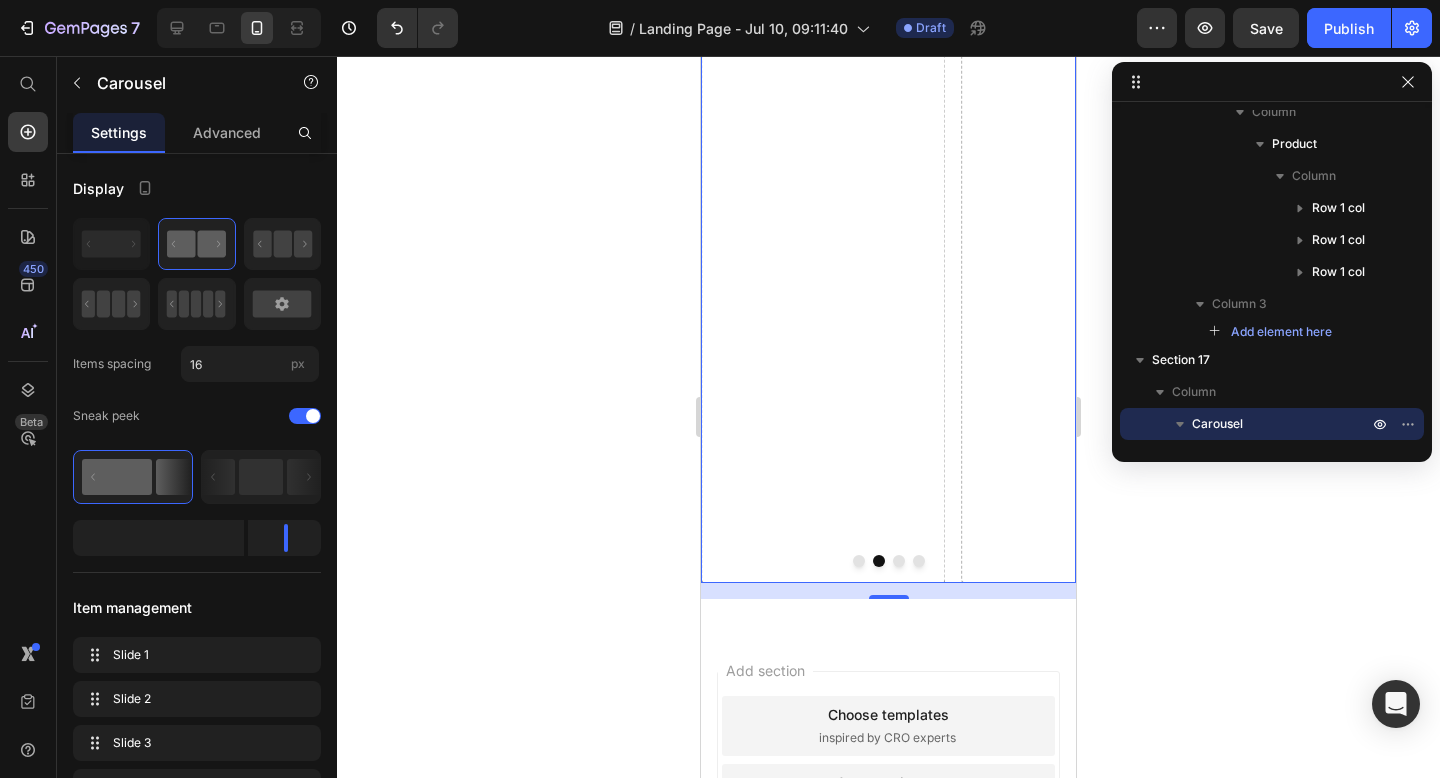 scroll, scrollTop: 24578, scrollLeft: 0, axis: vertical 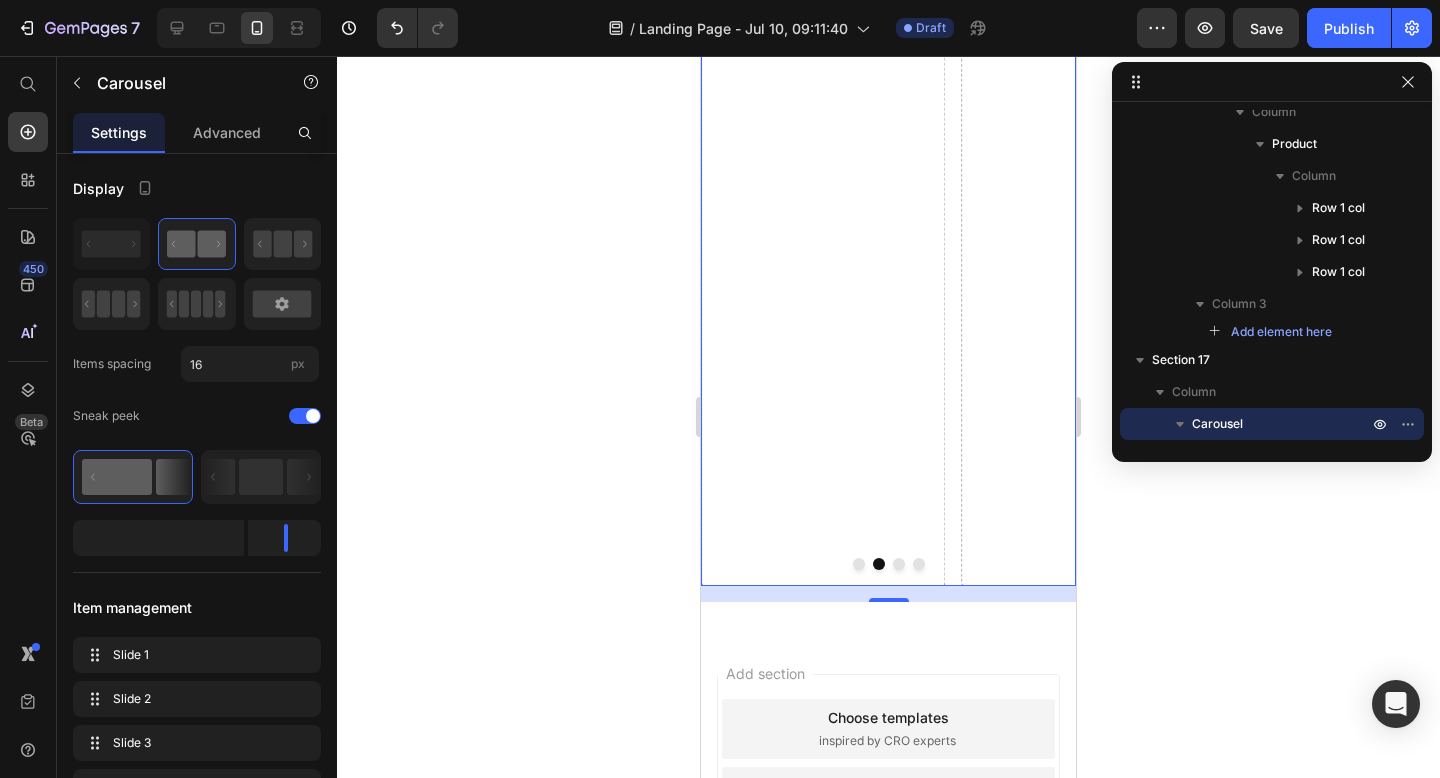 click at bounding box center (859, 564) 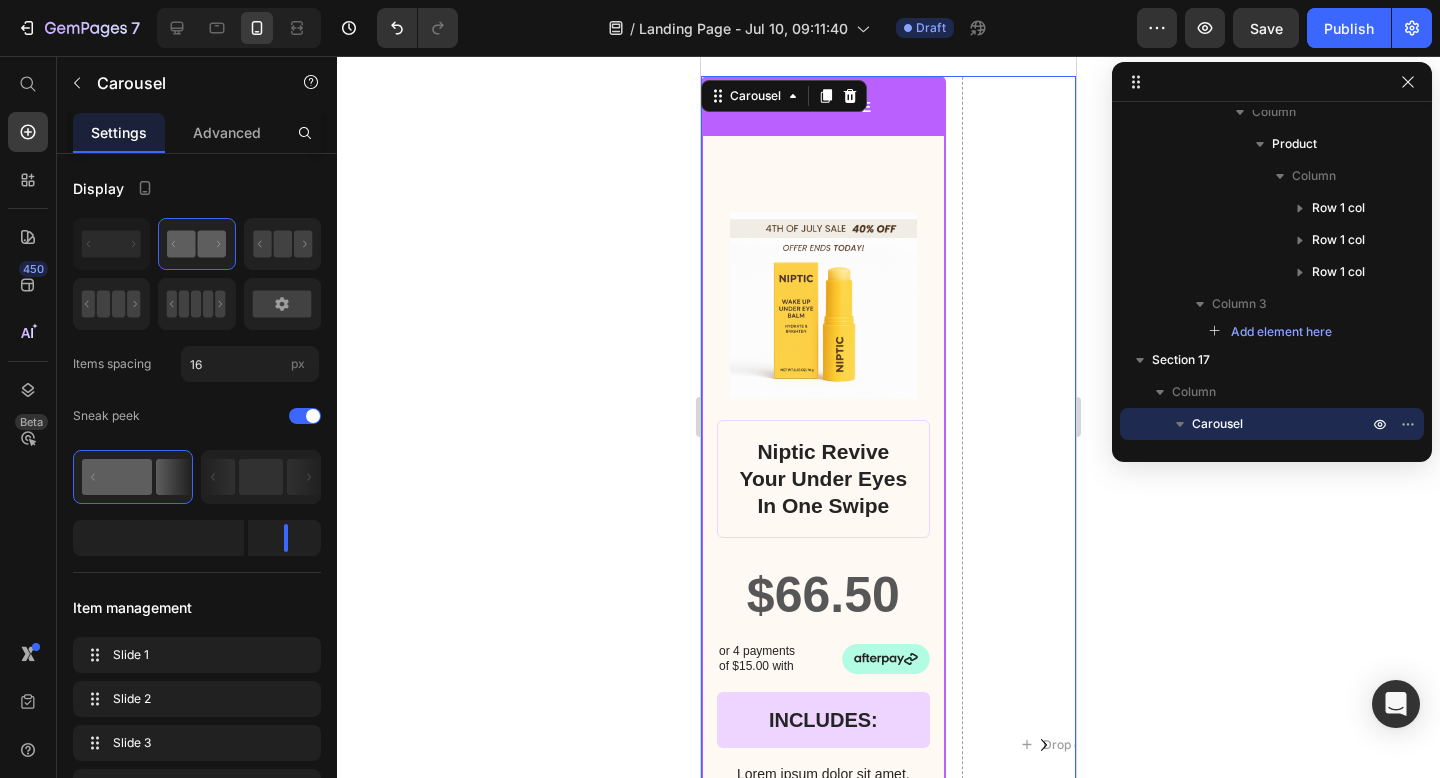 scroll, scrollTop: 23752, scrollLeft: 0, axis: vertical 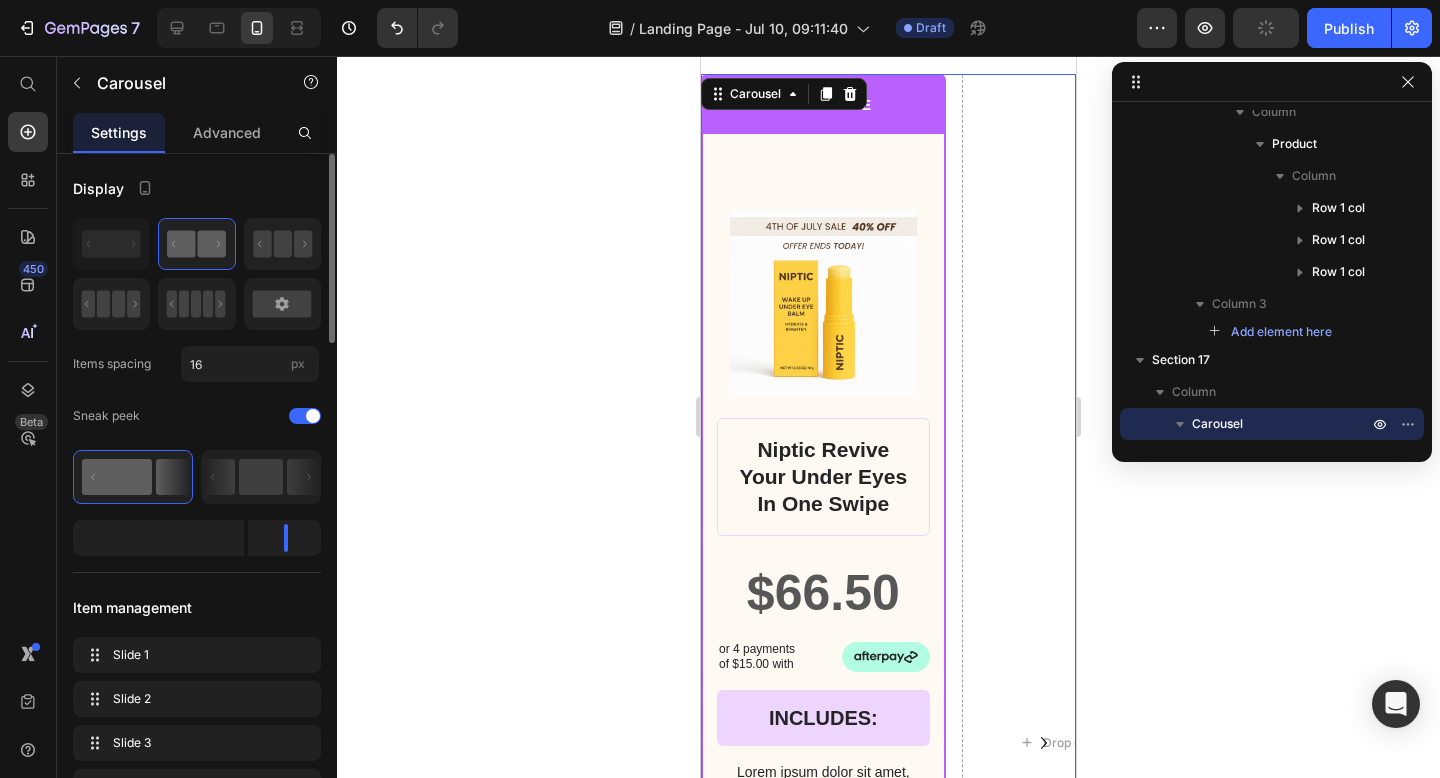 click 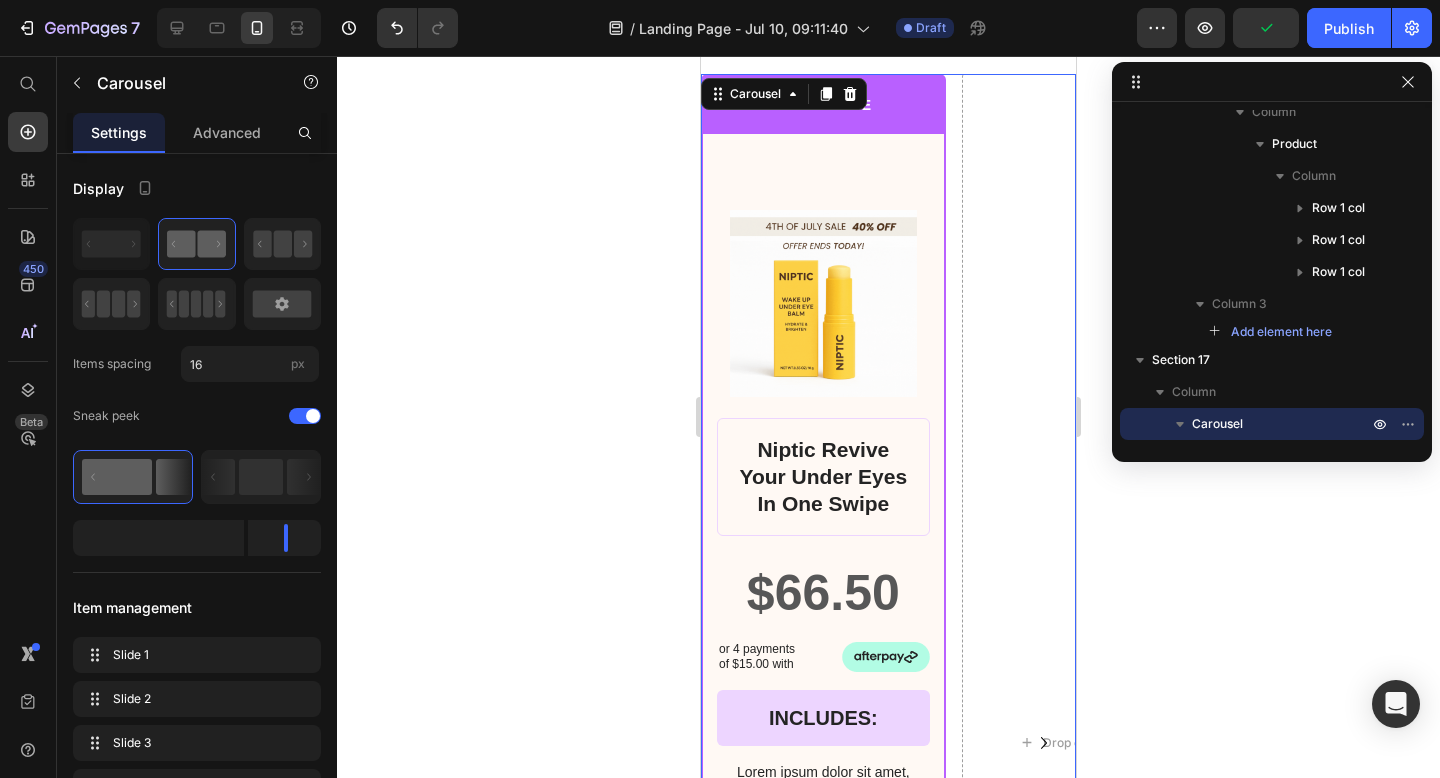click 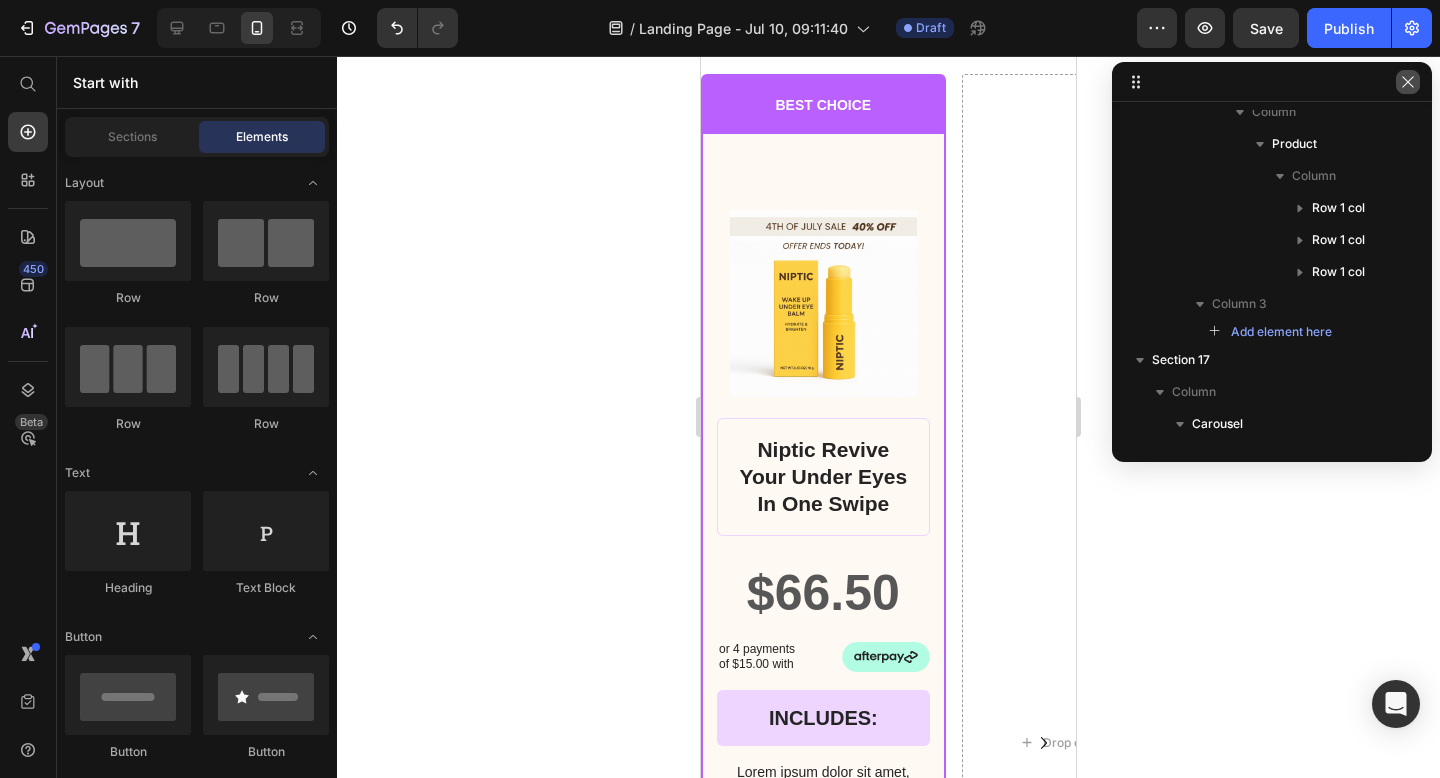 click 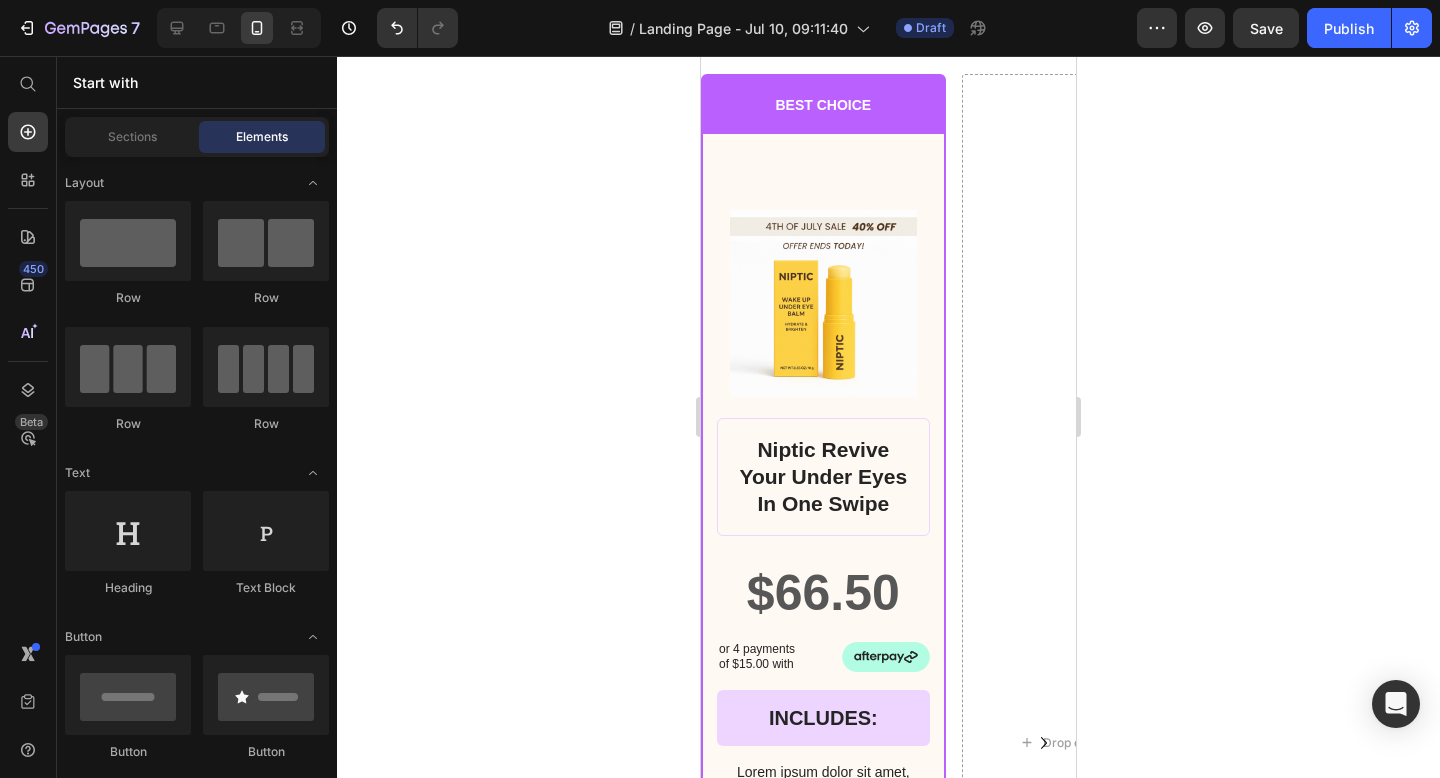 click 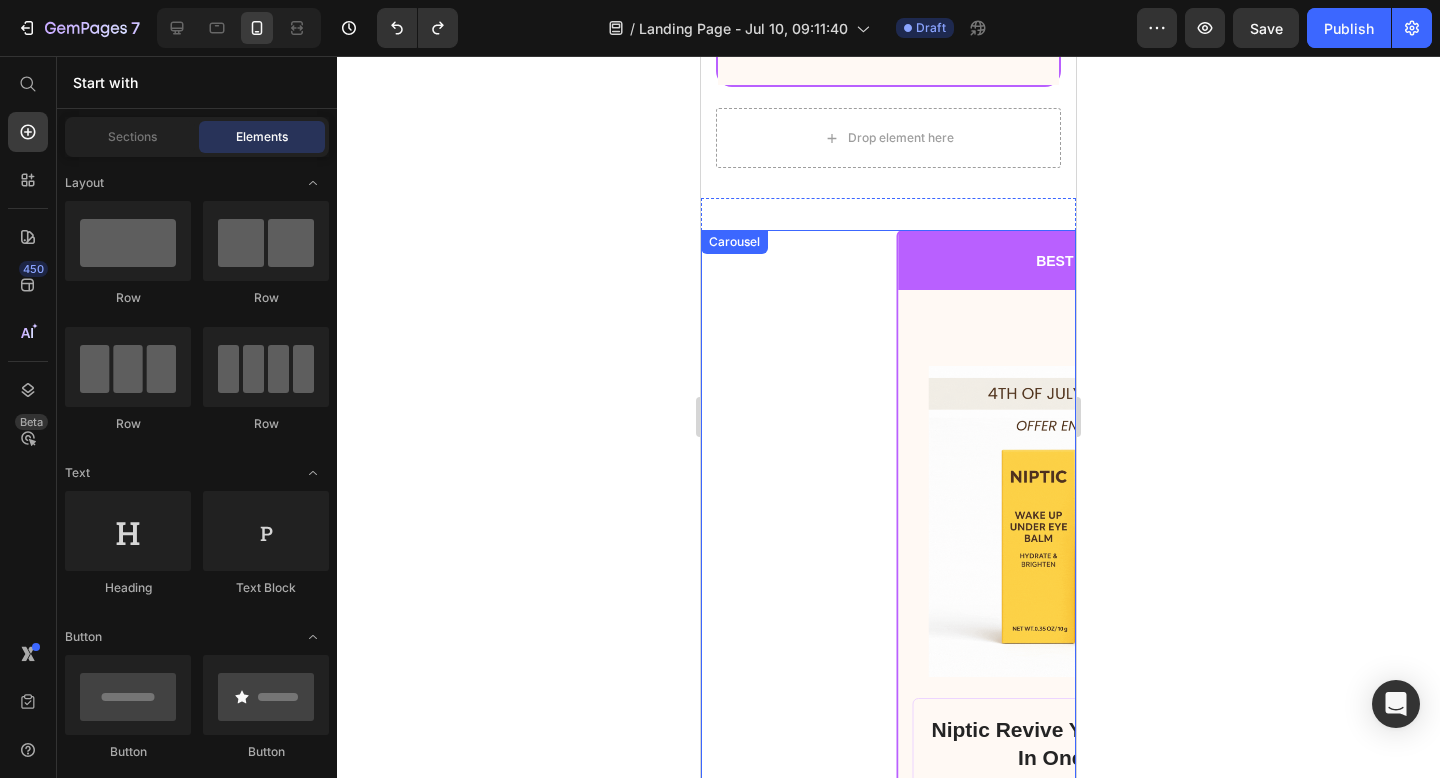 scroll, scrollTop: 23692, scrollLeft: 0, axis: vertical 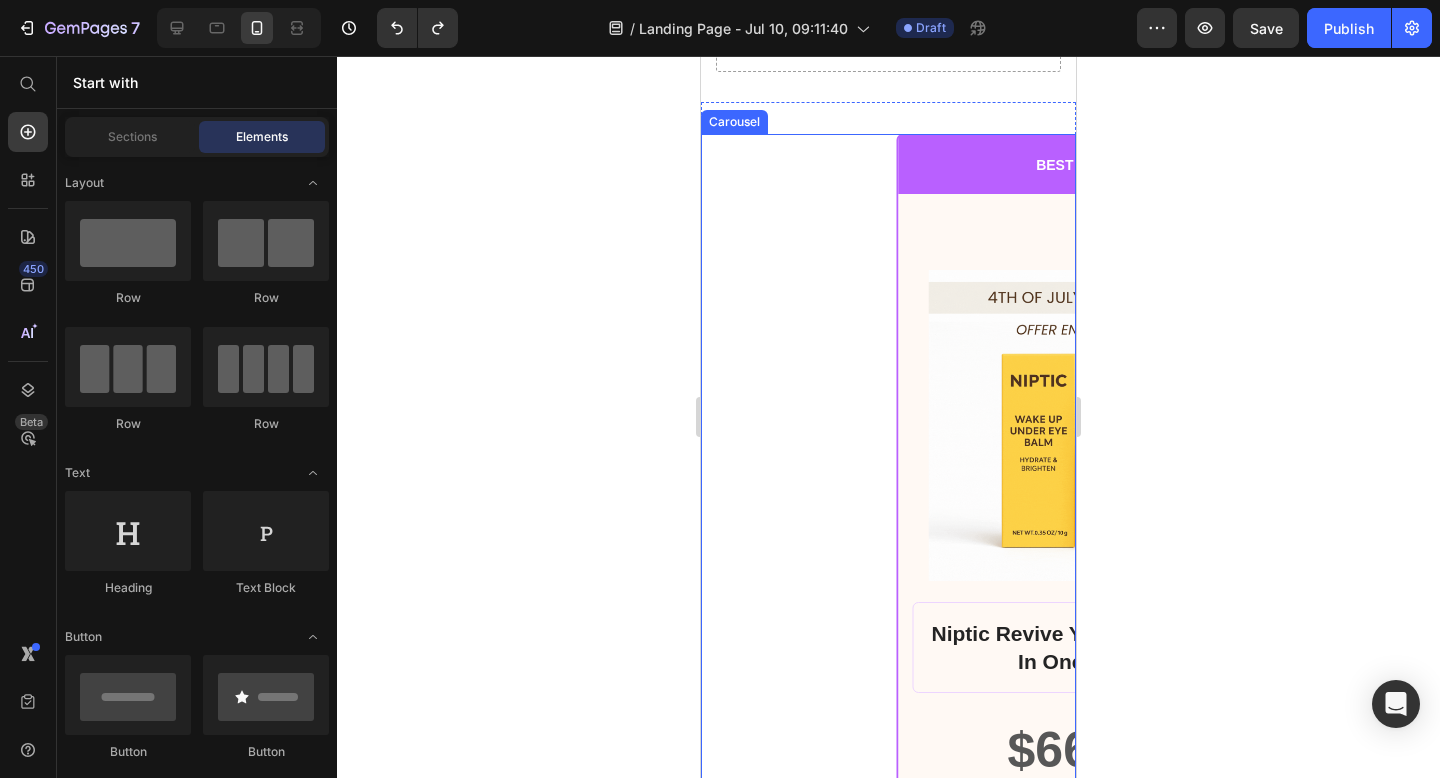 click on "BEST CHOICE Text Block Row Product Images Row Niptic Revive Your Under Eyes In One Swipe Product Title $66.50 Product Price Row or 4 payments of $15.00 with Text Block Image Row INCLUDES: Text Block Row Row Lorem ipsum dolor sit amet, consectetur adipiscing elit. Text Block Lorem ipsum dolor Text Block Lorem ipsum dolor sit amet, consectetur Text Block Row Lorem ipsum dolor sit amet, consectetur Text Block Row Lorem ipsum dolor sit amet, consectetur Text Block Row Lorem ipsum dolor sit amet, consectetur Text Block Row $66.50 Product Price BEST PRICE. BUY NOW! Add to Cart Row 30 - Day money back guarantee Text Block Row Product Row
Drop element here
Drop element here
Drop element here
Drop element here
Drop element here" at bounding box center (888, 812) 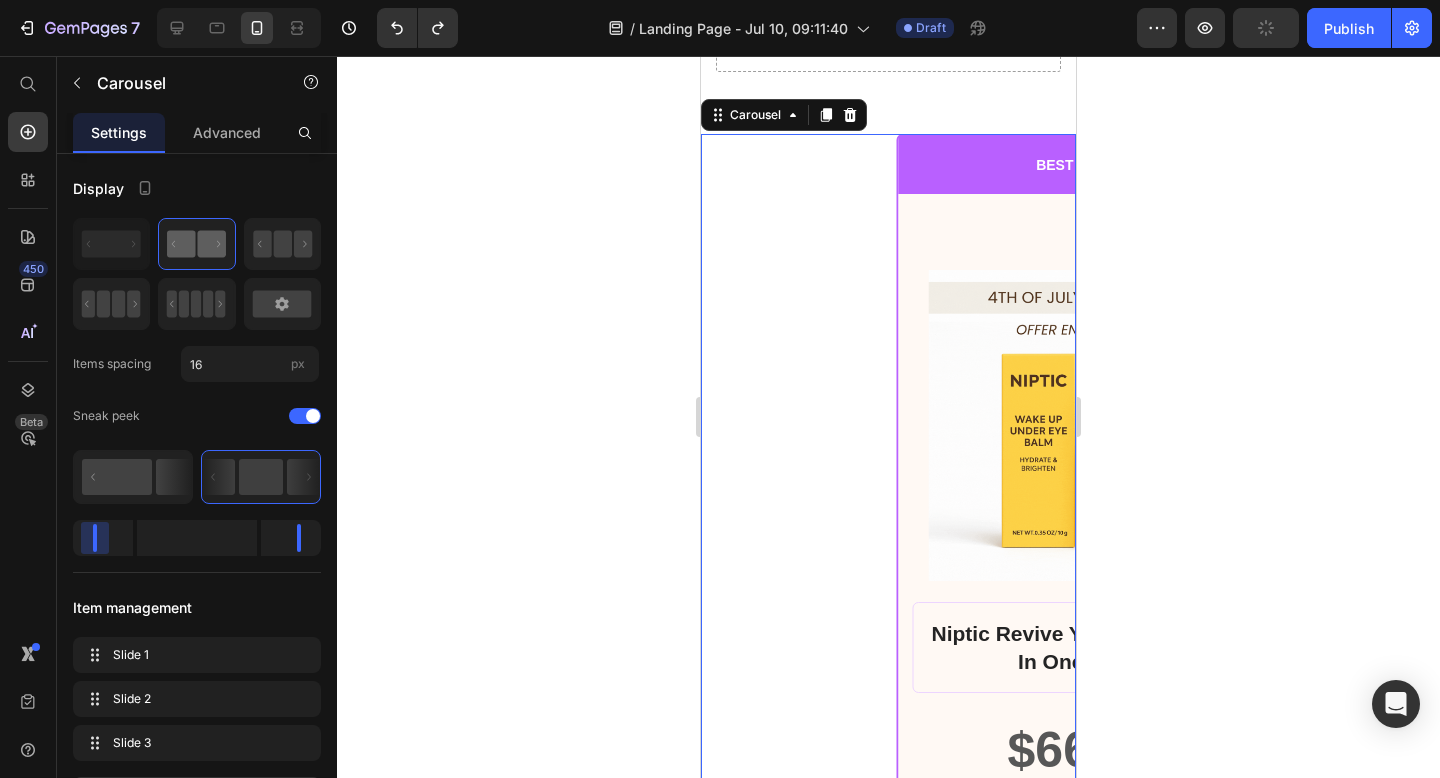 drag, startPoint x: 110, startPoint y: 532, endPoint x: 90, endPoint y: 531, distance: 20.024984 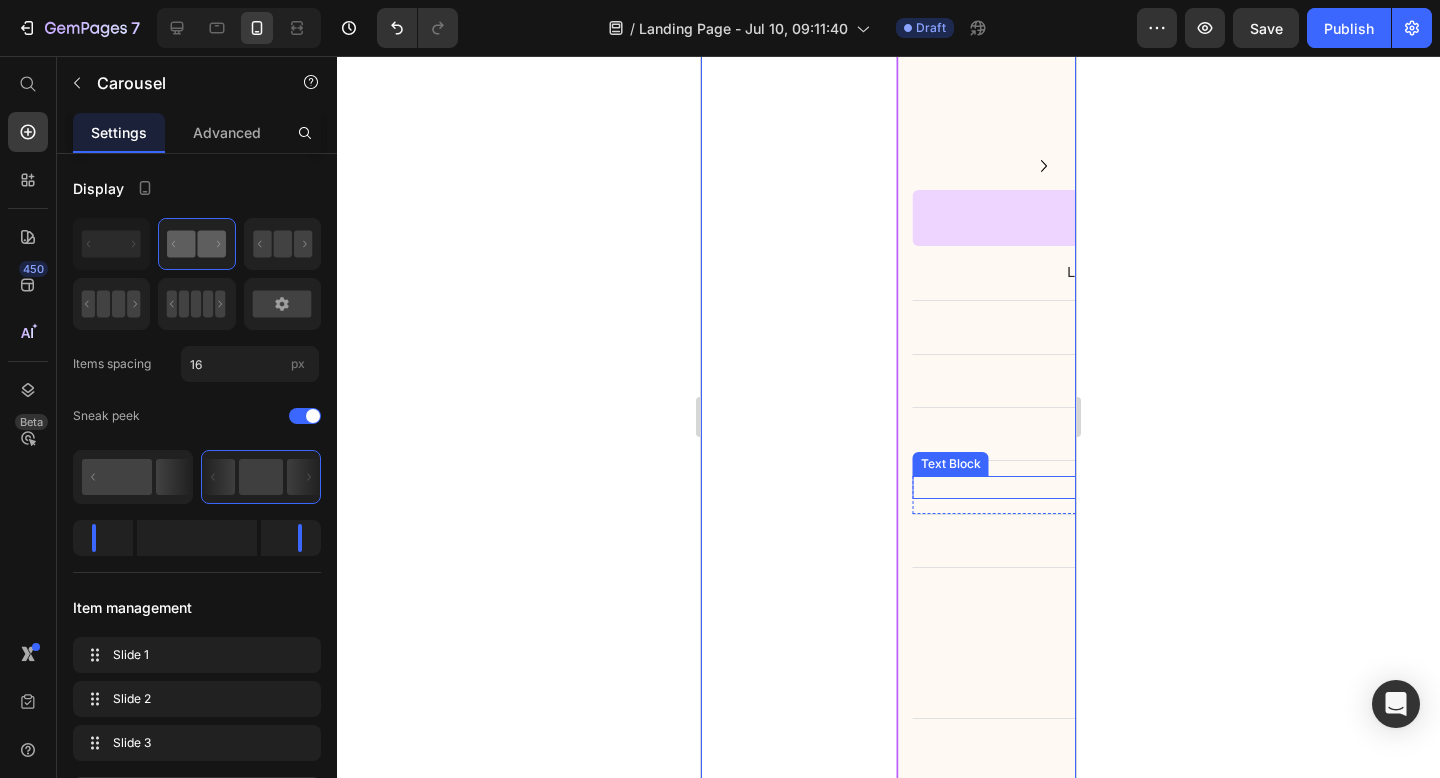 scroll, scrollTop: 24330, scrollLeft: 0, axis: vertical 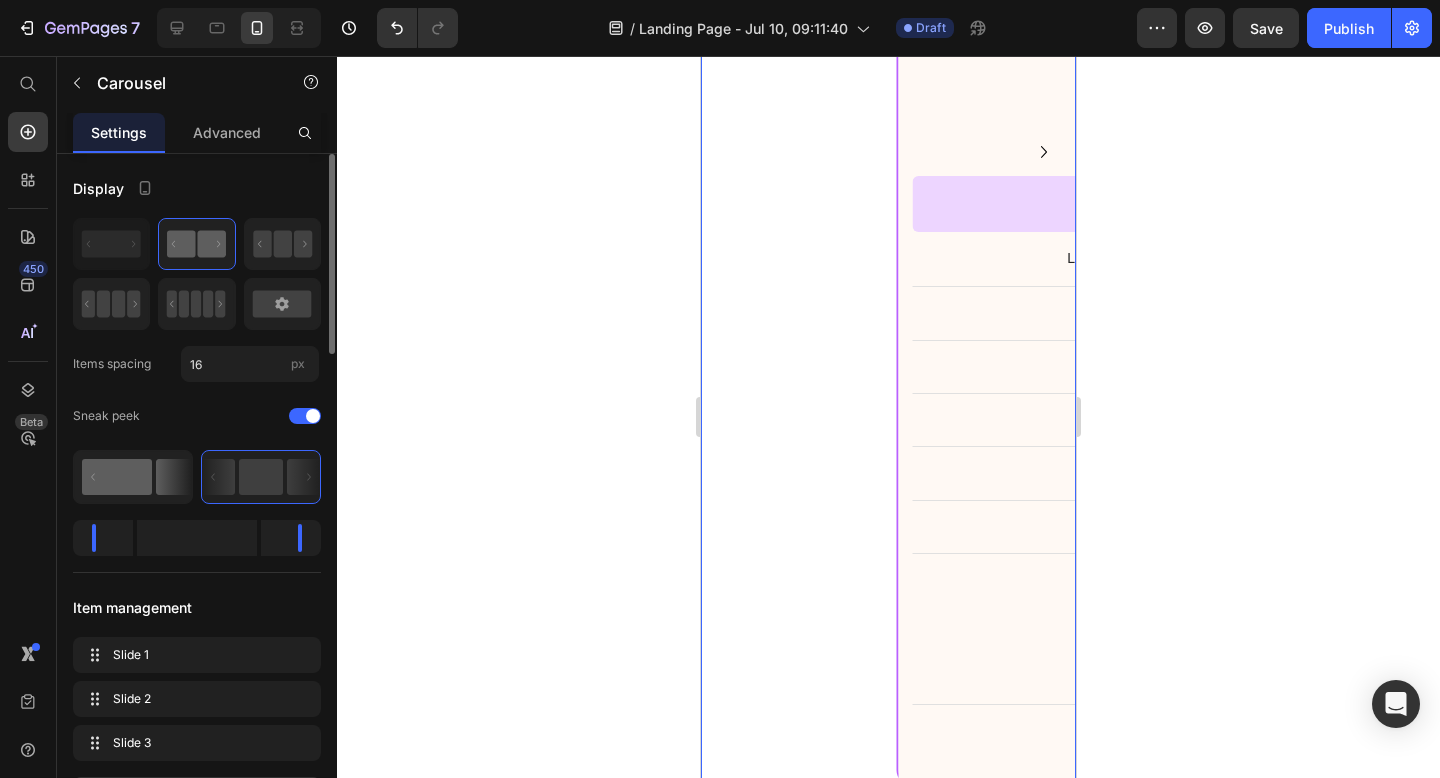 click 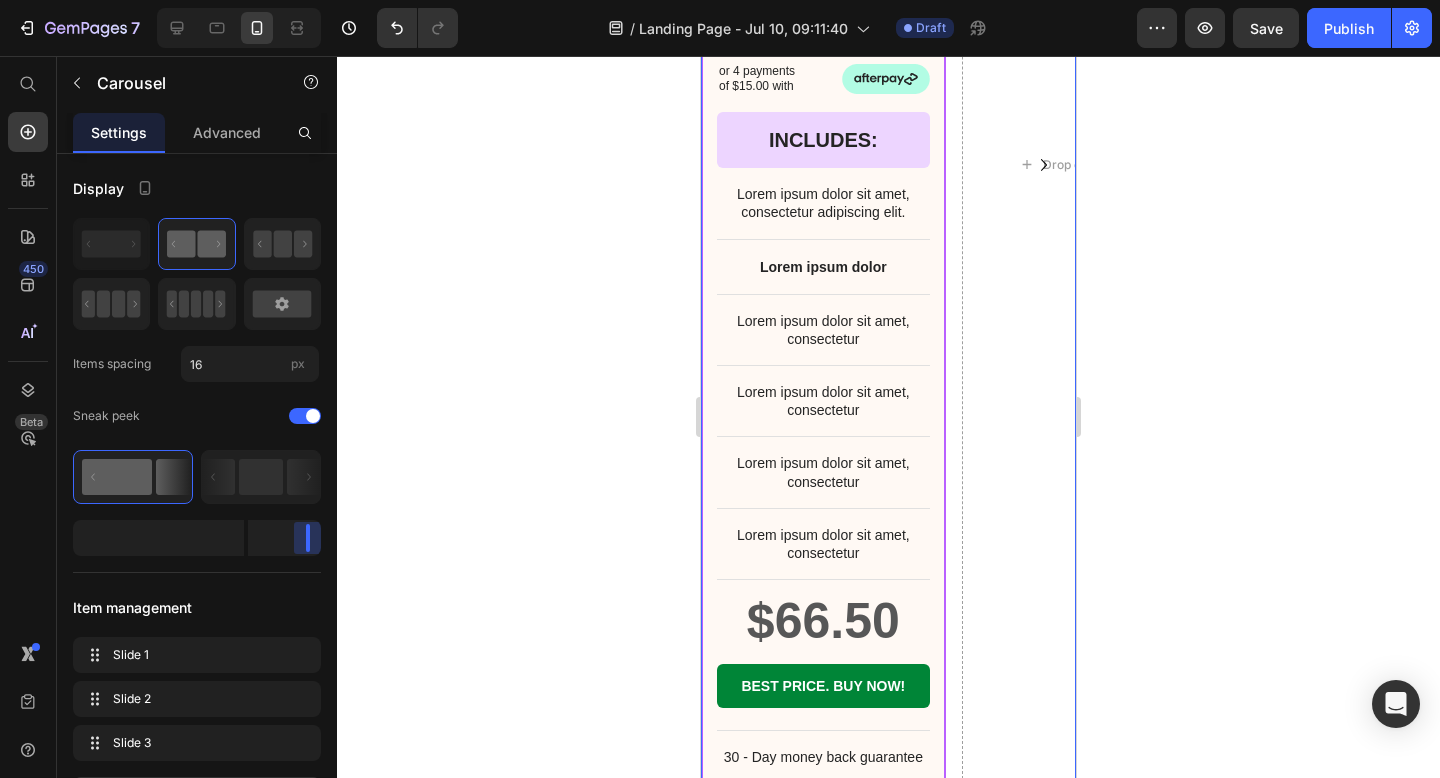 drag, startPoint x: 278, startPoint y: 537, endPoint x: 370, endPoint y: 538, distance: 92.00543 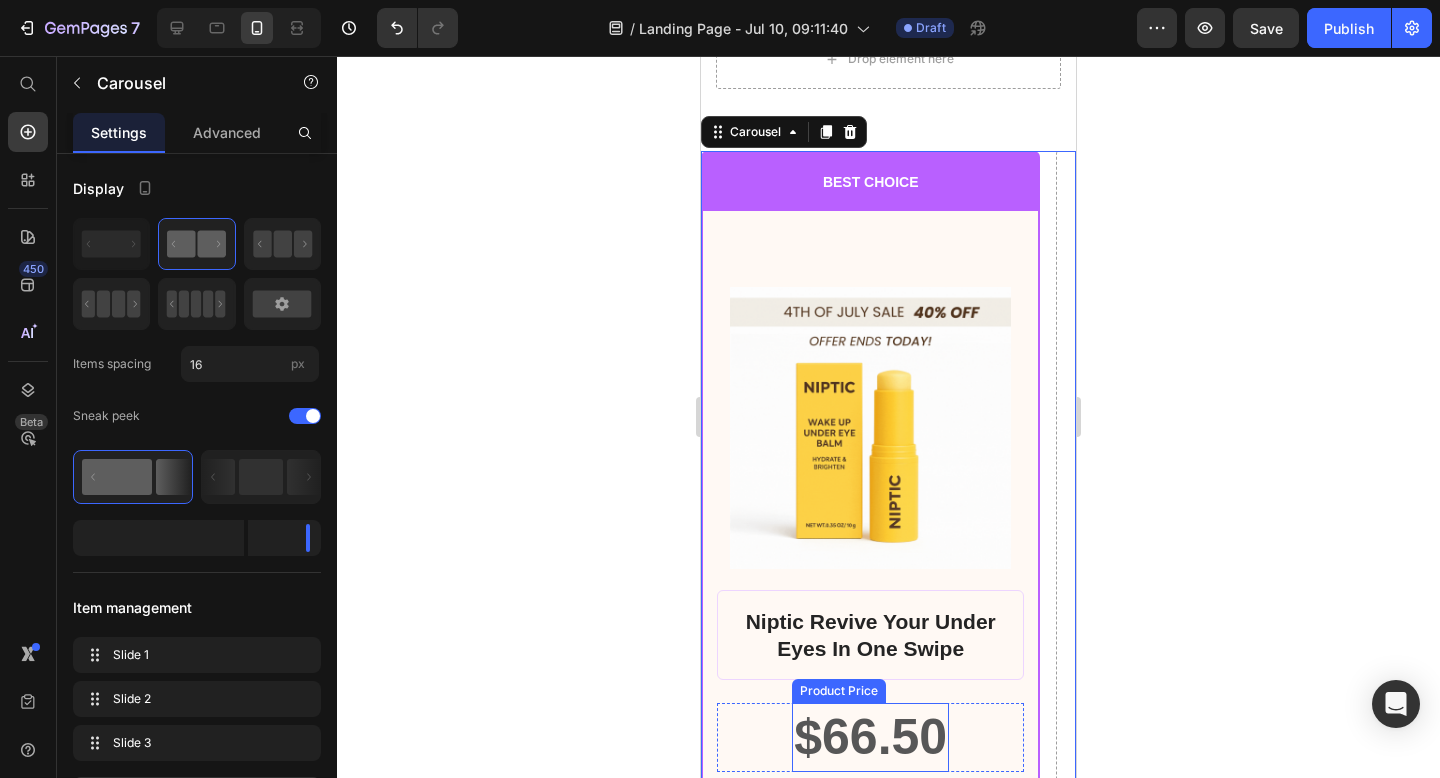 scroll, scrollTop: 23747, scrollLeft: 0, axis: vertical 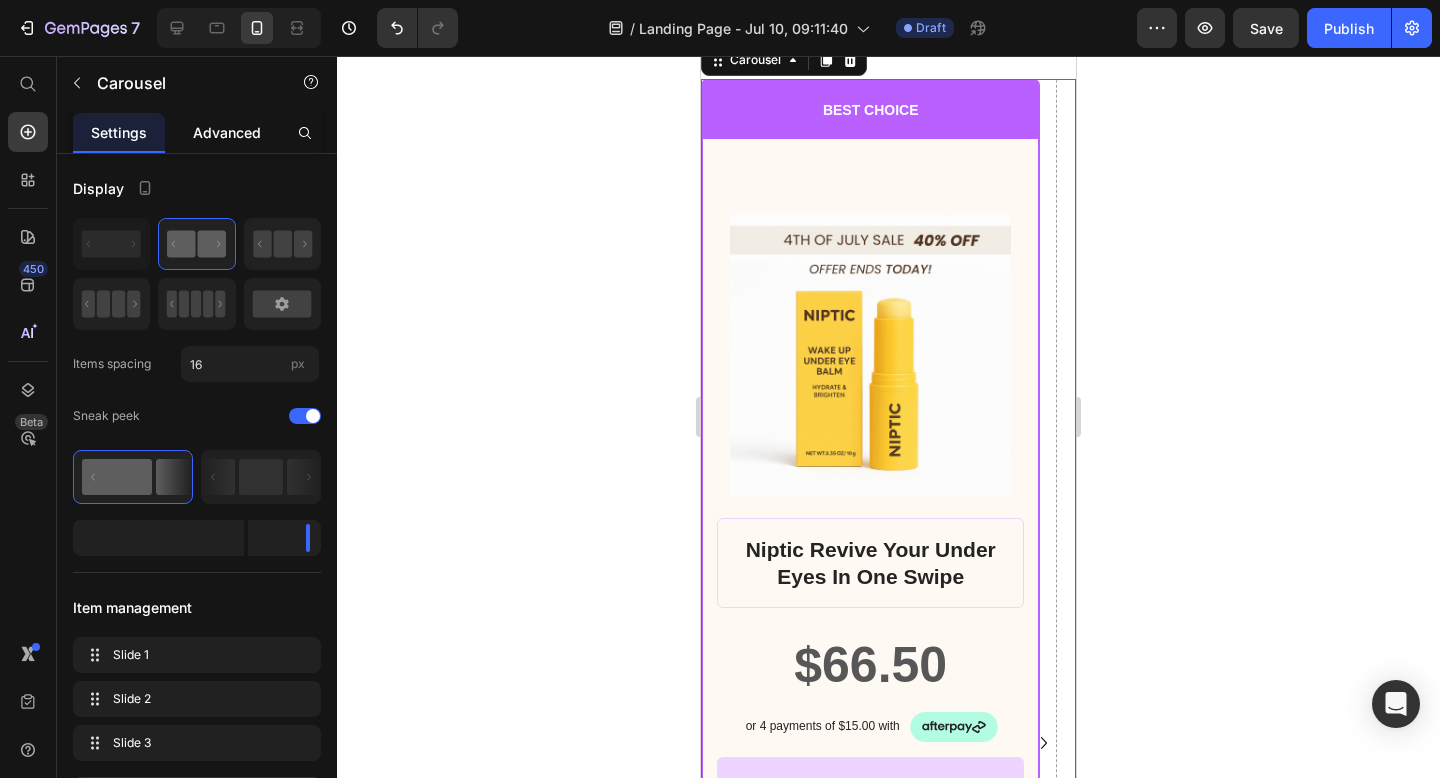 click on "Advanced" at bounding box center [227, 132] 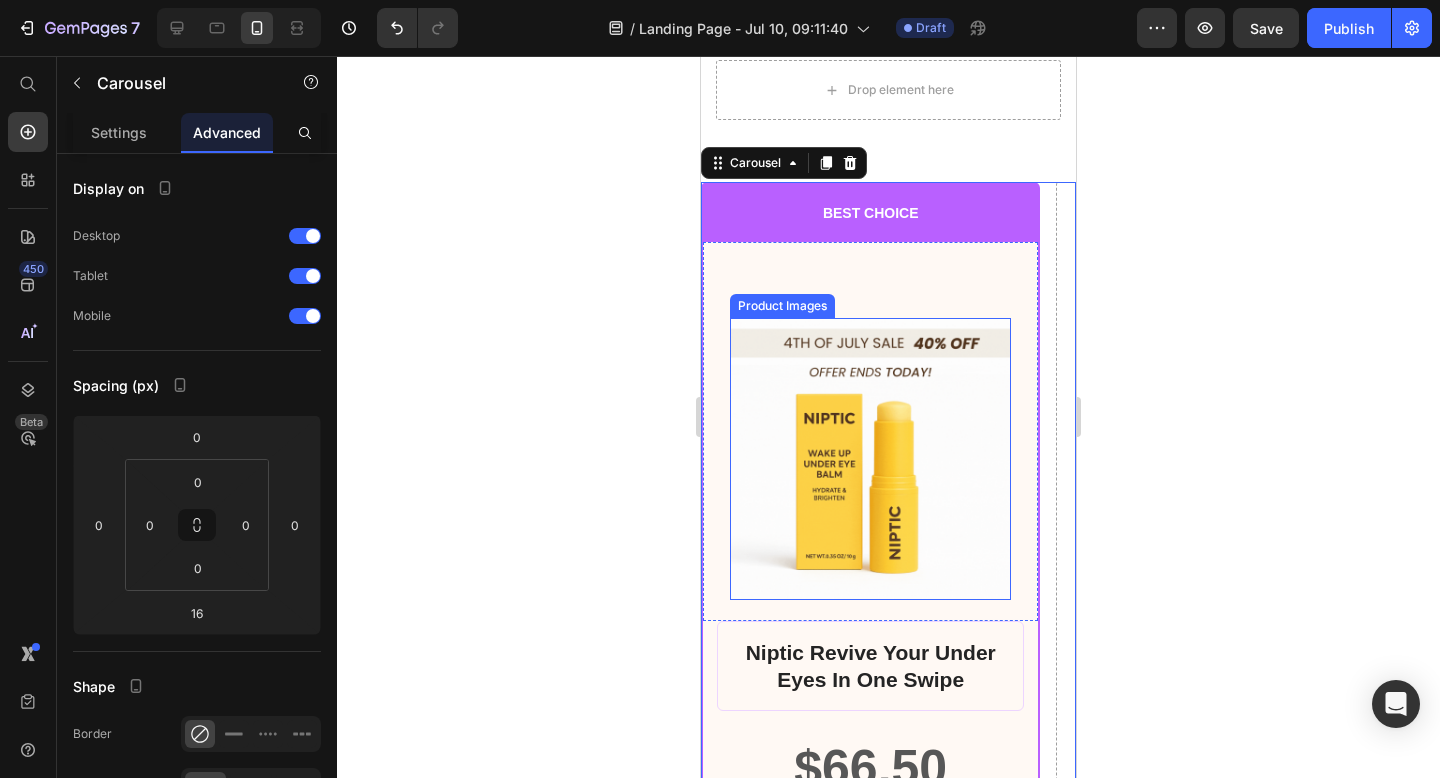 scroll, scrollTop: 23623, scrollLeft: 0, axis: vertical 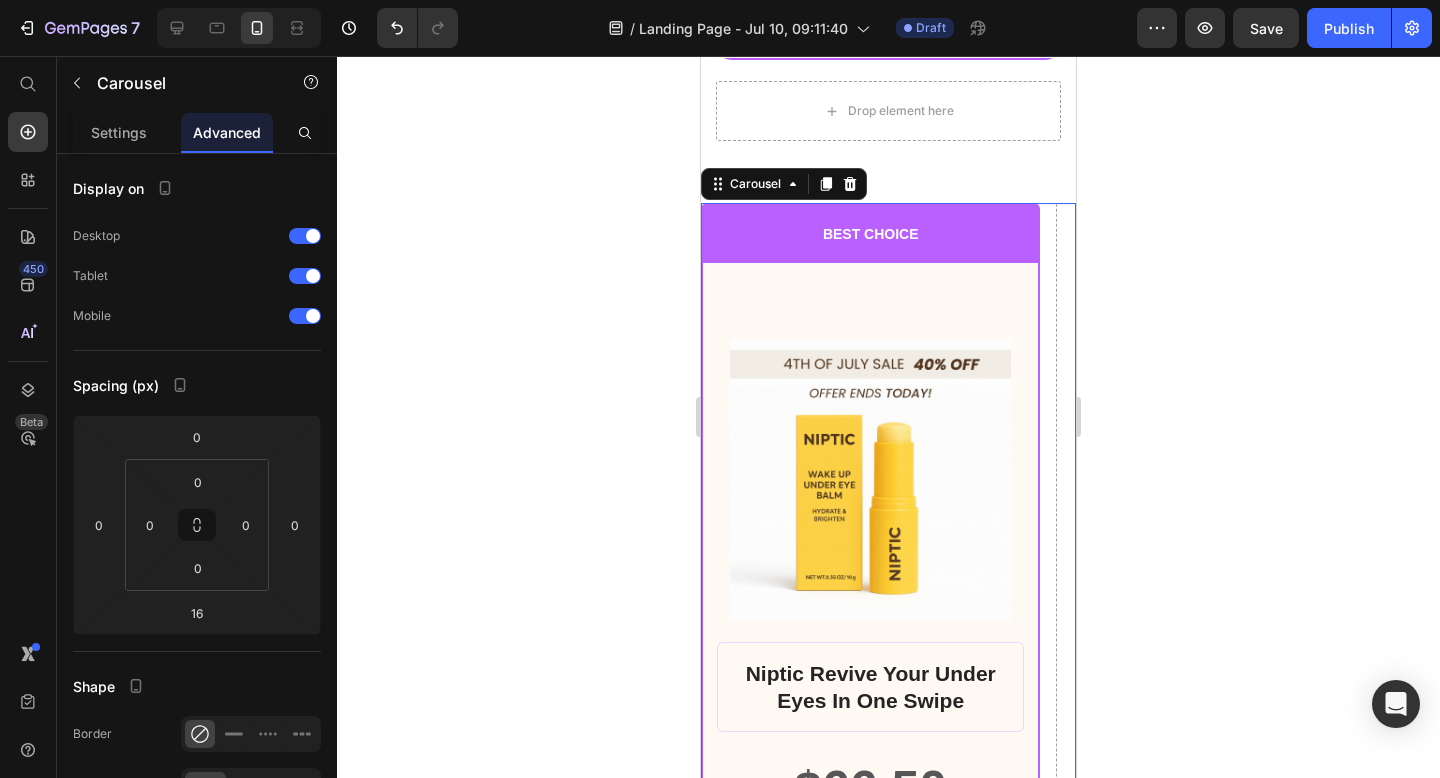 click on "BEST CHOICE Text Block Row Product Images Row Niptic Revive Your Under Eyes In One Swipe Product Title $66.50 Product Price Row or 4 payments of $15.00 with Text Block Image Row INCLUDES: Text Block Row Row Lorem ipsum dolor sit amet, consectetur adipiscing elit. Text Block Lorem ipsum dolor Text Block Lorem ipsum dolor sit amet, consectetur Text Block Row Lorem ipsum dolor sit amet, consectetur Text Block Row Lorem ipsum dolor sit amet, consectetur Text Block Row Lorem ipsum dolor sit amet, consectetur Text Block Row $66.50 Product Price BEST PRICE. BUY NOW! Add to Cart Row 30 - Day money back guarantee Text Block Row Product Row
Drop element here
Drop element here
Drop element here
Drop element here
Drop element here" at bounding box center (888, 866) 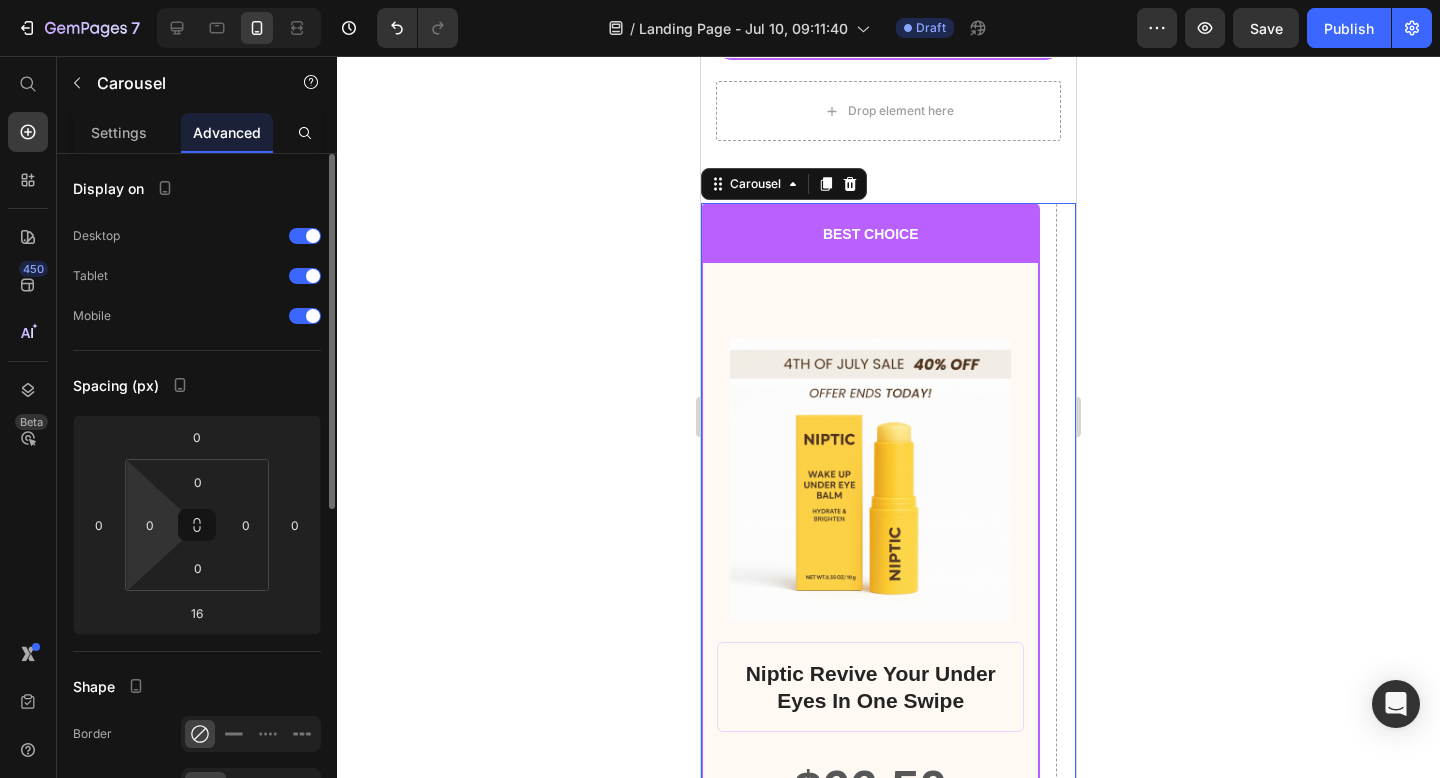 click on "7 / Landing Page - Jul 10, 09:11:40 Draft Preview Save Publish 450 Beta Start with Sections Elements Hero Section Product Detail Brands Trusted Badges Guarantee Product Breakdown How to use Testimonials Compare Bundle FAQs Social Proof Brand Story Product List Collection Blog List Contact Sticky Add to Cart Custom Footer Browse Library 450 Layout Row Row Row Row Text Heading Text Block Button Button Button Sticky Back to top Media Image" at bounding box center [720, 0] 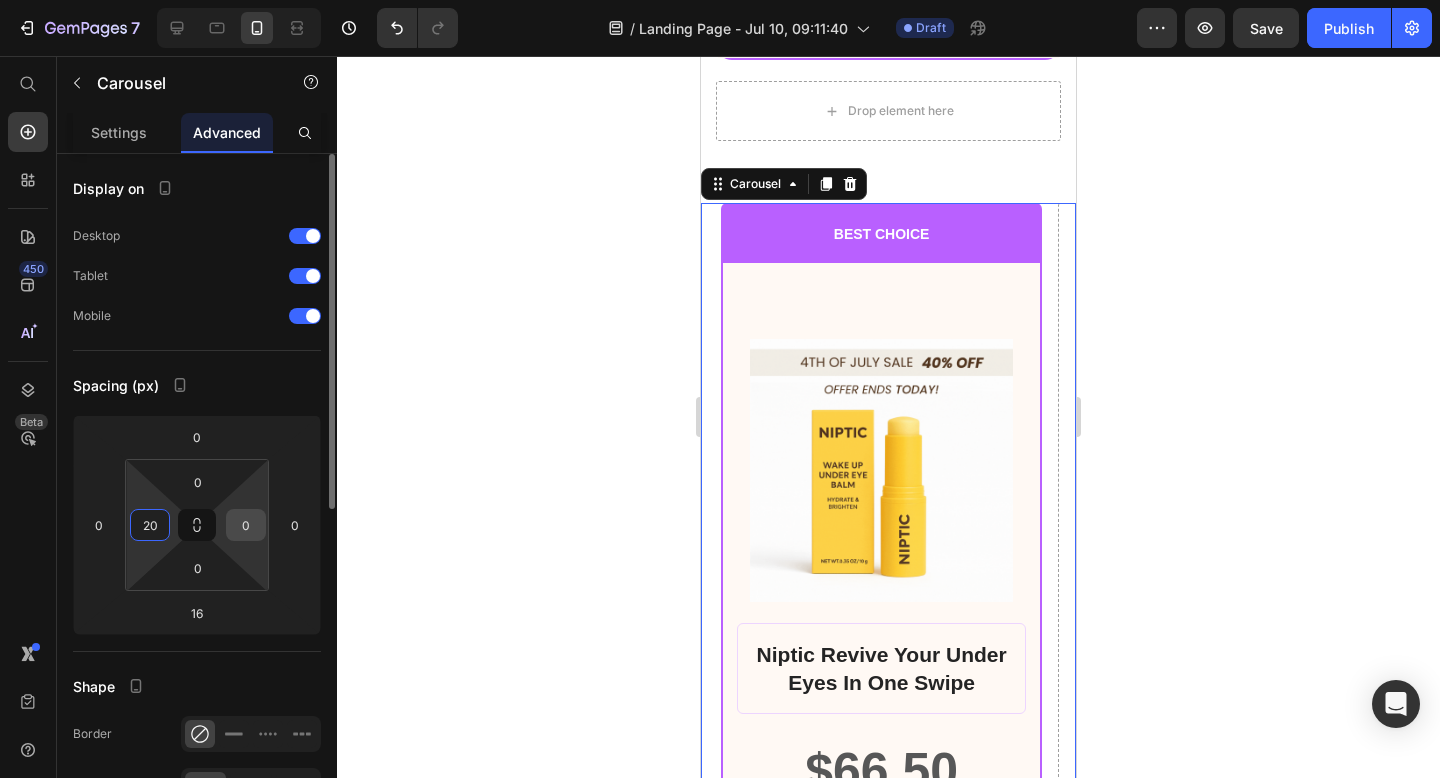 type on "20" 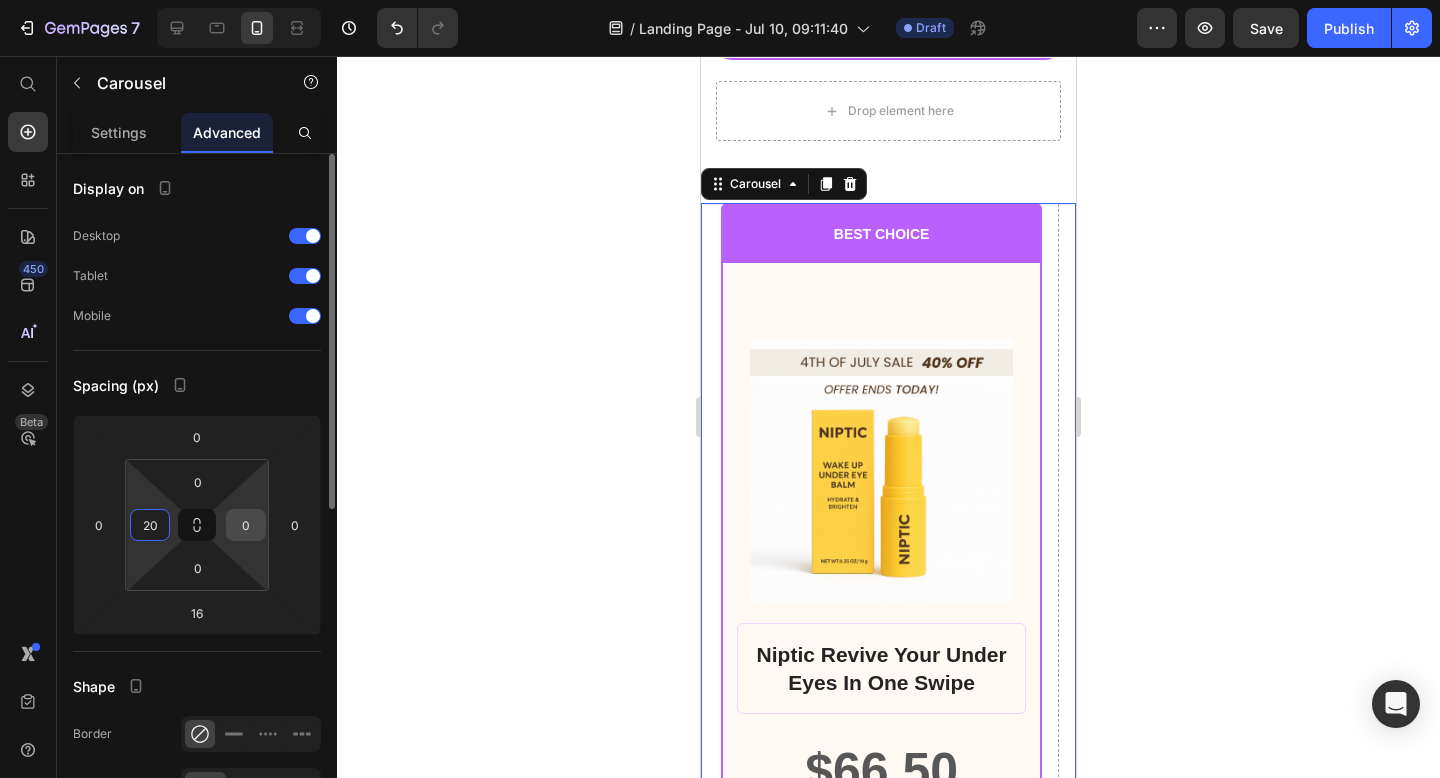 click on "0" at bounding box center [246, 525] 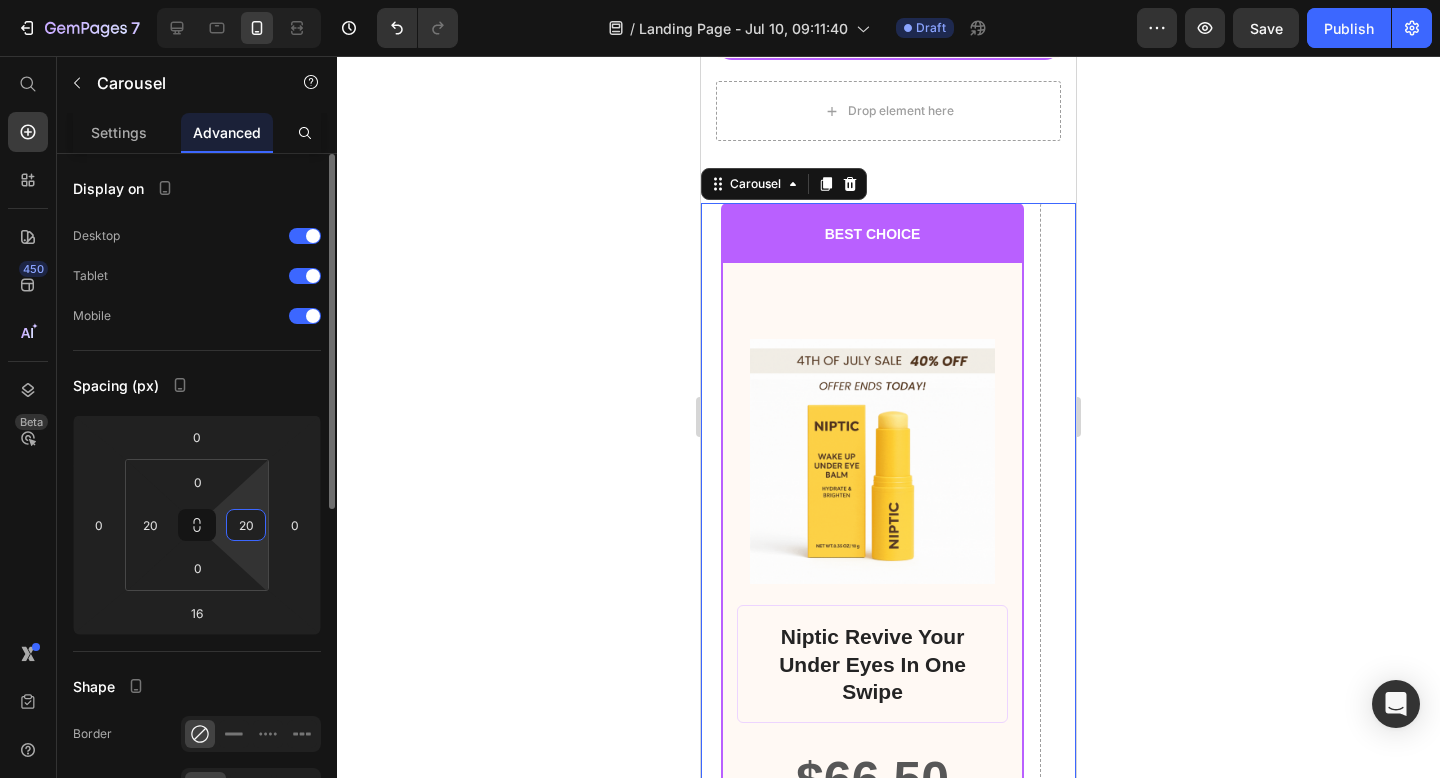 type on "2" 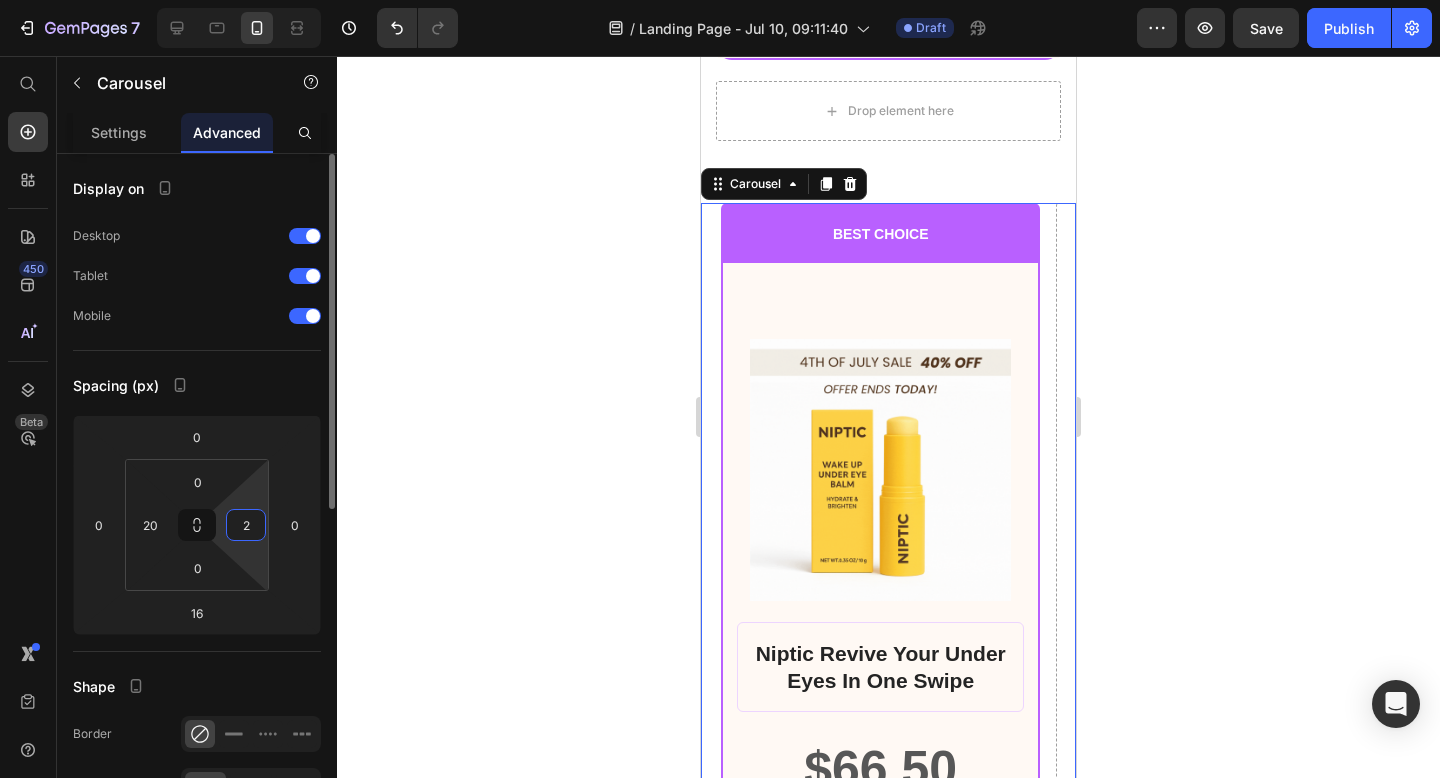 type 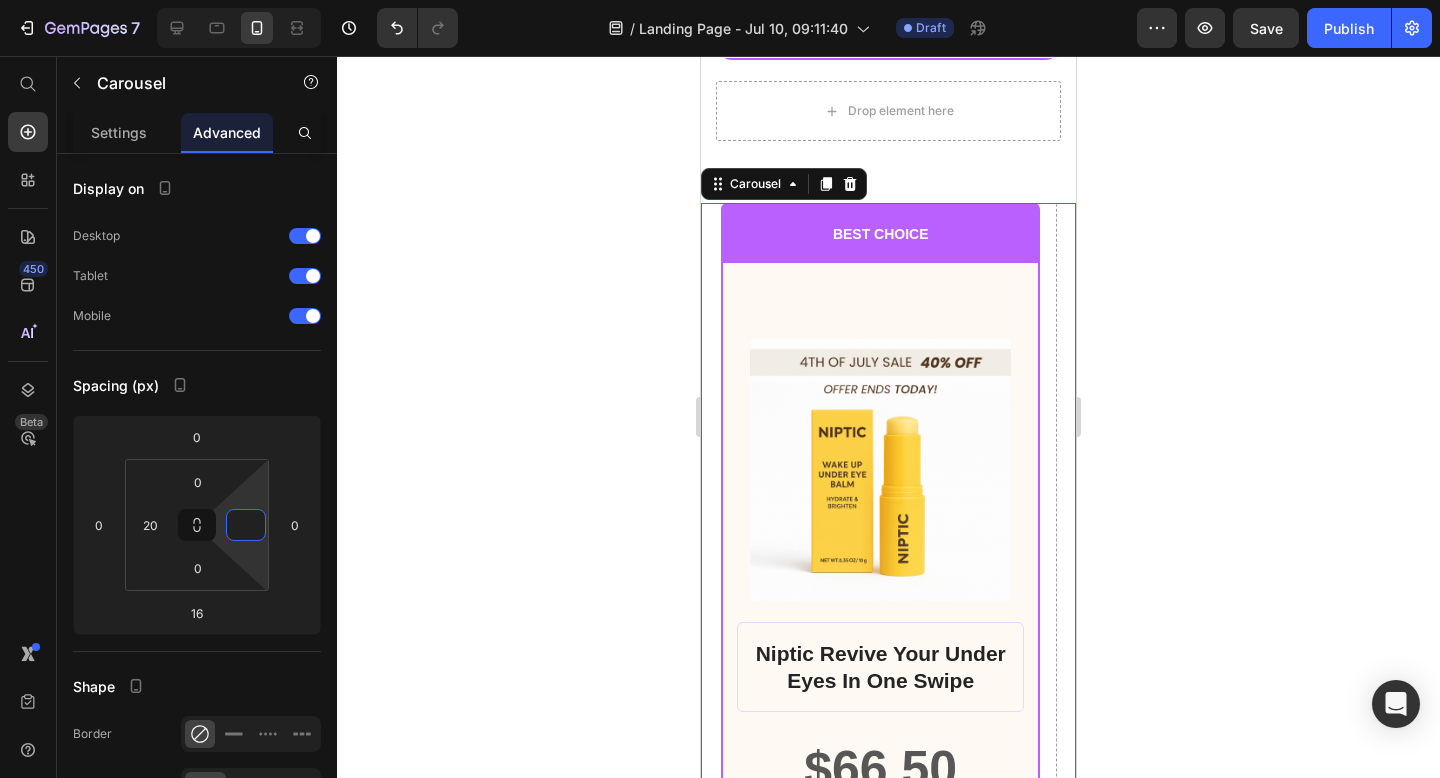 click 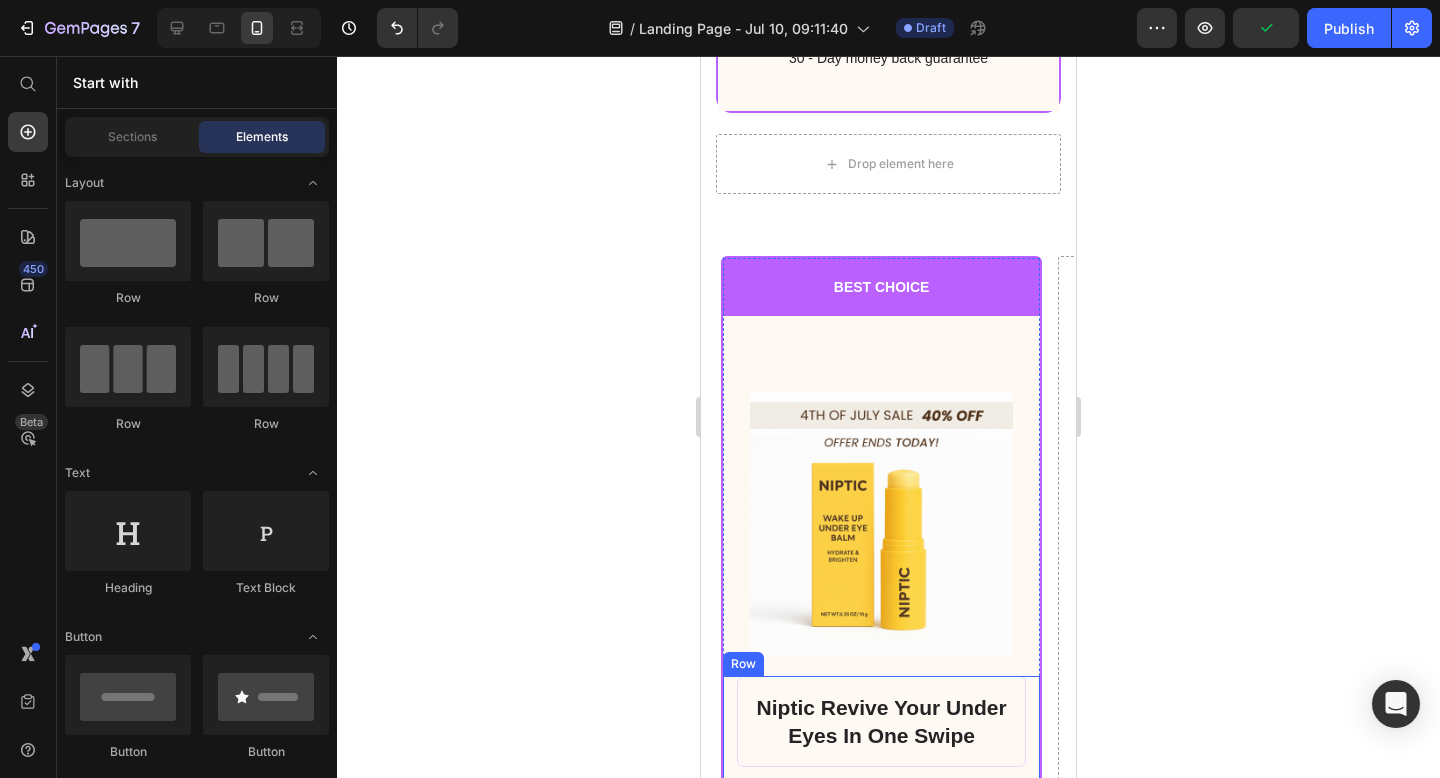 scroll, scrollTop: 23543, scrollLeft: 0, axis: vertical 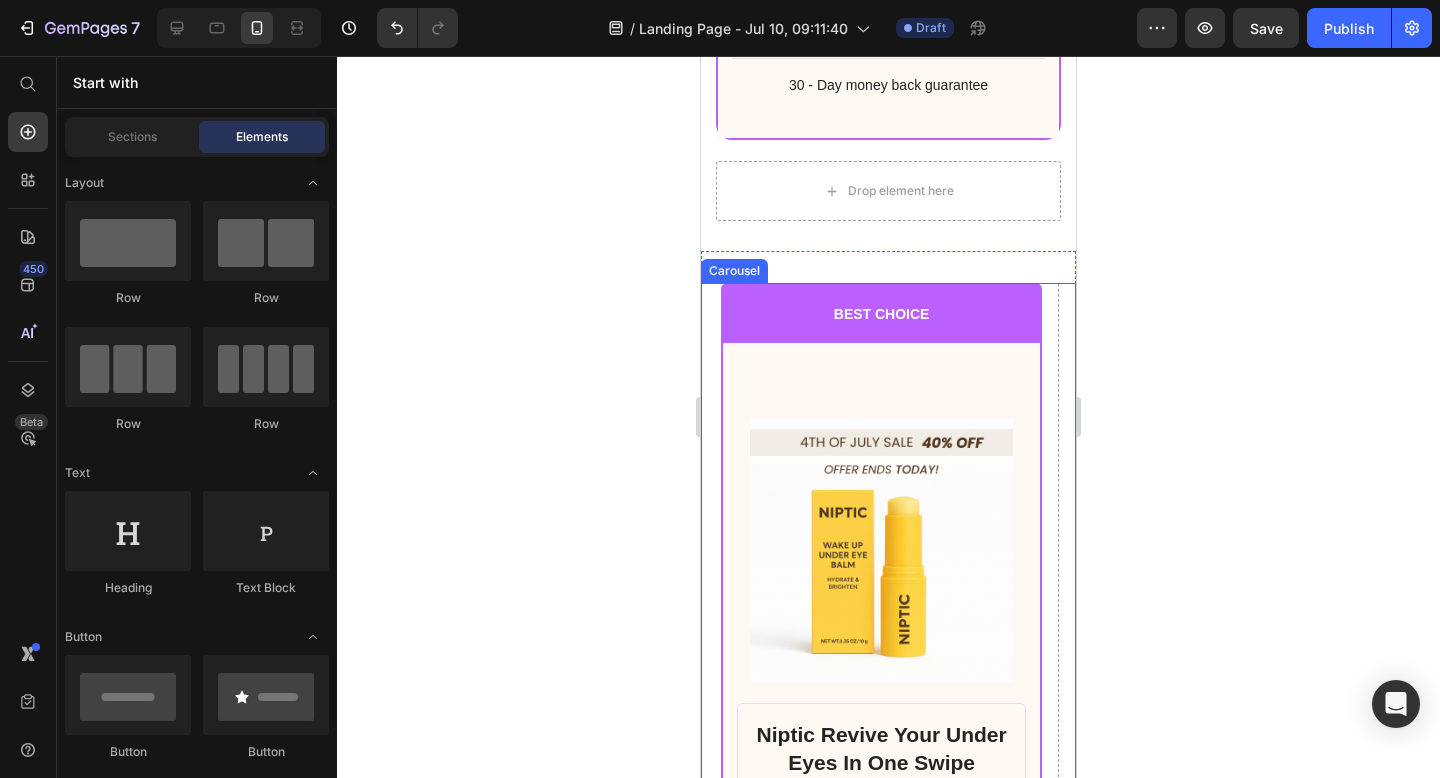 click on "BEST CHOICE Text Block Row Product Images Row Niptic Revive Your Under Eyes In One Swipe Product Title $66.50 Product Price Row or 4 payments of $15.00 with Text Block Image Row INCLUDES: Text Block Row Row Lorem ipsum dolor sit amet, consectetur adipiscing elit. Text Block Lorem ipsum dolor Text Block Lorem ipsum dolor sit amet, consectetur Text Block Row Lorem ipsum dolor sit amet, consectetur Text Block Row Lorem ipsum dolor sit amet, consectetur Text Block Row Lorem ipsum dolor sit amet, consectetur Text Block Row $66.50 Product Price BEST PRICE. BUY NOW! Add to Cart Row 30 - Day money back guarantee Text Block Row Product Row
Drop element here
Drop element here
Drop element here
Drop element here
Drop element here" at bounding box center [898, 937] 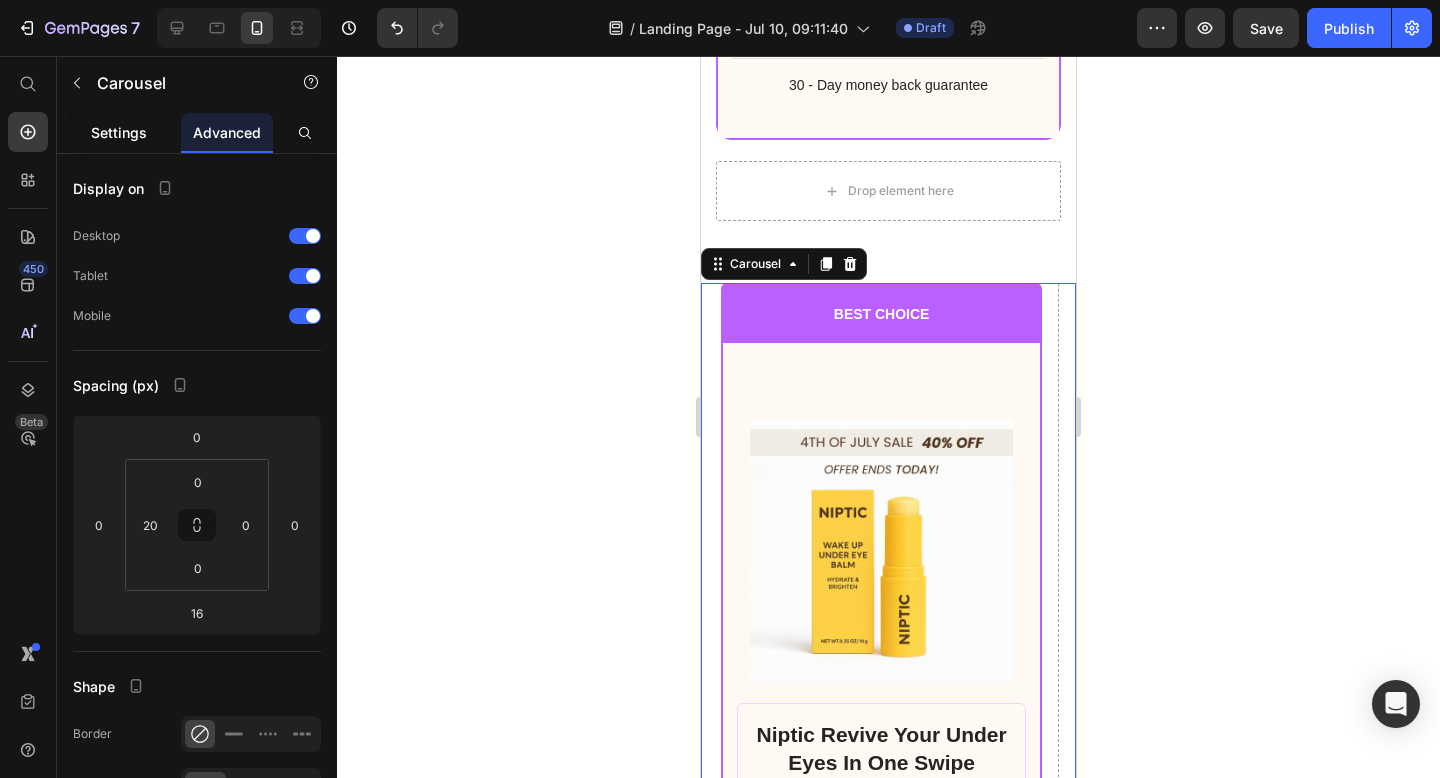click on "Settings" 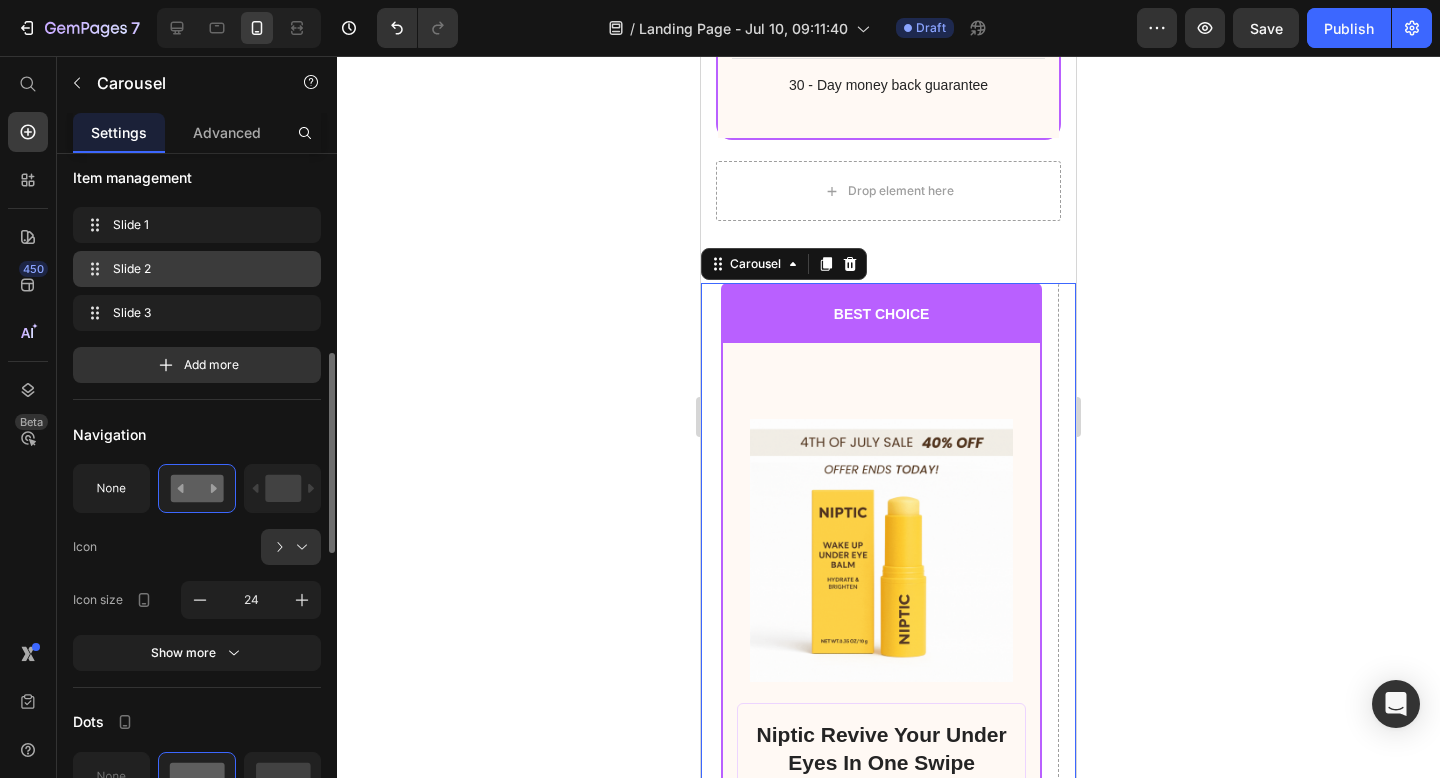 scroll, scrollTop: 487, scrollLeft: 0, axis: vertical 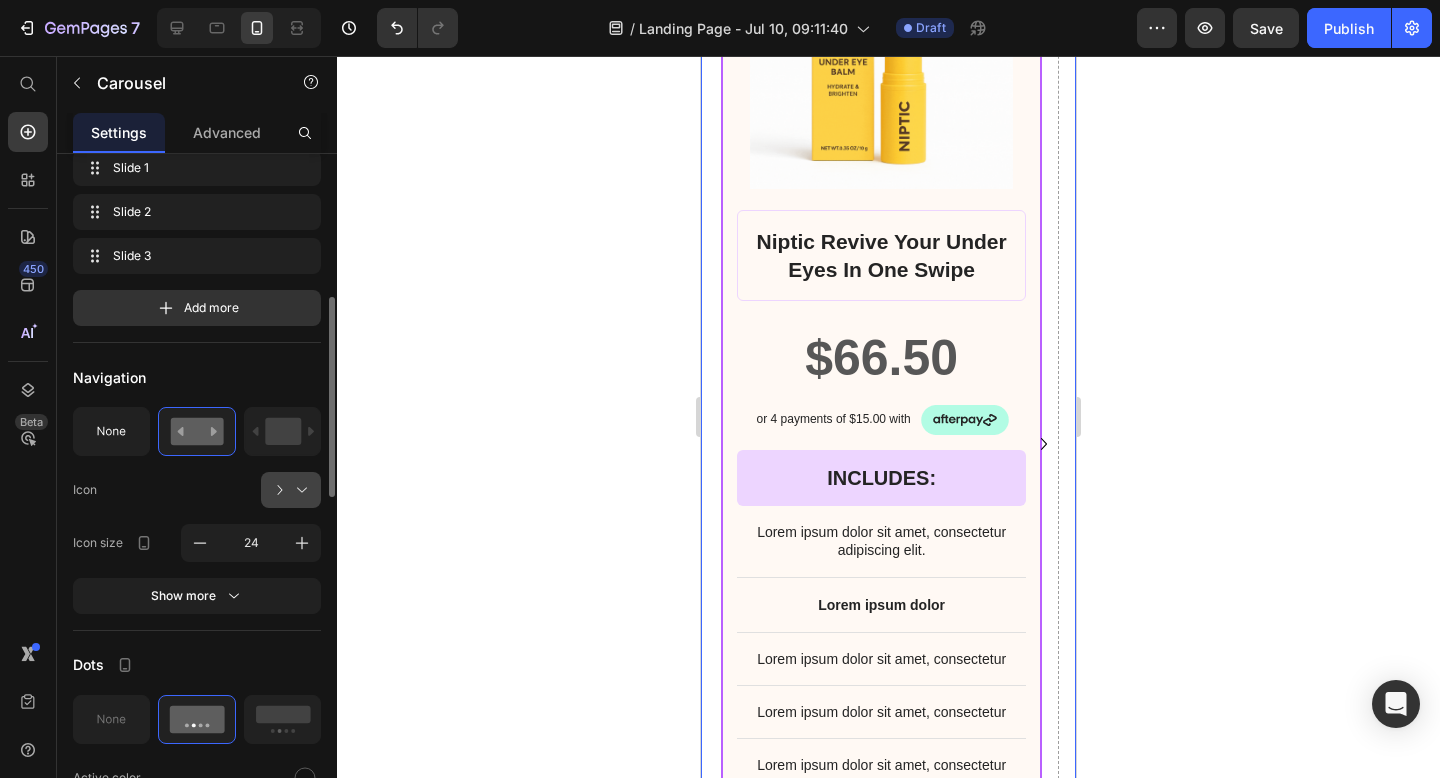 click at bounding box center (299, 490) 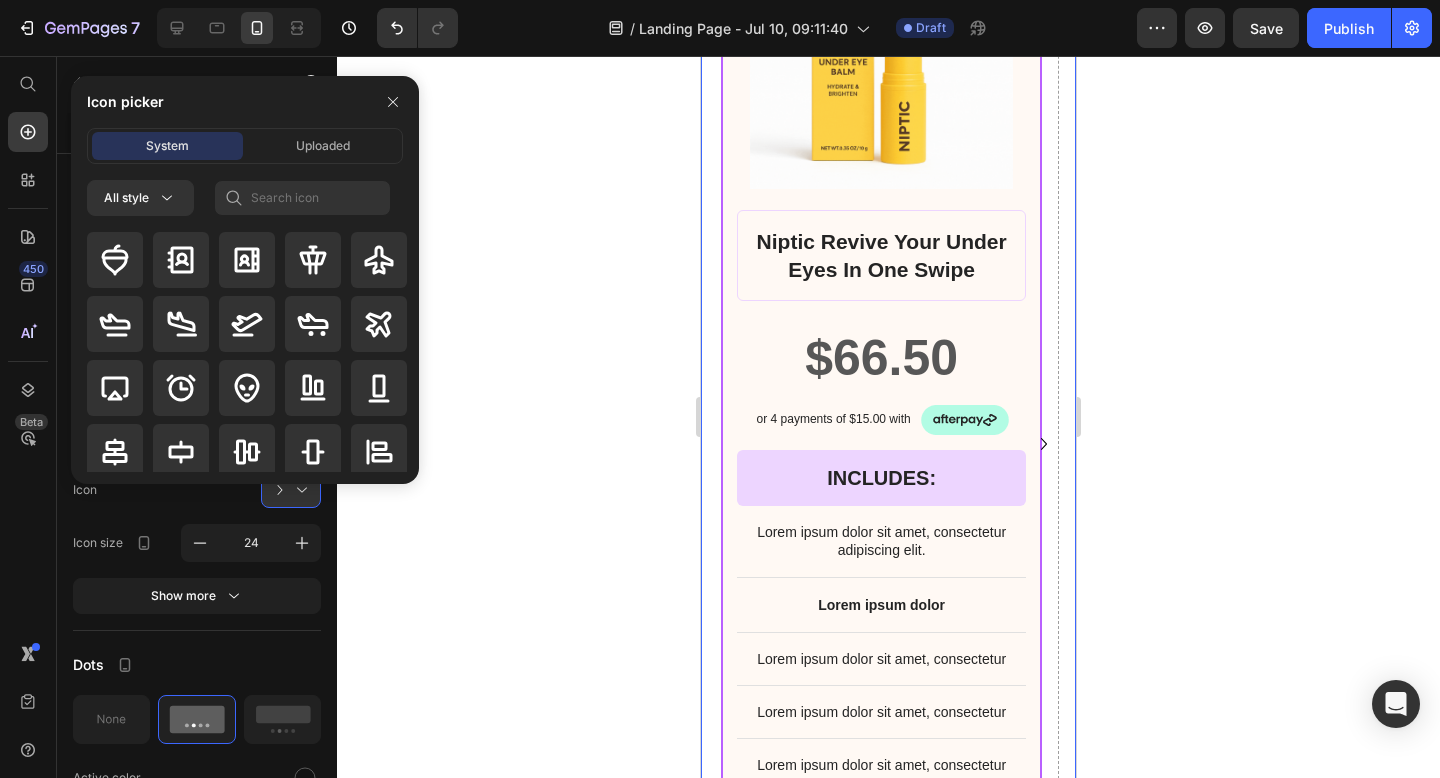 click on "Icon picker System Uploaded All style" at bounding box center [237, 280] 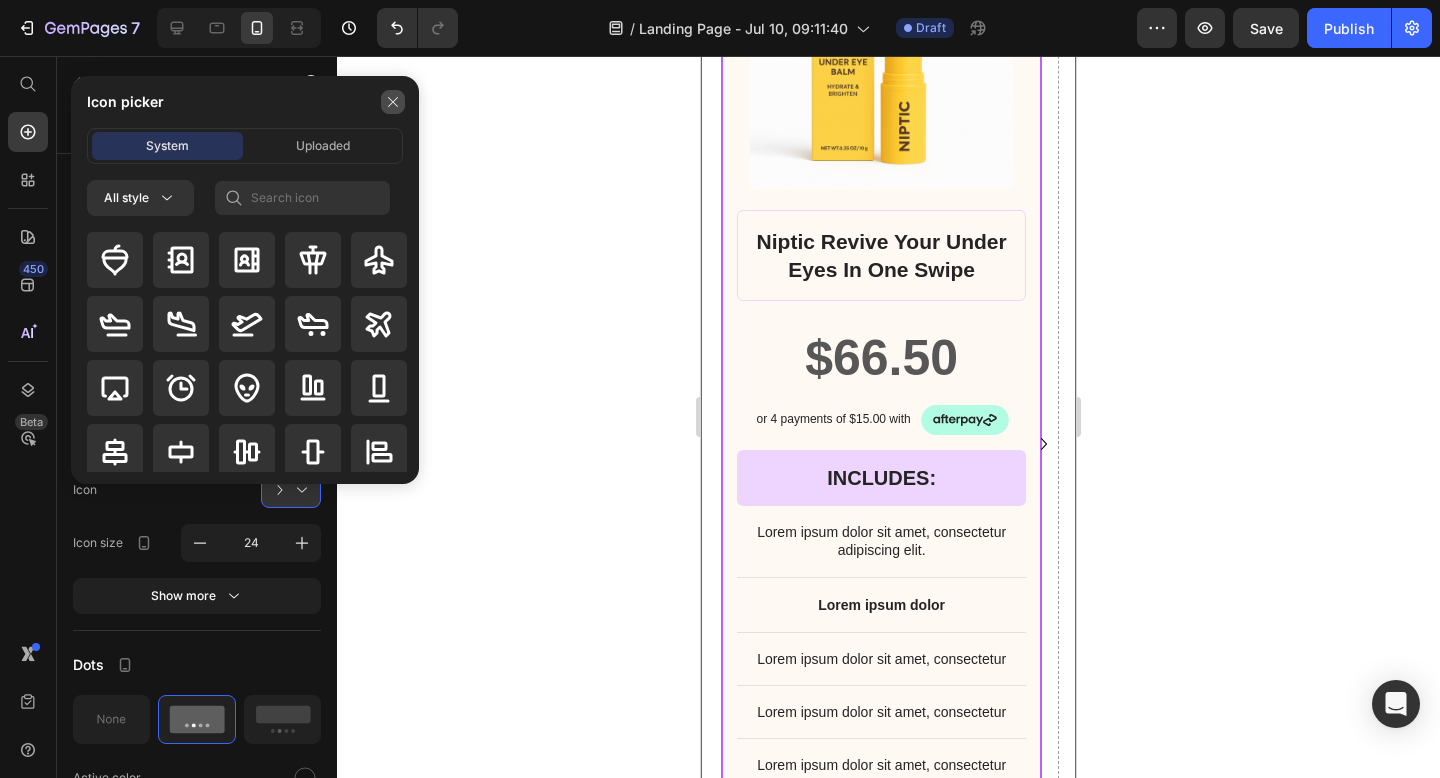 click 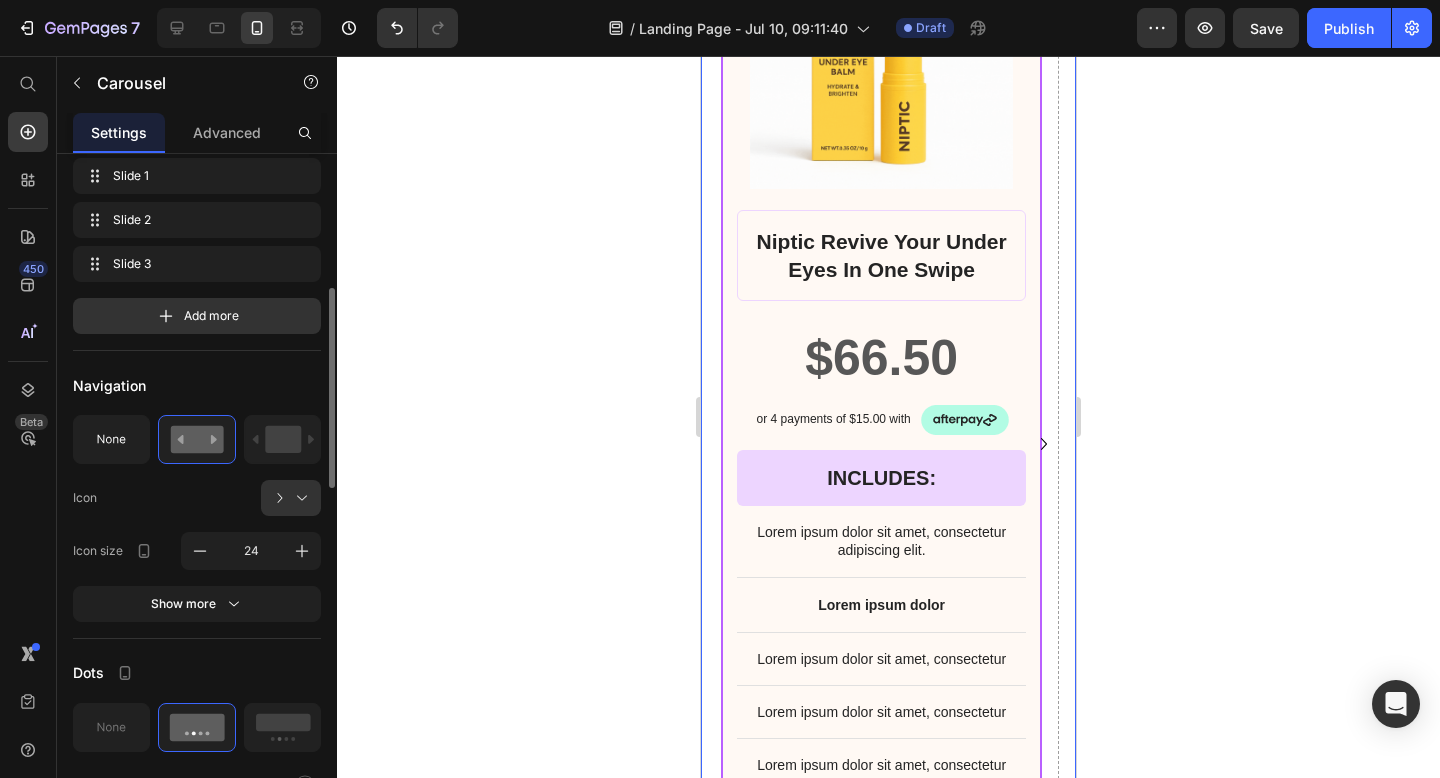 scroll, scrollTop: 474, scrollLeft: 0, axis: vertical 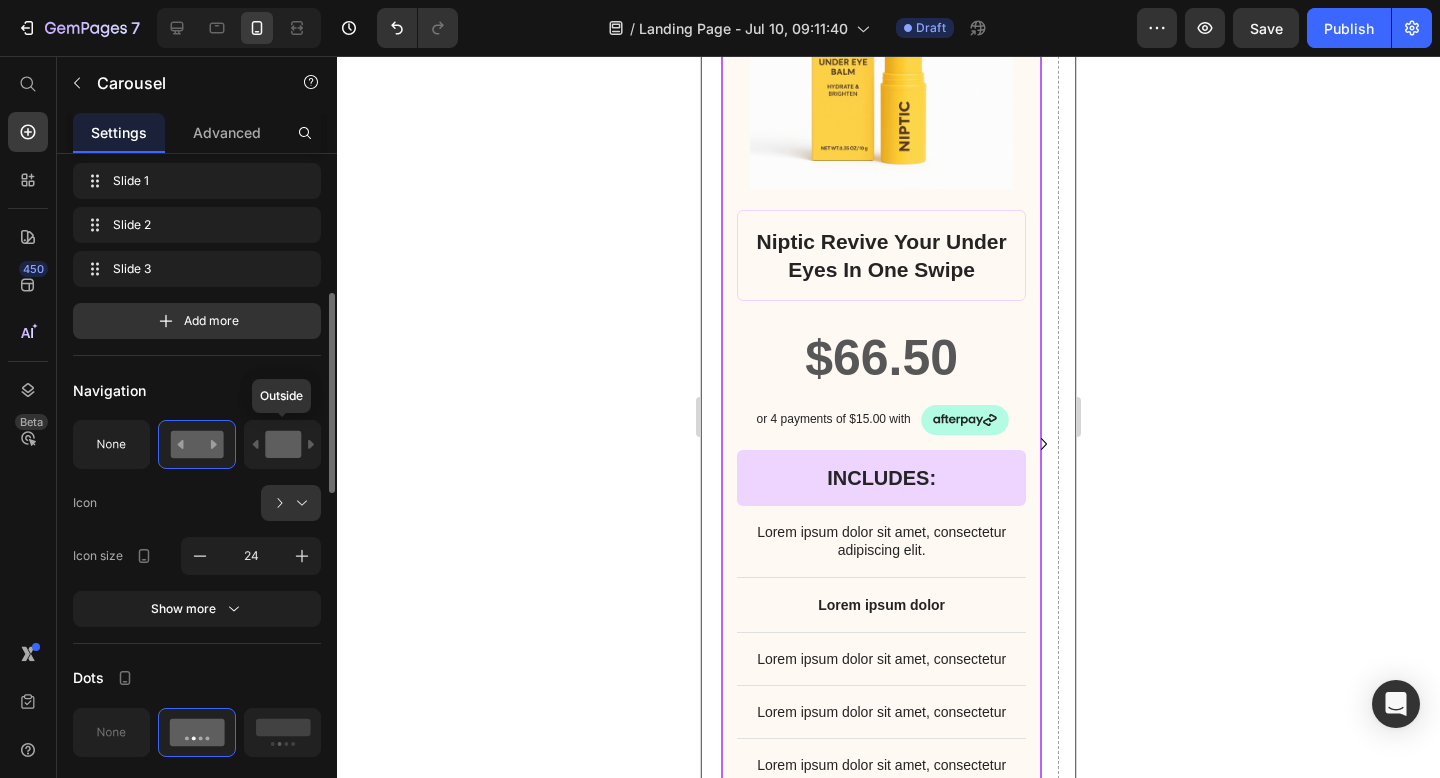 click 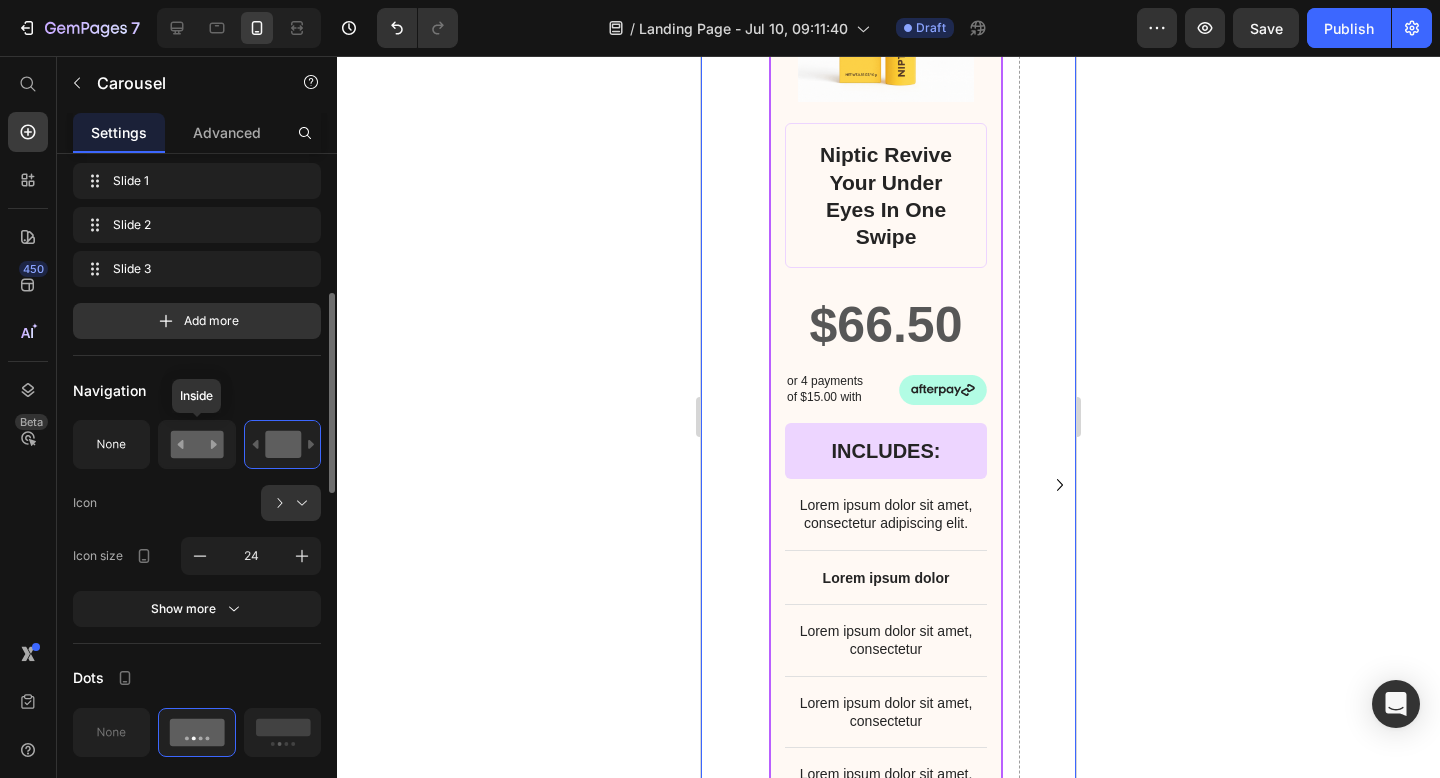 click 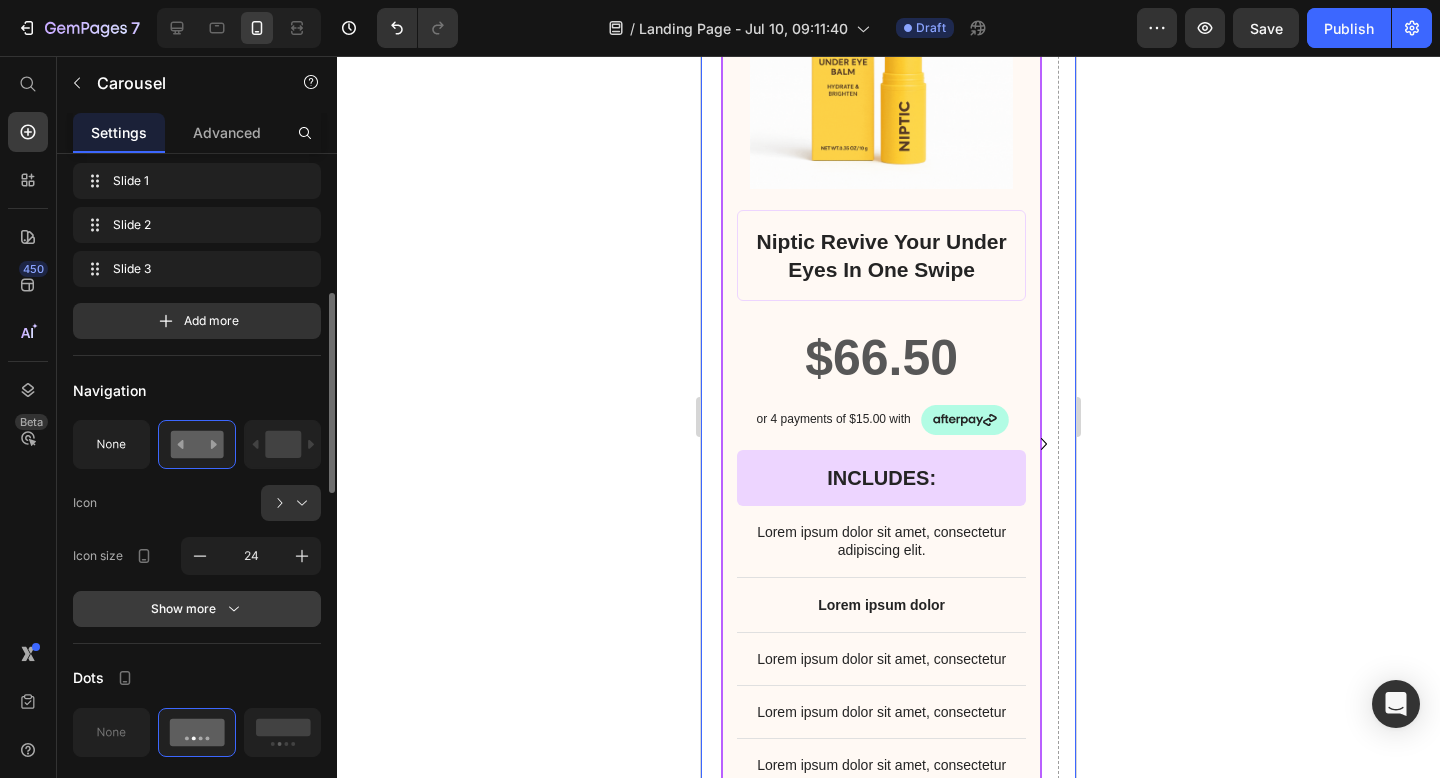 click on "Show more" at bounding box center (197, 609) 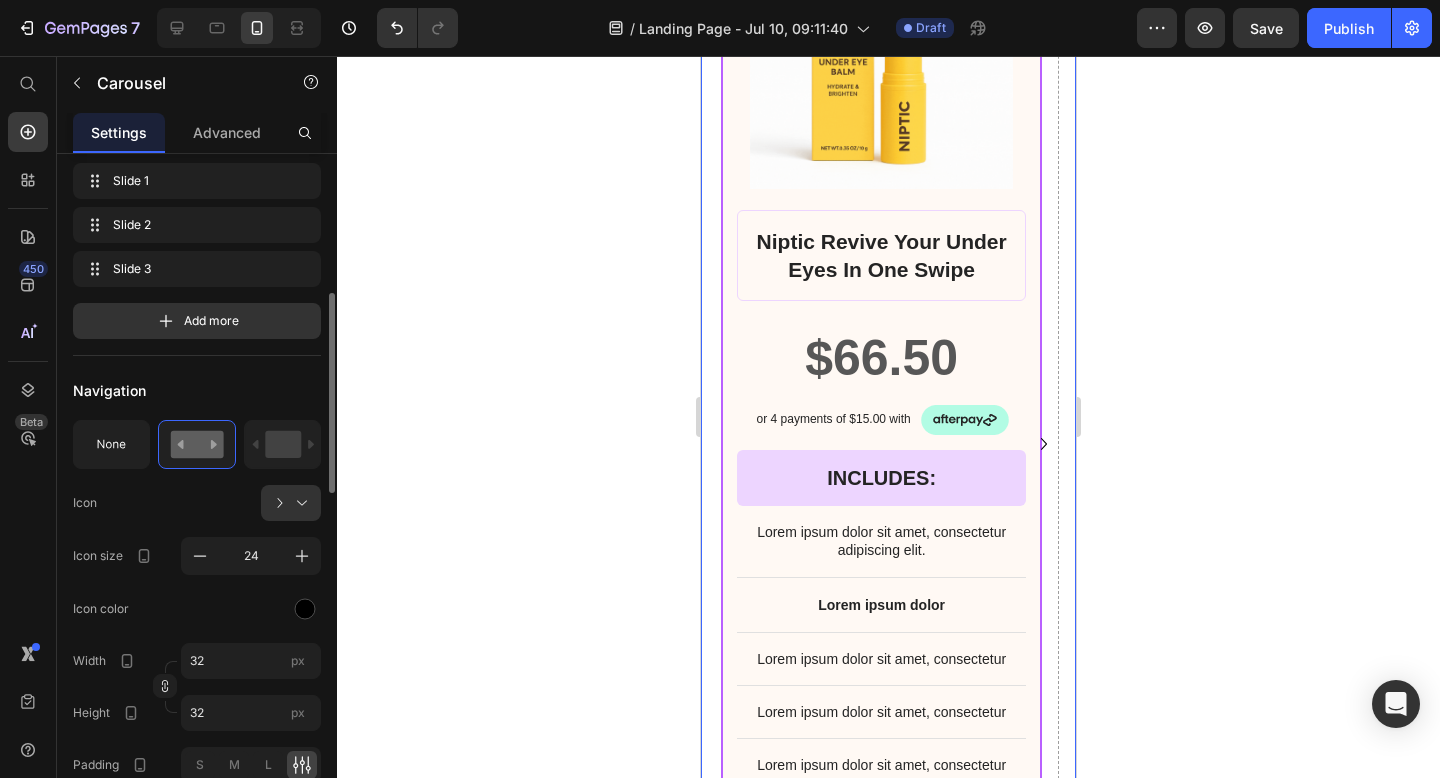 scroll, scrollTop: 529, scrollLeft: 0, axis: vertical 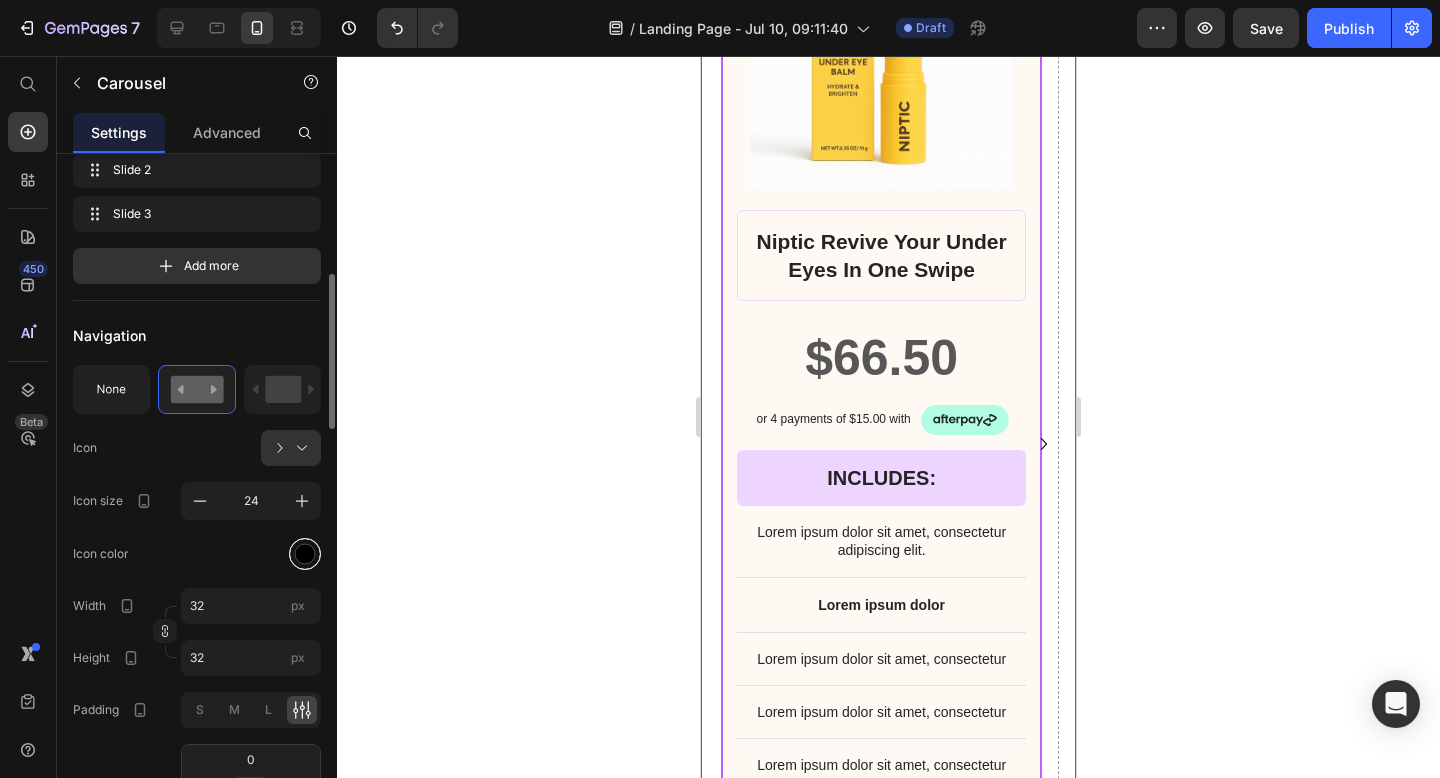 click at bounding box center (305, 554) 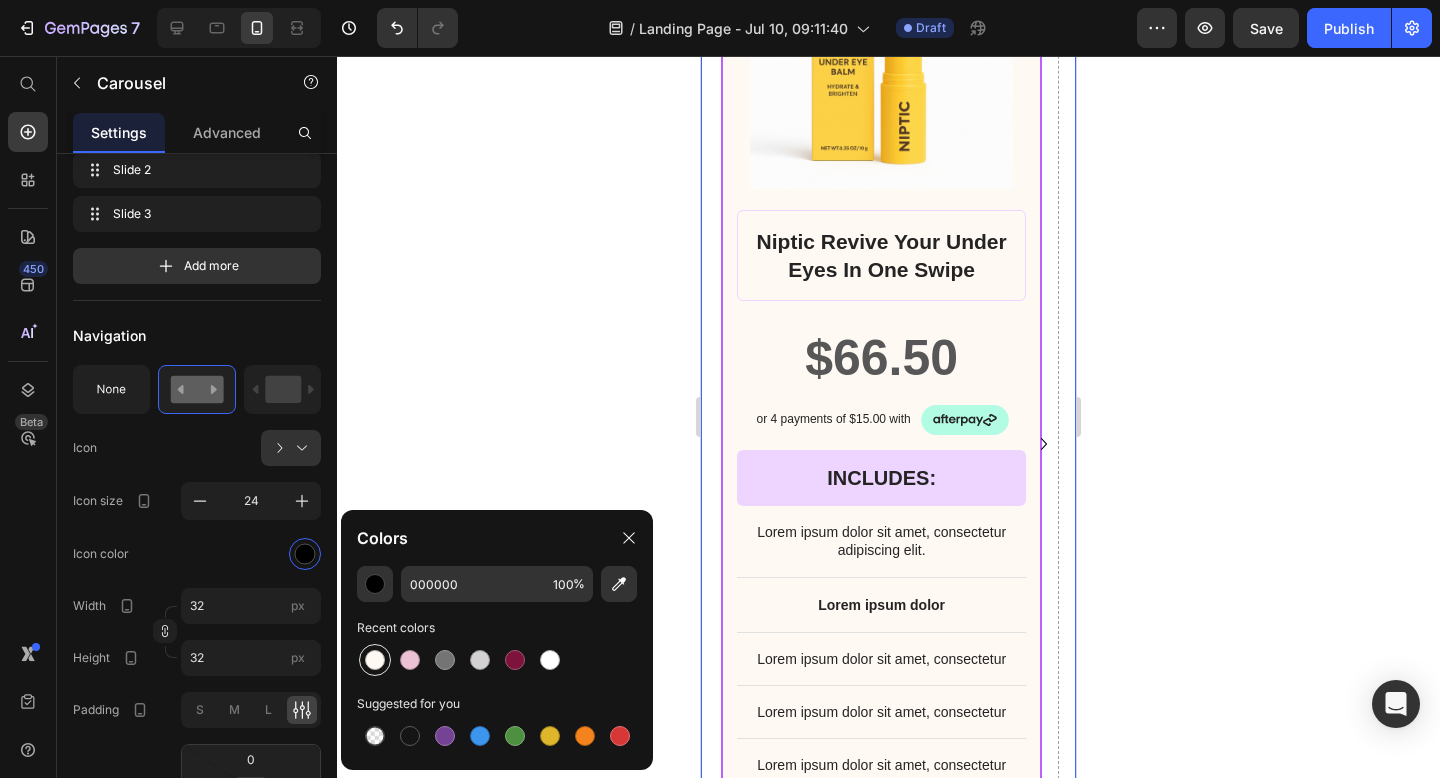click at bounding box center (375, 660) 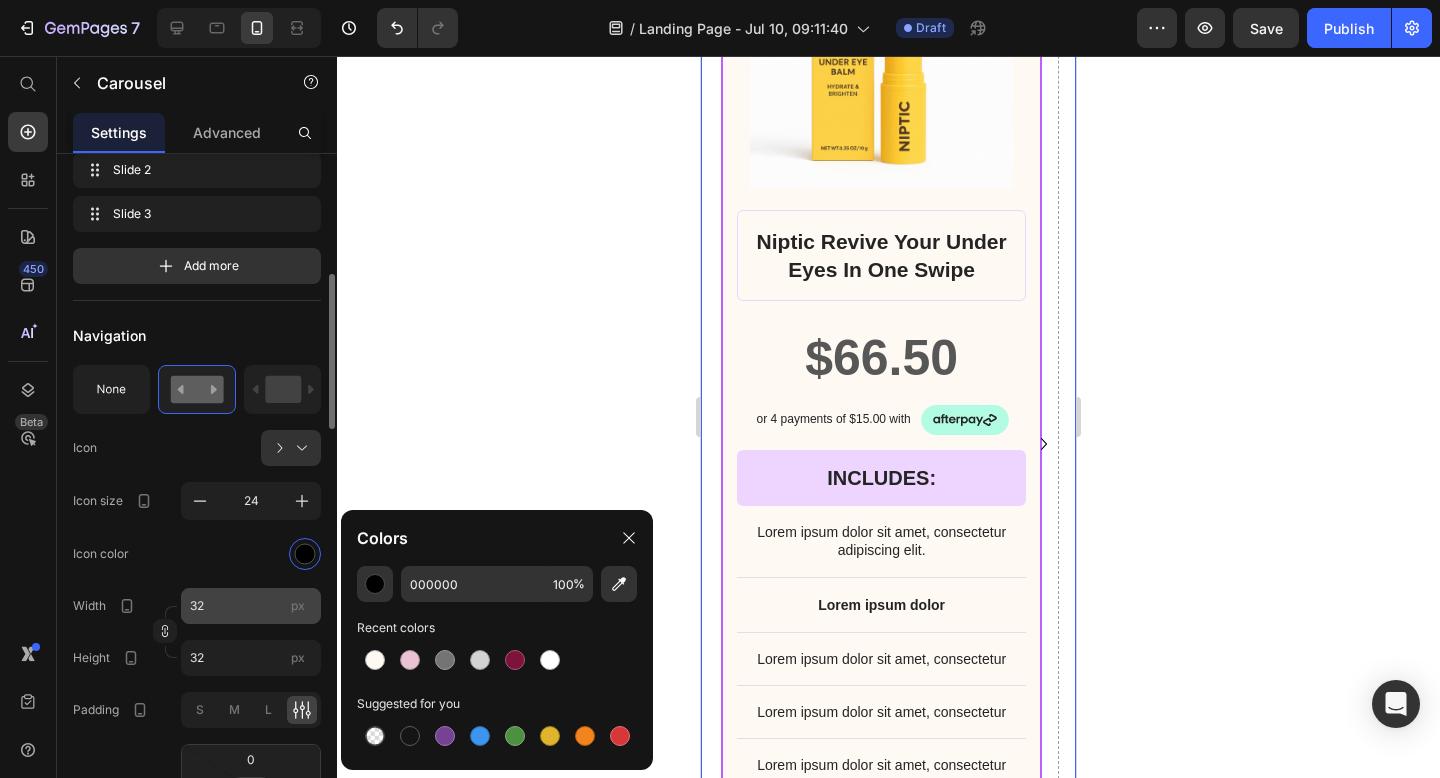 type on "FFF9F4" 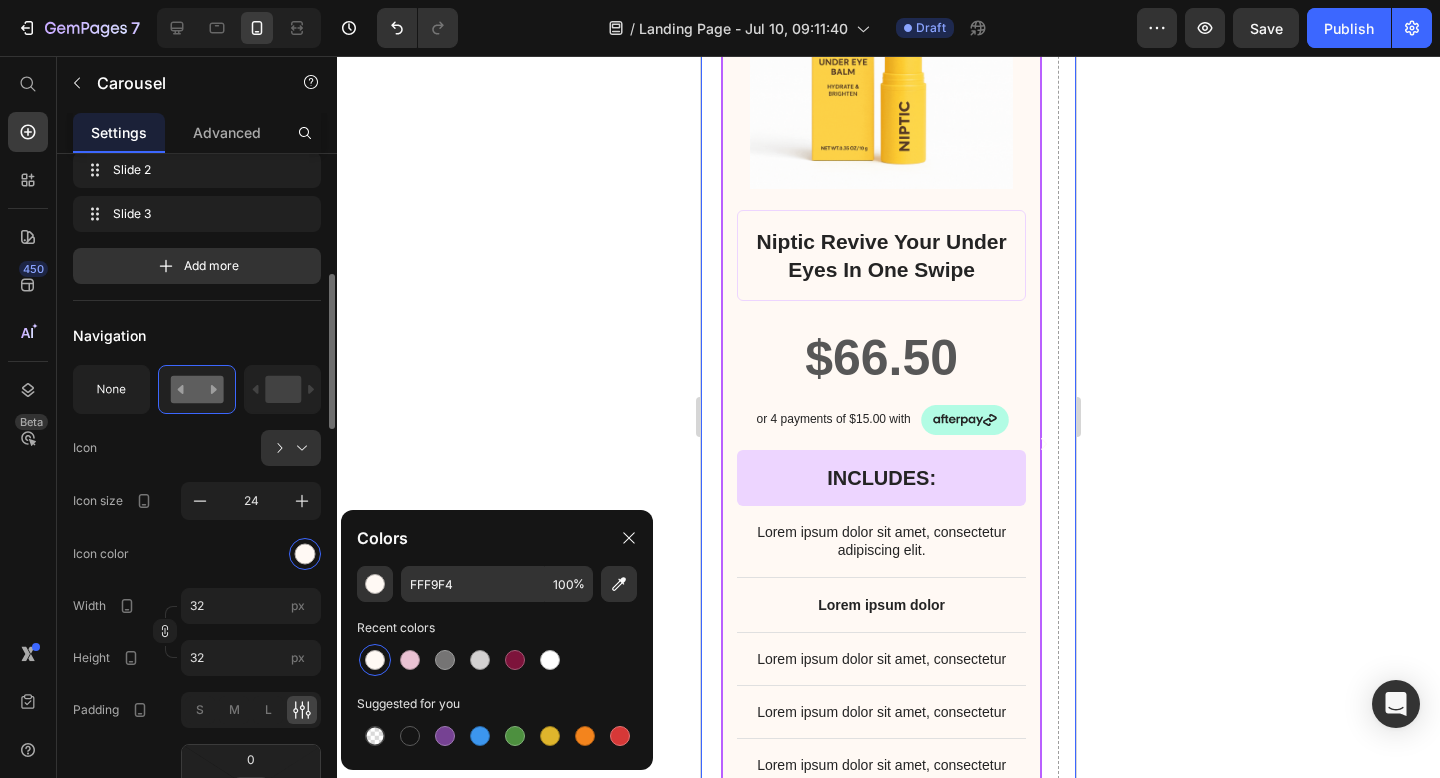 click on "Icon color" 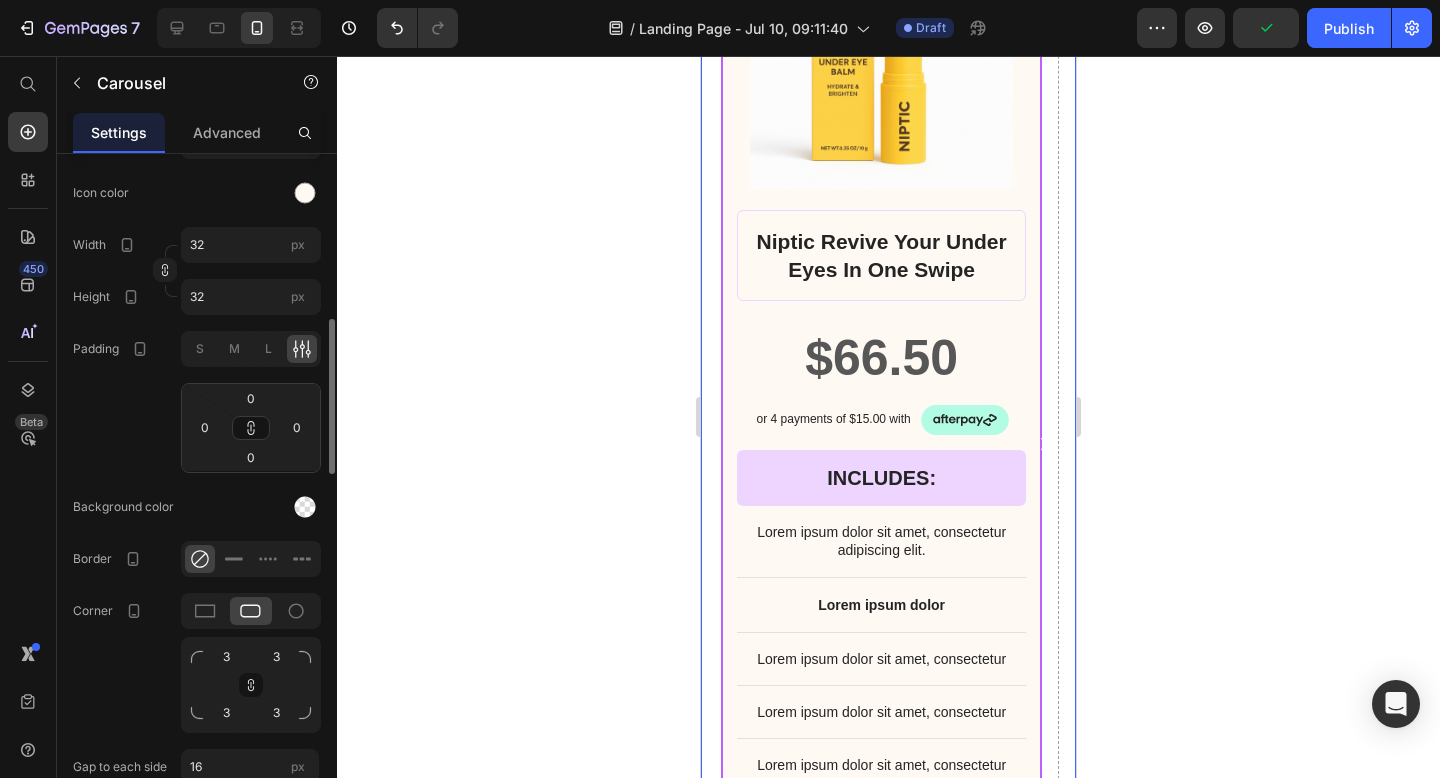 scroll, scrollTop: 896, scrollLeft: 0, axis: vertical 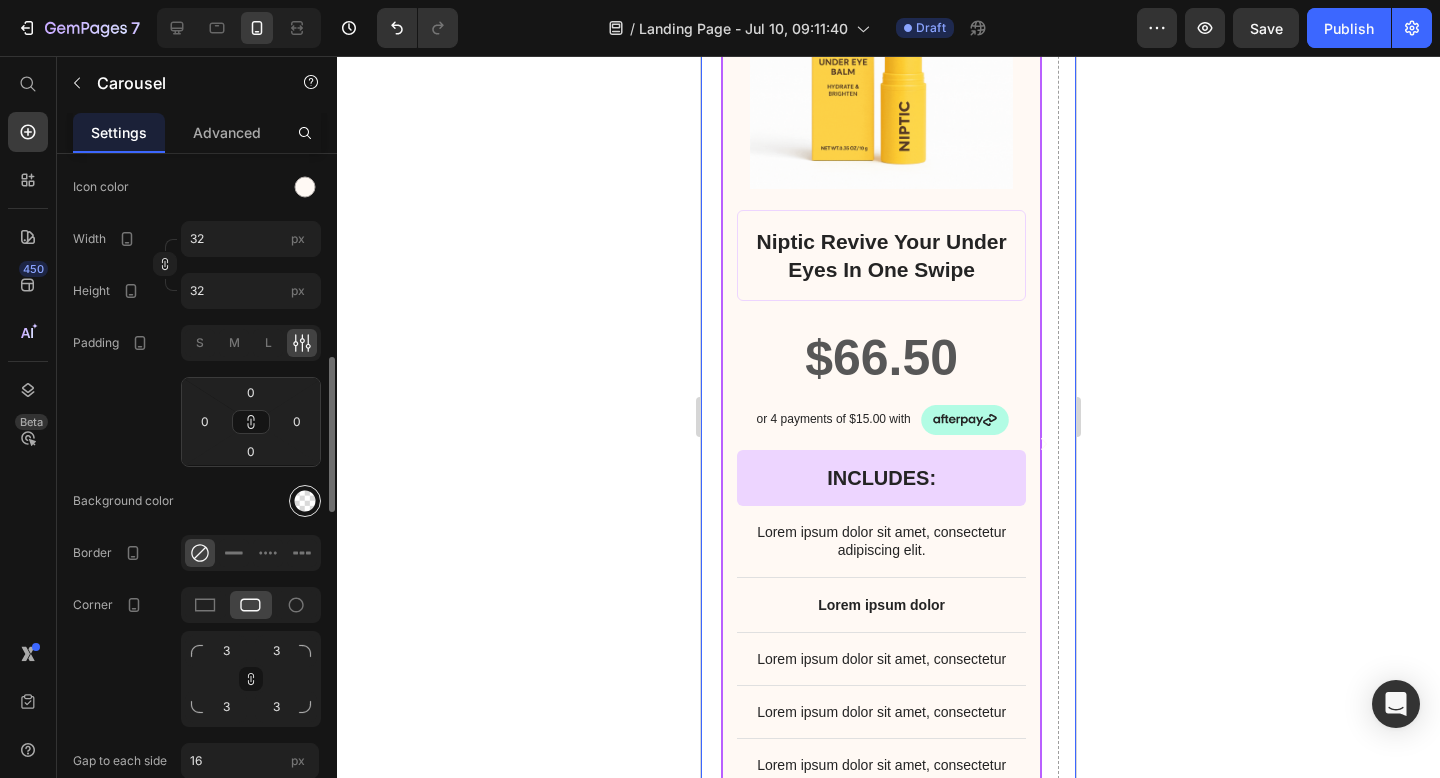 click at bounding box center (305, 501) 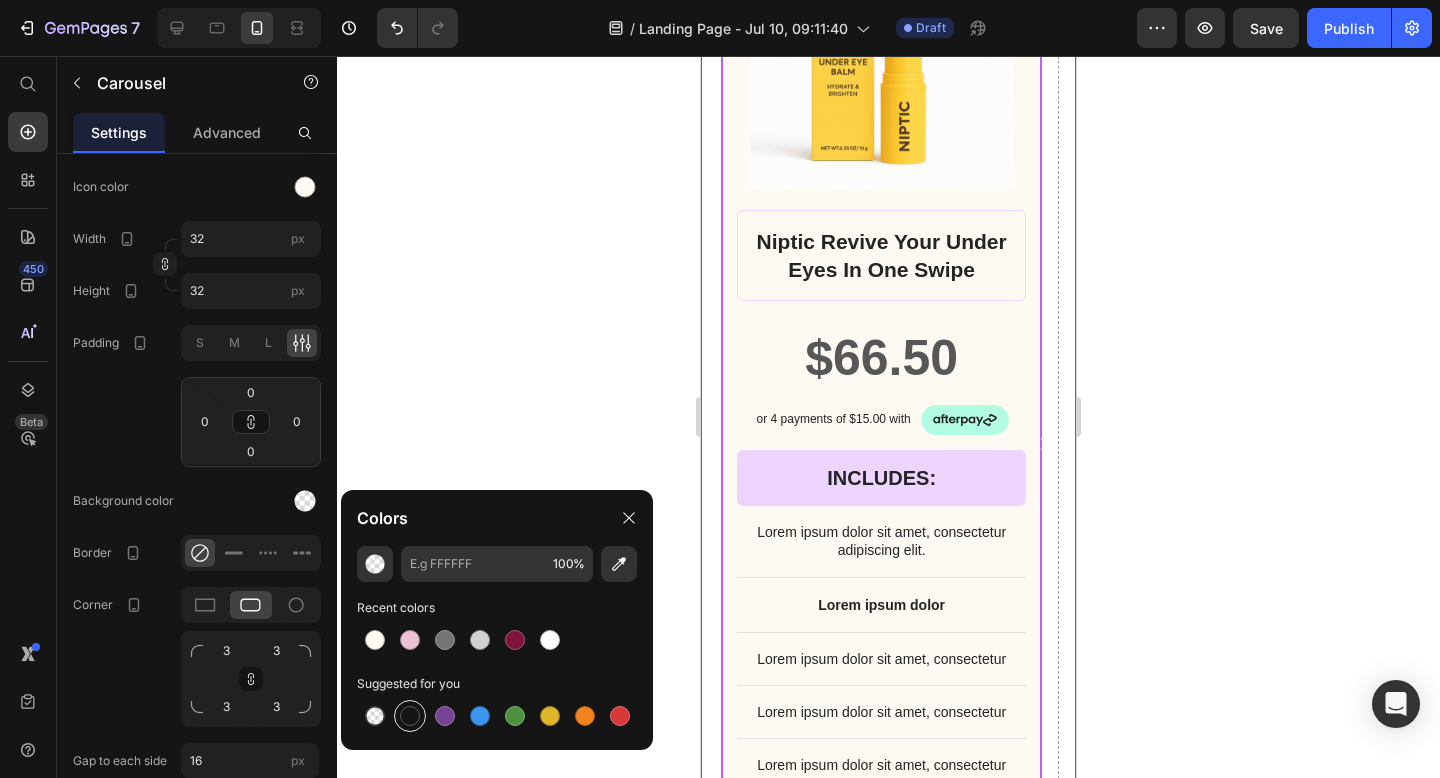 click at bounding box center [410, 716] 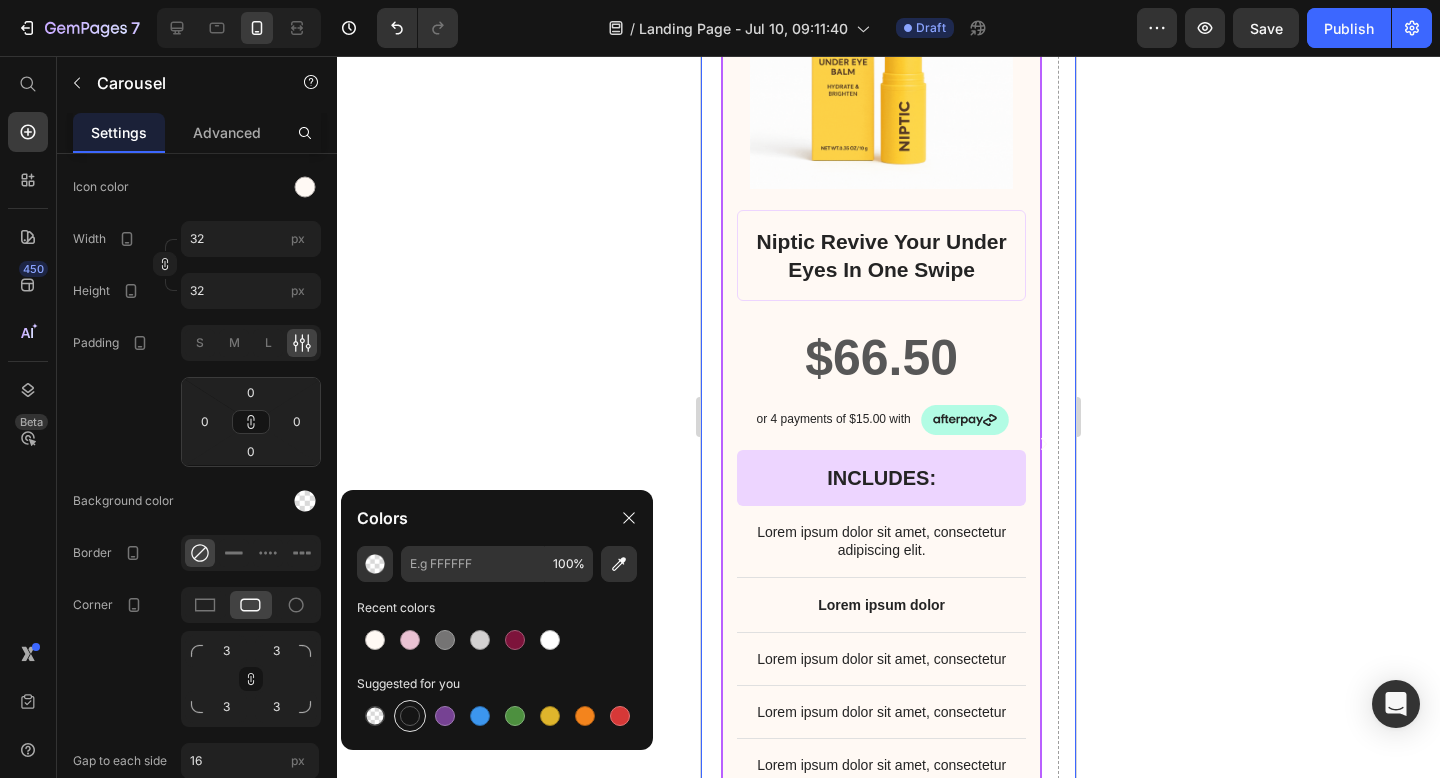 type on "151515" 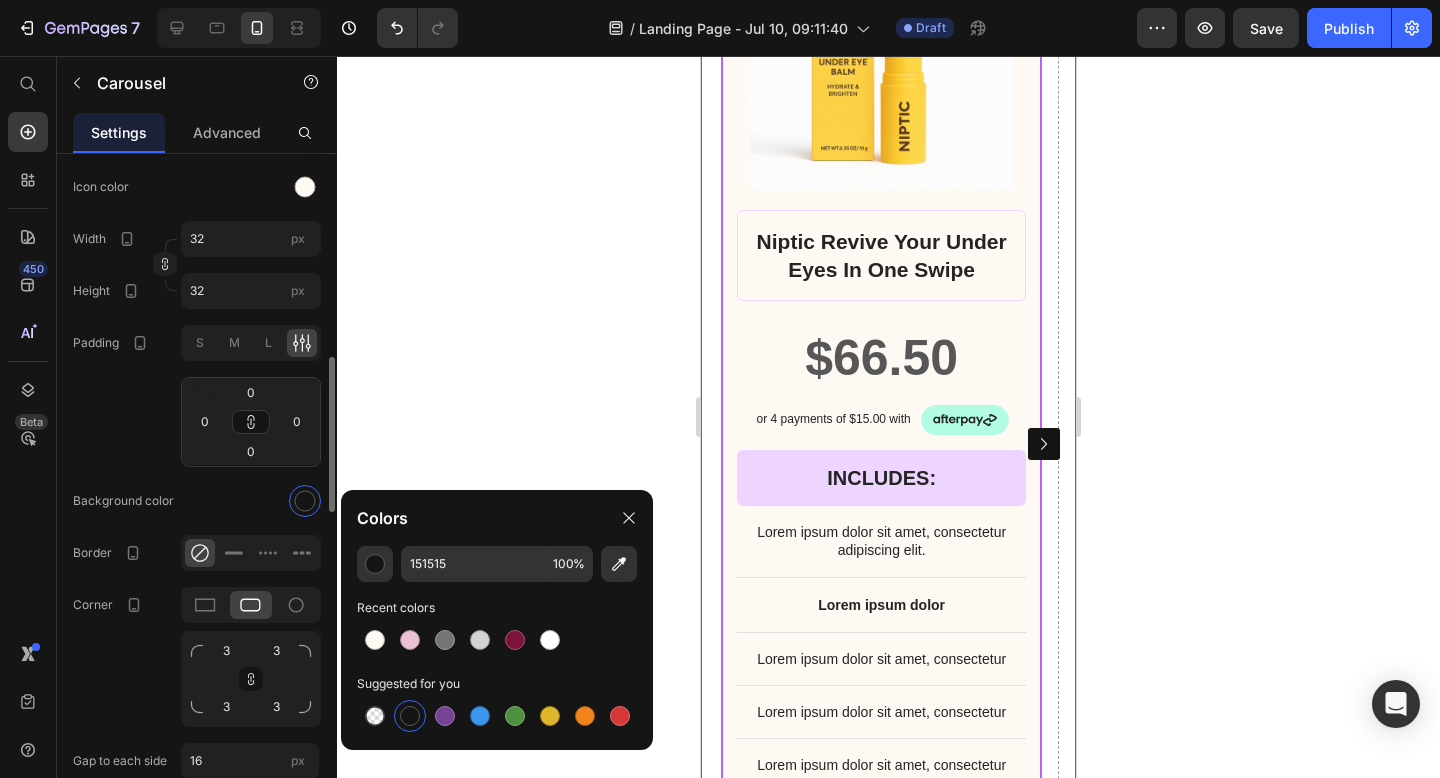 click on "Background color" 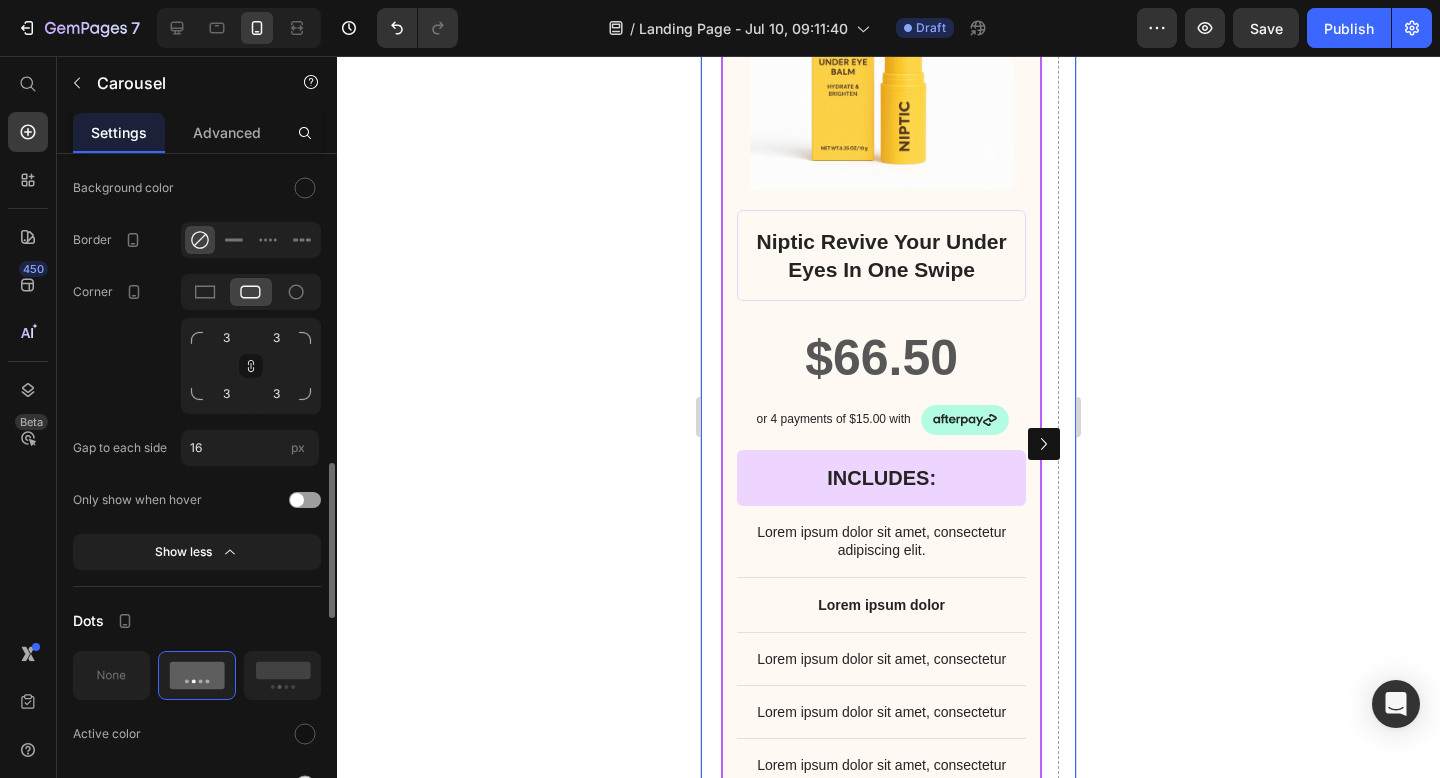 scroll, scrollTop: 1240, scrollLeft: 0, axis: vertical 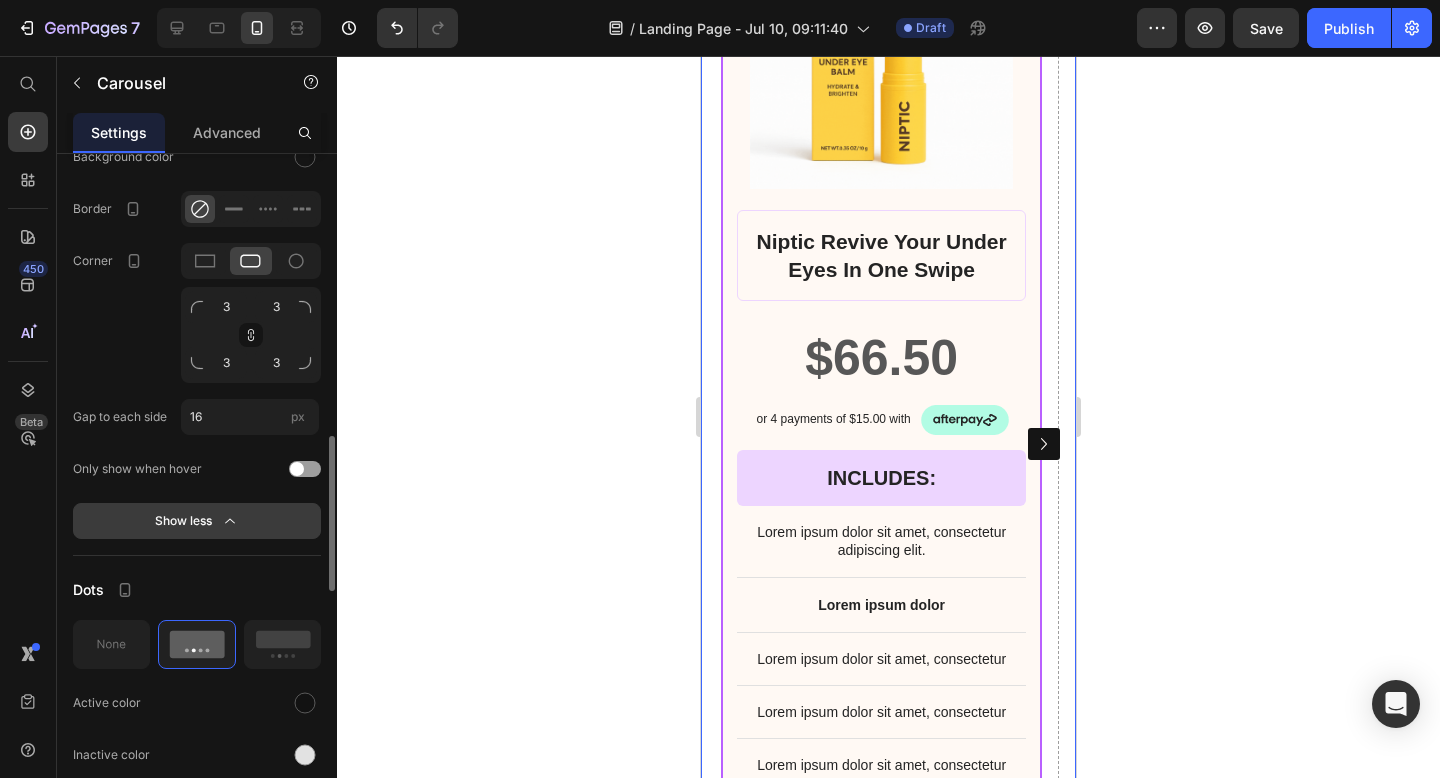 click 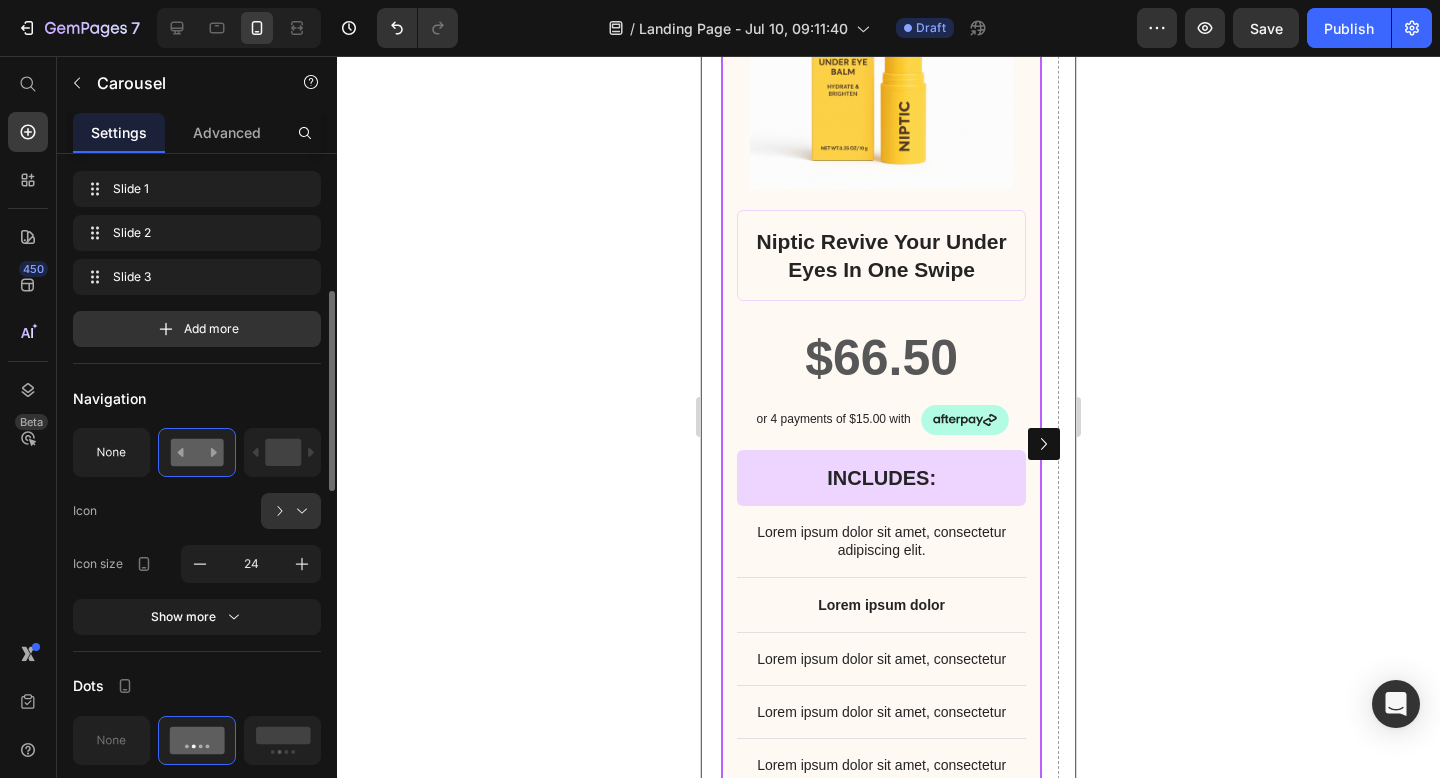 scroll, scrollTop: 466, scrollLeft: 0, axis: vertical 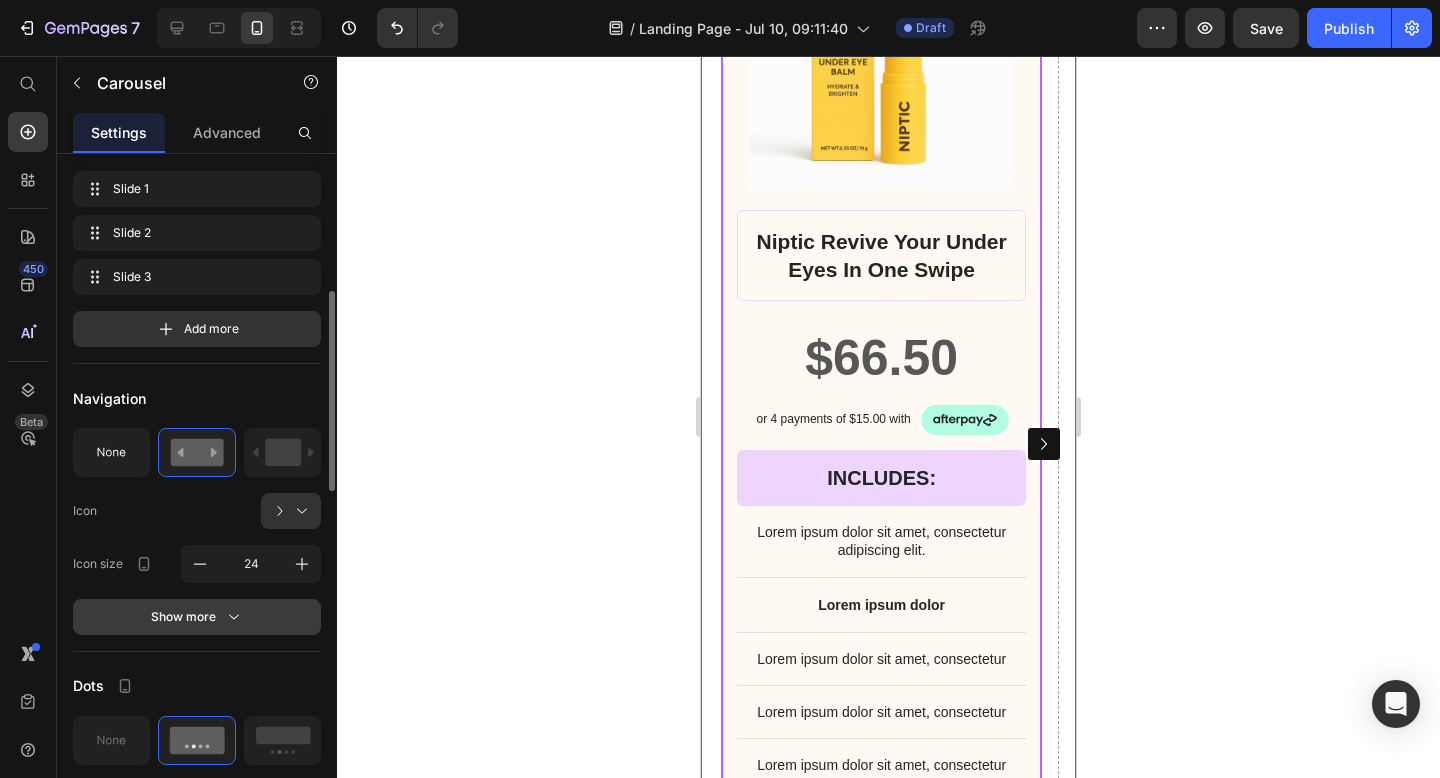 click 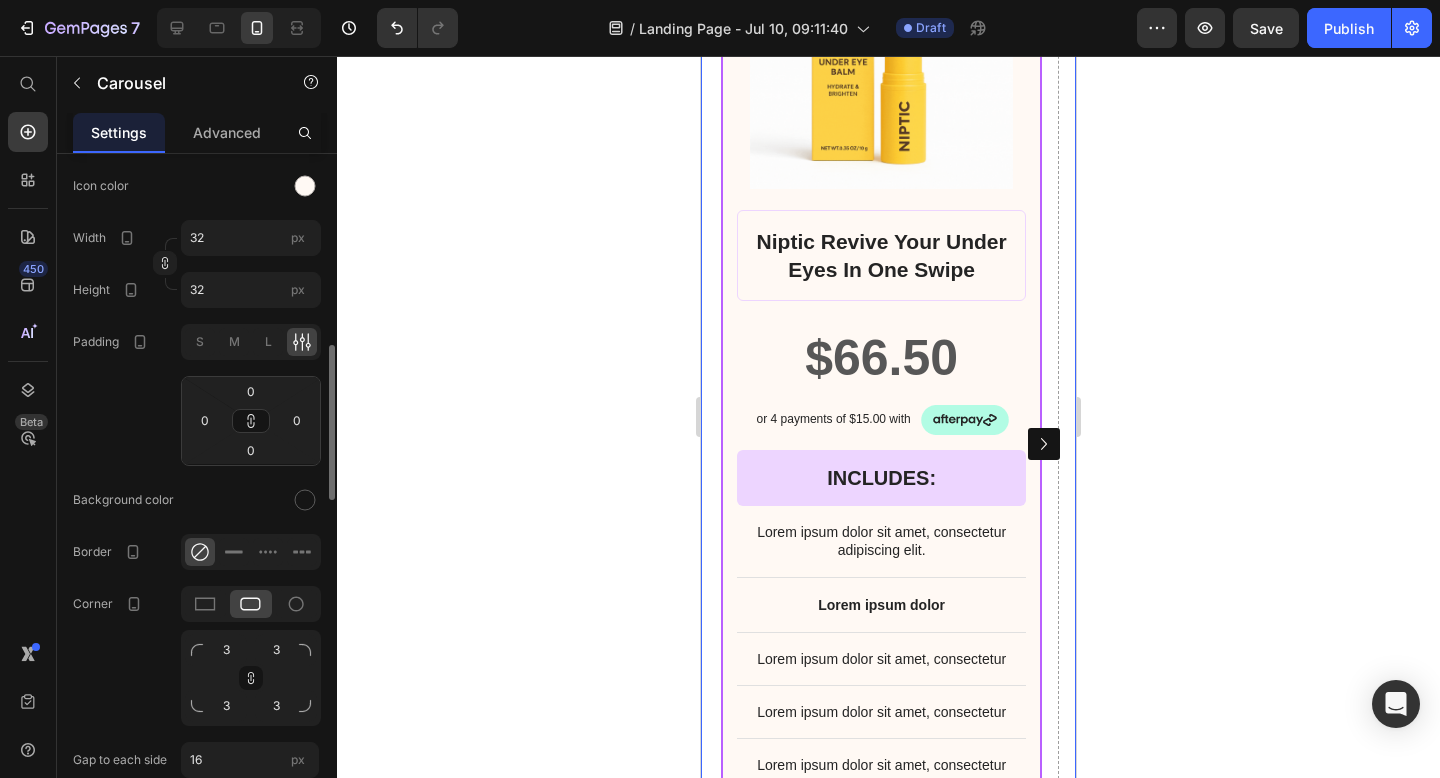 scroll, scrollTop: 898, scrollLeft: 0, axis: vertical 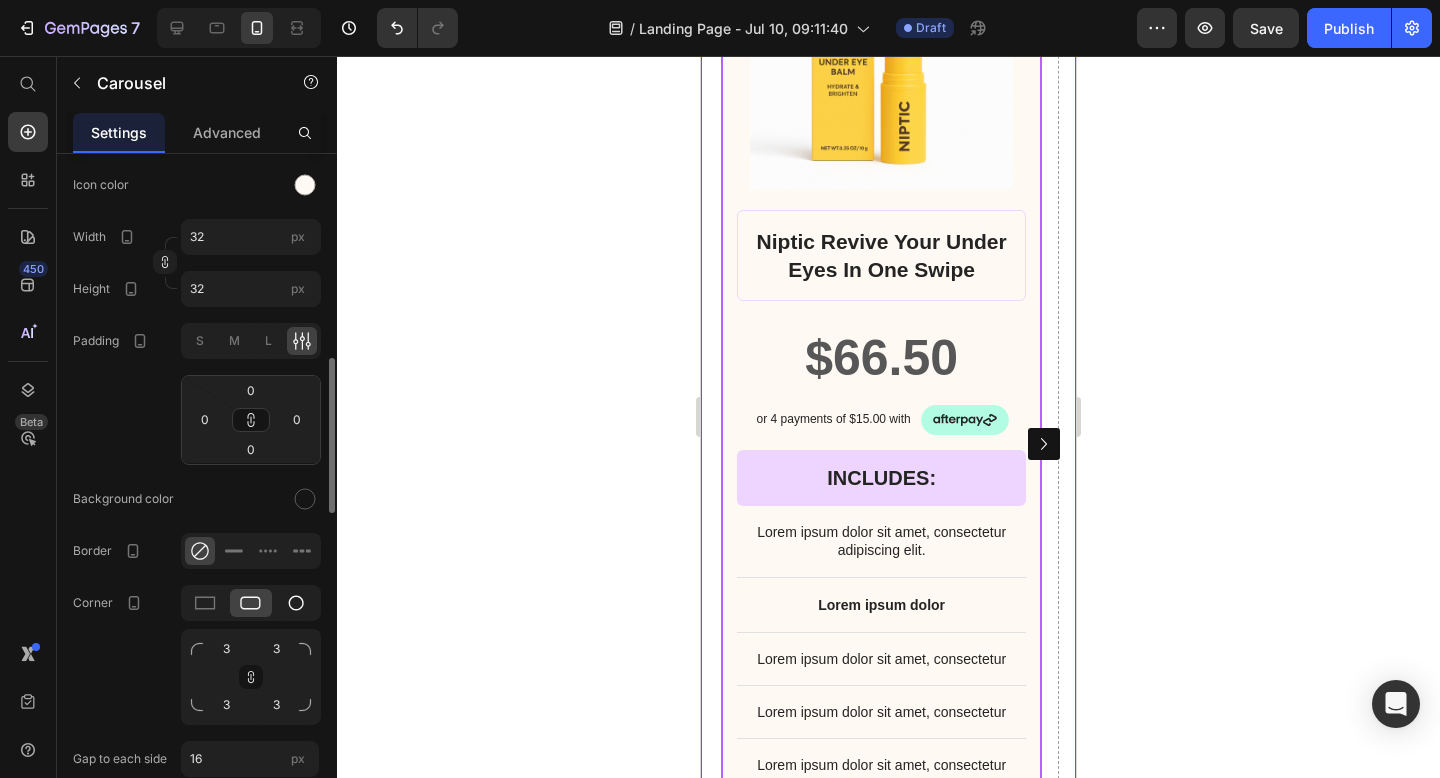 click 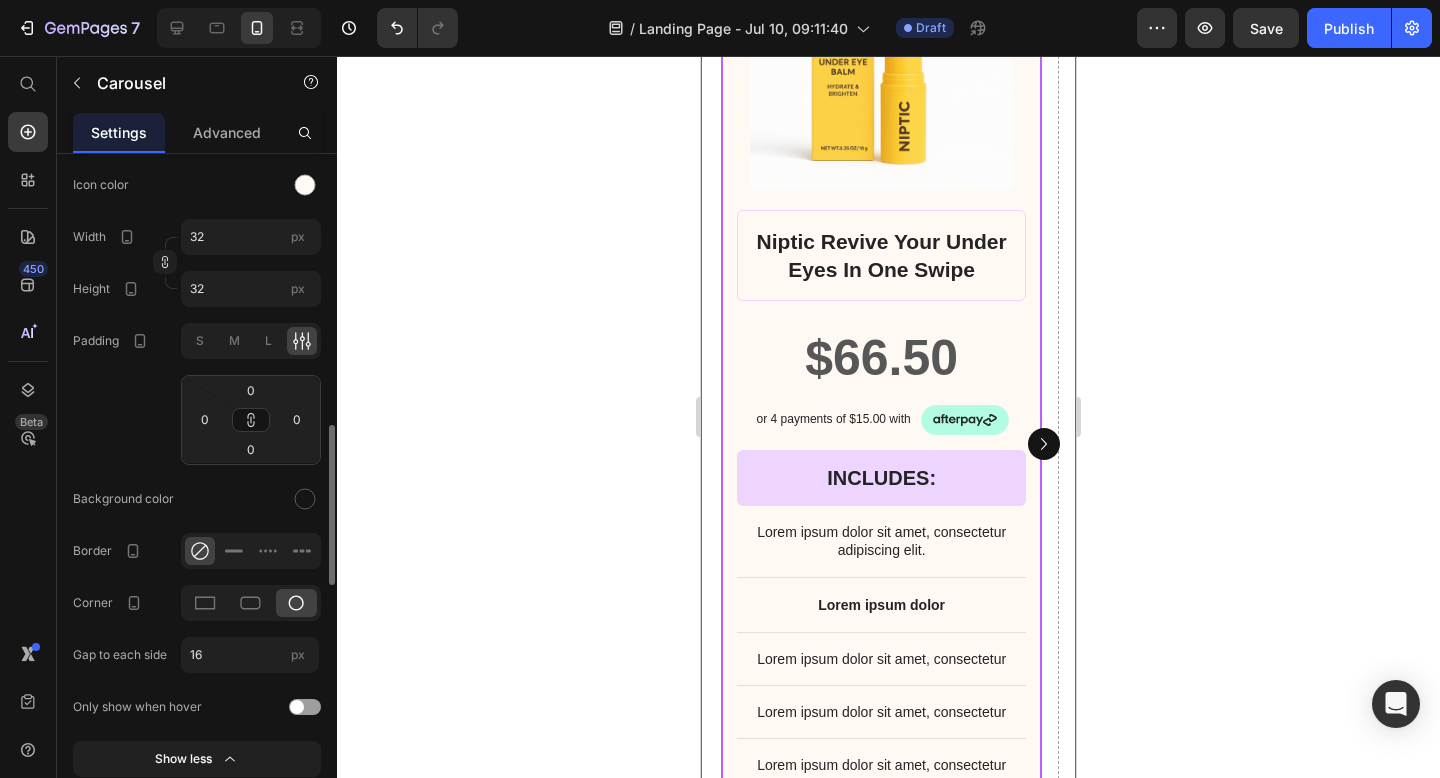 scroll, scrollTop: 963, scrollLeft: 0, axis: vertical 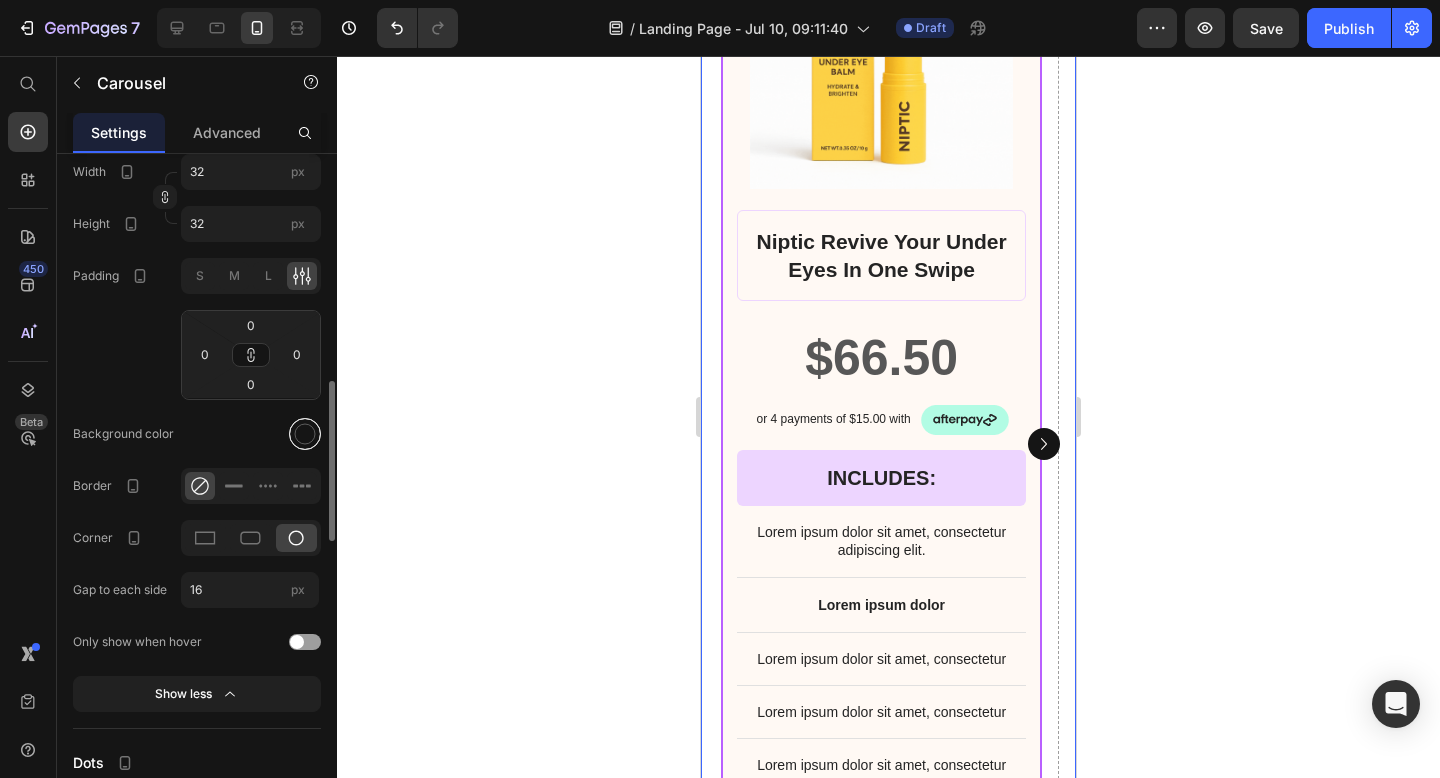 click at bounding box center [305, 433] 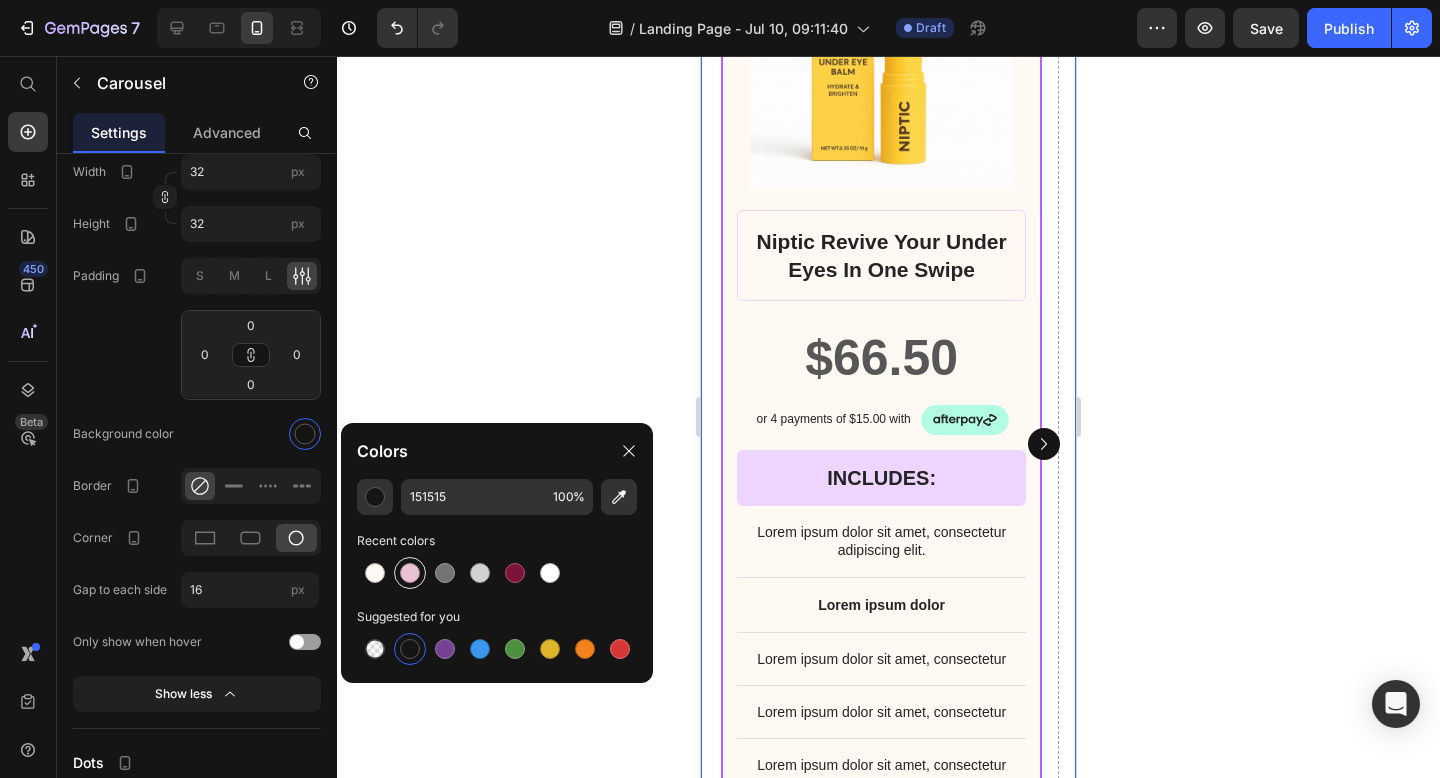 click at bounding box center [410, 573] 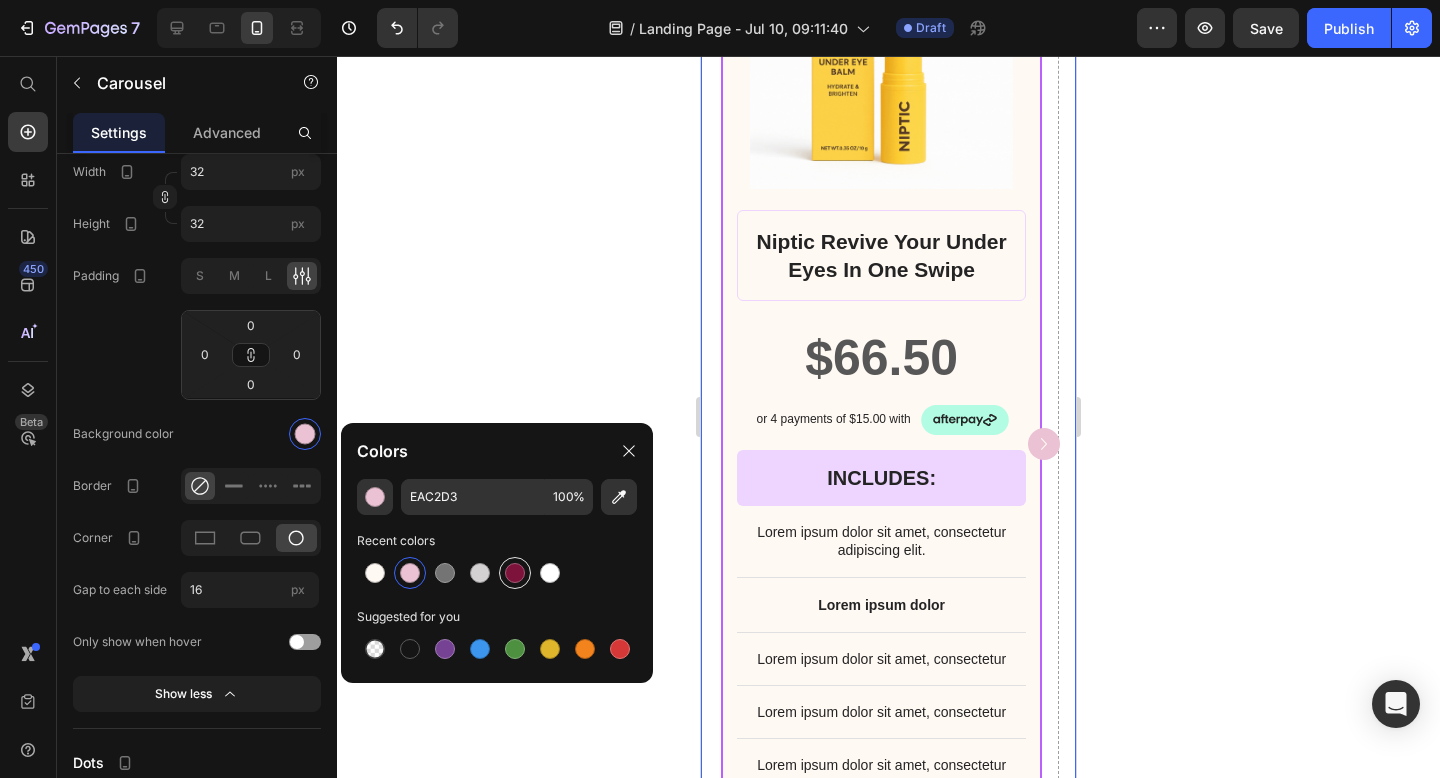 click at bounding box center [515, 573] 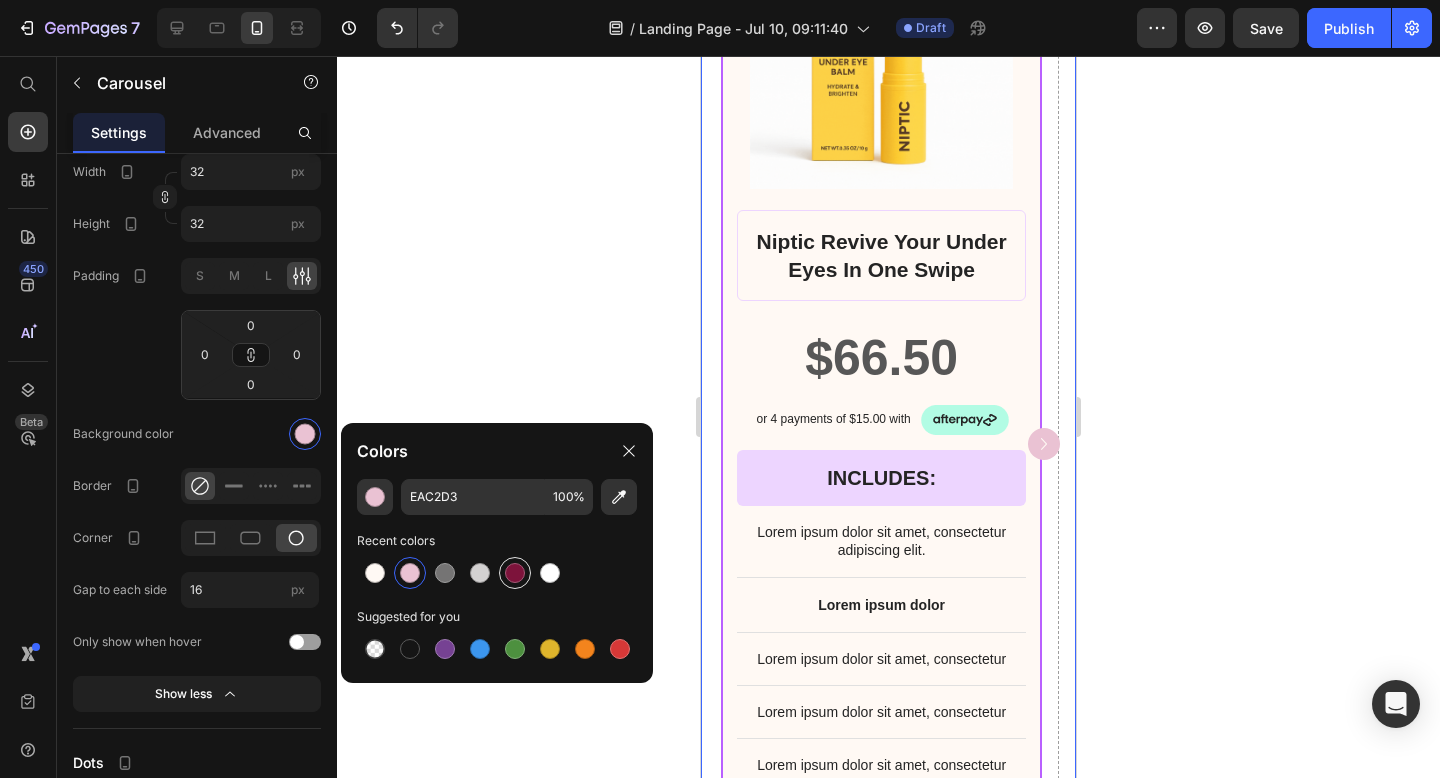 type on "7D133B" 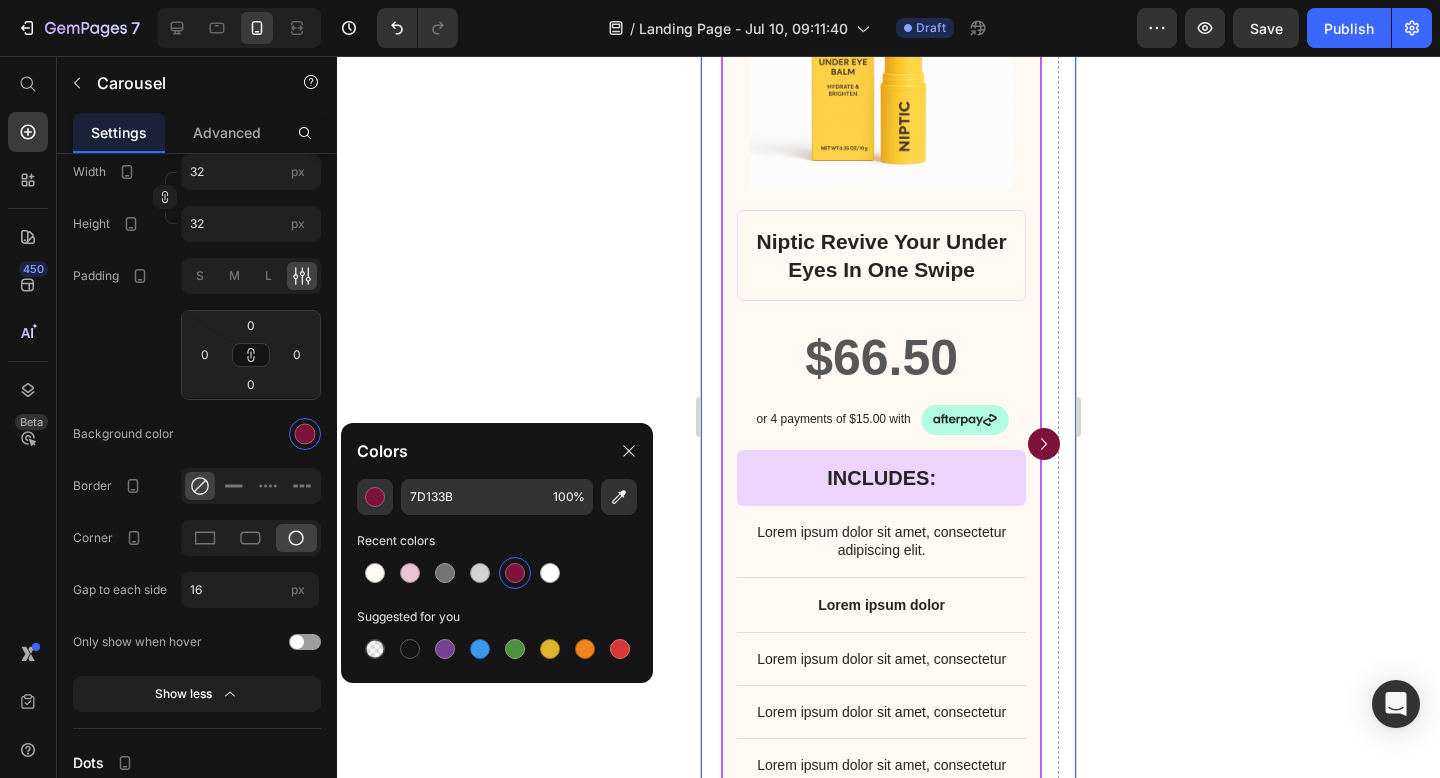 click 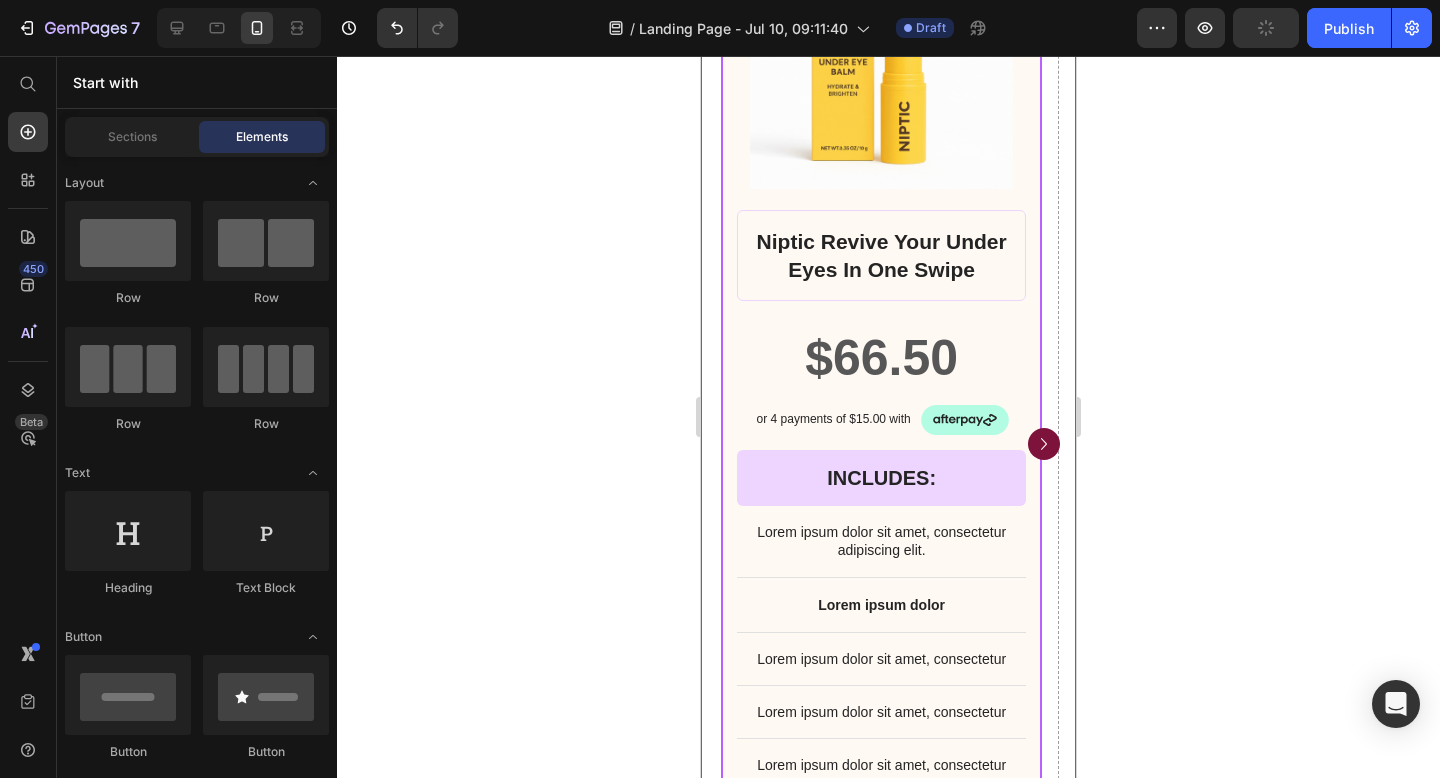 click 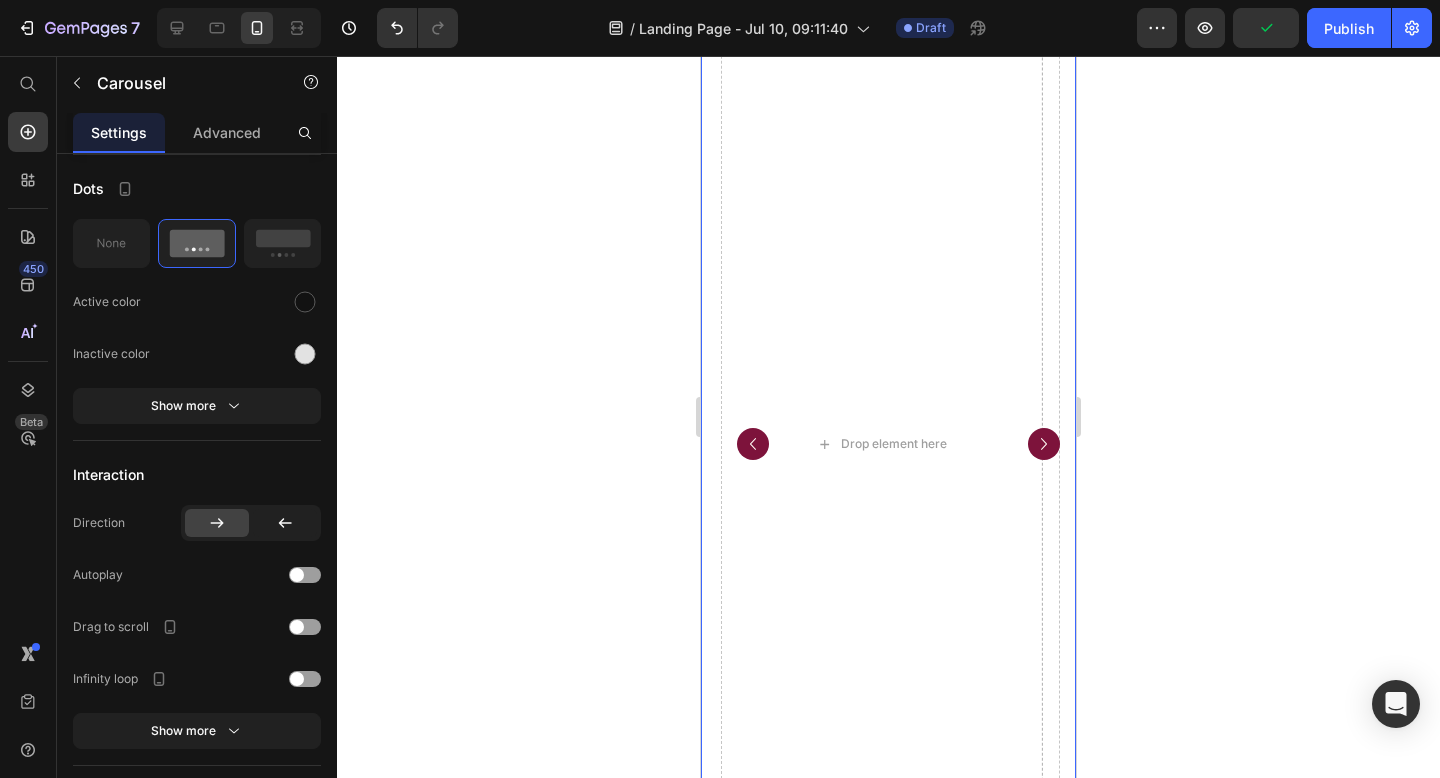 click 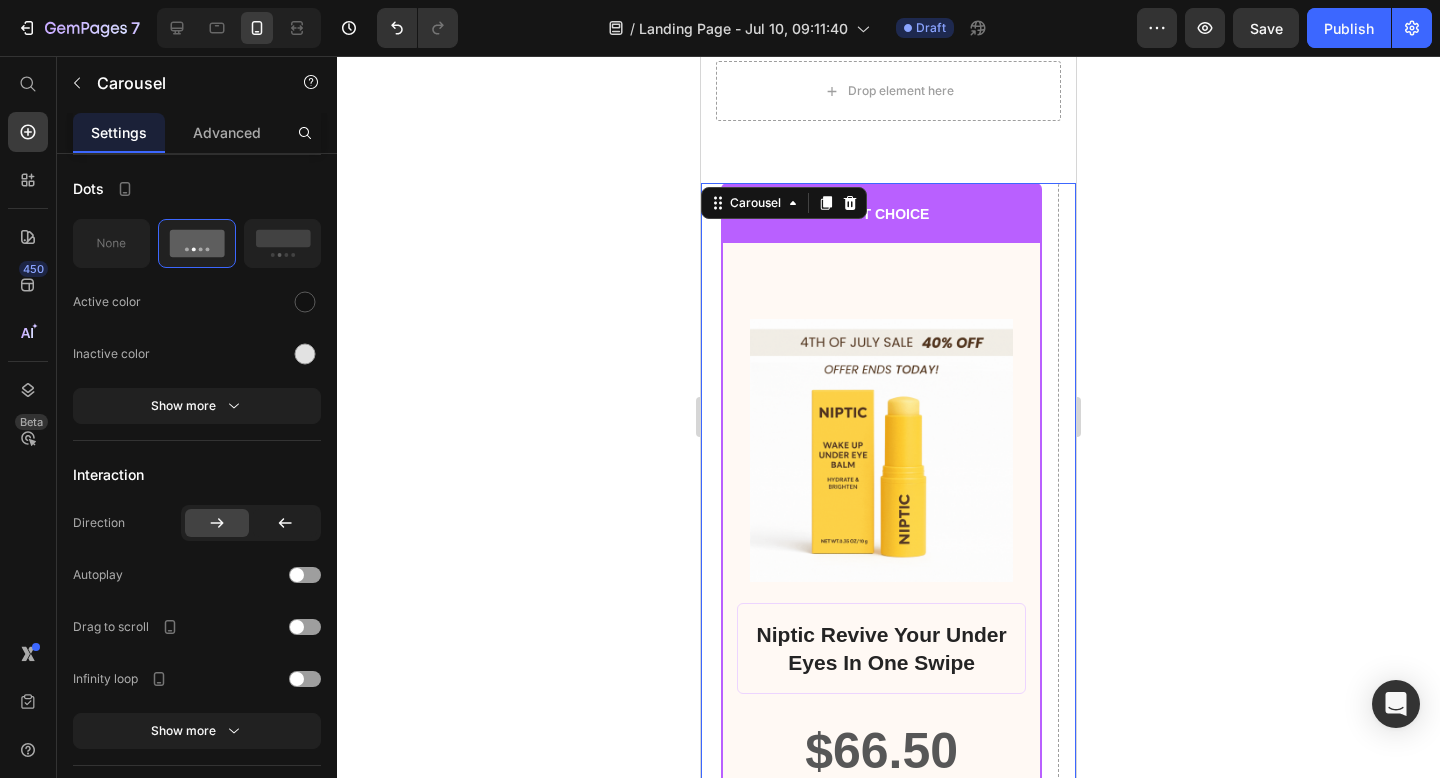 scroll, scrollTop: 23621, scrollLeft: 0, axis: vertical 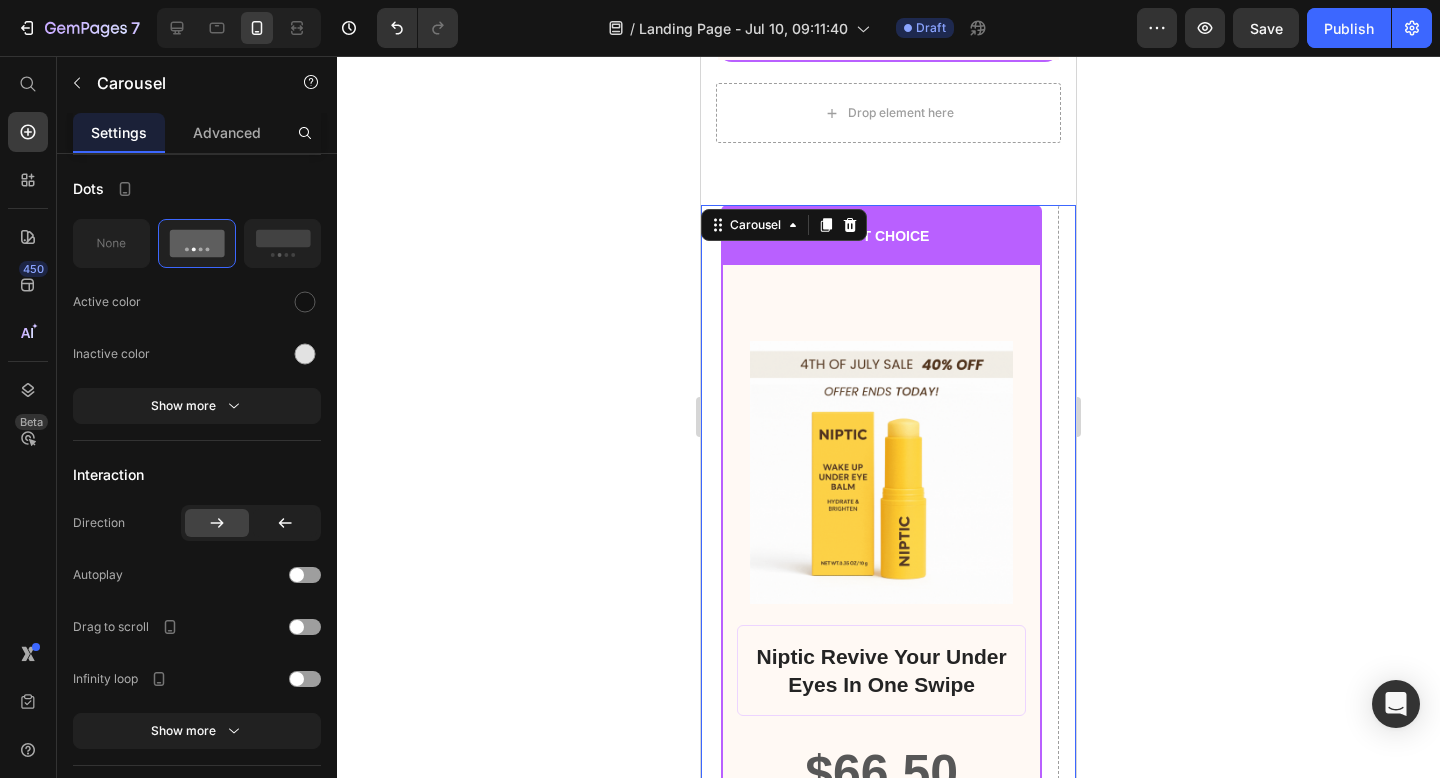 click 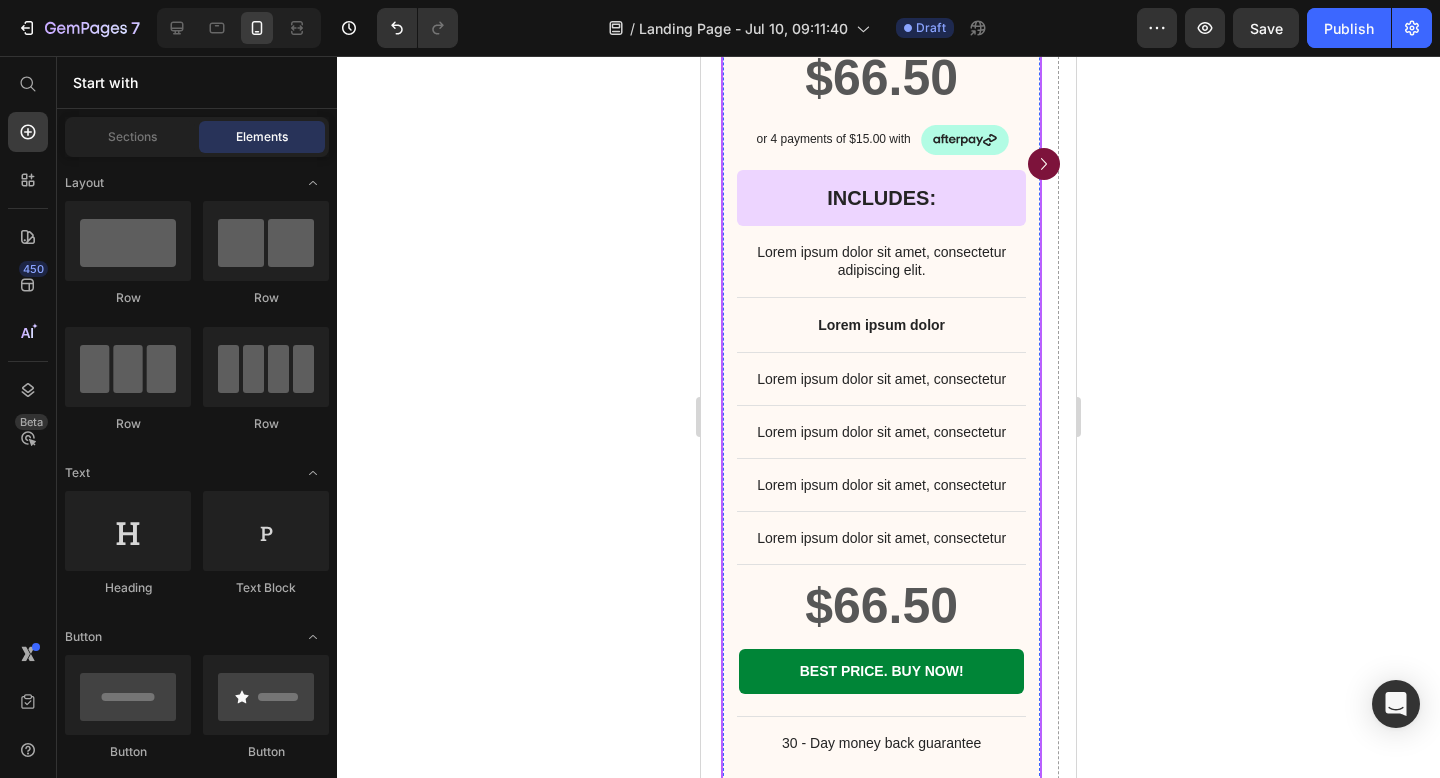 scroll, scrollTop: 24353, scrollLeft: 0, axis: vertical 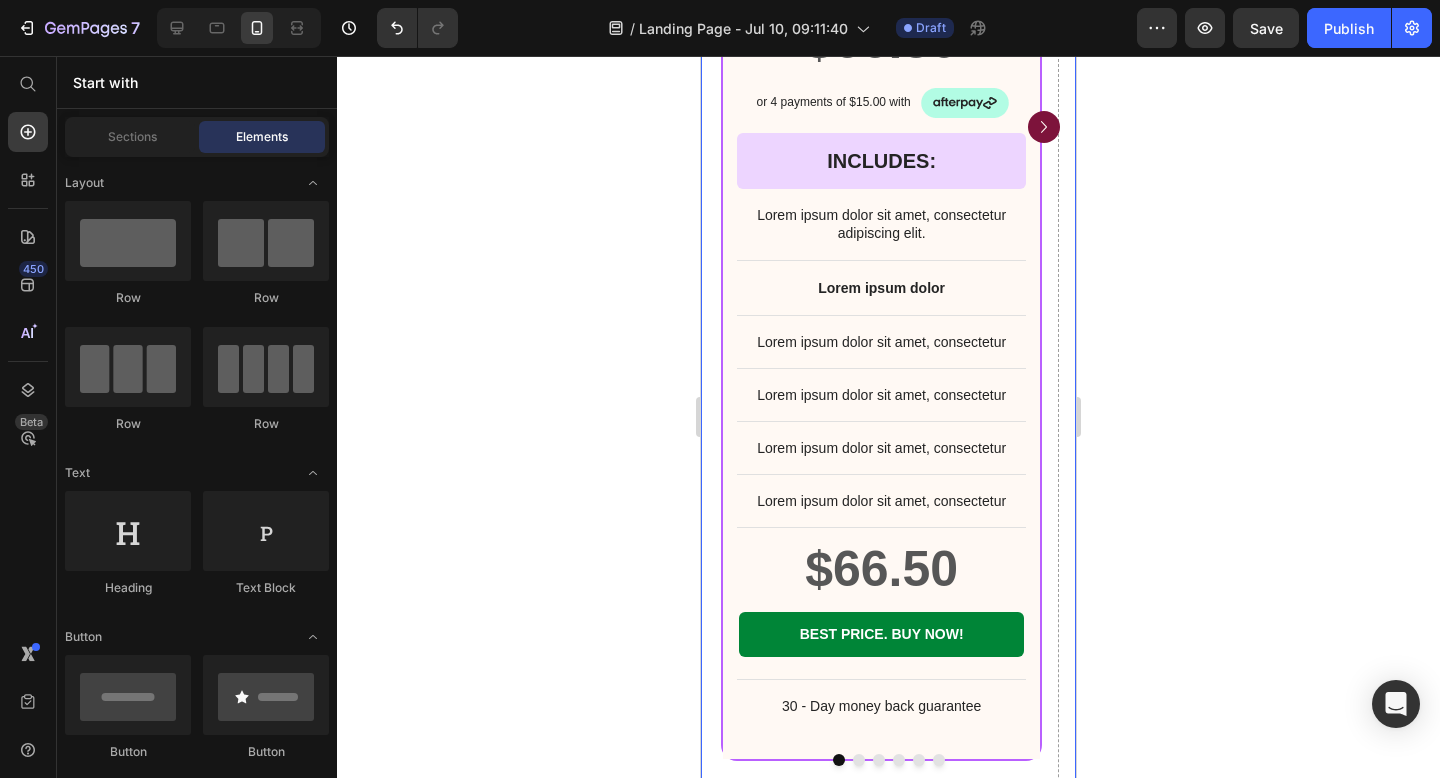 click 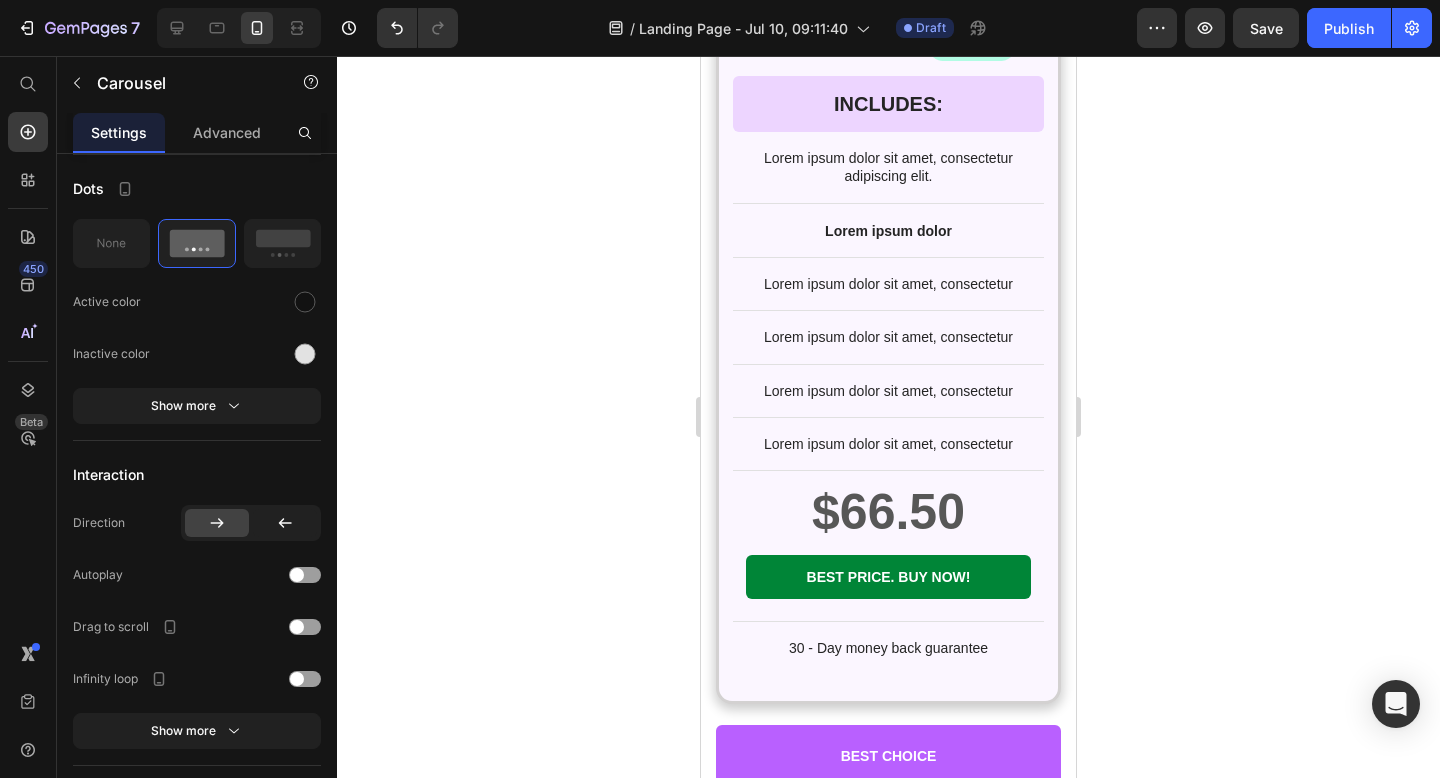 scroll, scrollTop: 20798, scrollLeft: 0, axis: vertical 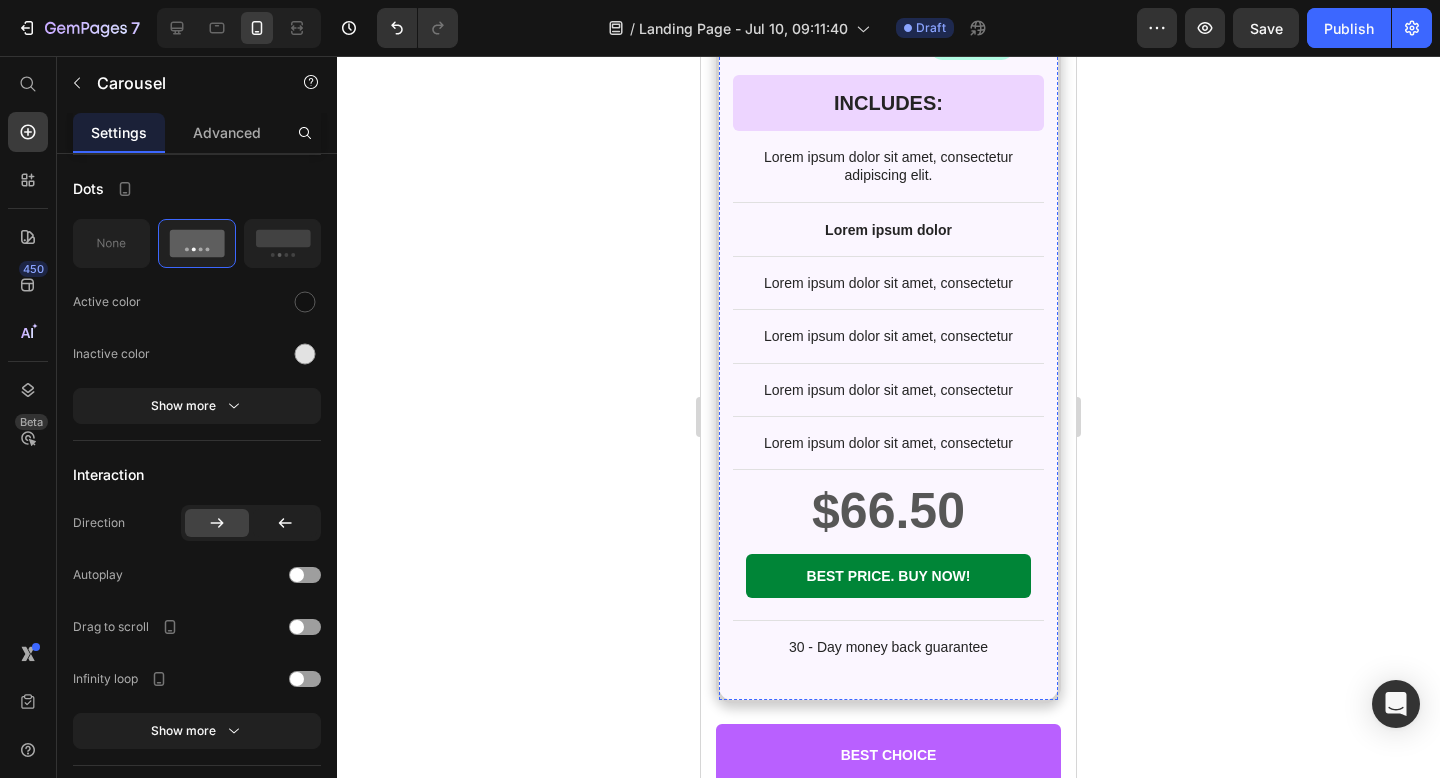click on "STARTER GLOW Text Block Row" at bounding box center (888, -614) 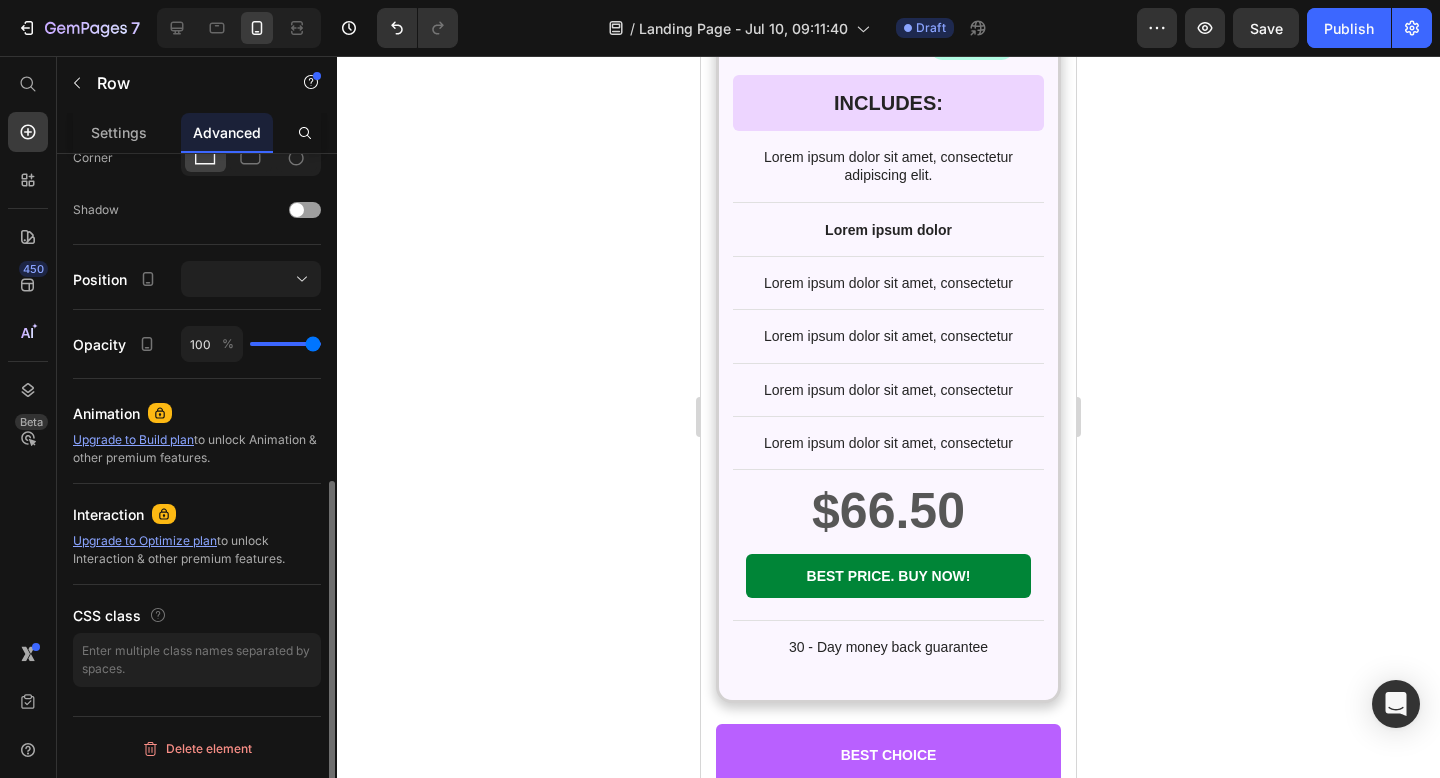 scroll, scrollTop: 0, scrollLeft: 0, axis: both 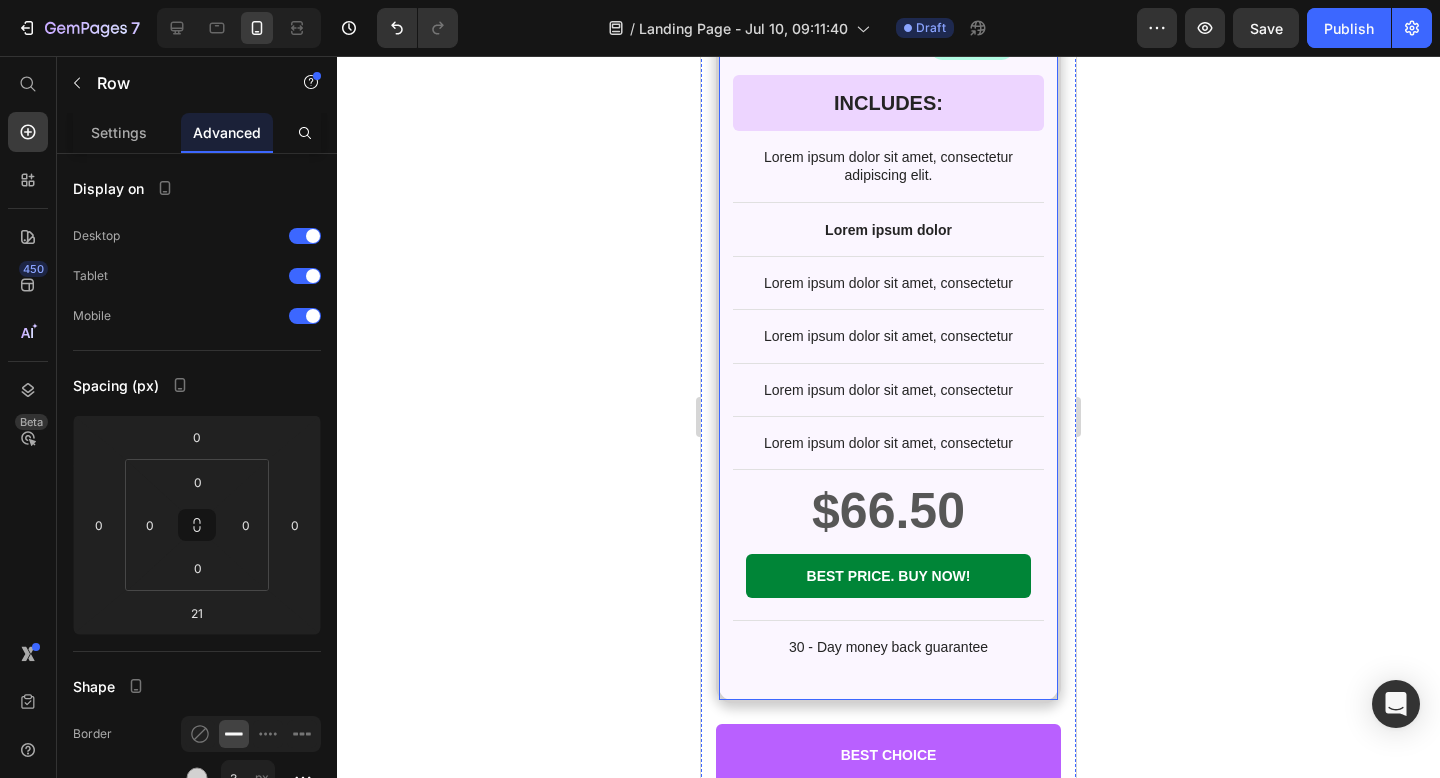 click on "STARTER GLOW Text Block Row 0 1x Text Block Product Images Row Niptic Revive Your Under Eyes In One Swipe Product Title $66.50 Product Price Row or 4 payments of $15.00 with Text Block Image Row INCLUDES: Text Block Row Row Lorem ipsum dolor sit amet, consectetur adipiscing elit. Text Block Lorem ipsum dolor Text Block Lorem ipsum dolor sit amet, consectetur Text Block Row Lorem ipsum dolor sit amet, consectetur Text Block Row Lorem ipsum dolor sit amet, consectetur Text Block Row Lorem ipsum dolor sit amet, consectetur Text Block Row $66.50 Product Price BEST PRICE. BUY NOW! Add to Cart Row 30 - Day money back guarantee Text Block Row Product Row" at bounding box center [888, 29] 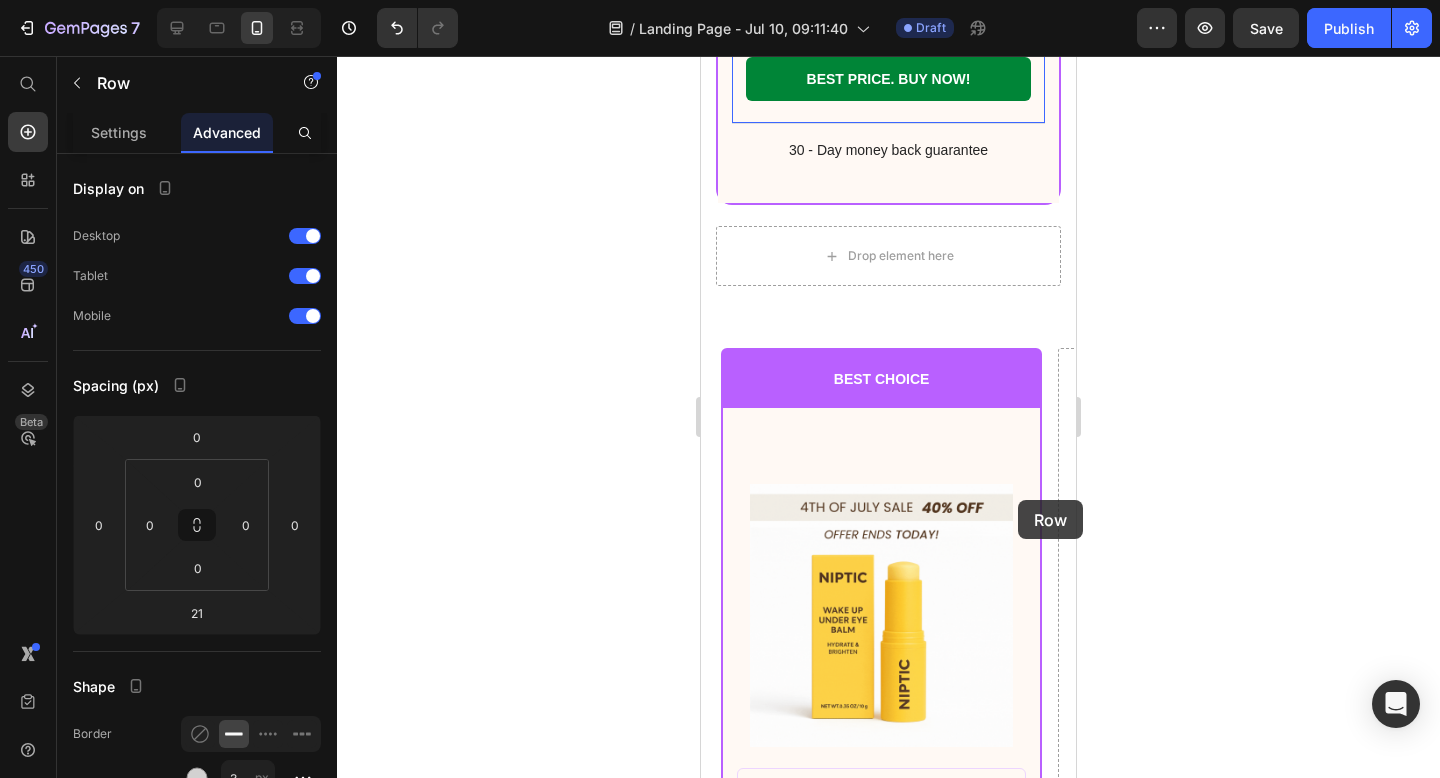 scroll, scrollTop: 23558, scrollLeft: 0, axis: vertical 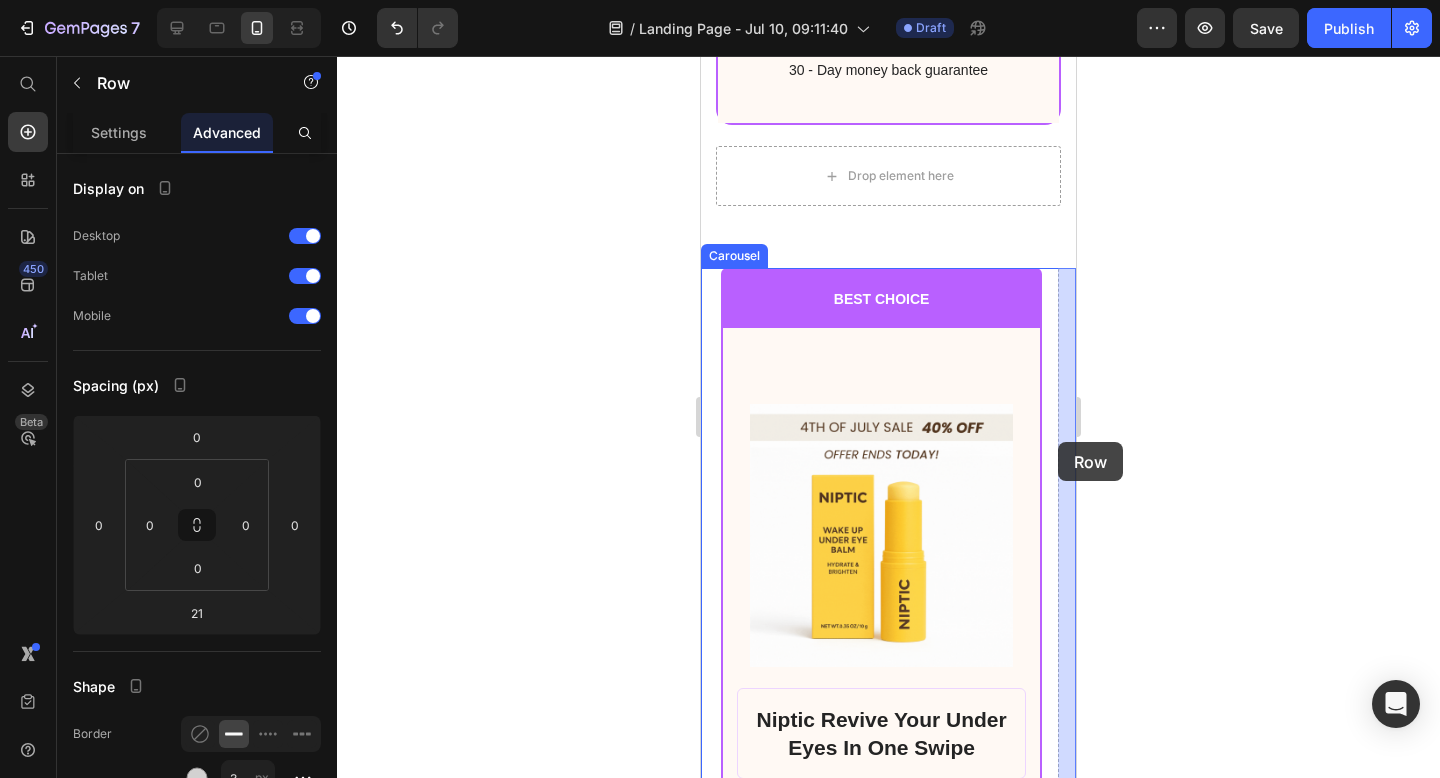 drag, startPoint x: 732, startPoint y: 189, endPoint x: 1058, endPoint y: 442, distance: 412.65604 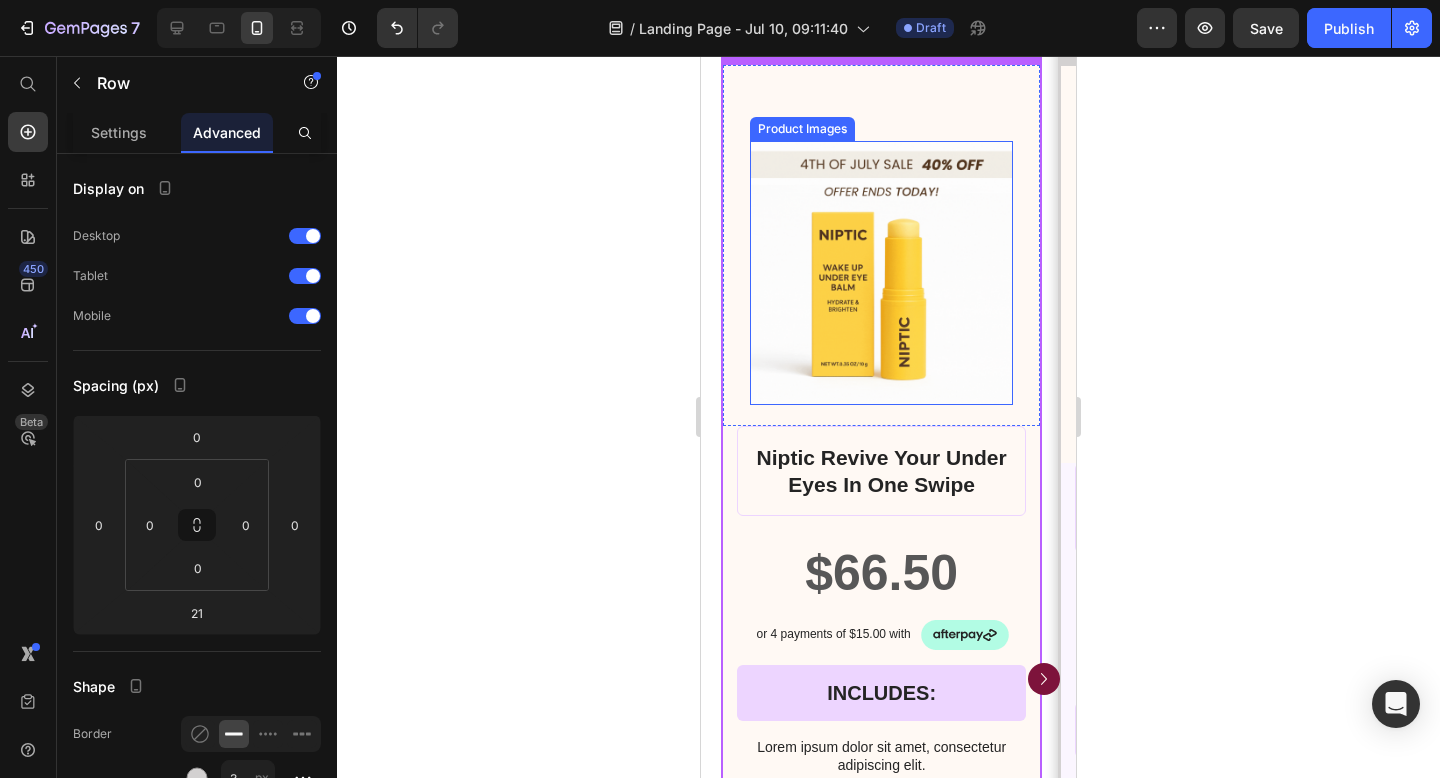 scroll, scrollTop: 22524, scrollLeft: 0, axis: vertical 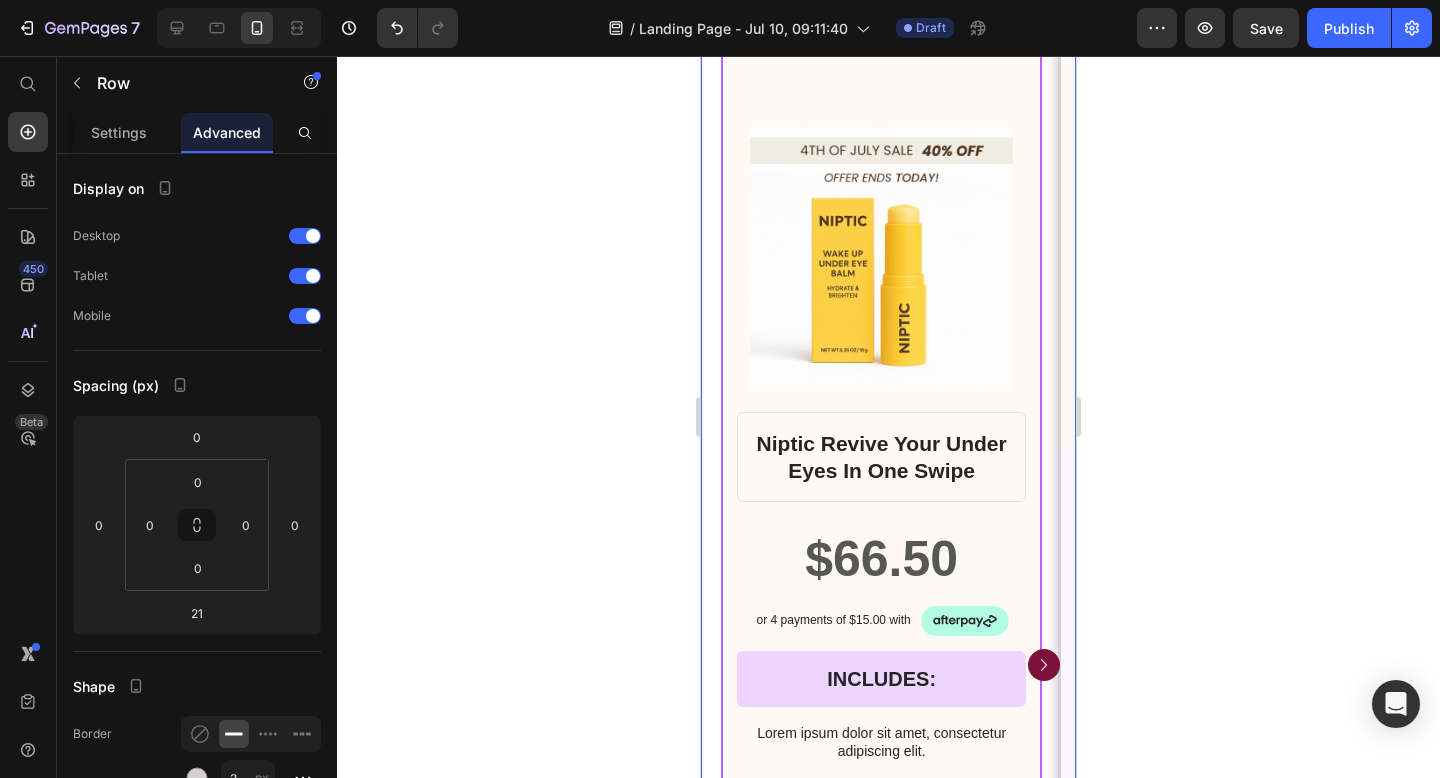 click 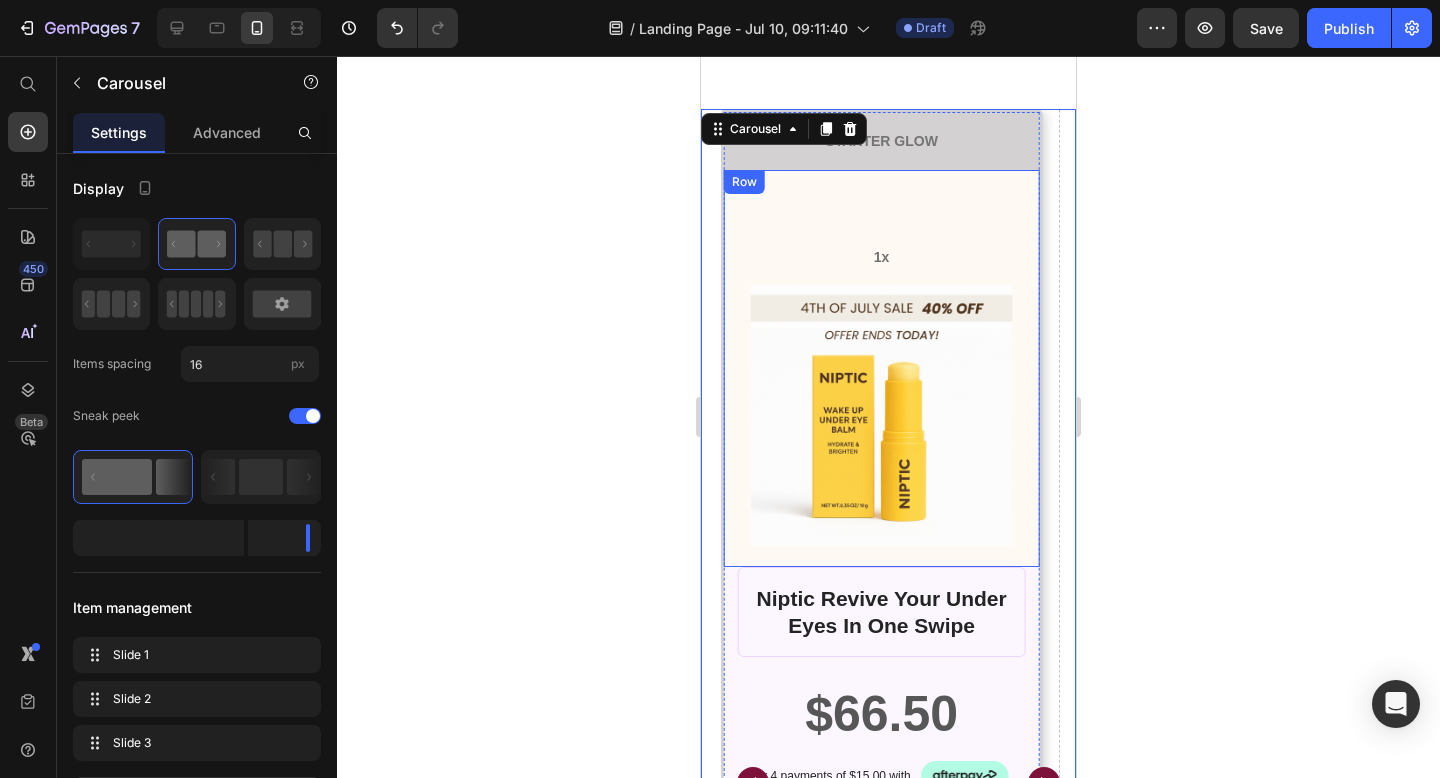 scroll, scrollTop: 22397, scrollLeft: 0, axis: vertical 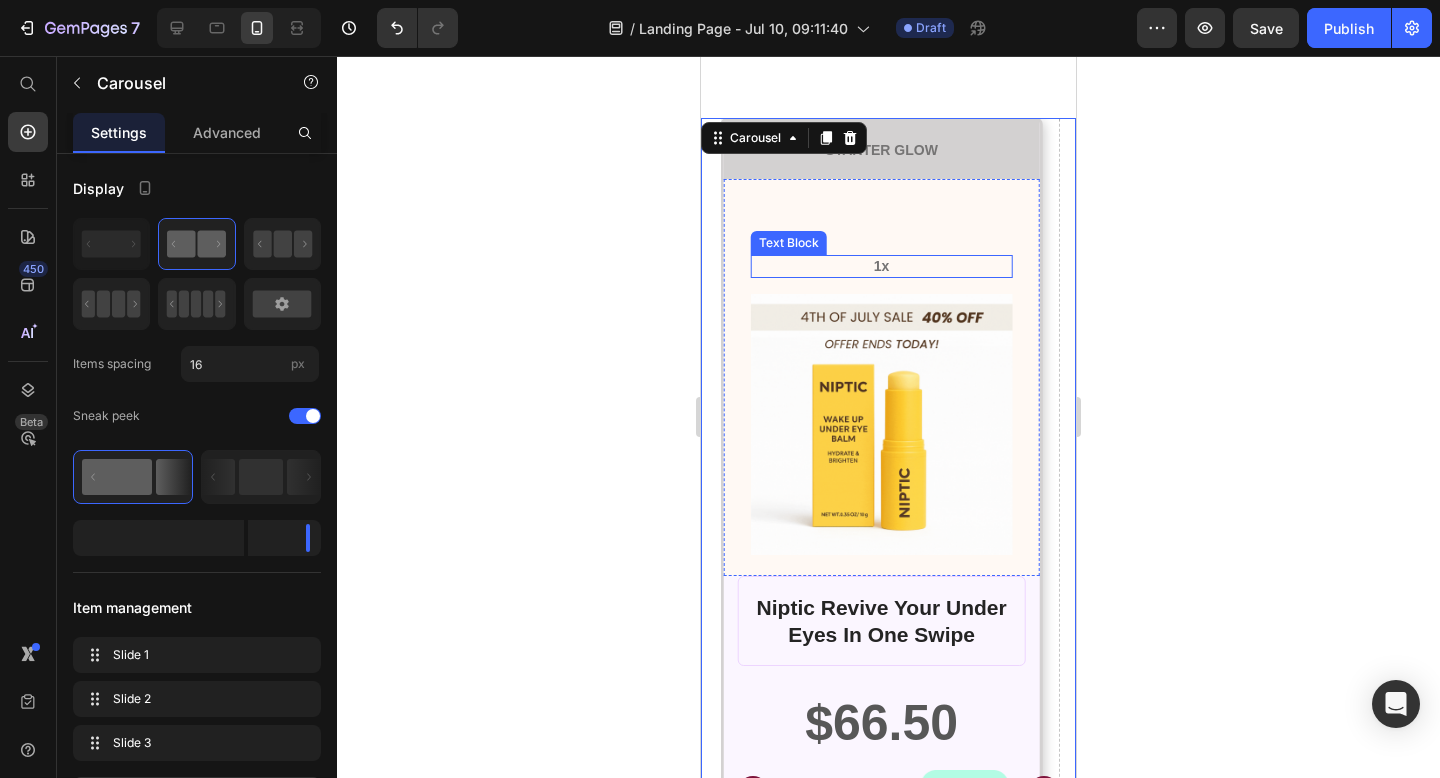 click on "1x" at bounding box center [881, 266] 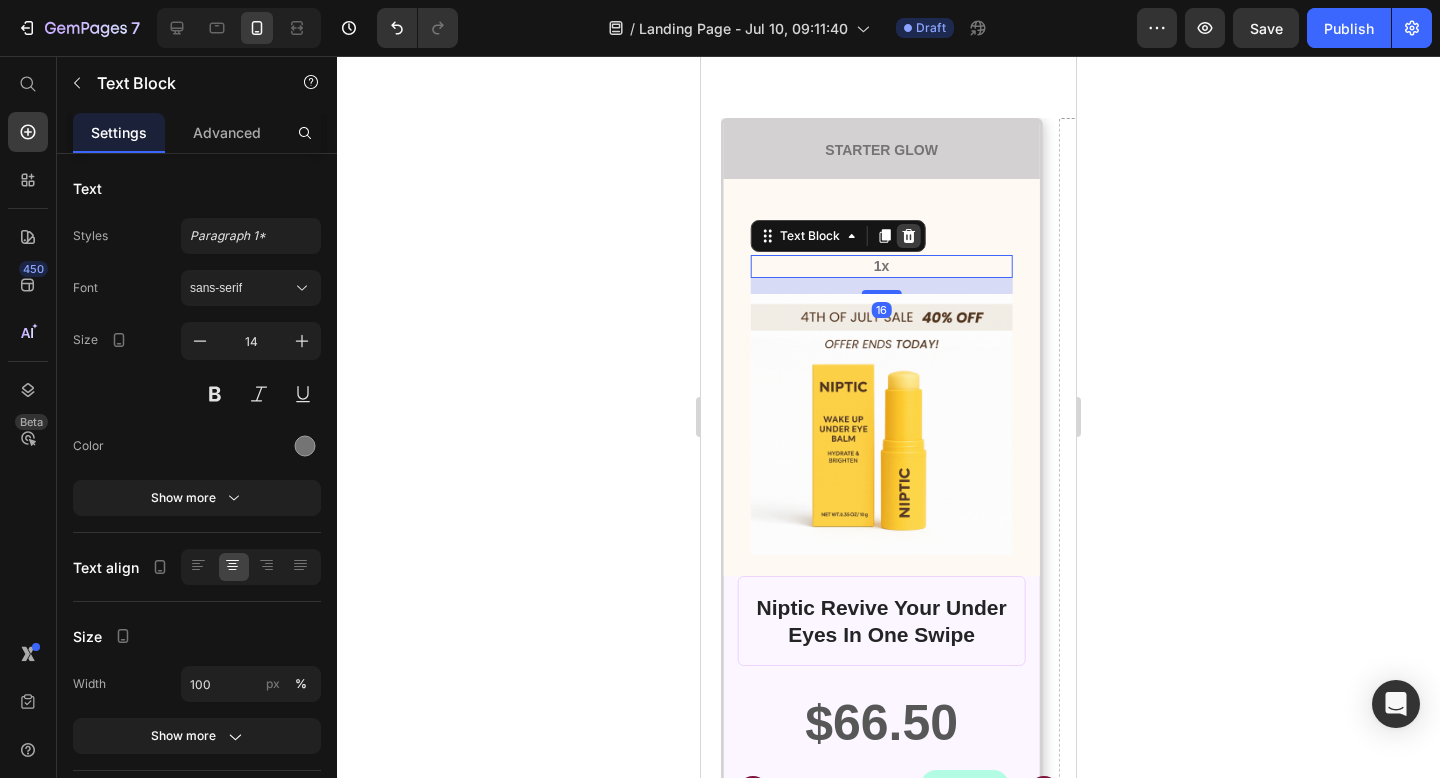 click 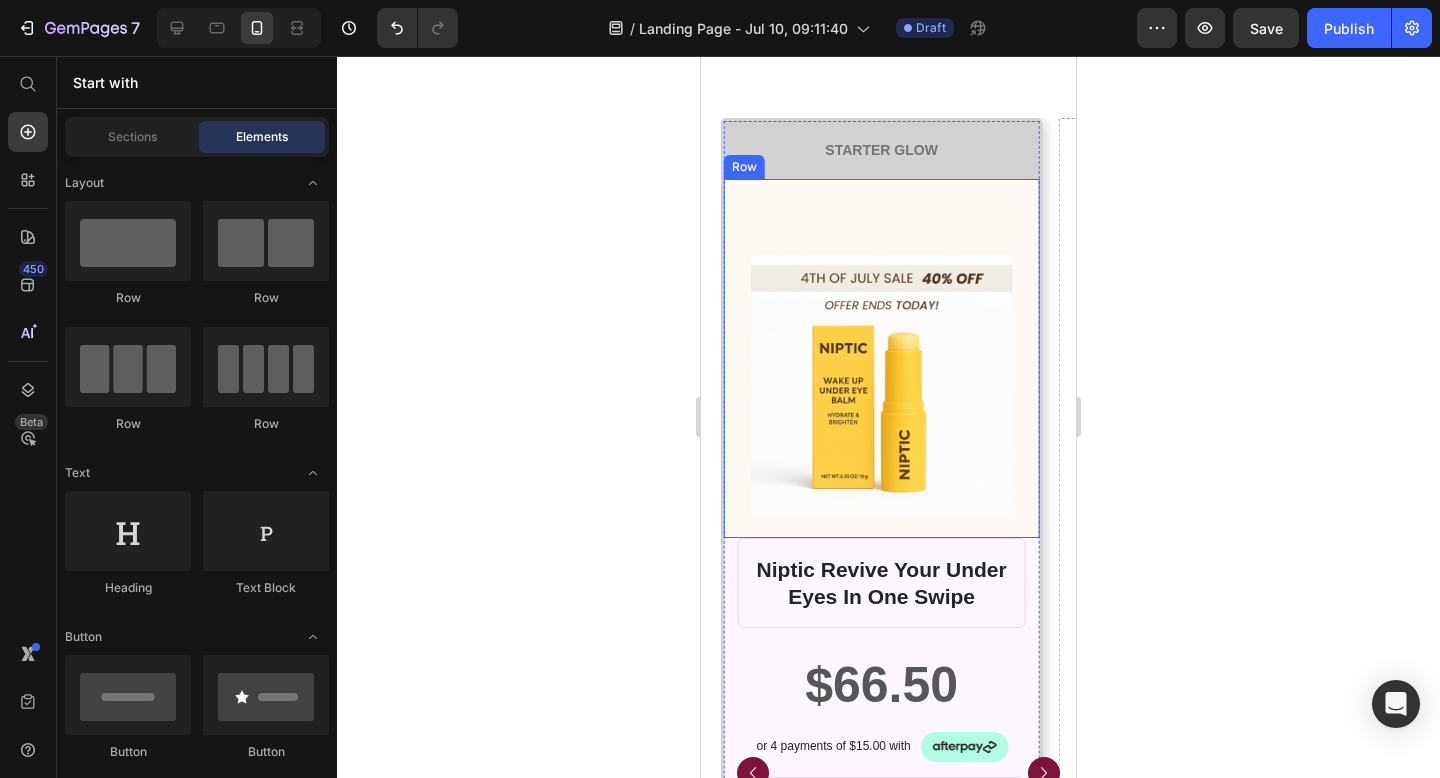 click on "Product Images Row" at bounding box center (881, 358) 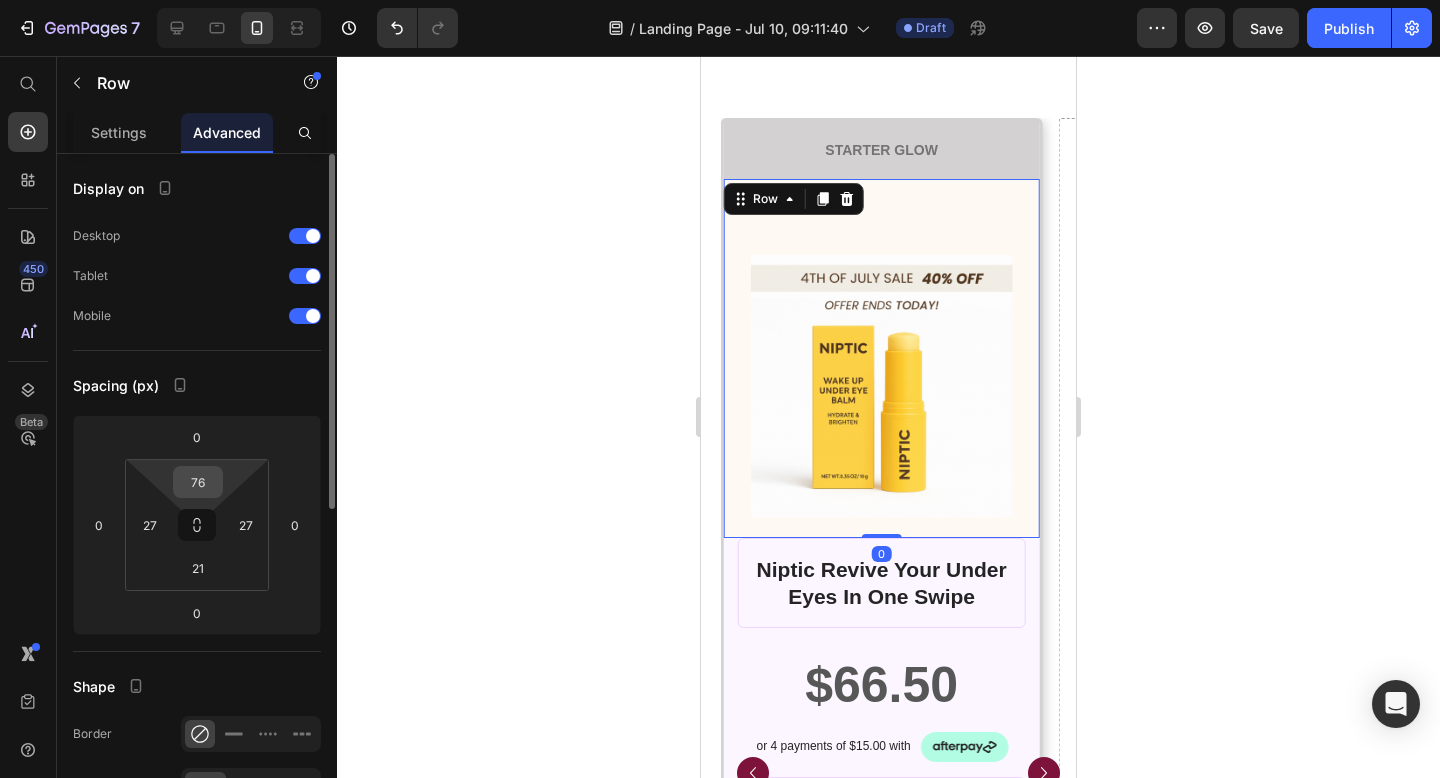 click on "76" at bounding box center (198, 482) 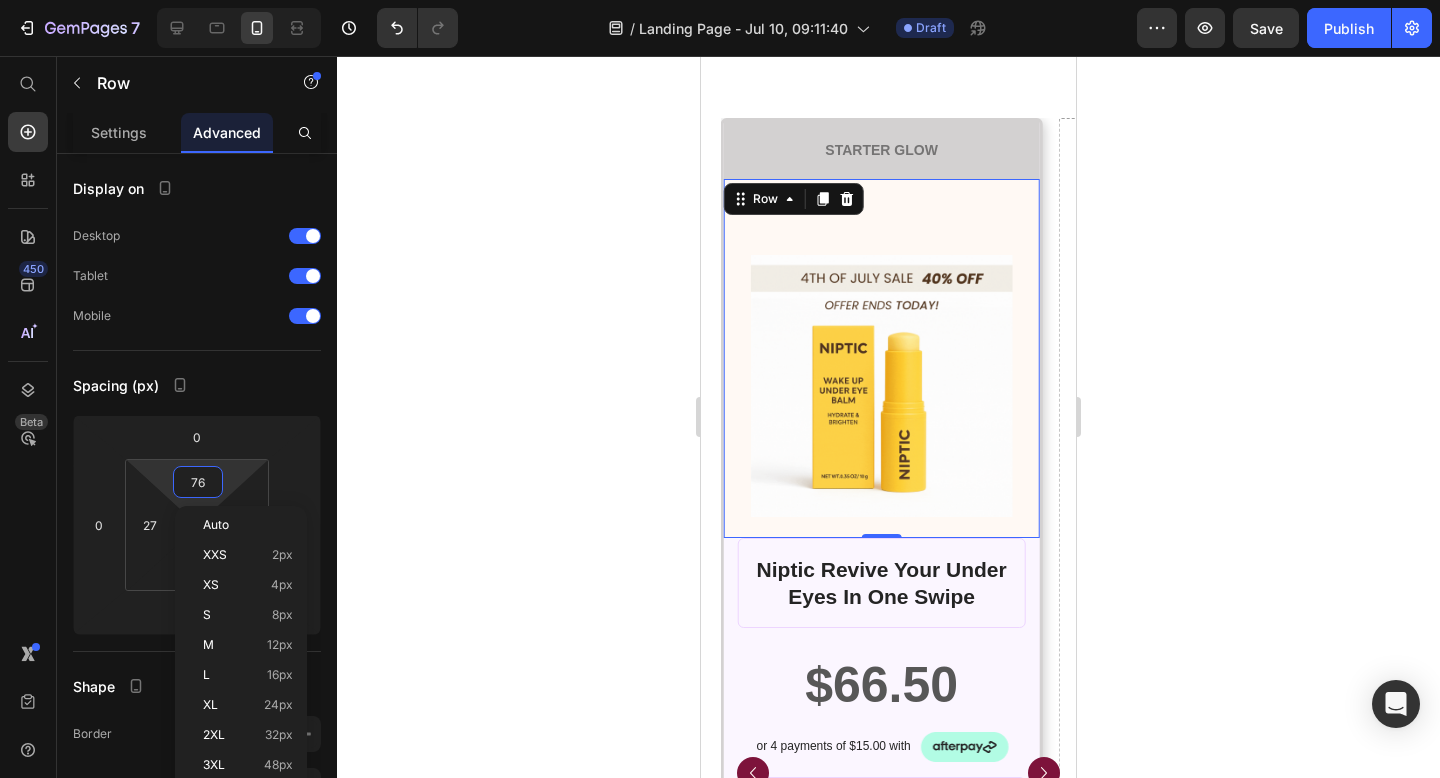 click 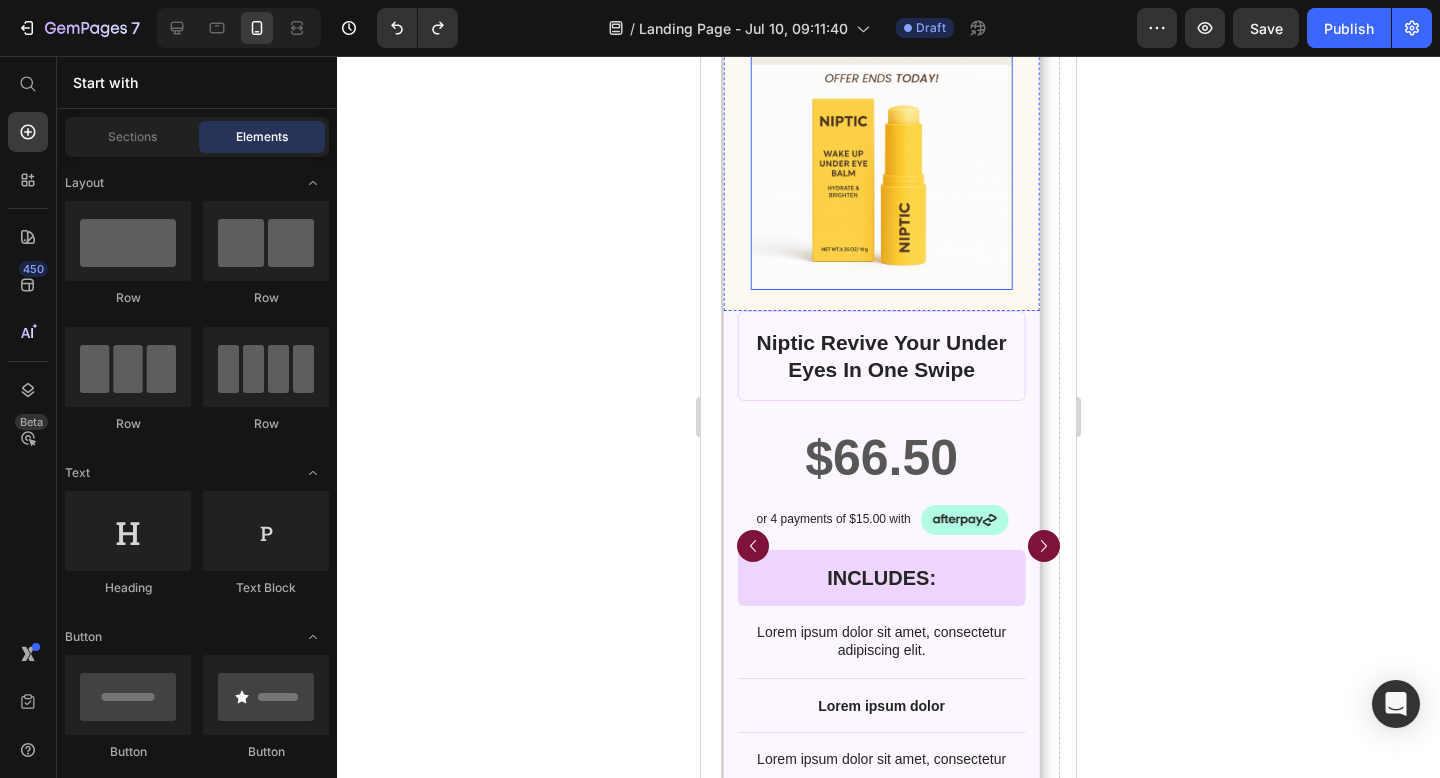 scroll, scrollTop: 22760, scrollLeft: 0, axis: vertical 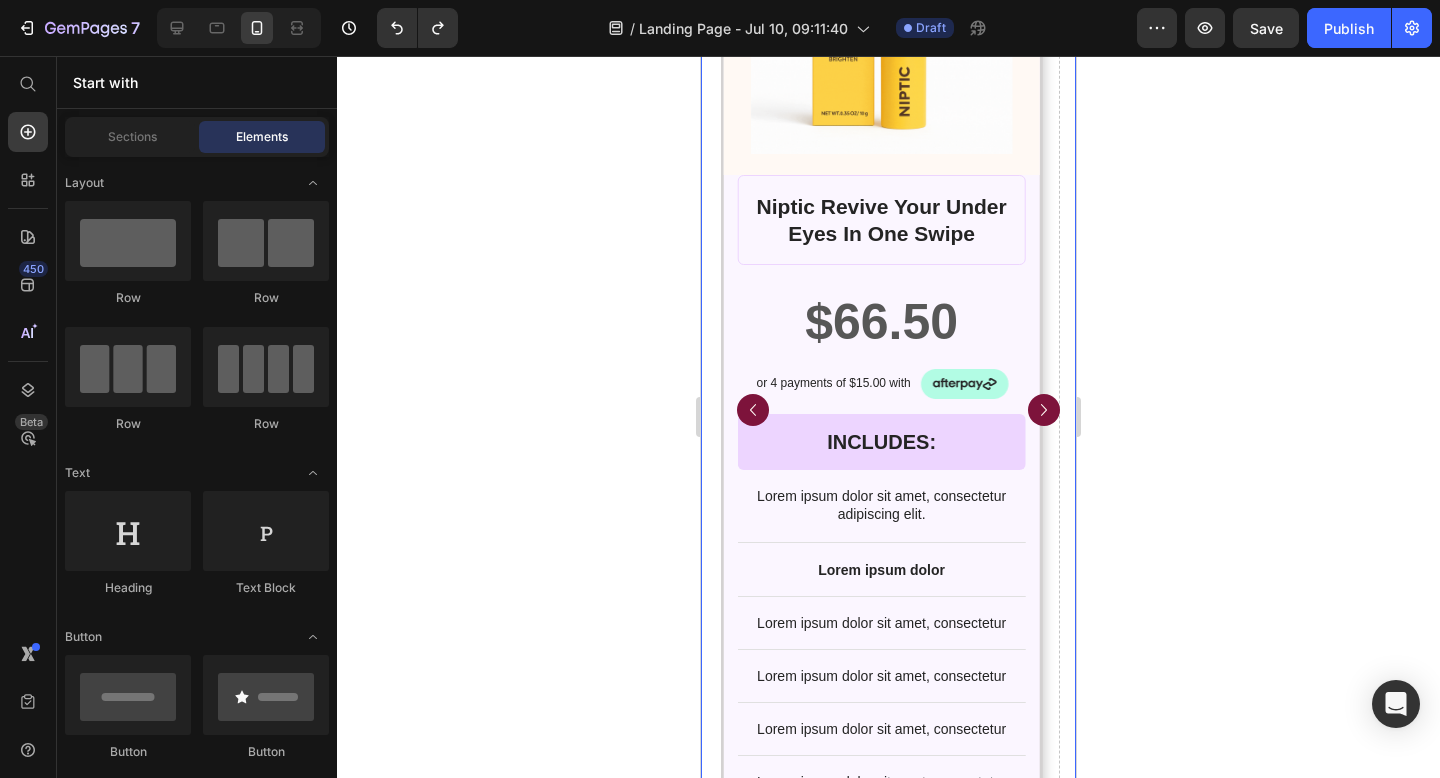 click 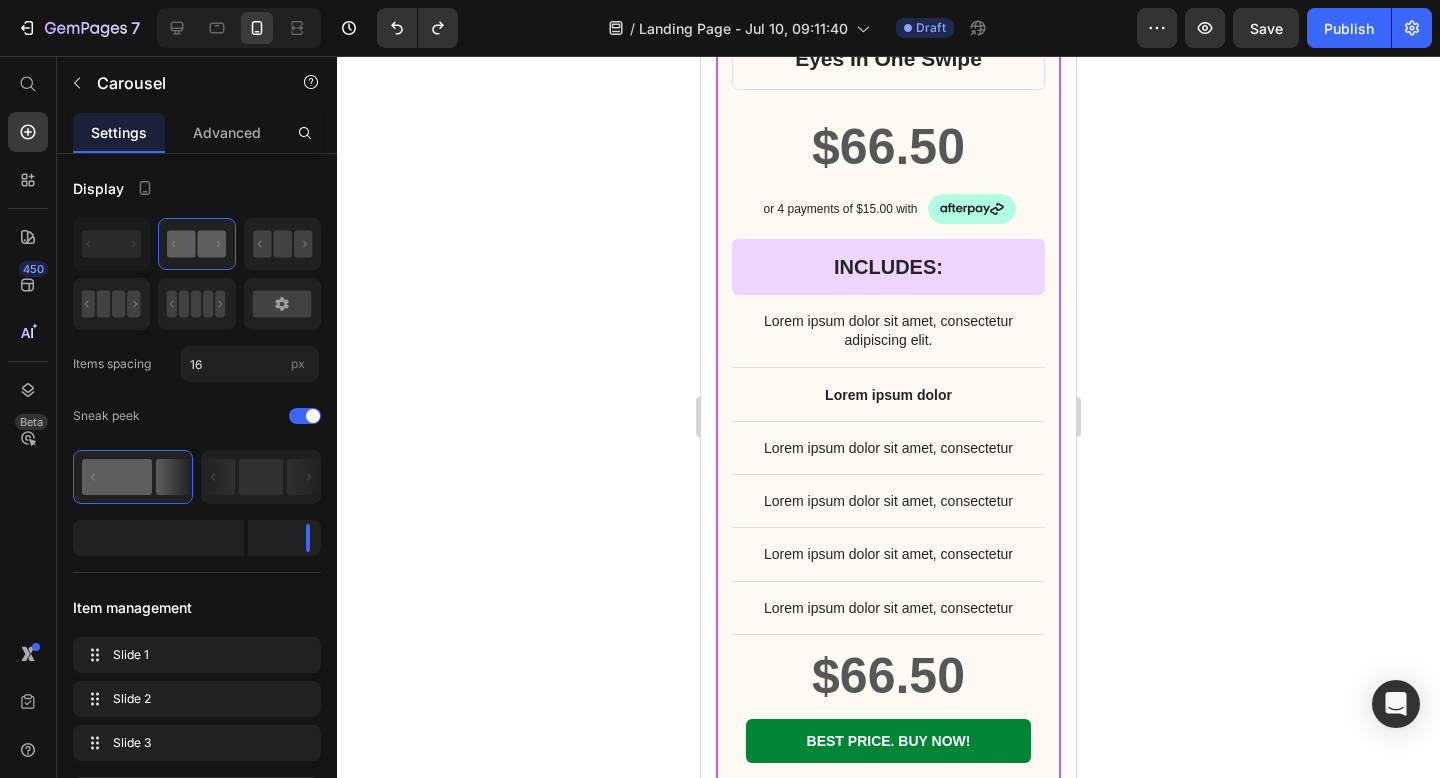scroll, scrollTop: 20655, scrollLeft: 0, axis: vertical 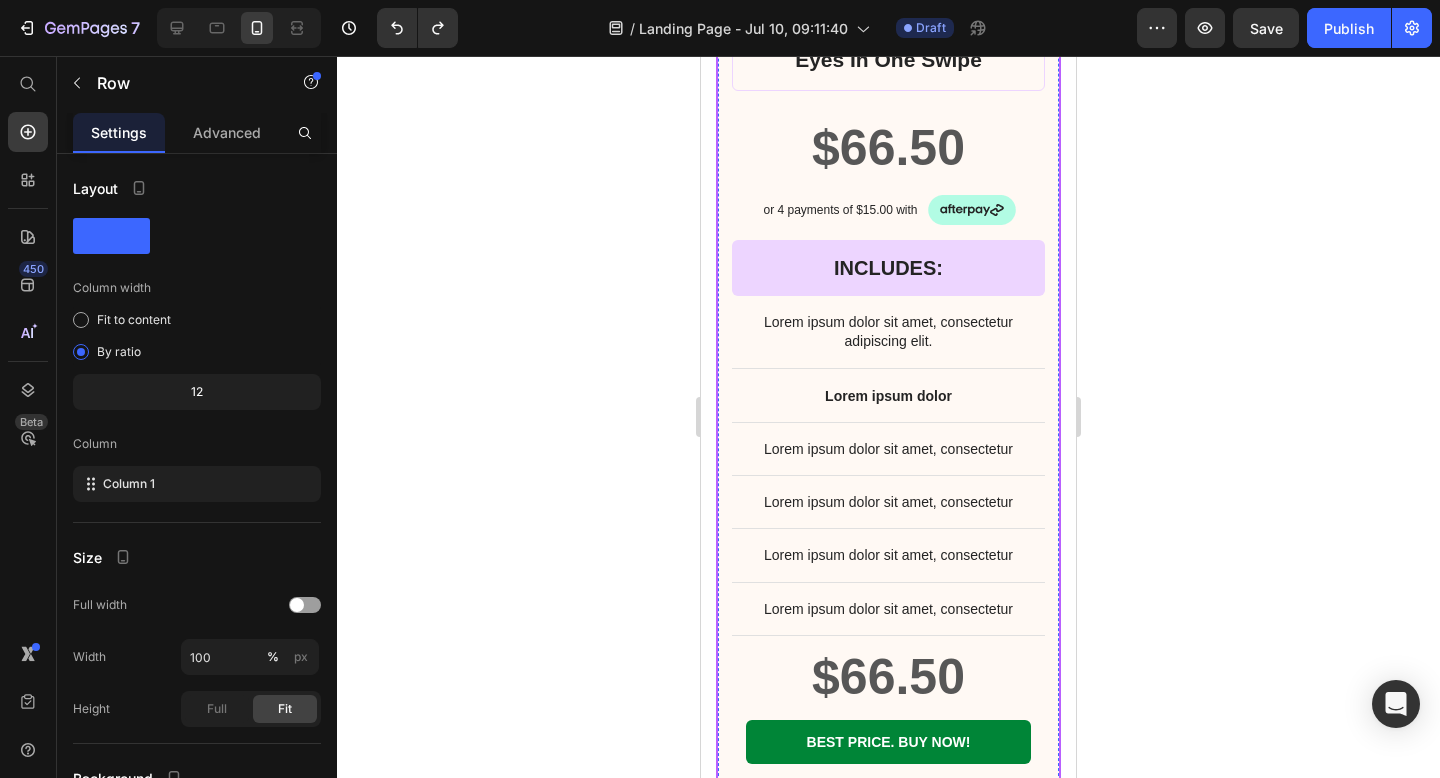 click on "BEST CHOICE Text Block Row" at bounding box center (888, -412) 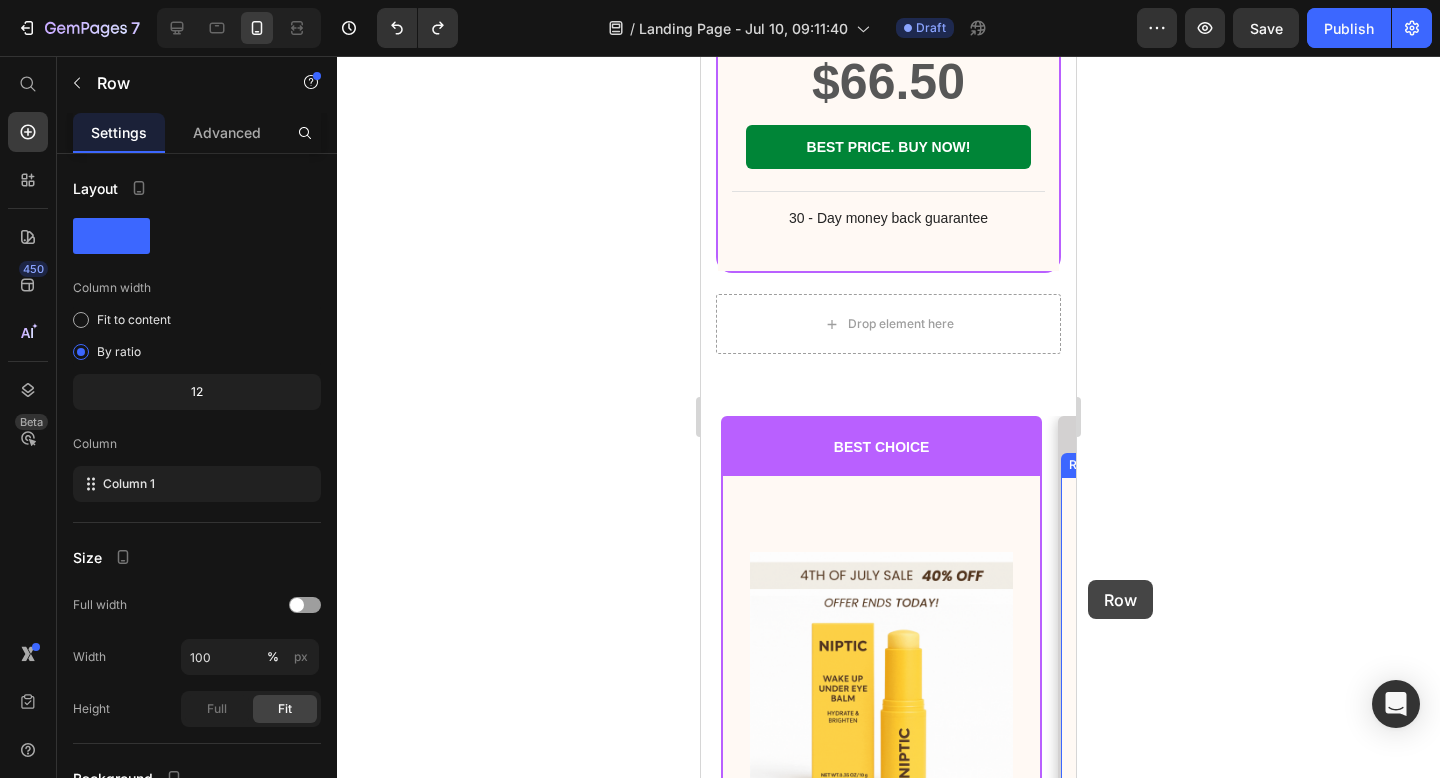 scroll, scrollTop: 22147, scrollLeft: 0, axis: vertical 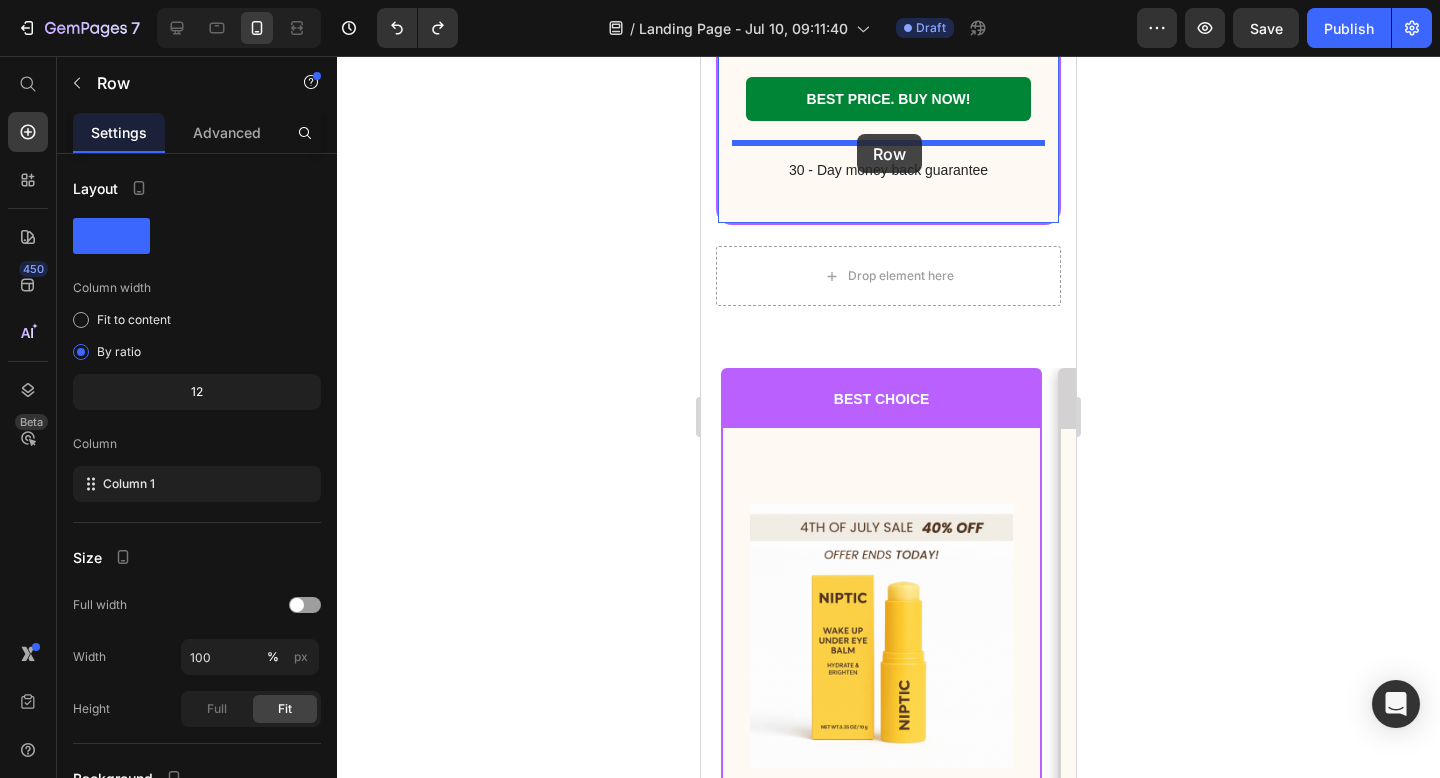 drag, startPoint x: 728, startPoint y: 392, endPoint x: 857, endPoint y: 134, distance: 288.45276 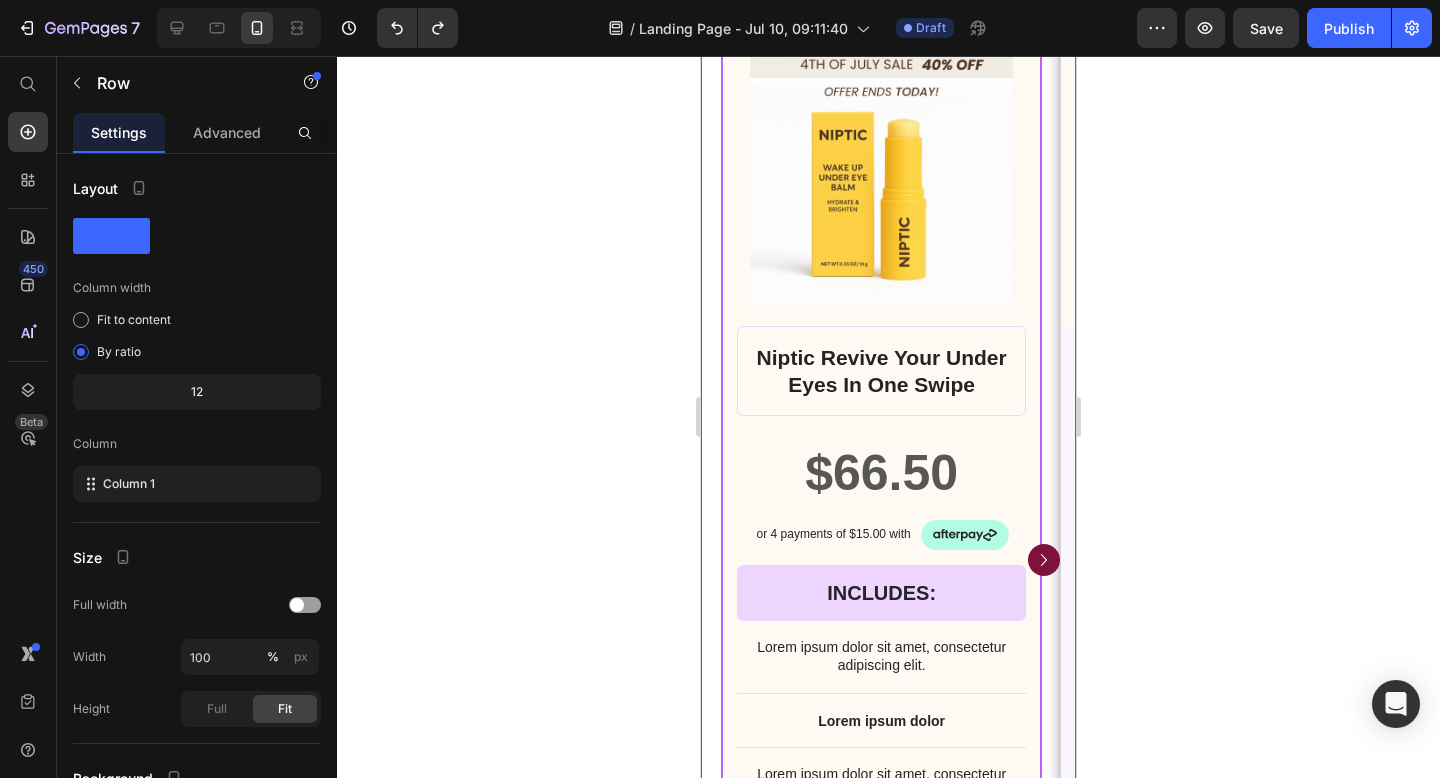 scroll, scrollTop: 22621, scrollLeft: 0, axis: vertical 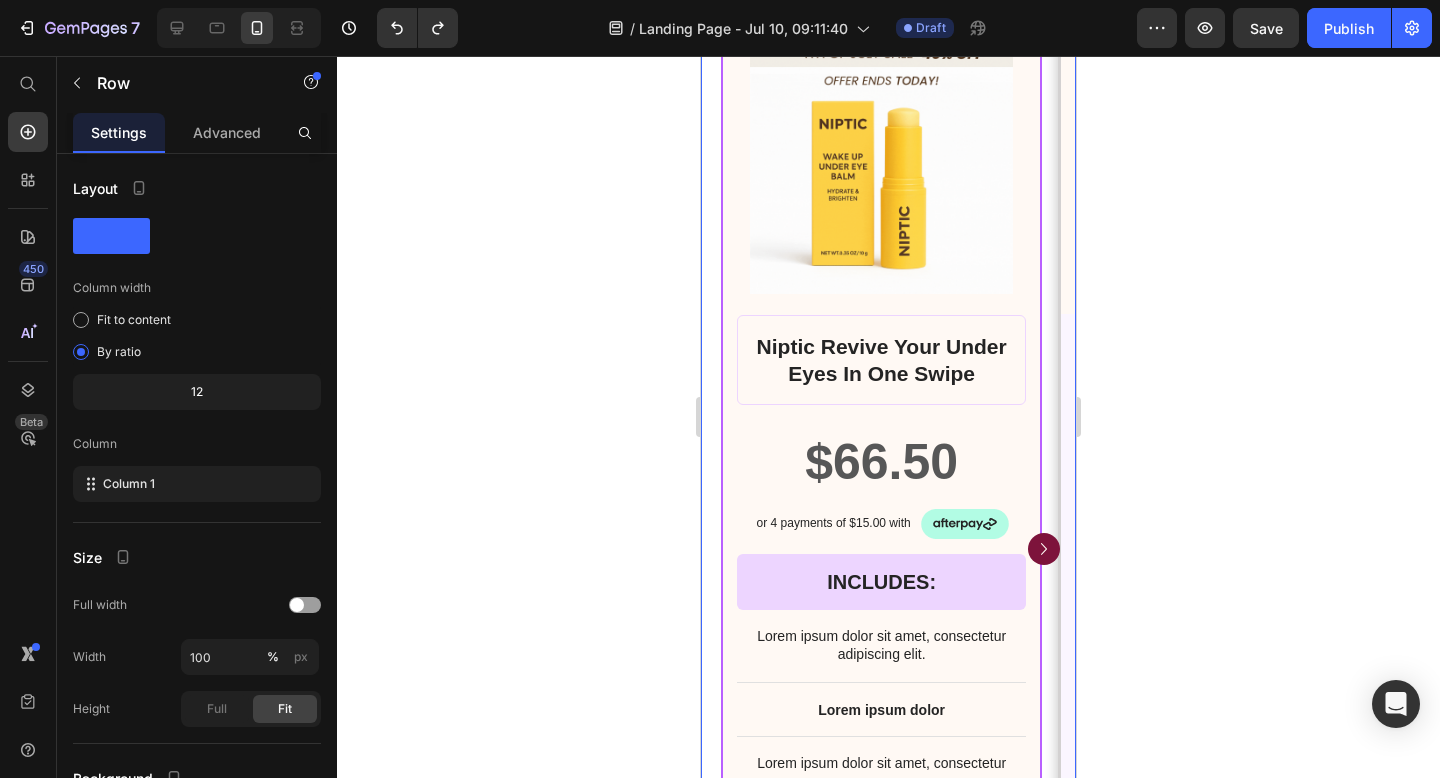click 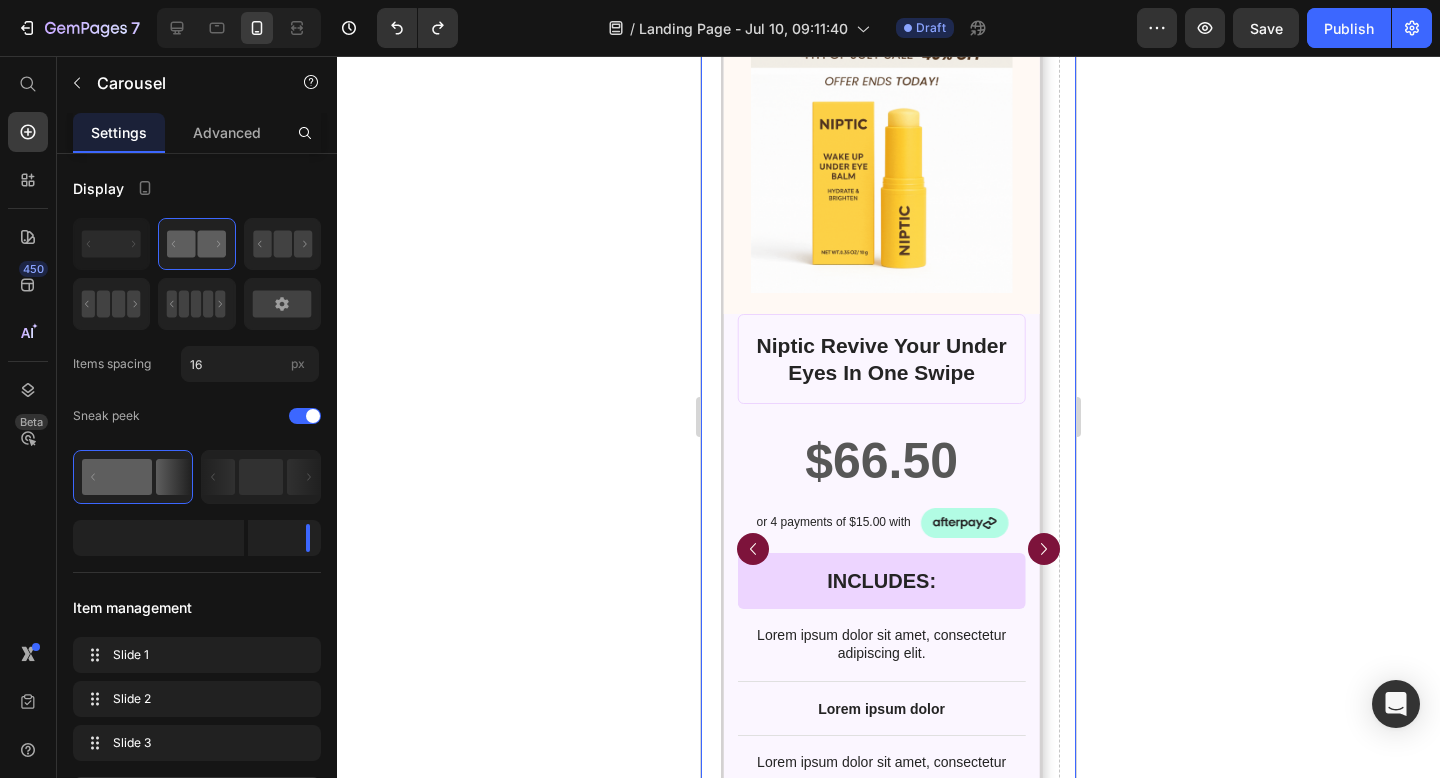 click 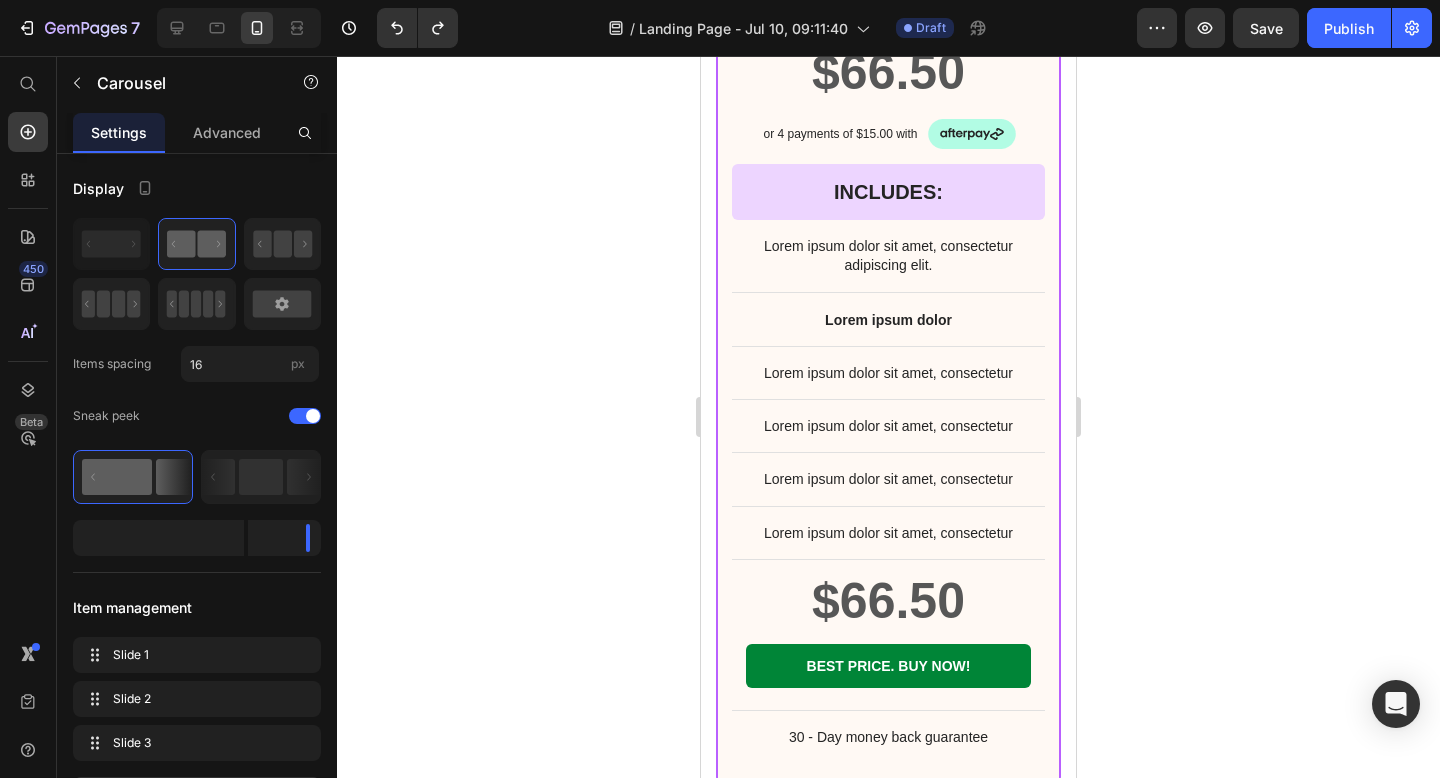 scroll, scrollTop: 20750, scrollLeft: 0, axis: vertical 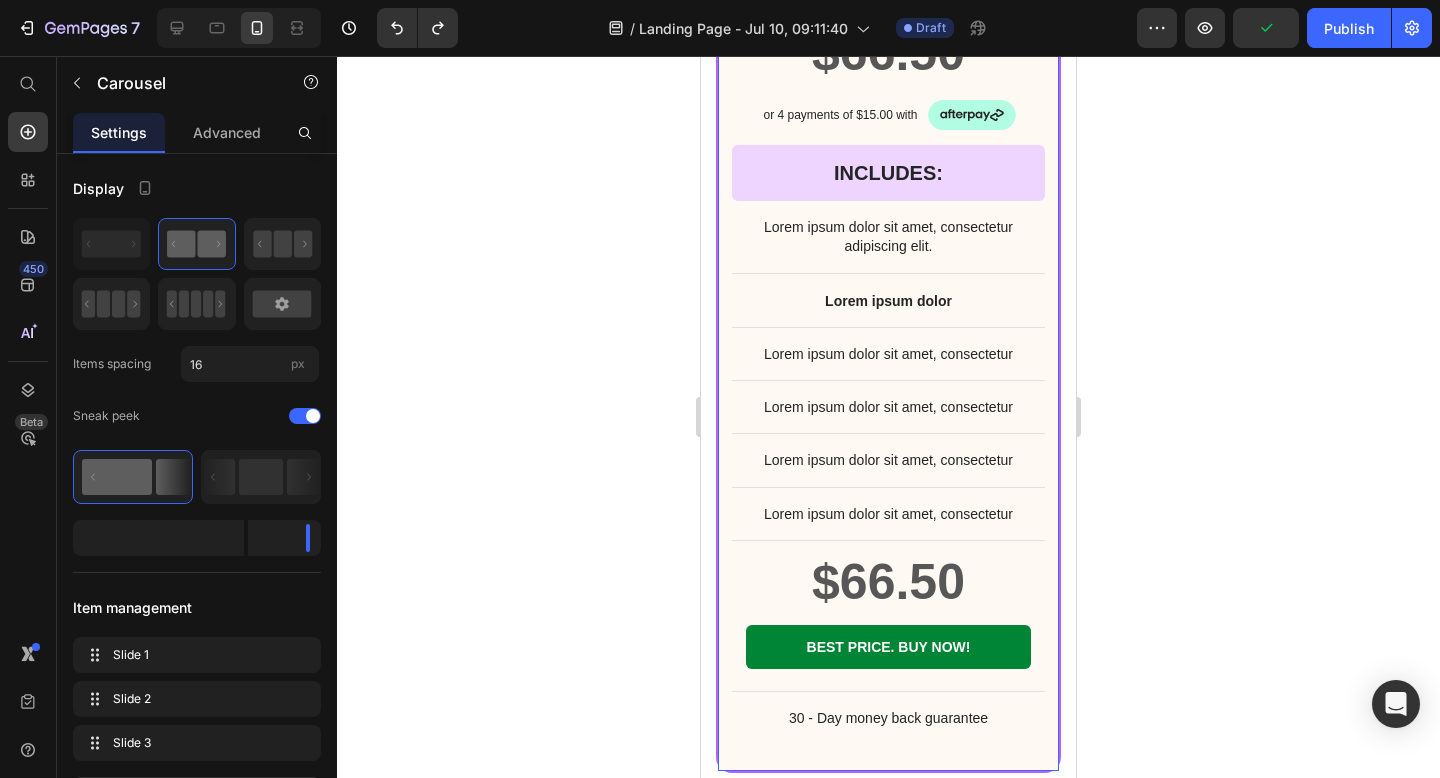 click on "BEST CHOICE Text Block Row Product Images Row Niptic Revive Your Under Eyes In One Swipe Product Title $66.50 Product Price Row or 4 payments of $15.00 with Text Block Image Row INCLUDES: Text Block Row Row Lorem ipsum dolor sit amet, consectetur adipiscing elit. Text Block Lorem ipsum dolor Text Block Lorem ipsum dolor sit amet, consectetur Text Block Row Lorem ipsum dolor sit amet, consectetur Text Block Row Lorem ipsum dolor sit amet, consectetur Text Block Row Lorem ipsum dolor sit amet, consectetur Text Block Row $66.50 Product Price BEST PRICE. BUY NOW! Add to Cart Row 30 - Day money back guarantee Text Block Row Product Row   0" at bounding box center [888, 118] 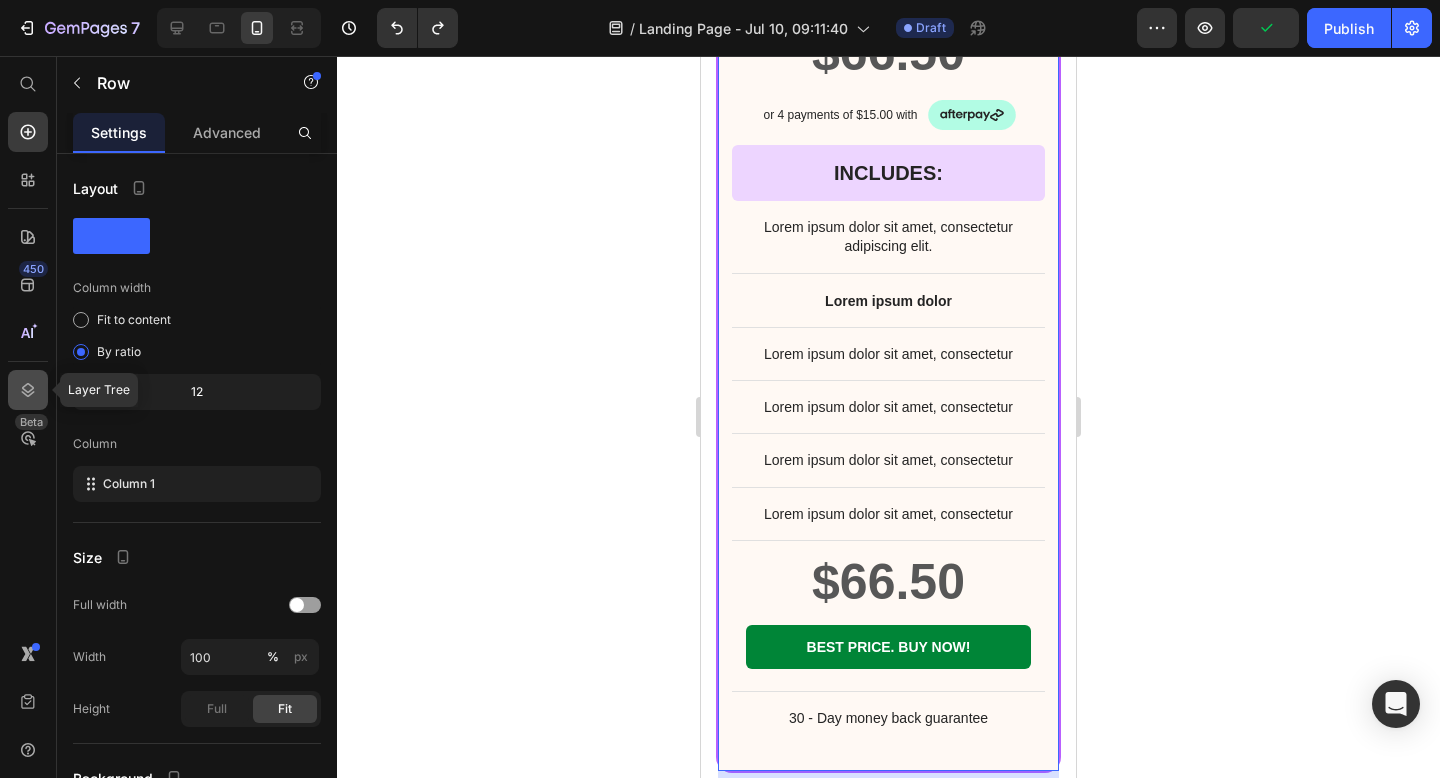 click 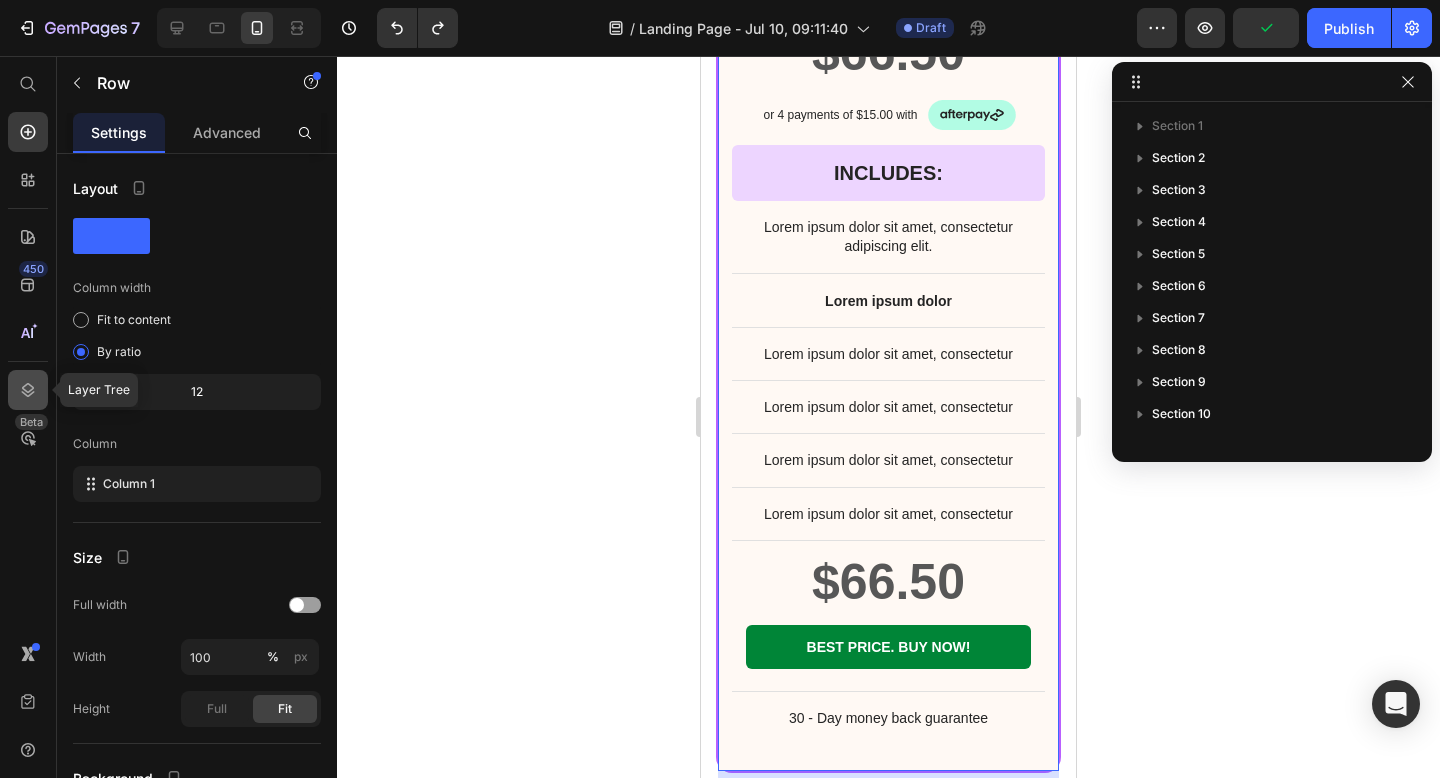 scroll, scrollTop: 454, scrollLeft: 0, axis: vertical 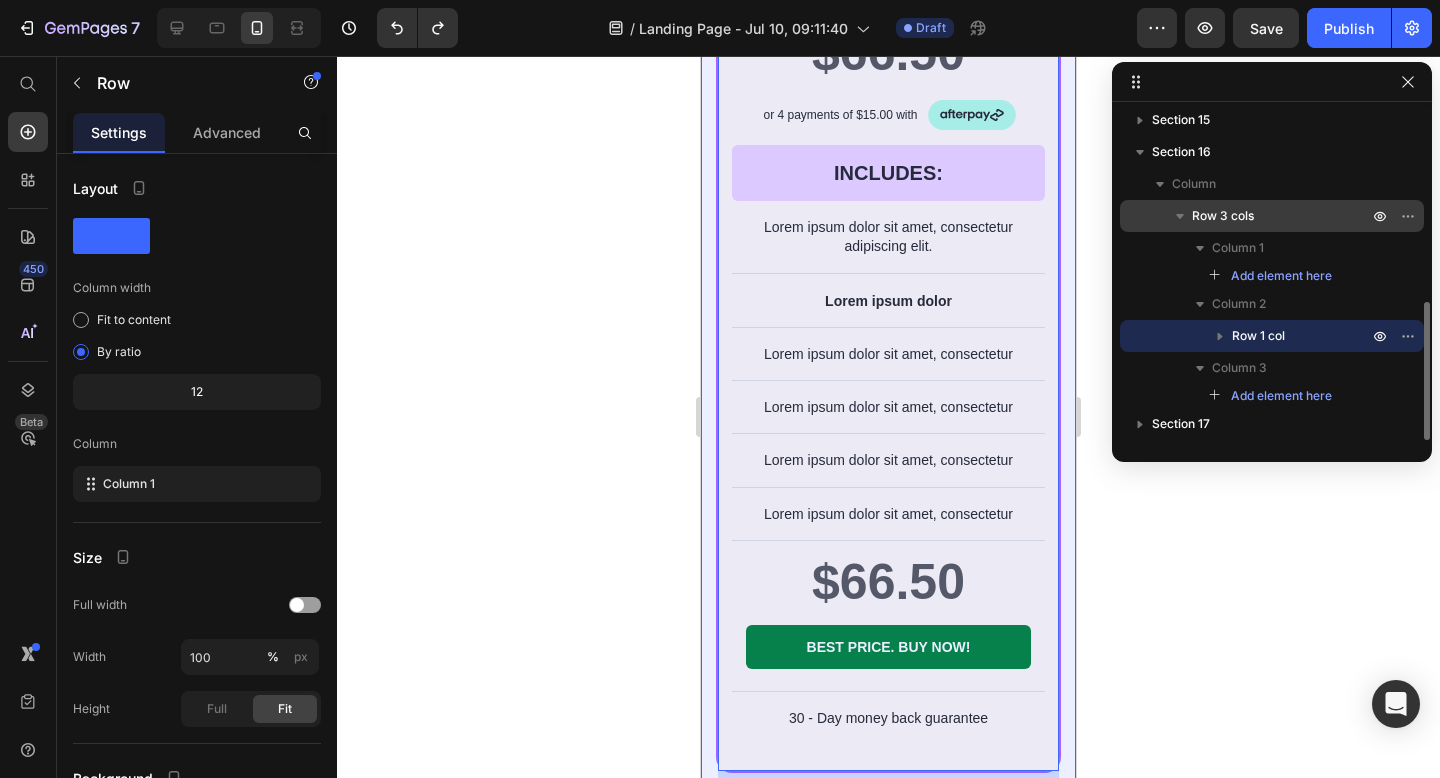 click on "Row 3 cols" at bounding box center (1272, 216) 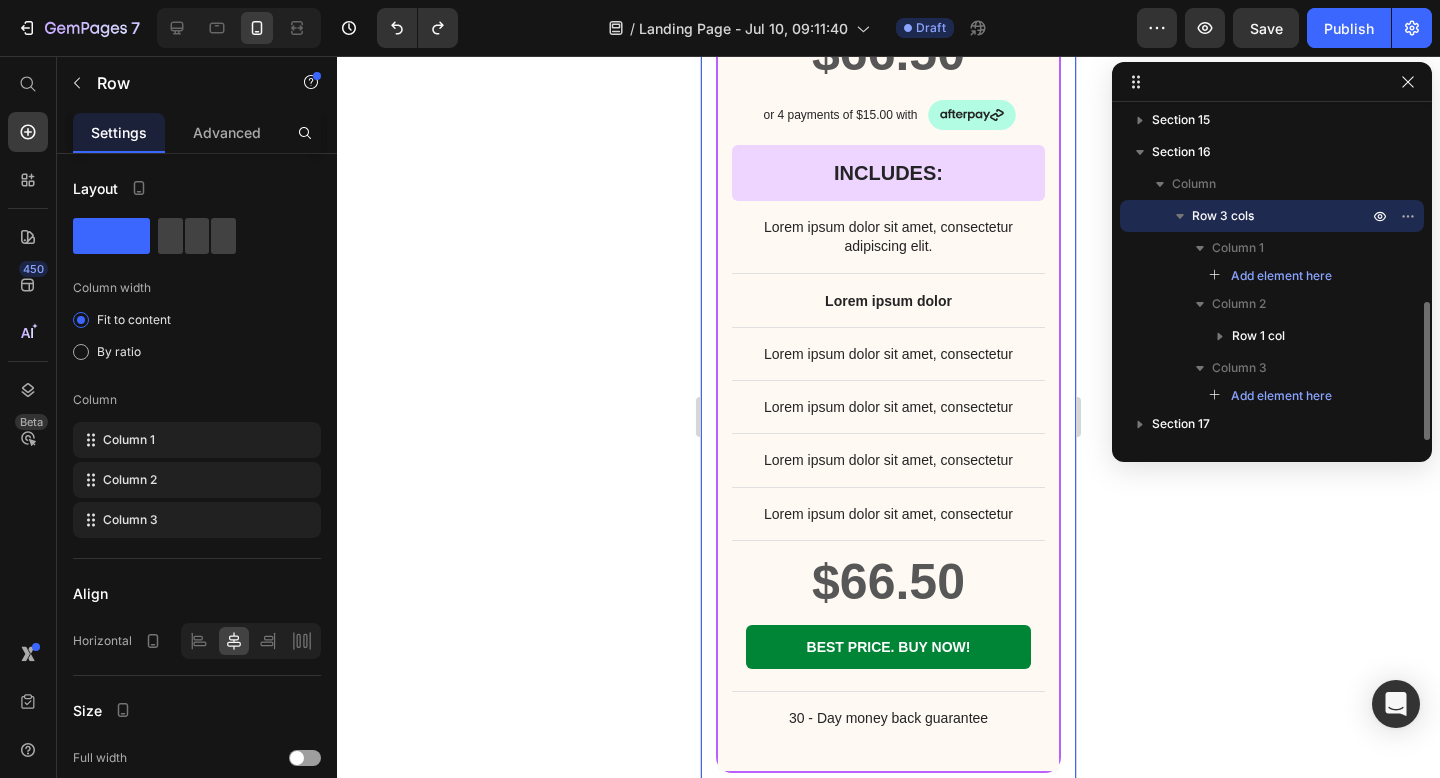 scroll, scrollTop: 20874, scrollLeft: 0, axis: vertical 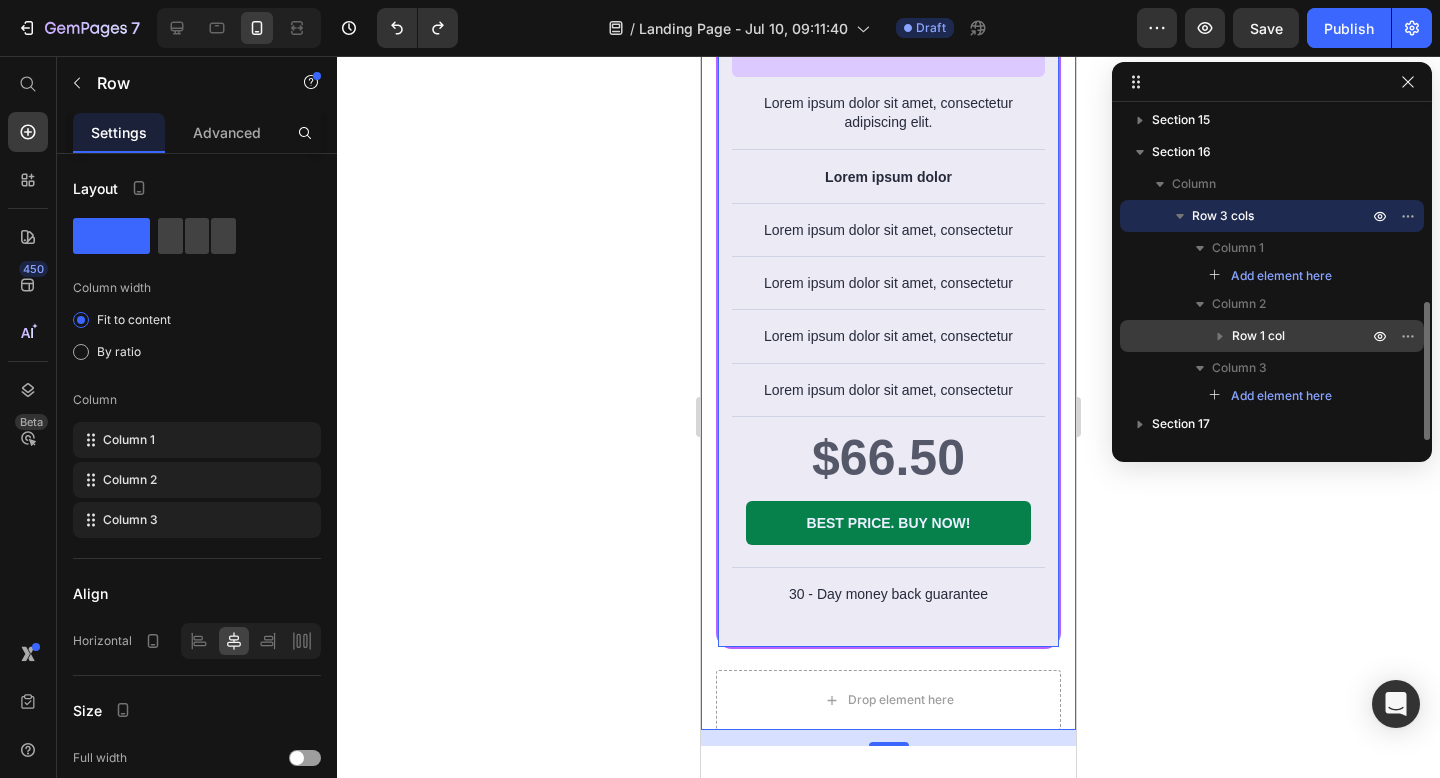 click on "Row 1 col" at bounding box center [1258, 336] 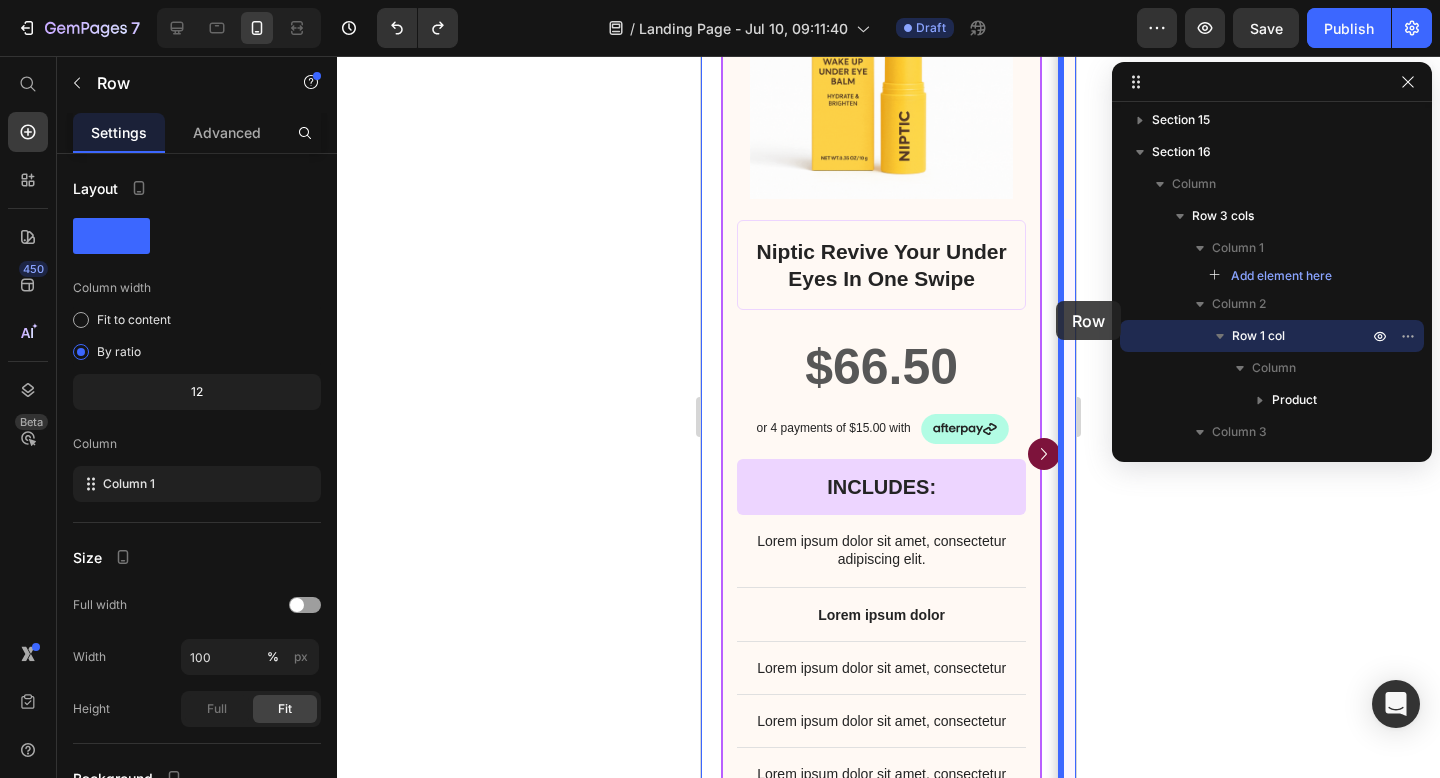 scroll, scrollTop: 22719, scrollLeft: 0, axis: vertical 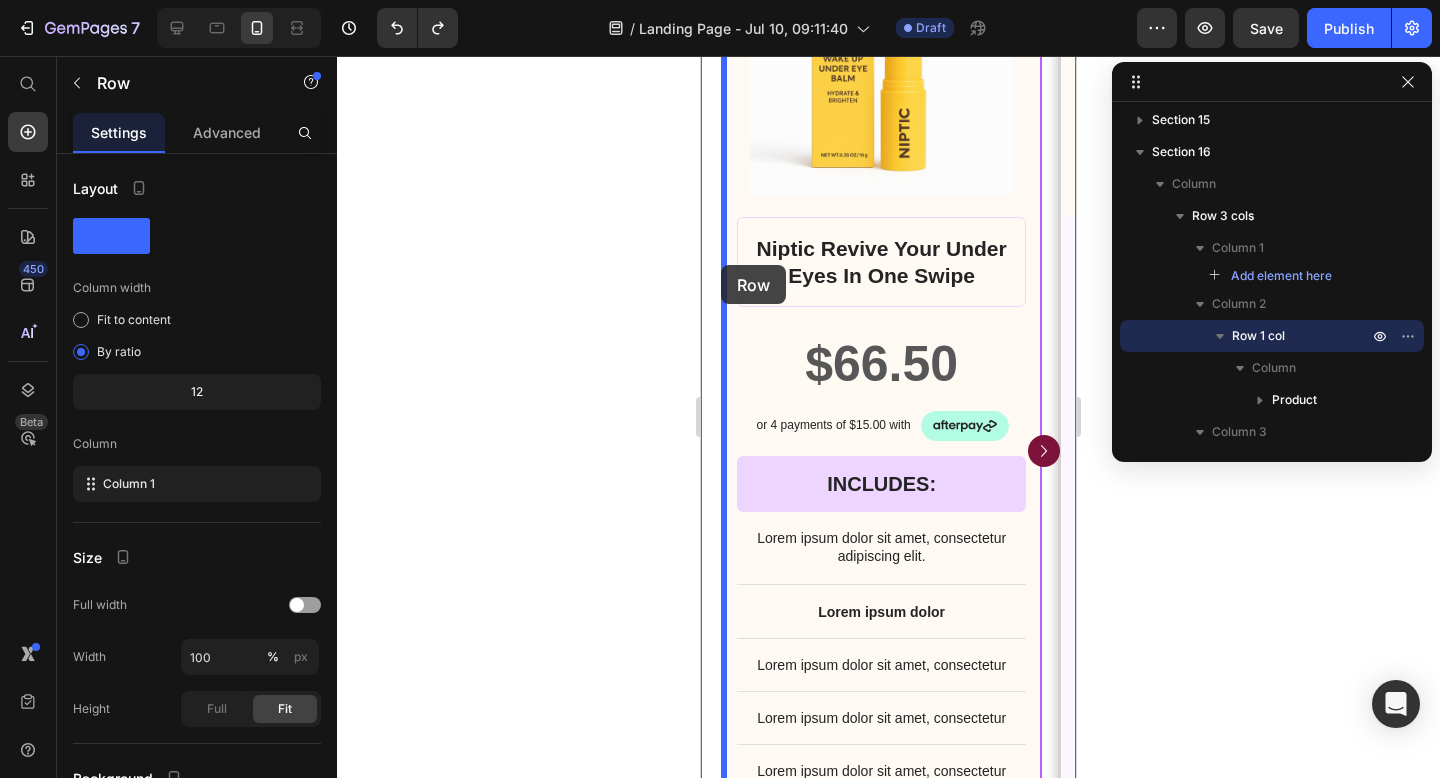 drag, startPoint x: 736, startPoint y: 109, endPoint x: 721, endPoint y: 265, distance: 156.7195 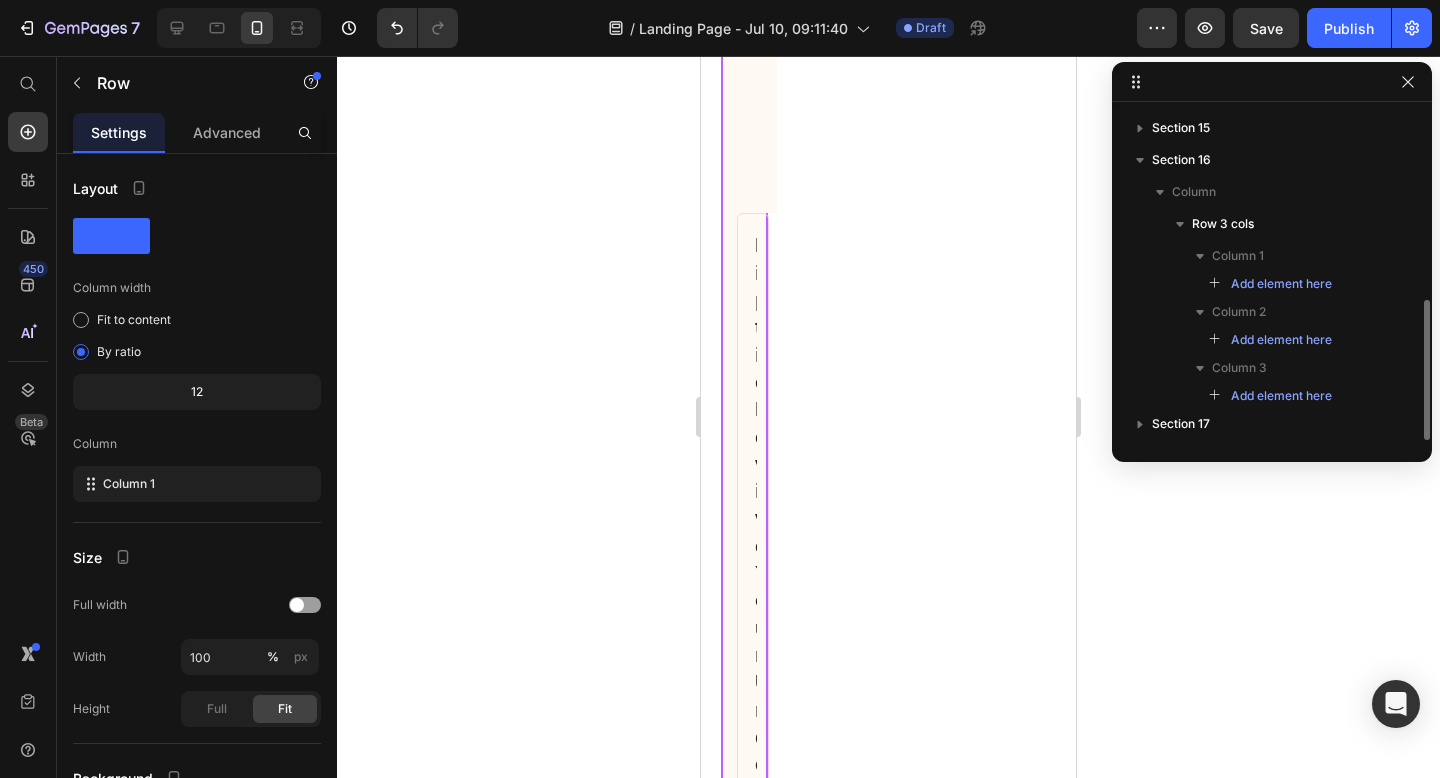 scroll, scrollTop: 446, scrollLeft: 0, axis: vertical 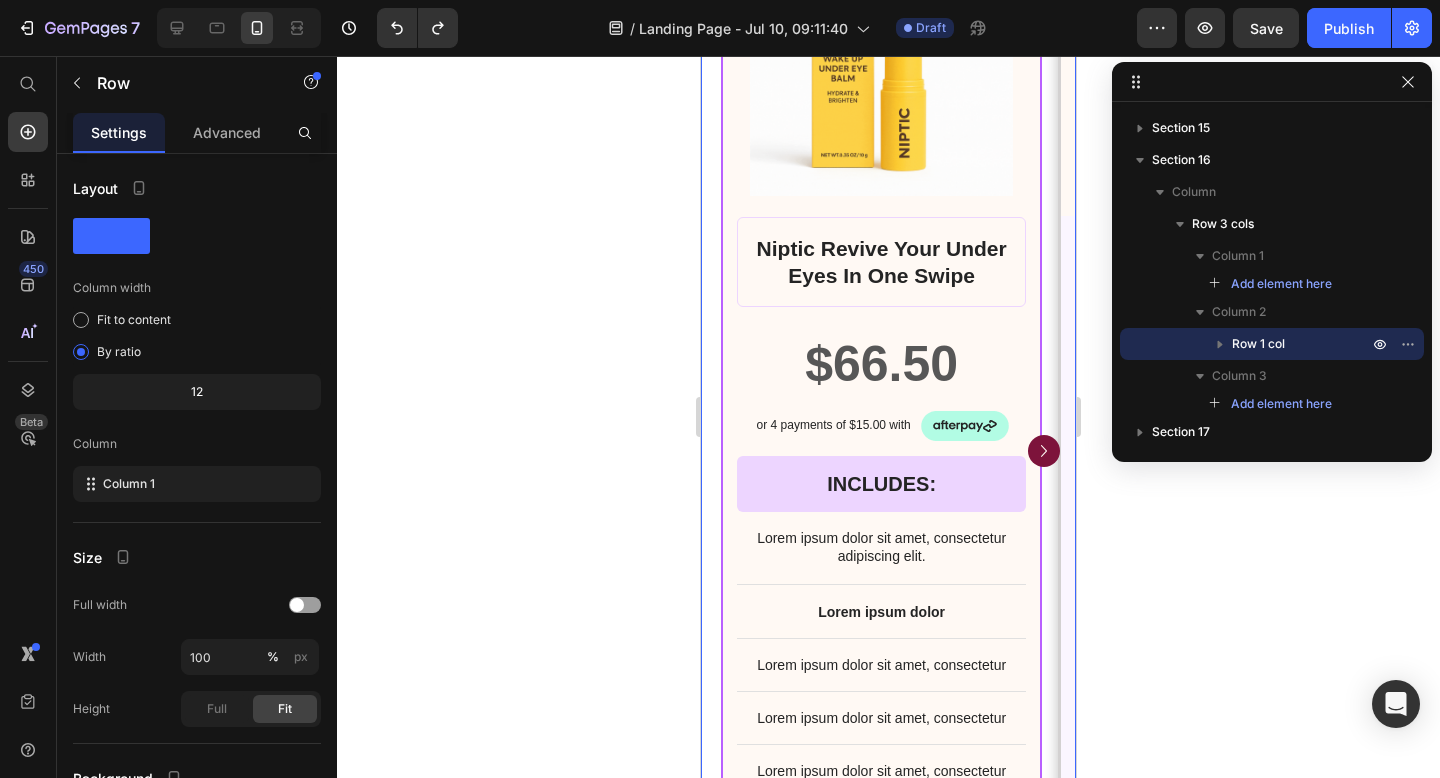 click 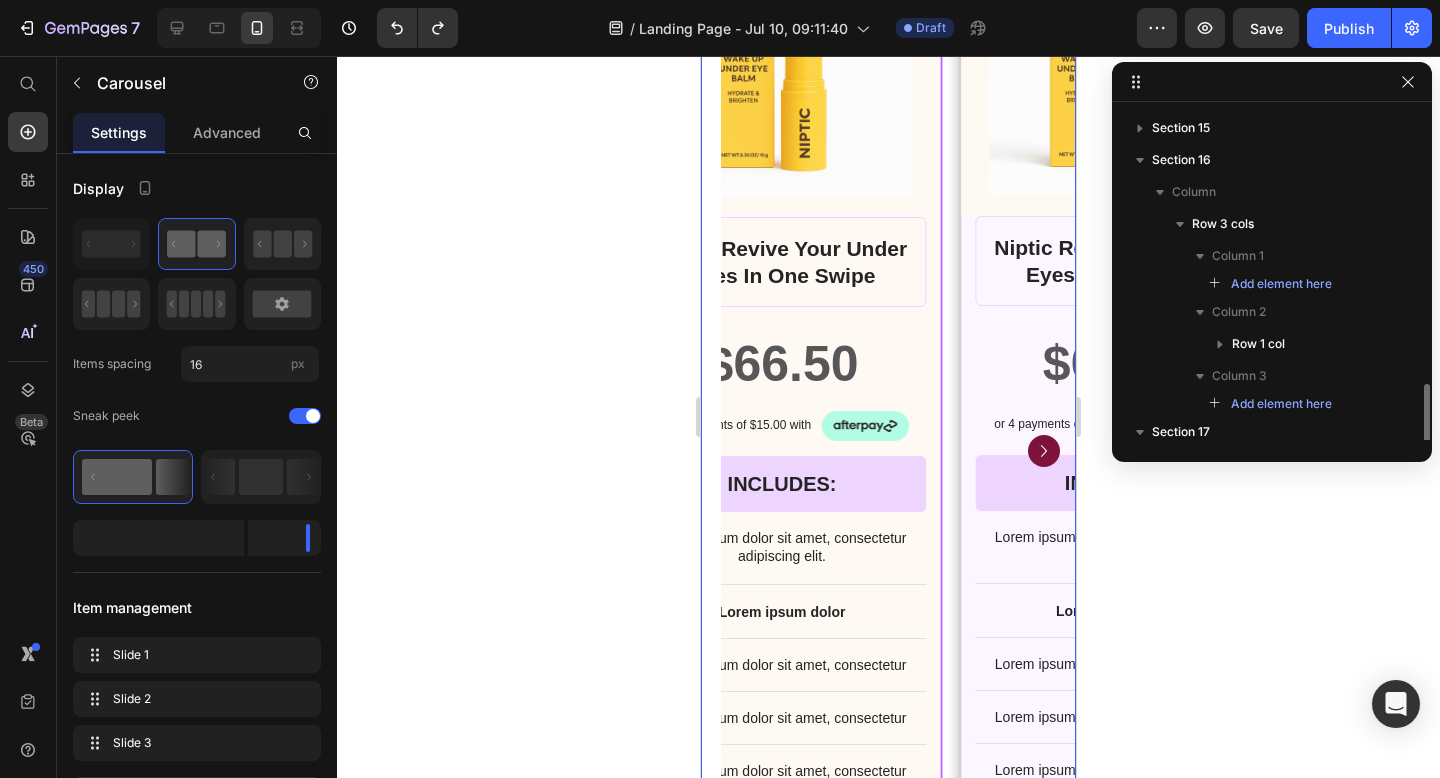 scroll, scrollTop: 518, scrollLeft: 0, axis: vertical 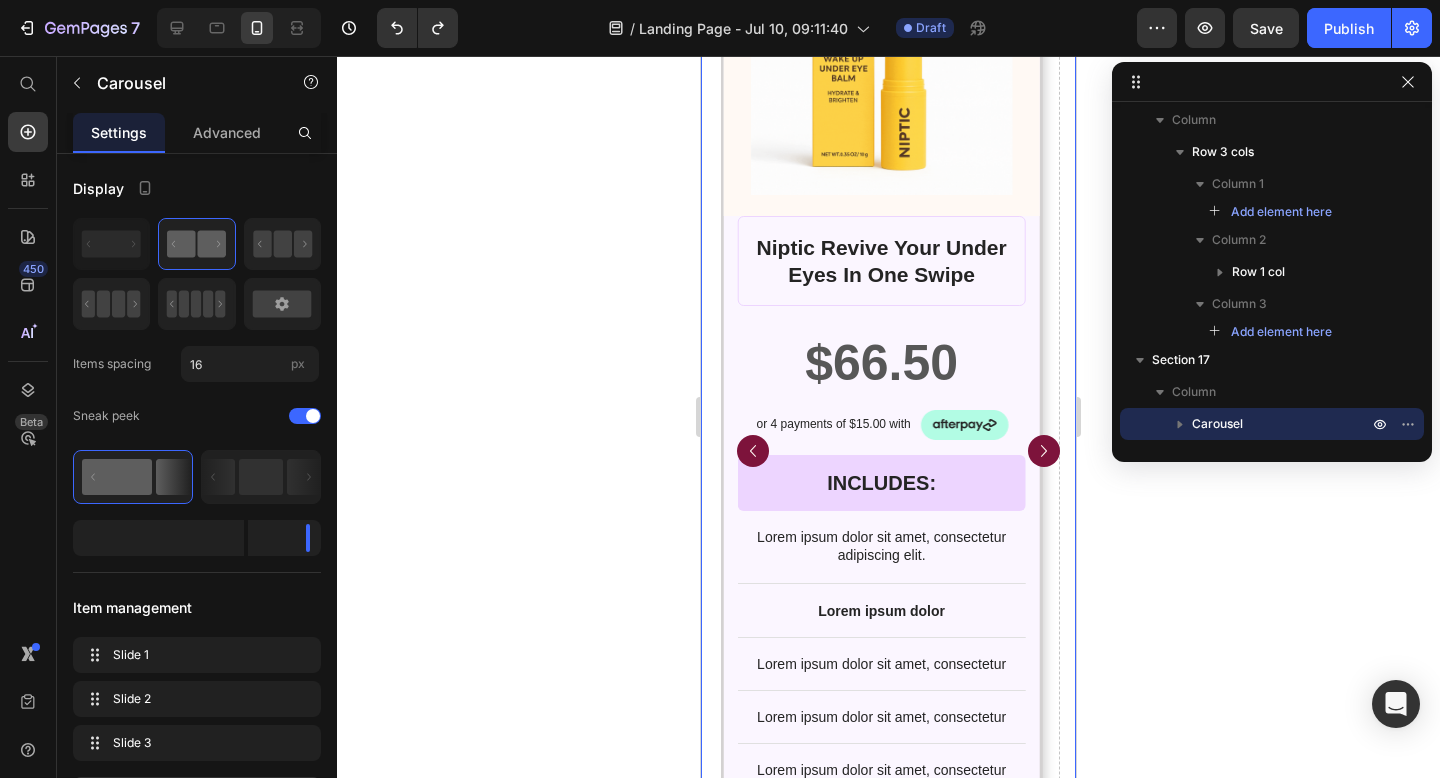 click 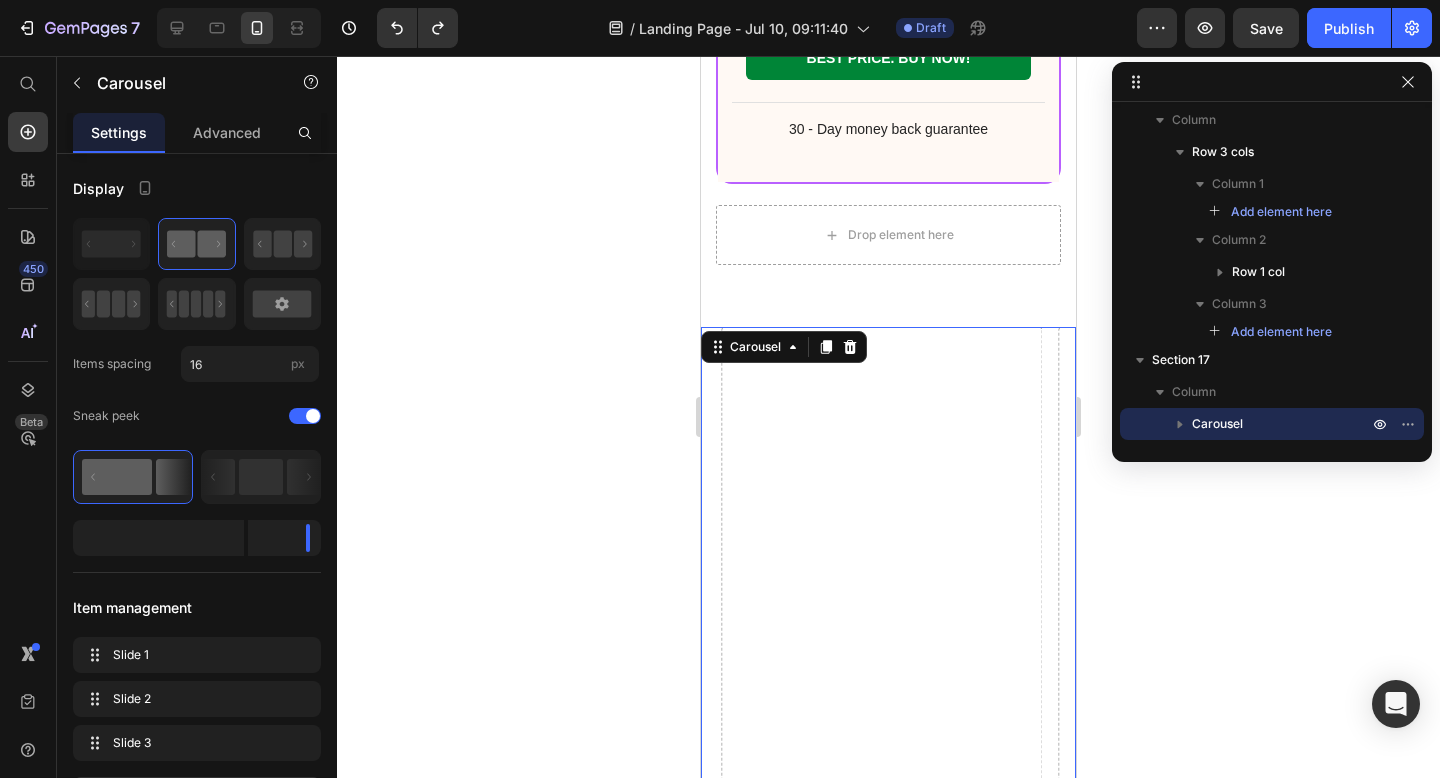 scroll, scrollTop: 22192, scrollLeft: 0, axis: vertical 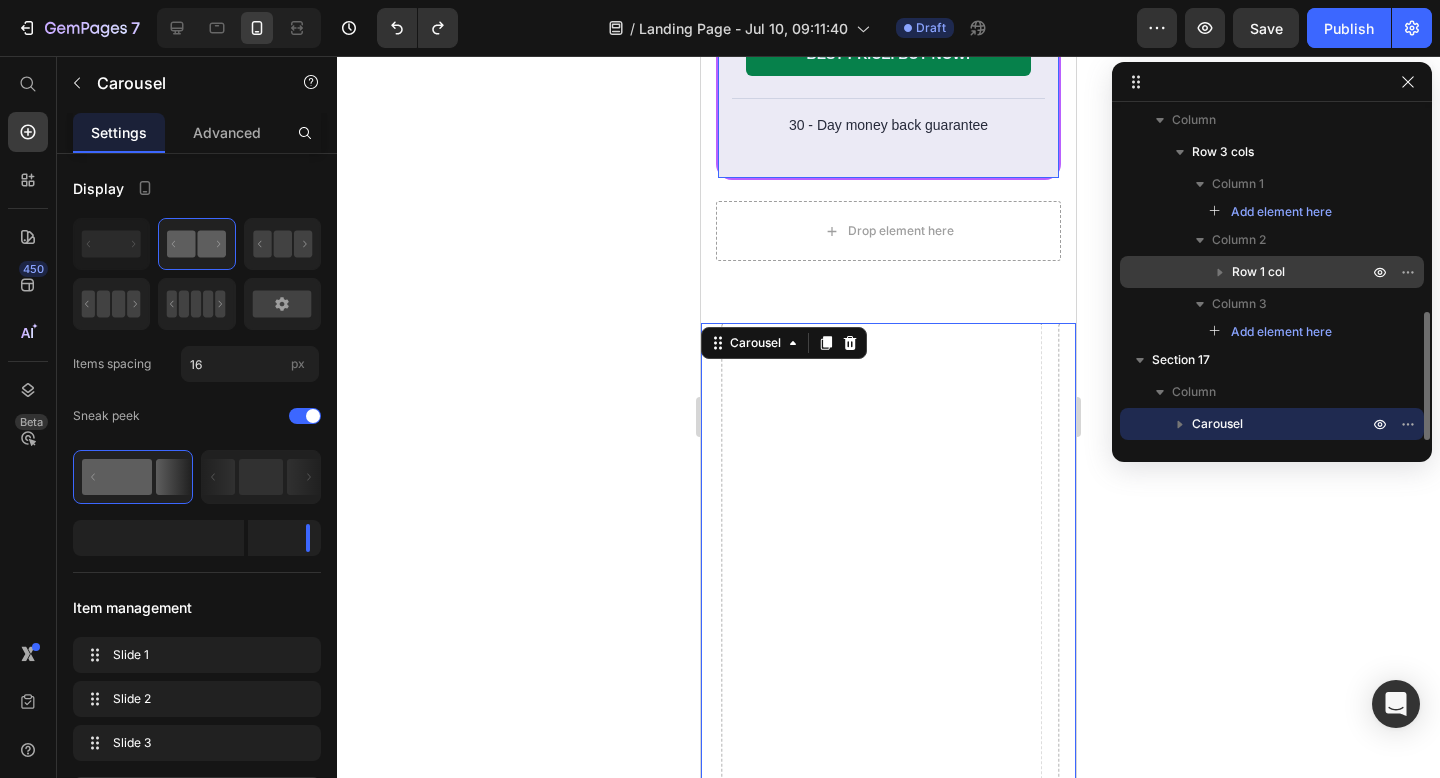 click on "Row 1 col" at bounding box center [1302, 272] 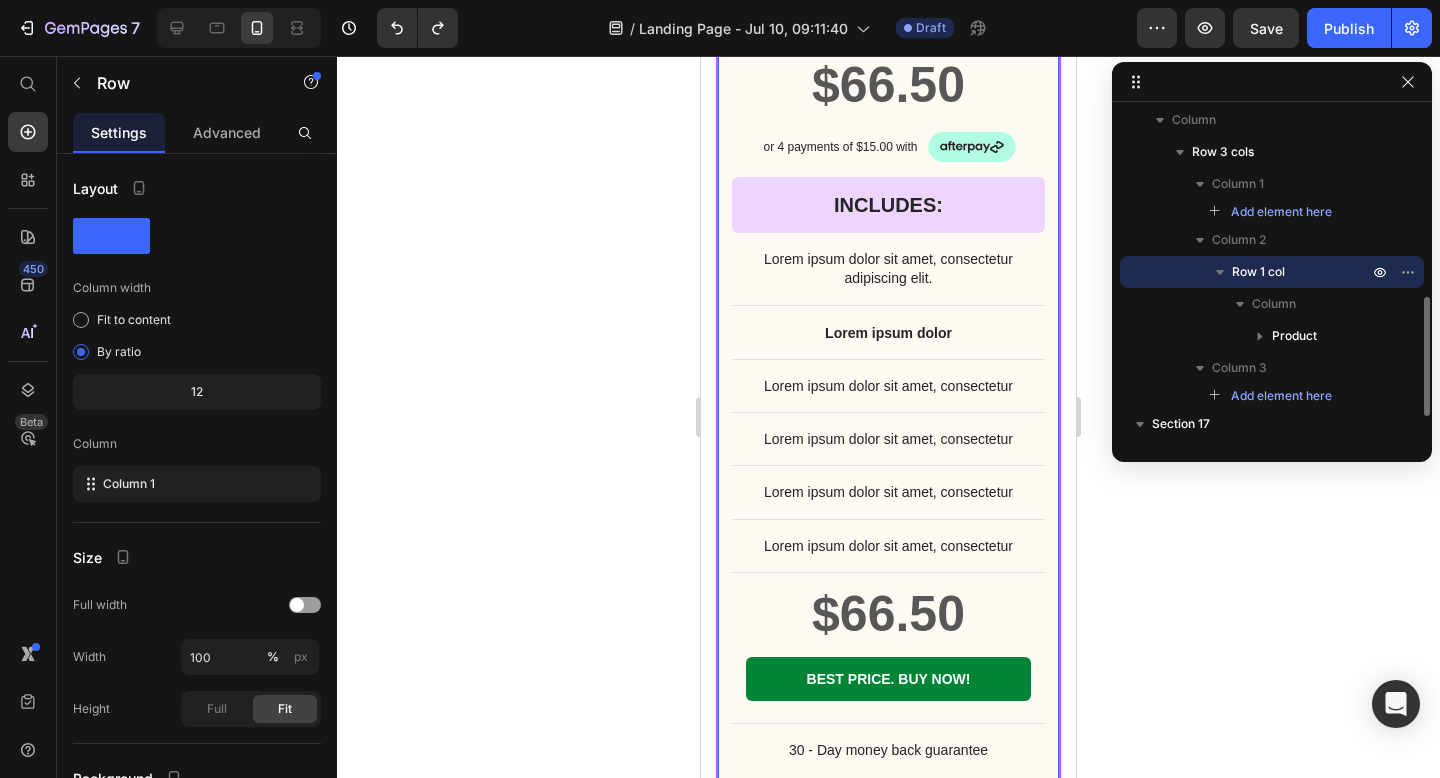 click on "Row 1 col" at bounding box center [1302, 272] 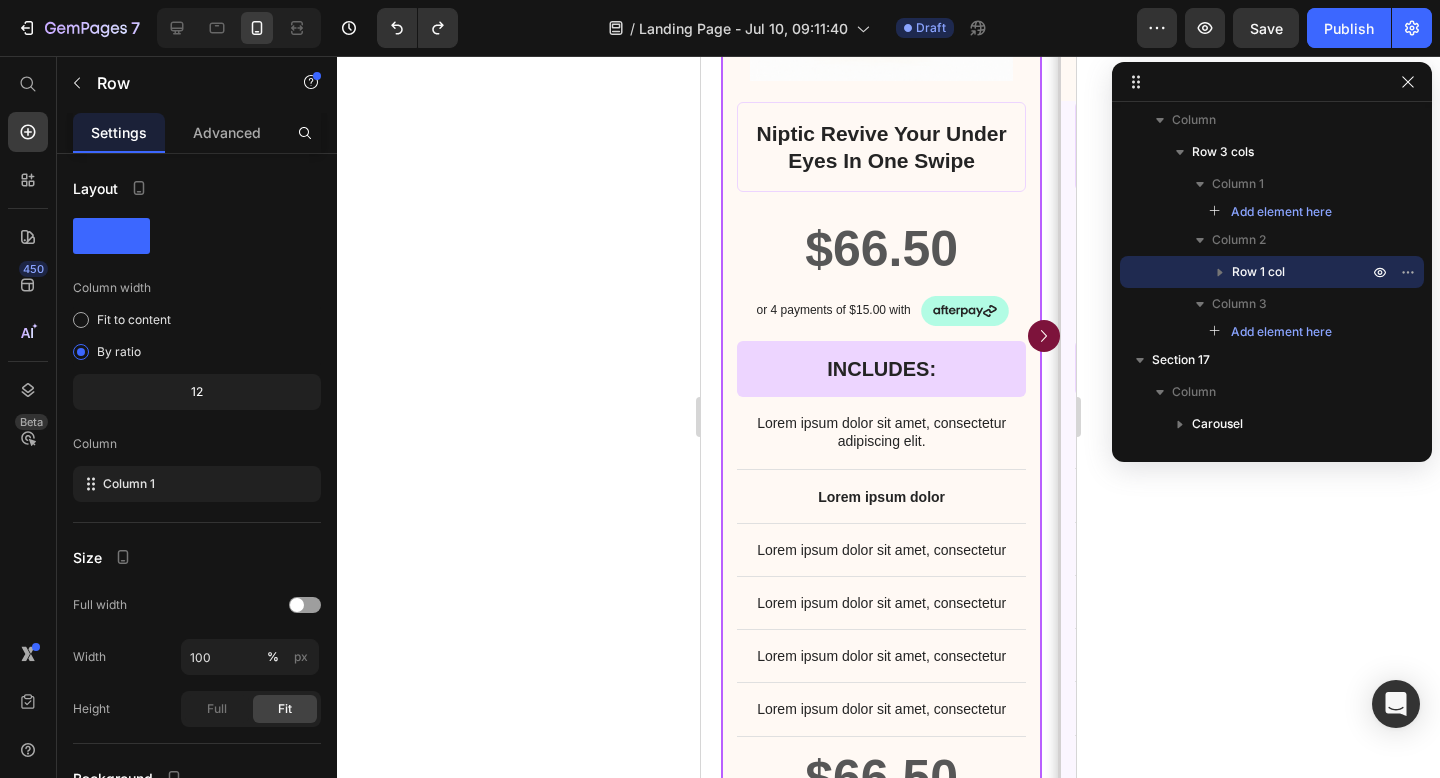 scroll, scrollTop: 22747, scrollLeft: 0, axis: vertical 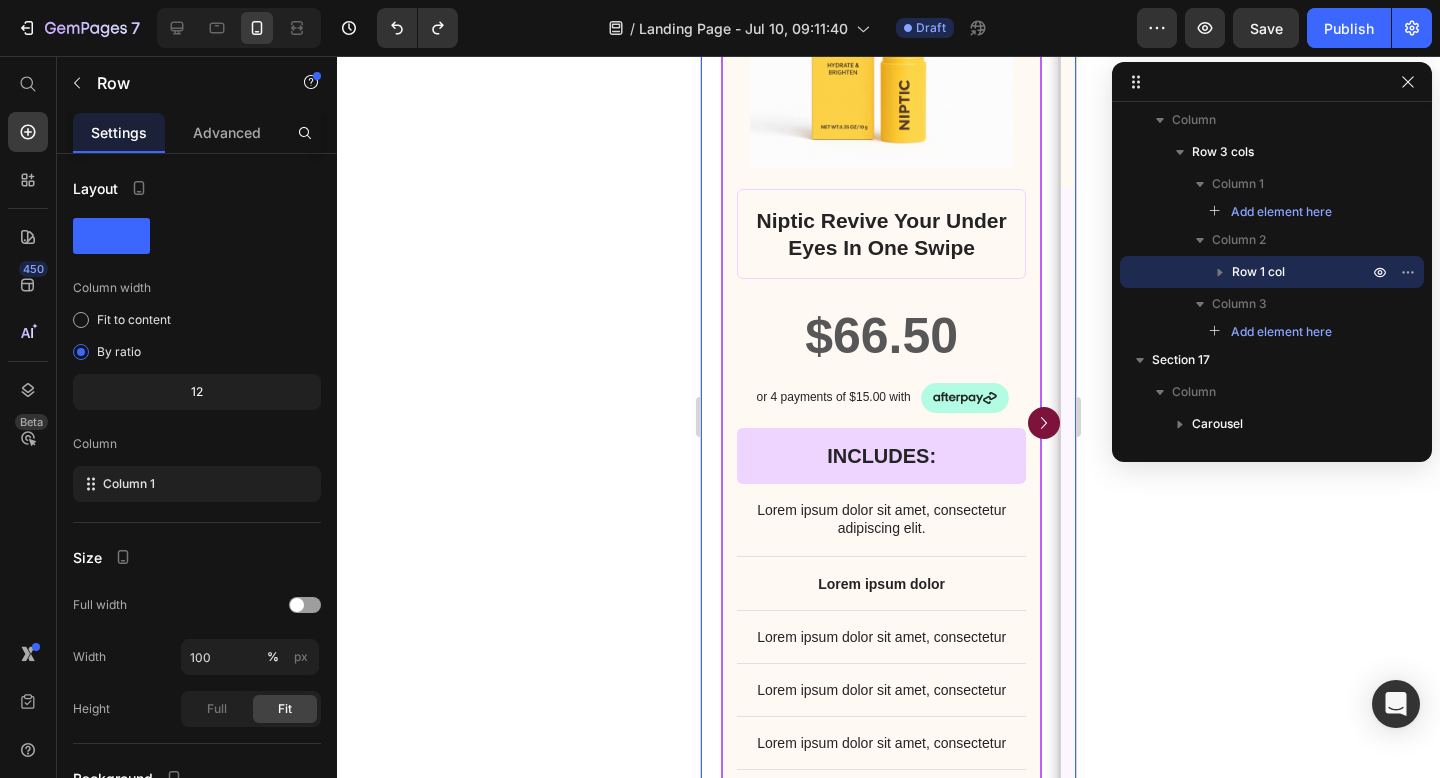click 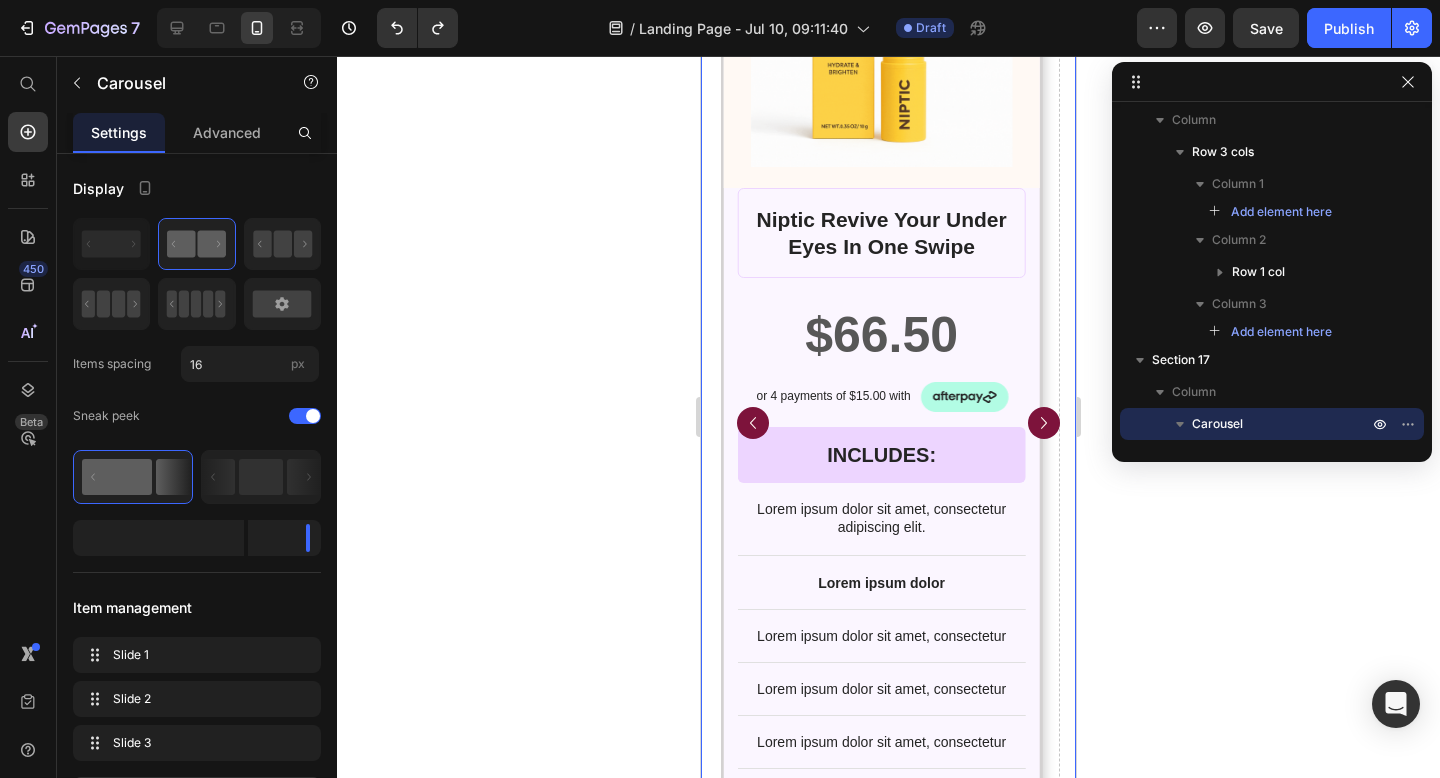 click 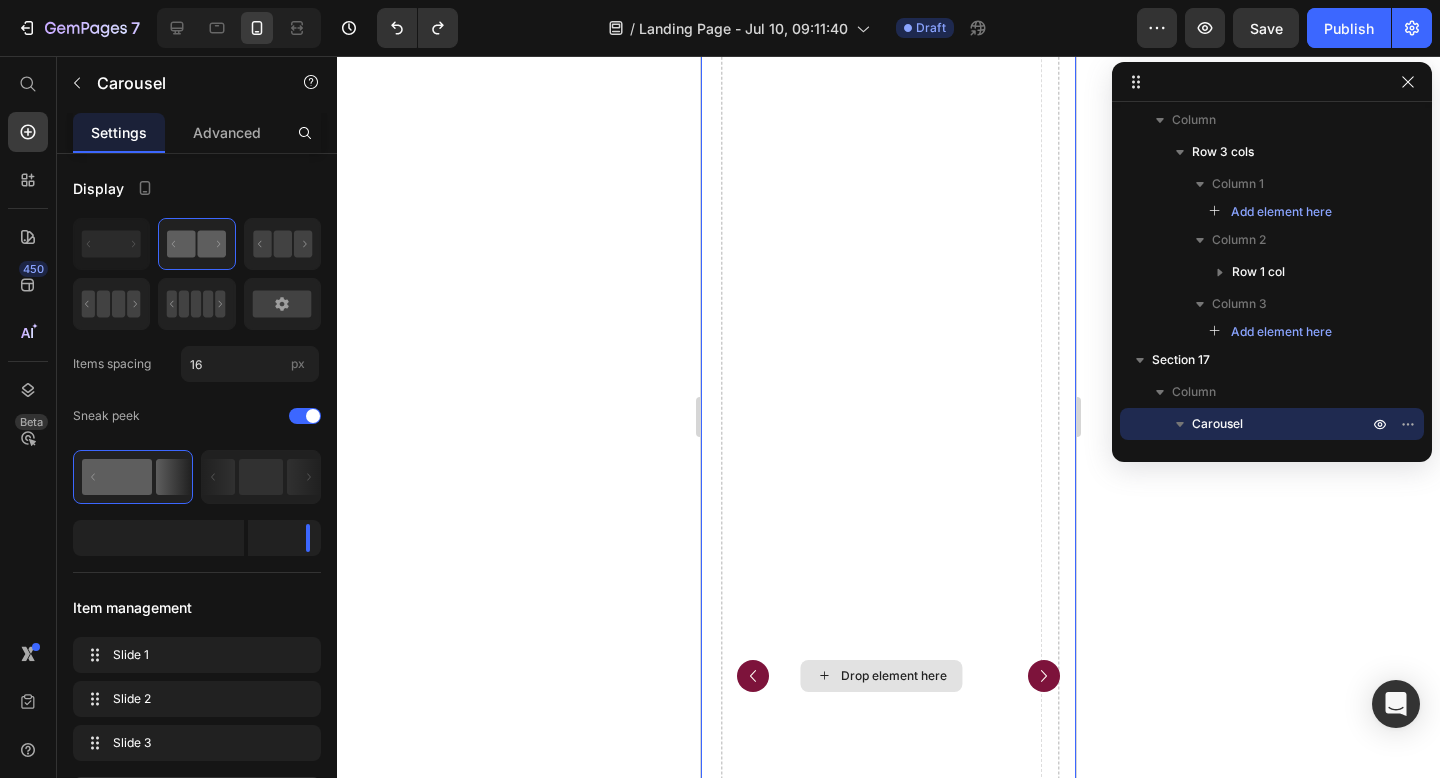scroll, scrollTop: 22007, scrollLeft: 0, axis: vertical 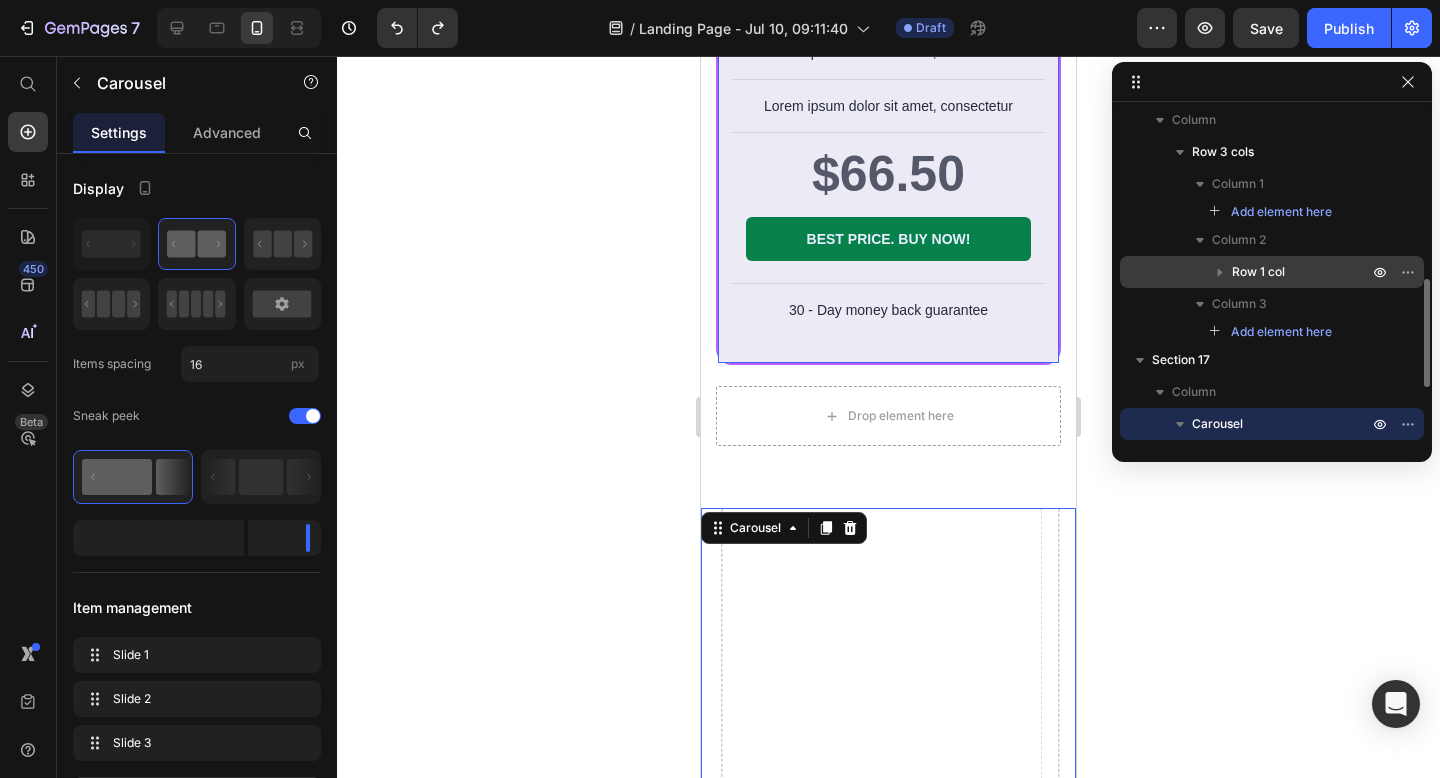 click on "Row 1 col" at bounding box center (1302, 272) 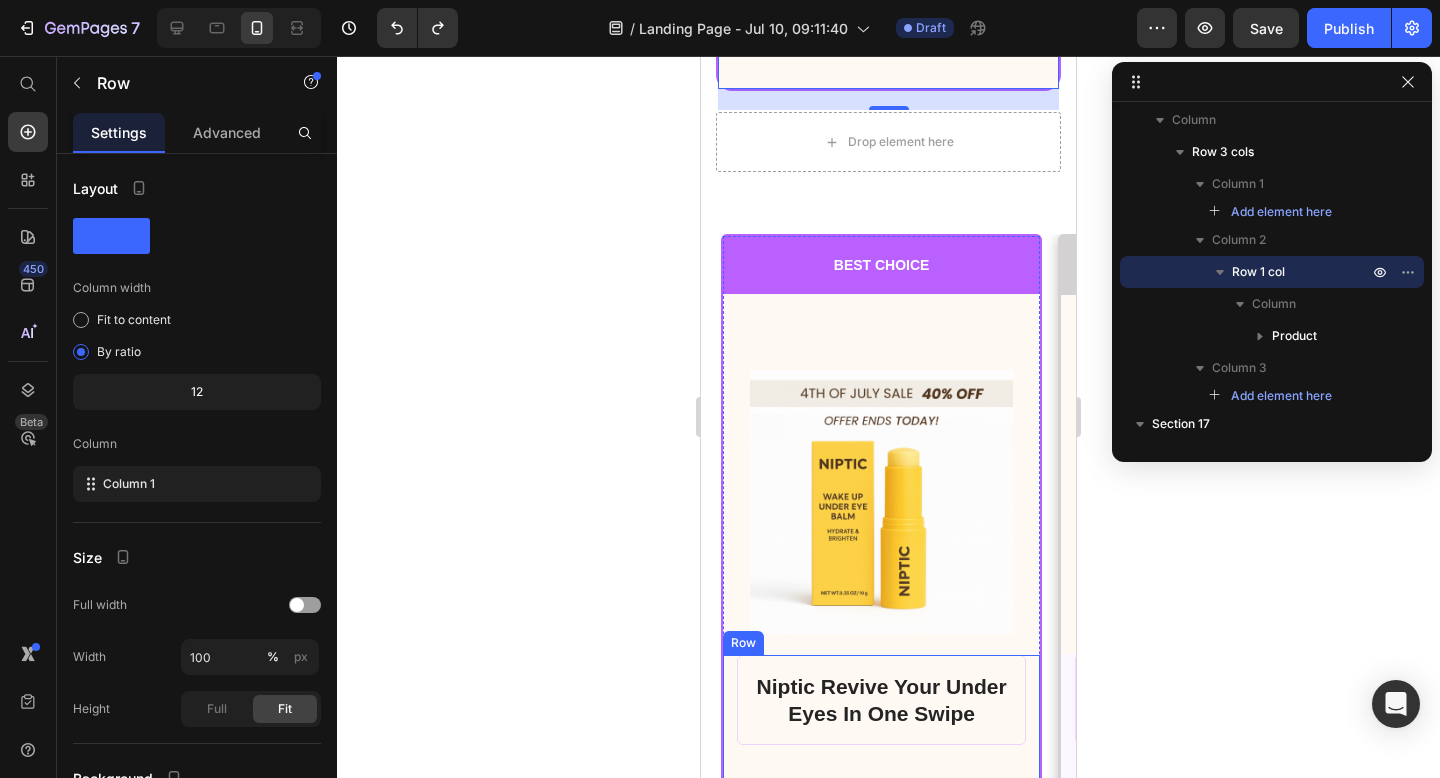 scroll, scrollTop: 22170, scrollLeft: 0, axis: vertical 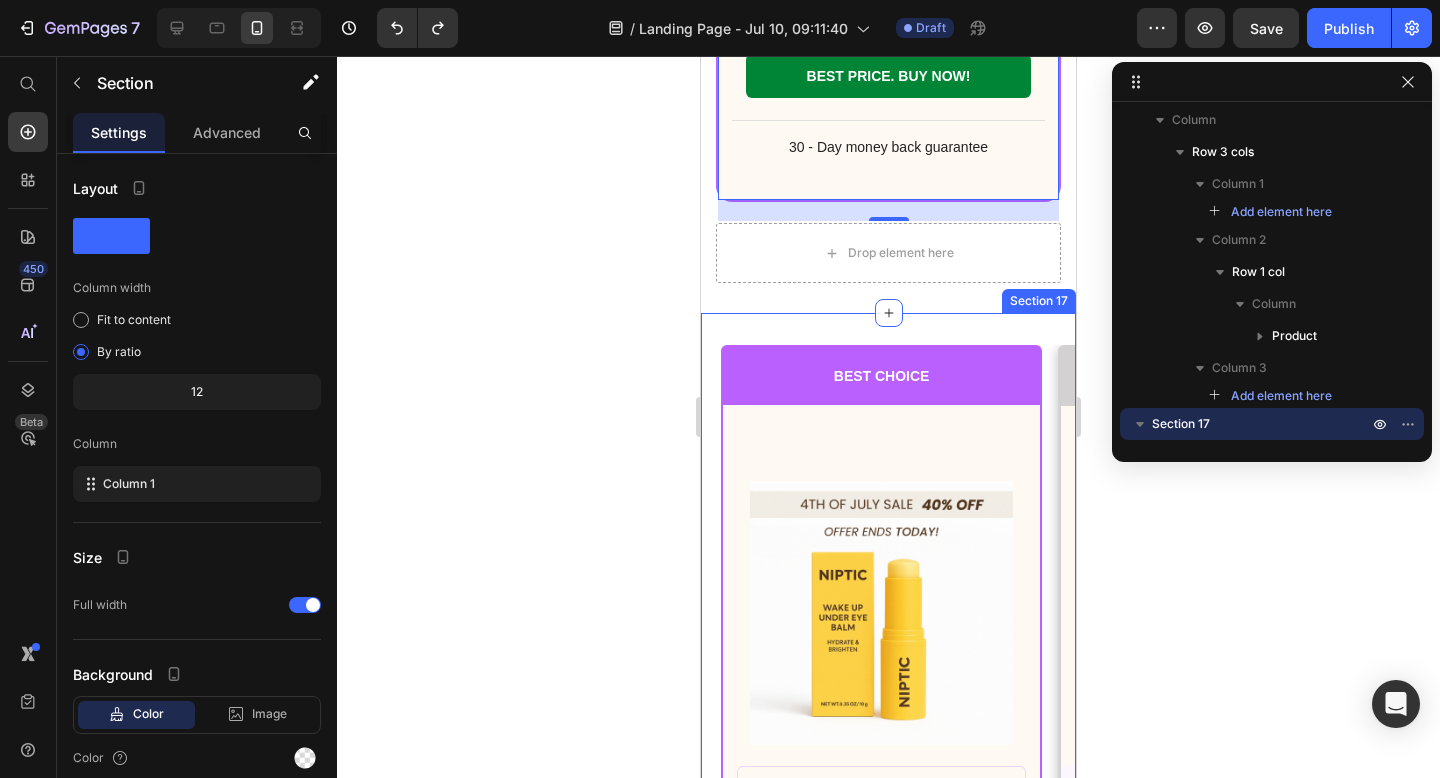 click on "BEST CHOICE Text Block Row Product Images Row Niptic Revive Your Under Eyes In One Swipe Product Title $66.50 Product Price Row or 4 payments of $15.00 with Text Block Image Row INCLUDES: Text Block Row Row Lorem ipsum dolor sit amet, consectetur adipiscing elit. Text Block Lorem ipsum dolor Text Block Lorem ipsum dolor sit amet, consectetur Text Block Row Lorem ipsum dolor sit amet, consectetur Text Block Row Lorem ipsum dolor sit amet, consectetur Text Block Row Lorem ipsum dolor sit amet, consectetur Text Block Row $66.50 Product Price BEST PRICE. BUY NOW! Add to Cart Row 30 - Day money back guarantee Text Block Row Product Row STARTER GLOW Text Block Row Product Images Row Niptic Revive Your Under Eyes In One Swipe Product Title $66.50 Product Price Row or 4 payments of $15.00 with Text Block Image Row INCLUDES: Text Block Row Row Lorem ipsum dolor sit amet, consectetur adipiscing elit. Text Block Lorem ipsum dolor Text Block Text Block Row Text Block" at bounding box center (888, 1007) 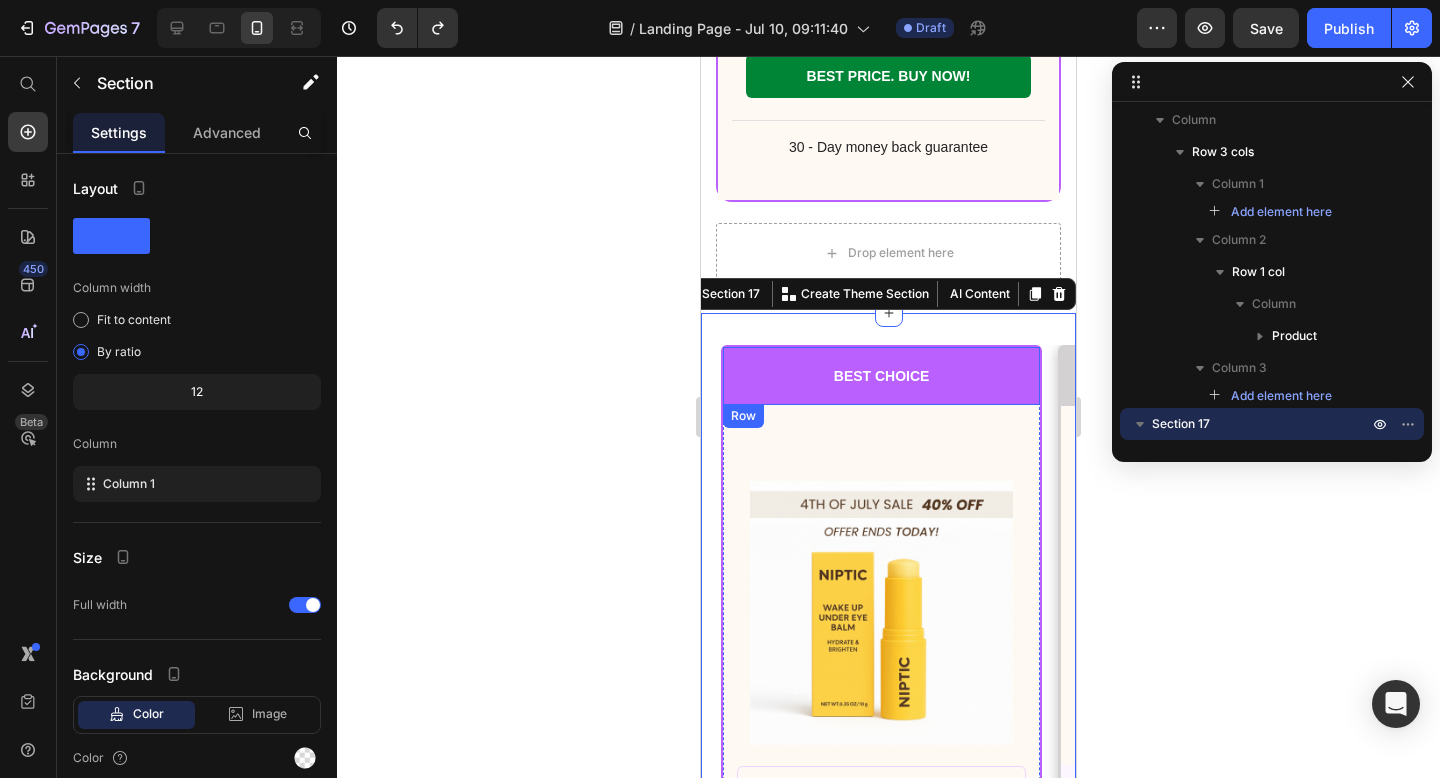 click on "BEST CHOICE Text Block Row" at bounding box center (881, 376) 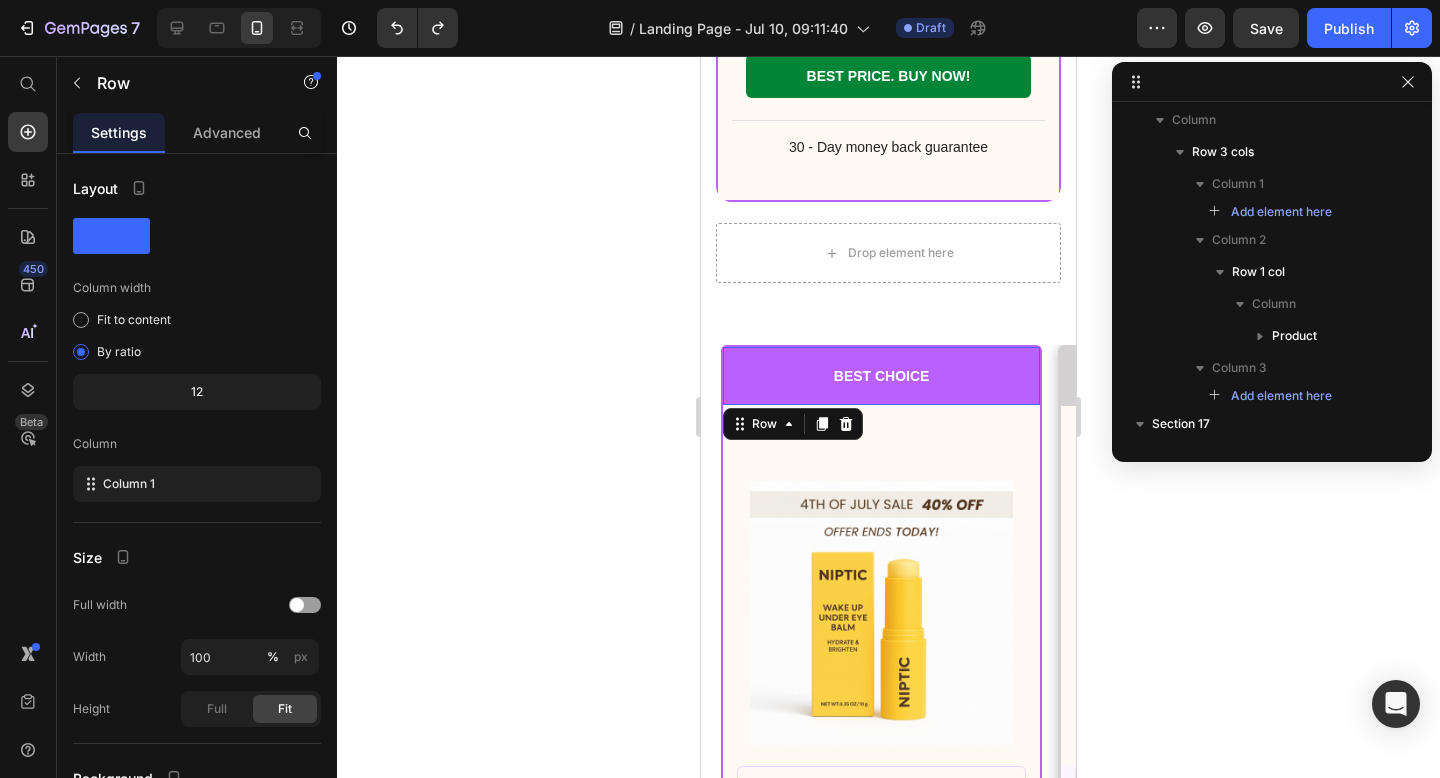 scroll, scrollTop: 938, scrollLeft: 0, axis: vertical 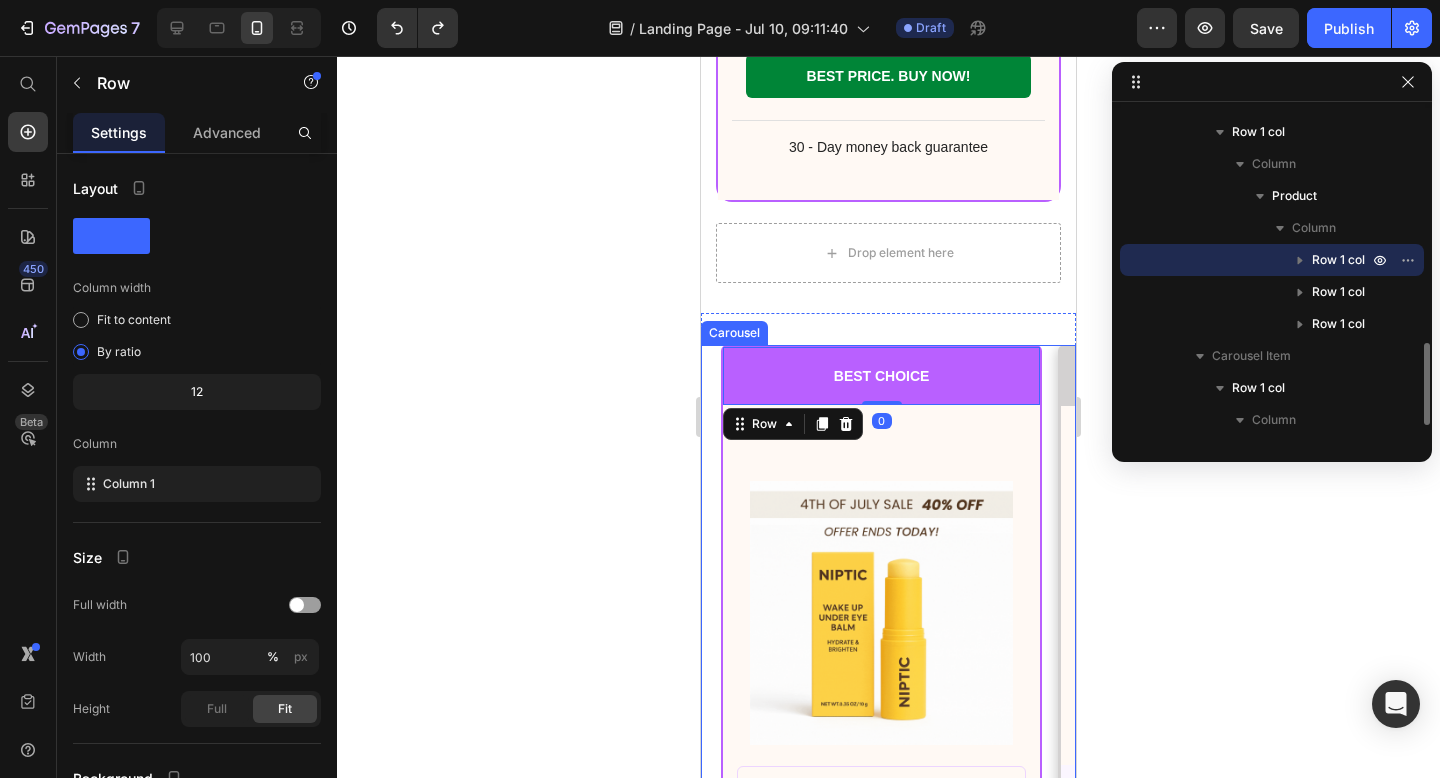 click on "BEST CHOICE Text Block Row 0 Product Images Row Niptic Revive Your Under Eyes In One Swipe Product Title $66.50 Product Price Row or 4 payments of $15.00 with Text Block Image Row INCLUDES: Text Block Row Row Lorem ipsum dolor sit amet, consectetur adipiscing elit. Text Block Lorem ipsum dolor Text Block Lorem ipsum dolor sit amet, consectetur Text Block Row Lorem ipsum dolor sit amet, consectetur Text Block Row Lorem ipsum dolor sit amet, consectetur Text Block Row Lorem ipsum dolor sit amet, consectetur Text Block Row $66.50 Product Price BEST PRICE. BUY NOW! Add to Cart Row 30 - Day money back guarantee Text Block Row Product Row STARTER GLOW Text Block Row Product Images Row Niptic Revive Your Under Eyes In One Swipe Product Title $66.50 Product Price Row or 4 payments of $15.00 with Text Block Image Row INCLUDES: Text Block Row Row Lorem ipsum dolor sit amet, consectetur adipiscing elit. Text Block Lorem ipsum dolor Text Block Lorem ipsum dolor sit amet, consectetur Text Block Row Text Block Row" at bounding box center (898, 999) 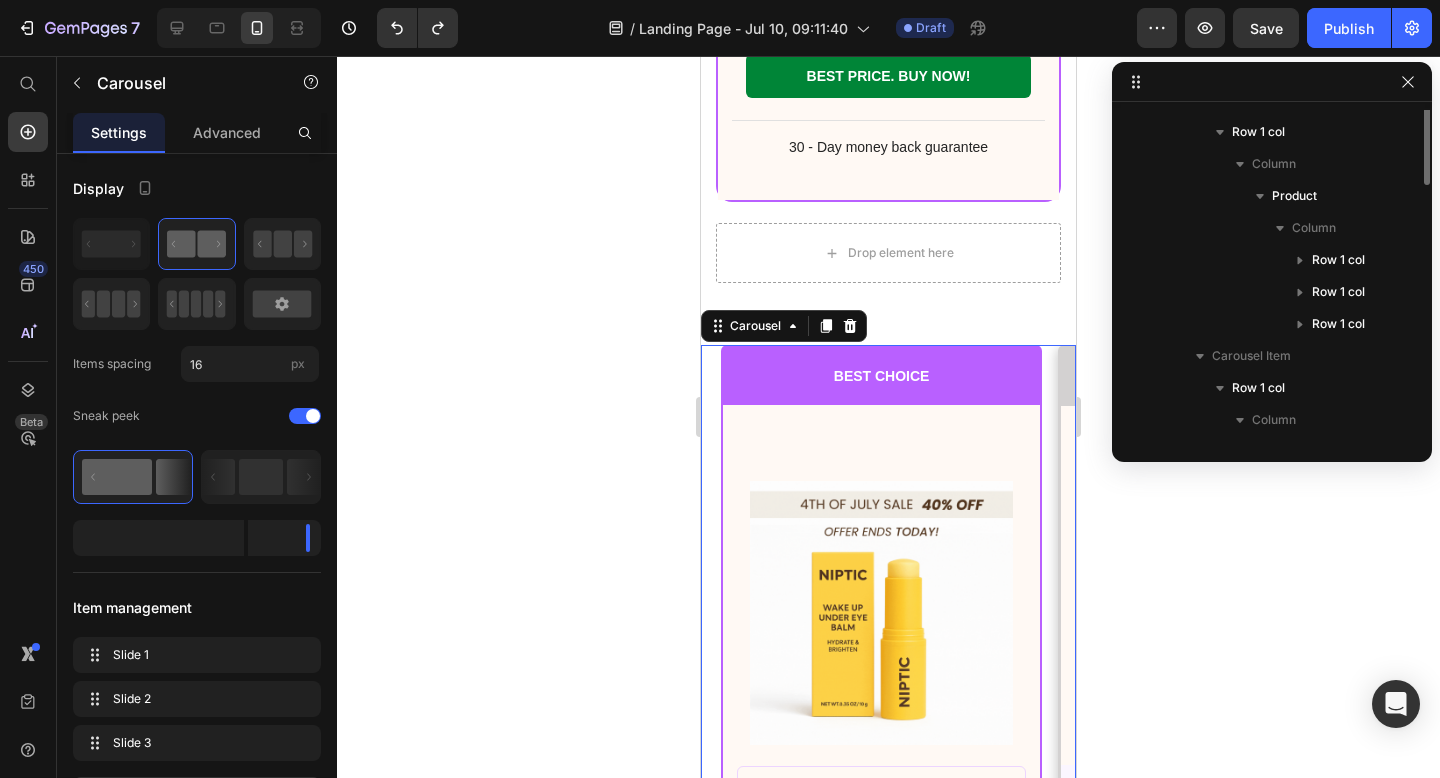 scroll, scrollTop: 746, scrollLeft: 0, axis: vertical 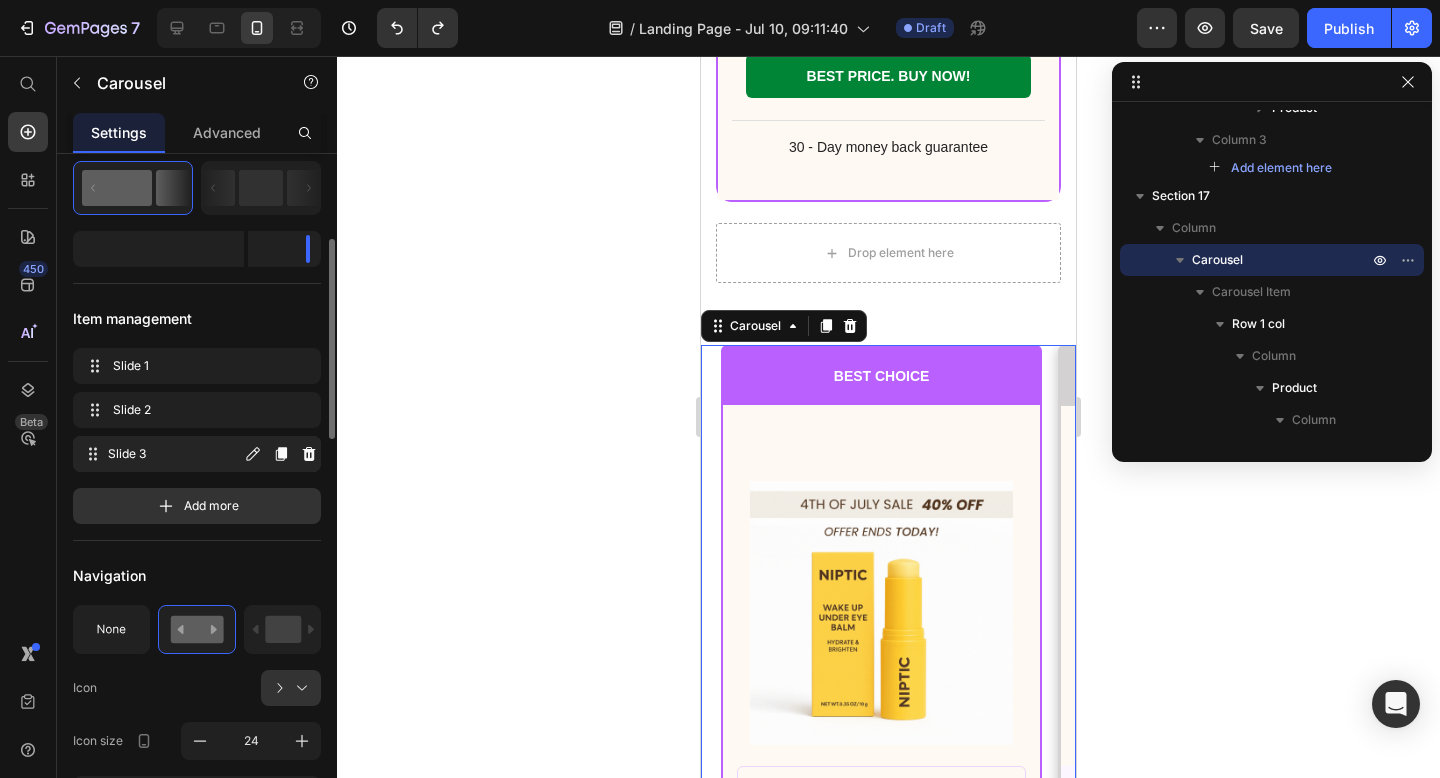 type 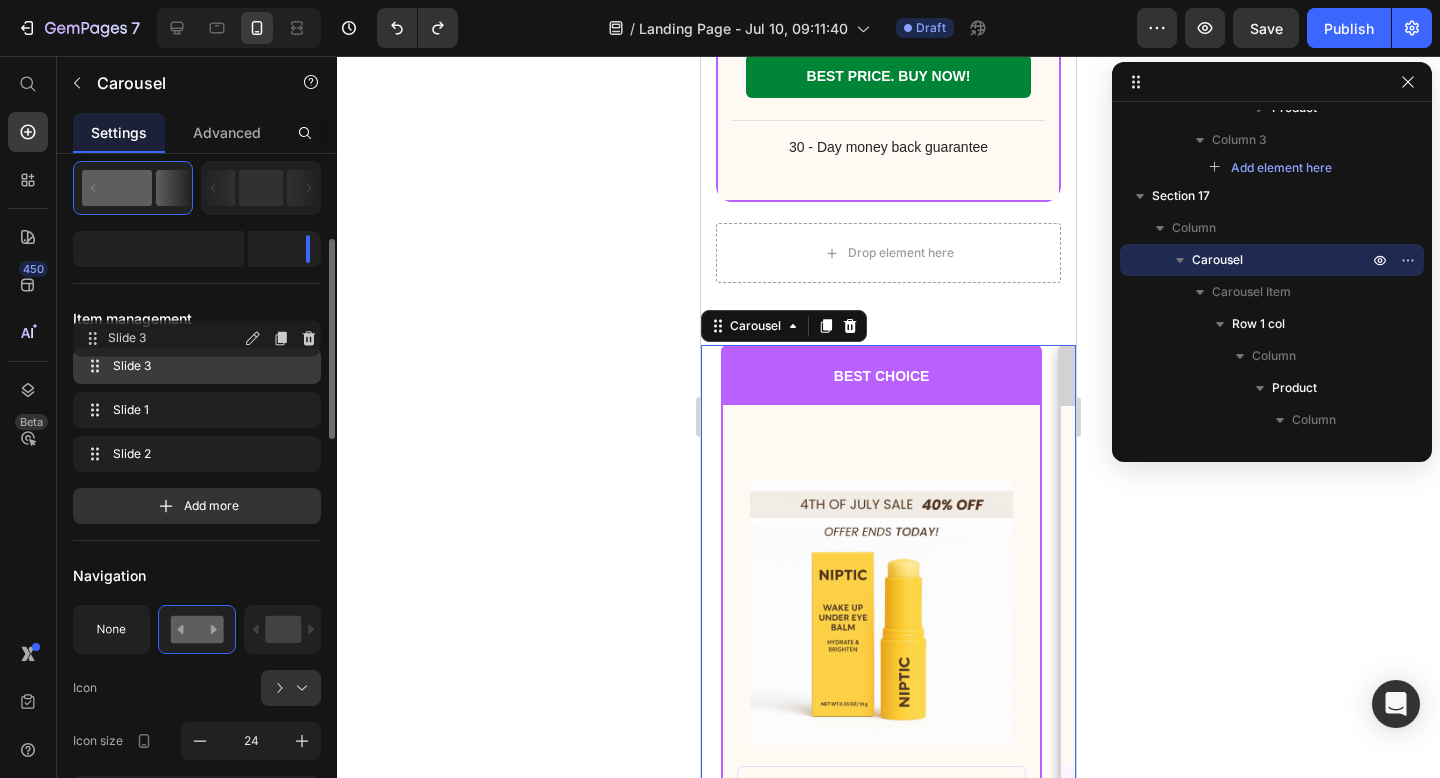 drag, startPoint x: 213, startPoint y: 453, endPoint x: 213, endPoint y: 339, distance: 114 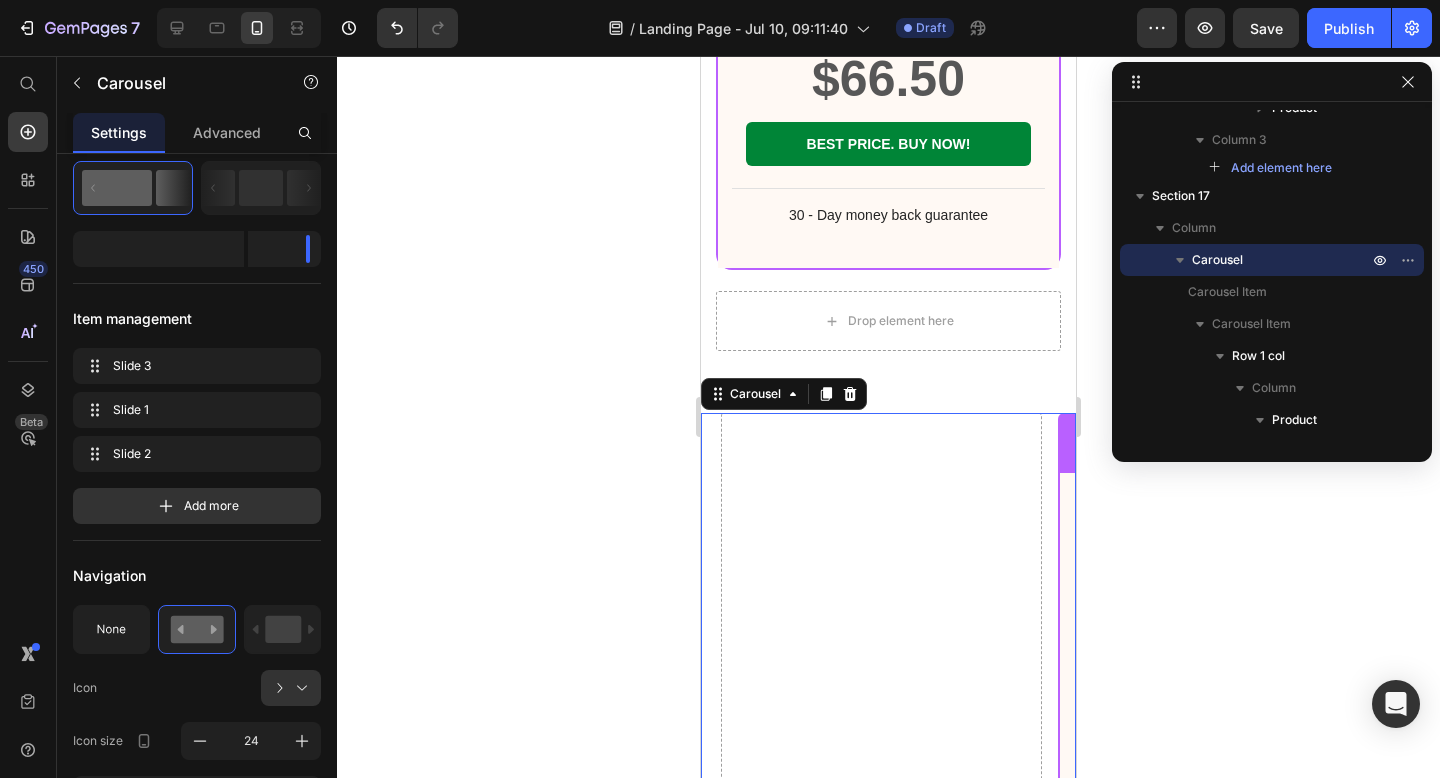 scroll, scrollTop: 21239, scrollLeft: 0, axis: vertical 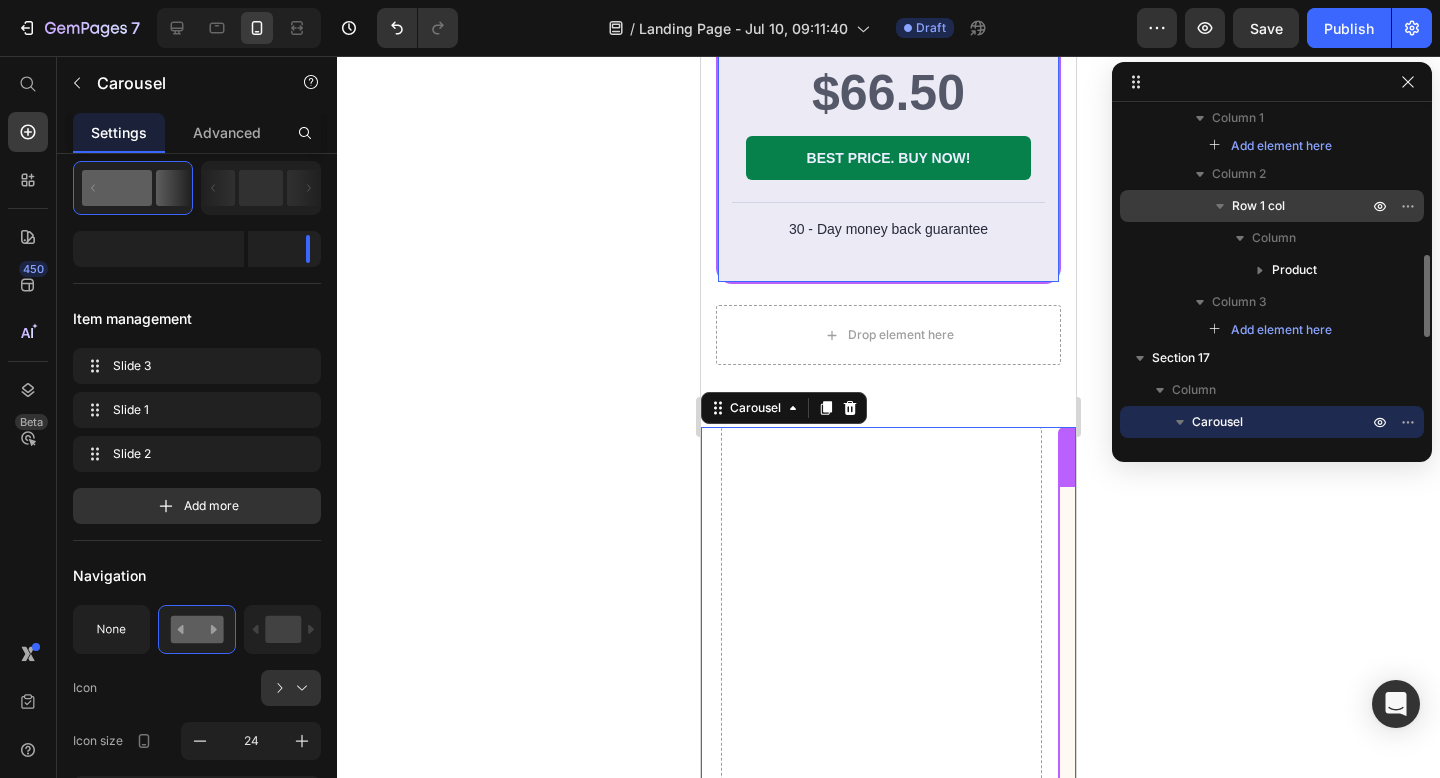 click on "Row 1 col" at bounding box center [1258, 206] 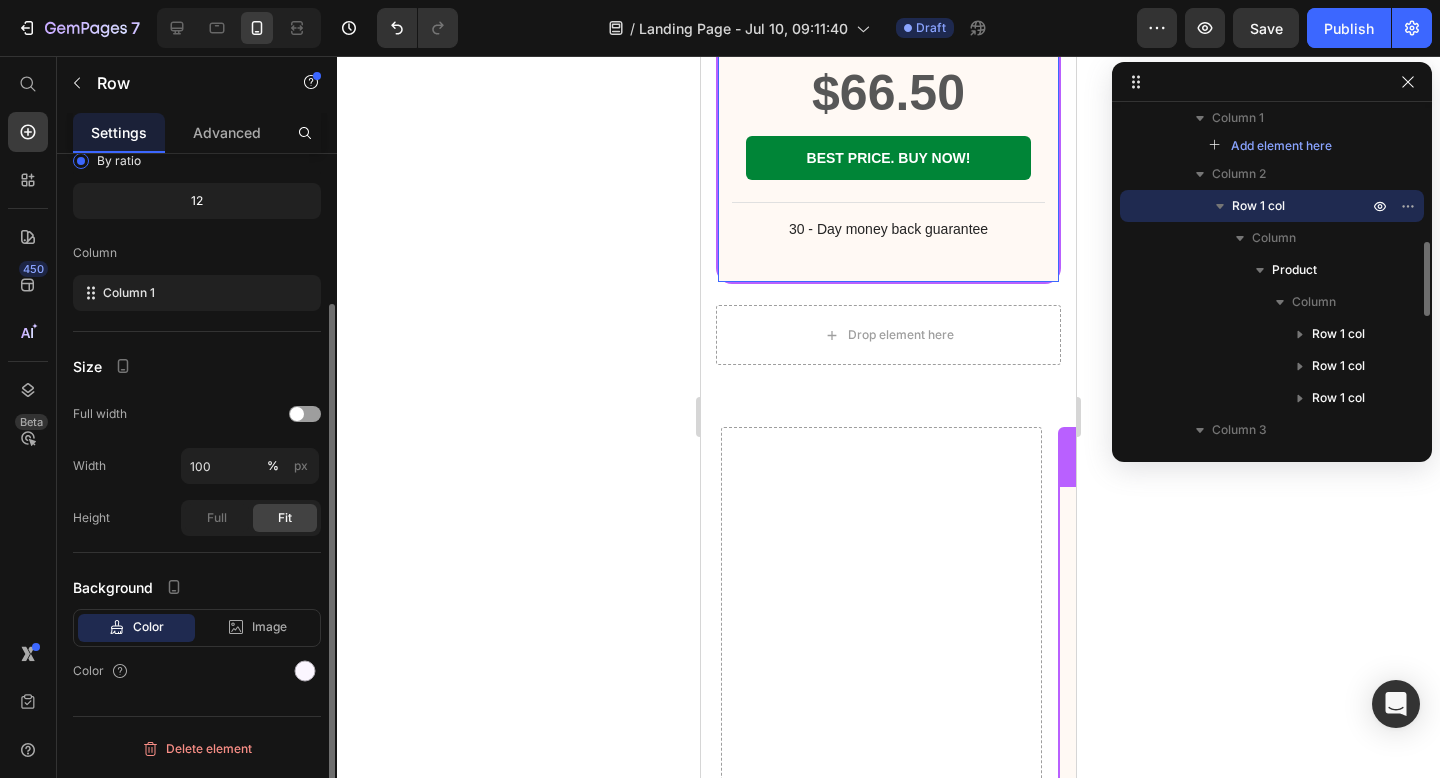 scroll, scrollTop: 0, scrollLeft: 0, axis: both 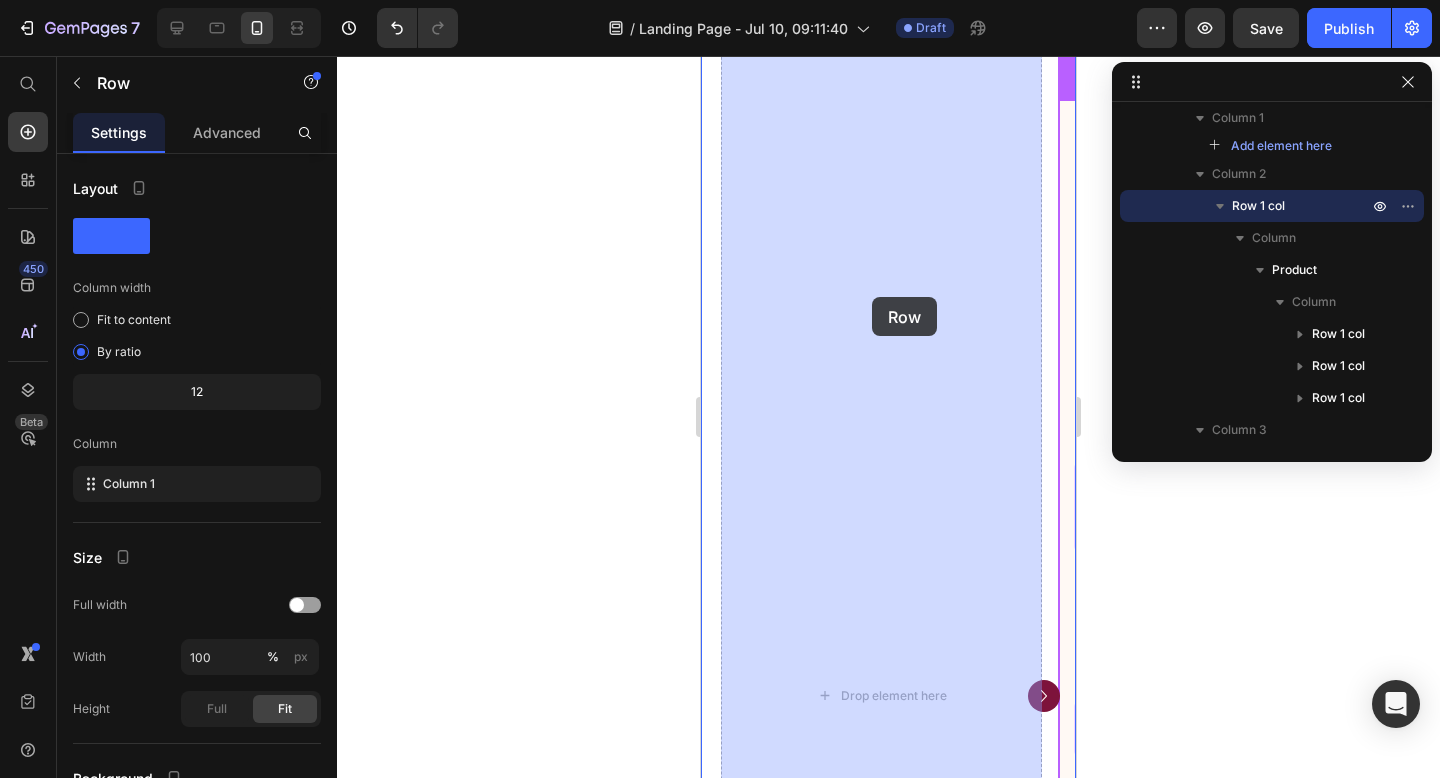 drag, startPoint x: 737, startPoint y: 379, endPoint x: 872, endPoint y: 297, distance: 157.95253 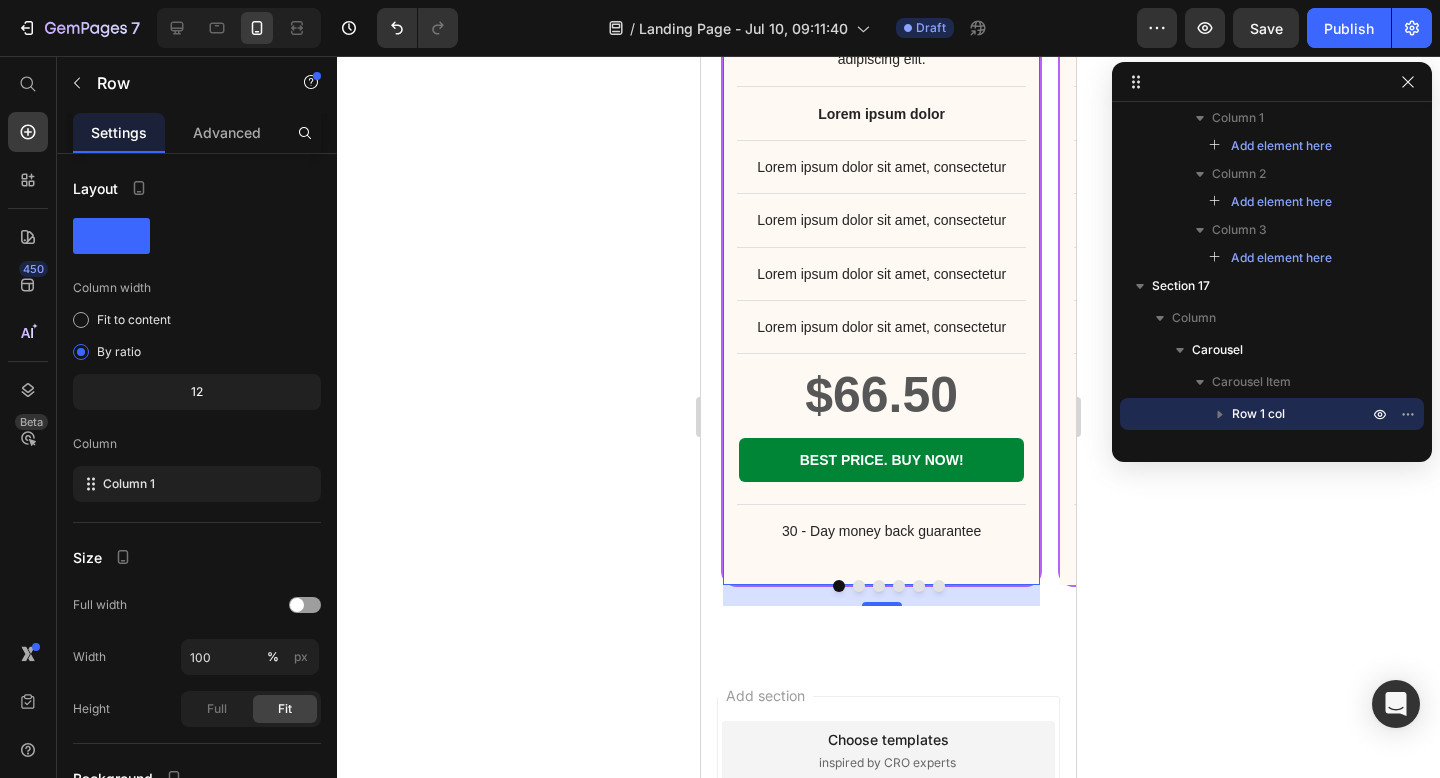 scroll, scrollTop: 21053, scrollLeft: 0, axis: vertical 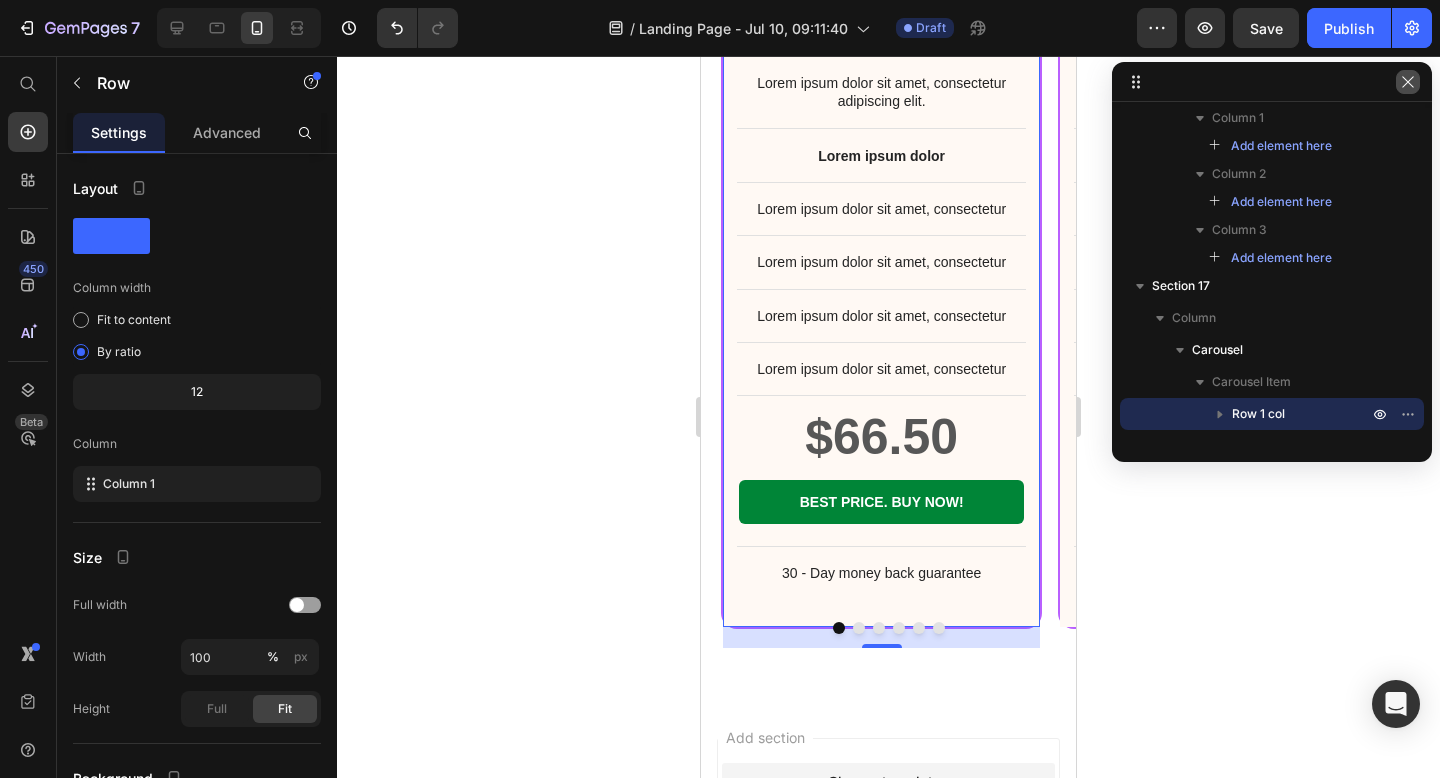 click 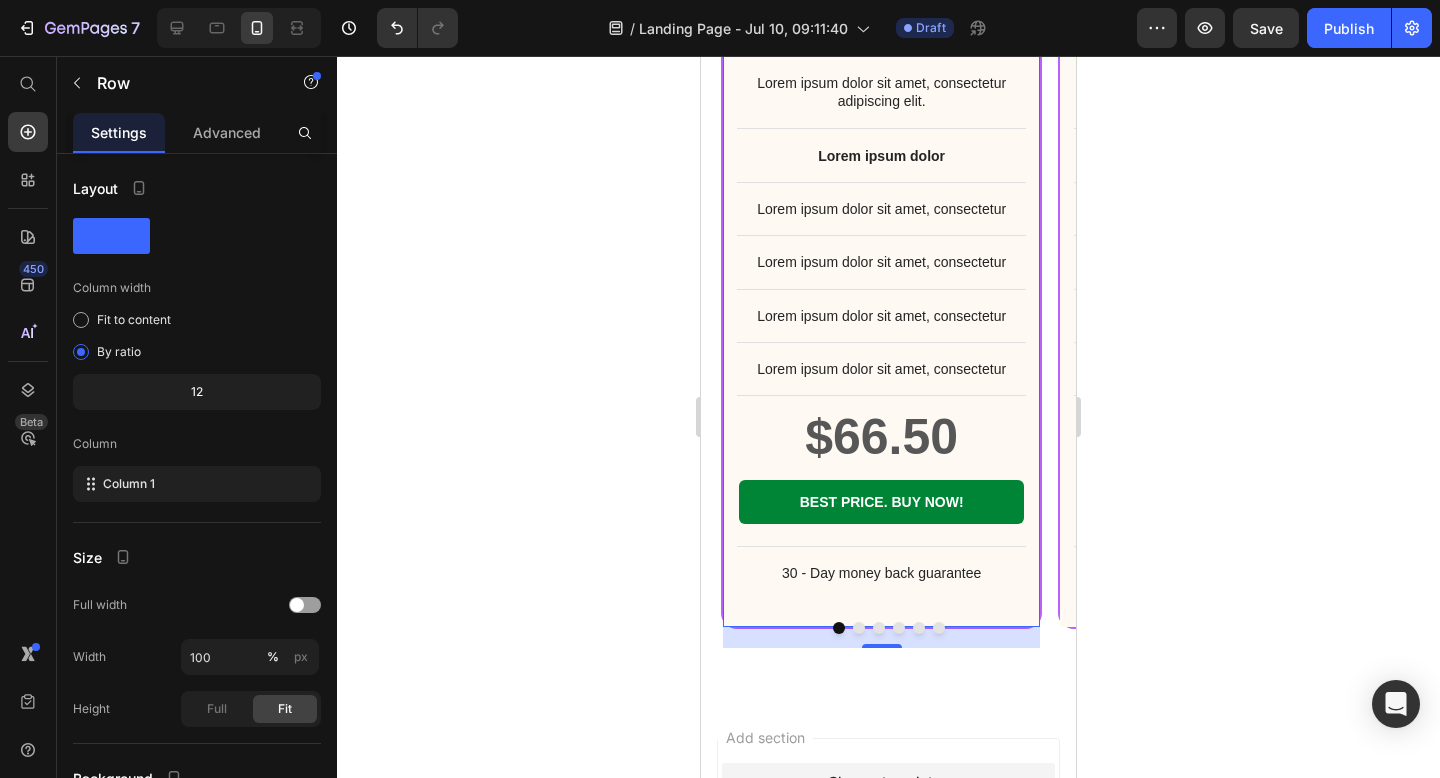 click 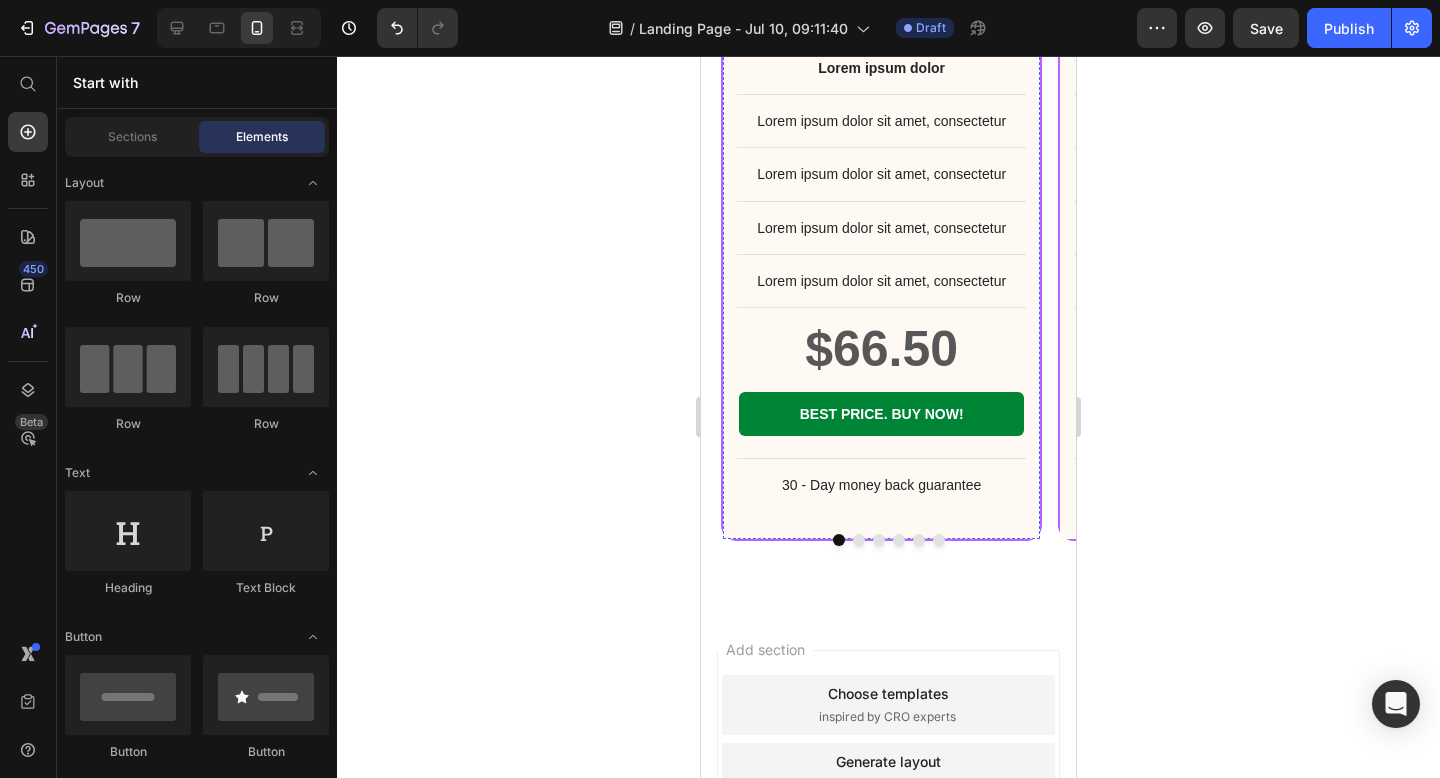 scroll, scrollTop: 21431, scrollLeft: 0, axis: vertical 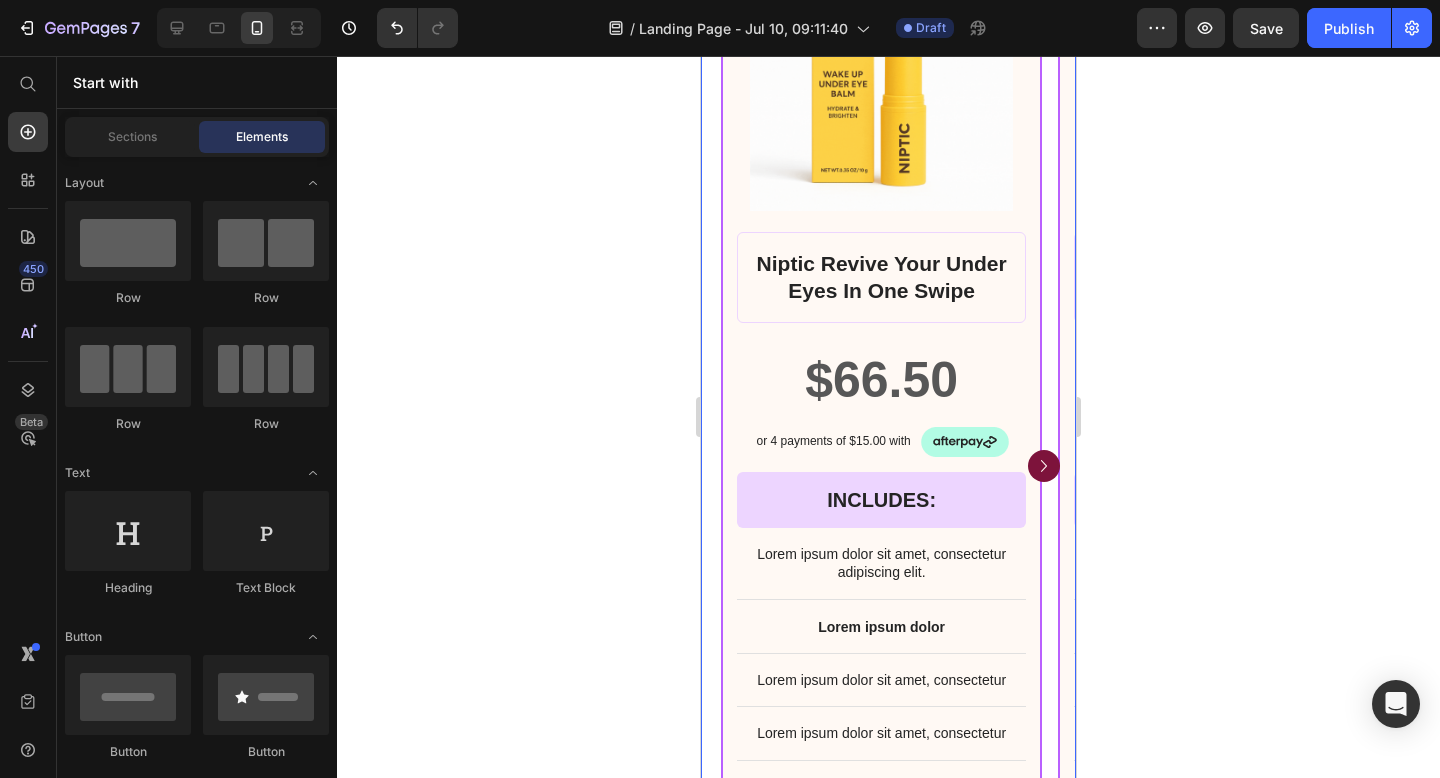 click 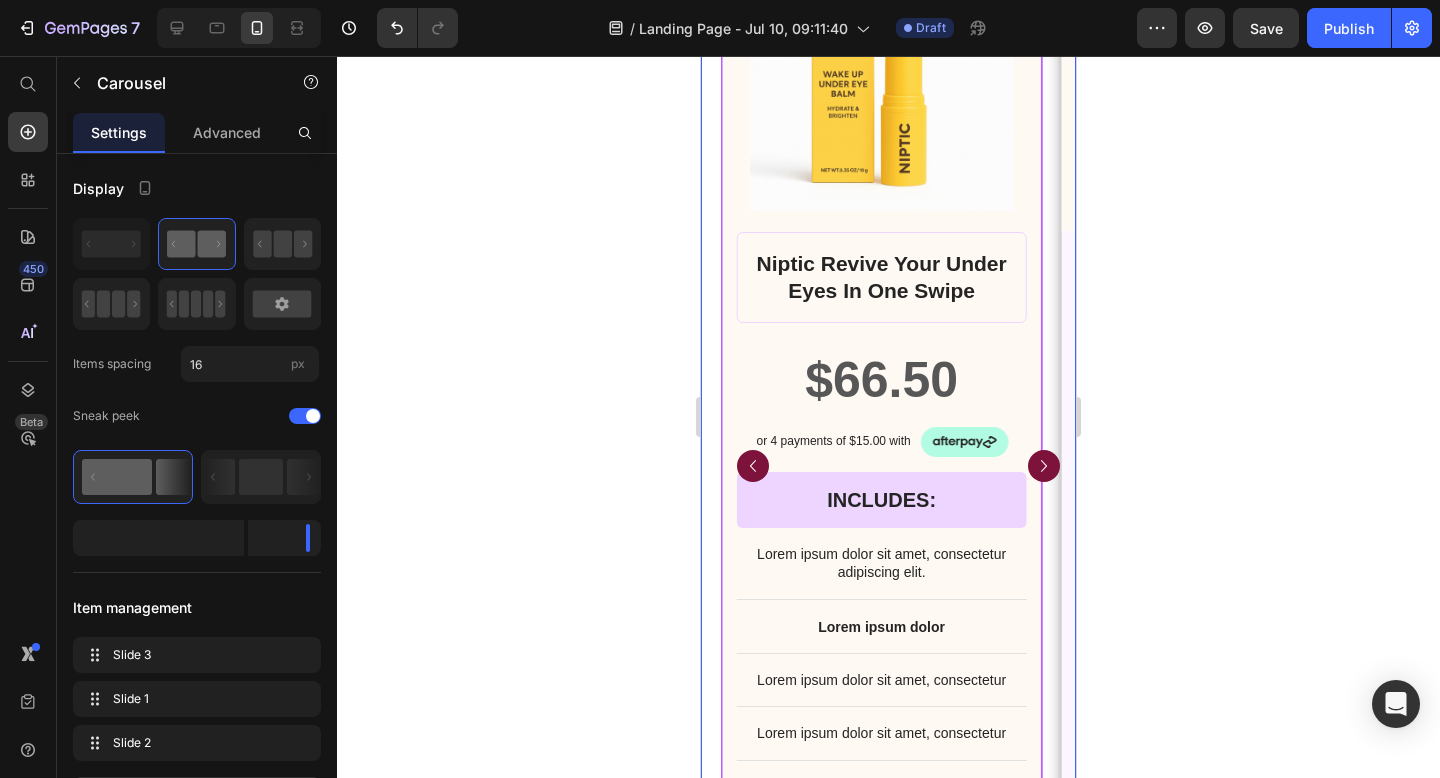 click 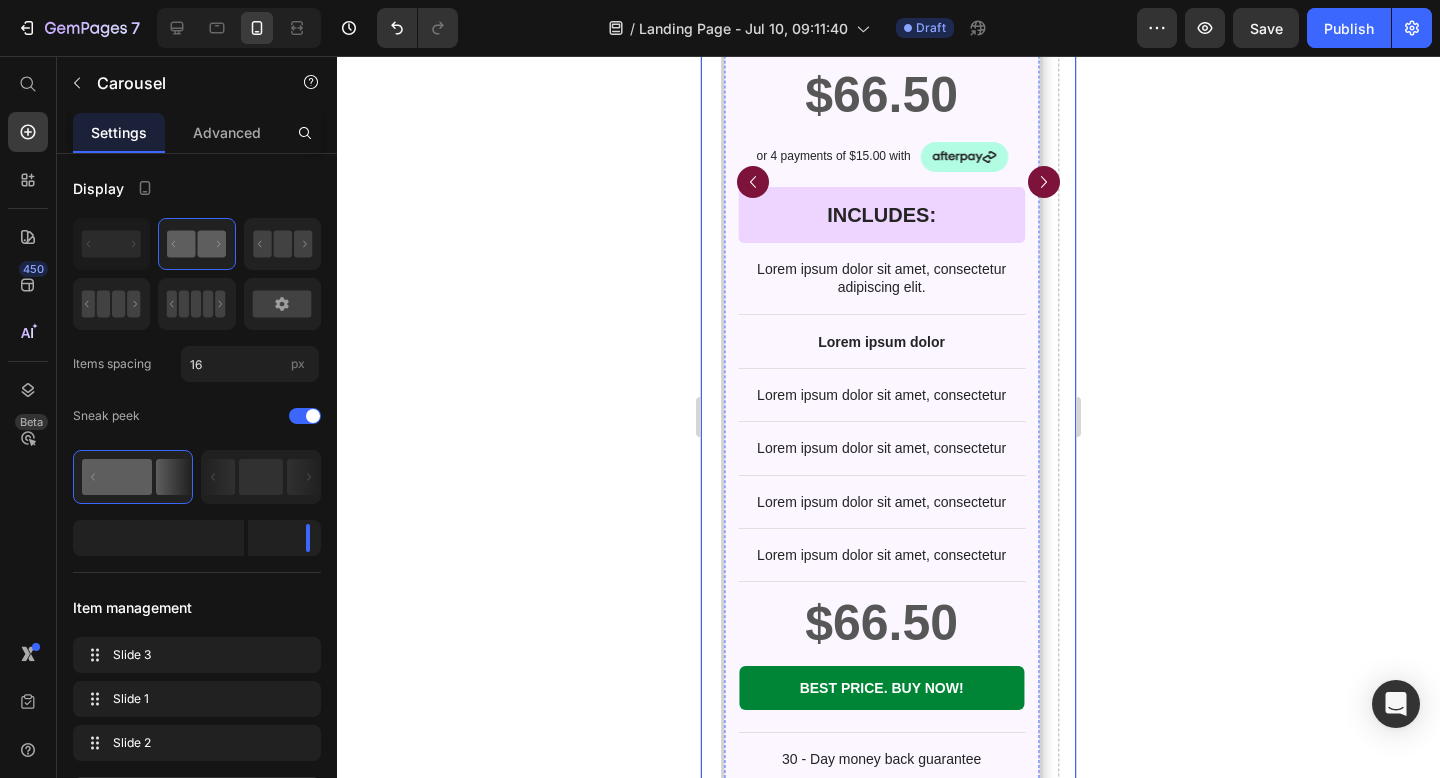 scroll, scrollTop: 20868, scrollLeft: 0, axis: vertical 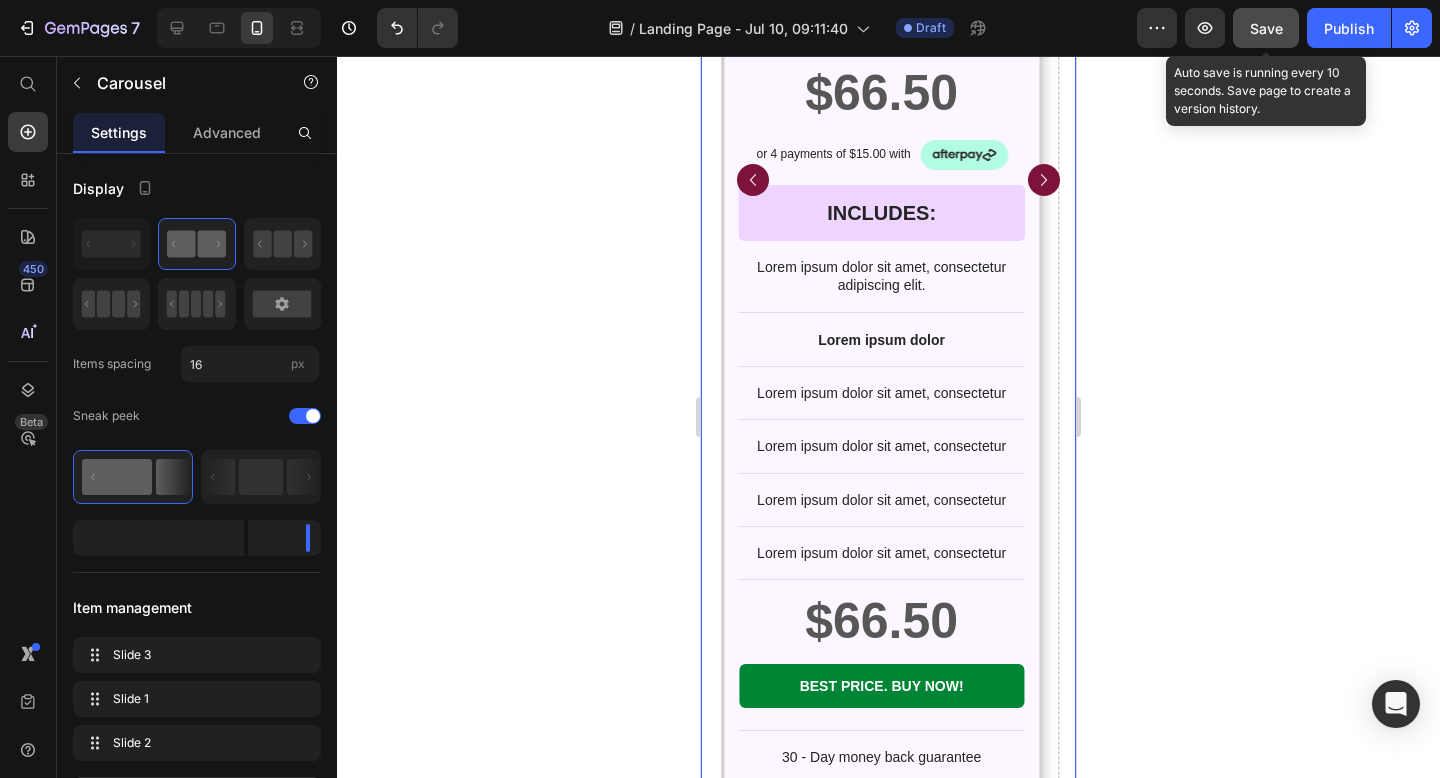 click on "Save" at bounding box center (1266, 28) 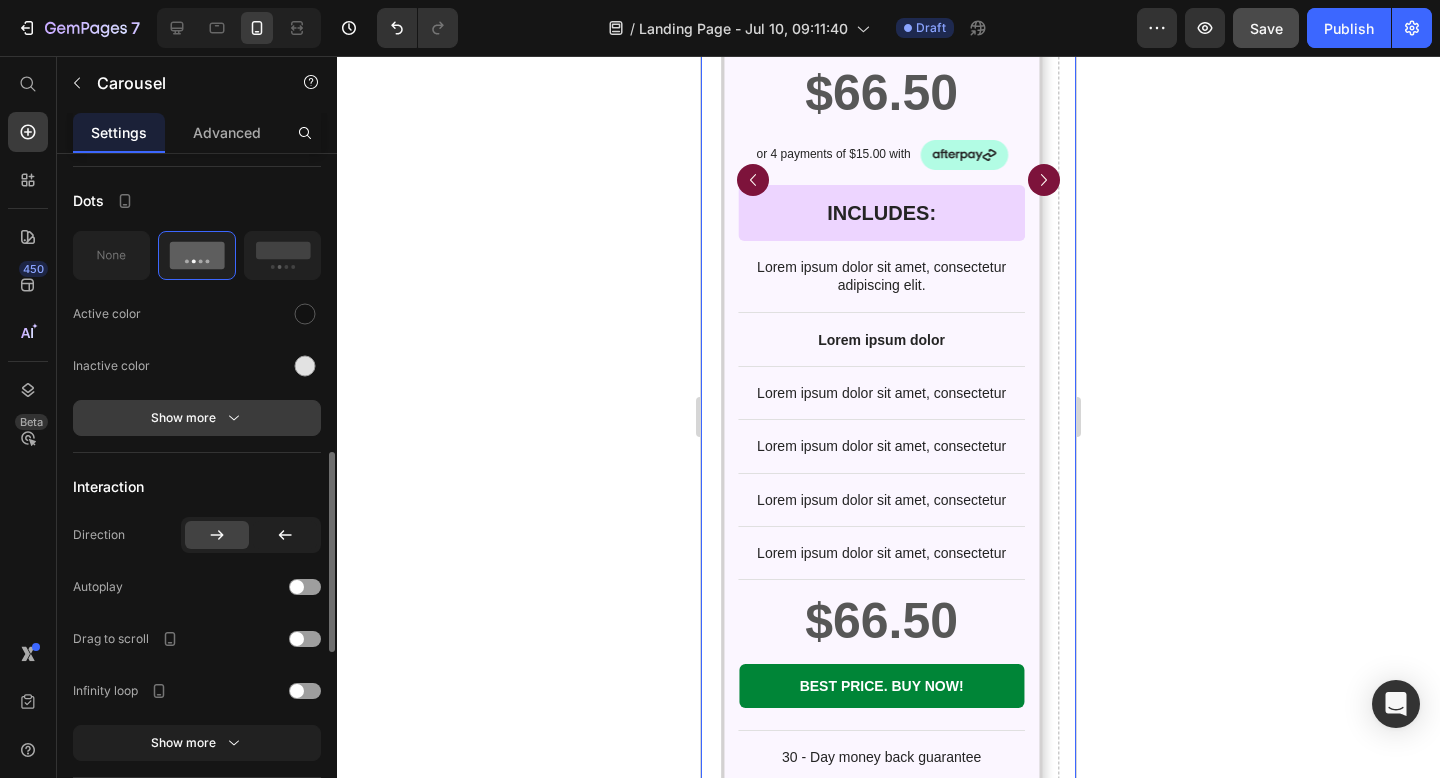 scroll, scrollTop: 1070, scrollLeft: 0, axis: vertical 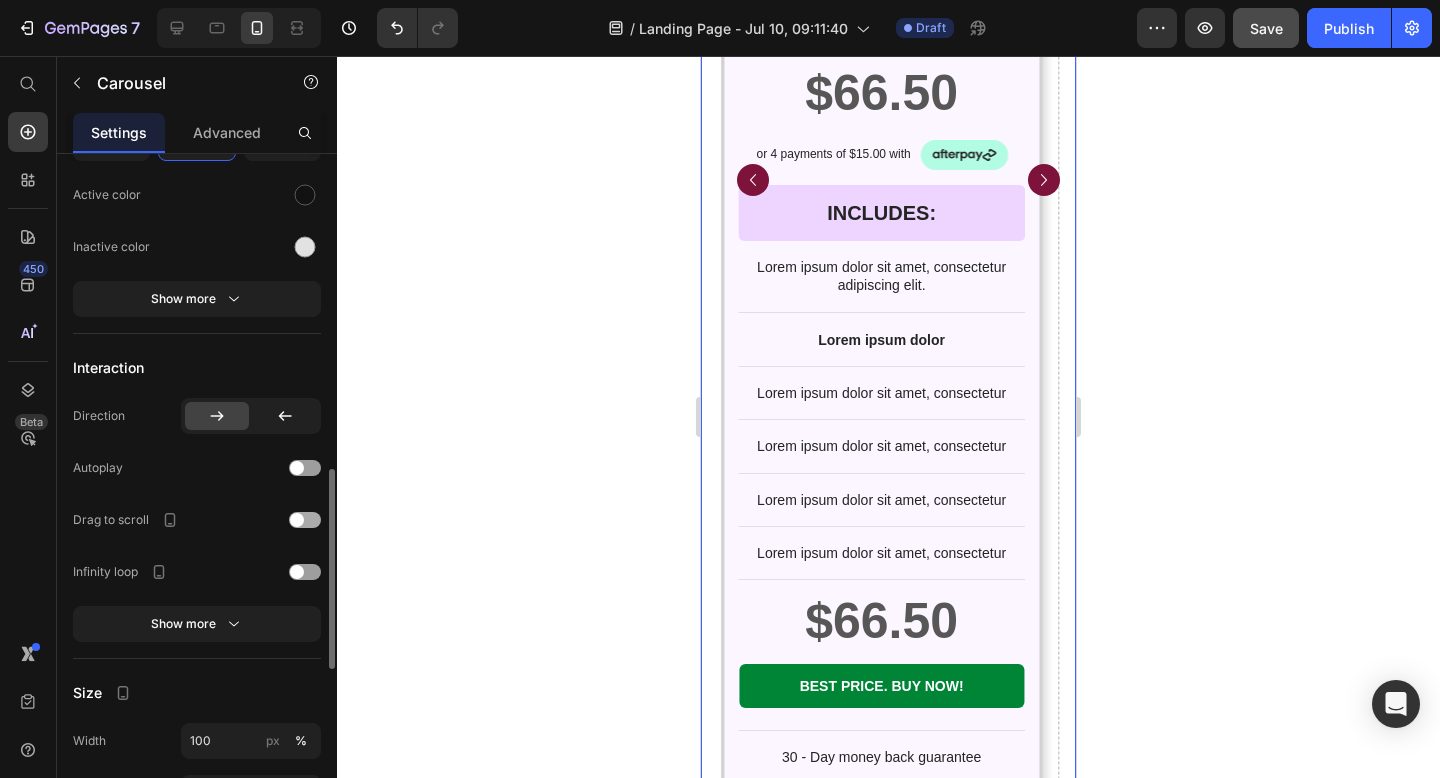 click at bounding box center [305, 520] 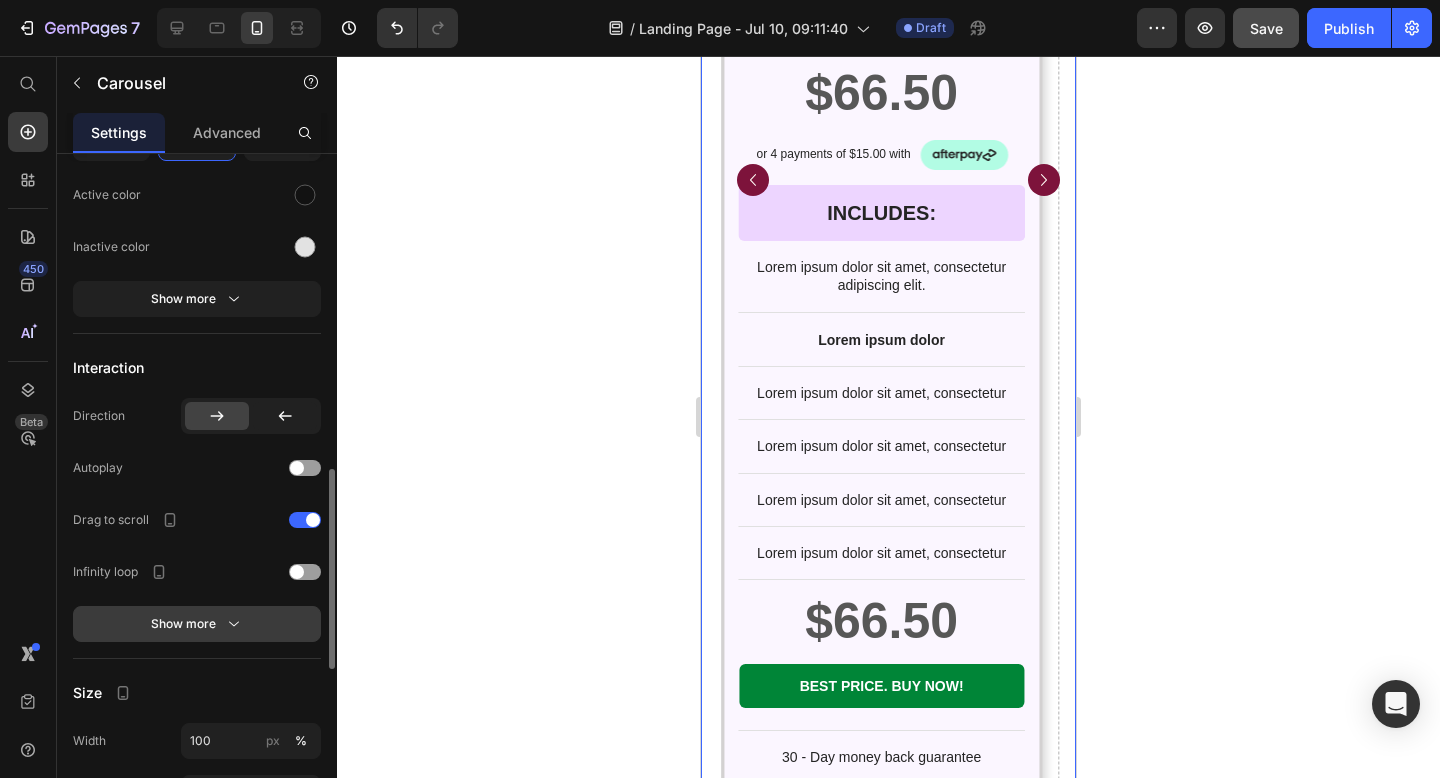 click 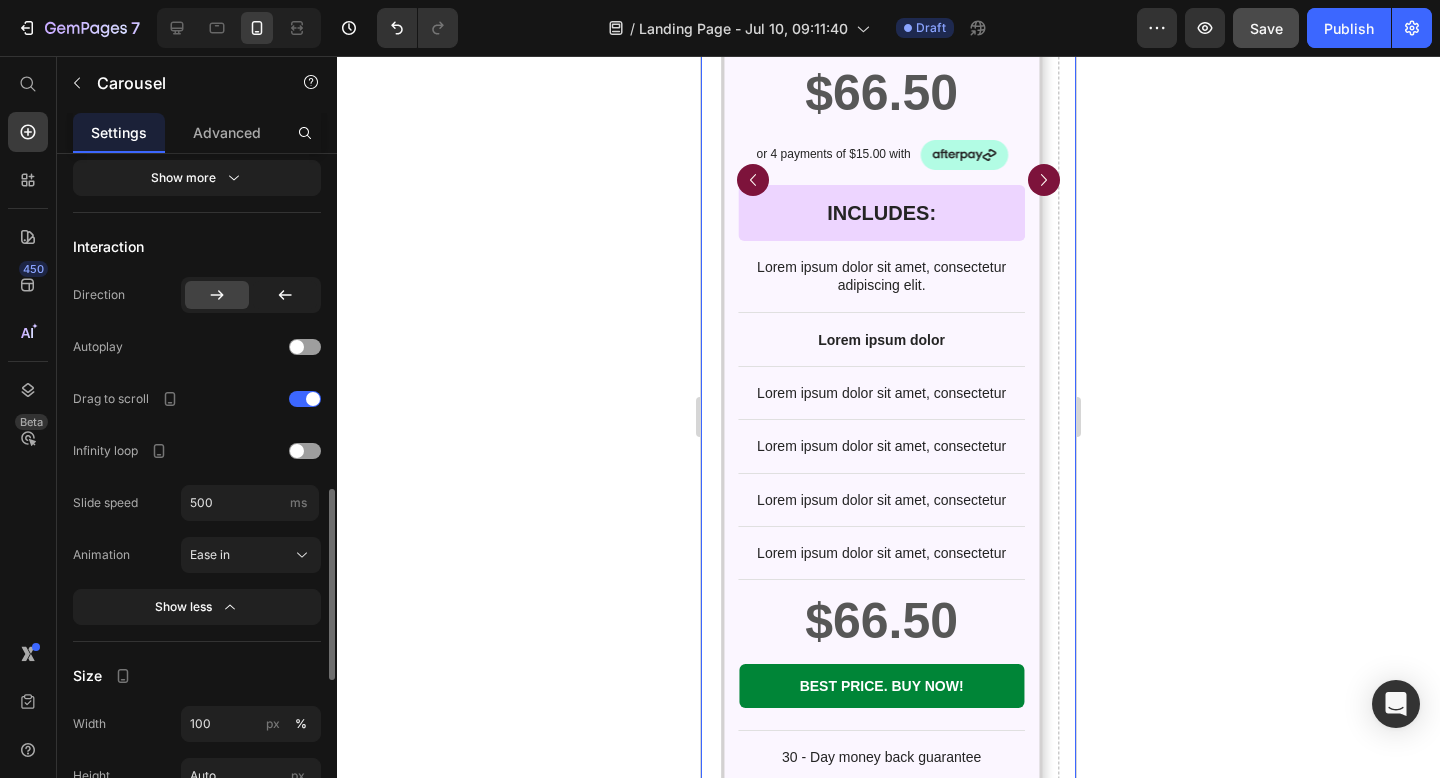 scroll, scrollTop: 1189, scrollLeft: 0, axis: vertical 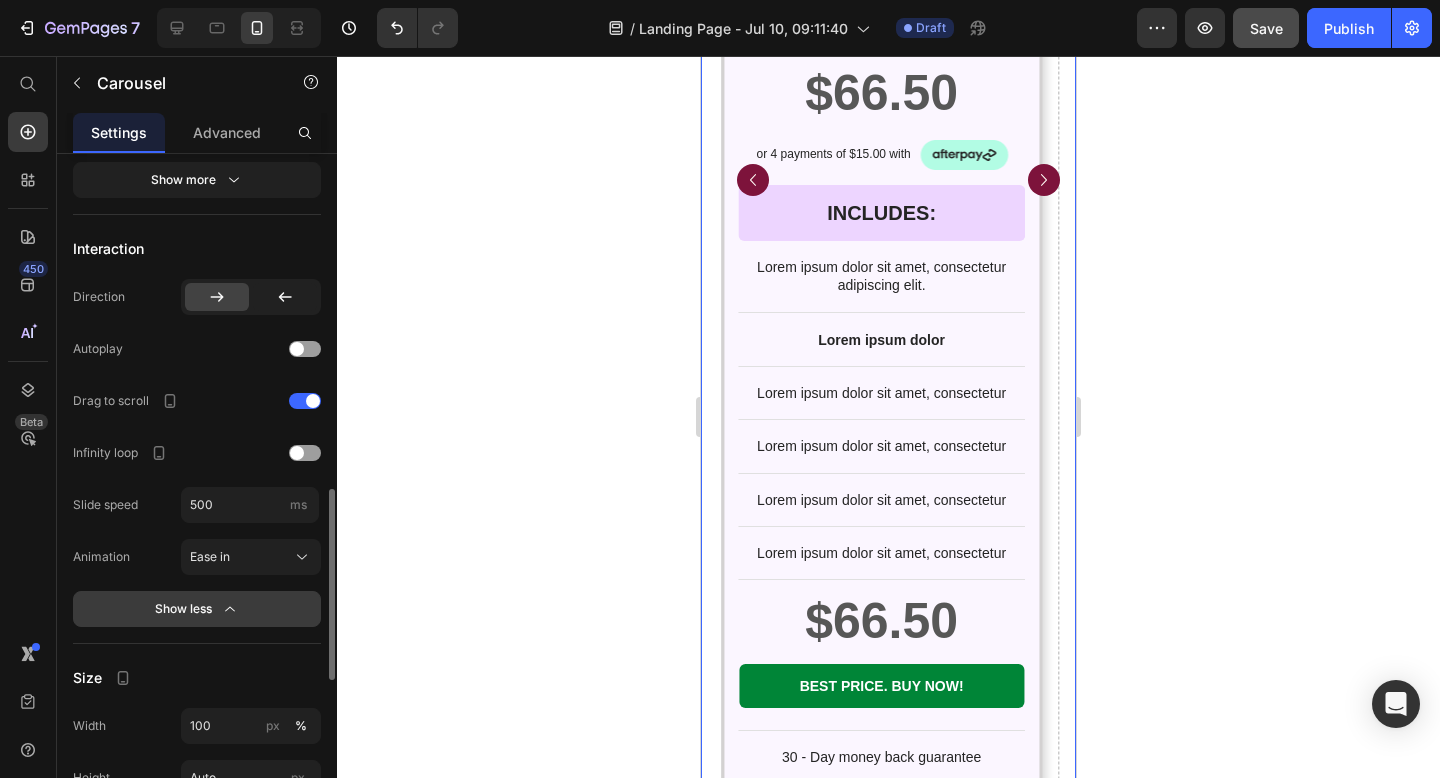 click 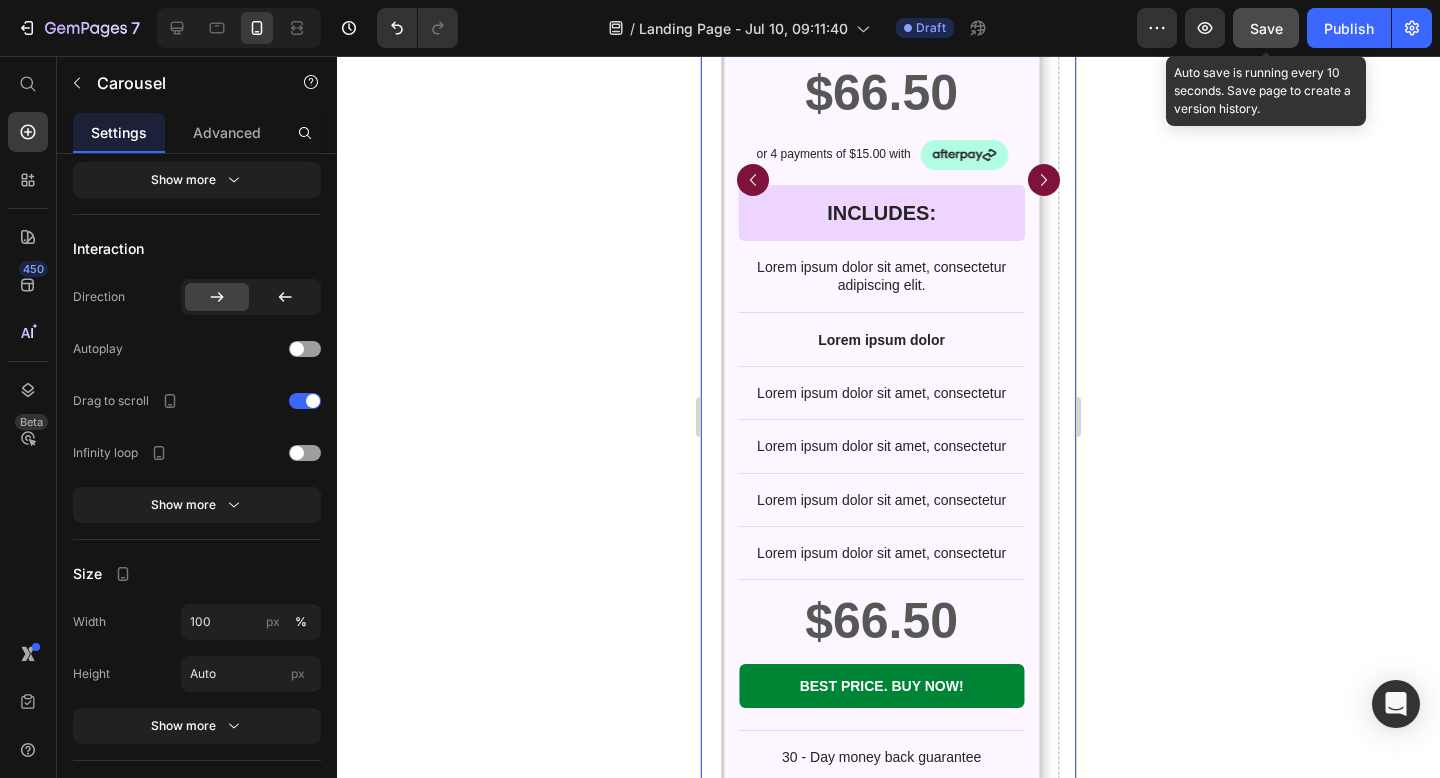 click on "Save" at bounding box center [1266, 28] 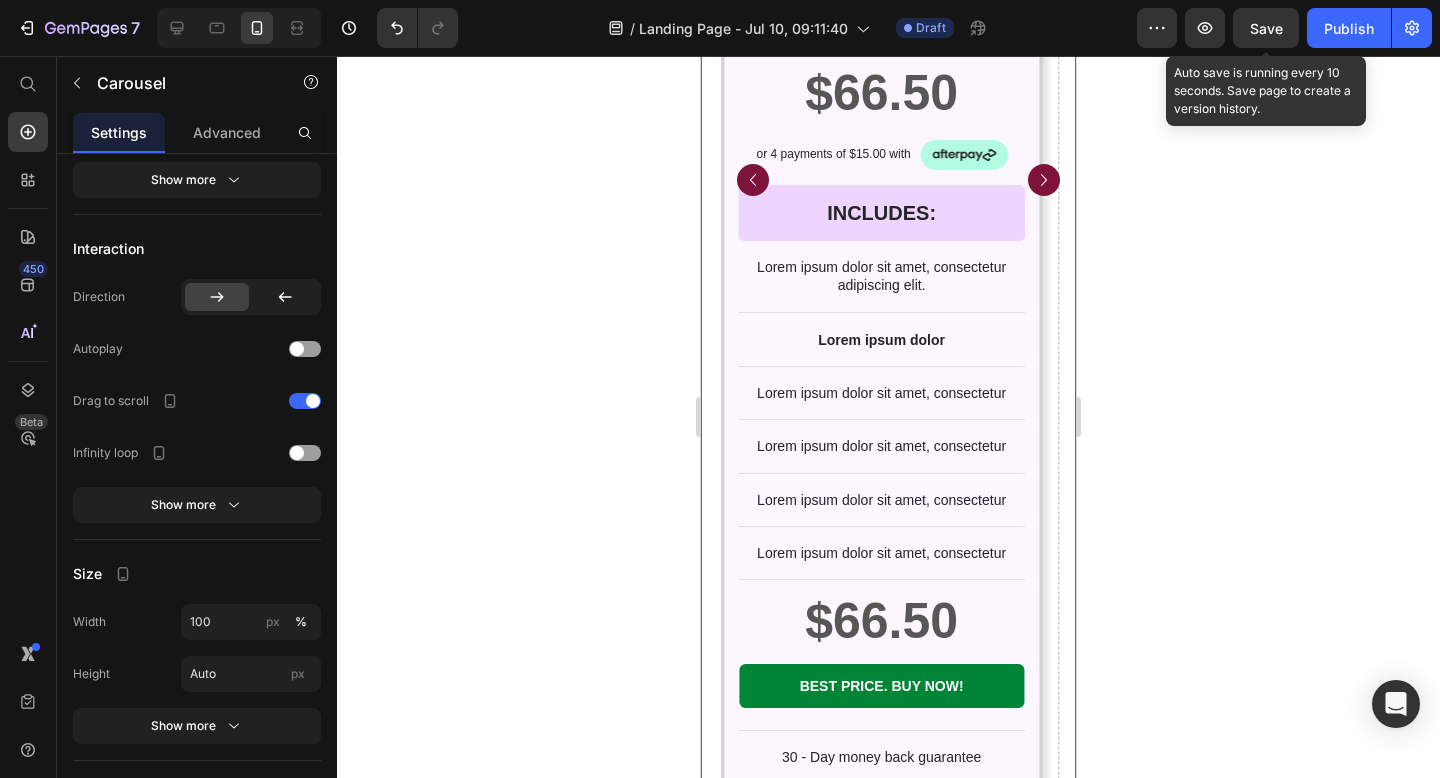 click on "Save" 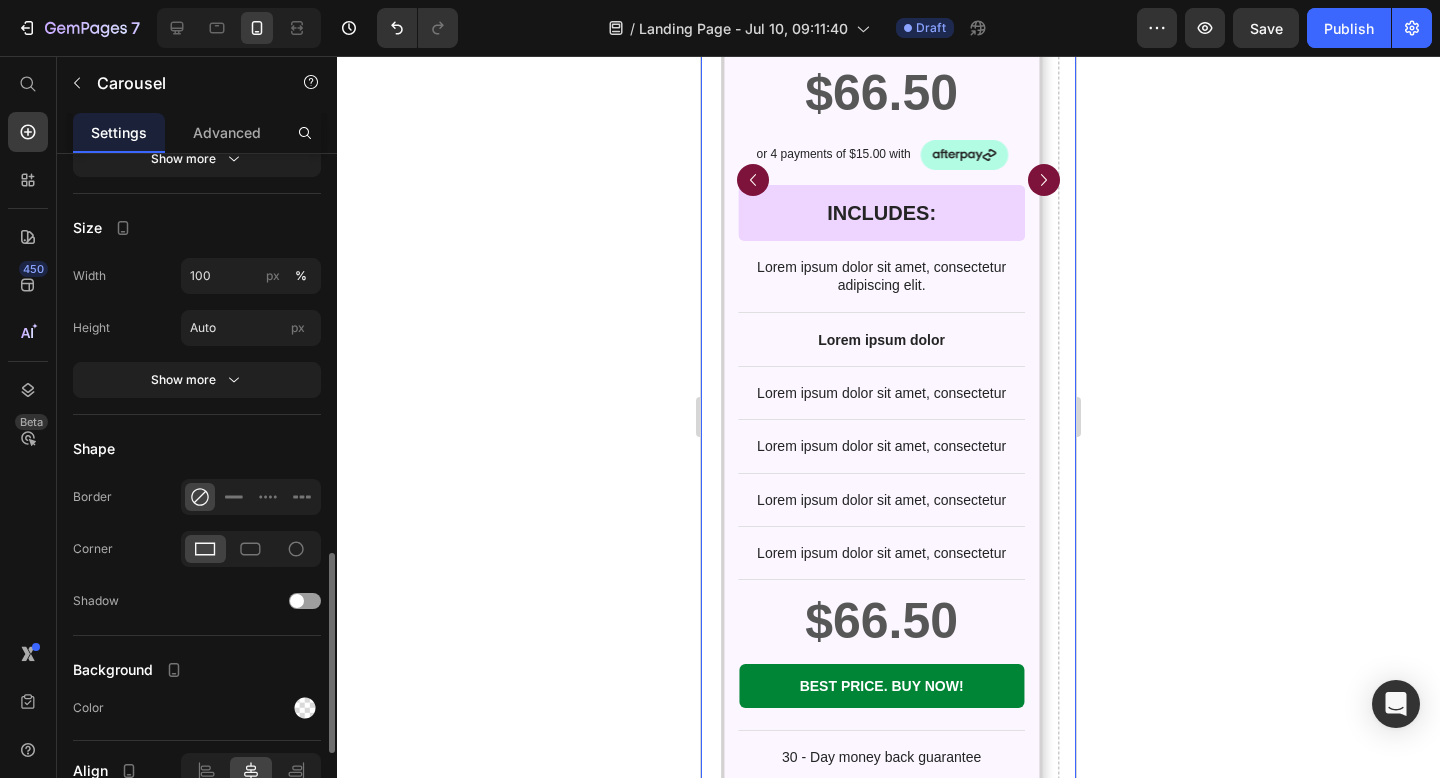 scroll, scrollTop: 1633, scrollLeft: 0, axis: vertical 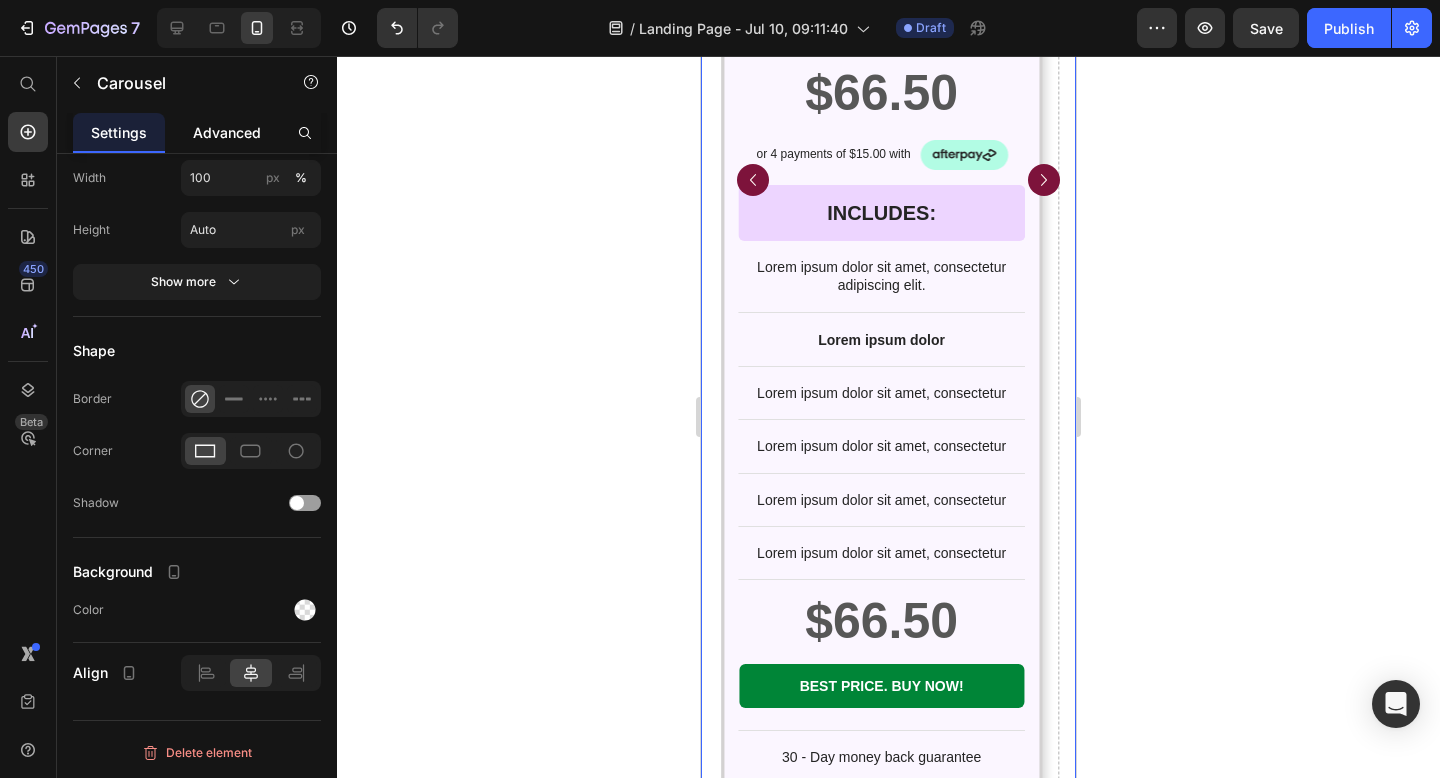 click on "Advanced" 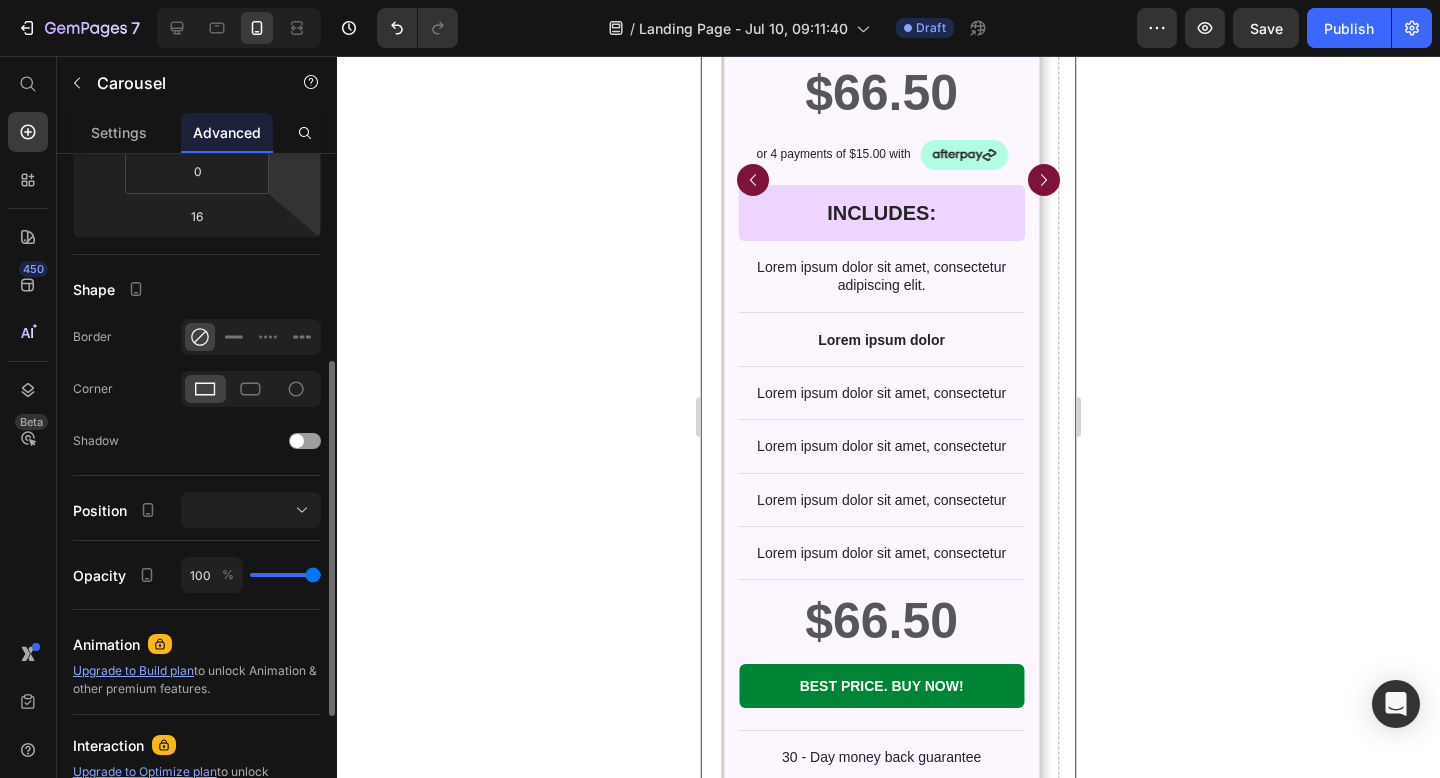 scroll, scrollTop: 624, scrollLeft: 0, axis: vertical 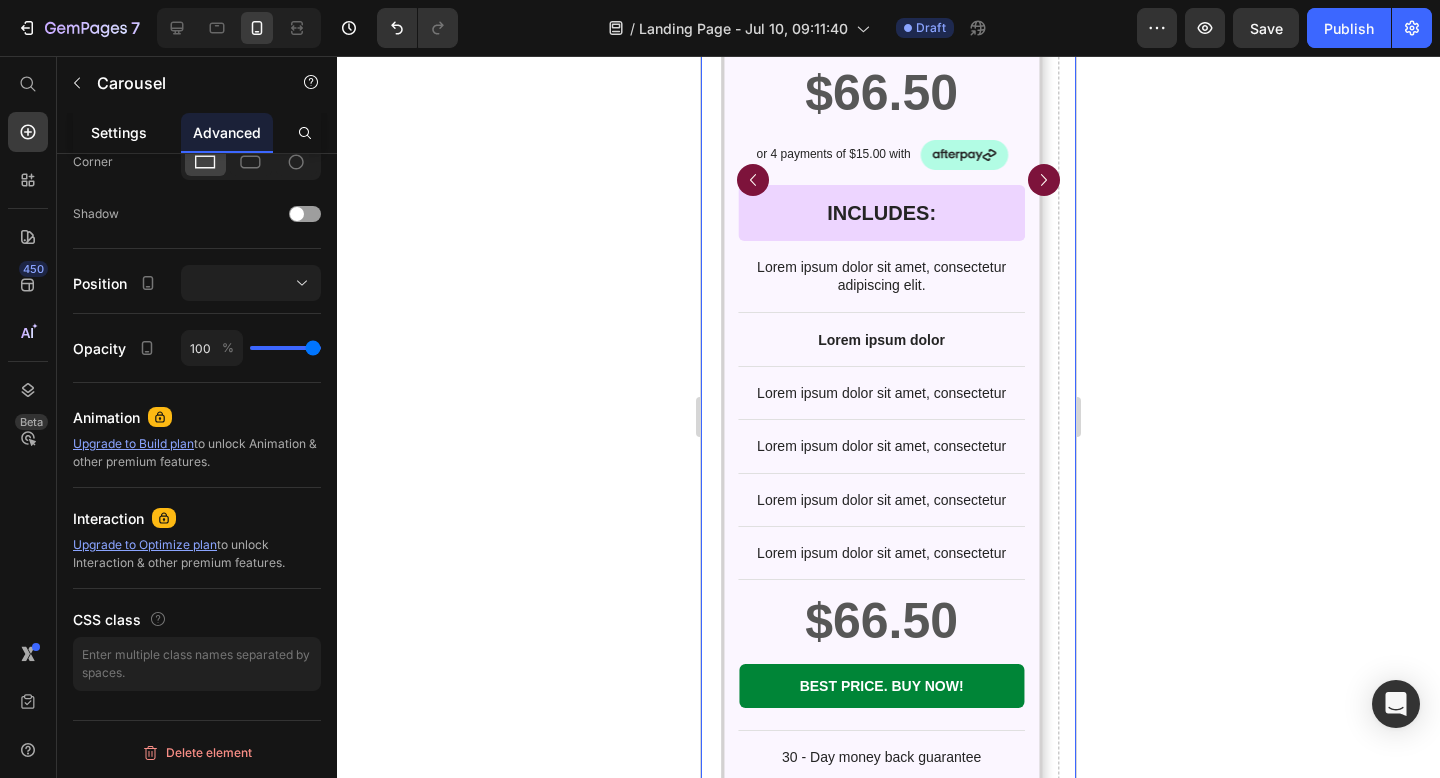 click on "Settings" 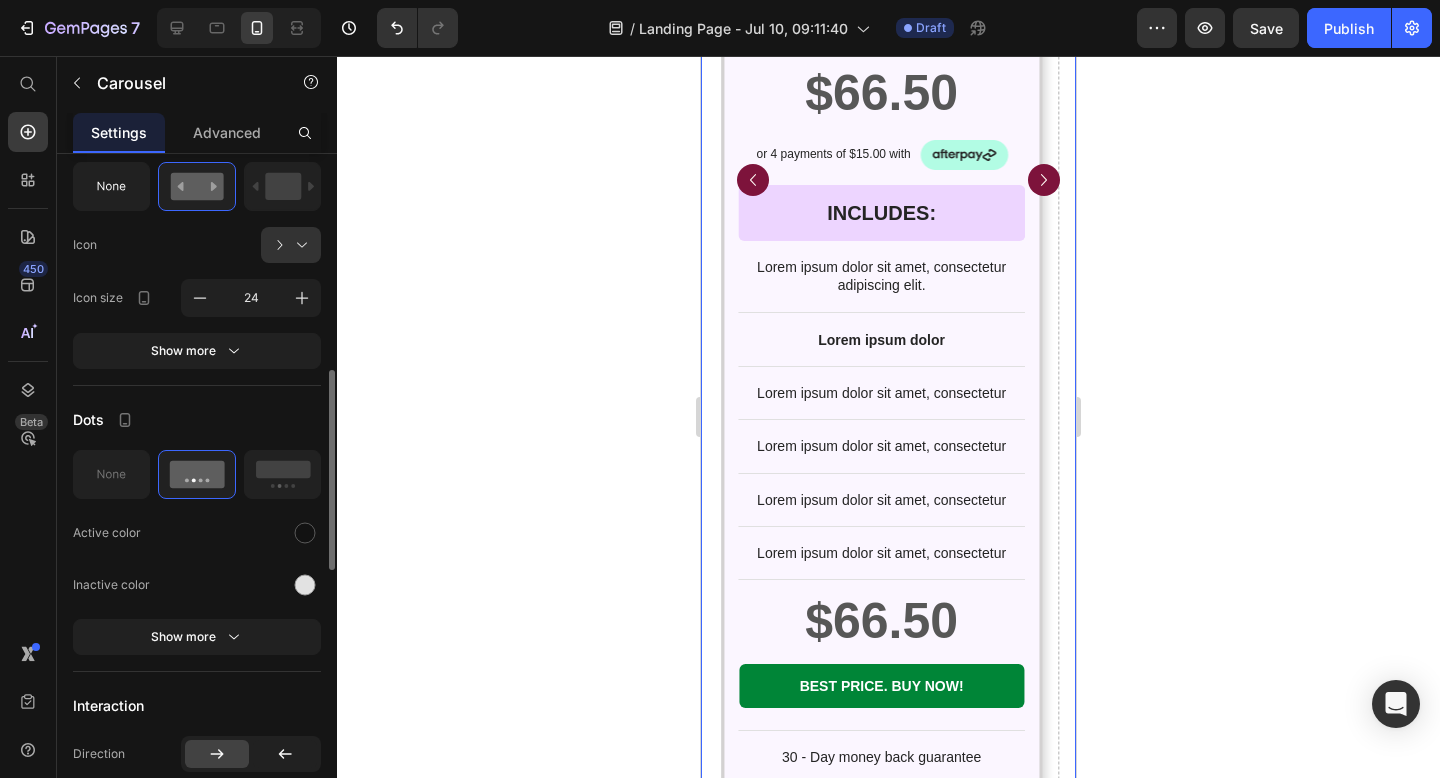 scroll, scrollTop: 733, scrollLeft: 0, axis: vertical 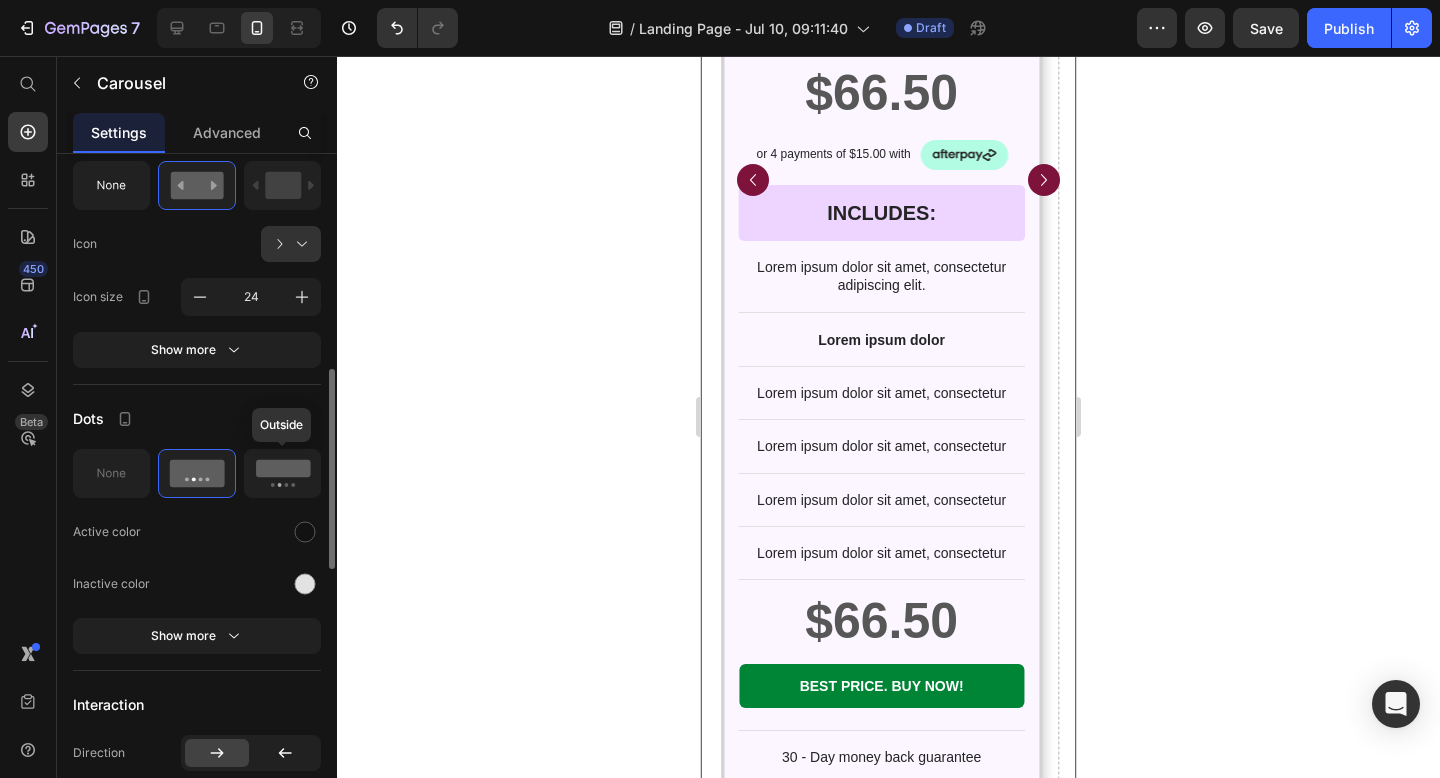 click 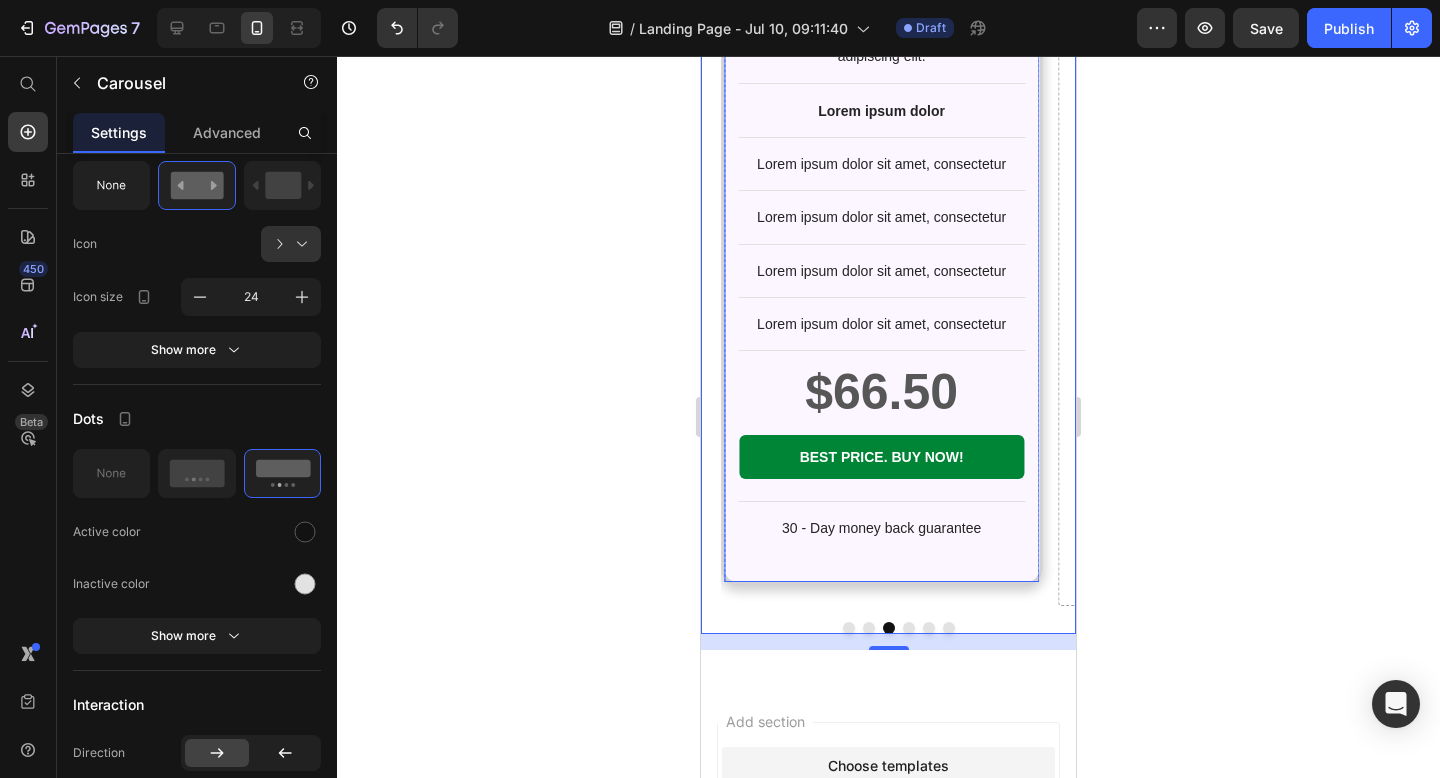 scroll, scrollTop: 20954, scrollLeft: 0, axis: vertical 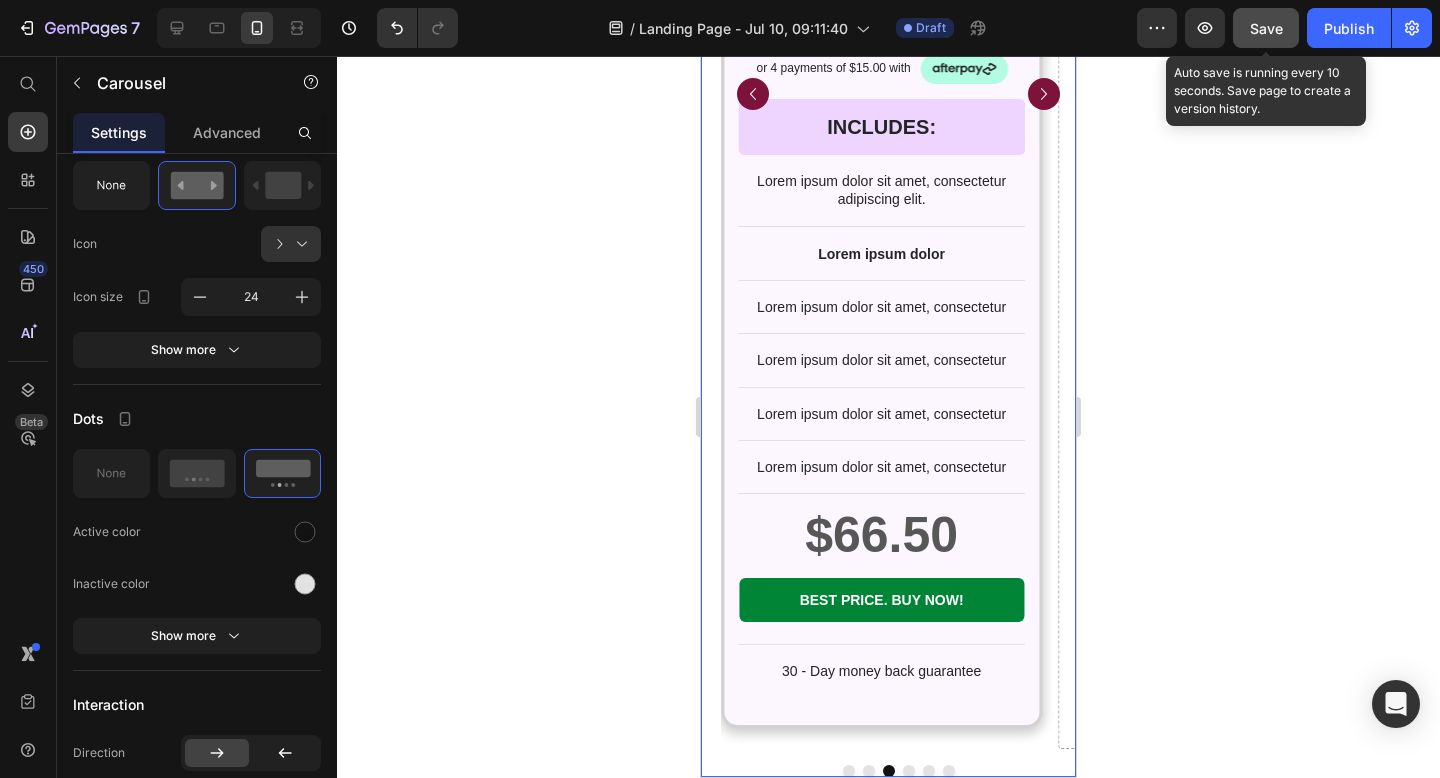 click on "Save" 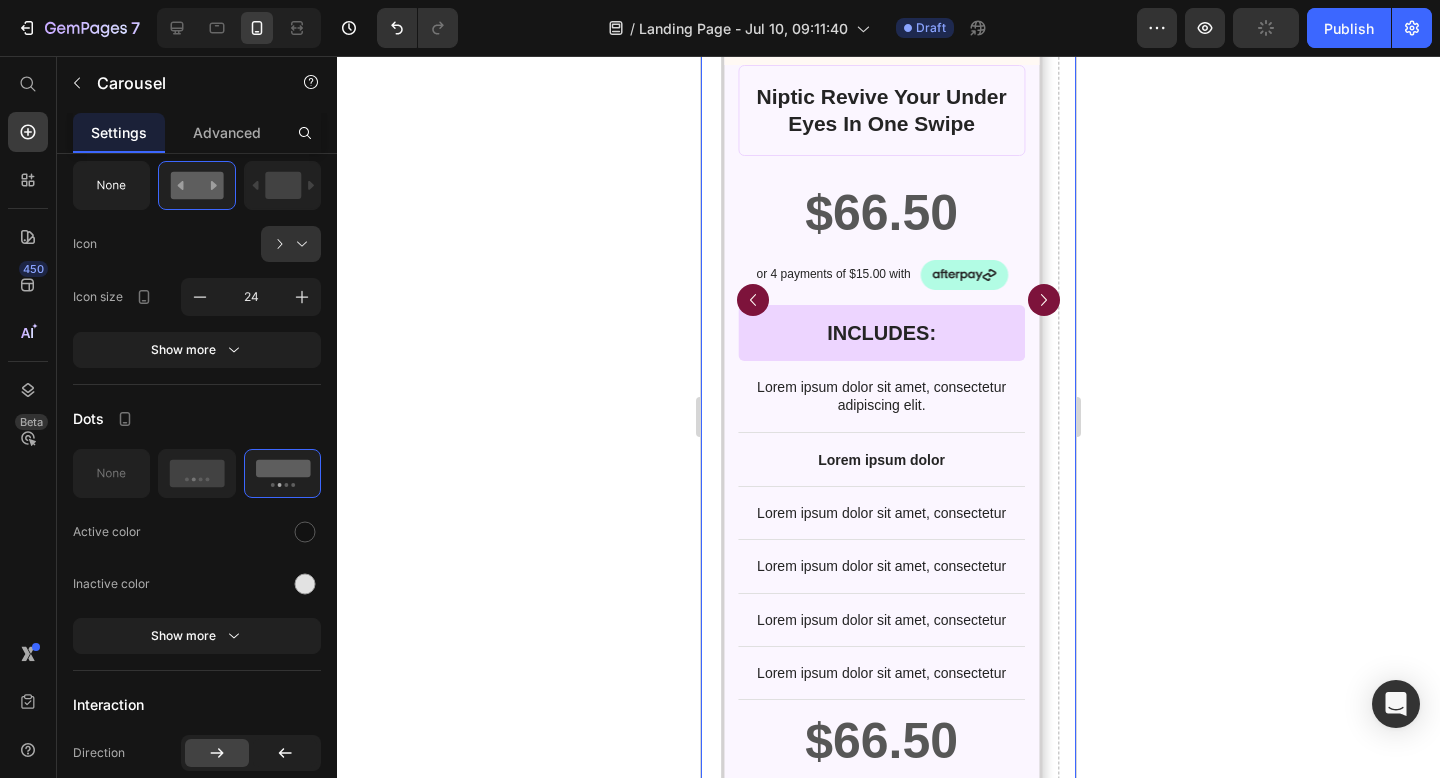 scroll, scrollTop: 20661, scrollLeft: 0, axis: vertical 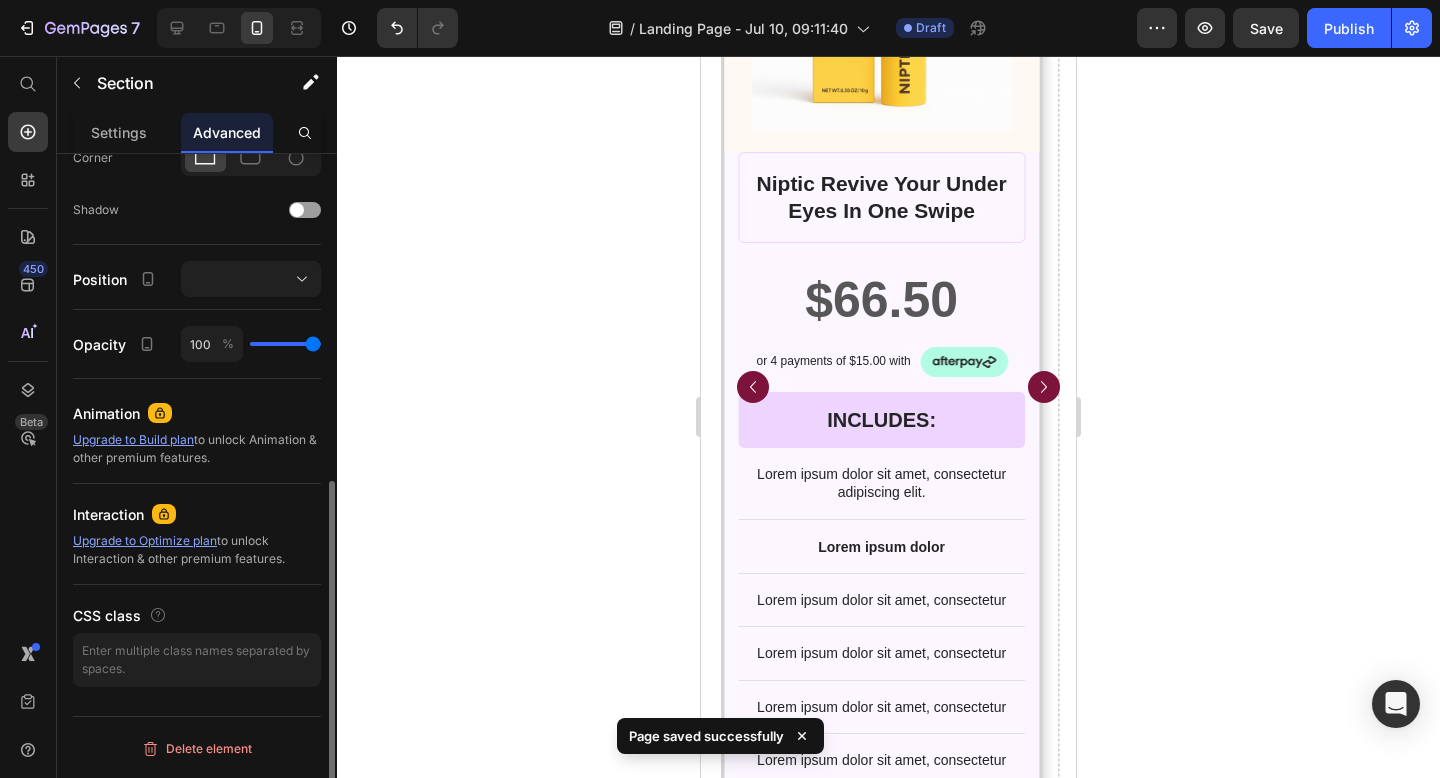 click on "Drop element here Row Section 16 You can create reusable sections Create Theme Section AI Content Write with GemAI What would you like to describe here? Tone and Voice Persuasive Product Niptic Revive Your Under Eyes In One Swipe Show more Generate" at bounding box center [888, -425] 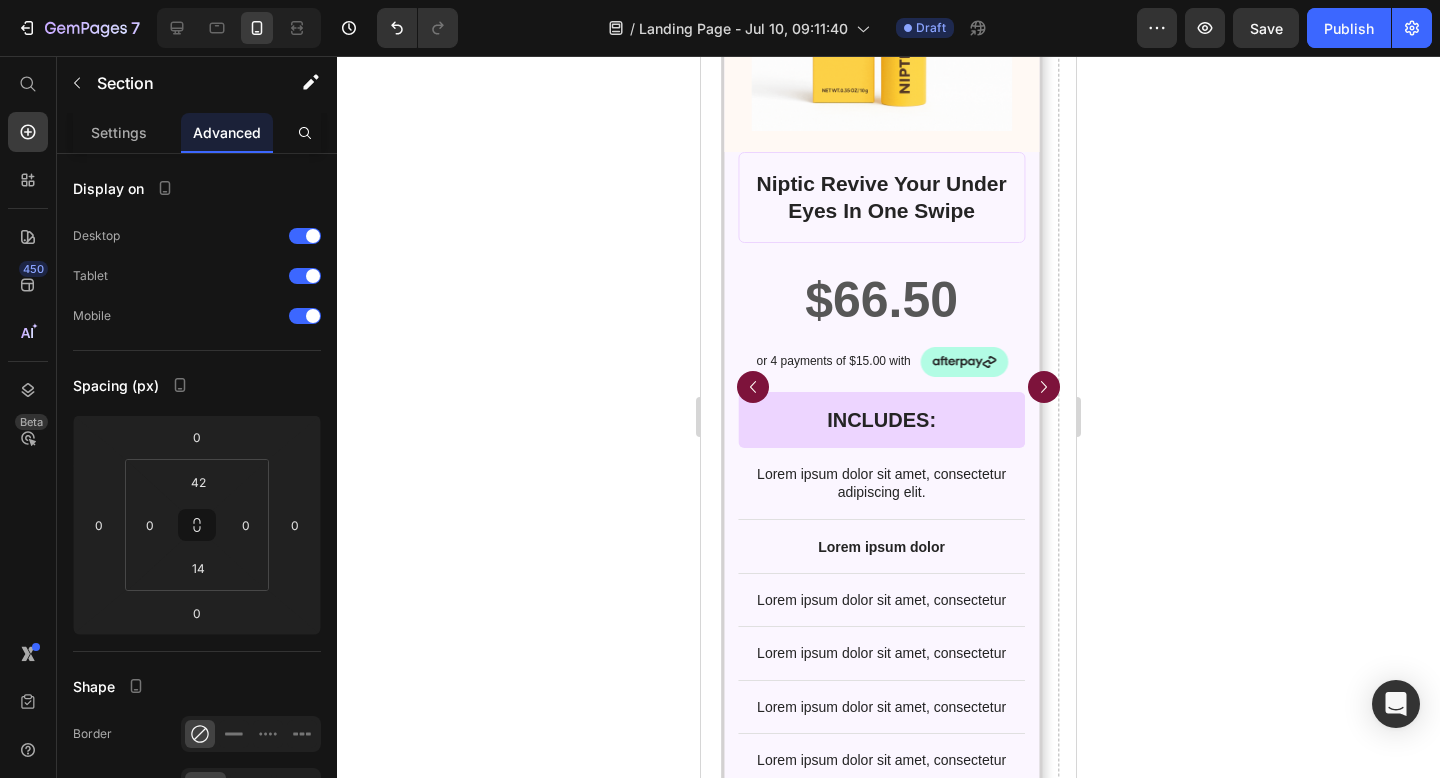 click 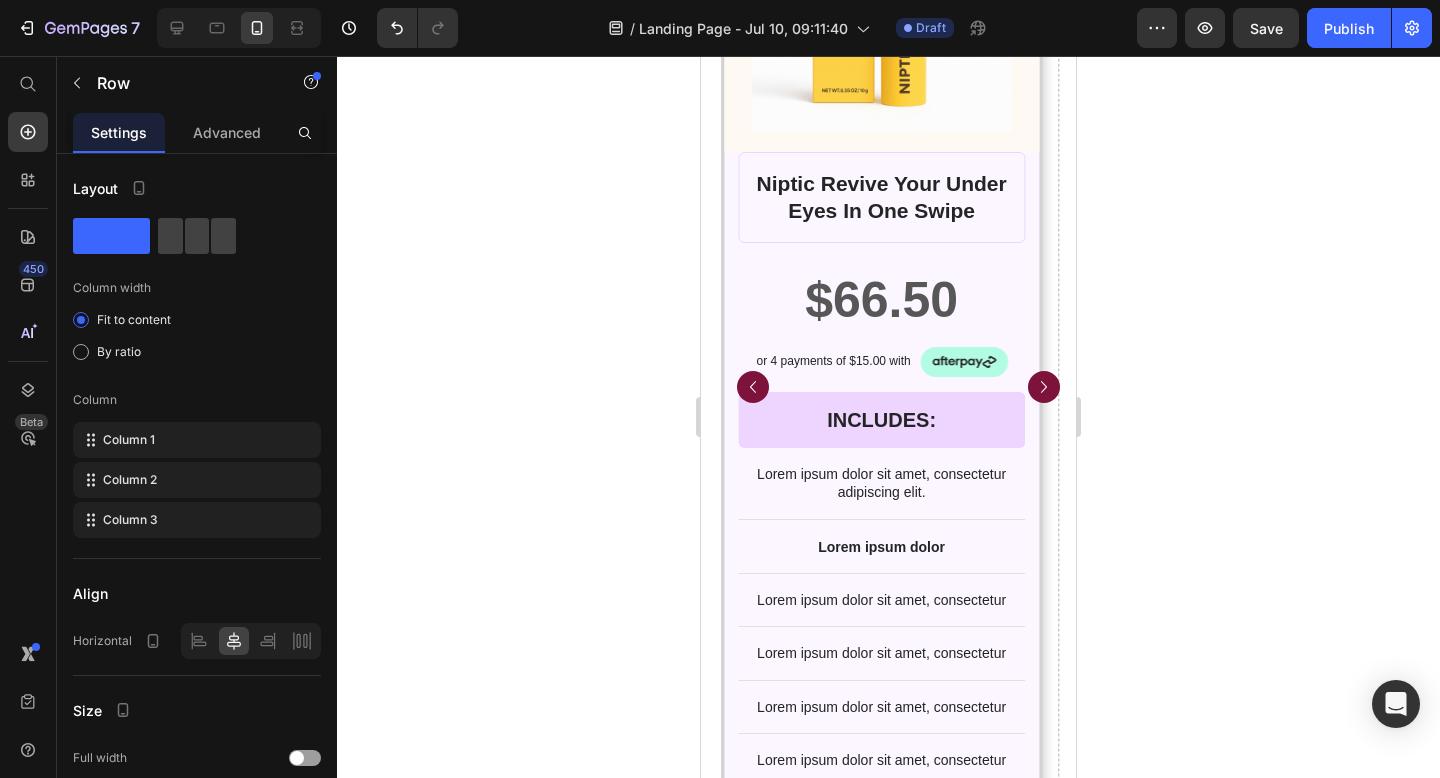 click on "Drop element here
Drop element here
Drop element here Row   16" at bounding box center [888, -419] 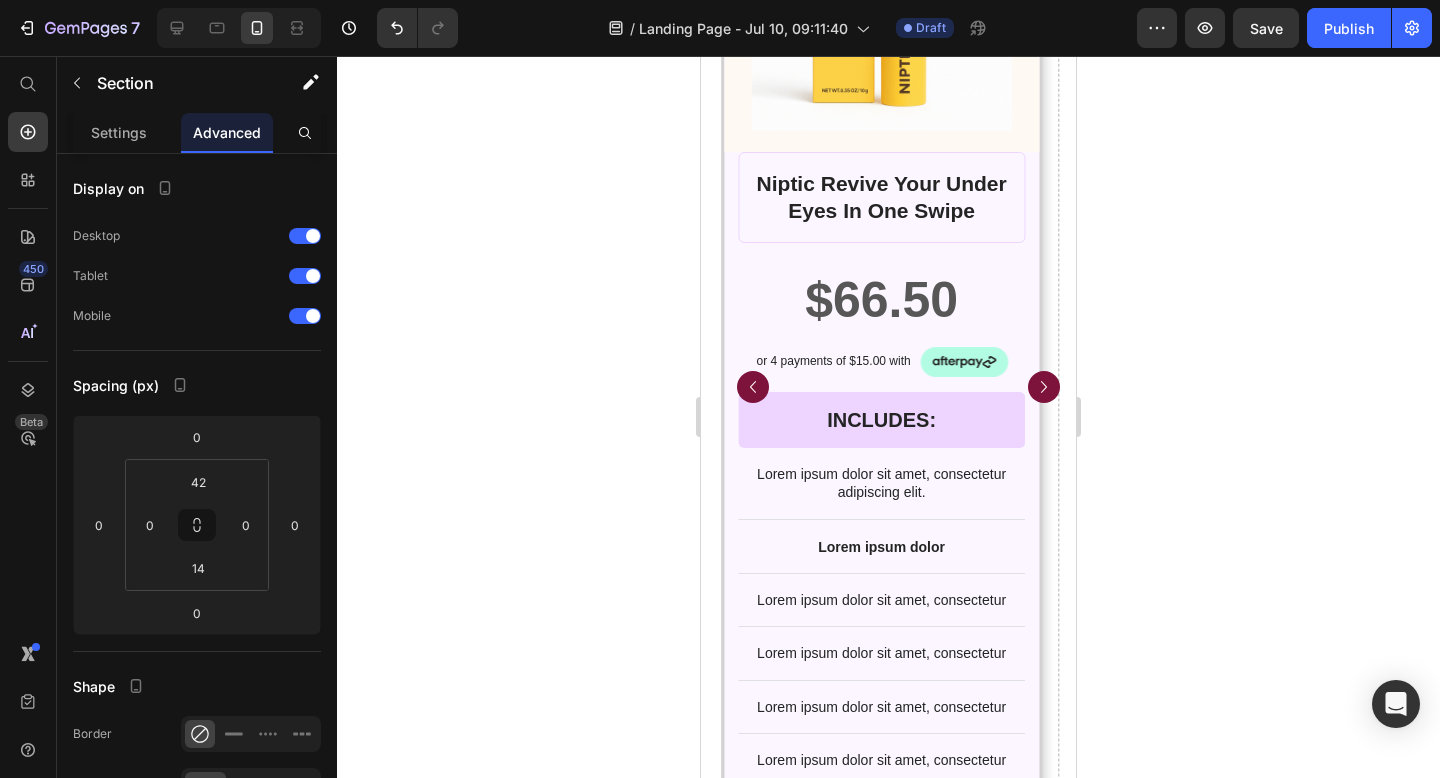 click on "Drop element here Row Section 16 You can create reusable sections Create Theme Section AI Content Write with GemAI What would you like to describe here? Tone and Voice Persuasive Product Show more Generate" at bounding box center (888, -425) 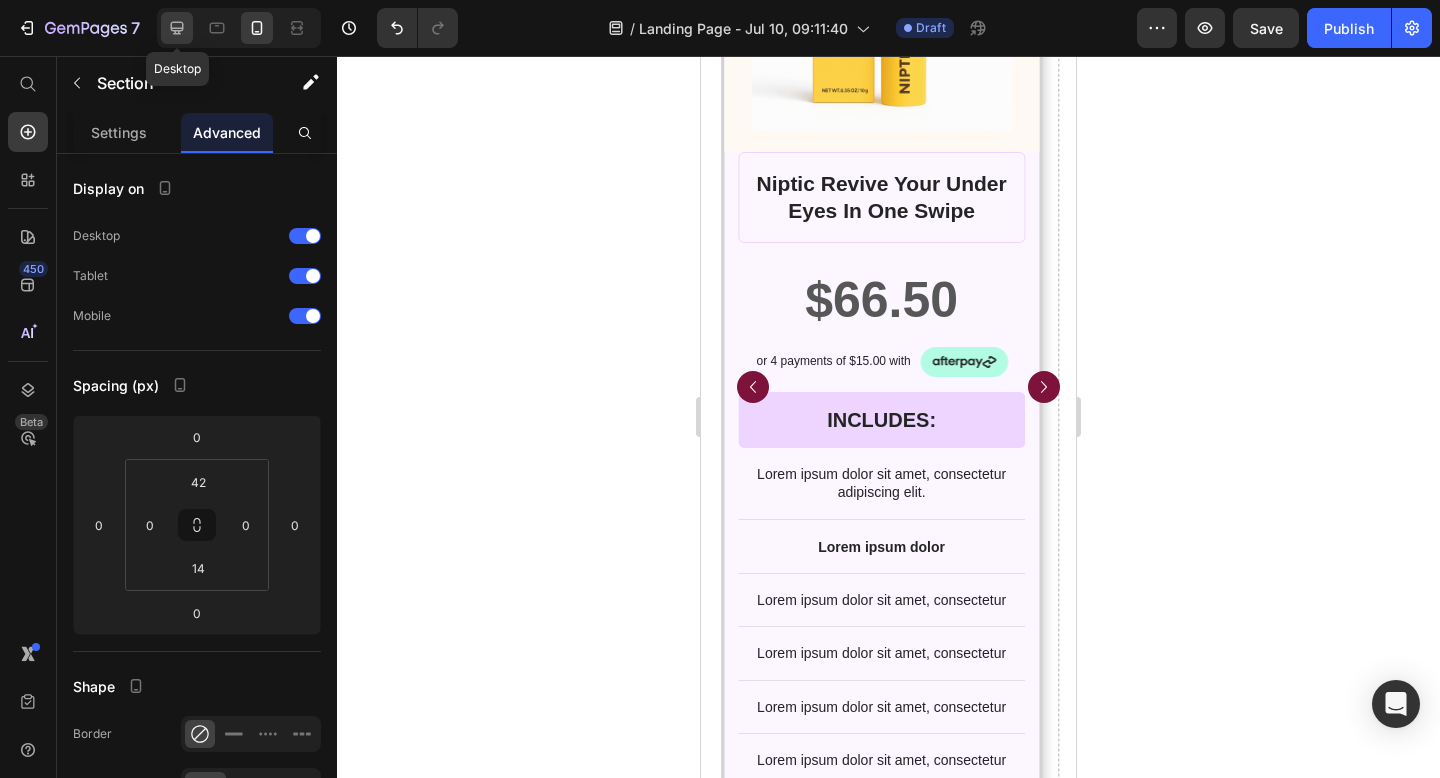 click 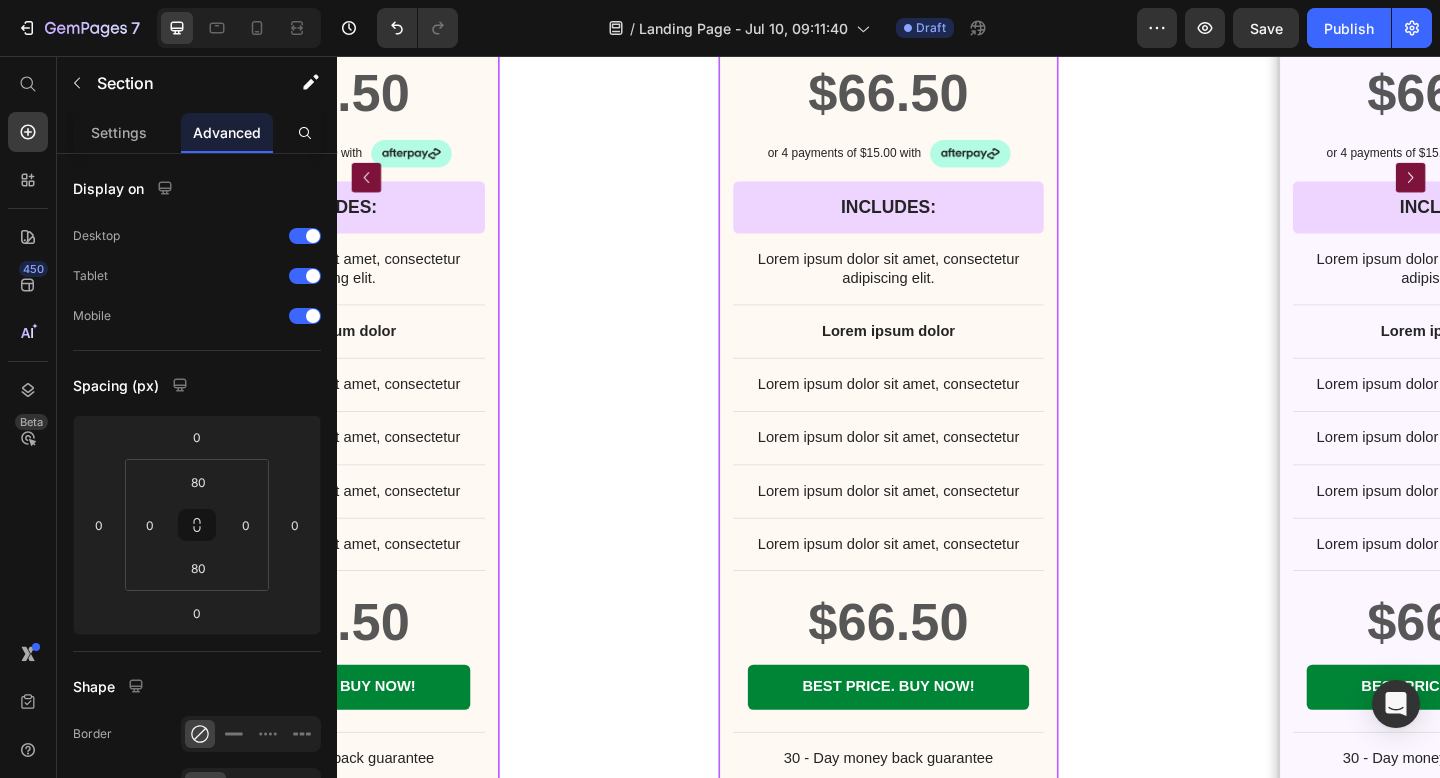 scroll, scrollTop: 17624, scrollLeft: 0, axis: vertical 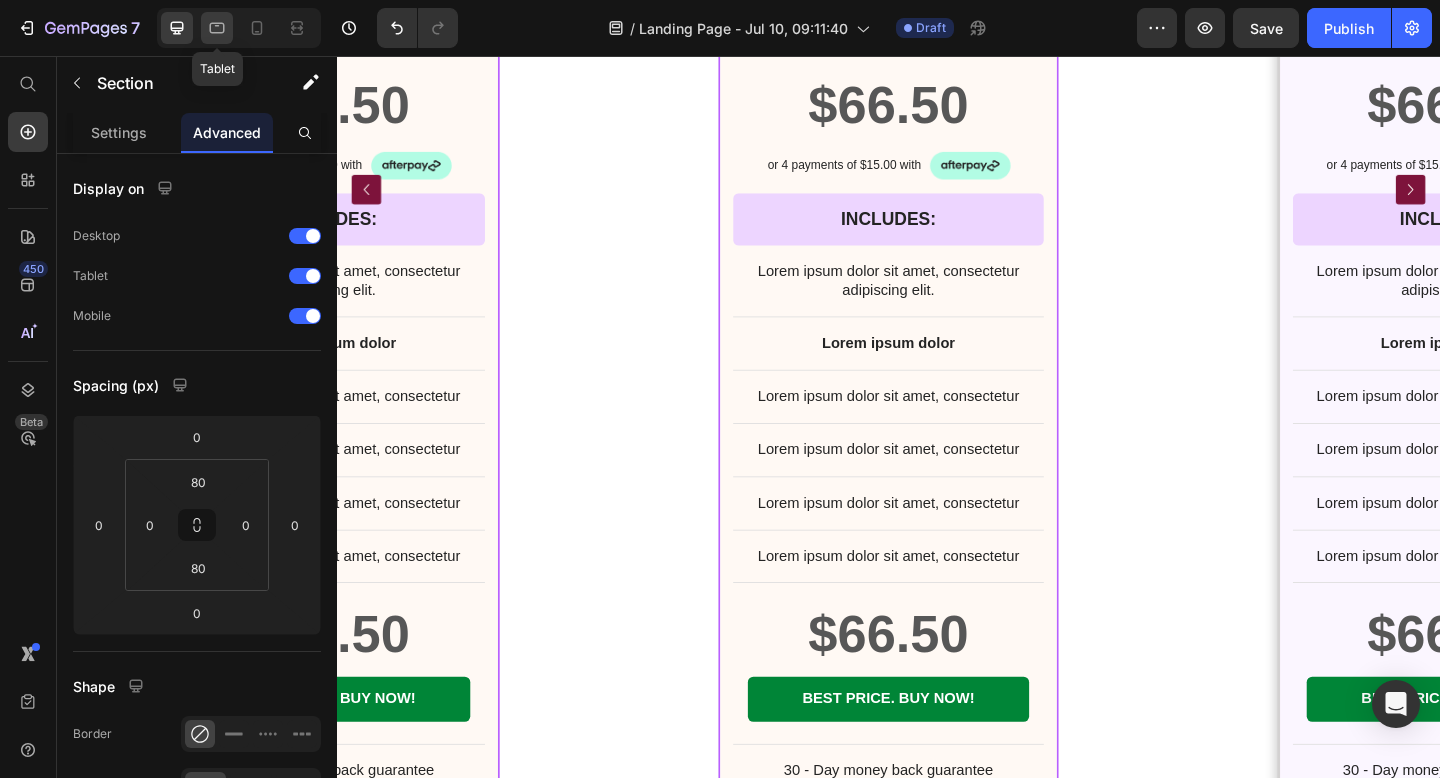 click 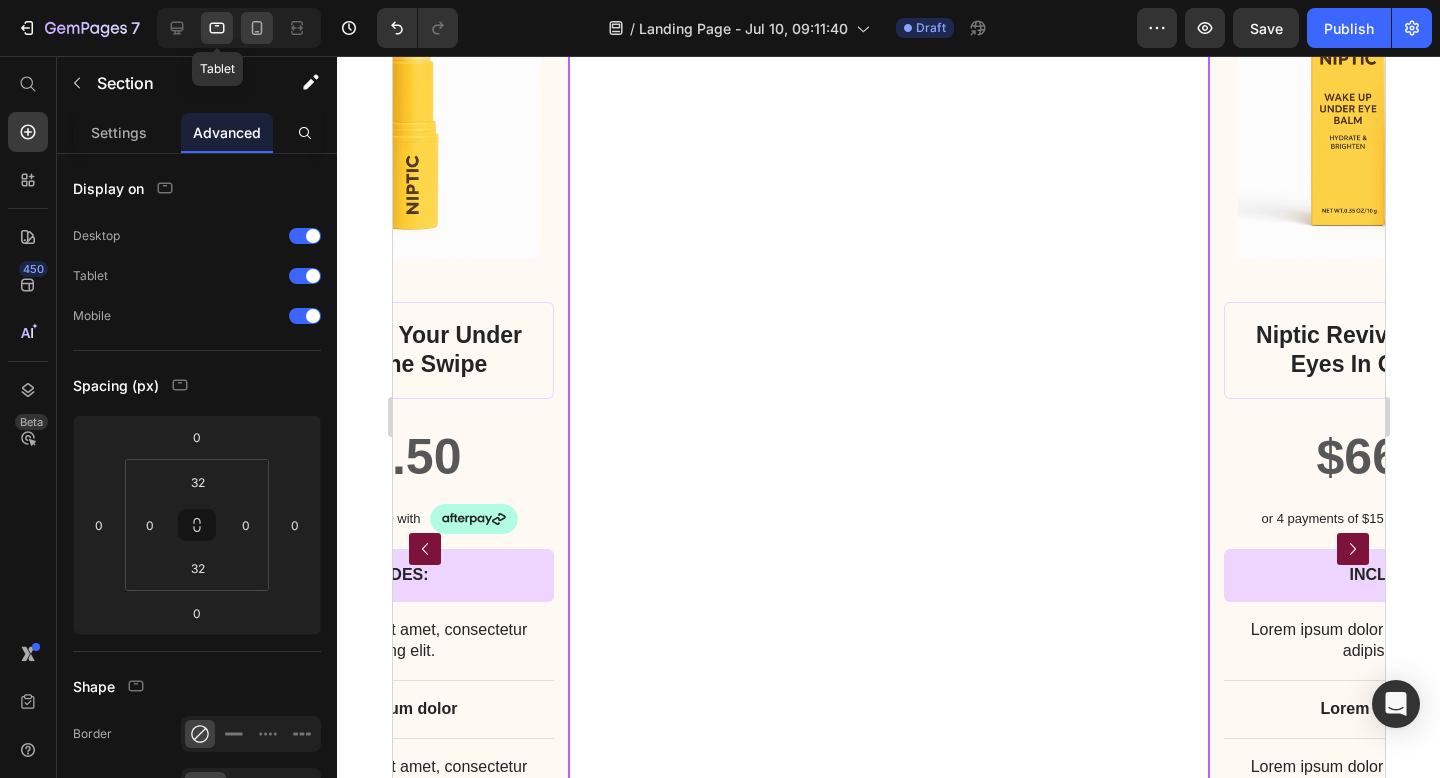 scroll, scrollTop: 17016, scrollLeft: 0, axis: vertical 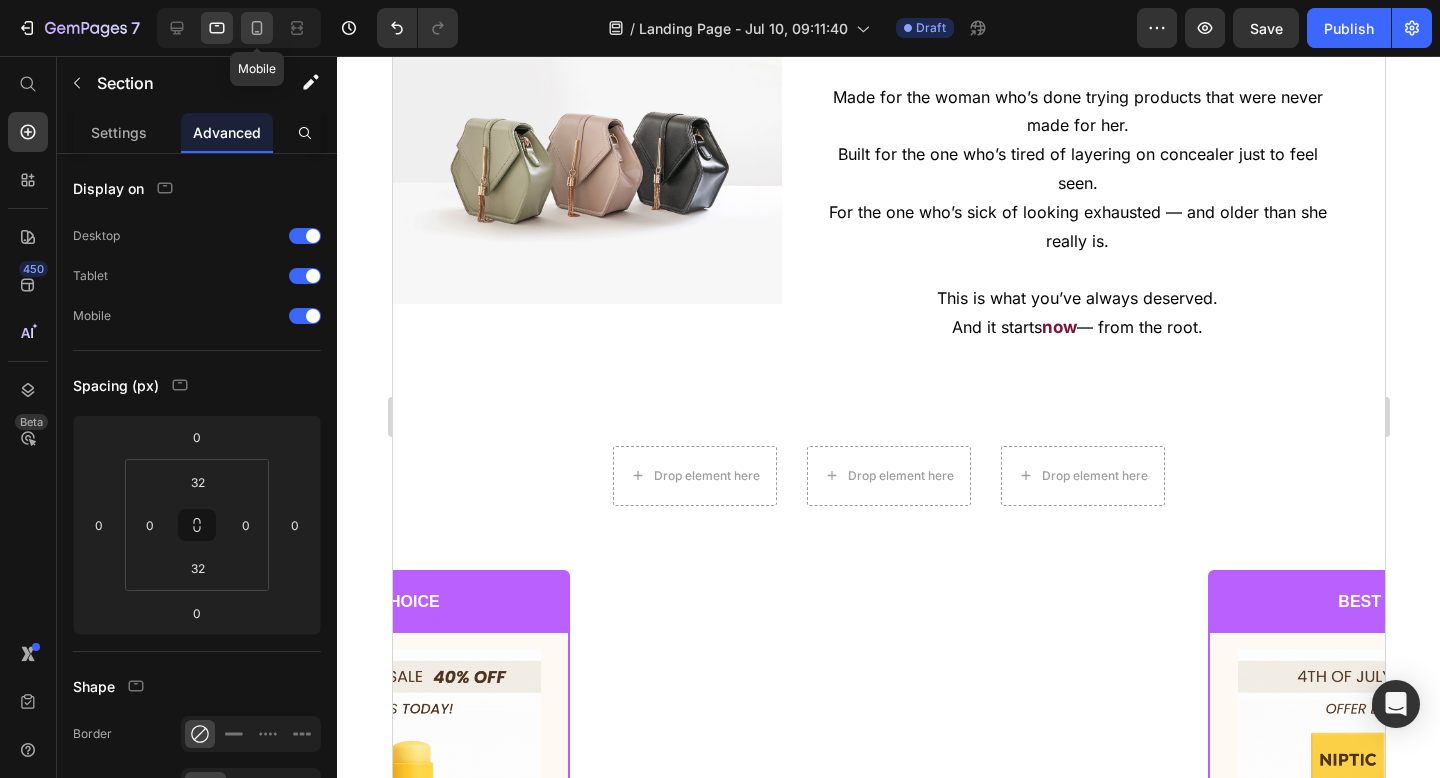 click 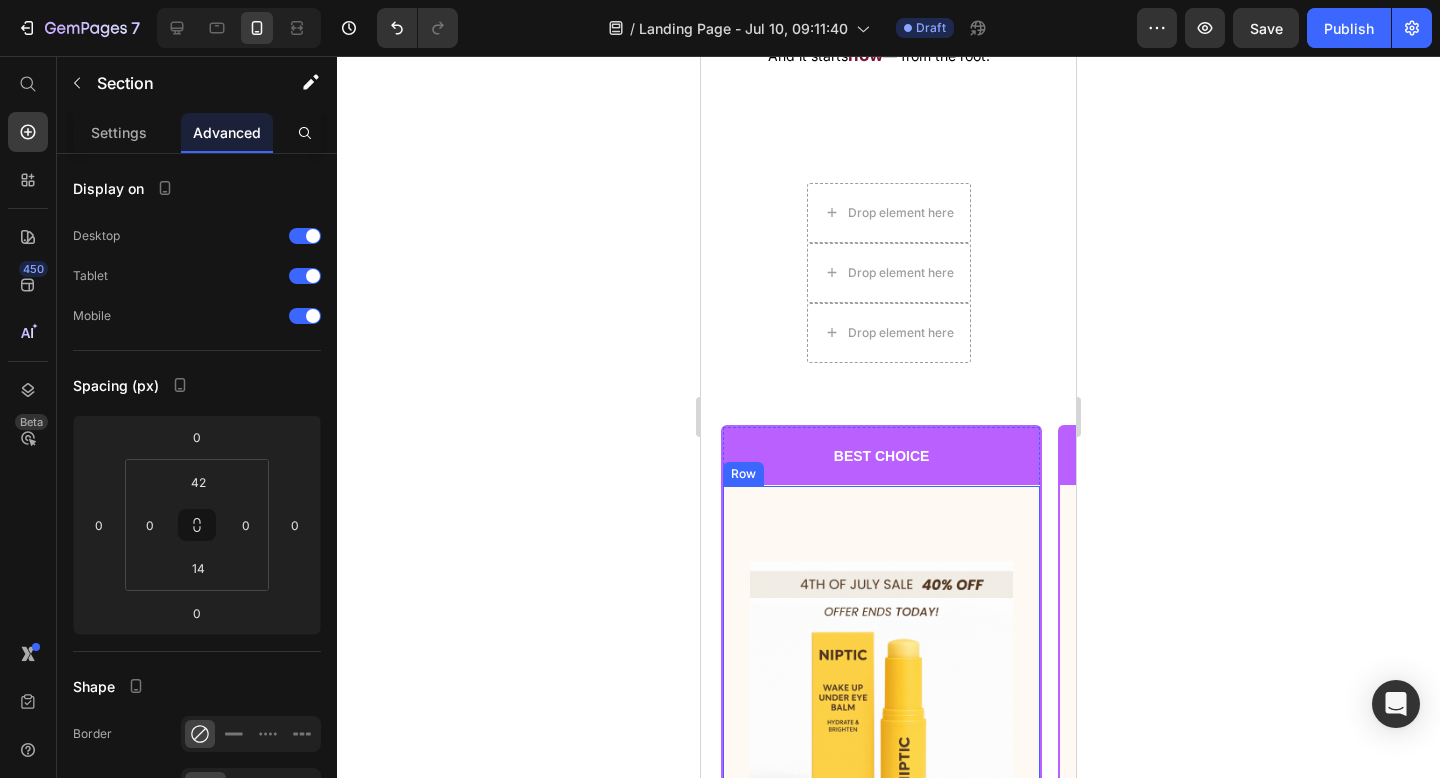 scroll, scrollTop: 20607, scrollLeft: 0, axis: vertical 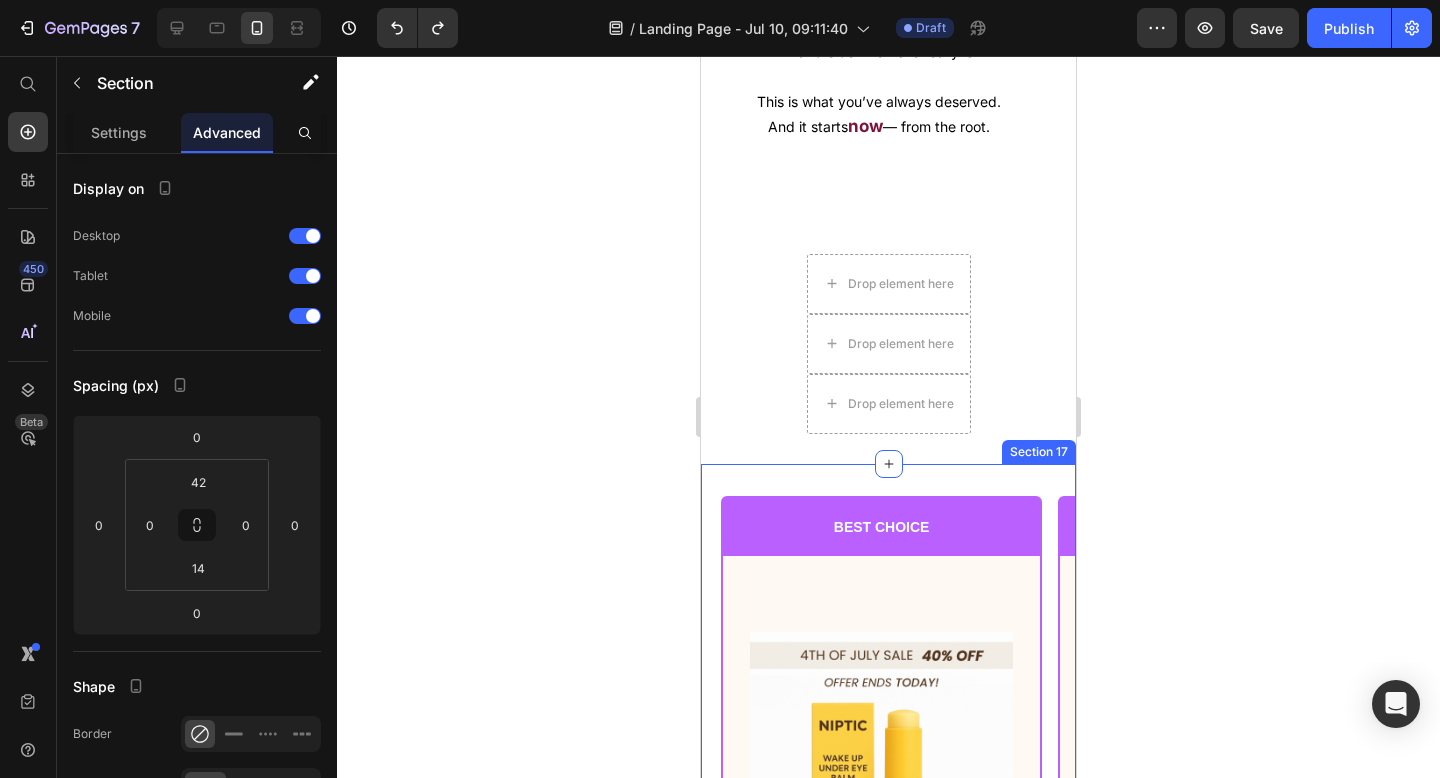 click on "BEST CHOICE Text Block Row Product Images Row Niptic Revive Your Under Eyes In One Swipe Product Title $66.50 Product Price Row or 4 payments of $15.00 with Text Block Image Row INCLUDES: Text Block Row Row Lorem ipsum dolor sit amet, consectetur adipiscing elit. Text Block Lorem ipsum dolor Text Block Lorem ipsum dolor sit amet, consectetur Text Block Row Lorem ipsum dolor sit amet, consectetur Text Block Row Lorem ipsum dolor sit amet, consectetur Text Block Row Lorem ipsum dolor sit amet, consectetur Text Block Row $66.50 Product Price BEST PRICE. BUY NOW! Add to Cart Row 30 - Day money back guarantee Text Block Row Product Row BEST CHOICE Text Block Row Product Images Row Niptic Revive Your Under Eyes In One Swipe Product Title $66.50 Product Price Row or 4 payments of $15.00 with Text Block Image Row INCLUDES: Text Block Row Row Lorem ipsum dolor sit amet, consectetur adipiscing elit. Text Block Lorem ipsum dolor Text Block Text Block Row Text Block Row" at bounding box center [888, 1158] 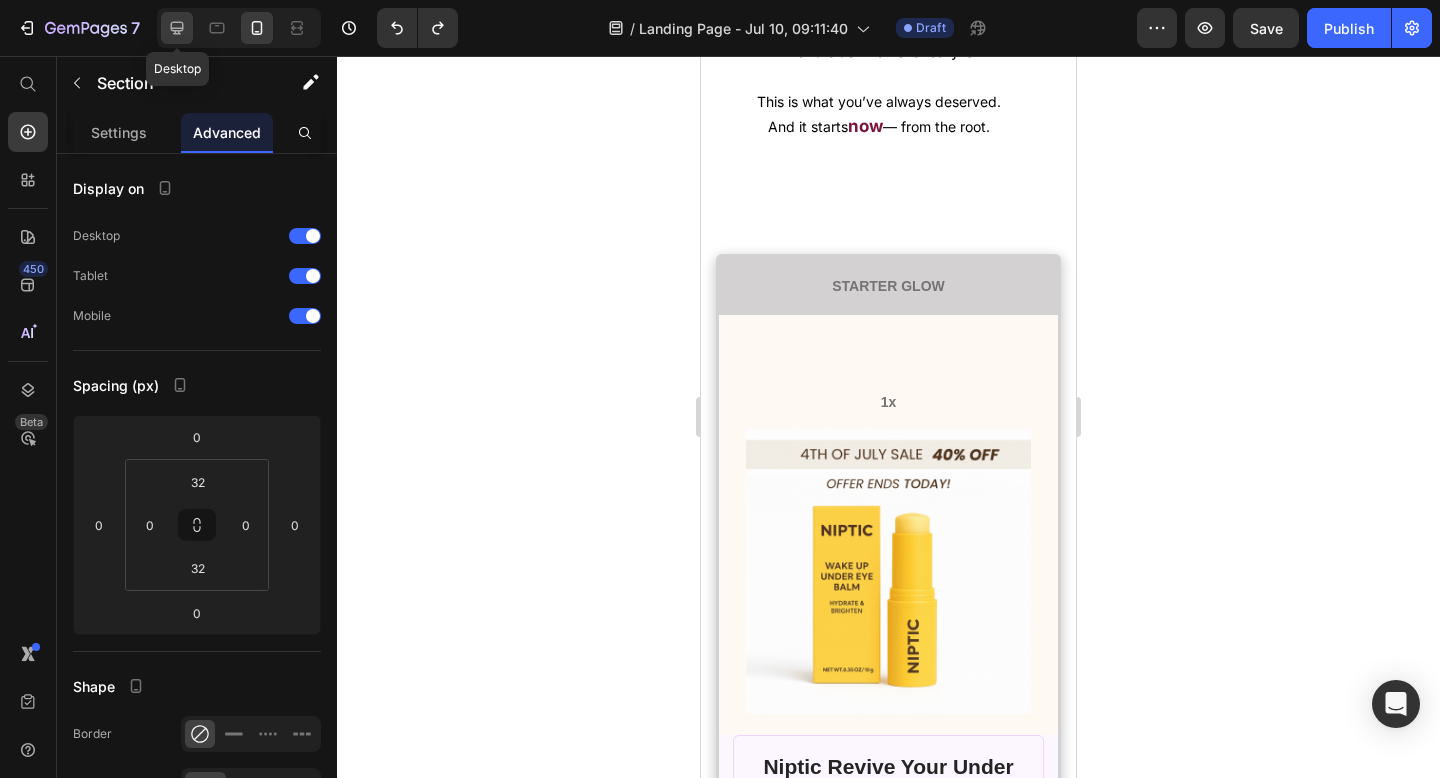 click 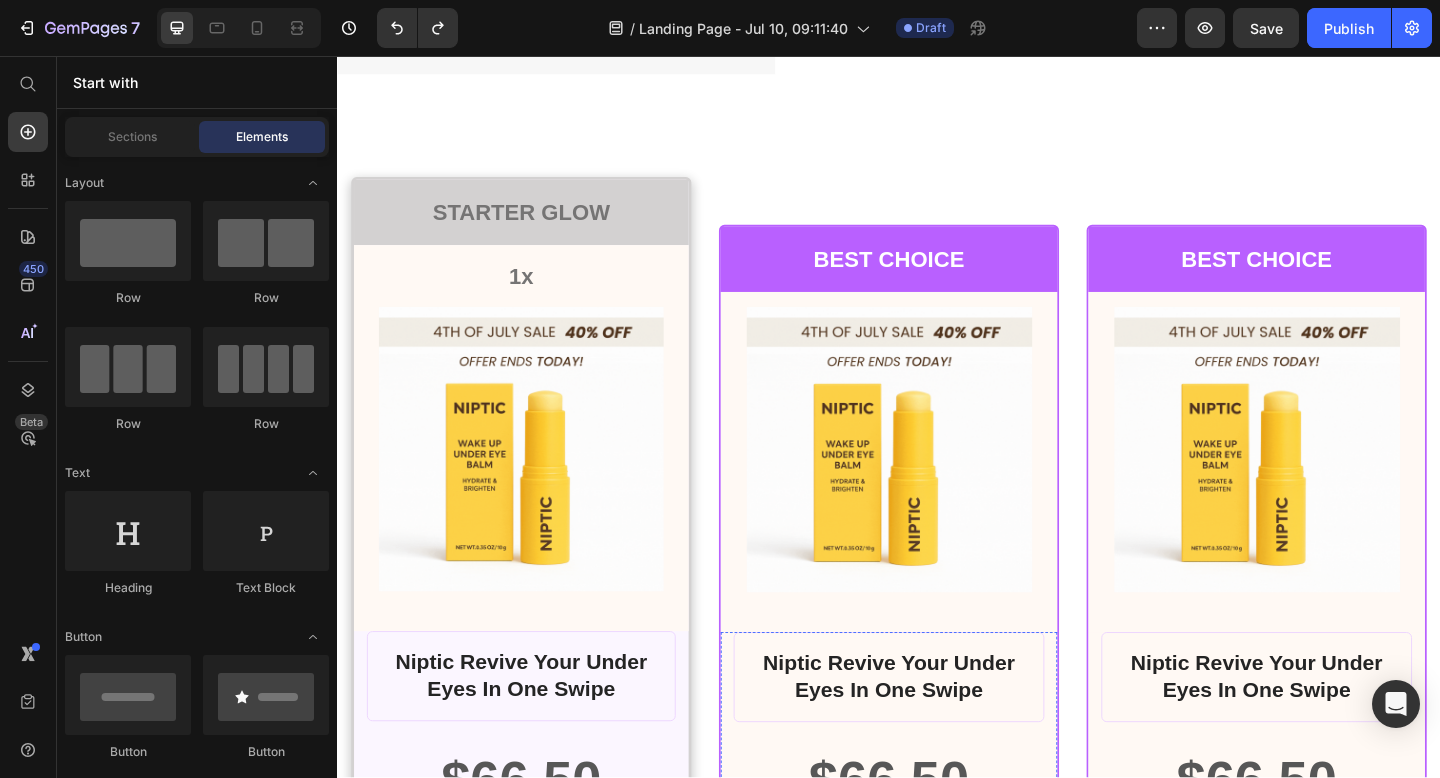 scroll, scrollTop: 16862, scrollLeft: 0, axis: vertical 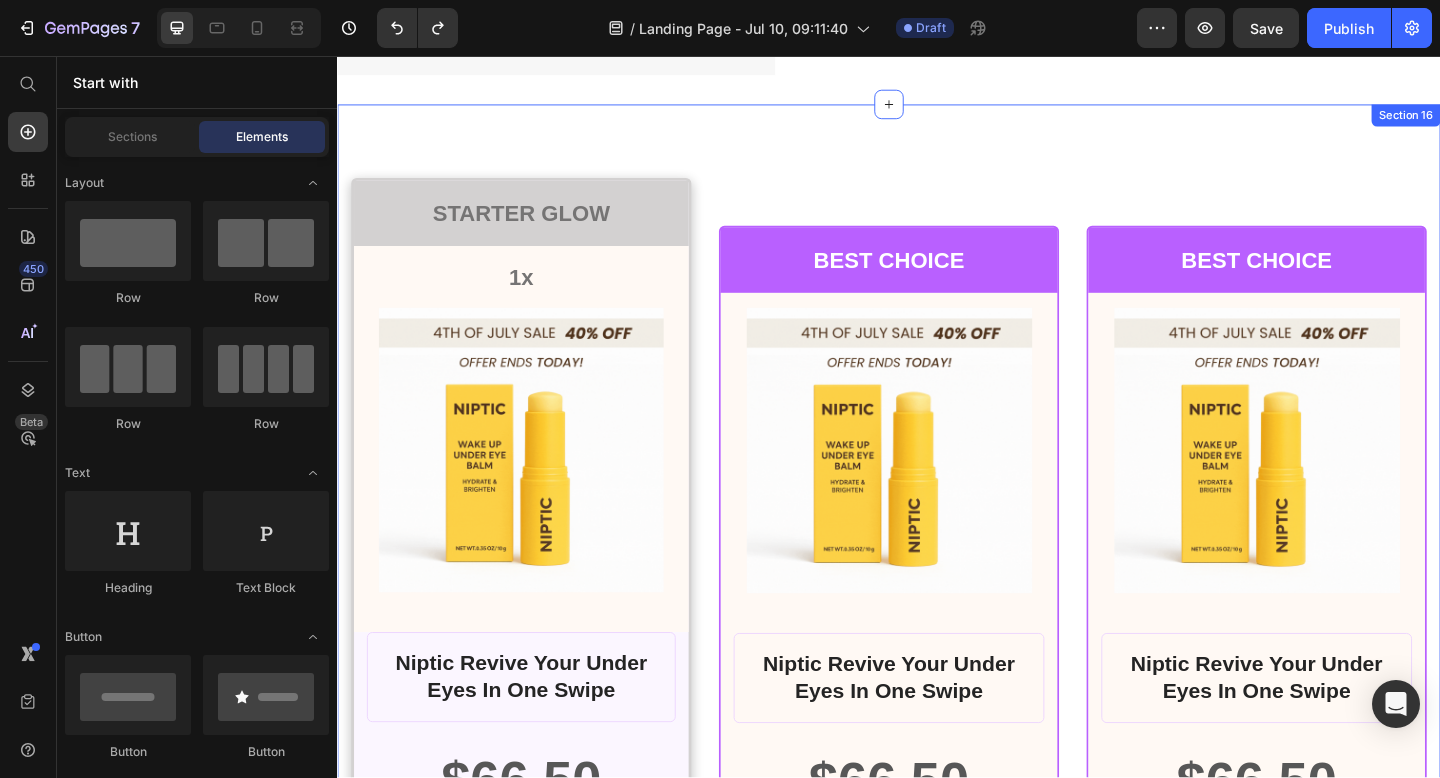 click on "STARTER GLOW Text Block Row 1x Text Block Product Images Row Niptic Revive Your Under Eyes In One Swipe Product Title $66.50 Product Price Row or 4 payments of $15.00 with Text Block Image Row INCLUDES: Text Block Row Row Lorem ipsum dolor sit amet, consectetur adipiscing elit. Text Block Lorem ipsum dolor Text Block Lorem ipsum dolor sit amet, consectetur Text Block Row Lorem ipsum dolor sit amet, consectetur Text Block Row Lorem ipsum dolor sit amet, consectetur Text Block Row Lorem ipsum dolor sit amet, consectetur Text Block Row $66.50 Product Price BEST PRICE. BUY NOW! Add to Cart Row 30 - Day money back guarantee Text Block Row Product Row BEST CHOICE Text Block Row Product Images Row Niptic Revive Your Under Eyes In One Swipe Product Title $66.50 Product Price Row or 4 payments of $15.00 with Text Block Image Row INCLUDES: Text Block Row Row Lorem ipsum dolor sit amet, consectetur adipiscing elit. Text Block Lorem ipsum dolor Text Block Lorem ipsum dolor sit amet, consectetur Text Block Row Row Row" at bounding box center (937, 910) 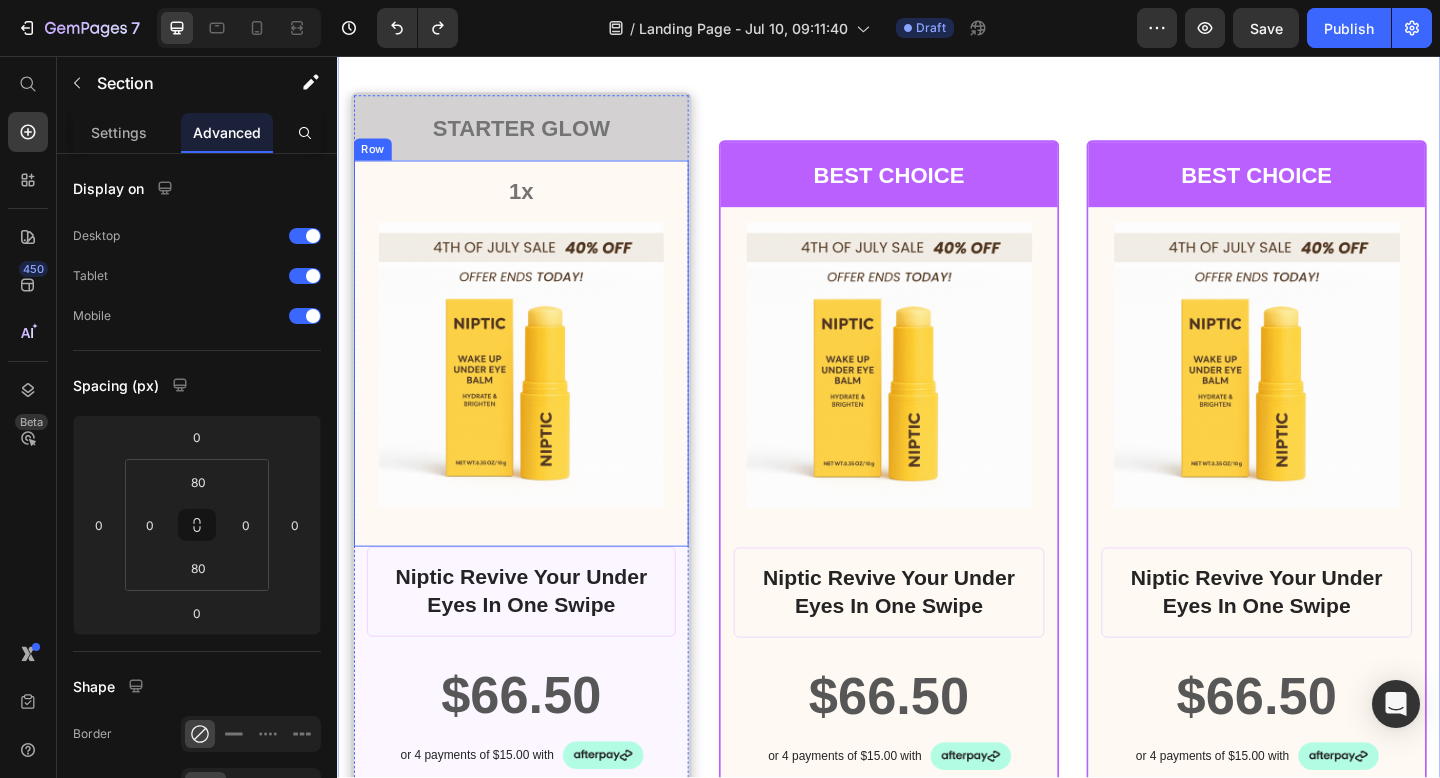 scroll, scrollTop: 16957, scrollLeft: 0, axis: vertical 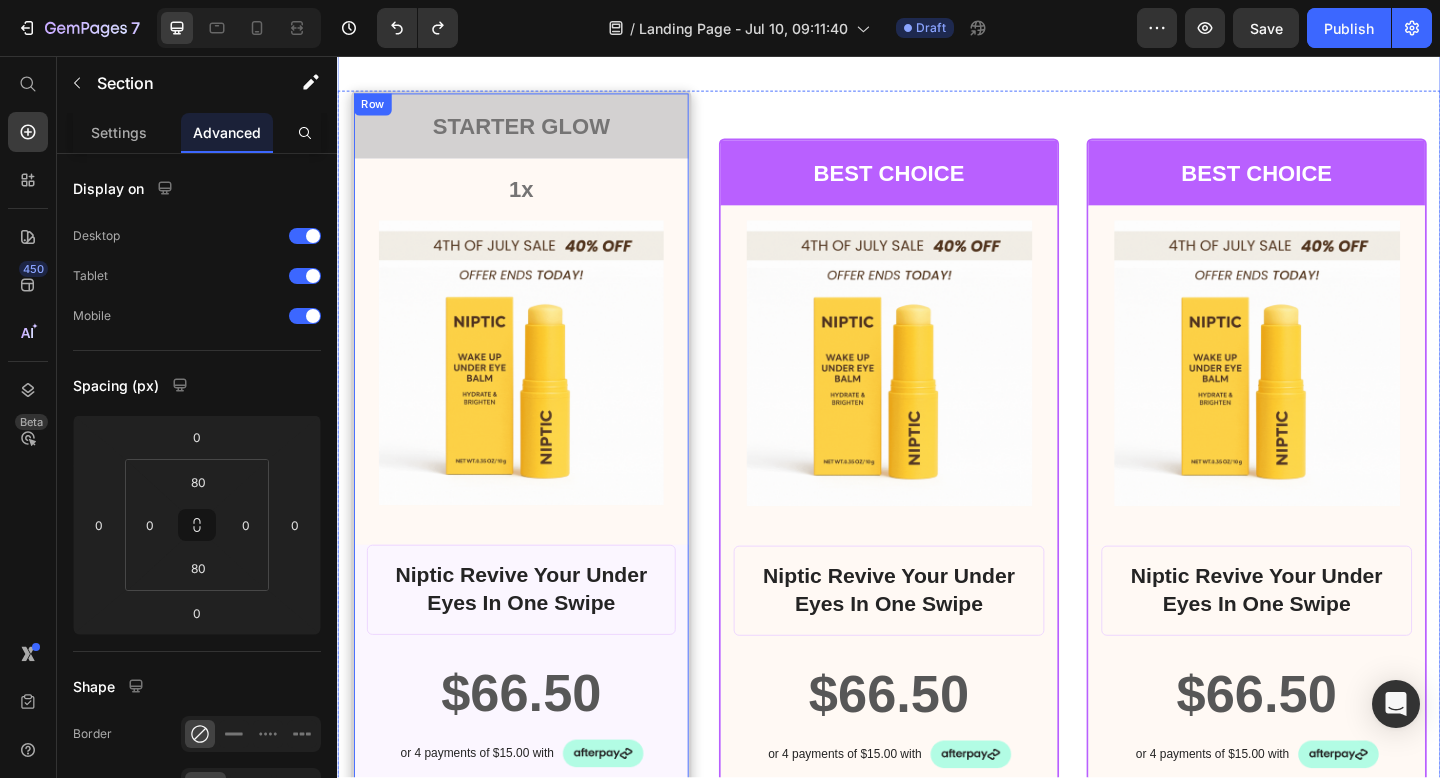 click on "STARTER GLOW Text Block Row 1x Text Block Product Images Row Niptic Revive Your Under Eyes In One Swipe Product Title $66.50 Product Price Row or 4 payments of $15.00 with Text Block Image Row INCLUDES: Text Block Row Row Lorem ipsum dolor sit amet, consectetur adipiscing elit. Text Block Lorem ipsum dolor Text Block Lorem ipsum dolor sit amet, consectetur Text Block Row Lorem ipsum dolor sit amet, consectetur Text Block Row Lorem ipsum dolor sit amet, consectetur Text Block Row Lorem ipsum dolor sit amet, consectetur Text Block Row $66.50 Product Price BEST PRICE. BUY NOW! Add to Cart Row 30 - Day money back guarantee Text Block Row Product Row" at bounding box center (537, 815) 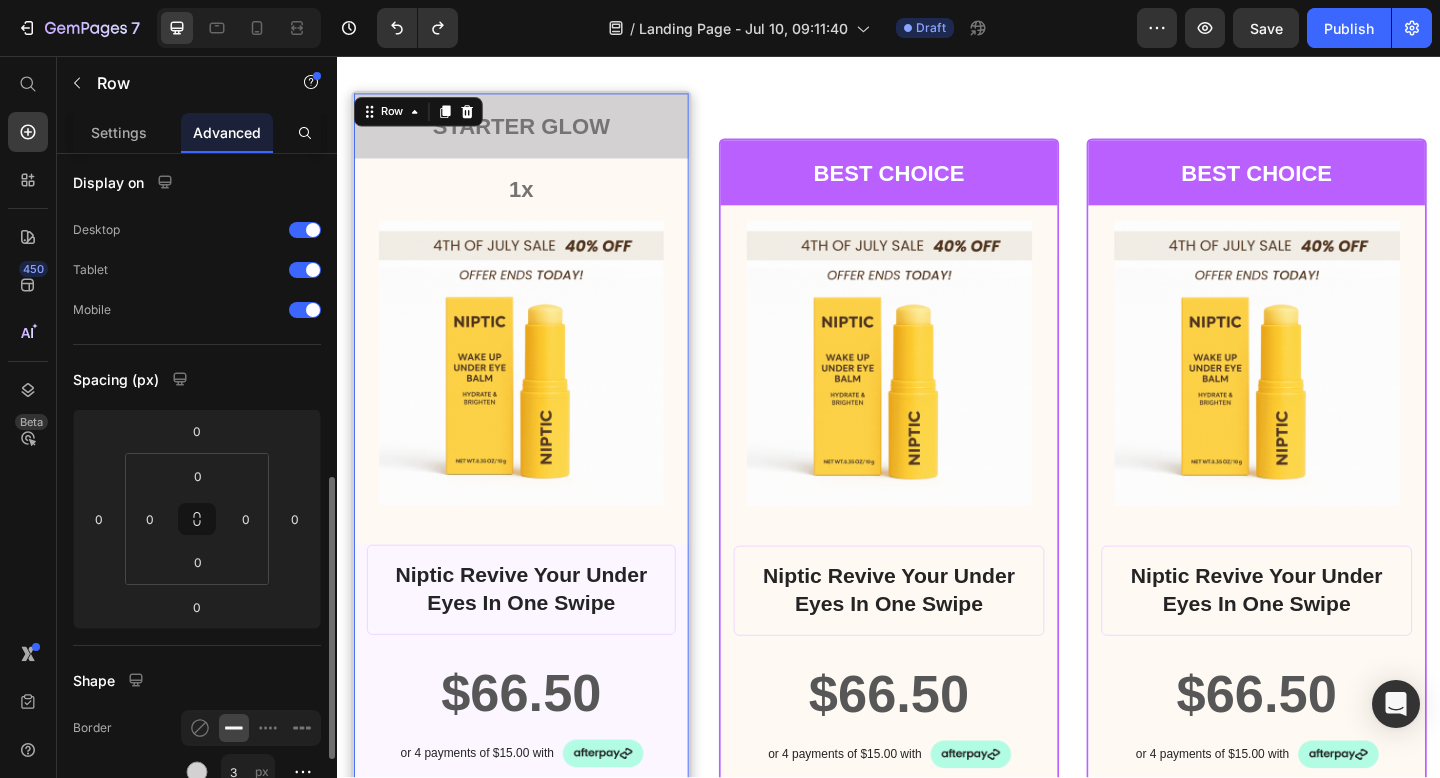 scroll, scrollTop: 233, scrollLeft: 0, axis: vertical 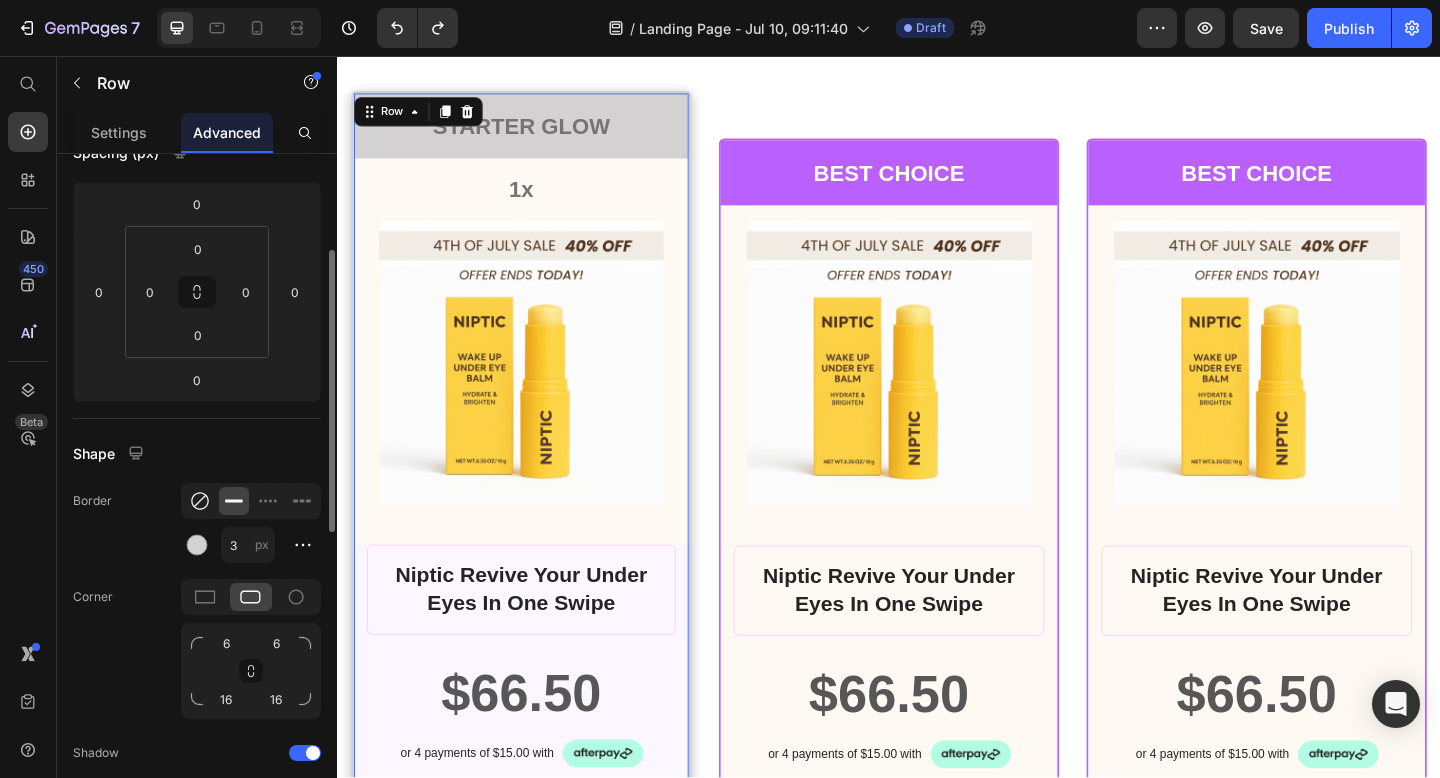 click 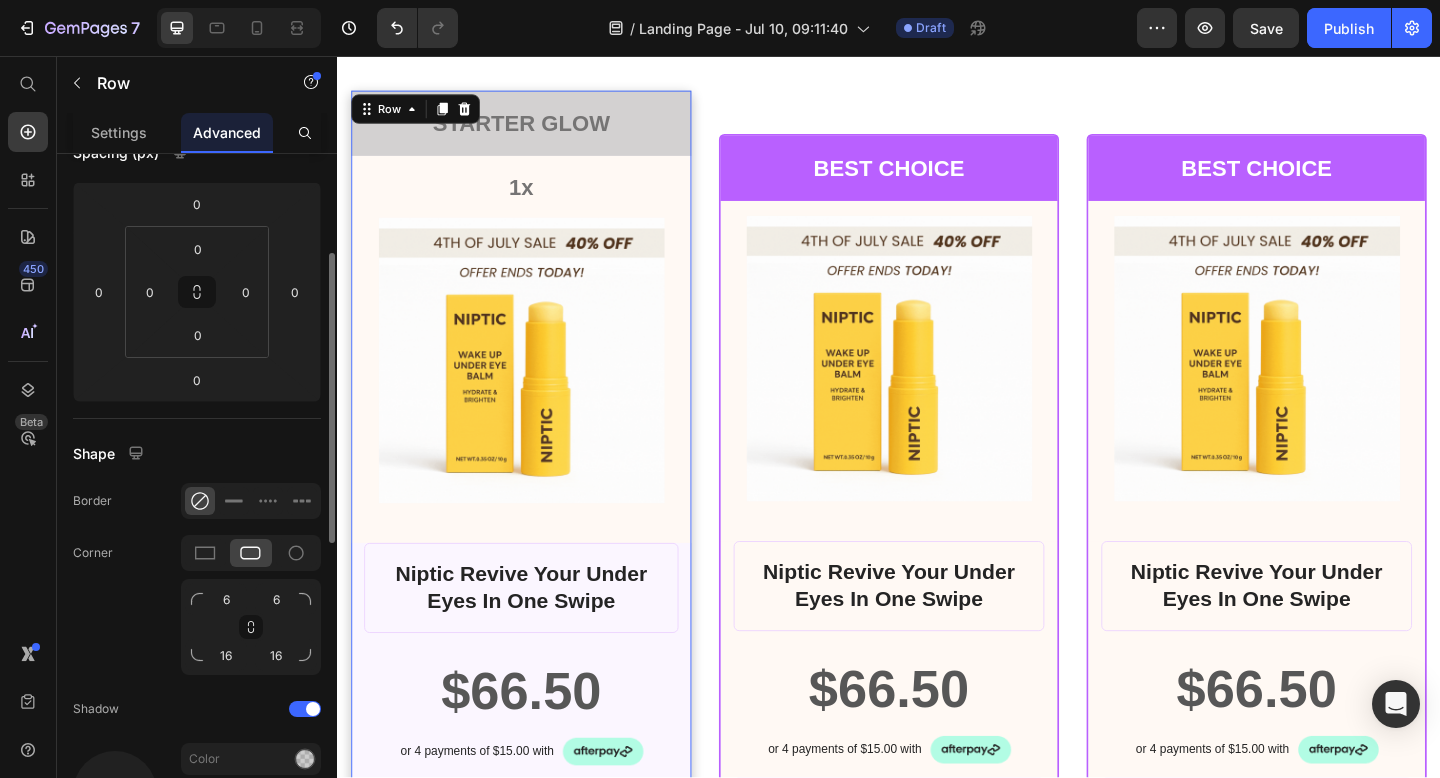 scroll, scrollTop: 16954, scrollLeft: 0, axis: vertical 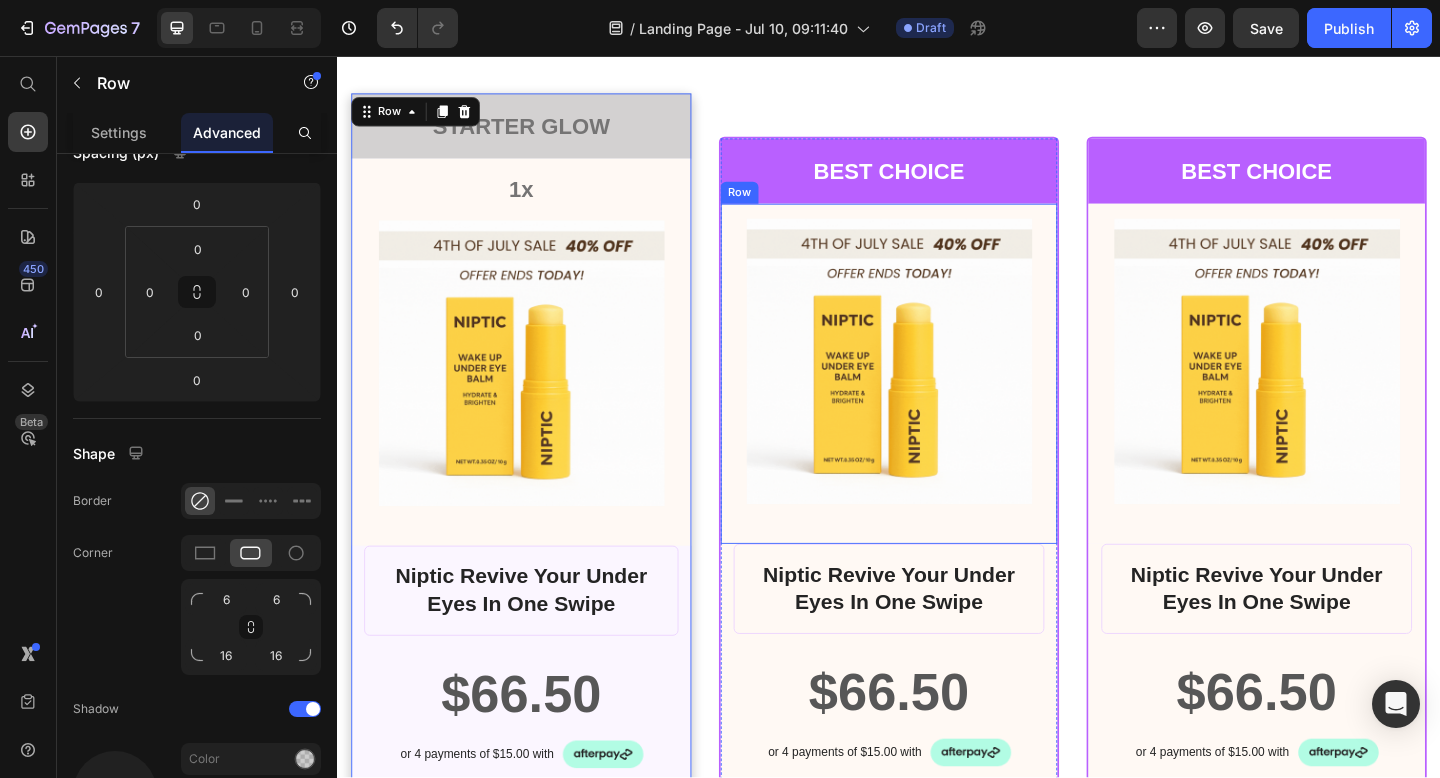 click on "Product Images Row" at bounding box center [937, 402] 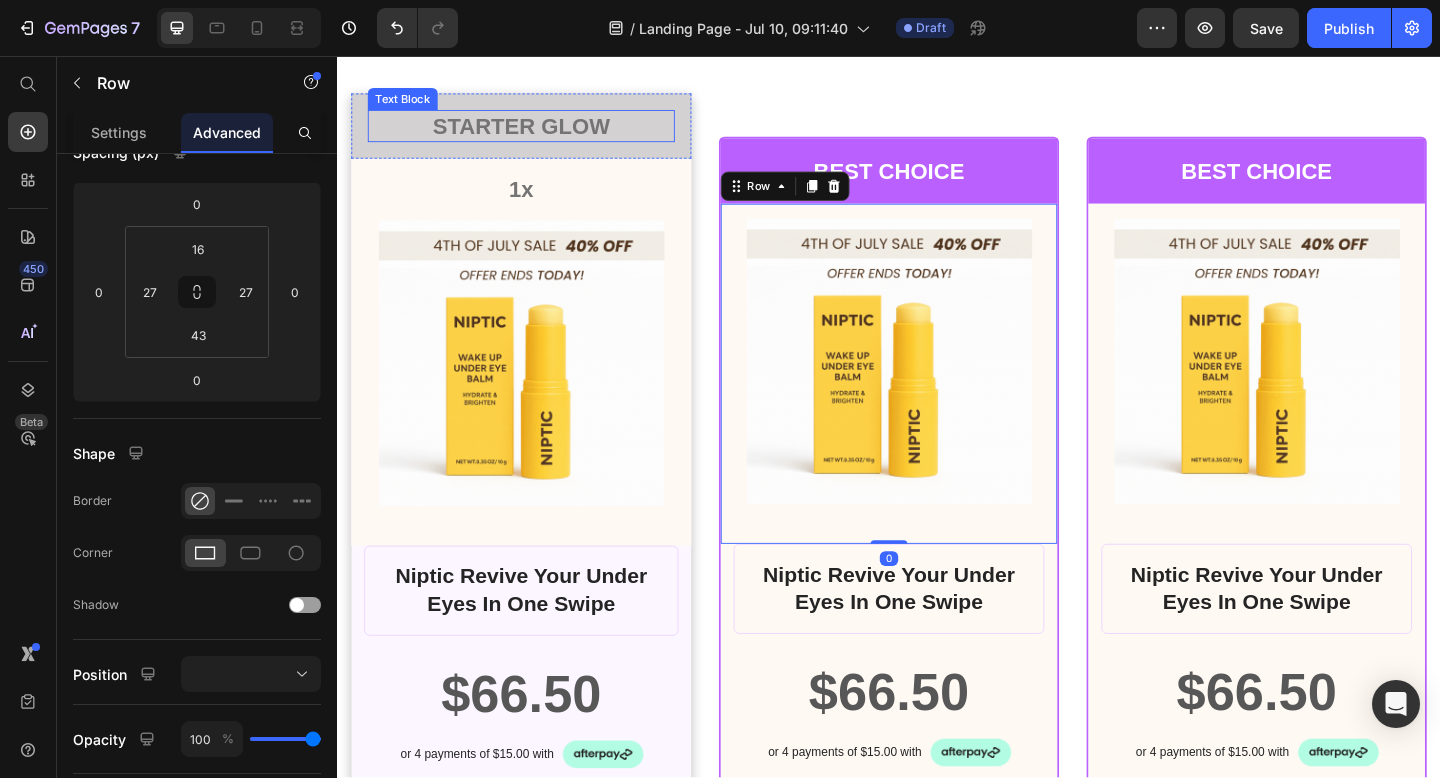 click on "STARTER GLOW" at bounding box center (537, 132) 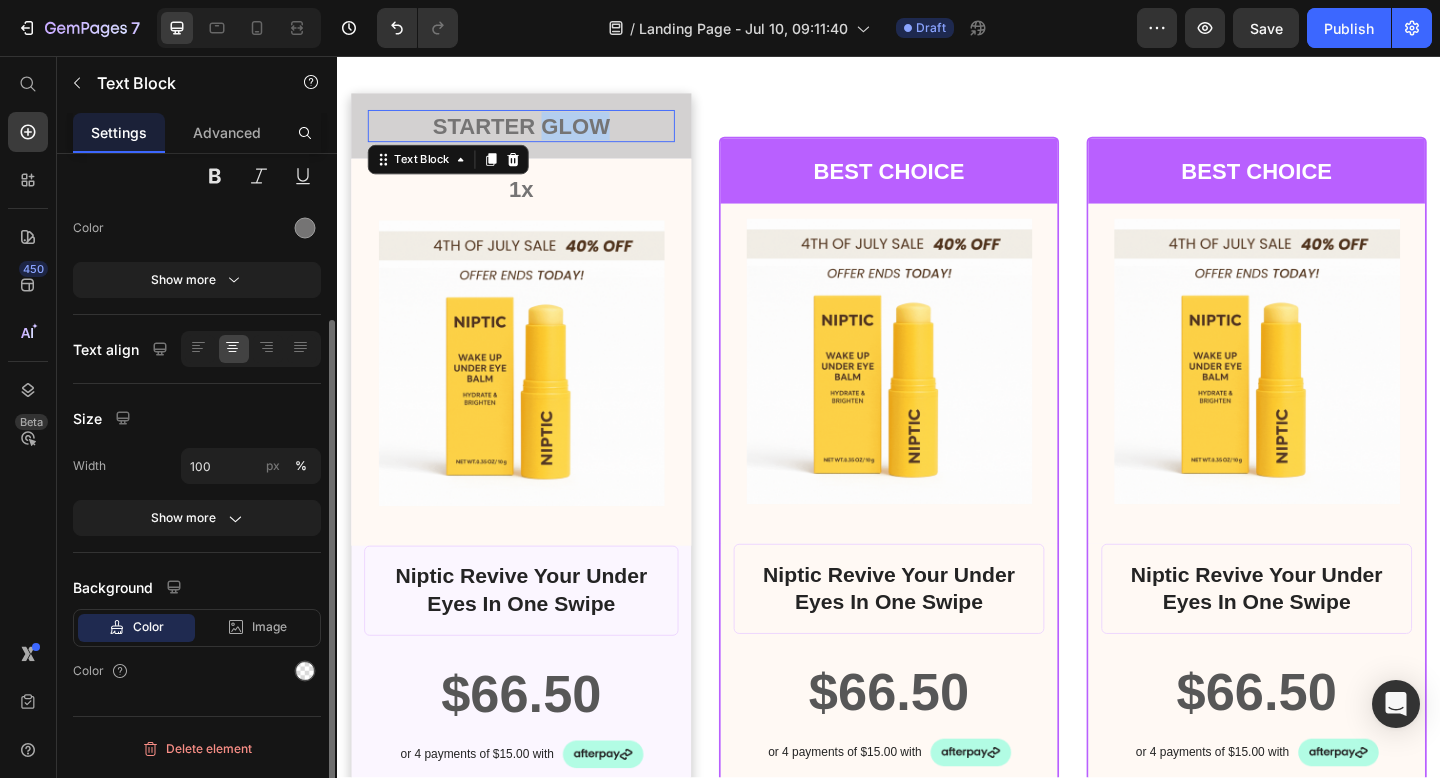 scroll, scrollTop: 0, scrollLeft: 0, axis: both 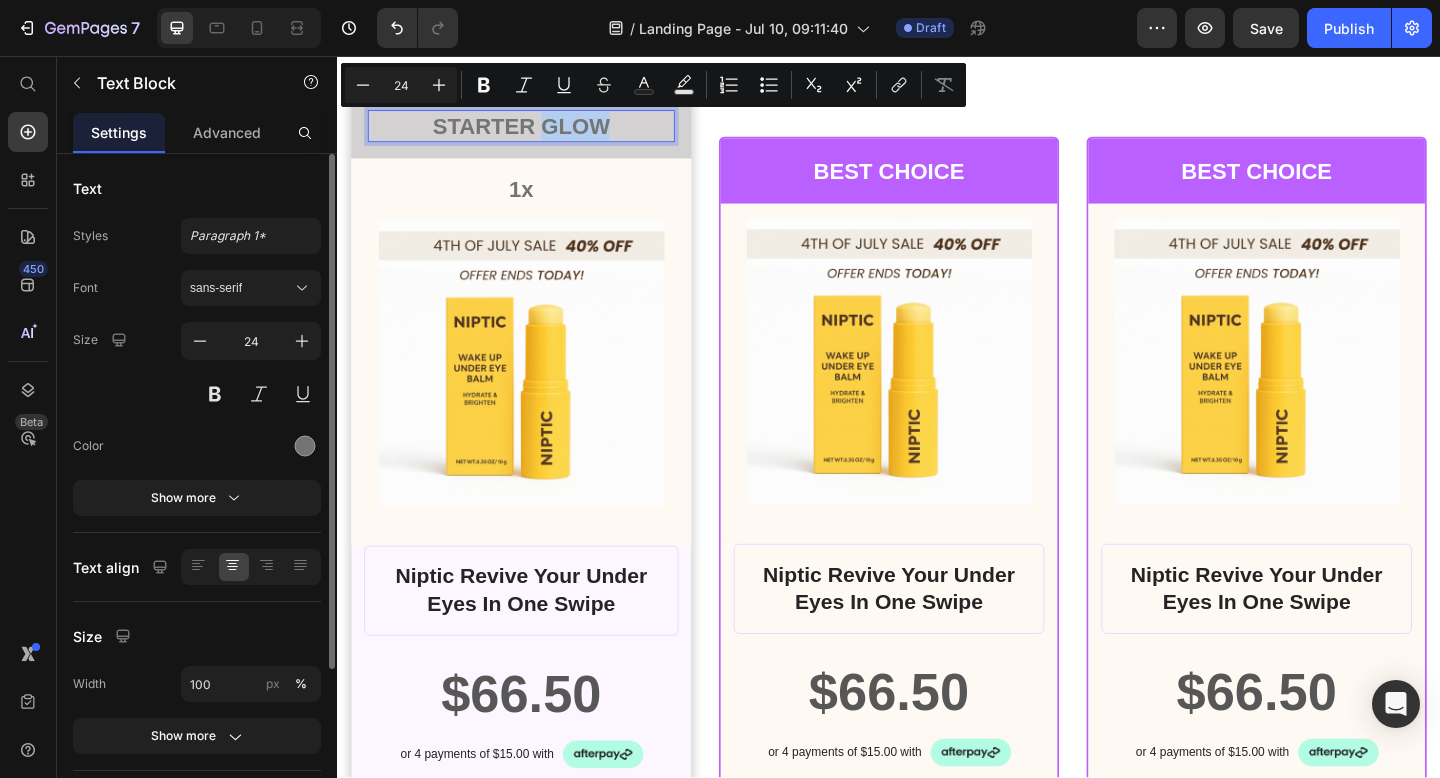 click on "STARTER GLOW" at bounding box center (537, 132) 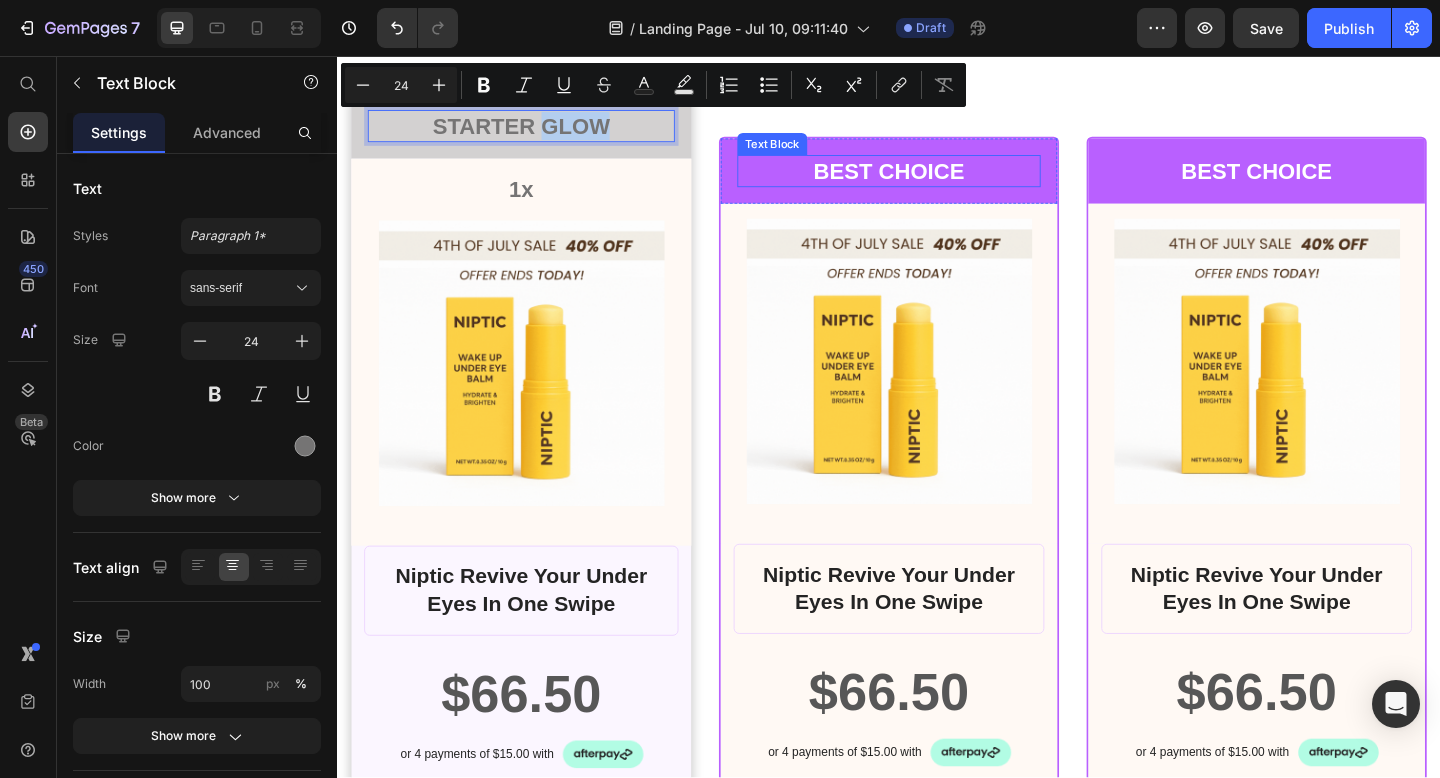 click on "BEST CHOICE" at bounding box center [937, 181] 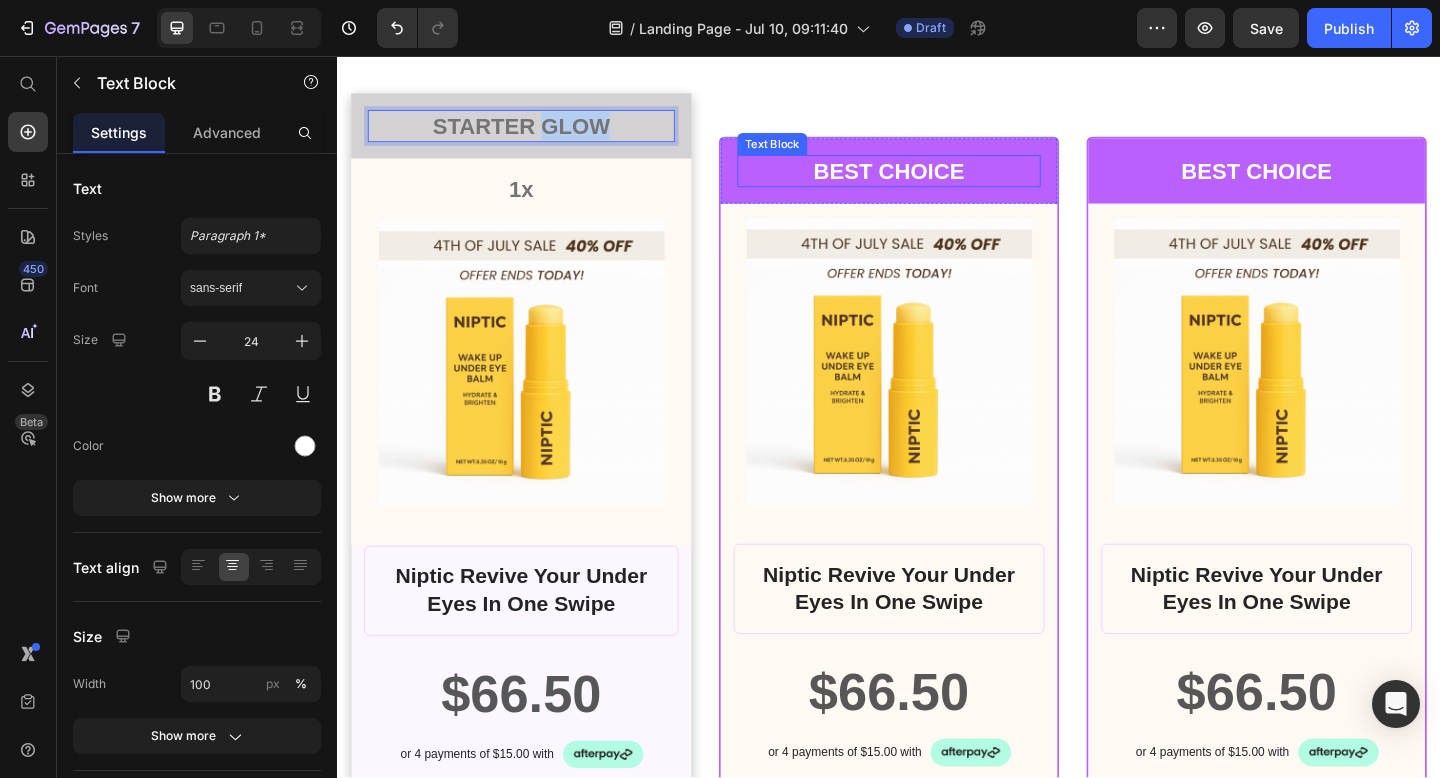 click on "BEST CHOICE" at bounding box center [937, 181] 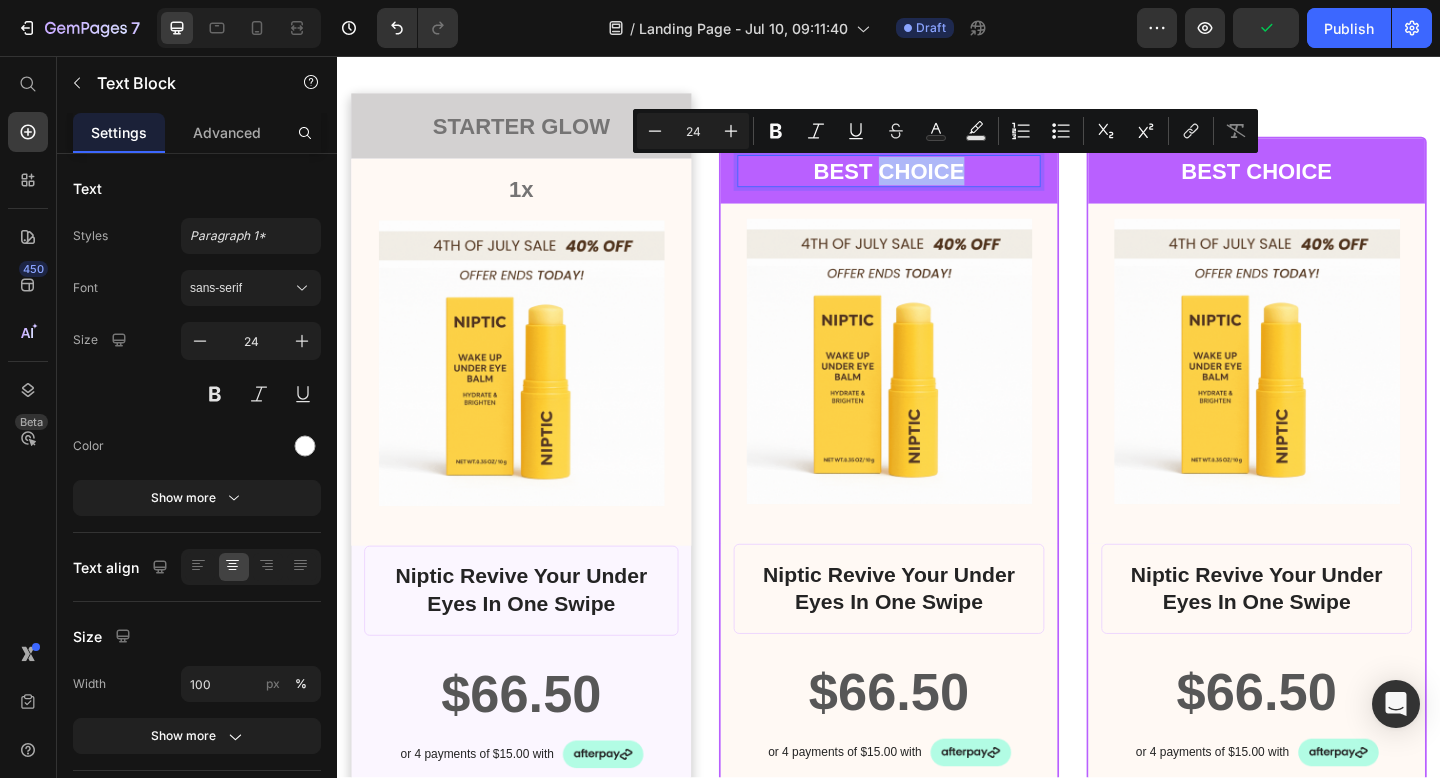 click on "BEST CHOICE" at bounding box center (937, 181) 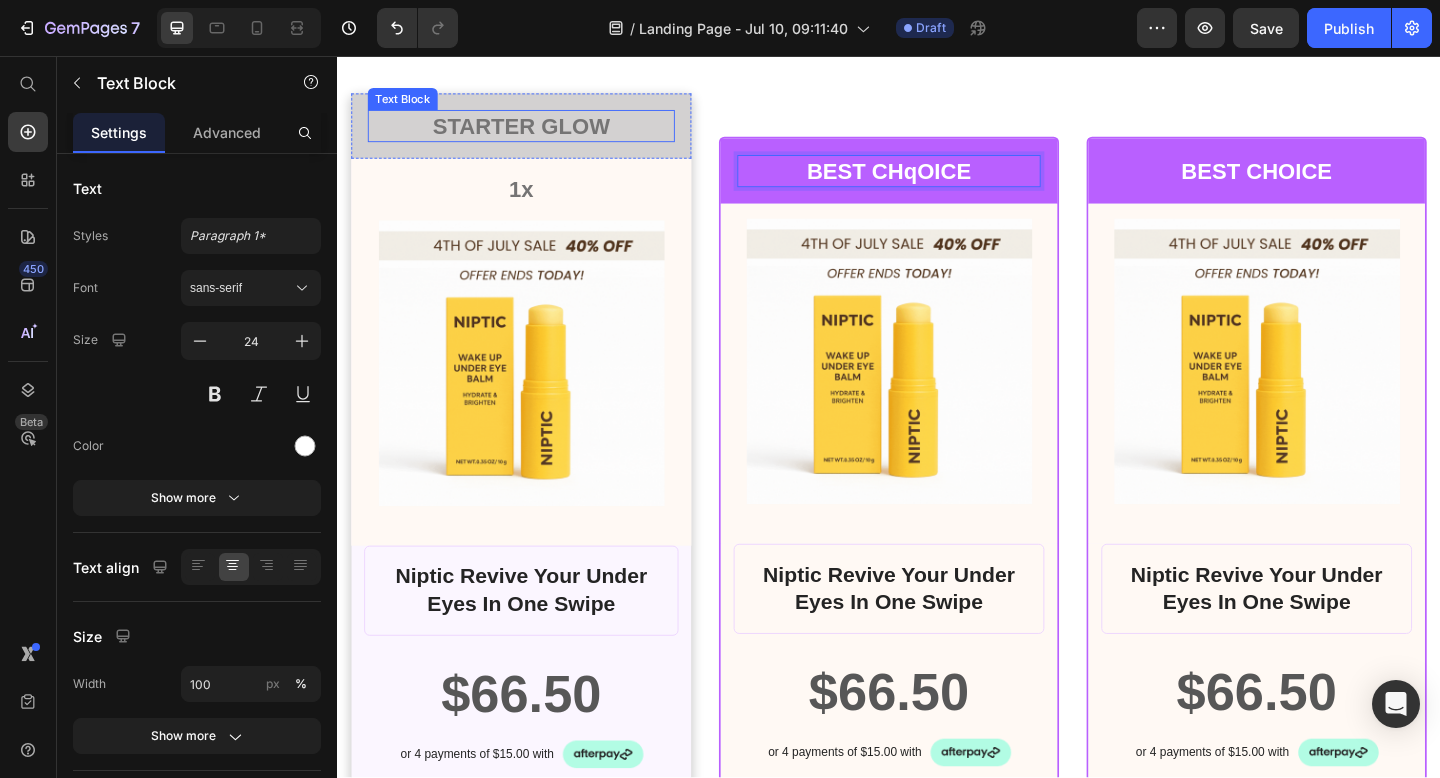 click on "STARTER GLOW" at bounding box center (537, 132) 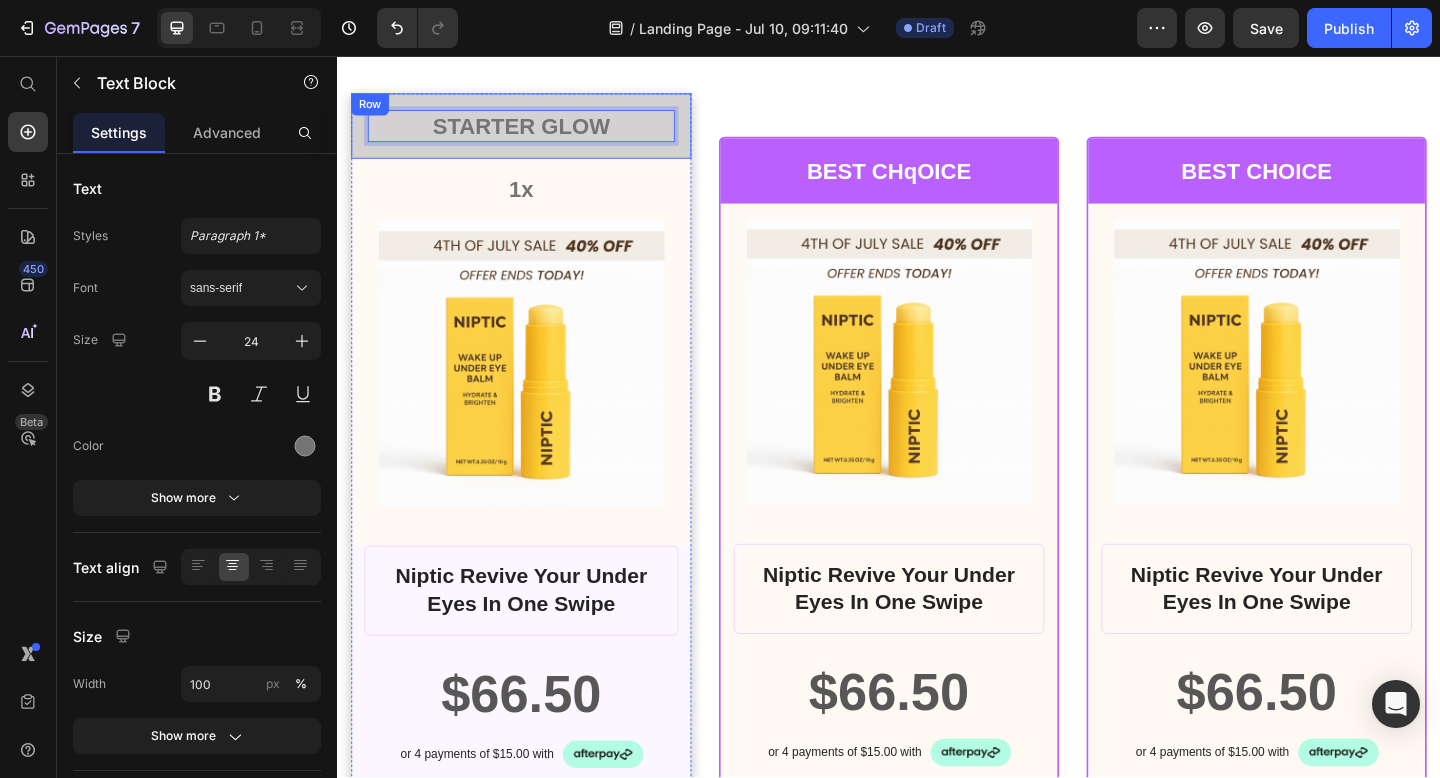 click on "STARTER GLOW Text Block 0 Row" at bounding box center [537, 132] 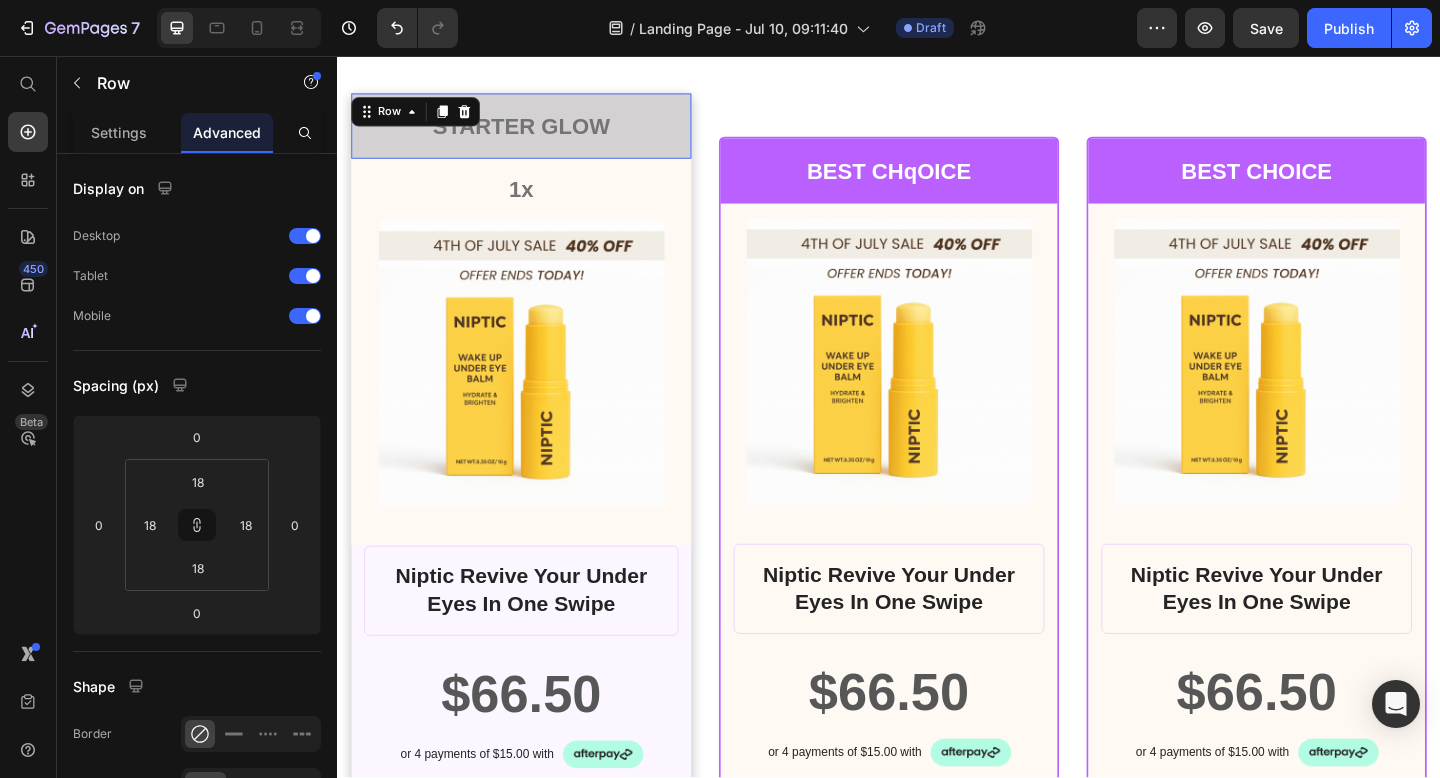 click on "STARTER GLOW" at bounding box center [537, 132] 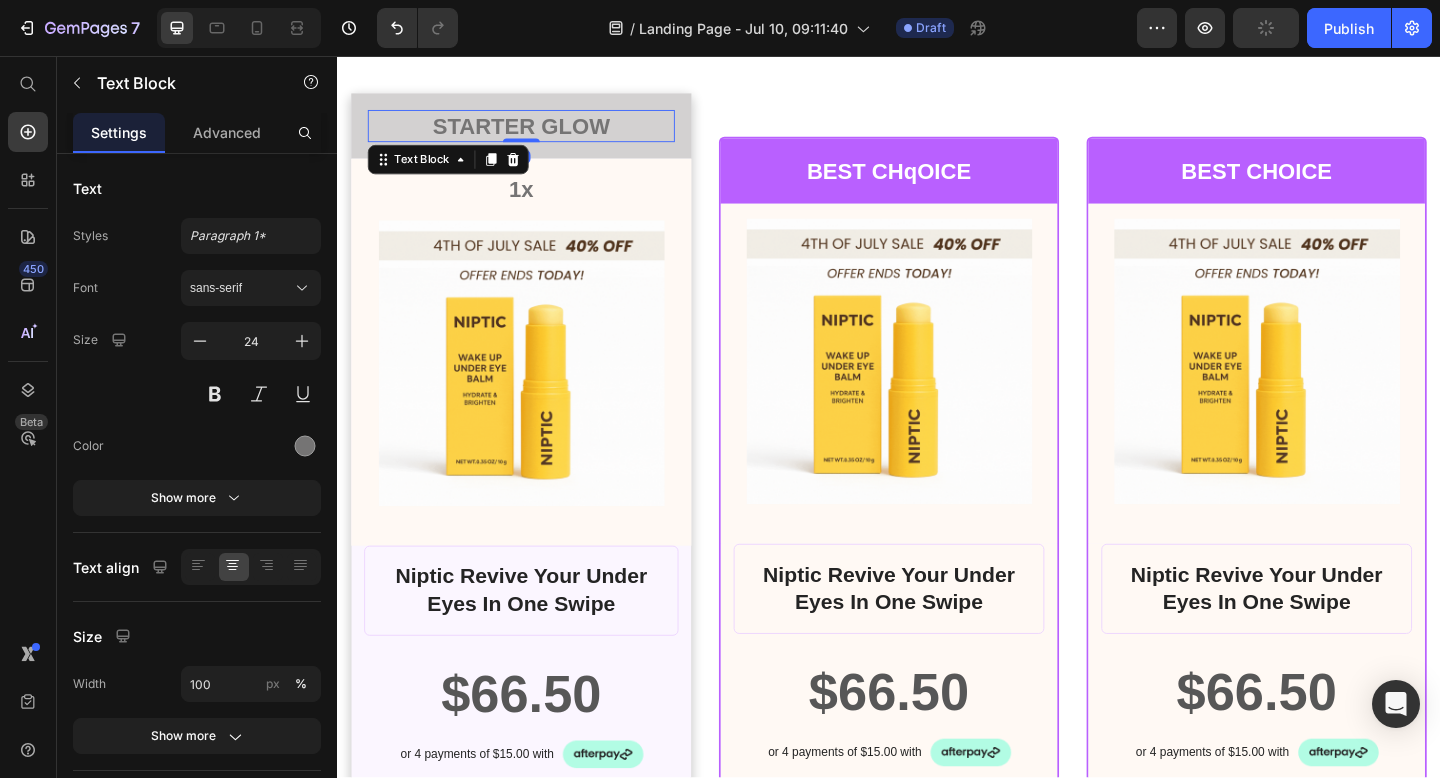click on "1x" at bounding box center [537, 201] 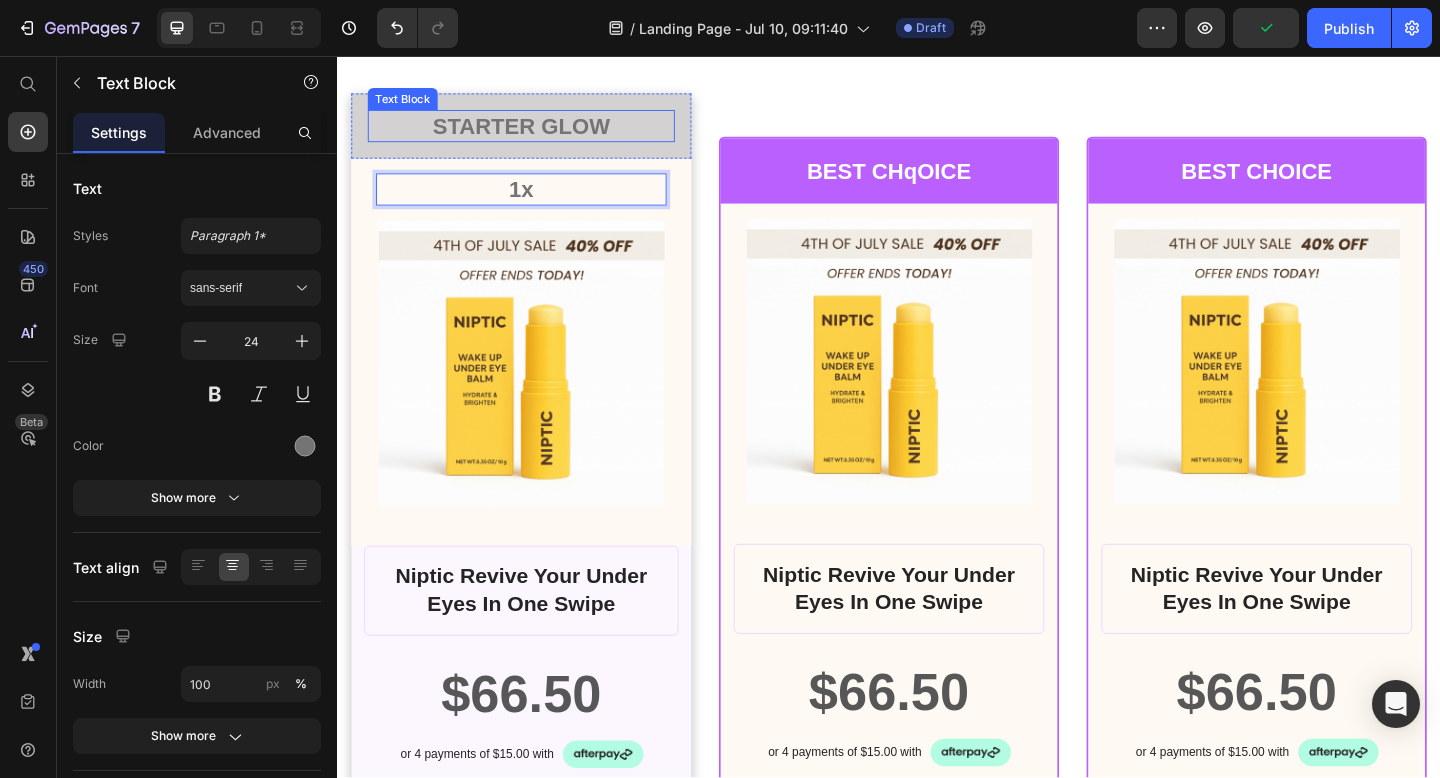 click on "STARTER GLOW" at bounding box center (537, 132) 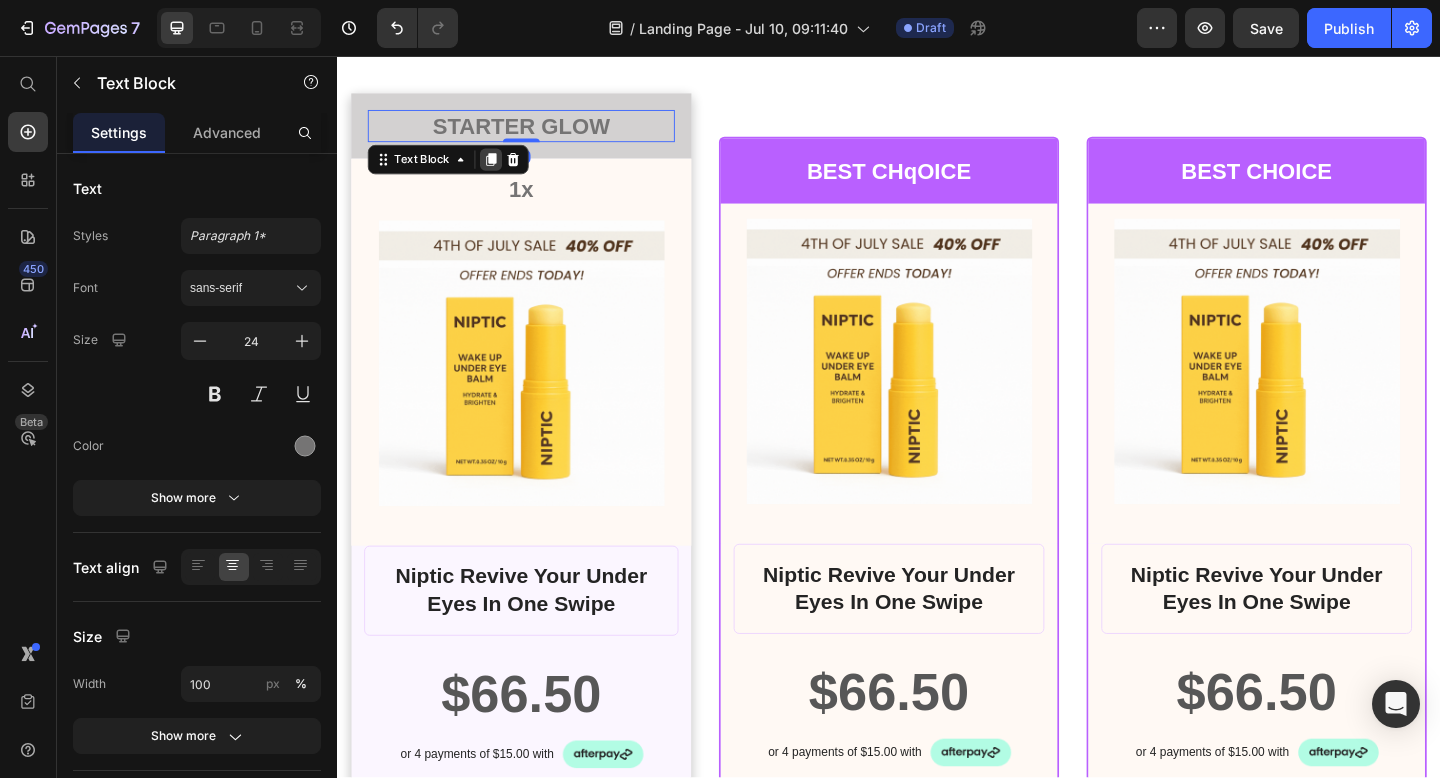 click 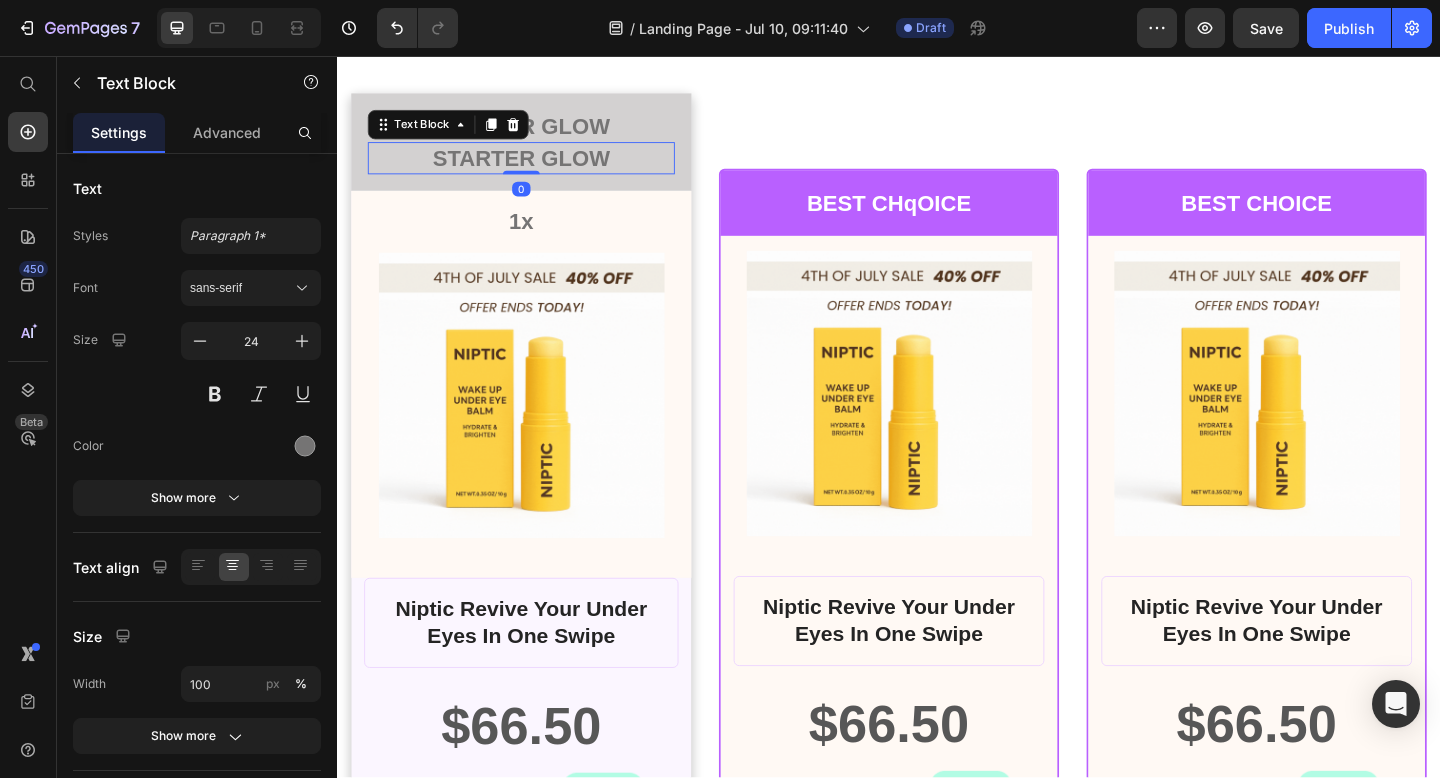 click on "STARTER GLOW" at bounding box center [537, 167] 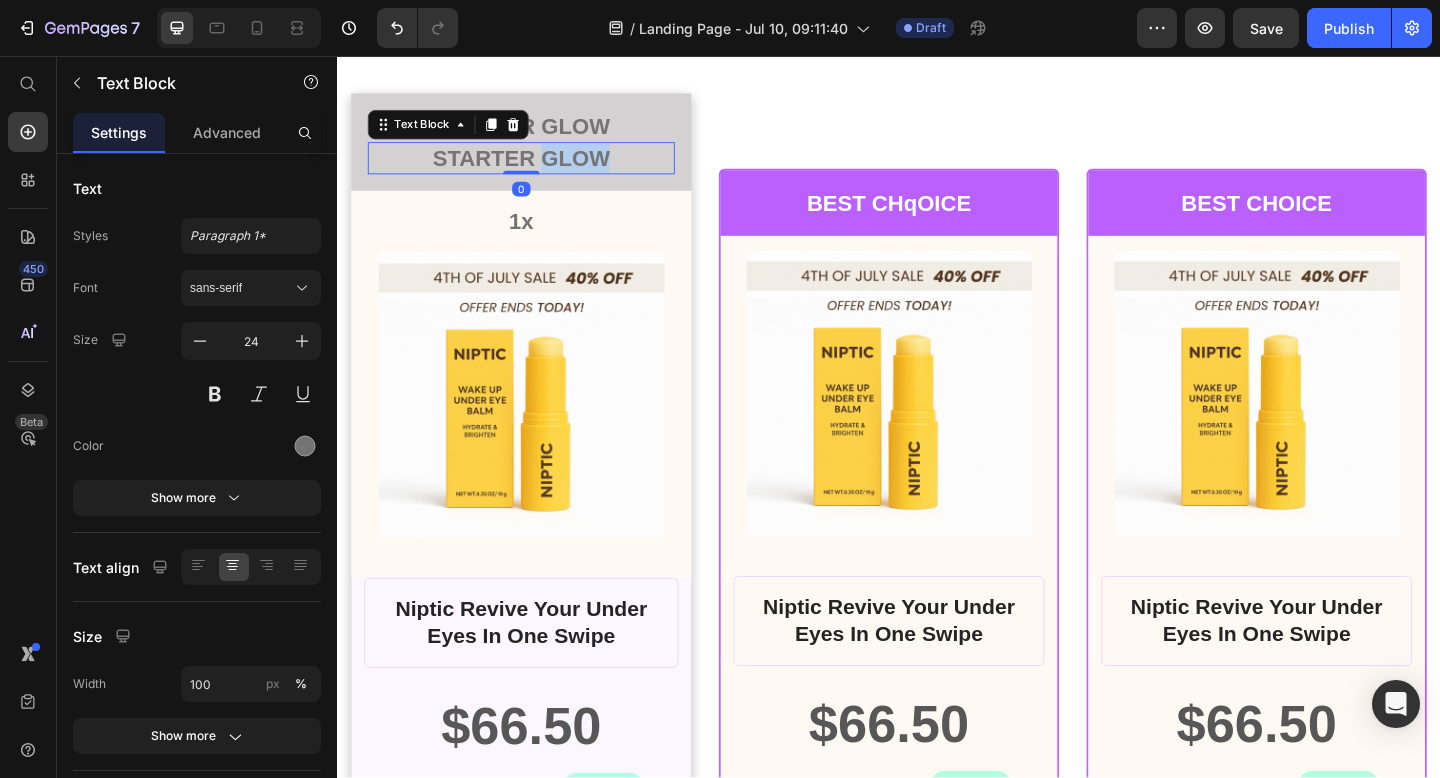 click on "STARTER GLOW" at bounding box center (537, 167) 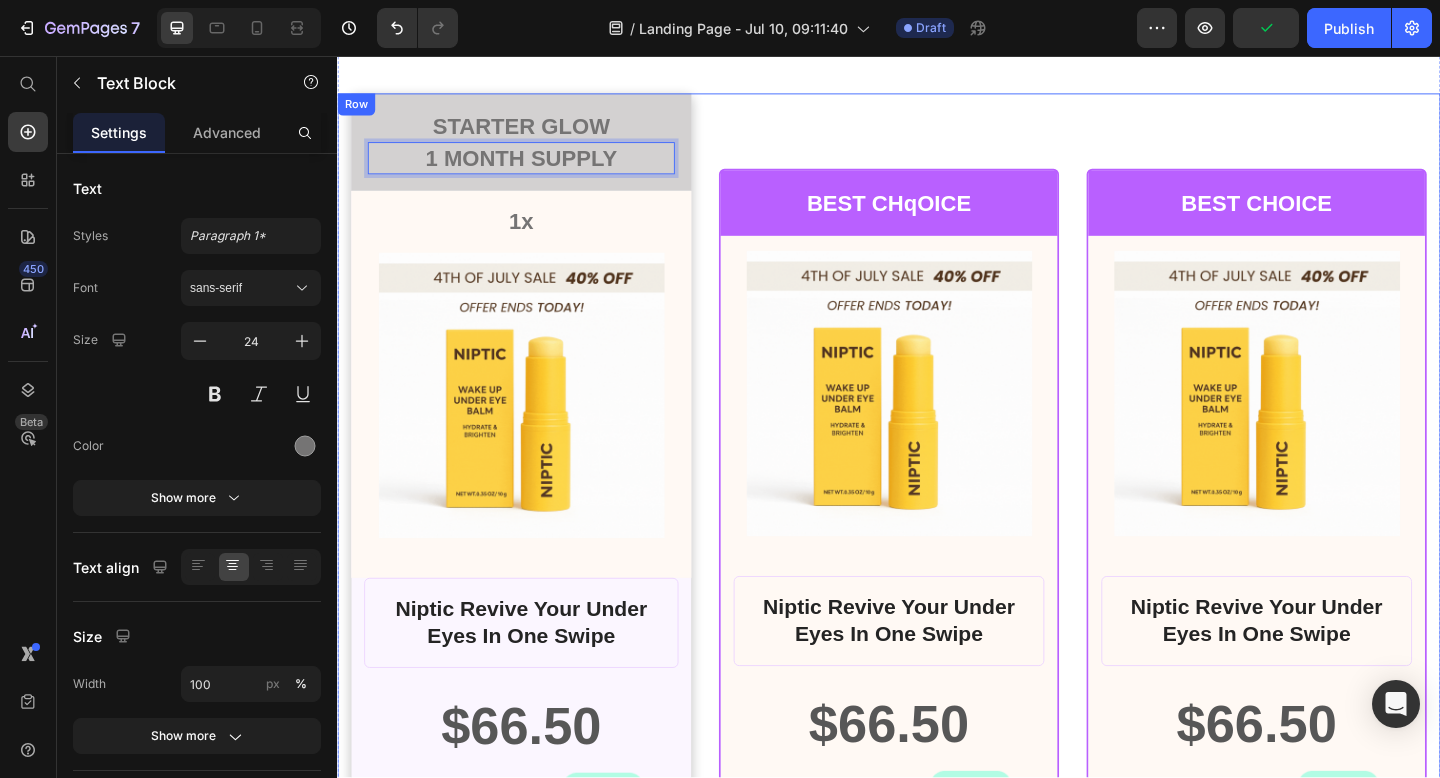 click on "BEST CHqOICE Text Block Row Product Images Row Niptic Revive Your Under Eyes In One Swipe Product Title $66.50 Product Price Row or 4 payments of $15.00 with Text Block Image Row INCLUDES: Text Block Row Row Lorem ipsum dolor sit amet, consectetur adipiscing elit. Text Block Lorem ipsum dolor Text Block Lorem ipsum dolor sit amet, consectetur Text Block Row Lorem ipsum dolor sit amet, consectetur Text Block Row Lorem ipsum dolor sit amet, consectetur Text Block Row Lorem ipsum dolor sit amet, consectetur Text Block Row $66.50 Product Price BEST PRICE. BUY NOW! Add to Cart Row 30 - Day money back guarantee Text Block Row Product Row" at bounding box center [937, 833] 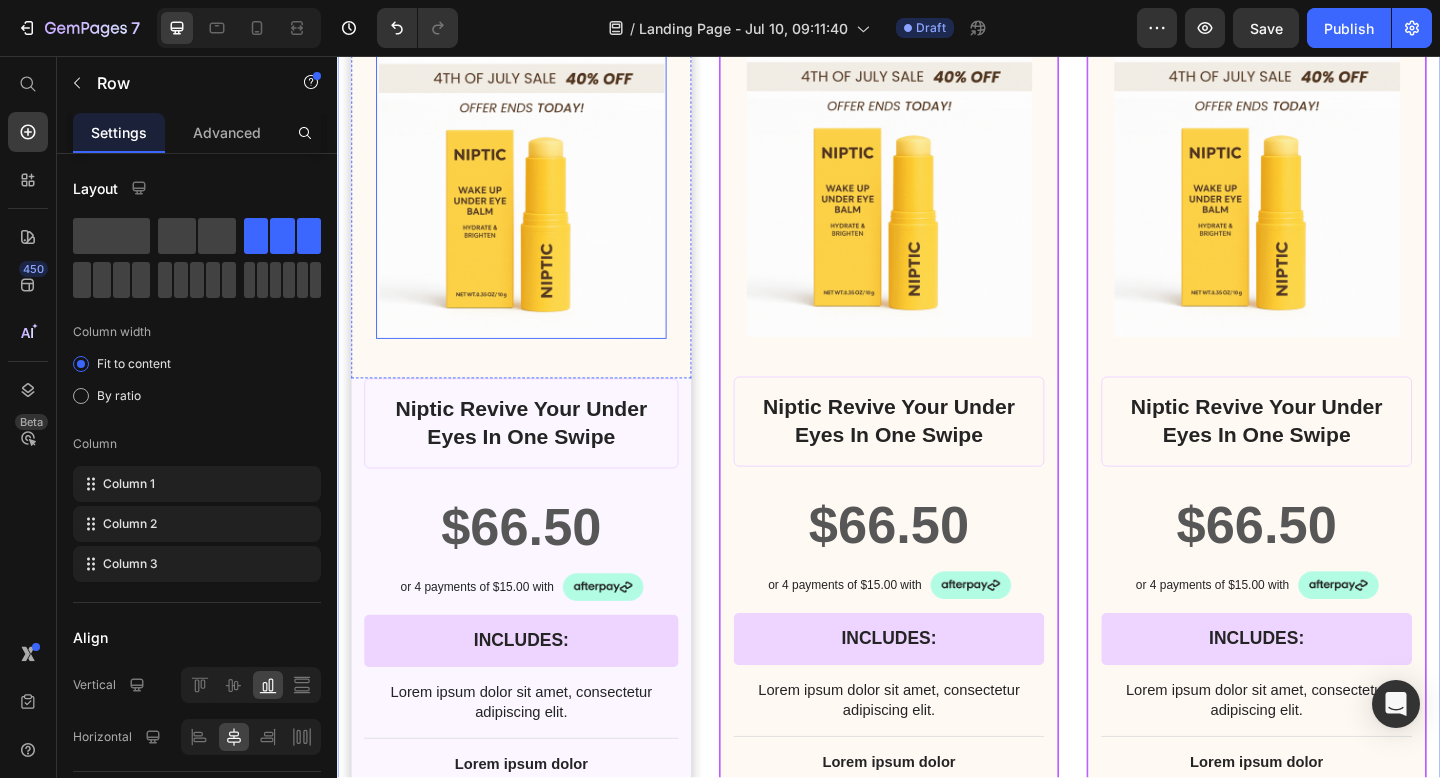 scroll, scrollTop: 17177, scrollLeft: 0, axis: vertical 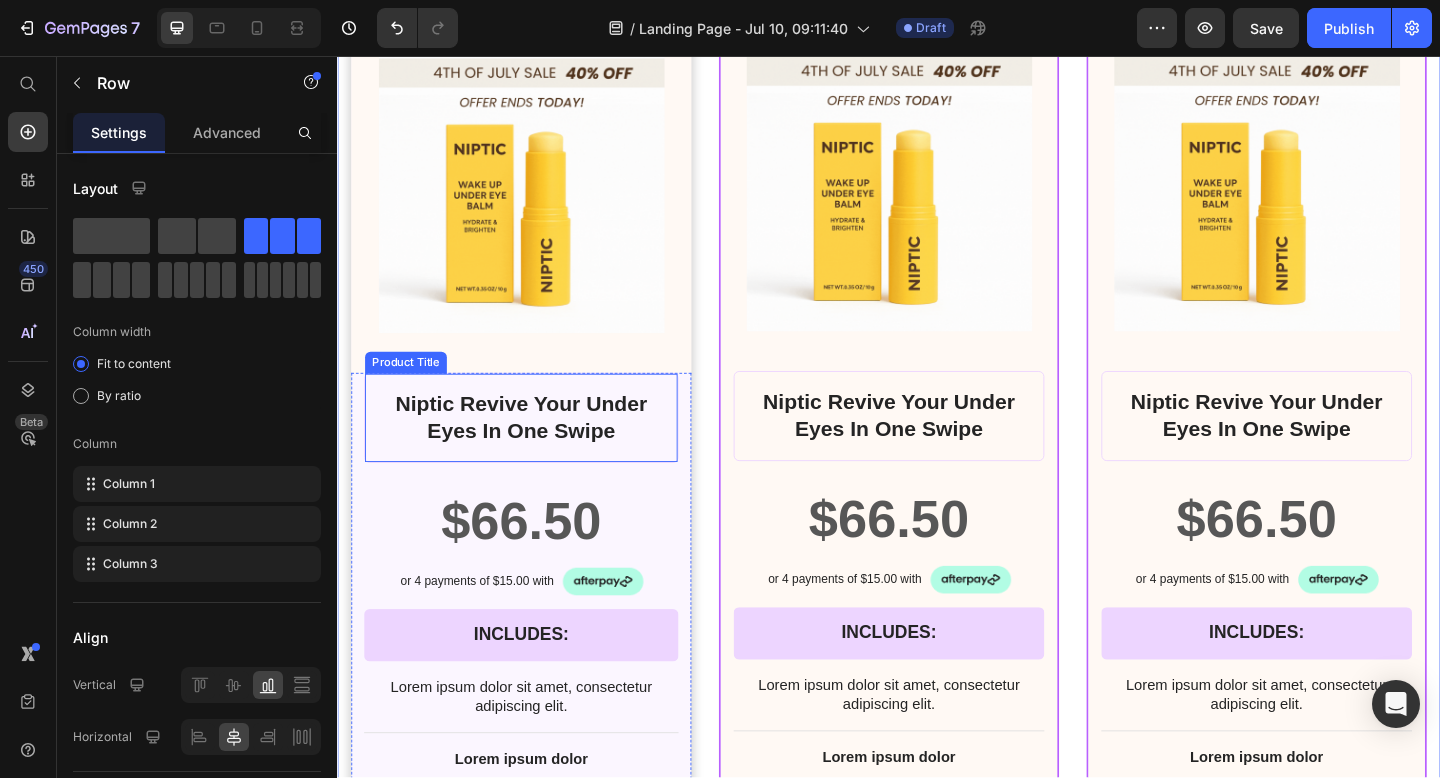 click on "Niptic Revive Your Under Eyes In One Swipe" at bounding box center [537, 450] 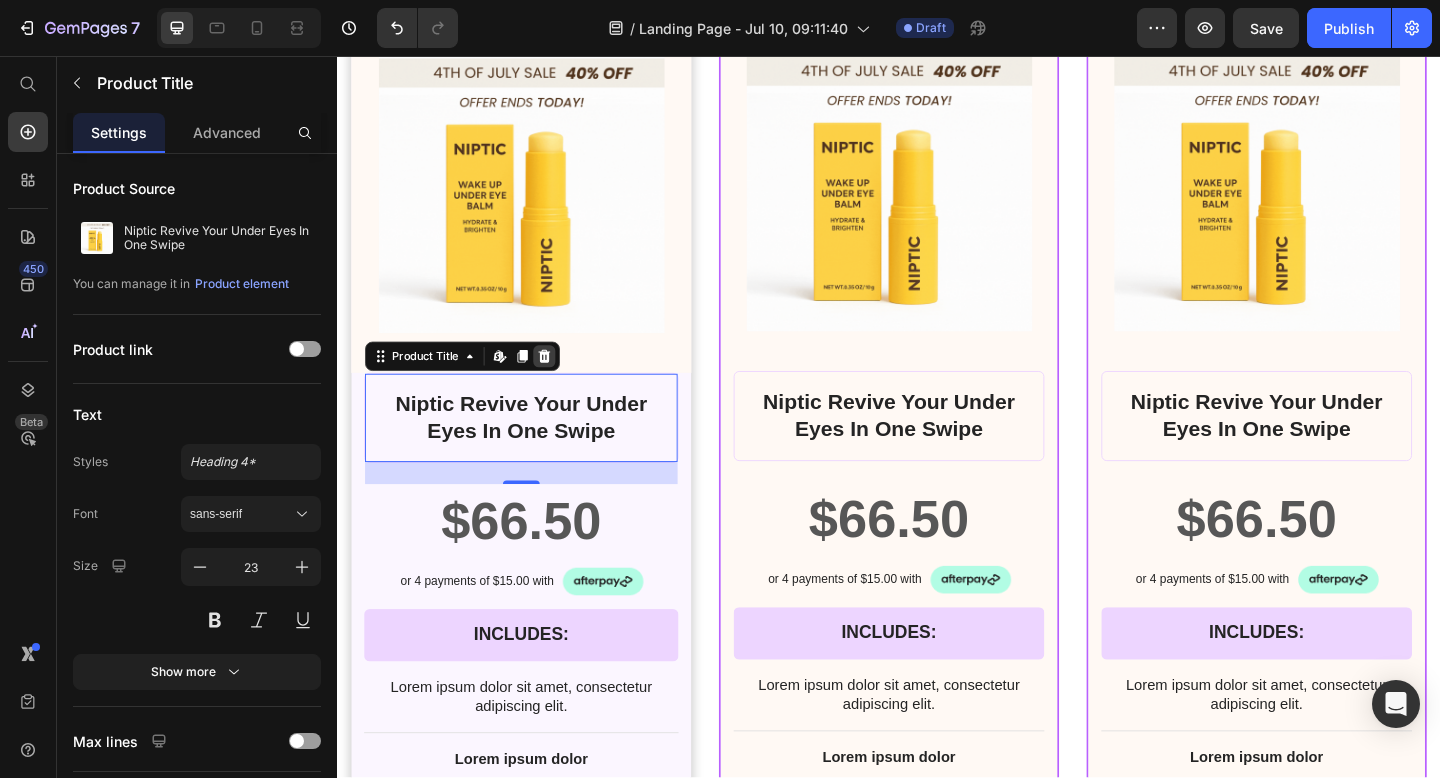 click 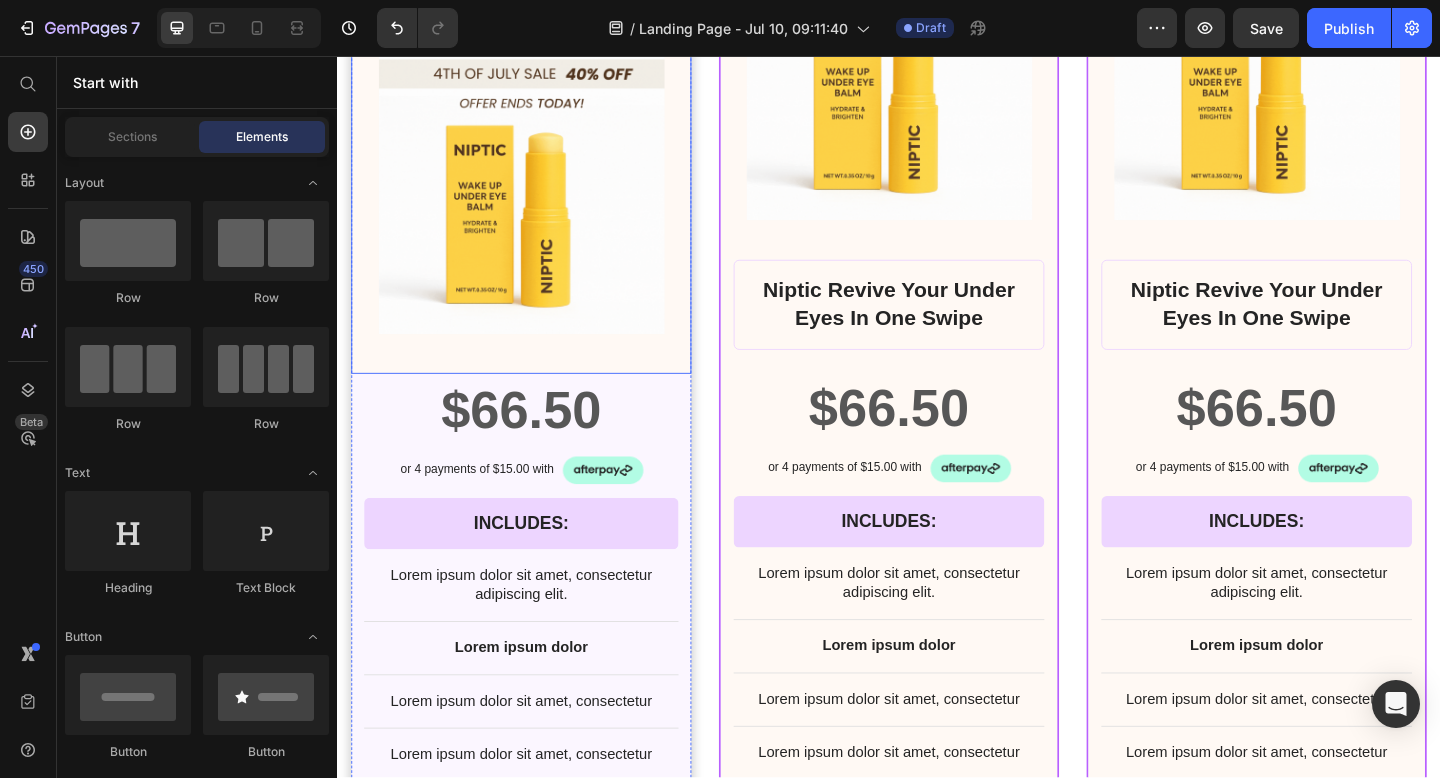 scroll, scrollTop: 16915, scrollLeft: 0, axis: vertical 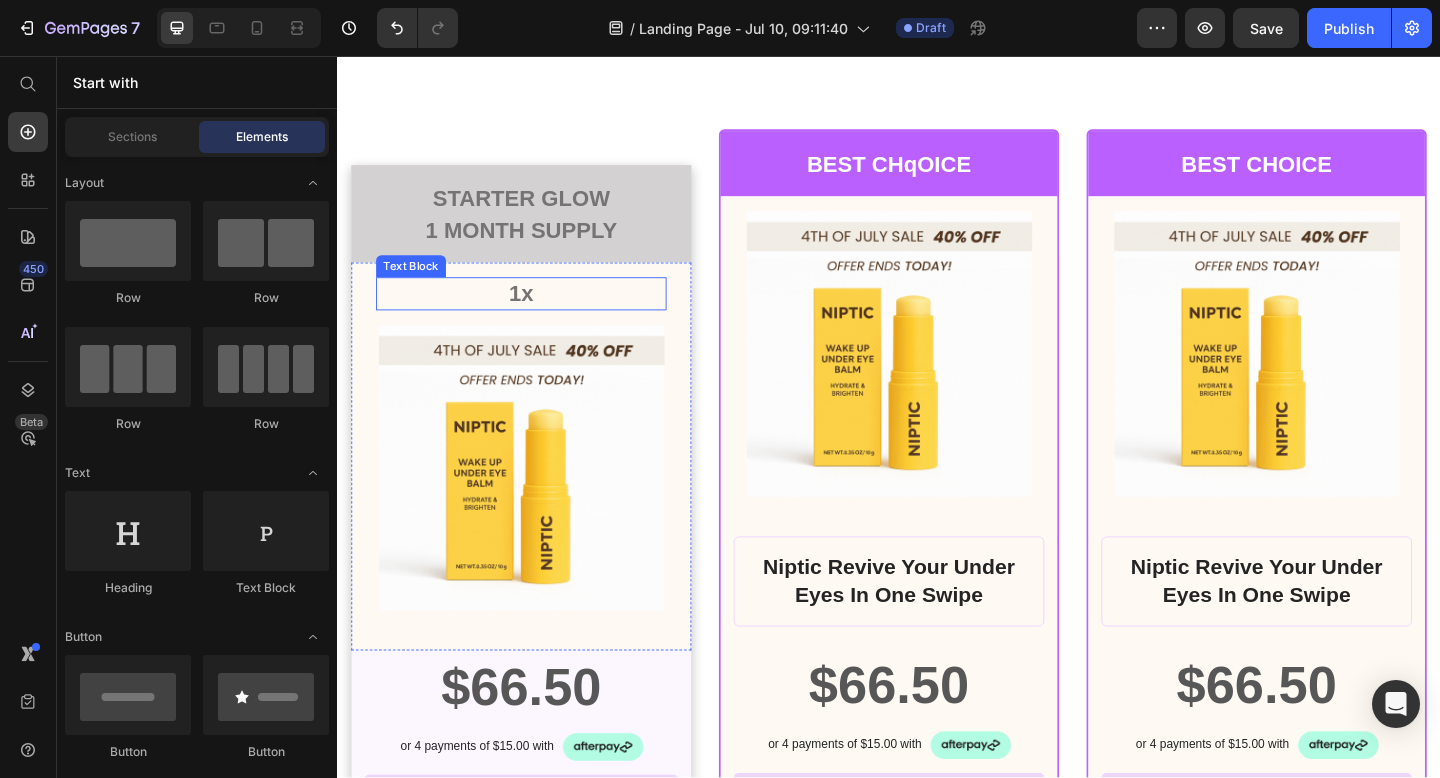 click on "1x" at bounding box center [537, 314] 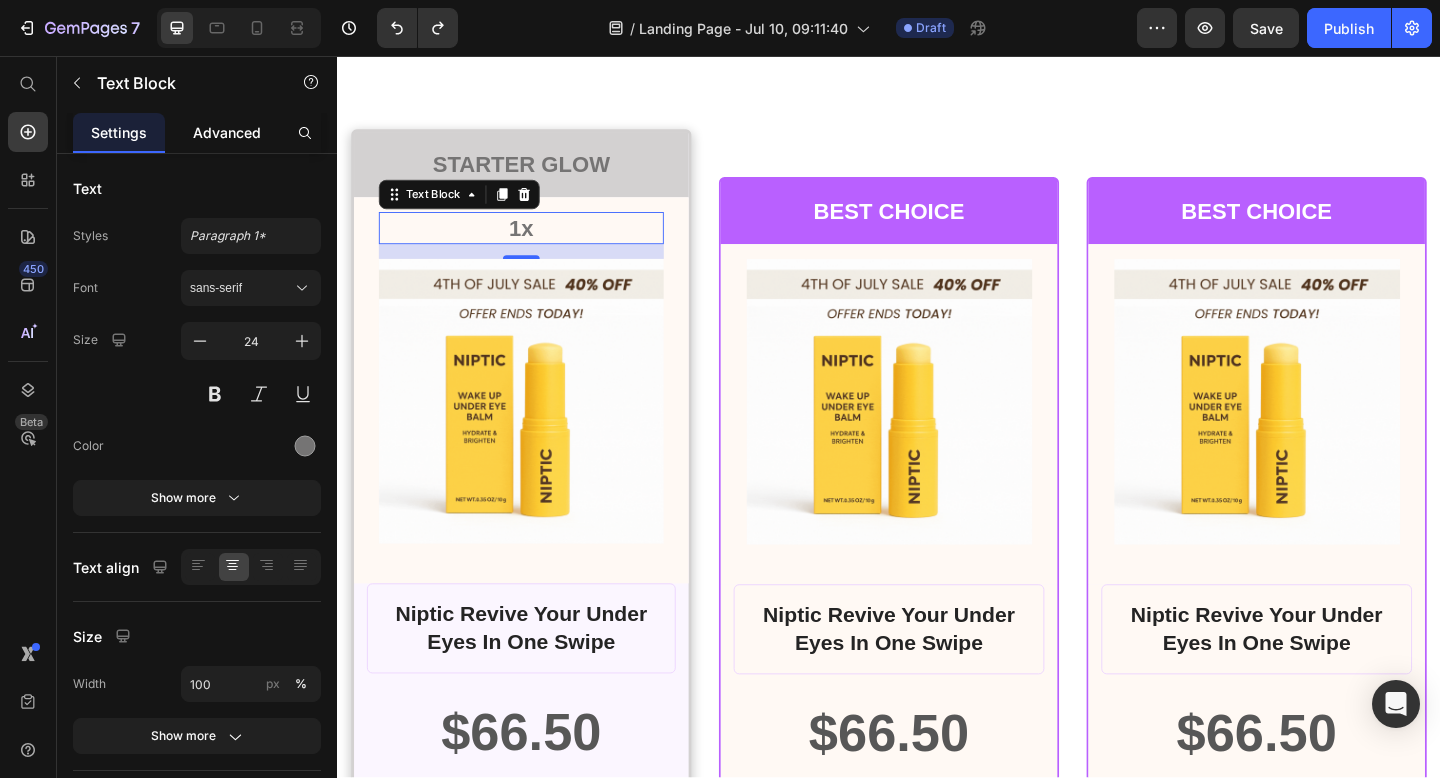 click on "Advanced" 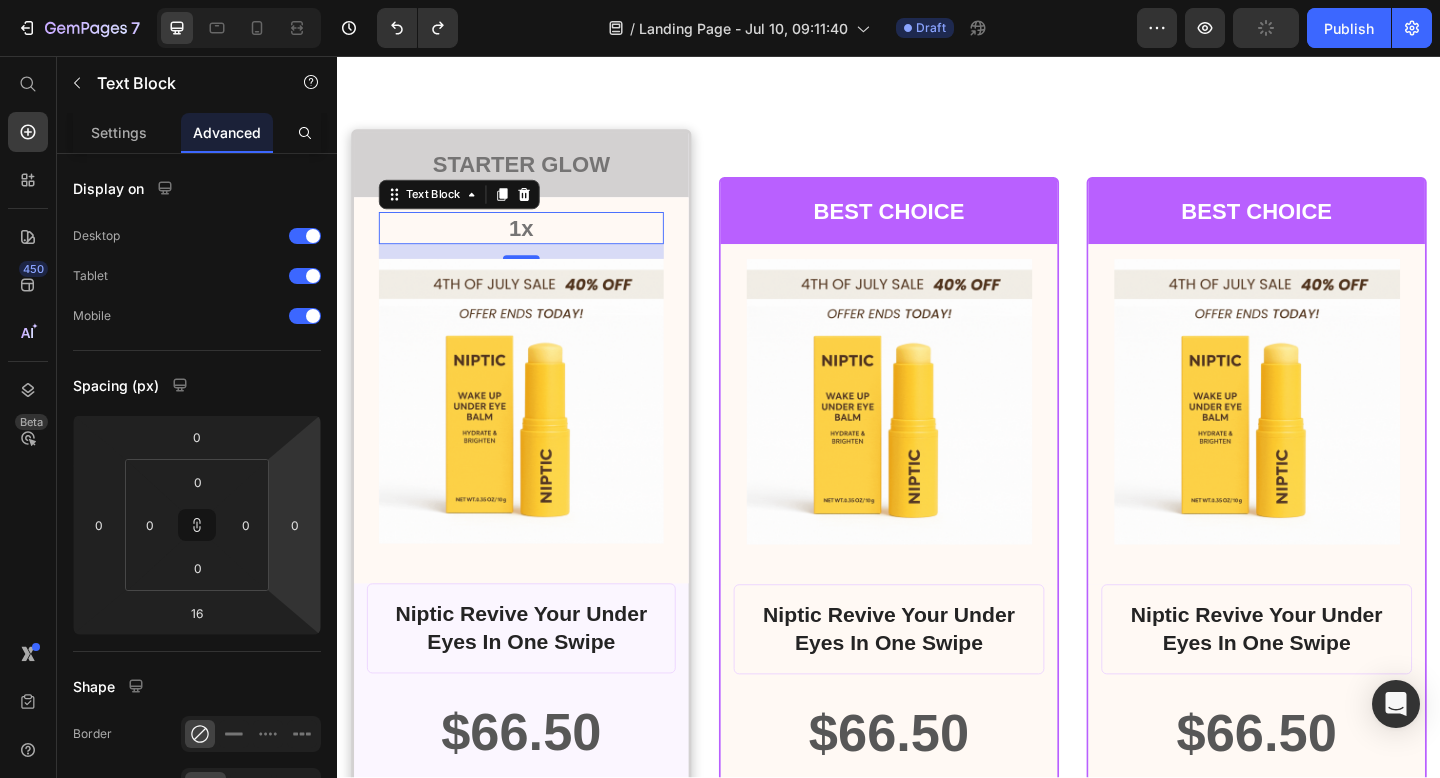 scroll, scrollTop: 624, scrollLeft: 0, axis: vertical 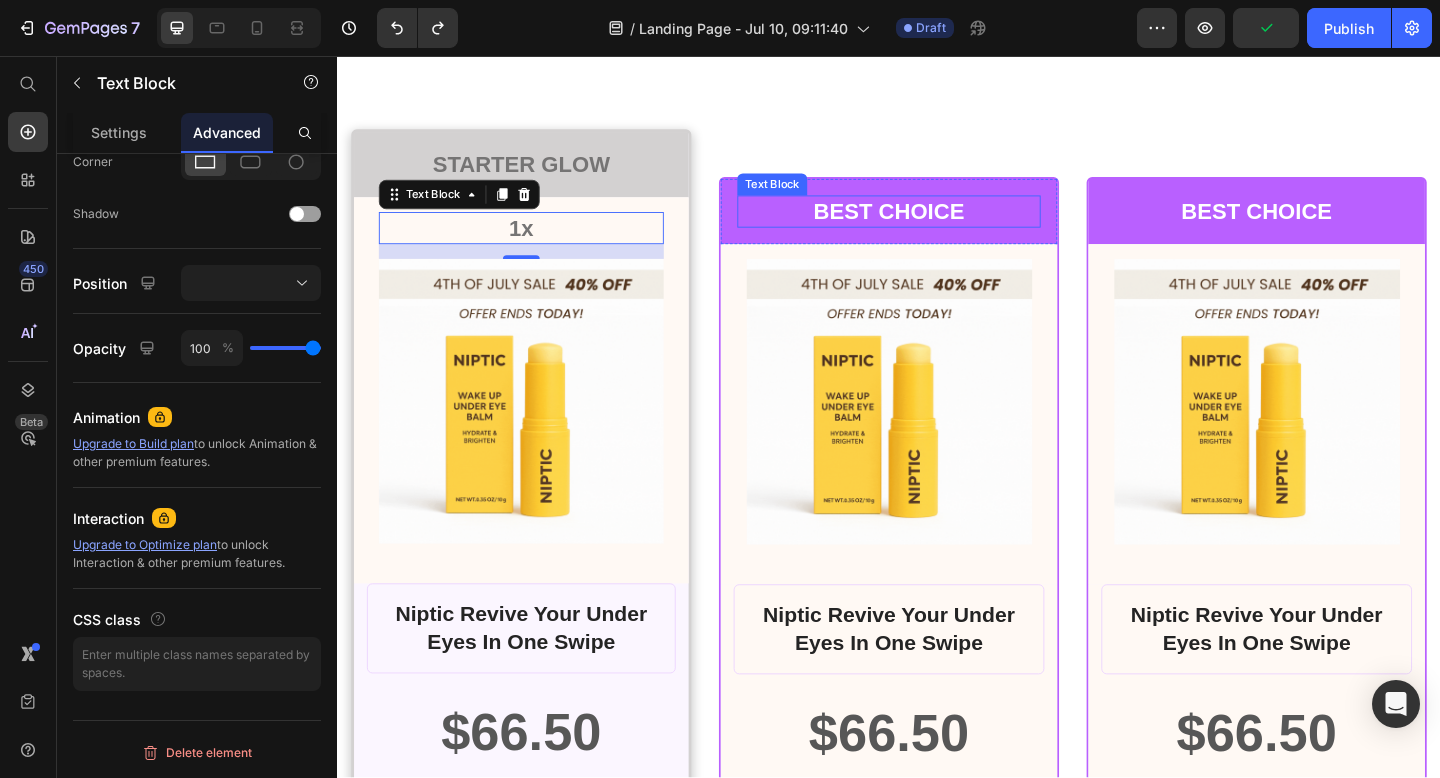 click on "BEST CHOICE" at bounding box center (937, 225) 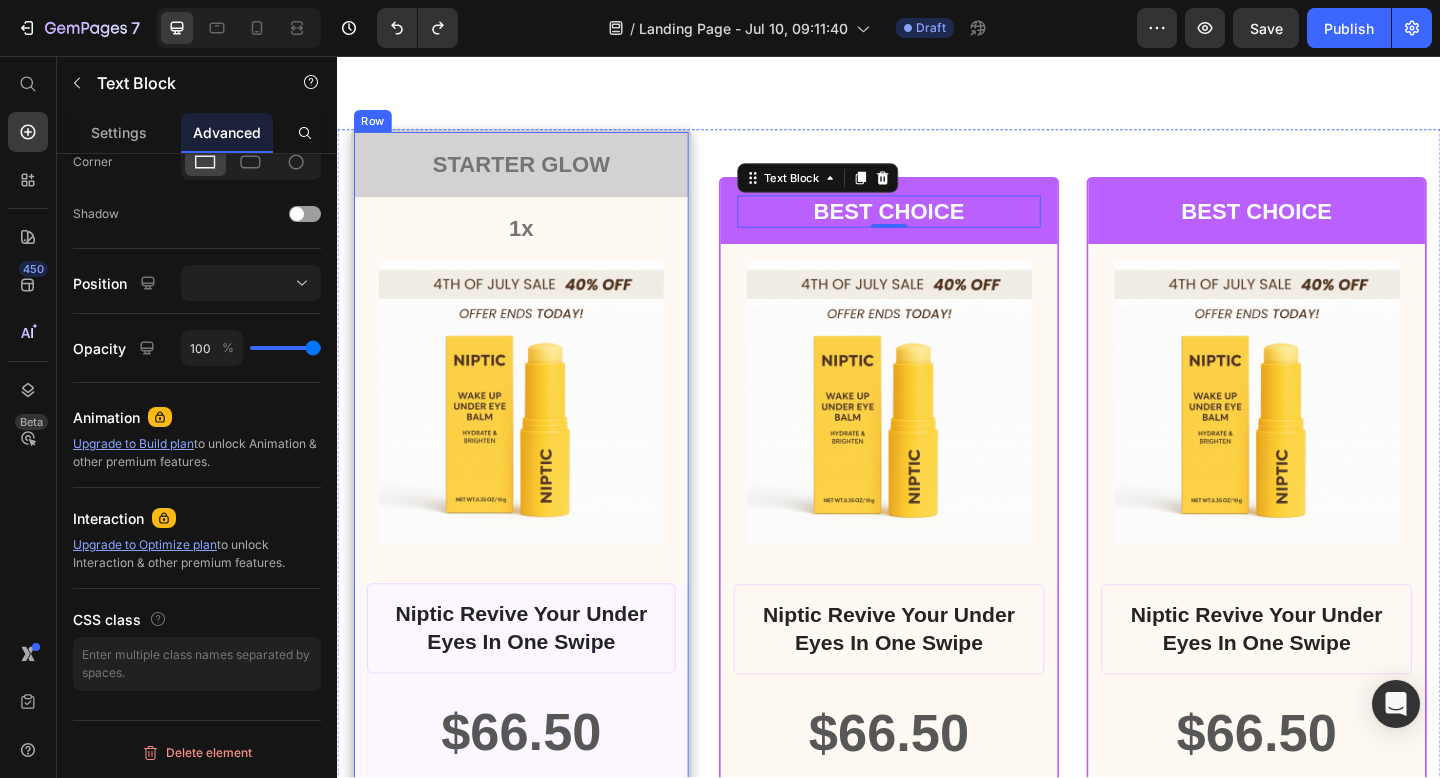 click on "STARTER GLOW Text Block Row 1x Text Block Product Images Row Niptic Revive Your Under Eyes In One Swipe Product Title $66.50 Product Price Row or 4 payments of $15.00 with Text Block Image Row INCLUDES: Text Block Row Row Lorem ipsum dolor sit amet, consectetur adipiscing elit. Text Block Lorem ipsum dolor Text Block Lorem ipsum dolor sit amet, consectetur Text Block Row Lorem ipsum dolor sit amet, consectetur Text Block Row Lorem ipsum dolor sit amet, consectetur Text Block Row Lorem ipsum dolor sit amet, consectetur Text Block Row $66.50 Product Price BEST PRICE. BUY NOW! Add to Cart Row 30 - Day money back guarantee Text Block Row Product Row" at bounding box center (537, 857) 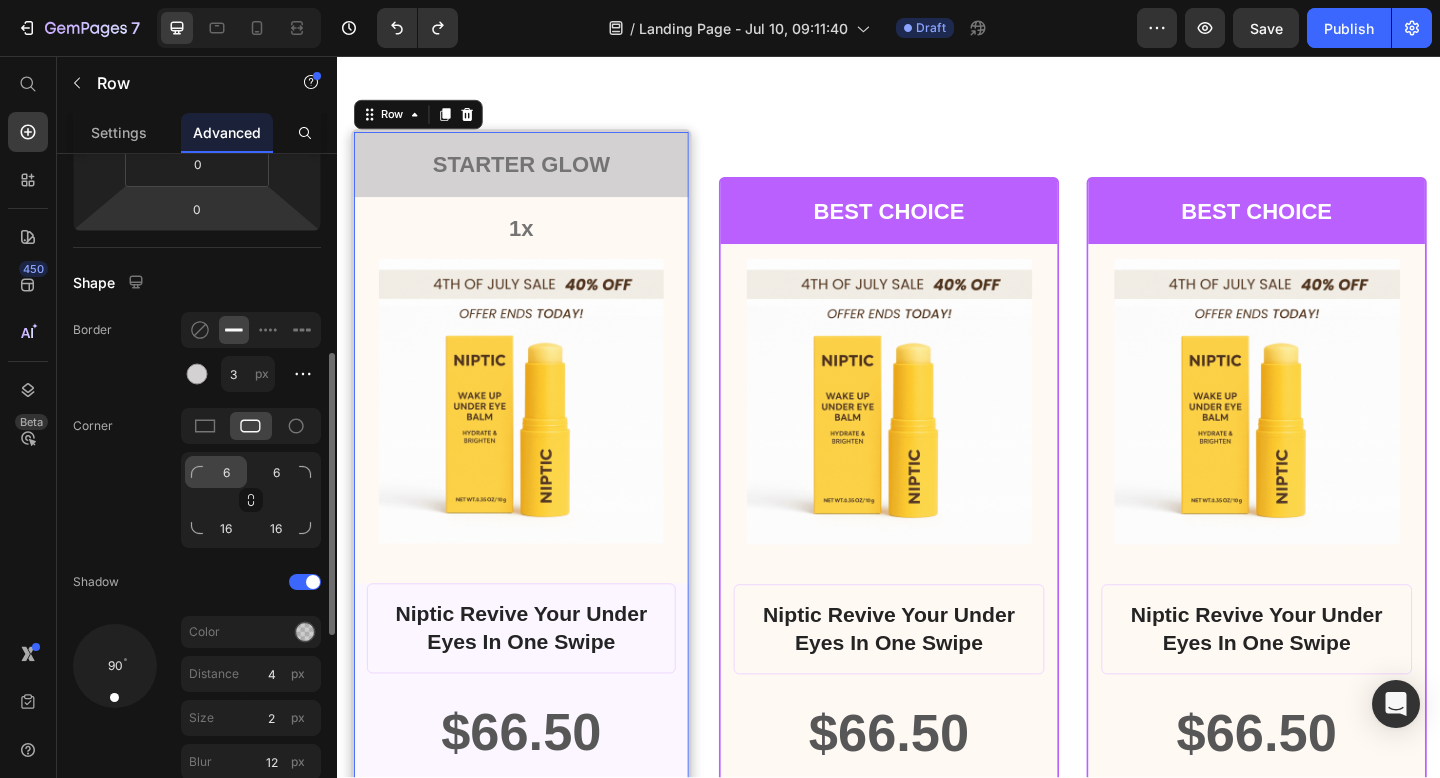 scroll, scrollTop: 432, scrollLeft: 0, axis: vertical 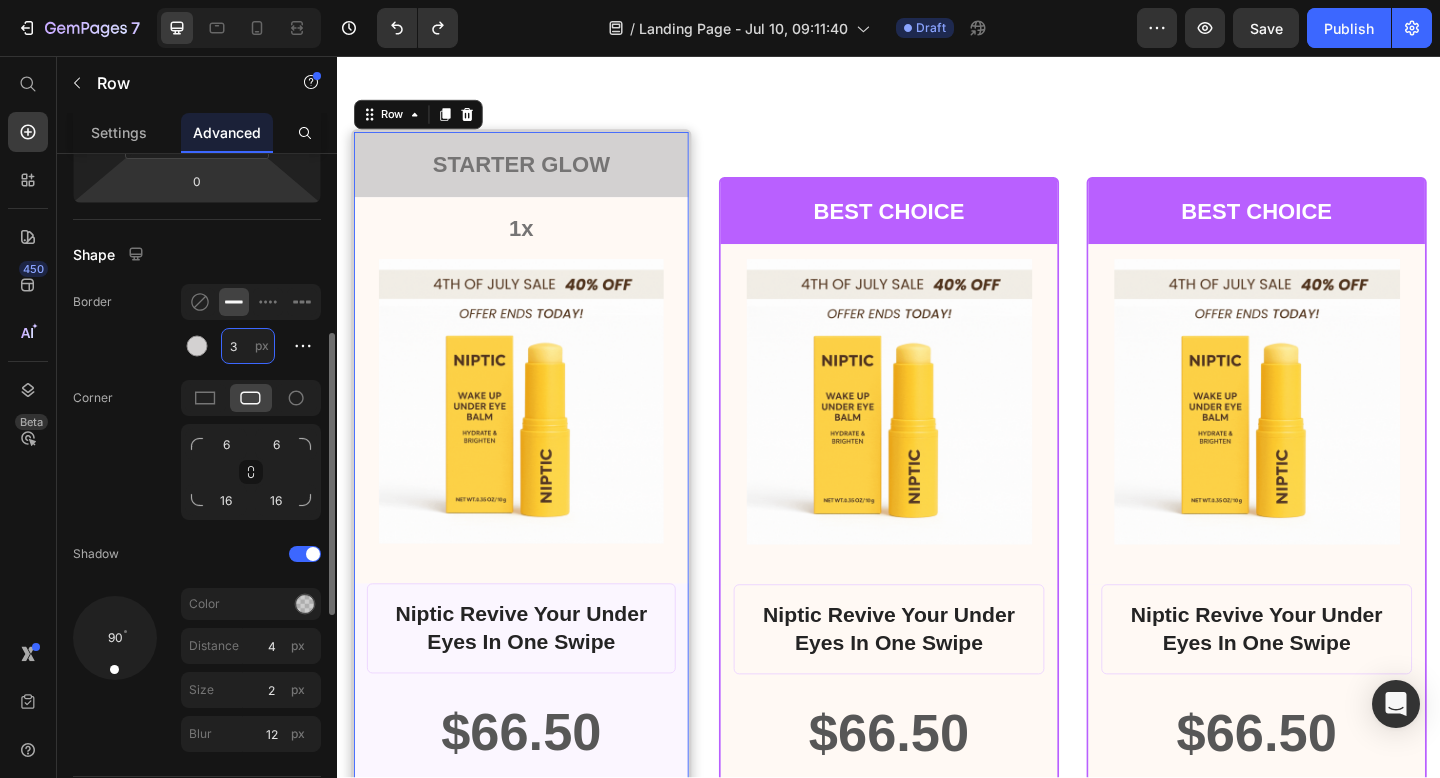 click on "3" at bounding box center (248, 346) 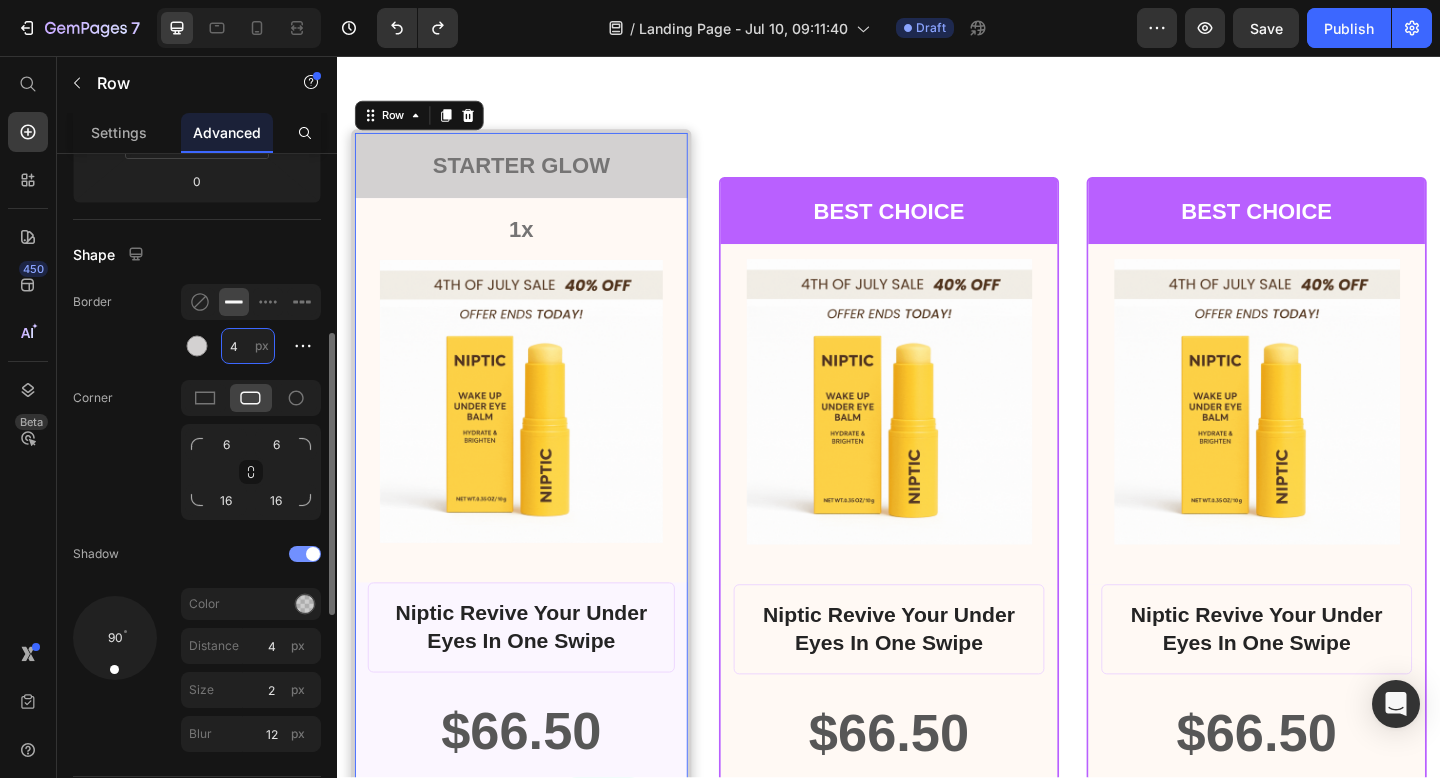 type on "4" 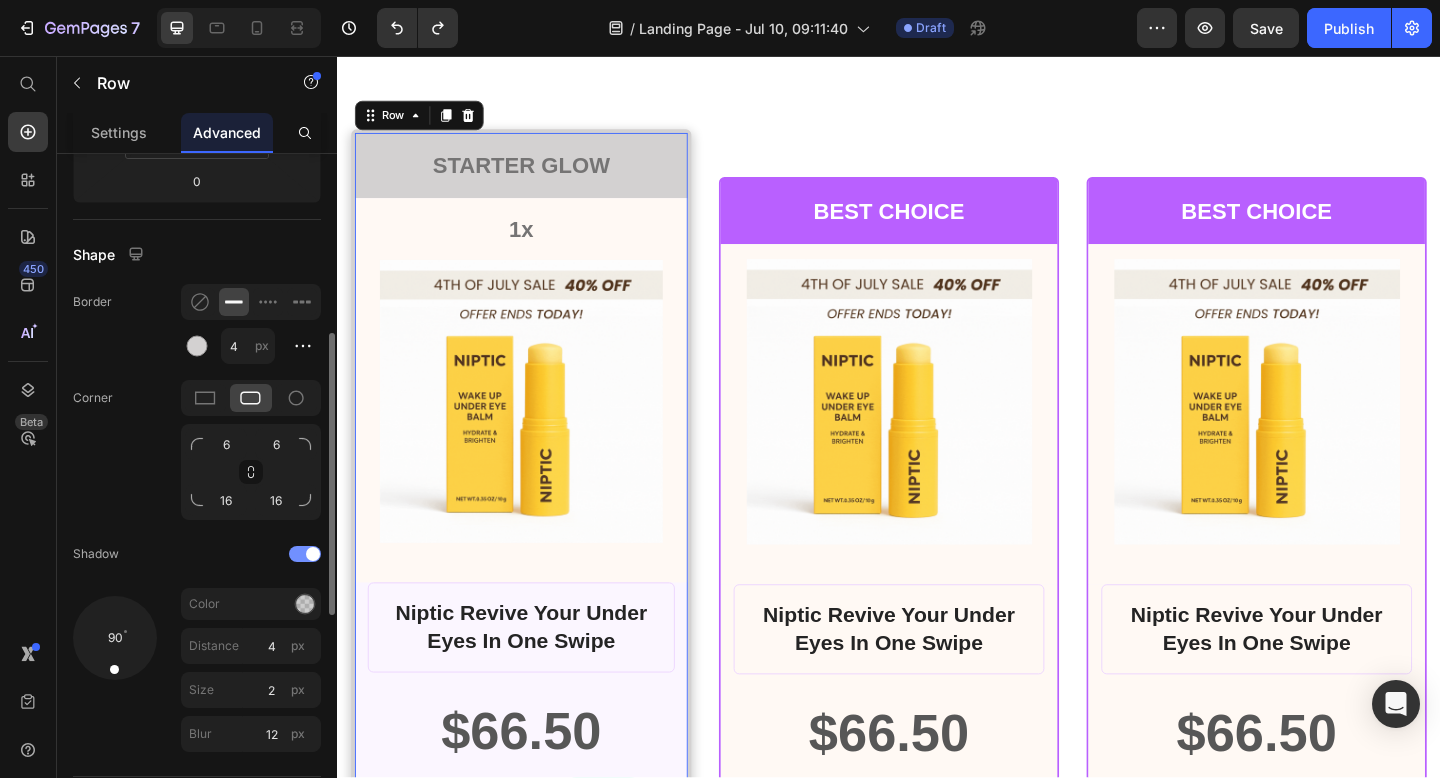 click on "Shadow" 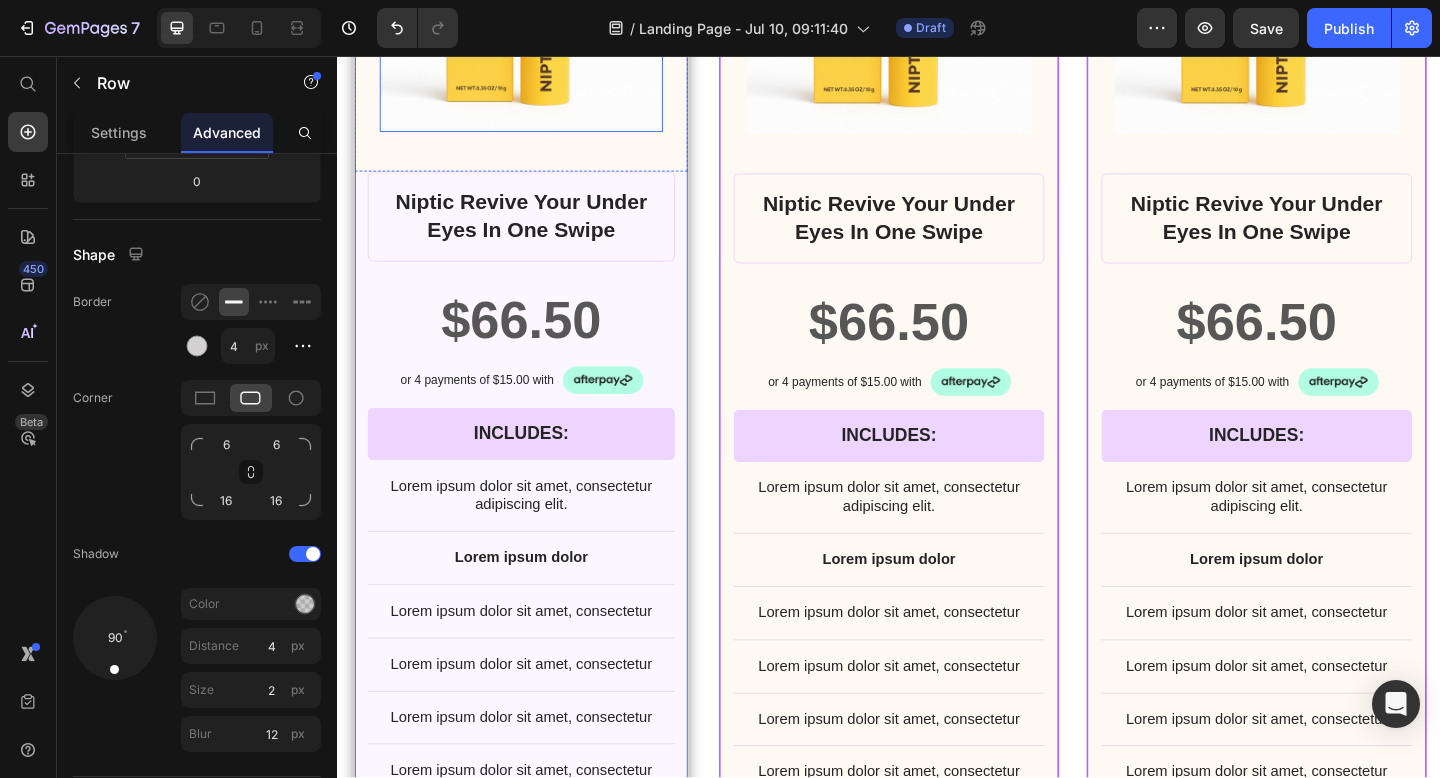scroll, scrollTop: 17070, scrollLeft: 0, axis: vertical 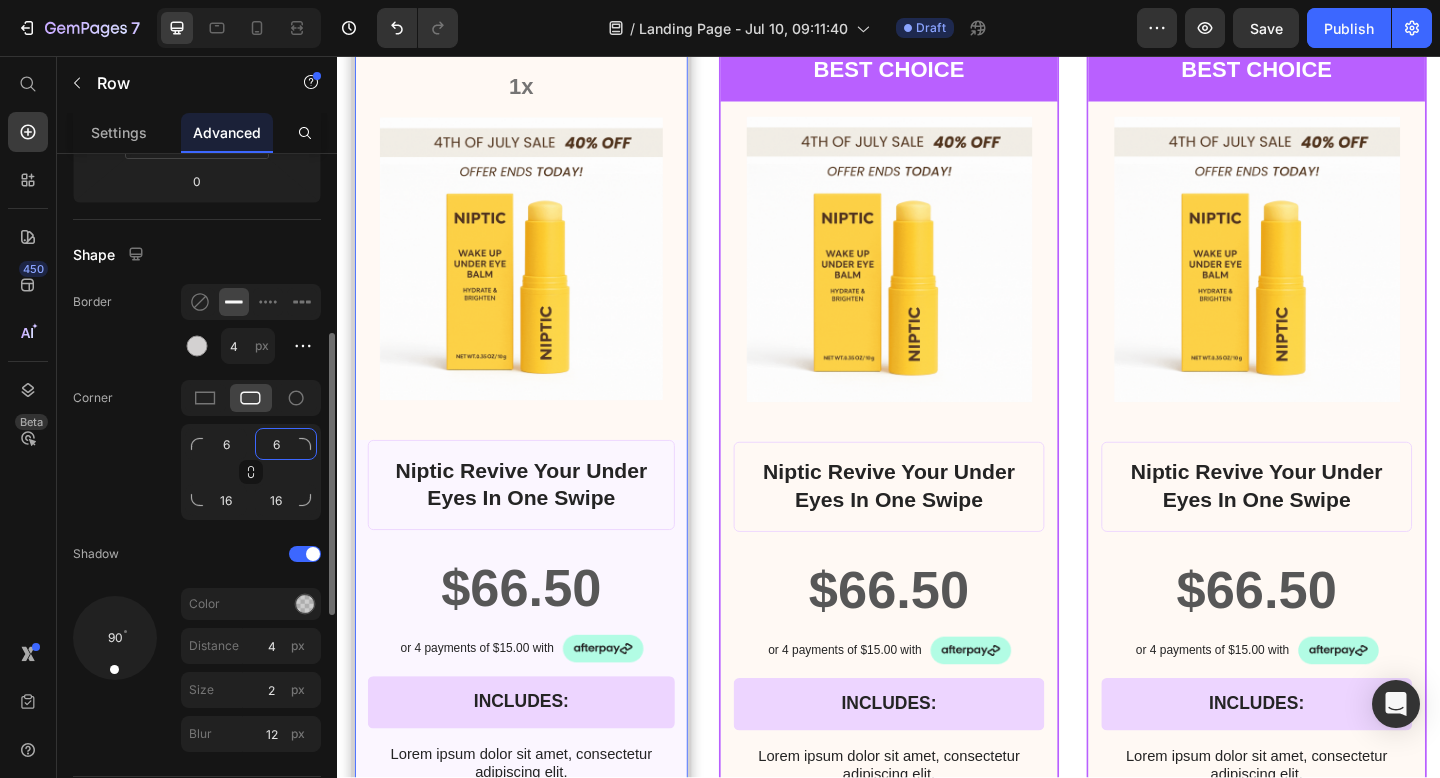 click on "6" 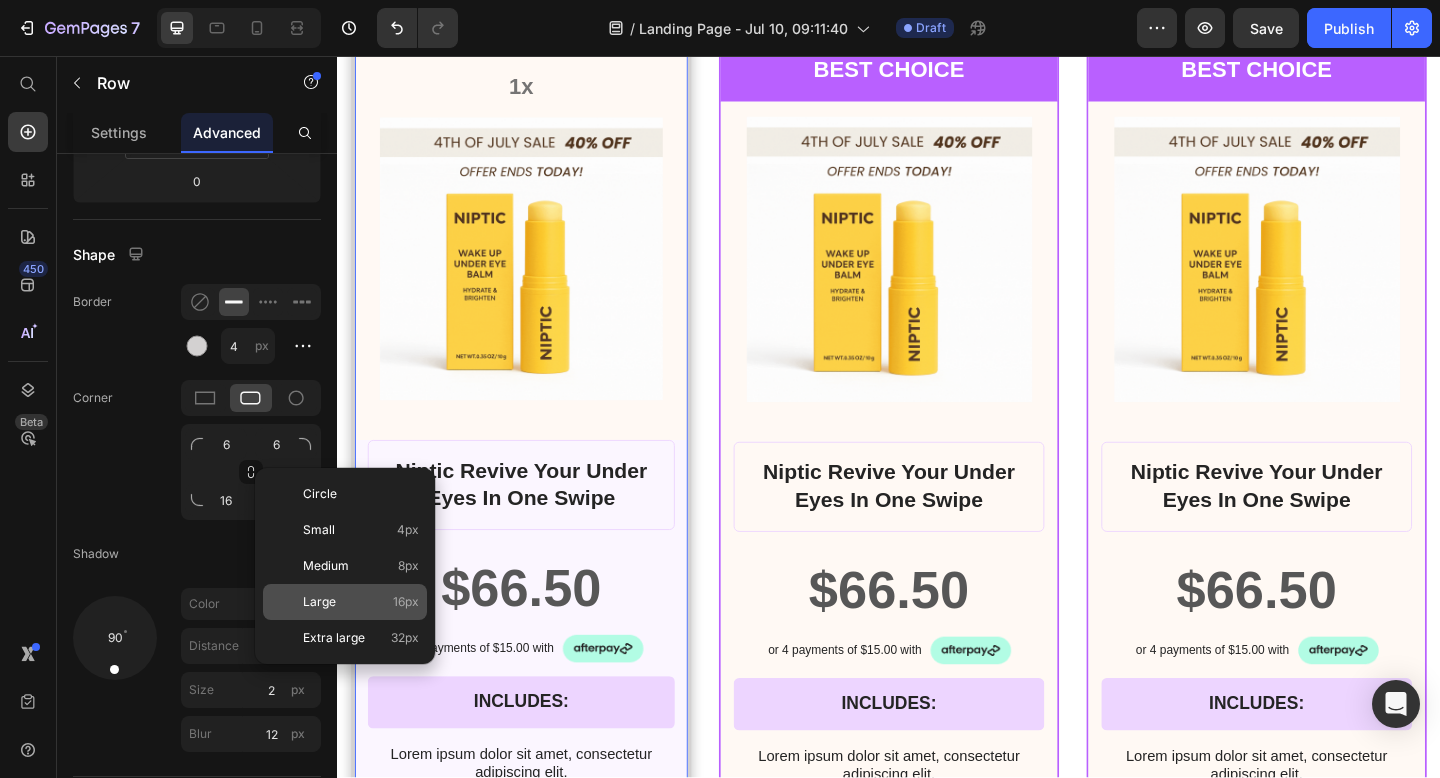 click on "Large 16px" at bounding box center (361, 602) 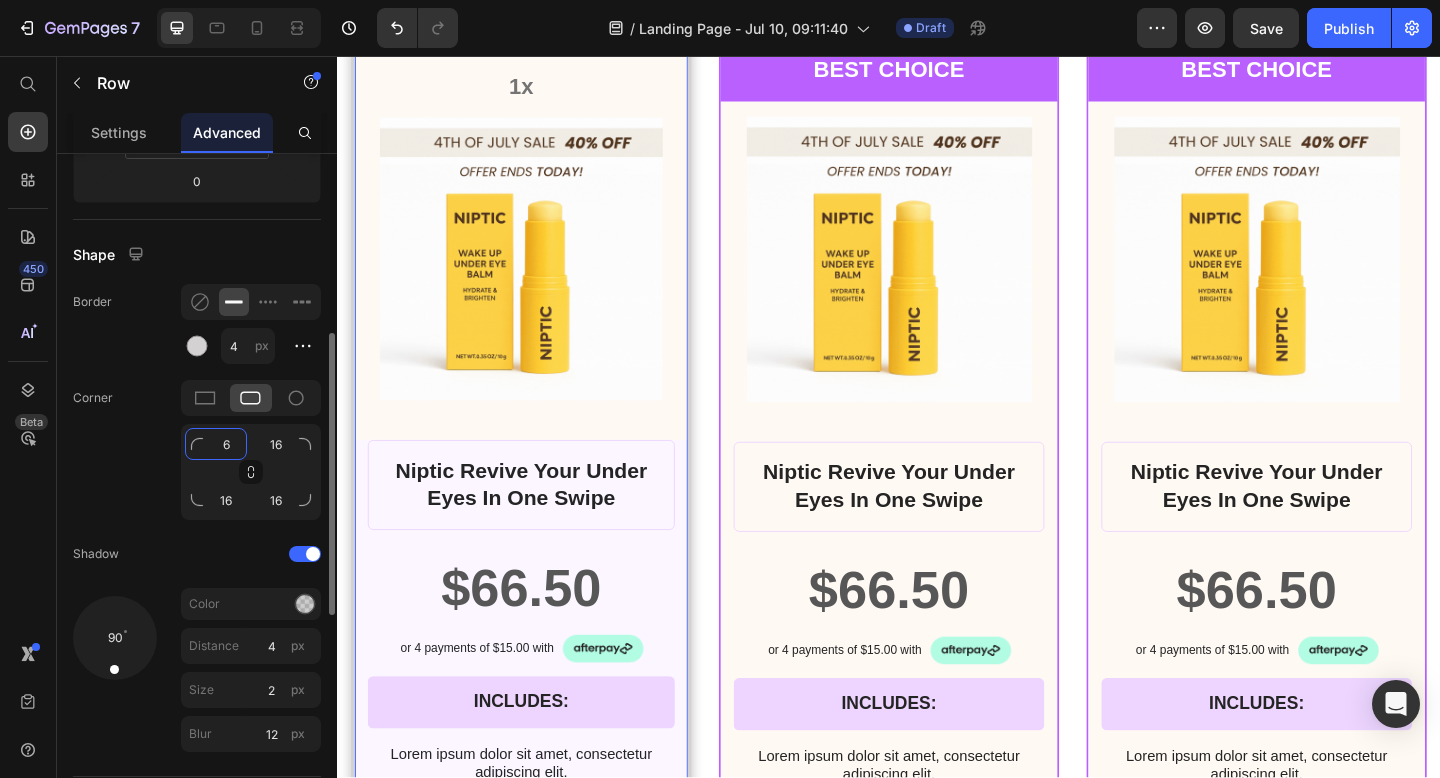 click on "6" 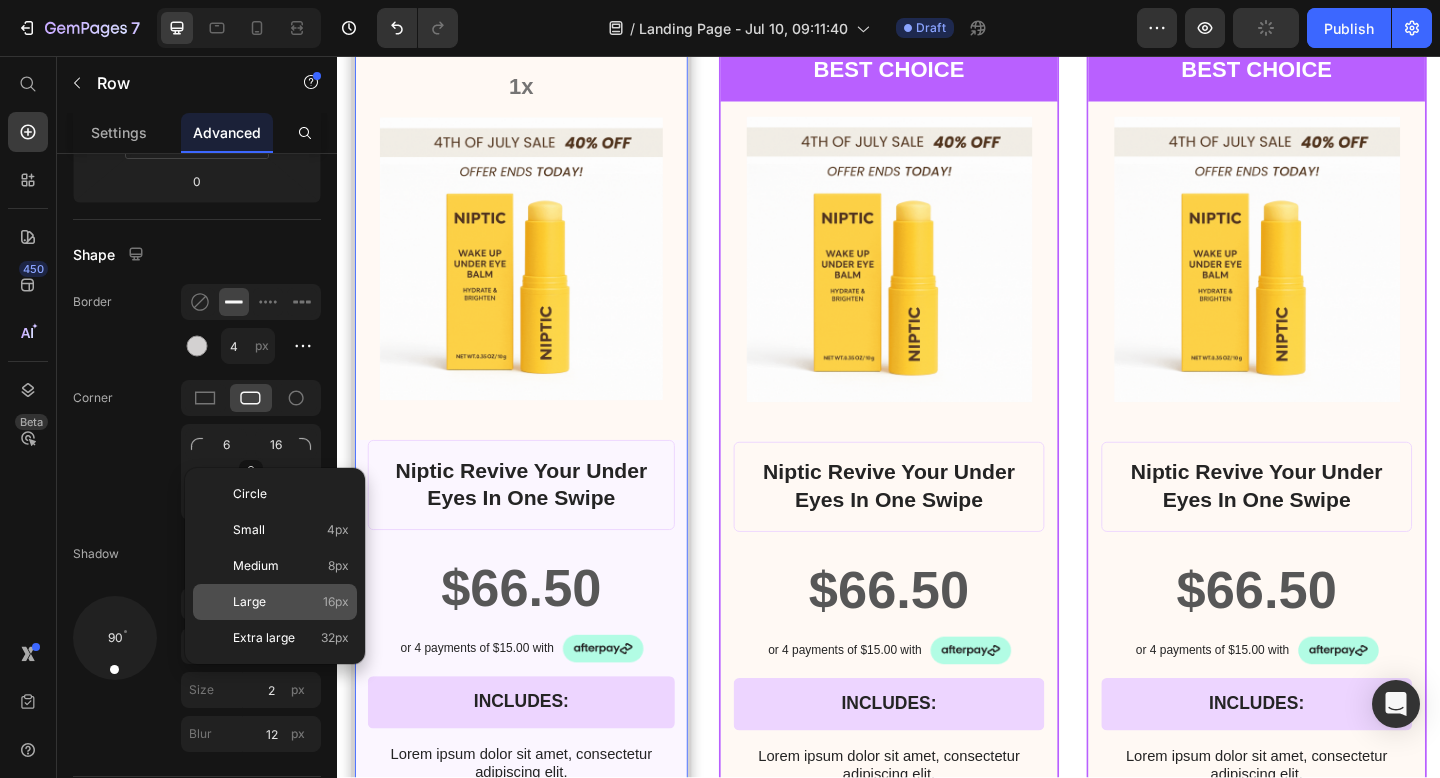 click on "Large 16px" at bounding box center [291, 602] 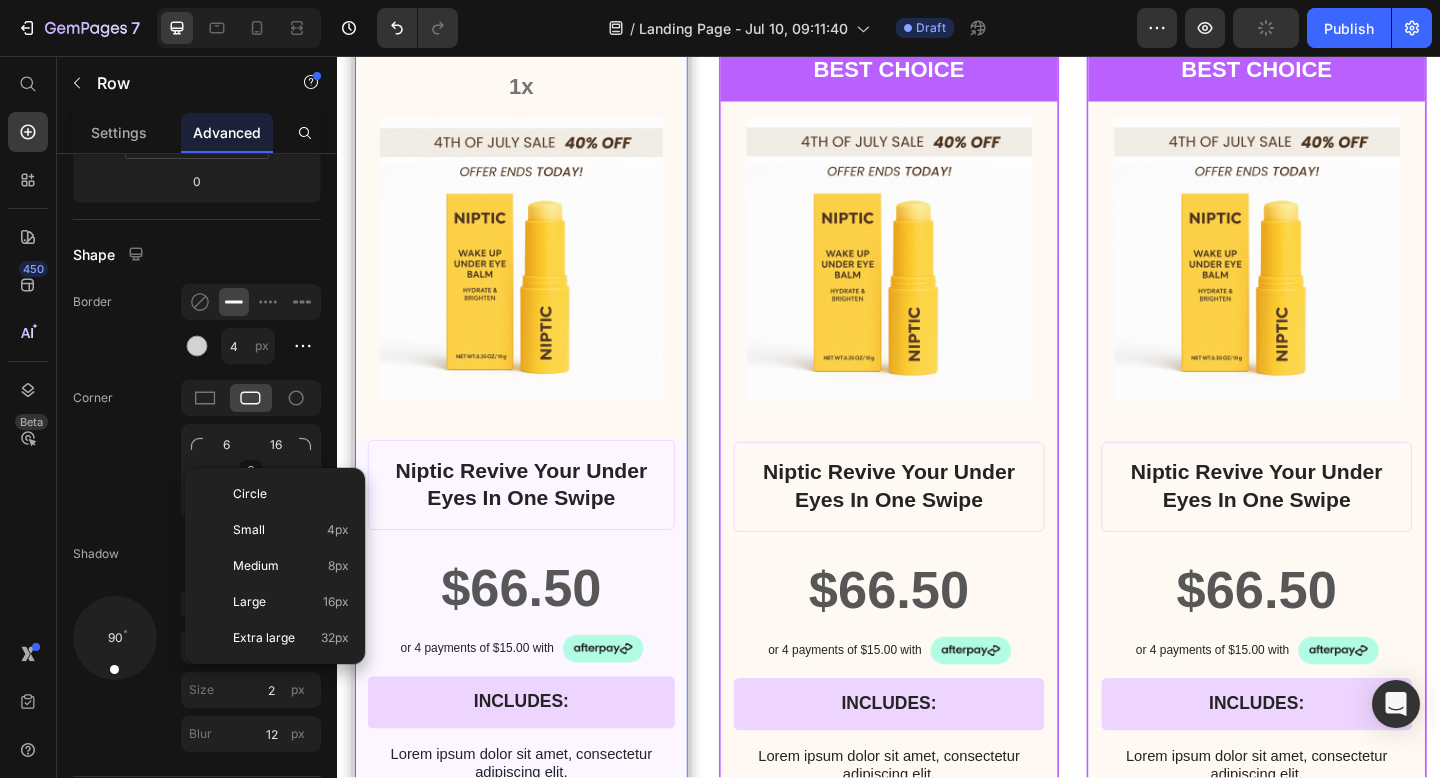 type on "16" 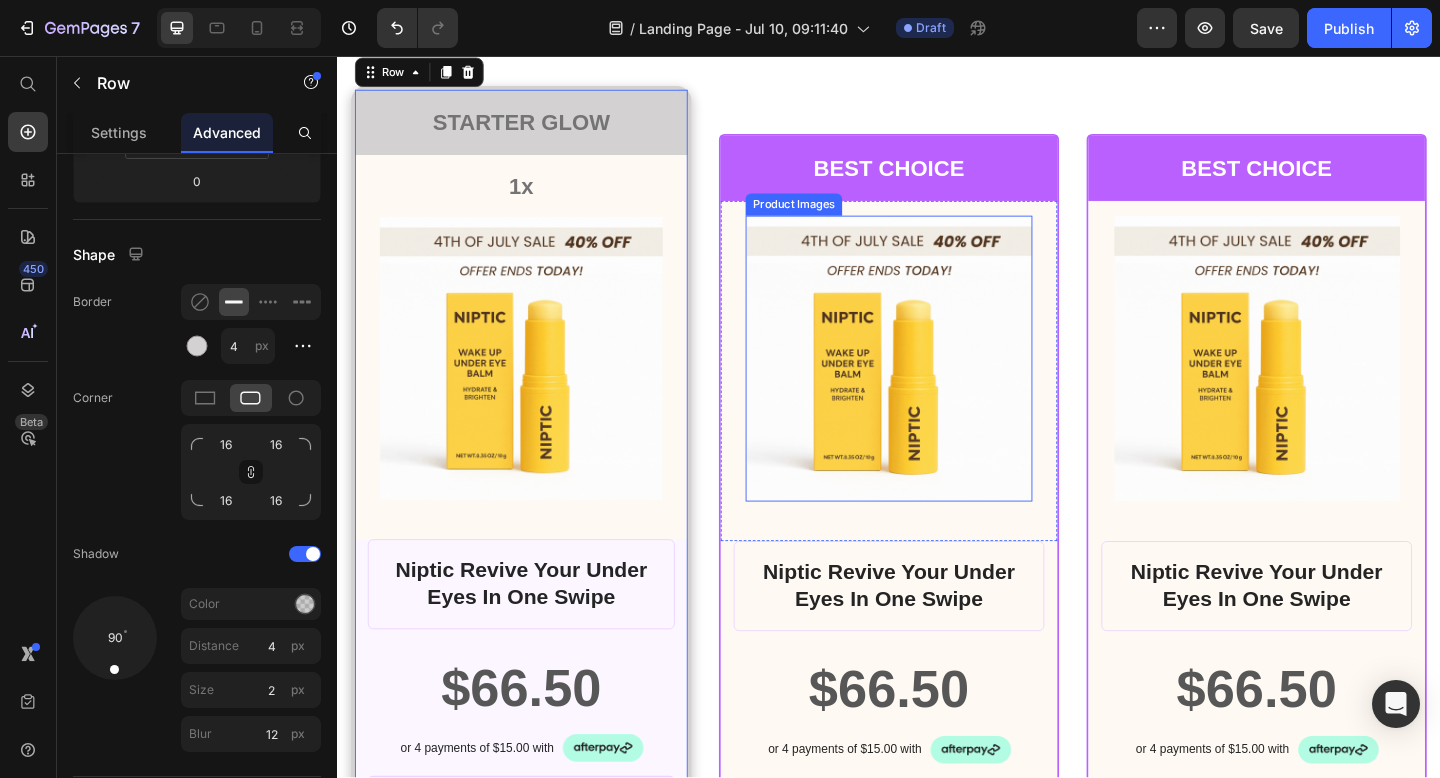 scroll, scrollTop: 16732, scrollLeft: 0, axis: vertical 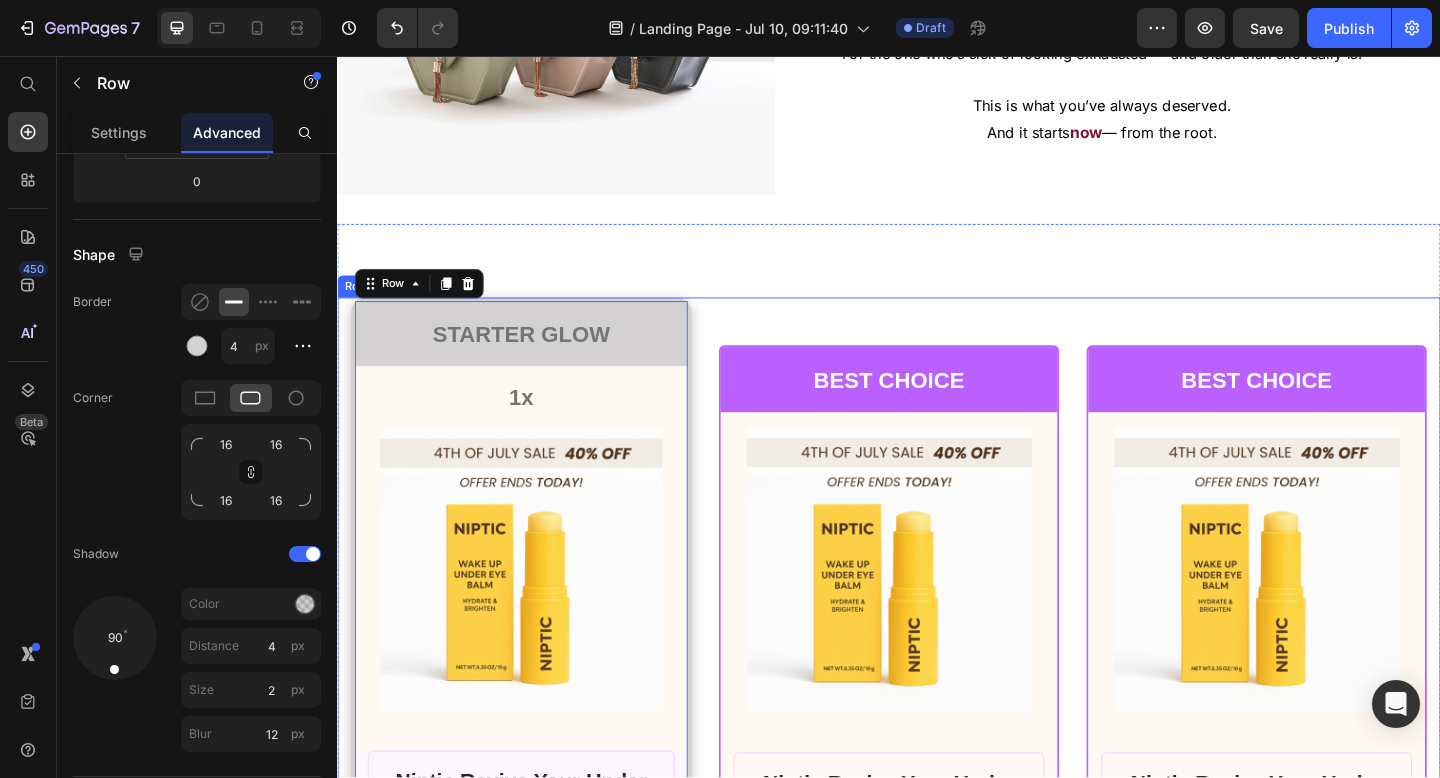click on "STARTER GLOW Text Block Row 1x Text Block Product Images Row Niptic Revive Your Under Eyes In One Swipe Product Title $66.50 Product Price Row or 4 payments of $15.00 with Text Block Image Row INCLUDES: Text Block Row Row Lorem ipsum dolor sit amet, consectetur adipiscing elit. Text Block Lorem ipsum dolor Text Block Lorem ipsum dolor sit amet, consectetur Text Block Row Lorem ipsum dolor sit amet, consectetur Text Block Row Lorem ipsum dolor sit amet, consectetur Text Block Row Lorem ipsum dolor sit amet, consectetur Text Block Row $66.50 Product Price BEST PRICE. BUY NOW! Add to Cart Row 30 - Day money back guarantee Text Block Row Product Row 0 BEST CHOICE Text Block Row Product Images Row Niptic Revive Your Under Eyes In One Swipe Product Title $66.50 Product Price Row or 4 payments of $15.00 with Text Block Image Row INCLUDES: Text Block Row Row Lorem ipsum dolor sit amet, consectetur adipiscing elit. Text Block Lorem ipsum dolor Text Block Lorem ipsum dolor sit amet, consectetur Text Block Row Row" at bounding box center [937, 1040] 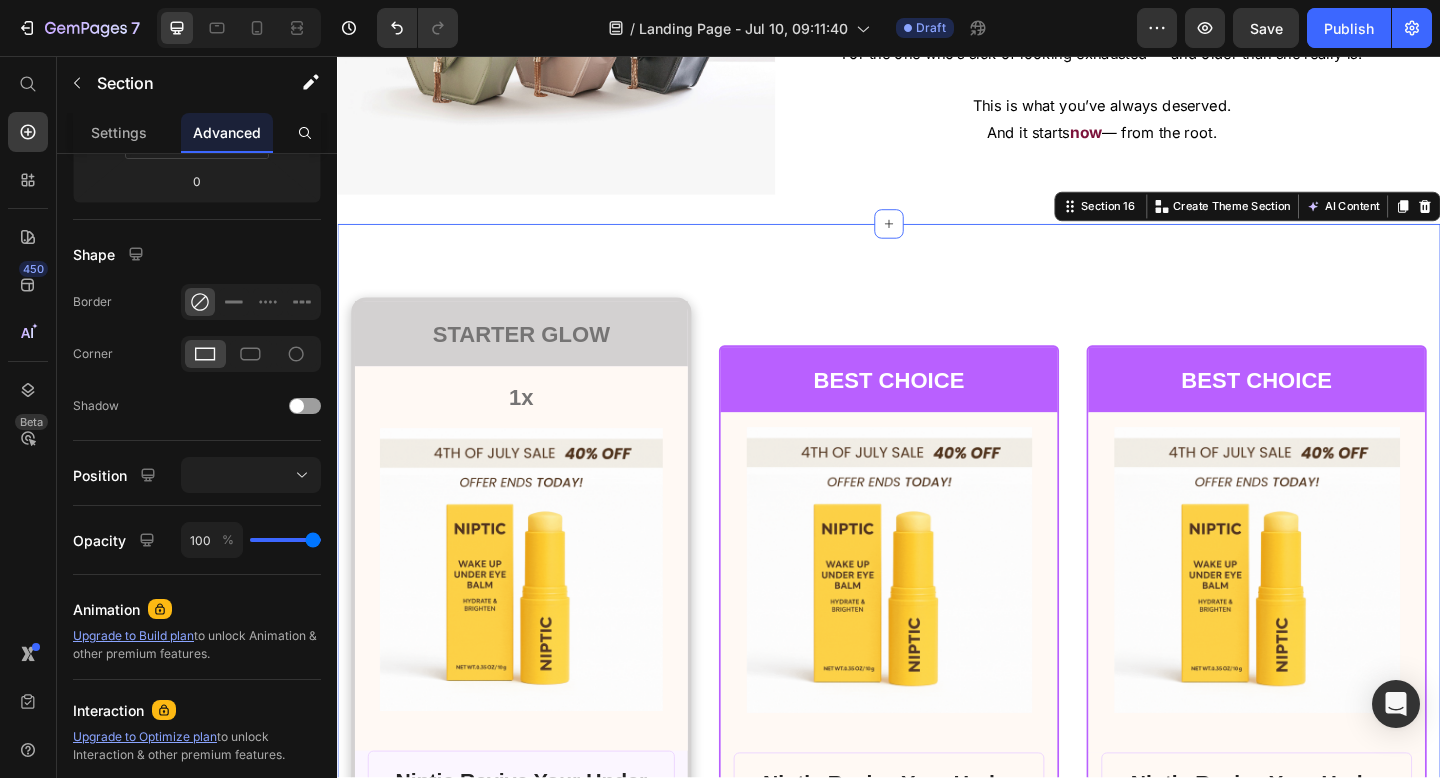 scroll, scrollTop: 0, scrollLeft: 0, axis: both 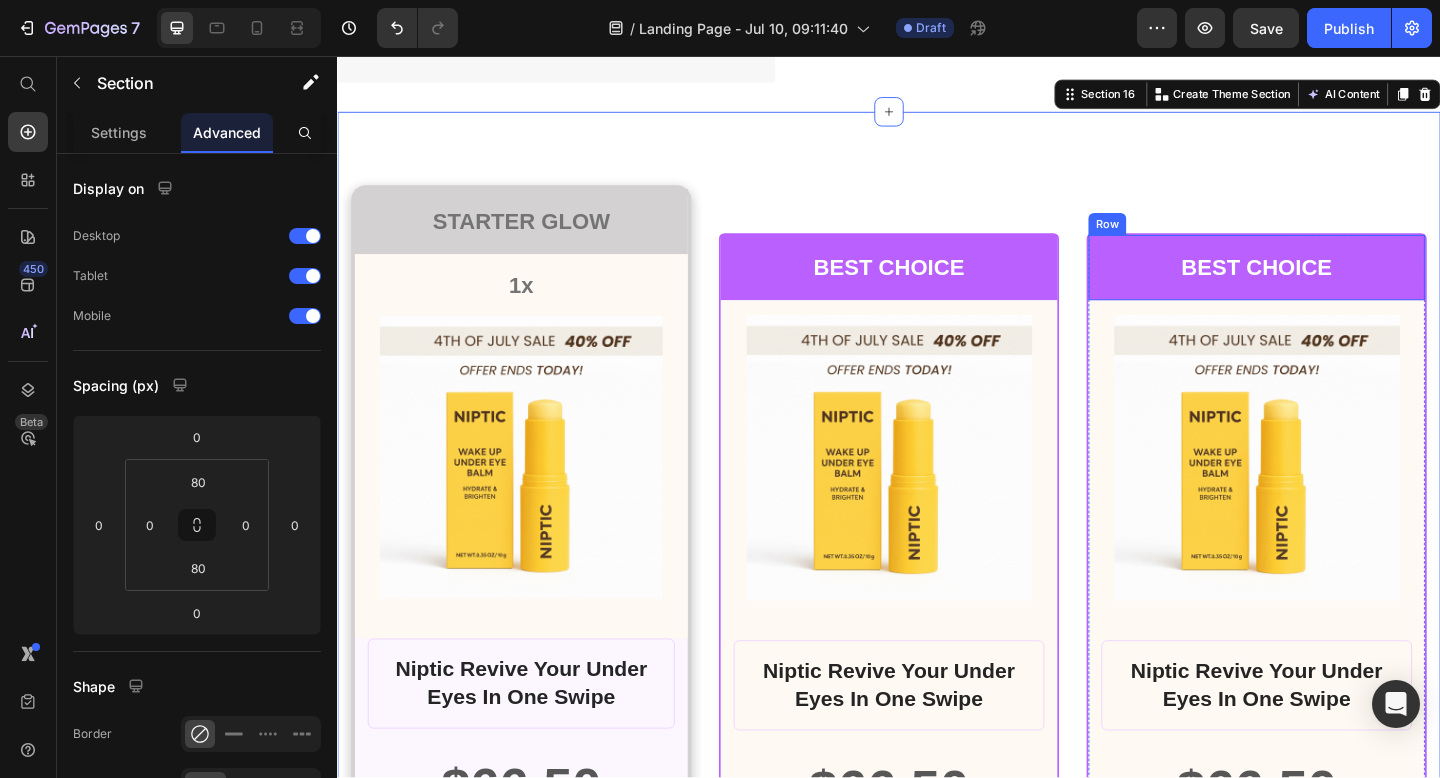 click on "BEST CHOICE Text Block Row" at bounding box center [1337, 286] 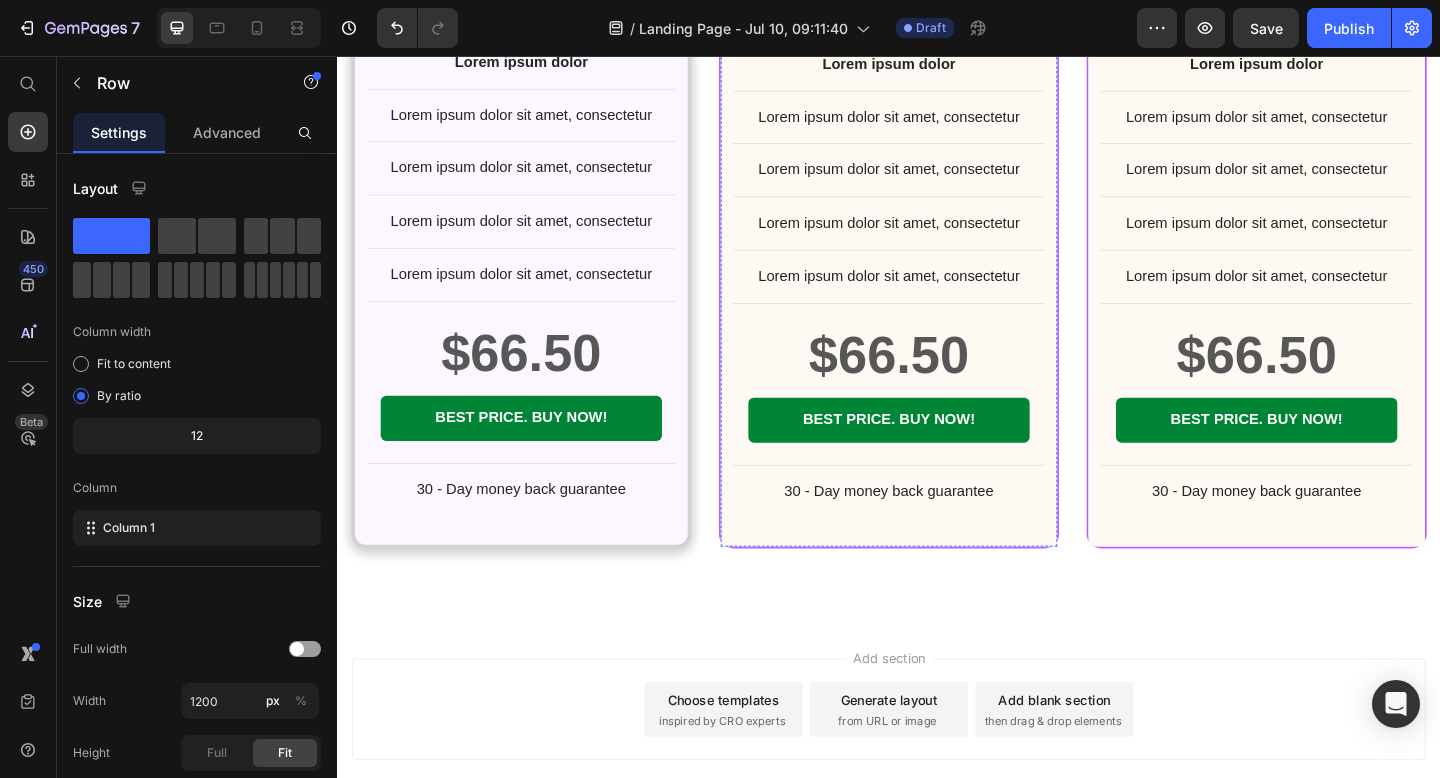 scroll, scrollTop: 18022, scrollLeft: 0, axis: vertical 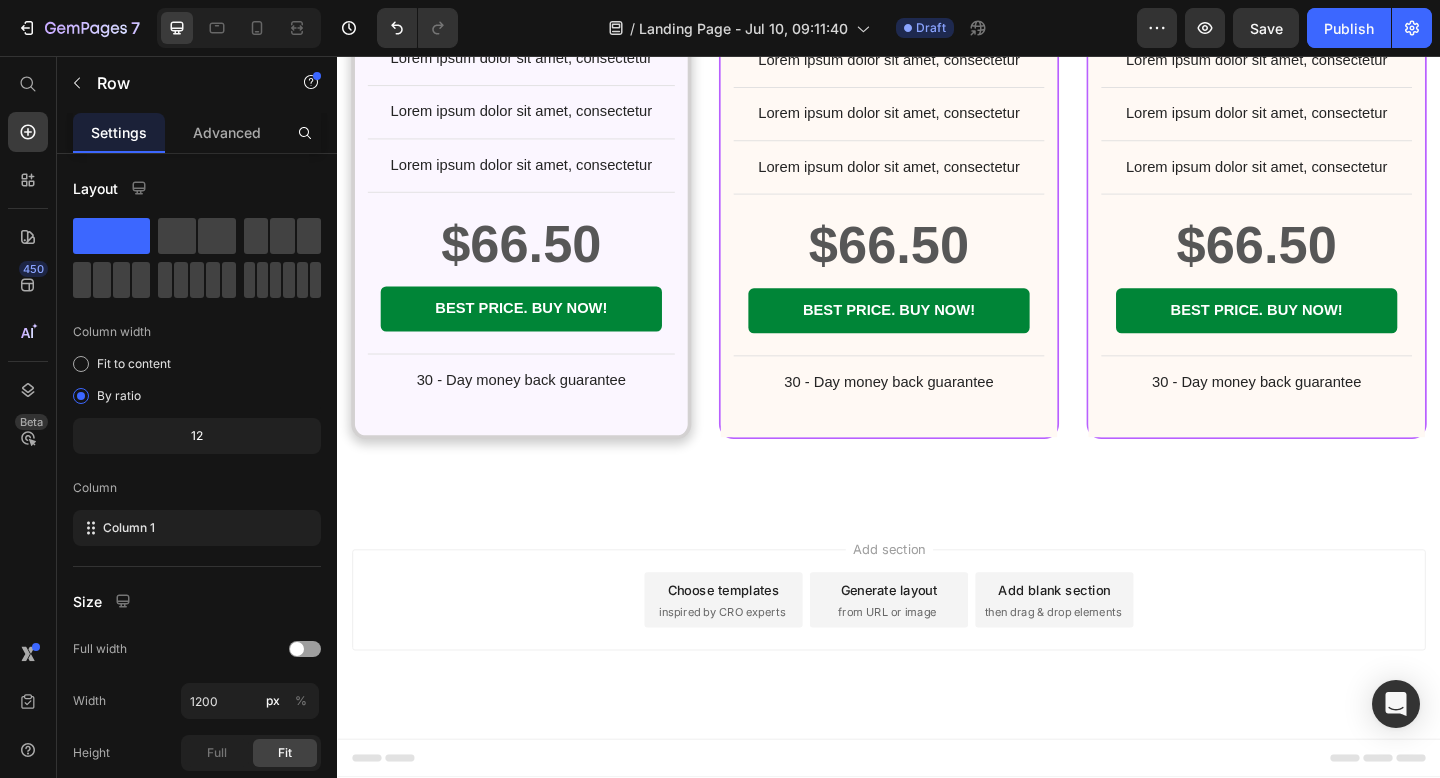 click on "inspired by CRO experts" at bounding box center [755, 661] 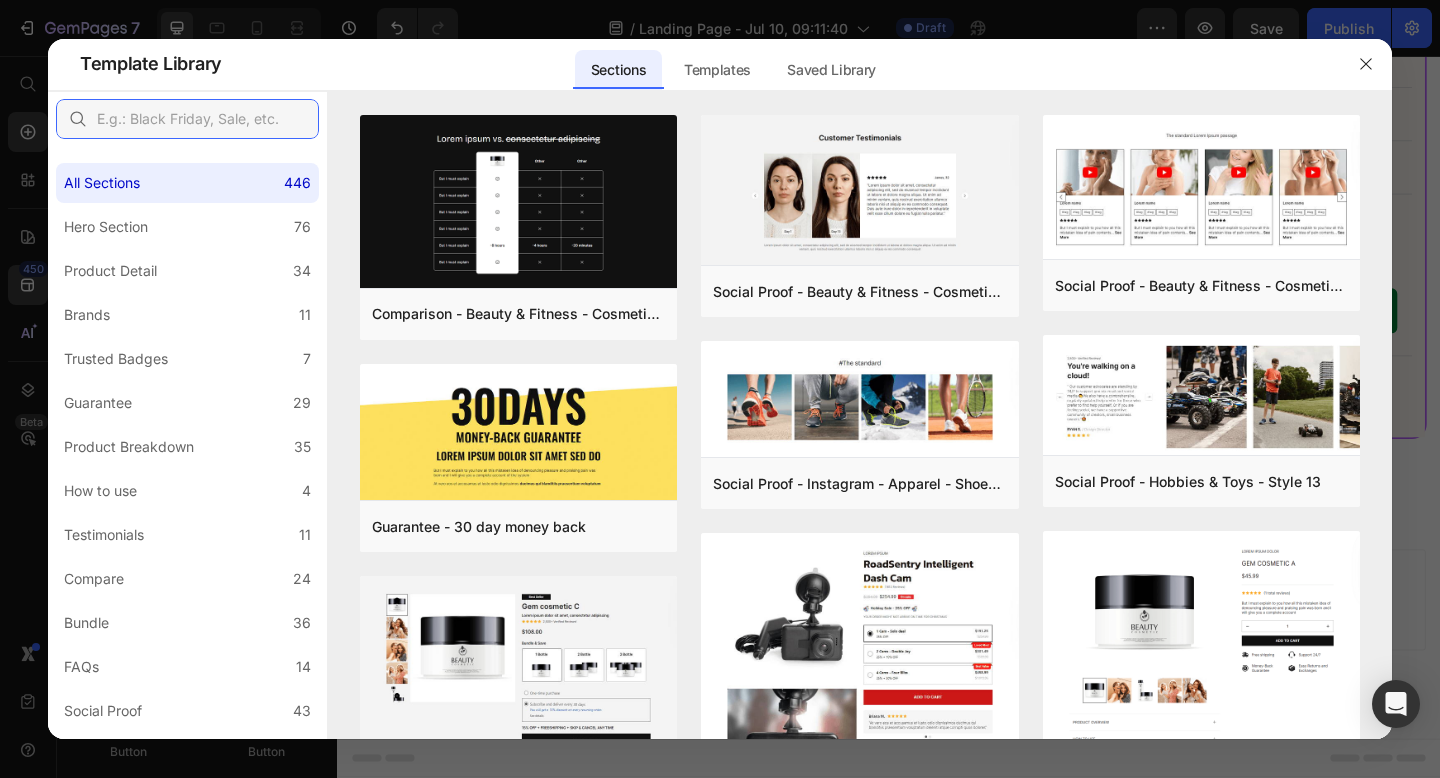 click at bounding box center (187, 119) 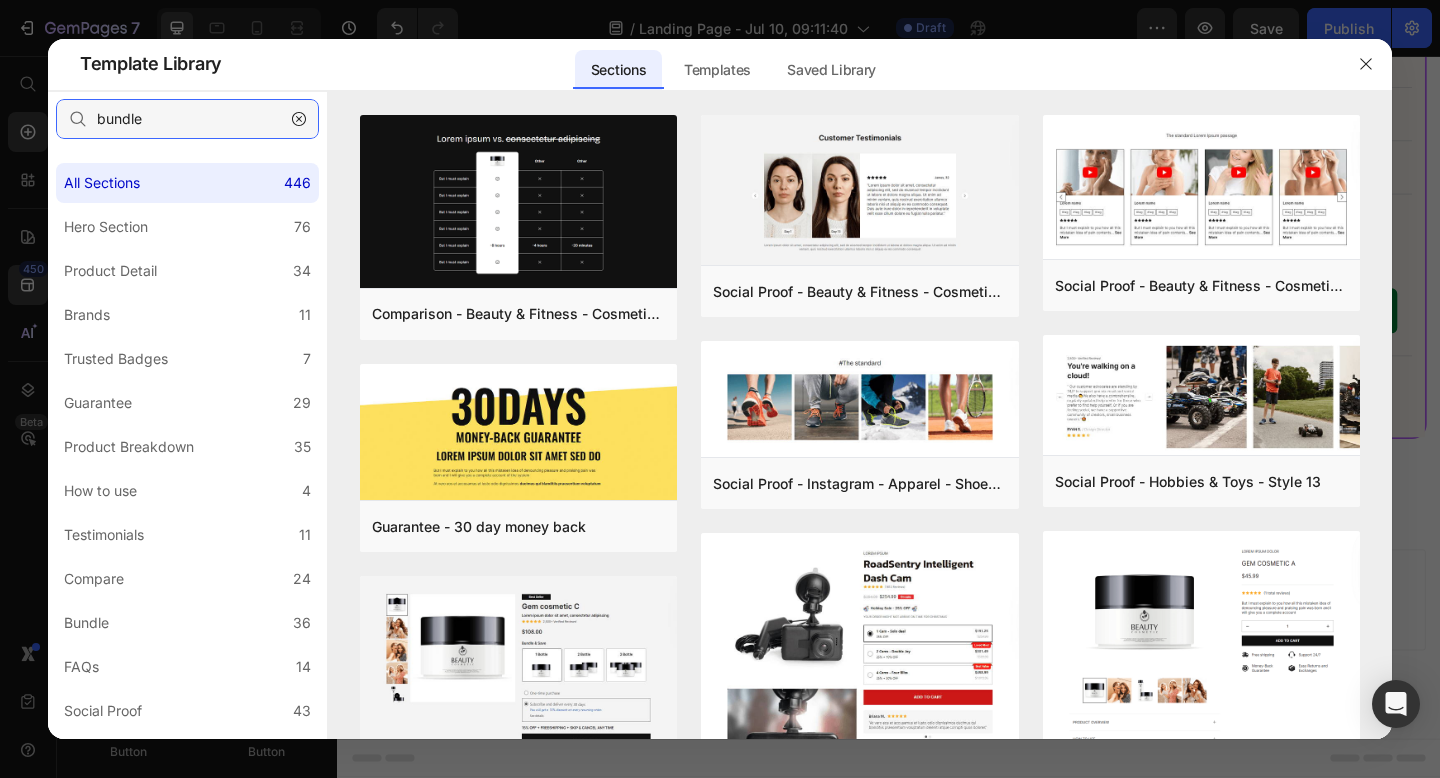 type on "bundle" 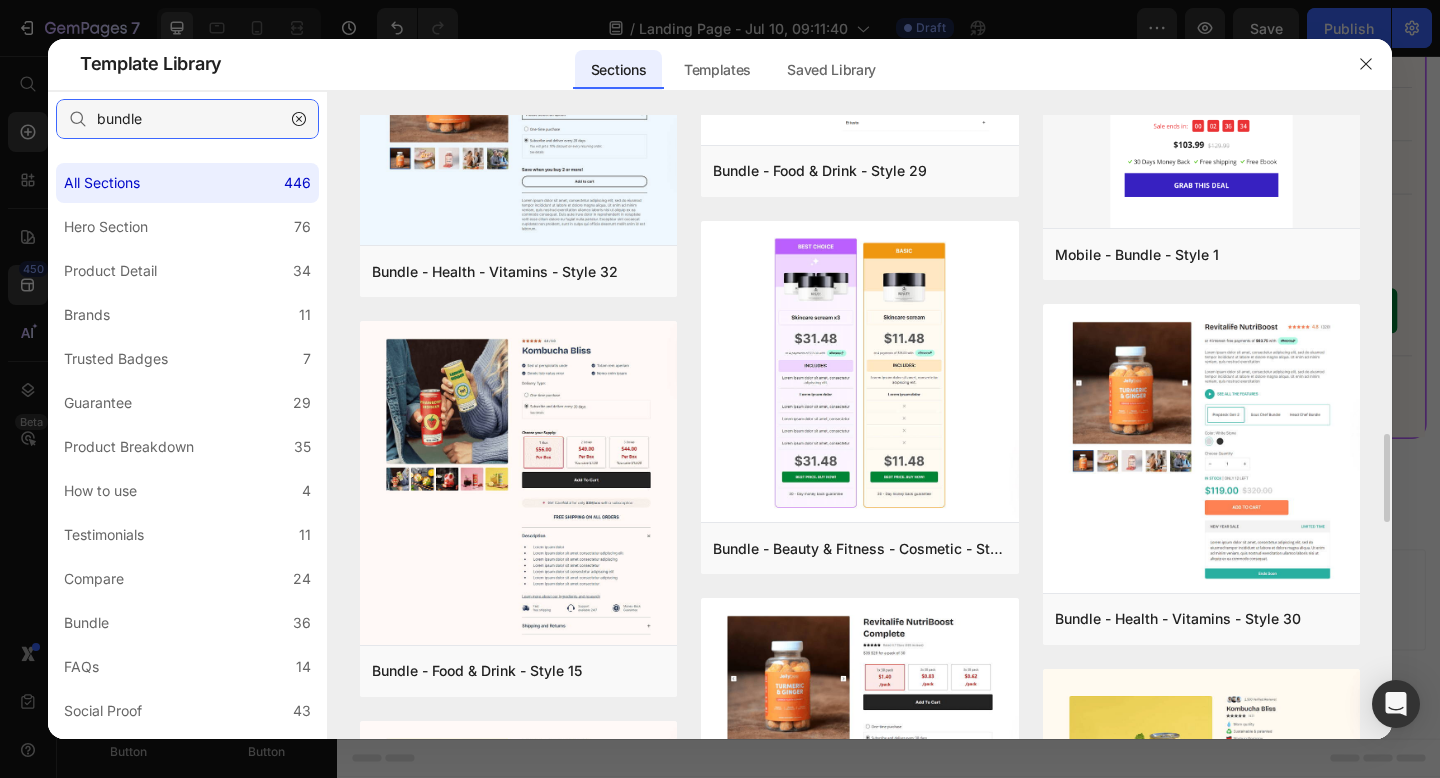 scroll, scrollTop: 2279, scrollLeft: 0, axis: vertical 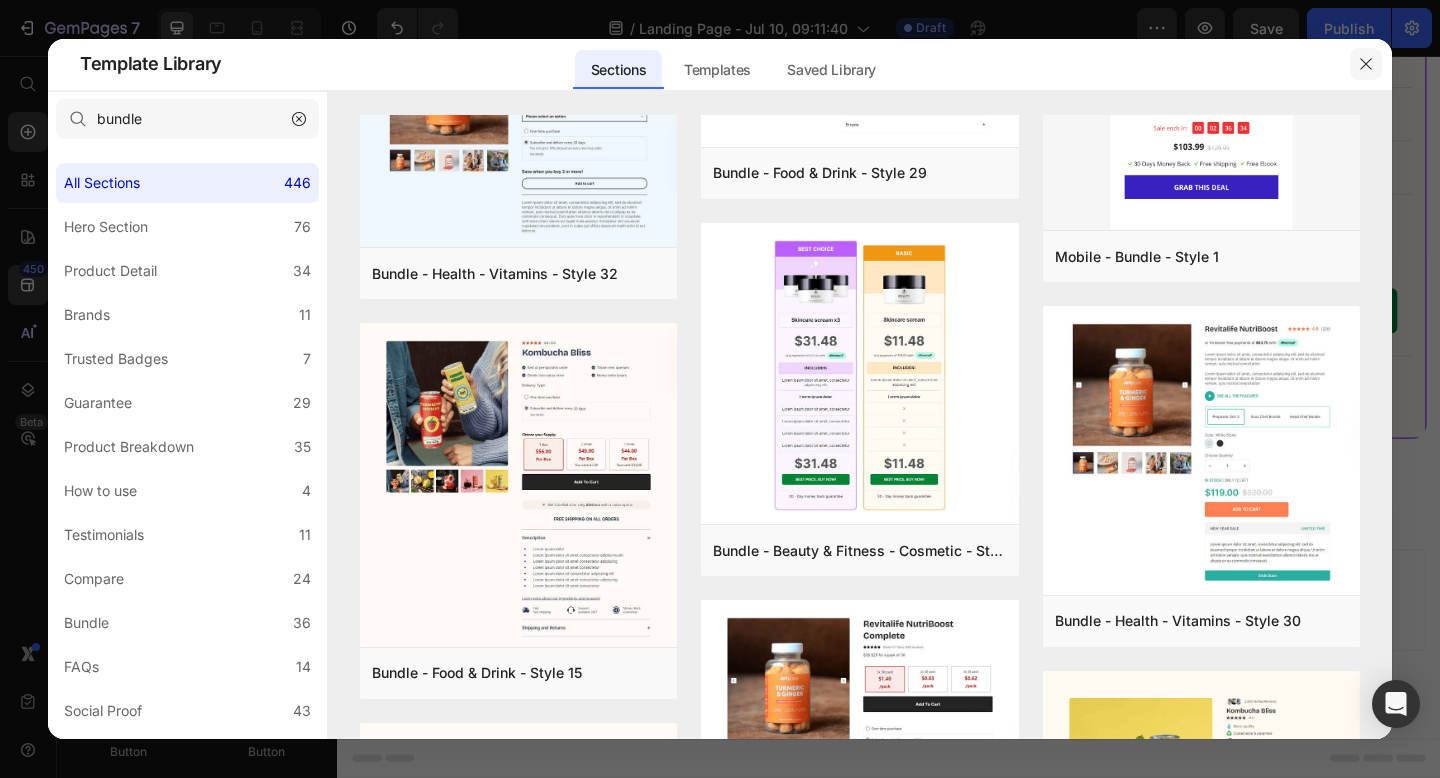 click 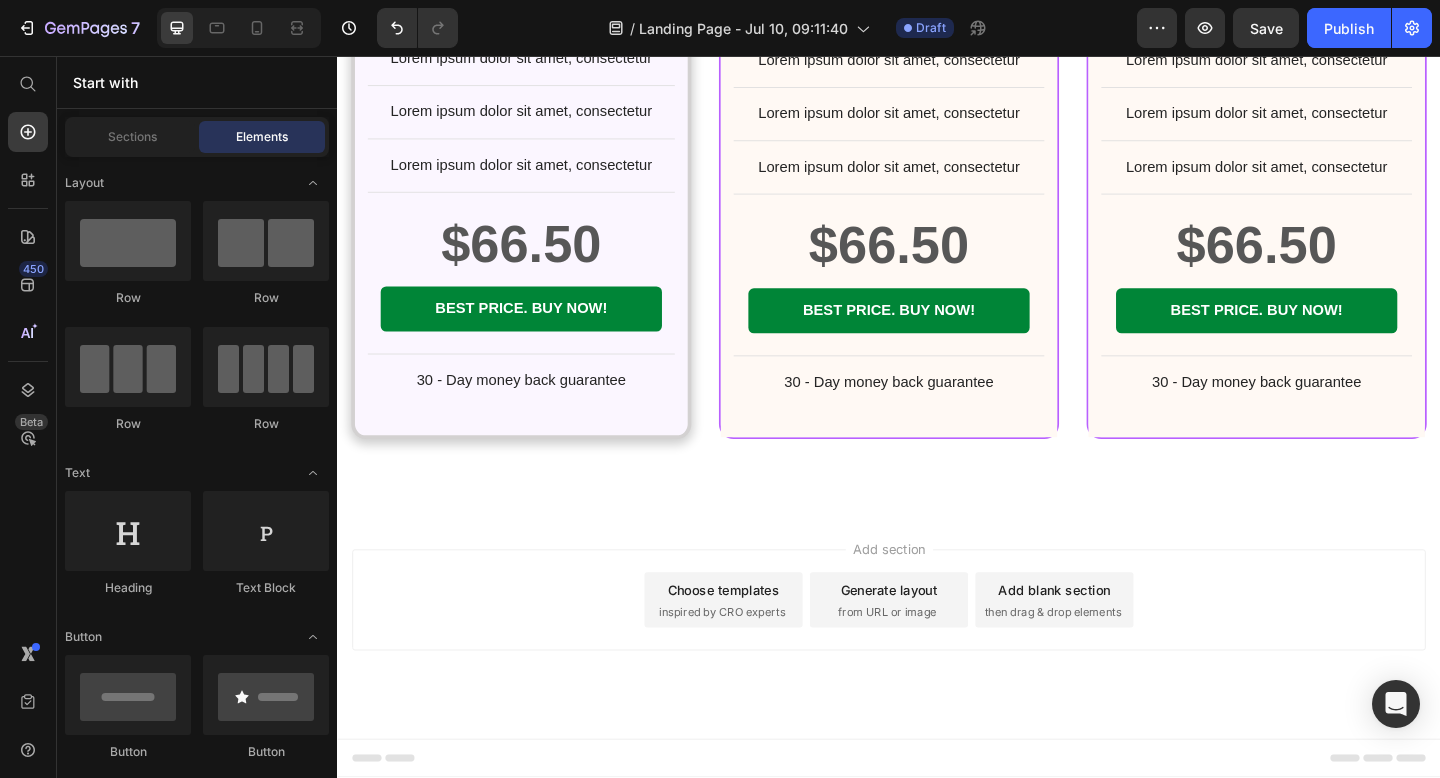 click on "Lorem ipsum dolor sit amet, consectetur" at bounding box center [1337, 61] 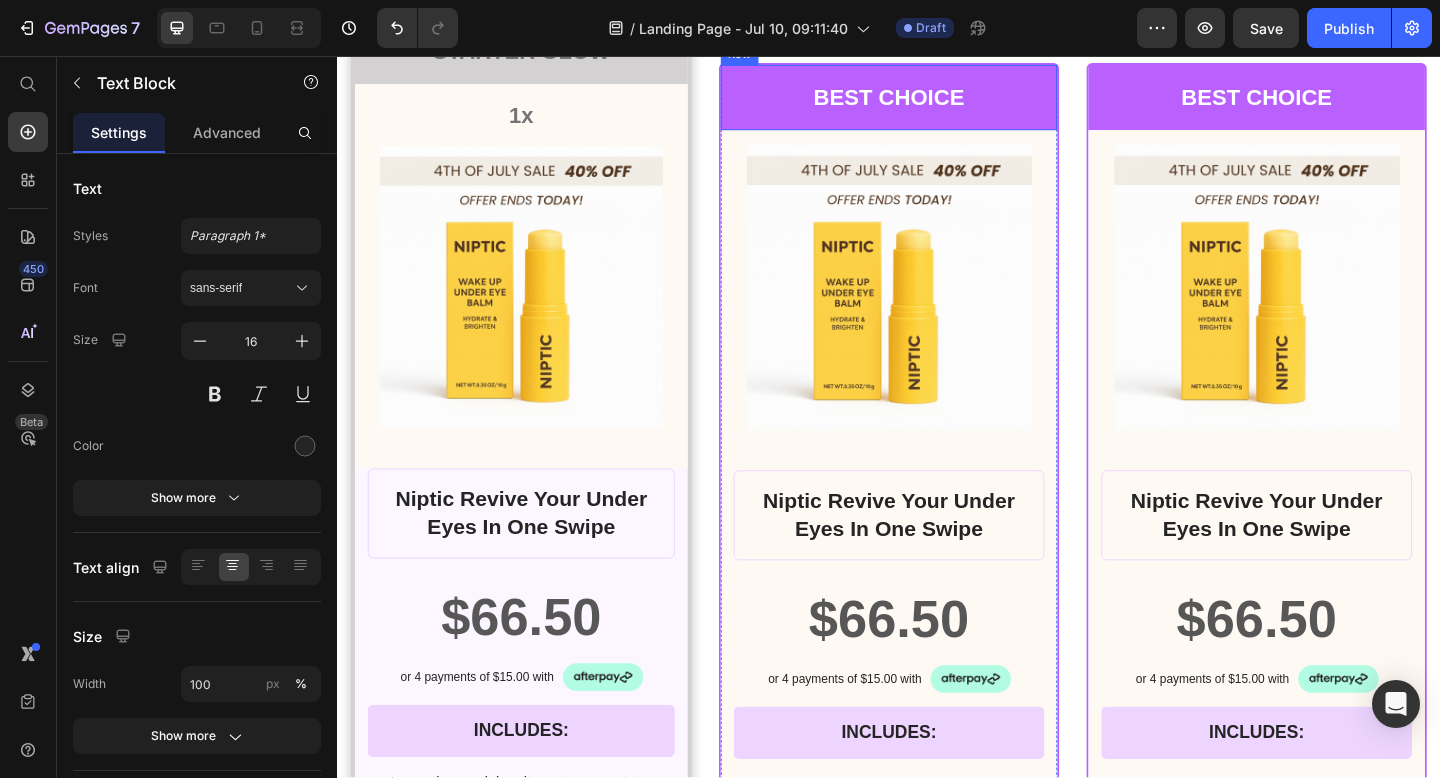 scroll, scrollTop: 16825, scrollLeft: 0, axis: vertical 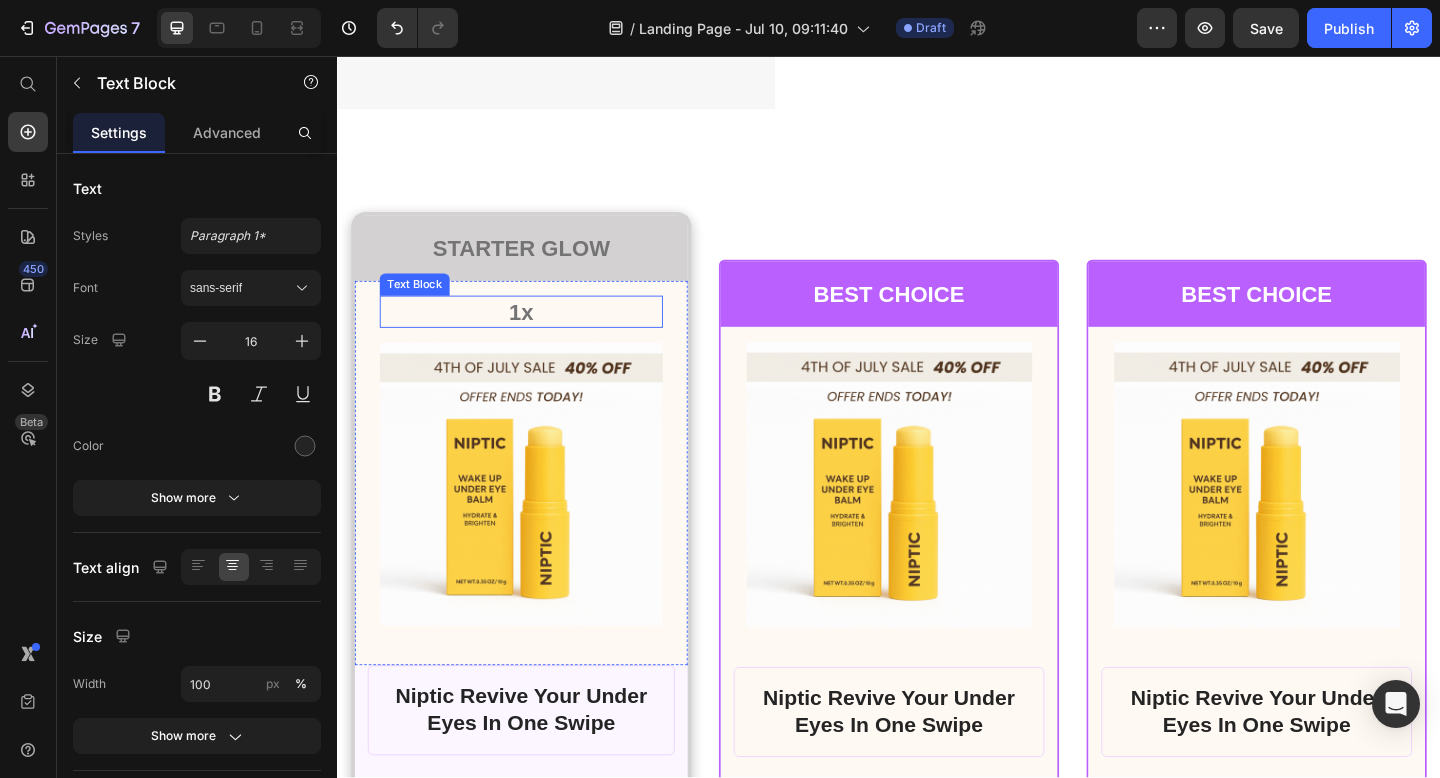 click on "1x" at bounding box center [537, 334] 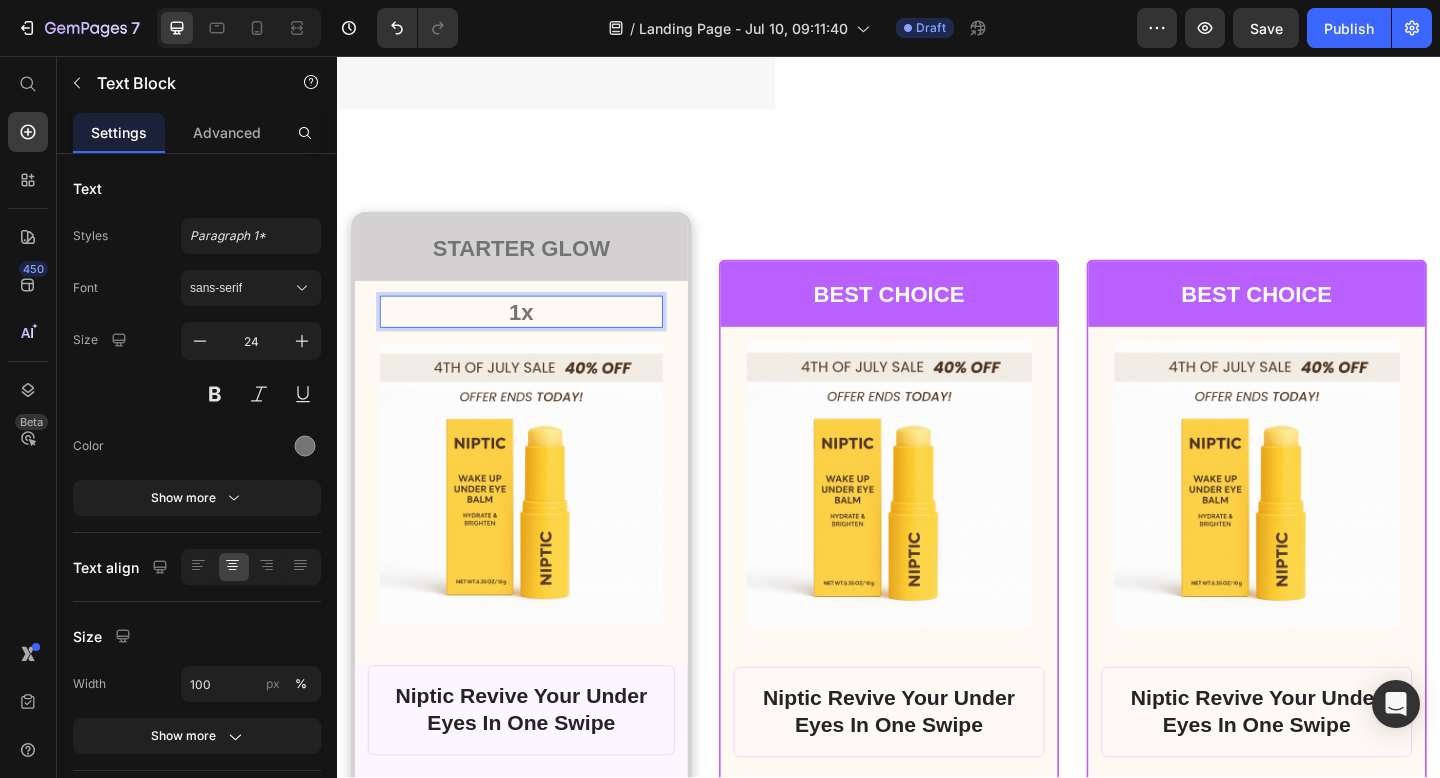 click on "1x" at bounding box center (537, 334) 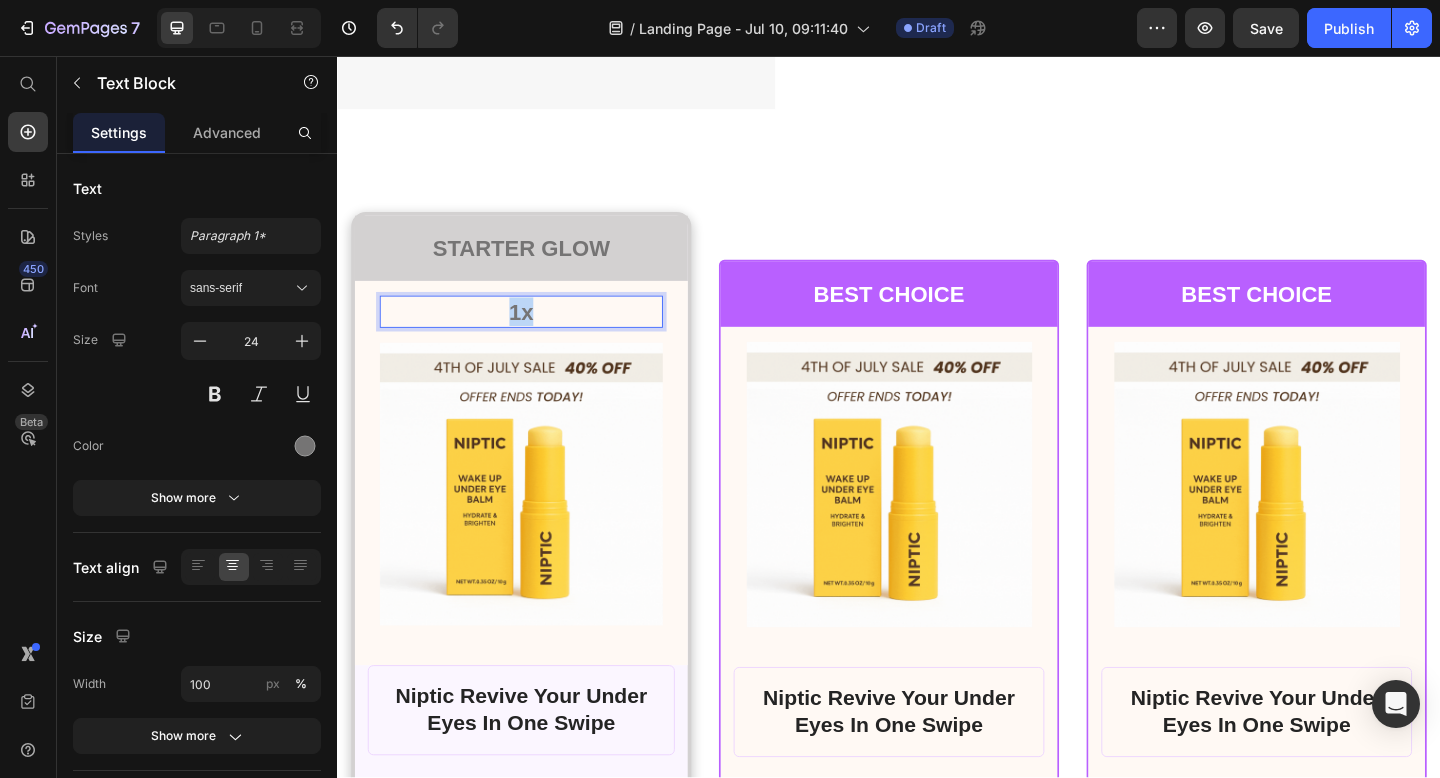 click on "1x" at bounding box center [537, 334] 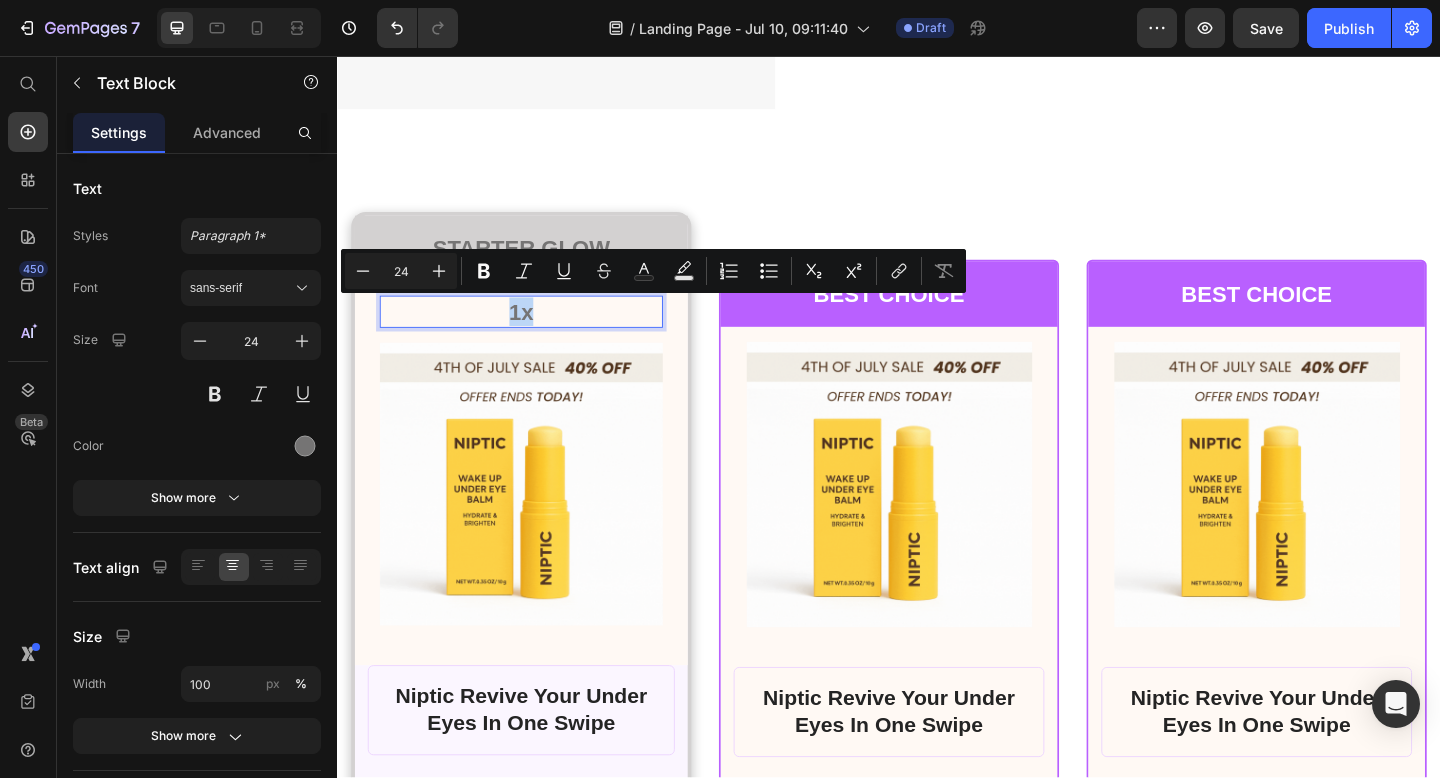 click on "1x" at bounding box center (537, 334) 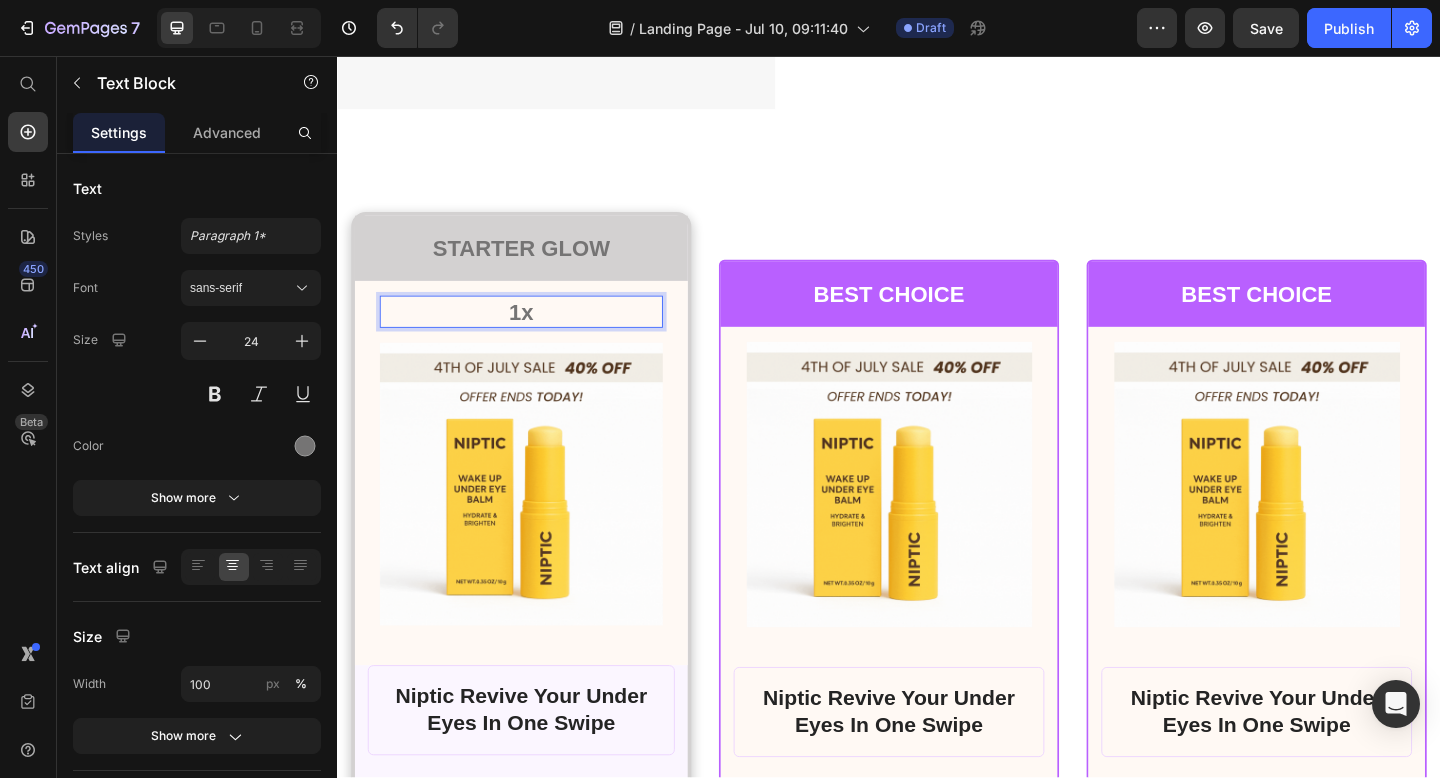 click on "1x" at bounding box center [537, 334] 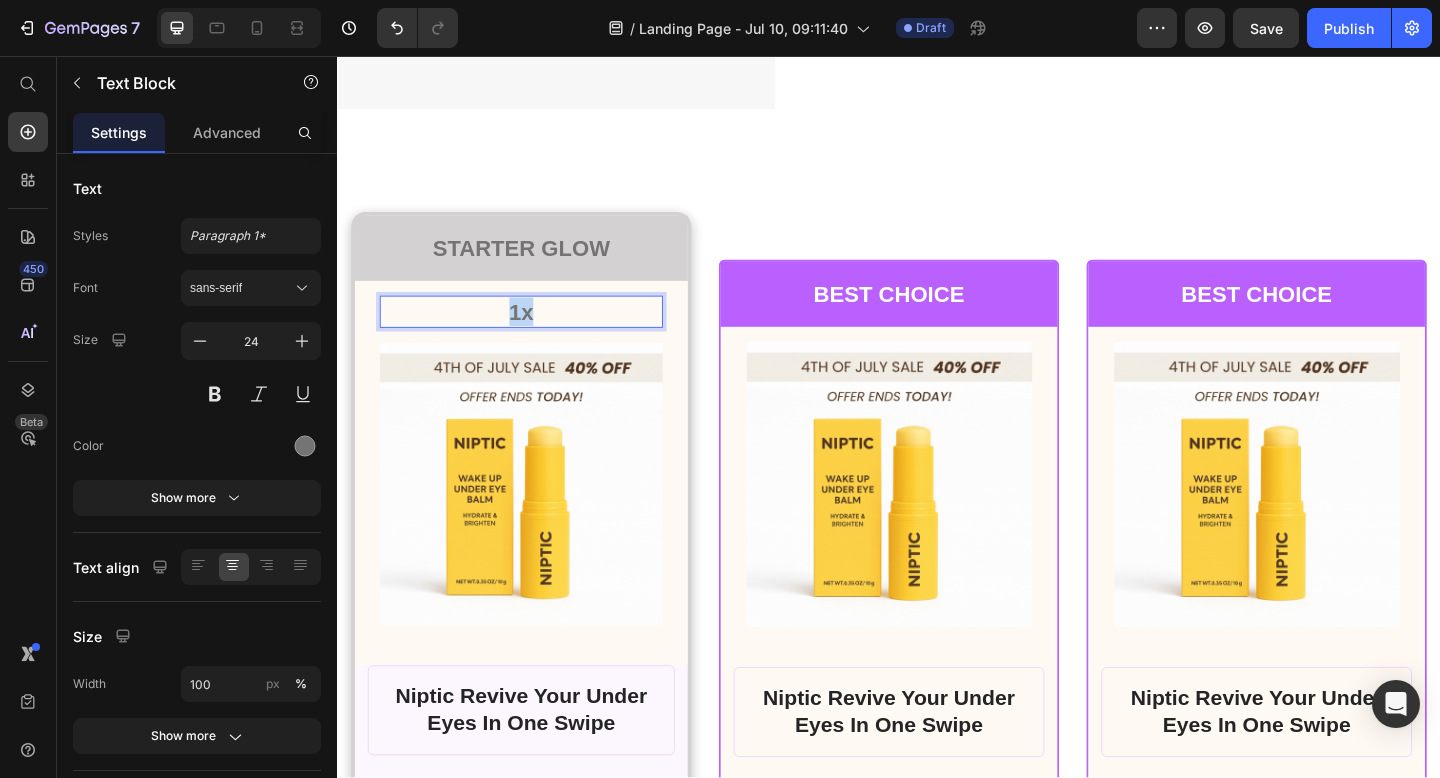 click on "1x" at bounding box center (537, 334) 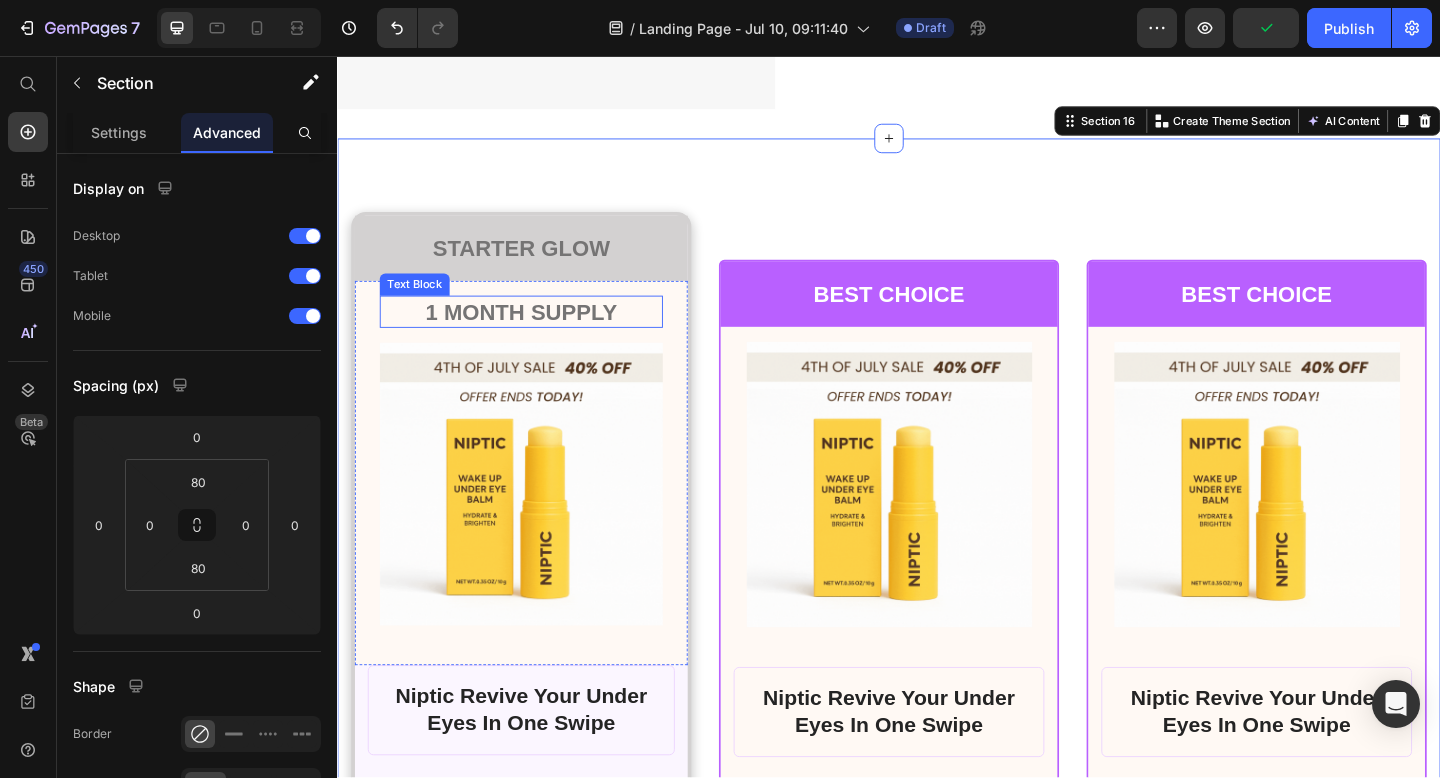 click on "1 MONTH SUPPLY" at bounding box center [537, 334] 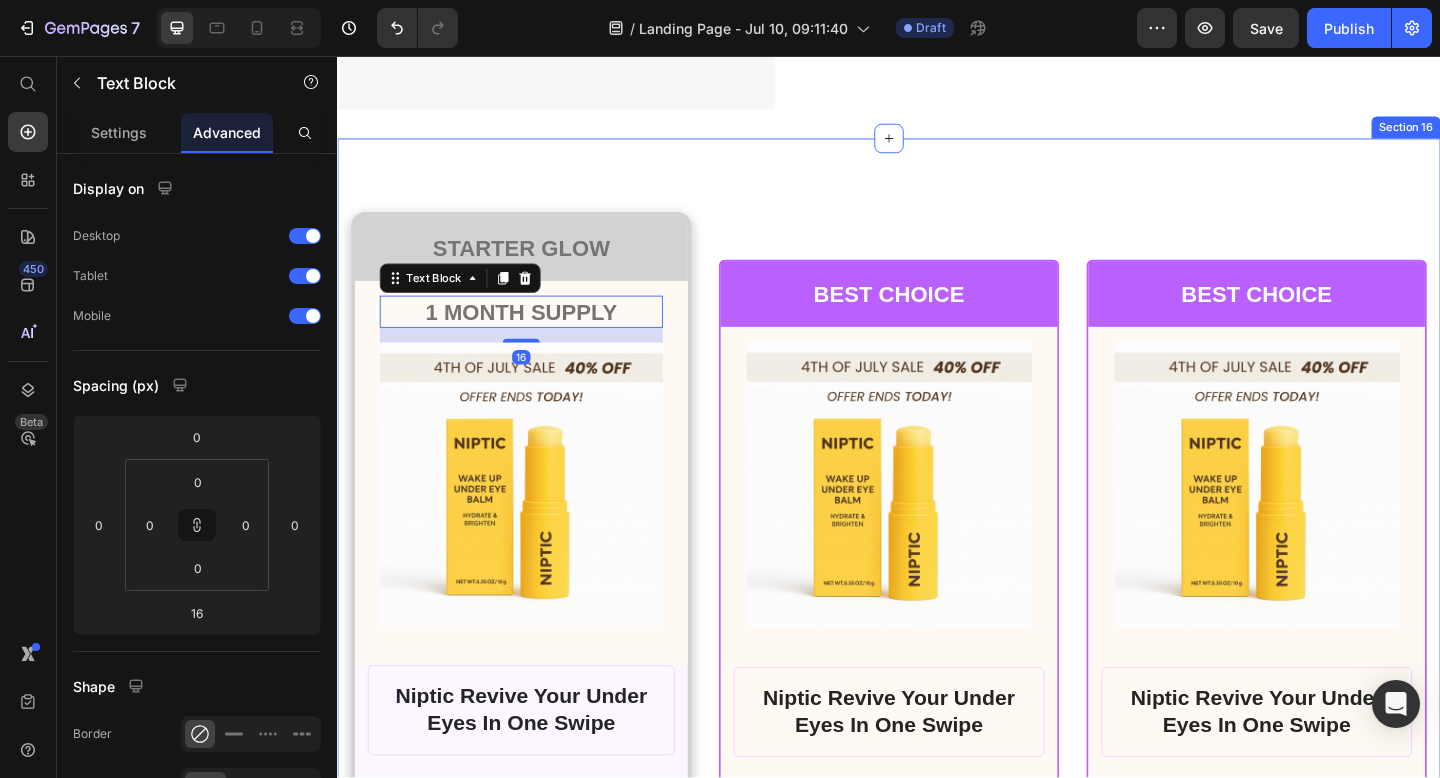 click on "STARTER GLOW Text Block Row 1 MONTH SUPPLY Text Block 16 Product Images Row Niptic Revive Your Under Eyes In One Swipe Product Title $66.50 Product Price Row or 4 payments of $15.00 with Text Block Image Row INCLUDES: Text Block Row Row Lorem ipsum dolor sit amet, consectetur adipiscing elit. Text Block Lorem ipsum dolor Text Block Lorem ipsum dolor sit amet, consectetur Text Block Row Lorem ipsum dolor sit amet, consectetur Text Block Row Lorem ipsum dolor sit amet, consectetur Text Block Row Lorem ipsum dolor sit amet, consectetur Text Block Row $66.50 Product Price BEST PRICE. BUY NOW! Add to Cart Row 30 - Day money back guarantee Text Block Row Product Row BEST CHOICE Text Block Row Product Images Row Niptic Revive Your Under Eyes In One Swipe Product Title $66.50 Product Price Row or 4 payments of $15.00 with Text Block Image Row INCLUDES: Text Block Row Row Lorem ipsum dolor sit amet, consectetur adipiscing elit. Text Block Lorem ipsum dolor Text Block Lorem ipsum dolor sit amet, consectetur Row" at bounding box center (937, 947) 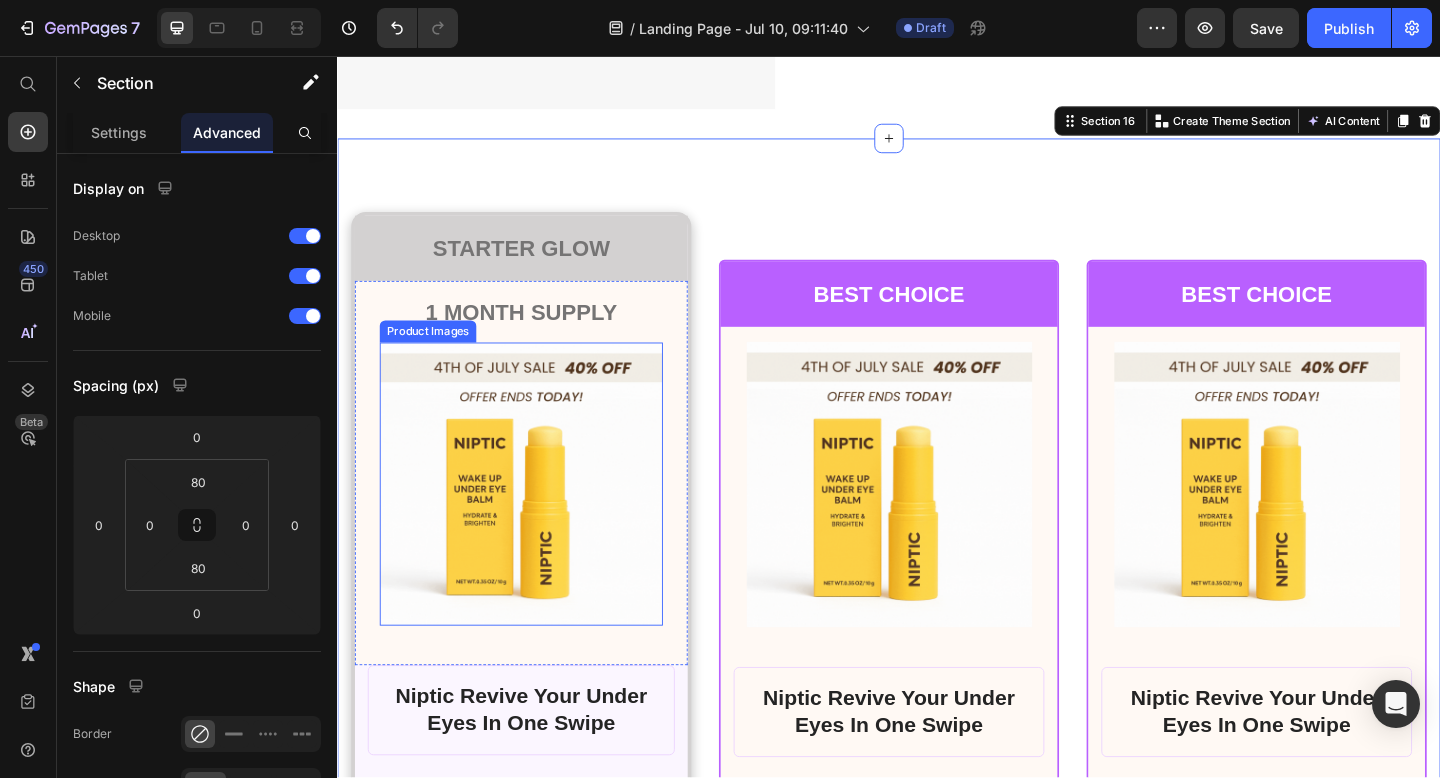 scroll, scrollTop: 17009, scrollLeft: 0, axis: vertical 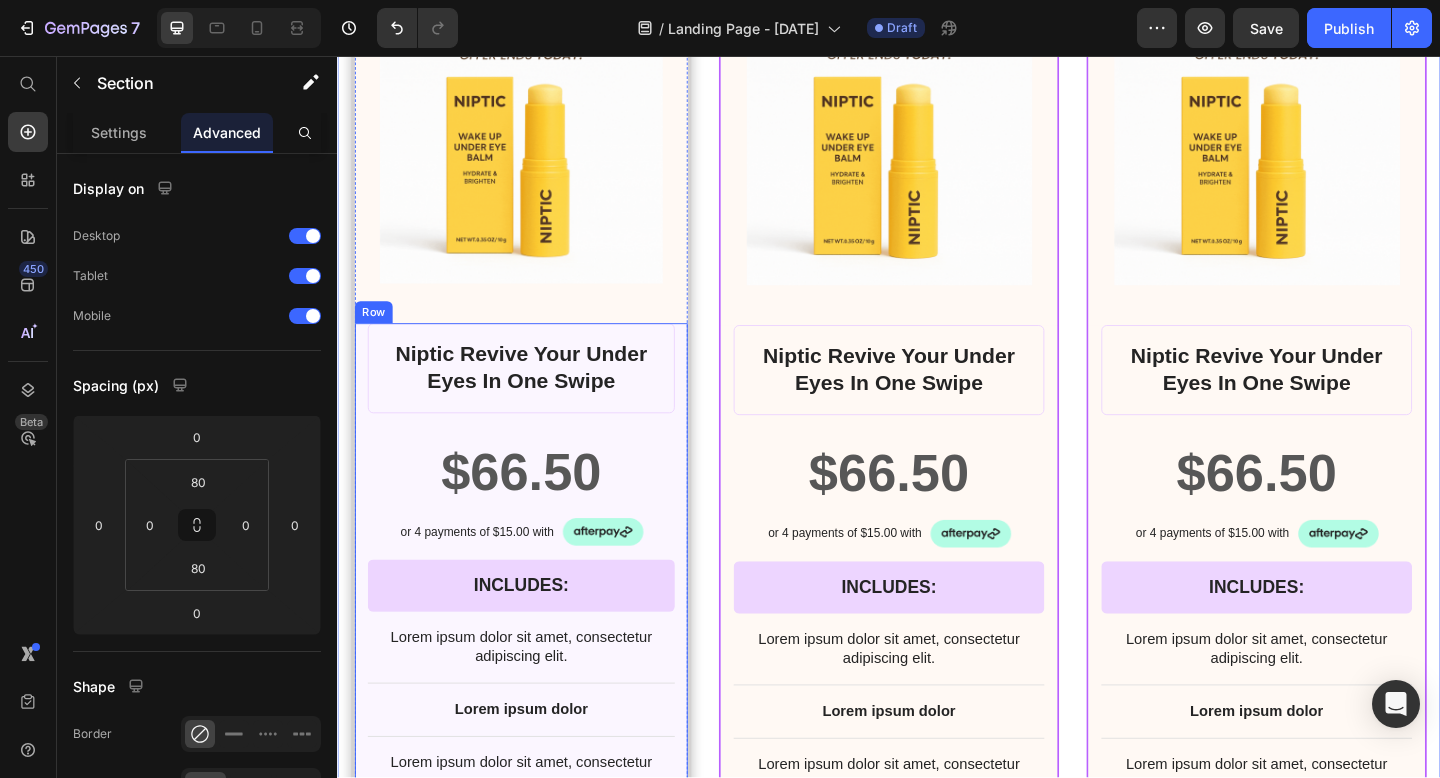 click on "Niptic Revive Your Under Eyes In One Swipe" at bounding box center (537, 396) 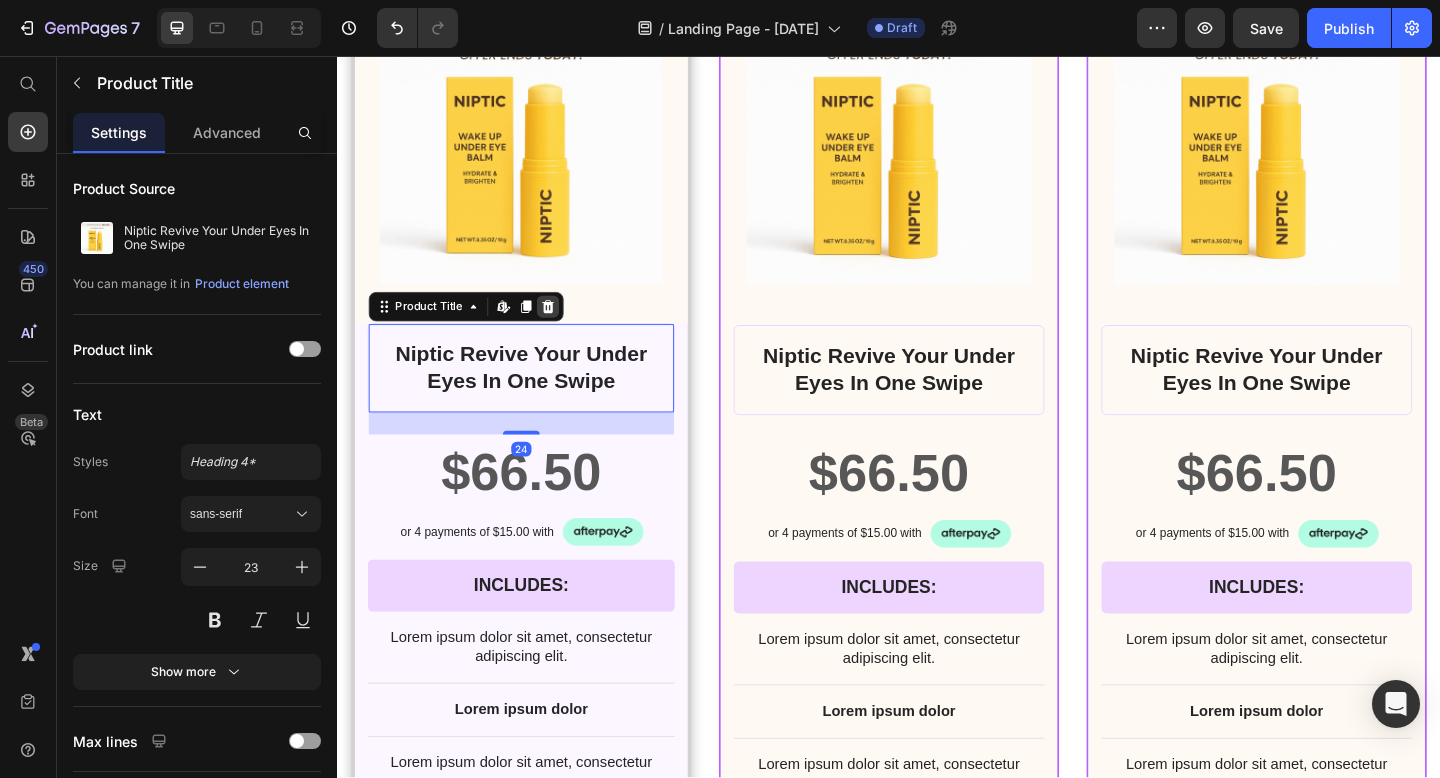 click 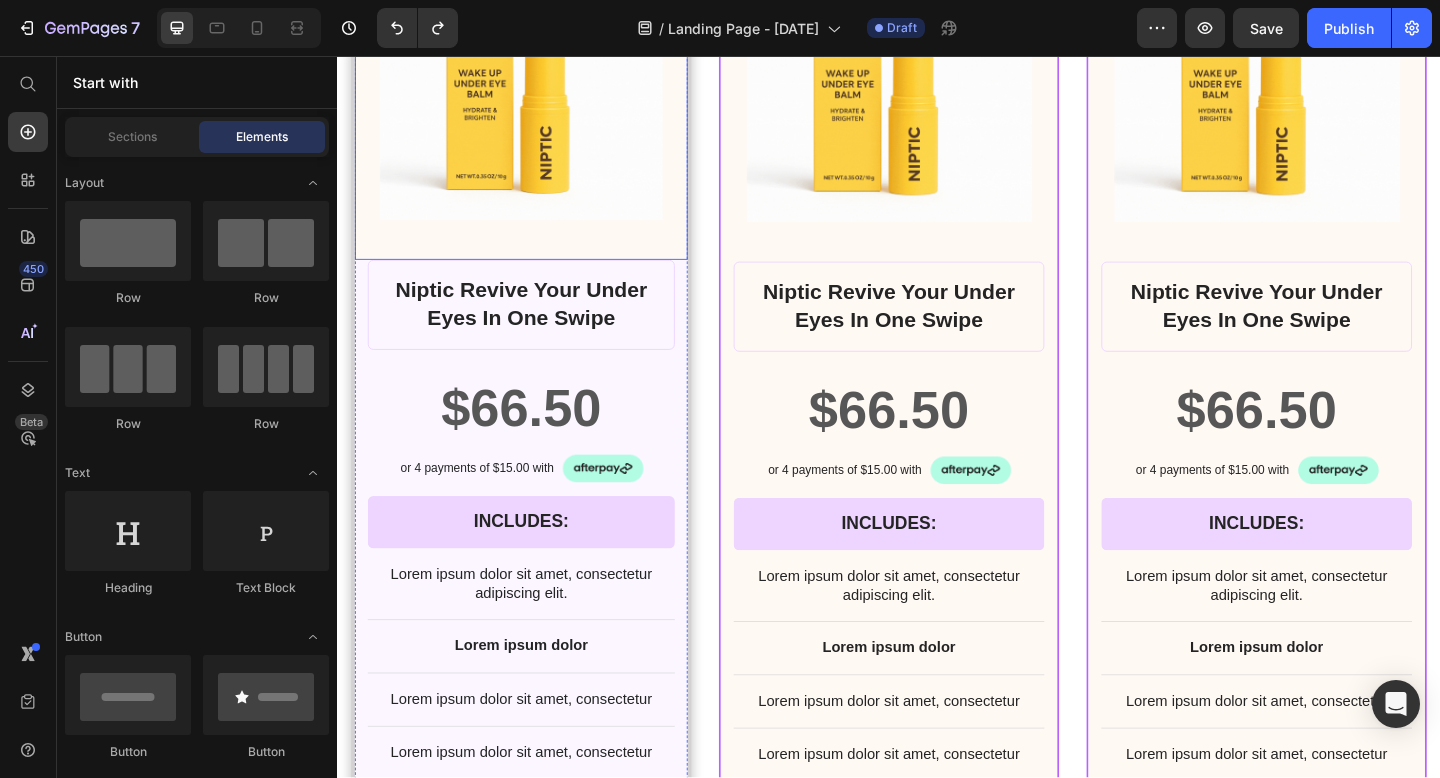 scroll, scrollTop: 17104, scrollLeft: 0, axis: vertical 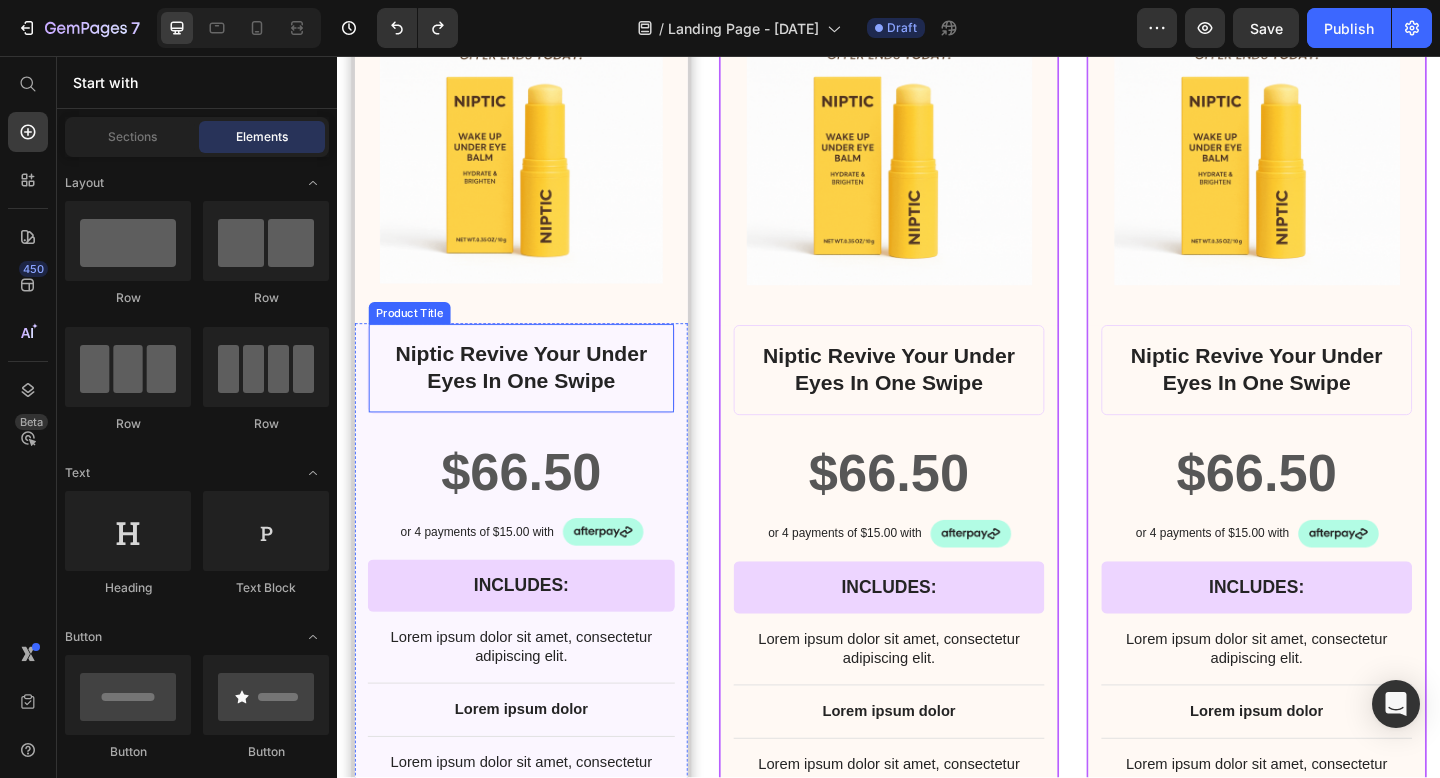 click on "Niptic Revive Your Under Eyes In One Swipe" at bounding box center [537, 396] 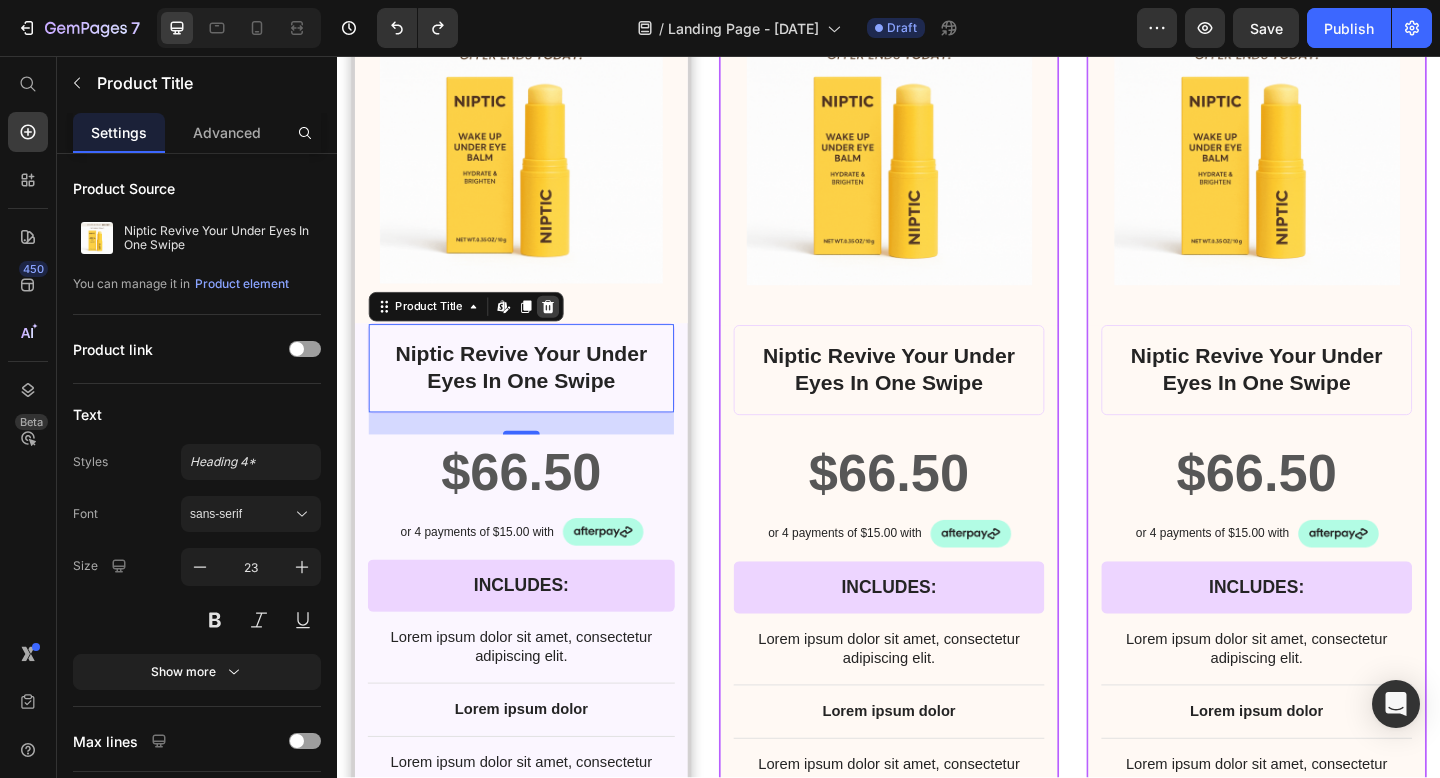 click 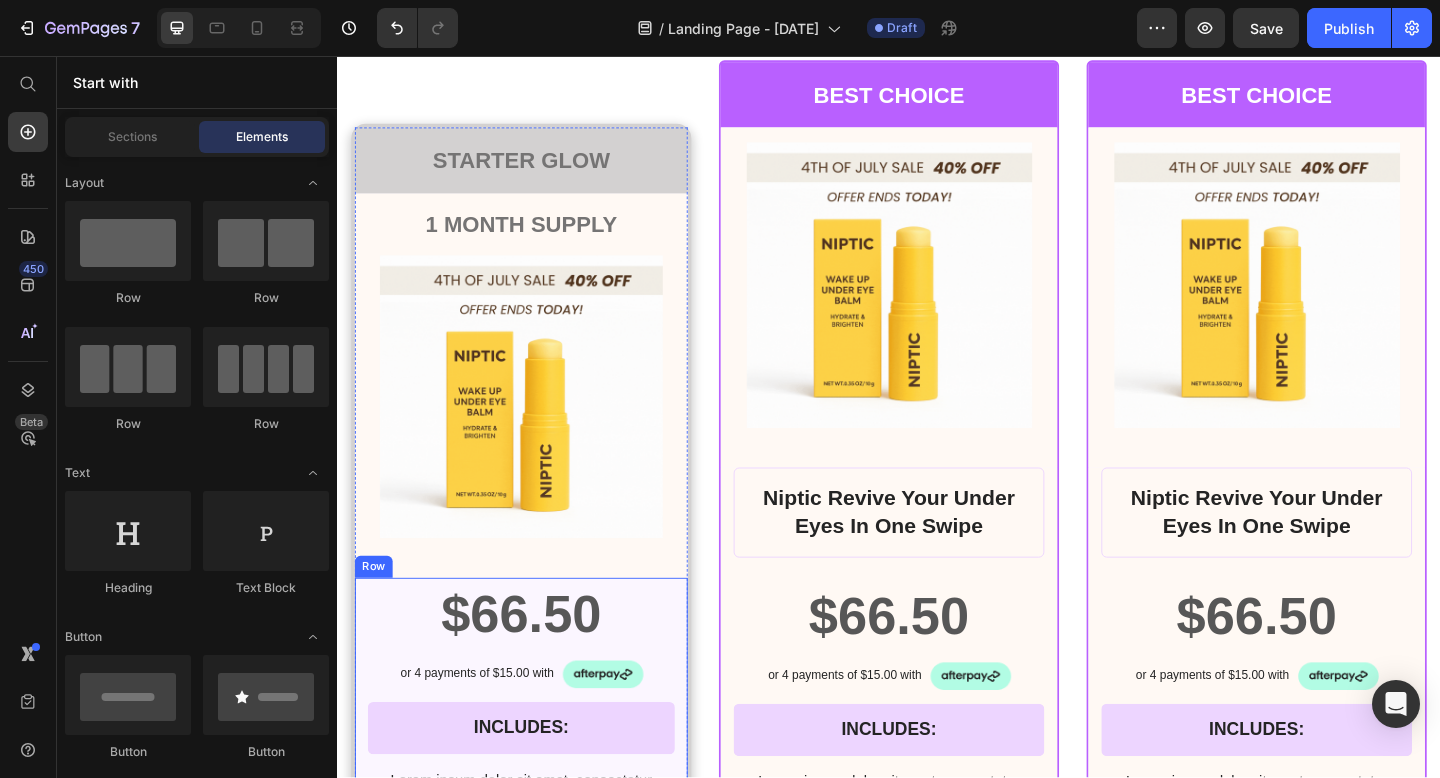 scroll, scrollTop: 17176, scrollLeft: 0, axis: vertical 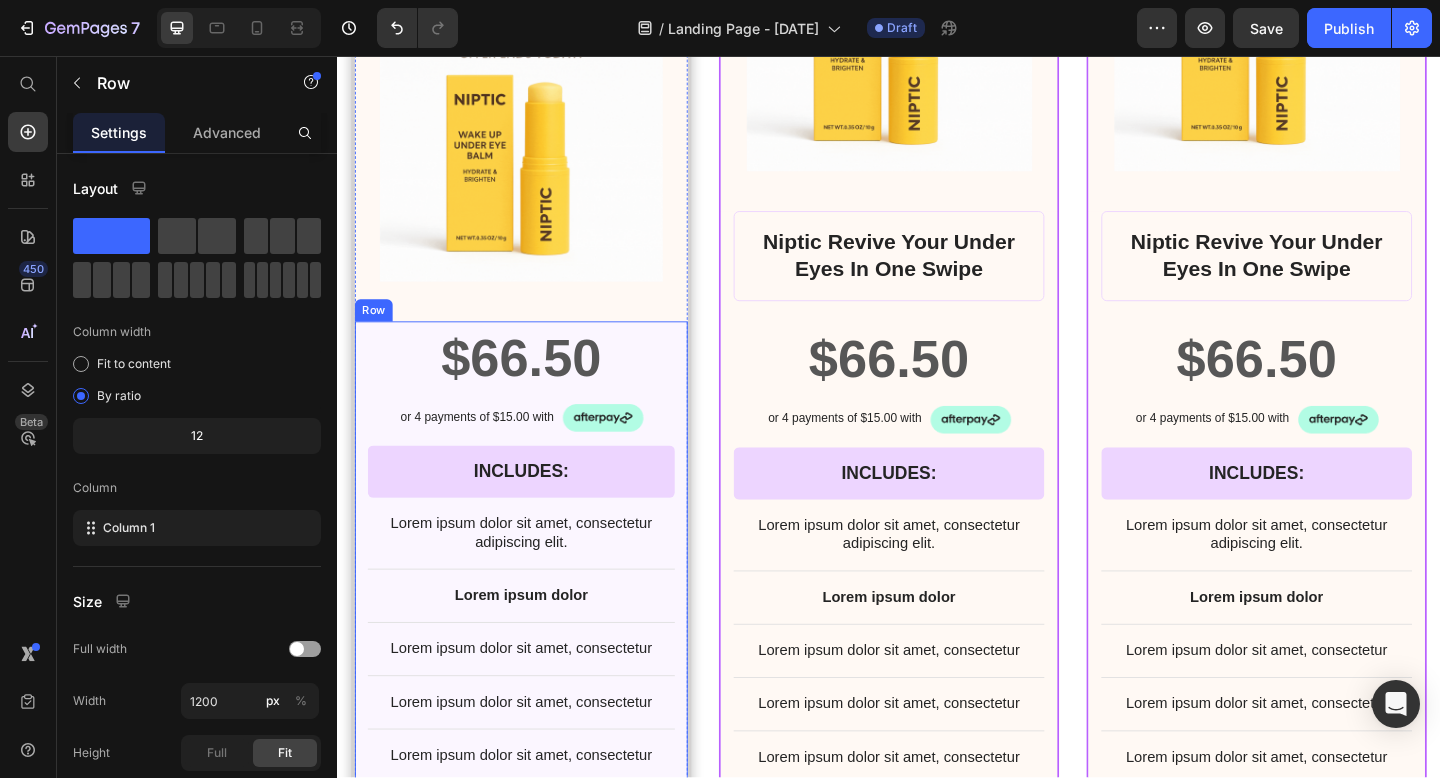 click on "$66.50 Product Price Row or 4 payments of $15.00 with Text Block Image Row INCLUDES: Text Block Row Row Lorem ipsum dolor sit amet, consectetur adipiscing elit. Text Block Lorem ipsum dolor Text Block Lorem ipsum dolor sit amet, consectetur Text Block Row Lorem ipsum dolor sit amet, consectetur Text Block Row Lorem ipsum dolor sit amet, consectetur Text Block Row Lorem ipsum dolor sit amet, consectetur Text Block Row $66.50 Product Price BEST PRICE. BUY NOW! Add to Cart Row 30 - Day money back guarantee Text Block Row" at bounding box center [537, 757] 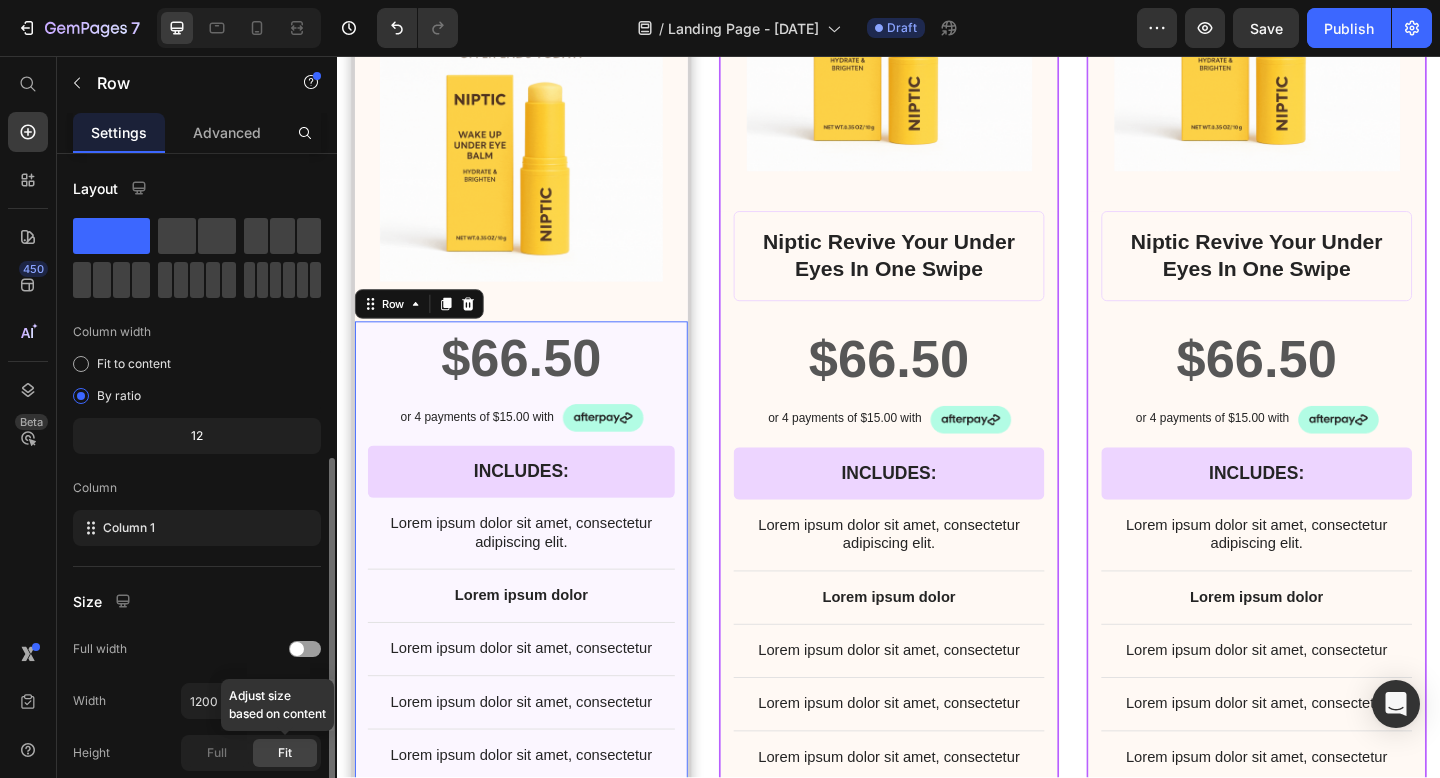 scroll, scrollTop: 231, scrollLeft: 0, axis: vertical 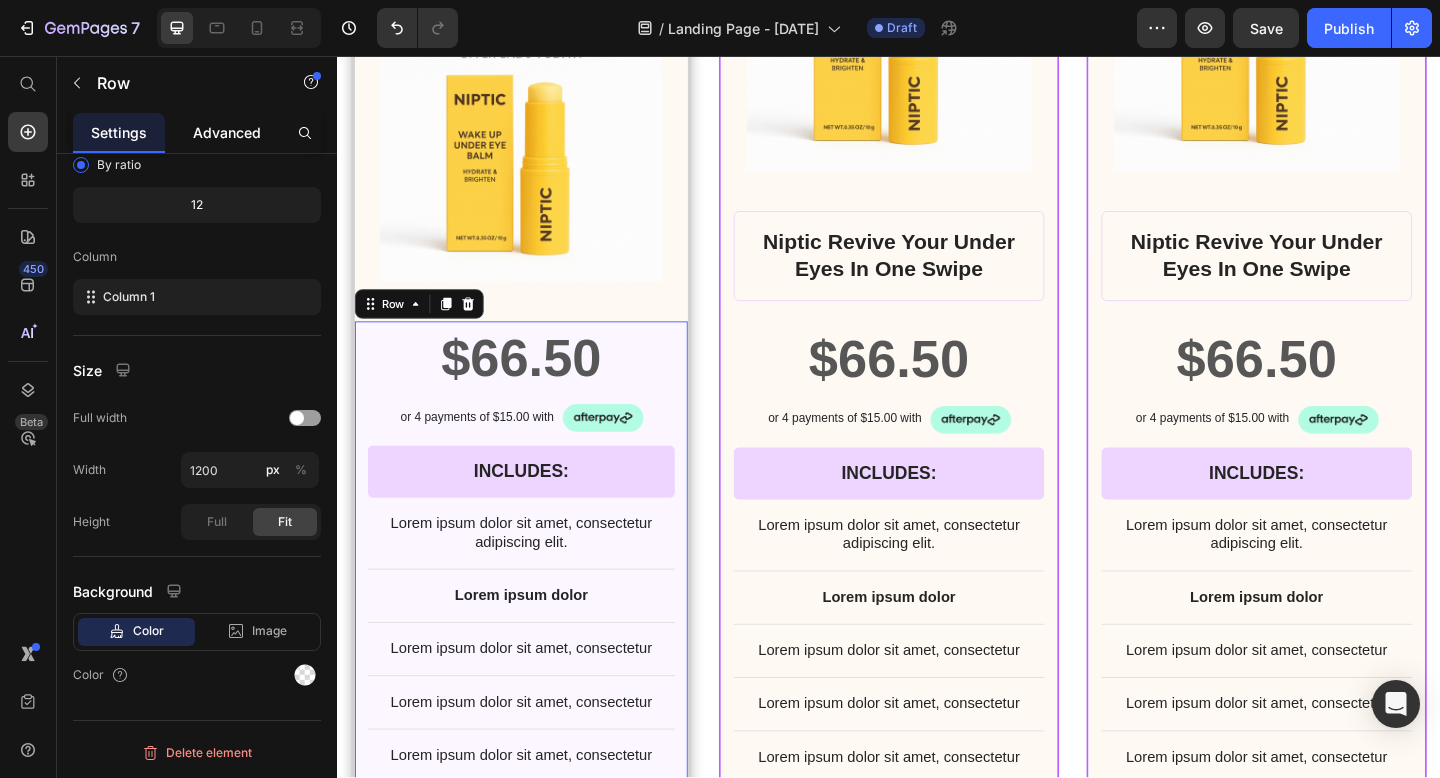 click on "Advanced" at bounding box center [227, 132] 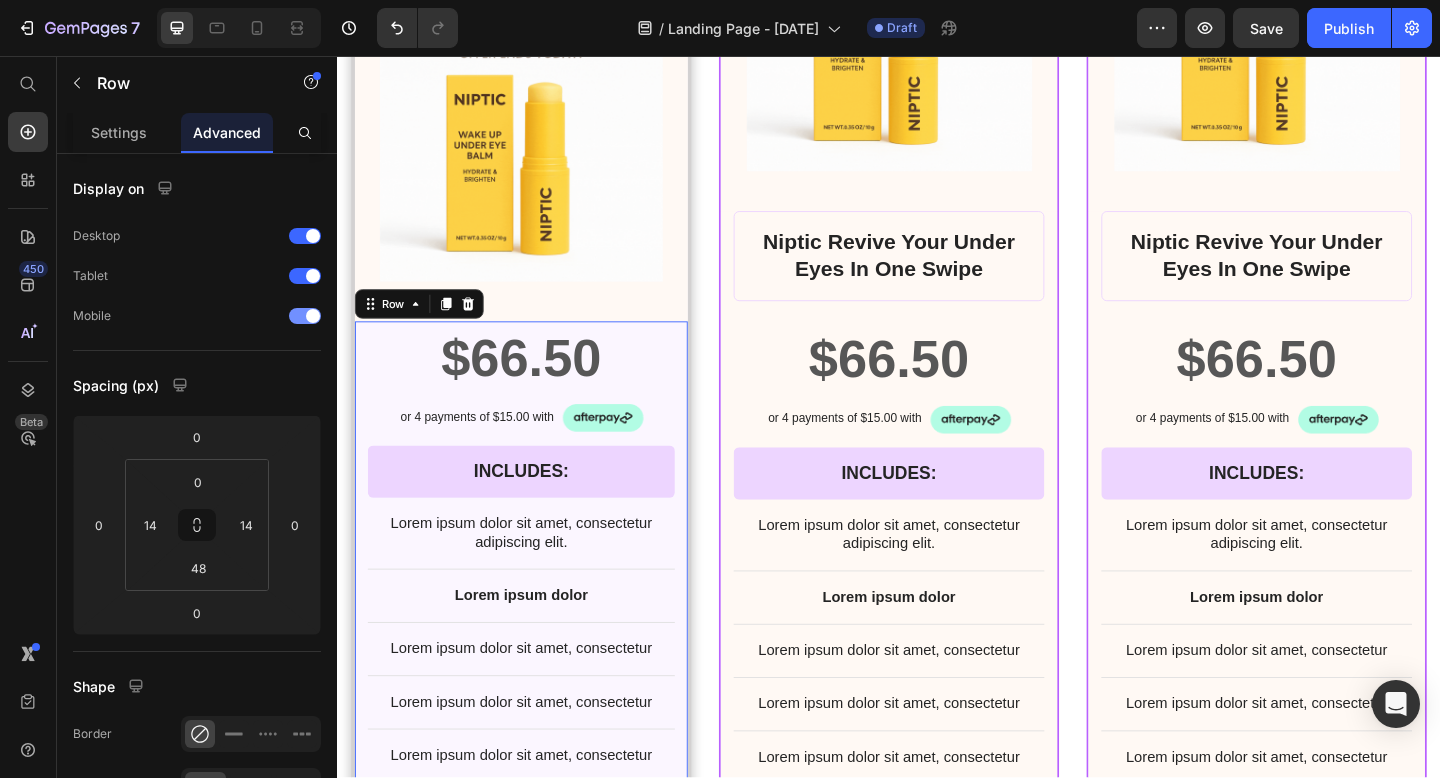 scroll, scrollTop: 624, scrollLeft: 0, axis: vertical 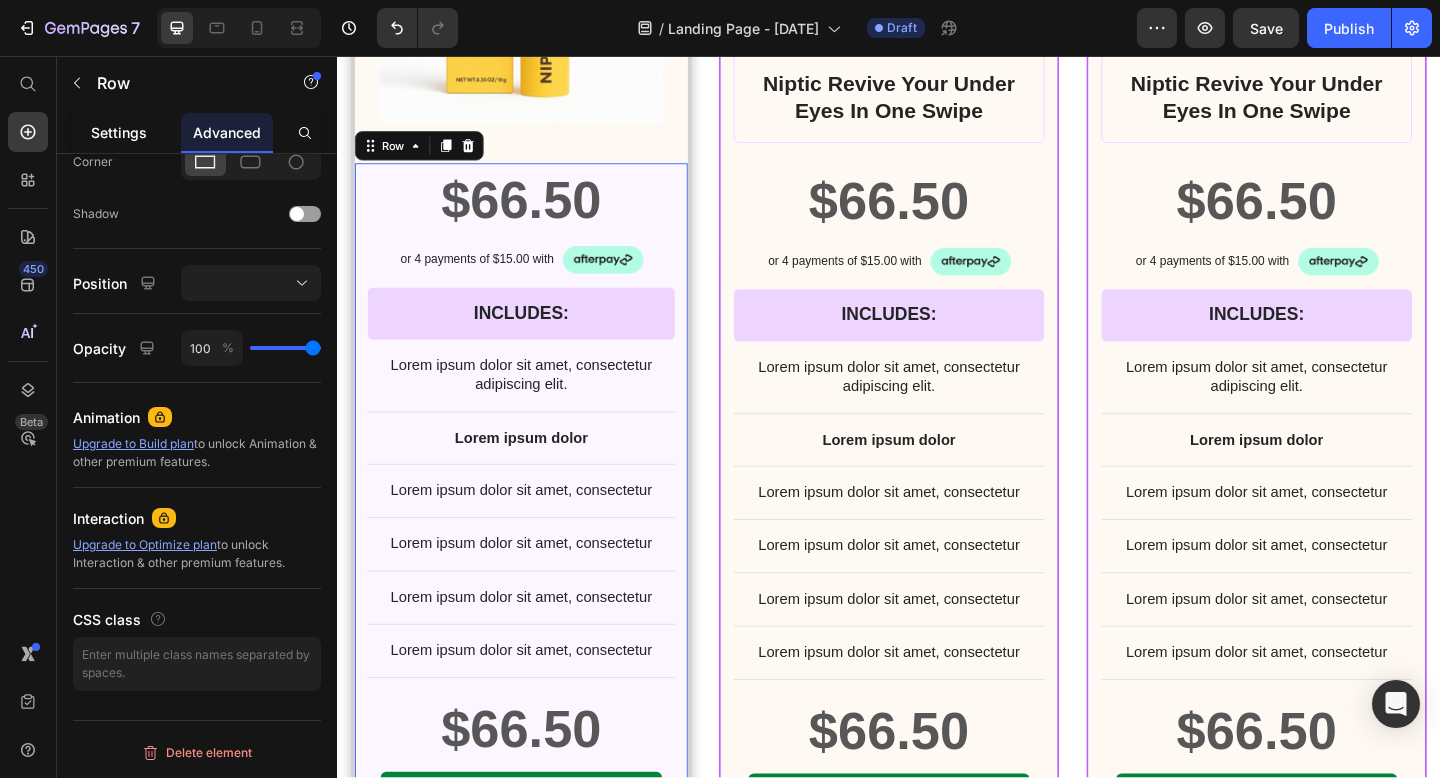 click on "Settings" at bounding box center [119, 132] 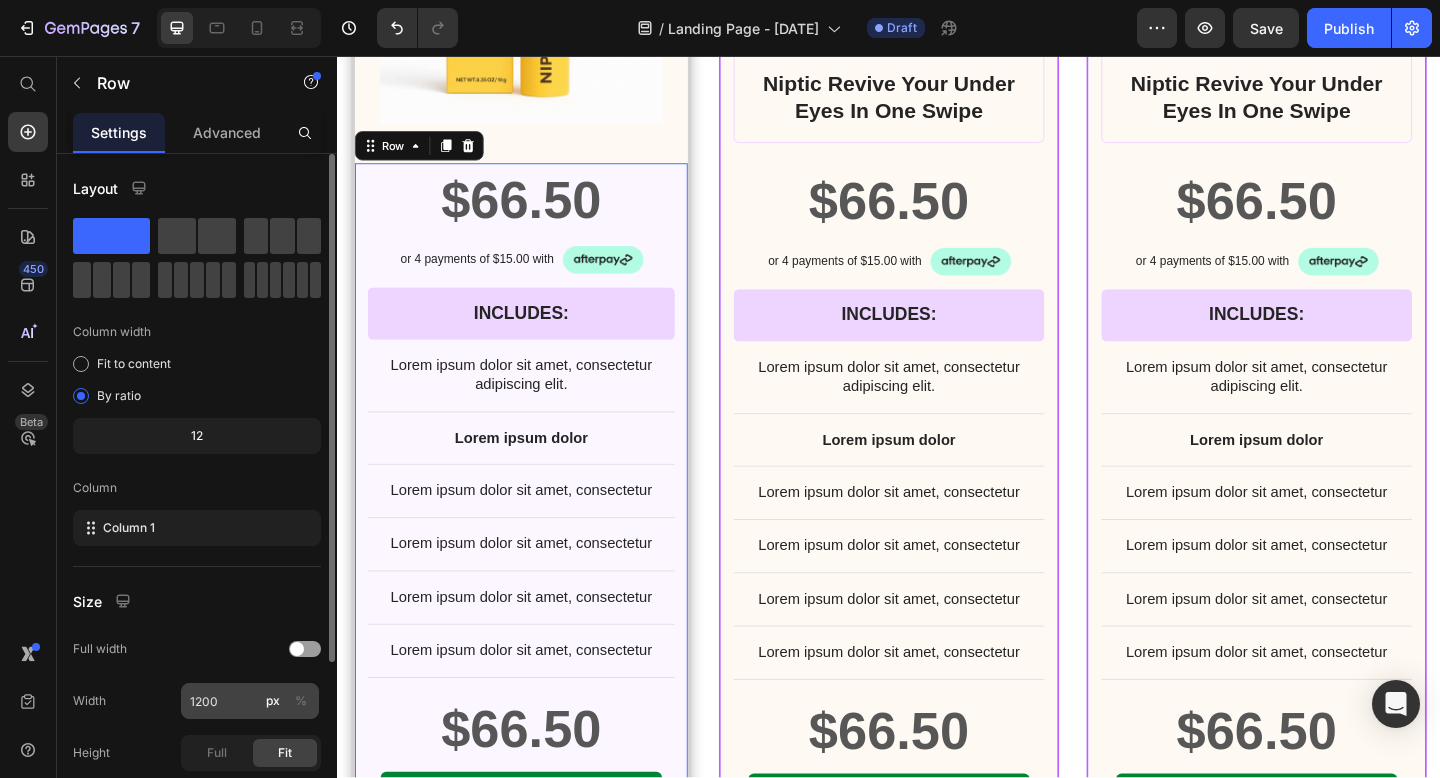 scroll, scrollTop: 231, scrollLeft: 0, axis: vertical 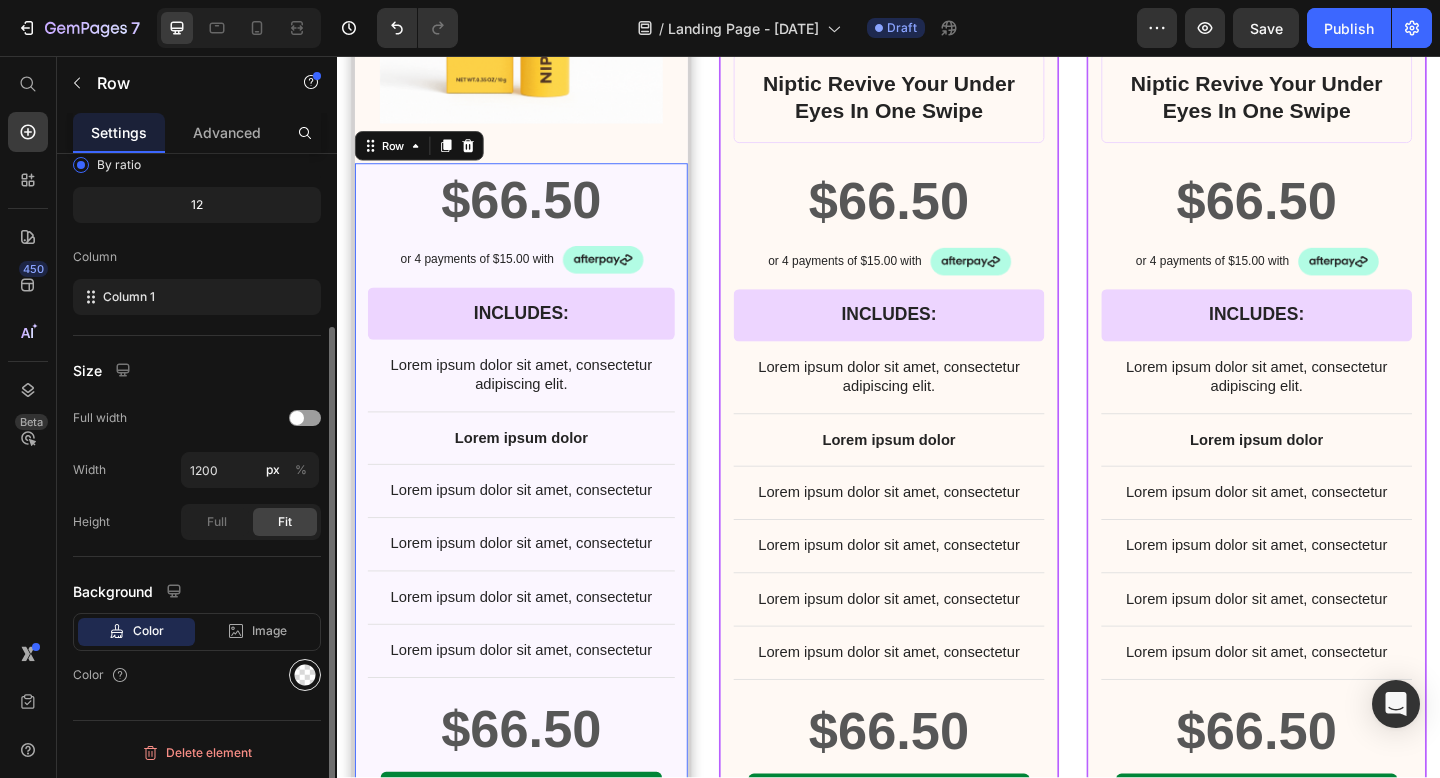 click at bounding box center [305, 675] 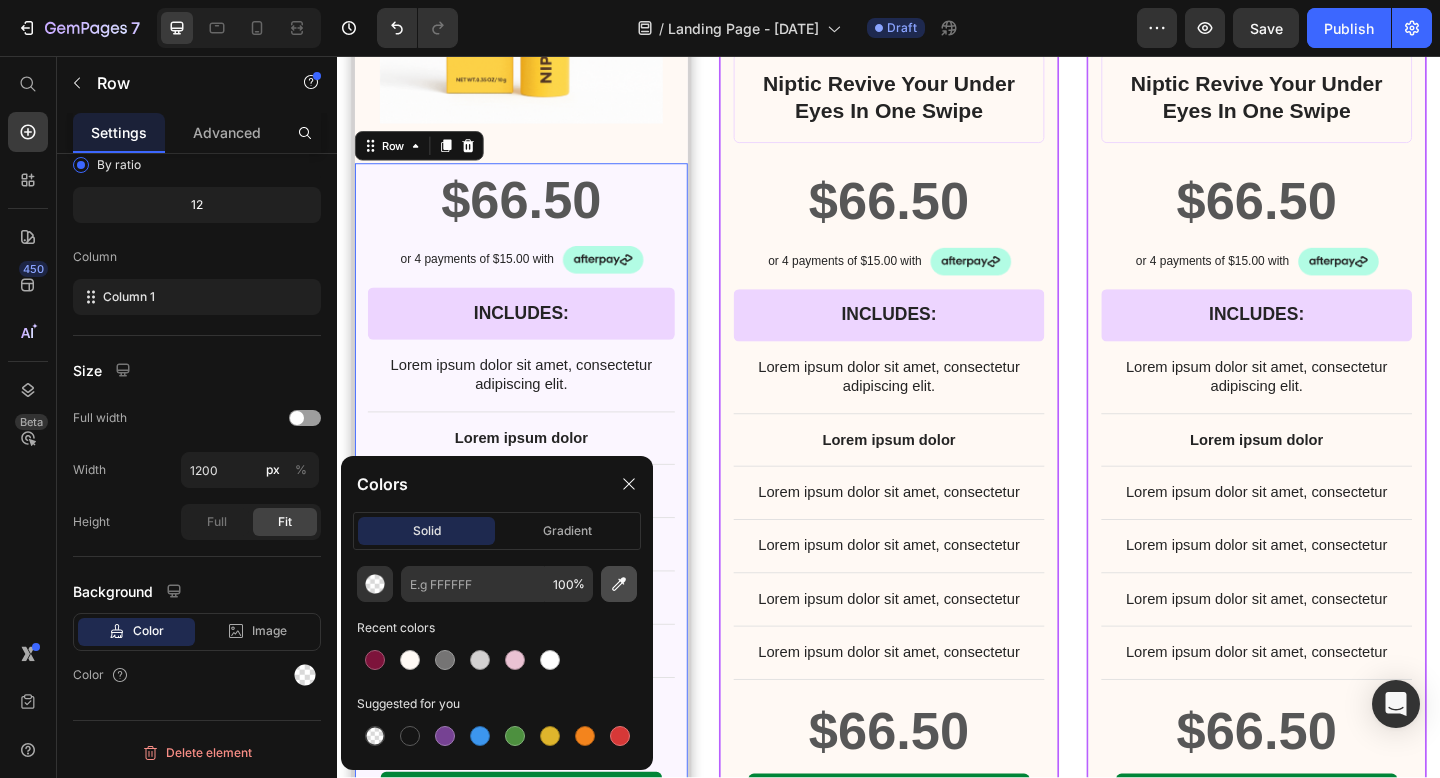 click 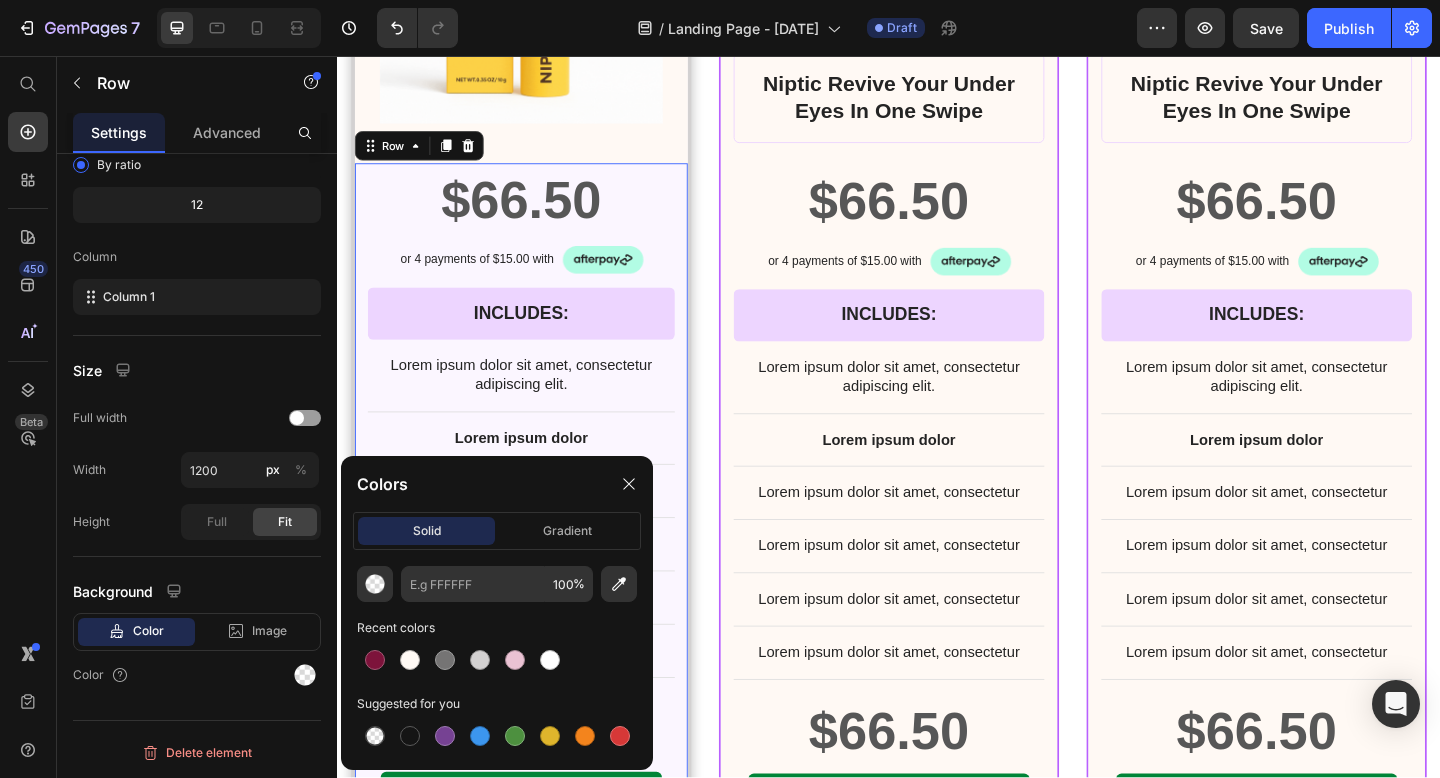 type on "FFF9F4" 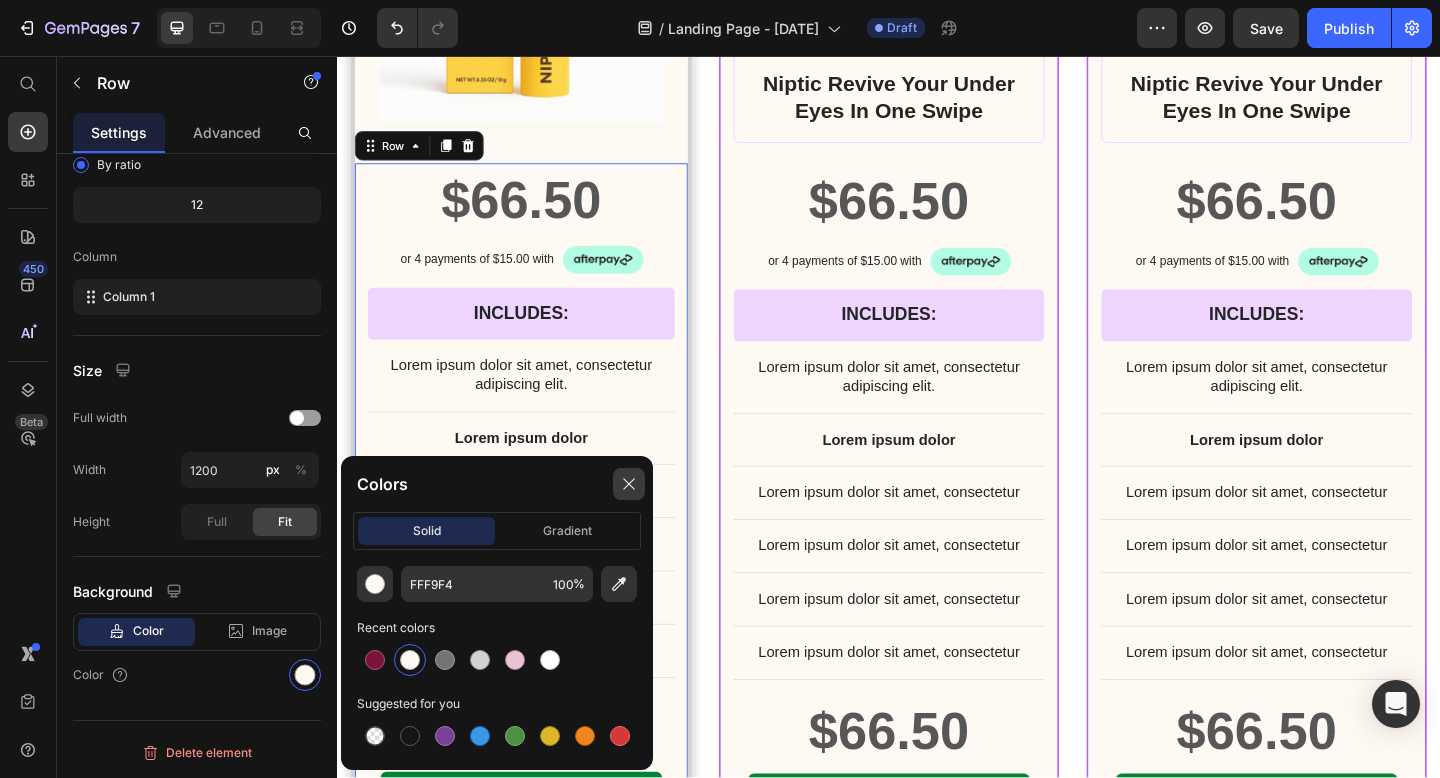 click 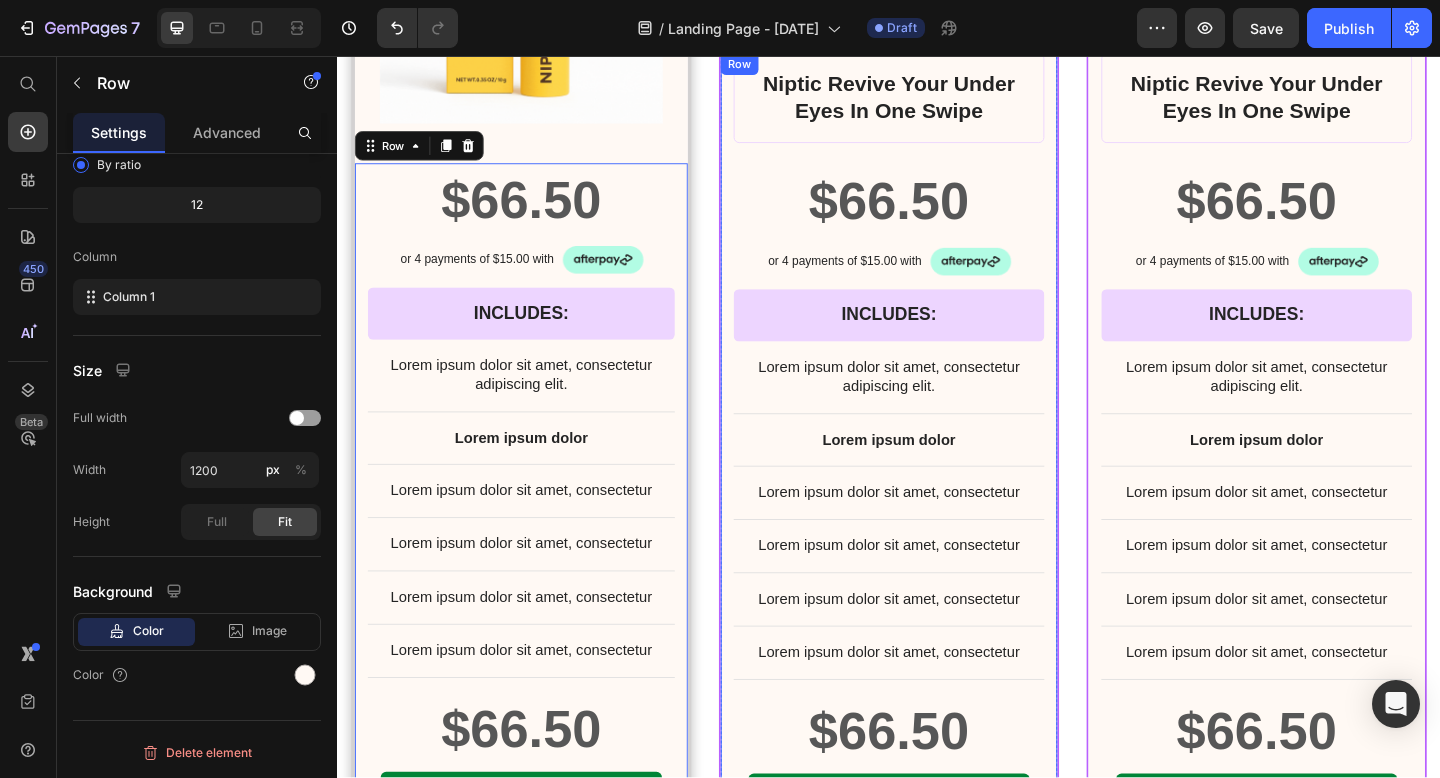 click on "Lorem ipsum dolor sit amet, consectetur" at bounding box center [937, 531] 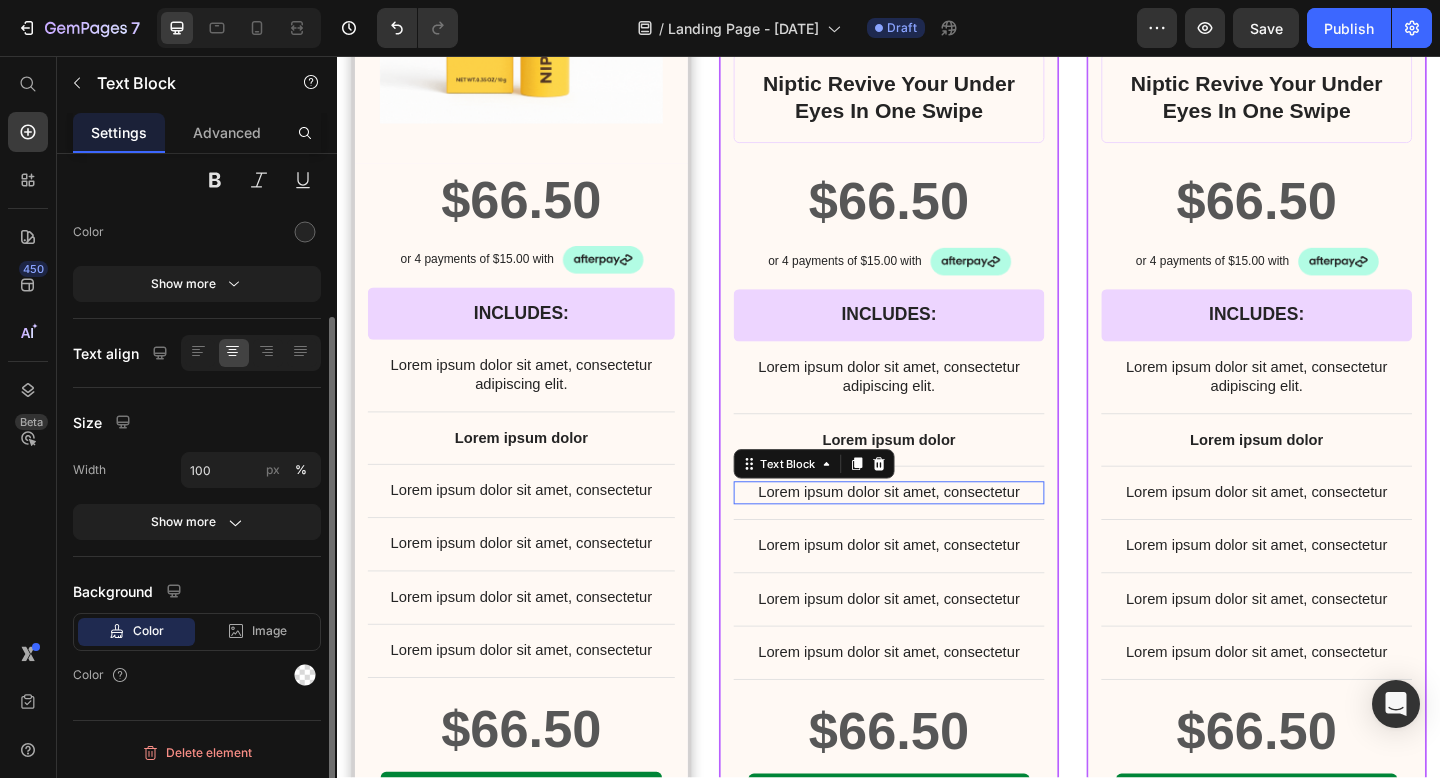 scroll, scrollTop: 0, scrollLeft: 0, axis: both 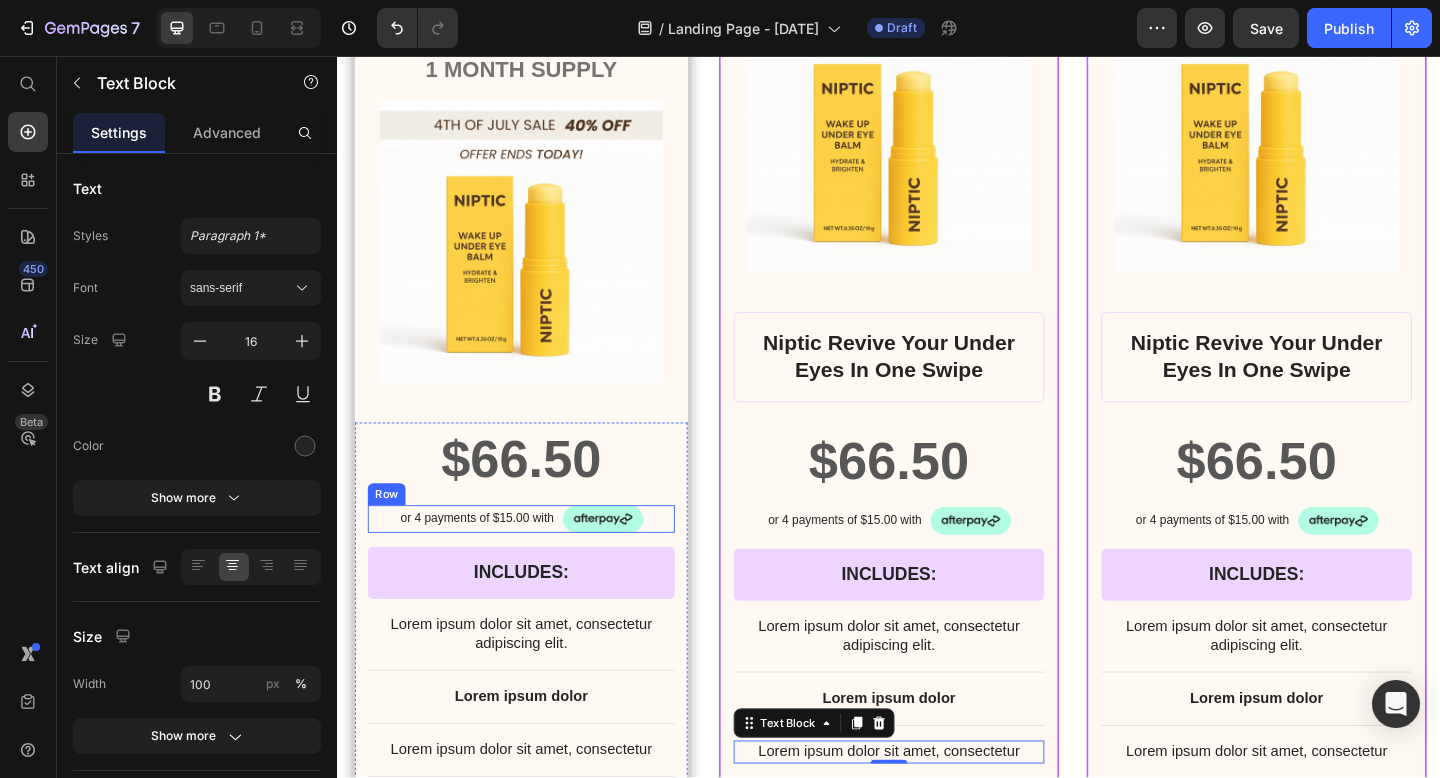 click on "or 4 payments of $15.00 with Text Block Image Row" at bounding box center (537, 560) 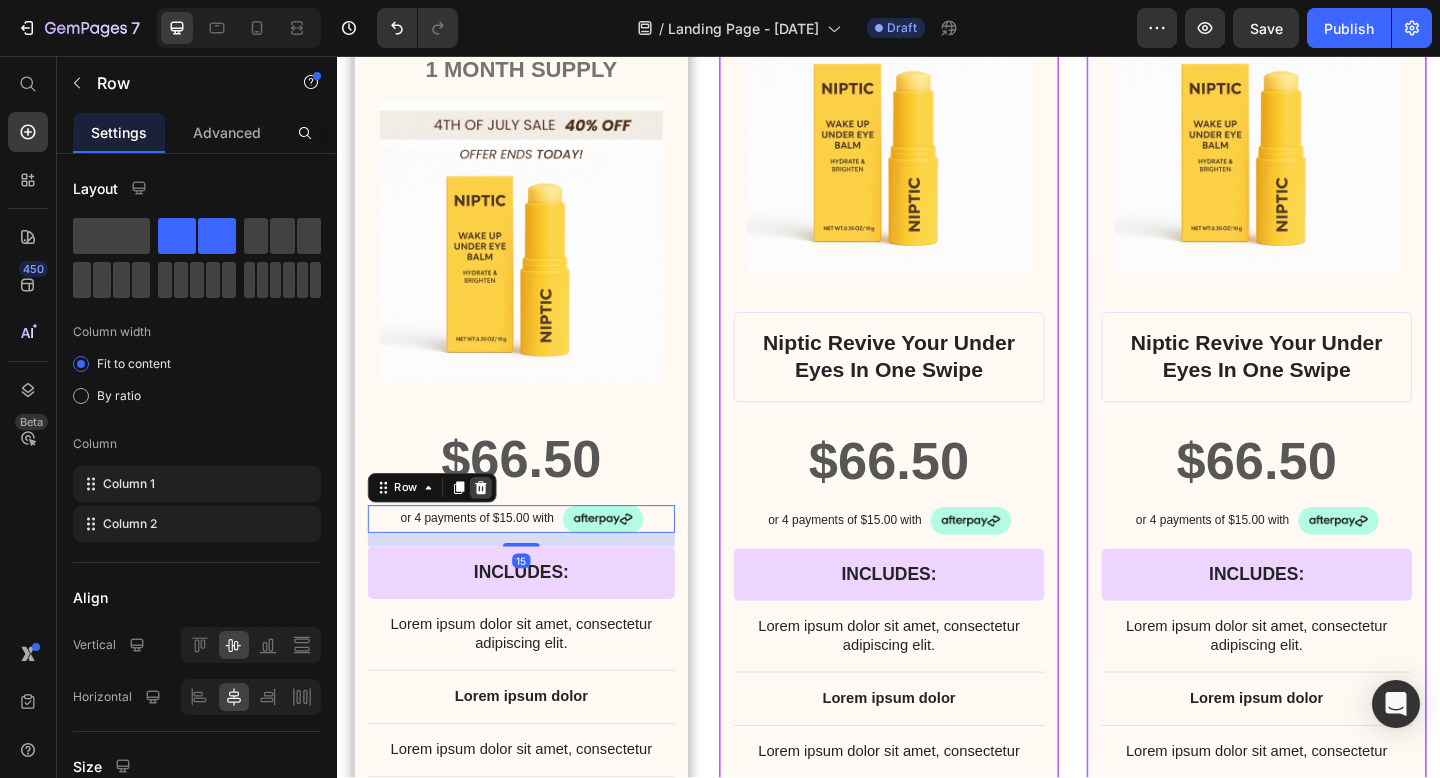 click 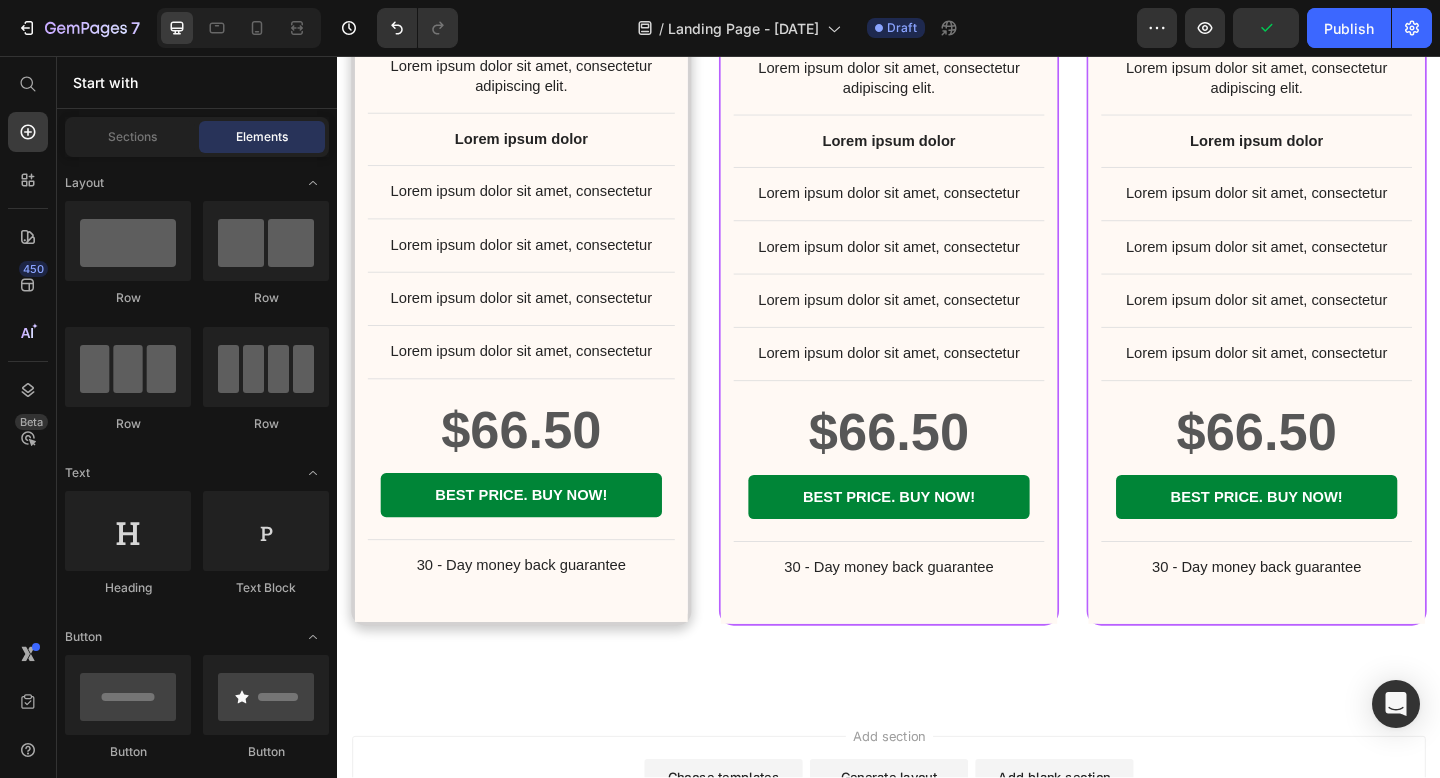 scroll, scrollTop: 17770, scrollLeft: 0, axis: vertical 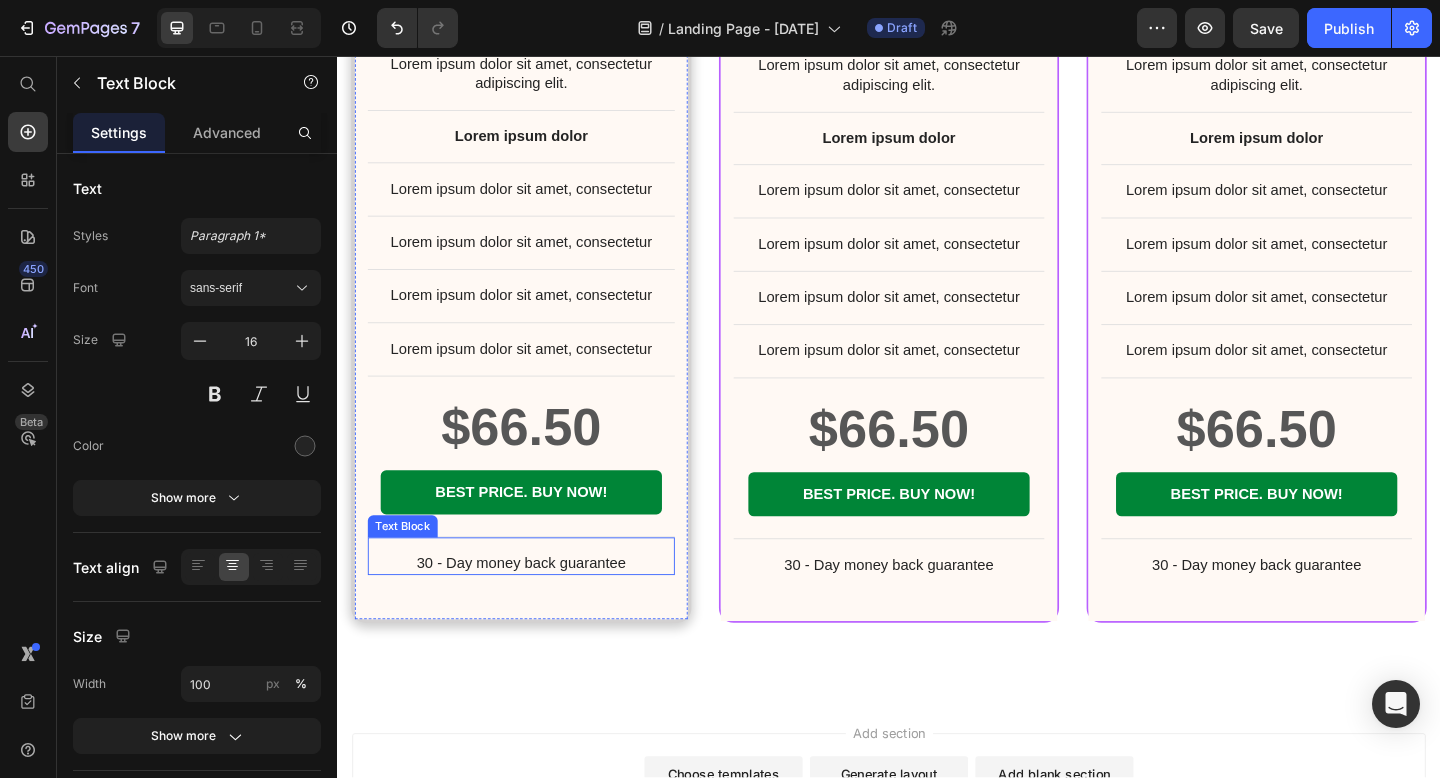 click on "30 - Day money back guarantee" at bounding box center (537, 608) 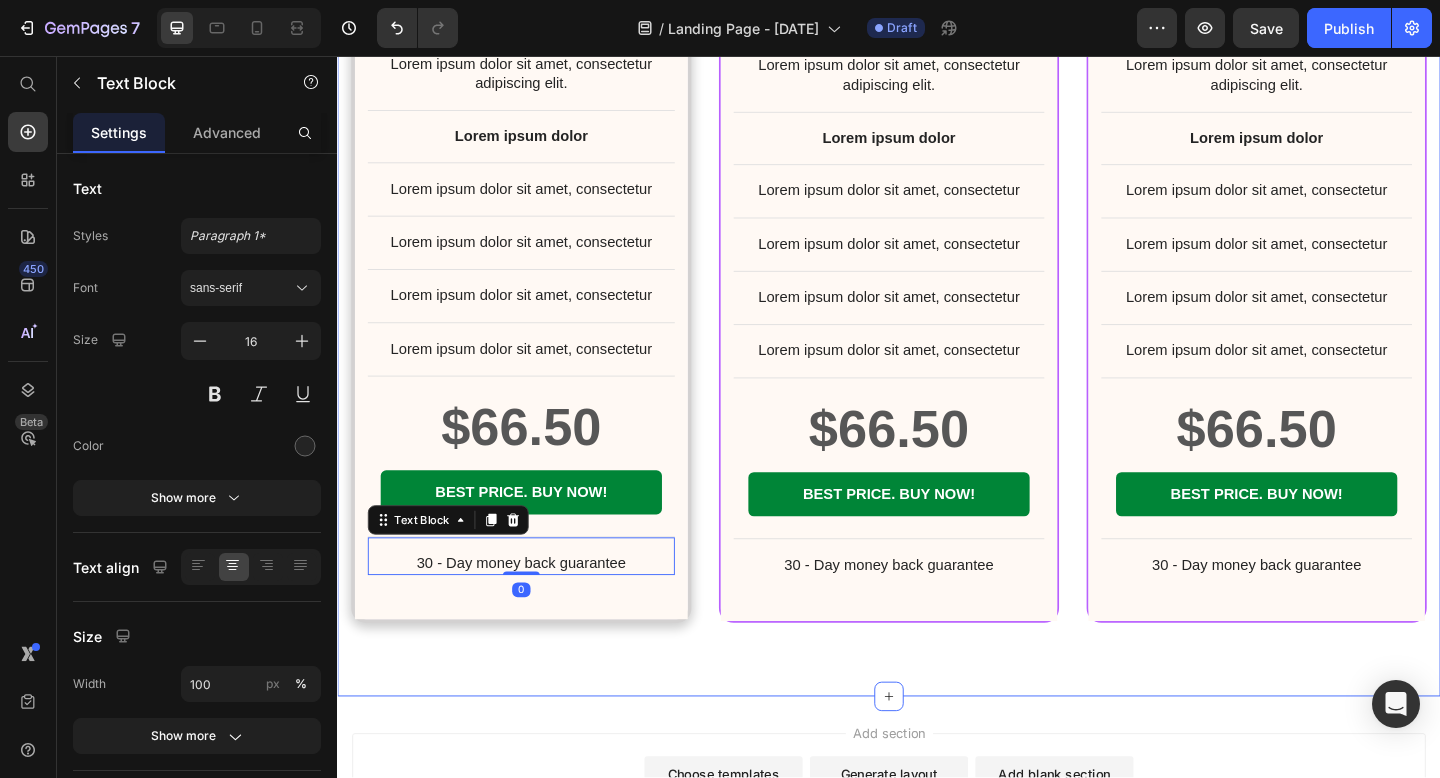 click on "STARTER GLOW Text Block Row 1 MONTH SUPPLY  Text Block Product Images Row $66.50 Product Price Row INCLUDES: Text Block Row Row Lorem ipsum dolor sit amet, consectetur adipiscing elit. Text Block Lorem ipsum dolor Text Block Lorem ipsum dolor sit amet, consectetur Text Block Row Lorem ipsum dolor sit amet, consectetur Text Block Row Lorem ipsum dolor sit amet, consectetur Text Block Row Lorem ipsum dolor sit amet, consectetur Text Block Row $66.50 Product Price BEST PRICE. BUY NOW! Add to Cart Row 30 - Day money back guarantee Text Block   0 Row Product Row BEST CHOICE Text Block Row Product Images Row Niptic Revive Your Under Eyes In One Swipe Product Title $66.50 Product Price Row or 4 payments of $15.00 with Text Block Image Row INCLUDES: Text Block Row Row Lorem ipsum dolor sit amet, consectetur adipiscing elit. Text Block Lorem ipsum dolor Text Block Lorem ipsum dolor sit amet, consectetur Text Block Row Lorem ipsum dolor sit amet, consectetur Text Block Row Lorem ipsum dolor sit amet, consectetur Row" at bounding box center [937, -23] 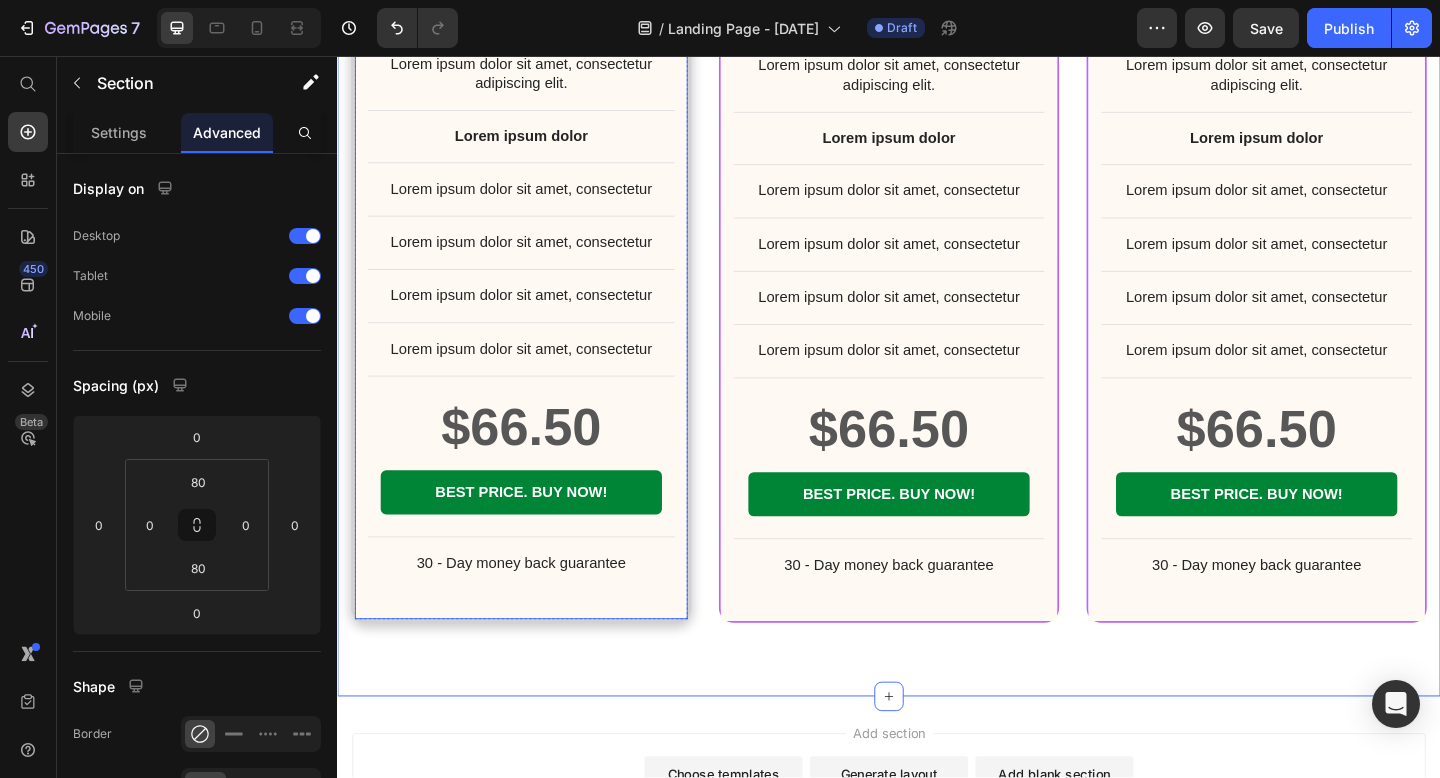 click on "$66.50 Product Price Row INCLUDES: Text Block Row Row Lorem ipsum dolor sit amet, consectetur adipiscing elit. Text Block Lorem ipsum dolor Text Block Lorem ipsum dolor sit amet, consectetur Text Block Row Lorem ipsum dolor sit amet, consectetur Text Block Row Lorem ipsum dolor sit amet, consectetur Text Block Row Lorem ipsum dolor sit amet, consectetur Text Block Row $66.50 Product Price BEST PRICE. BUY NOW! Add to Cart Row 30 - Day money back guarantee Text Block Row" at bounding box center [537, 279] 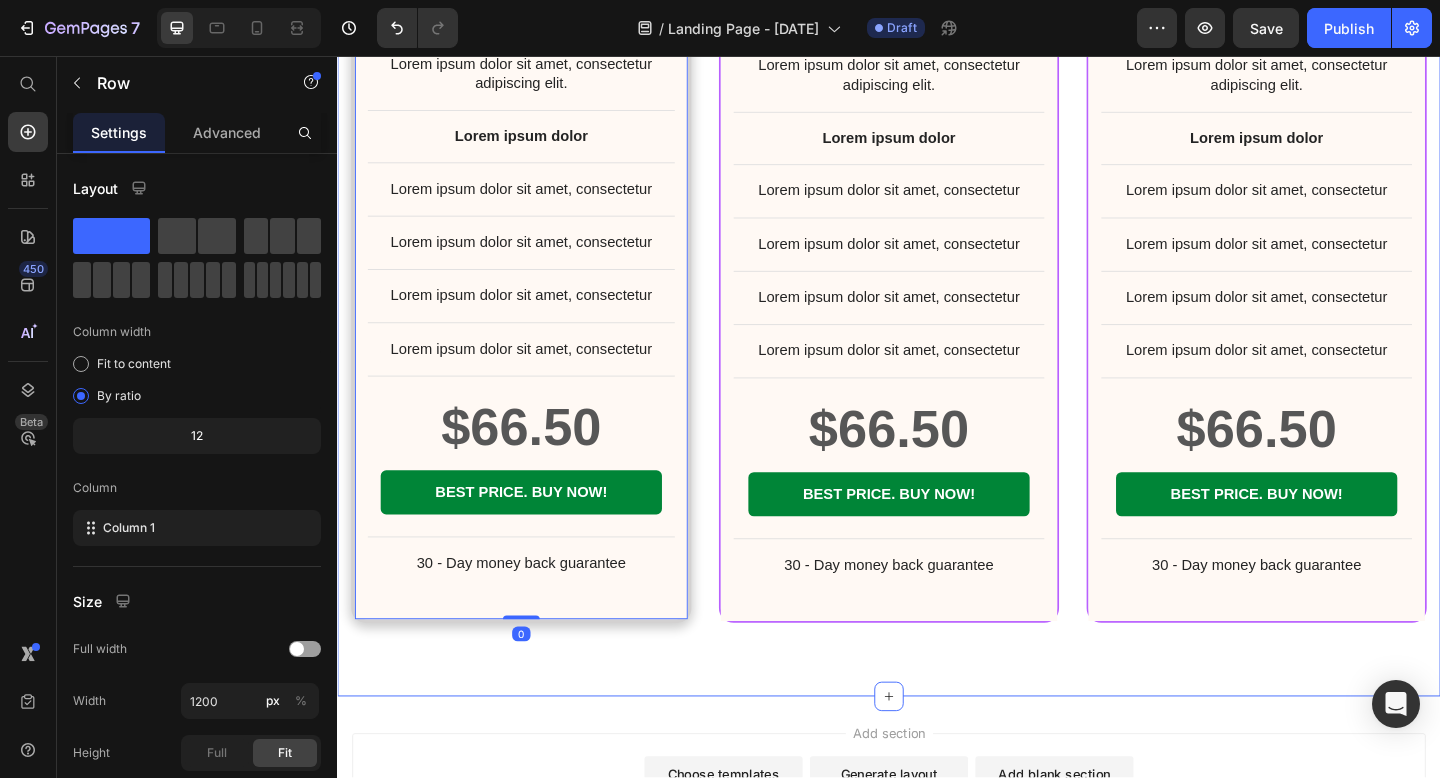 click on "STARTER GLOW Text Block Row 1 MONTH SUPPLY  Text Block Product Images Row $66.50 Product Price Row INCLUDES: Text Block Row Row Lorem ipsum dolor sit amet, consectetur adipiscing elit. Text Block Lorem ipsum dolor Text Block Lorem ipsum dolor sit amet, consectetur Text Block Row Lorem ipsum dolor sit amet, consectetur Text Block Row Lorem ipsum dolor sit amet, consectetur Text Block Row Lorem ipsum dolor sit amet, consectetur Text Block Row $66.50 Product Price BEST PRICE. BUY NOW! Add to Cart Row 30 - Day money back guarantee Text Block Row   0 Product Row BEST CHOICE Text Block Row Product Images Row Niptic Revive Your Under Eyes In One Swipe Product Title $66.50 Product Price Row or 4 payments of $15.00 with Text Block Image Row INCLUDES: Text Block Row Row Lorem ipsum dolor sit amet, consectetur adipiscing elit. Text Block Lorem ipsum dolor Text Block Lorem ipsum dolor sit amet, consectetur Text Block Row Lorem ipsum dolor sit amet, consectetur Text Block Row Lorem ipsum dolor sit amet, consectetur Row" at bounding box center [937, -23] 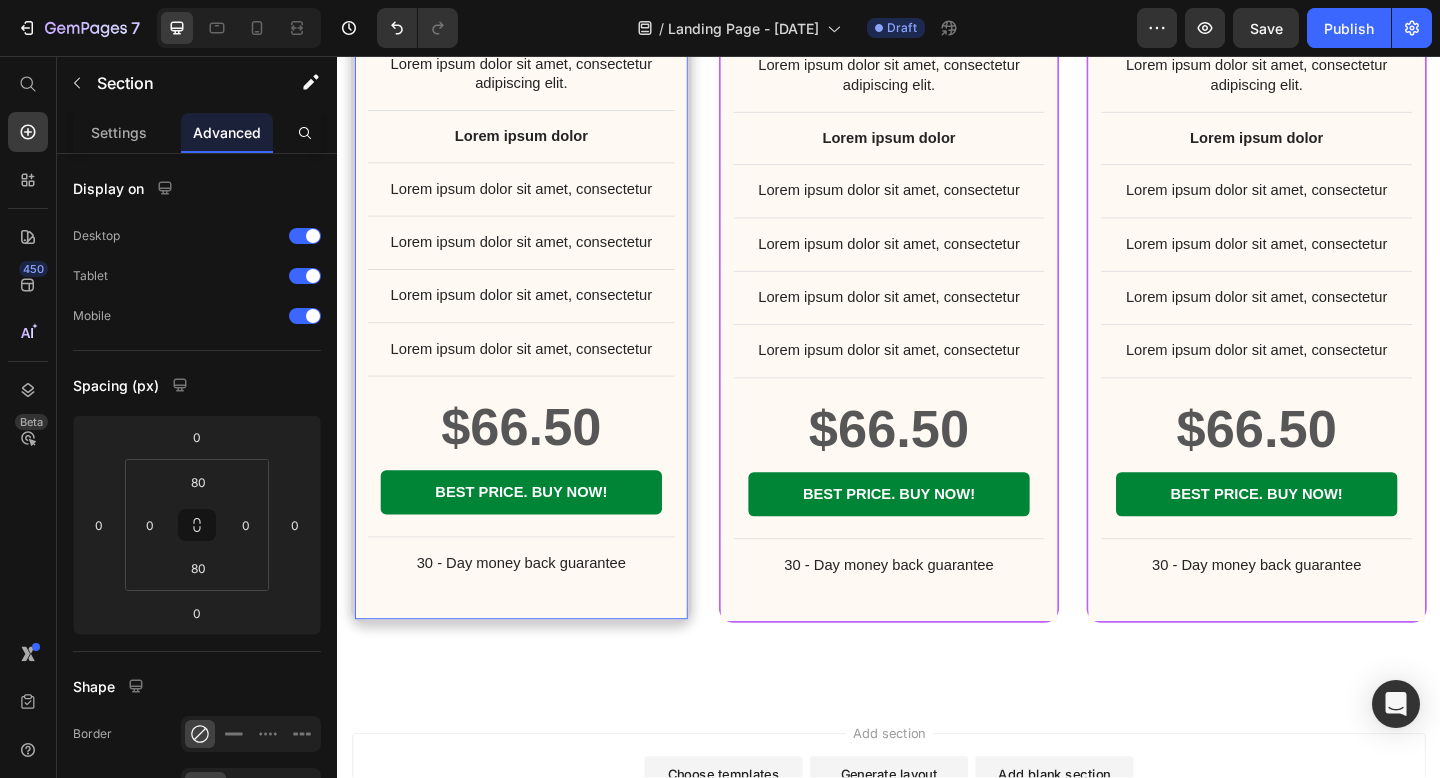 click on "$66.50 Product Price Row INCLUDES: Text Block Row Row Lorem ipsum dolor sit amet, consectetur adipiscing elit. Text Block Lorem ipsum dolor Text Block Lorem ipsum dolor sit amet, consectetur Text Block Row Lorem ipsum dolor sit amet, consectetur Text Block Row Lorem ipsum dolor sit amet, consectetur Text Block Row Lorem ipsum dolor sit amet, consectetur Text Block Row $66.50 Product Price BEST PRICE. BUY NOW! Add to Cart Row 30 - Day money back guarantee Text Block Row   0" at bounding box center (537, 279) 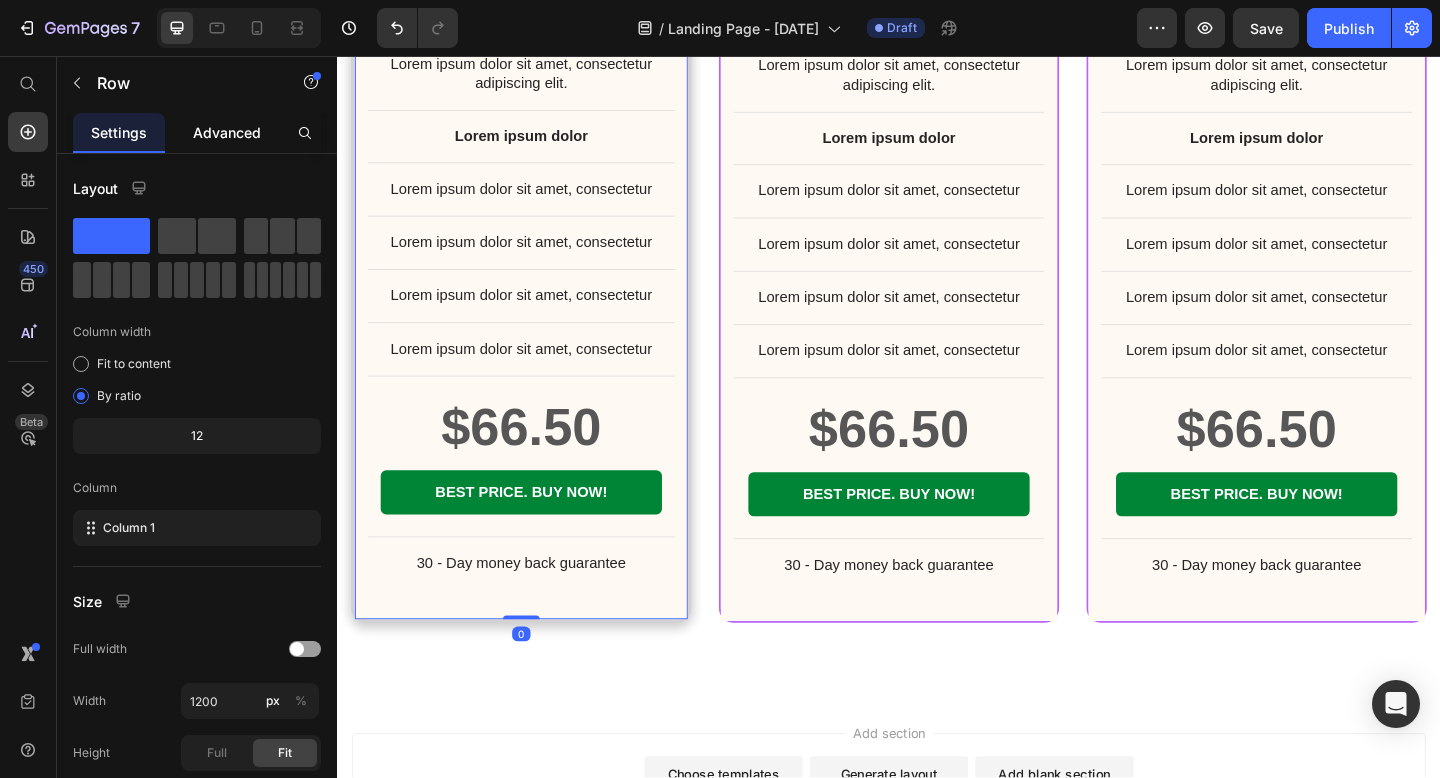 click on "Advanced" at bounding box center [227, 132] 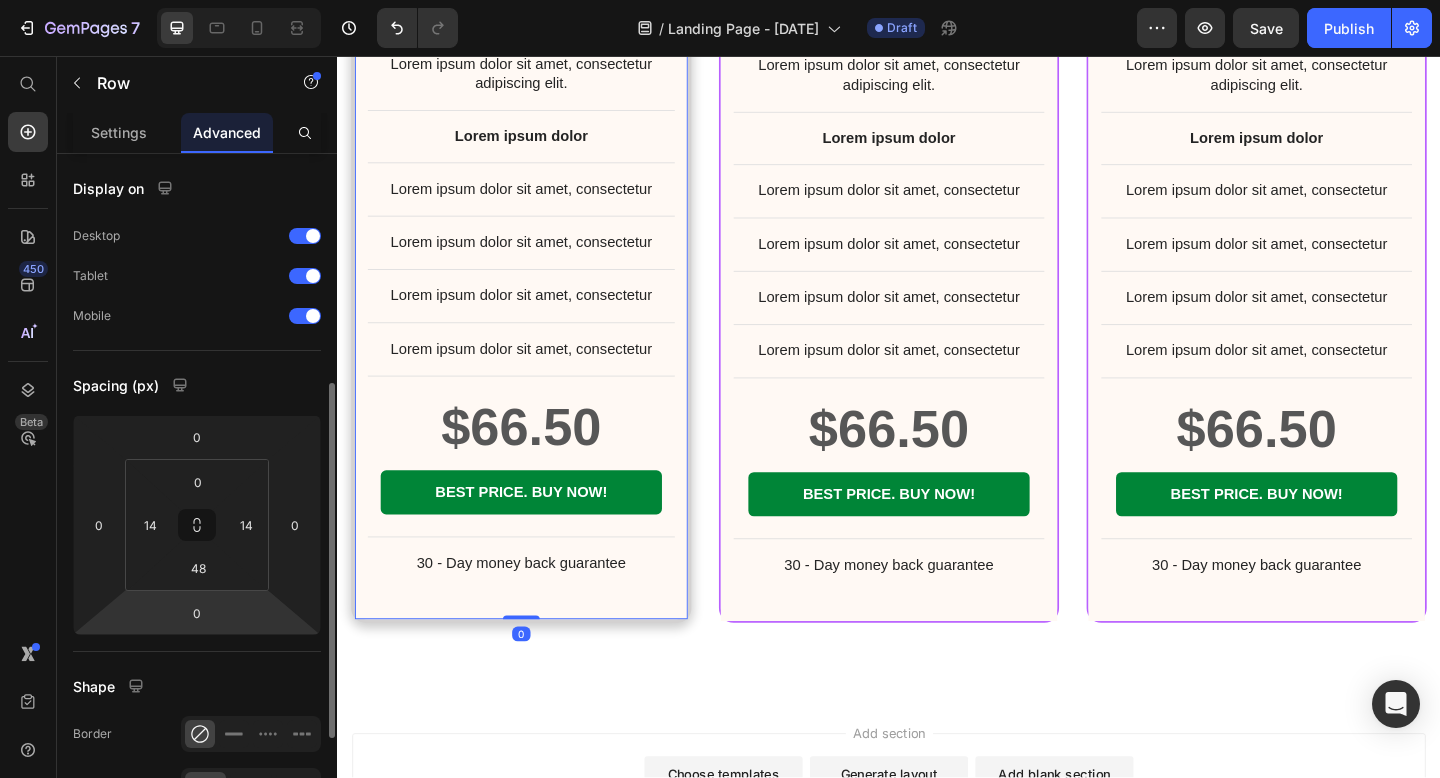 scroll, scrollTop: 280, scrollLeft: 0, axis: vertical 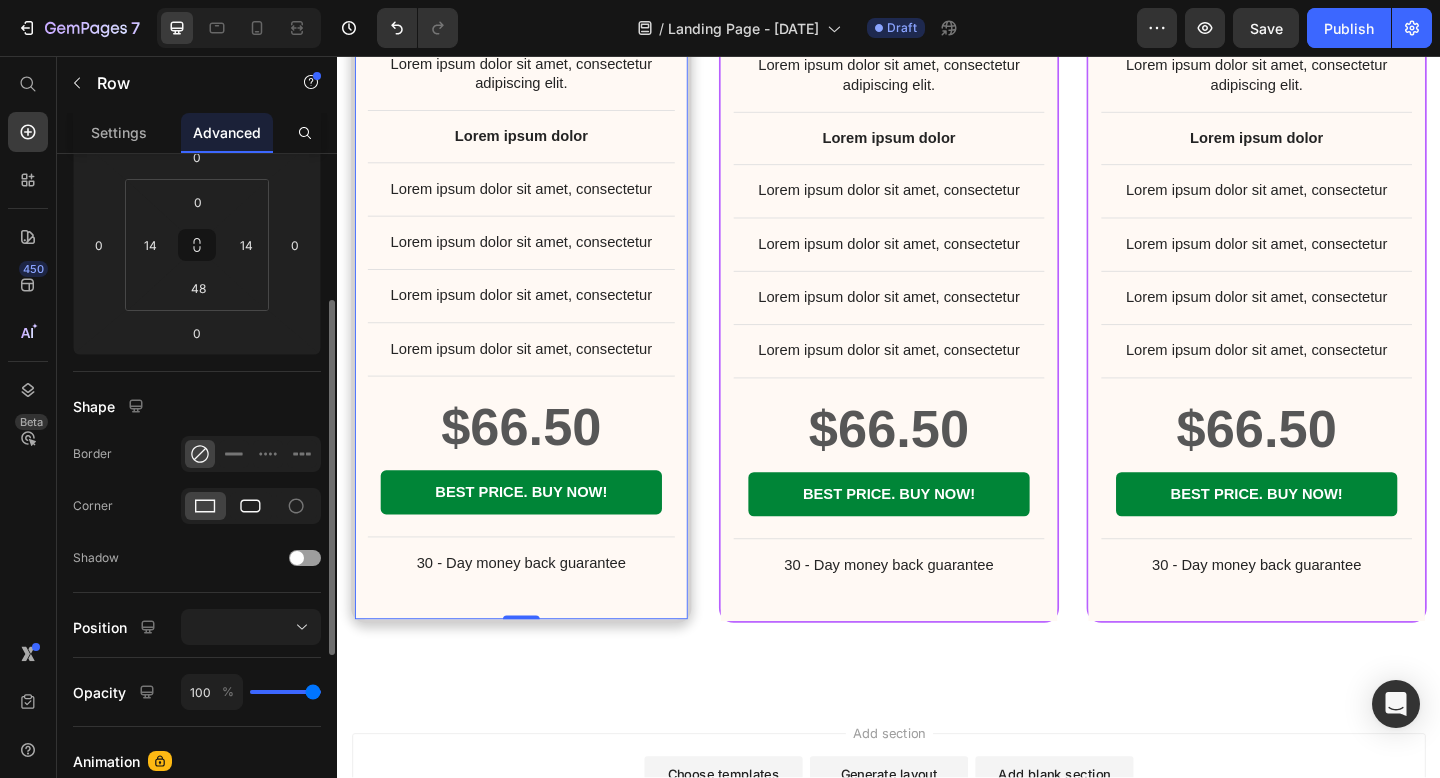 click 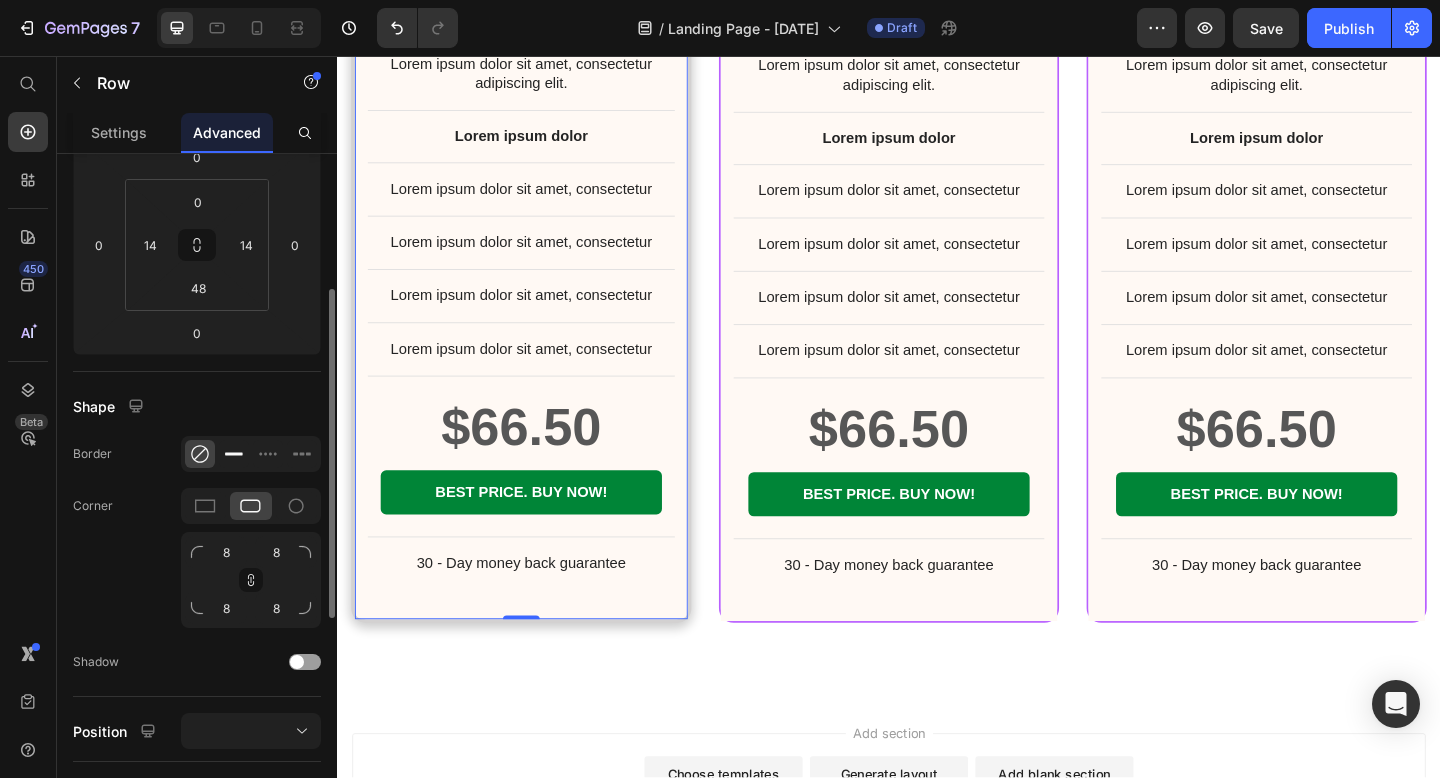 click 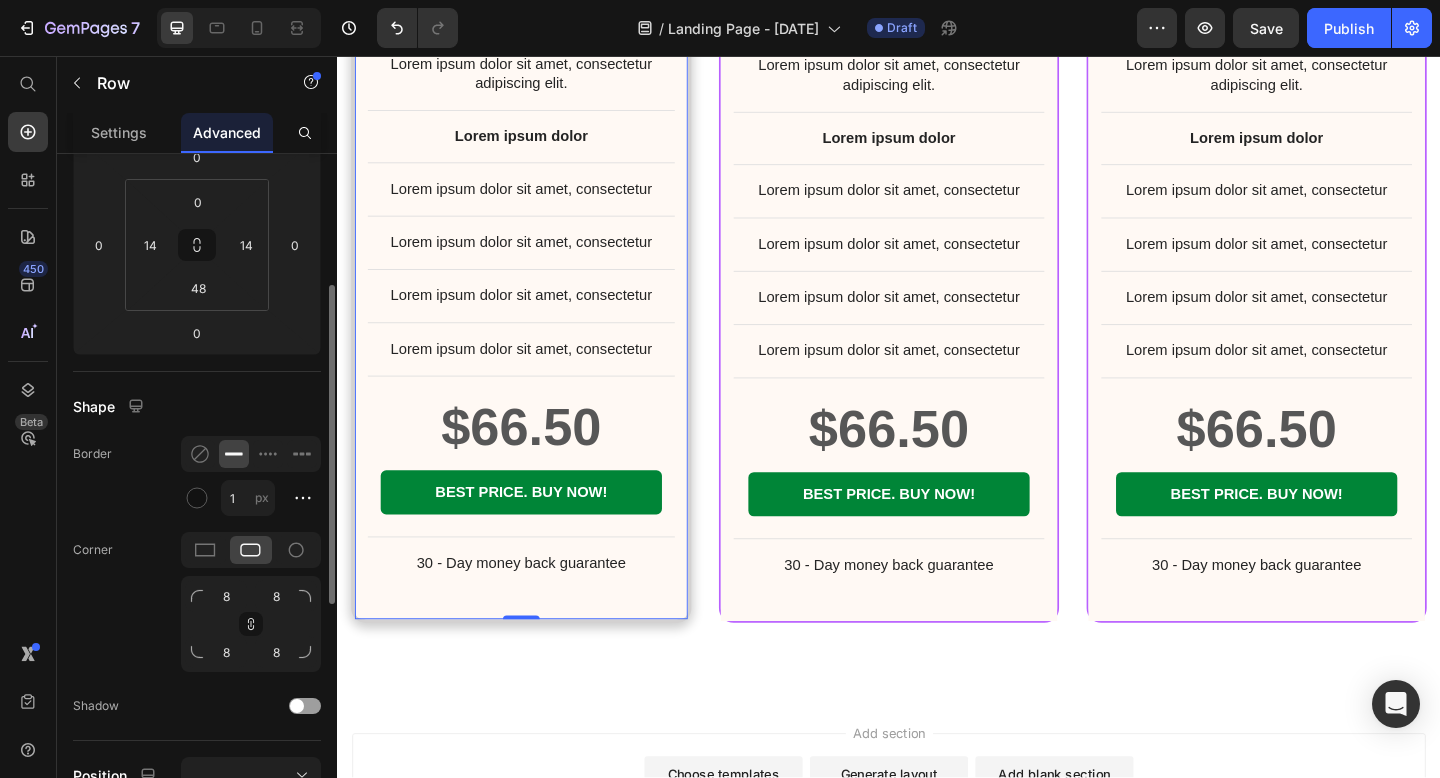 scroll, scrollTop: 17769, scrollLeft: 0, axis: vertical 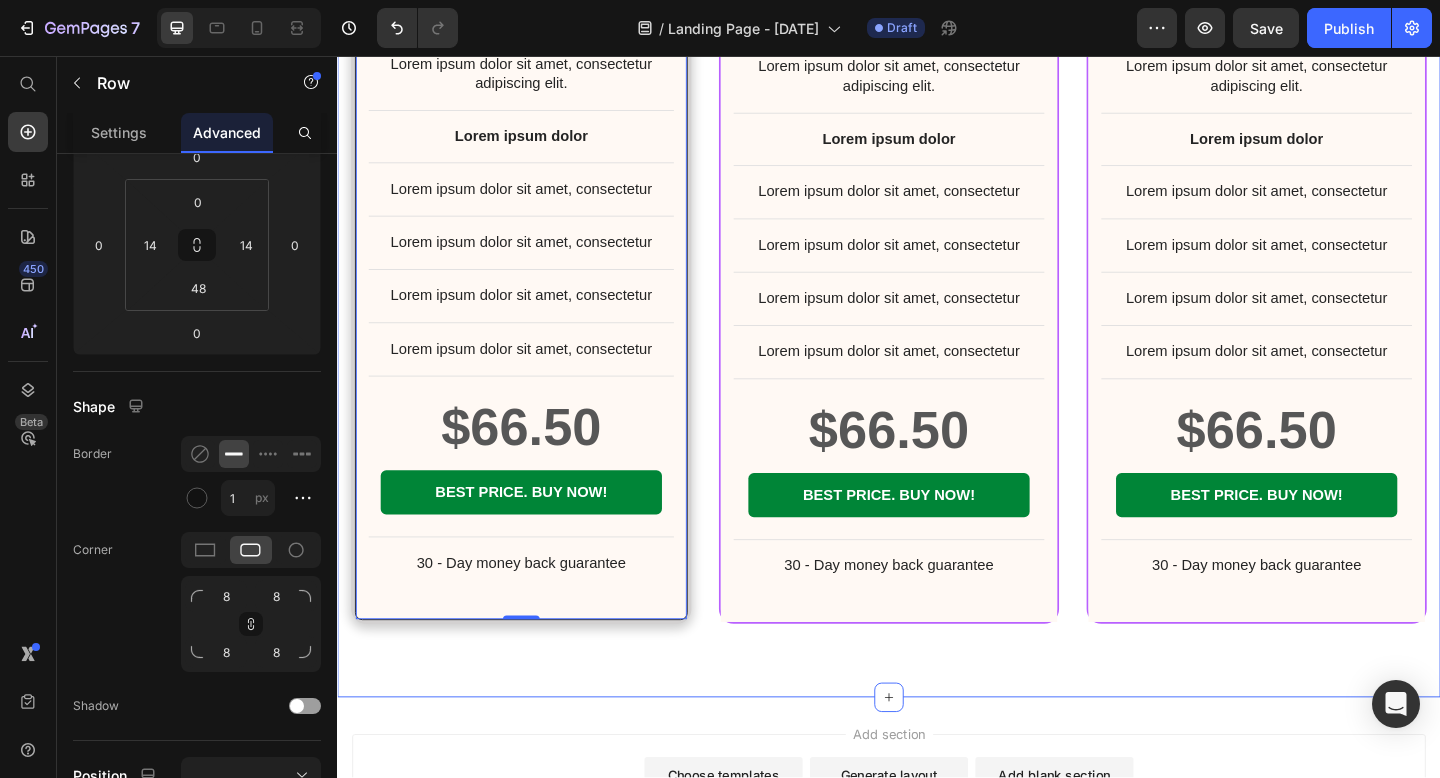 click on "STARTER GLOW Text Block Row 1 MONTH SUPPLY  Text Block Product Images Row $66.50 Product Price Row INCLUDES: Text Block Row Row Lorem ipsum dolor sit amet, consectetur adipiscing elit. Text Block Lorem ipsum dolor Text Block Lorem ipsum dolor sit amet, consectetur Text Block Row Lorem ipsum dolor sit amet, consectetur Text Block Row Lorem ipsum dolor sit amet, consectetur Text Block Row Lorem ipsum dolor sit amet, consectetur Text Block Row $66.50 Product Price BEST PRICE. BUY NOW! Add to Cart Row 30 - Day money back guarantee Text Block Row   0 Product Row BEST CHOICE Text Block Row Product Images Row Niptic Revive Your Under Eyes In One Swipe Product Title $66.50 Product Price Row or 4 payments of $15.00 with Text Block Image Row INCLUDES: Text Block Row Row Lorem ipsum dolor sit amet, consectetur adipiscing elit. Text Block Lorem ipsum dolor Text Block Lorem ipsum dolor sit amet, consectetur Text Block Row Lorem ipsum dolor sit amet, consectetur Text Block Row Lorem ipsum dolor sit amet, consectetur Row" at bounding box center [937, -22] 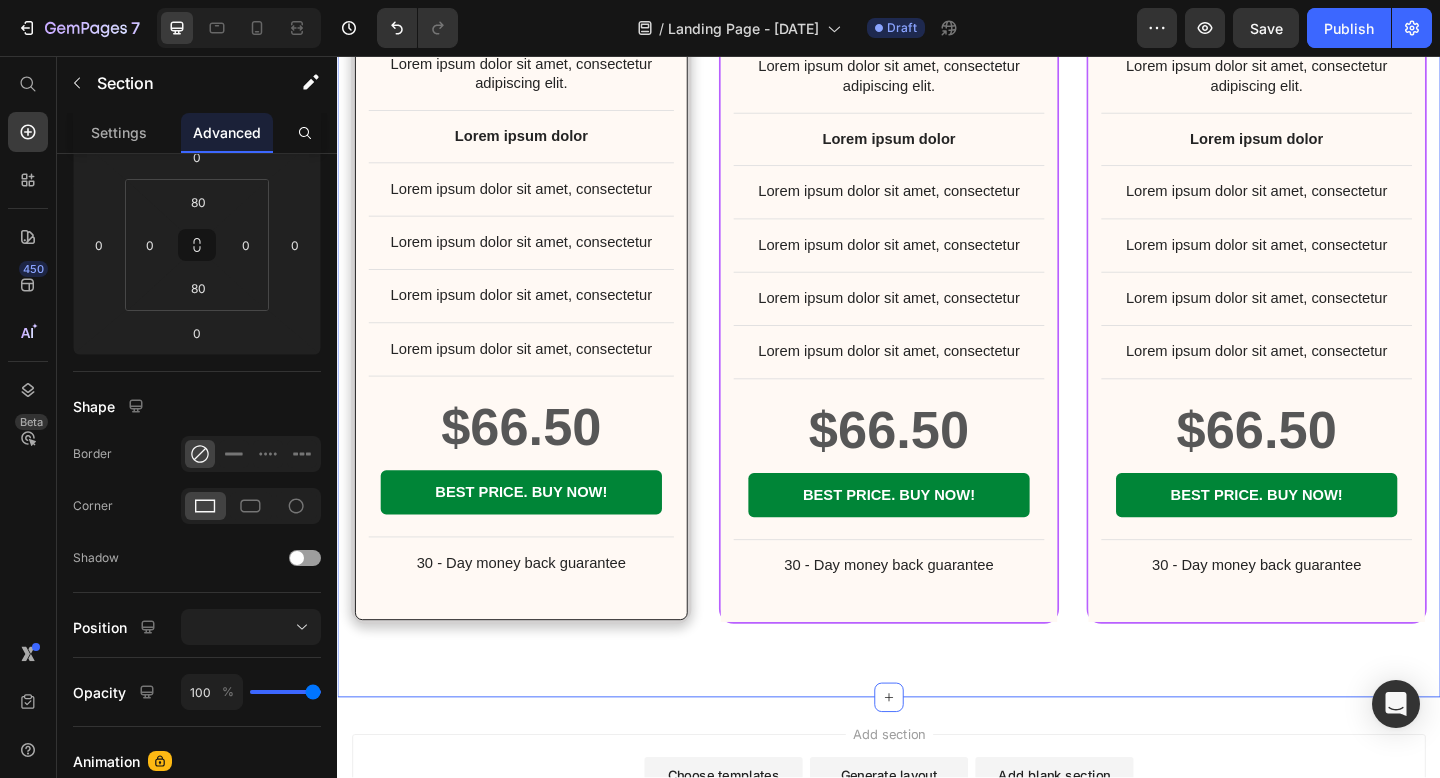 scroll, scrollTop: 0, scrollLeft: 0, axis: both 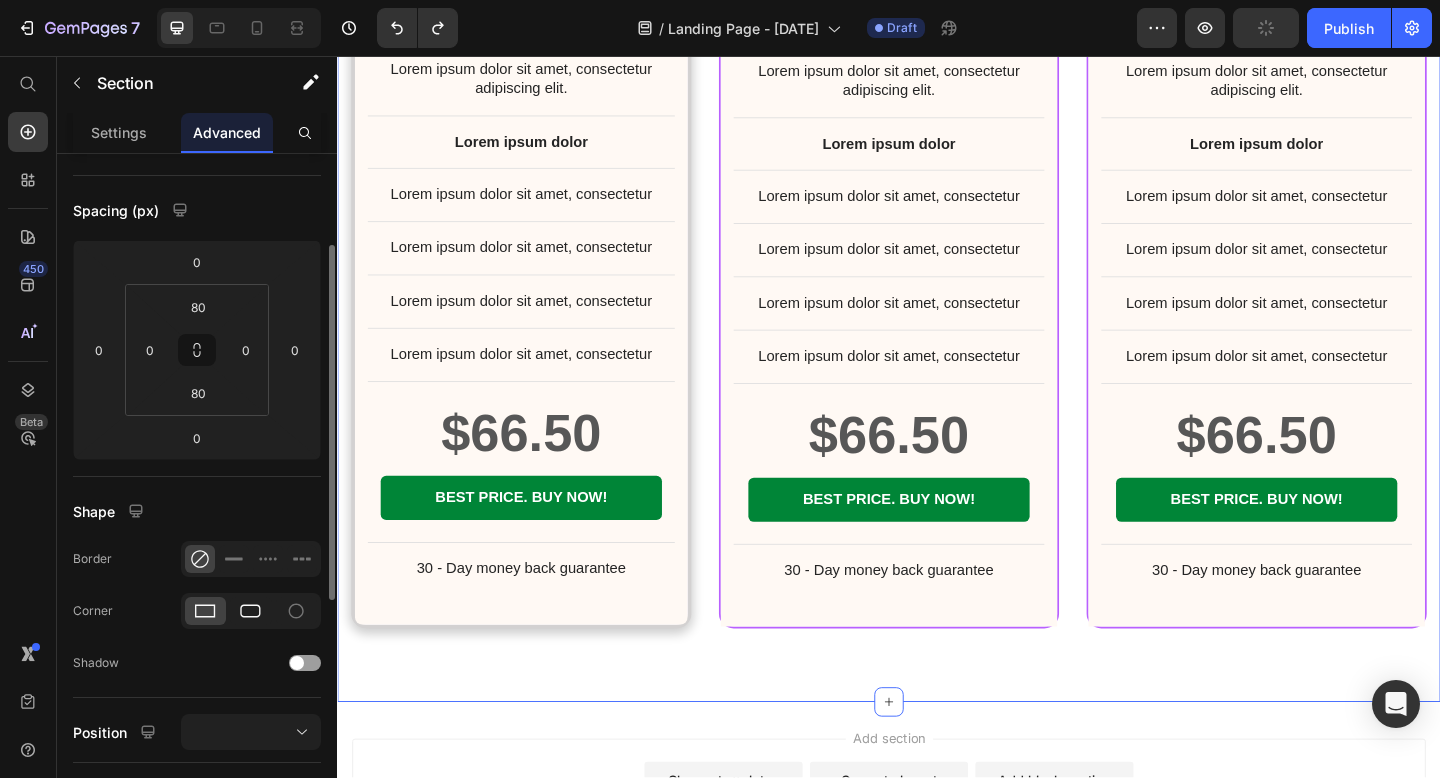 click 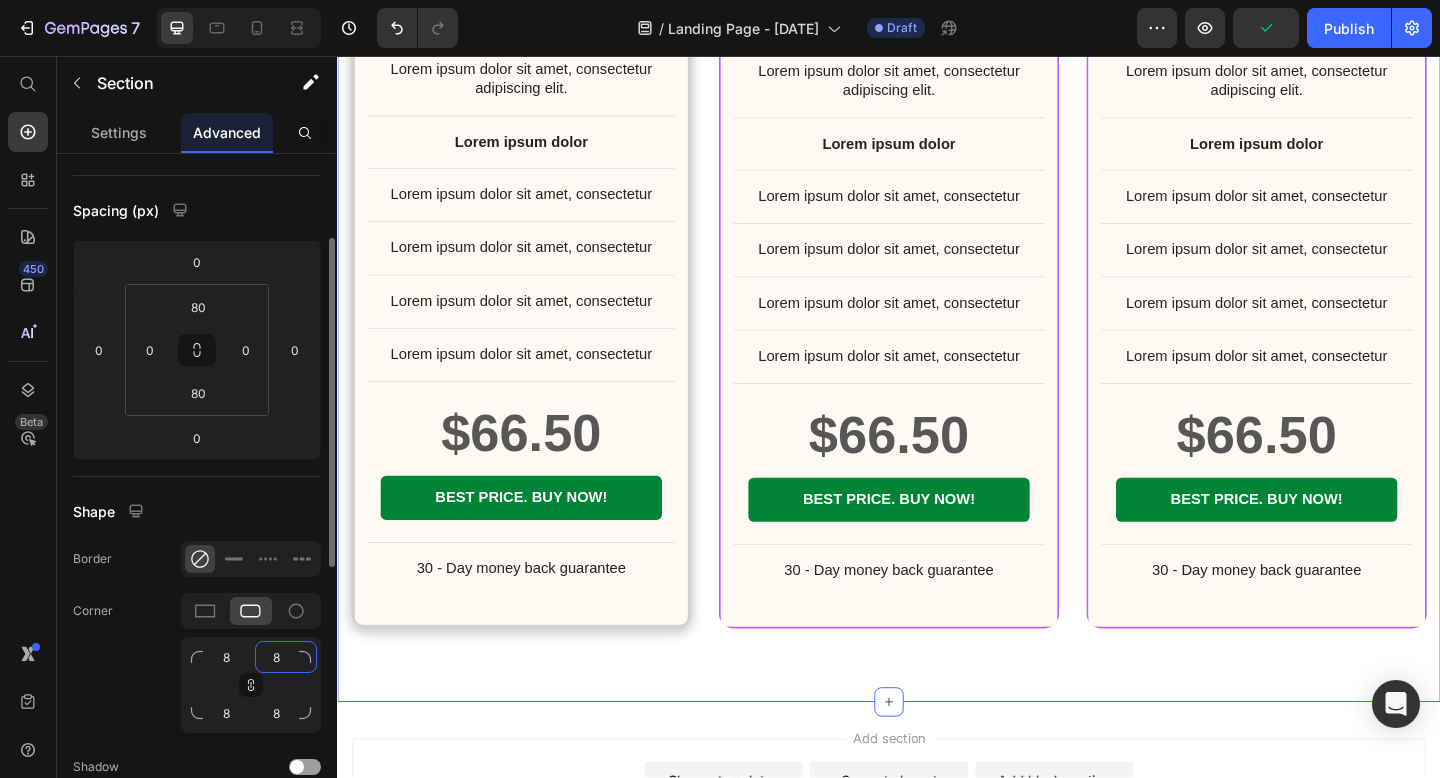 click on "8" 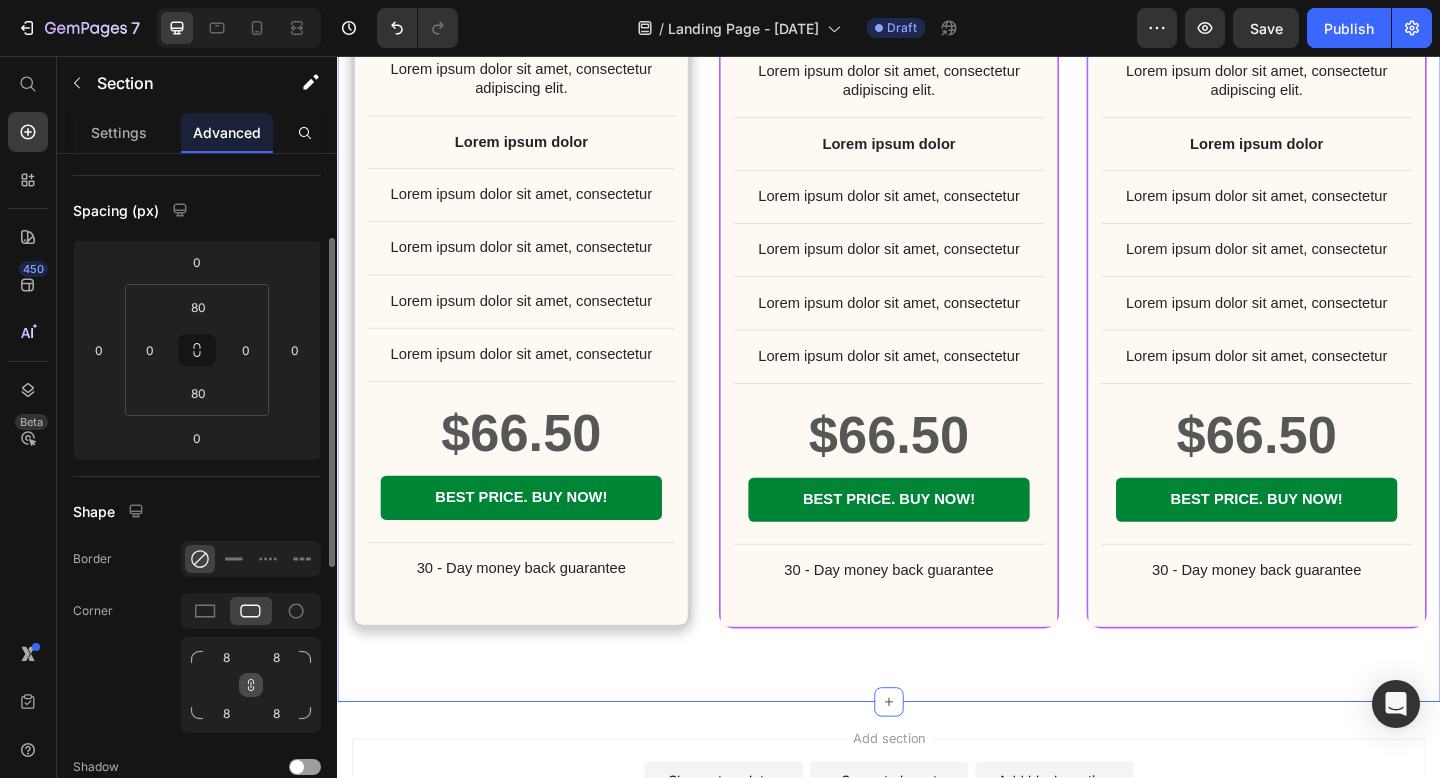 click 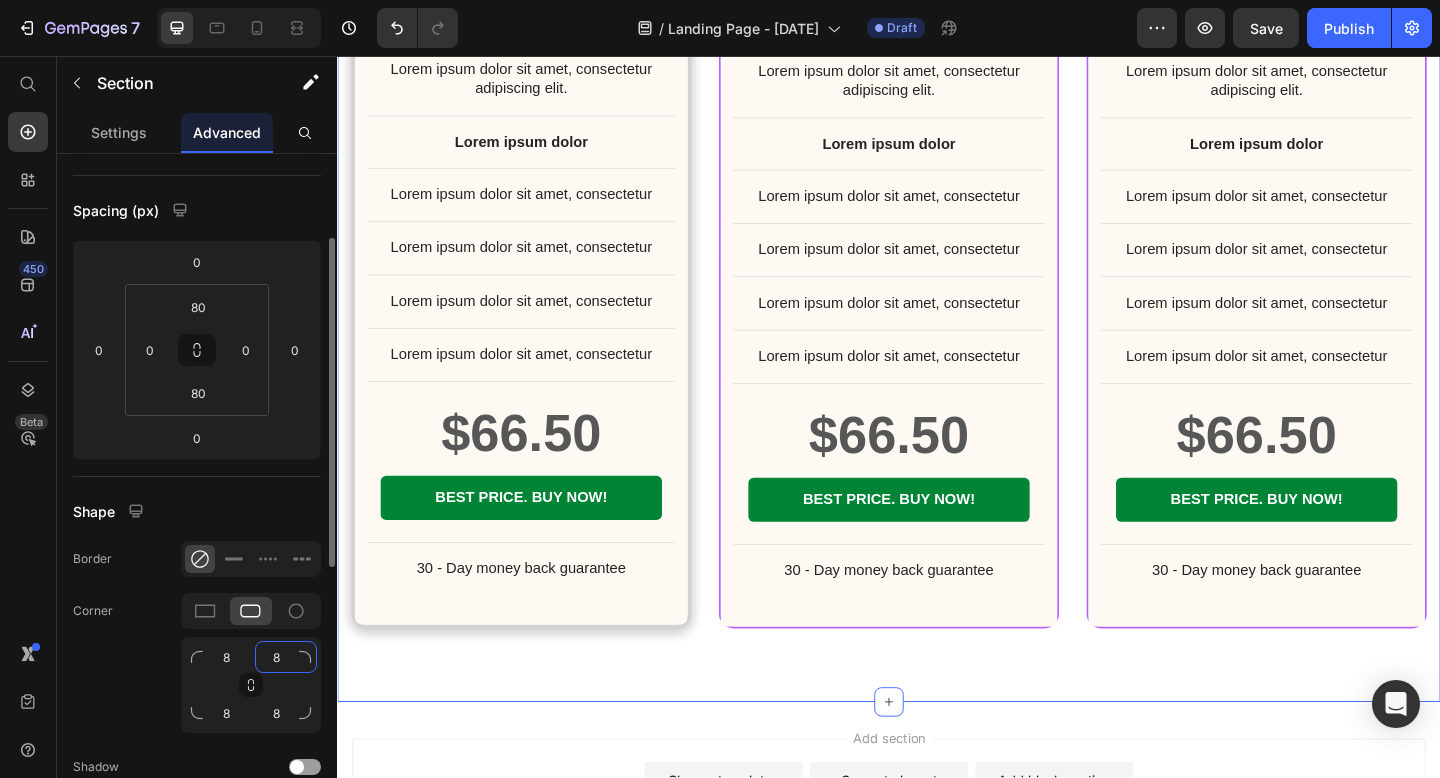 click on "8" 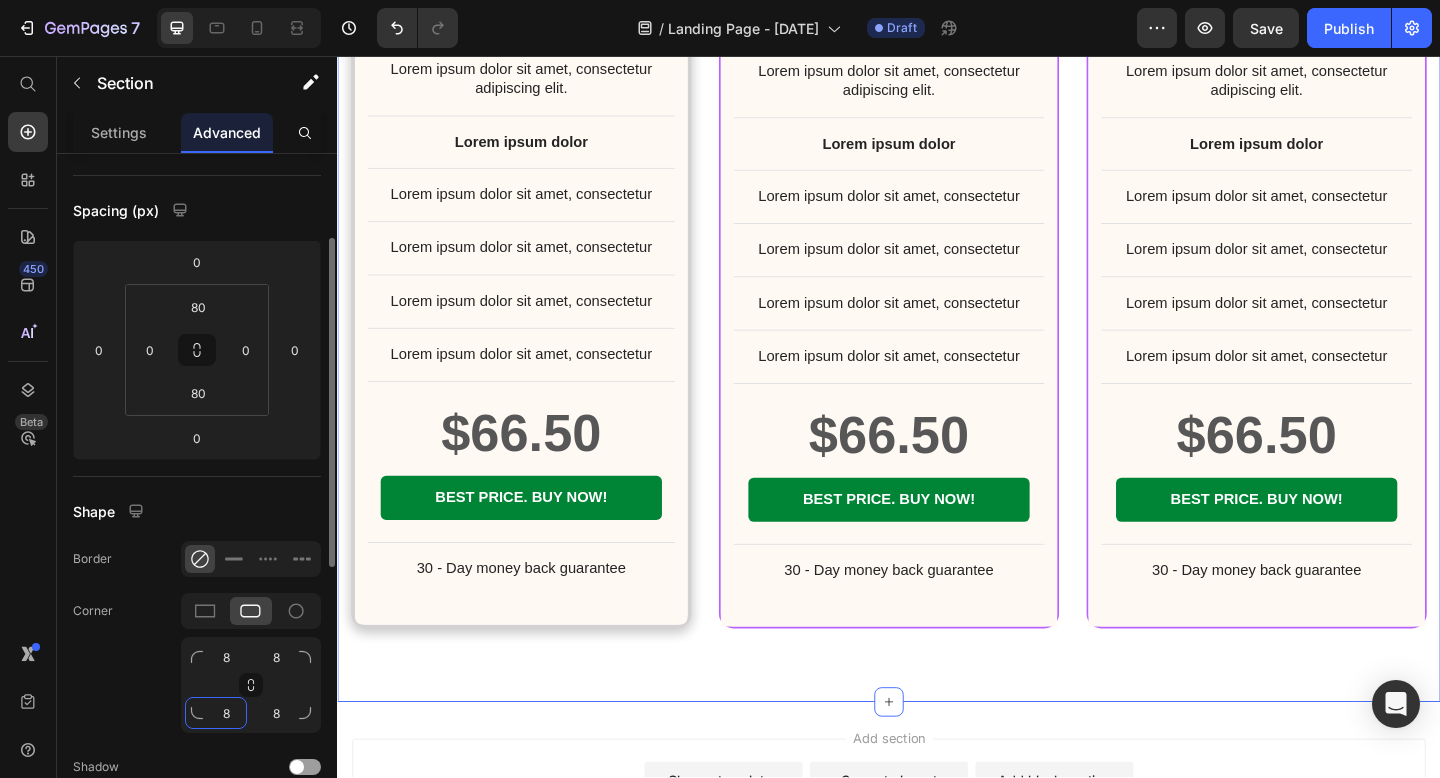 click on "8" 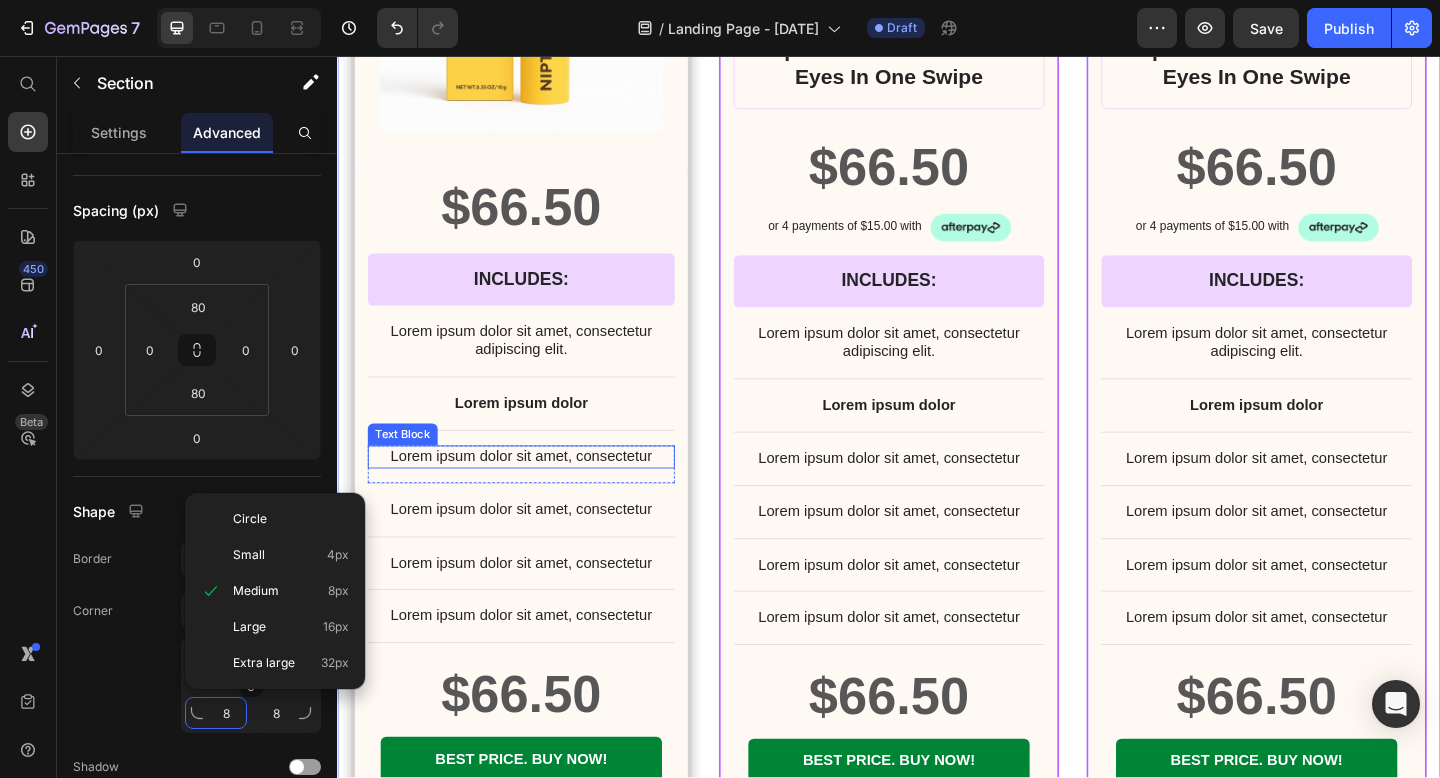 scroll, scrollTop: 17383, scrollLeft: 0, axis: vertical 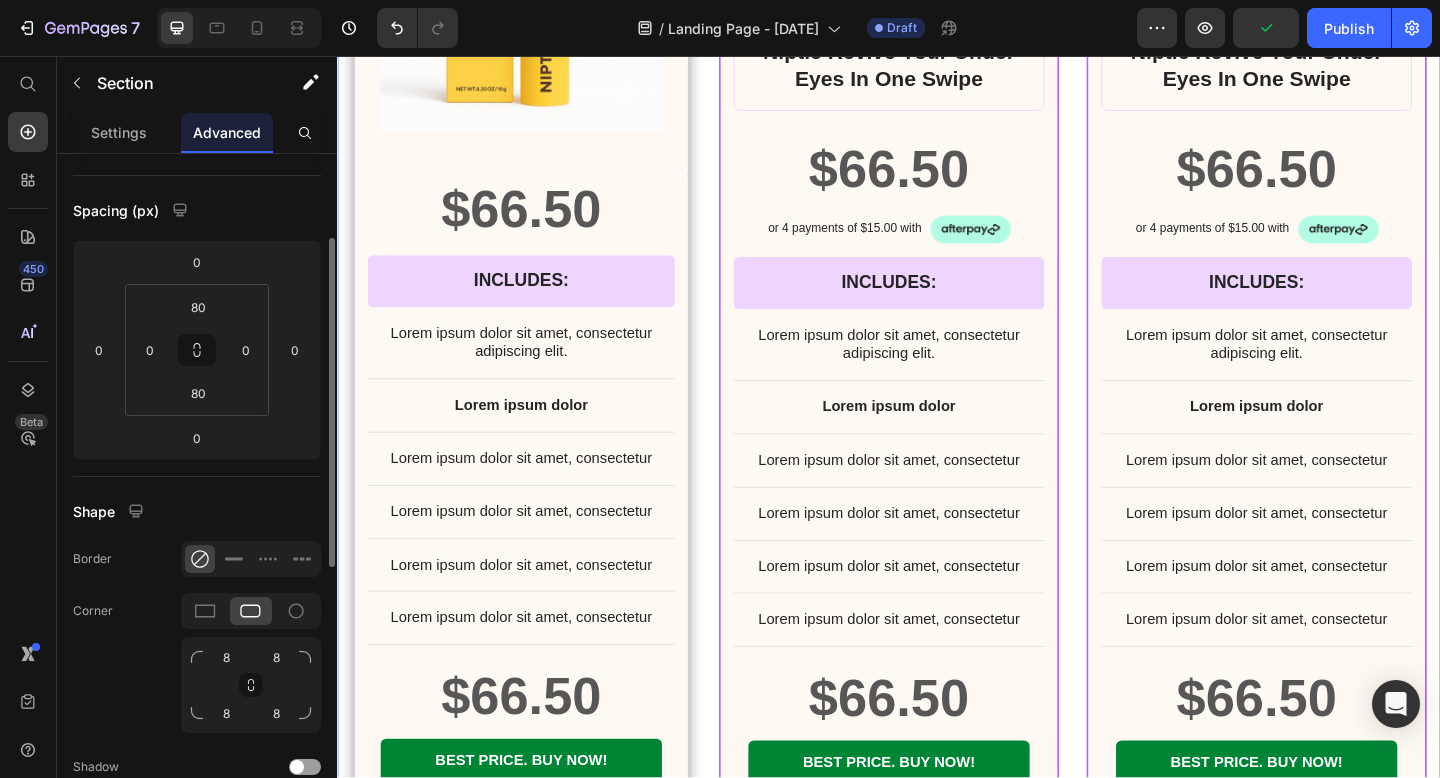 click on "Corner 8 8 8 8" 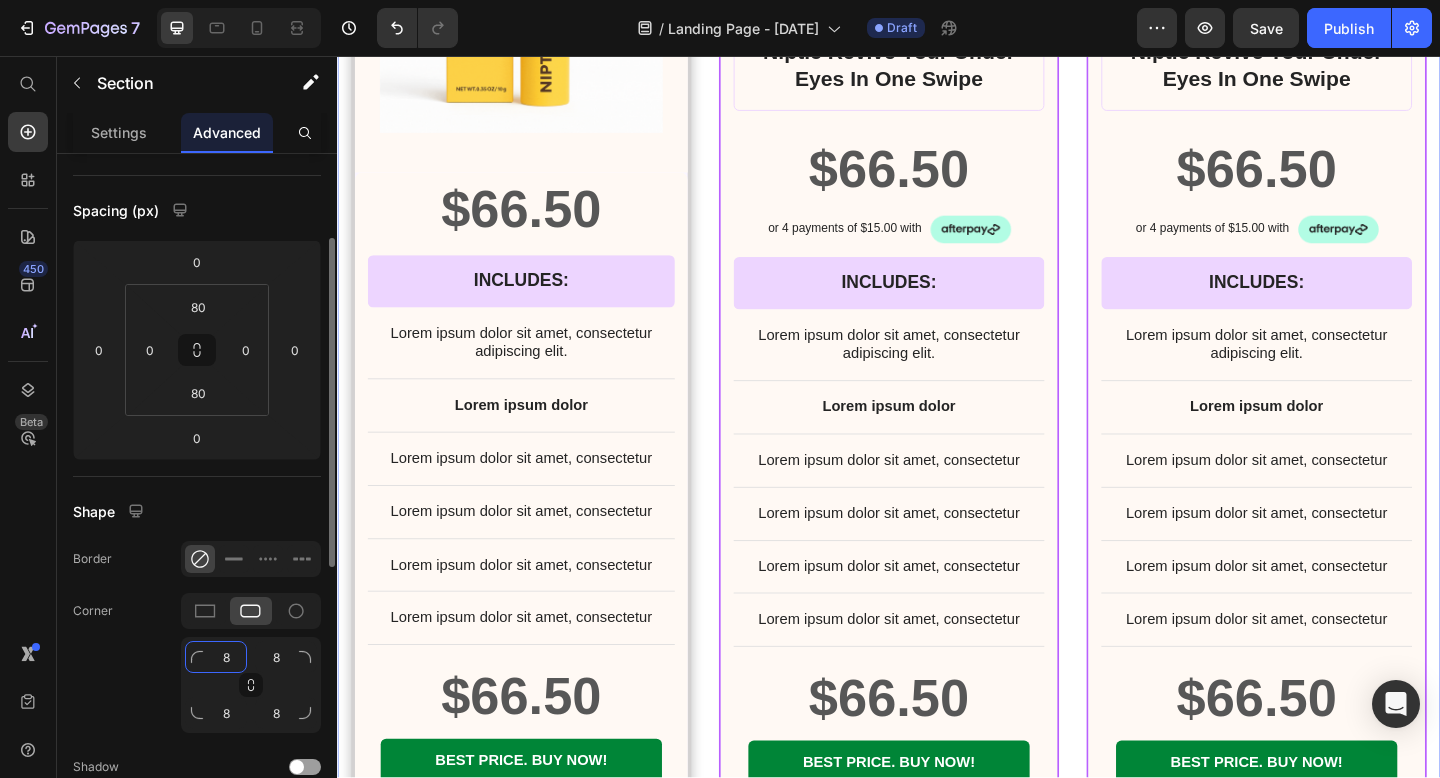 click on "8" 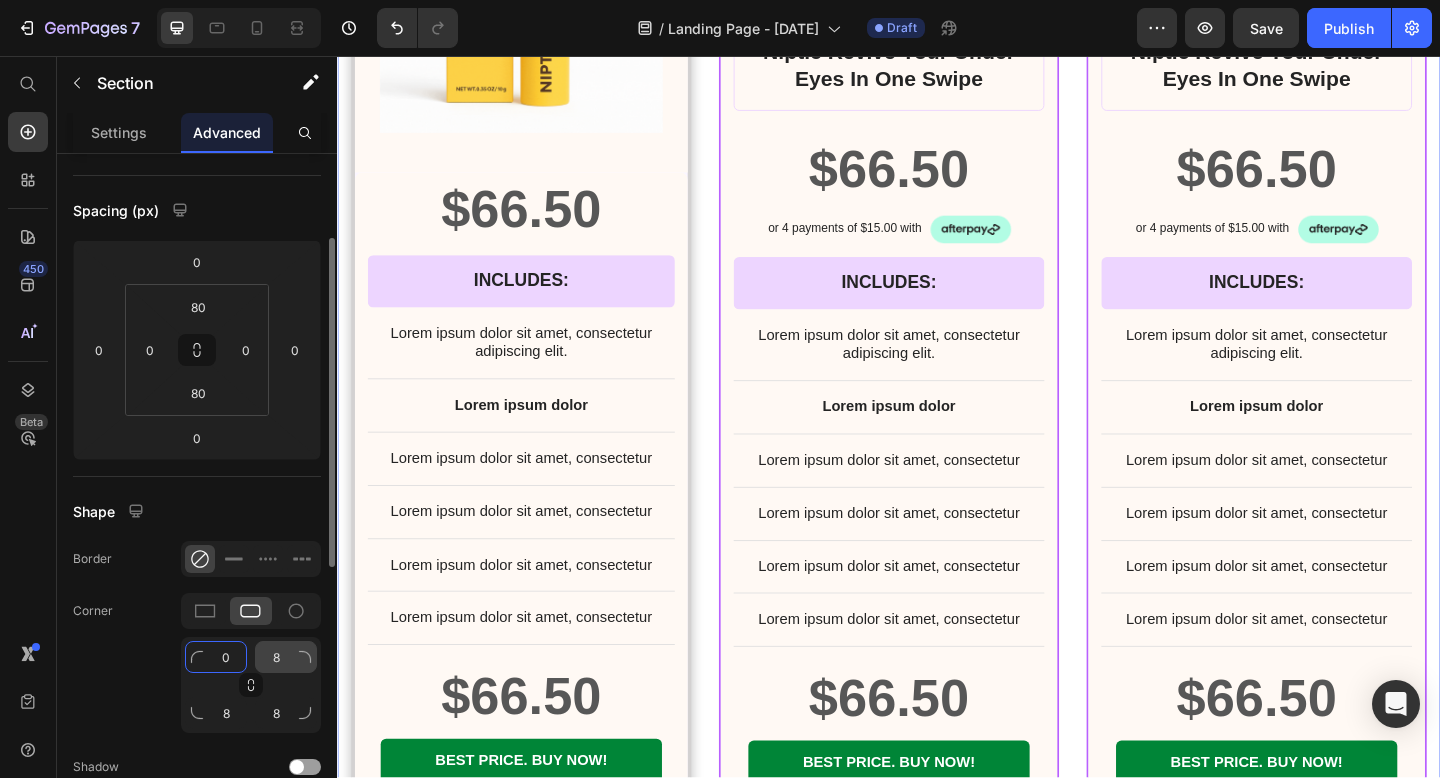 type on "0" 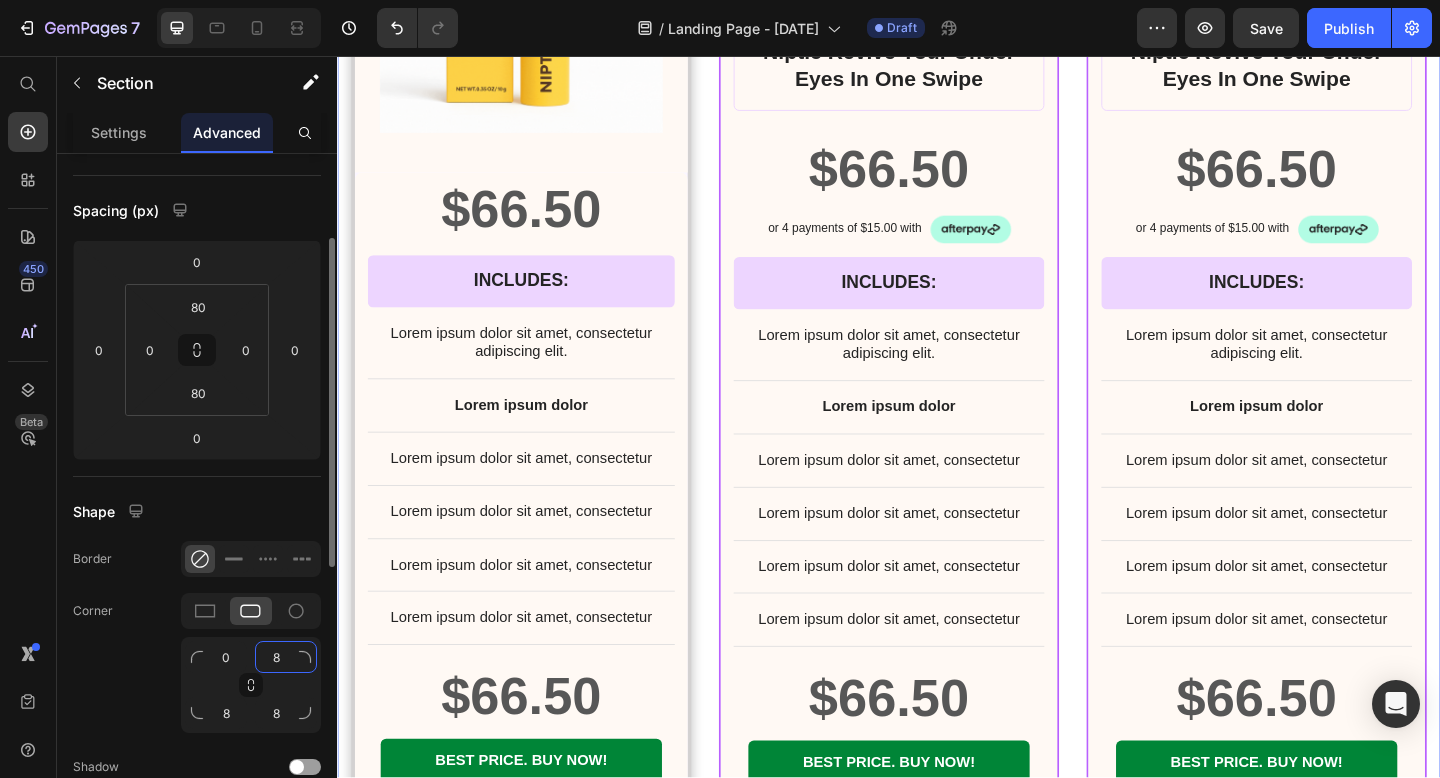 click on "8" 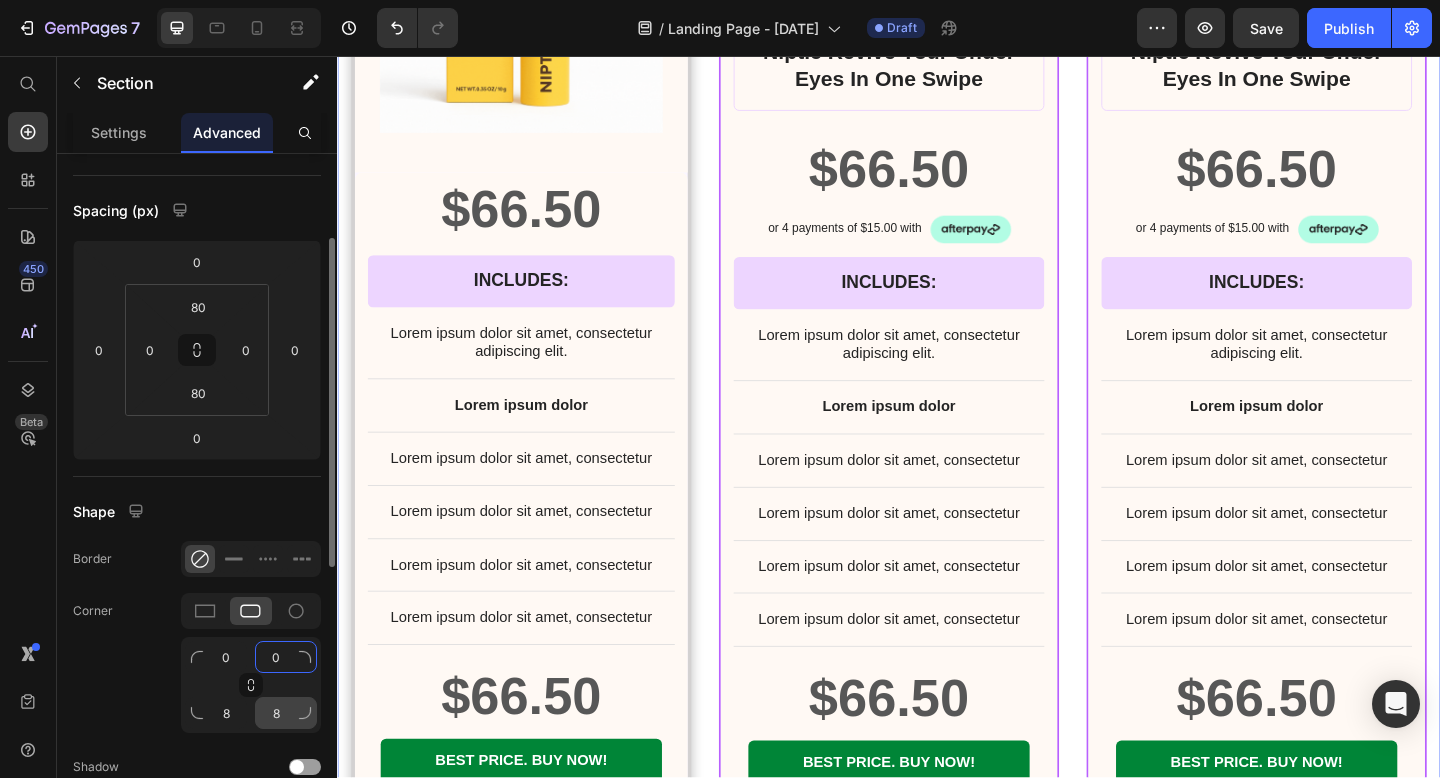 type on "0" 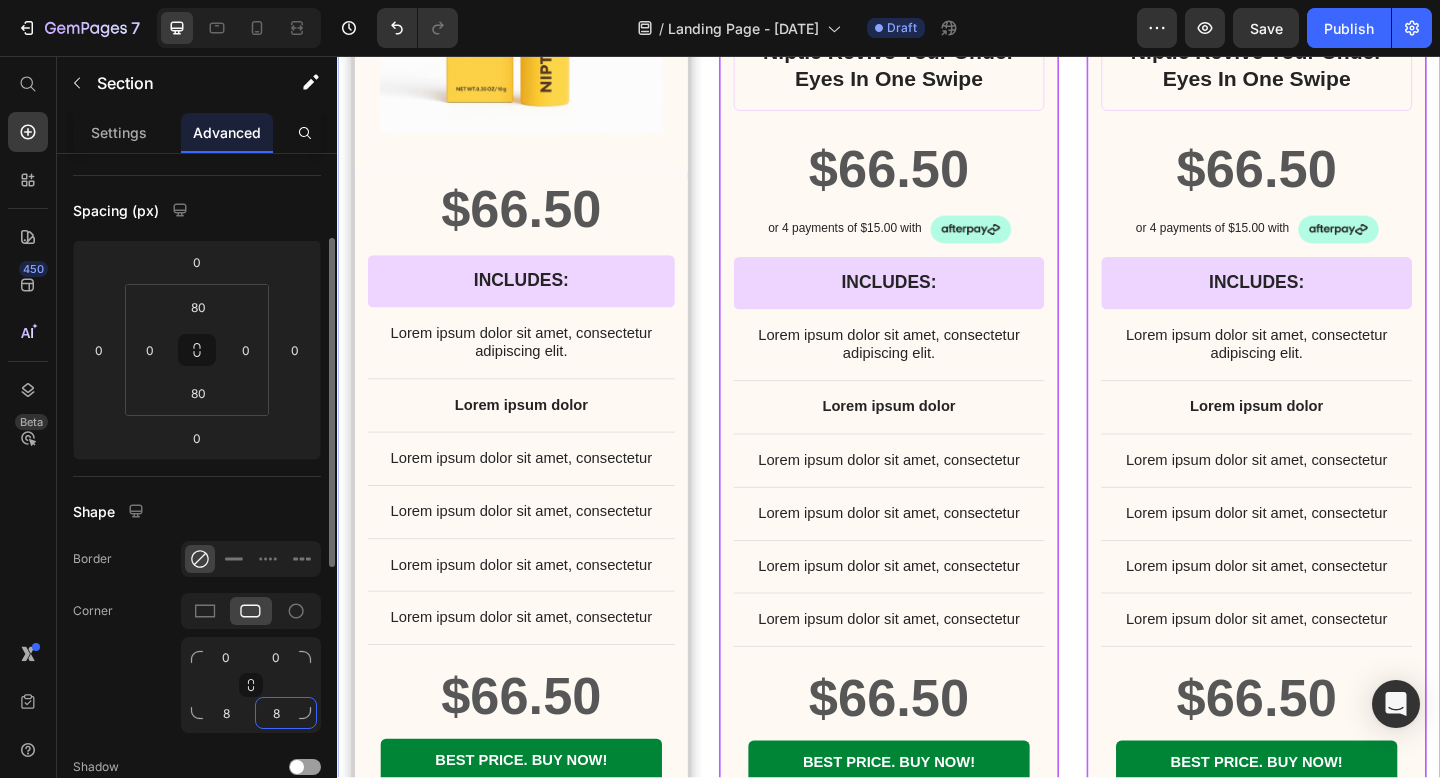 click on "8" 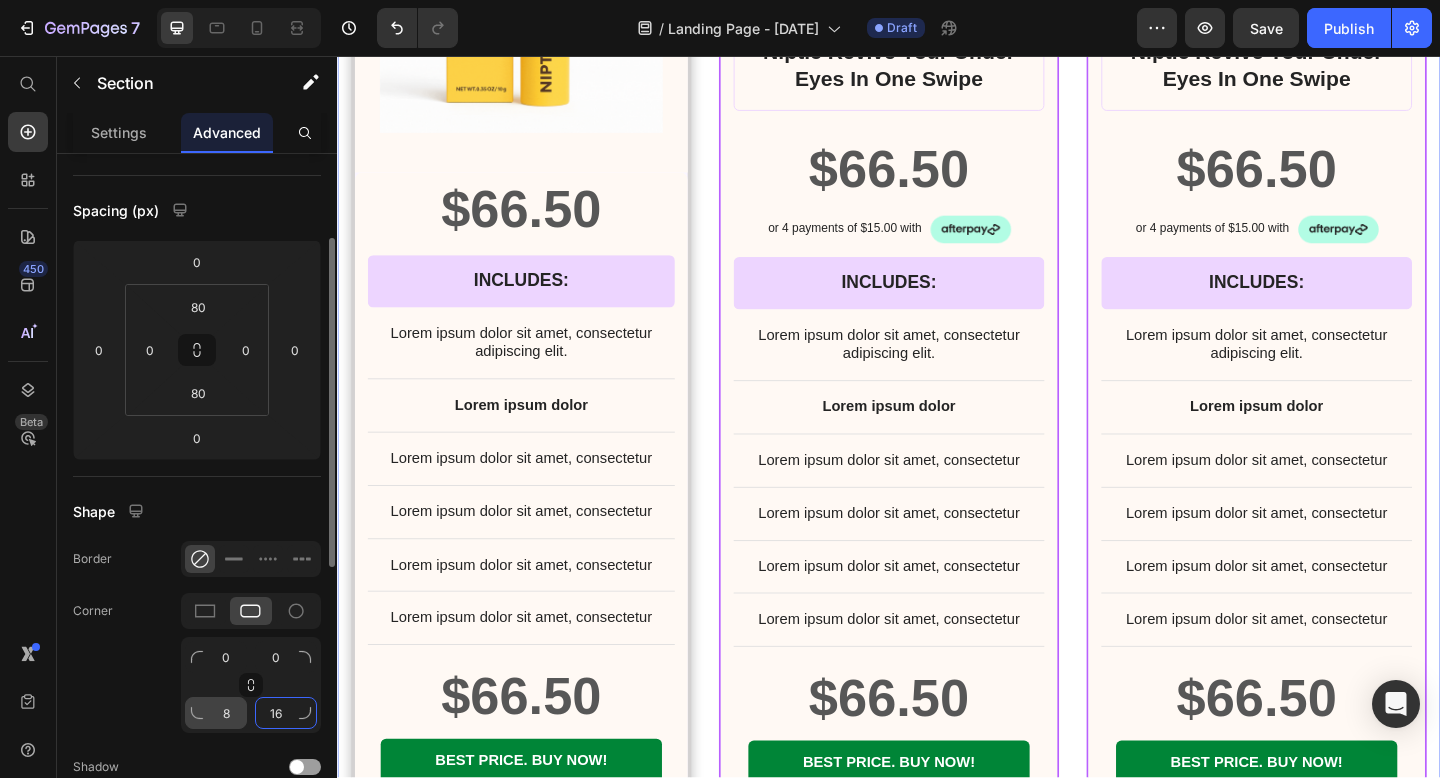 type on "16" 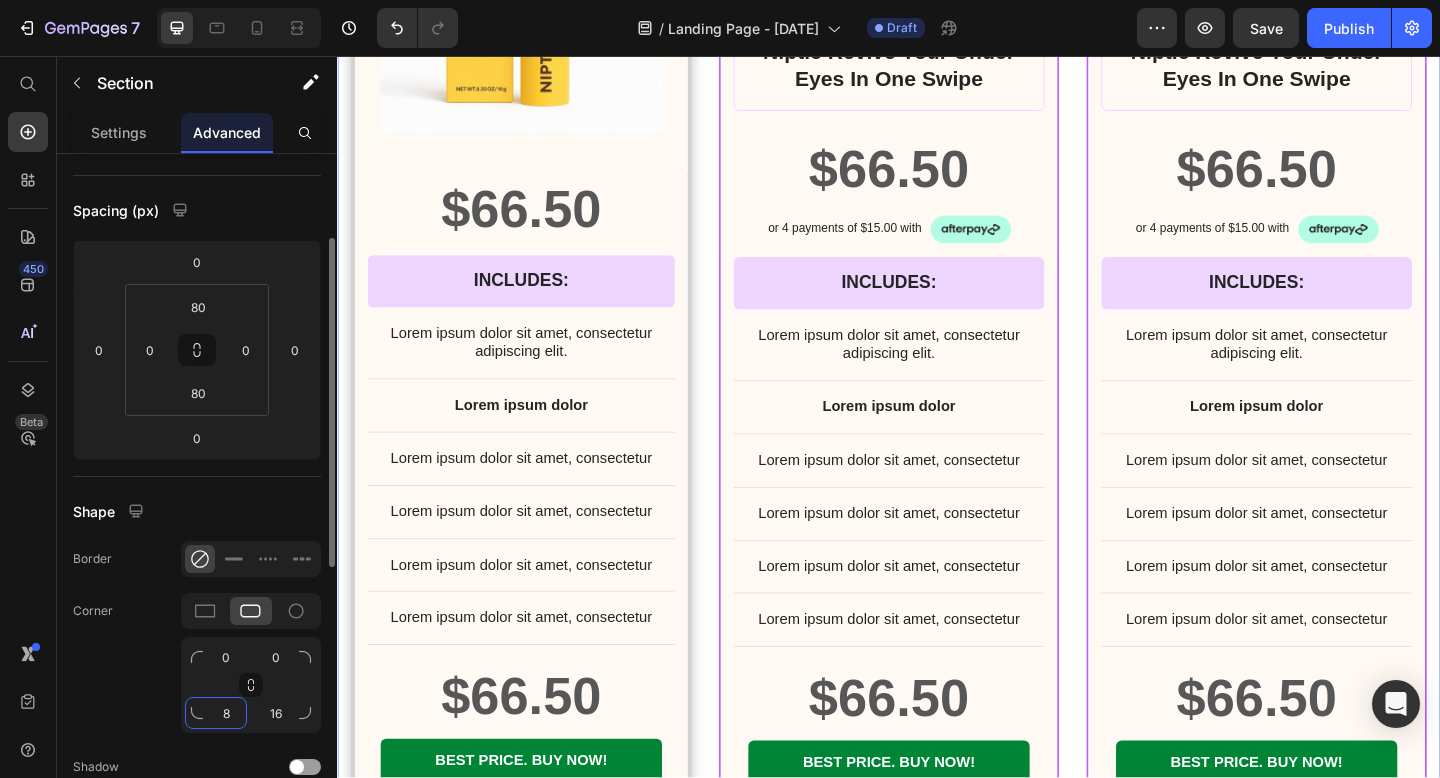 click on "8" 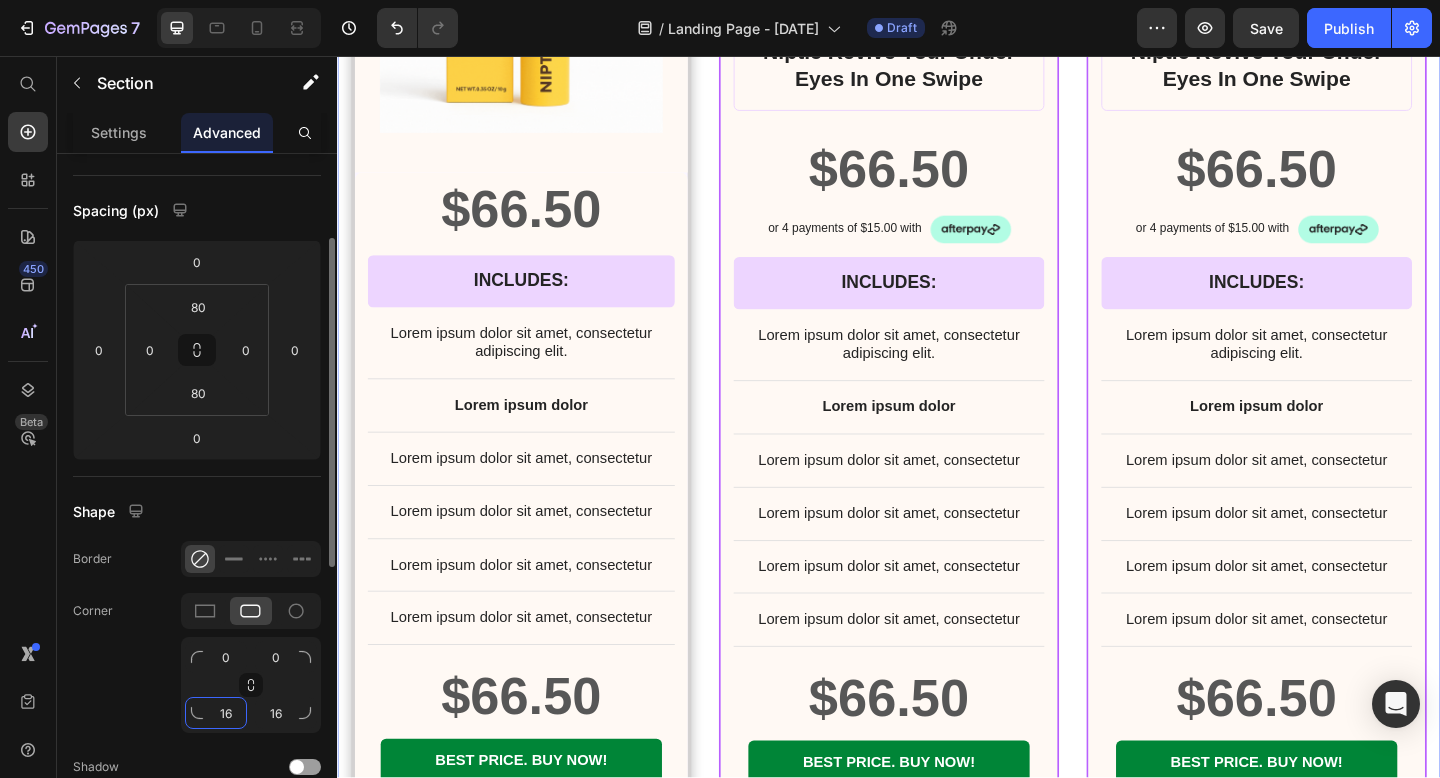 type on "16" 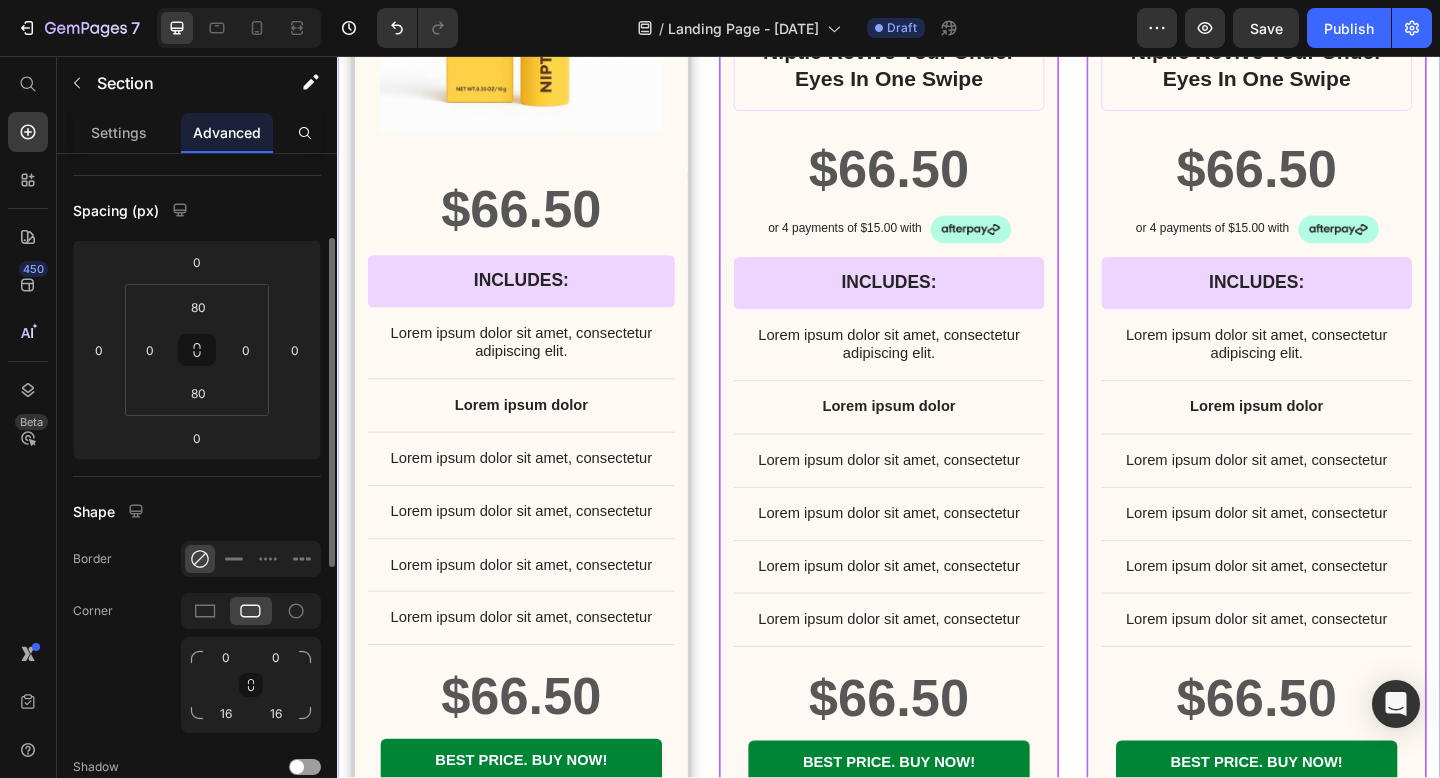 click on "Corner 0 0 16 16" 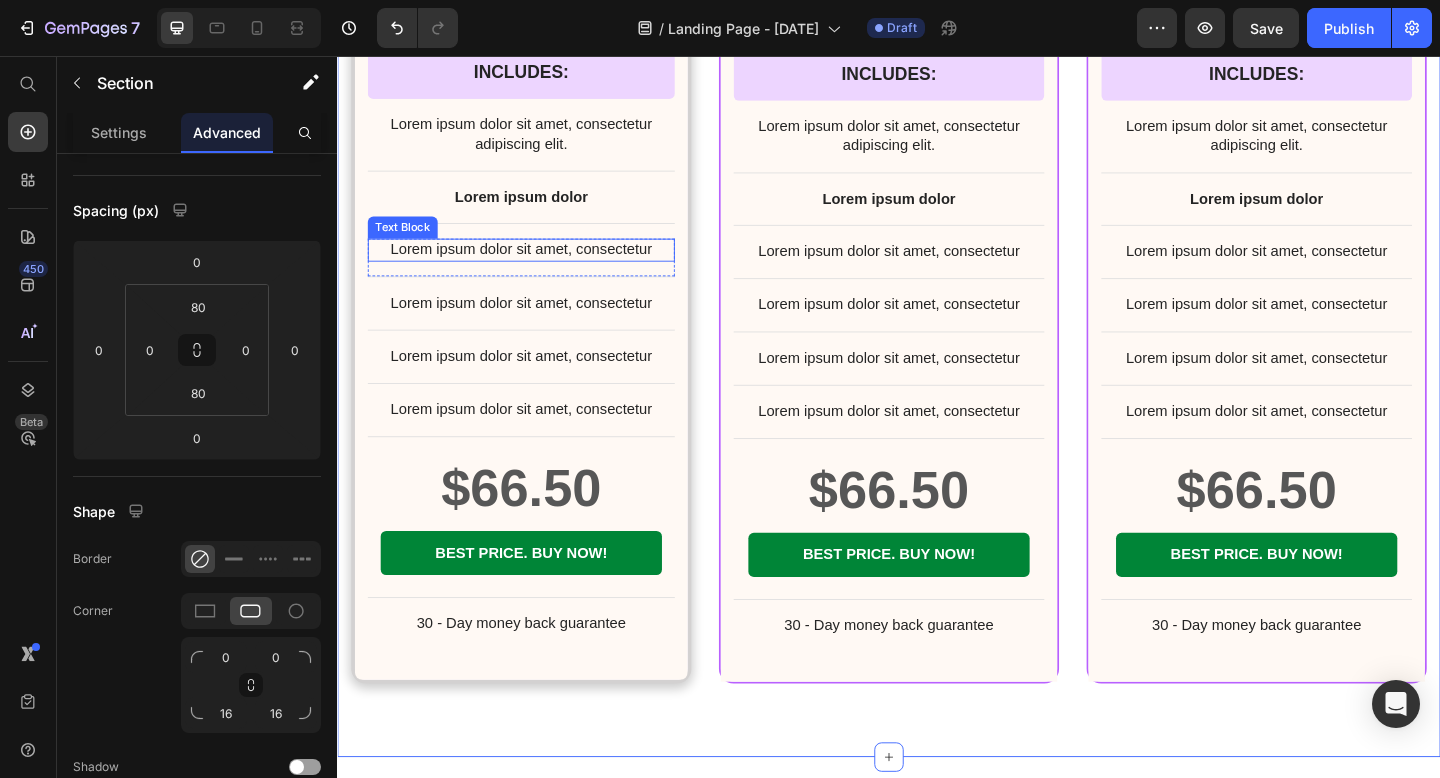 scroll, scrollTop: 17711, scrollLeft: 0, axis: vertical 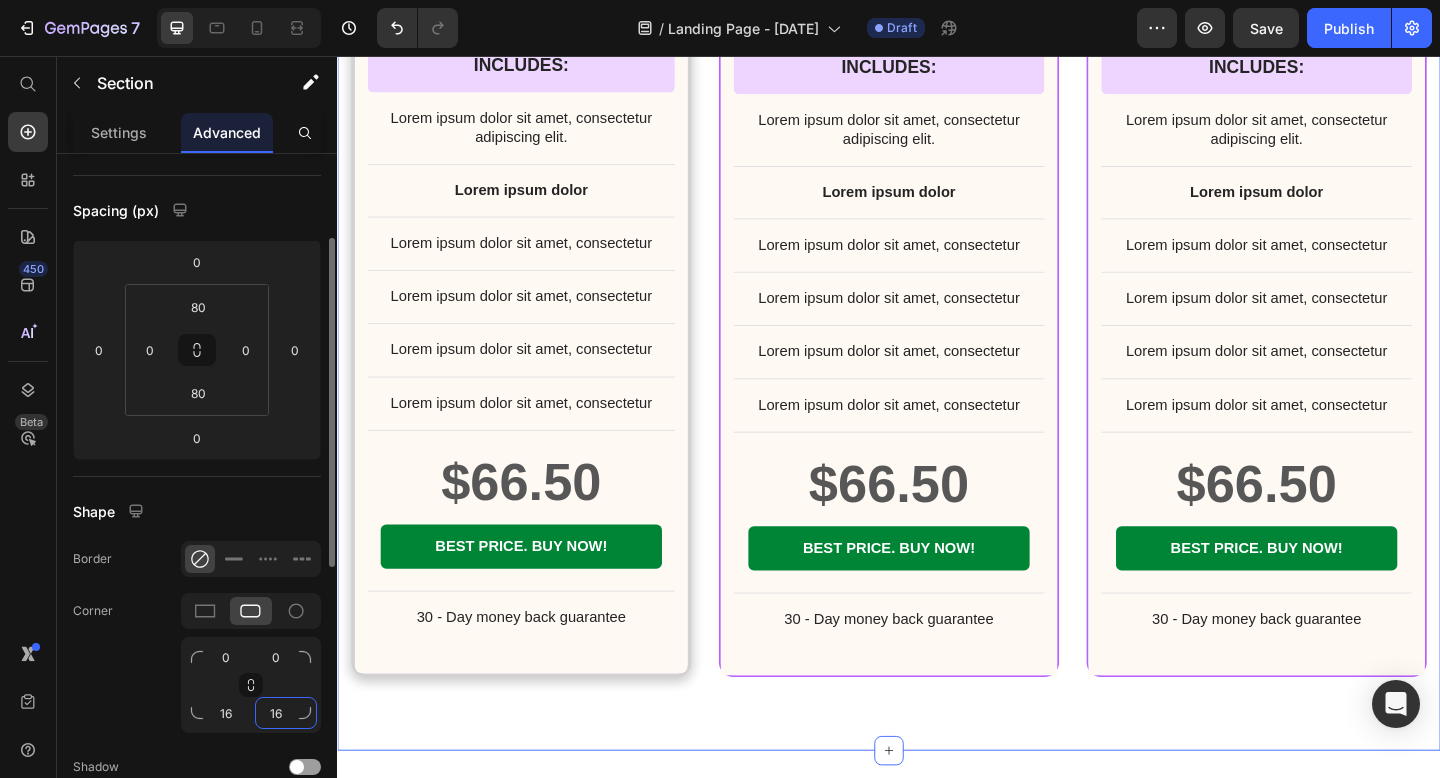 click on "16" 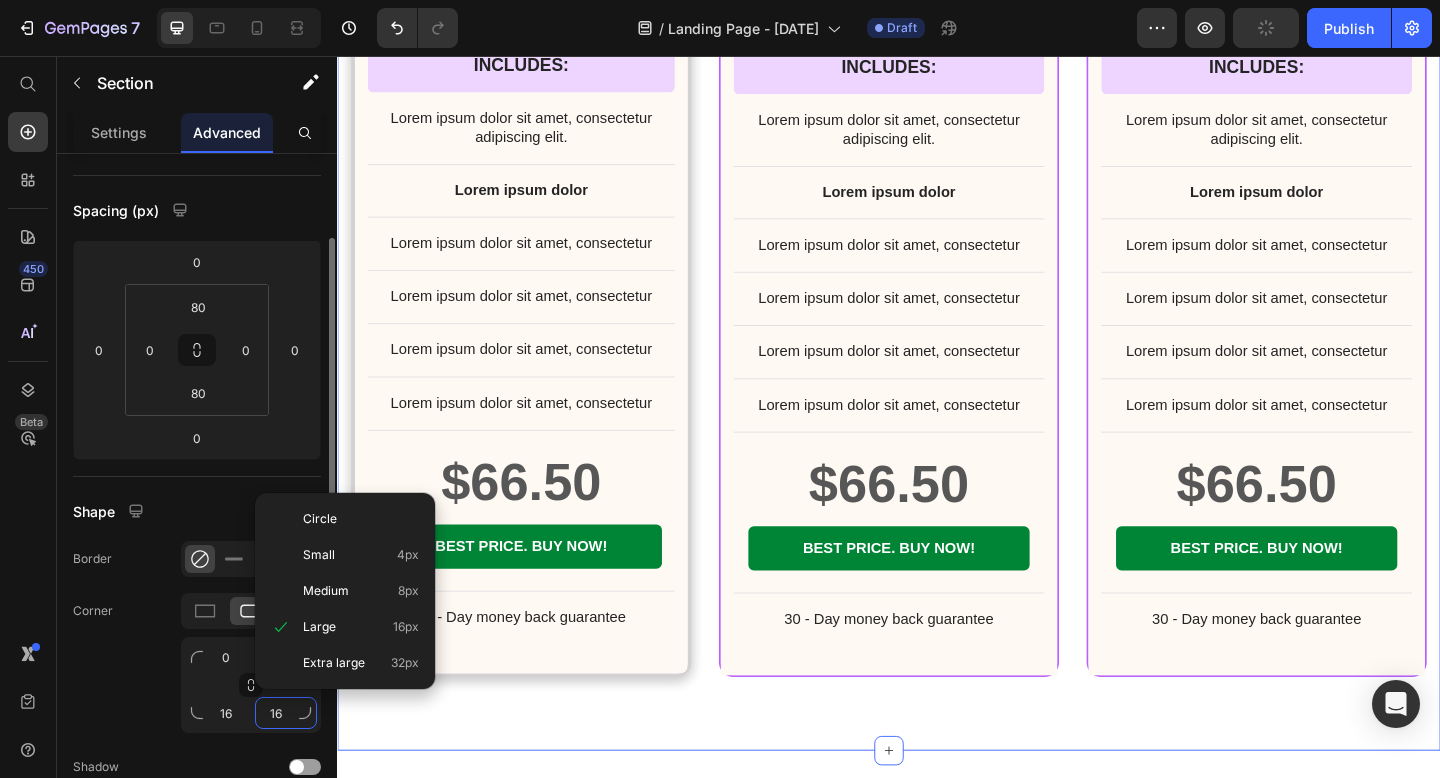 click on "16" 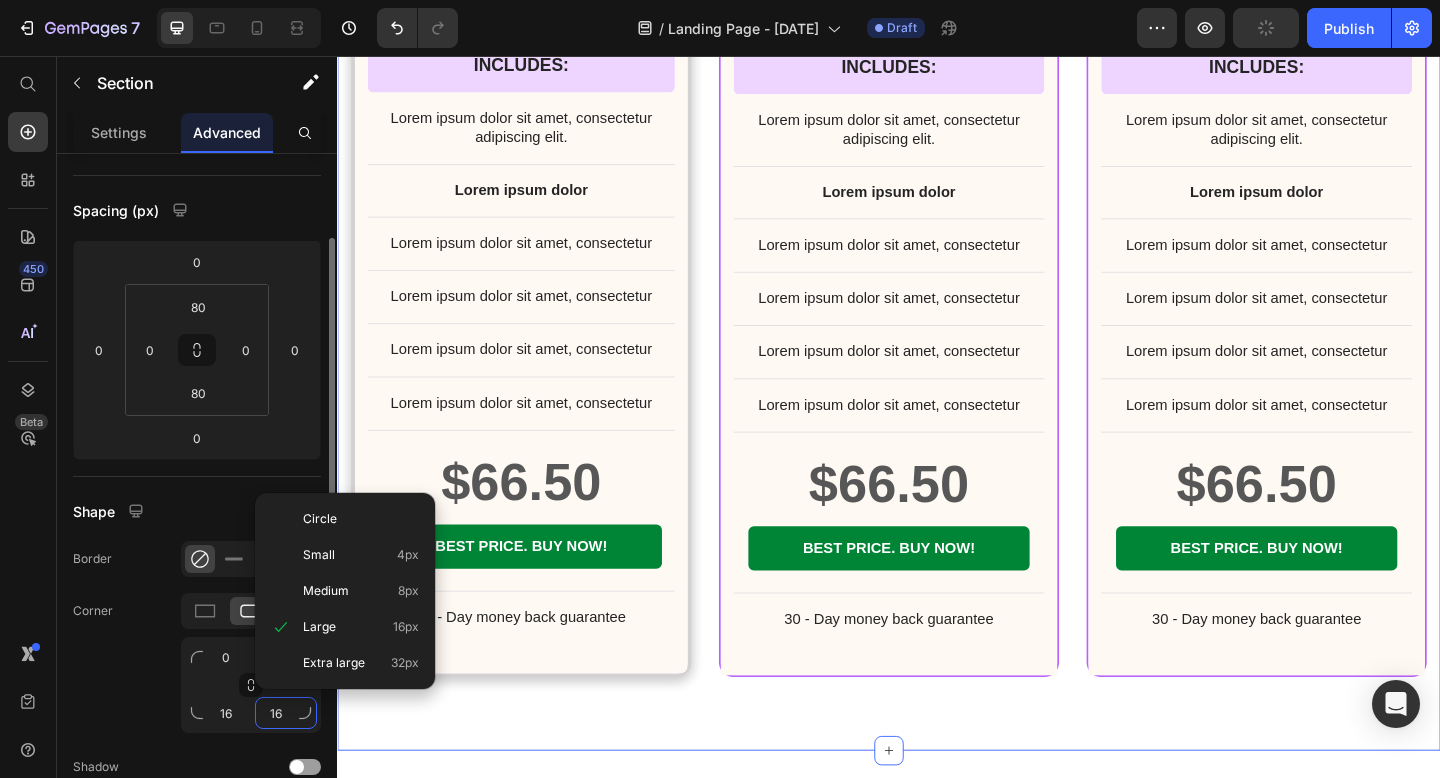 click on "16" 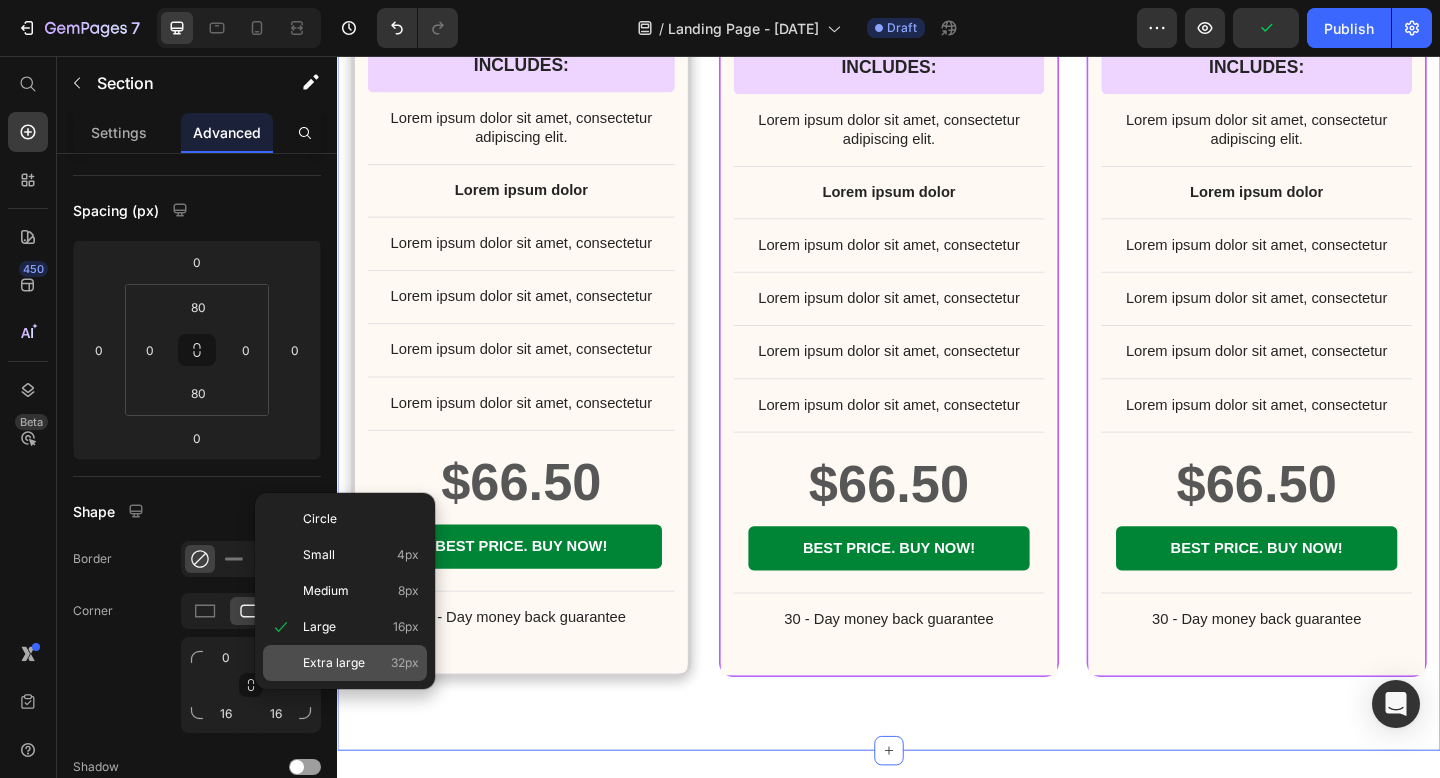 click on "Extra large" at bounding box center (334, 663) 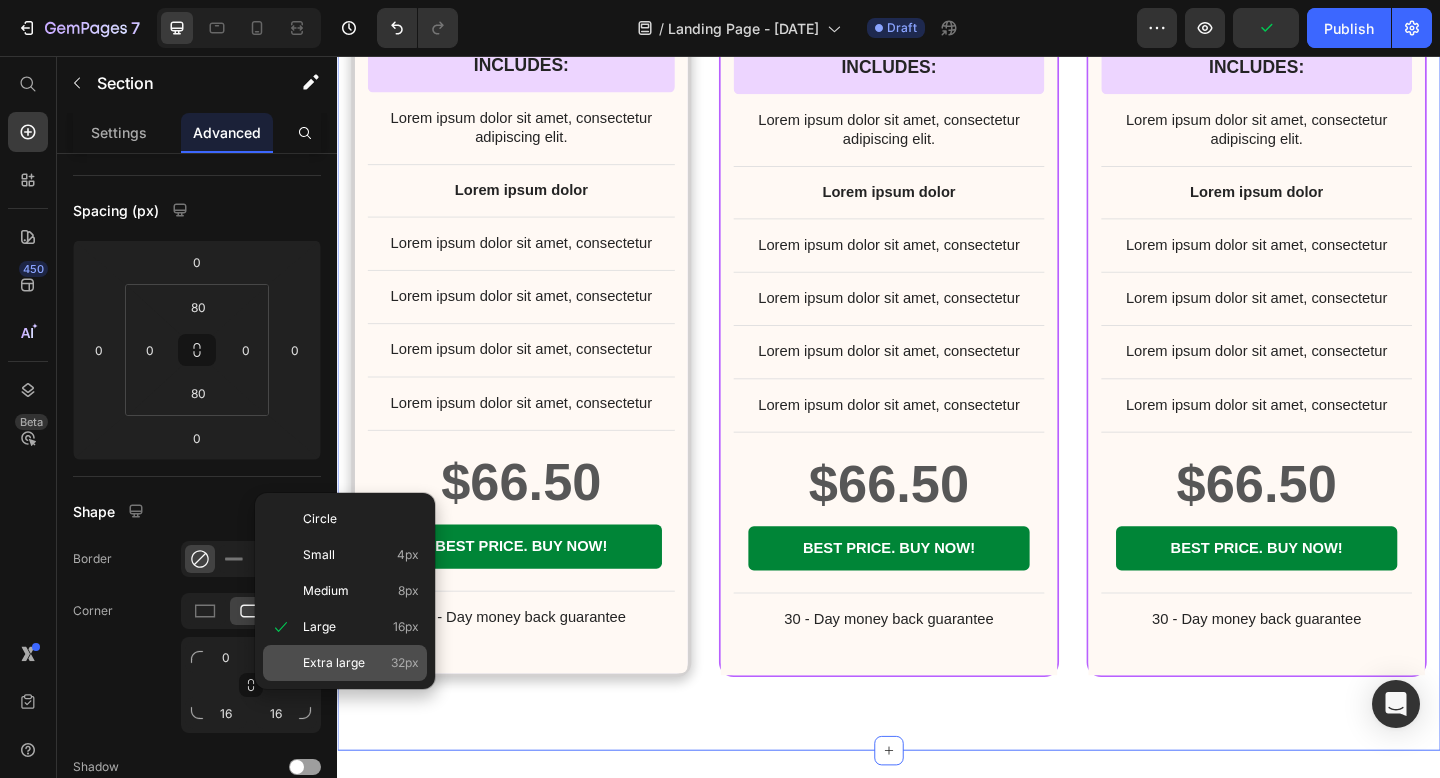 type on "32" 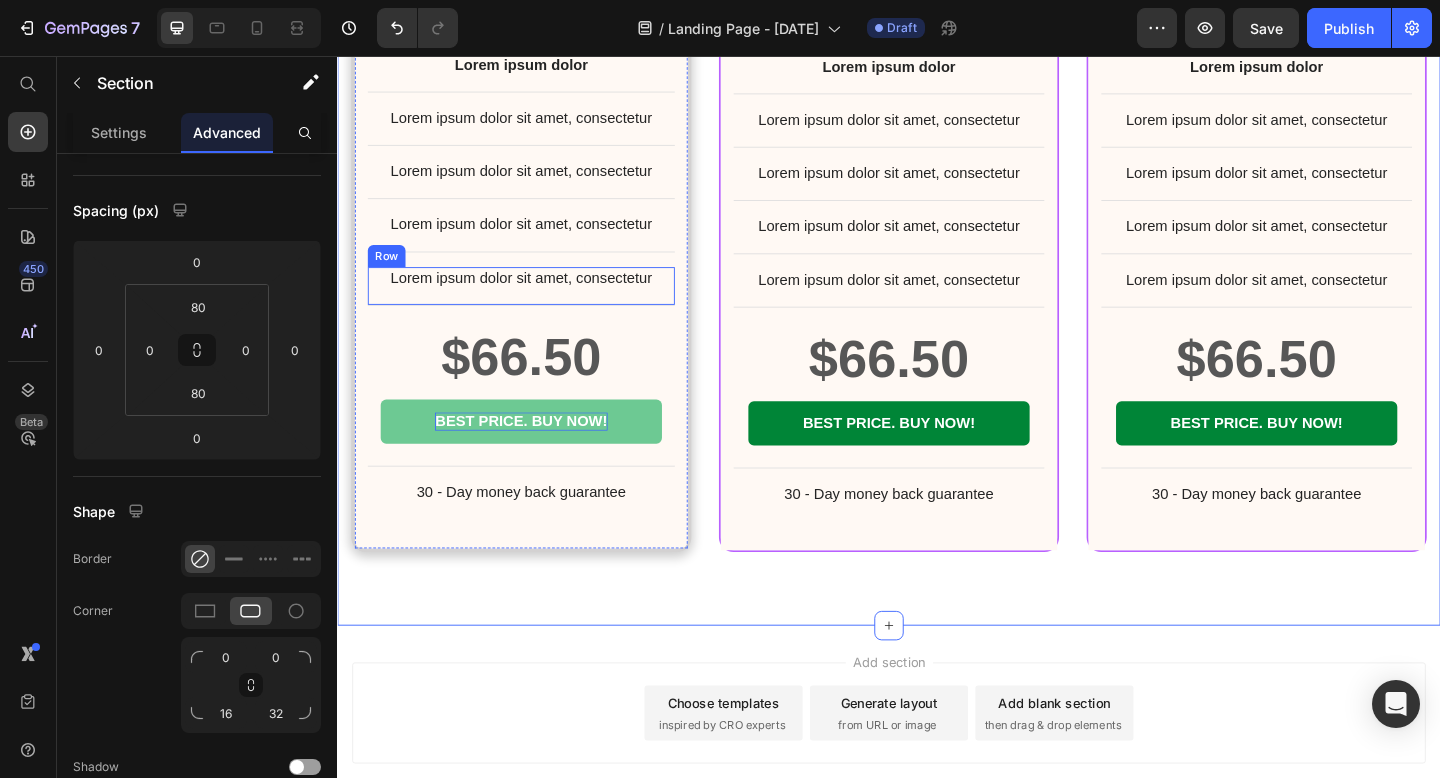 scroll, scrollTop: 17849, scrollLeft: 0, axis: vertical 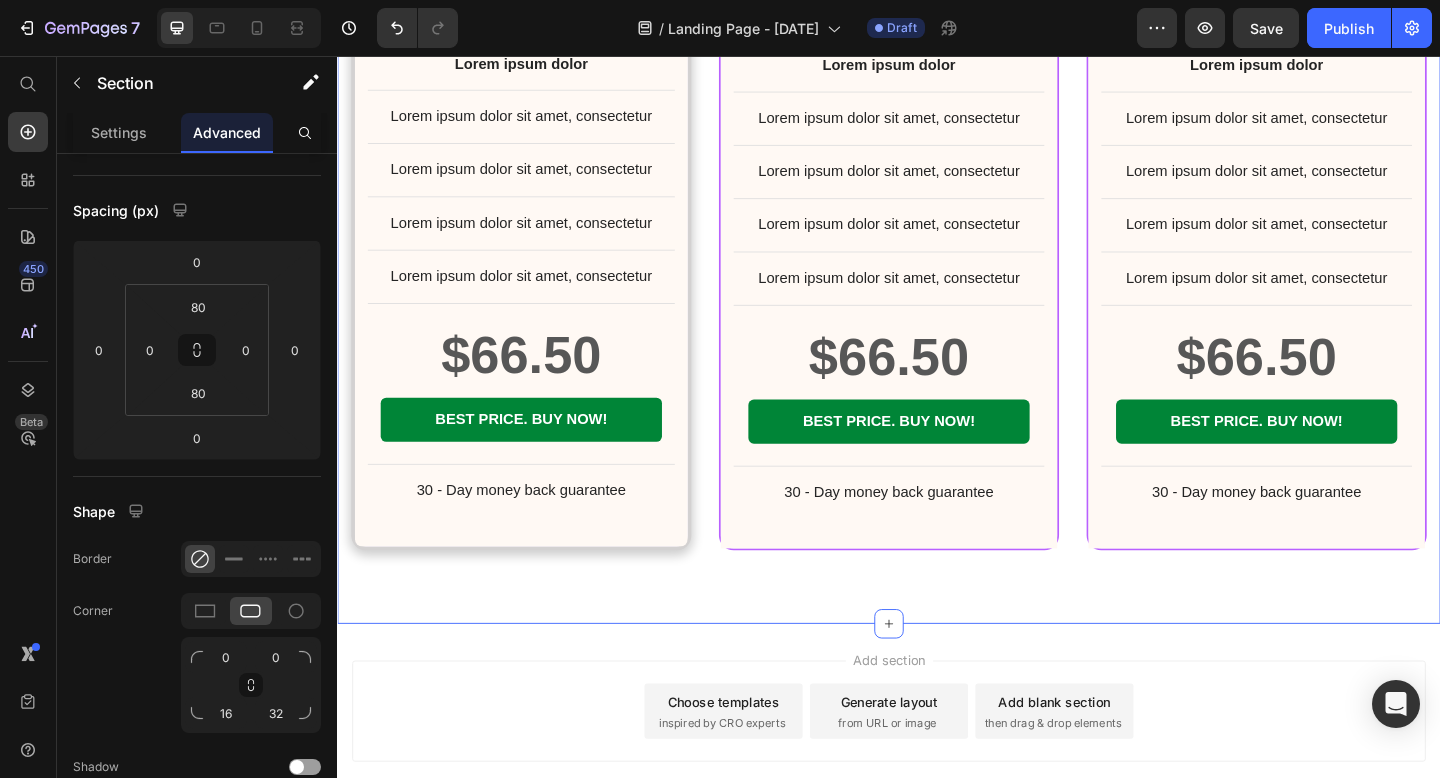 click on "STARTER GLOW Text Block Row 1 MONTH SUPPLY  Text Block Product Images Row $66.50 Product Price Row INCLUDES: Text Block Row Row Lorem ipsum dolor sit amet, consectetur adipiscing elit. Text Block Lorem ipsum dolor Text Block Lorem ipsum dolor sit amet, consectetur Text Block Row Lorem ipsum dolor sit amet, consectetur Text Block Row Lorem ipsum dolor sit amet, consectetur Text Block Row Lorem ipsum dolor sit amet, consectetur Text Block Row $66.50 Product Price BEST PRICE. BUY NOW! Add to Cart Row 30 - Day money back guarantee Text Block Row Product Row BEST CHOICE Text Block Row Product Images Row Niptic Revive Your Under Eyes In One Swipe Product Title $66.50 Product Price Row or 4 payments of $15.00 with Text Block Image Row INCLUDES: Text Block Row Row Lorem ipsum dolor sit amet, consectetur adipiscing elit. Text Block Lorem ipsum dolor Text Block Lorem ipsum dolor sit amet, consectetur Text Block Row Lorem ipsum dolor sit amet, consectetur Text Block Row Lorem ipsum dolor sit amet, consectetur Row Row" at bounding box center (937, -102) 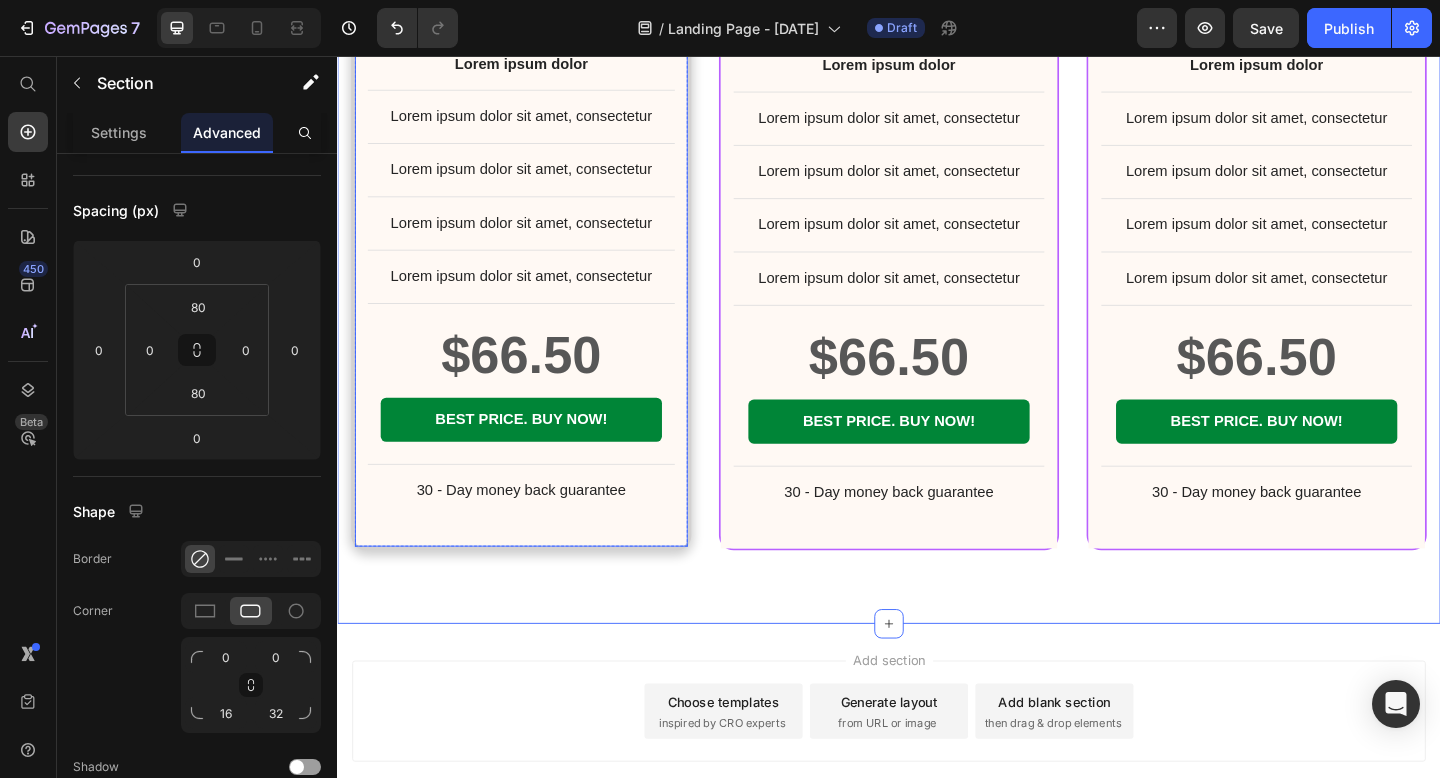 click on "$66.50 Product Price Row INCLUDES: Text Block Row Row Lorem ipsum dolor sit amet, consectetur adipiscing elit. Text Block Lorem ipsum dolor Text Block Lorem ipsum dolor sit amet, consectetur Text Block Row Lorem ipsum dolor sit amet, consectetur Text Block Row Lorem ipsum dolor sit amet, consectetur Text Block Row Lorem ipsum dolor sit amet, consectetur Text Block Row $66.50 Product Price BEST PRICE. BUY NOW! Add to Cart Row 30 - Day money back guarantee Text Block Row" at bounding box center (537, 200) 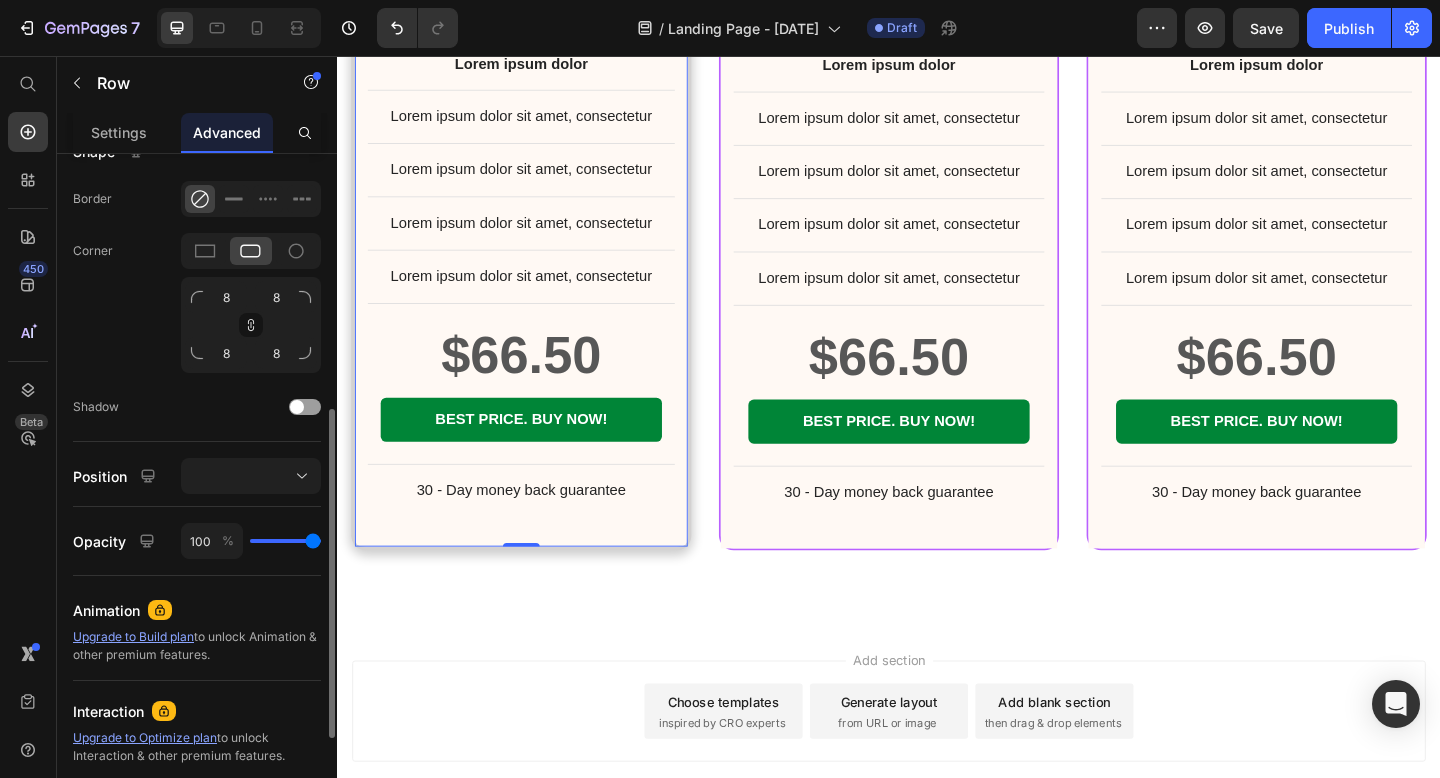scroll, scrollTop: 533, scrollLeft: 0, axis: vertical 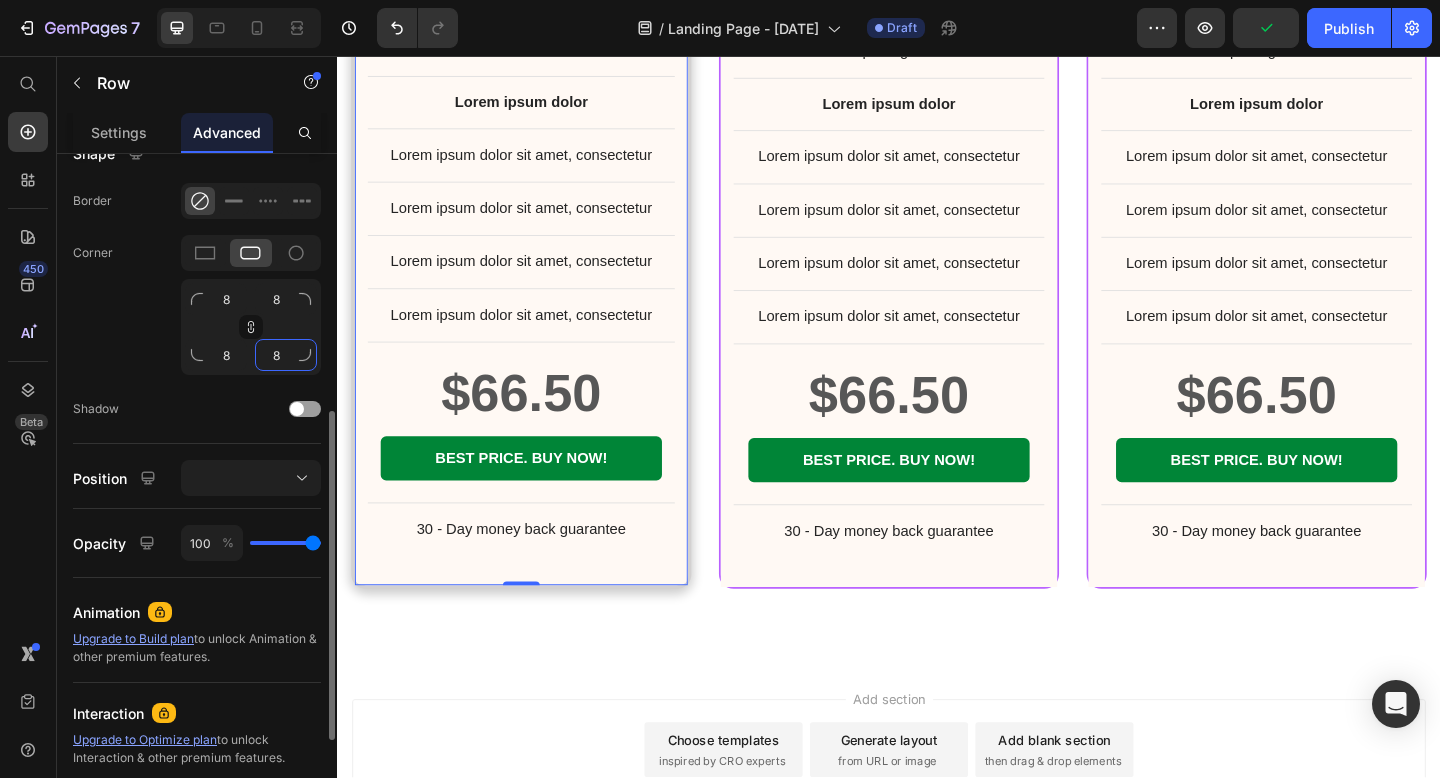 drag, startPoint x: 270, startPoint y: 352, endPoint x: 18, endPoint y: 497, distance: 290.7387 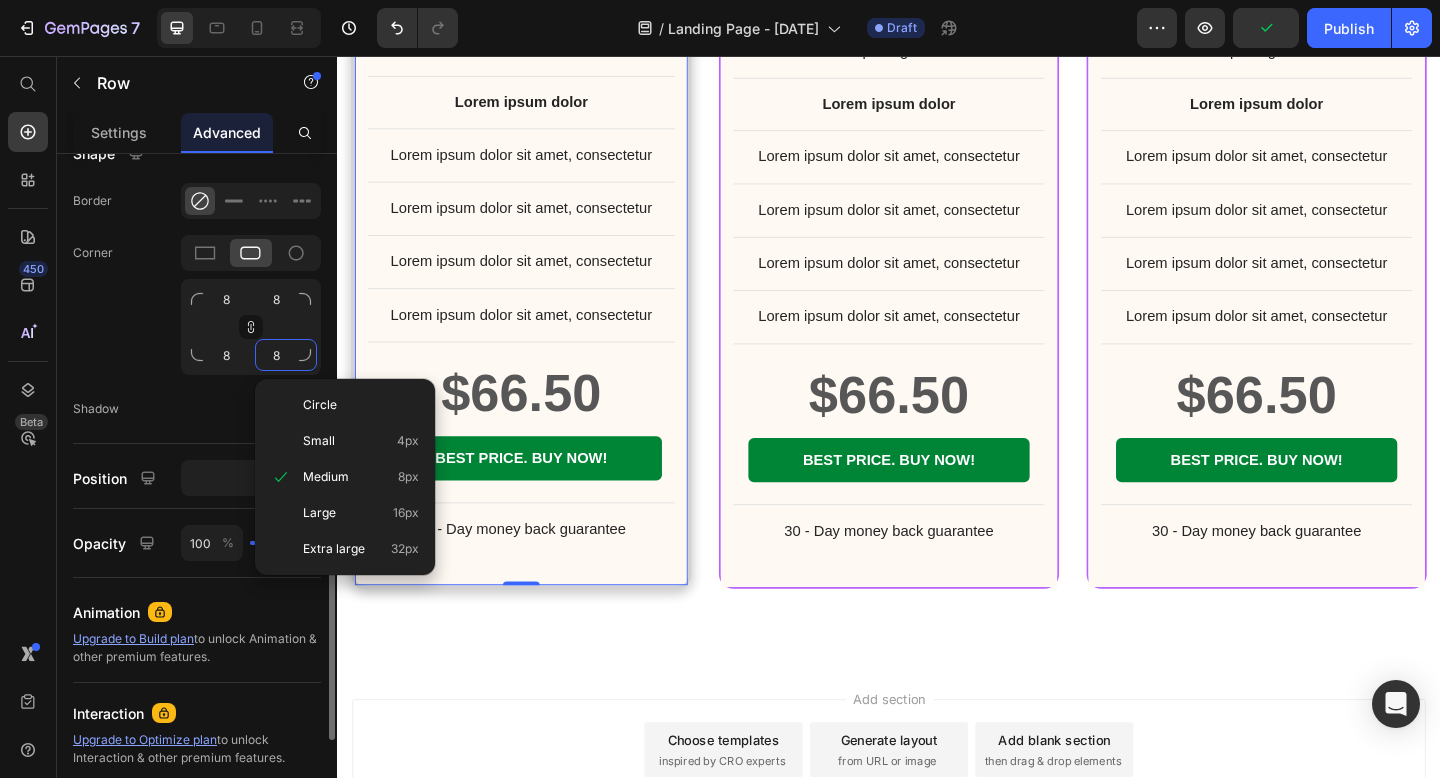 click on "8" 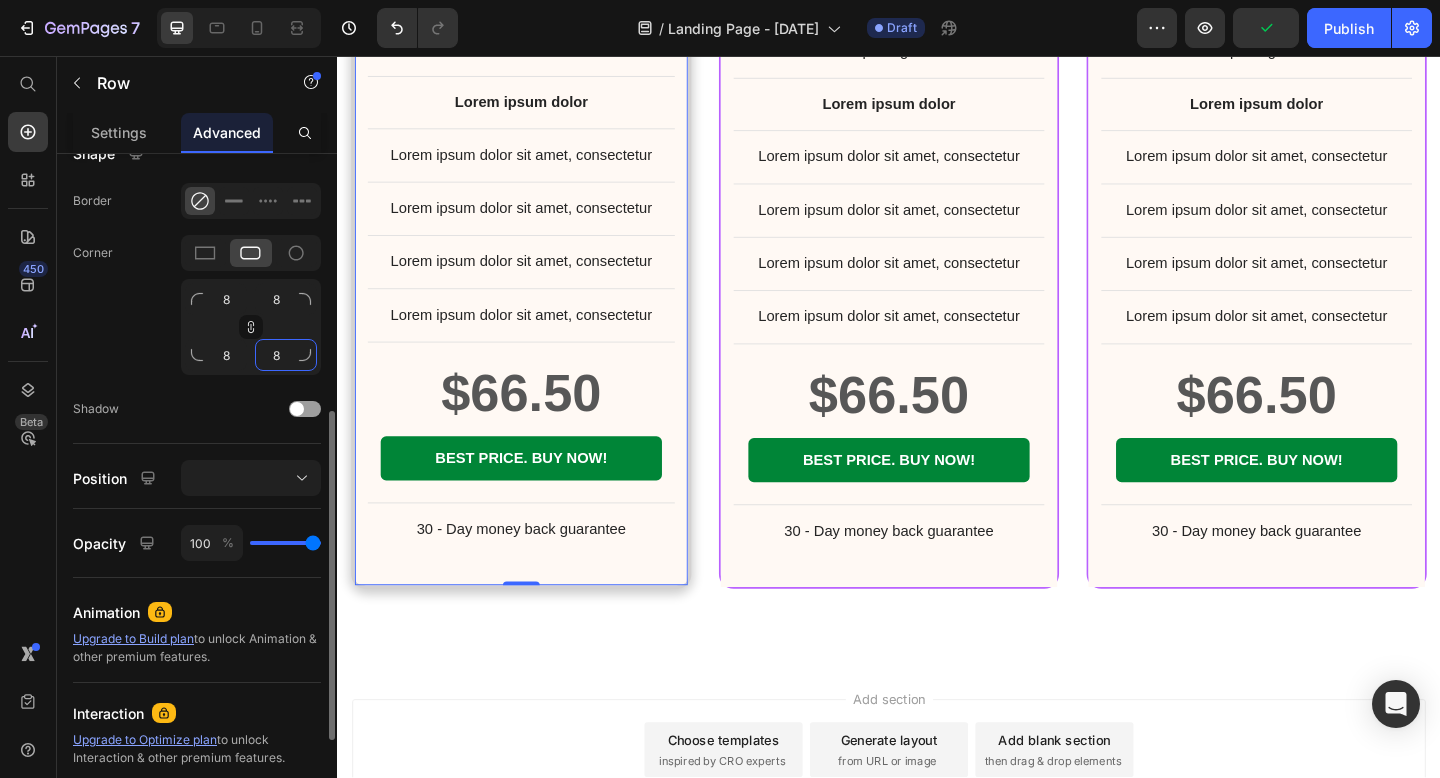 click on "8" 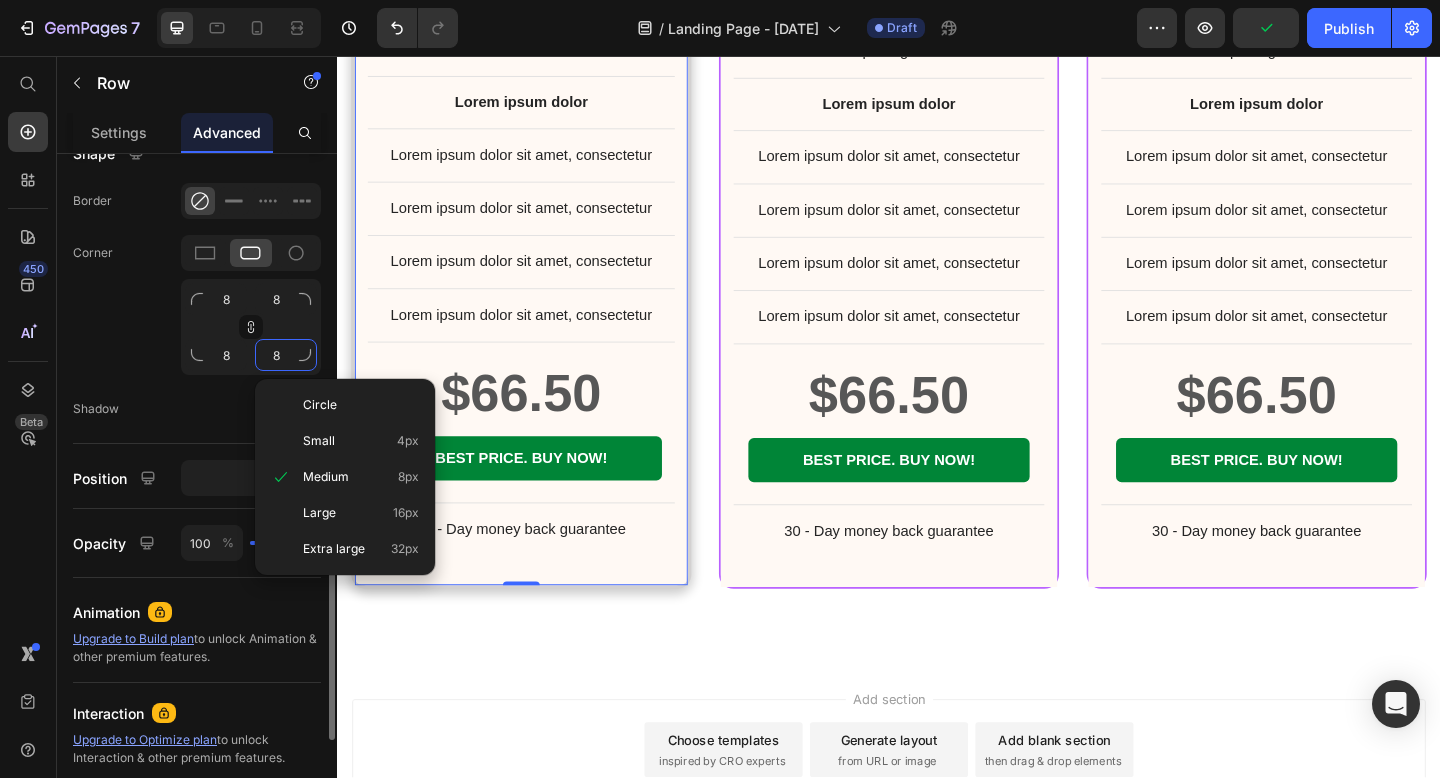type on "81" 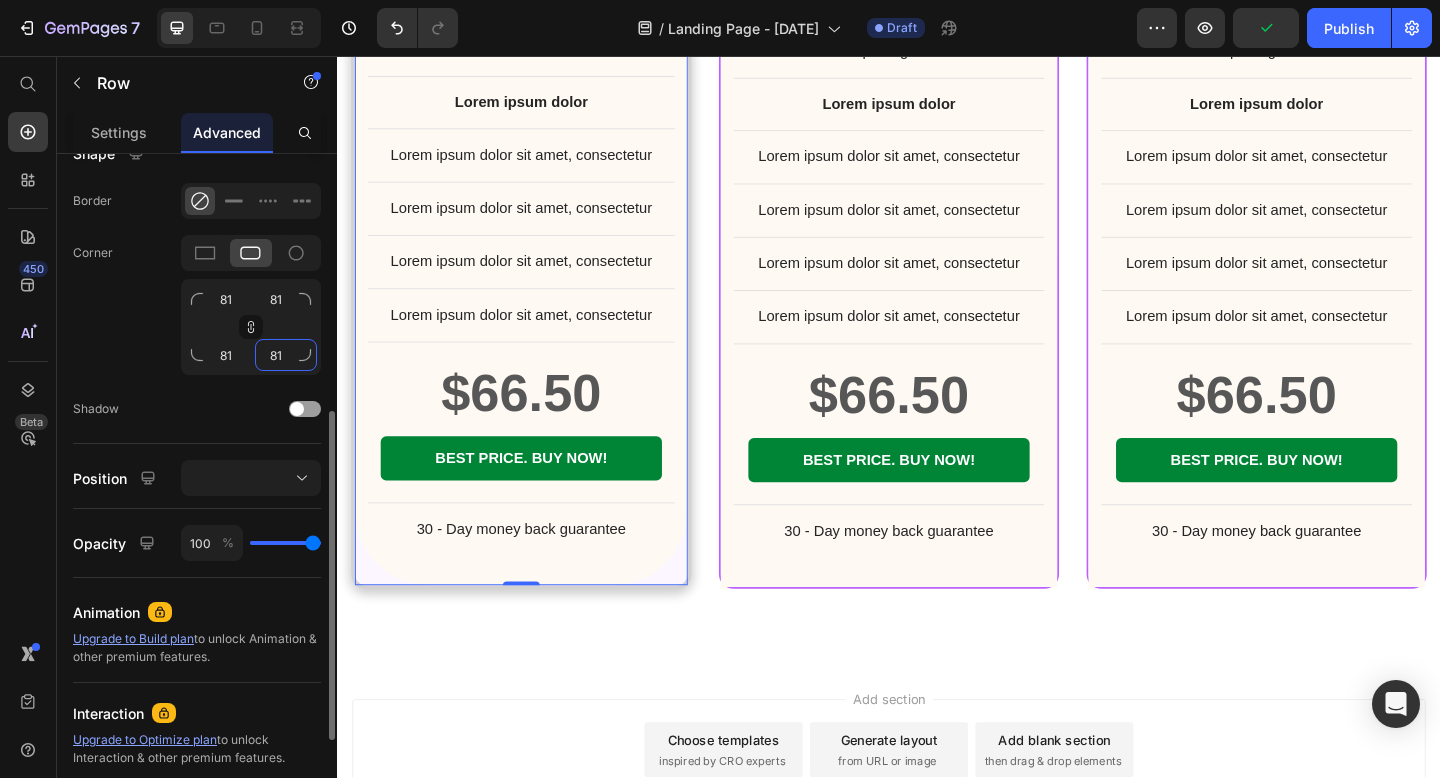 type on "816" 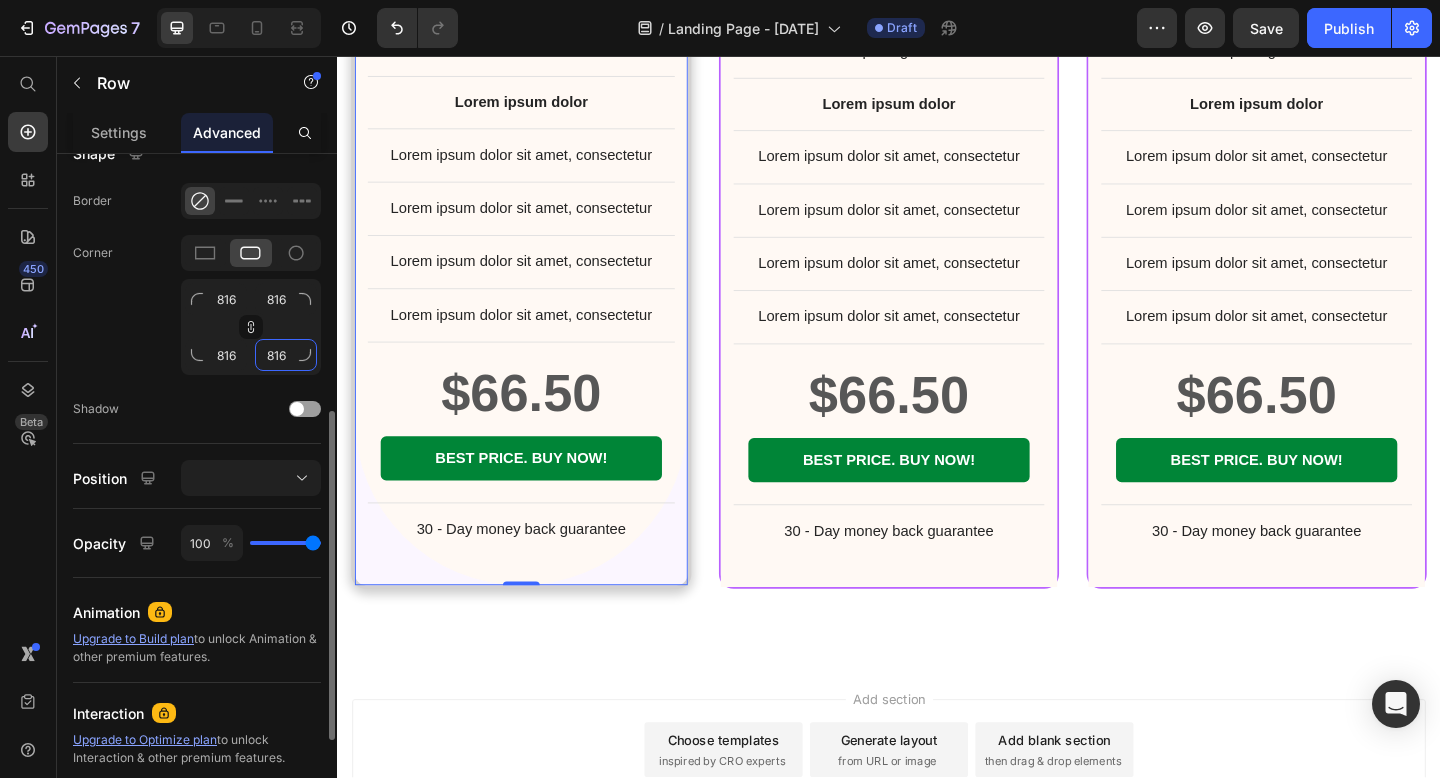 click on "816" 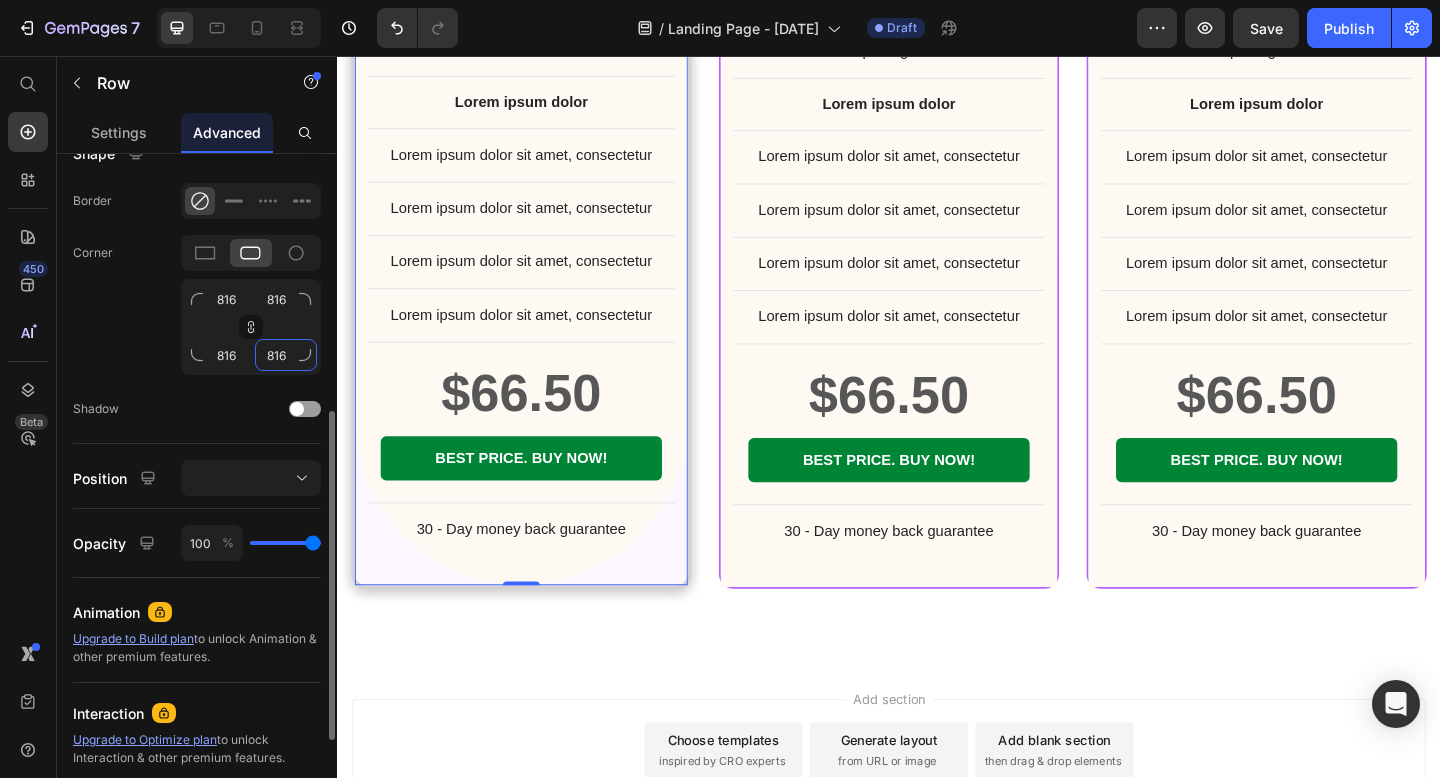 click on "816" 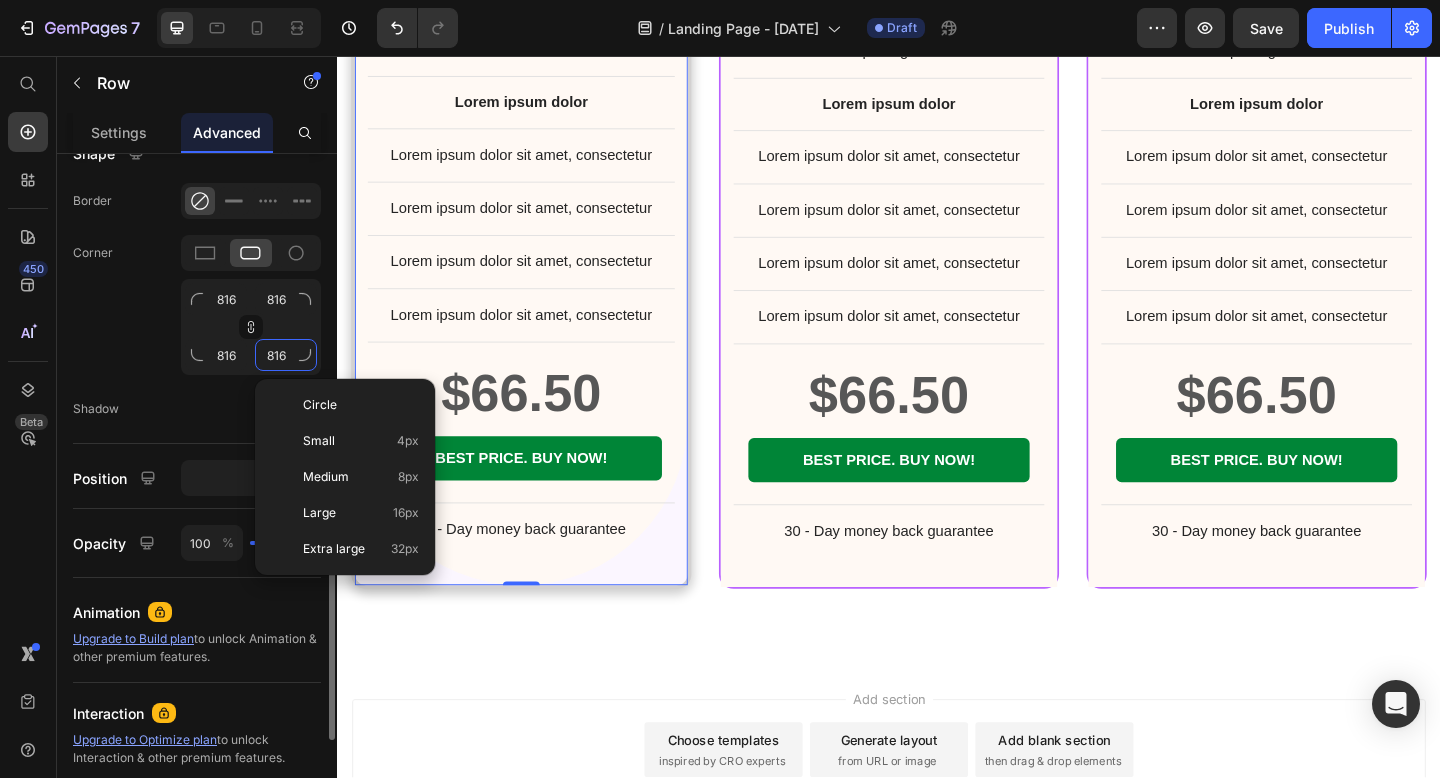 type on "1" 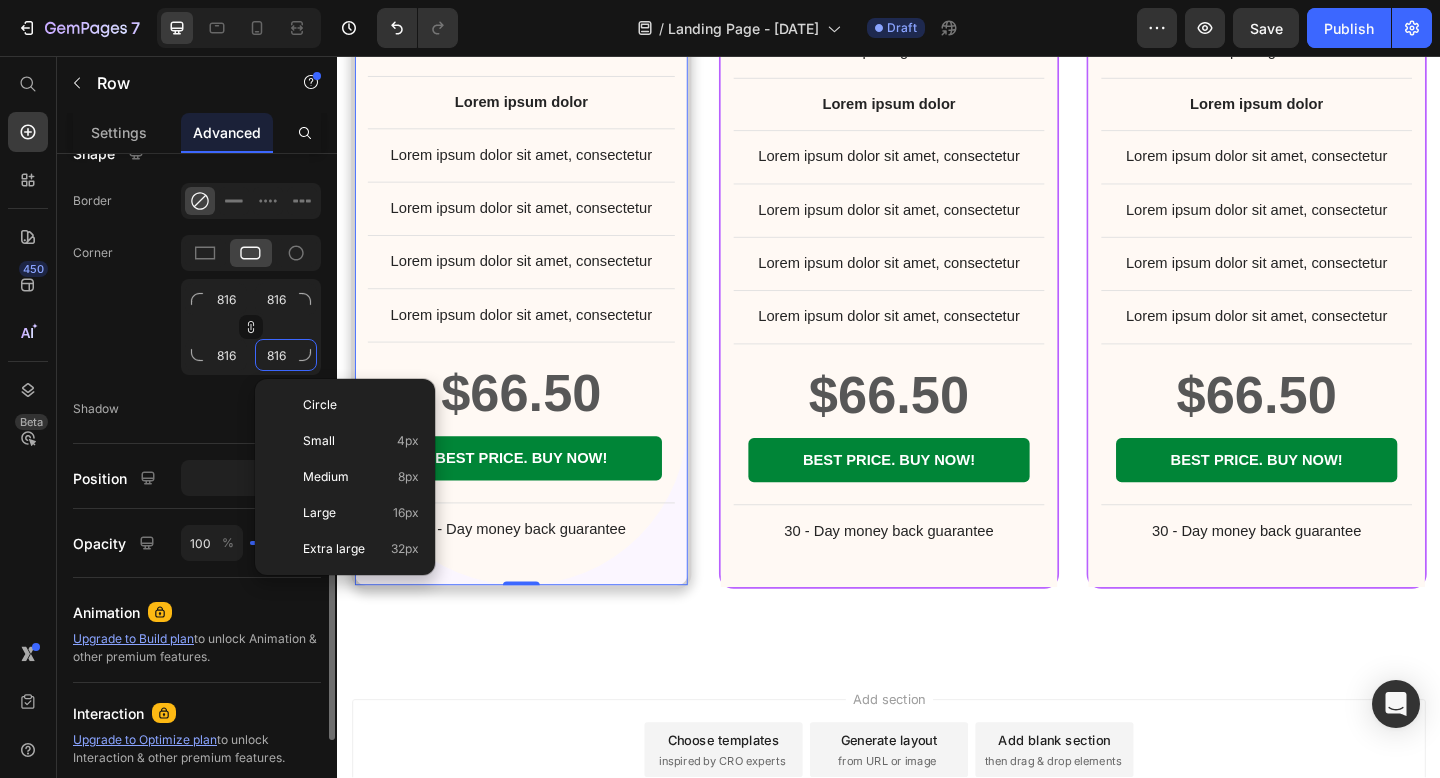 type on "1" 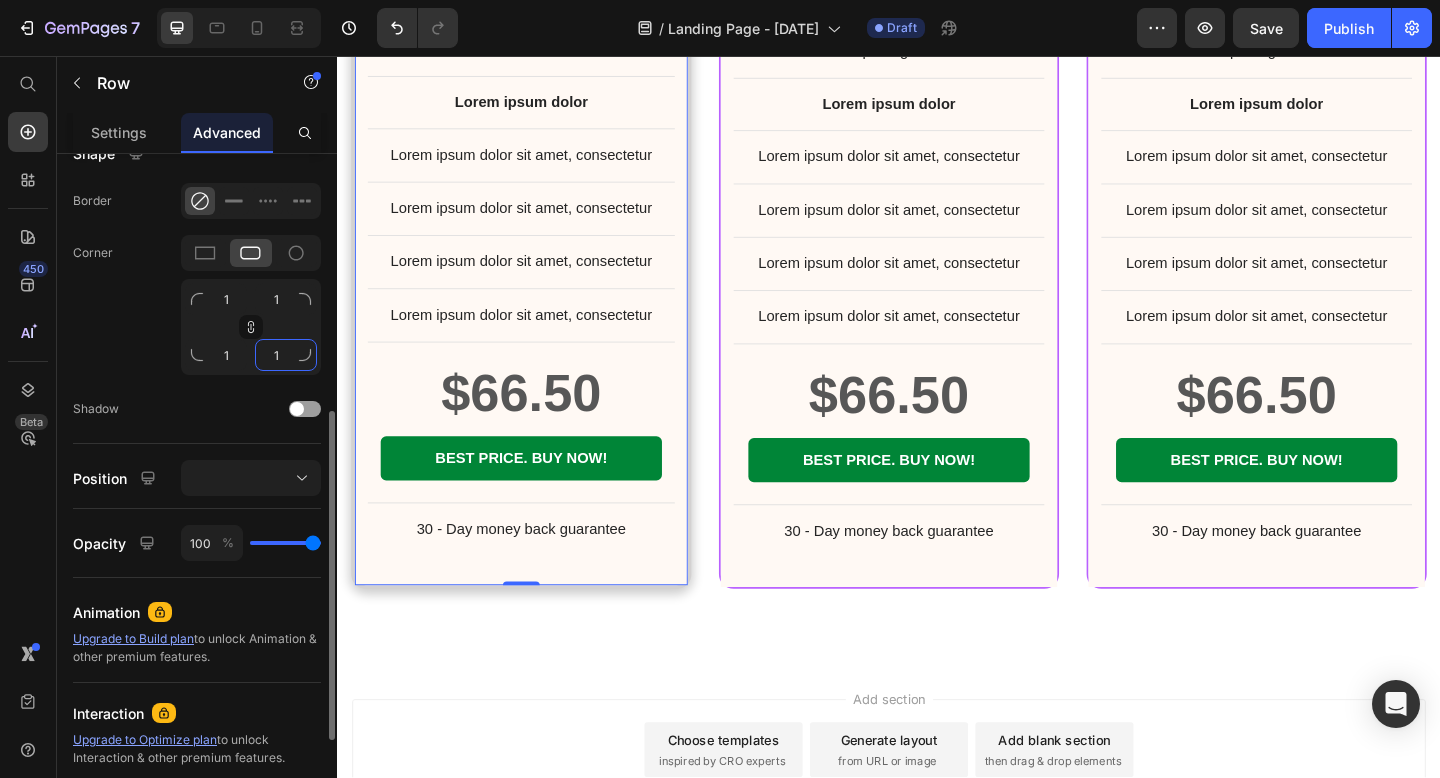 type on "16" 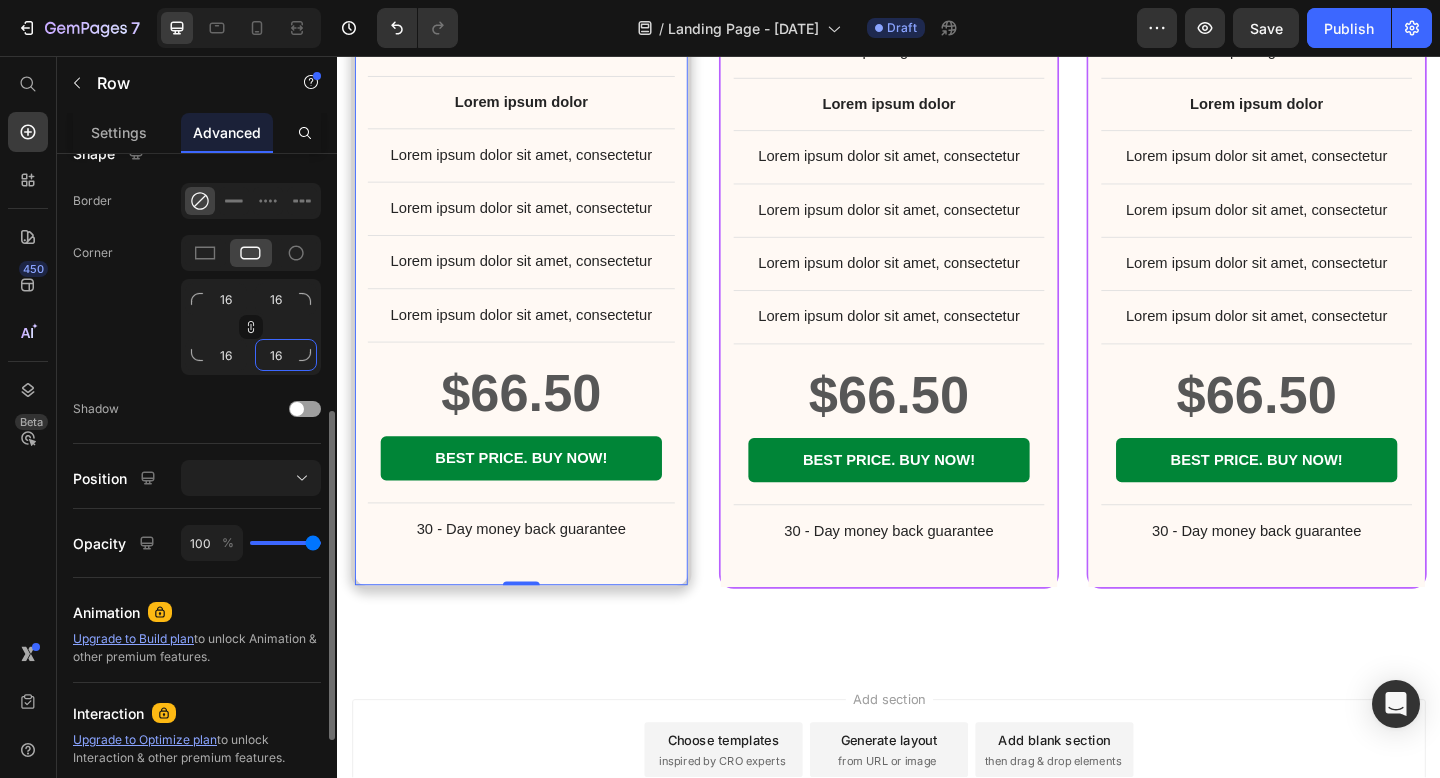 type on "16" 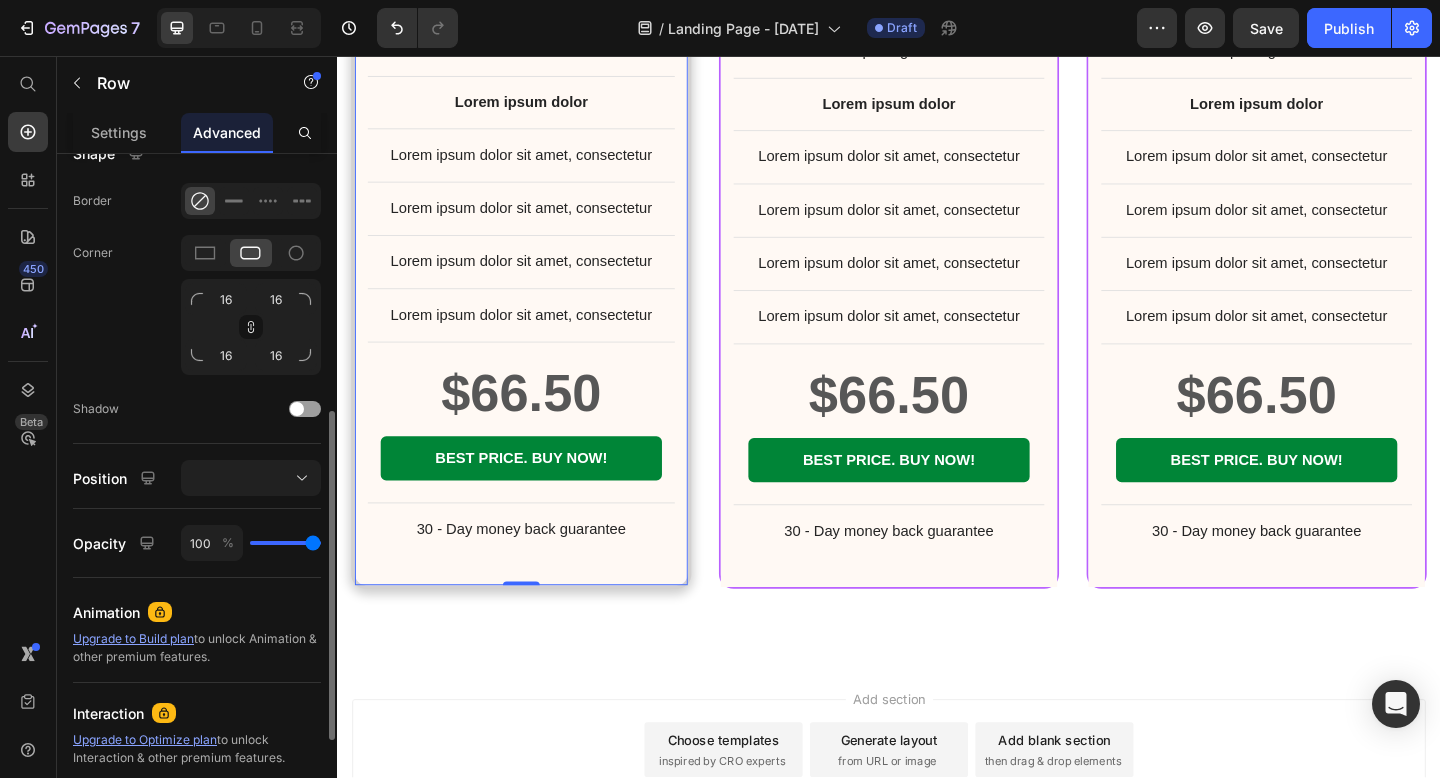 click on "Corner 16 16 16 16" 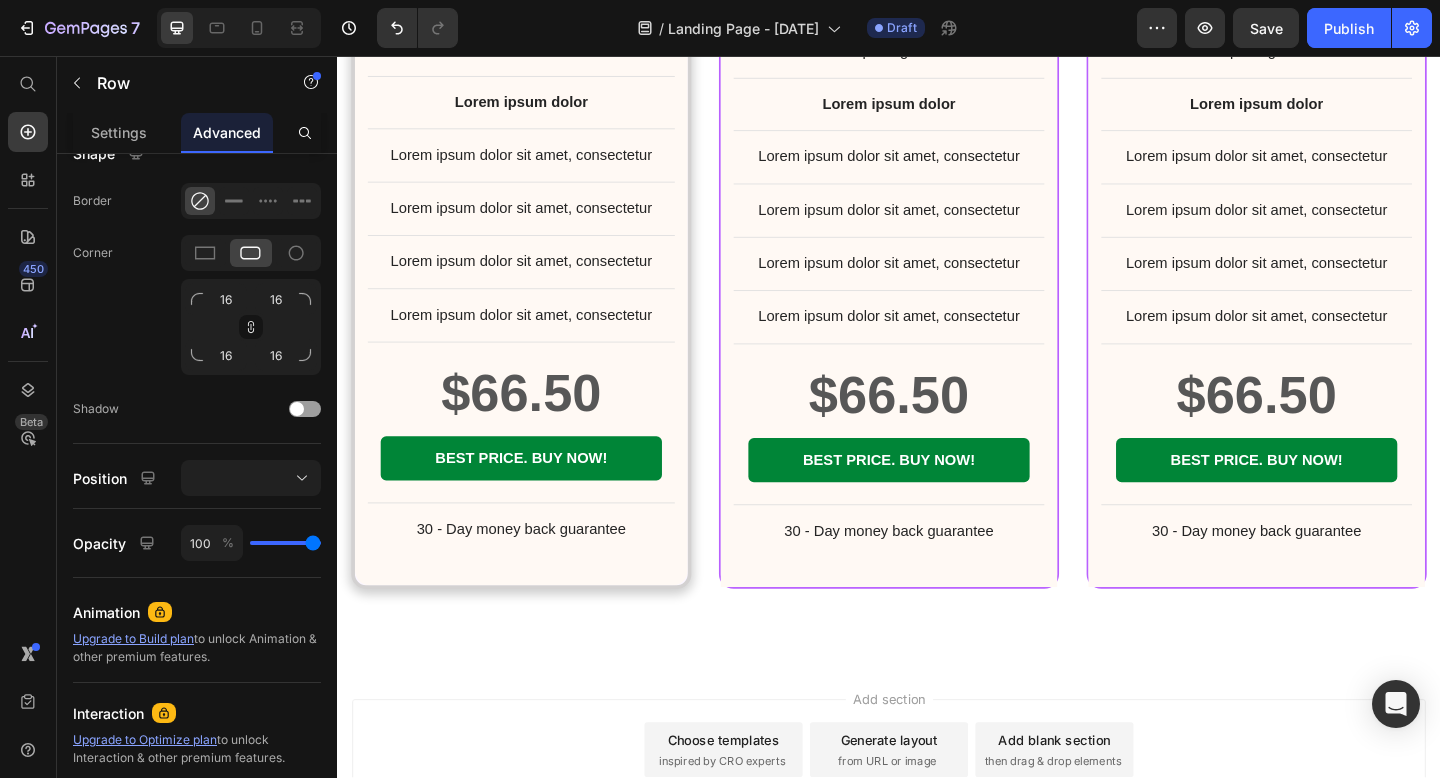 click on "Add section Choose templates inspired by CRO experts Generate layout from URL or image Add blank section then drag & drop elements" at bounding box center (937, 839) 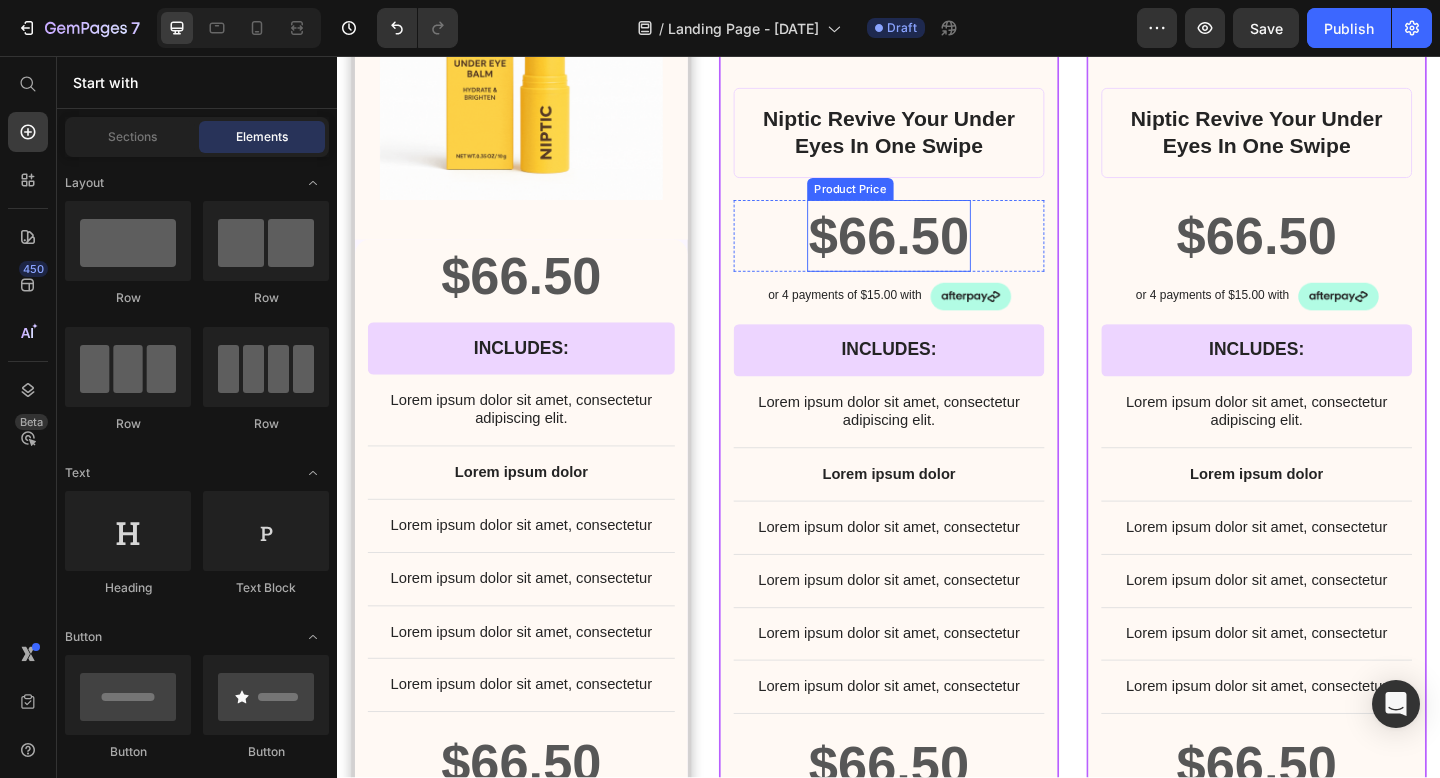 scroll, scrollTop: 17400, scrollLeft: 0, axis: vertical 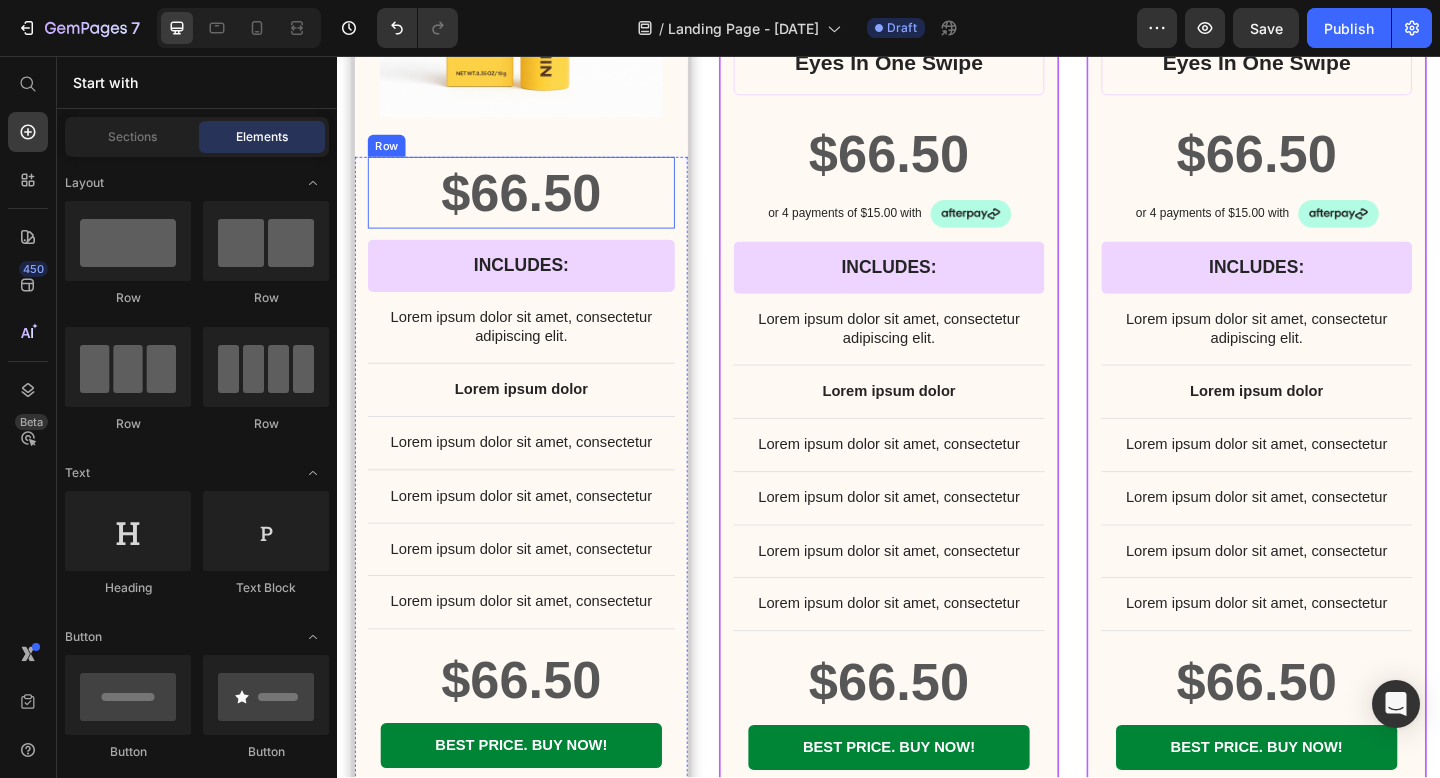 click on "$66.50 Product Price Row" at bounding box center (537, 205) 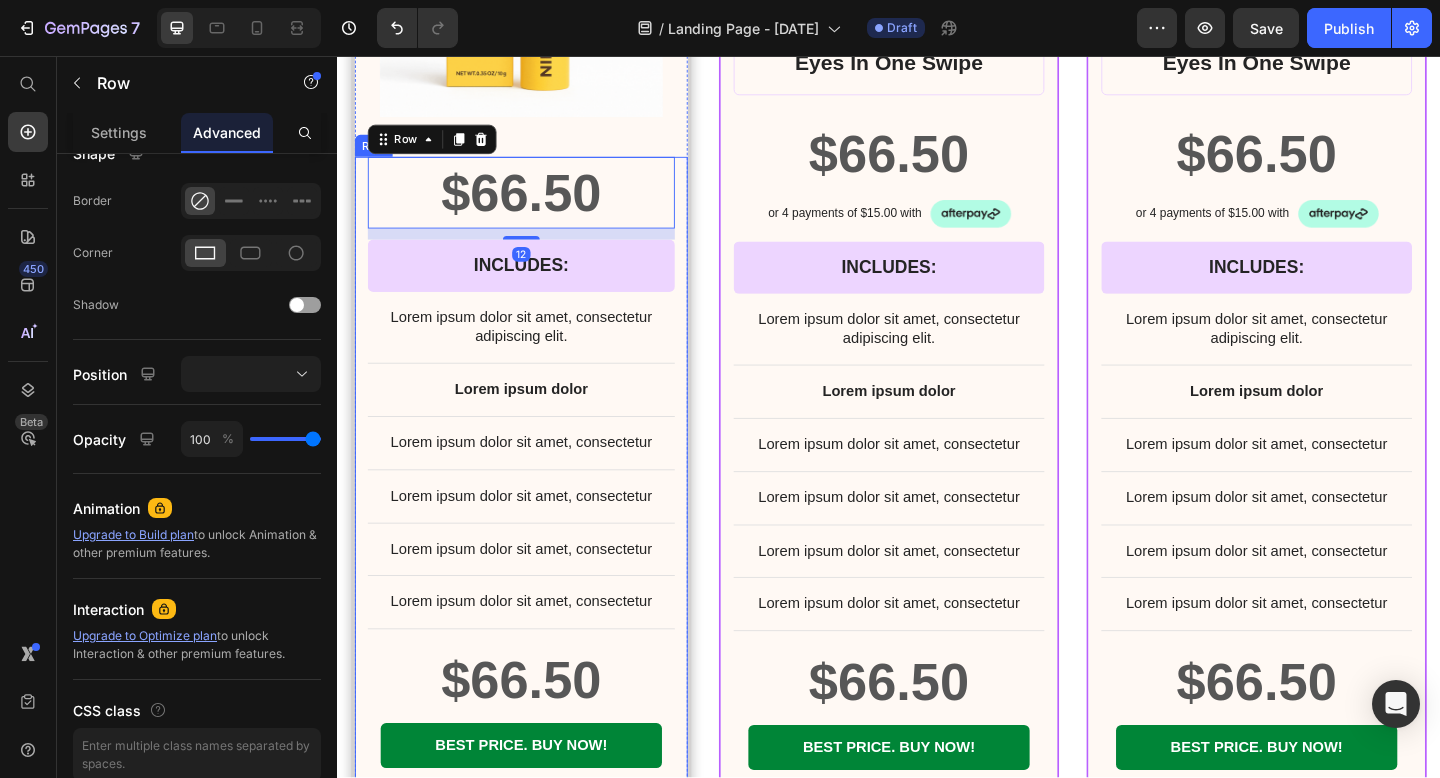 click on "$66.50 Product Price Row   12 INCLUDES: Text Block Row Row Lorem ipsum dolor sit amet, consectetur adipiscing elit. Text Block Lorem ipsum dolor Text Block Lorem ipsum dolor sit amet, consectetur Text Block Row Lorem ipsum dolor sit amet, consectetur Text Block Row Lorem ipsum dolor sit amet, consectetur Text Block Row Lorem ipsum dolor sit amet, consectetur Text Block Row $66.50 Product Price BEST PRICE. BUY NOW! Add to Cart Row 30 - Day money back guarantee Text Block Row" at bounding box center (537, 555) 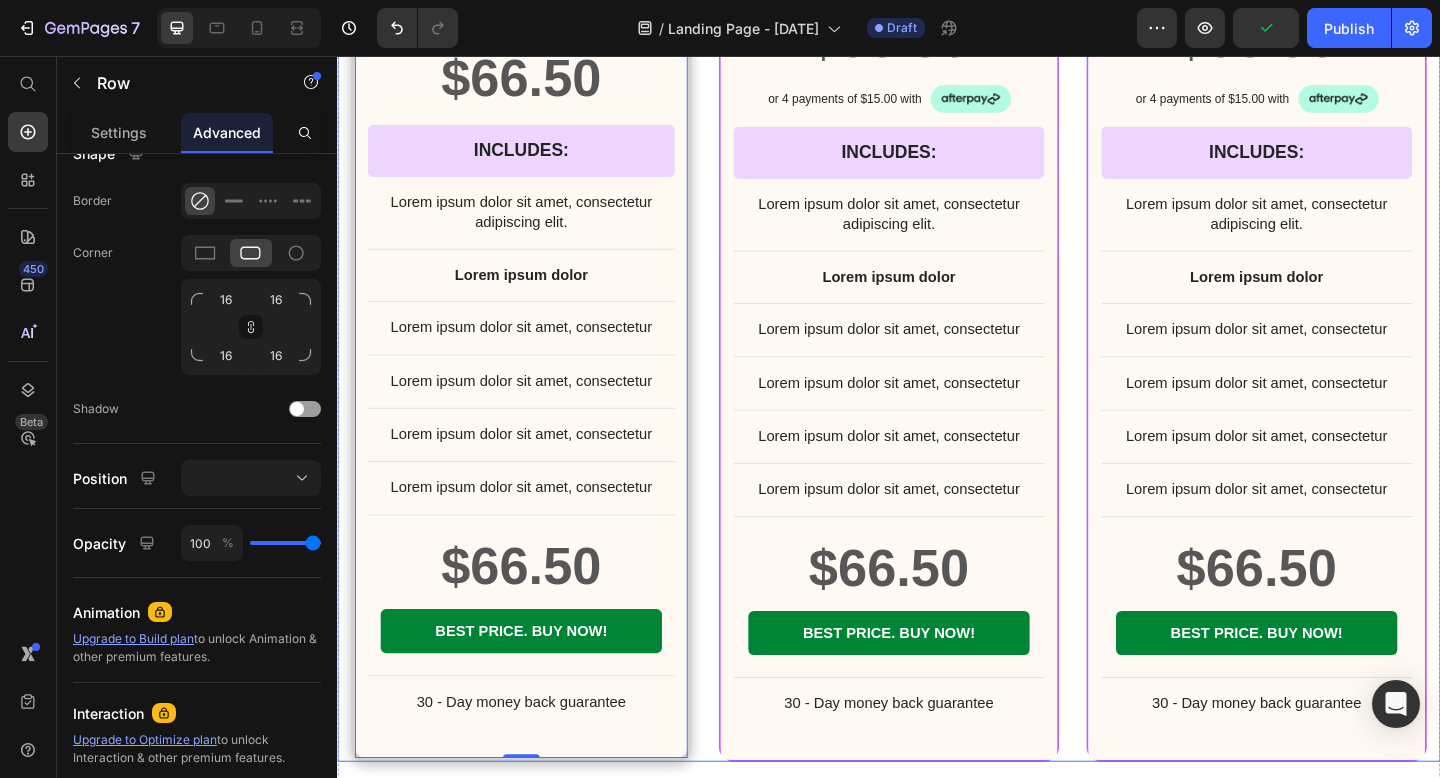 scroll, scrollTop: 17713, scrollLeft: 0, axis: vertical 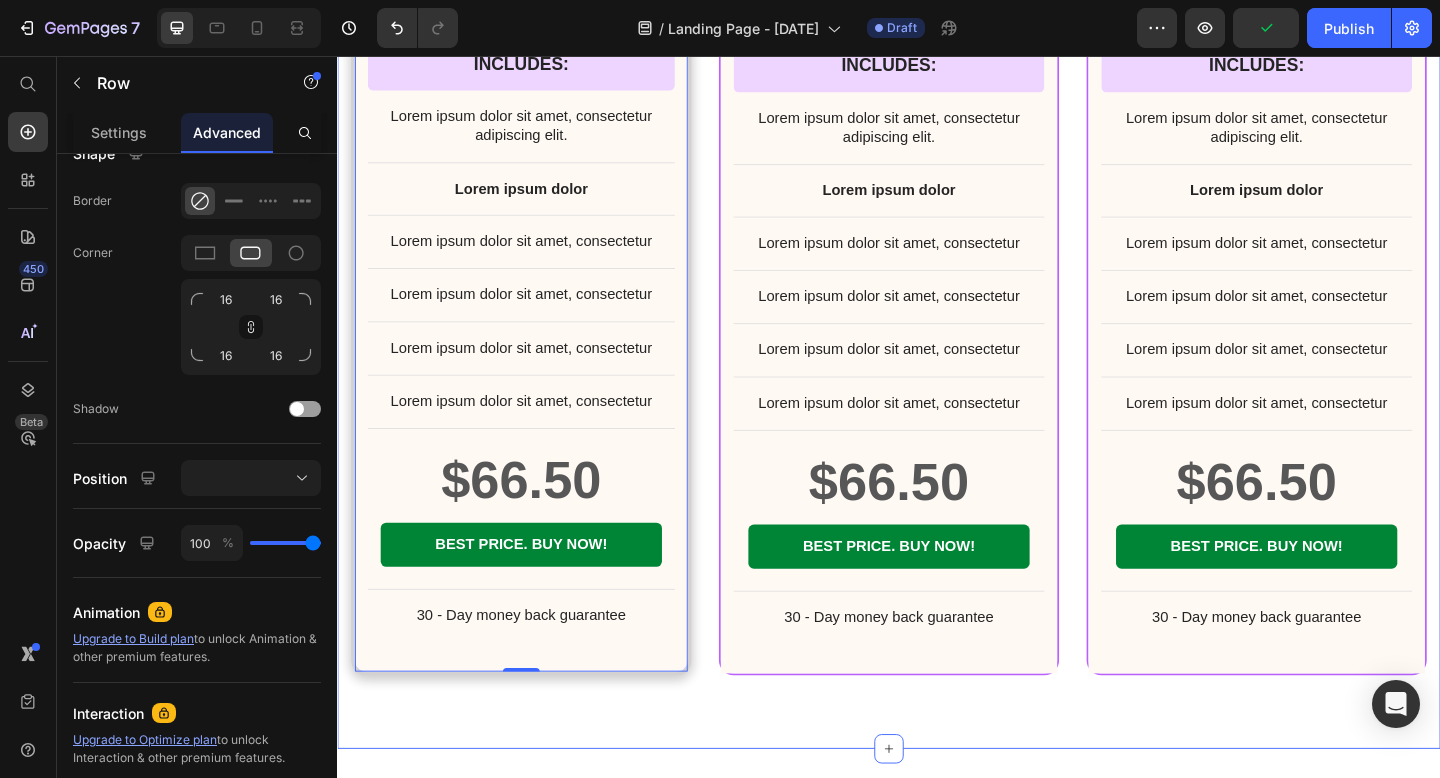 click on "STARTER GLOW Text Block Row 1 MONTH SUPPLY  Text Block Product Images Row $66.50 Product Price Row INCLUDES: Text Block Row Row Lorem ipsum dolor sit amet, consectetur adipiscing elit. Text Block Lorem ipsum dolor Text Block Lorem ipsum dolor sit amet, consectetur Text Block Row Lorem ipsum dolor sit amet, consectetur Text Block Row Lorem ipsum dolor sit amet, consectetur Text Block Row Lorem ipsum dolor sit amet, consectetur Text Block Row $66.50 Product Price BEST PRICE. BUY NOW! Add to Cart Row 30 - Day money back guarantee Text Block Row   0 Product Row BEST CHOICE Text Block Row Product Images Row Niptic Revive Your Under Eyes In One Swipe Product Title $66.50 Product Price Row or 4 payments of $15.00 with Text Block Image Row INCLUDES: Text Block Row Row Lorem ipsum dolor sit amet, consectetur adipiscing elit. Text Block Lorem ipsum dolor Text Block Lorem ipsum dolor sit amet, consectetur Text Block Row Lorem ipsum dolor sit amet, consectetur Text Block Row Lorem ipsum dolor sit amet, consectetur Row" at bounding box center [937, 34] 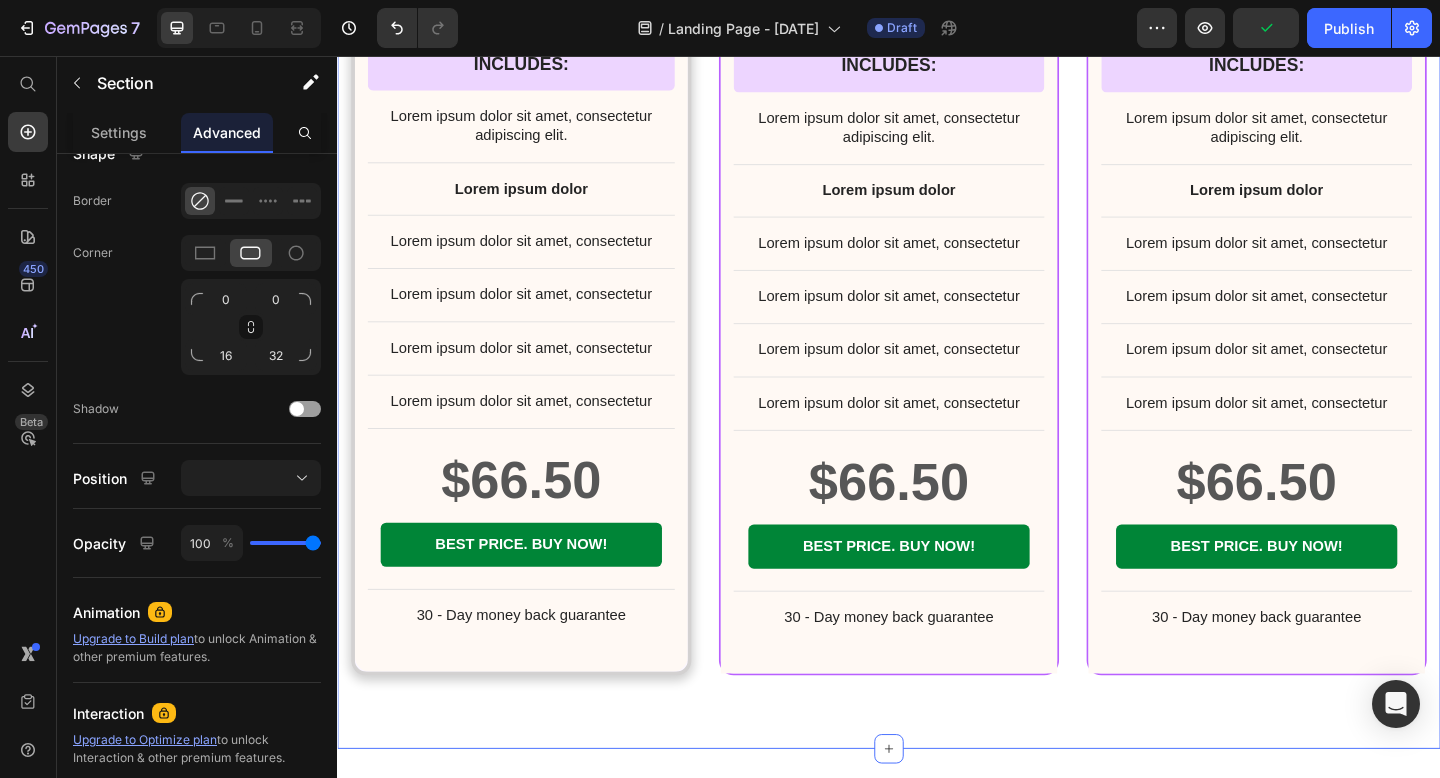 scroll, scrollTop: 0, scrollLeft: 0, axis: both 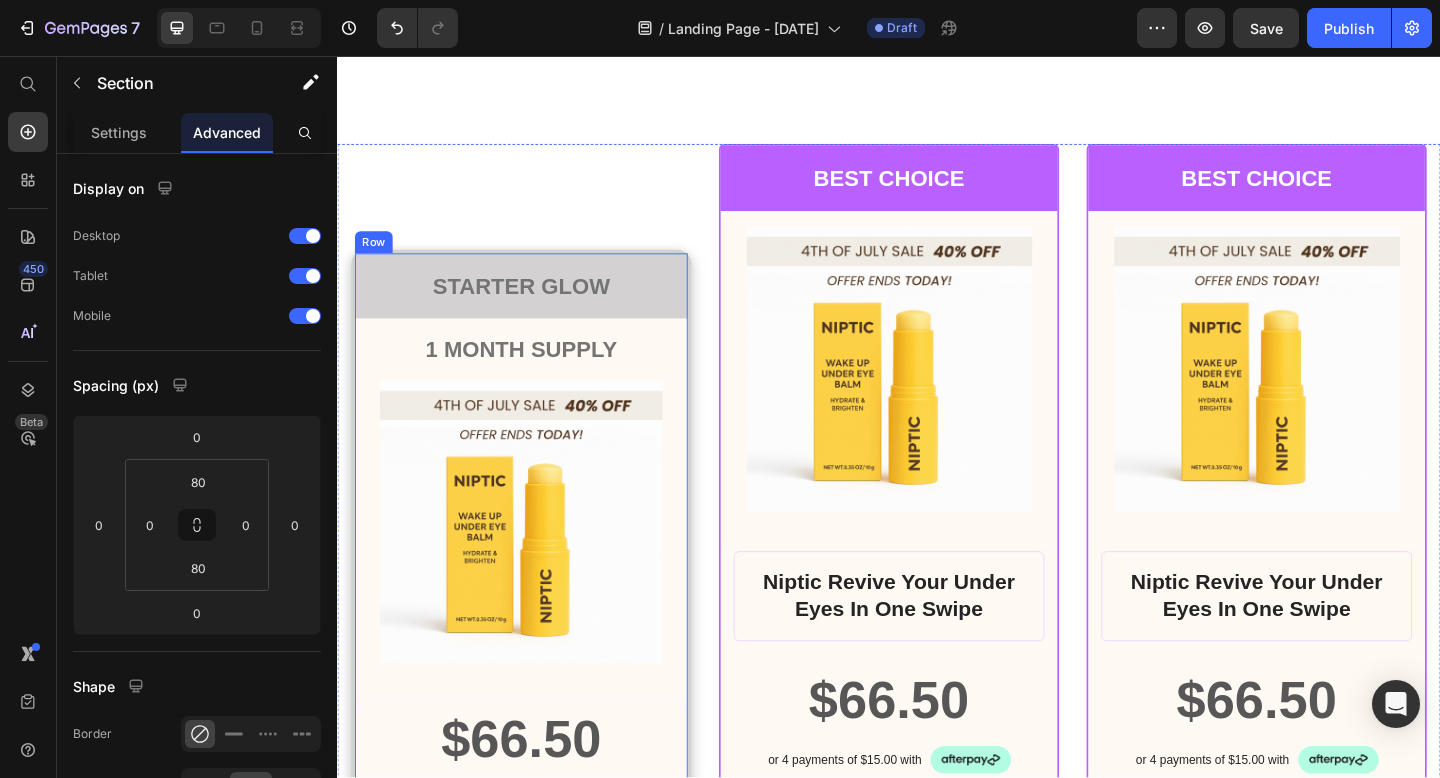 click on "STARTER GLOW Text Block Row 1 MONTH SUPPLY  Text Block Product Images Row $66.50 Product Price Row INCLUDES: Text Block Row Row Lorem ipsum dolor sit amet, consectetur adipiscing elit. Text Block Lorem ipsum dolor Text Block Lorem ipsum dolor sit amet, consectetur Text Block Row Lorem ipsum dolor sit amet, consectetur Text Block Row Lorem ipsum dolor sit amet, consectetur Text Block Row Lorem ipsum dolor sit amet, consectetur Text Block Row $66.50 Product Price BEST PRICE. BUY NOW! Add to Cart Row 30 - Day money back guarantee Text Block Row Product Row" at bounding box center (537, 905) 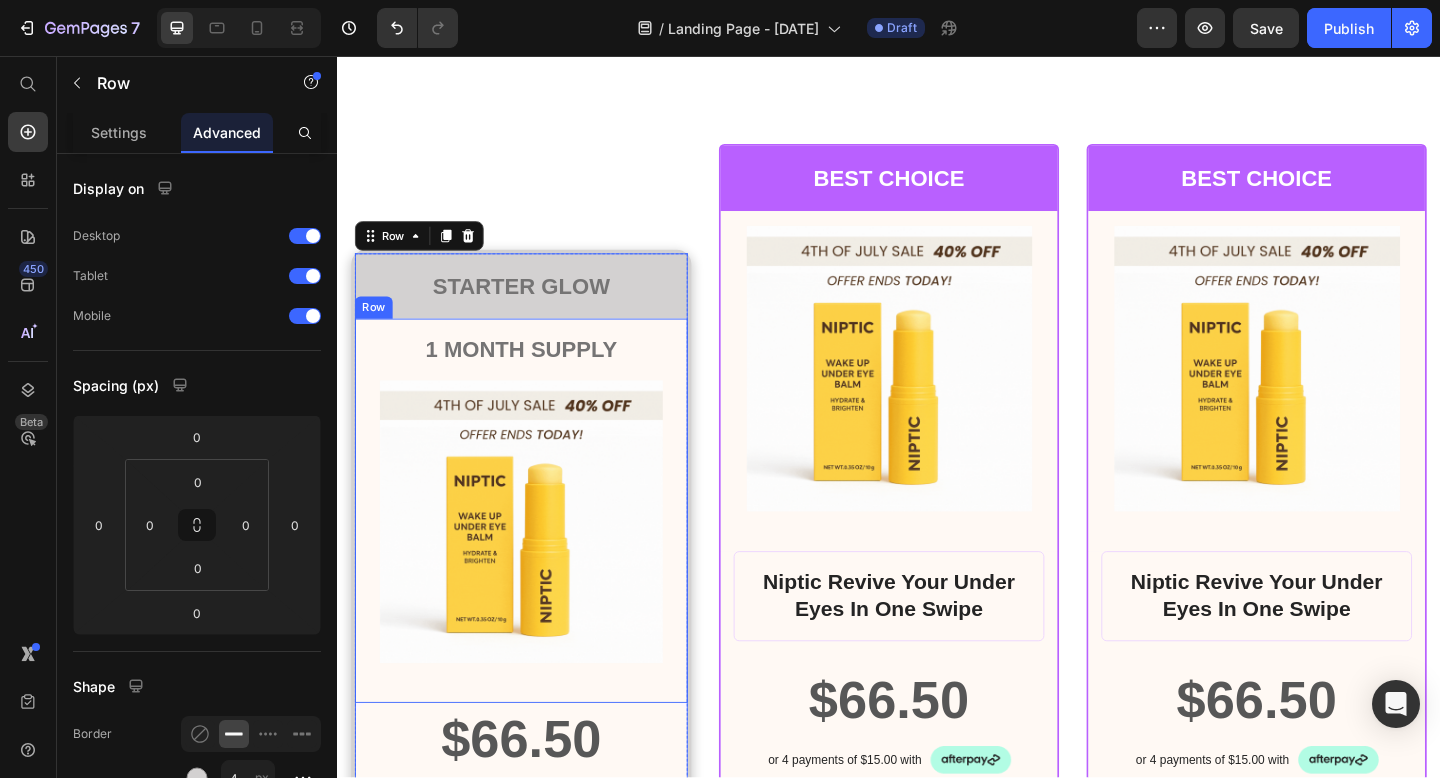 click on "STARTER GLOW" at bounding box center (537, 306) 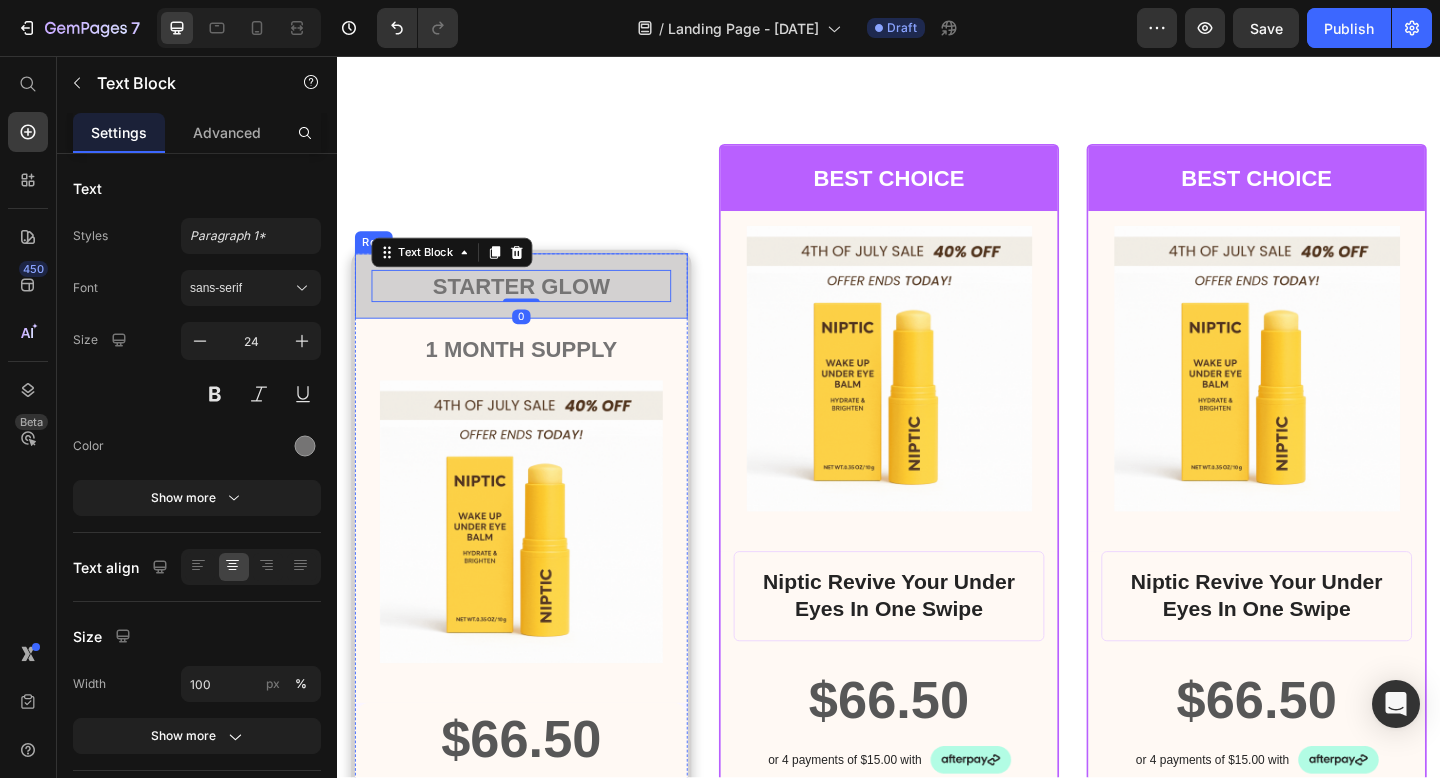 click on "STARTER GLOW Text Block 0 Row" at bounding box center [537, 306] 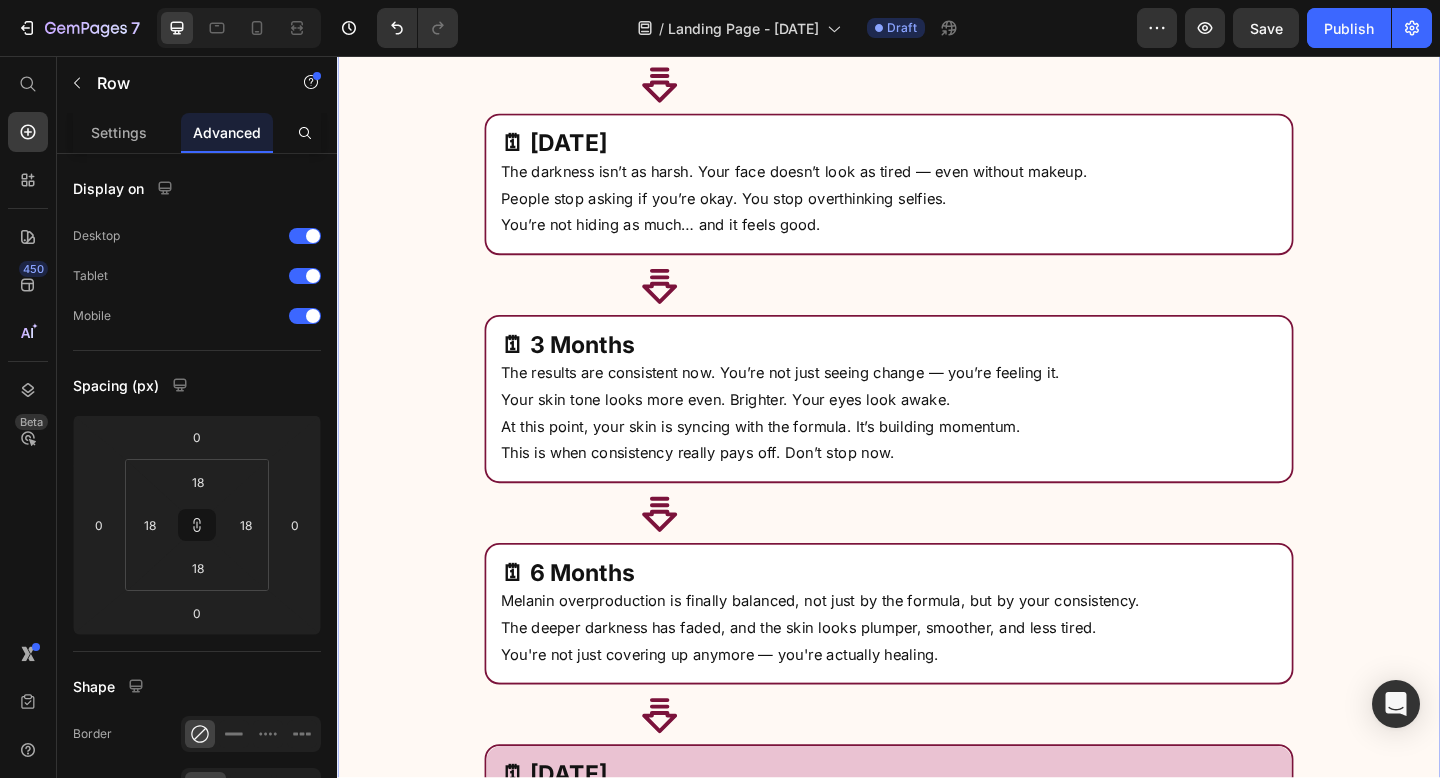 scroll, scrollTop: 9845, scrollLeft: 0, axis: vertical 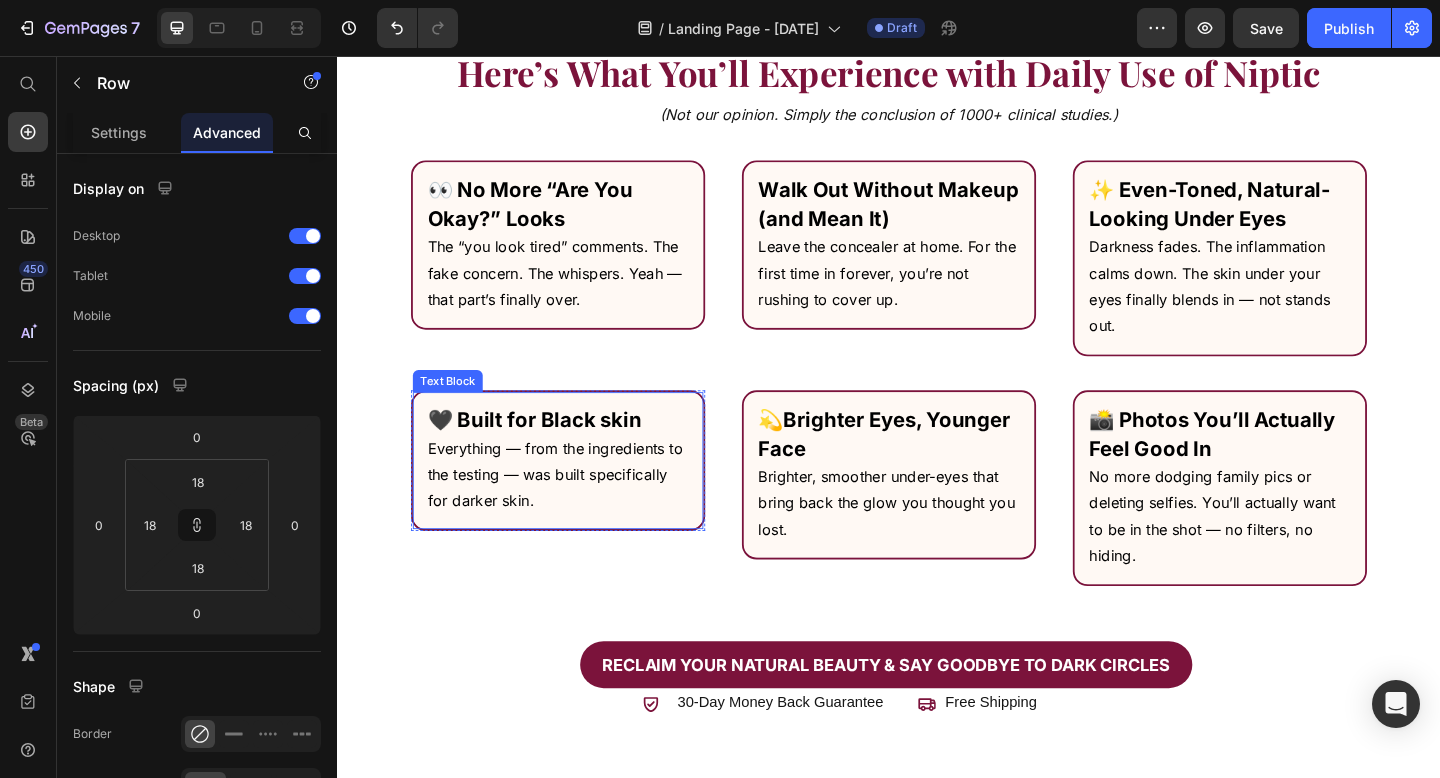 click on "Everything — from the ingredients to the testing — was built specifically for darker skin." at bounding box center [577, 512] 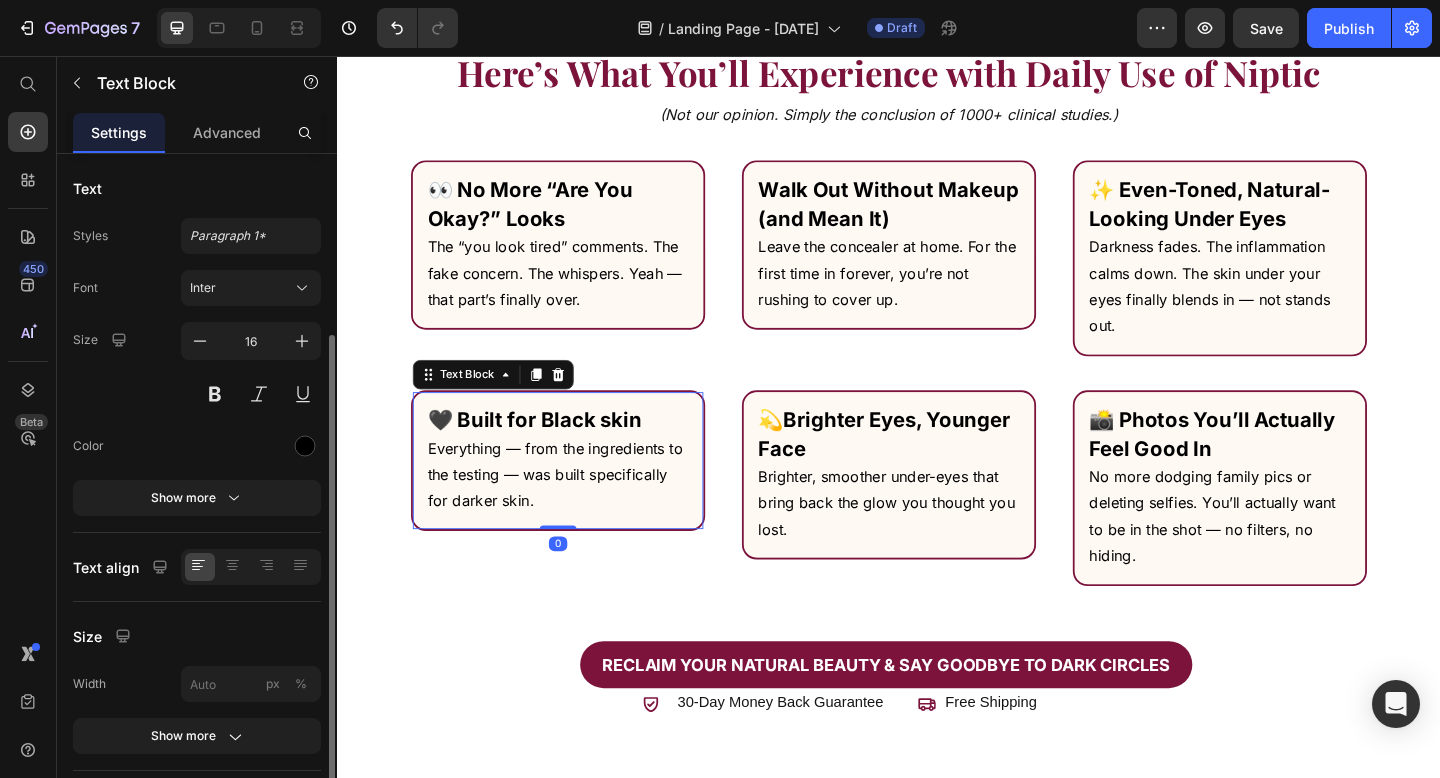 scroll, scrollTop: 279, scrollLeft: 0, axis: vertical 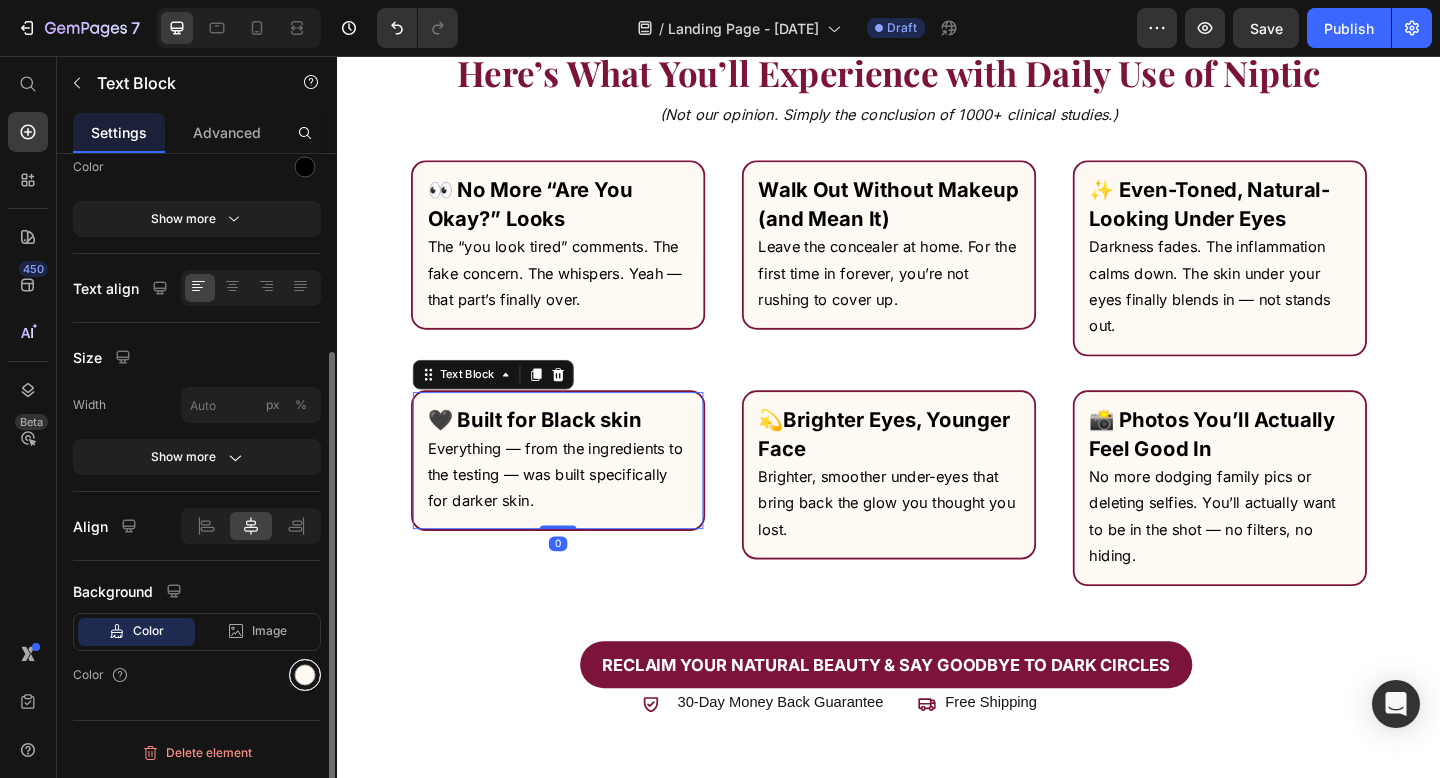 click at bounding box center (305, 675) 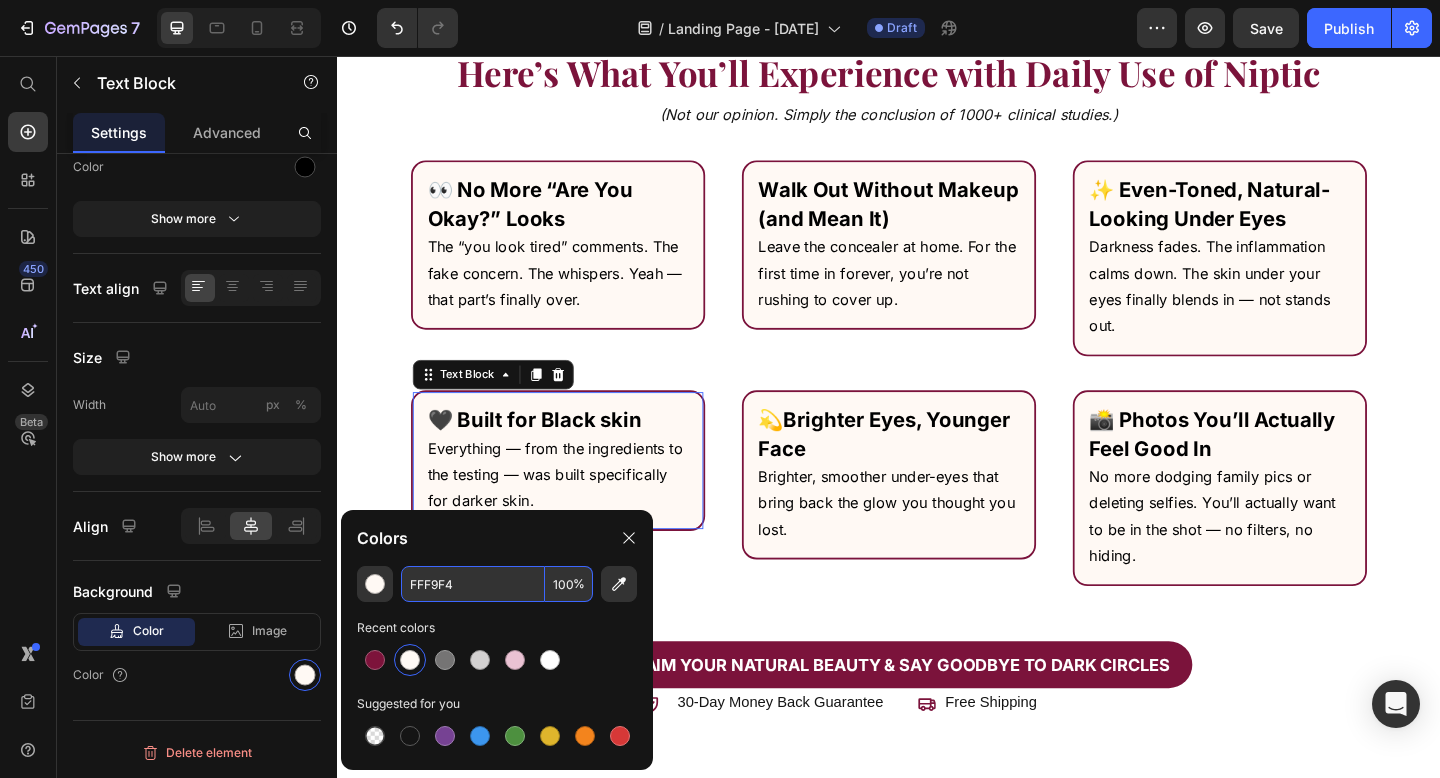 click on "FFF9F4" at bounding box center [473, 584] 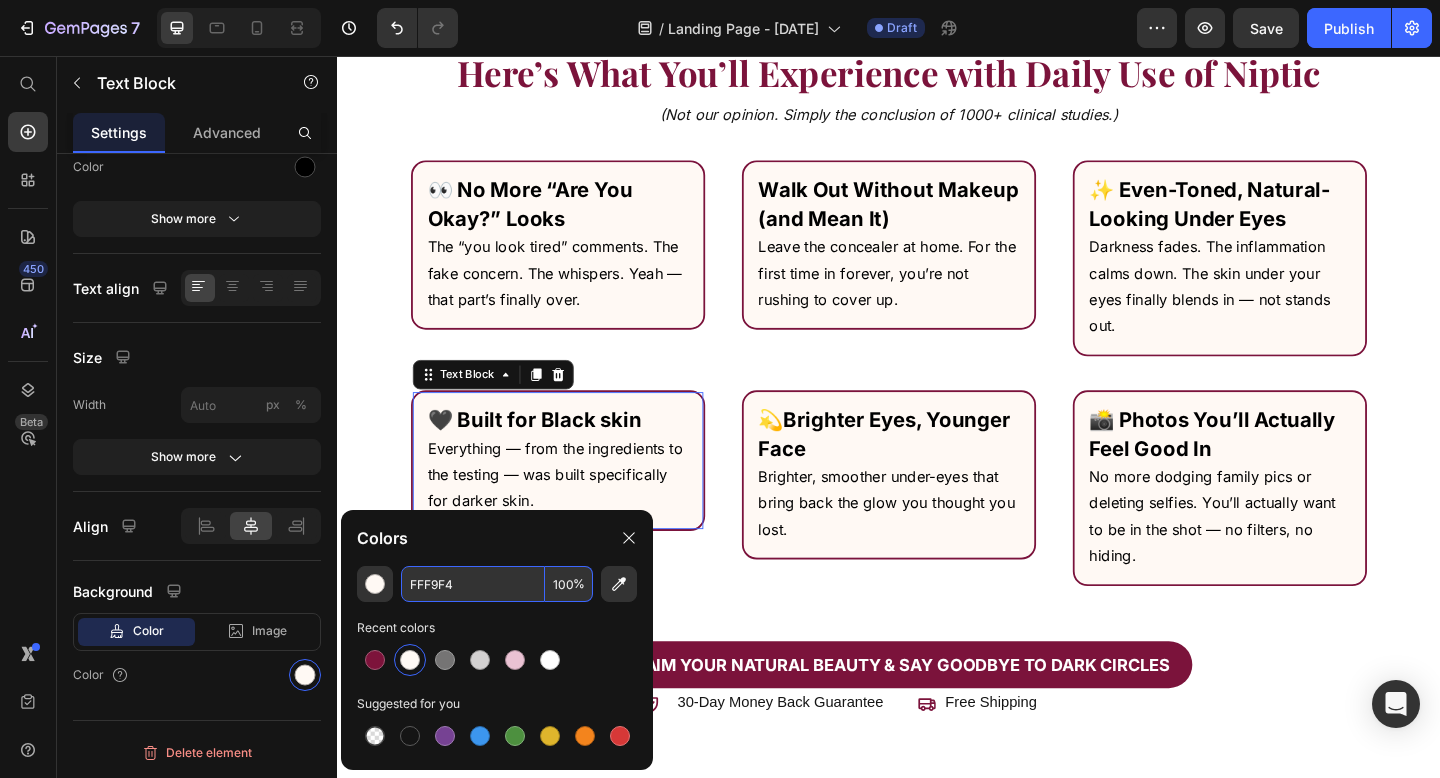 click 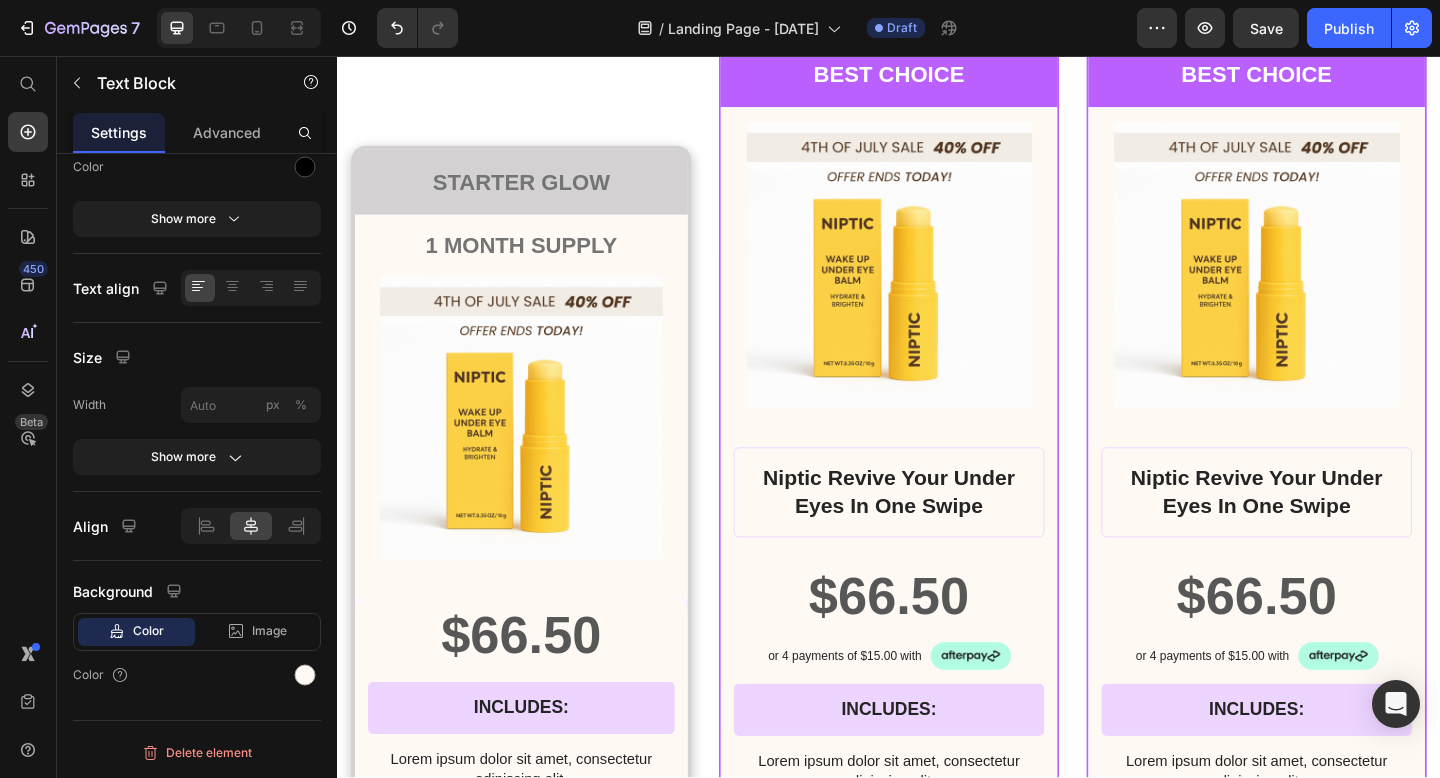 scroll, scrollTop: 16286, scrollLeft: 0, axis: vertical 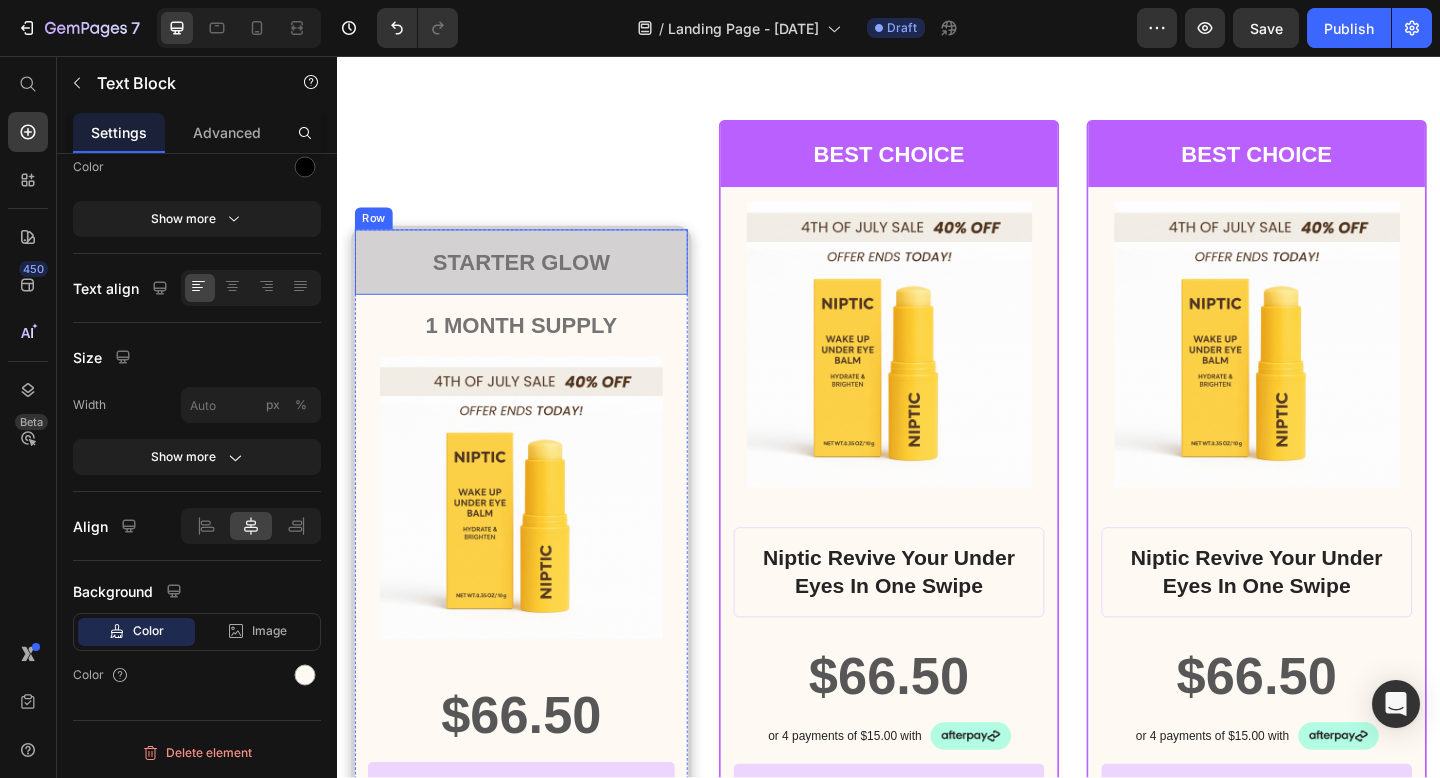 click on "STARTER GLOW" at bounding box center [537, 280] 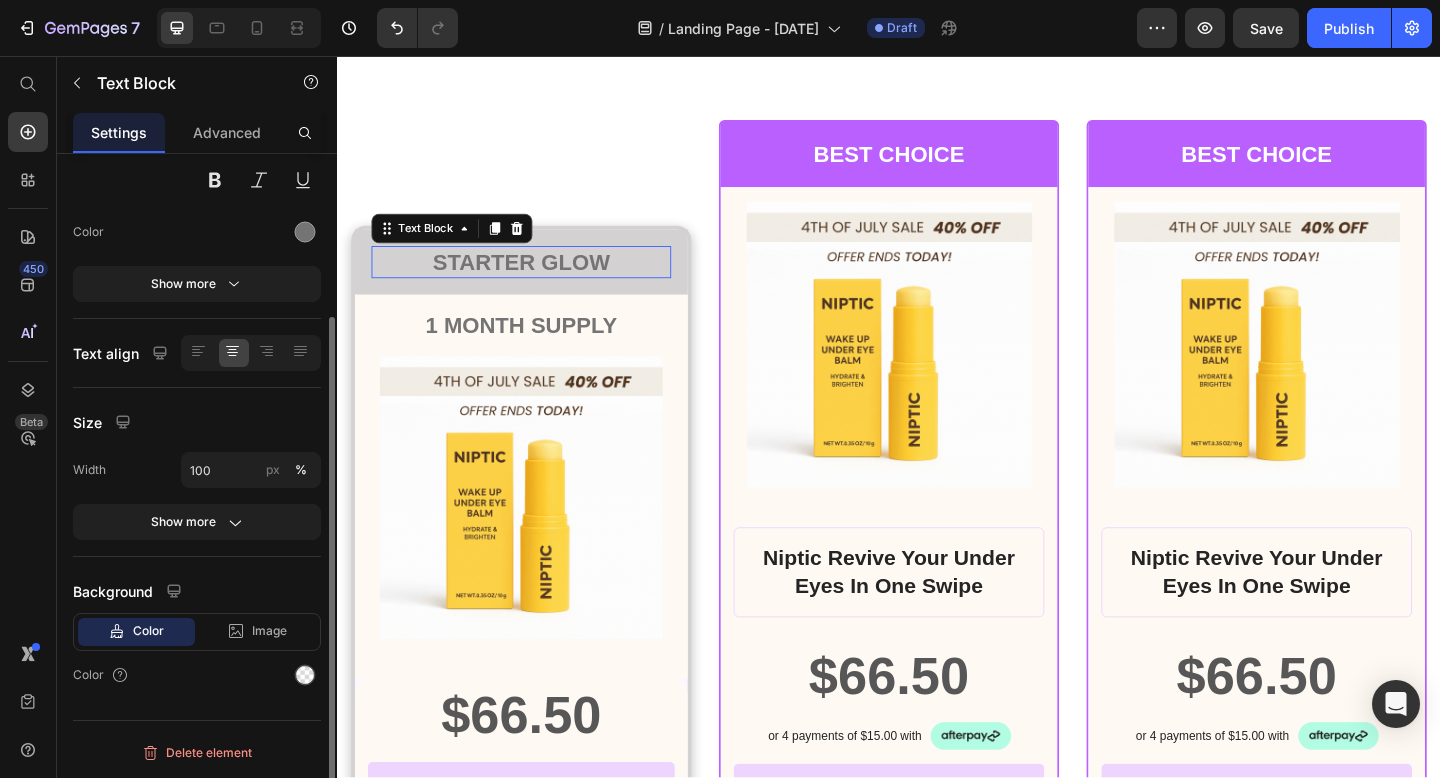 scroll, scrollTop: 214, scrollLeft: 0, axis: vertical 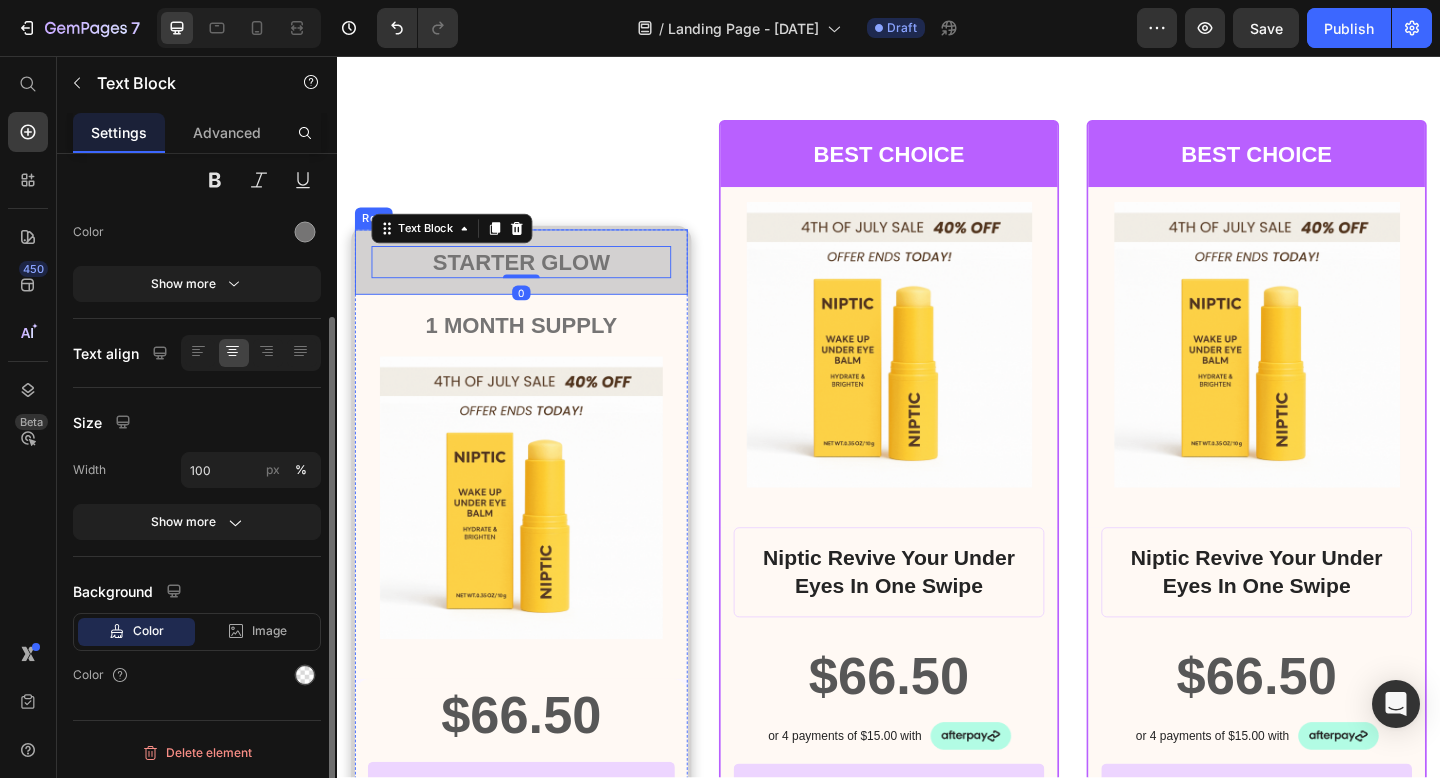 click on "STARTER GLOW Text Block 0 Row" at bounding box center [537, 280] 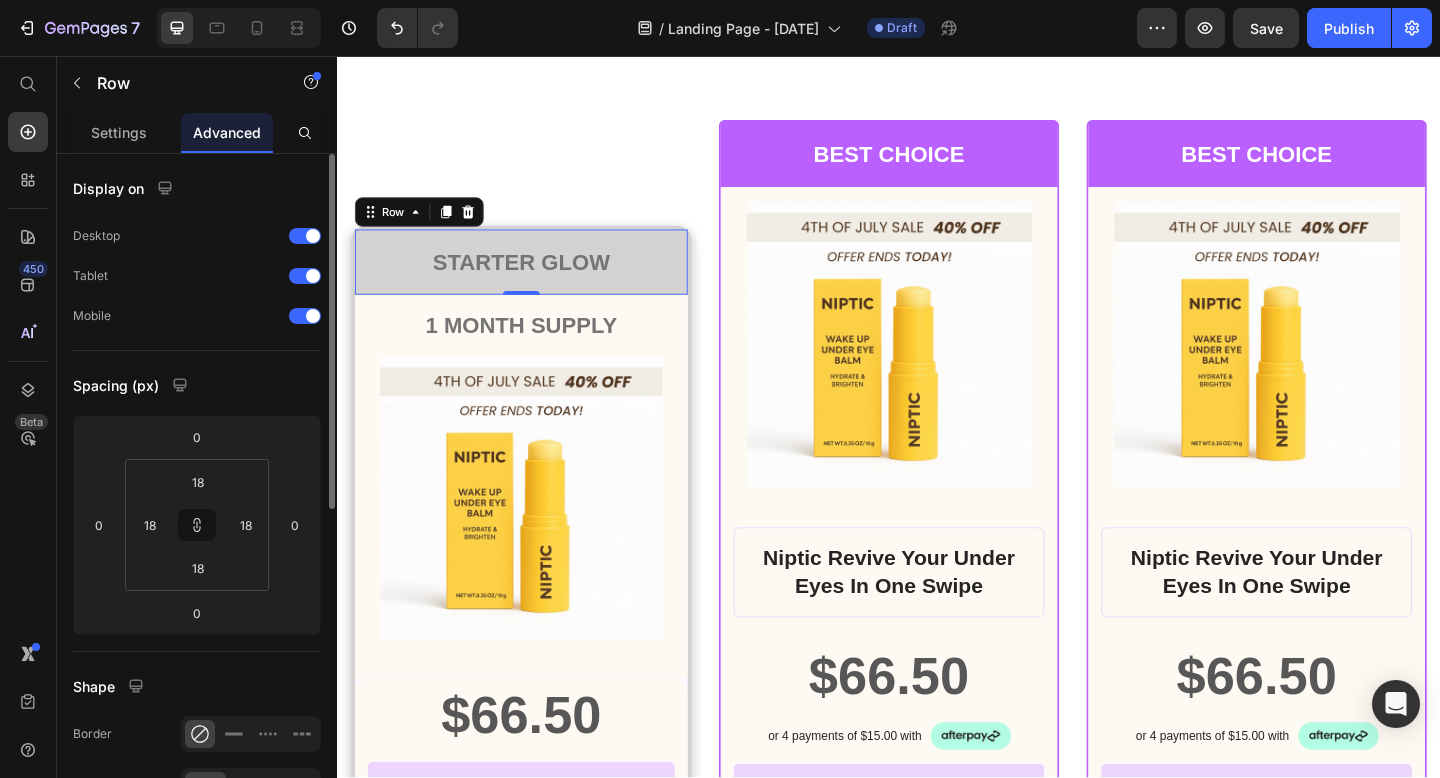 scroll, scrollTop: 624, scrollLeft: 0, axis: vertical 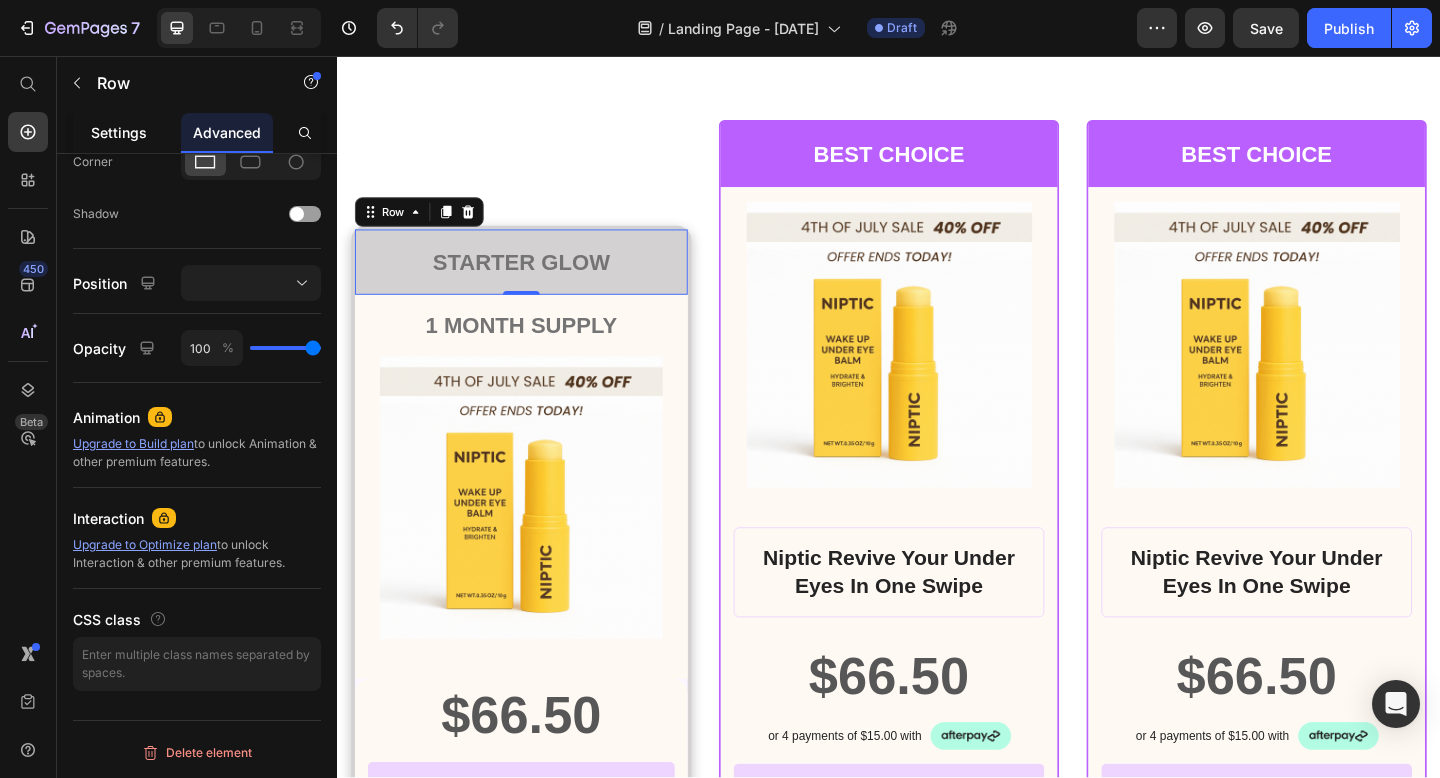 click on "Settings" 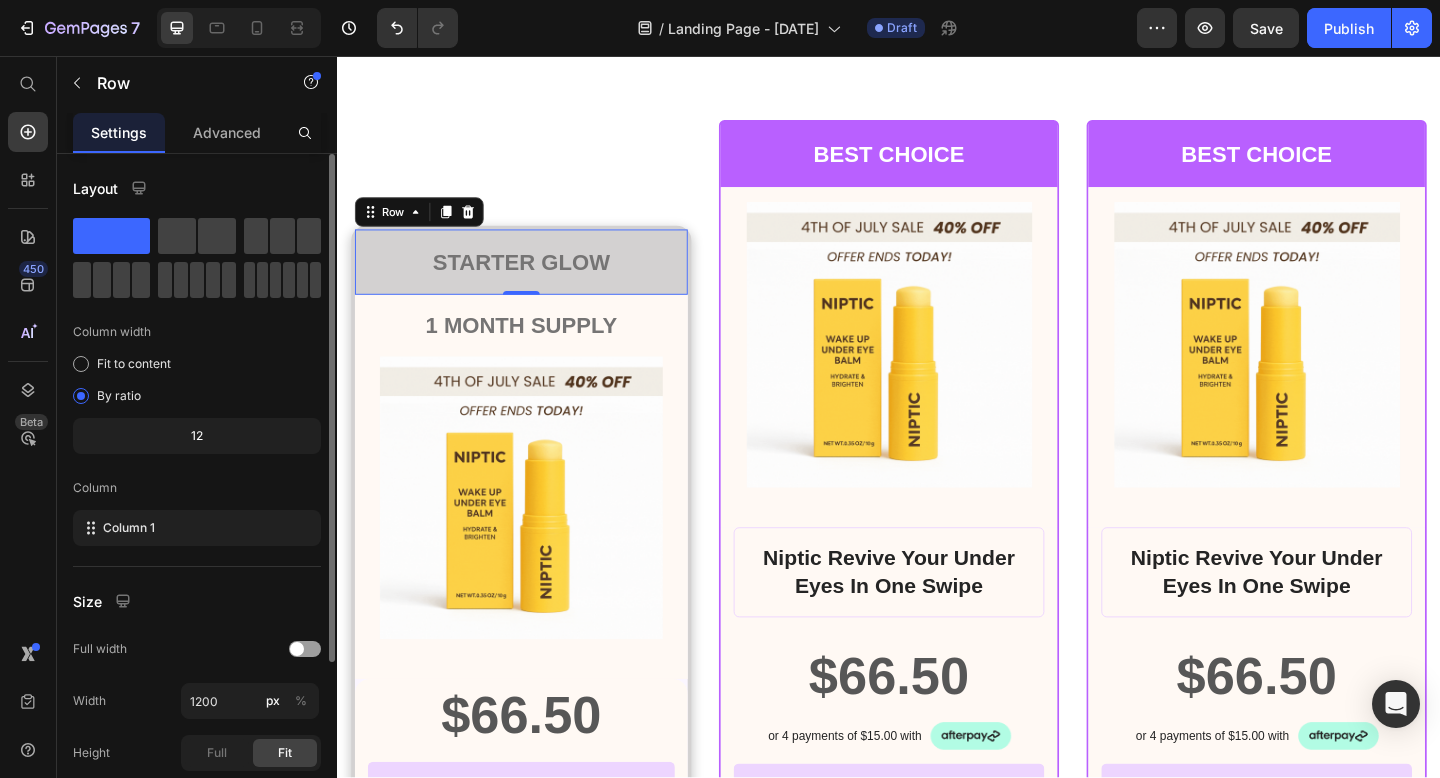 scroll, scrollTop: 231, scrollLeft: 0, axis: vertical 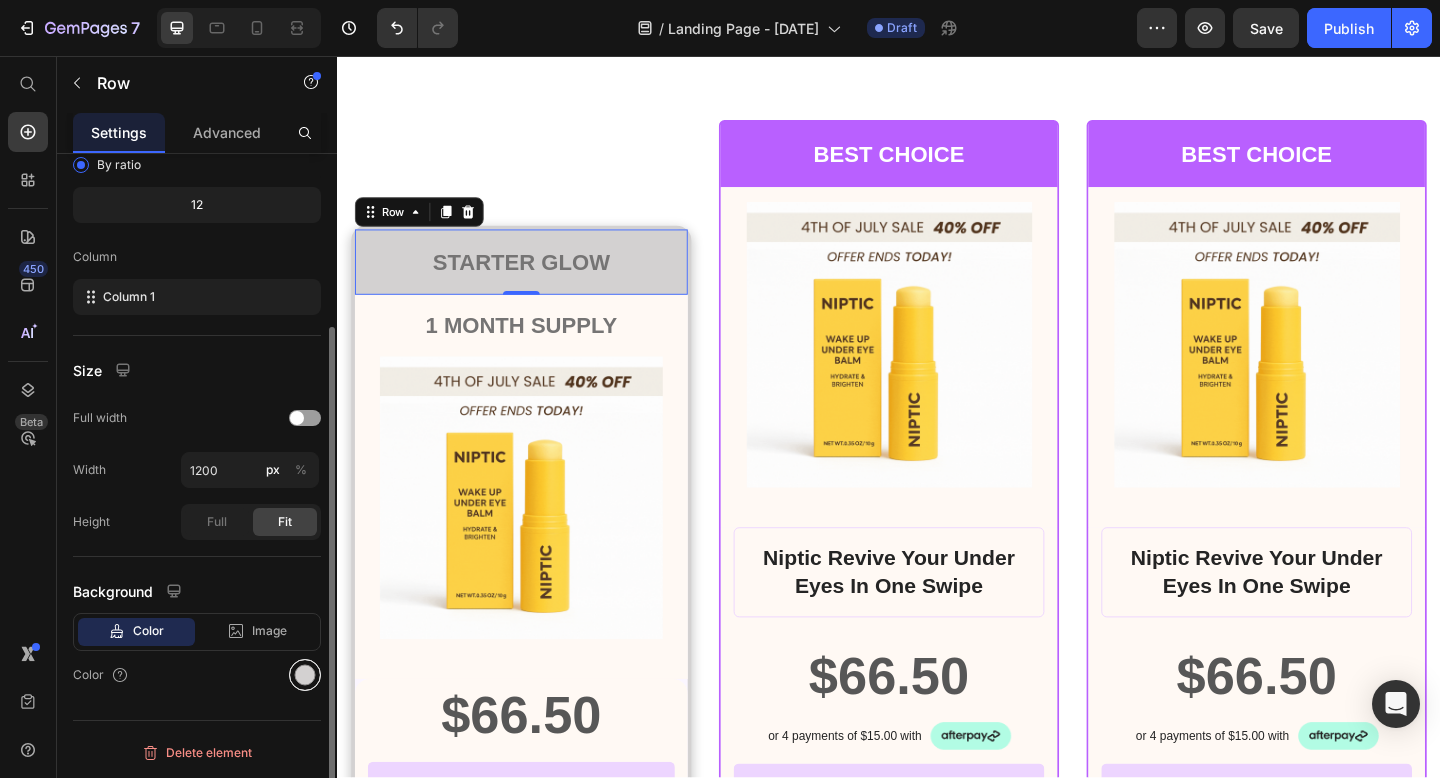 click at bounding box center [305, 675] 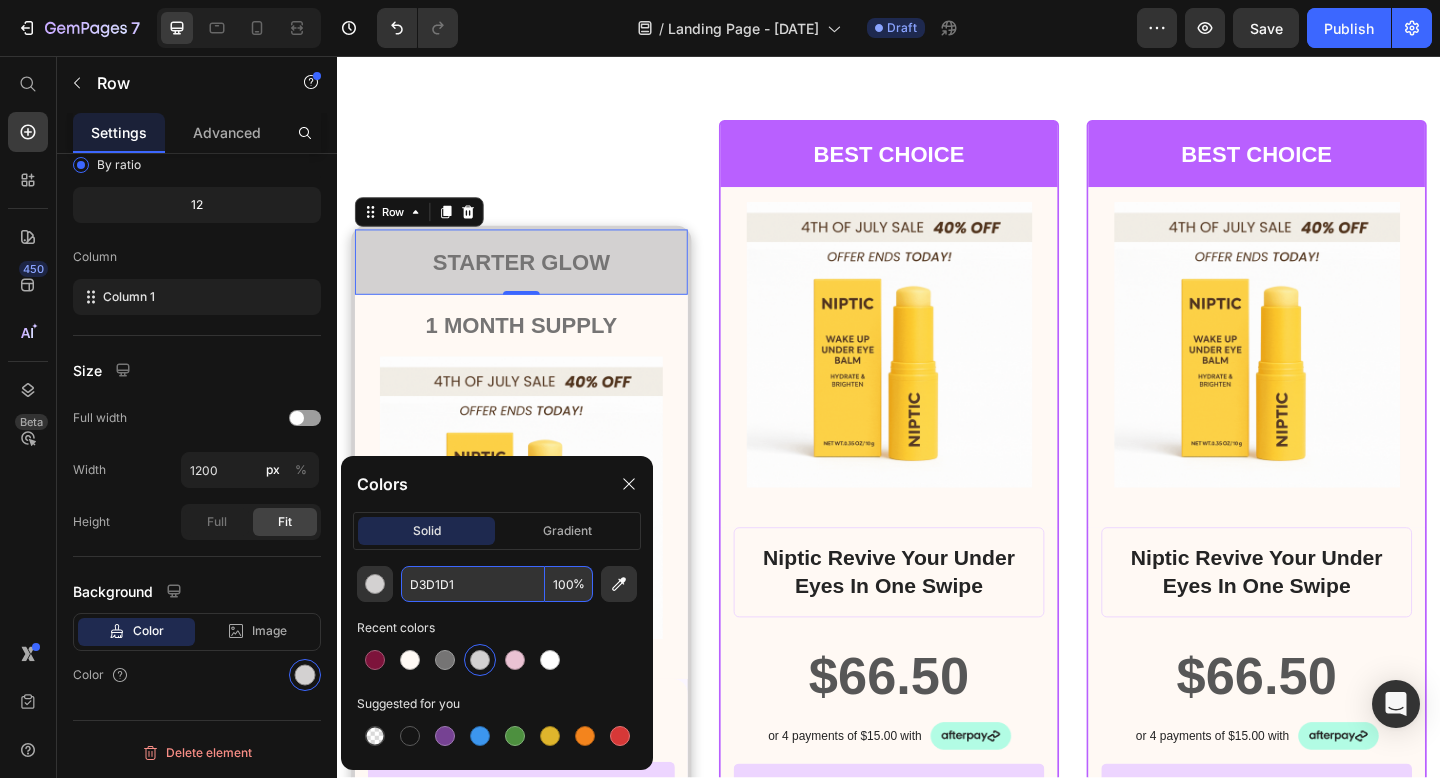 click on "D3D1D1" at bounding box center (473, 584) 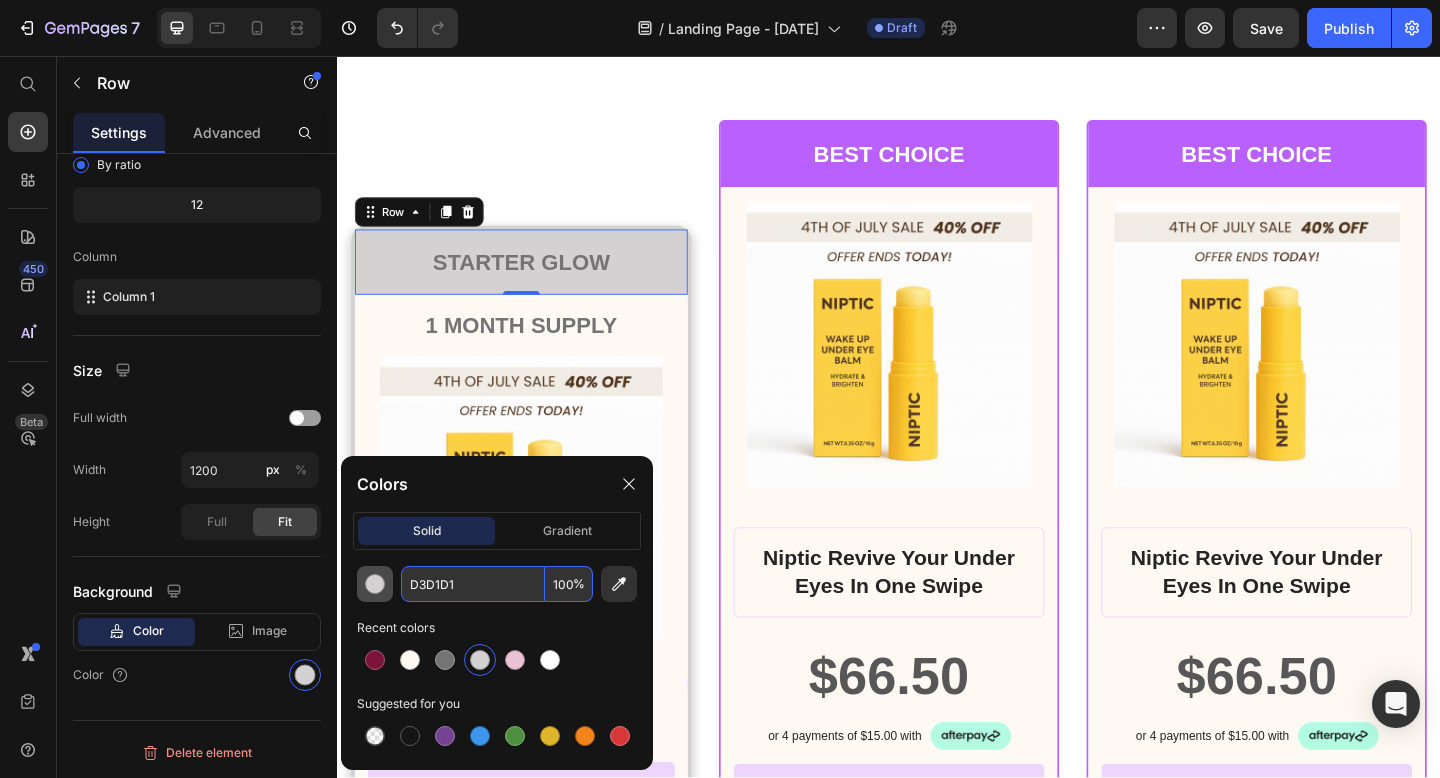 drag, startPoint x: 469, startPoint y: 581, endPoint x: 391, endPoint y: 581, distance: 78 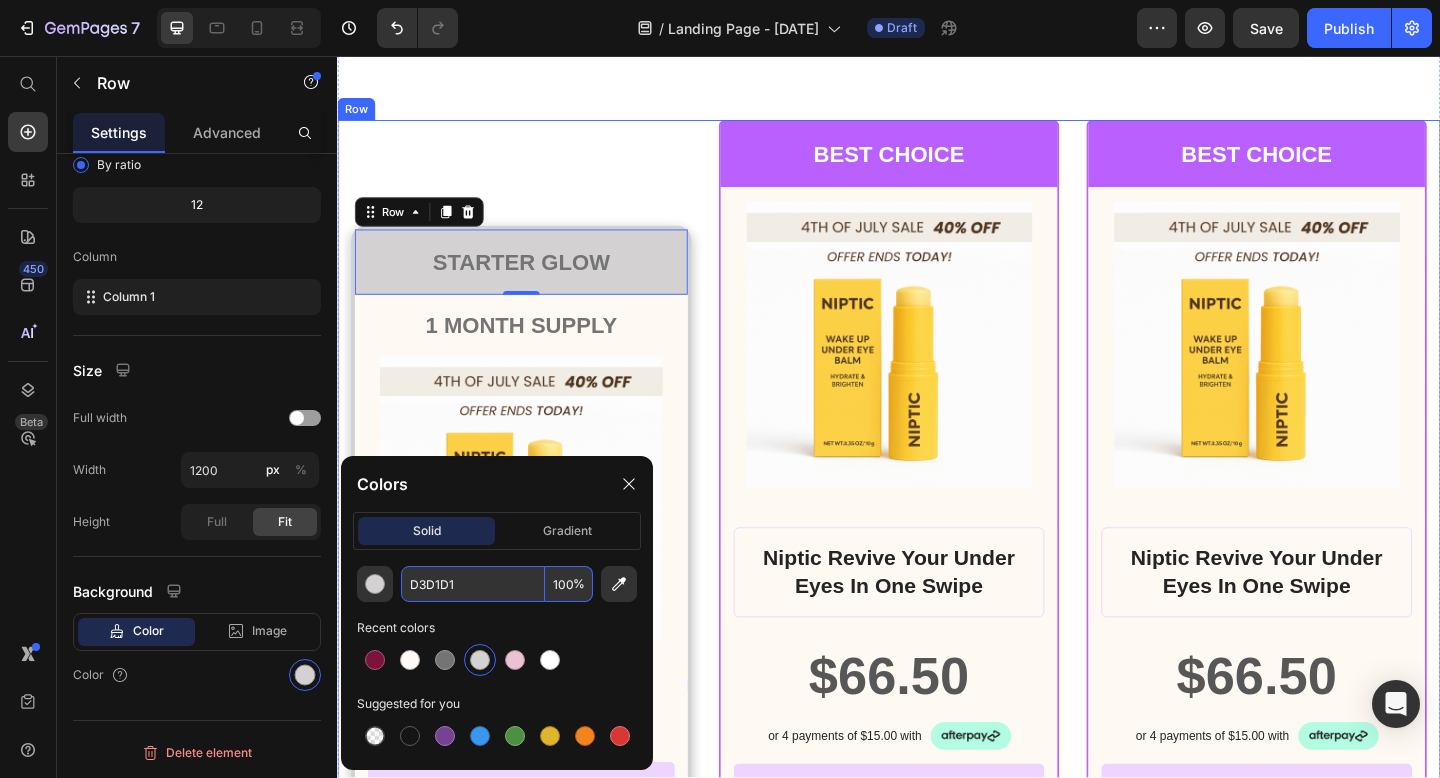 click on "STARTER GLOW Text Block Row   0 1 MONTH SUPPLY  Text Block Product Images Row $66.50 Product Price Row INCLUDES: Text Block Row Row Lorem ipsum dolor sit amet, consectetur adipiscing elit. Text Block Lorem ipsum dolor Text Block Lorem ipsum dolor sit amet, consectetur Text Block Row Lorem ipsum dolor sit amet, consectetur Text Block Row Lorem ipsum dolor sit amet, consectetur Text Block Row Lorem ipsum dolor sit amet, consectetur Text Block Row $66.50 Product Price BEST PRICE. BUY NOW! Add to Cart Row 30 - Day money back guarantee Text Block Row Product Row" at bounding box center [537, 821] 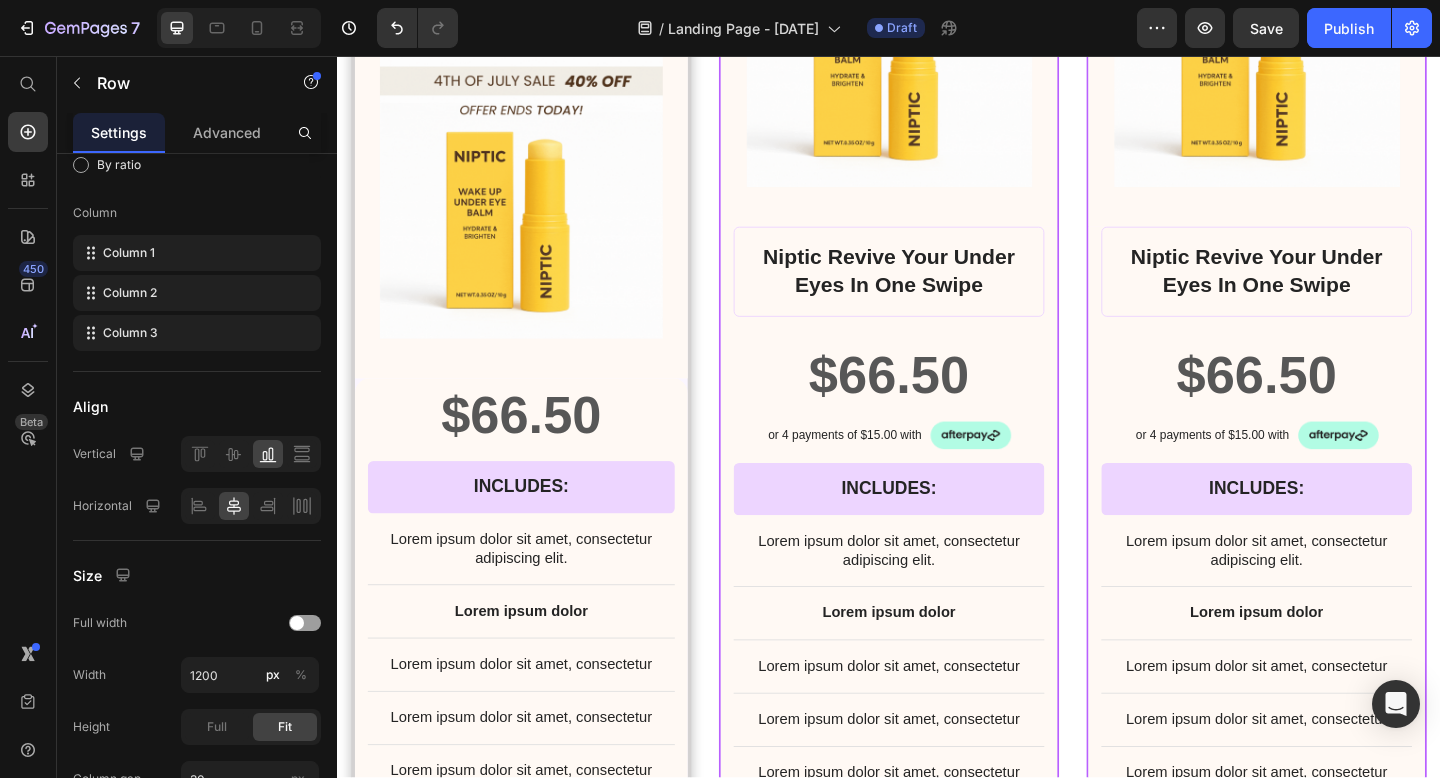 scroll, scrollTop: 16400, scrollLeft: 0, axis: vertical 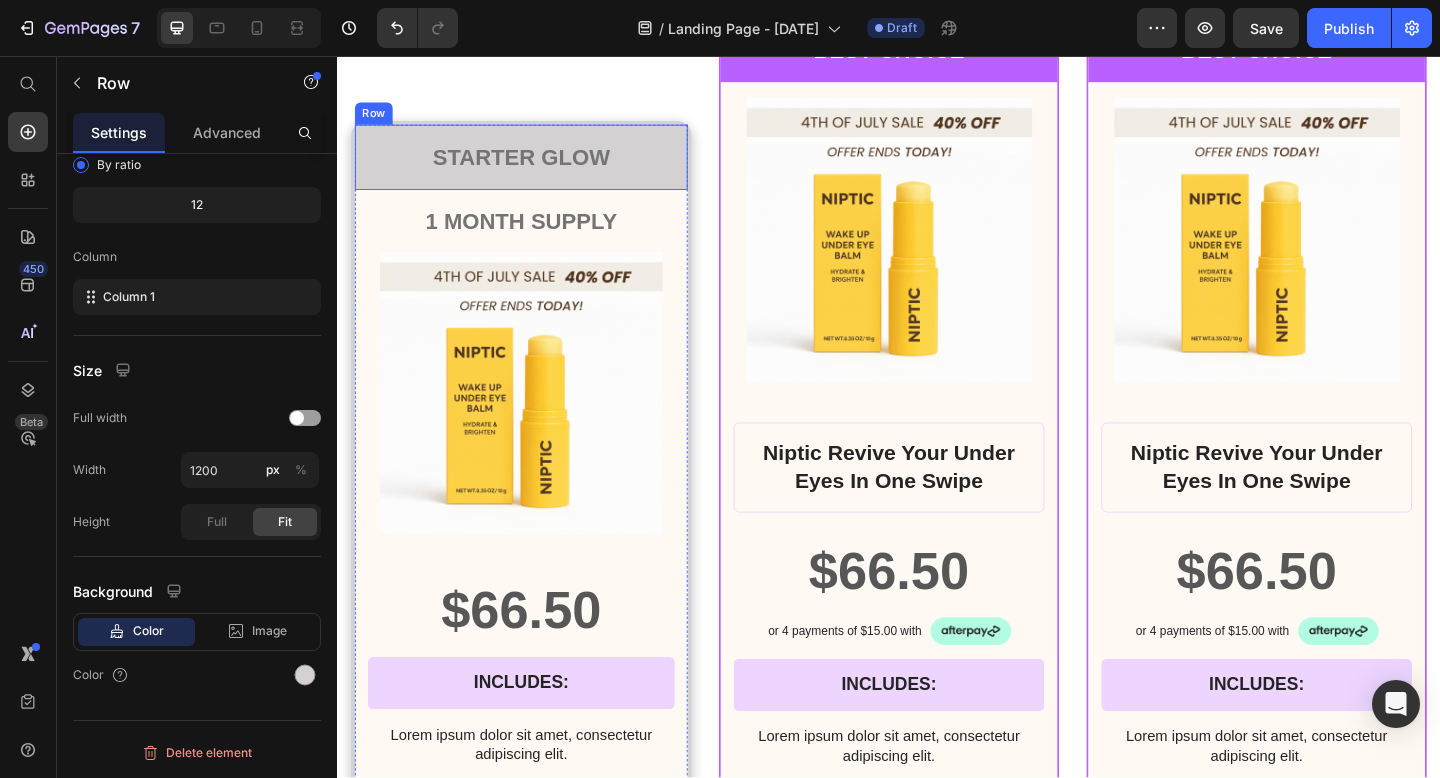click on "STARTER GLOW Text Block Row" at bounding box center [537, 166] 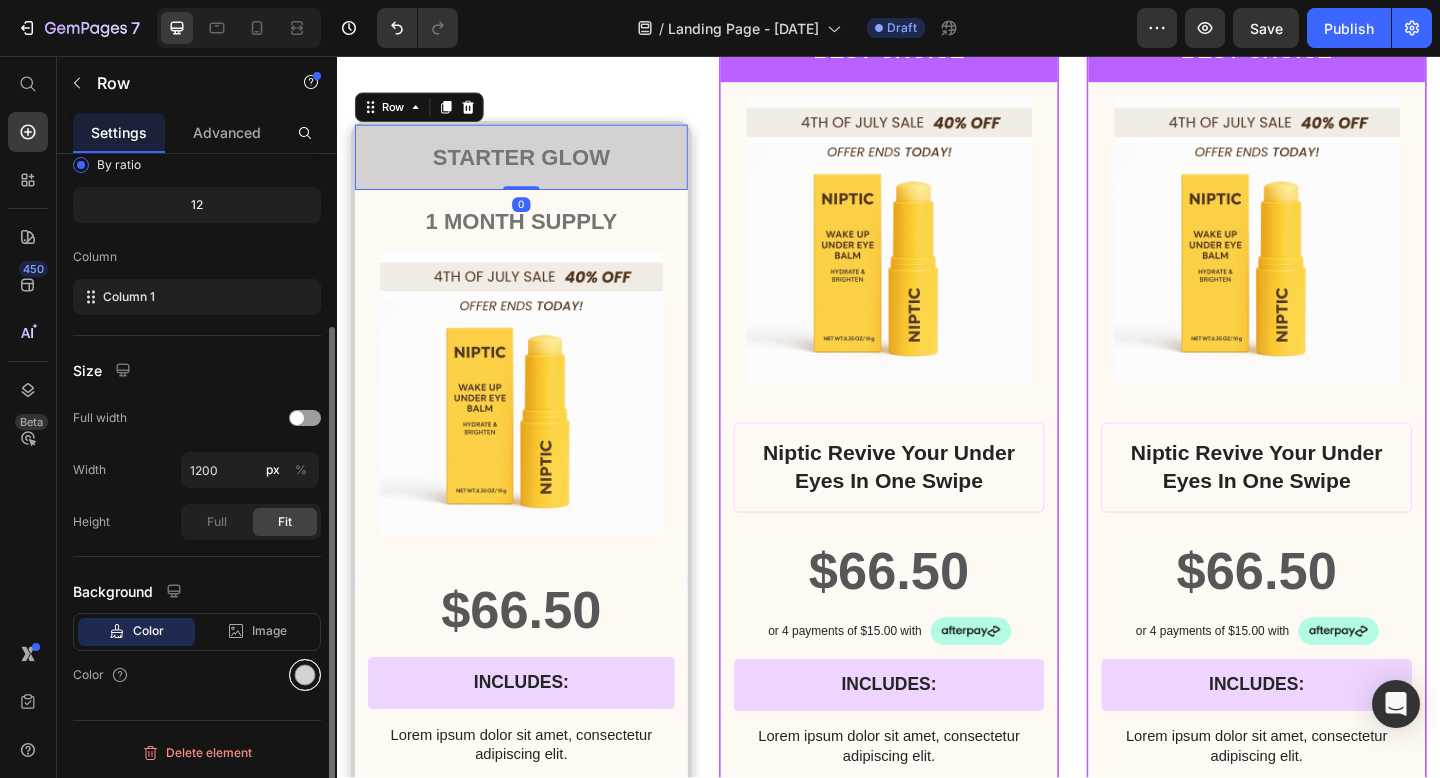 click at bounding box center [305, 675] 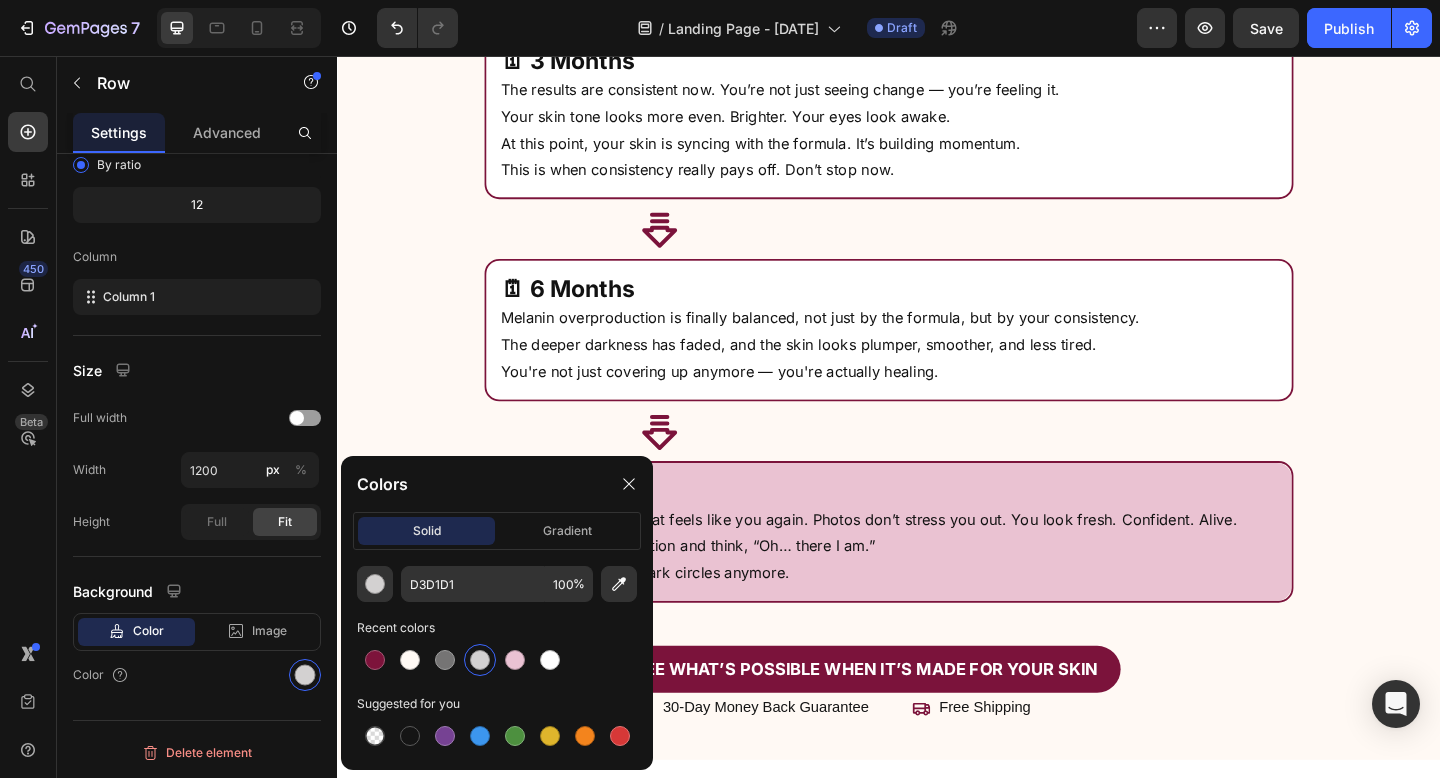 scroll, scrollTop: 10635, scrollLeft: 0, axis: vertical 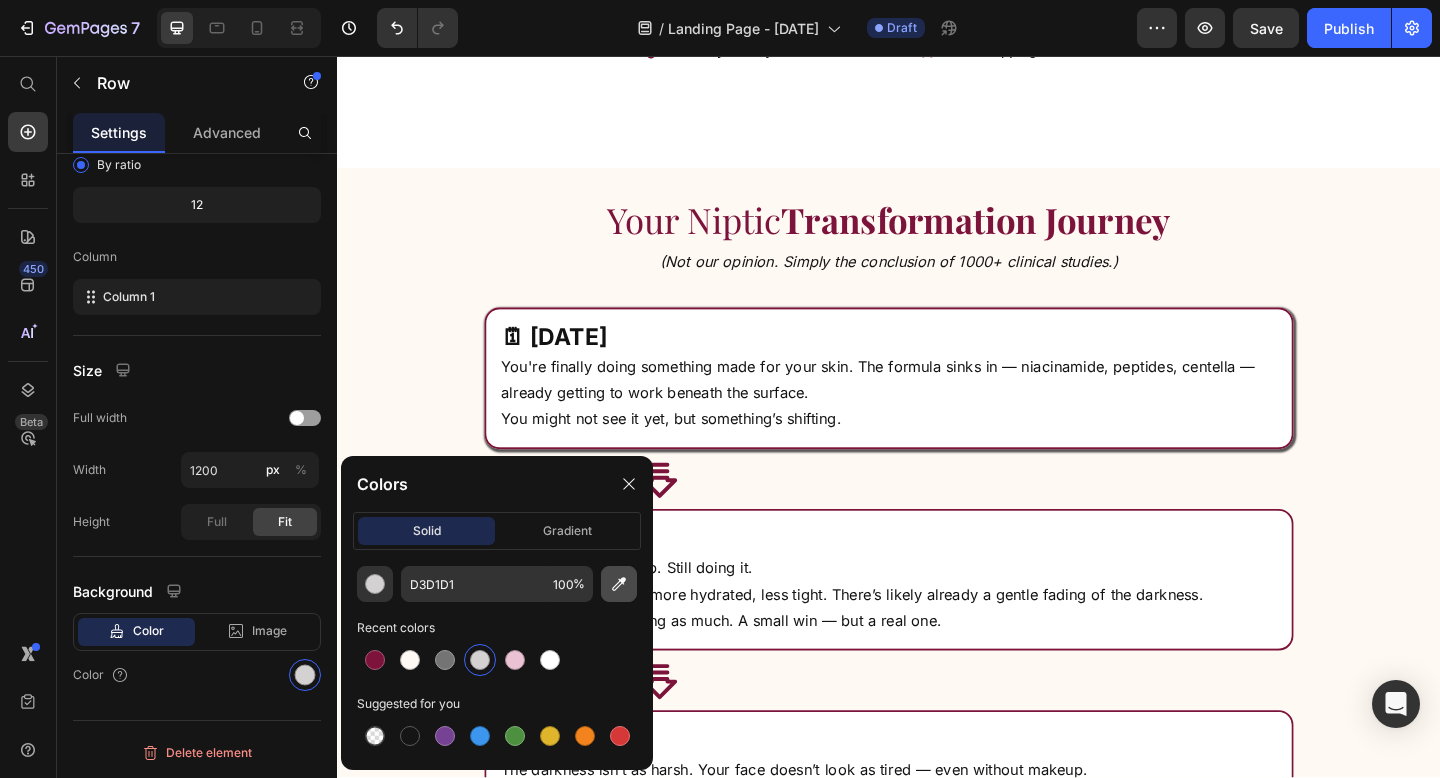 click 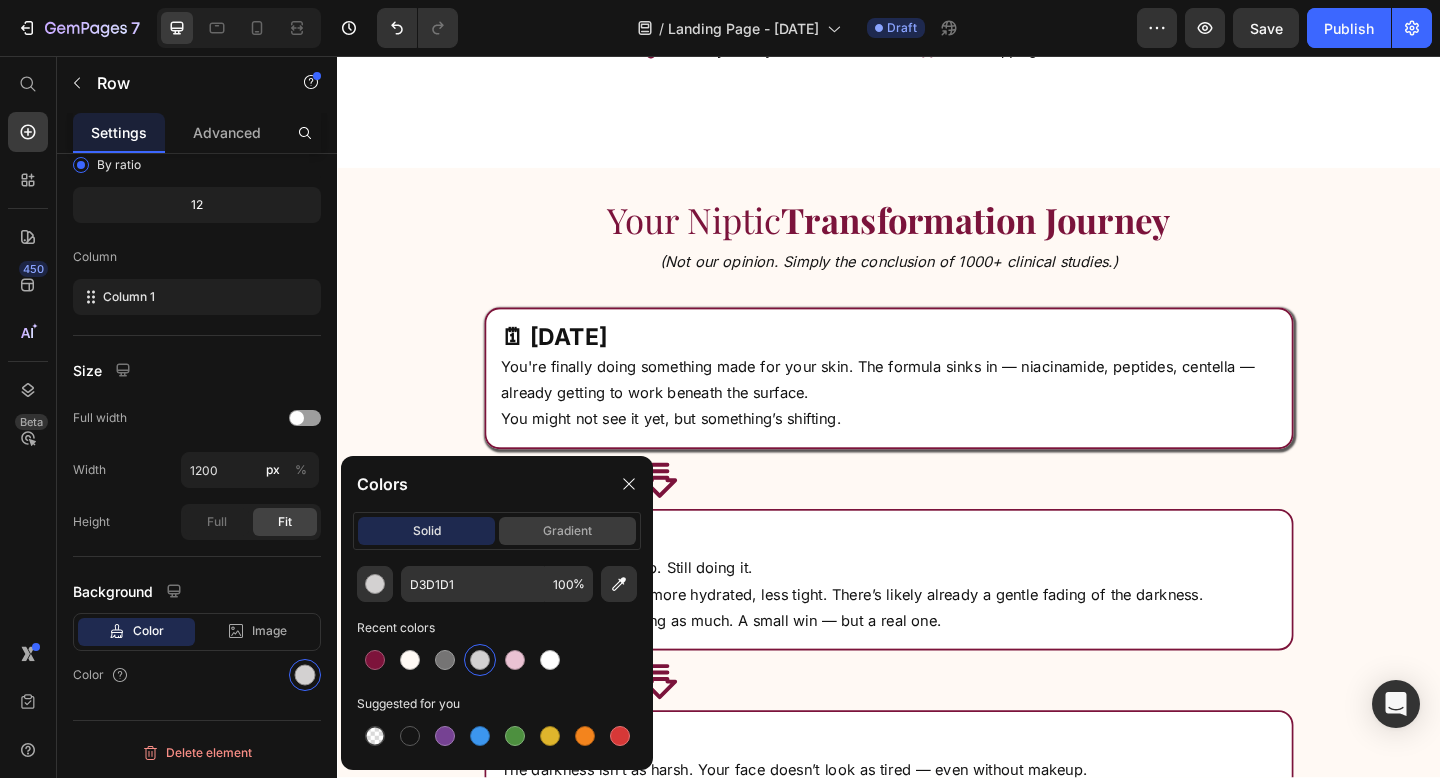 type on "FFF9F4" 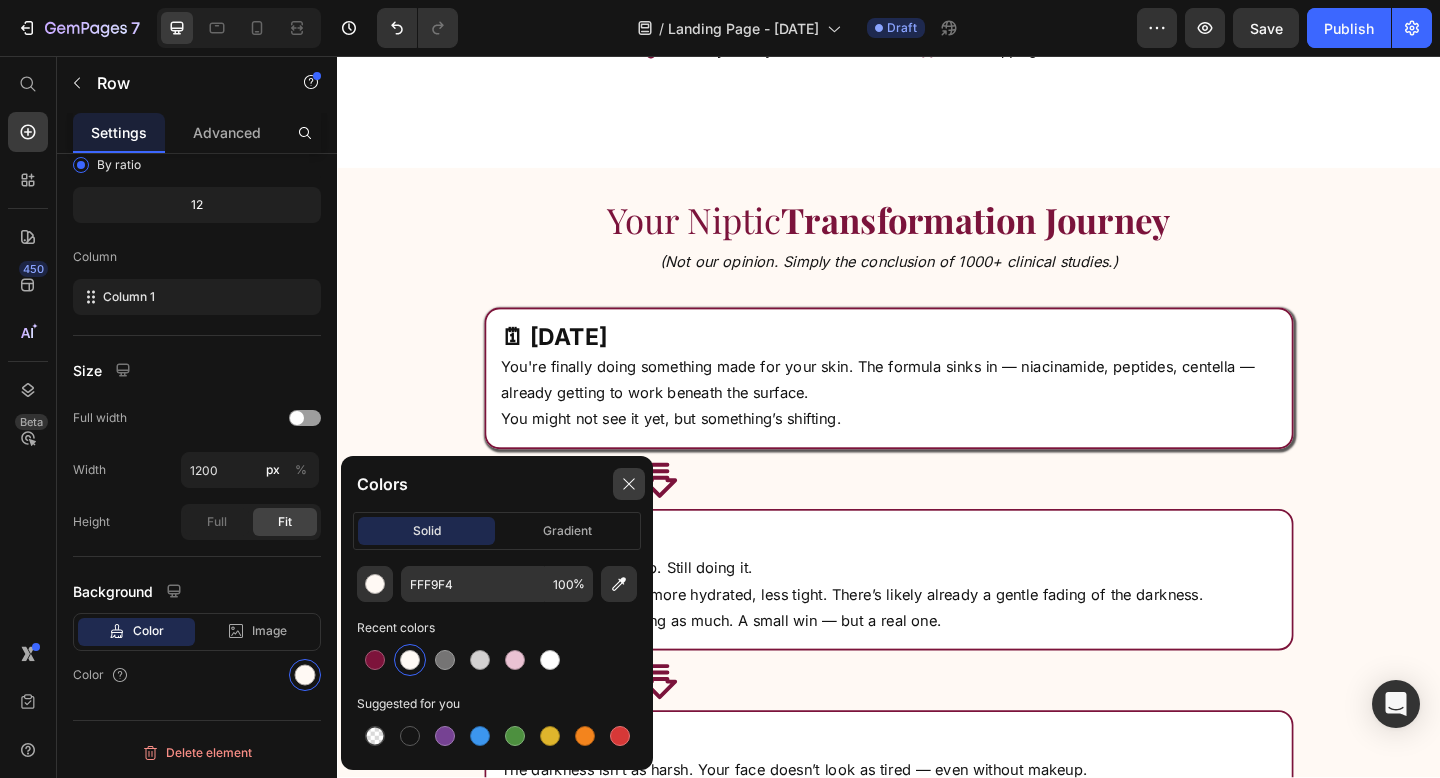 click at bounding box center [629, 484] 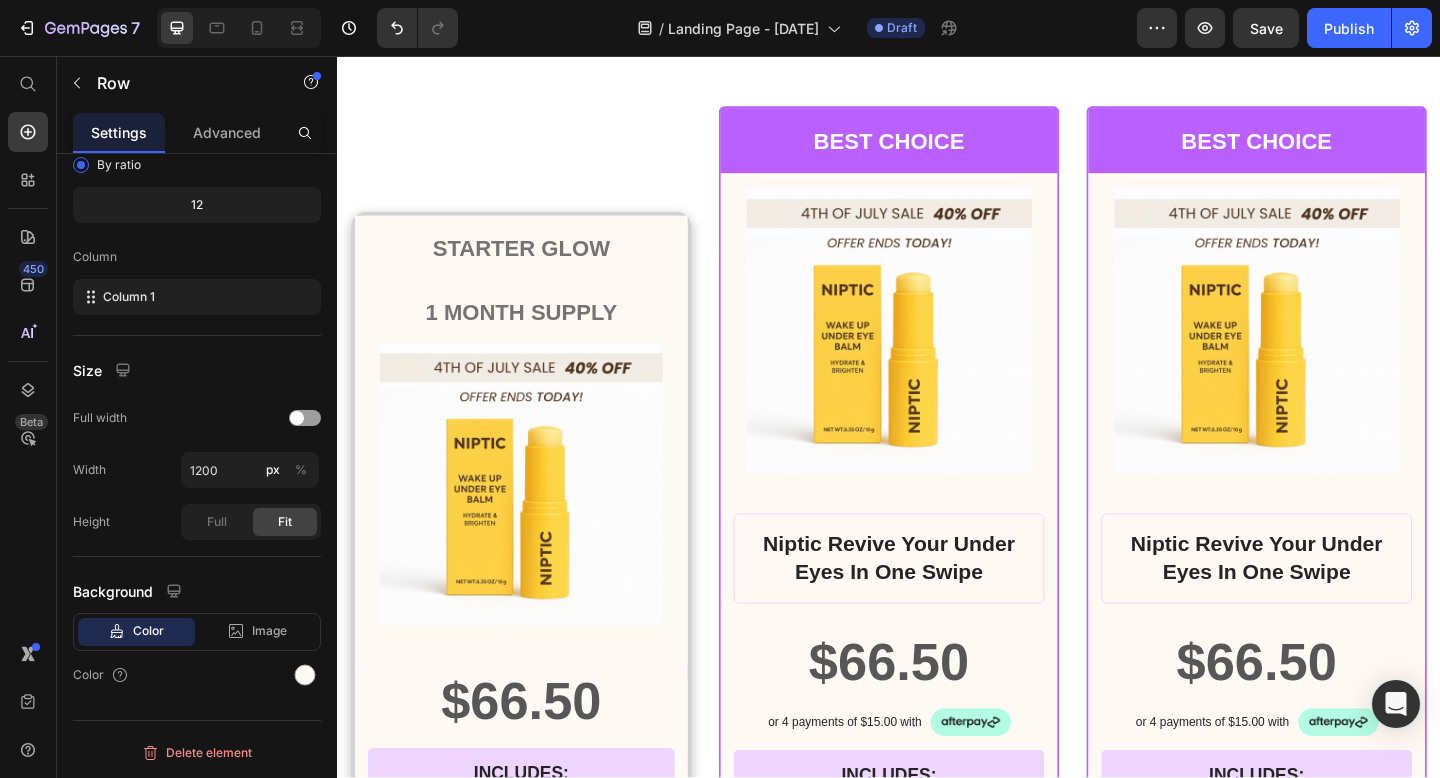 scroll, scrollTop: 16303, scrollLeft: 0, axis: vertical 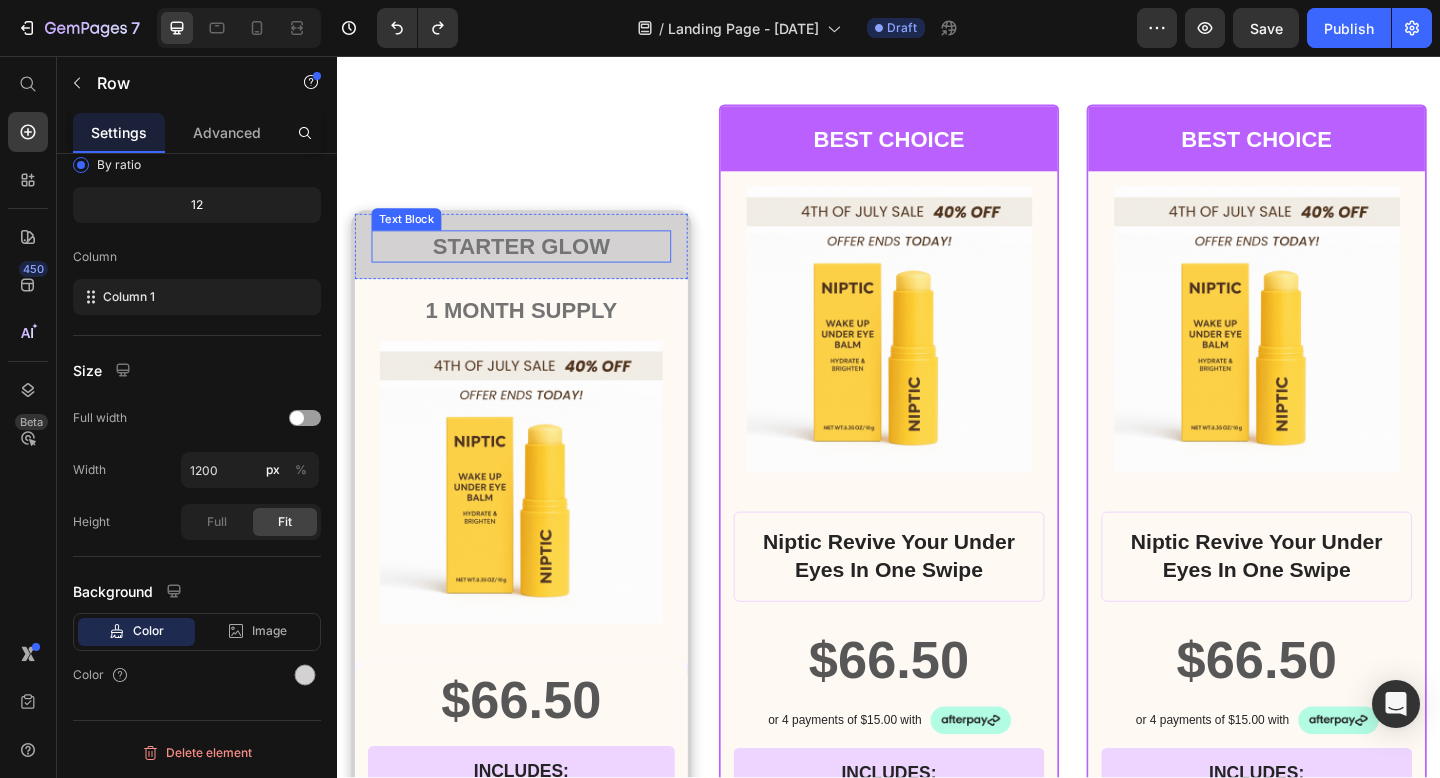 click on "STARTER GLOW" at bounding box center (537, 263) 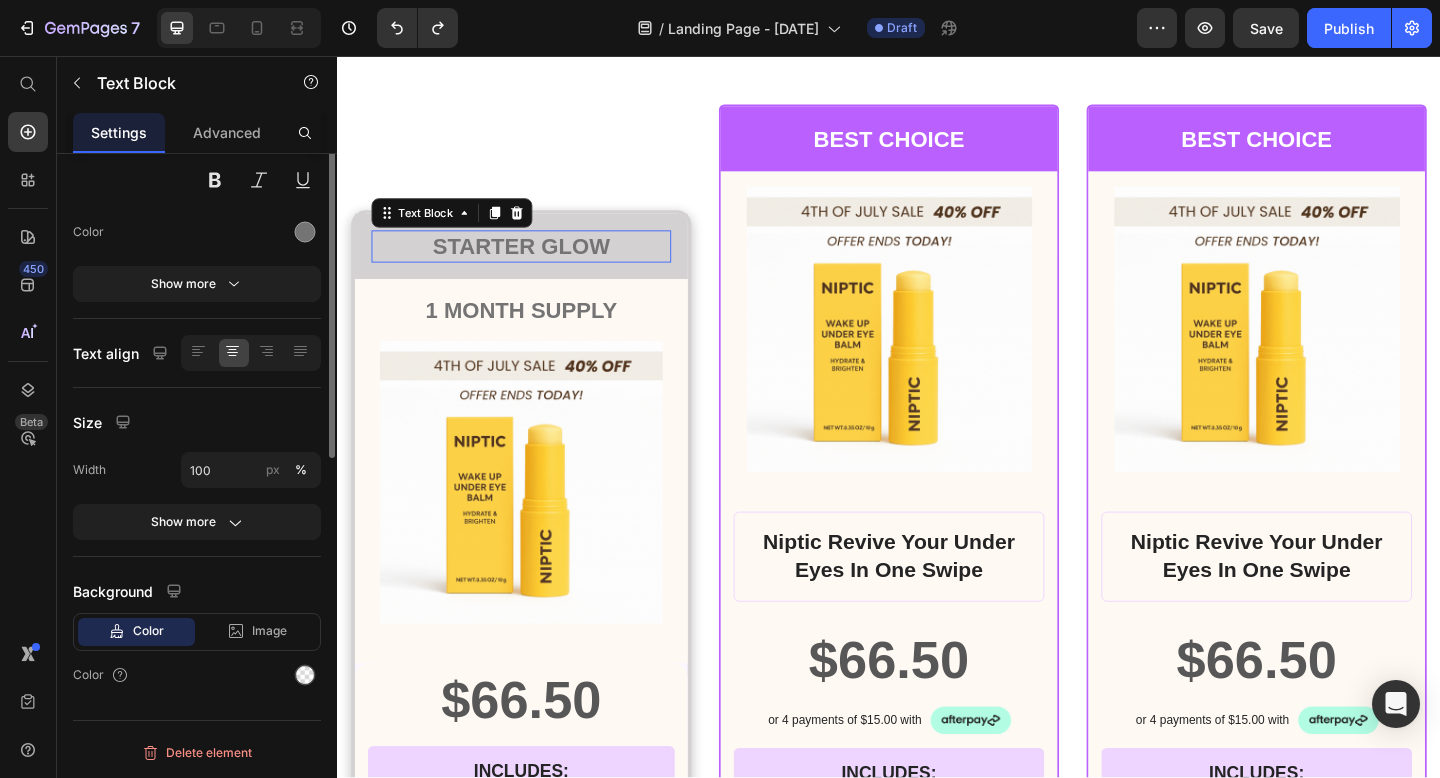 scroll, scrollTop: 0, scrollLeft: 0, axis: both 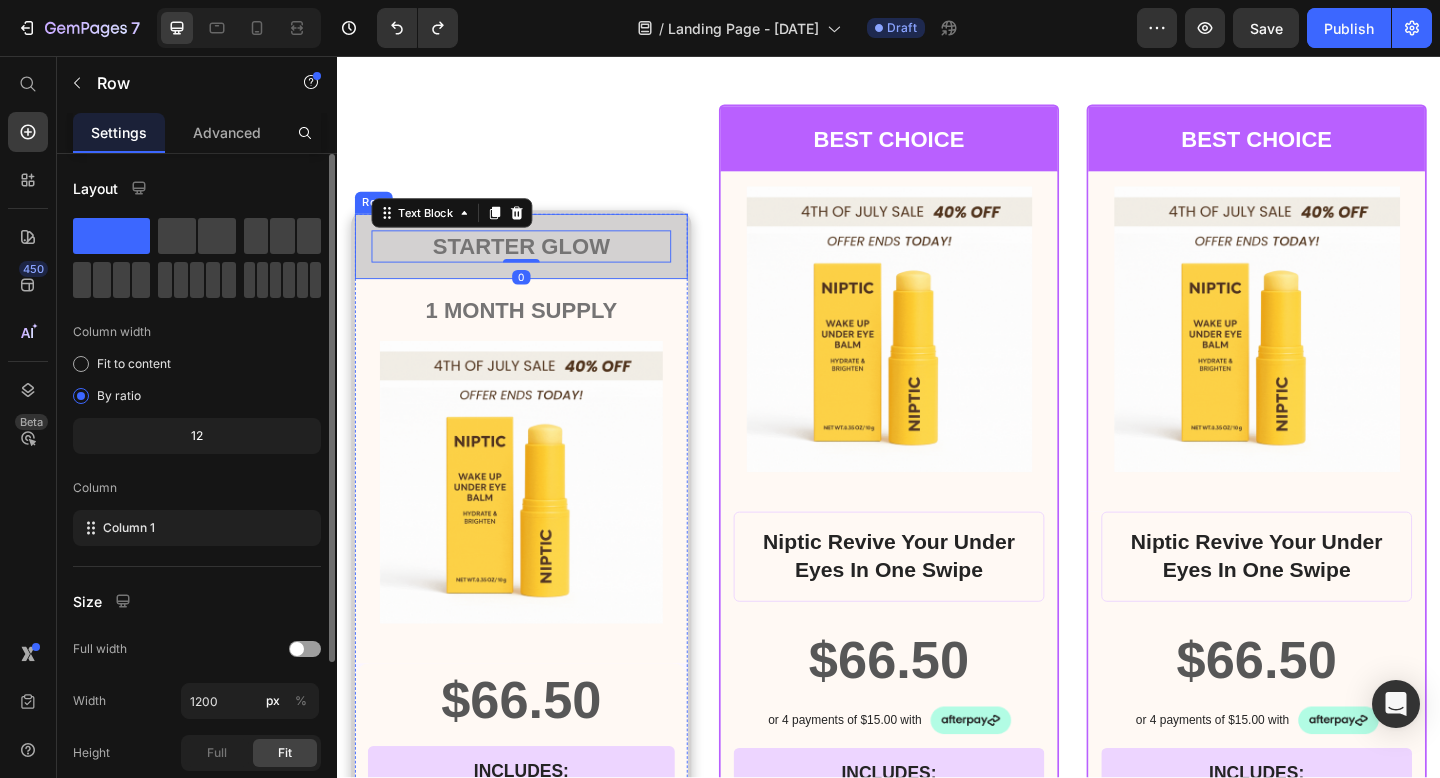 click on "STARTER GLOW Text Block 0 Row" at bounding box center [537, 263] 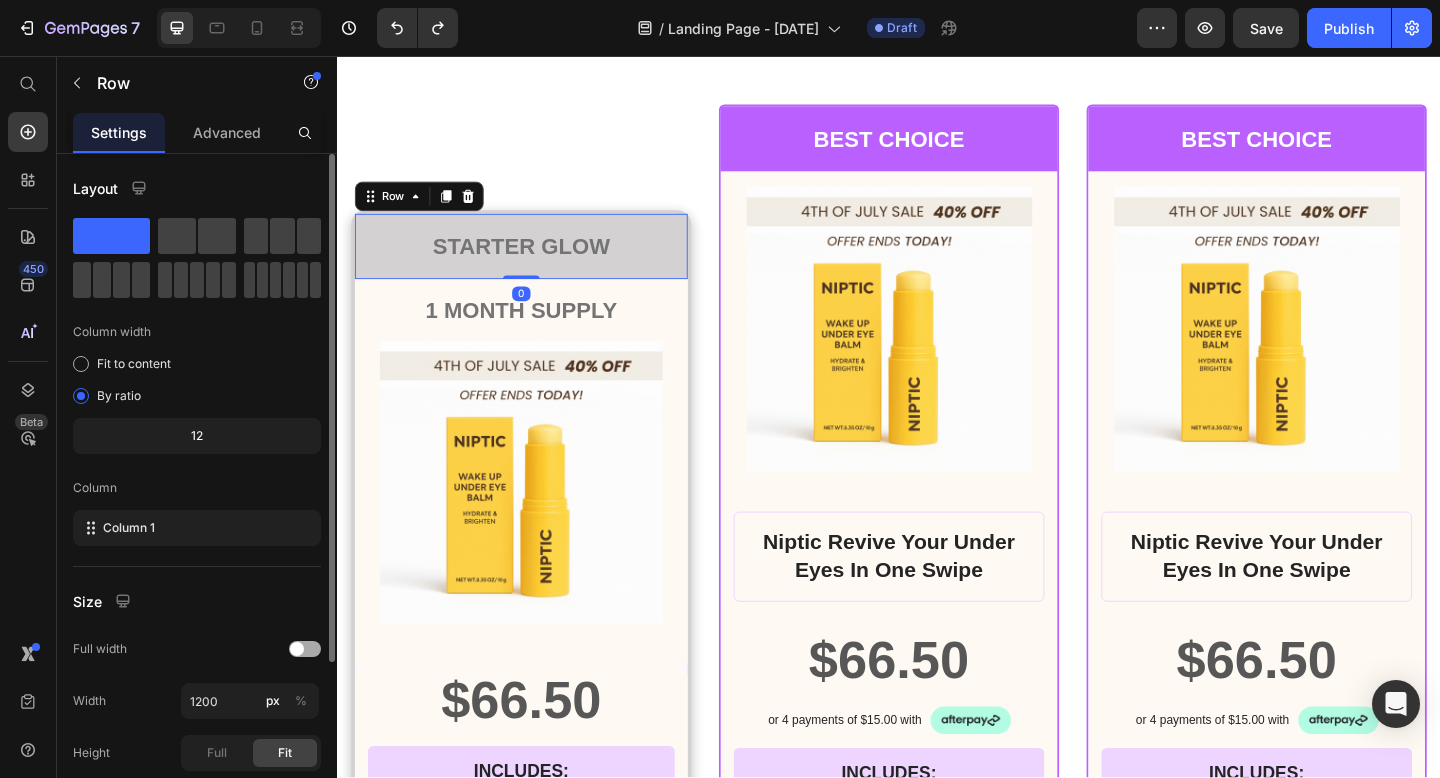 scroll, scrollTop: 231, scrollLeft: 0, axis: vertical 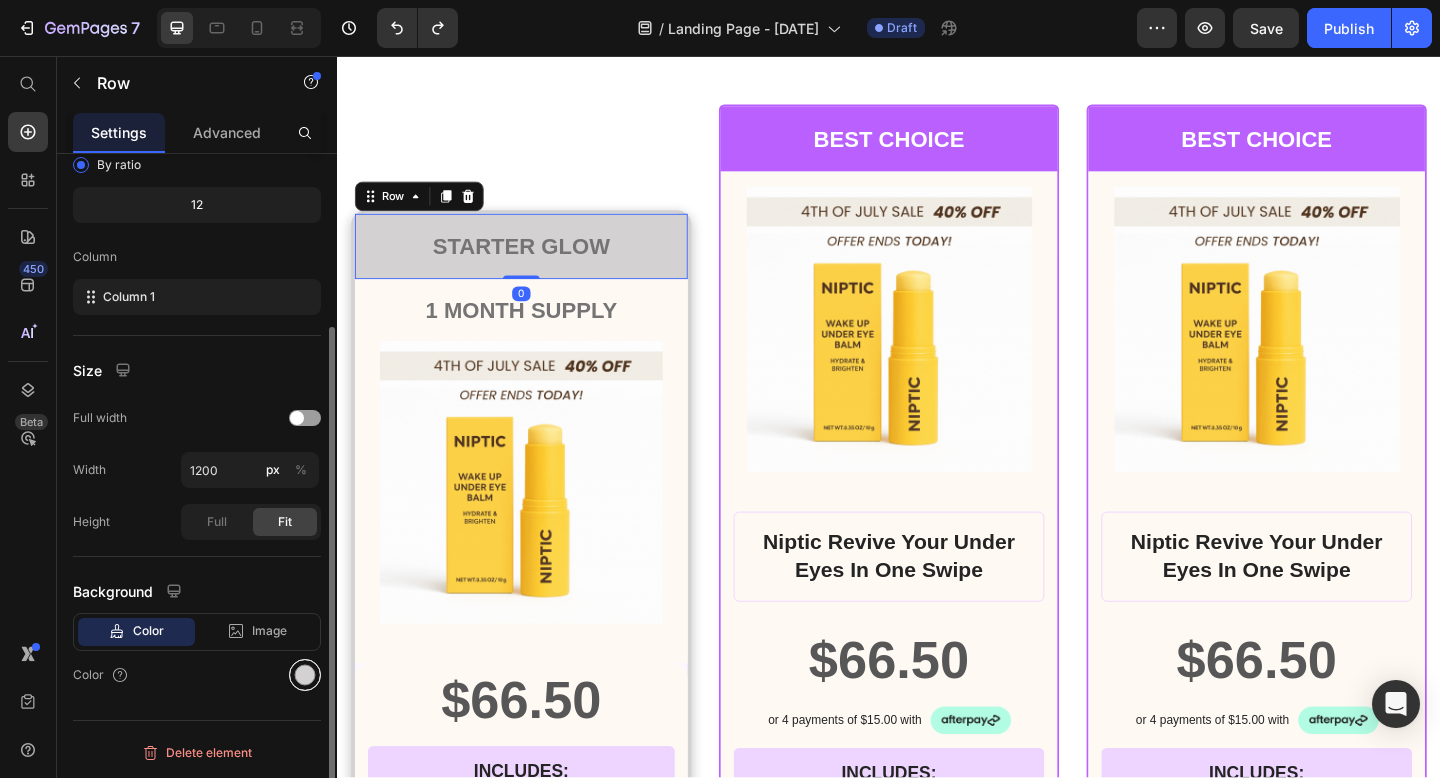 click at bounding box center (305, 675) 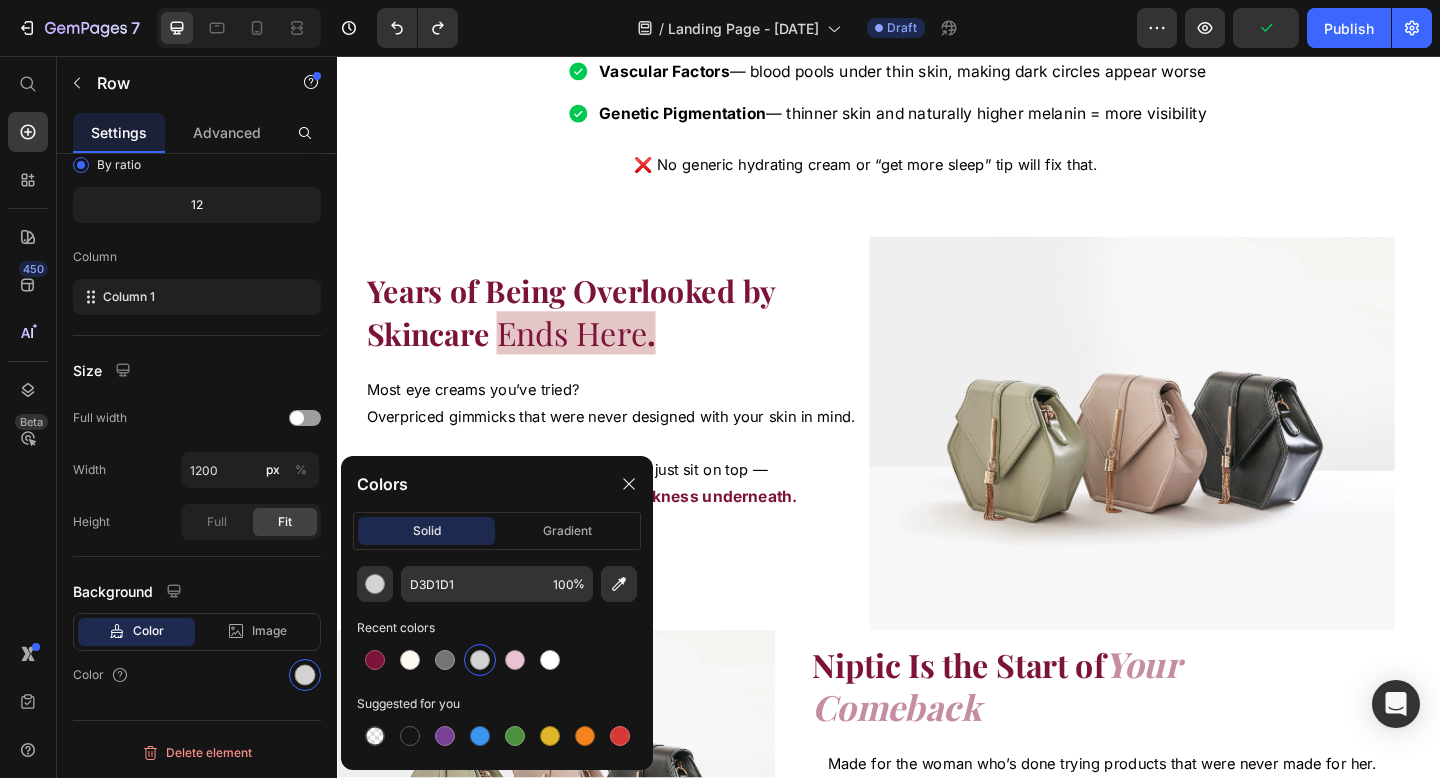 scroll, scrollTop: 15559, scrollLeft: 0, axis: vertical 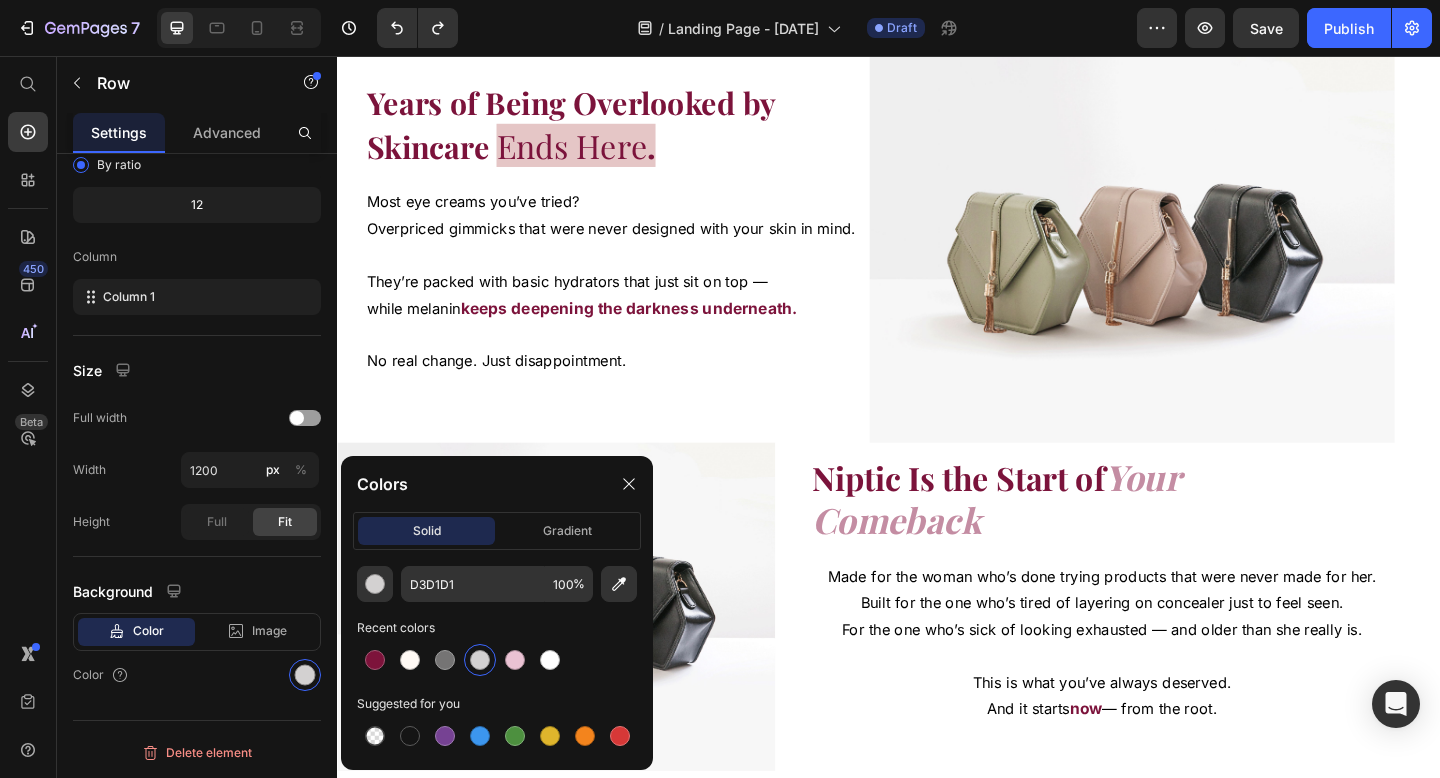 click on "Colors solid gradient D3D1D1 100 % Recent colors Suggested for you" 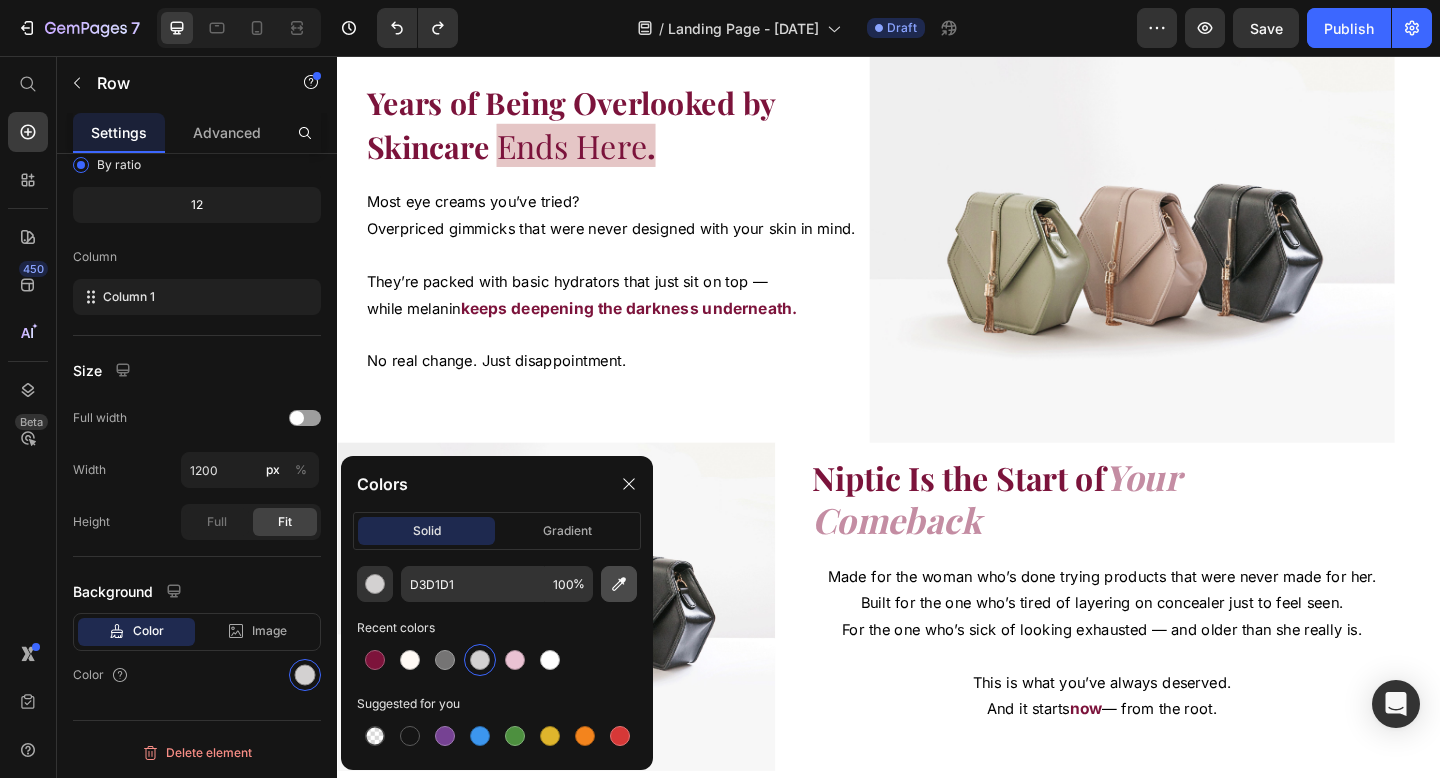 click 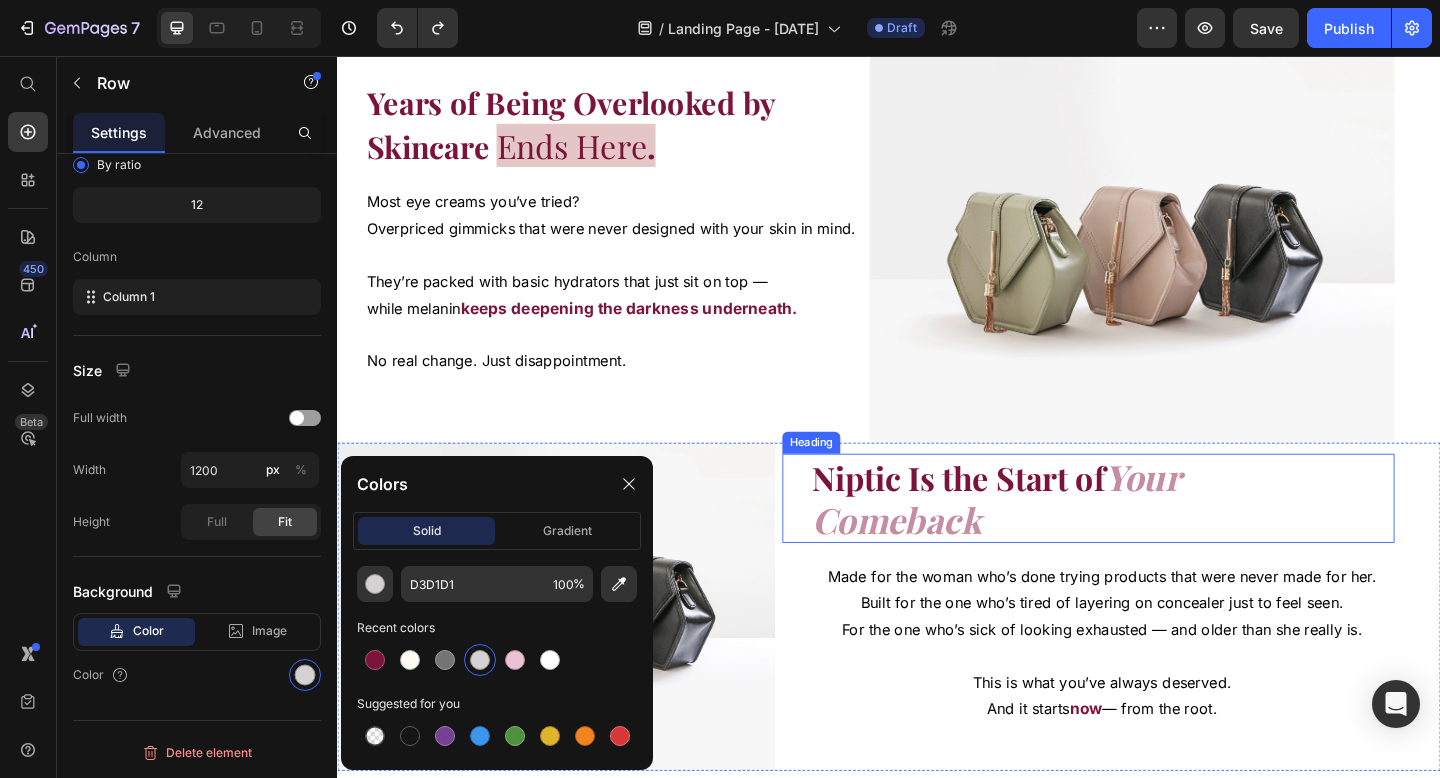 type on "C48DA3" 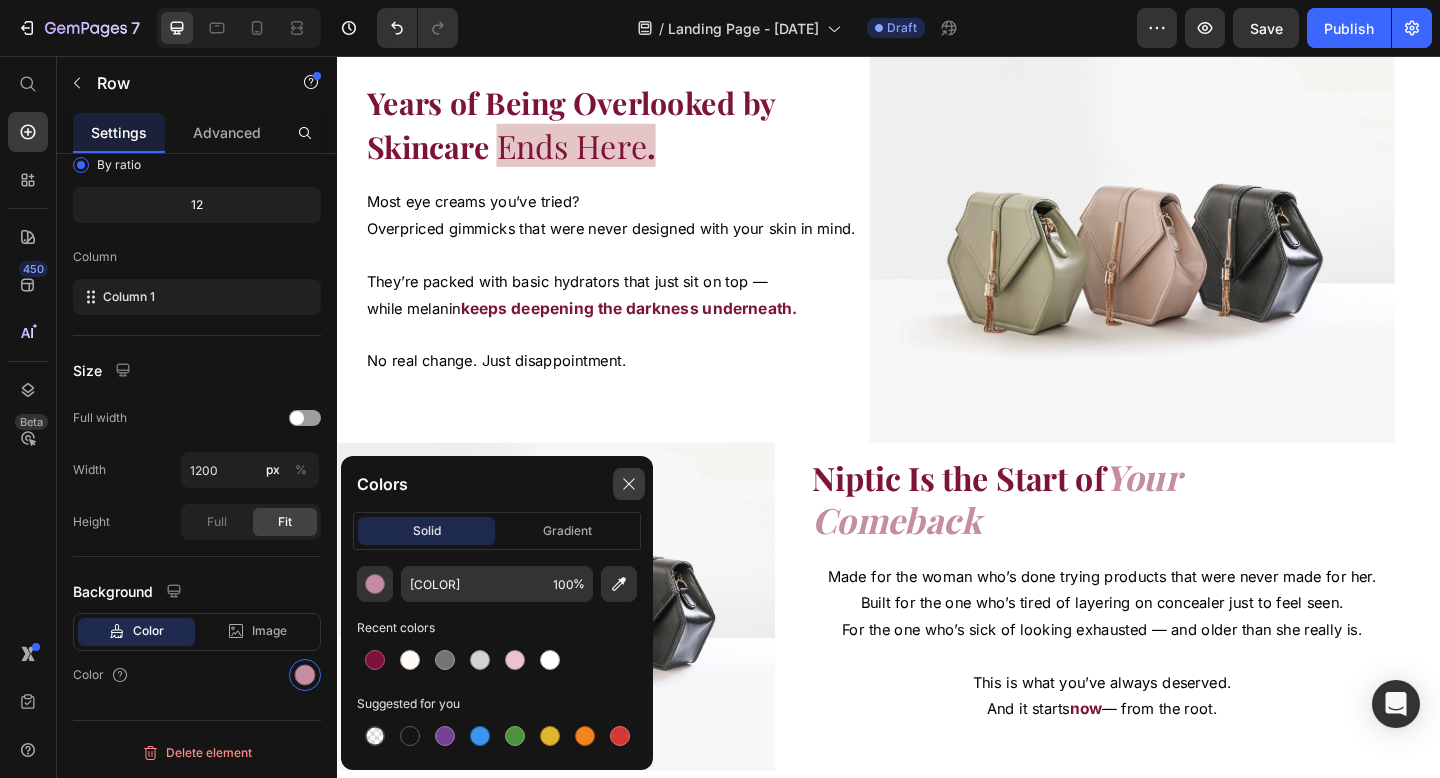 click 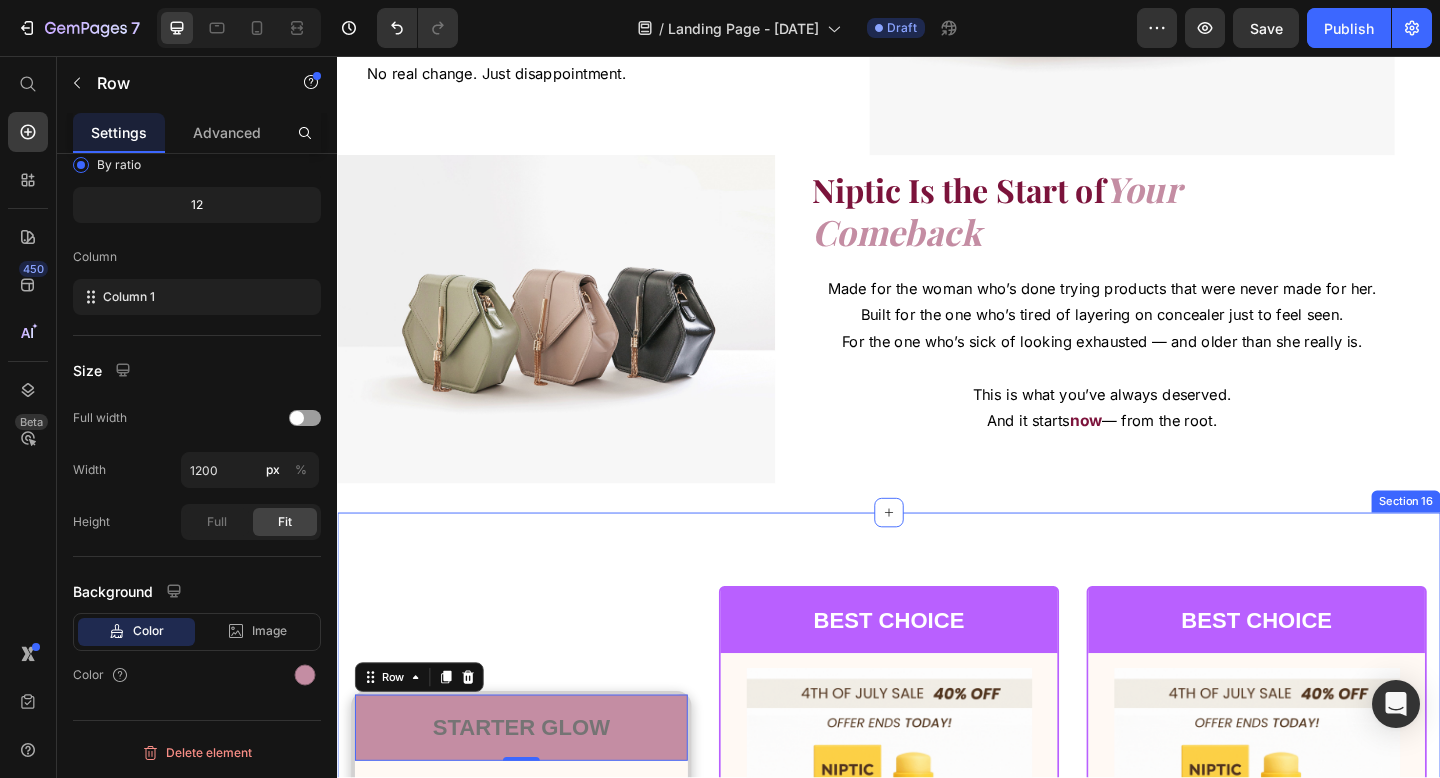 scroll, scrollTop: 15978, scrollLeft: 0, axis: vertical 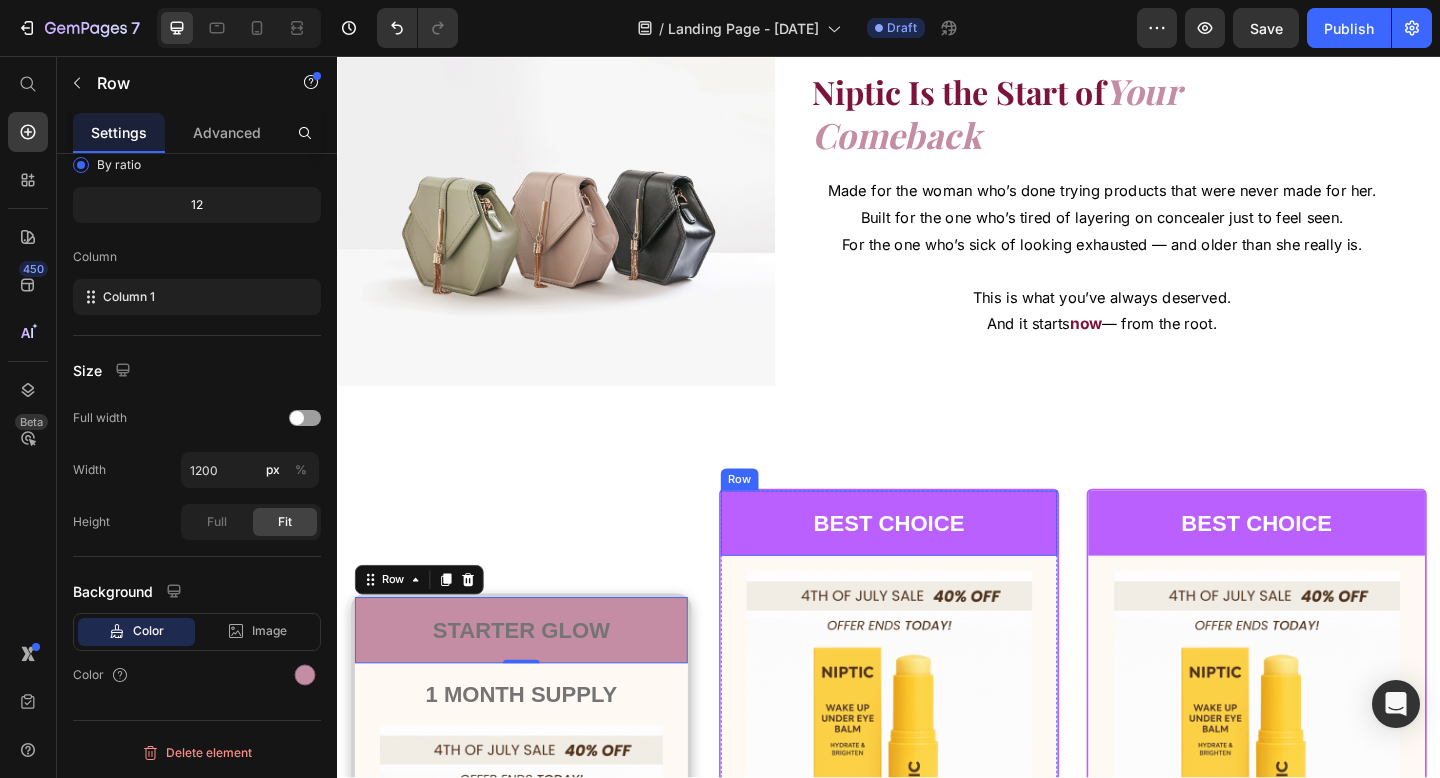 click on "BEST CHOICE Text Block Row" at bounding box center (937, 564) 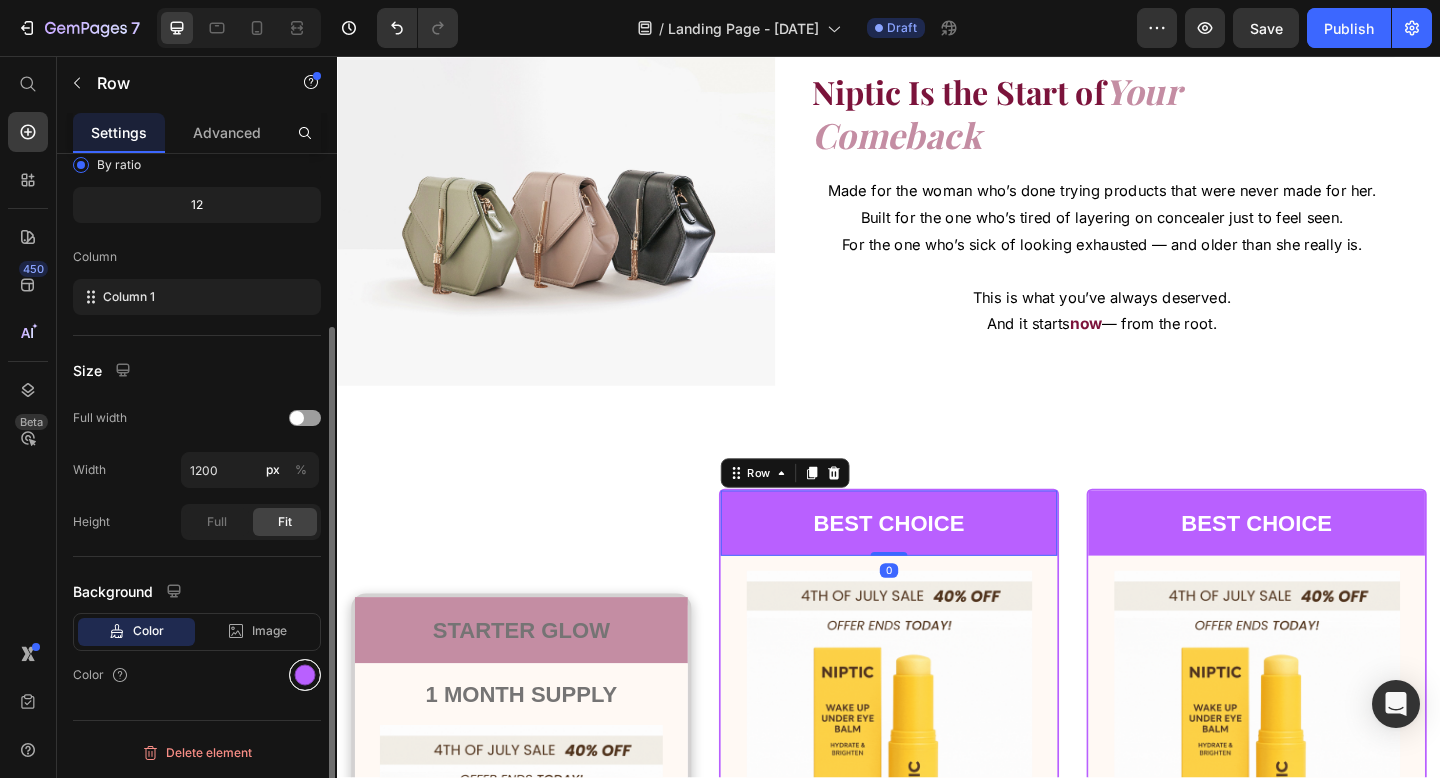 click at bounding box center (305, 675) 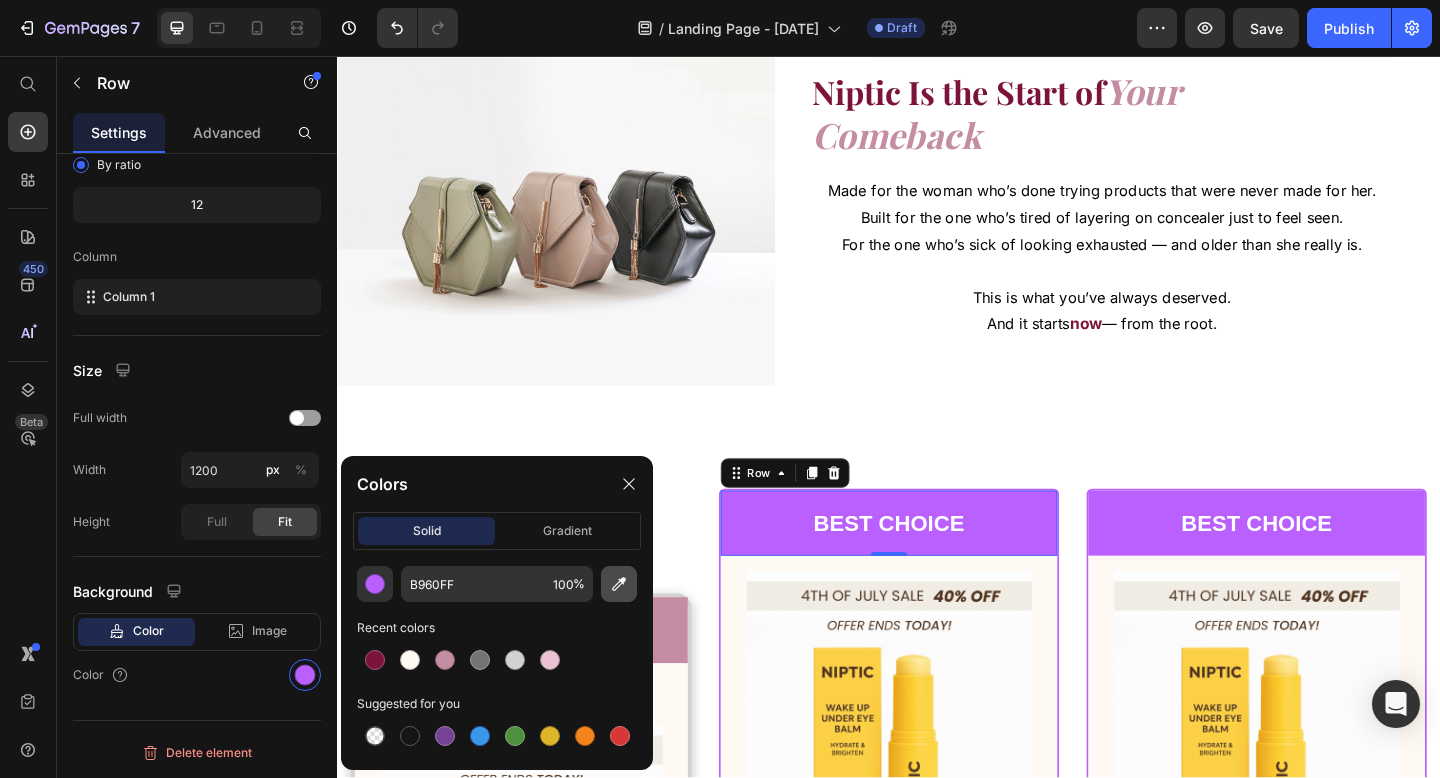 click 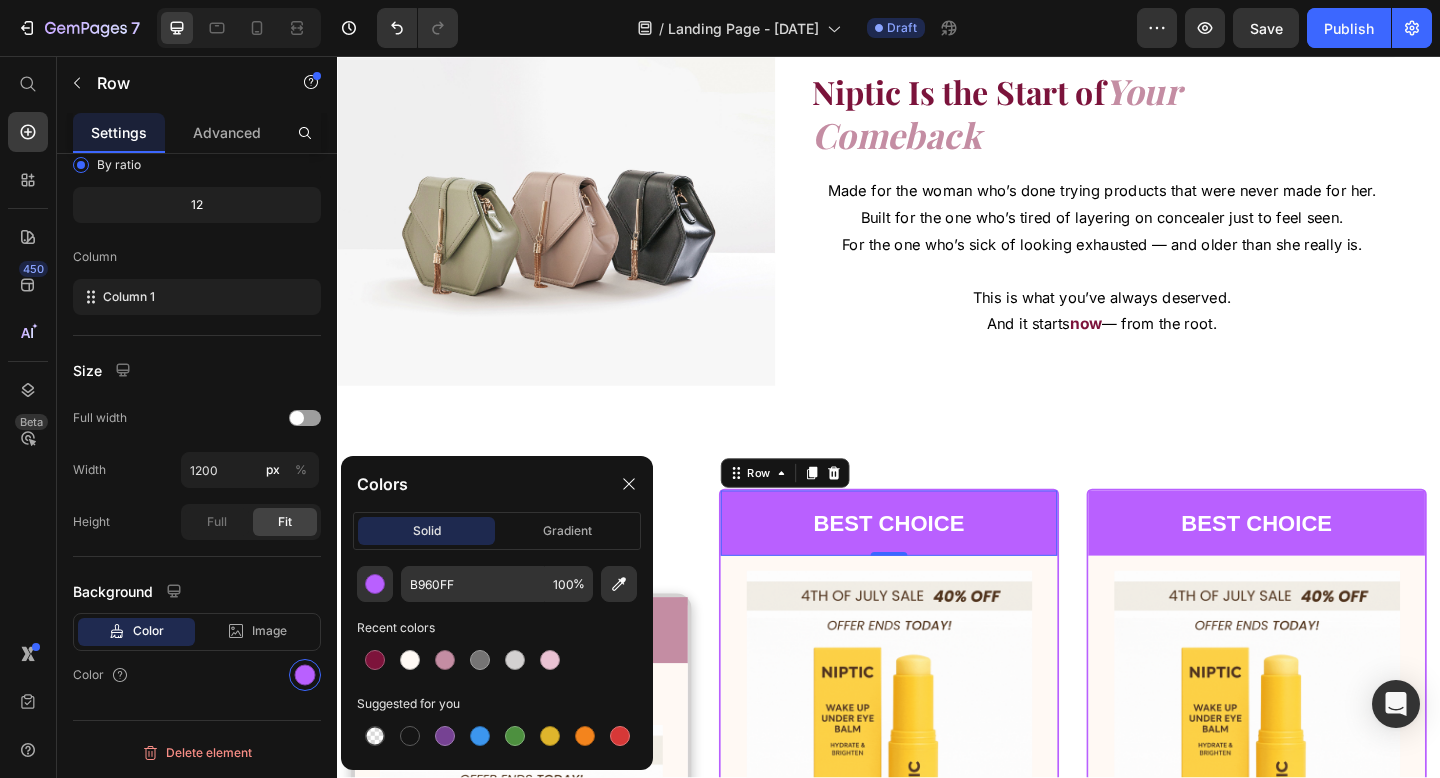 type on "7C133B" 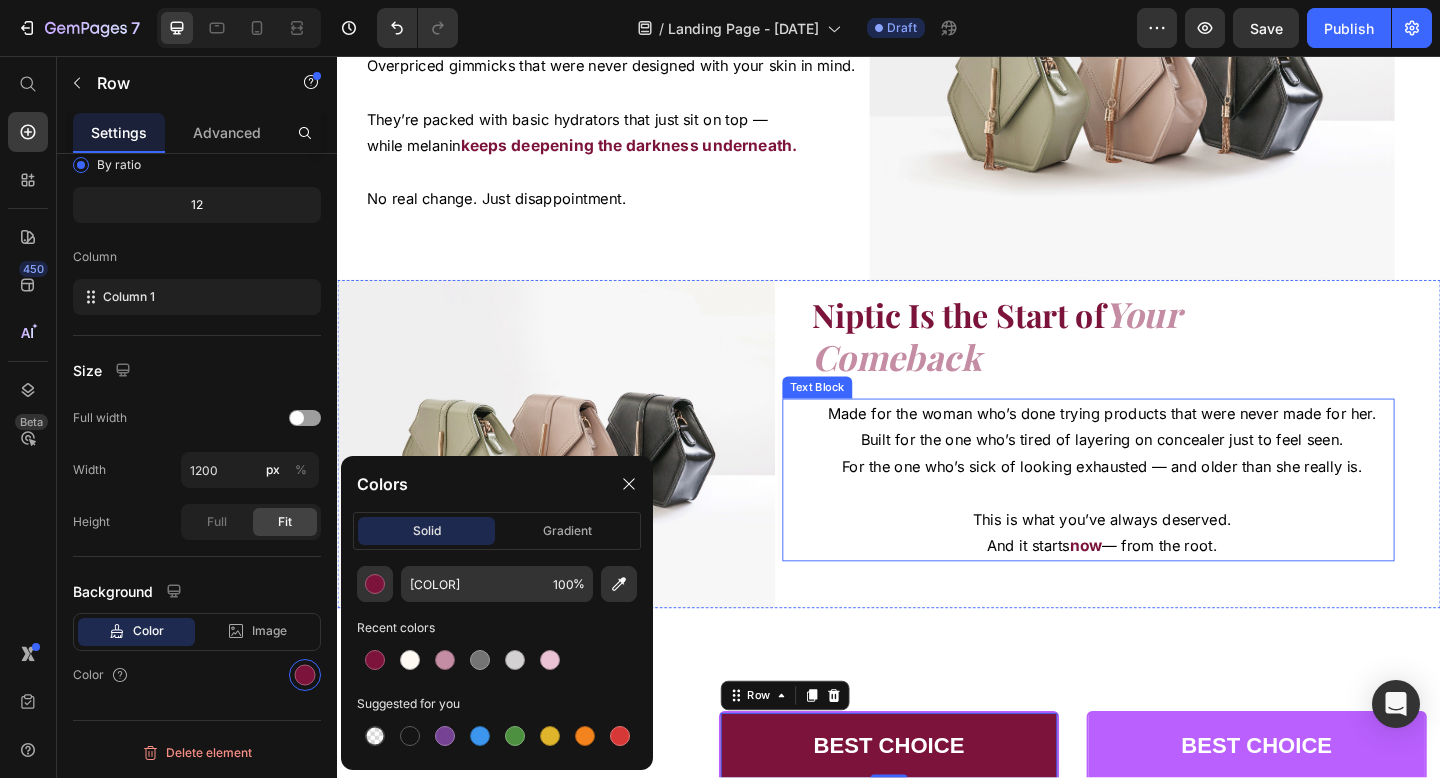 scroll, scrollTop: 15704, scrollLeft: 0, axis: vertical 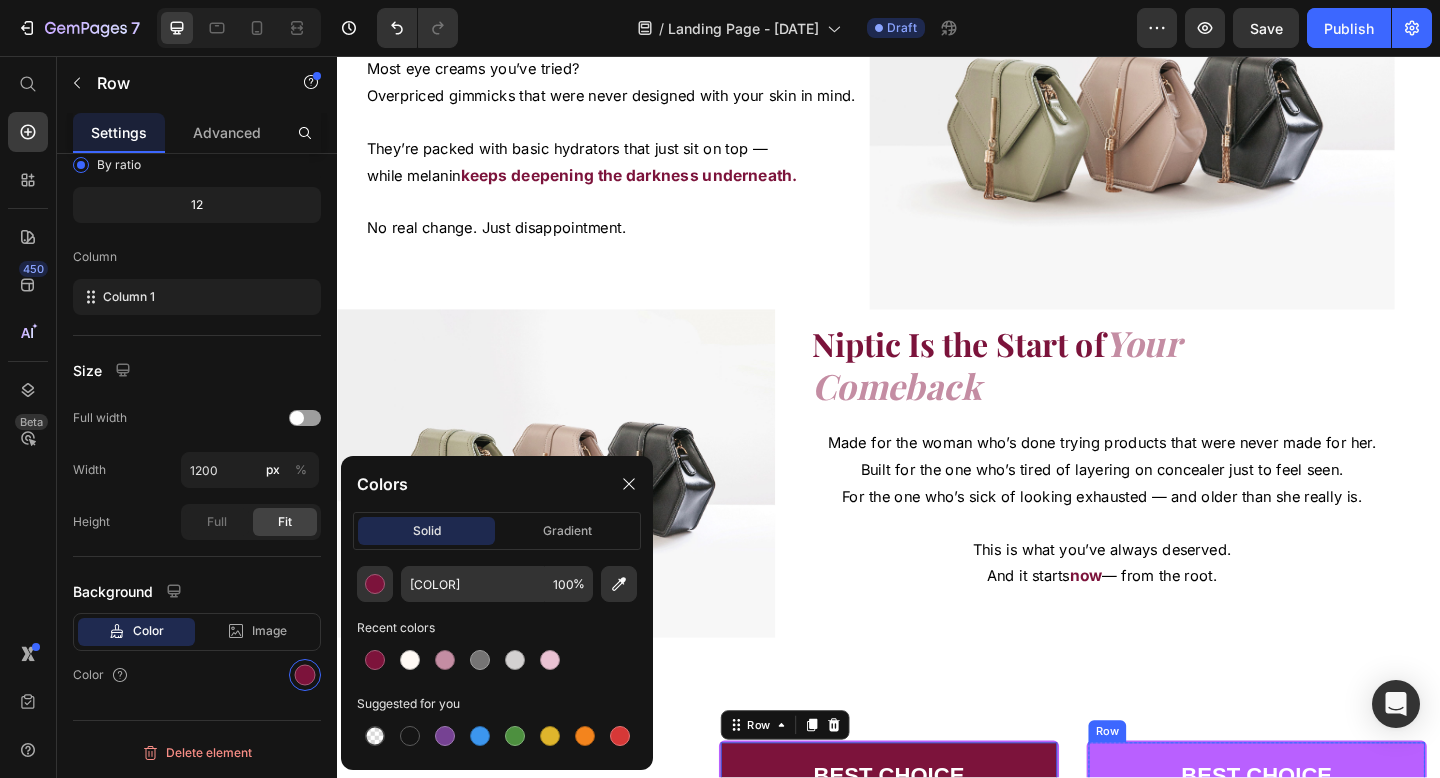 click on "BEST CHOICE Text Block Row" at bounding box center (1337, 838) 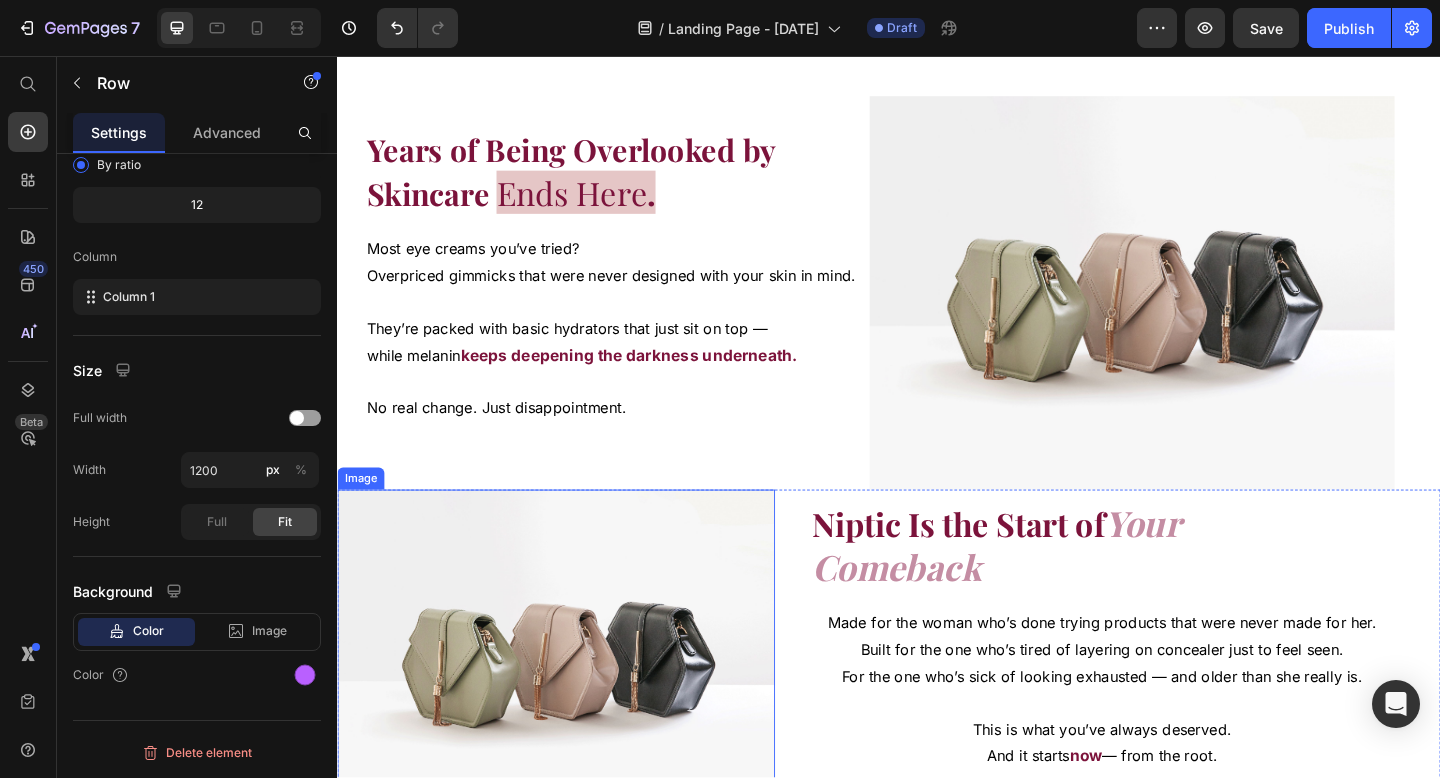 scroll, scrollTop: 15491, scrollLeft: 0, axis: vertical 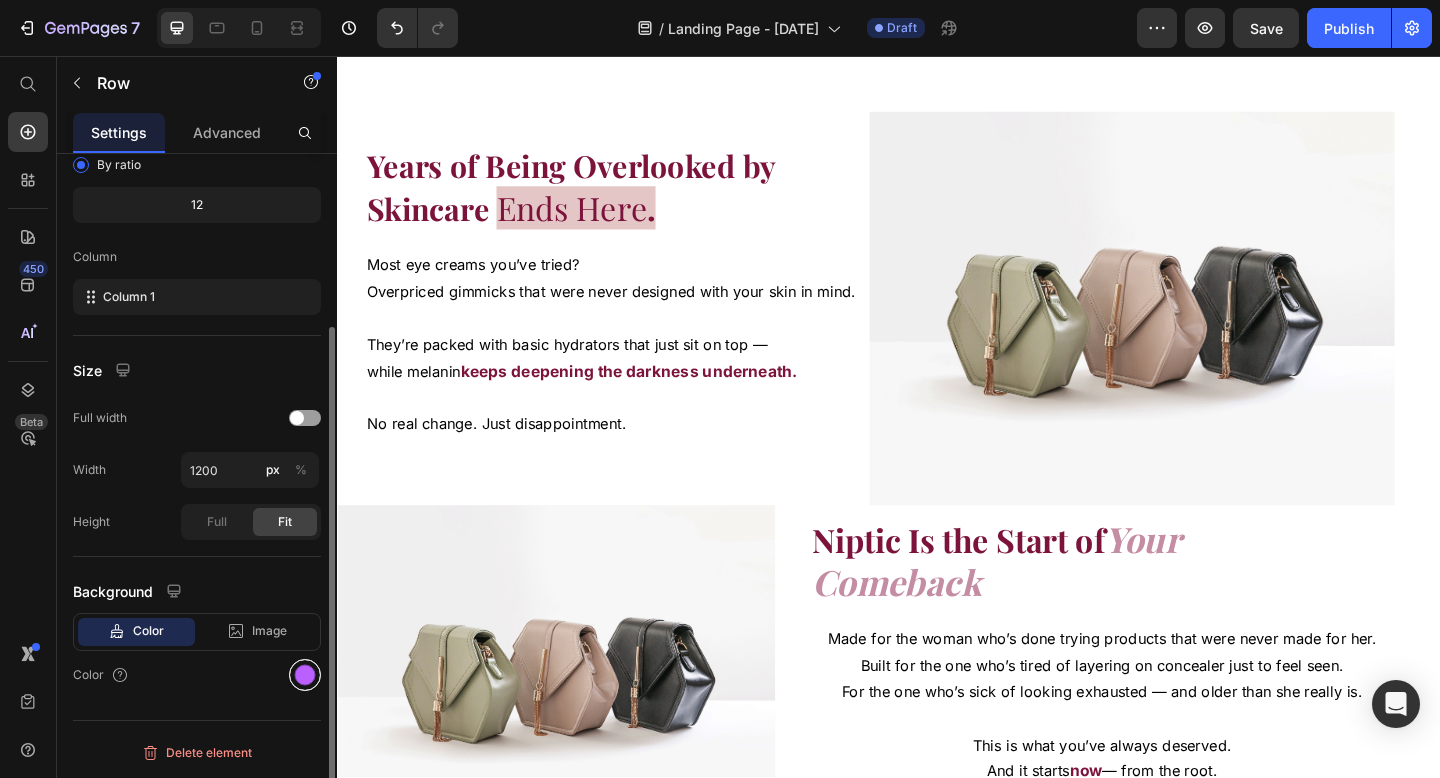 click at bounding box center [305, 675] 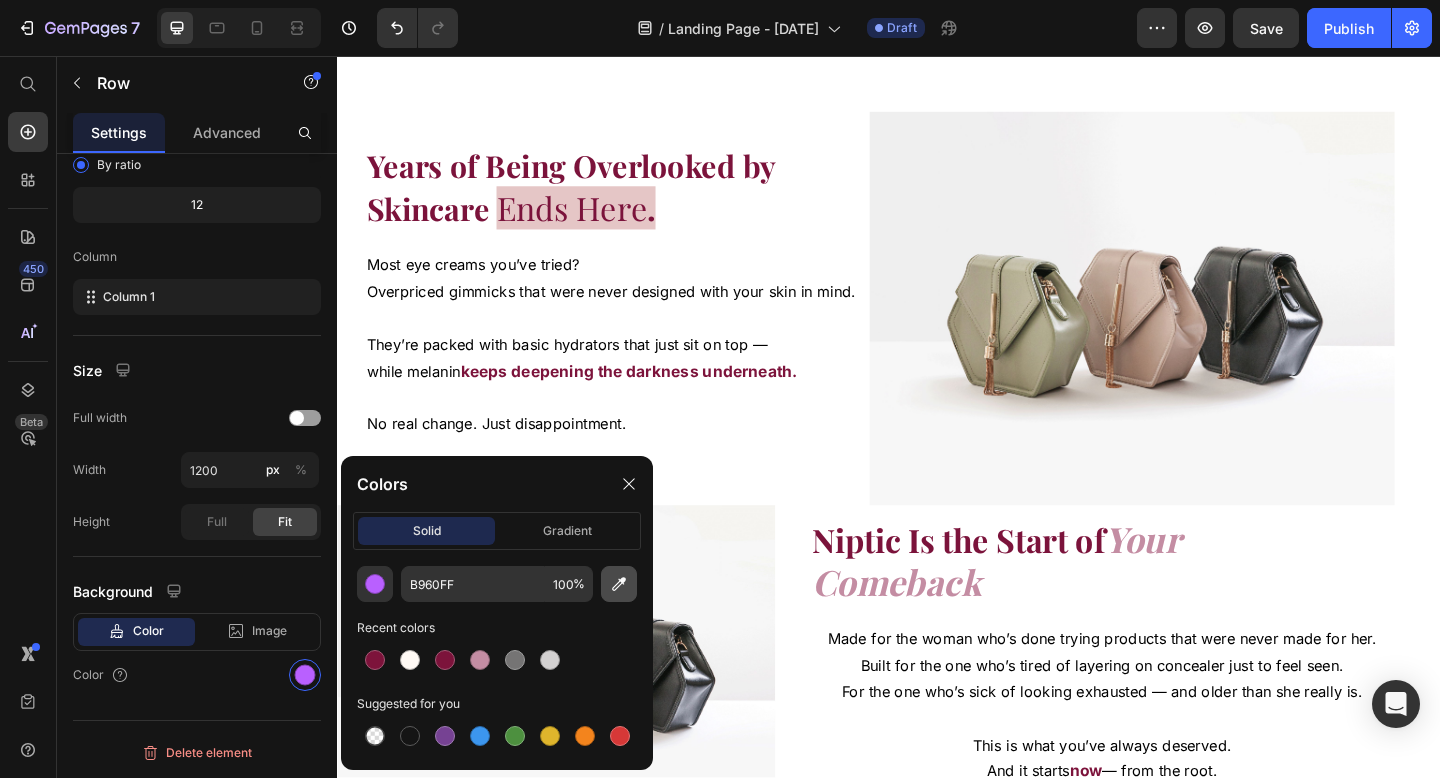 click 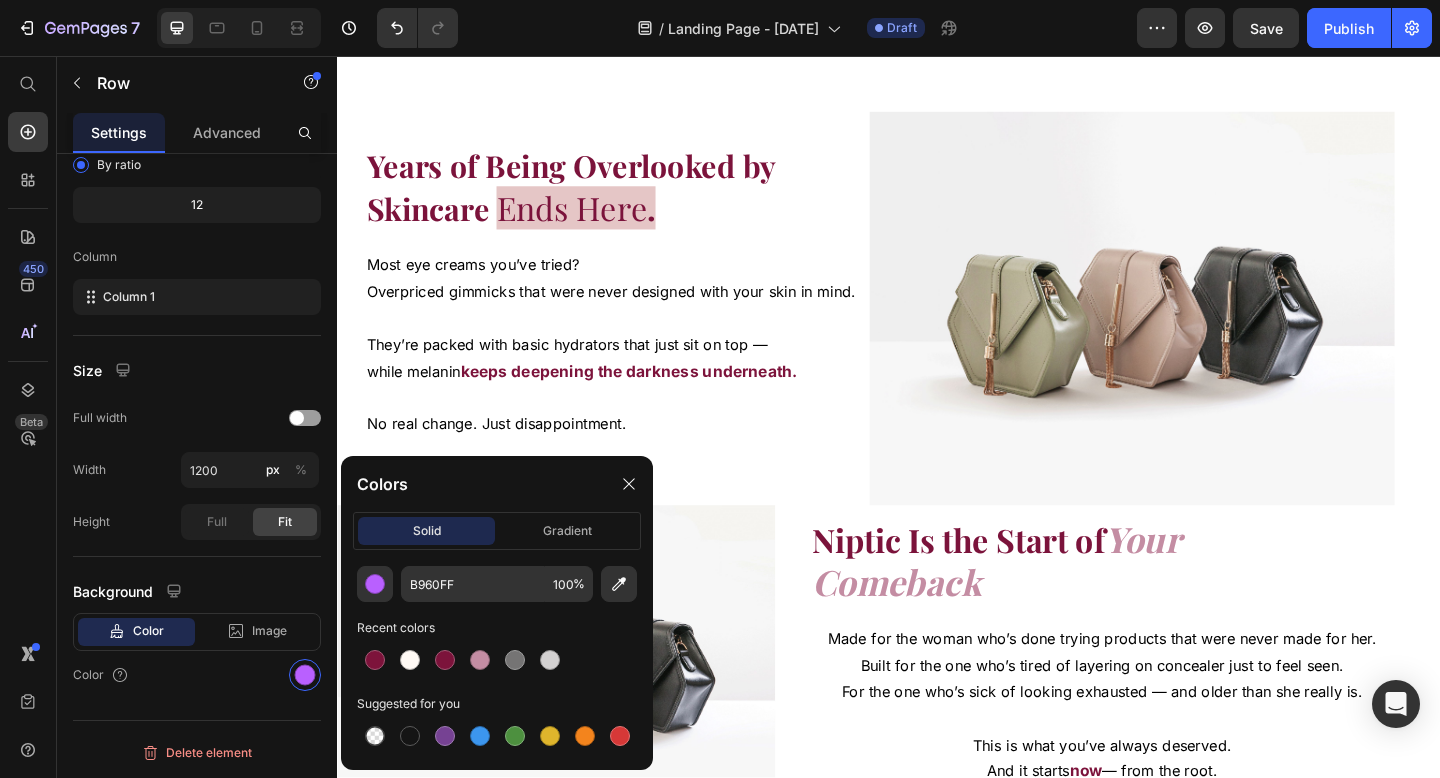 type on "E5C6C6" 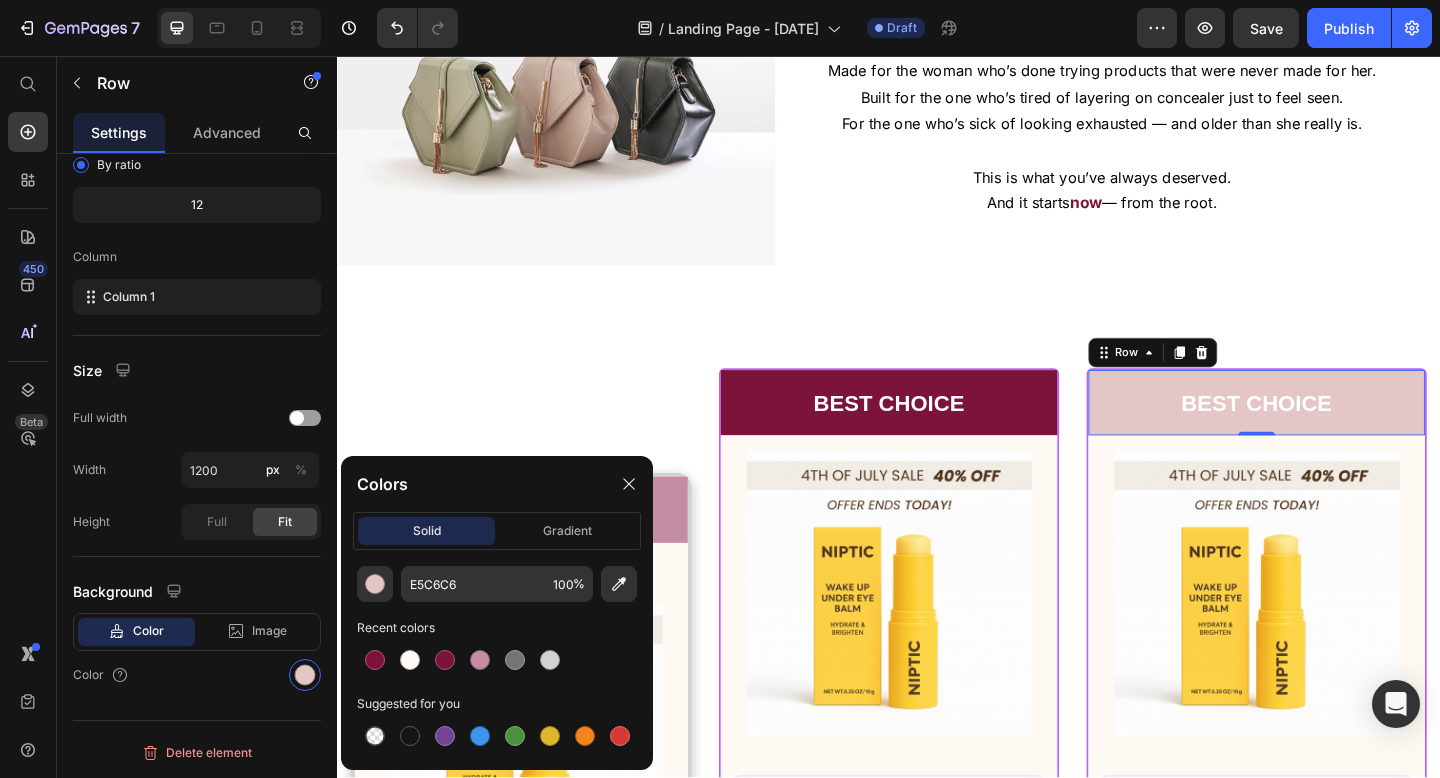 scroll, scrollTop: 16113, scrollLeft: 0, axis: vertical 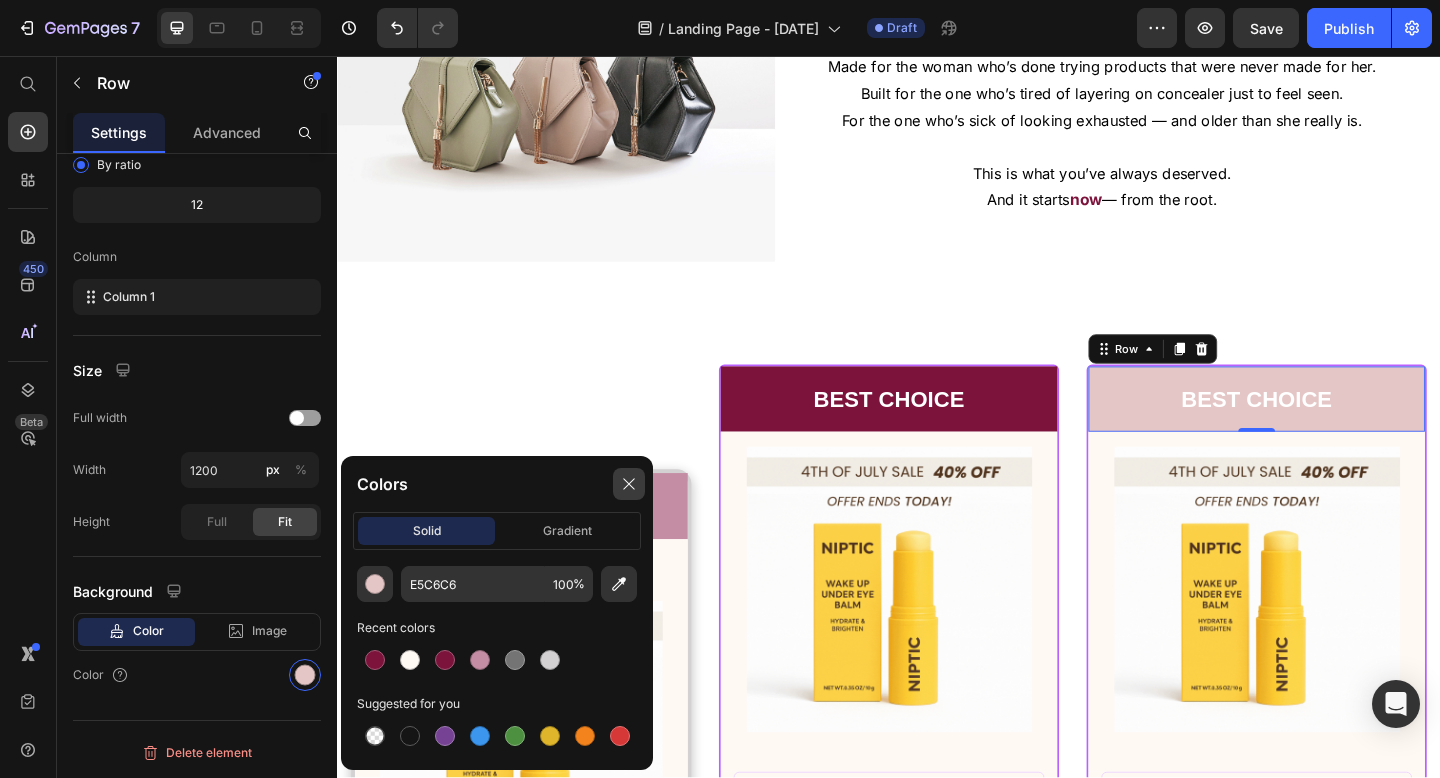 click 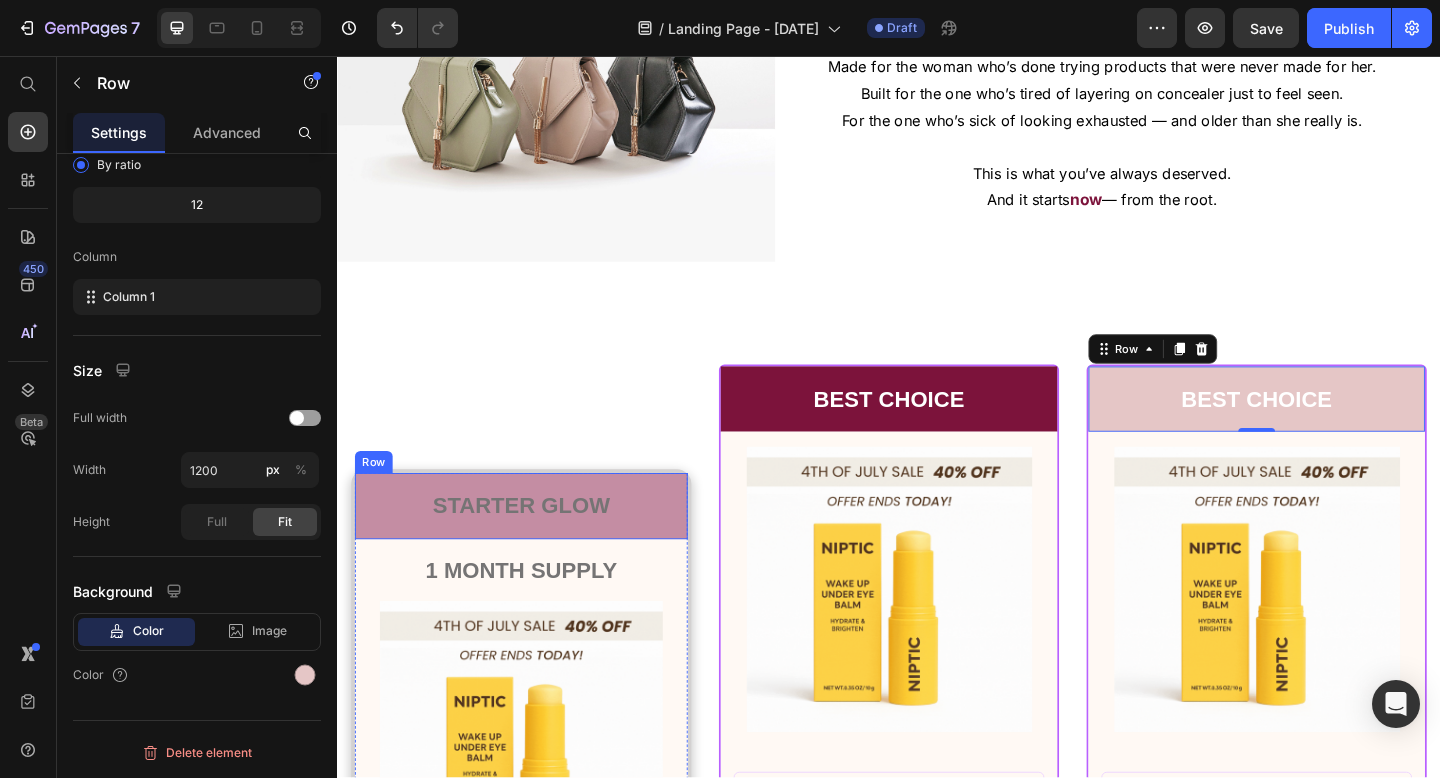 click on "STARTER GLOW" at bounding box center [537, 545] 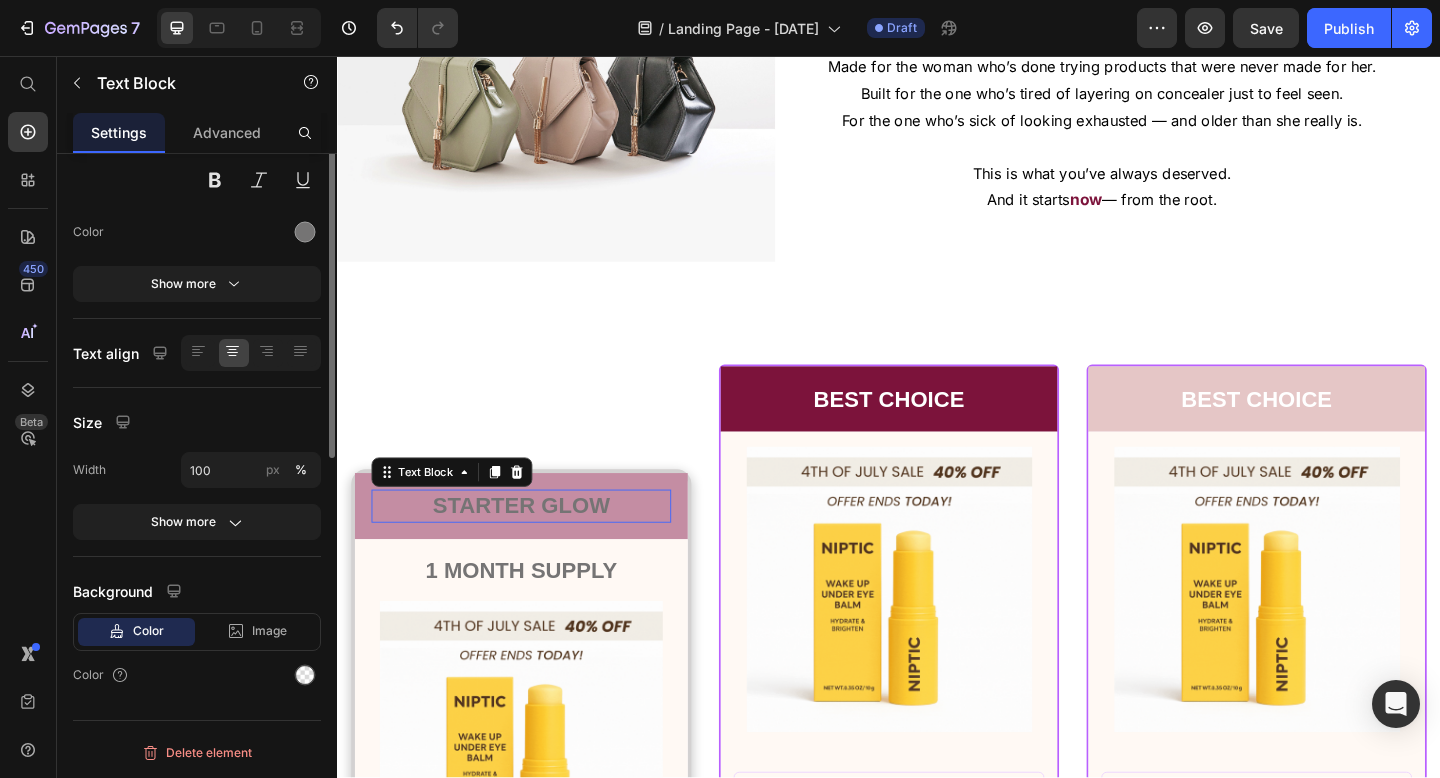 scroll, scrollTop: 0, scrollLeft: 0, axis: both 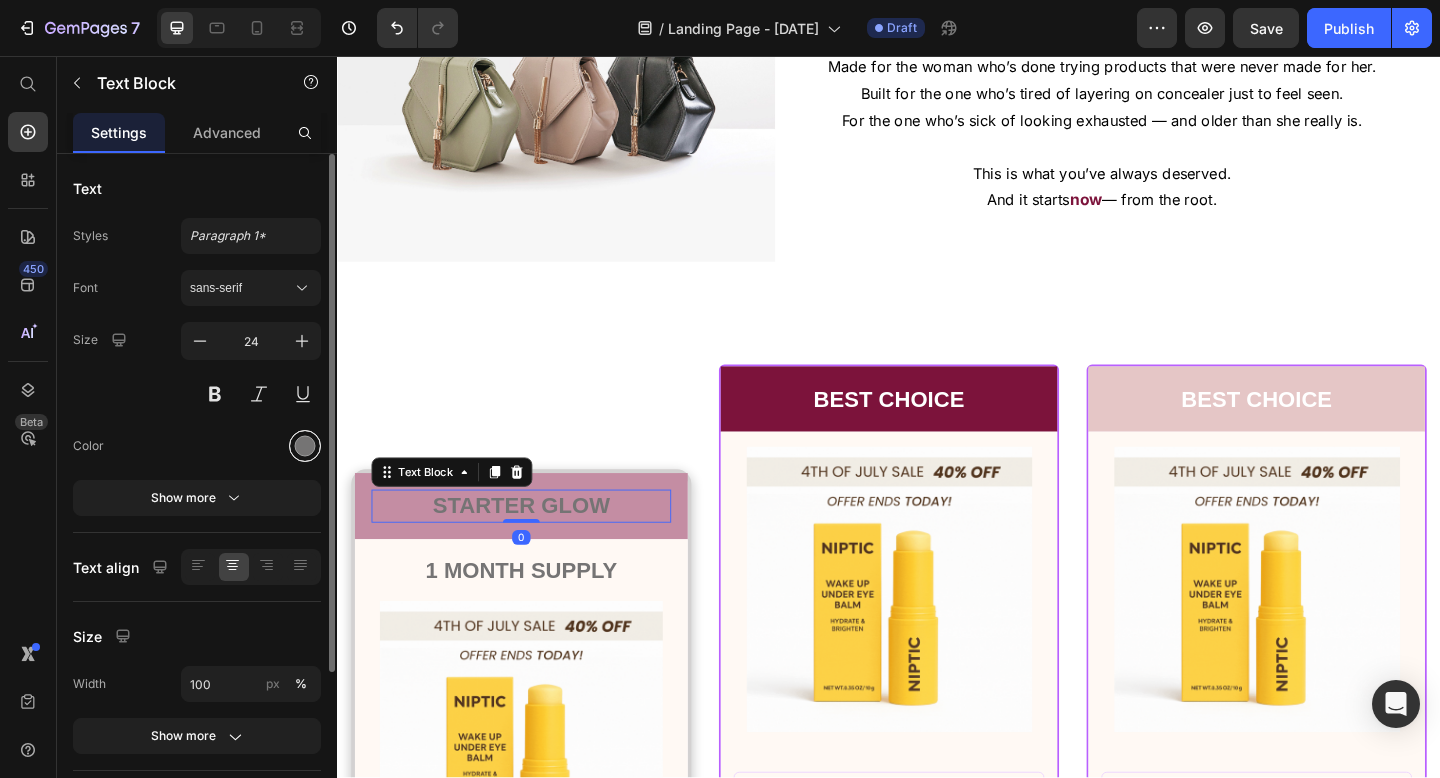 click at bounding box center [305, 446] 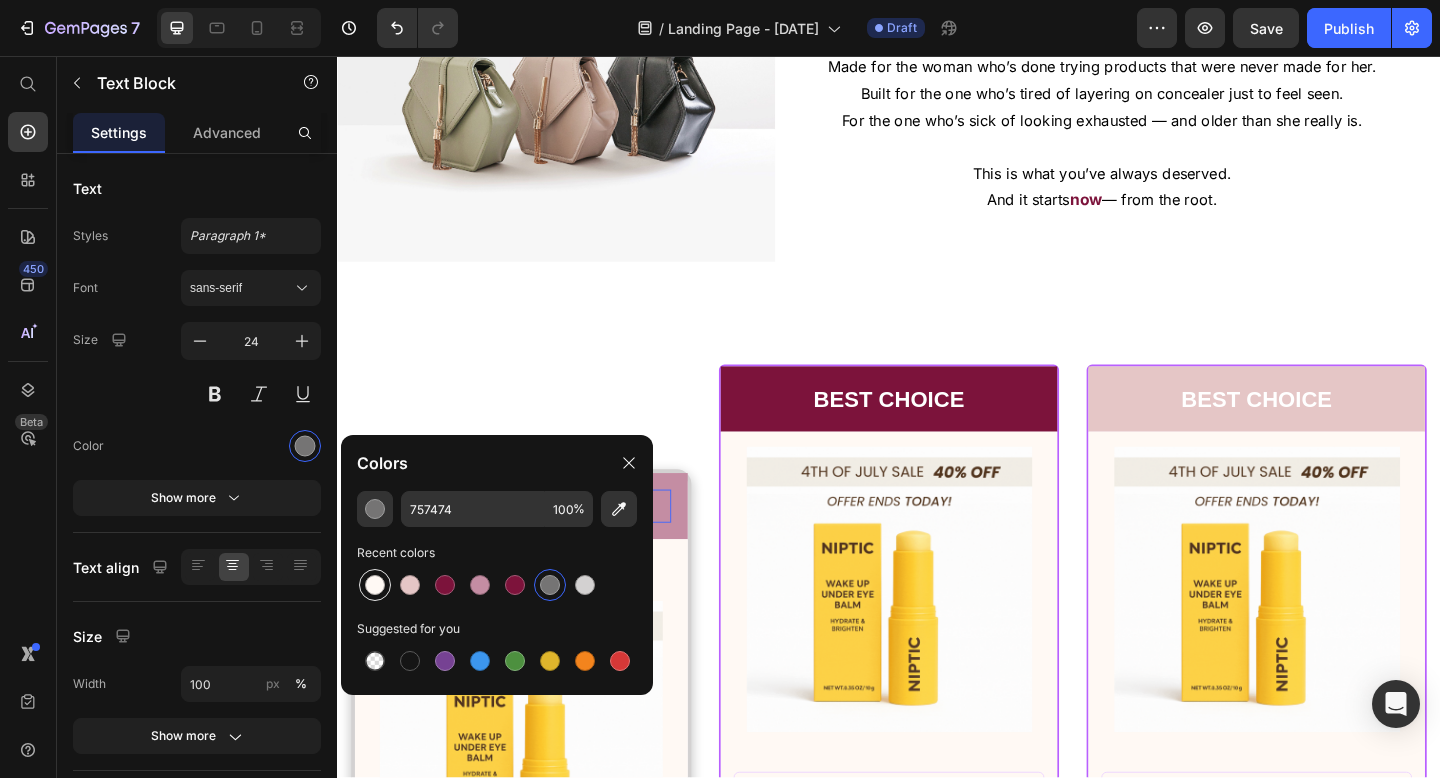 click at bounding box center [375, 585] 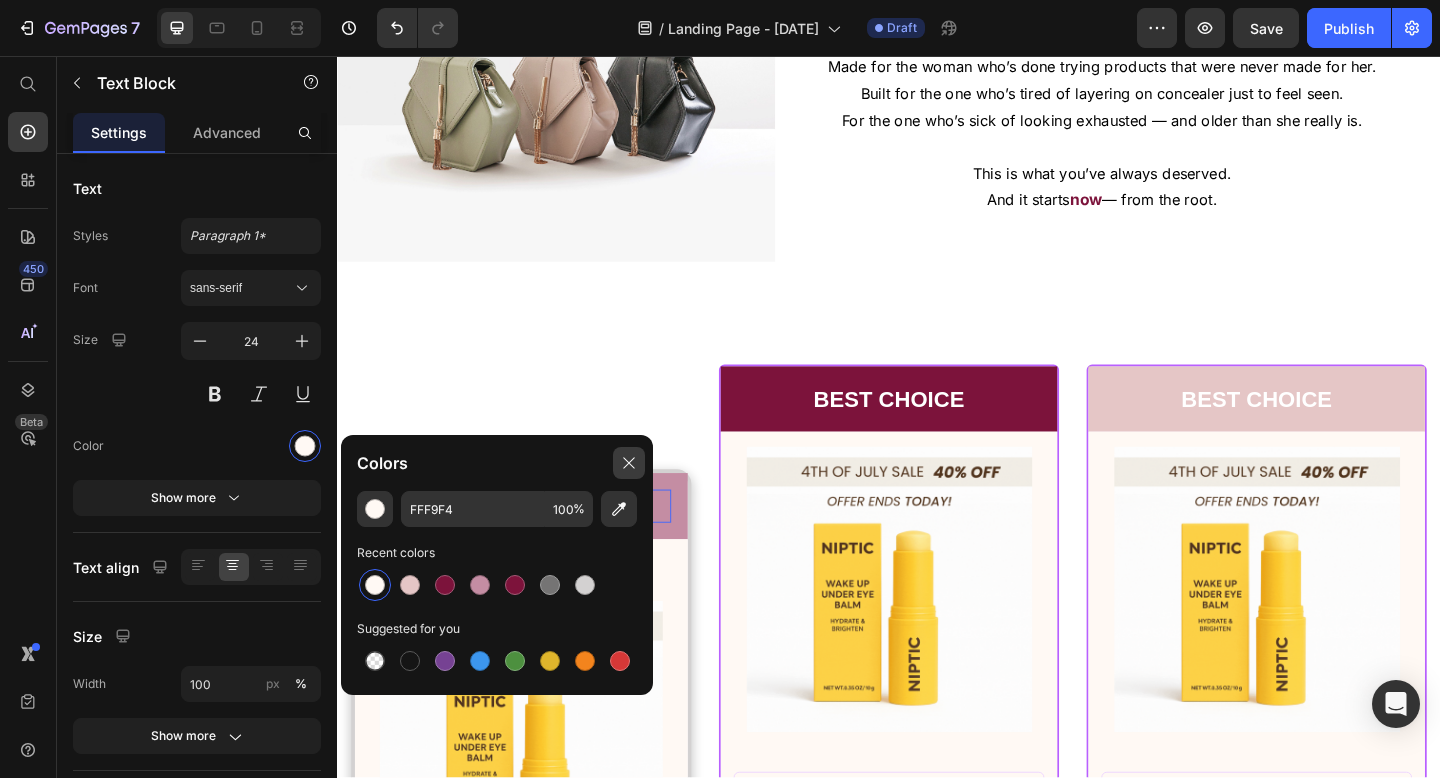 click 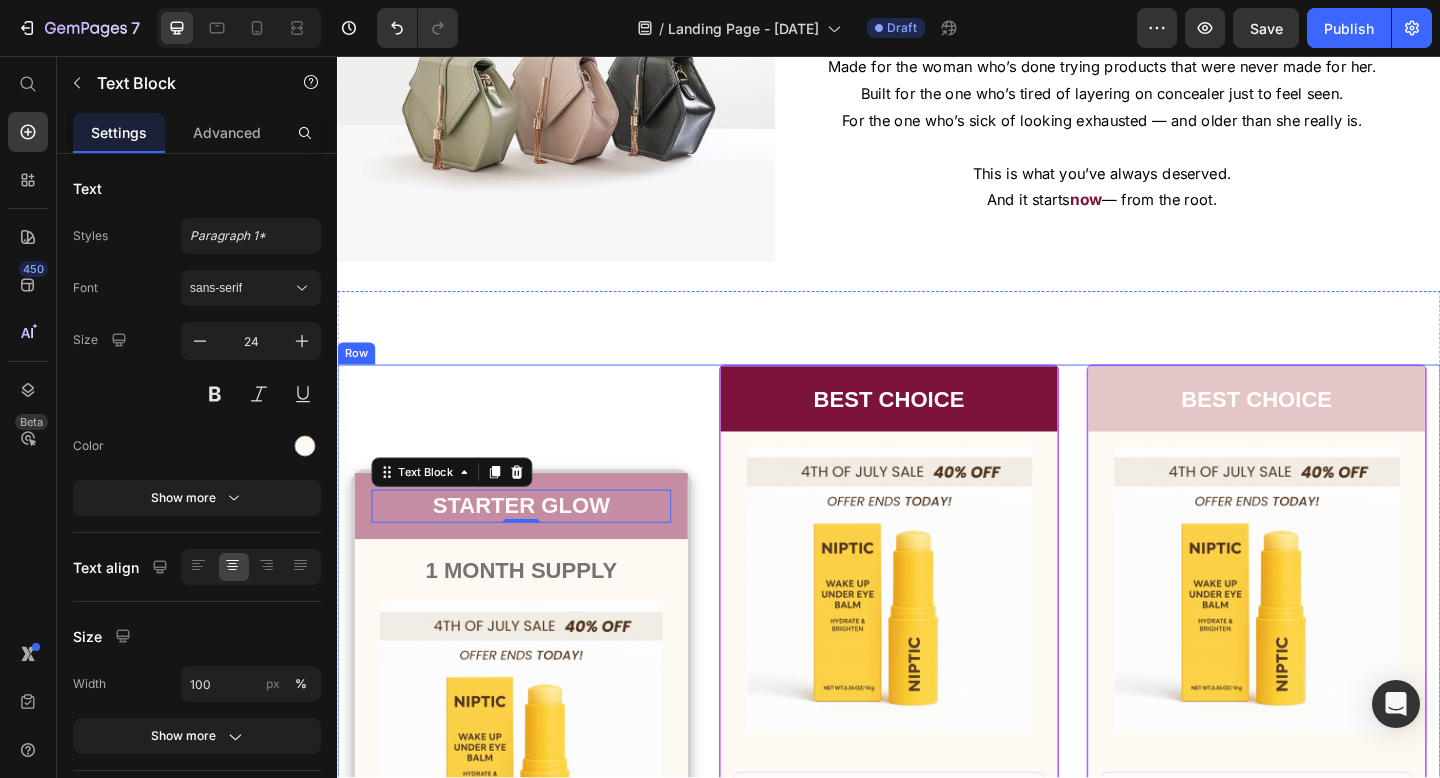 click on "STARTER GLOW Text Block   0 Row 1 MONTH SUPPLY  Text Block Product Images Row $66.50 Product Price Row INCLUDES: Text Block Row Row Lorem ipsum dolor sit amet, consectetur adipiscing elit. Text Block Lorem ipsum dolor Text Block Lorem ipsum dolor sit amet, consectetur Text Block Row Lorem ipsum dolor sit amet, consectetur Text Block Row Lorem ipsum dolor sit amet, consectetur Text Block Row Lorem ipsum dolor sit amet, consectetur Text Block Row $66.50 Product Price BEST PRICE. BUY NOW! Add to Cart Row 30 - Day money back guarantee Text Block Row Product Row BEST CHOICE Text Block Row Product Images Row Niptic Revive Your Under Eyes In One Swipe Product Title $66.50 Product Price Row or 4 payments of $15.00 with Text Block Image Row INCLUDES: Text Block Row Row Lorem ipsum dolor sit amet, consectetur adipiscing elit. Text Block Lorem ipsum dolor Text Block Lorem ipsum dolor sit amet, consectetur Text Block Row Lorem ipsum dolor sit amet, consectetur Text Block Row Lorem ipsum dolor sit amet, consectetur Row" at bounding box center [937, 1087] 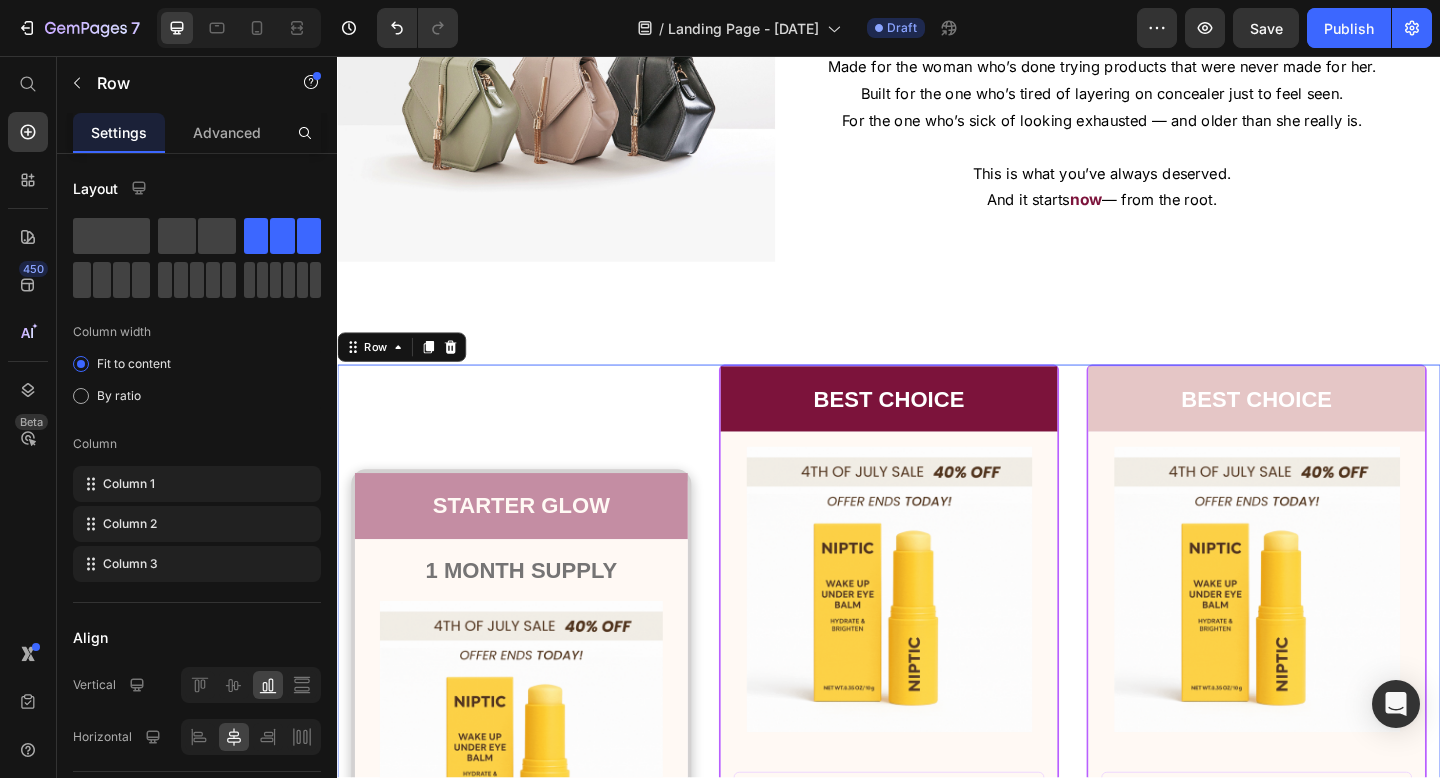 scroll, scrollTop: 16243, scrollLeft: 0, axis: vertical 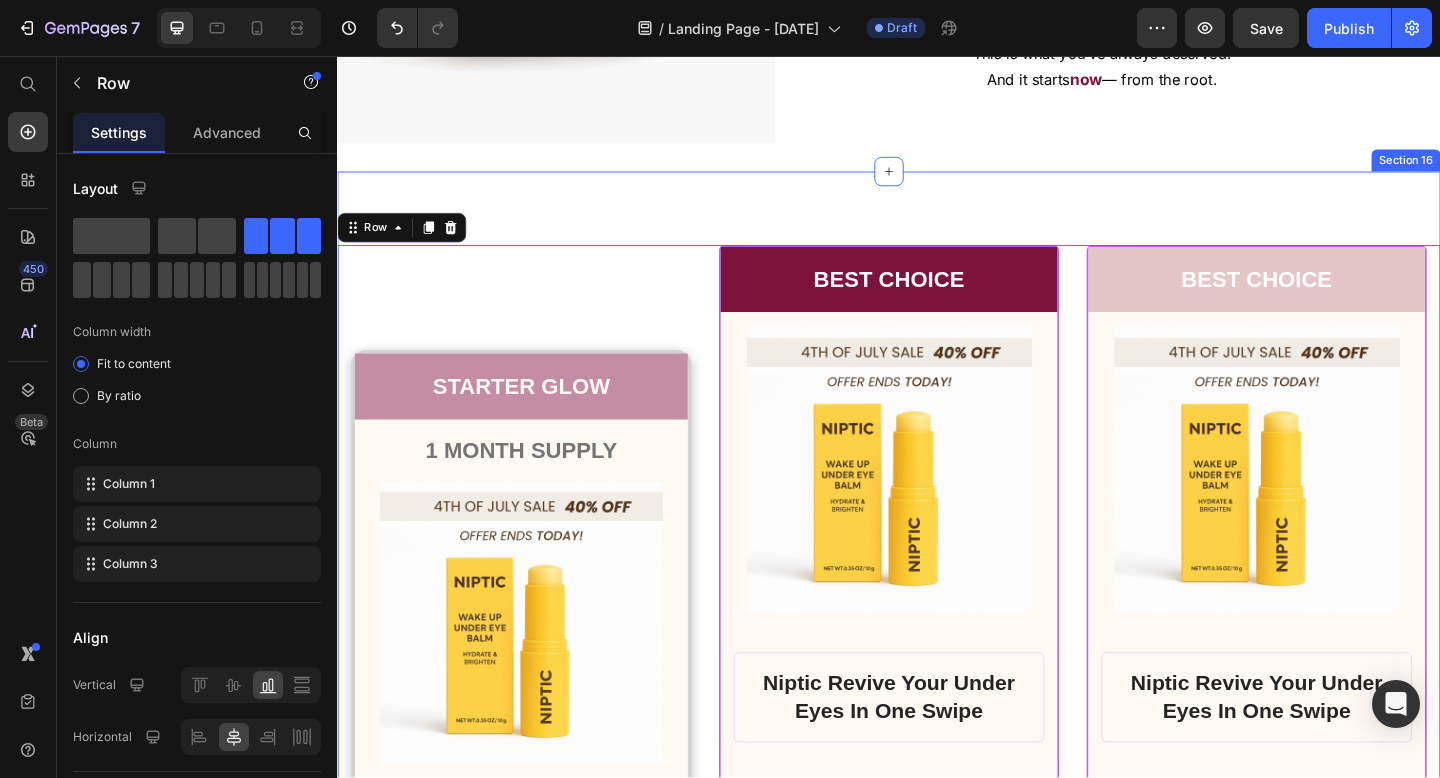click on "STARTER GLOW Text Block Row 1 MONTH SUPPLY  Text Block Product Images Row $66.50 Product Price Row INCLUDES: Text Block Row Row Lorem ipsum dolor sit amet, consectetur adipiscing elit. Text Block Lorem ipsum dolor Text Block Lorem ipsum dolor sit amet, consectetur Text Block Row Lorem ipsum dolor sit amet, consectetur Text Block Row Lorem ipsum dolor sit amet, consectetur Text Block Row Lorem ipsum dolor sit amet, consectetur Text Block Row $66.50 Product Price BEST PRICE. BUY NOW! Add to Cart Row 30 - Day money back guarantee Text Block Row Product Row BEST CHOICE Text Block Row Product Images Row Niptic Revive Your Under Eyes In One Swipe Product Title $66.50 Product Price Row or 4 payments of $15.00 with Text Block Image Row INCLUDES: Text Block Row Row Lorem ipsum dolor sit amet, consectetur adipiscing elit. Text Block Lorem ipsum dolor Text Block Lorem ipsum dolor sit amet, consectetur Text Block Row Lorem ipsum dolor sit amet, consectetur Text Block Row Lorem ipsum dolor sit amet, consectetur Row Row" at bounding box center (937, 957) 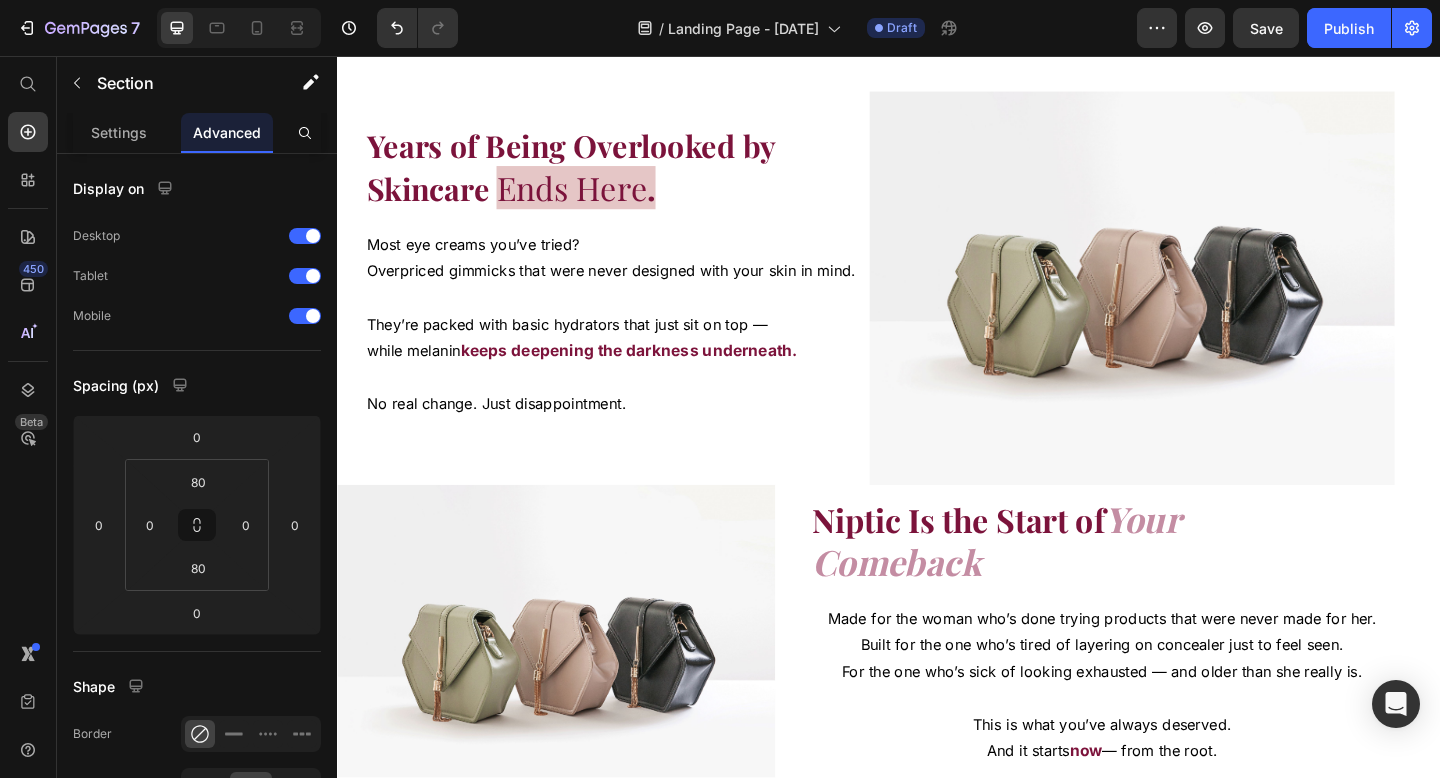 scroll, scrollTop: 16344, scrollLeft: 0, axis: vertical 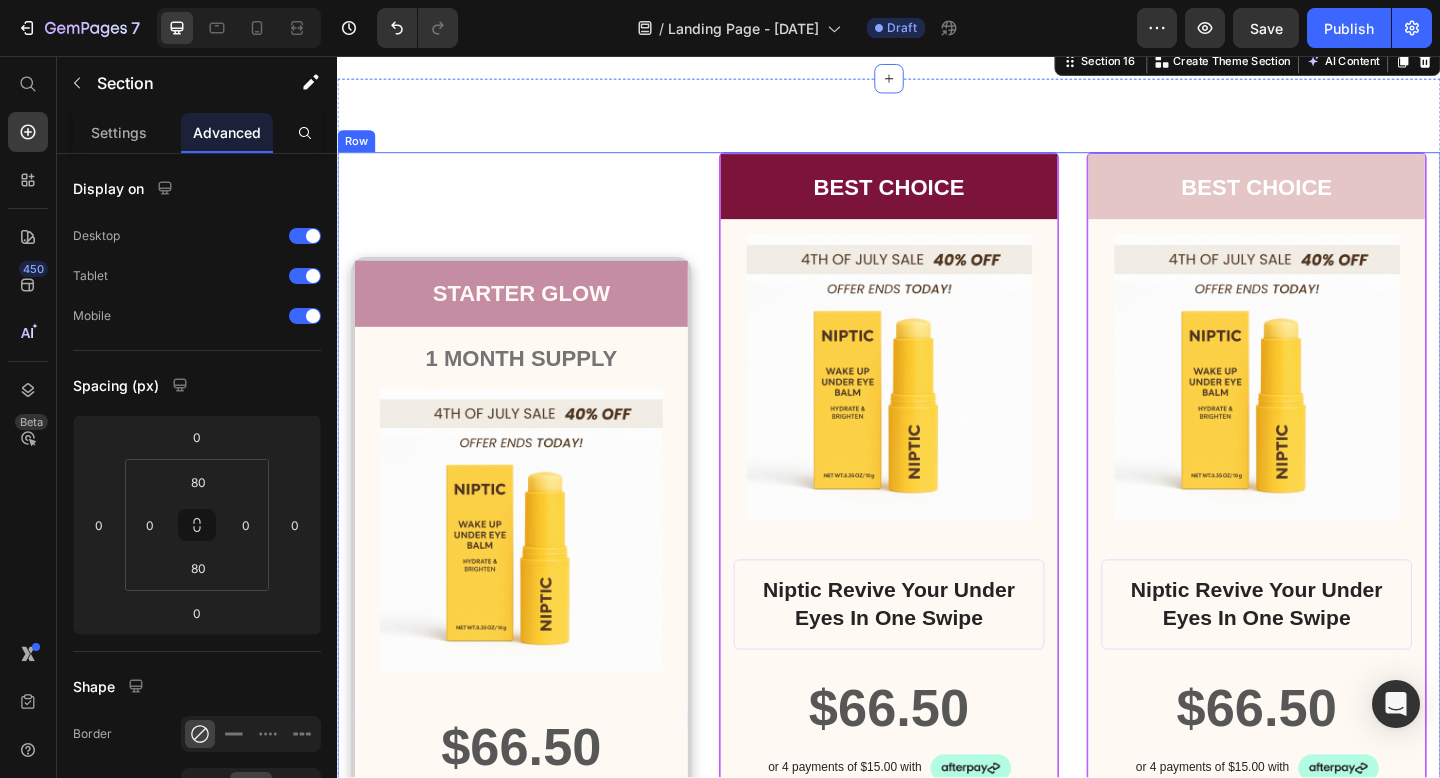 click on "STARTER GLOW Text Block Row 1 MONTH SUPPLY  Text Block Product Images Row $66.50 Product Price Row INCLUDES: Text Block Row Row Lorem ipsum dolor sit amet, consectetur adipiscing elit. Text Block Lorem ipsum dolor Text Block Lorem ipsum dolor sit amet, consectetur Text Block Row Lorem ipsum dolor sit amet, consectetur Text Block Row Lorem ipsum dolor sit amet, consectetur Text Block Row Lorem ipsum dolor sit amet, consectetur Text Block Row $66.50 Product Price BEST PRICE. BUY NOW! Add to Cart Row 30 - Day money back guarantee Text Block Row Product Row BEST CHOICE Text Block Row Product Images Row Niptic Revive Your Under Eyes In One Swipe Product Title $66.50 Product Price Row or 4 payments of $15.00 with Text Block Image Row INCLUDES: Text Block Row Row Lorem ipsum dolor sit amet, consectetur adipiscing elit. Text Block Lorem ipsum dolor Text Block Lorem ipsum dolor sit amet, consectetur Text Block Row Lorem ipsum dolor sit amet, consectetur Text Block Row Lorem ipsum dolor sit amet, consectetur Row Row" at bounding box center [937, 856] 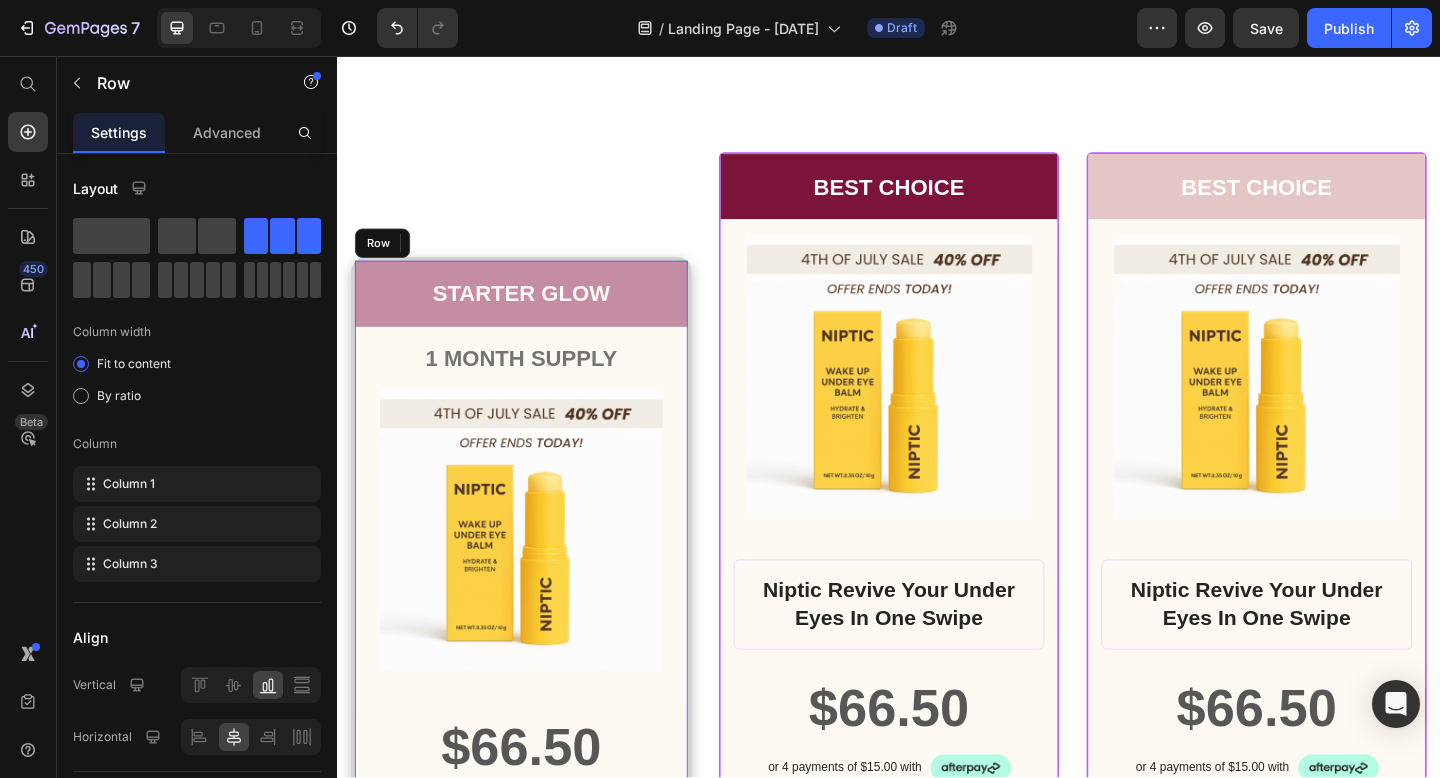 click on "STARTER GLOW Text Block Row 1 MONTH SUPPLY  Text Block Product Images Row $66.50 Product Price Row INCLUDES: Text Block Row Row Lorem ipsum dolor sit amet, consectetur adipiscing elit. Text Block Lorem ipsum dolor Text Block Lorem ipsum dolor sit amet, consectetur Text Block Row Lorem ipsum dolor sit amet, consectetur Text Block Row Lorem ipsum dolor sit amet, consectetur Text Block Row Lorem ipsum dolor sit amet, consectetur Text Block Row $66.50 Product Price BEST PRICE. BUY NOW! Add to Cart Row 30 - Day money back guarantee Text Block Row Product Row" at bounding box center (537, 913) 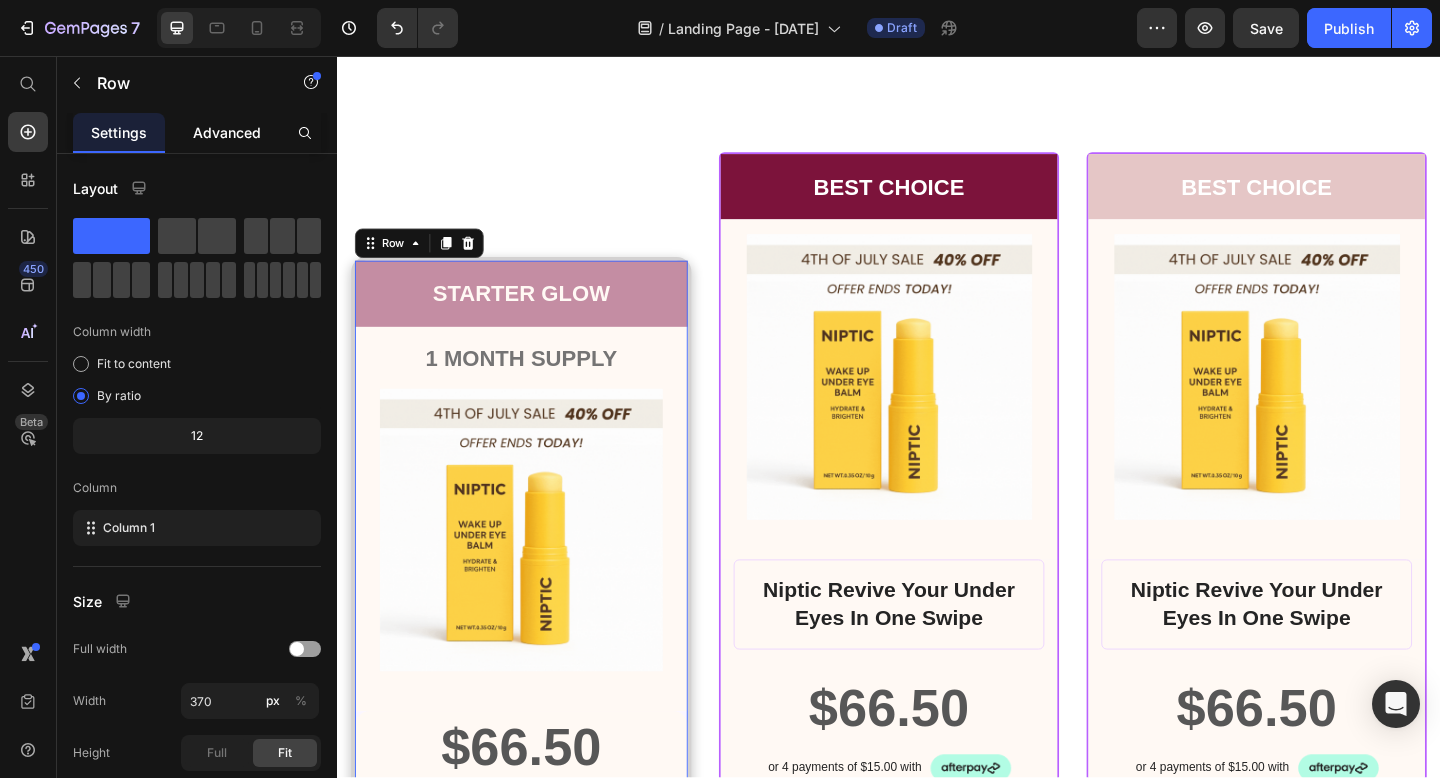 click on "Advanced" at bounding box center [227, 132] 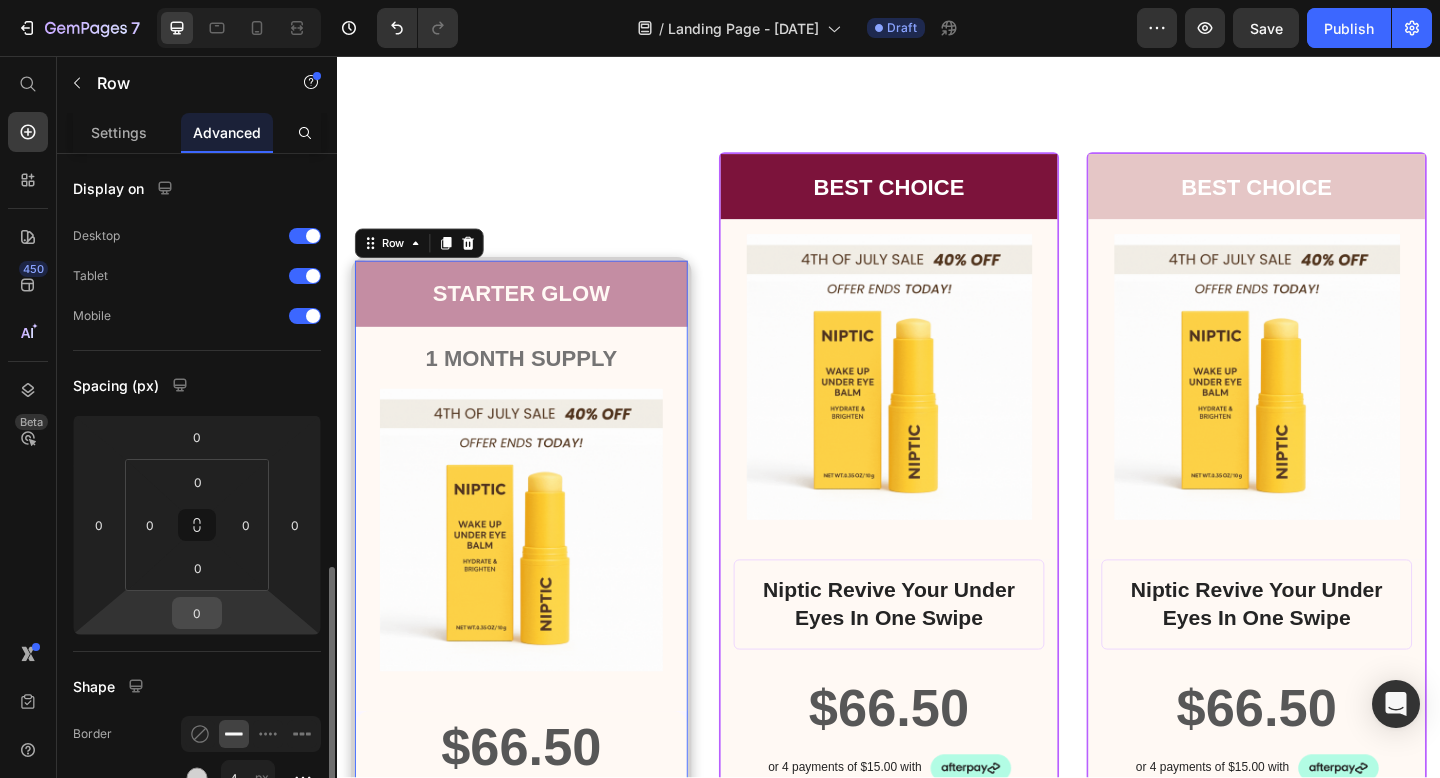 scroll, scrollTop: 296, scrollLeft: 0, axis: vertical 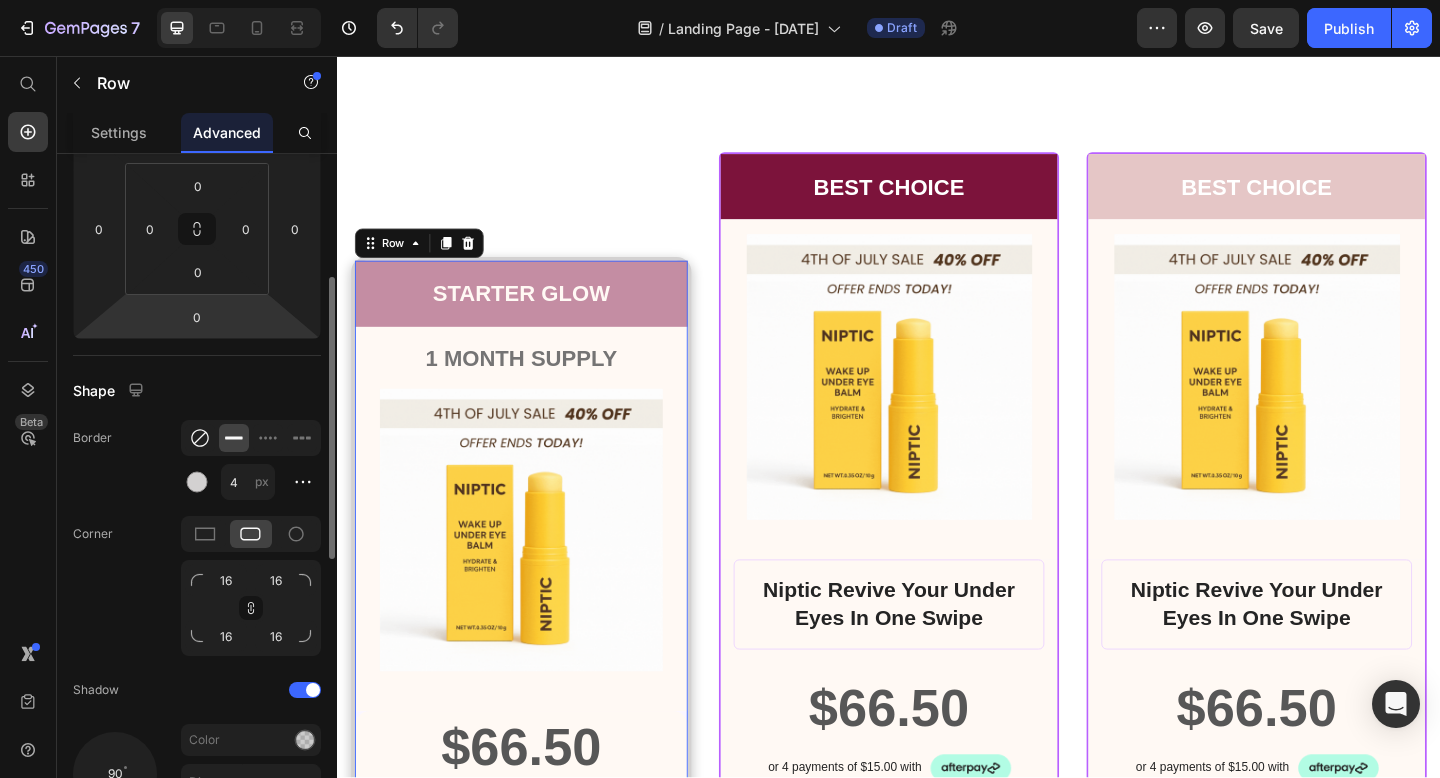 click 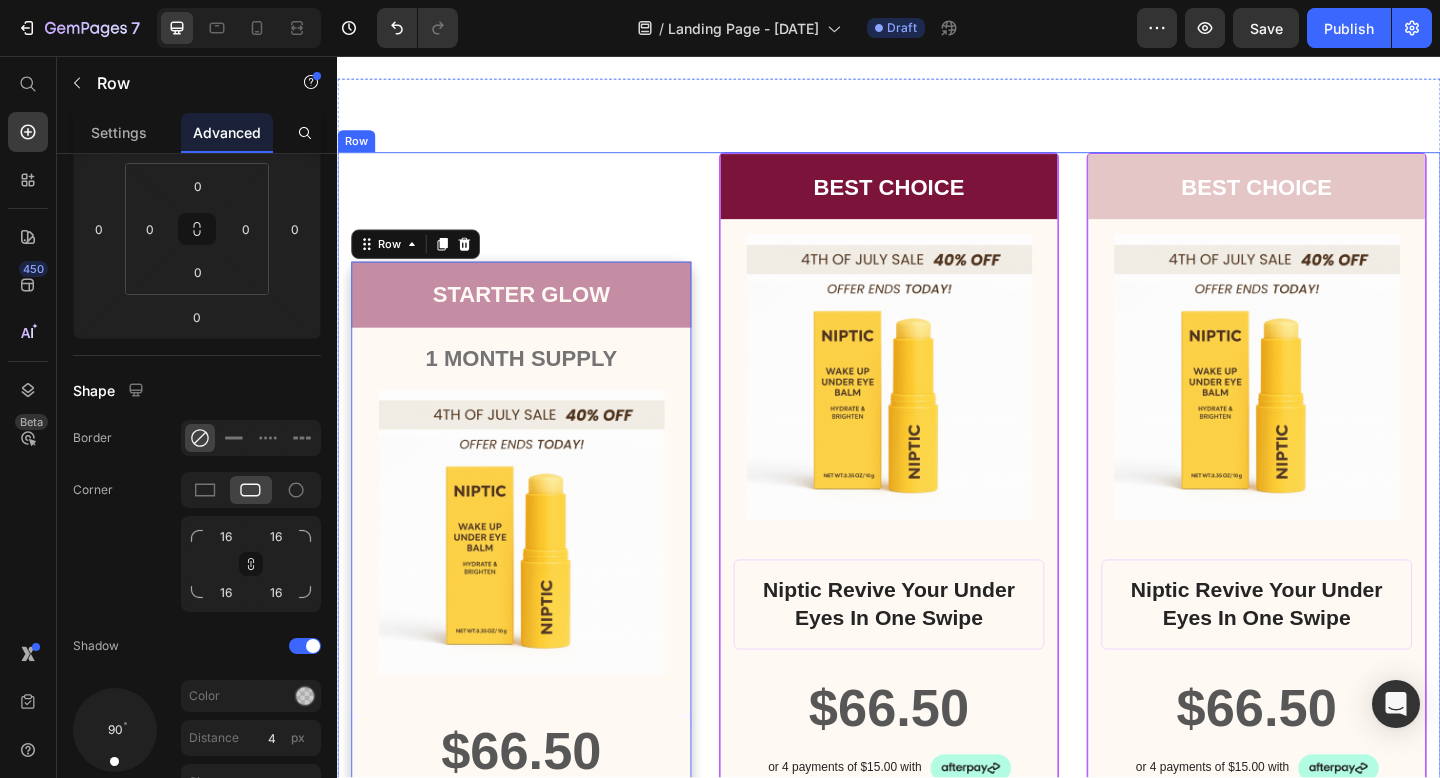click on "STARTER GLOW Text Block Row 1 MONTH SUPPLY  Text Block Product Images Row $66.50 Product Price Row INCLUDES: Text Block Row Row Lorem ipsum dolor sit amet, consectetur adipiscing elit. Text Block Lorem ipsum dolor Text Block Lorem ipsum dolor sit amet, consectetur Text Block Row Lorem ipsum dolor sit amet, consectetur Text Block Row Lorem ipsum dolor sit amet, consectetur Text Block Row Lorem ipsum dolor sit amet, consectetur Text Block Row $66.50 Product Price BEST PRICE. BUY NOW! Add to Cart Row 30 - Day money back guarantee Text Block Row Product Row   0" at bounding box center [537, 856] 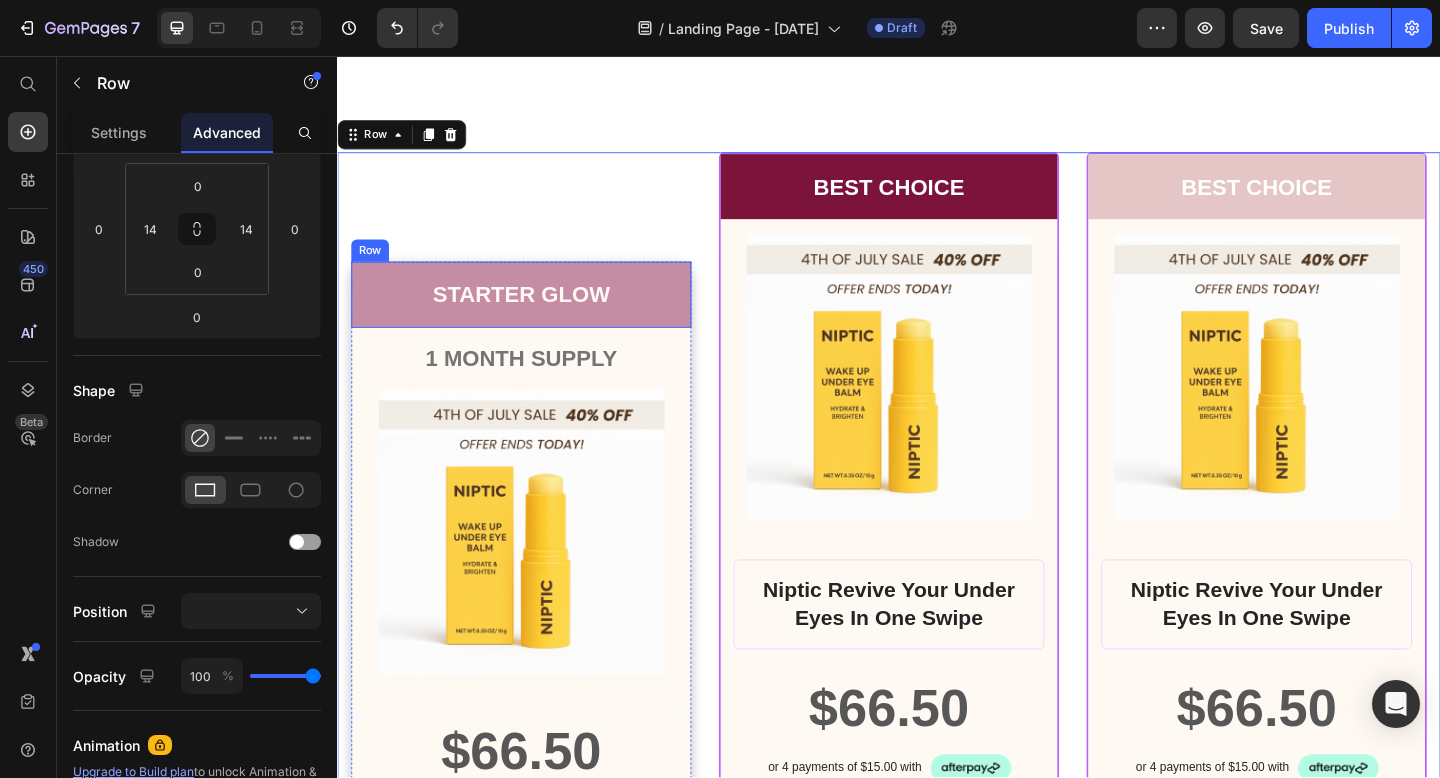 click on "STARTER GLOW Text Block Row" at bounding box center [537, 315] 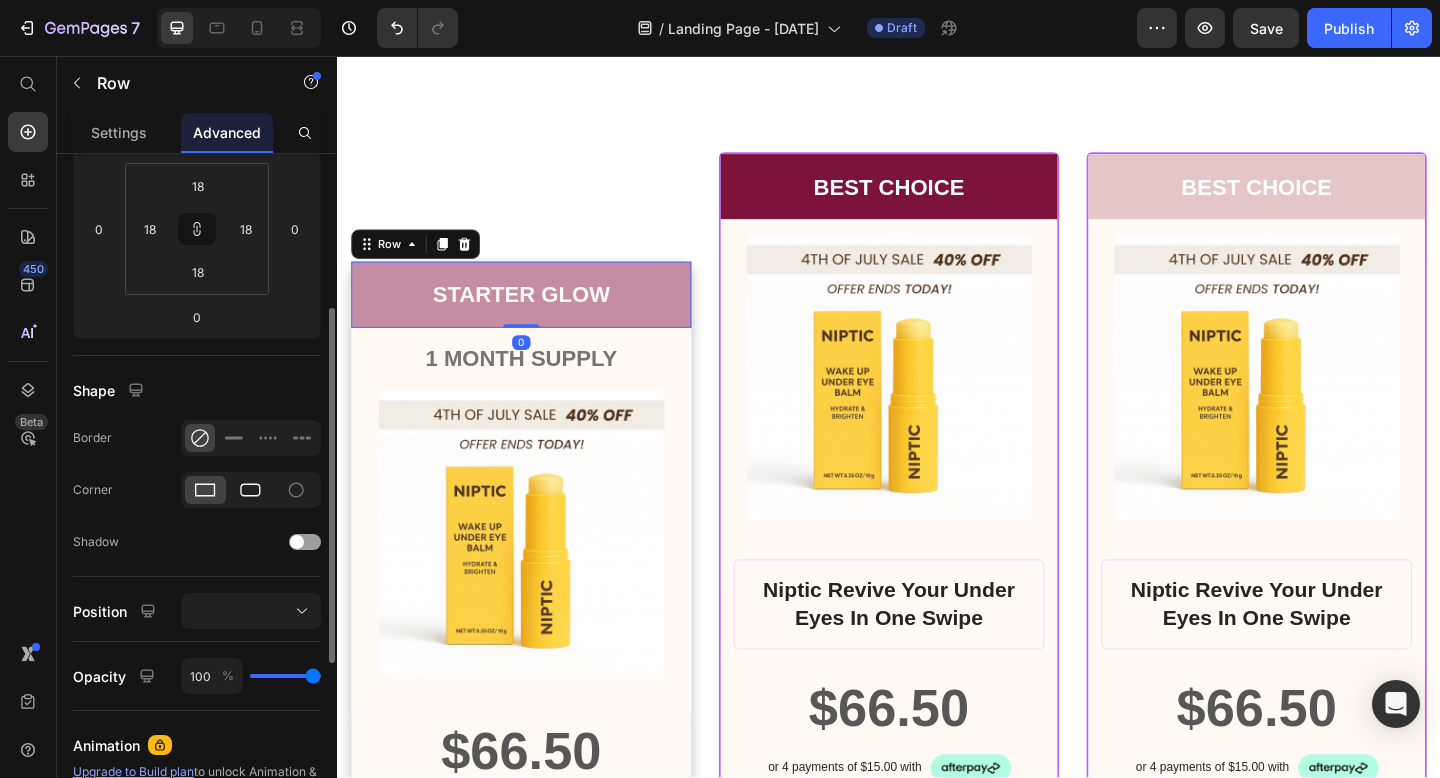 click 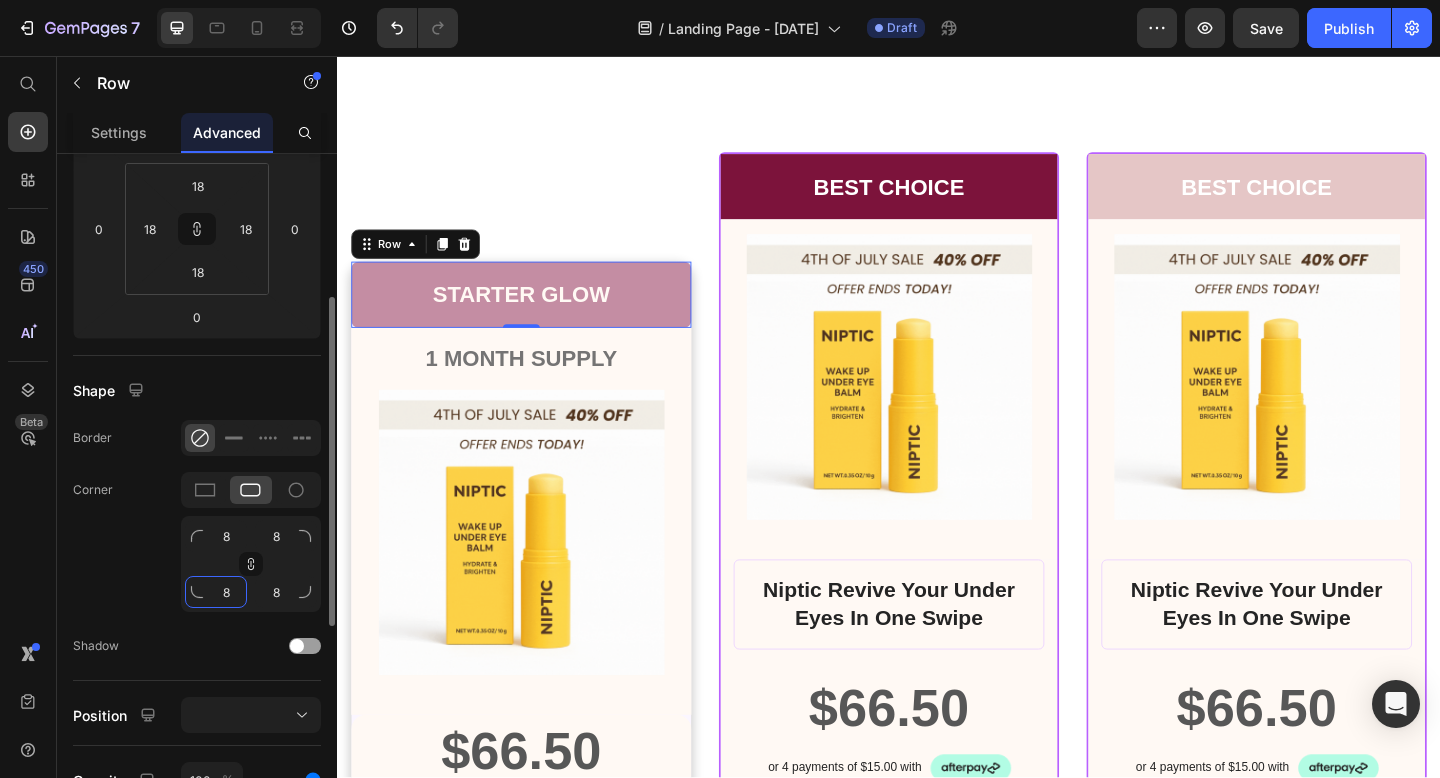 click on "8" 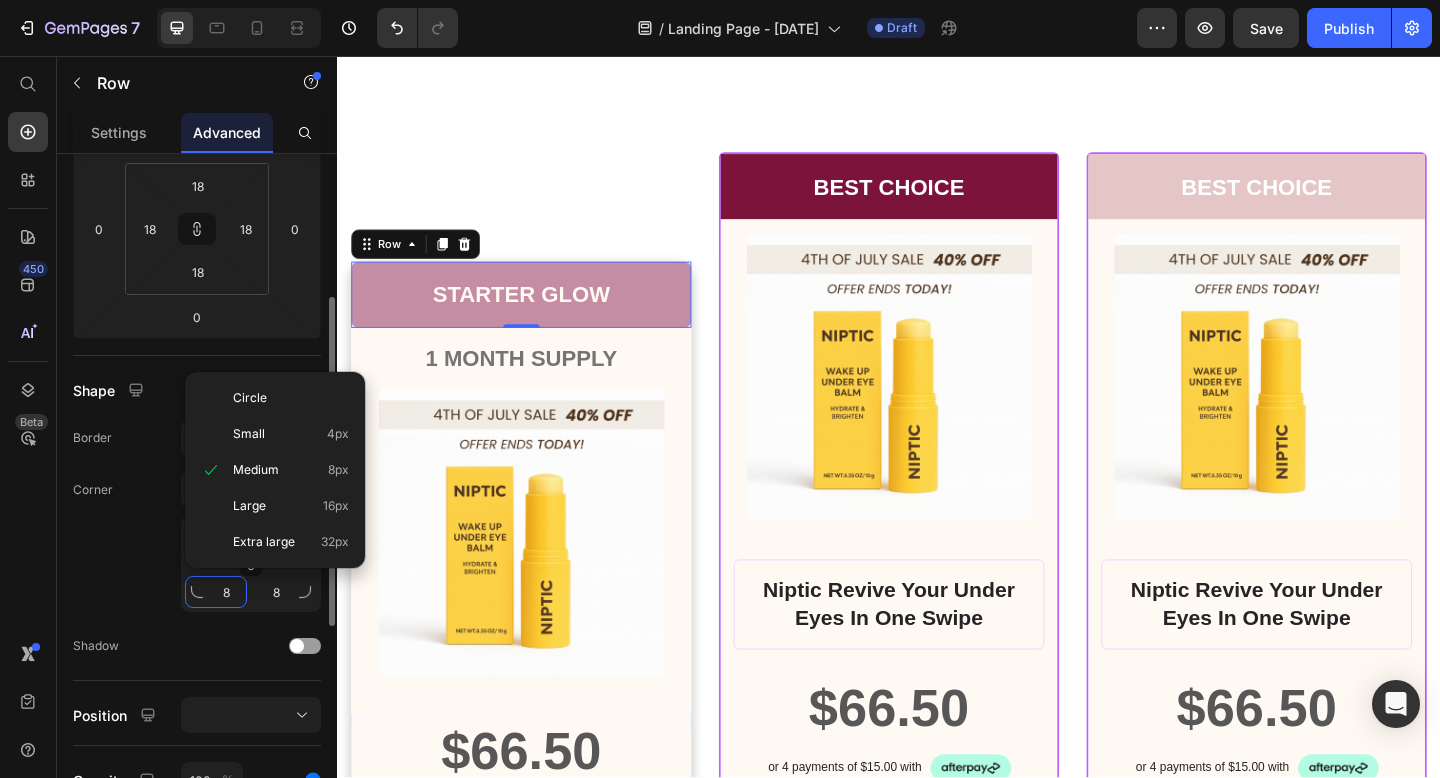 type on "8" 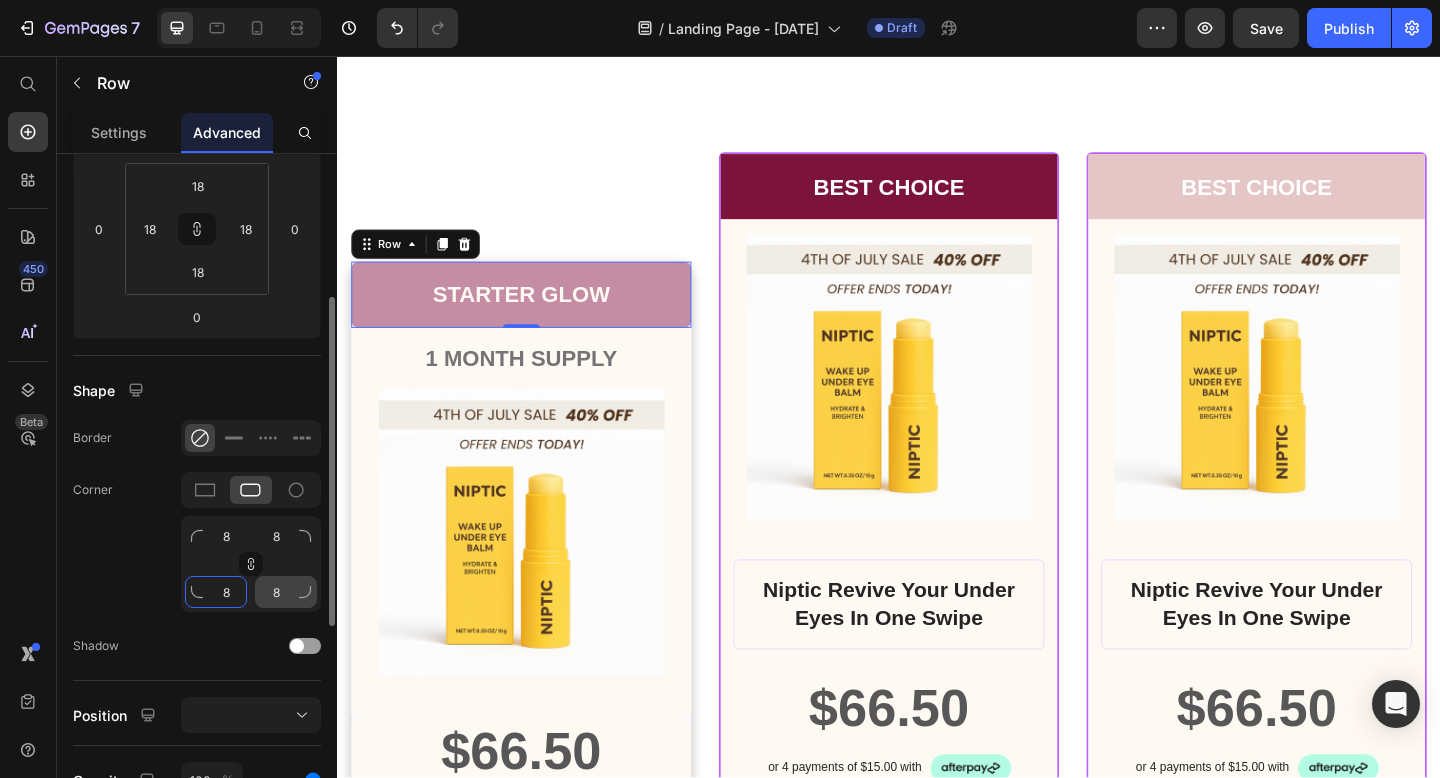 type 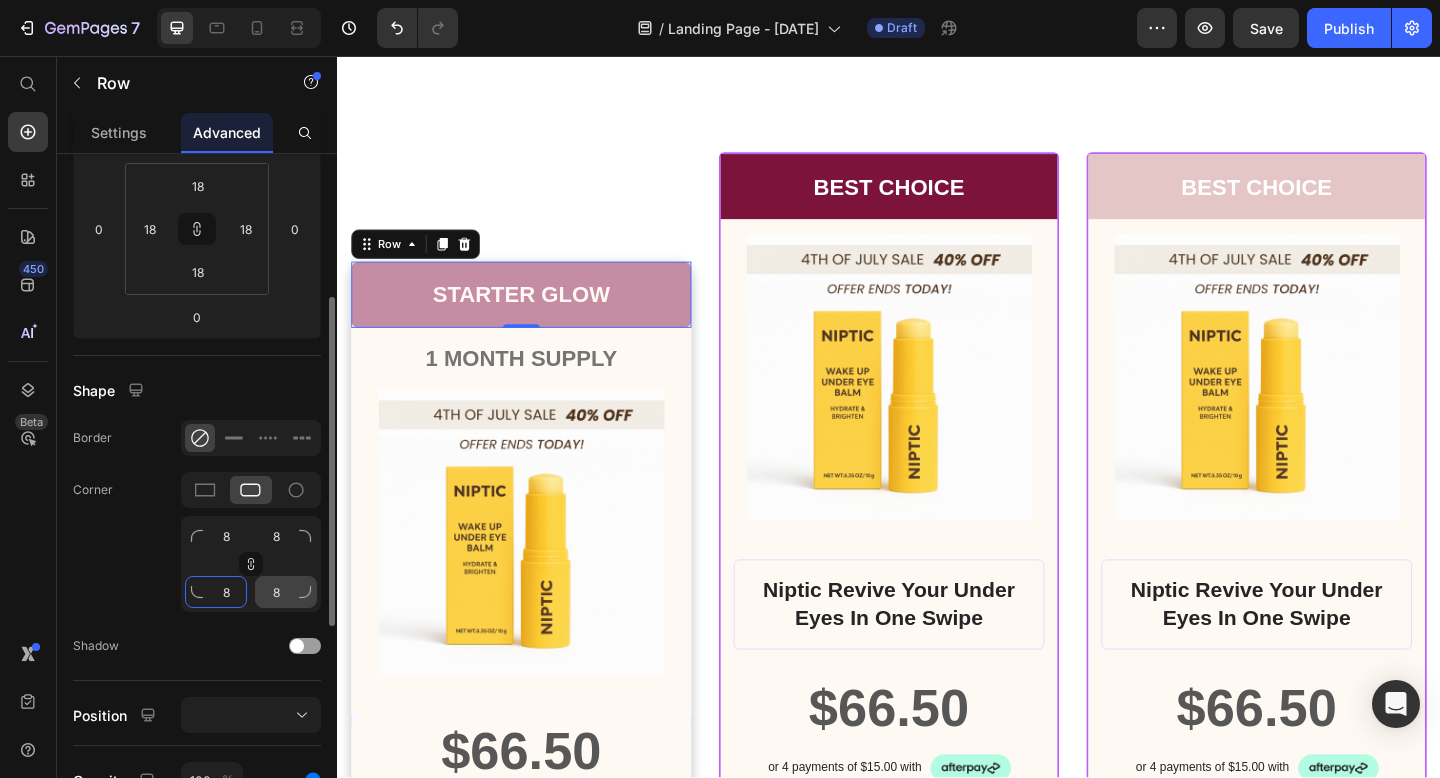 type 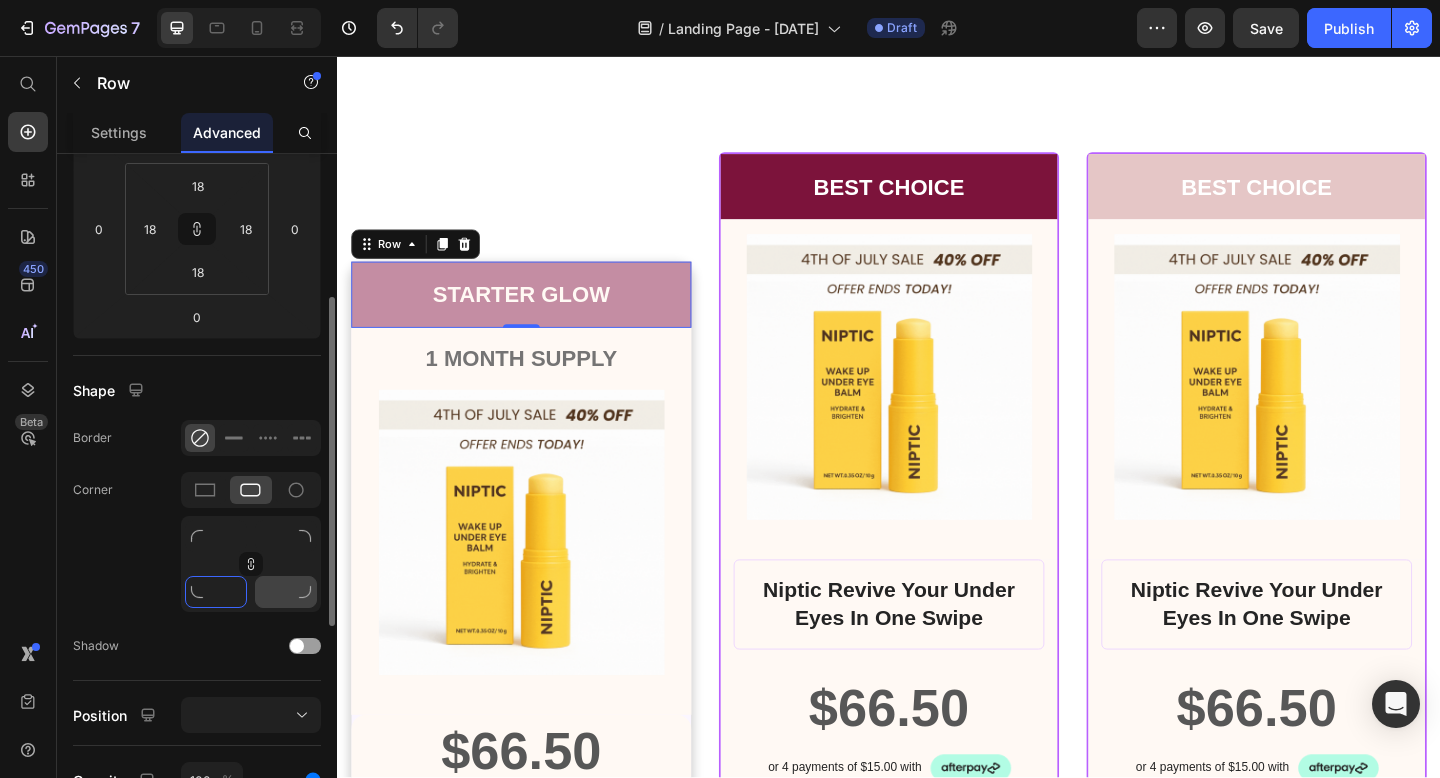 type on "0" 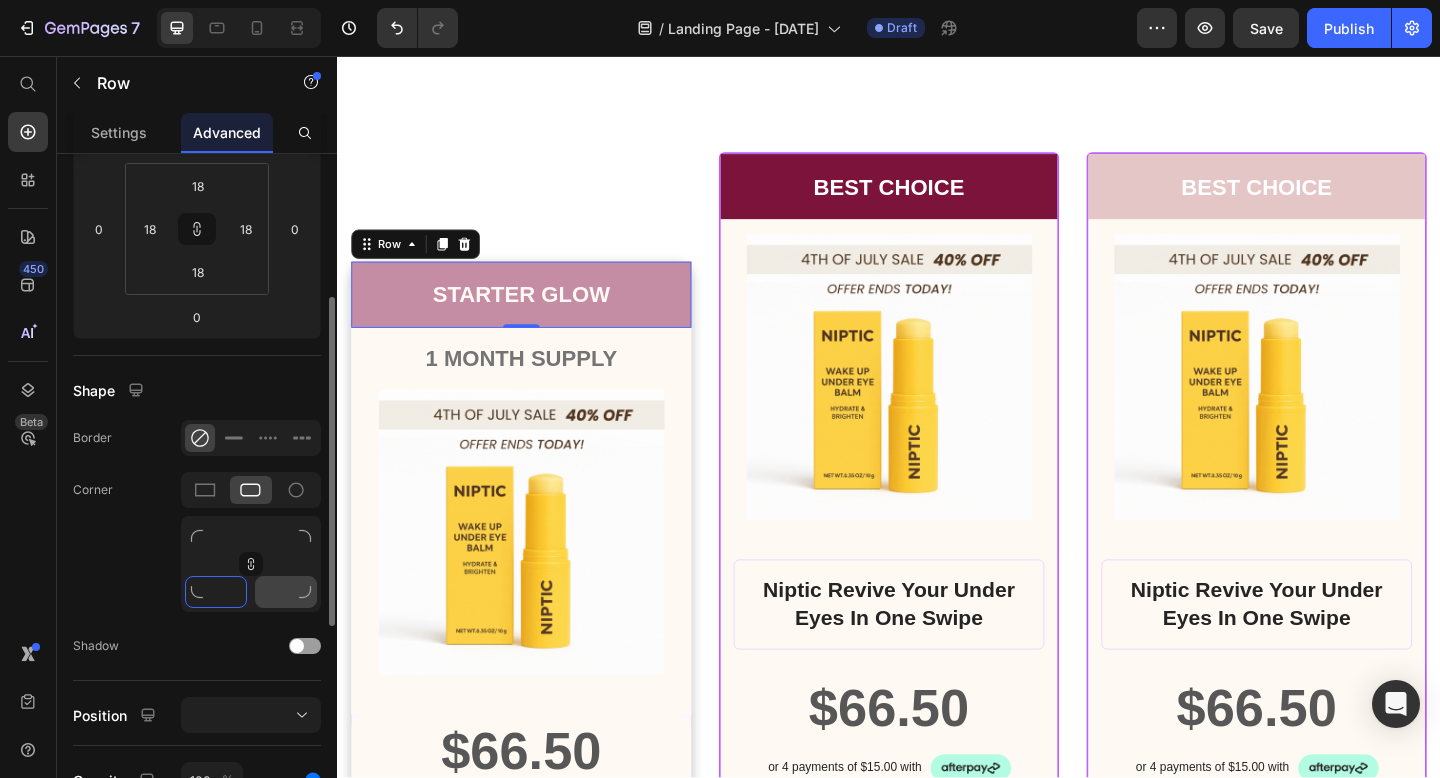 type on "0" 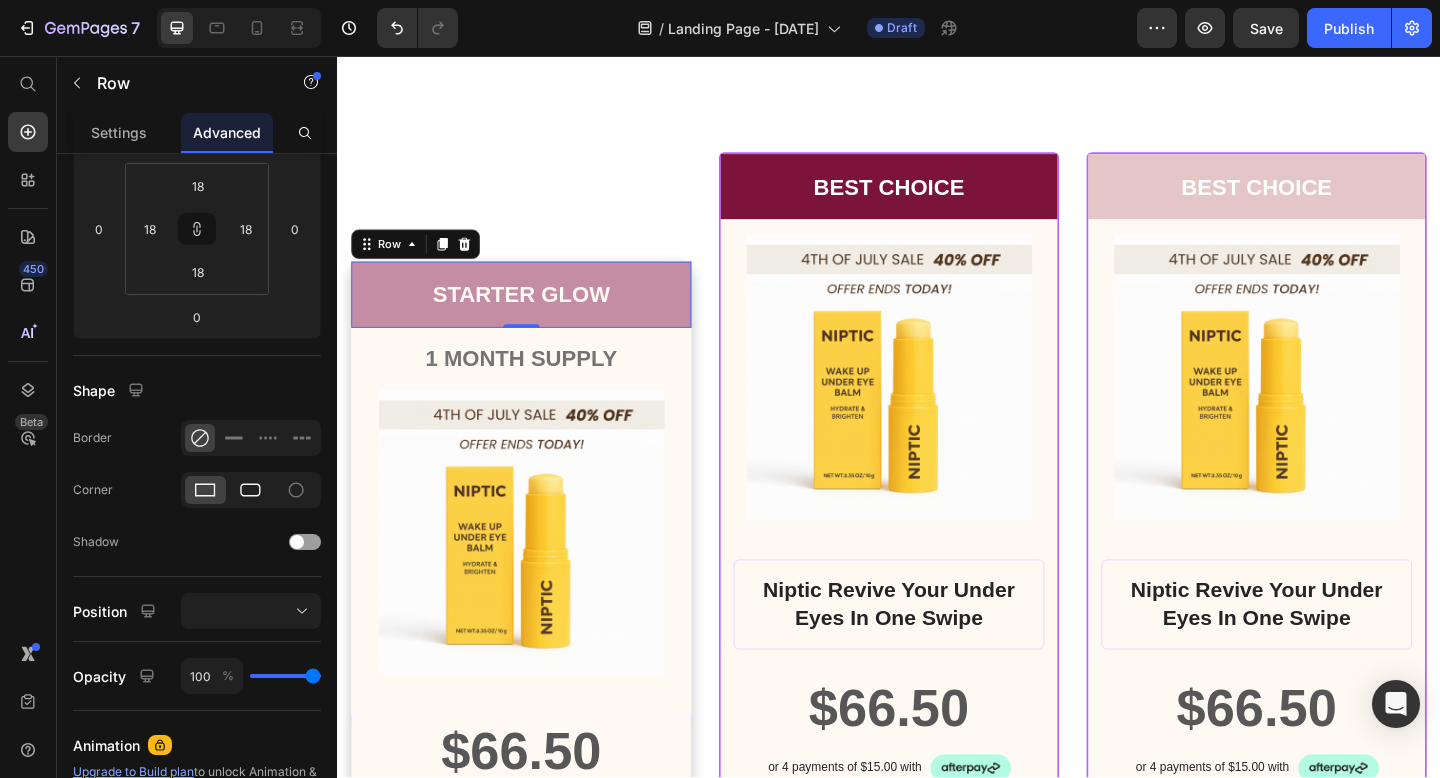click 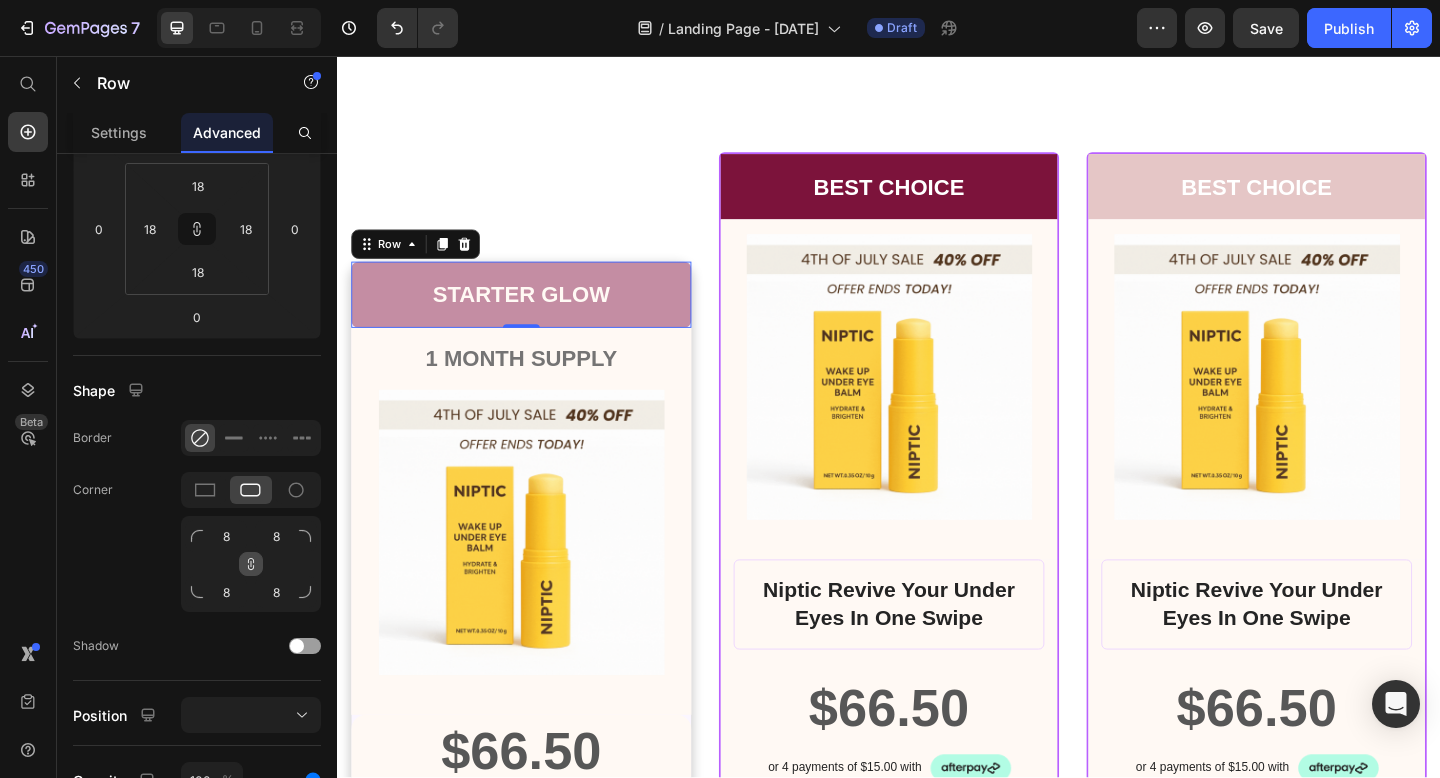 click 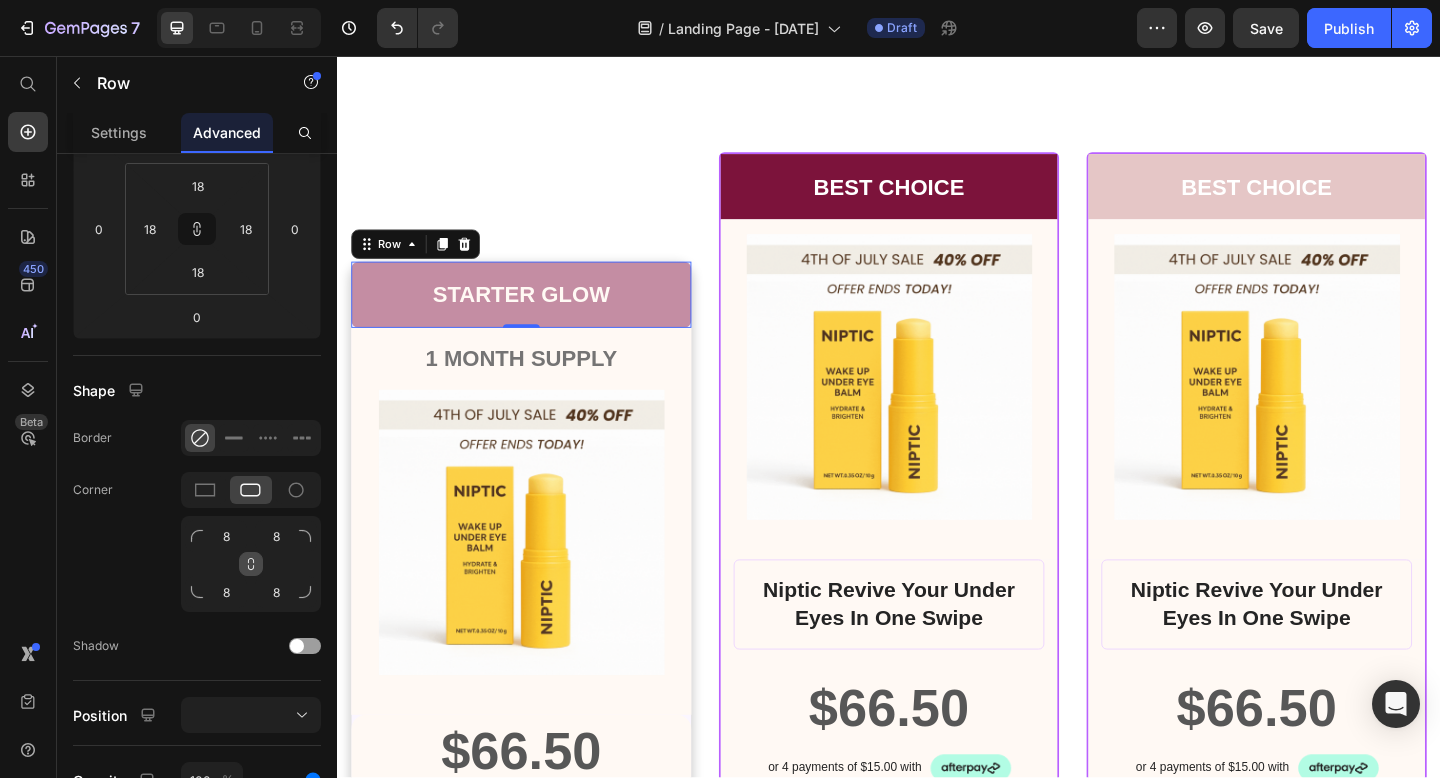 click 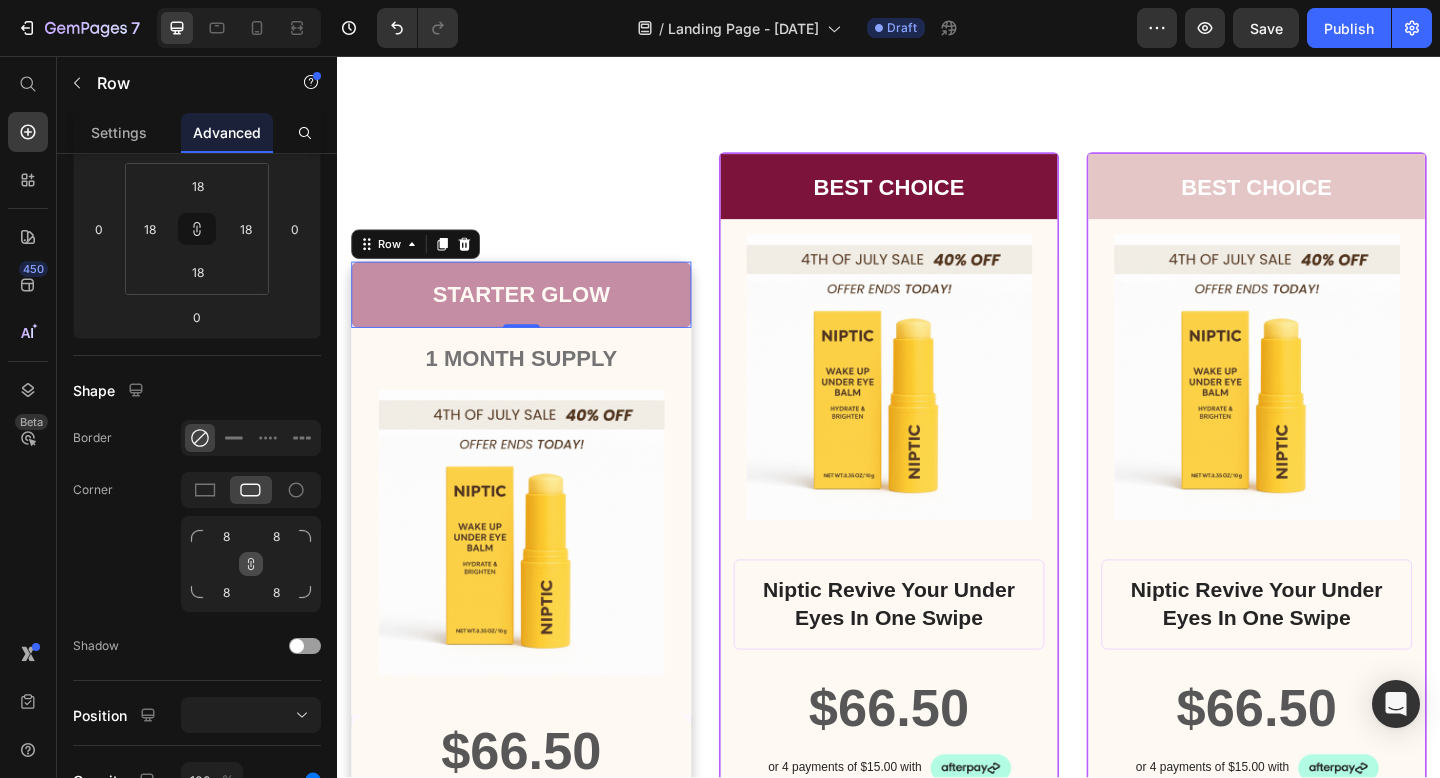 click 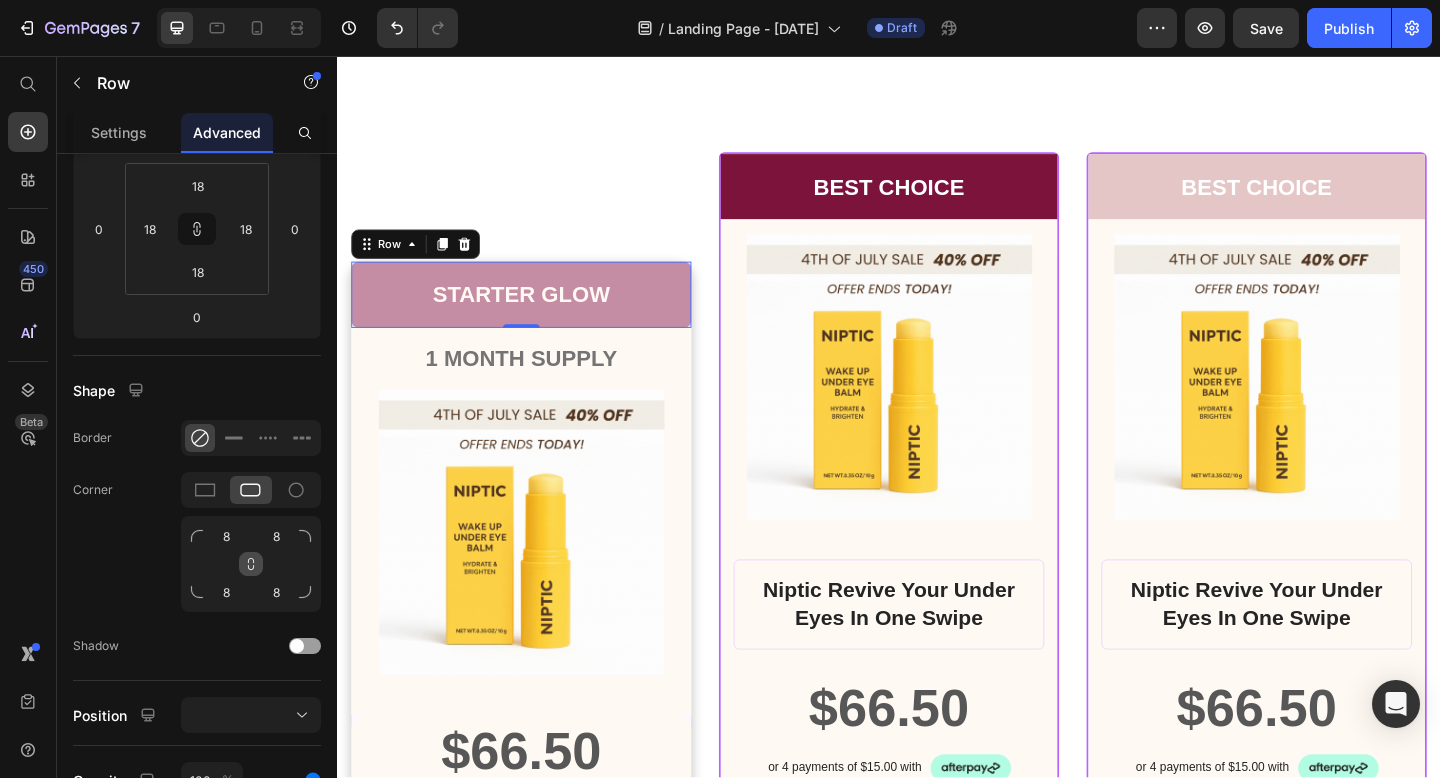 click 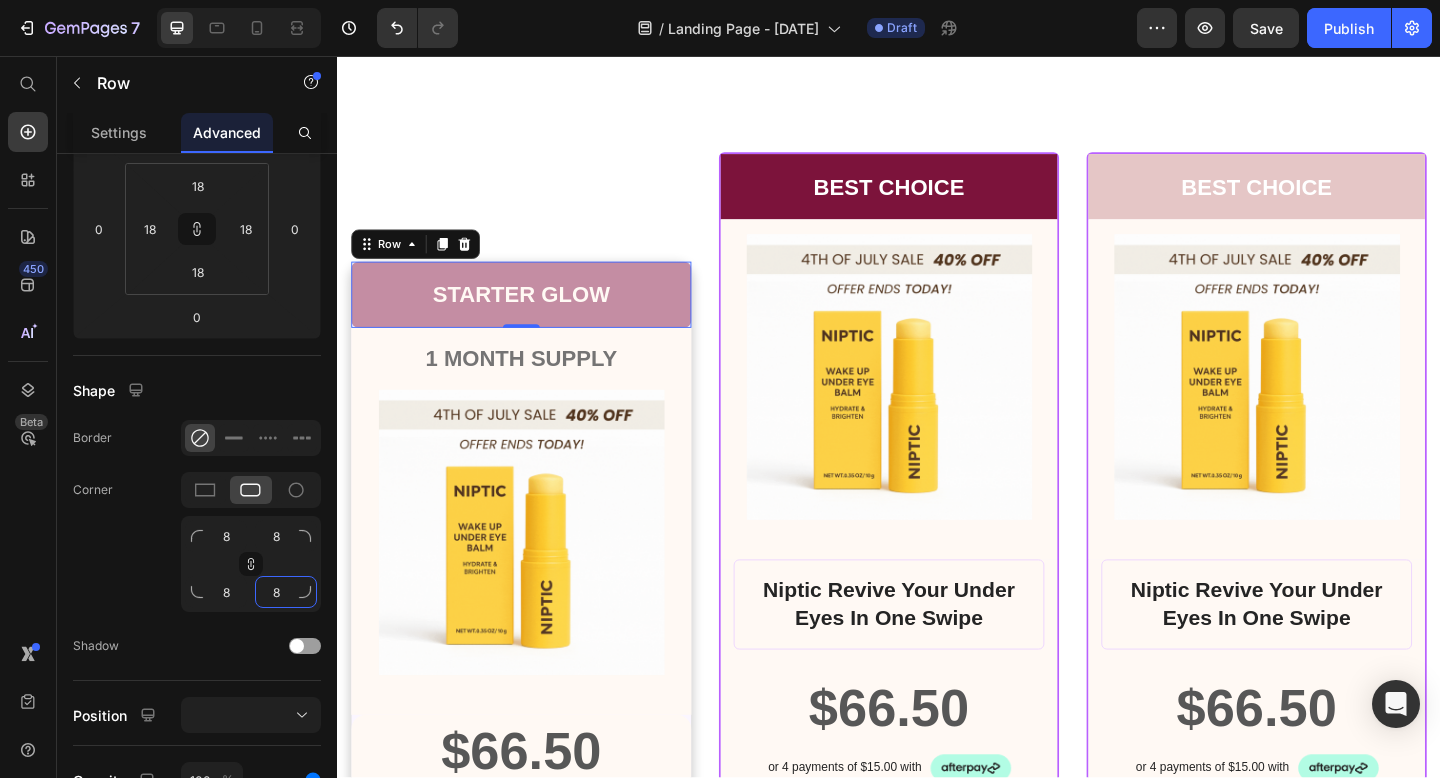 click on "8" 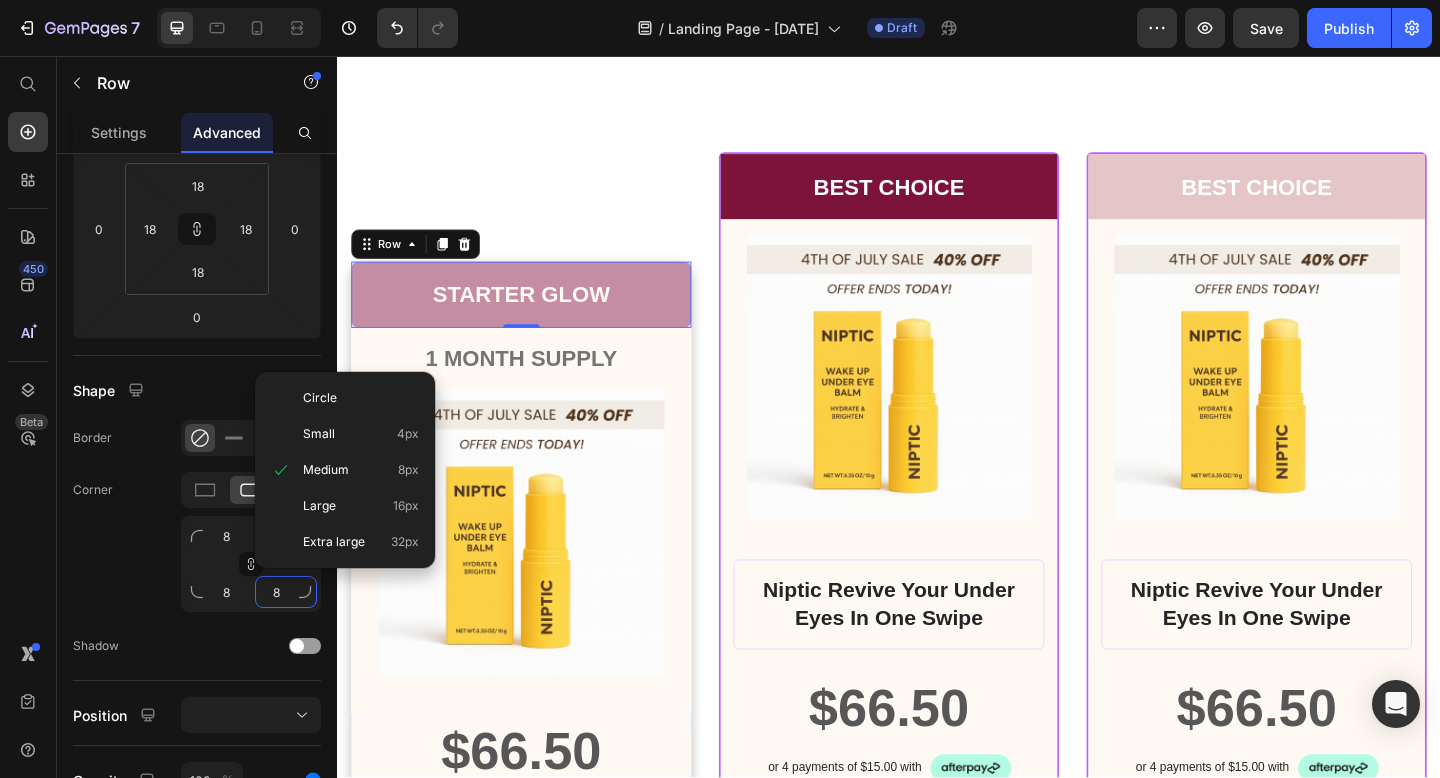 type on "0" 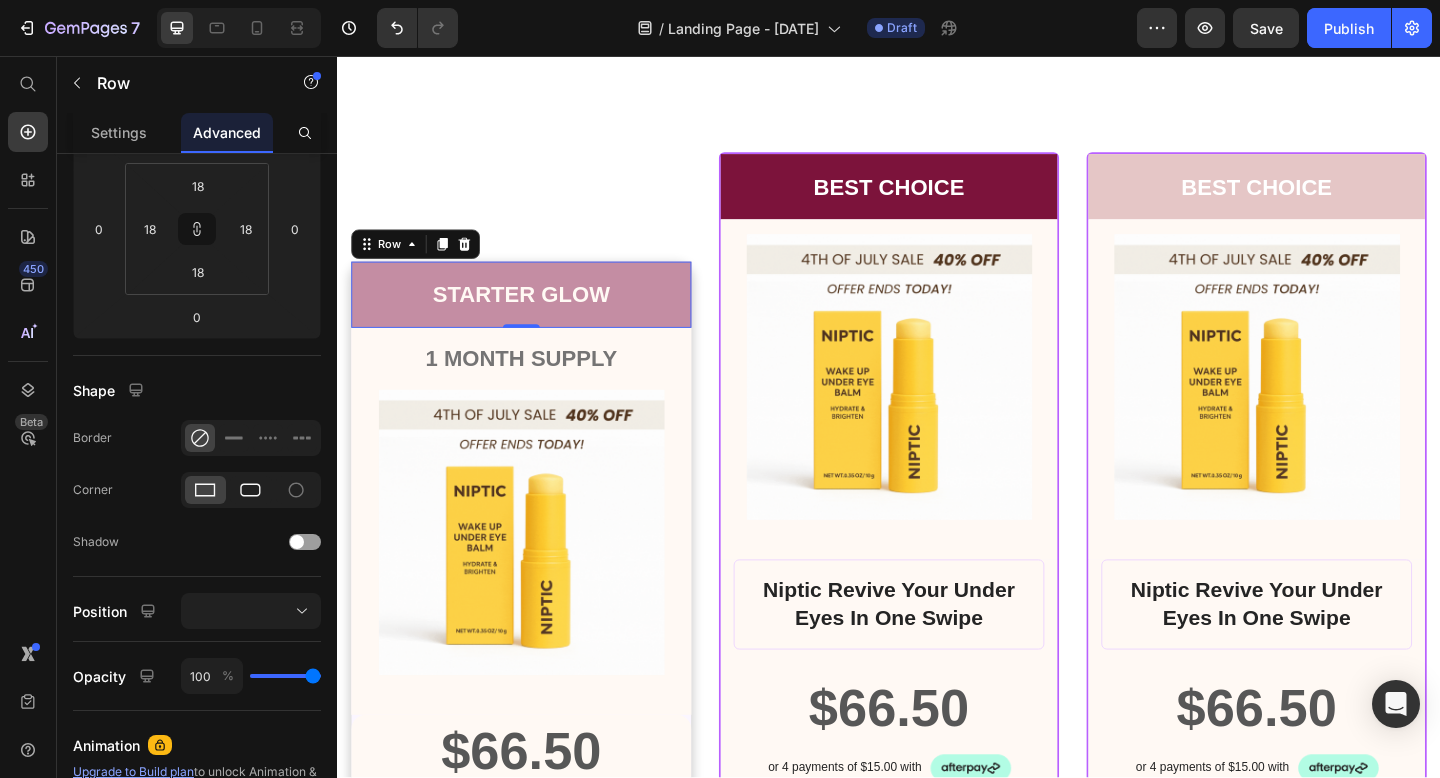 click 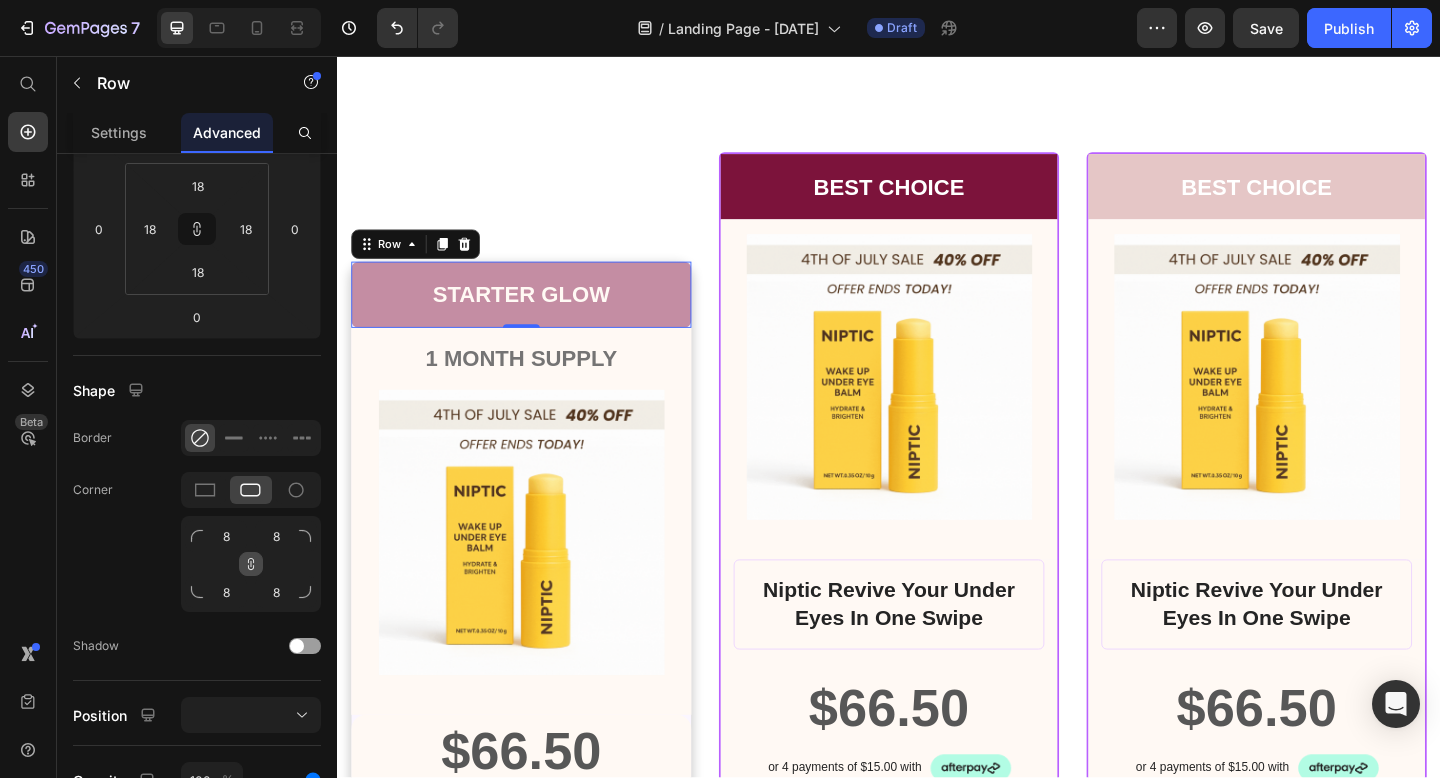 click 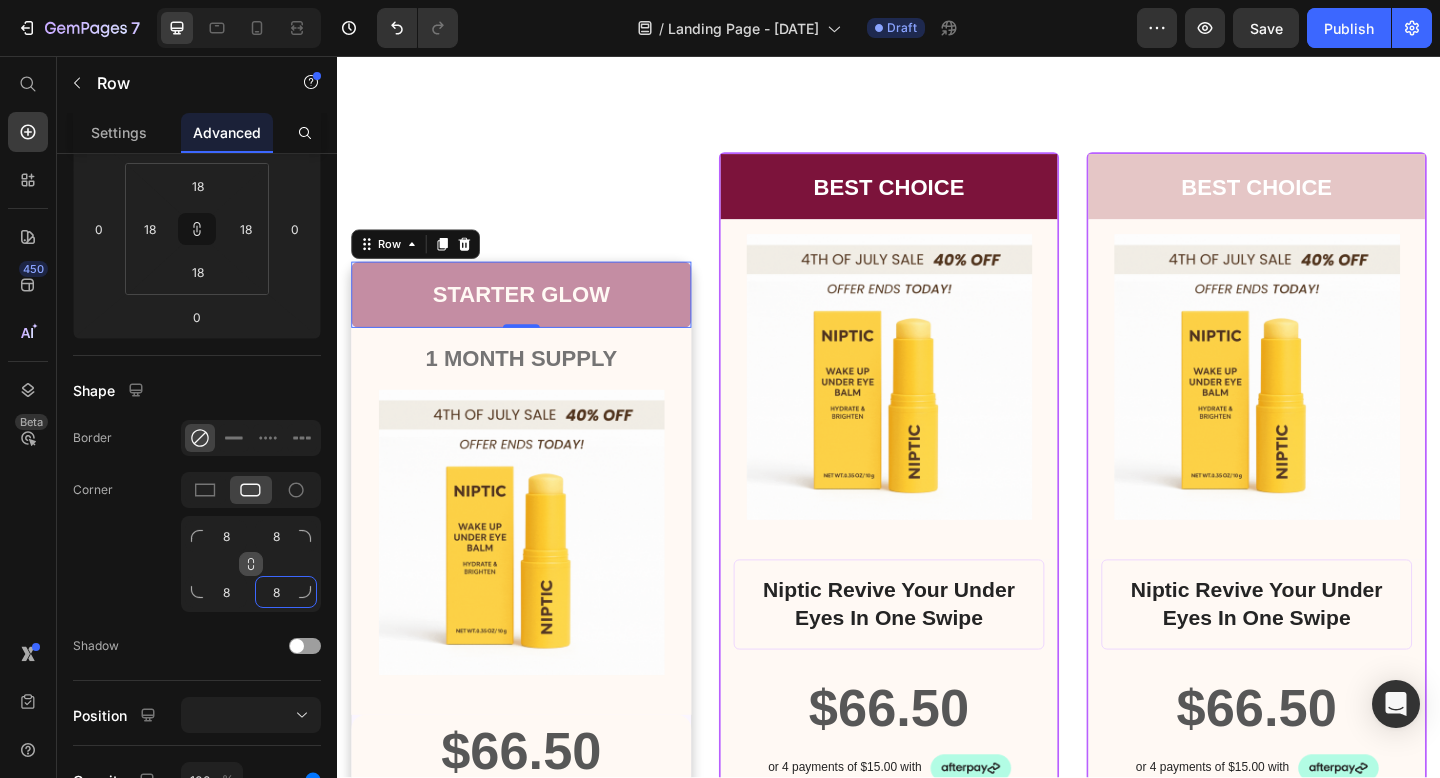 click on "8" 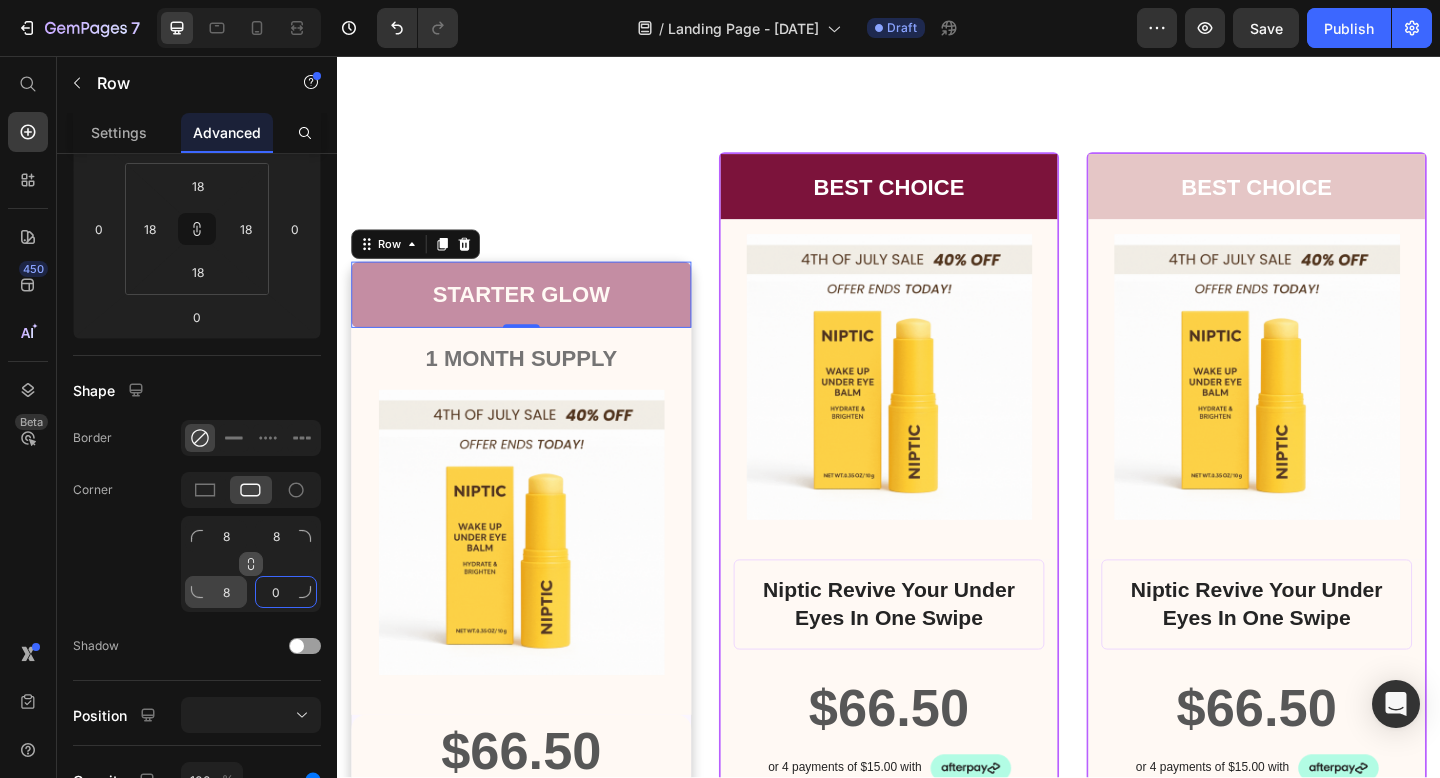 type on "0" 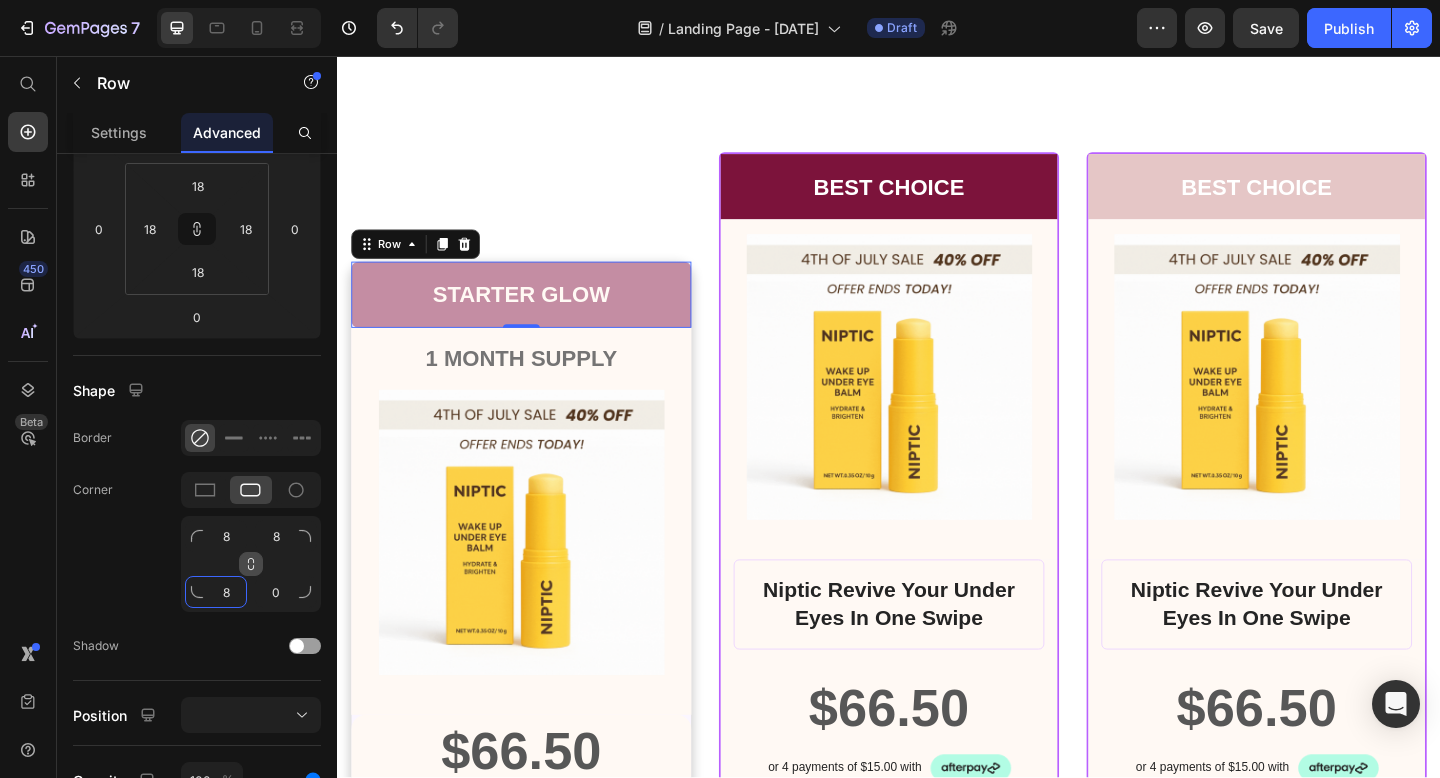click on "8" 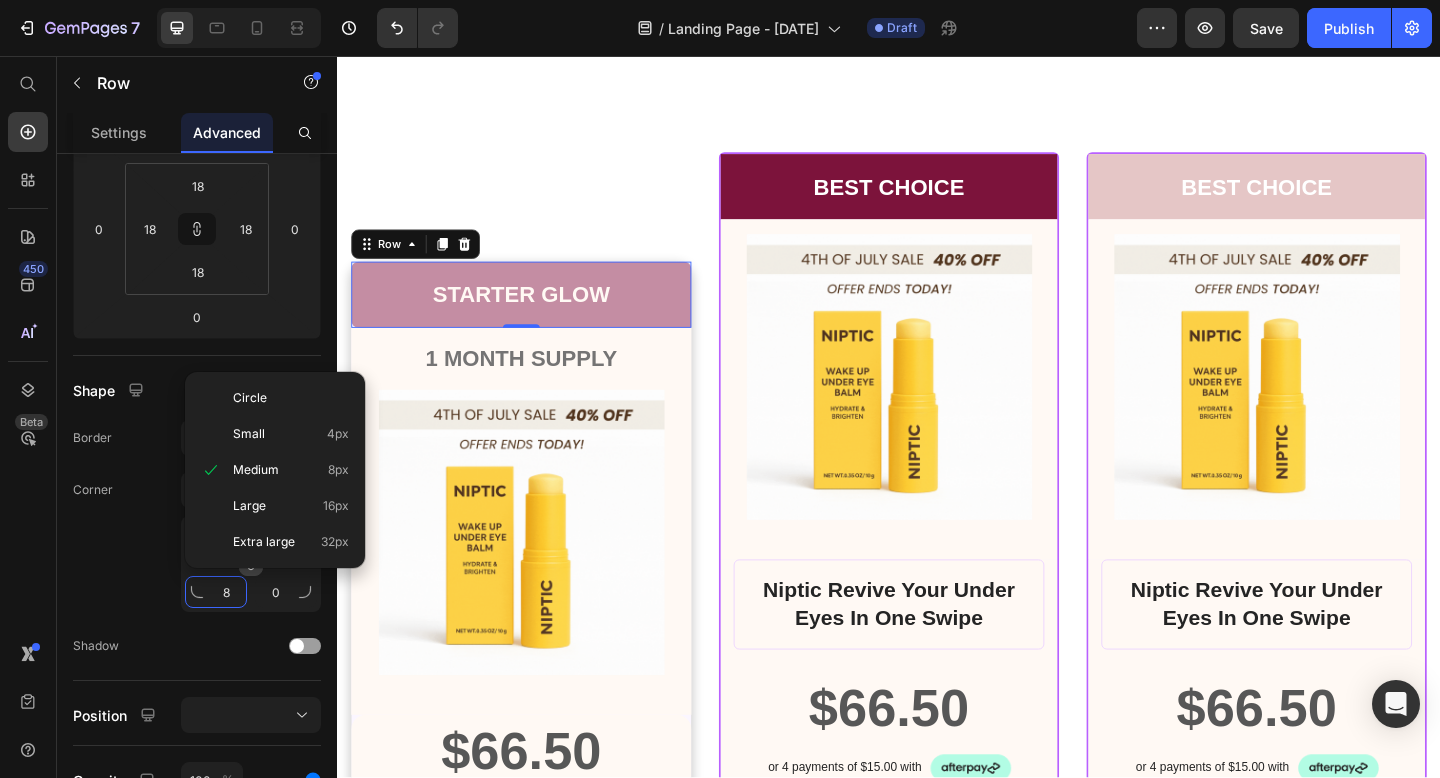 type on "0" 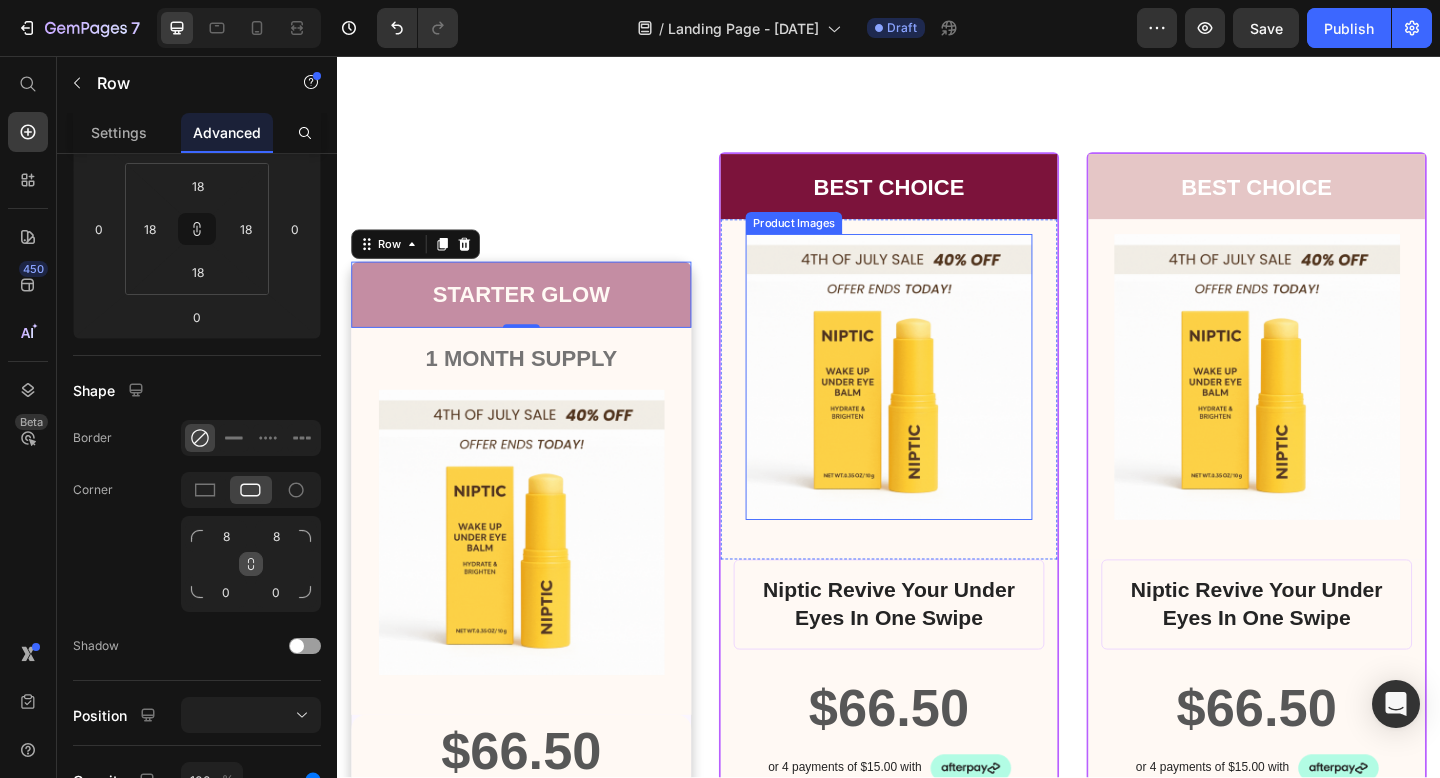 click at bounding box center (937, 405) 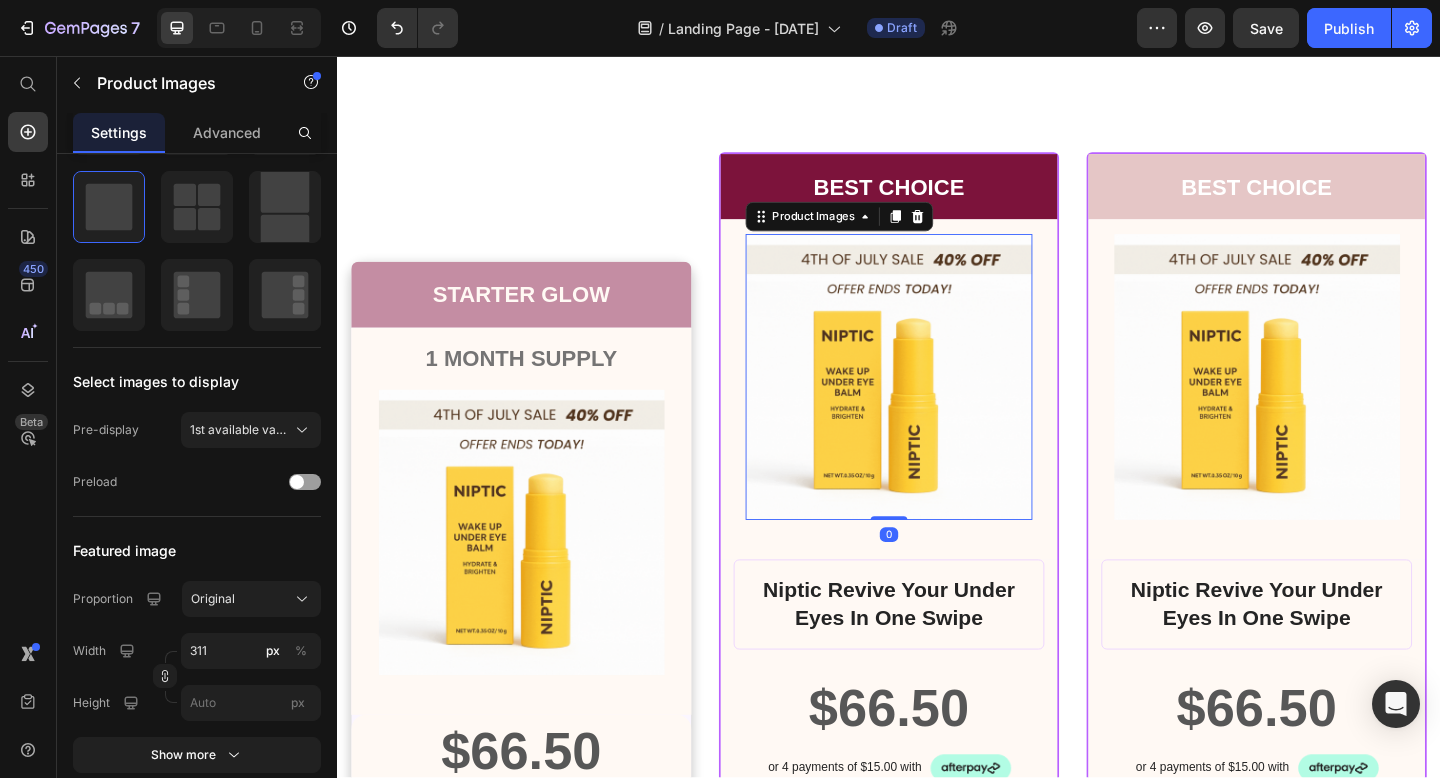 scroll, scrollTop: 0, scrollLeft: 0, axis: both 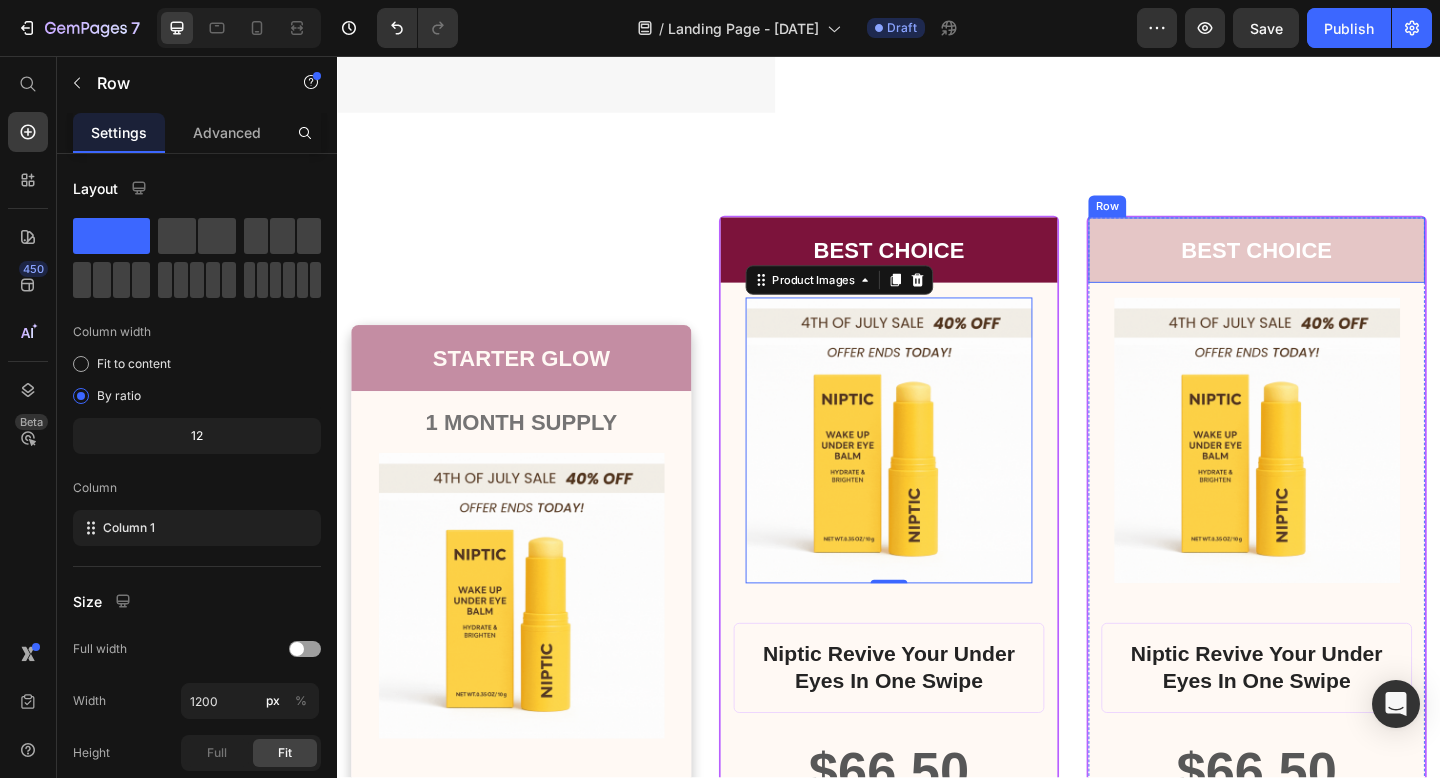 click on "BEST CHOICE Text Block Row" at bounding box center [1337, 267] 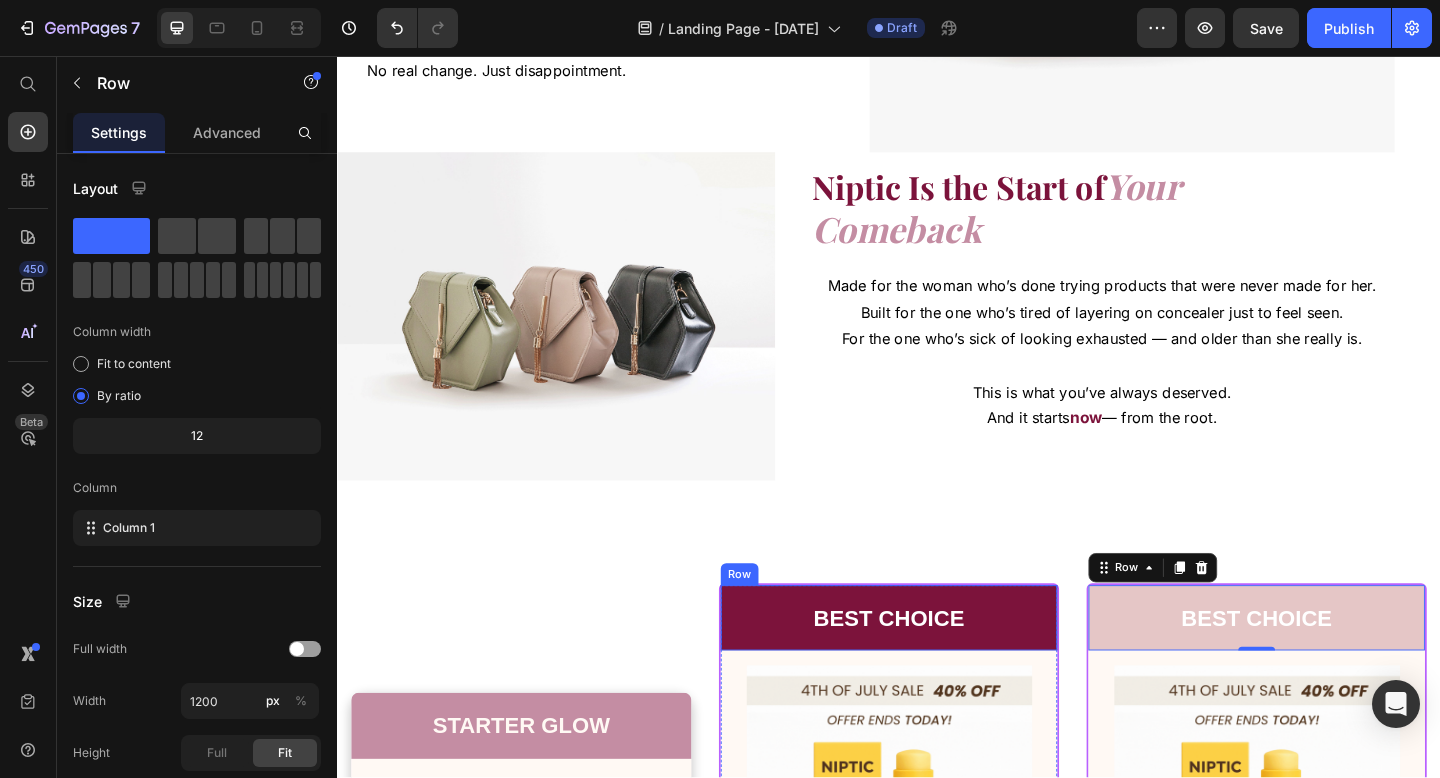 scroll, scrollTop: 15860, scrollLeft: 0, axis: vertical 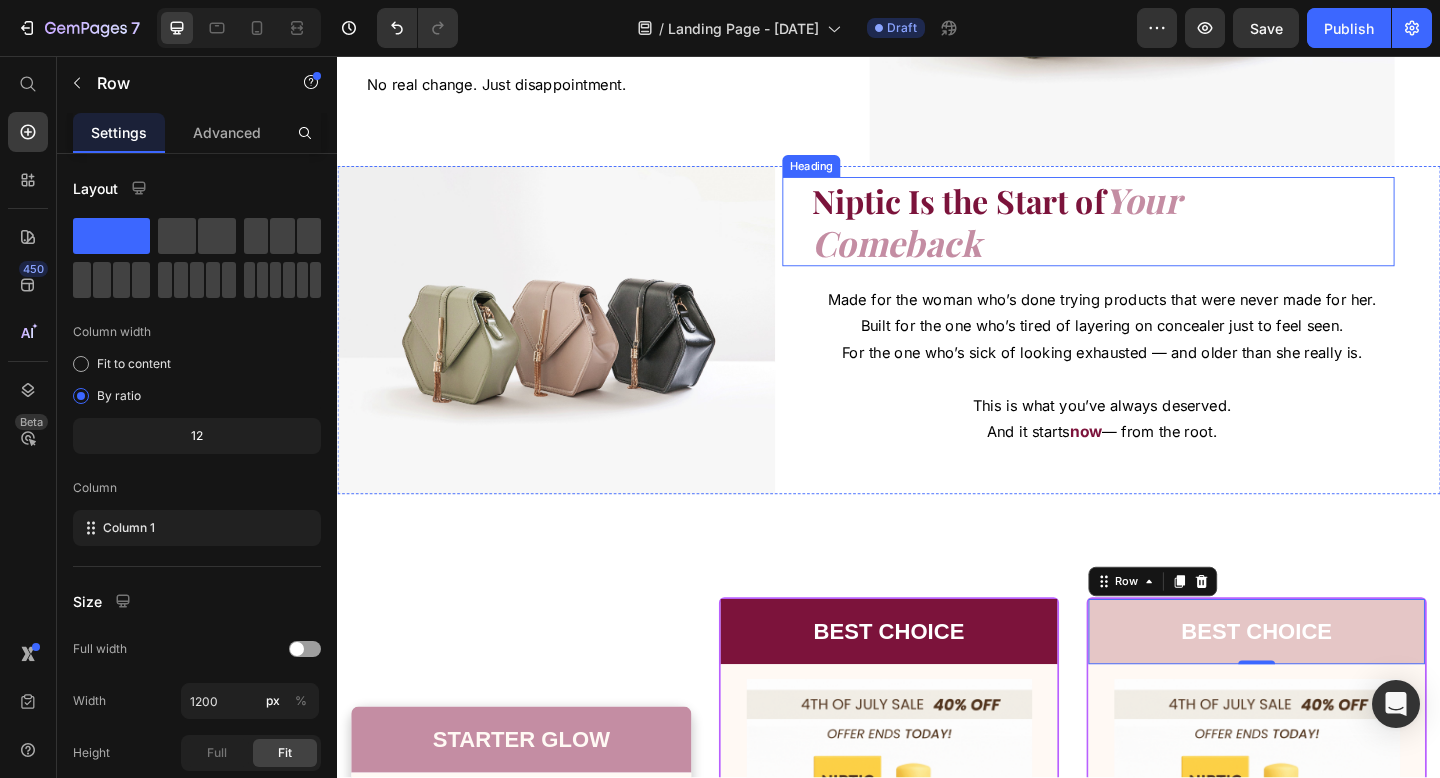 click on "Your Comeback" at bounding box center (1053, 236) 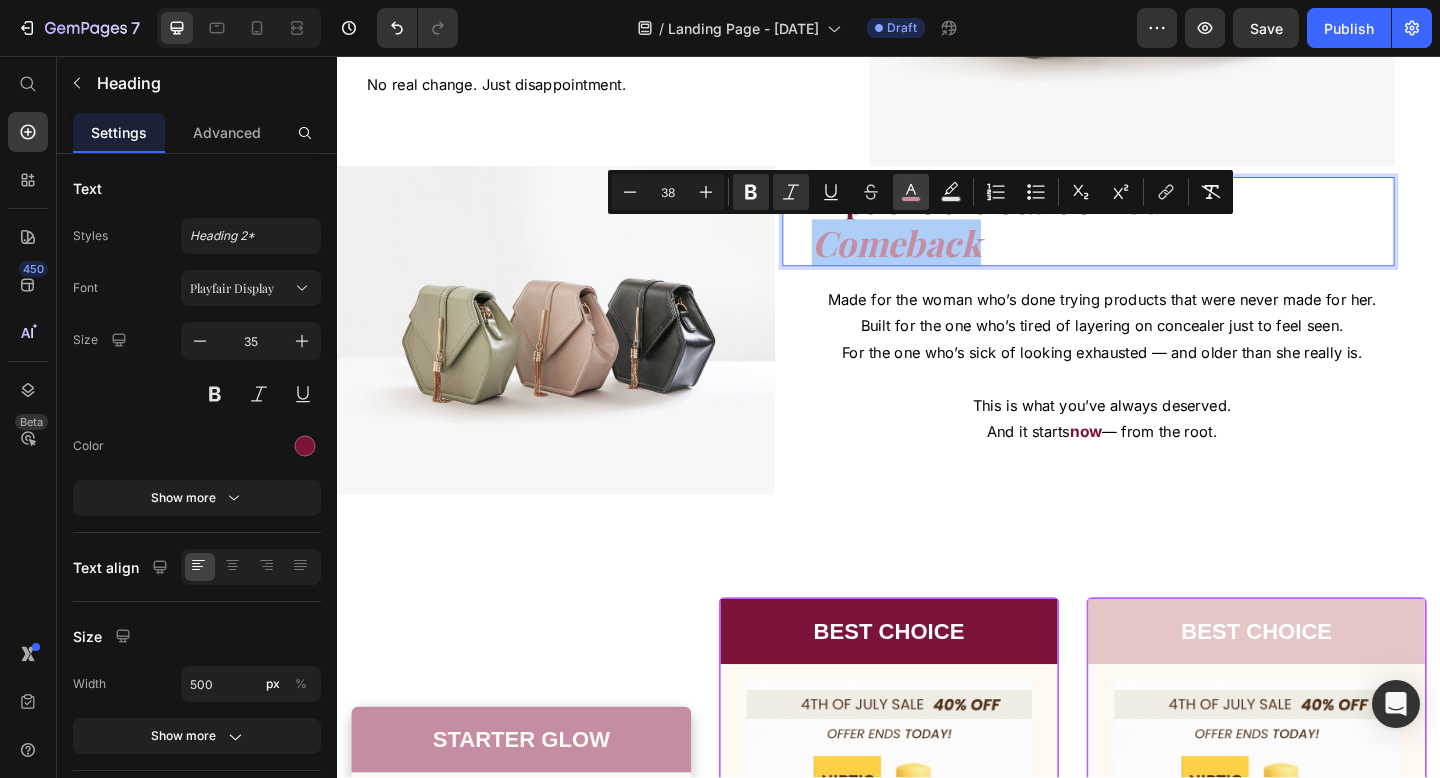 click 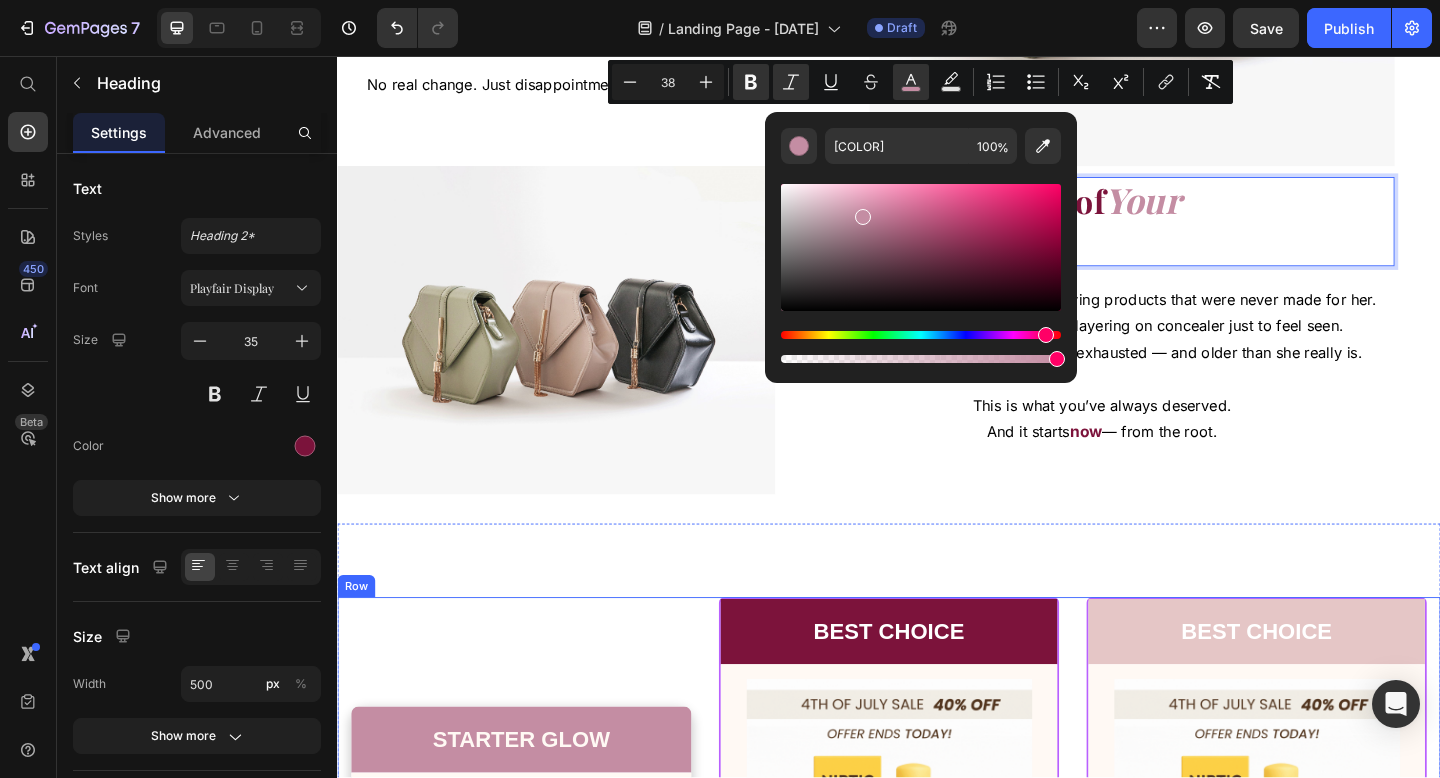 scroll, scrollTop: 16066, scrollLeft: 0, axis: vertical 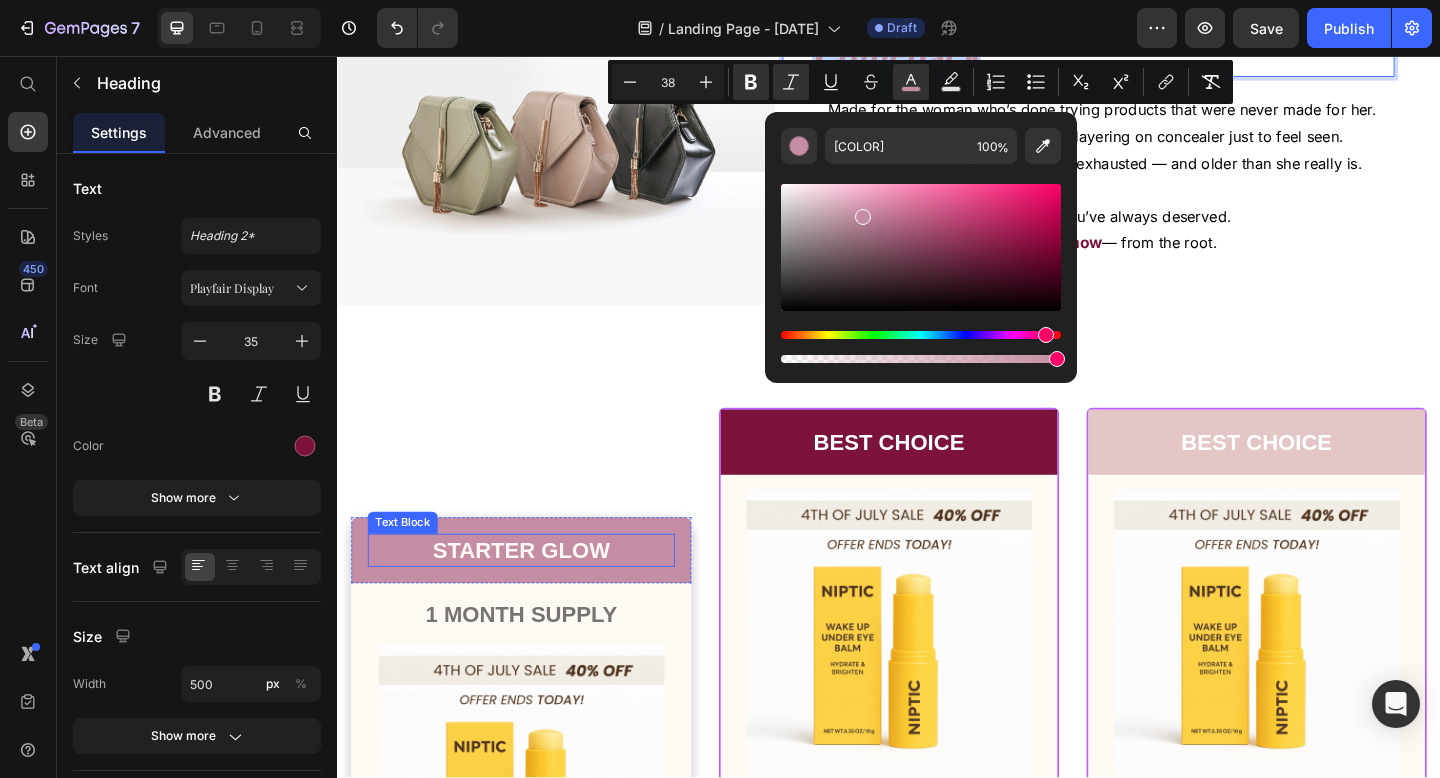click on "STARTER GLOW" at bounding box center [537, 593] 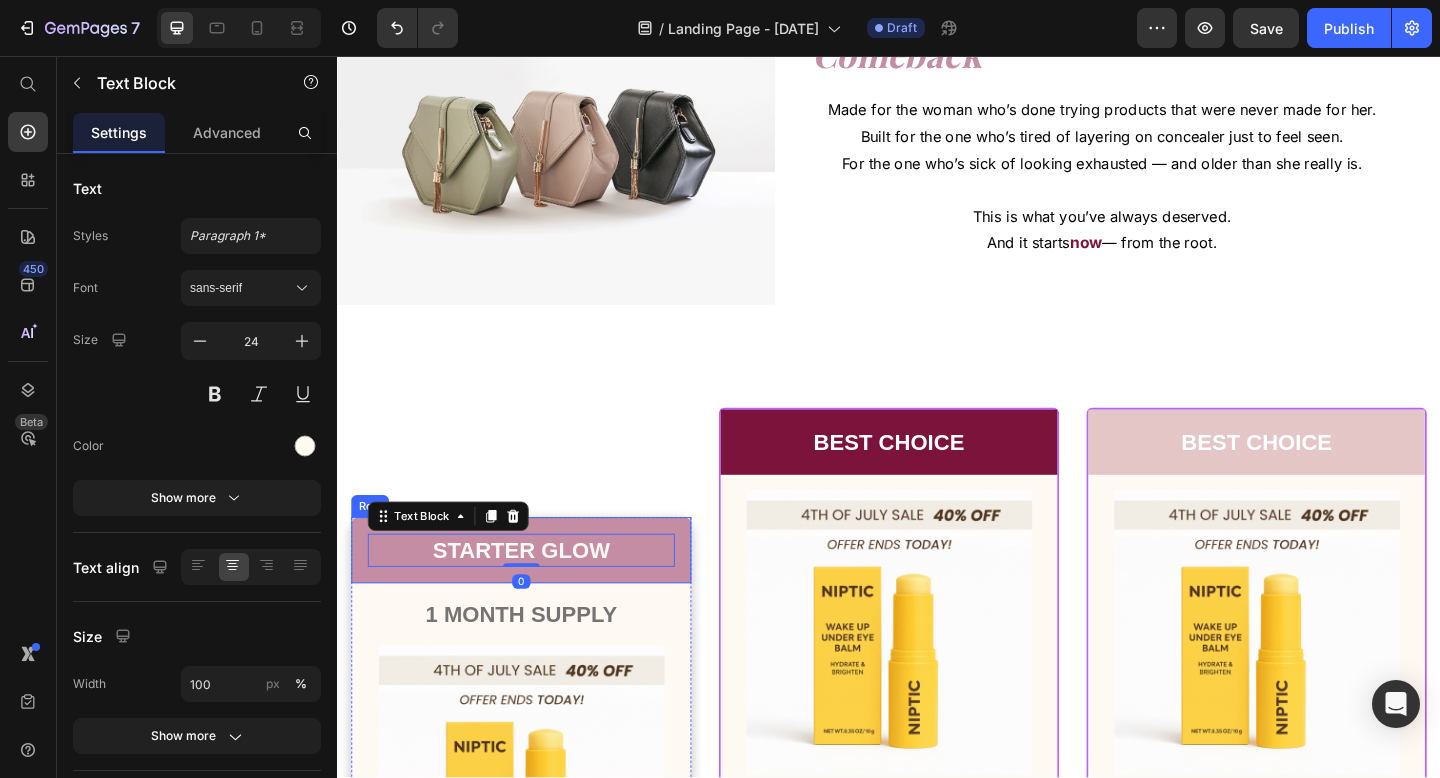 click on "STARTER GLOW Text Block 0 Row" at bounding box center (537, 593) 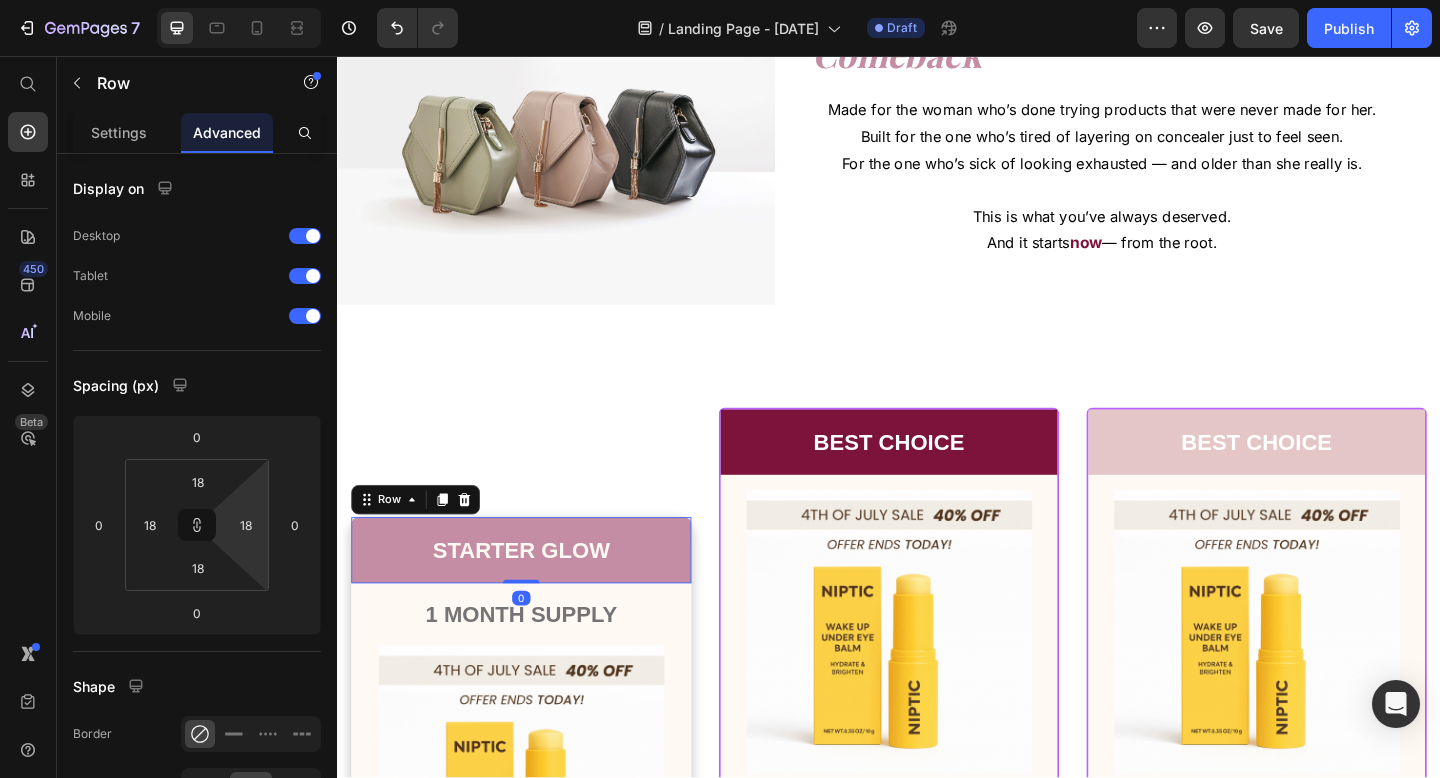 scroll, scrollTop: 728, scrollLeft: 0, axis: vertical 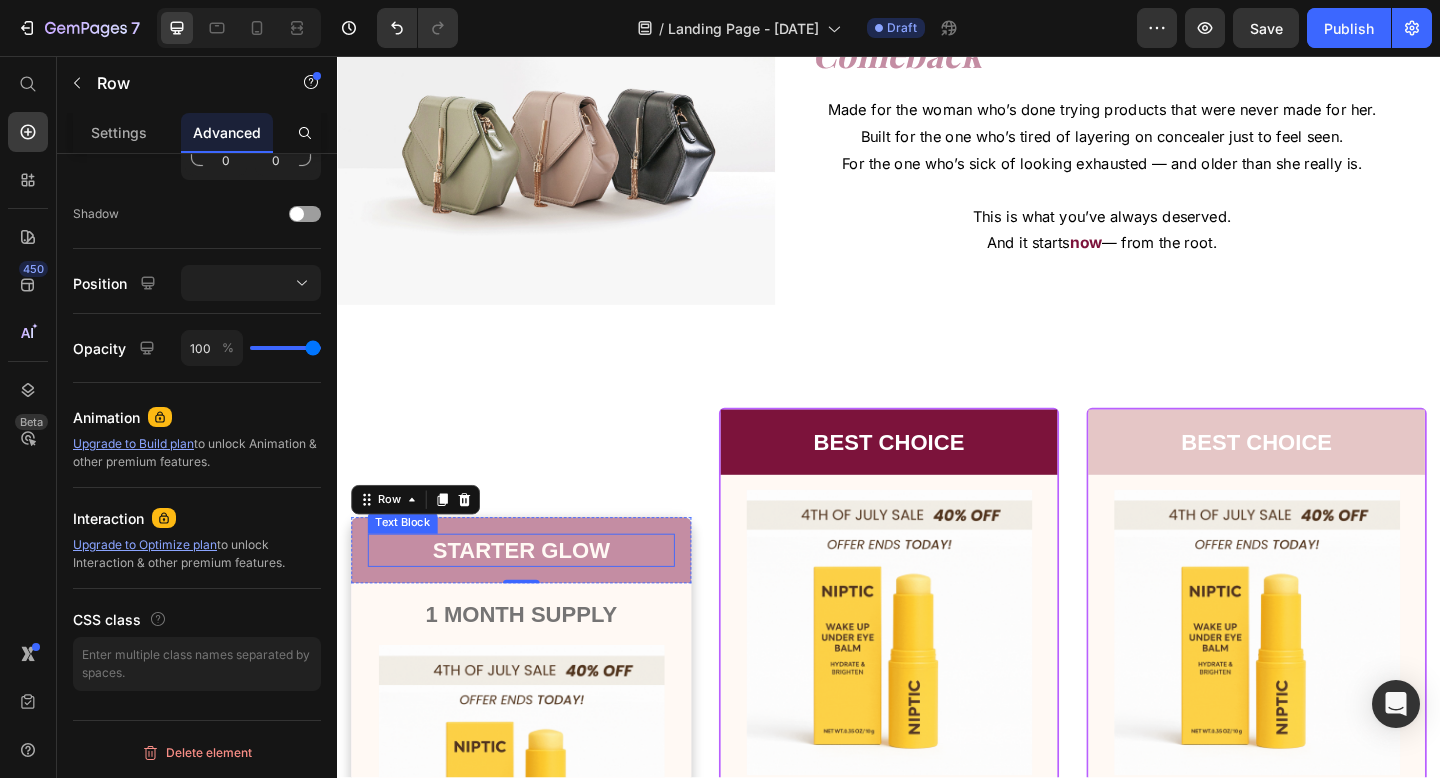 click on "STARTER GLOW" at bounding box center (537, 593) 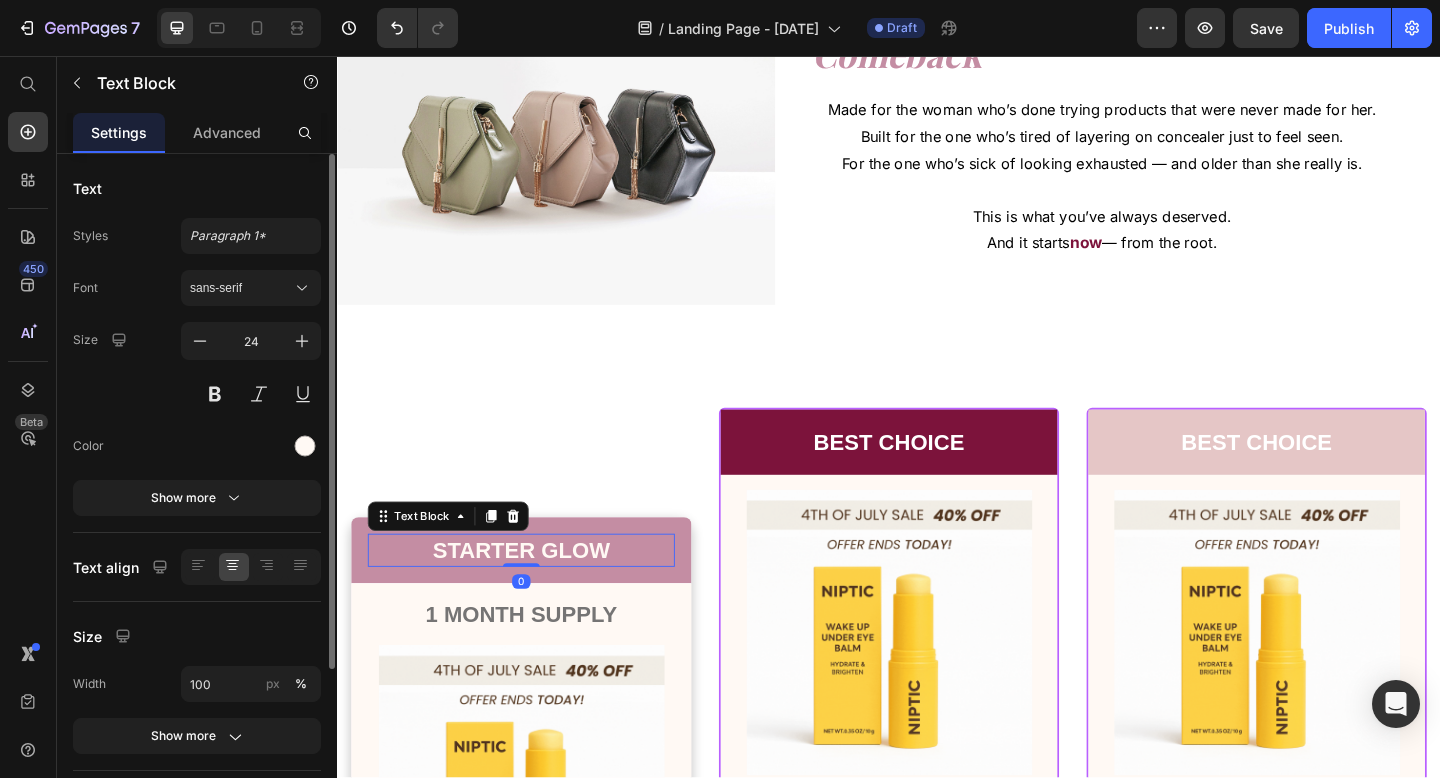scroll, scrollTop: 214, scrollLeft: 0, axis: vertical 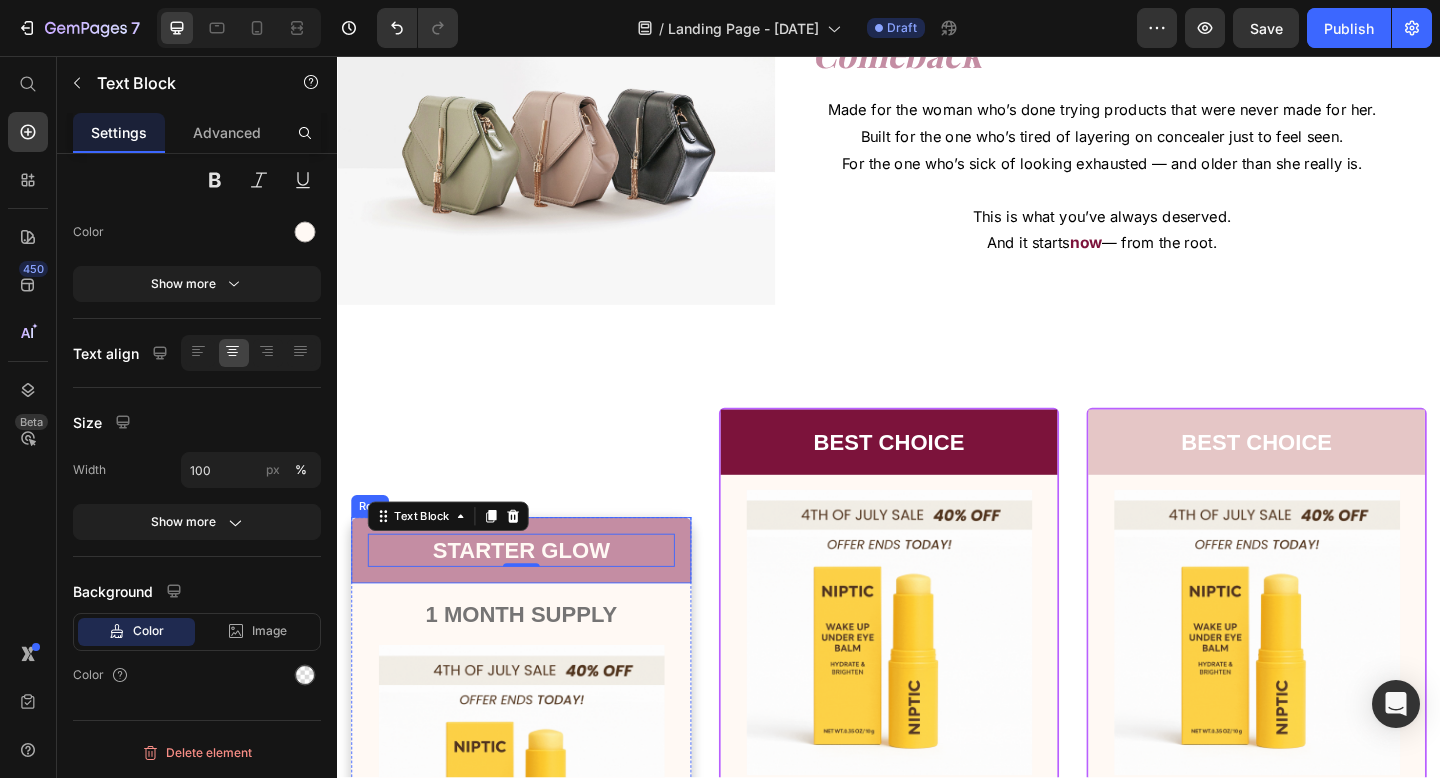 click on "STARTER GLOW Text Block 0 Row" at bounding box center (537, 593) 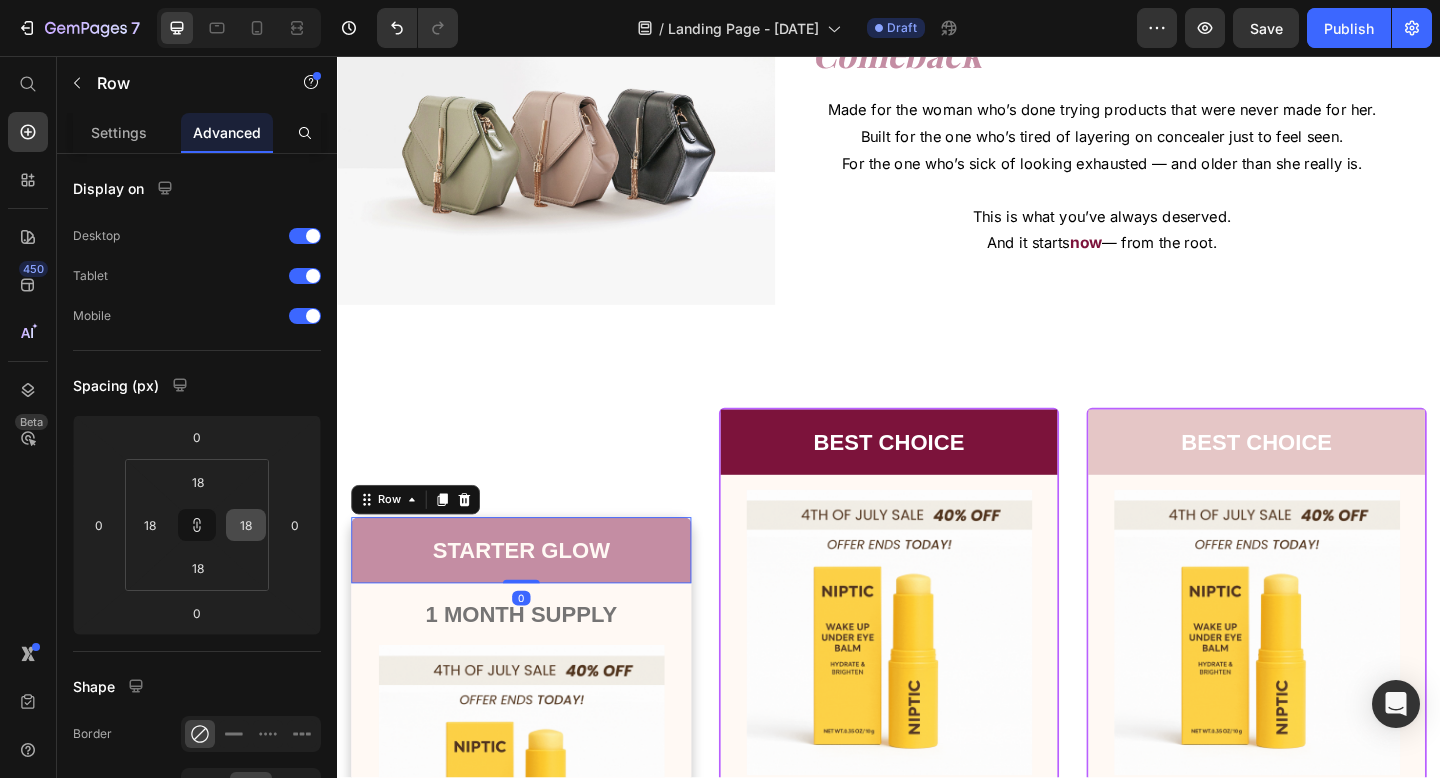 scroll, scrollTop: 728, scrollLeft: 0, axis: vertical 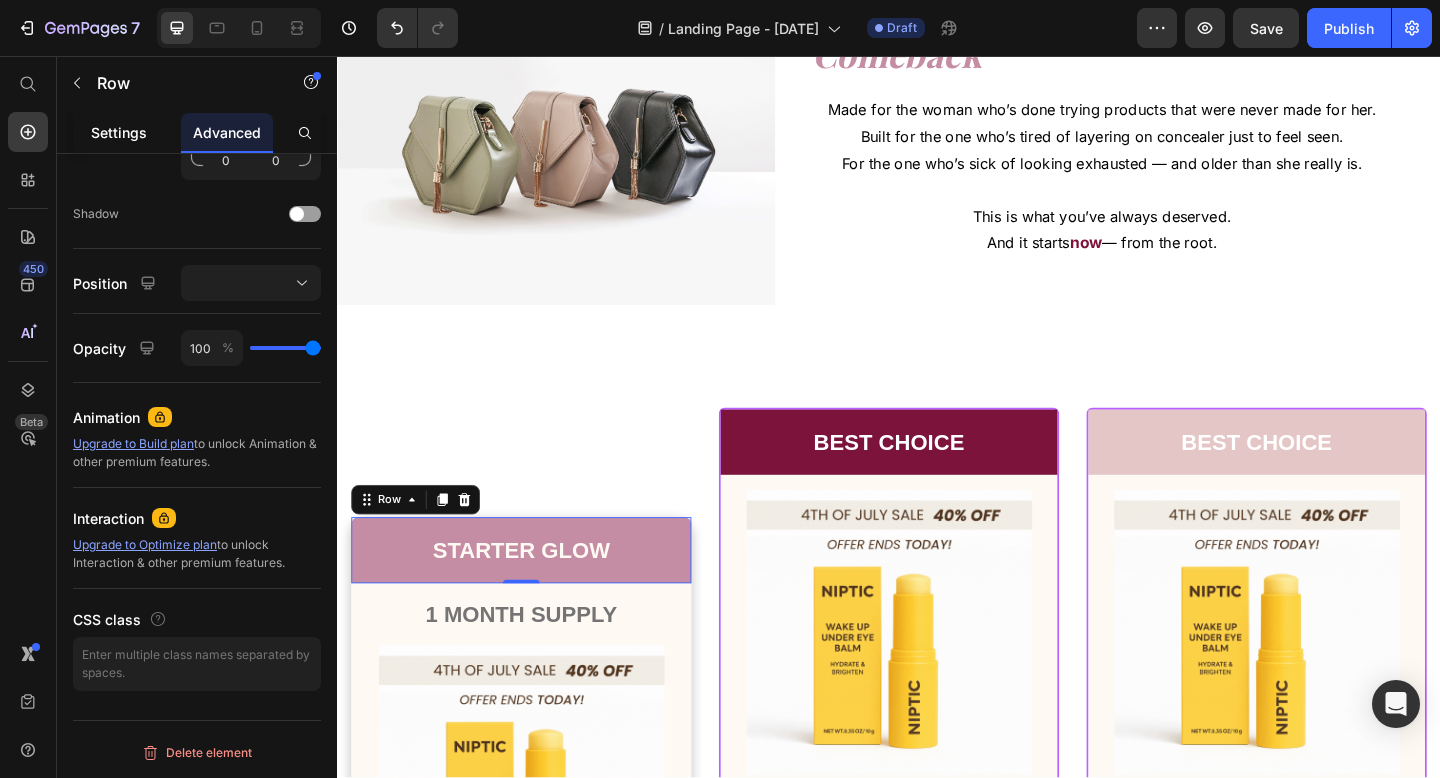 click on "Settings" at bounding box center [119, 132] 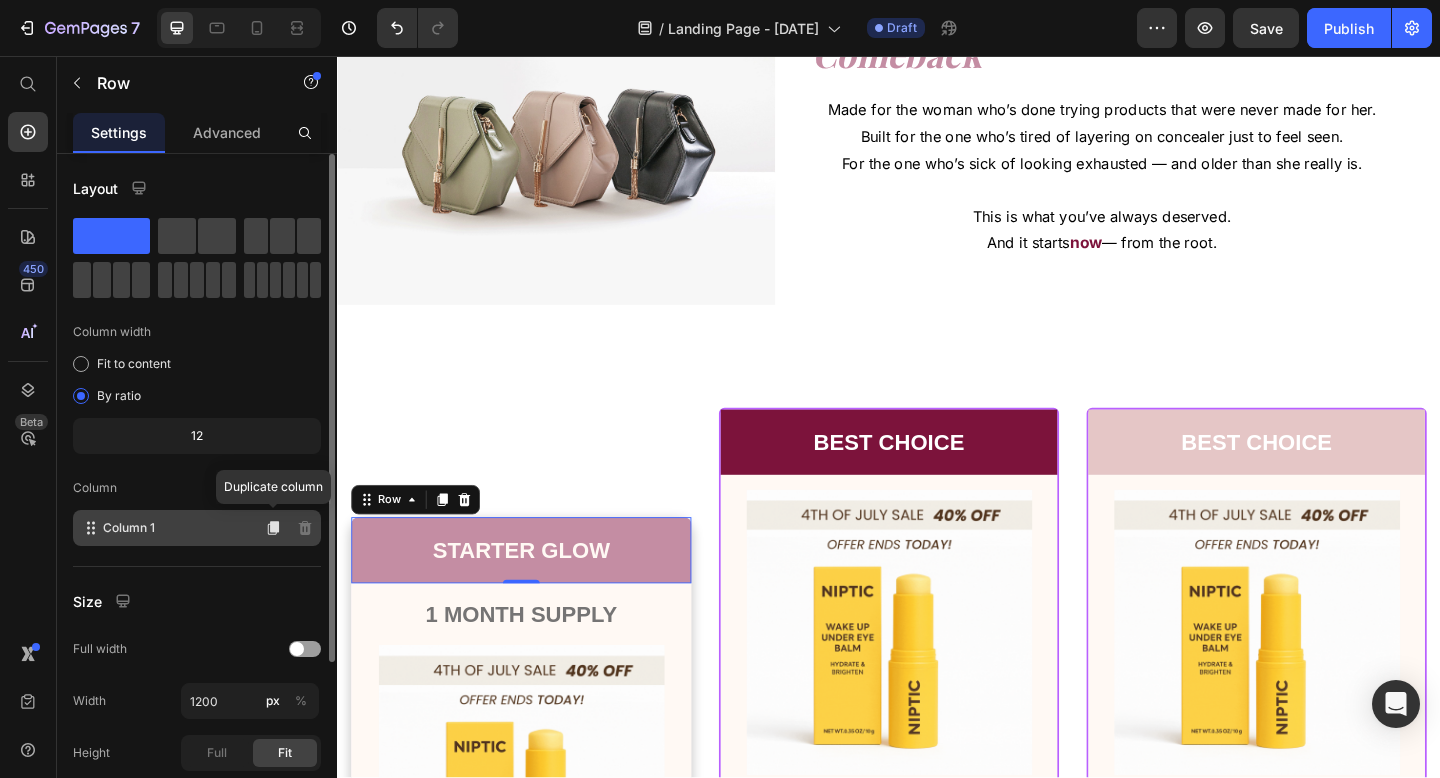scroll, scrollTop: 231, scrollLeft: 0, axis: vertical 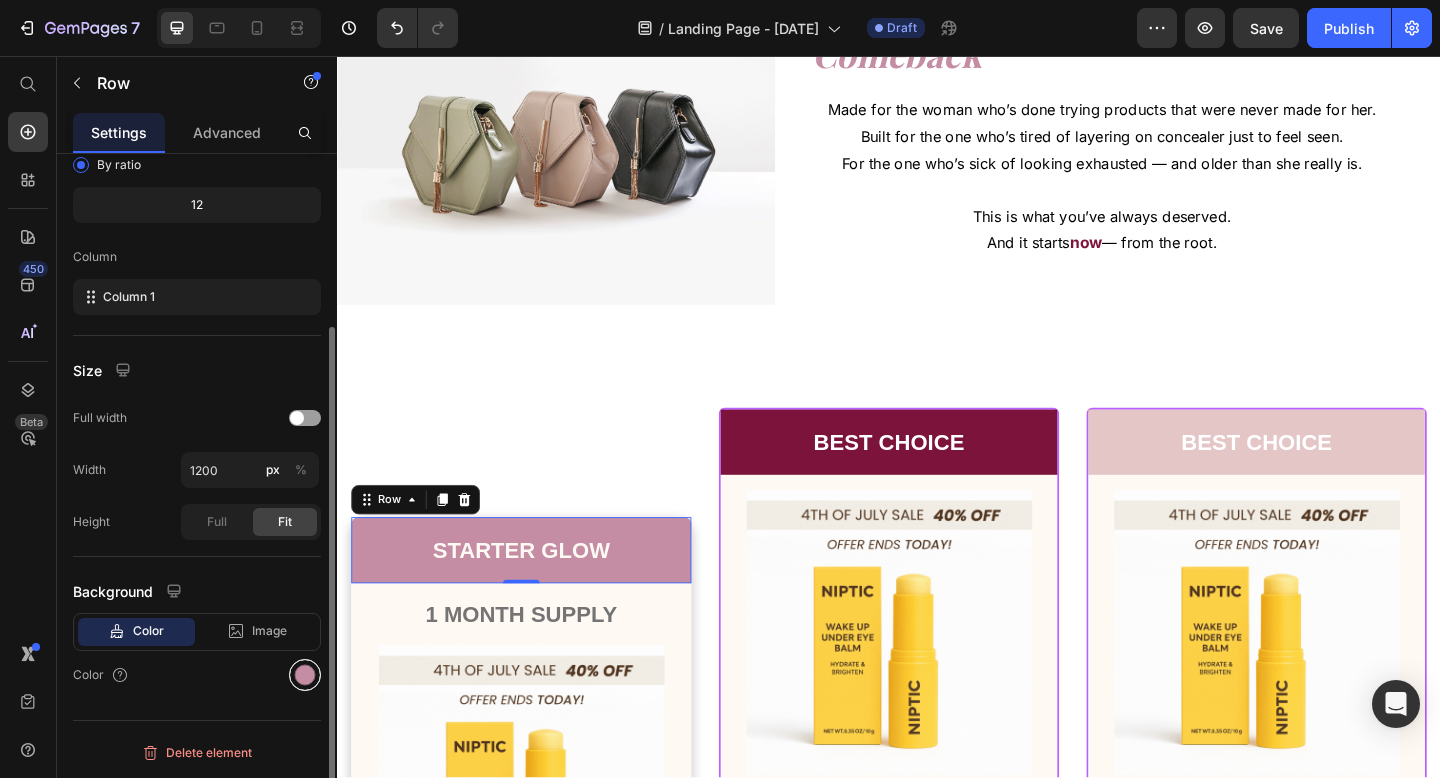 click at bounding box center [305, 675] 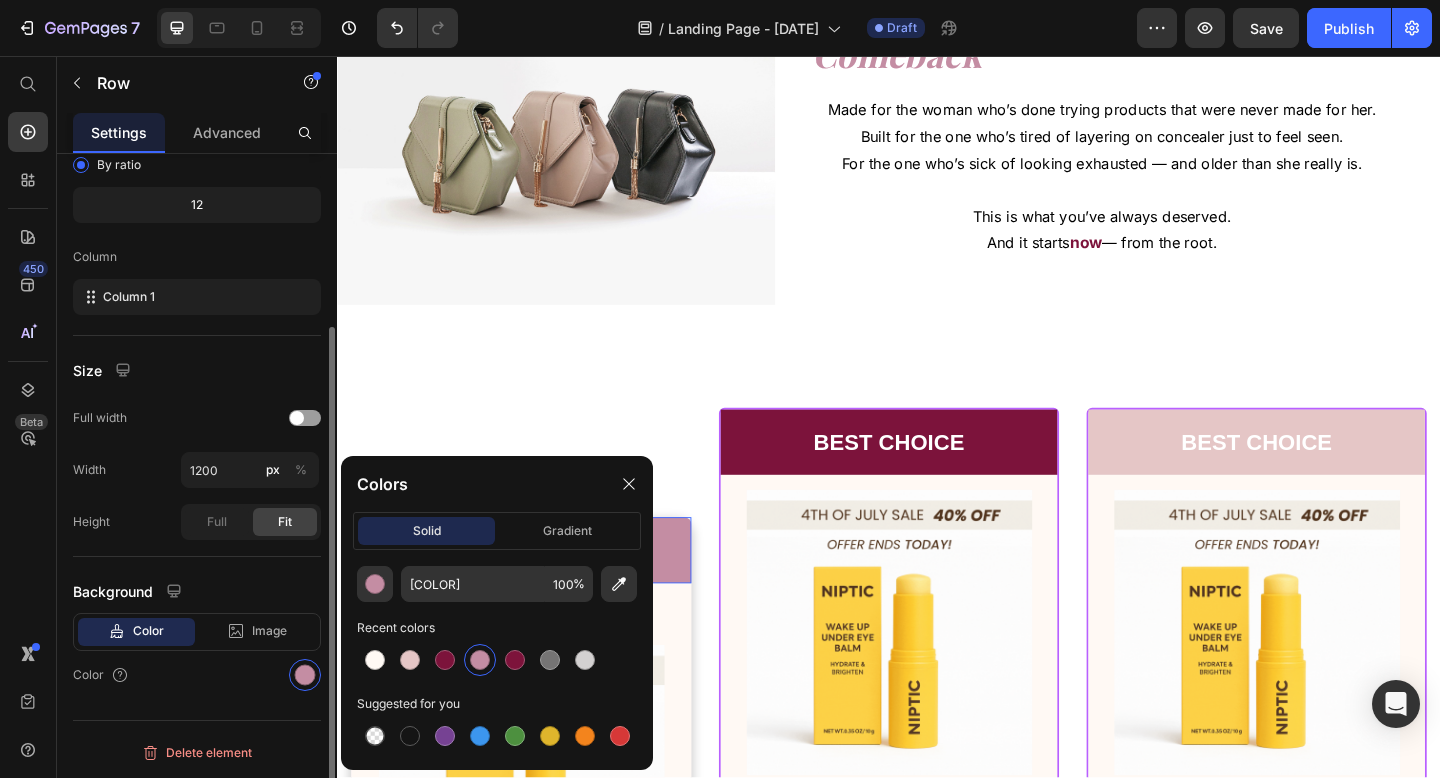 click on "Color" at bounding box center (197, 675) 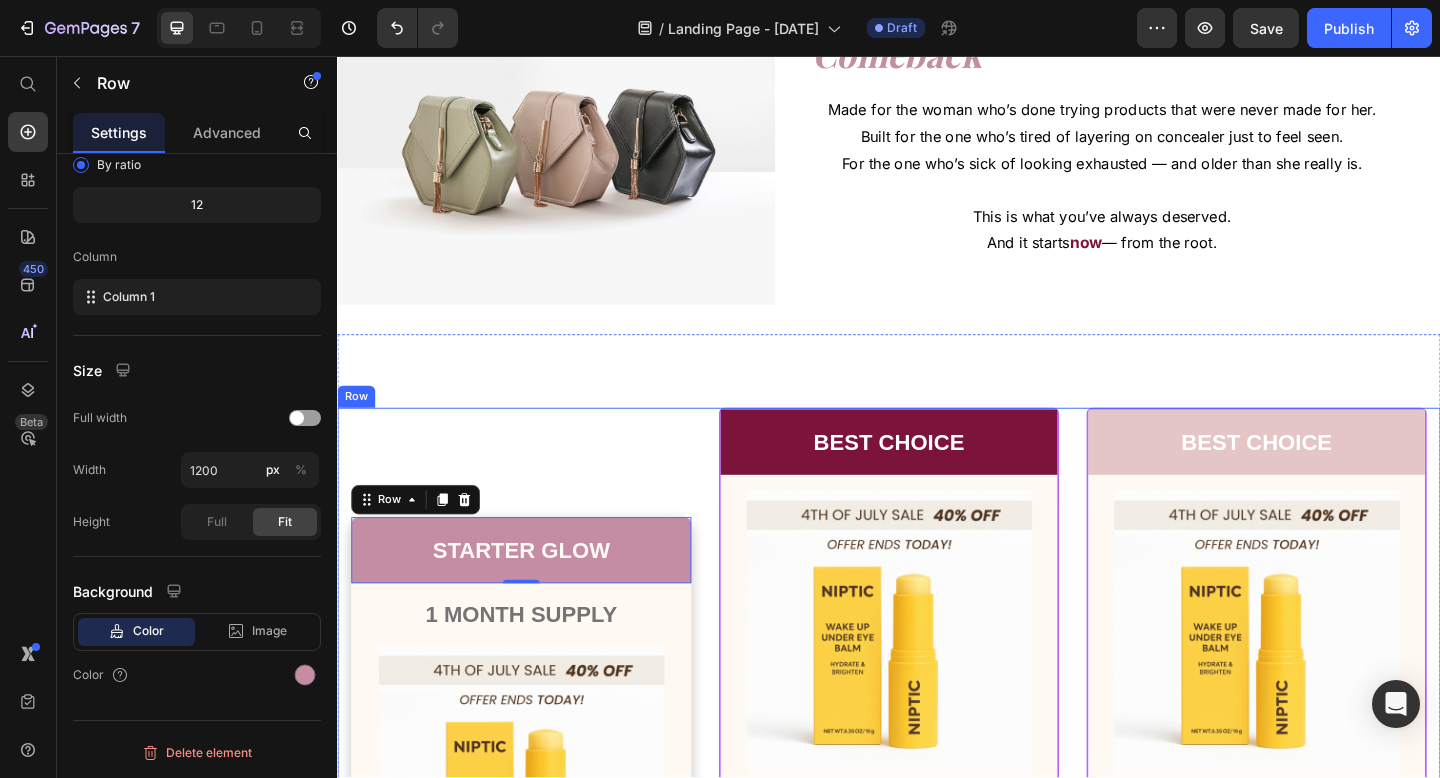click on "STARTER GLOW Text Block Row   0 1 MONTH SUPPLY  Text Block Product Images Row $66.50 Product Price Row INCLUDES: Text Block Row Row Lorem ipsum dolor sit amet, consectetur adipiscing elit. Text Block Lorem ipsum dolor Text Block Lorem ipsum dolor sit amet, consectetur Text Block Row Lorem ipsum dolor sit amet, consectetur Text Block Row Lorem ipsum dolor sit amet, consectetur Text Block Row Lorem ipsum dolor sit amet, consectetur Text Block Row $66.50 Product Price BEST PRICE. BUY NOW! Add to Cart Row 30 - Day money back guarantee Text Block Row Product Row" at bounding box center (537, 1134) 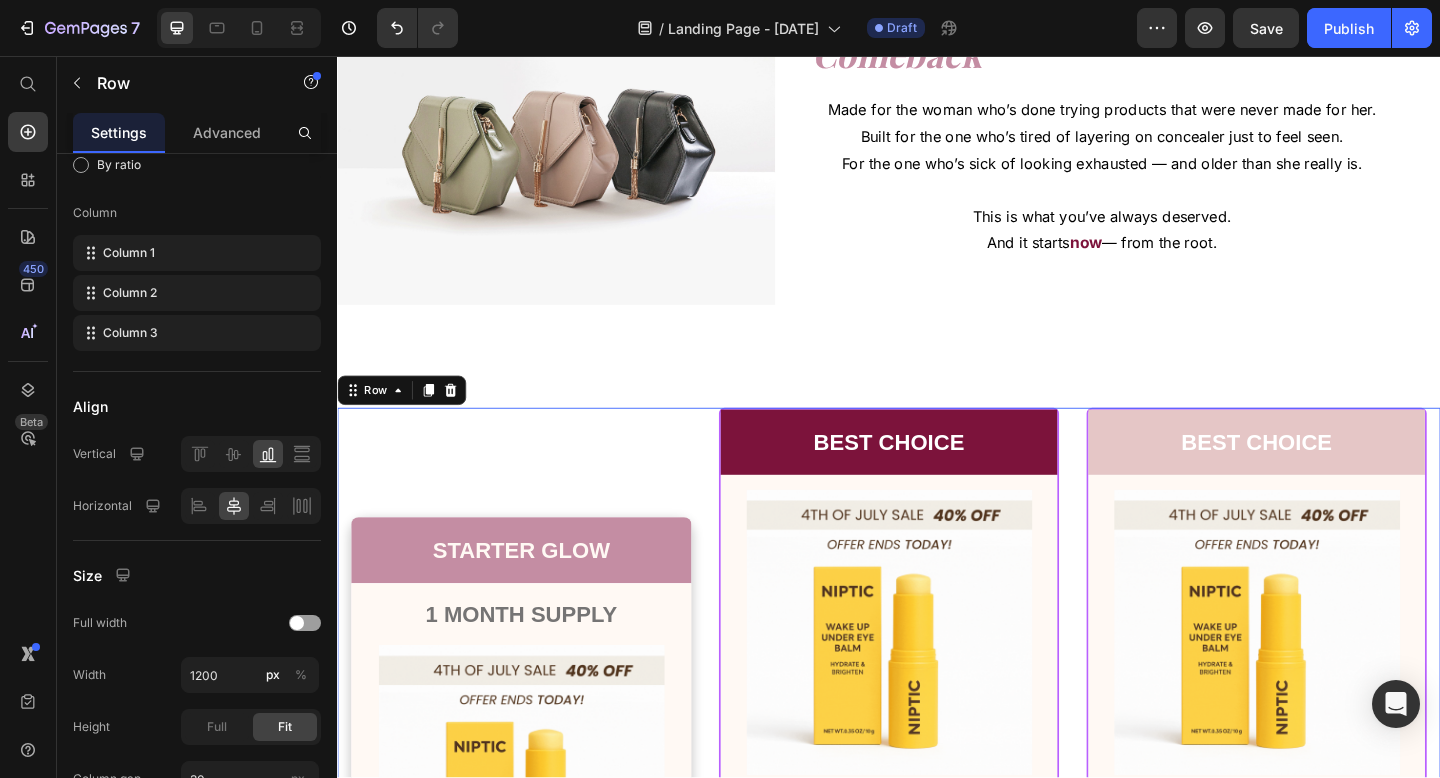 scroll, scrollTop: 16419, scrollLeft: 0, axis: vertical 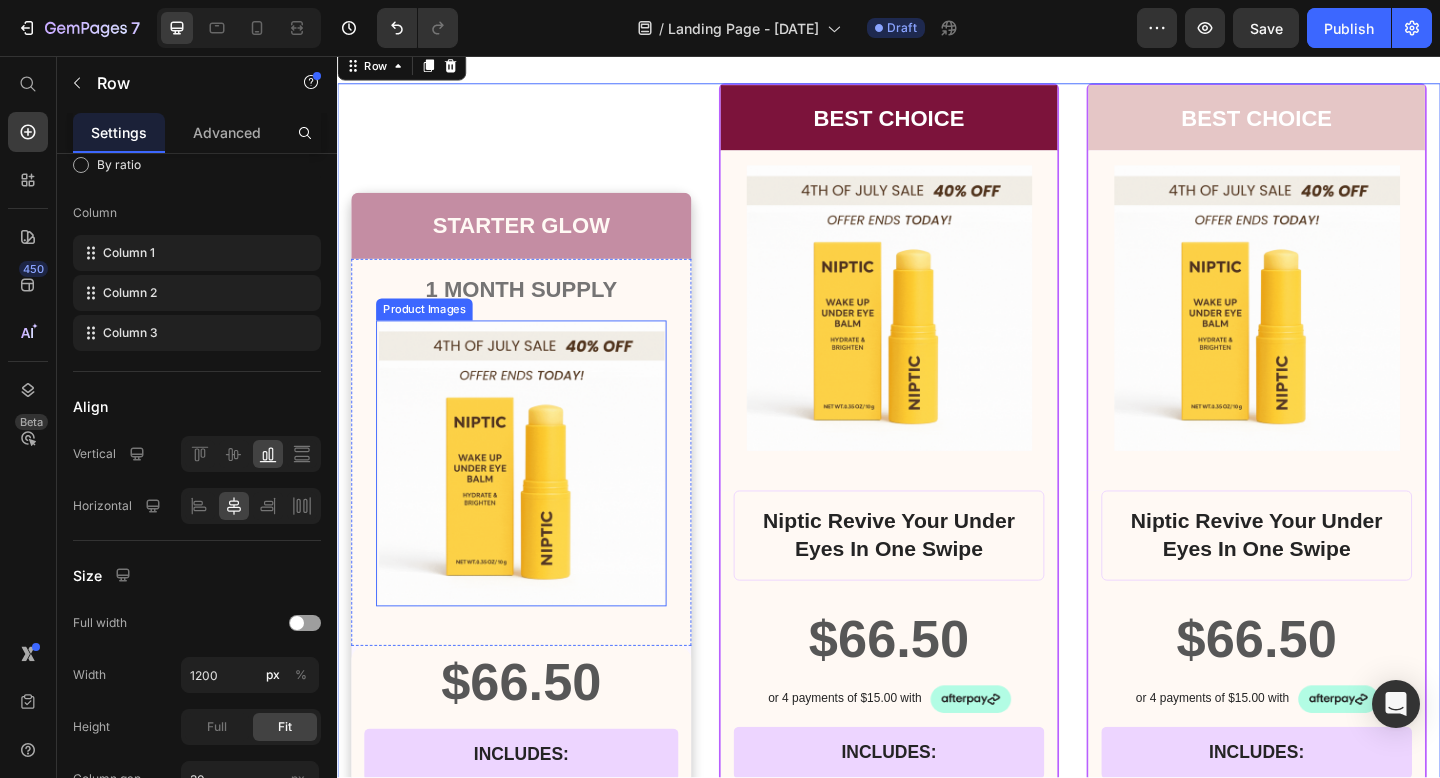 click at bounding box center (537, 499) 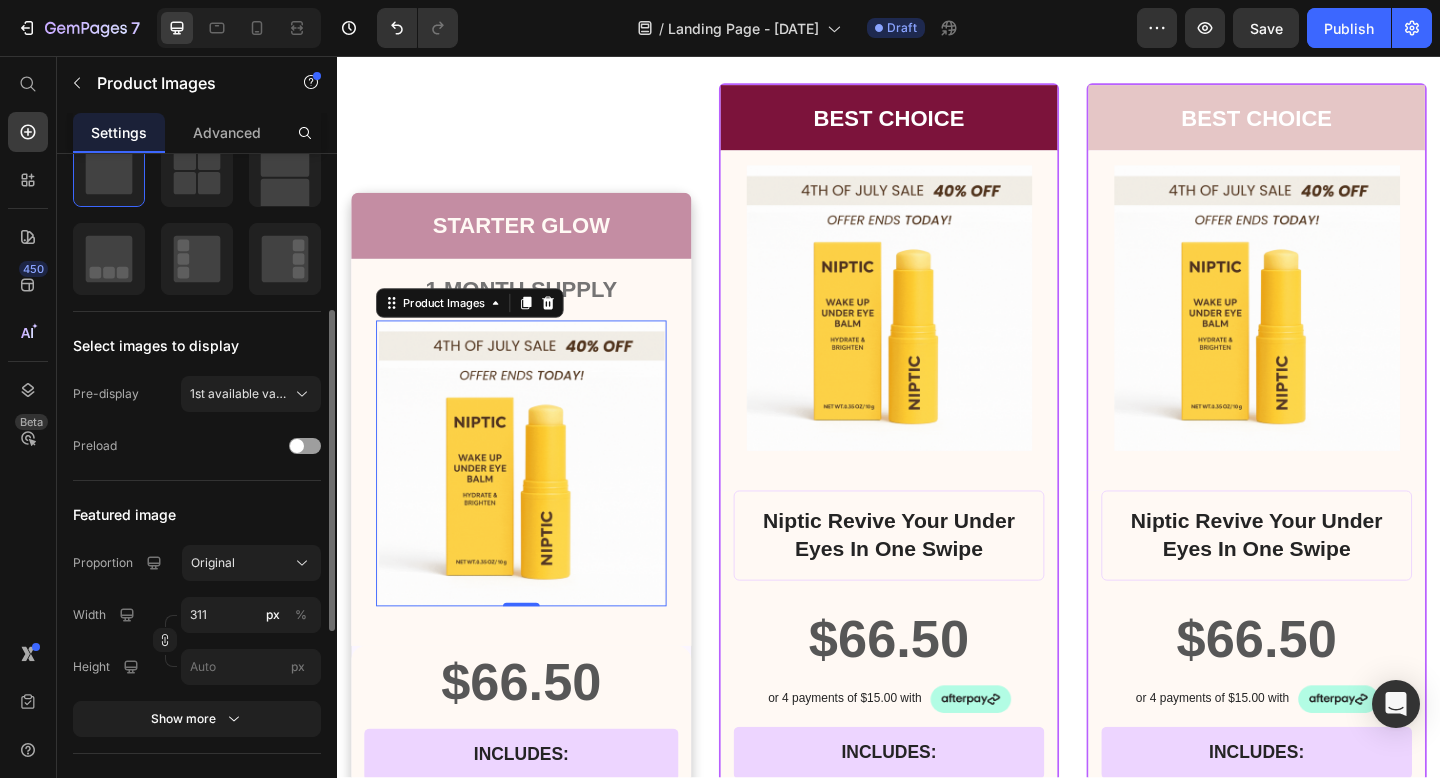 scroll, scrollTop: 331, scrollLeft: 0, axis: vertical 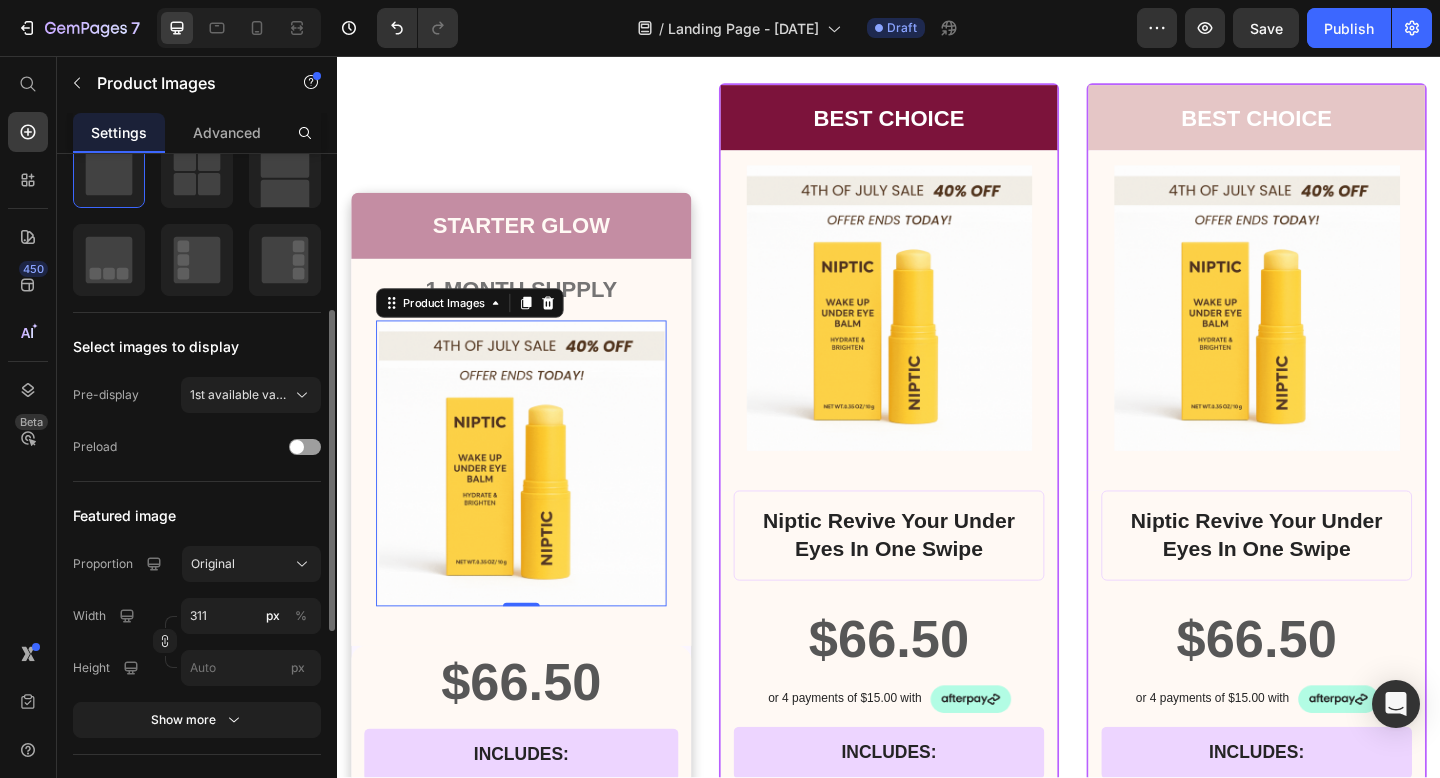 click on "1st available variant" at bounding box center [239, 395] 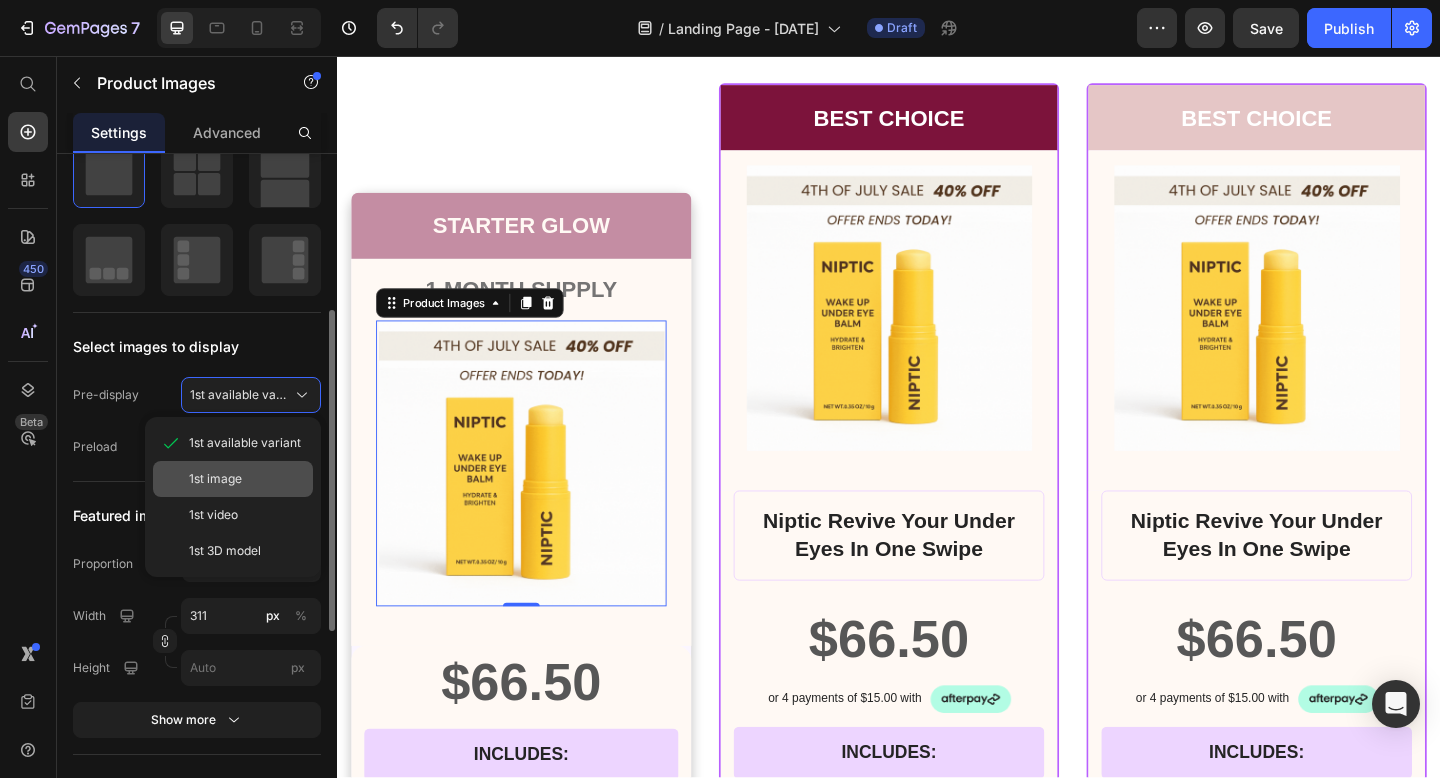 click on "1st image" at bounding box center (215, 479) 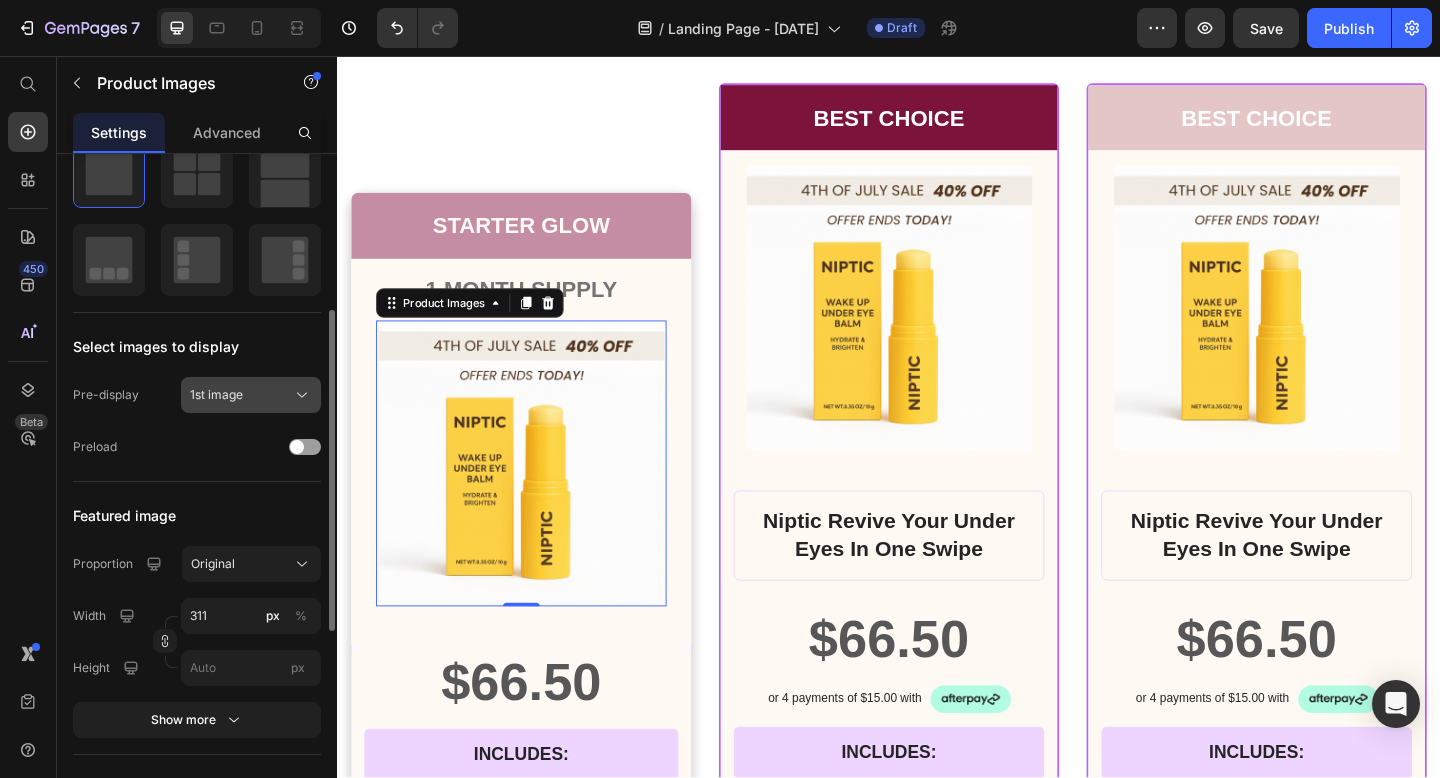click on "1st image" at bounding box center [216, 395] 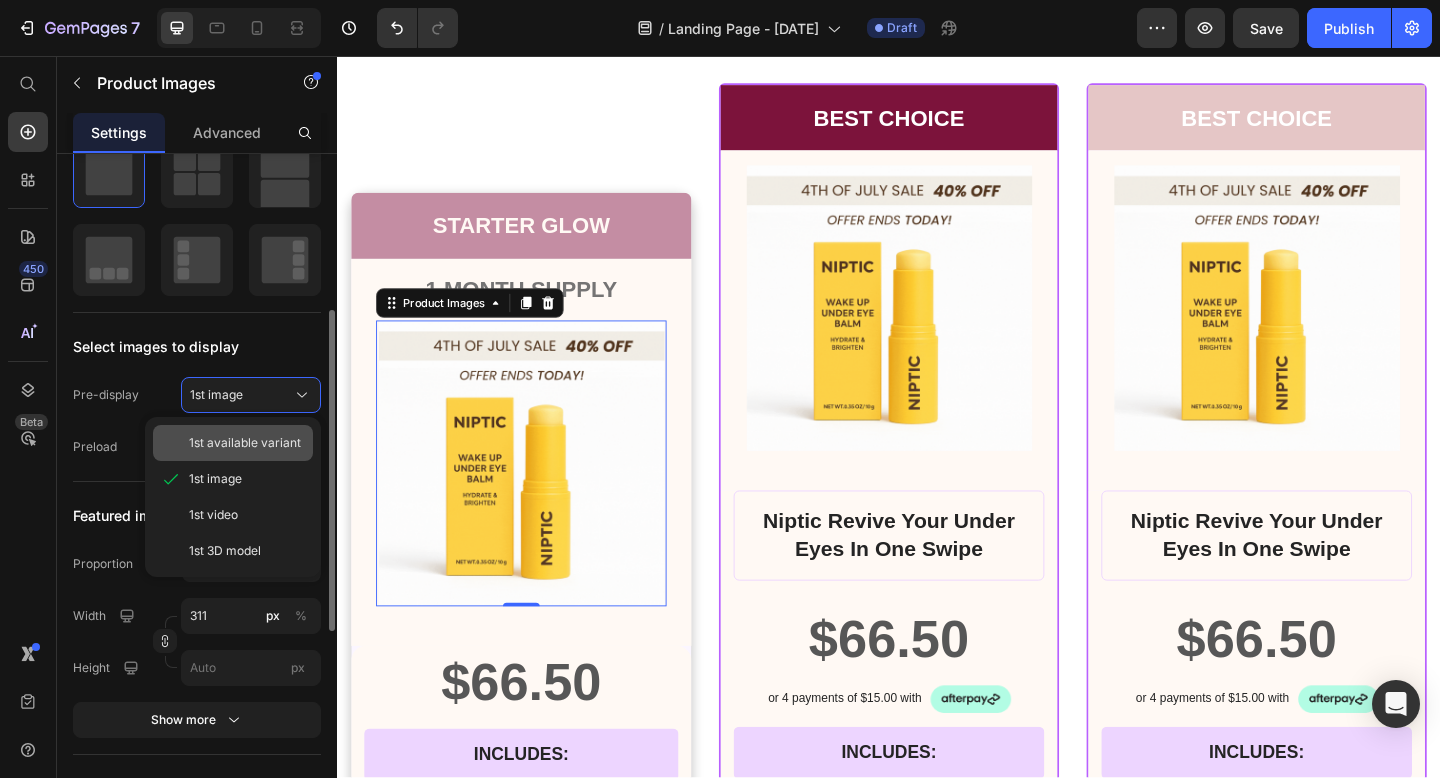click on "1st available variant" at bounding box center (245, 443) 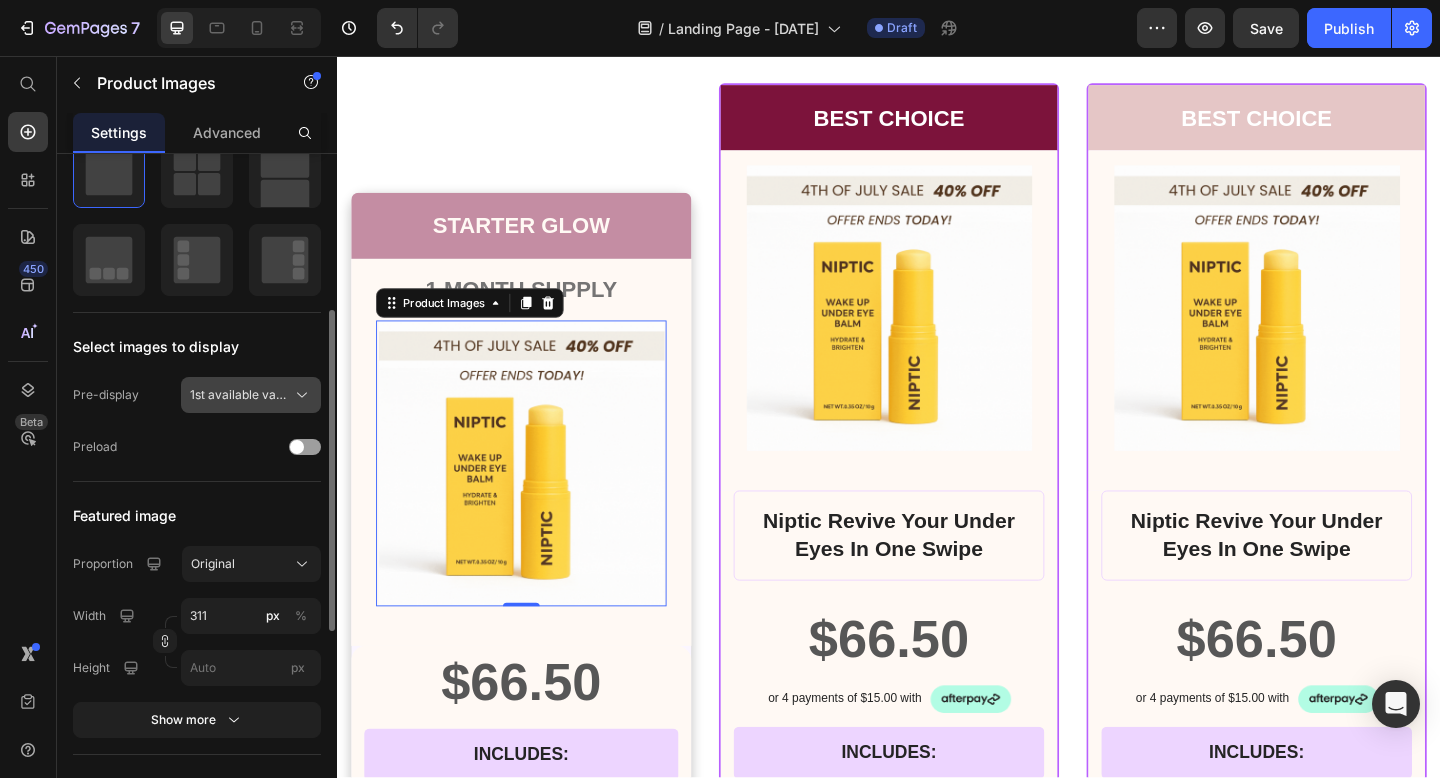 click on "1st available variant" at bounding box center [239, 395] 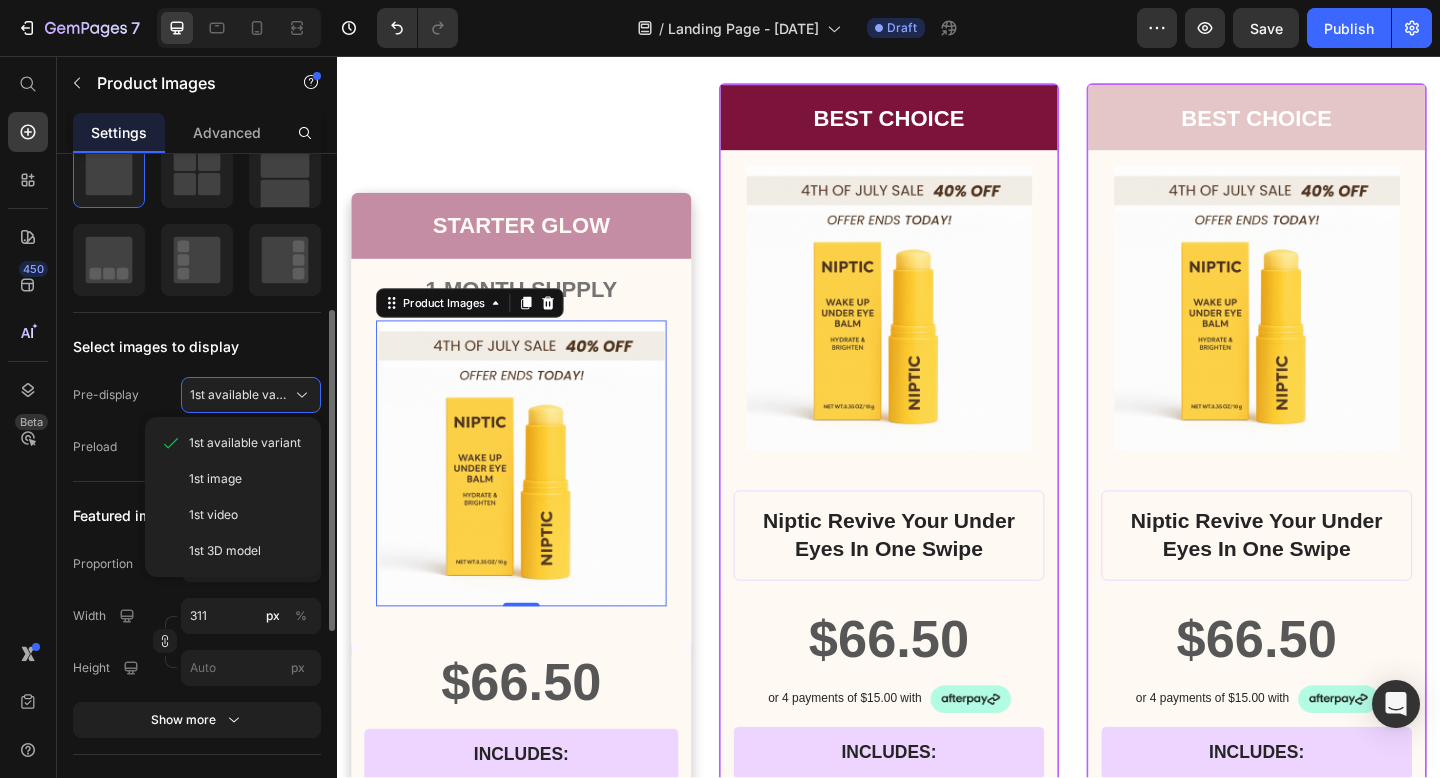 click on "Preload" 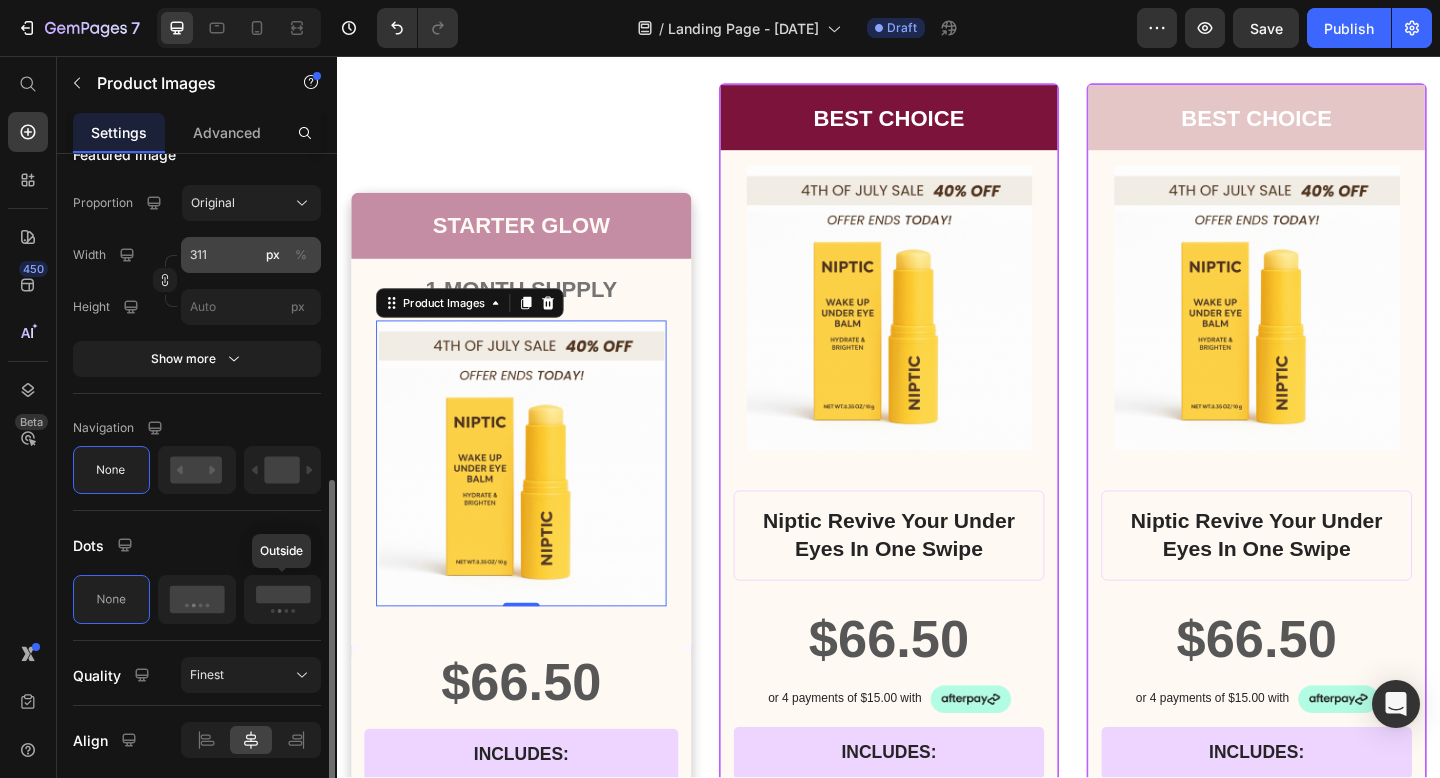 scroll, scrollTop: 696, scrollLeft: 0, axis: vertical 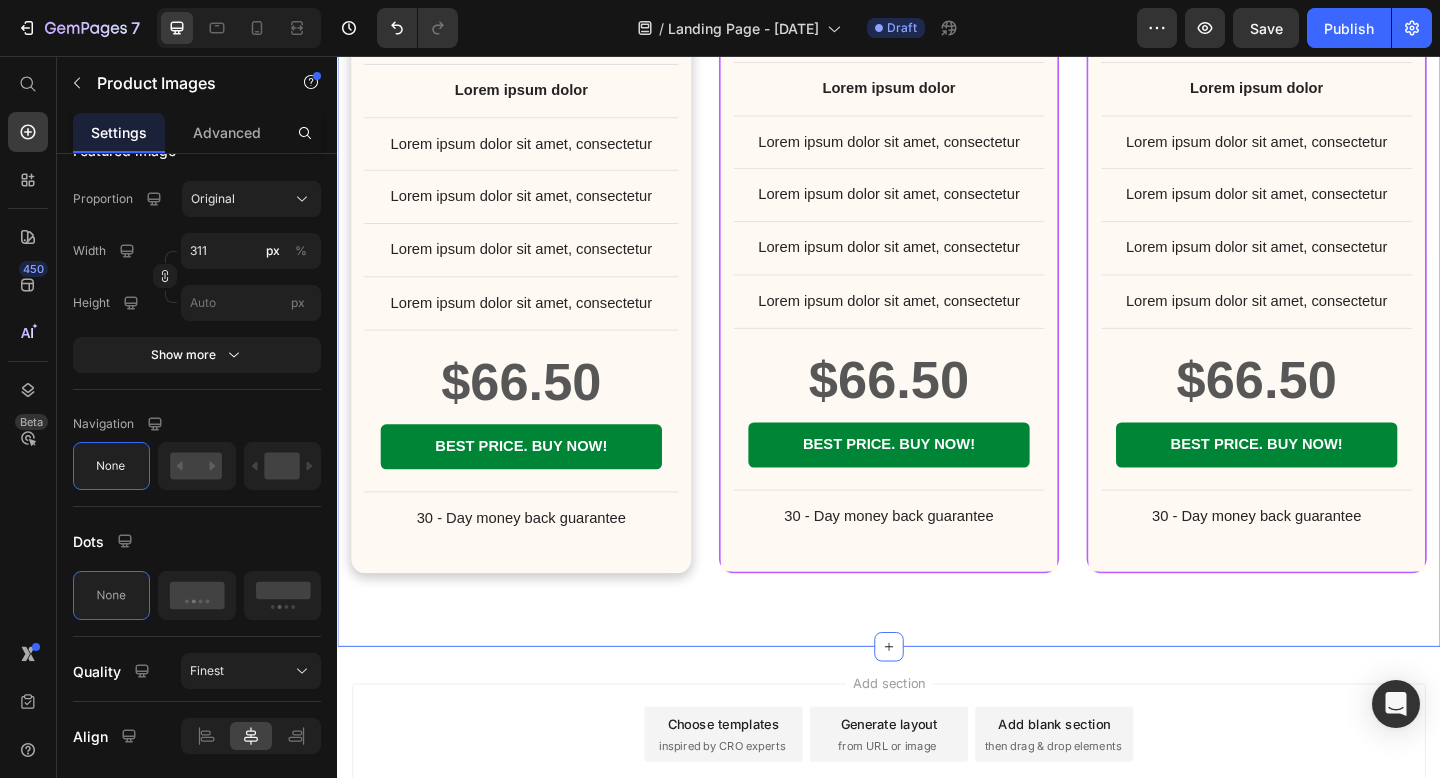 click on "STARTER GLOW Text Block Row 1 MONTH SUPPLY  Text Block Product Images   0 Row $66.50 Product Price Row INCLUDES: Text Block Row Row Lorem ipsum dolor sit amet, consectetur adipiscing elit. Text Block Lorem ipsum dolor Text Block Lorem ipsum dolor sit amet, consectetur Text Block Row Lorem ipsum dolor sit amet, consectetur Text Block Row Lorem ipsum dolor sit amet, consectetur Text Block Row Lorem ipsum dolor sit amet, consectetur Text Block Row $66.50 Product Price BEST PRICE. BUY NOW! Add to Cart Row 30 - Day money back guarantee Text Block Row Product Row BEST CHOICE Text Block Row Product Images Row Niptic Revive Your Under Eyes In One Swipe Product Title $66.50 Product Price Row or 4 payments of $15.00 with Text Block Image Row INCLUDES: Text Block Row Row Lorem ipsum dolor sit amet, consectetur adipiscing elit. Text Block Lorem ipsum dolor Text Block Lorem ipsum dolor sit amet, consectetur Text Block Row Lorem ipsum dolor sit amet, consectetur Text Block Row Lorem ipsum dolor sit amet, consectetur Row" at bounding box center (937, -77) 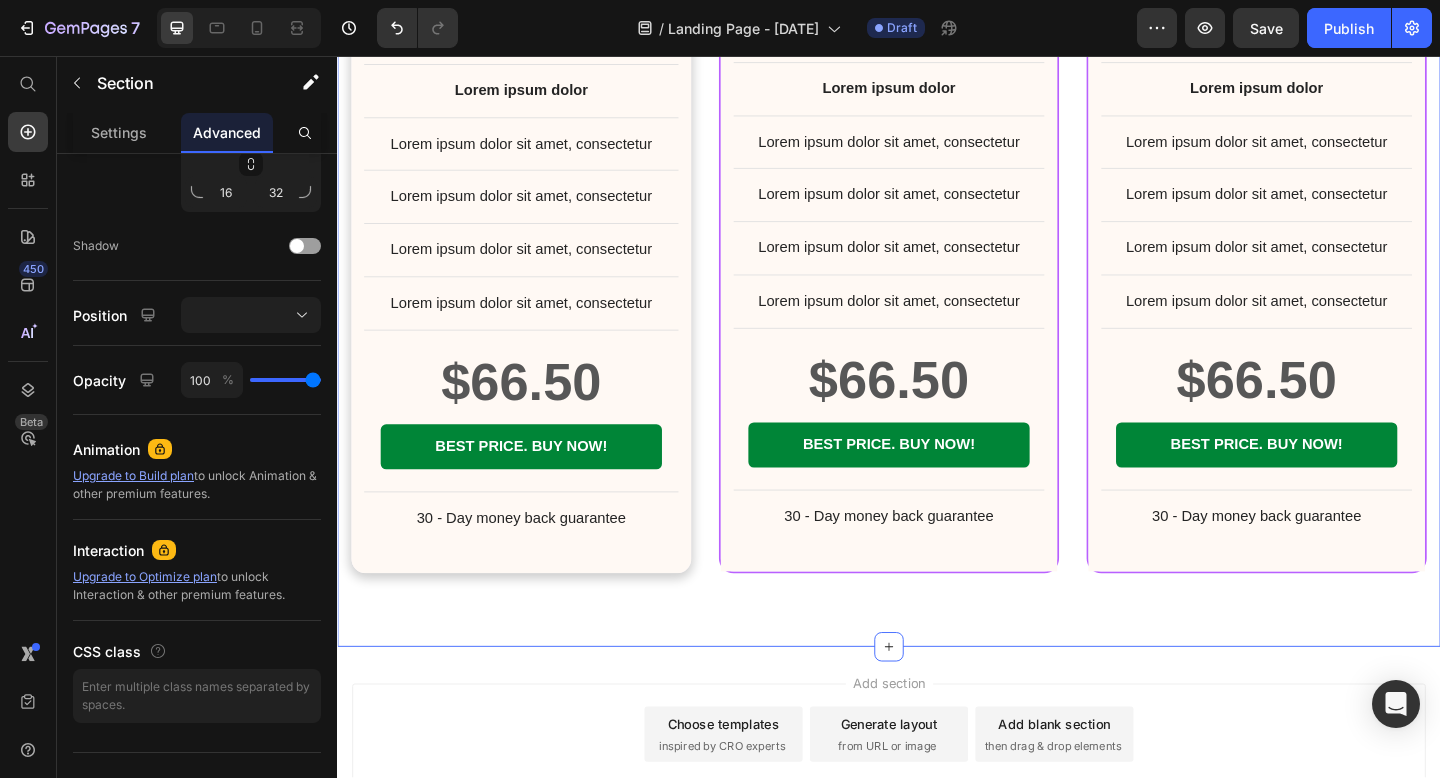 scroll, scrollTop: 0, scrollLeft: 0, axis: both 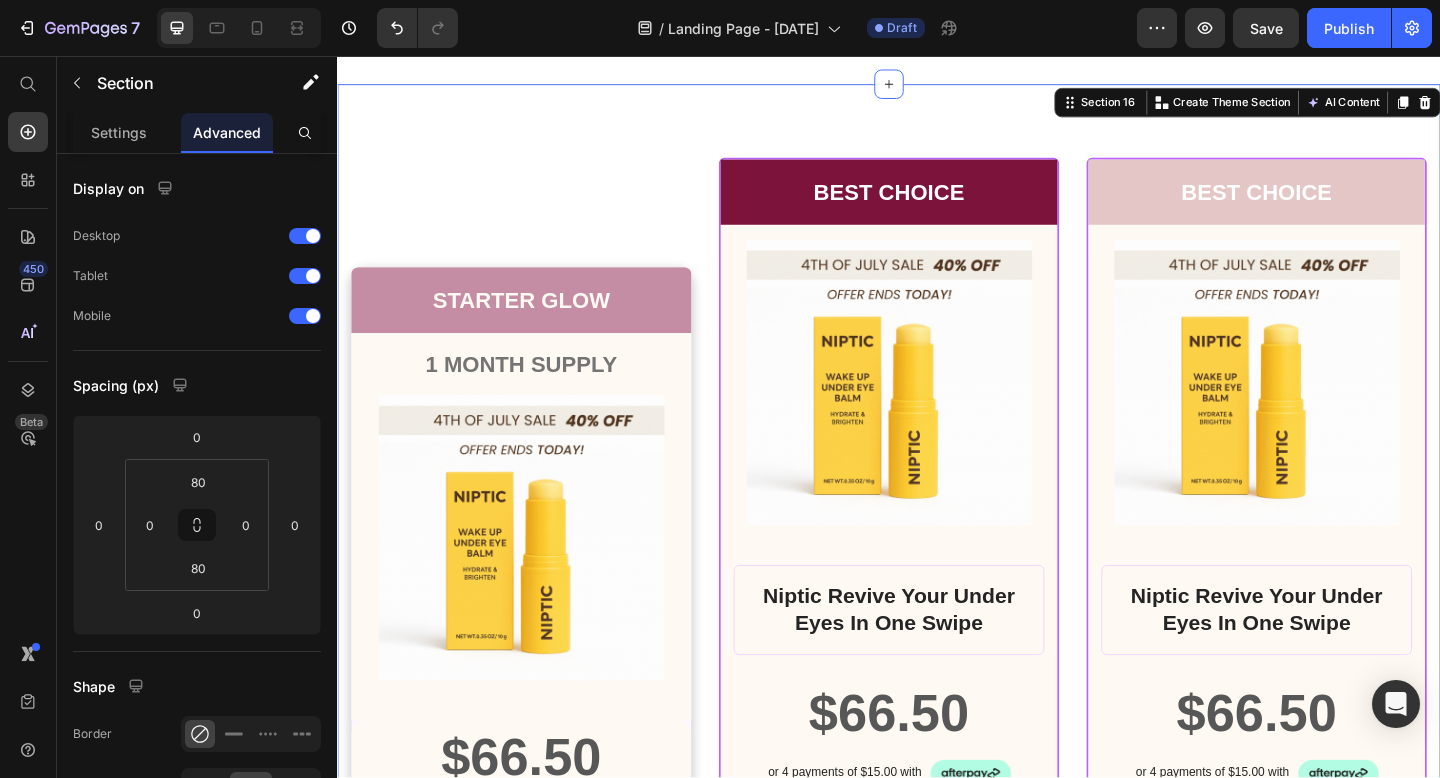 click on "STARTER GLOW Text Block Row 1 MONTH SUPPLY  Text Block Product Images Row $66.50 Product Price Row INCLUDES: Text Block Row Row Lorem ipsum dolor sit amet, consectetur adipiscing elit. Text Block Lorem ipsum dolor Text Block Lorem ipsum dolor sit amet, consectetur Text Block Row Lorem ipsum dolor sit amet, consectetur Text Block Row Lorem ipsum dolor sit amet, consectetur Text Block Row Lorem ipsum dolor sit amet, consectetur Text Block Row $66.50 Product Price BEST PRICE. BUY NOW! Add to Cart Row 30 - Day money back guarantee Text Block Row Product Row BEST CHOICE Text Block Row Product Images Row Niptic Revive Your Under Eyes In One Swipe Product Title $66.50 Product Price Row or 4 payments of $15.00 with Text Block Image Row INCLUDES: Text Block Row Row Lorem ipsum dolor sit amet, consectetur adipiscing elit. Text Block Lorem ipsum dolor Text Block Lorem ipsum dolor sit amet, consectetur Text Block Row Lorem ipsum dolor sit amet, consectetur Text Block Row Lorem ipsum dolor sit amet, consectetur Row Row" at bounding box center (937, 862) 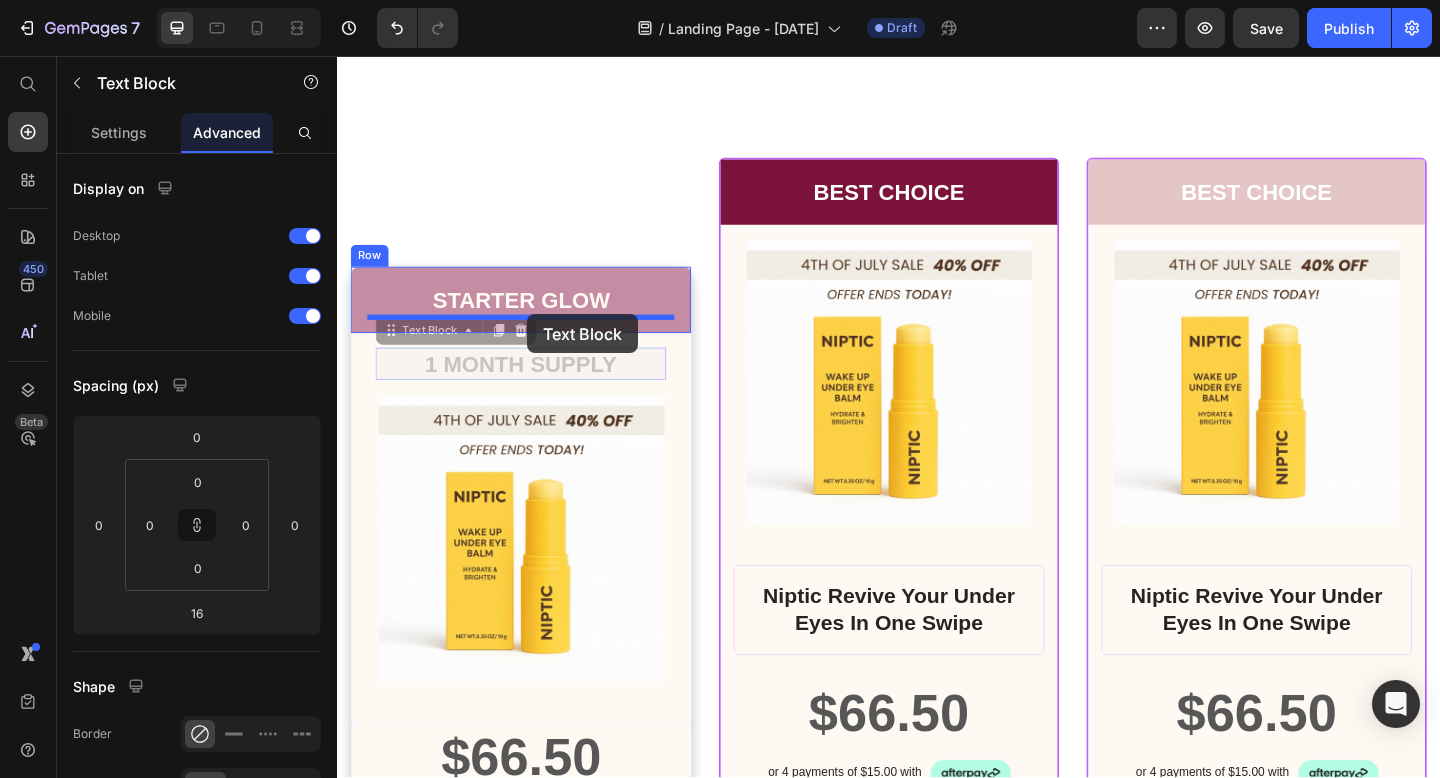 drag, startPoint x: 542, startPoint y: 394, endPoint x: 544, endPoint y: 335, distance: 59.03389 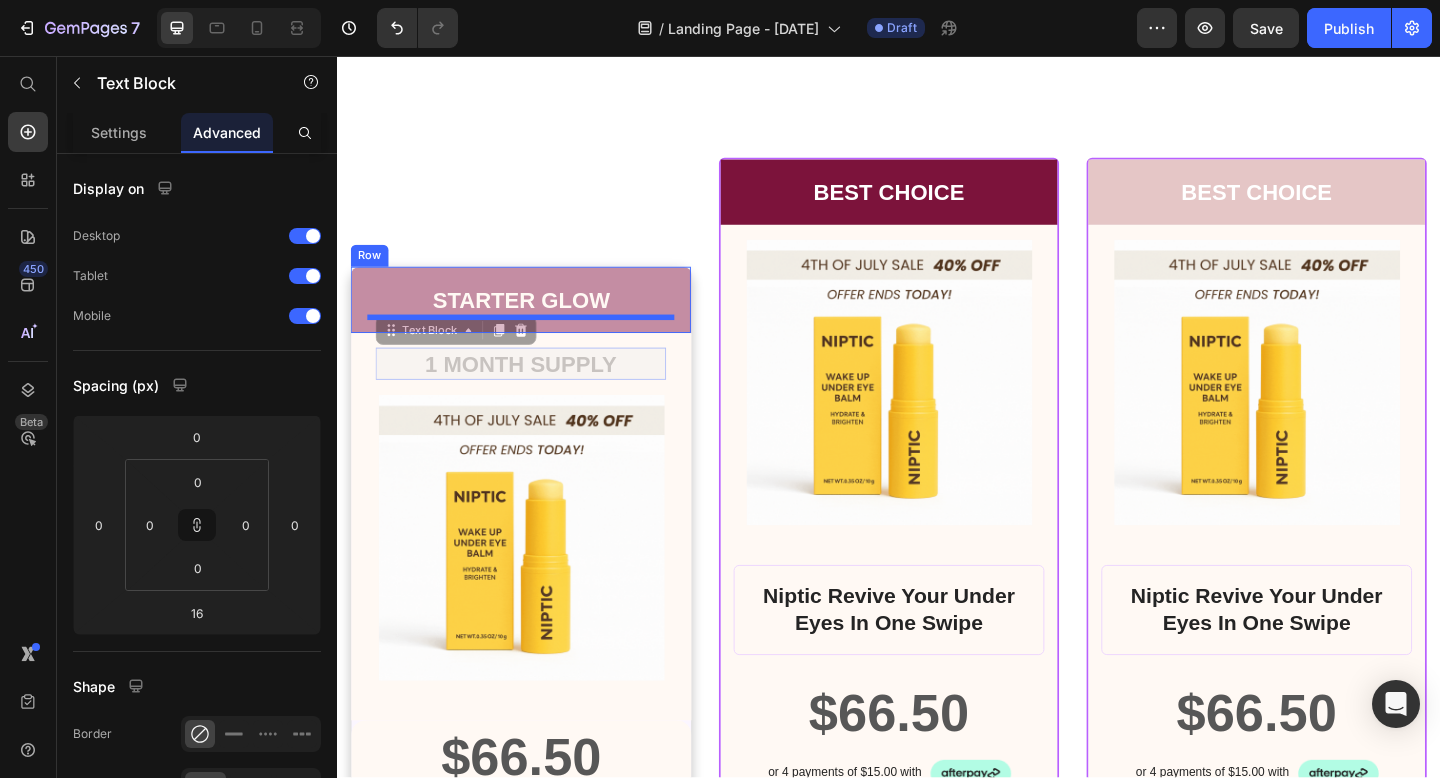 type on "0" 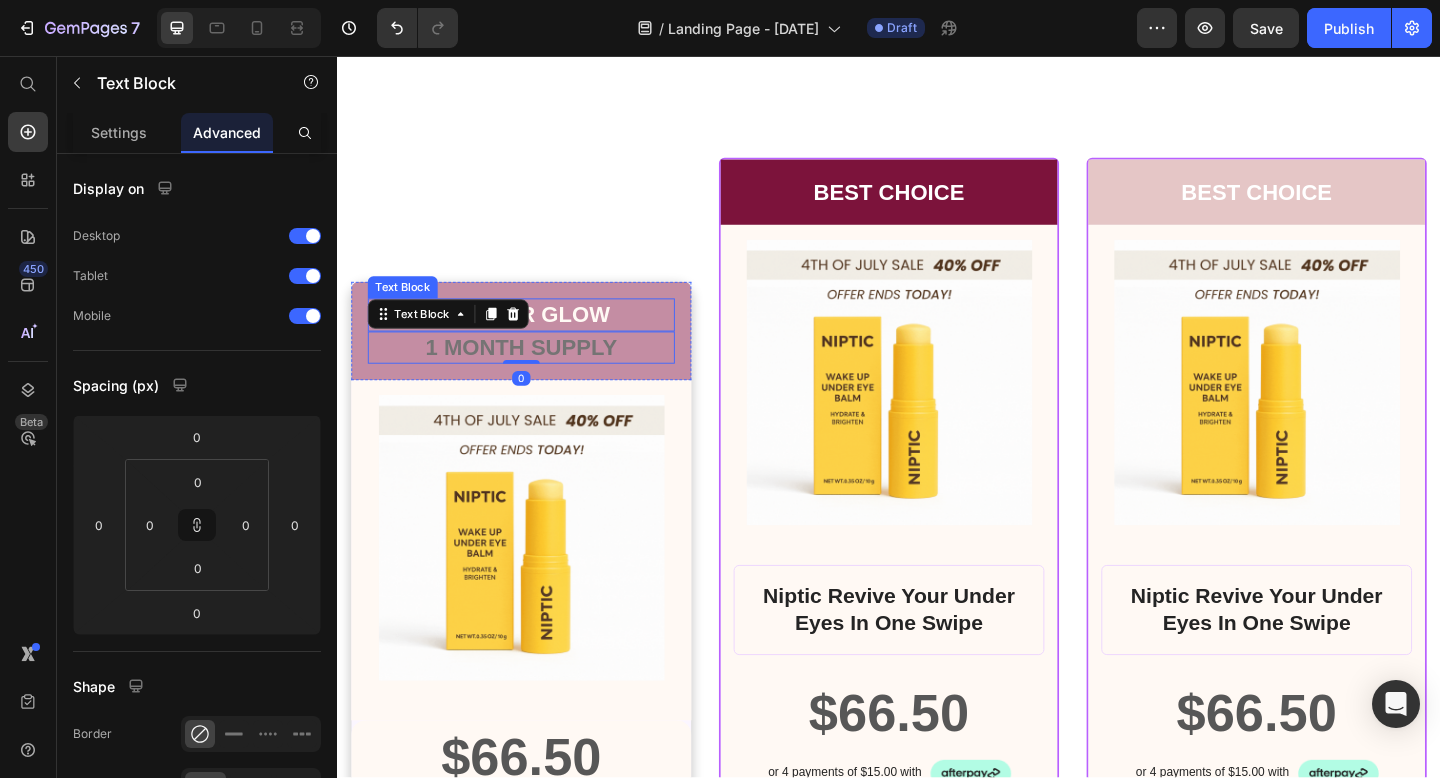 click on "STARTER GLOW Text Block 1 MONTH SUPPLY  Text Block   0 Row Product Images Row $66.50 Product Price Row INCLUDES: Text Block Row Row Lorem ipsum dolor sit amet, consectetur adipiscing elit. Text Block Lorem ipsum dolor Text Block Lorem ipsum dolor sit amet, consectetur Text Block Row Lorem ipsum dolor sit amet, consectetur Text Block Row Lorem ipsum dolor sit amet, consectetur Text Block Row Lorem ipsum dolor sit amet, consectetur Text Block Row $66.50 Product Price BEST PRICE. BUY NOW! Add to Cart Row 30 - Day money back guarantee Text Block Row Product Row" at bounding box center [537, 862] 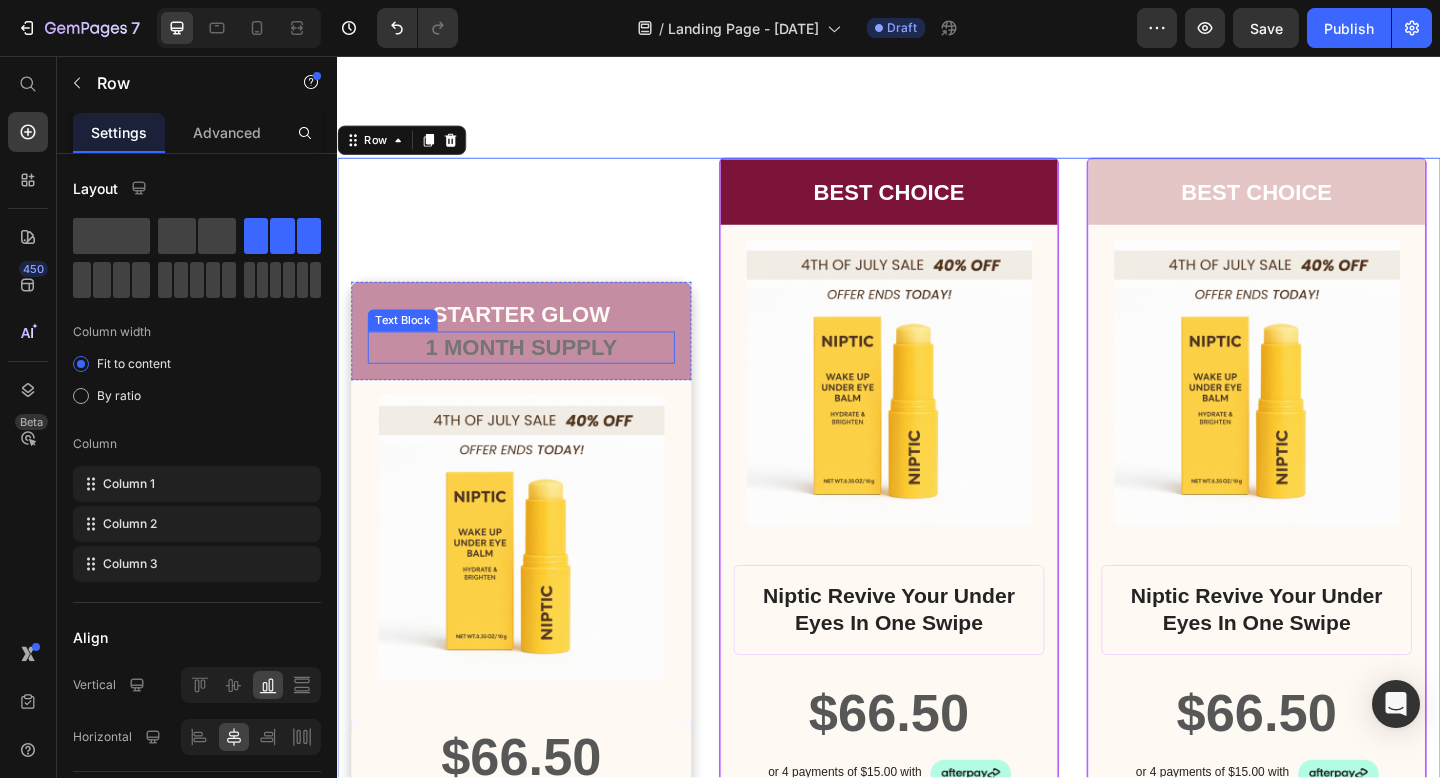 click on "1 MONTH SUPPLY" at bounding box center (537, 373) 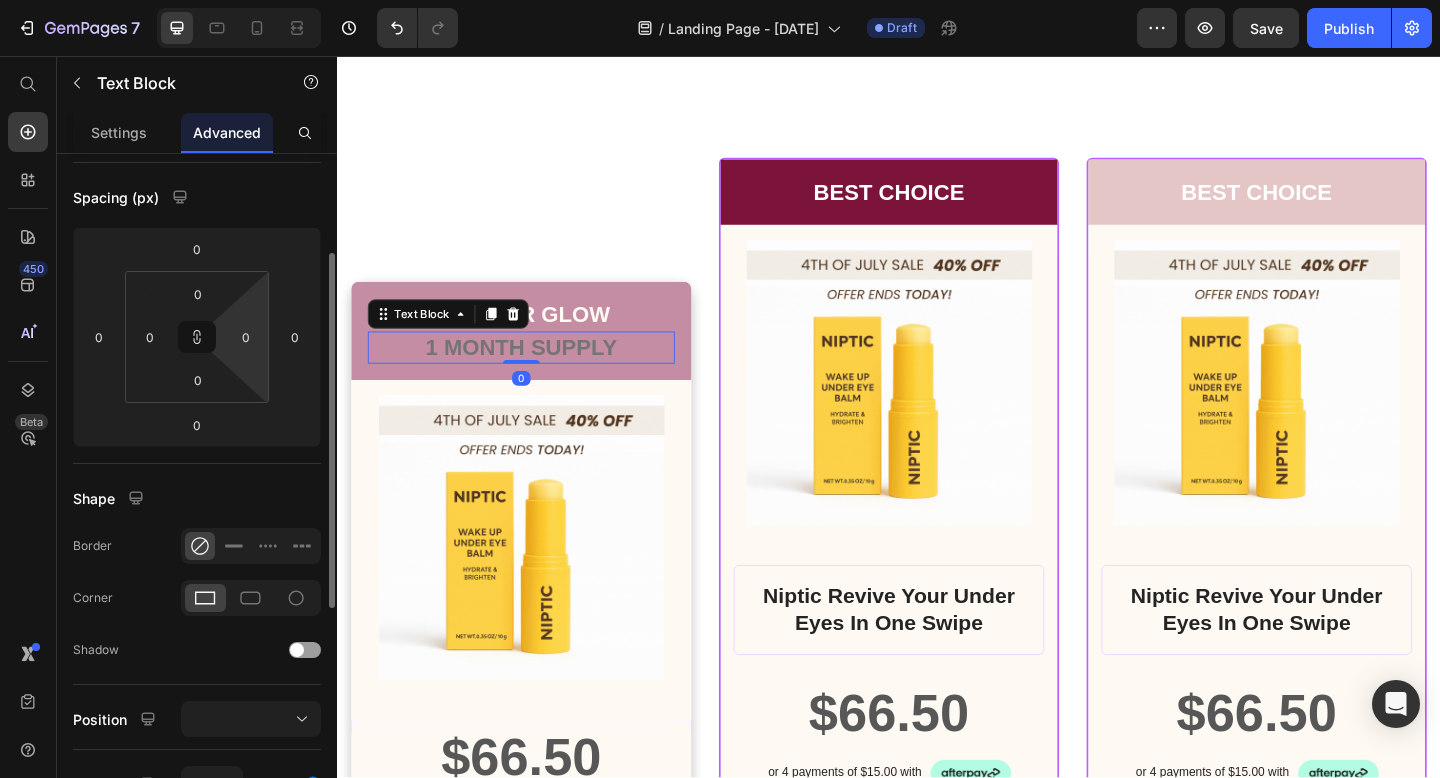 scroll, scrollTop: 189, scrollLeft: 0, axis: vertical 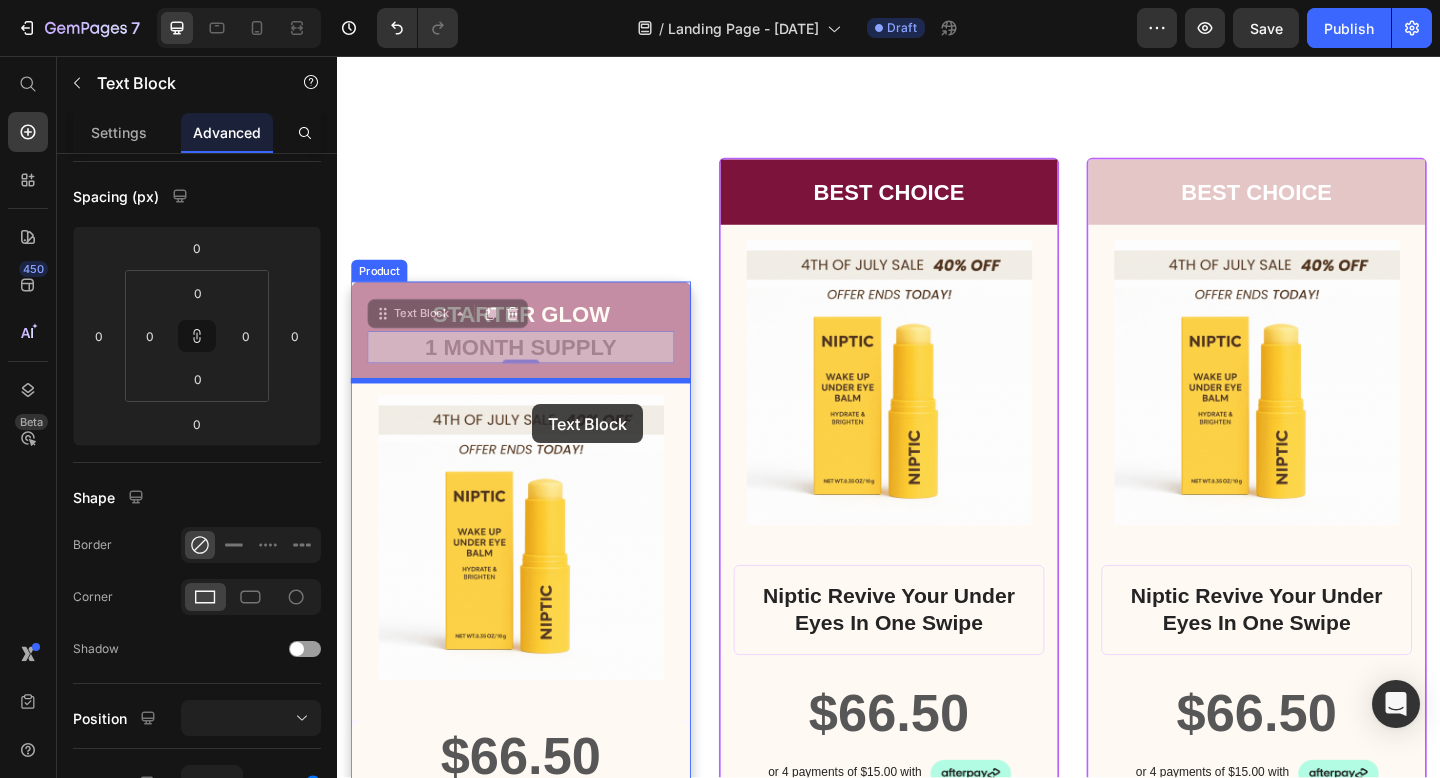 type on "16" 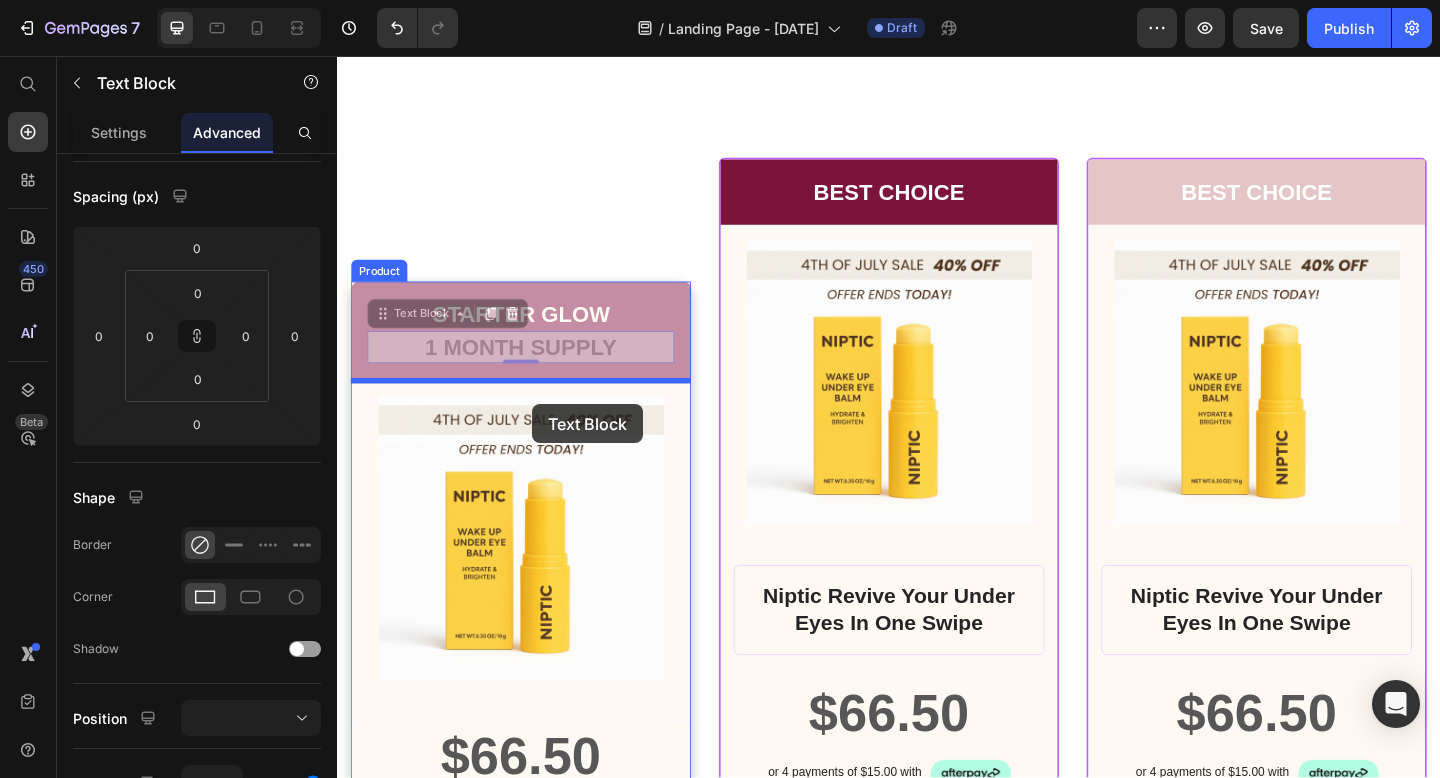 scroll, scrollTop: 16303, scrollLeft: 0, axis: vertical 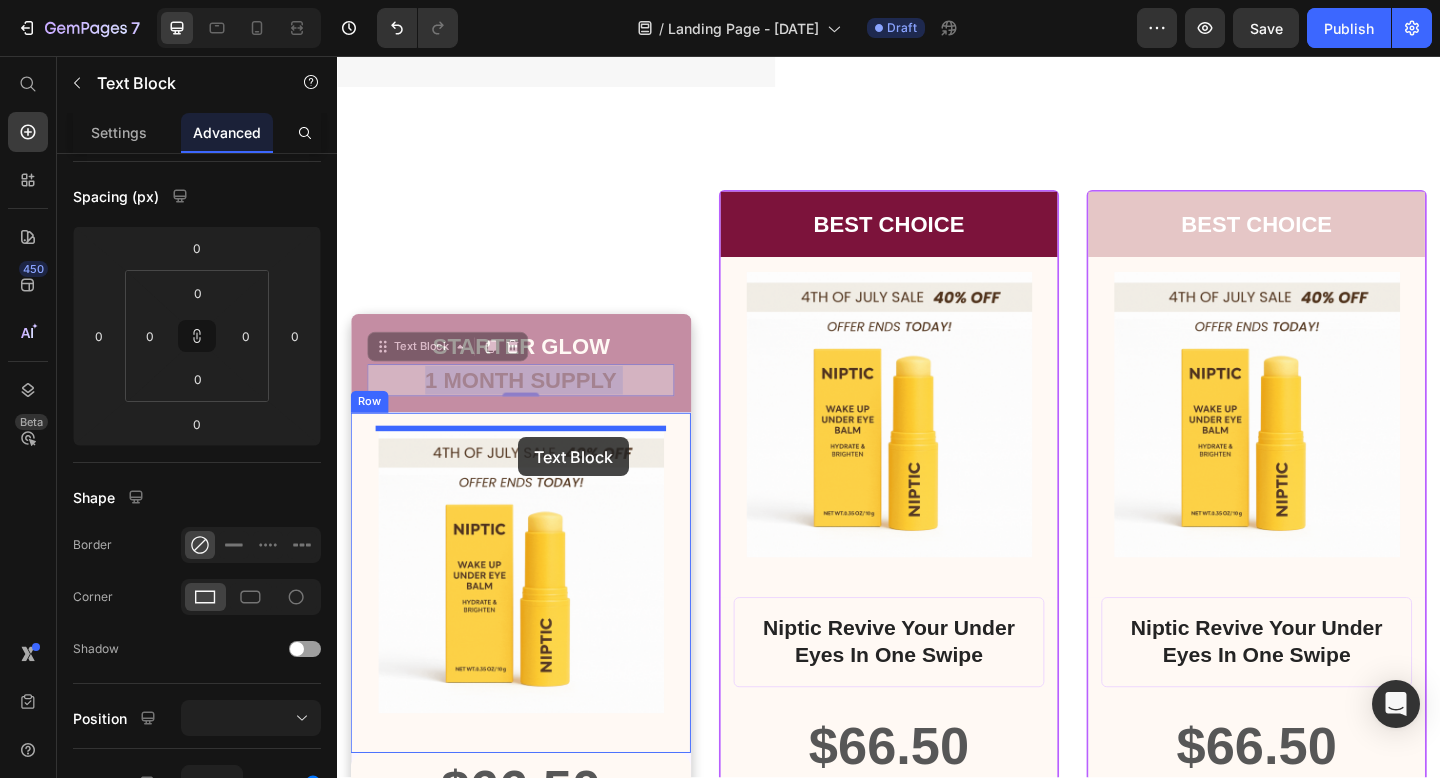 drag, startPoint x: 588, startPoint y: 380, endPoint x: 534, endPoint y: 470, distance: 104.95713 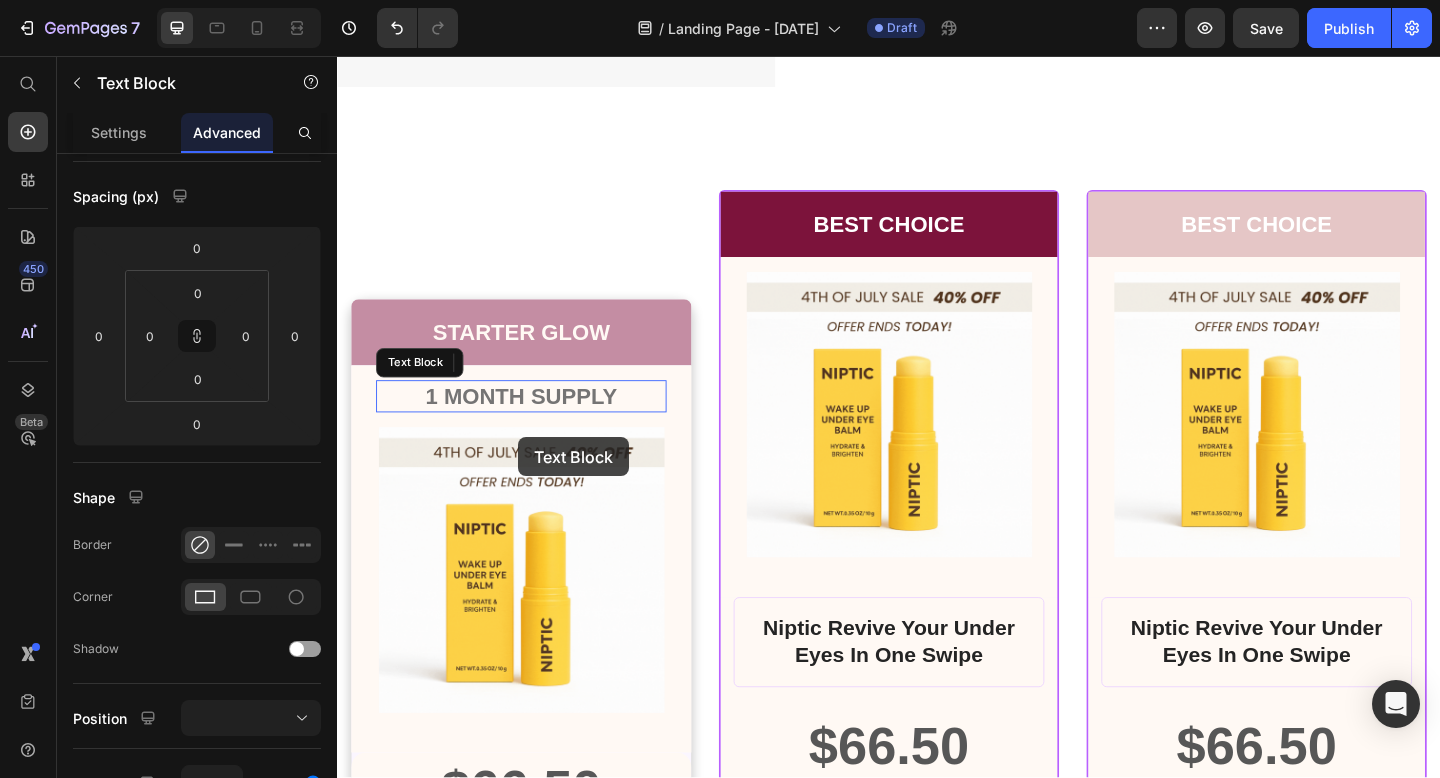 type on "16" 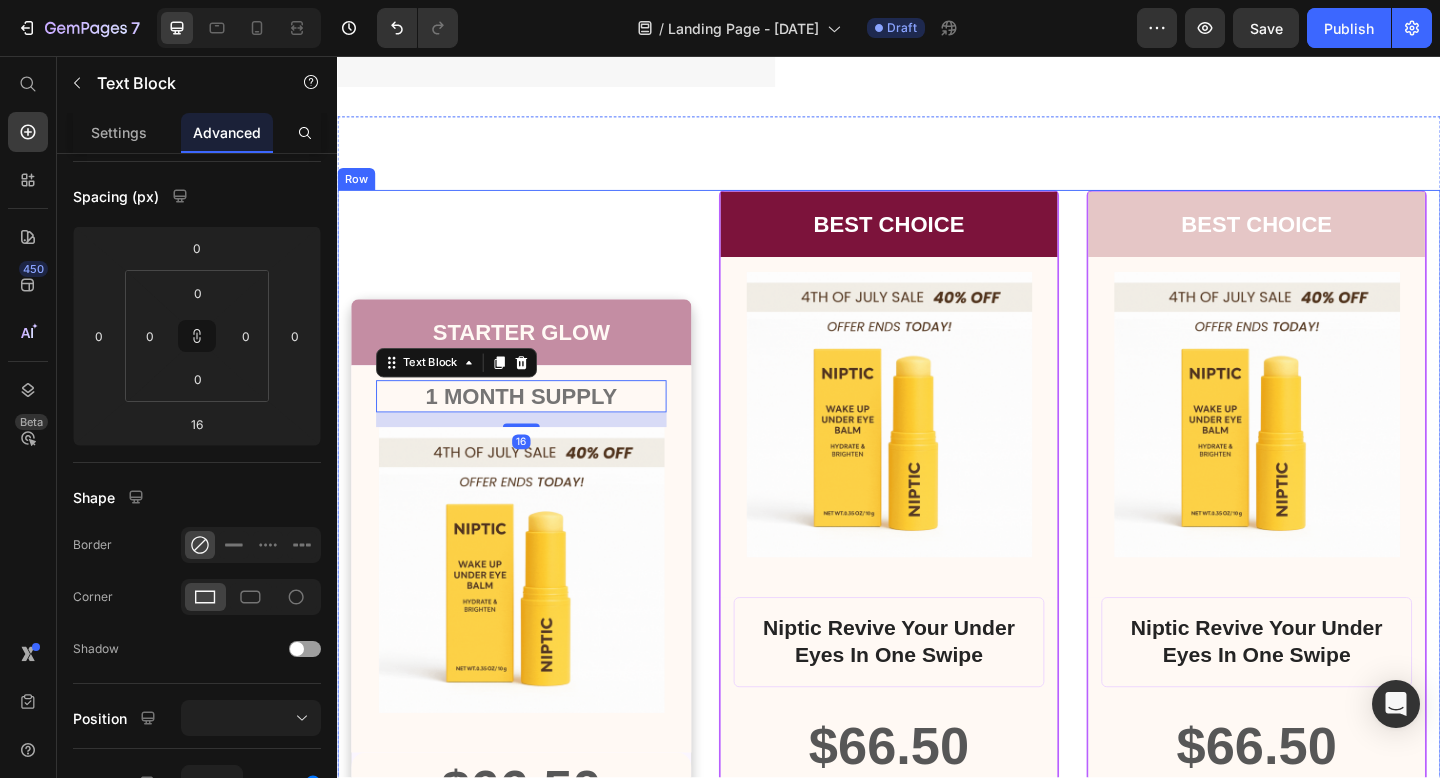 click on "STARTER GLOW Text Block Row 1 MONTH SUPPLY  Text Block   16 Product Images Row $66.50 Product Price Row INCLUDES: Text Block Row Row Lorem ipsum dolor sit amet, consectetur adipiscing elit. Text Block Lorem ipsum dolor Text Block Lorem ipsum dolor sit amet, consectetur Text Block Row Lorem ipsum dolor sit amet, consectetur Text Block Row Lorem ipsum dolor sit amet, consectetur Text Block Row Lorem ipsum dolor sit amet, consectetur Text Block Row $66.50 Product Price BEST PRICE. BUY NOW! Add to Cart Row 30 - Day money back guarantee Text Block Row Product Row" at bounding box center (537, 897) 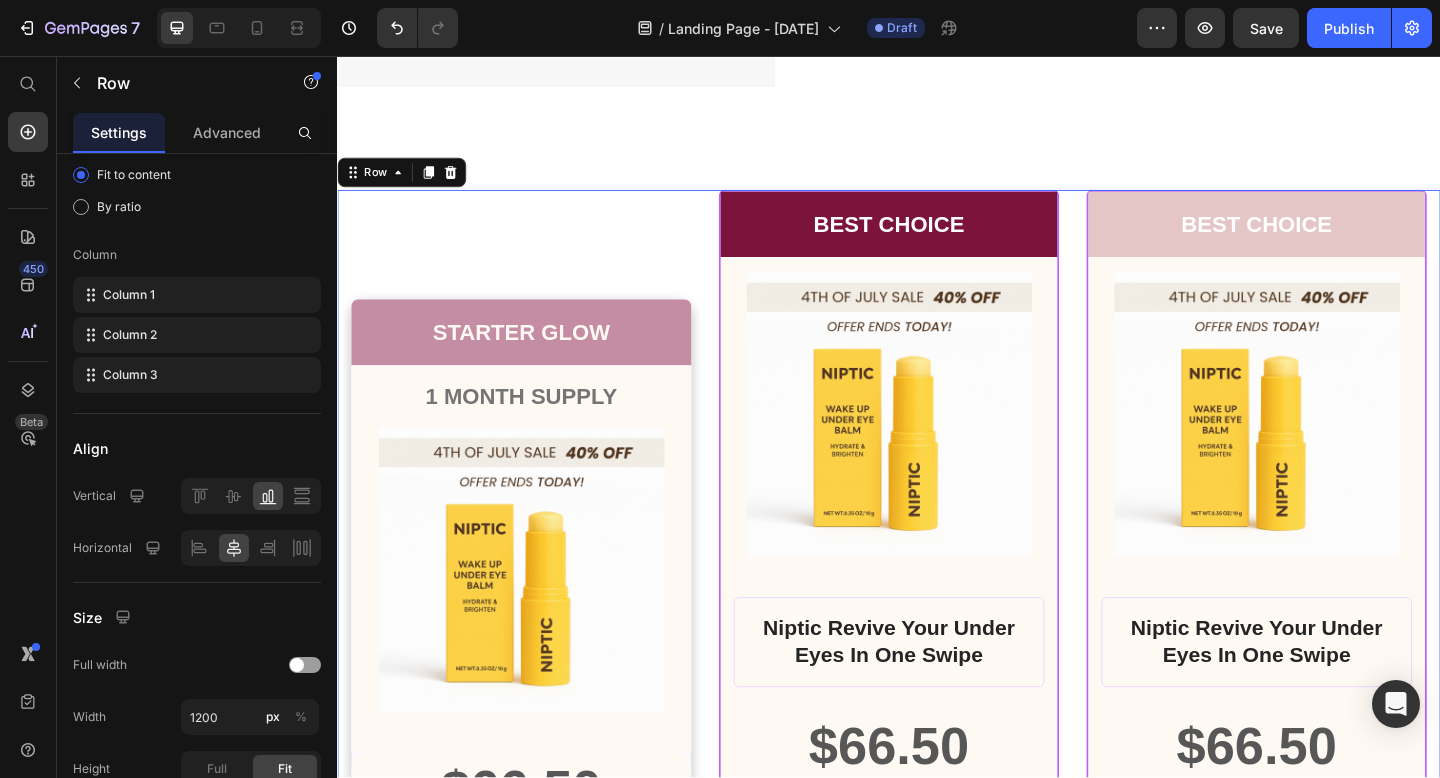 scroll, scrollTop: 0, scrollLeft: 0, axis: both 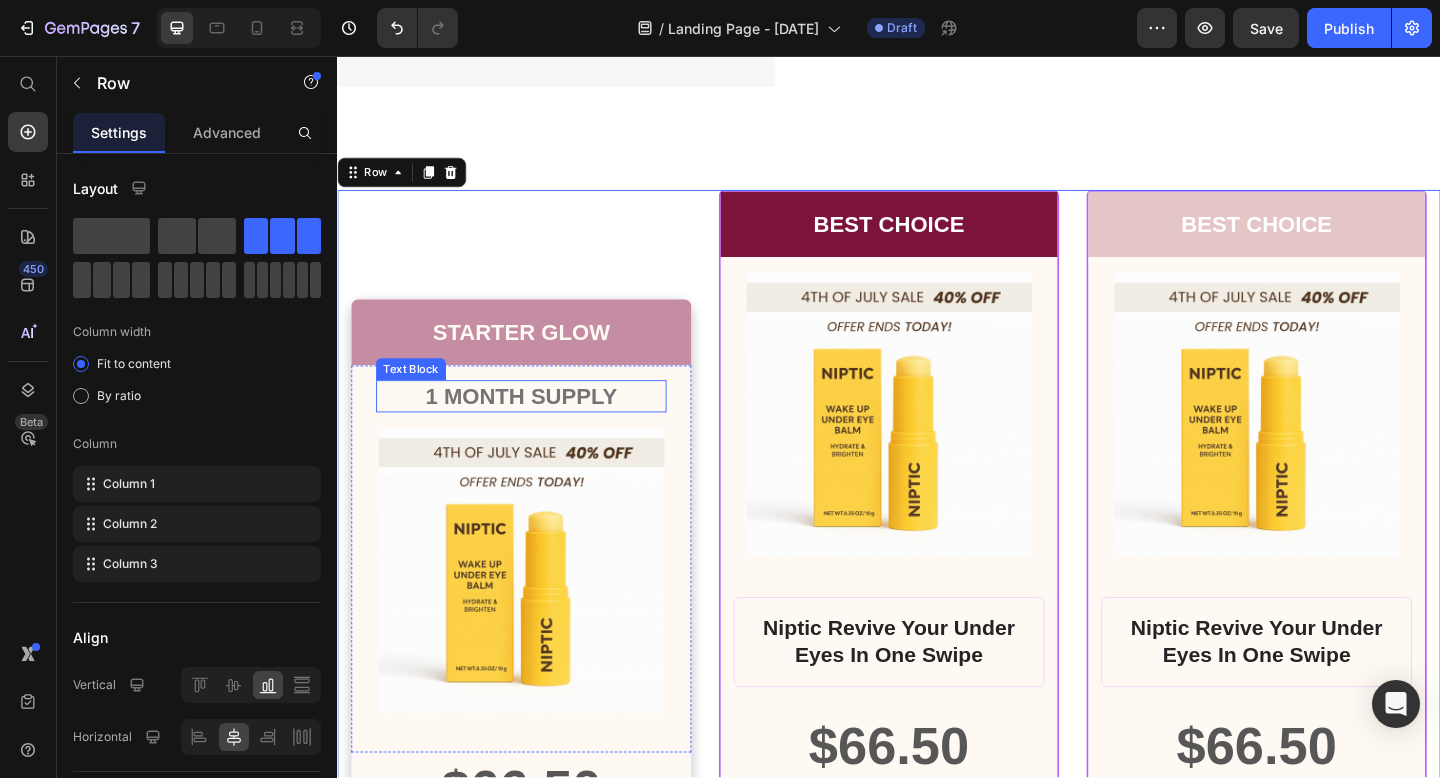 click on "1 MONTH SUPPLY" at bounding box center (537, 426) 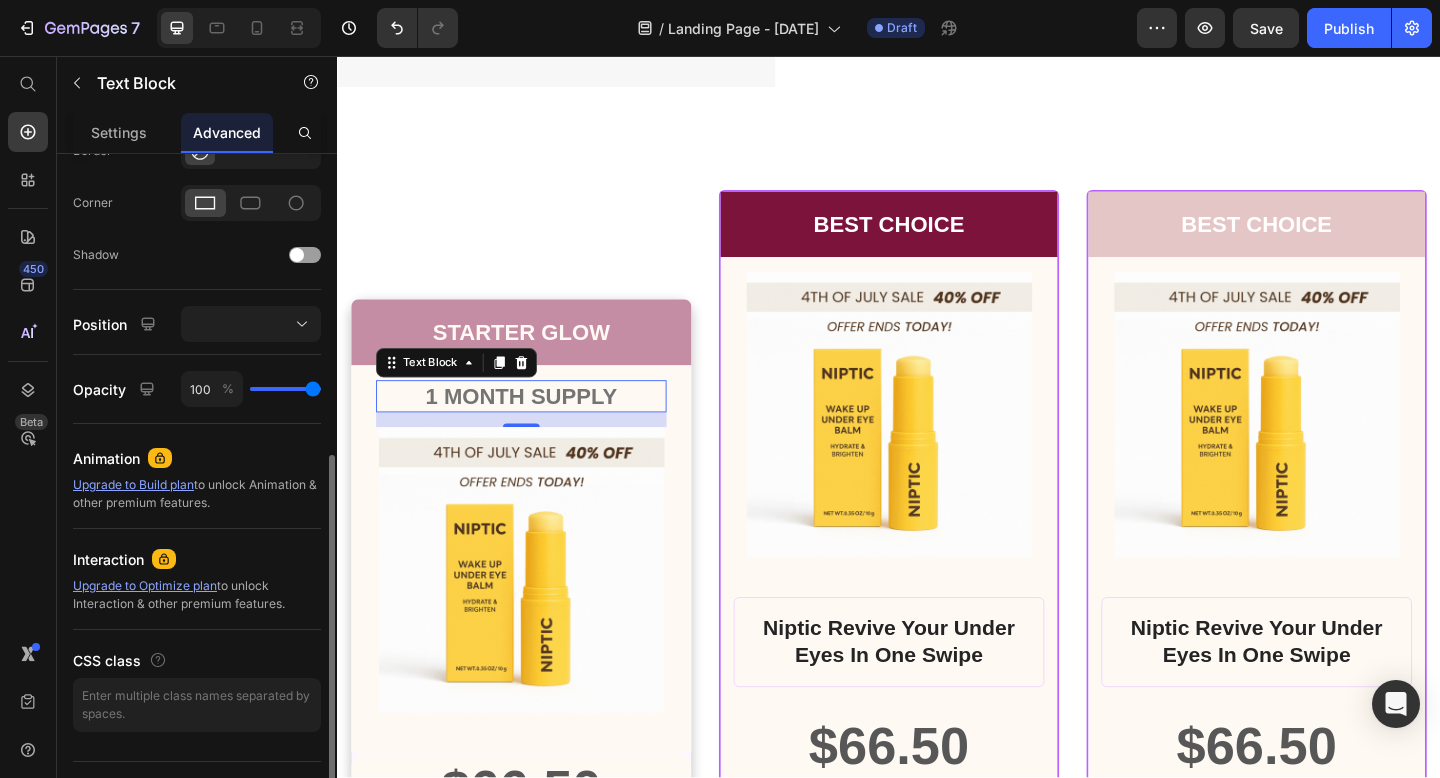 scroll, scrollTop: 581, scrollLeft: 0, axis: vertical 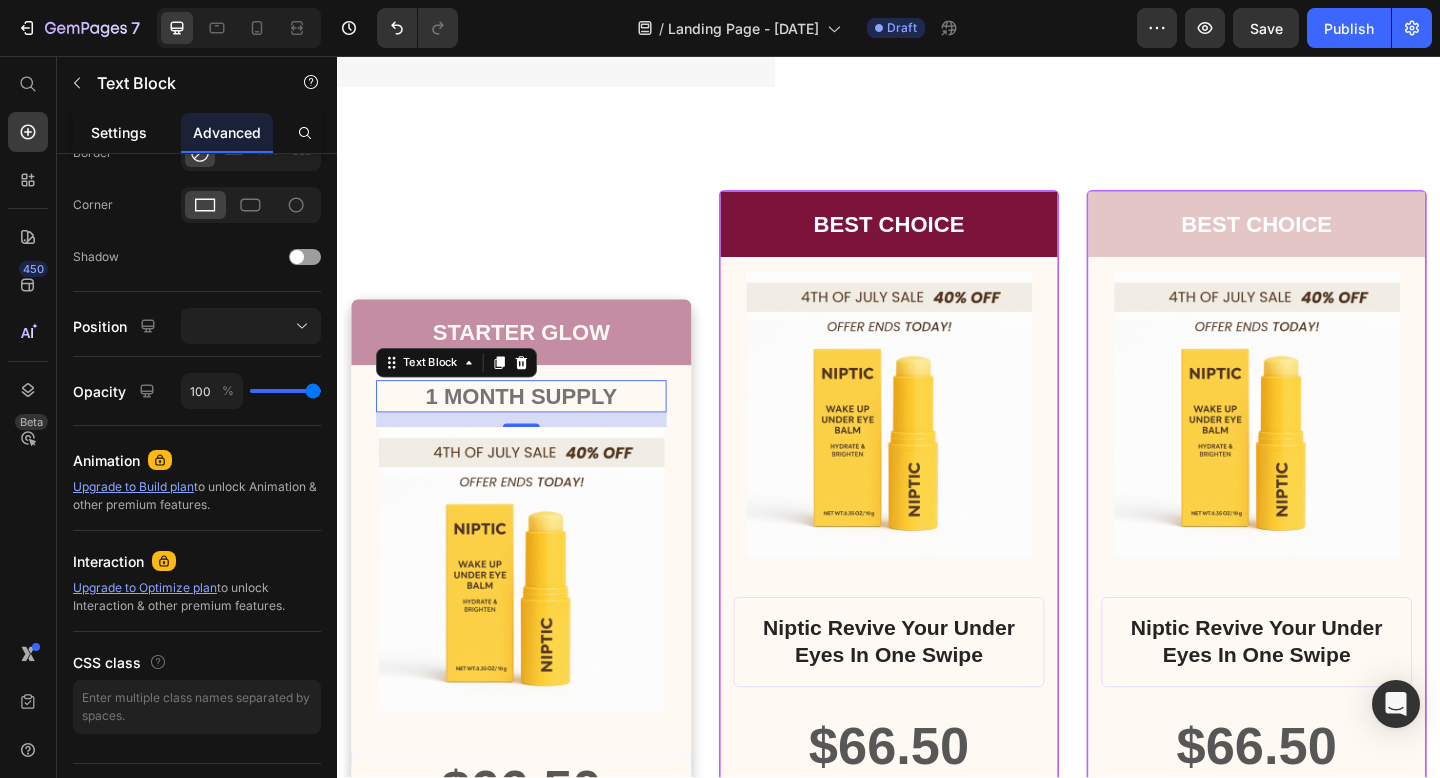 click on "Settings" at bounding box center [119, 132] 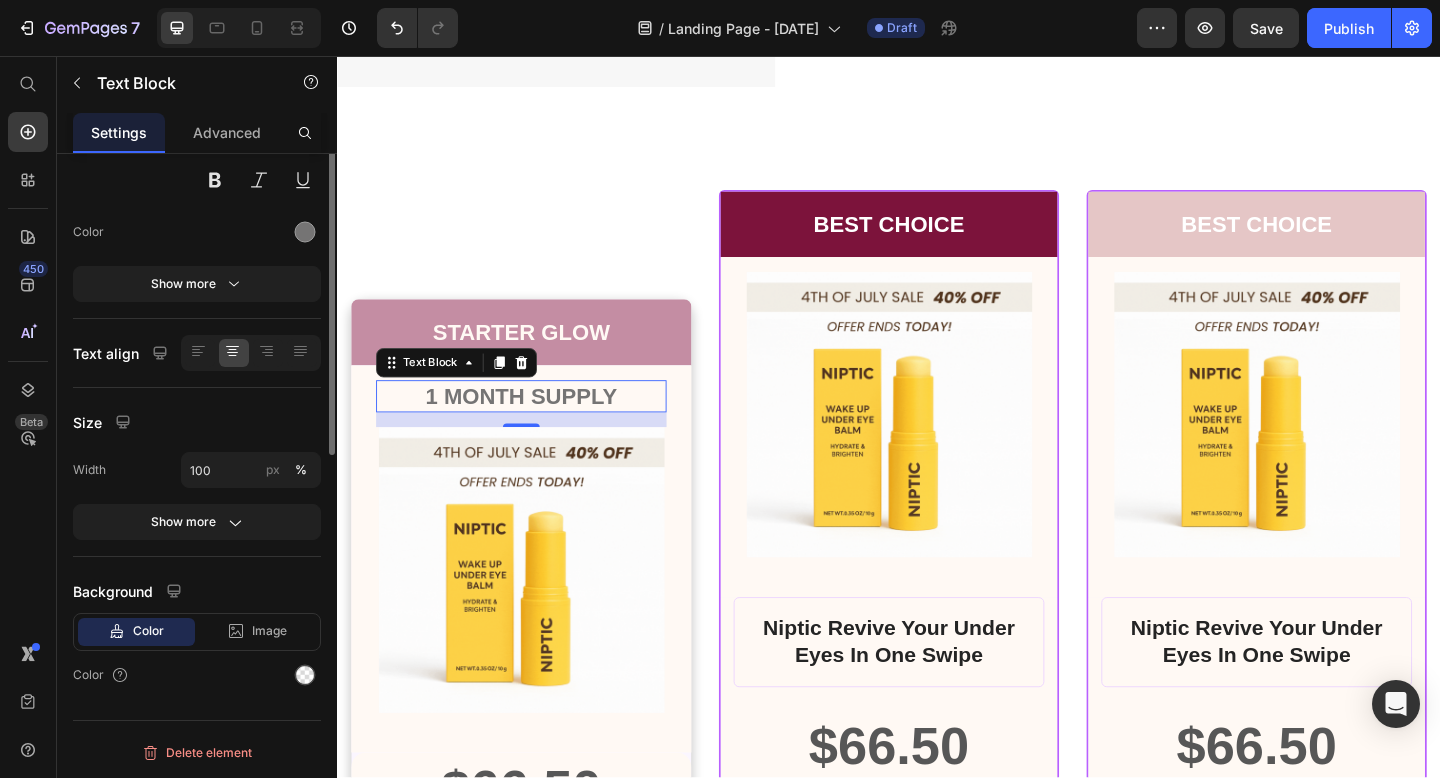 scroll, scrollTop: 0, scrollLeft: 0, axis: both 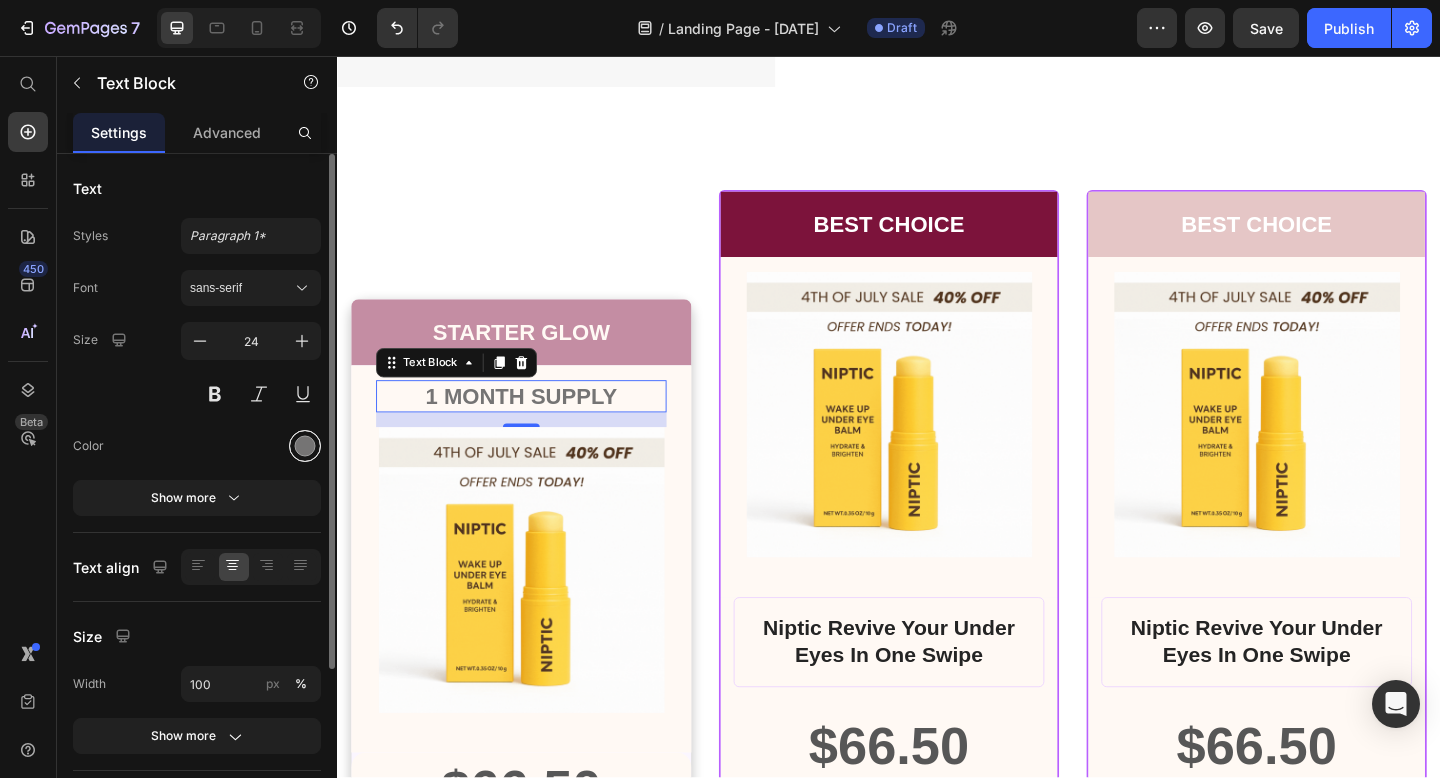 click at bounding box center [305, 446] 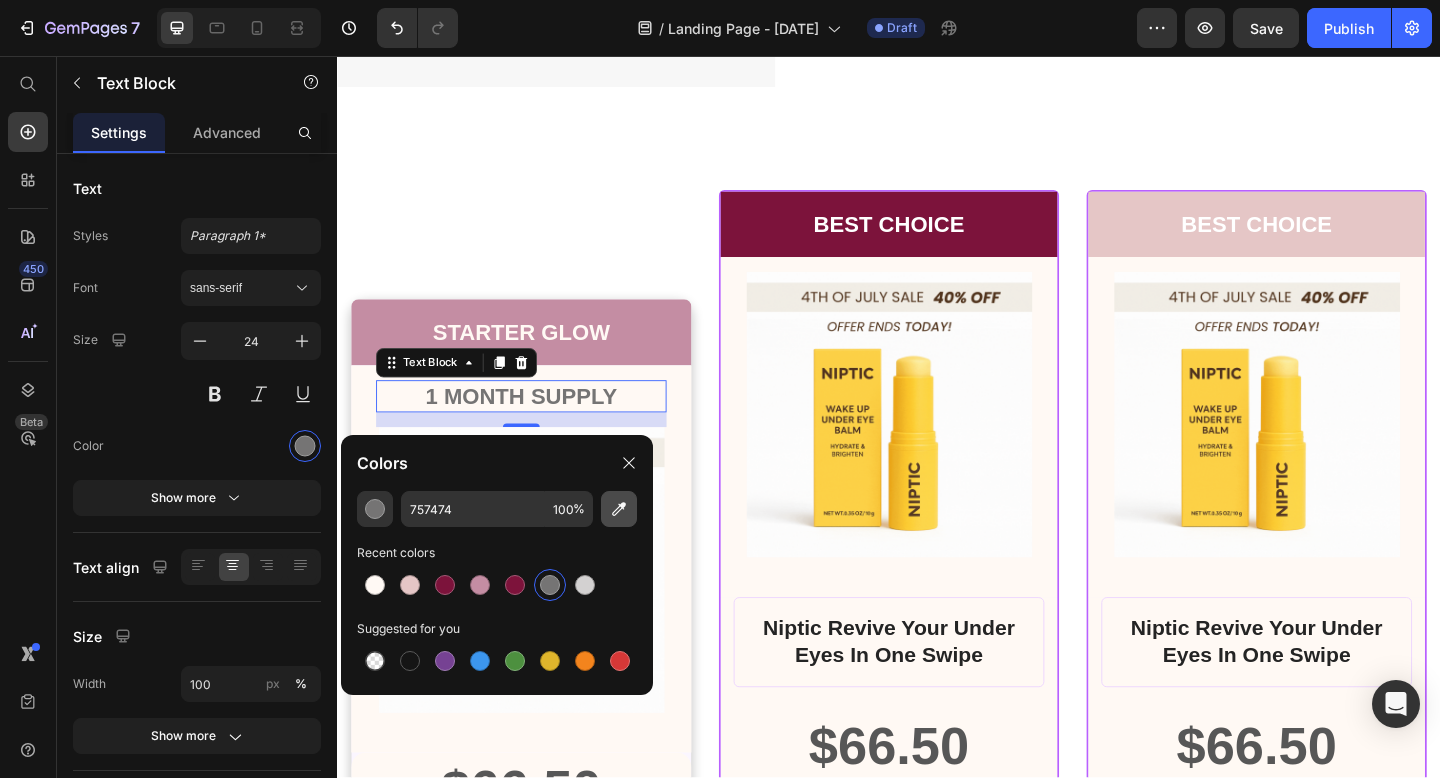 click 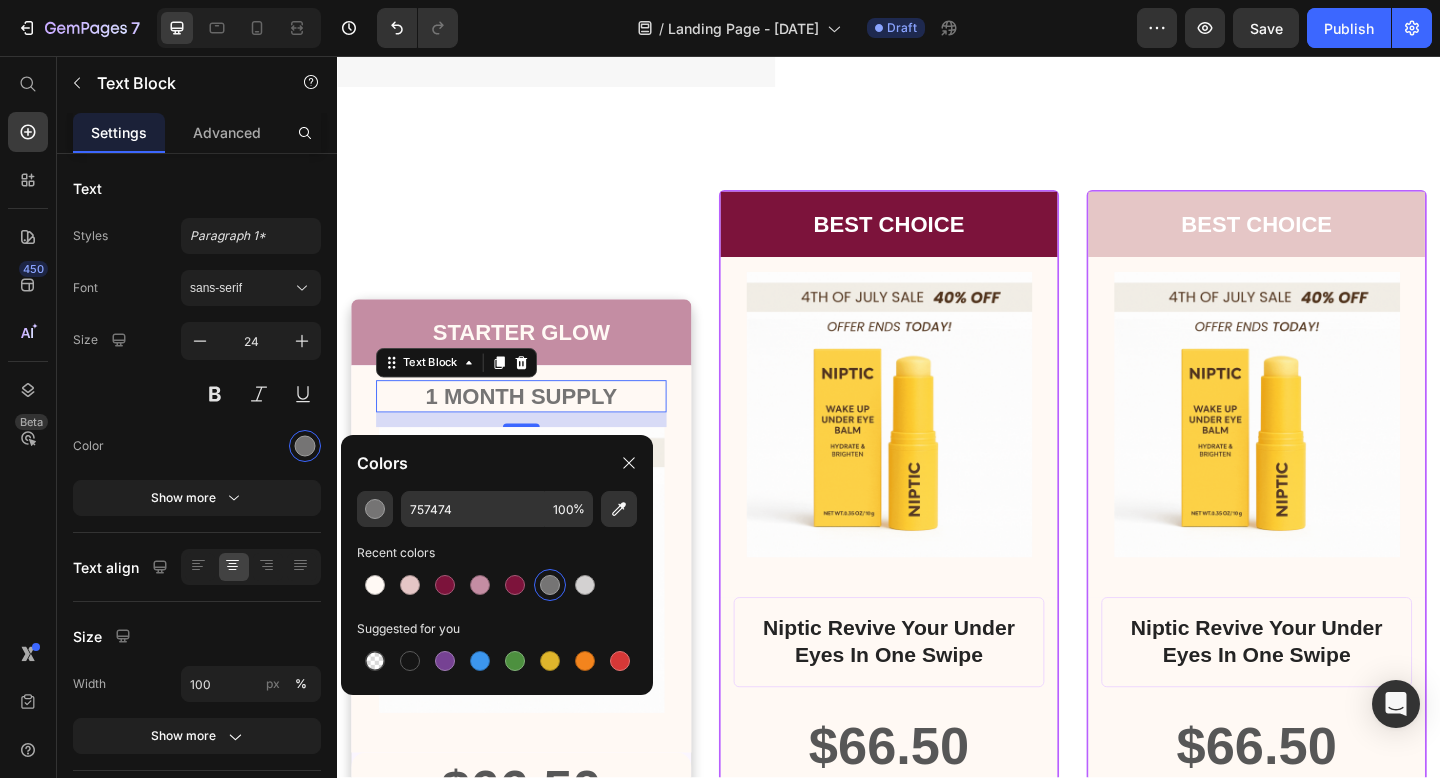 type on "C48DA3" 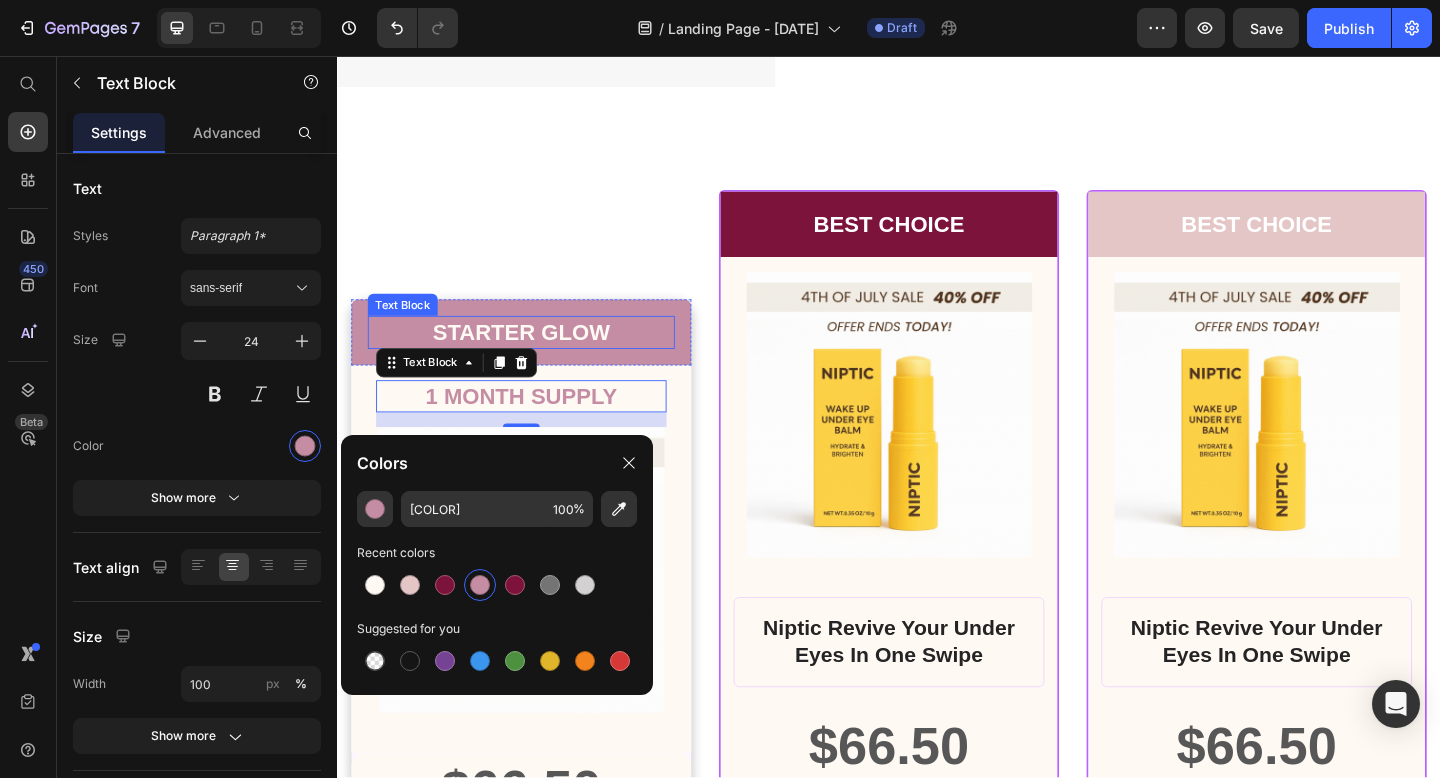 click on "STARTER GLOW Text Block Row 1 MONTH SUPPLY  Text Block   16 Product Images Row $66.50 Product Price Row INCLUDES: Text Block Row Row Lorem ipsum dolor sit amet, consectetur adipiscing elit. Text Block Lorem ipsum dolor Text Block Lorem ipsum dolor sit amet, consectetur Text Block Row Lorem ipsum dolor sit amet, consectetur Text Block Row Lorem ipsum dolor sit amet, consectetur Text Block Row Lorem ipsum dolor sit amet, consectetur Text Block Row $66.50 Product Price BEST PRICE. BUY NOW! Add to Cart Row 30 - Day money back guarantee Text Block Row Product Row" at bounding box center [537, 897] 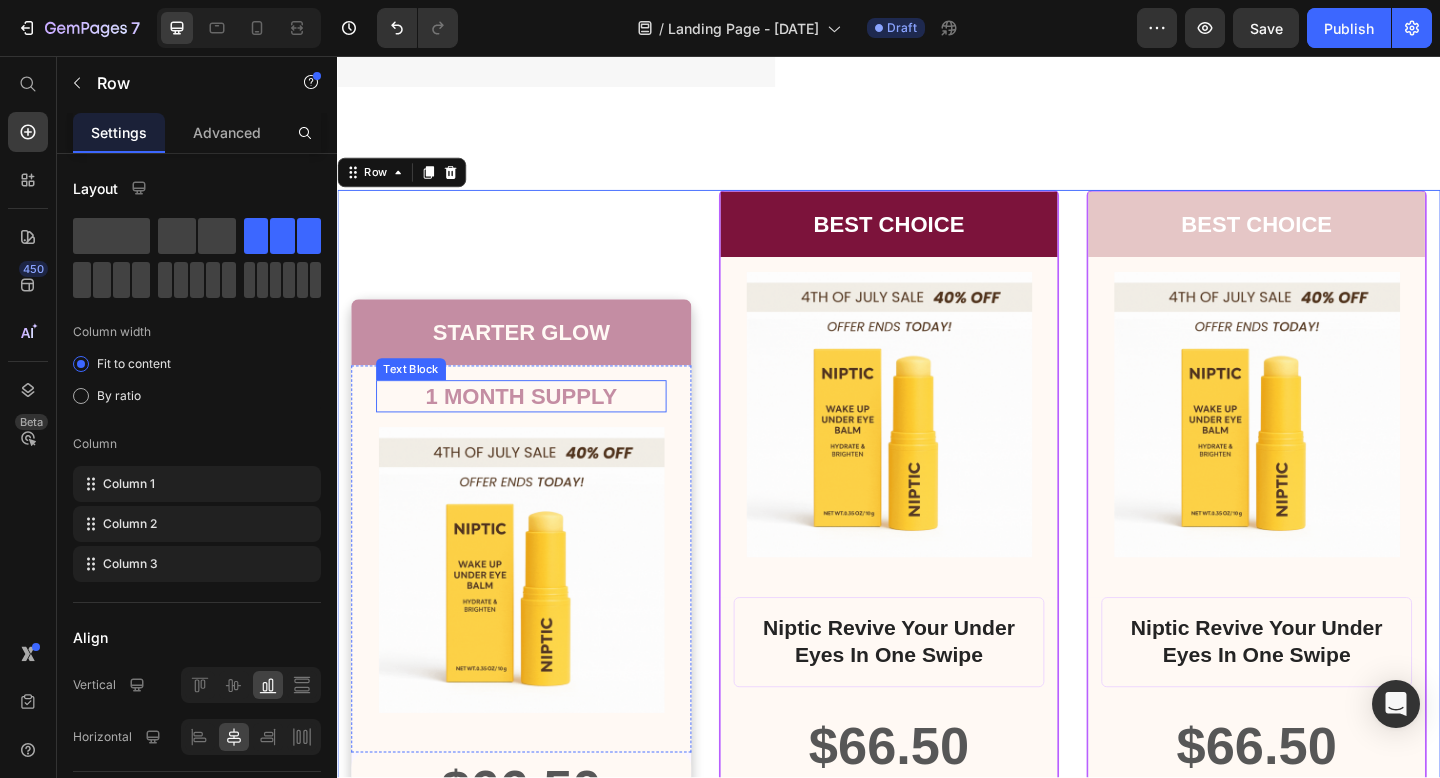 click on "1 MONTH SUPPLY" at bounding box center [537, 426] 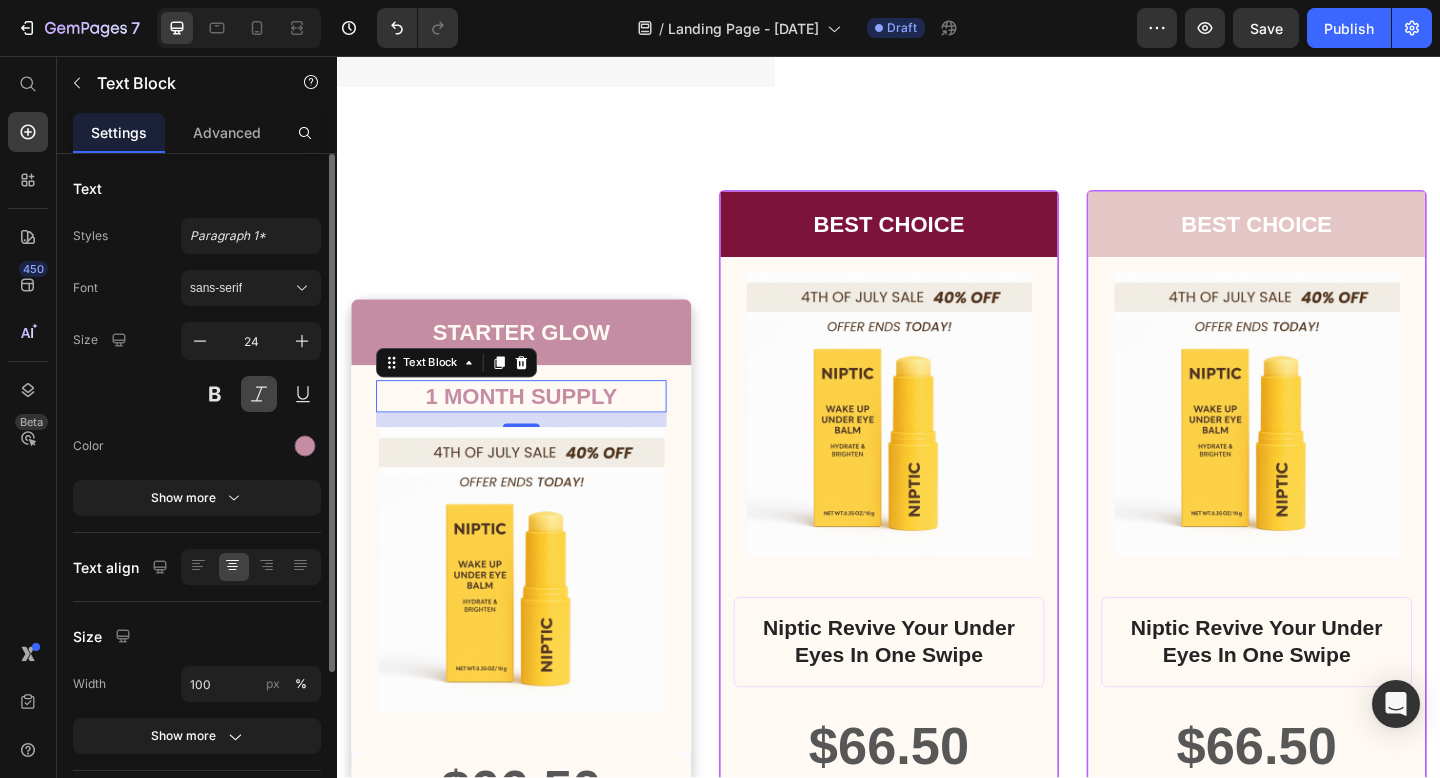 click at bounding box center [259, 394] 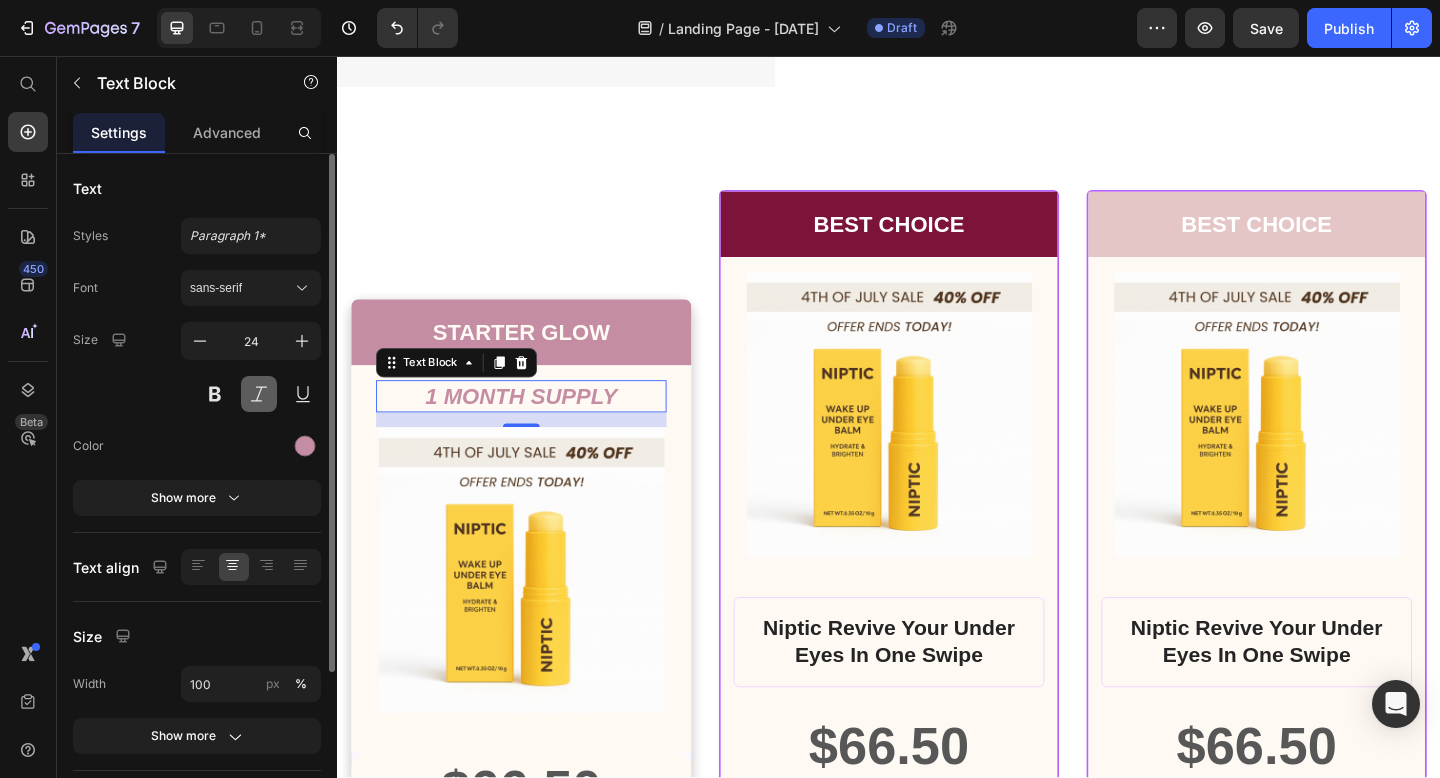 click at bounding box center (259, 394) 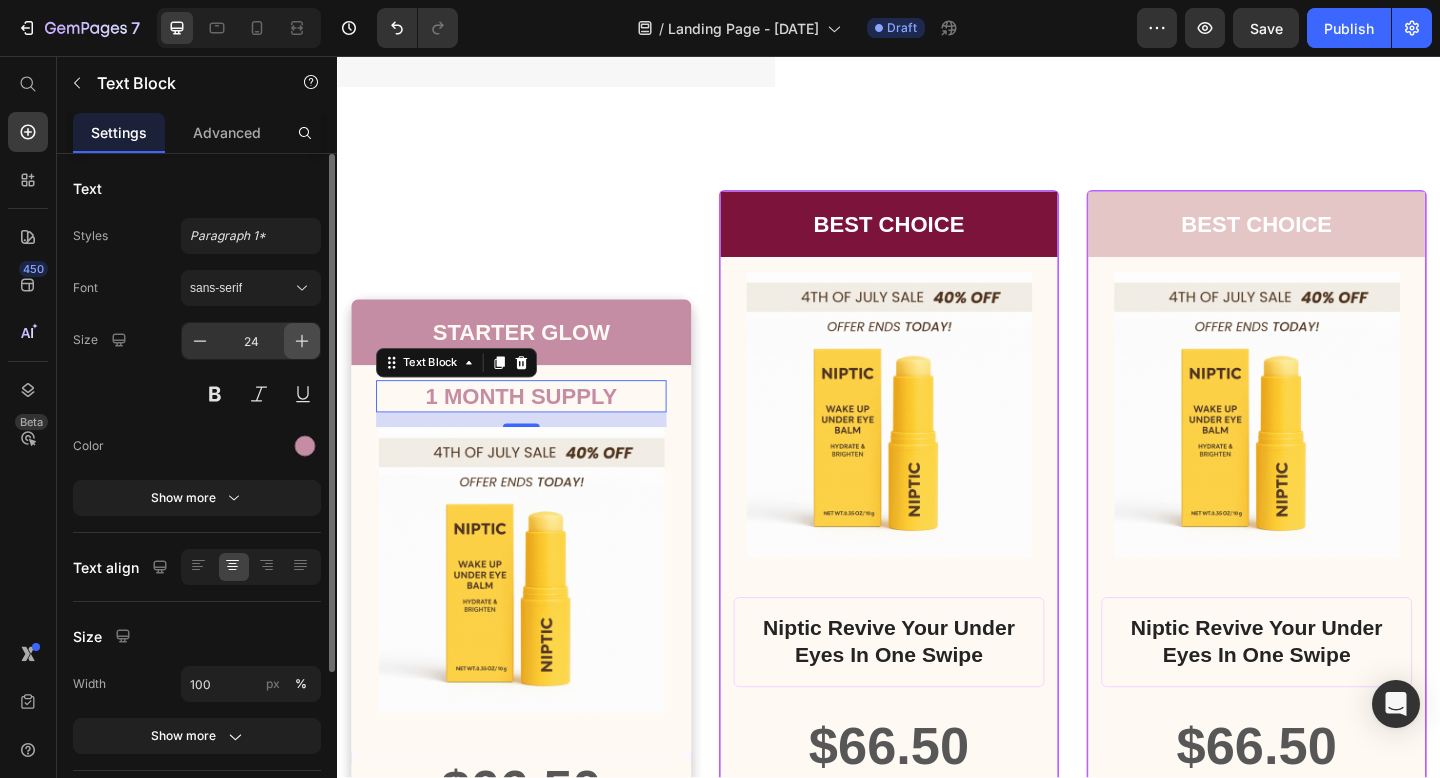 click 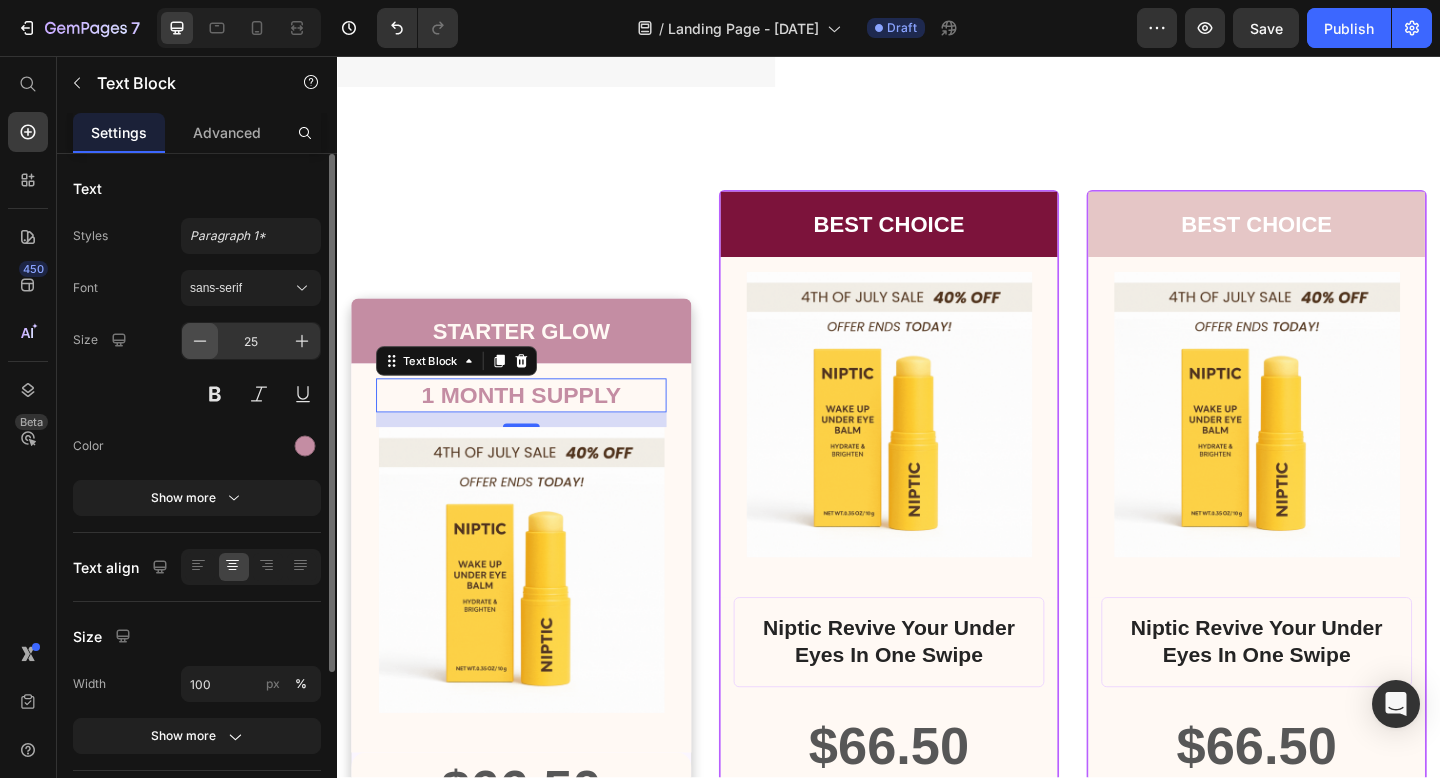 click 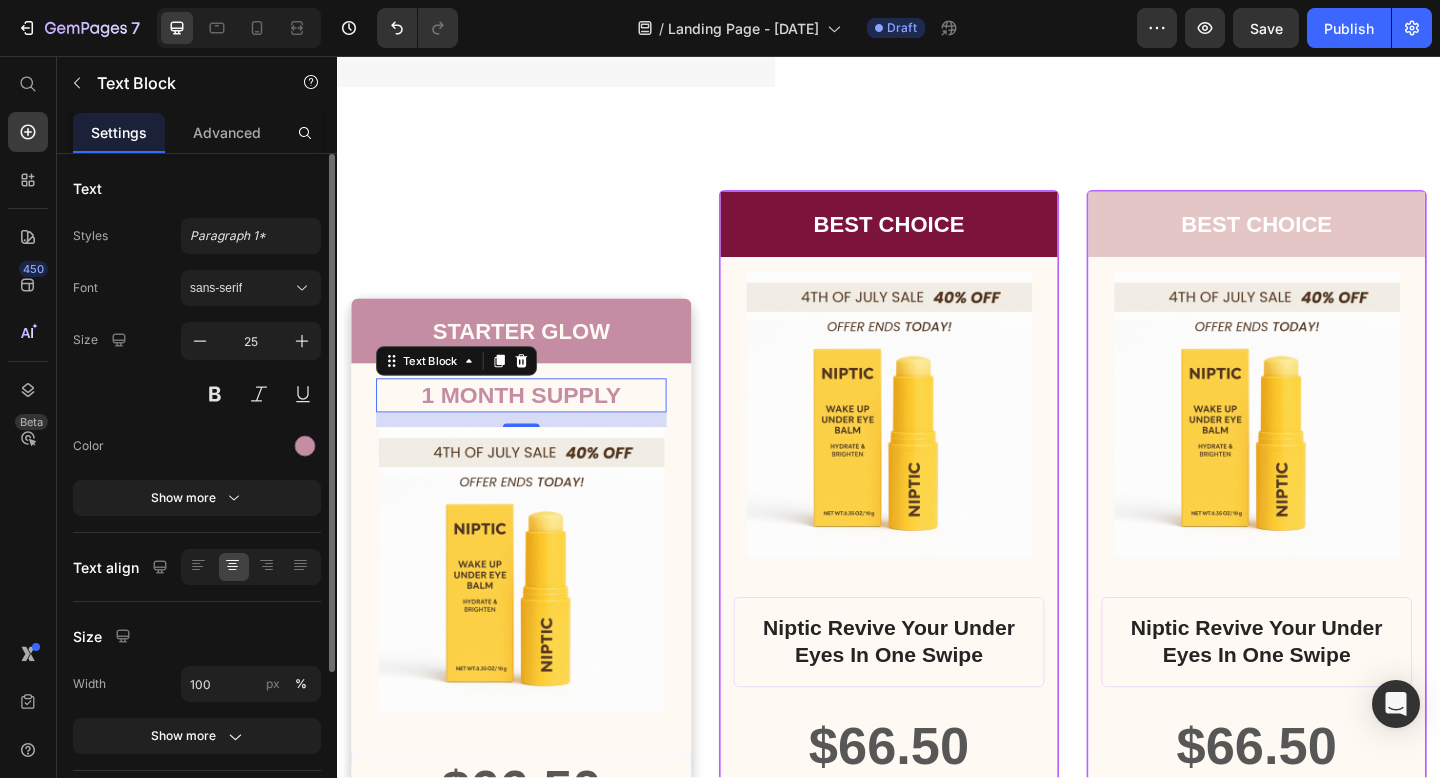 type on "24" 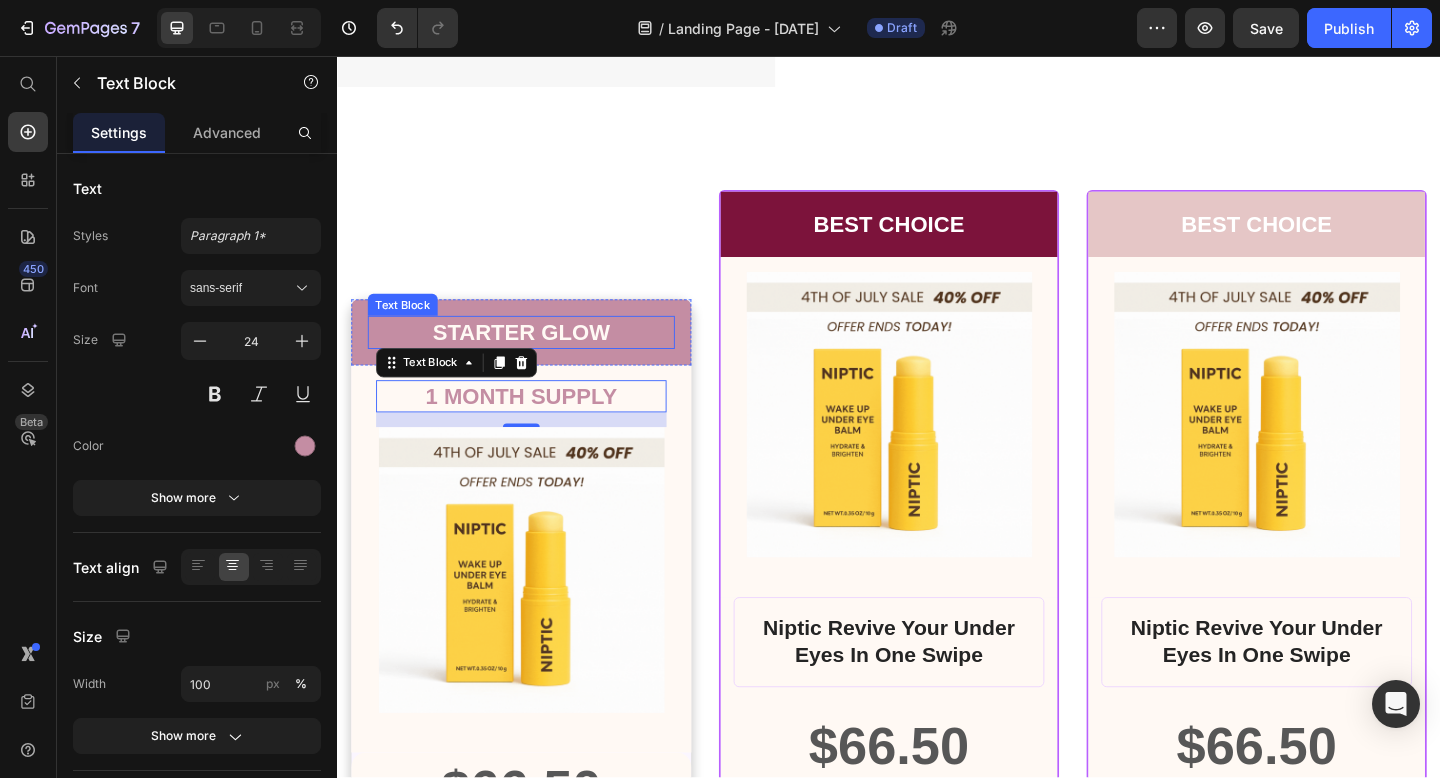 click on "STARTER GLOW" at bounding box center (537, 356) 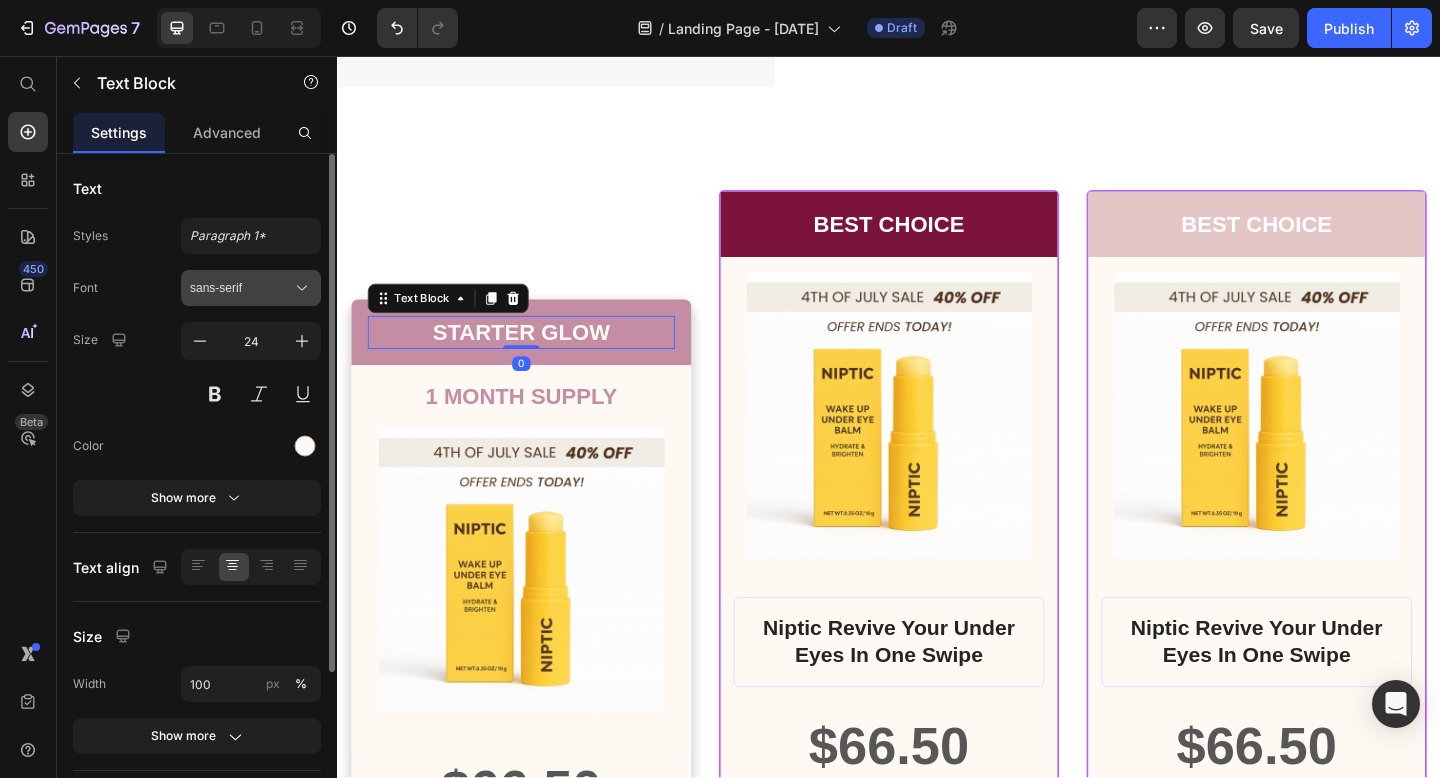 click on "sans-serif" at bounding box center [241, 288] 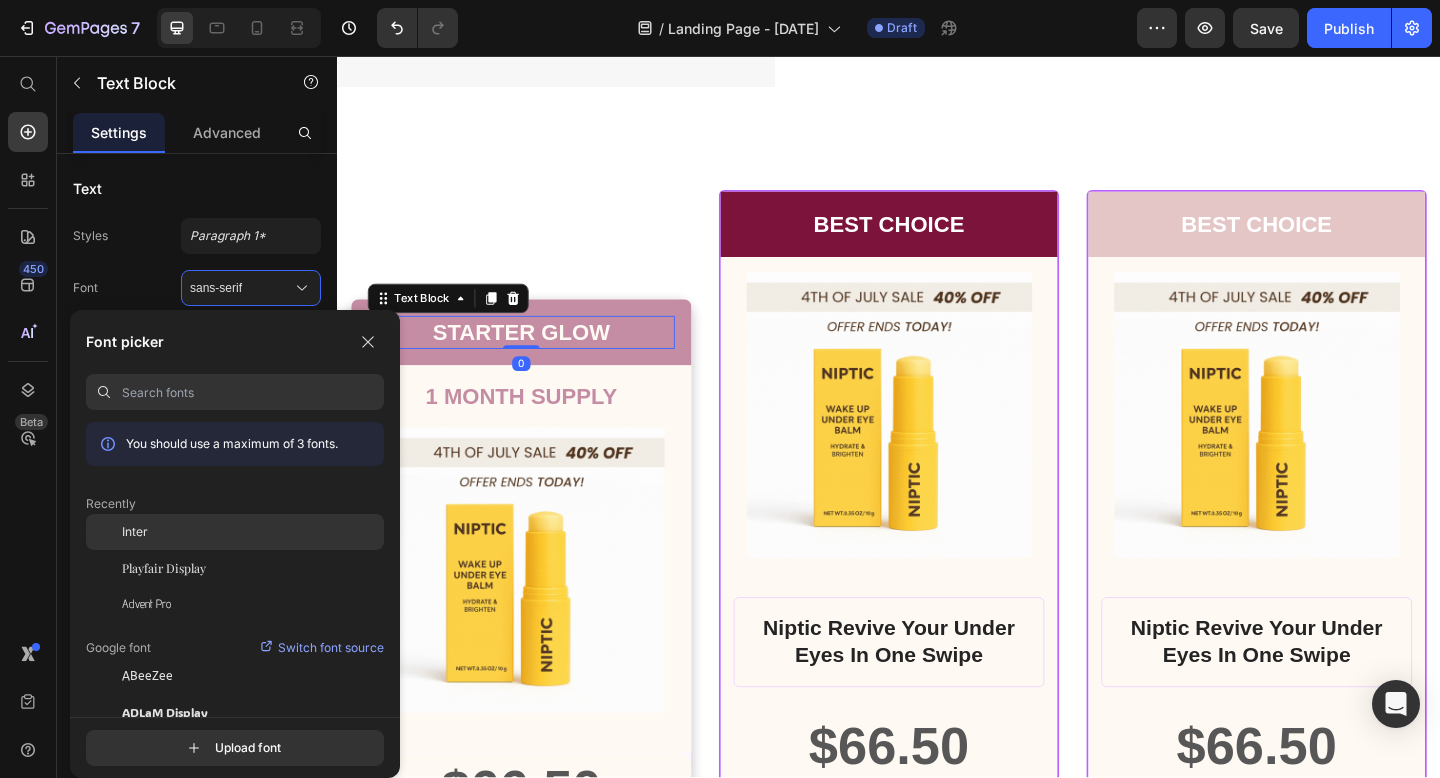 click on "Inter" 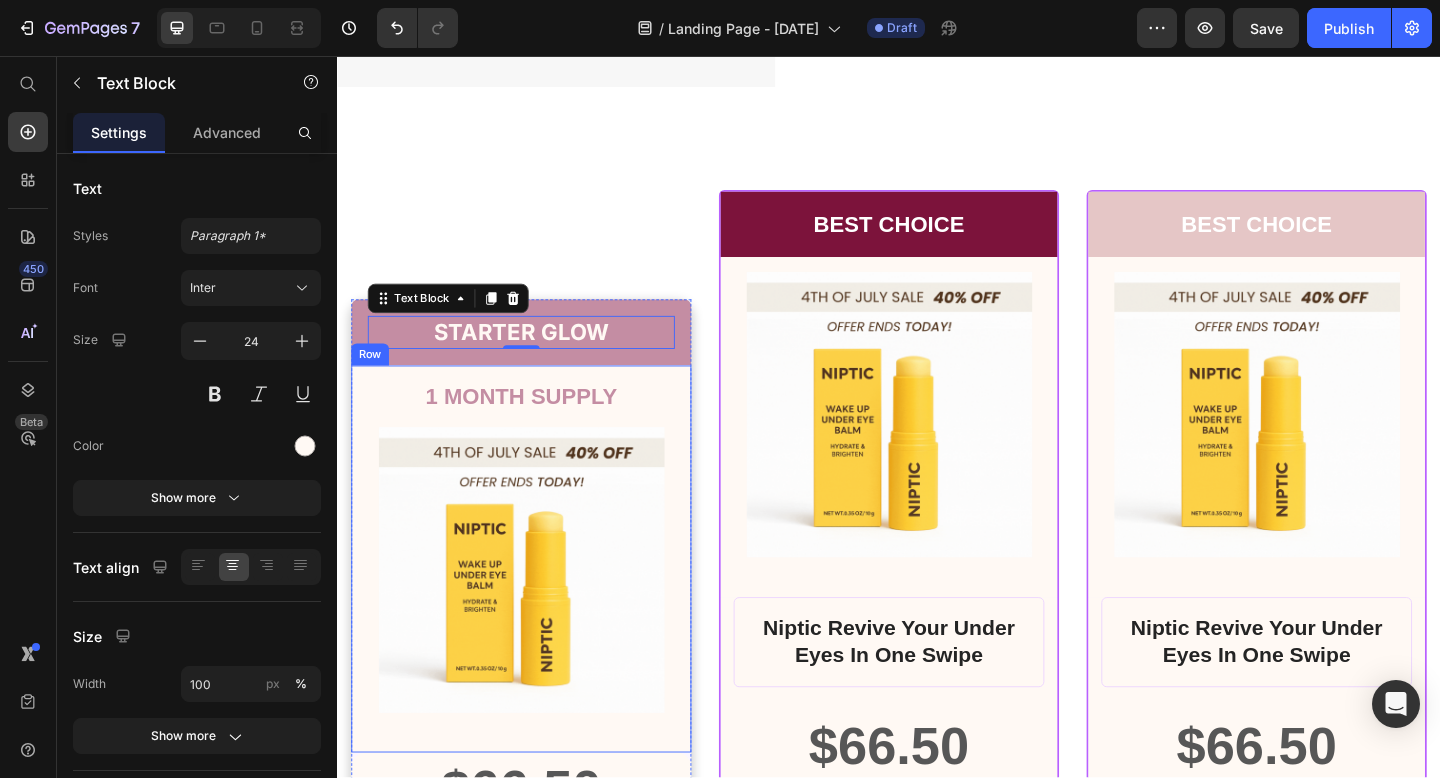 click on "1 MONTH SUPPLY" at bounding box center (537, 426) 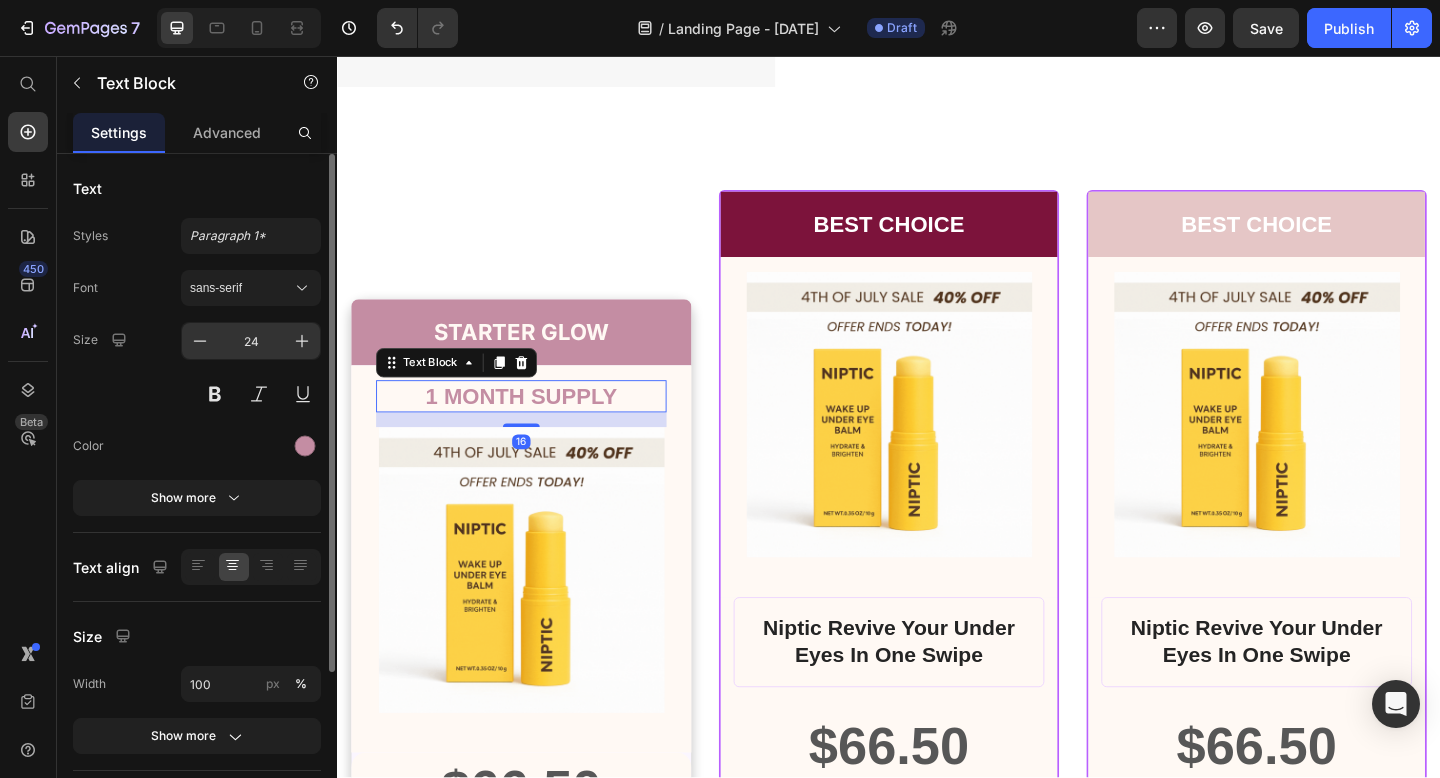 click on "24" at bounding box center [251, 341] 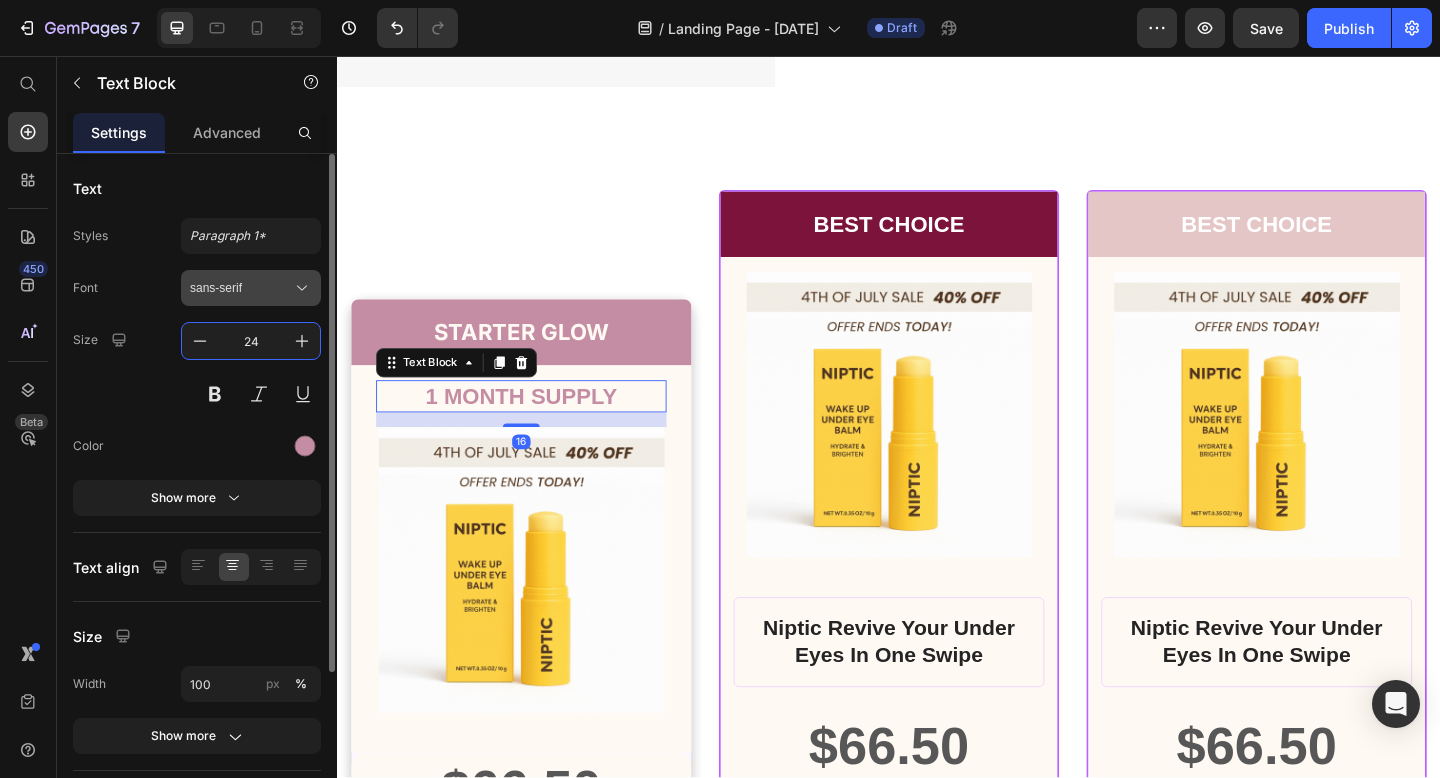 click on "sans-serif" at bounding box center (241, 288) 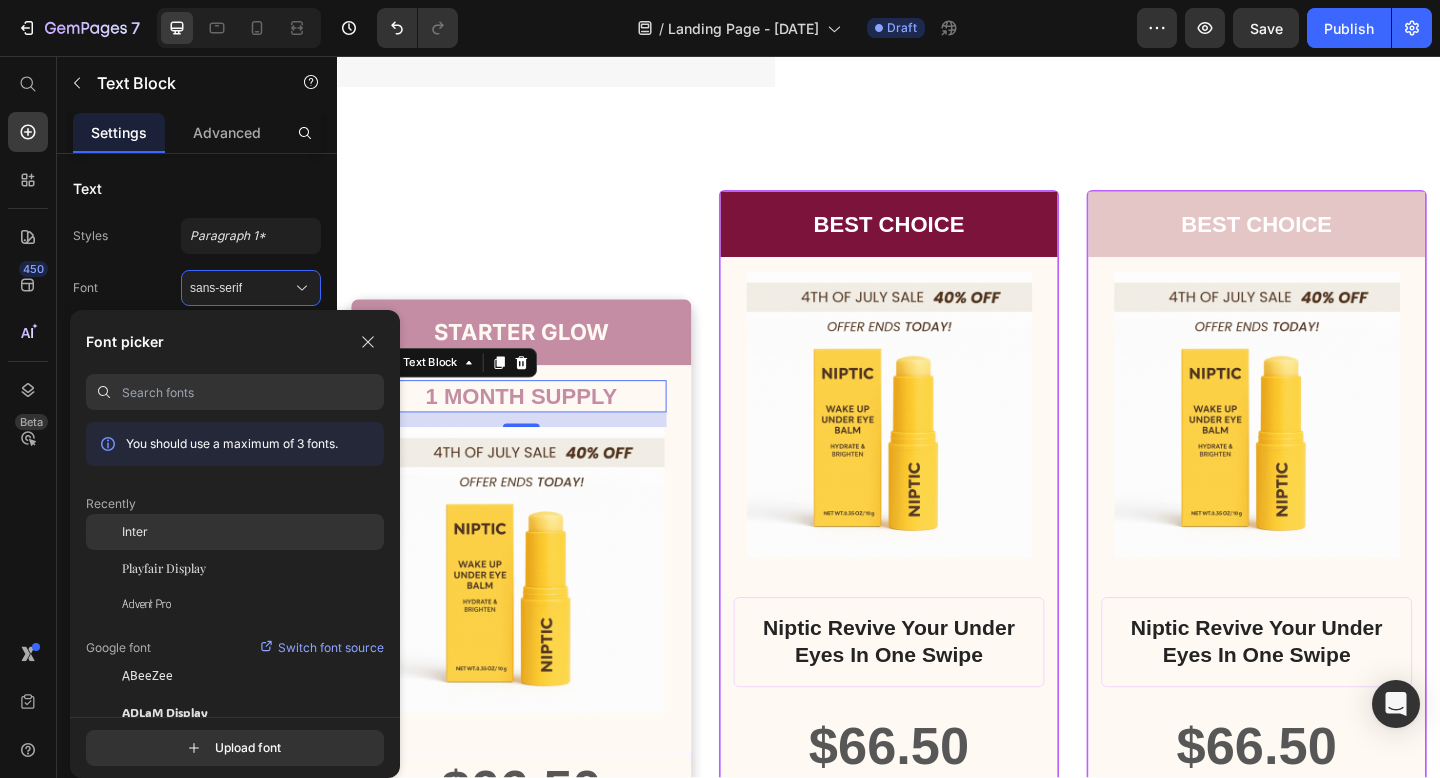click on "Inter" 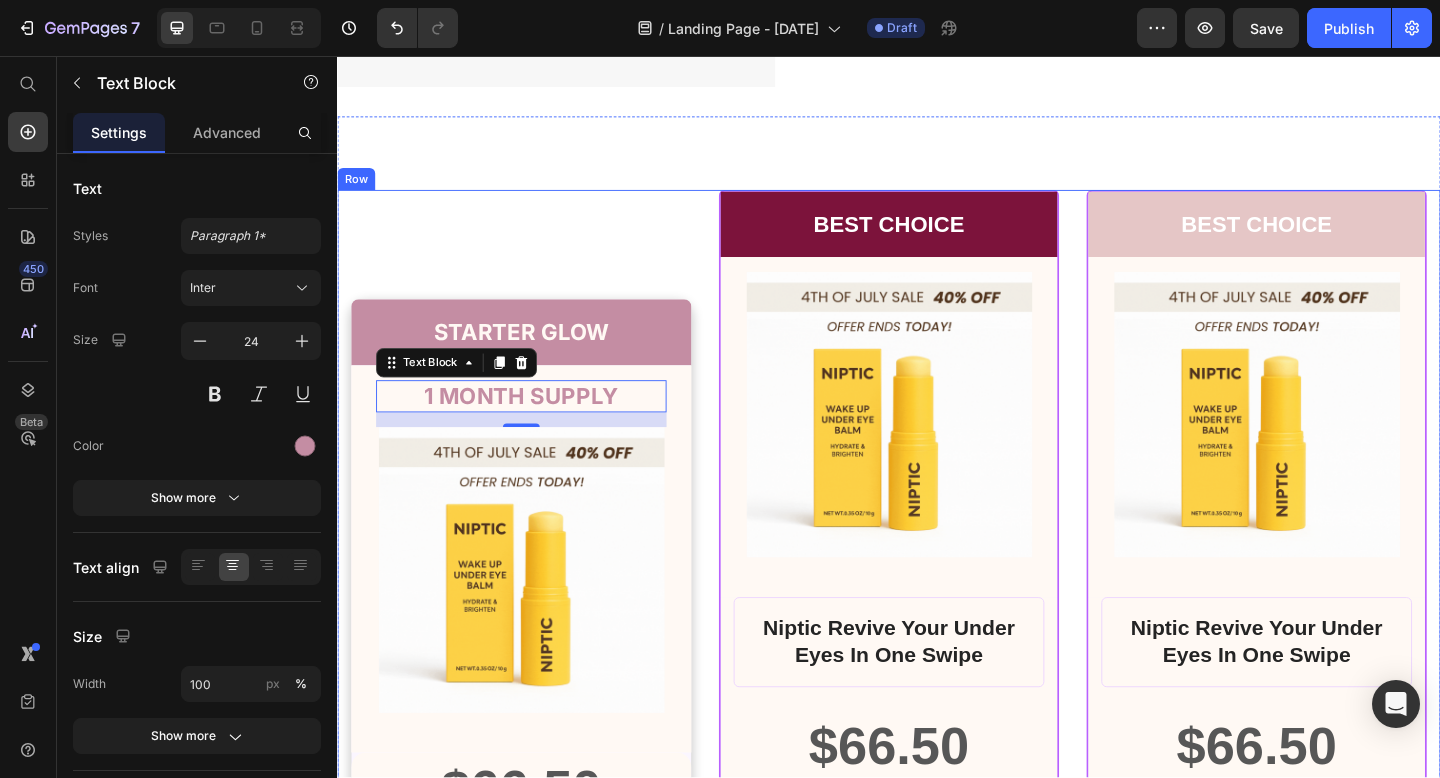 click on "STARTER GLOW Text Block Row 1 MONTH SUPPLY  Text Block   16 Product Images Row $66.50 Product Price Row INCLUDES: Text Block Row Row Lorem ipsum dolor sit amet, consectetur adipiscing elit. Text Block Lorem ipsum dolor Text Block Lorem ipsum dolor sit amet, consectetur Text Block Row Lorem ipsum dolor sit amet, consectetur Text Block Row Lorem ipsum dolor sit amet, consectetur Text Block Row Lorem ipsum dolor sit amet, consectetur Text Block Row $66.50 Product Price BEST PRICE. BUY NOW! Add to Cart Row 30 - Day money back guarantee Text Block Row Product Row" at bounding box center (537, 897) 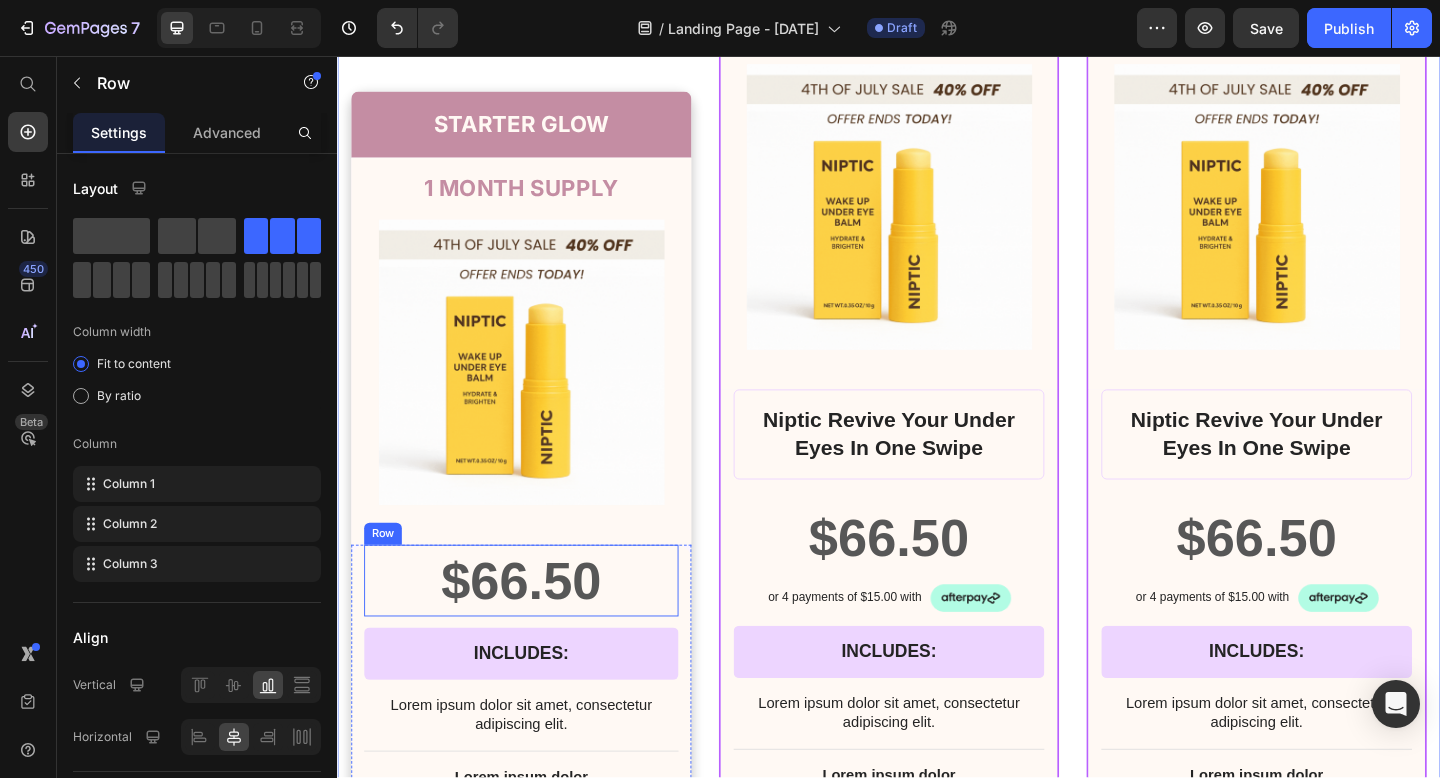 scroll, scrollTop: 16532, scrollLeft: 0, axis: vertical 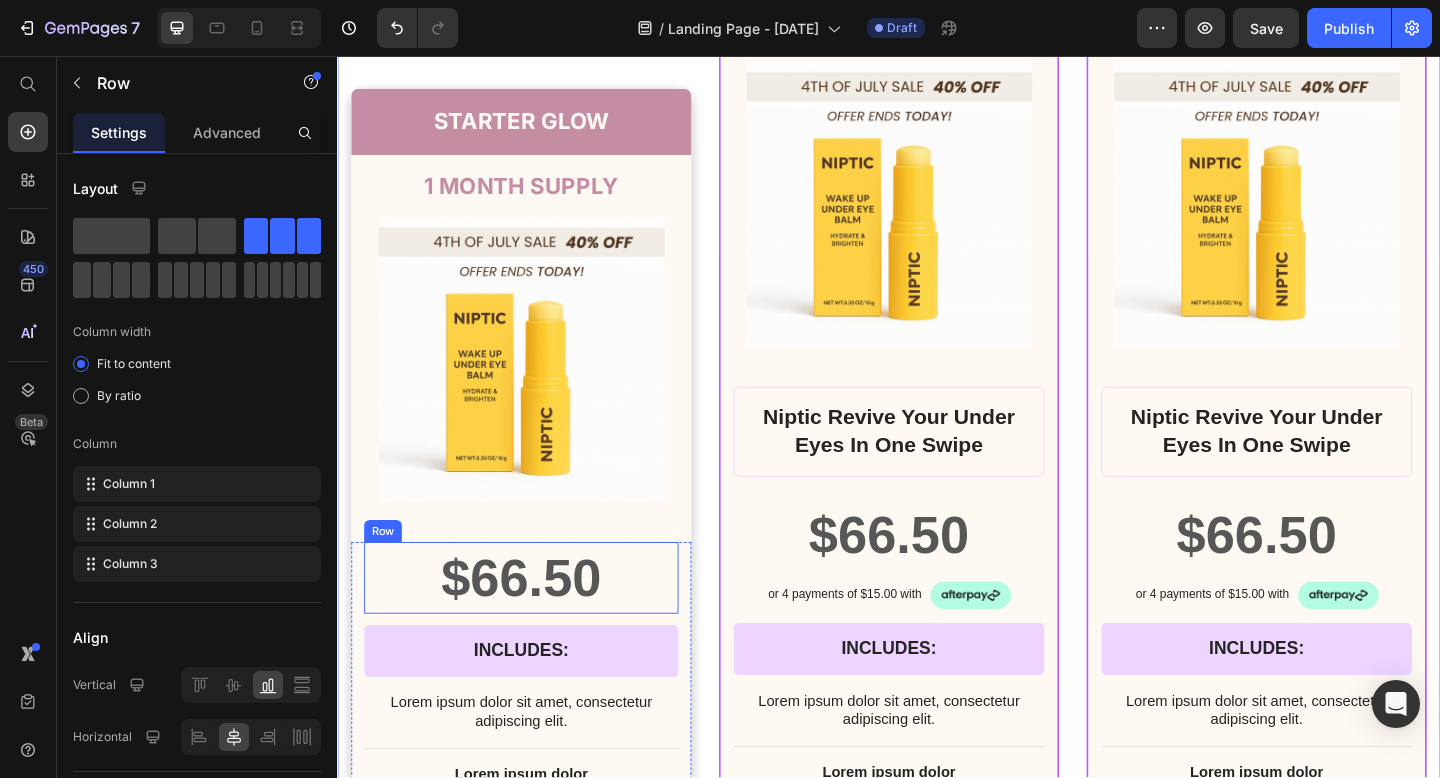 click on "$66.50" at bounding box center (537, 624) 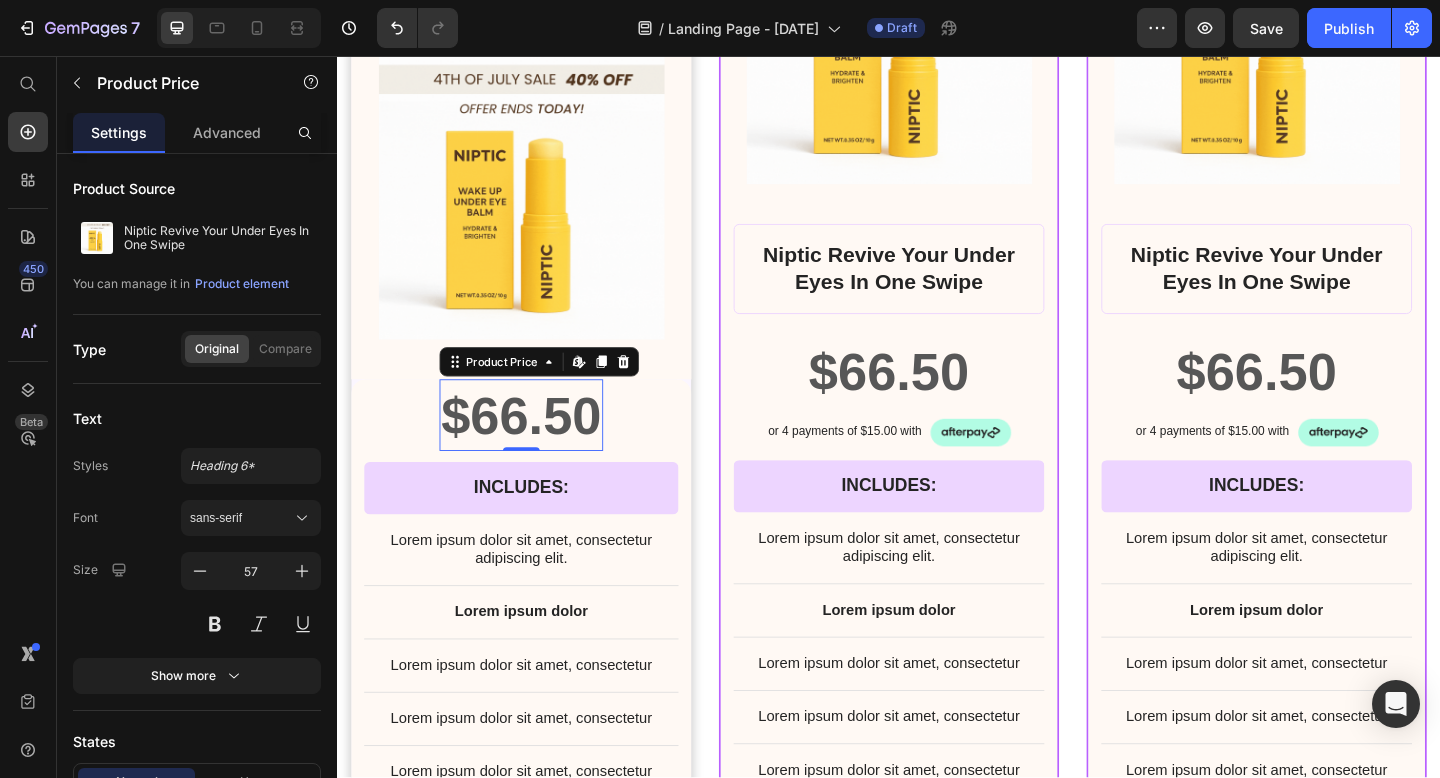 scroll, scrollTop: 16708, scrollLeft: 0, axis: vertical 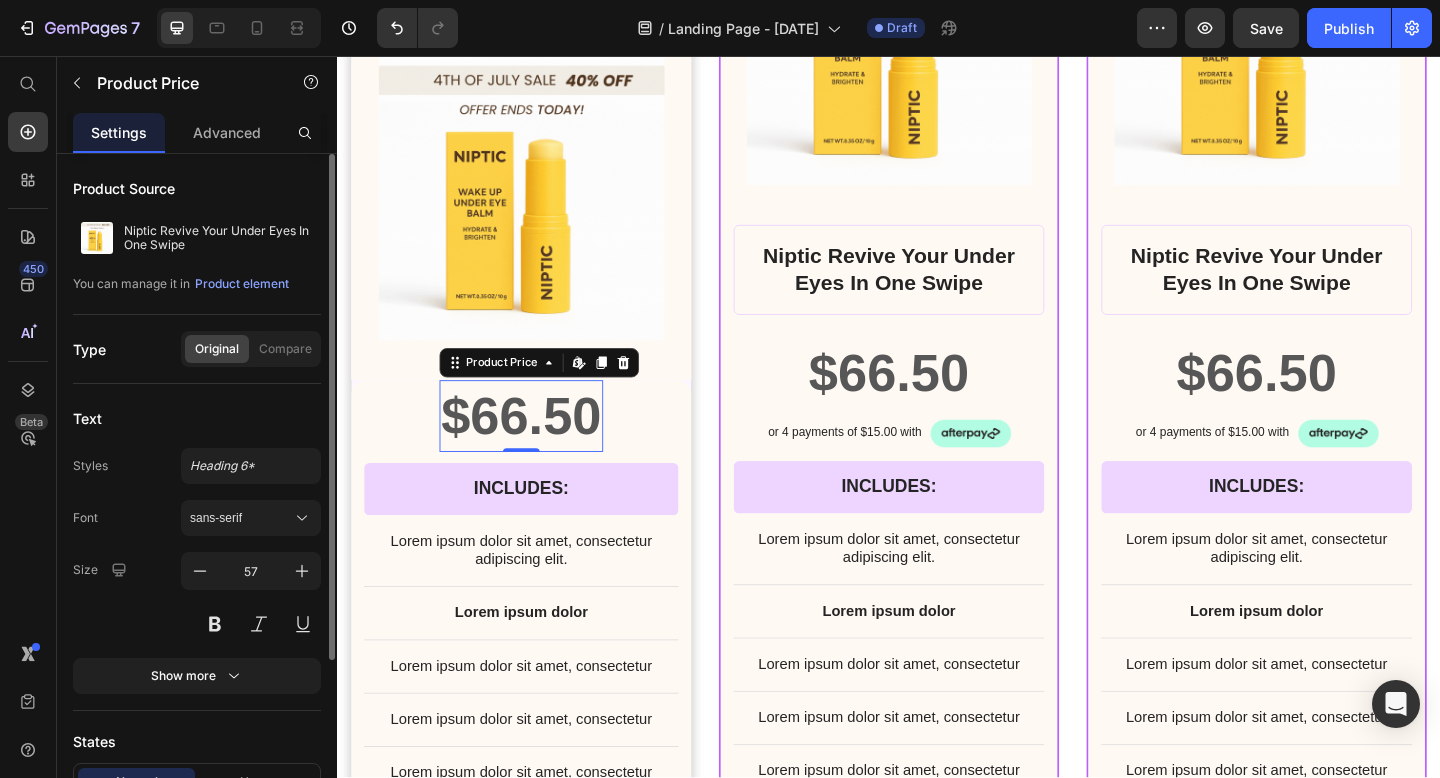 click on "Text" at bounding box center [197, 418] 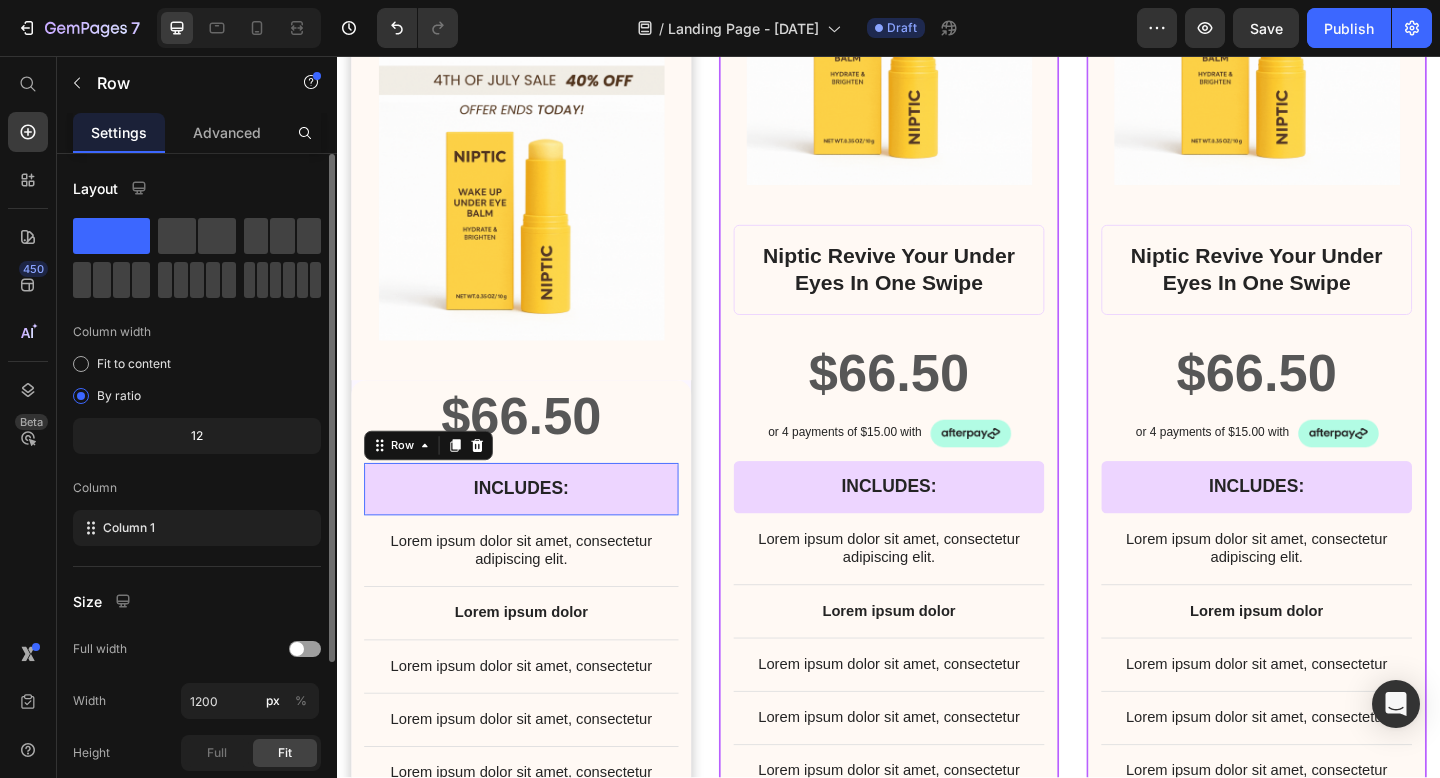 click on "INCLUDES: Text Block Row   0" at bounding box center [537, 527] 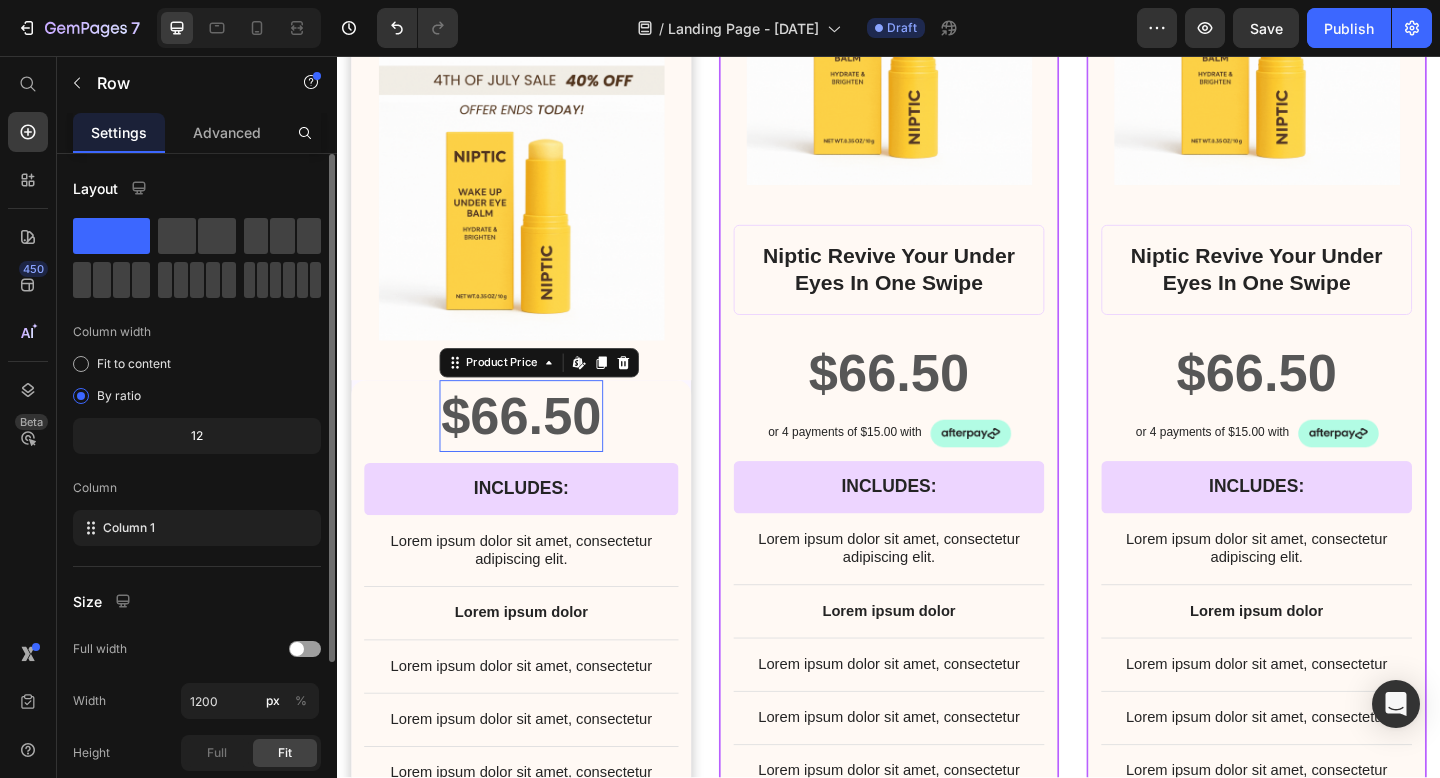 click on "$66.50" at bounding box center [537, 448] 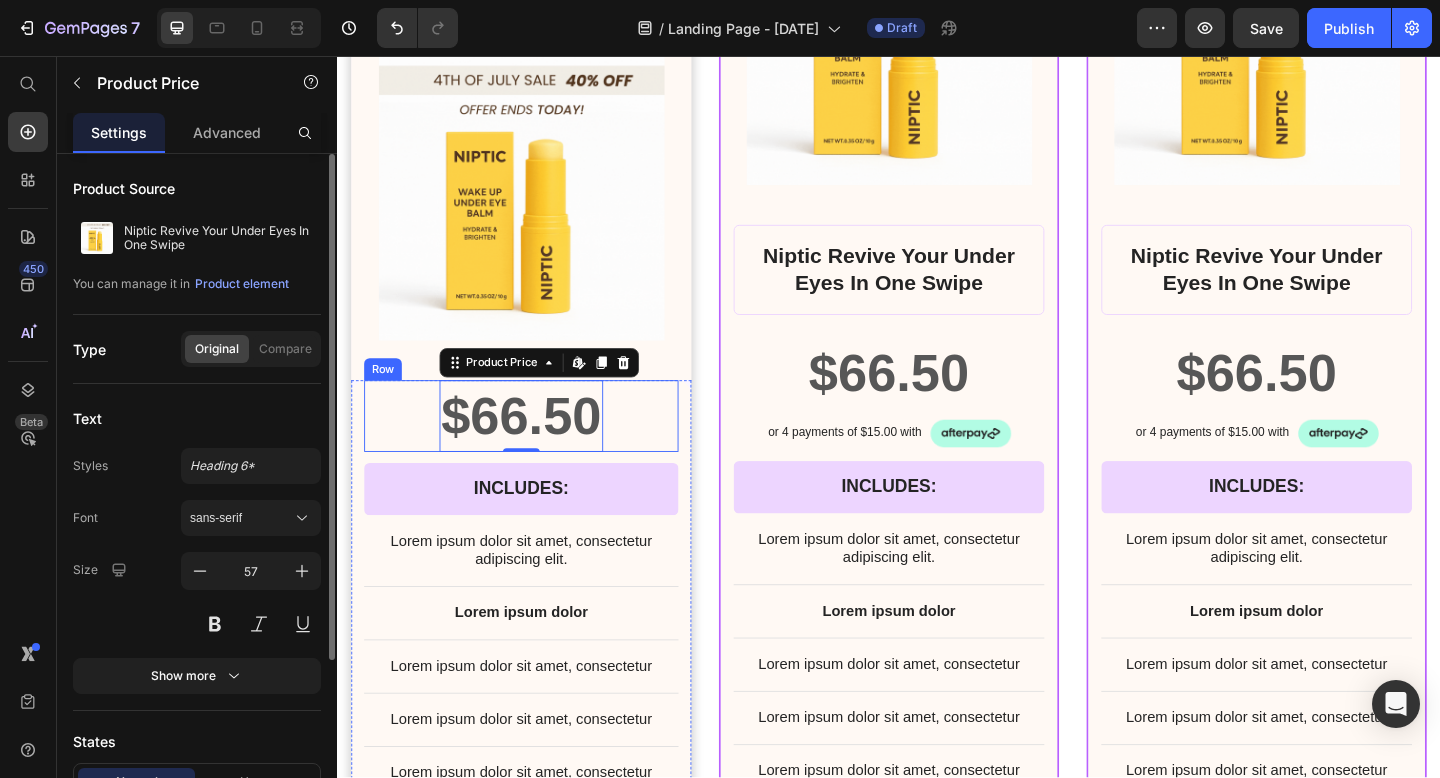 click on "$66.50 Product Price   Edit content in Shopify 0 Row" at bounding box center (537, 448) 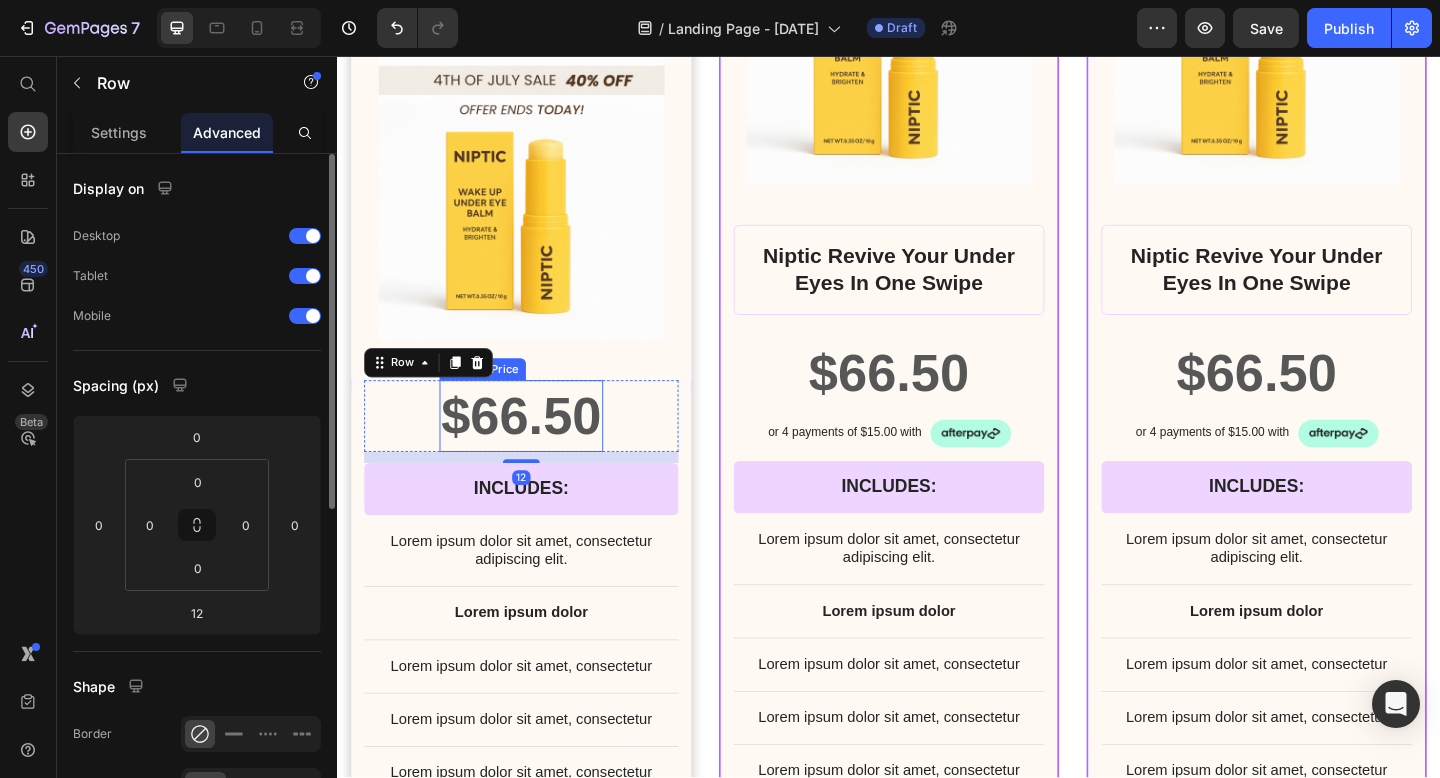 click on "$66.50" at bounding box center [537, 448] 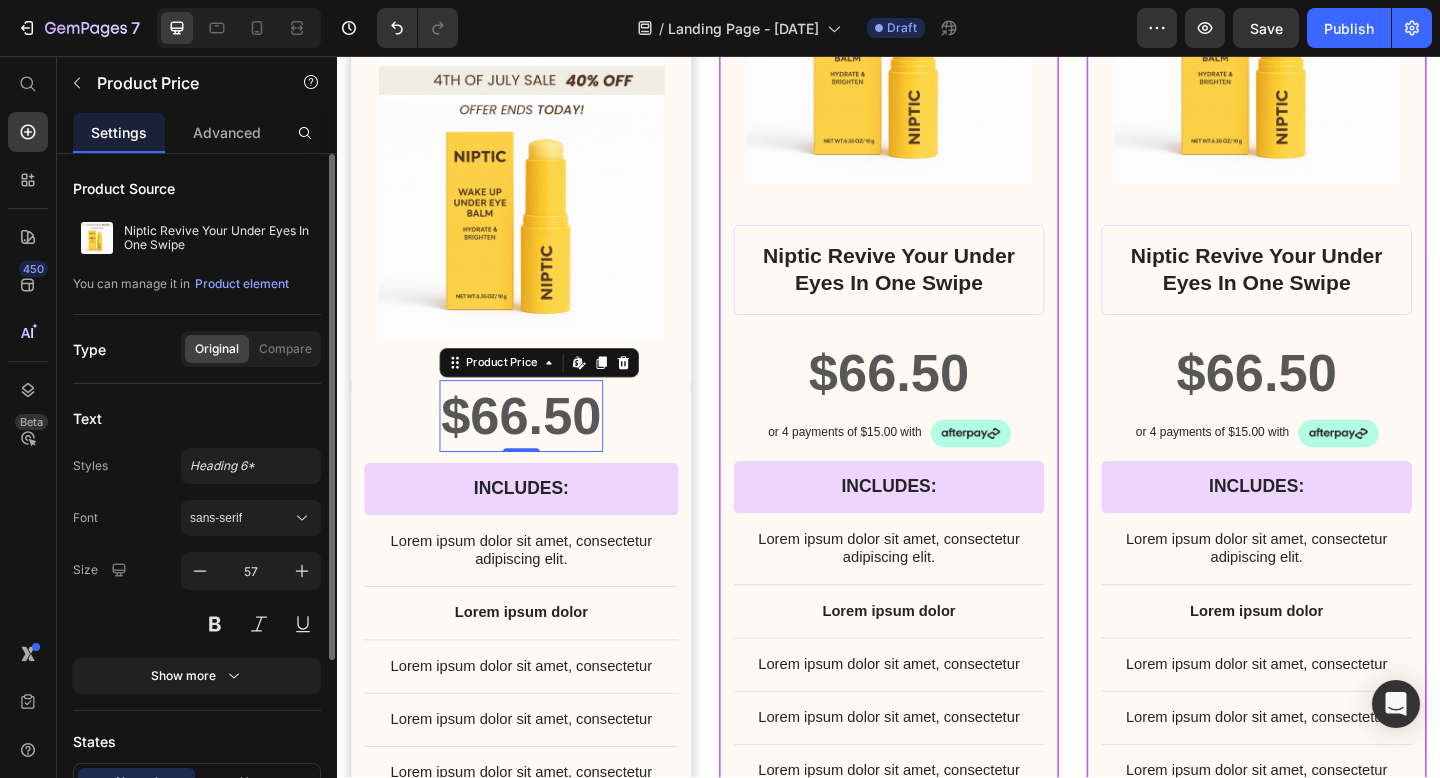 click on "$66.50" at bounding box center [537, 448] 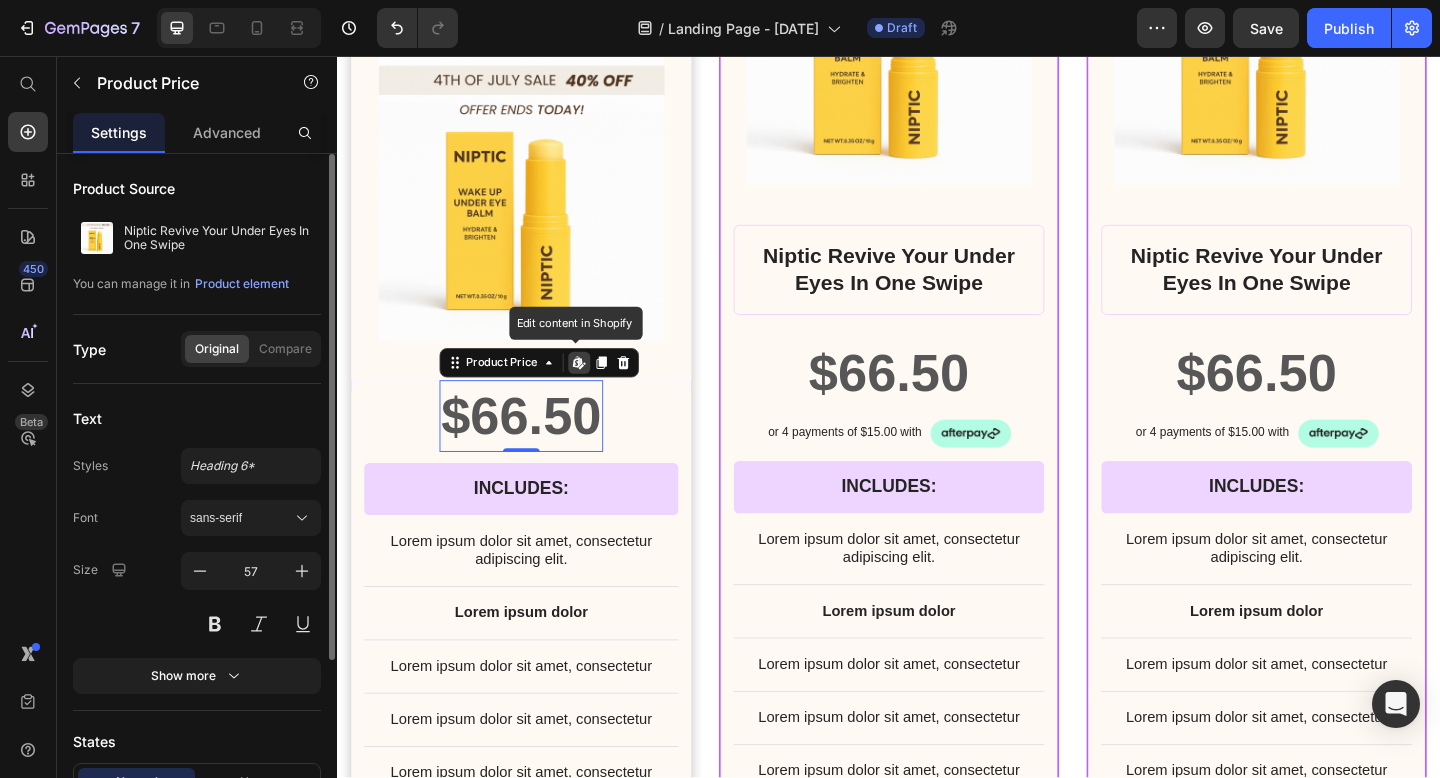 click on "$66.50" at bounding box center (537, 448) 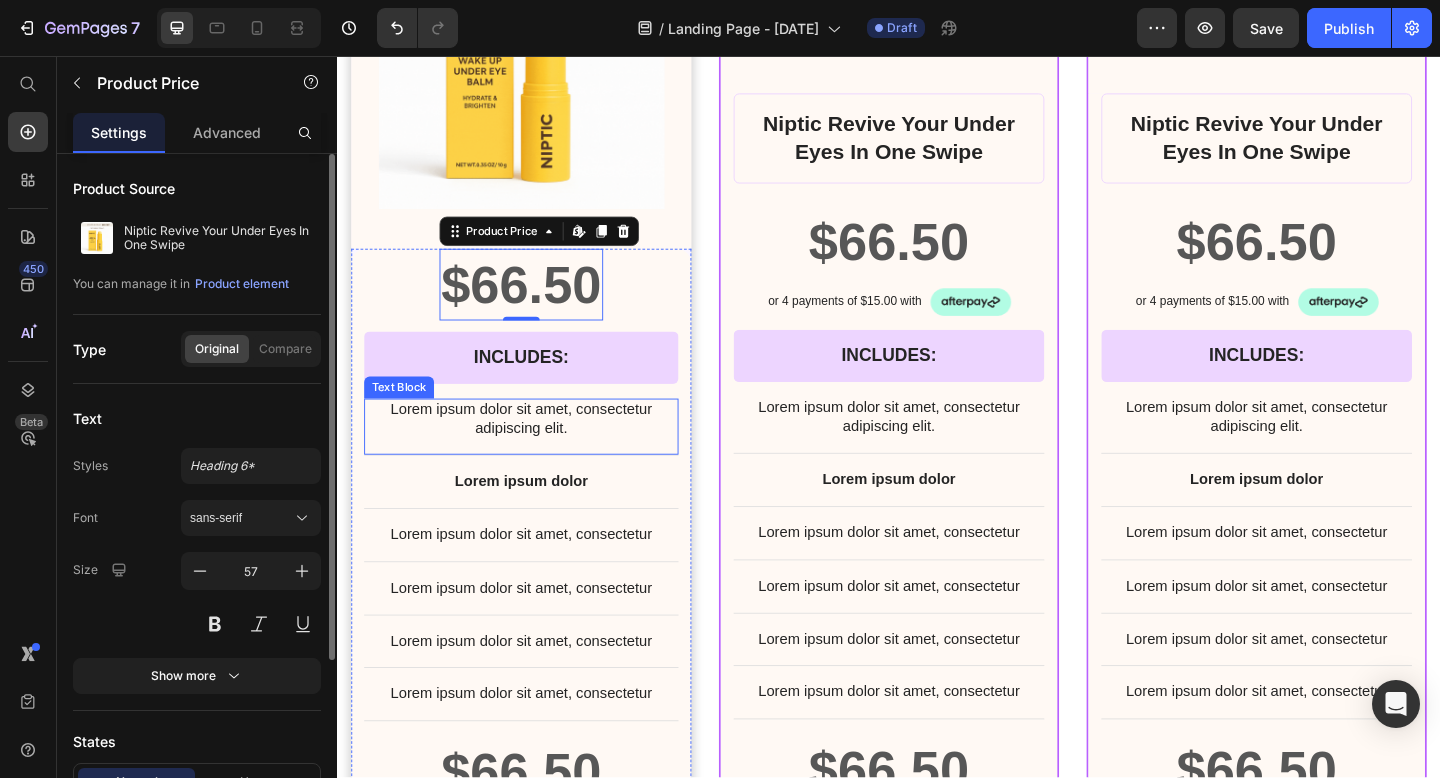 scroll, scrollTop: 16850, scrollLeft: 0, axis: vertical 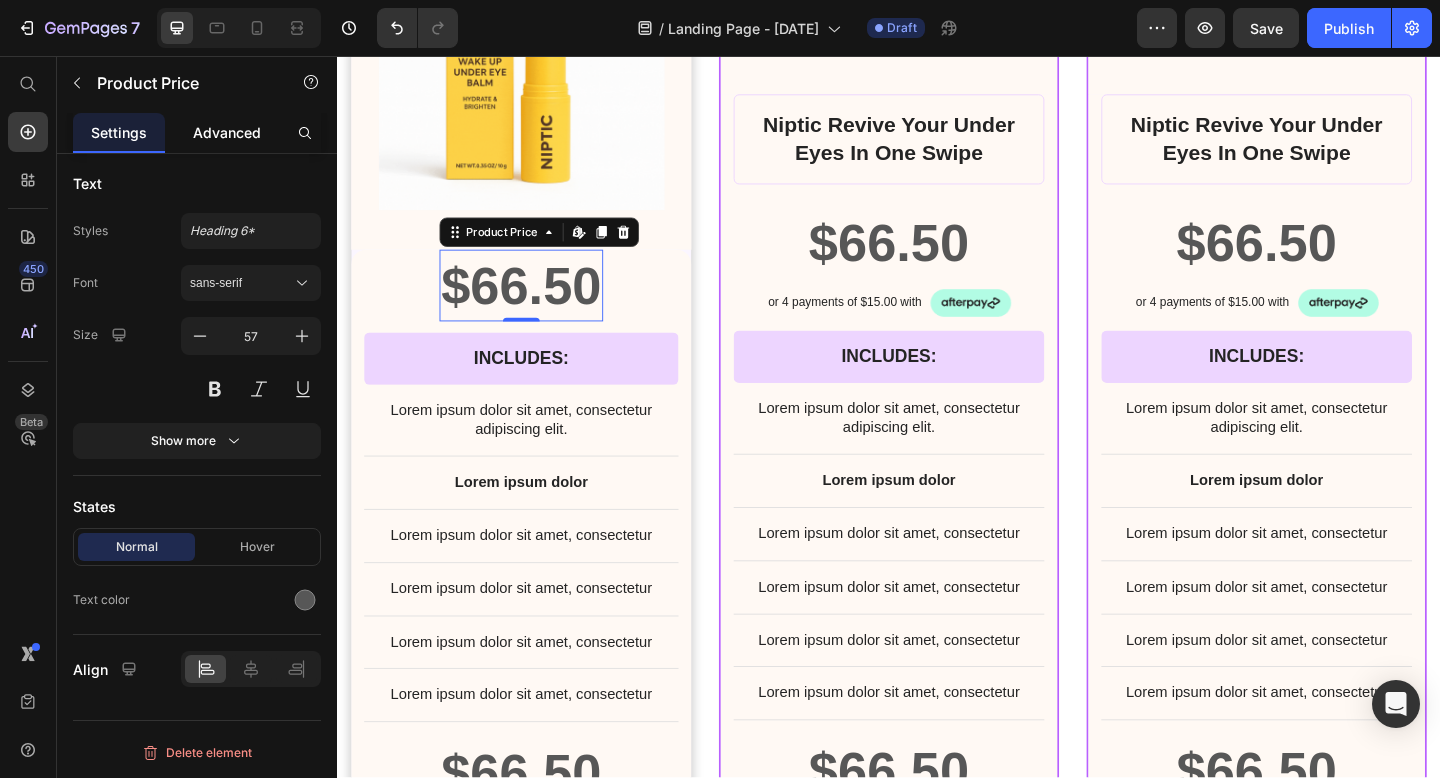 click on "Advanced" at bounding box center (227, 132) 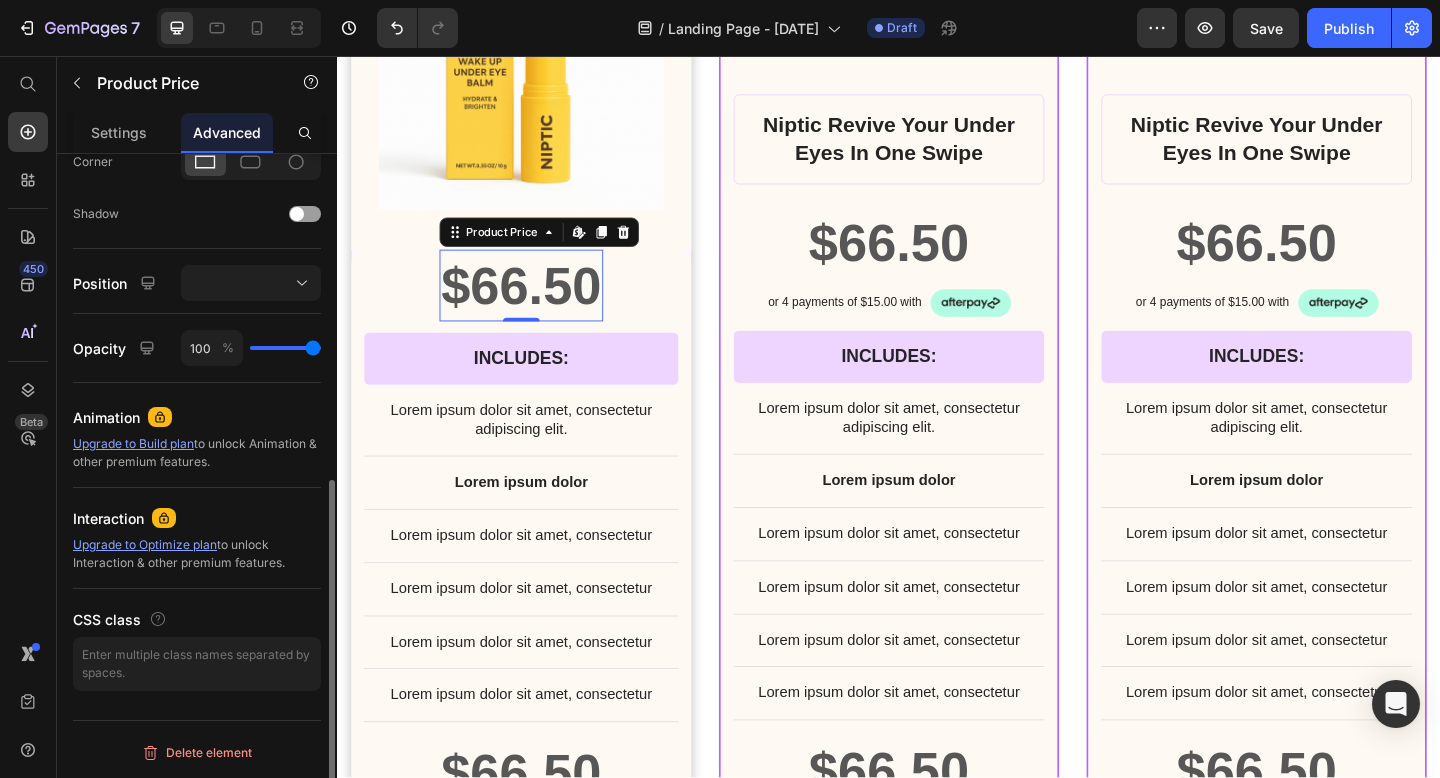 scroll, scrollTop: 0, scrollLeft: 0, axis: both 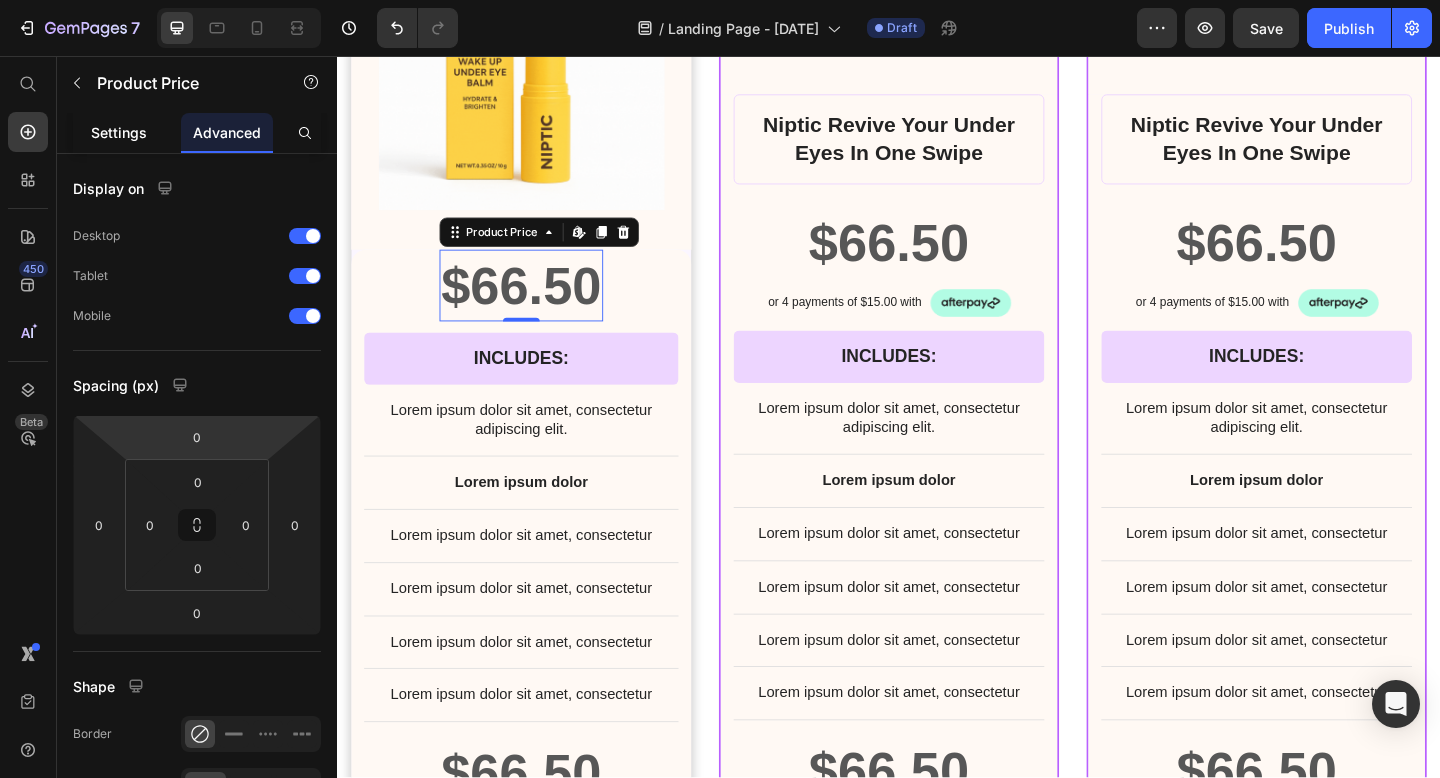 click on "Settings" at bounding box center [119, 132] 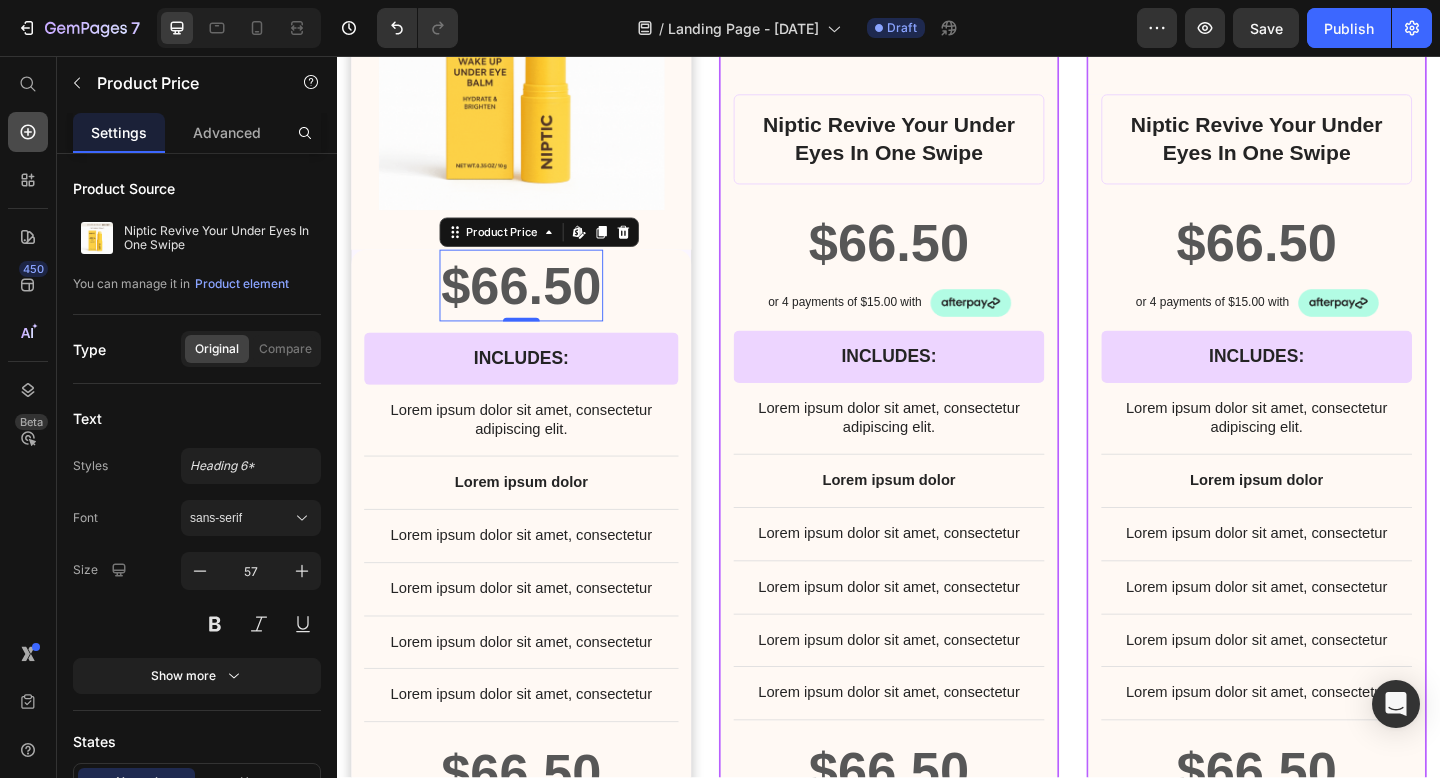 click 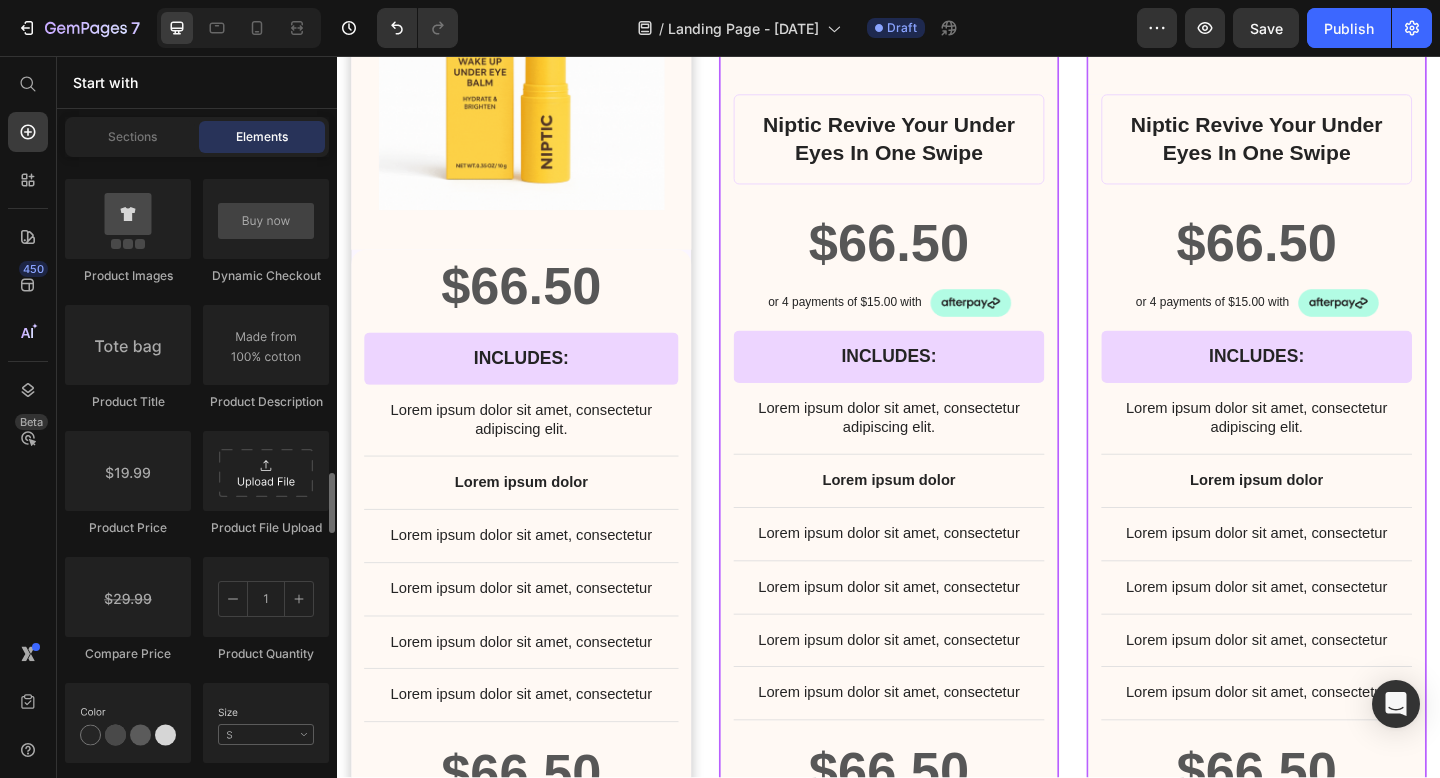 scroll, scrollTop: 3197, scrollLeft: 0, axis: vertical 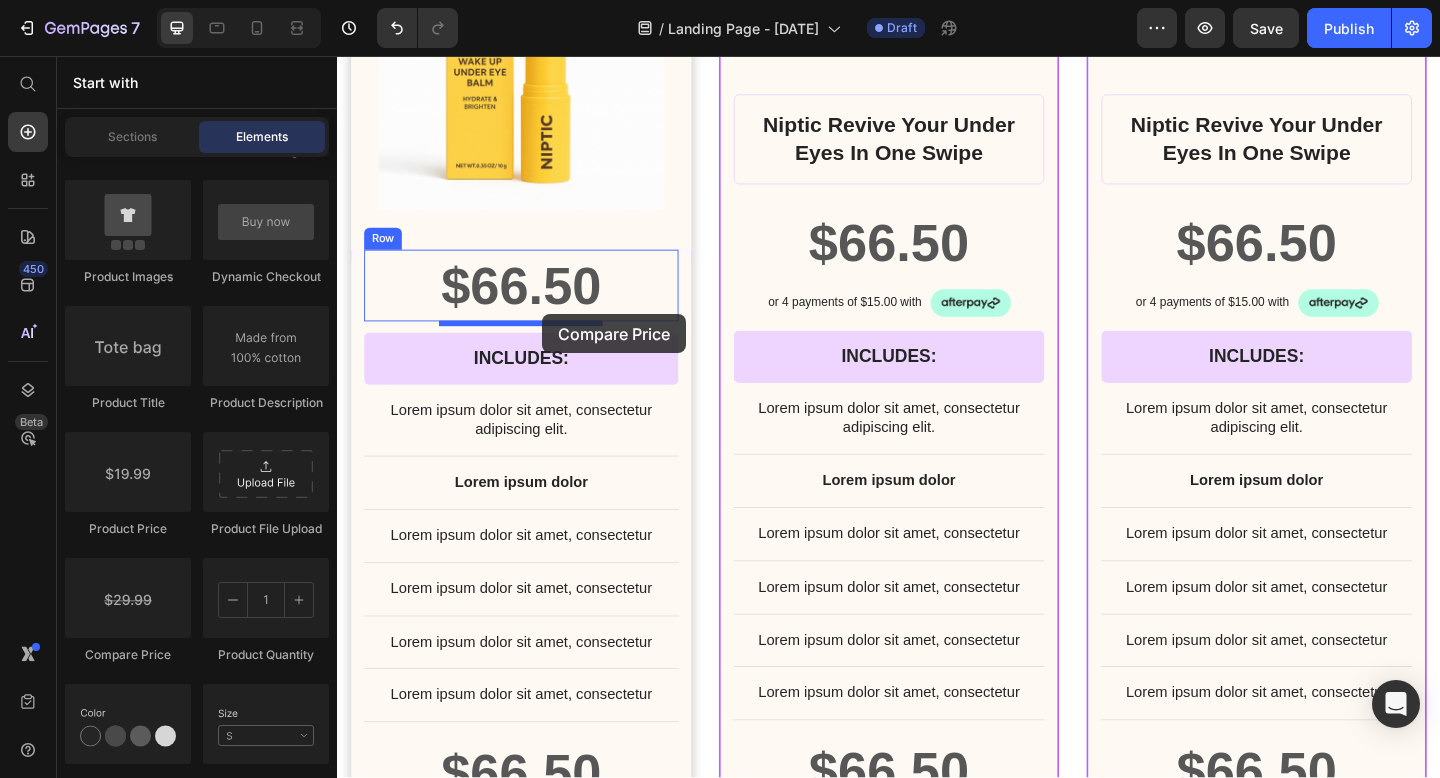 drag, startPoint x: 481, startPoint y: 660, endPoint x: 560, endPoint y: 335, distance: 334.46375 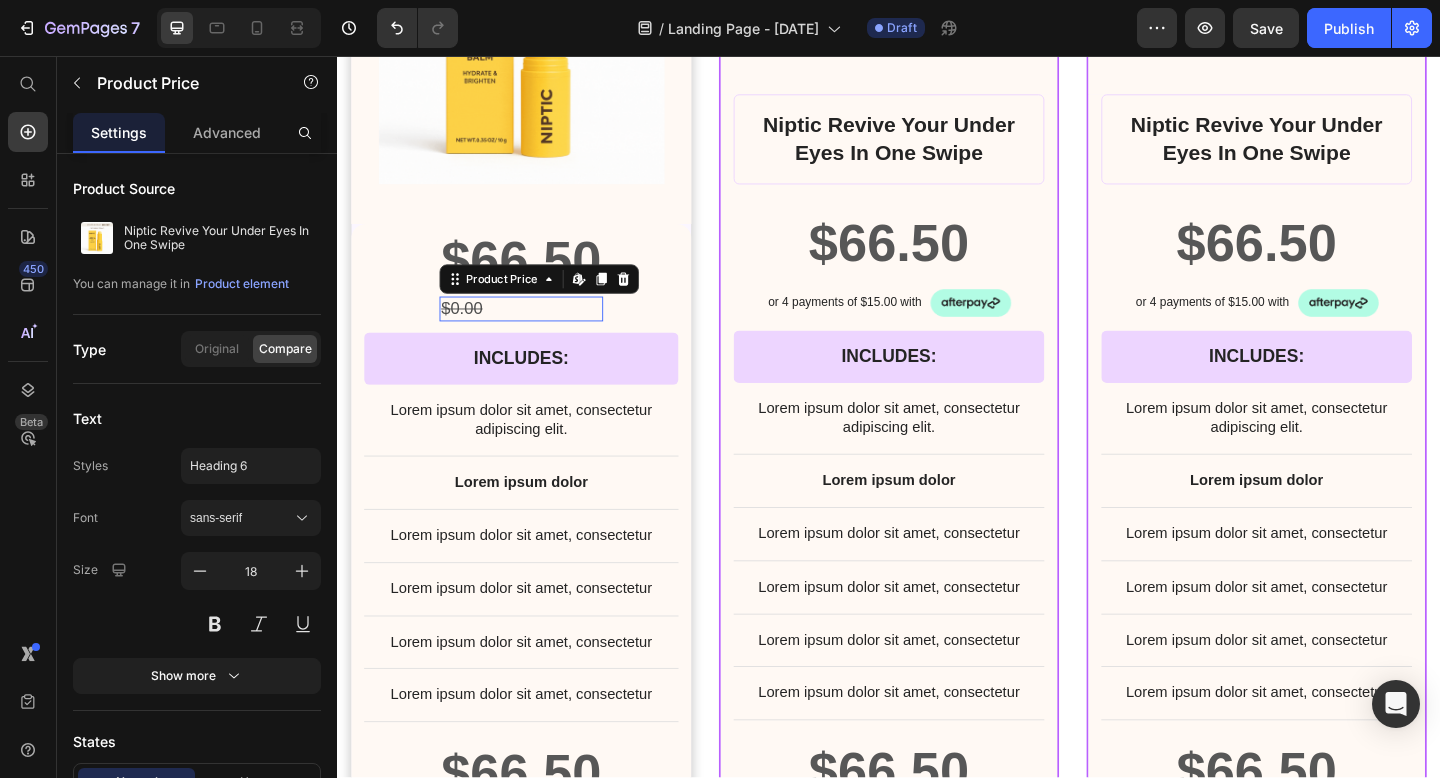 scroll, scrollTop: 16822, scrollLeft: 0, axis: vertical 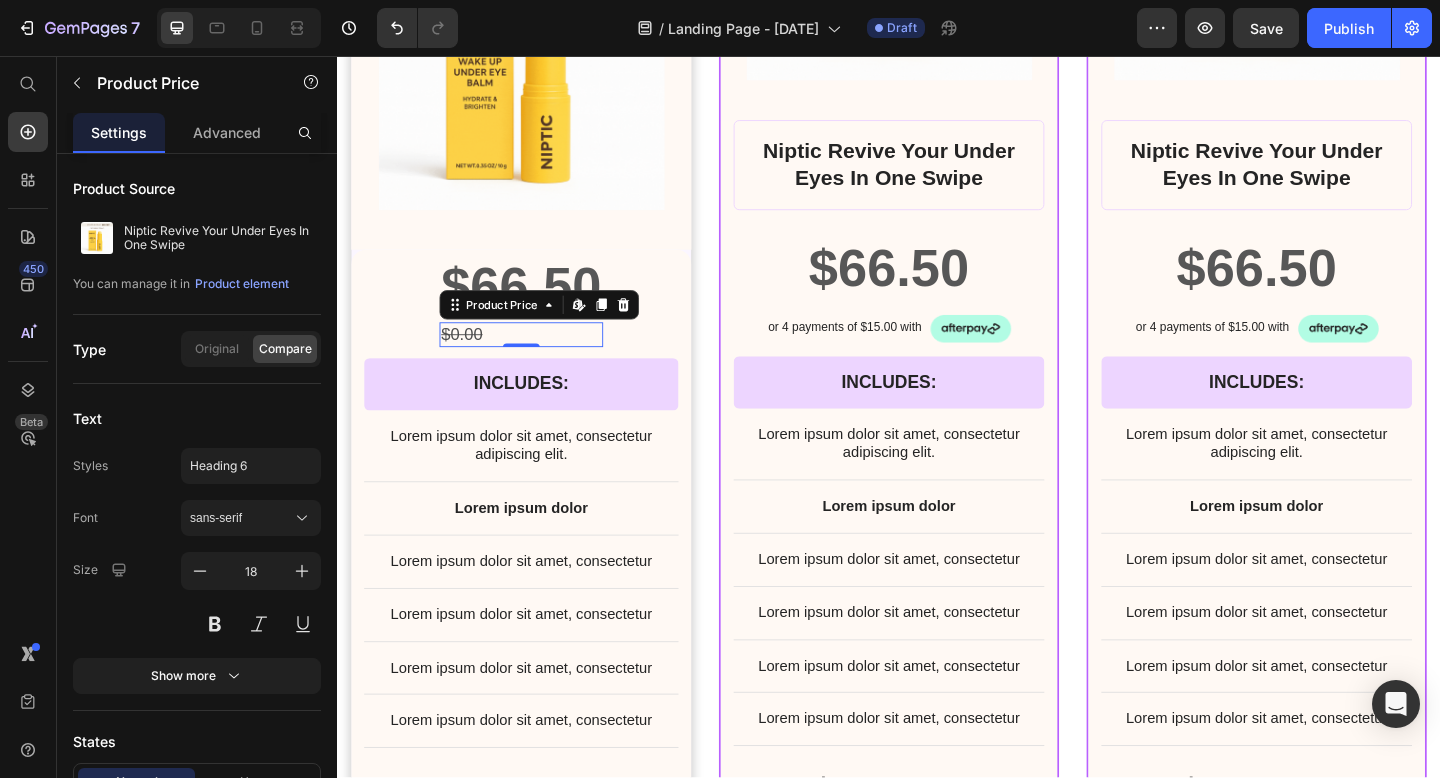 click on "$0.00" at bounding box center [537, 359] 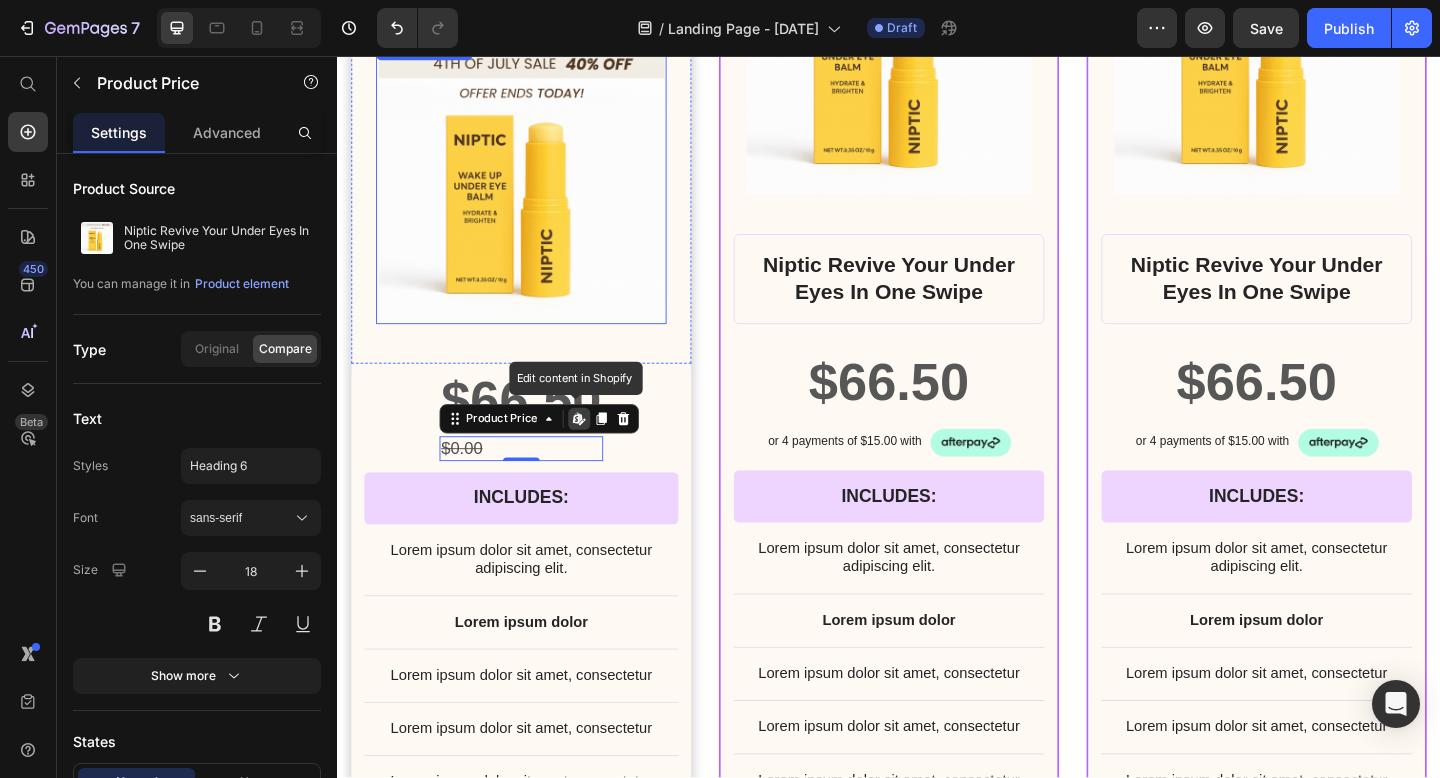 scroll, scrollTop: 16701, scrollLeft: 0, axis: vertical 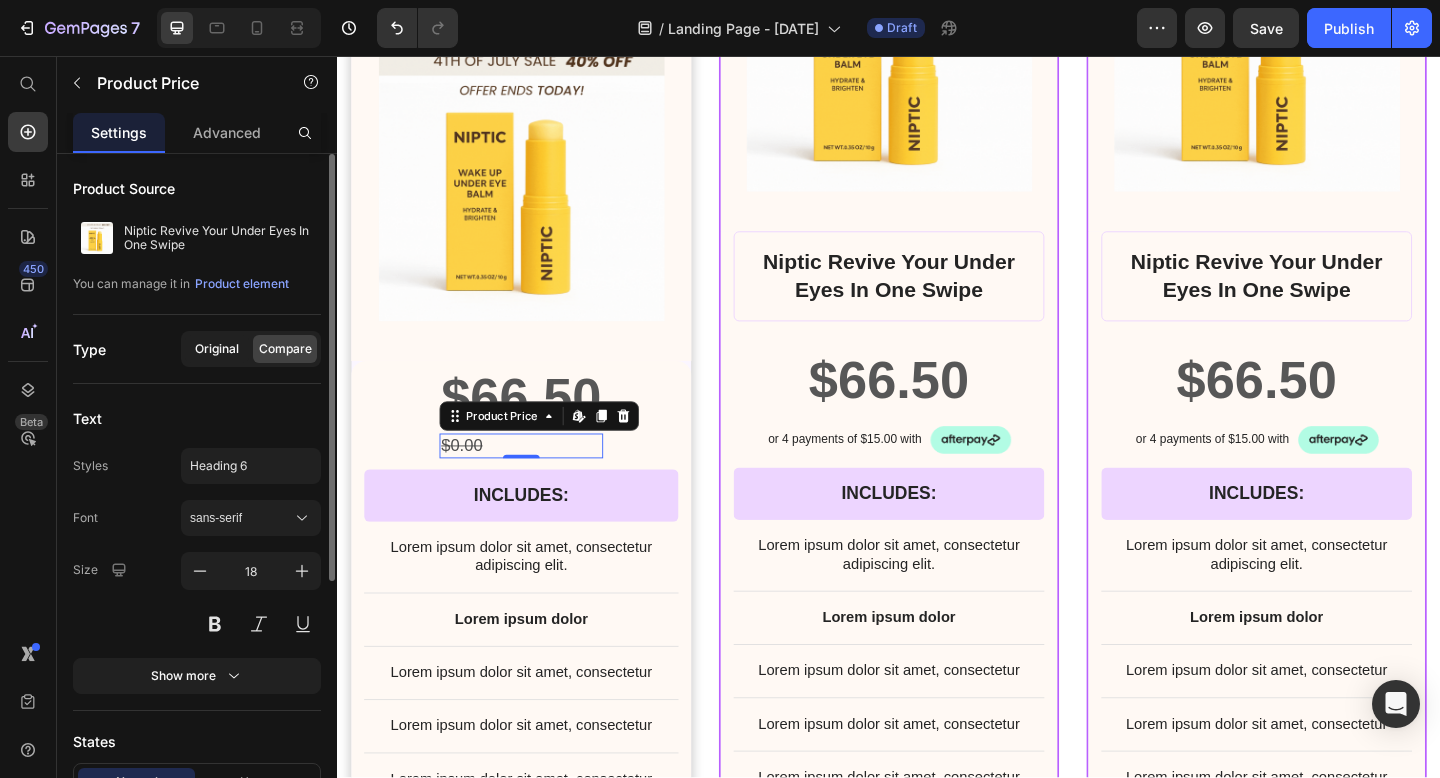 click on "Original" 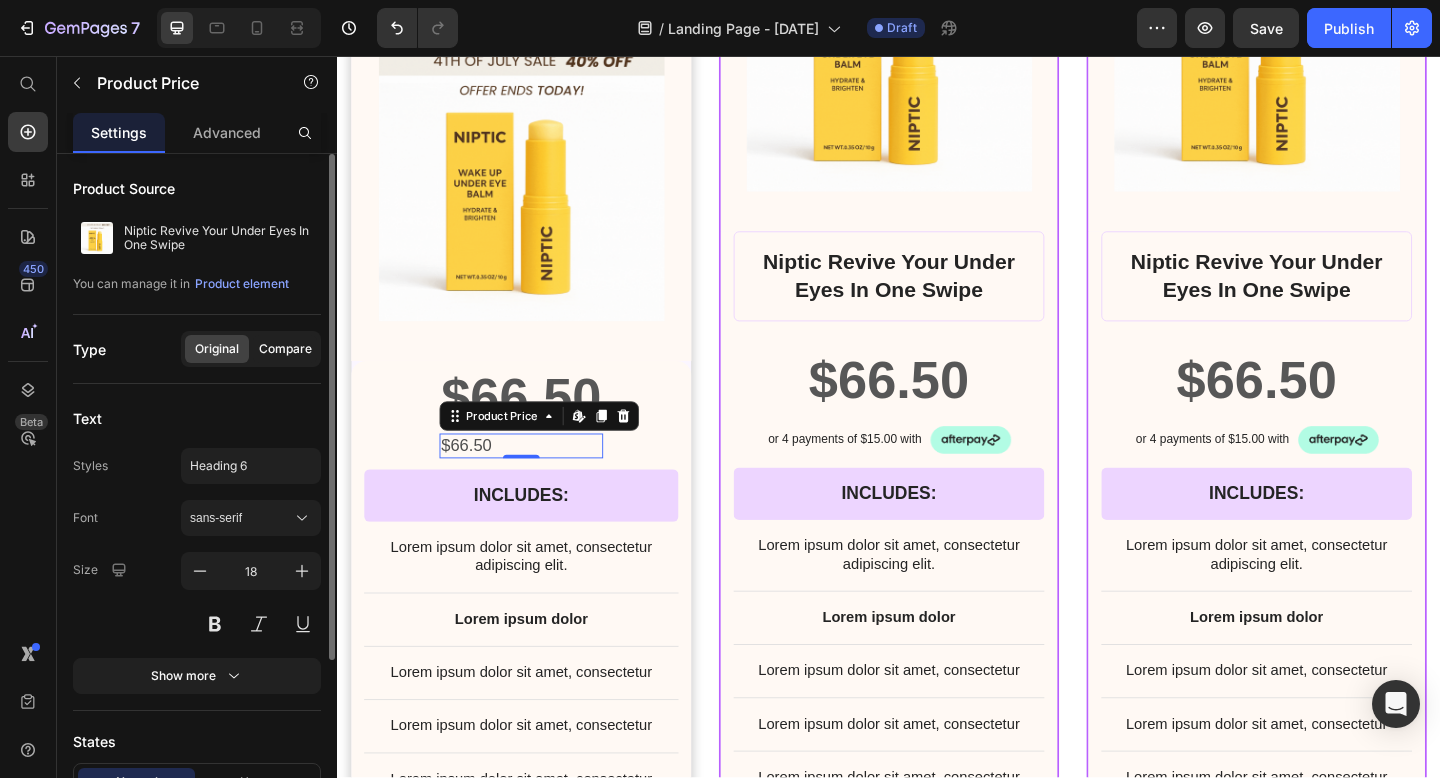 click on "Compare" 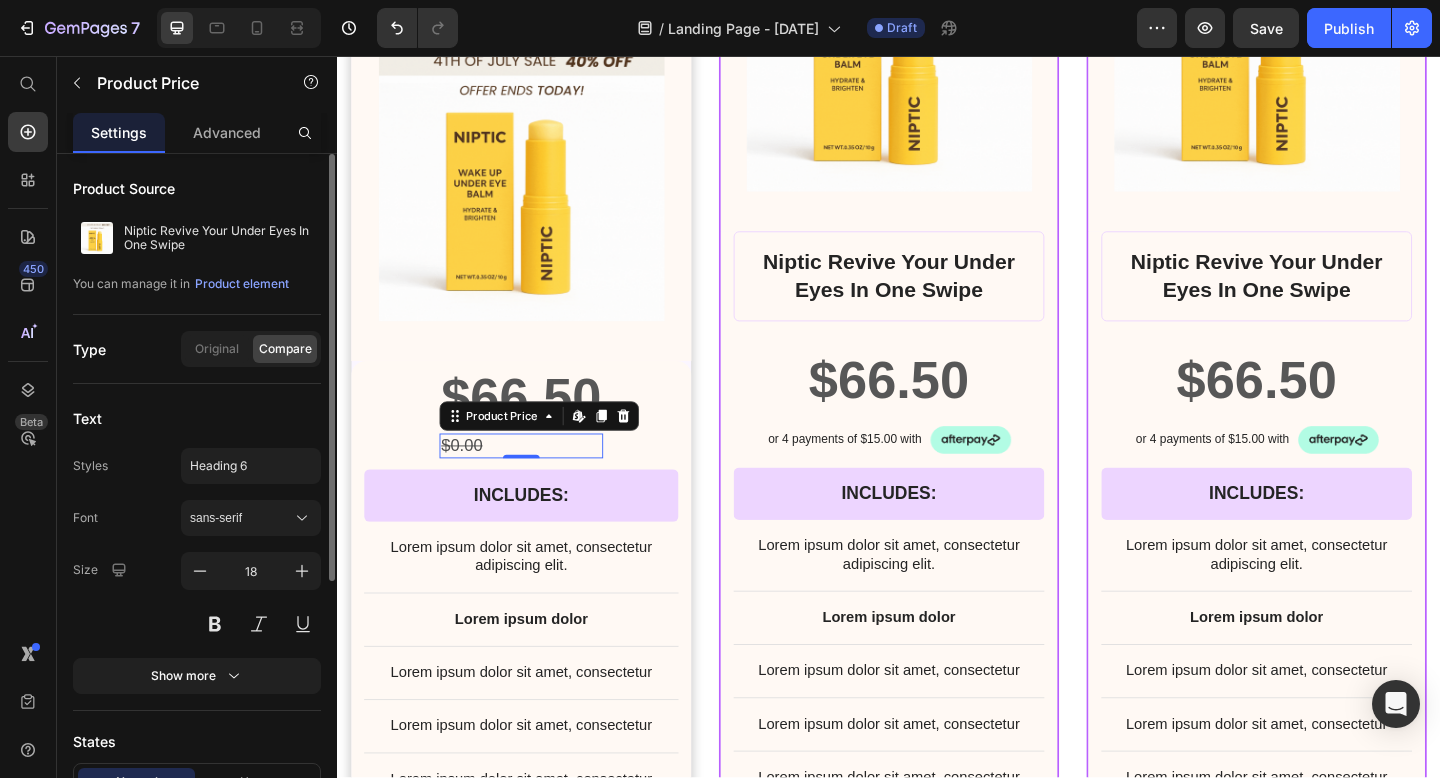 click on "Product Source Niptic Revive Your Under Eyes In One Swipe  You can manage it in   Product element  Type Original Compare Text Styles Heading 6 Font sans-serif Size 18 Show more States Normal Hover Text color Line through Thickness 1 px Line color Align" at bounding box center (197, 647) 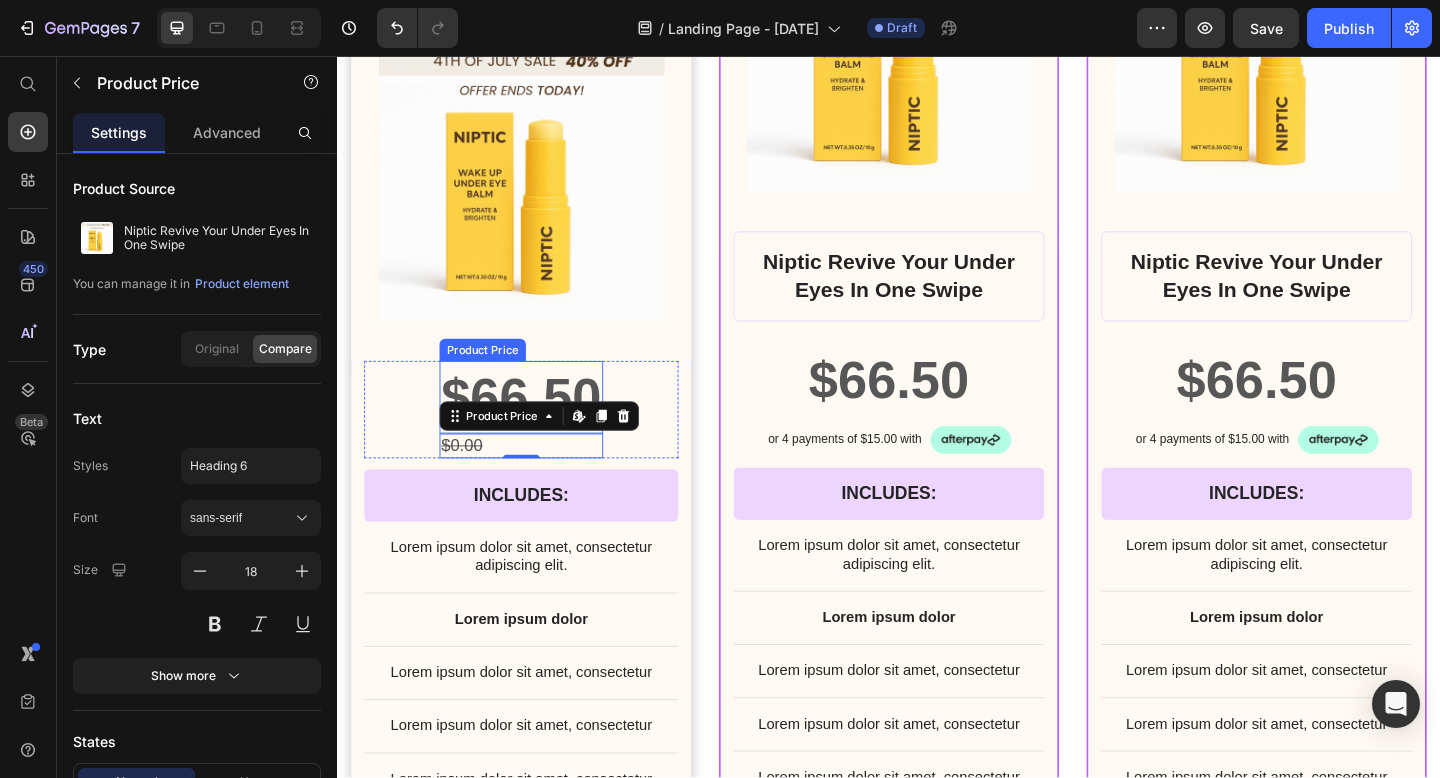 click on "$66.50" at bounding box center [537, 427] 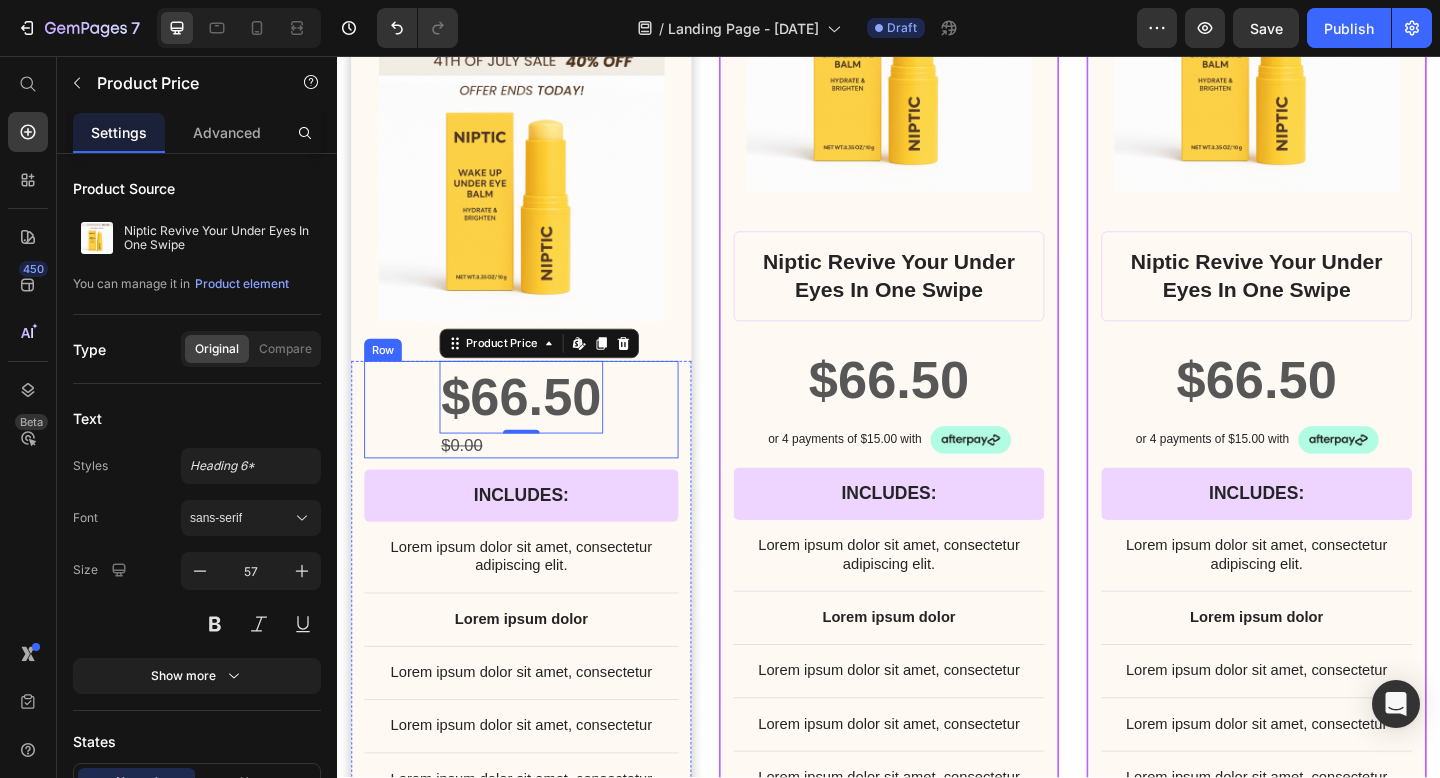 click on "$66.50 Product Price   Edit content in Shopify 0 $0.00 Product Price Row" at bounding box center (537, 441) 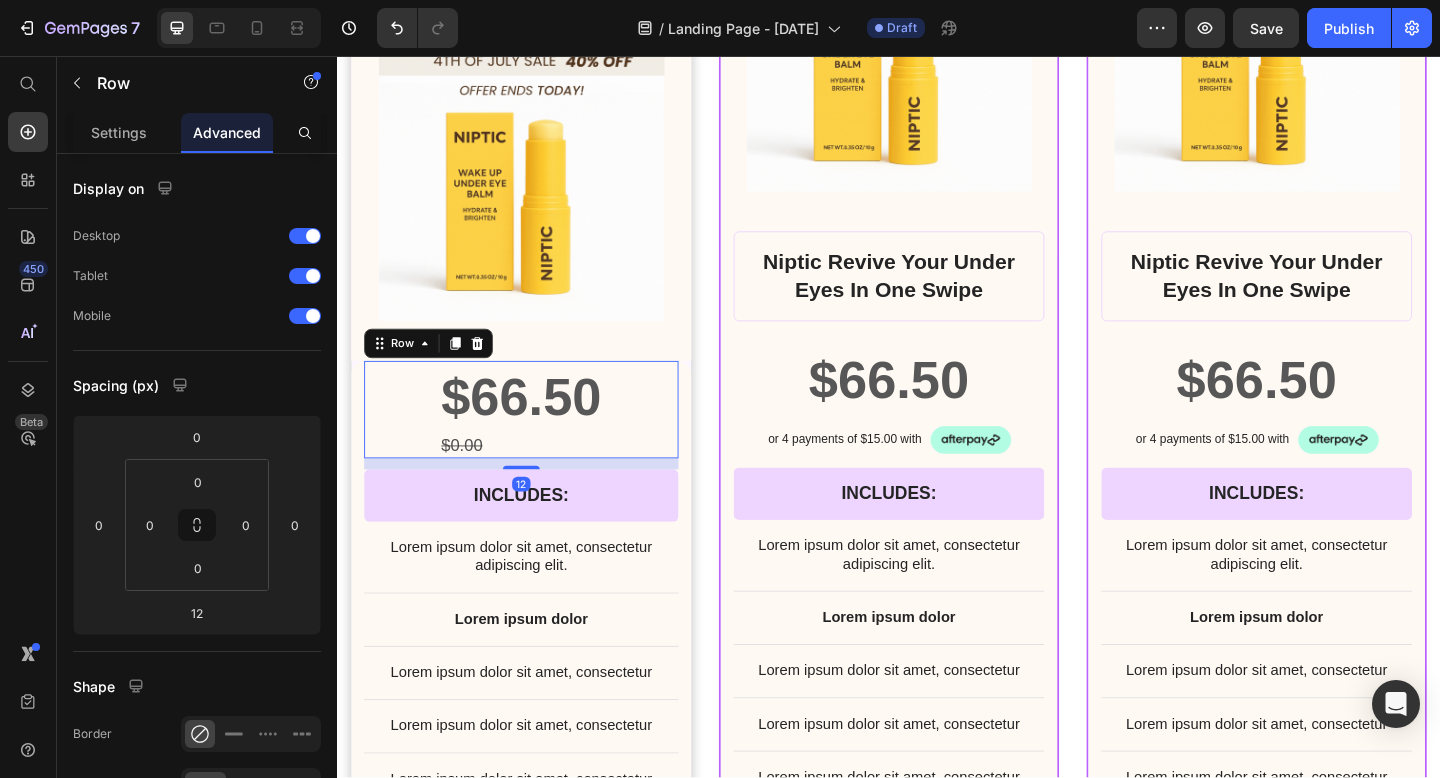 click on "$66.50" at bounding box center [537, 427] 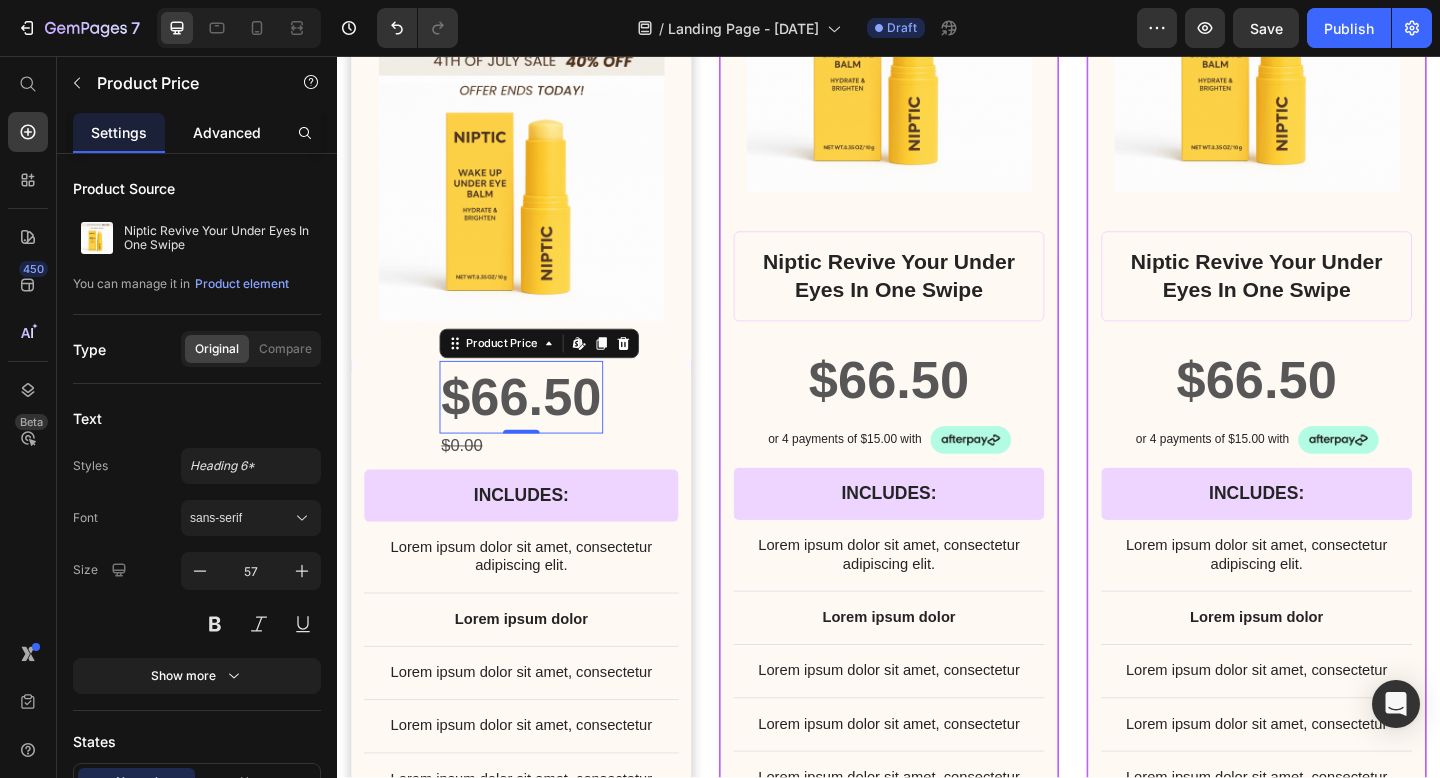 click on "Advanced" at bounding box center [227, 132] 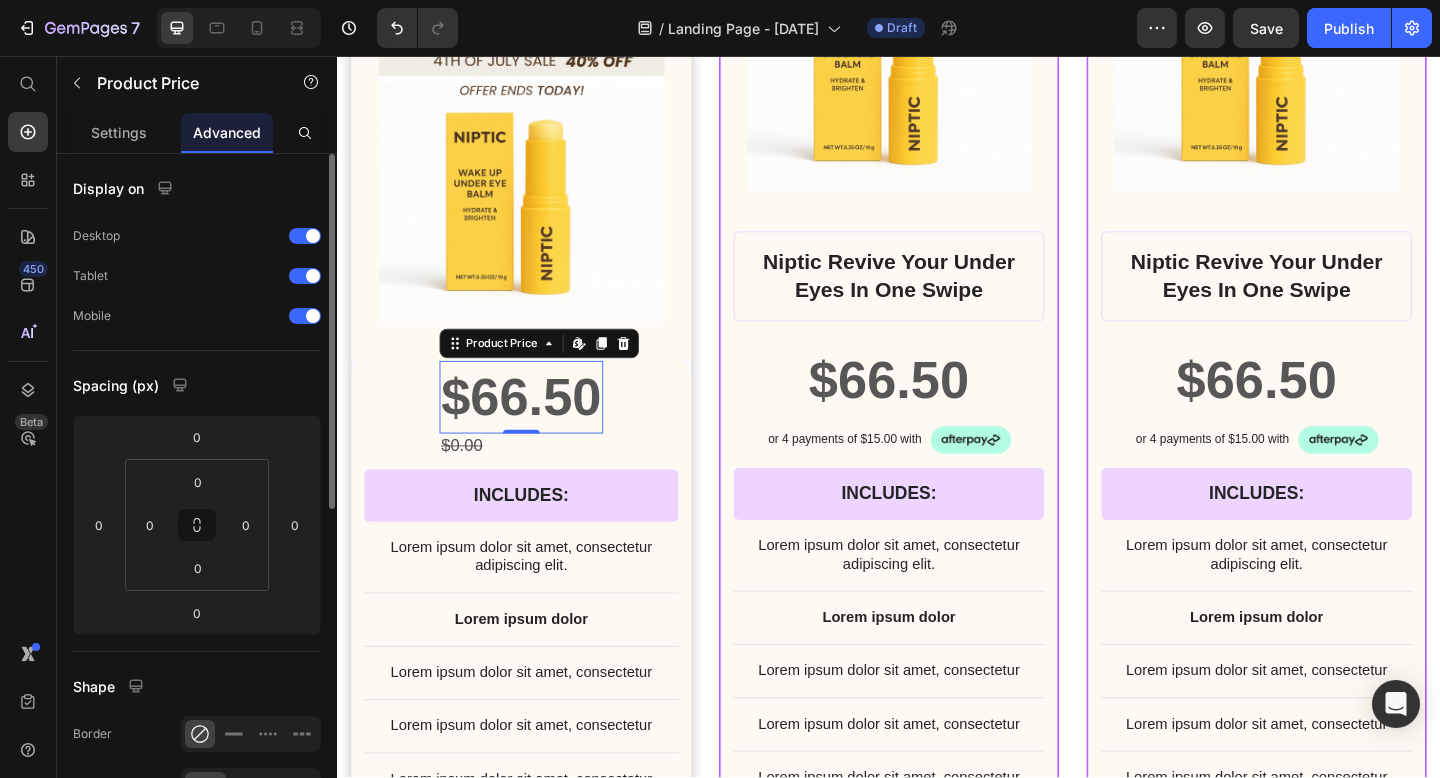 scroll, scrollTop: 624, scrollLeft: 0, axis: vertical 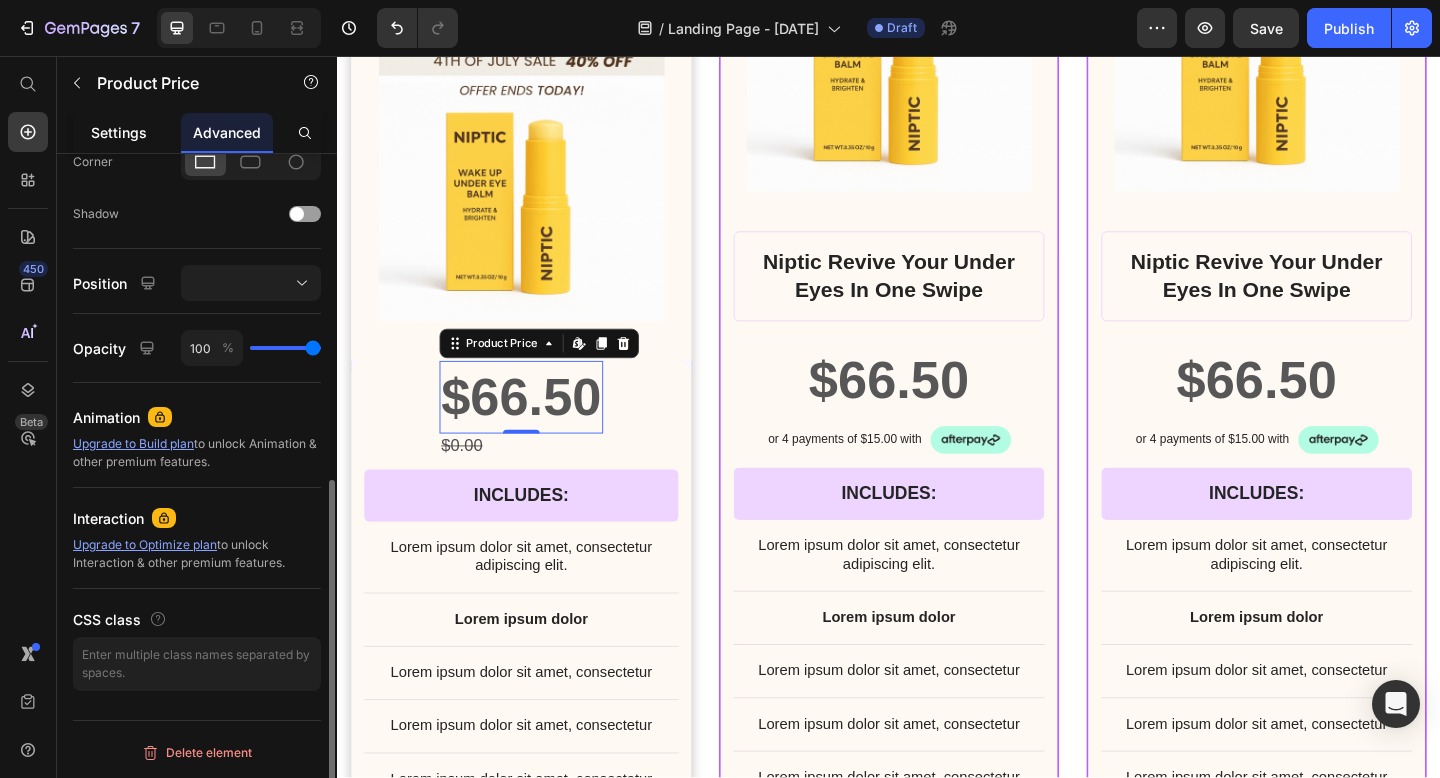 click on "Settings" at bounding box center [119, 132] 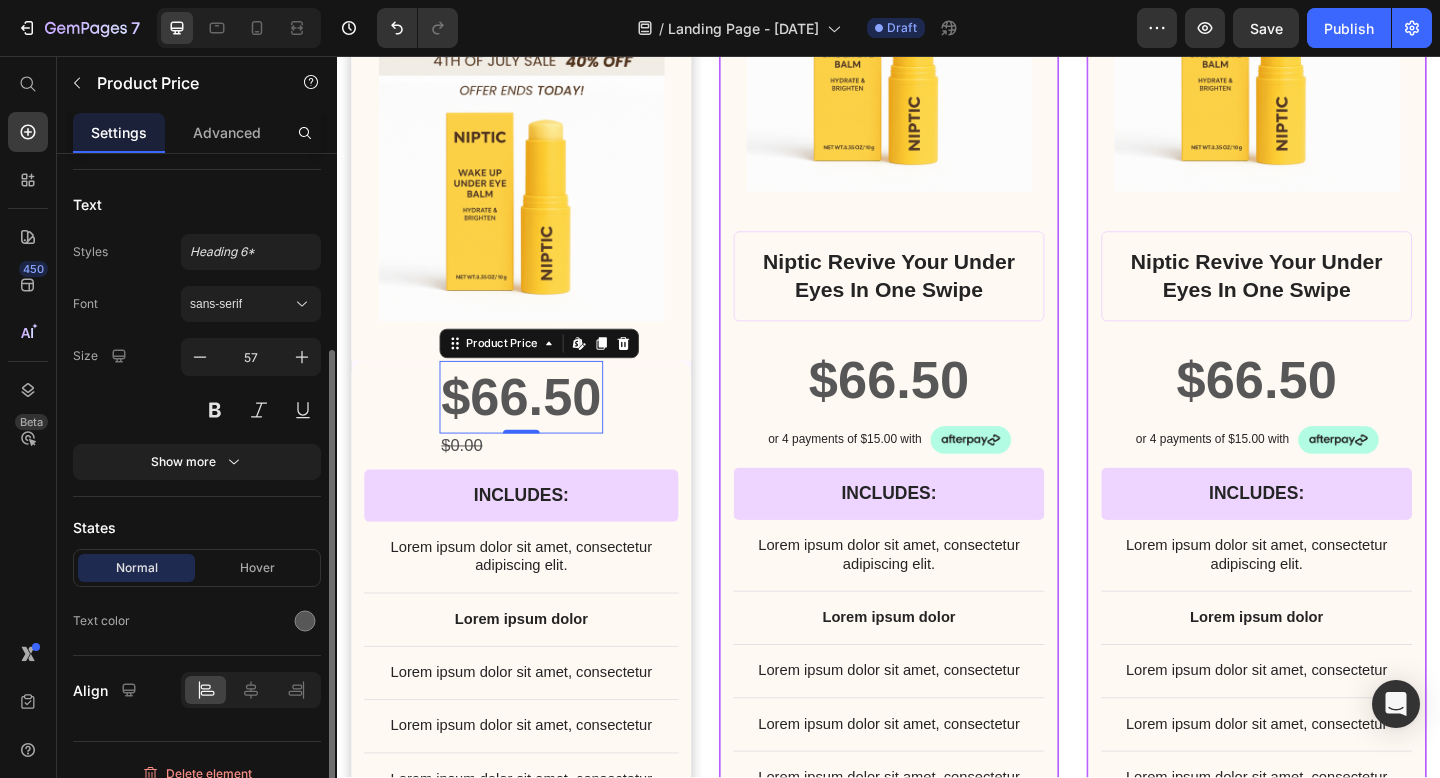 scroll, scrollTop: 235, scrollLeft: 0, axis: vertical 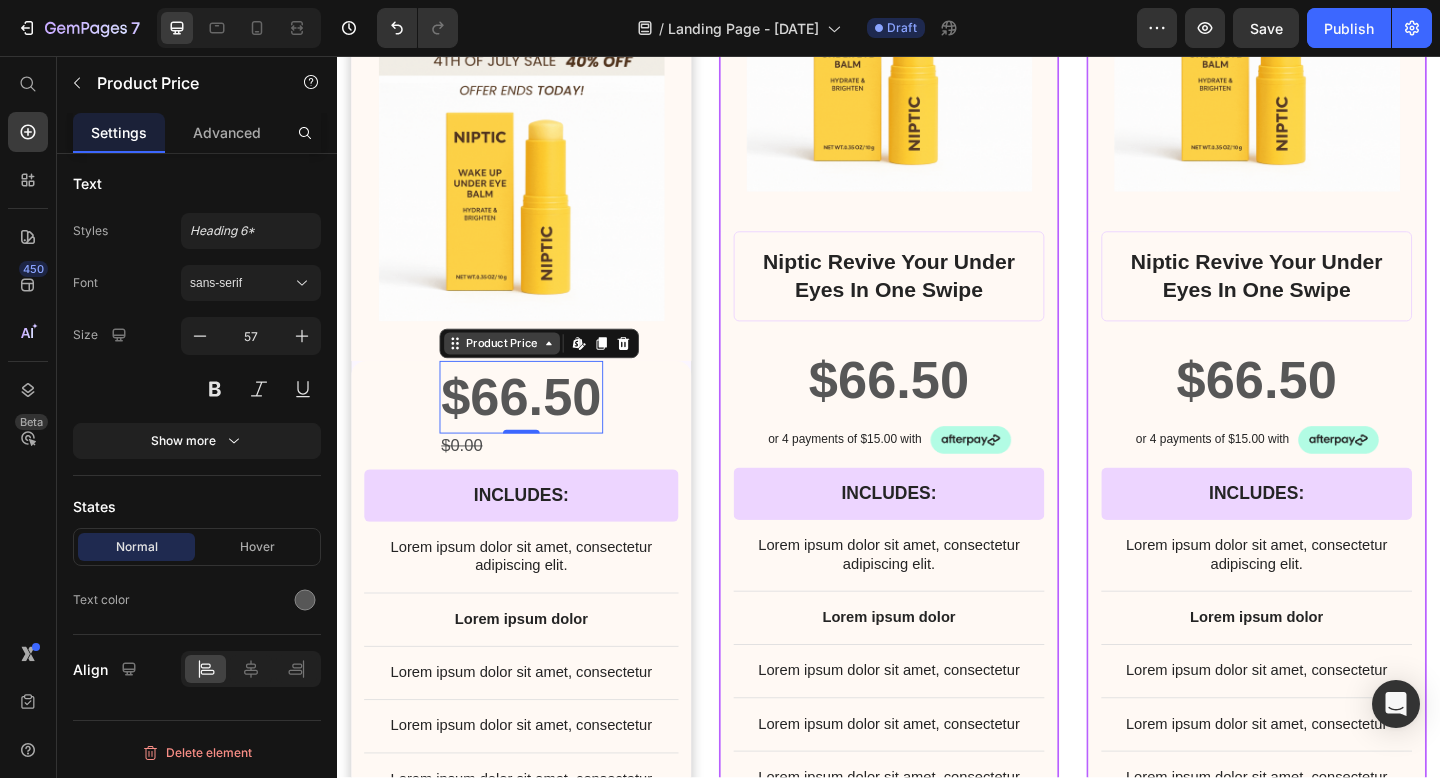 click 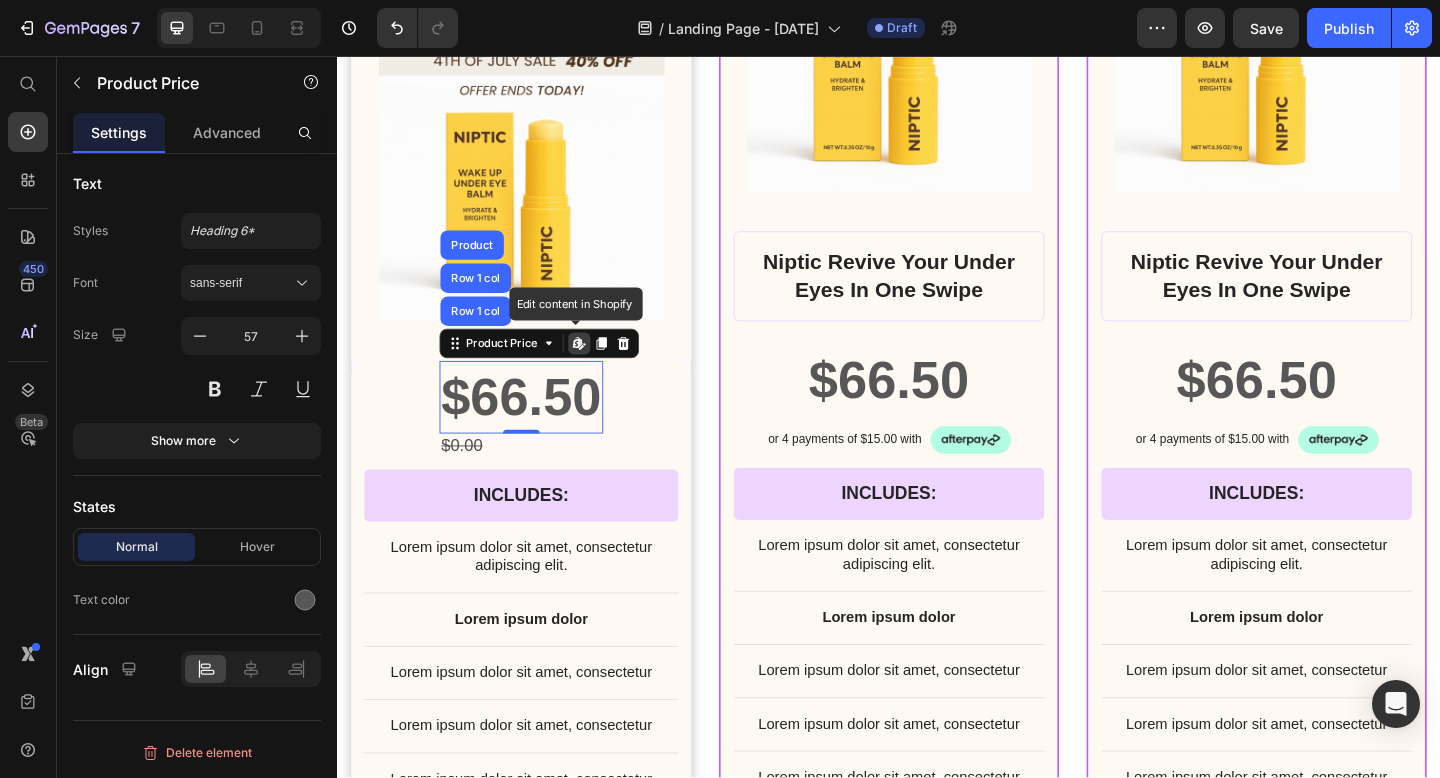 click 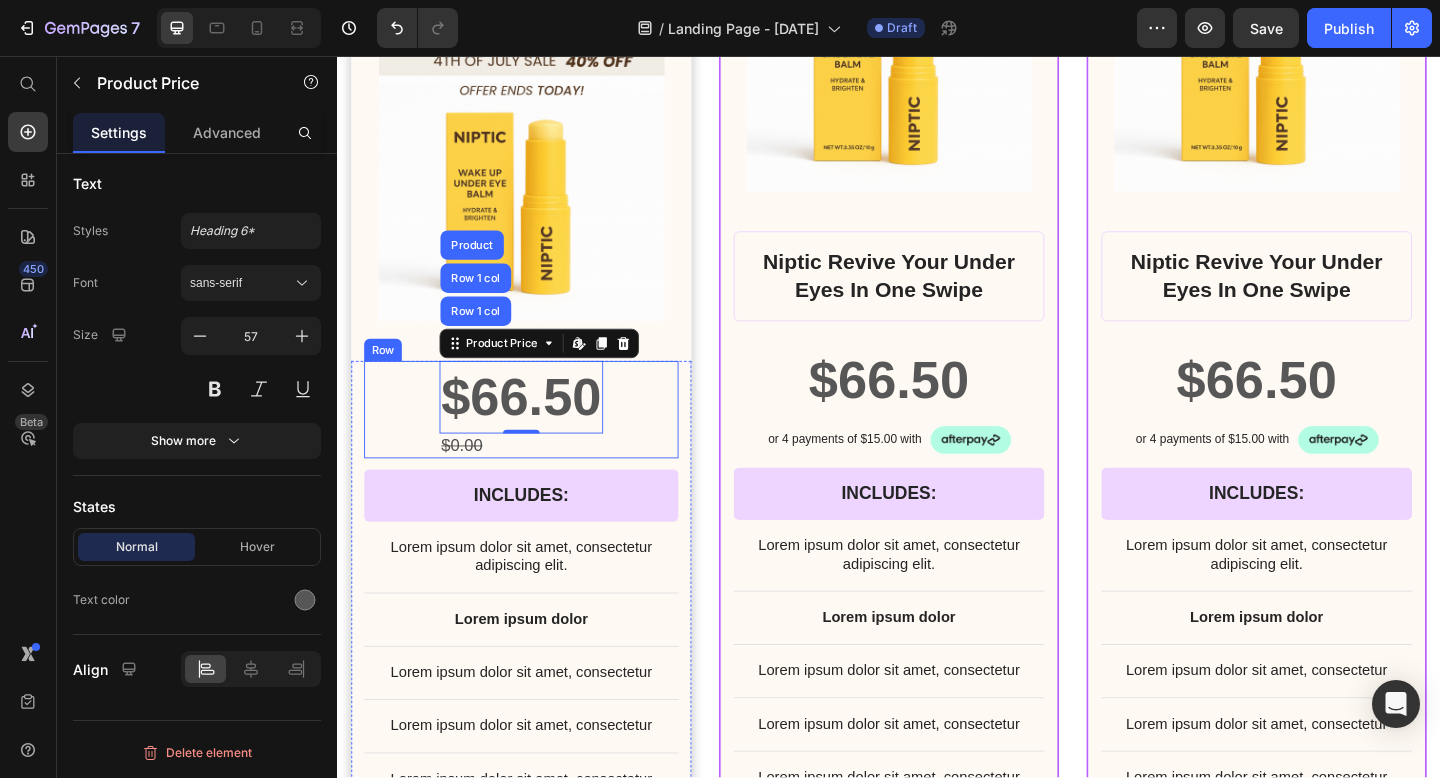 click on "$66.50 Product Price Row 1 col Row 1 col Product   Edit content in Shopify 0 $0.00 Product Price Row" at bounding box center (537, 441) 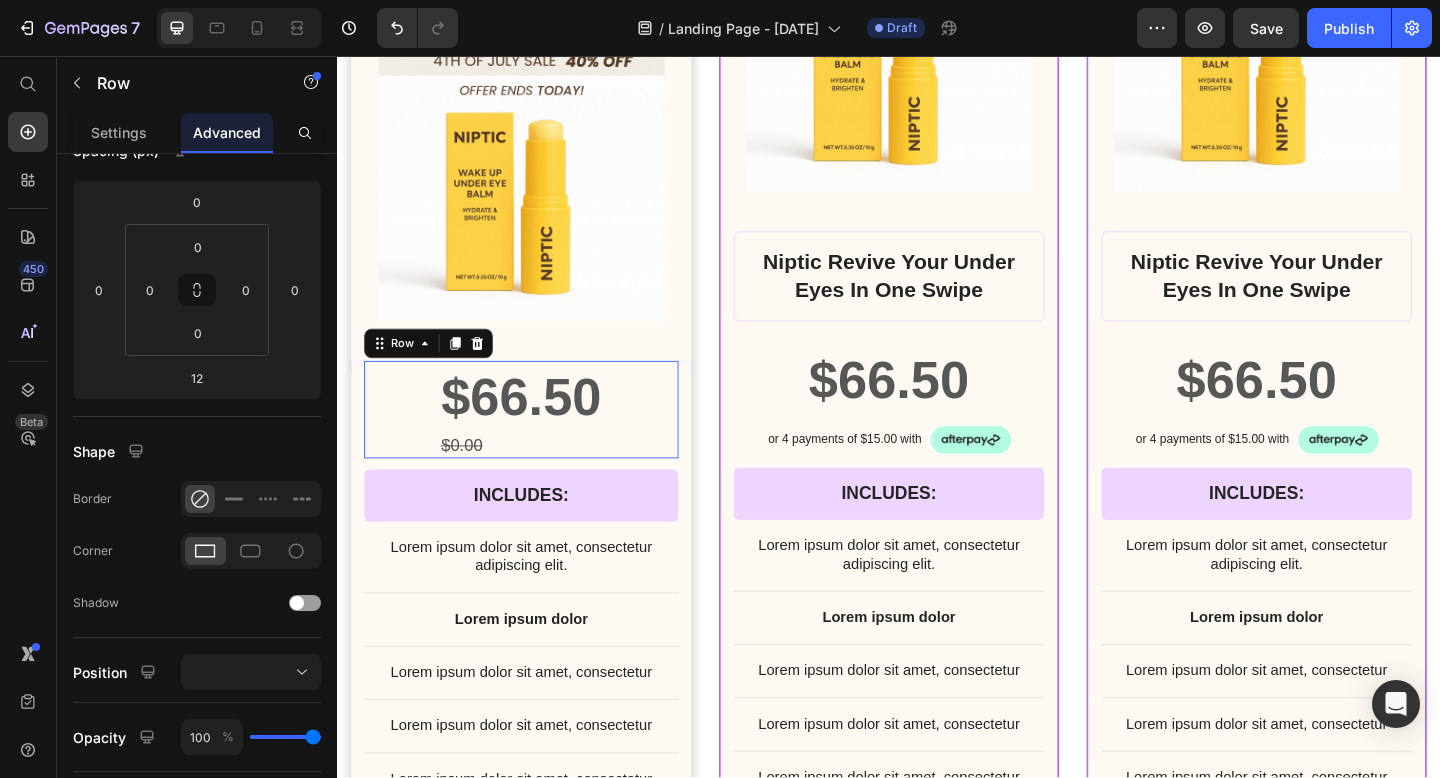 scroll, scrollTop: 0, scrollLeft: 0, axis: both 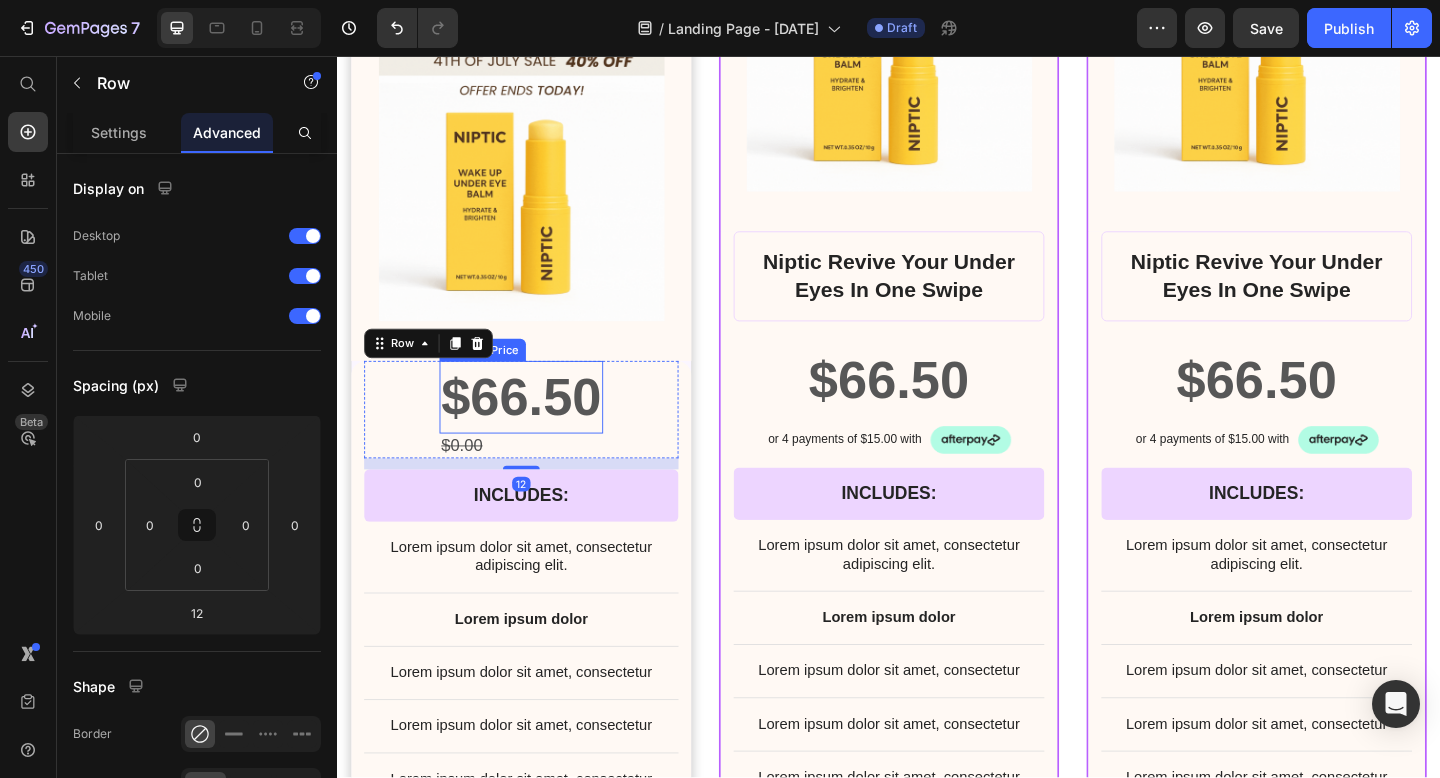 click on "$66.50" at bounding box center [537, 427] 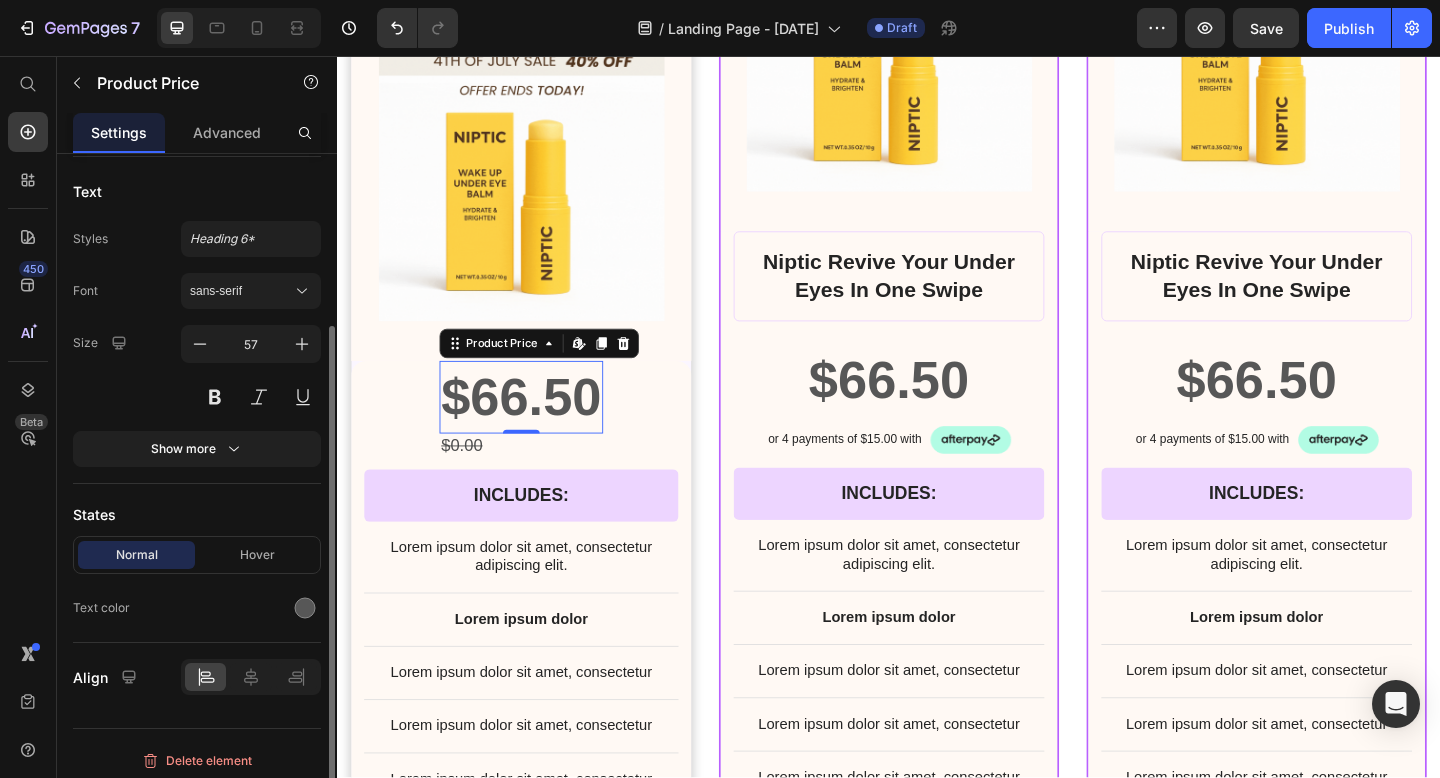 scroll, scrollTop: 220, scrollLeft: 0, axis: vertical 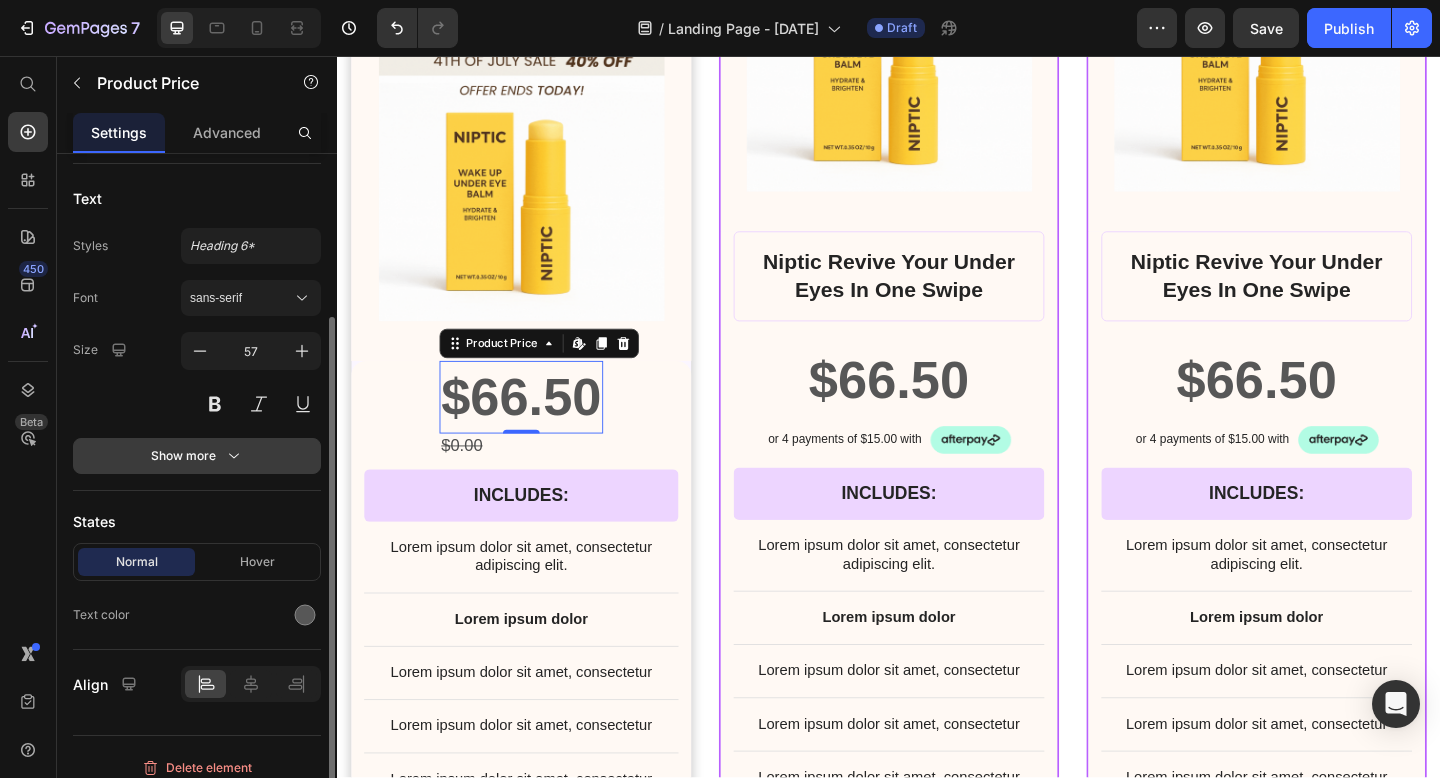 click on "Show more" at bounding box center (197, 456) 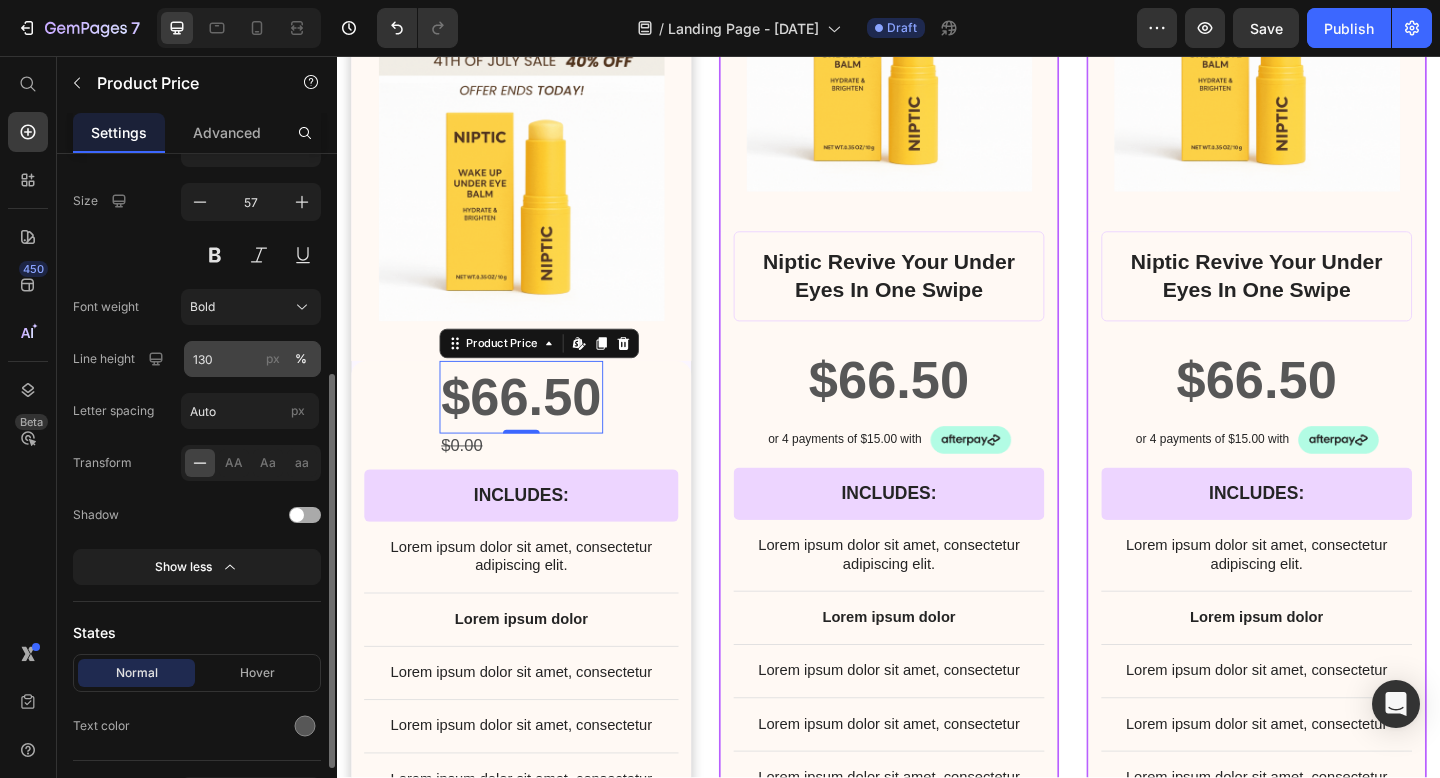 scroll, scrollTop: 374, scrollLeft: 0, axis: vertical 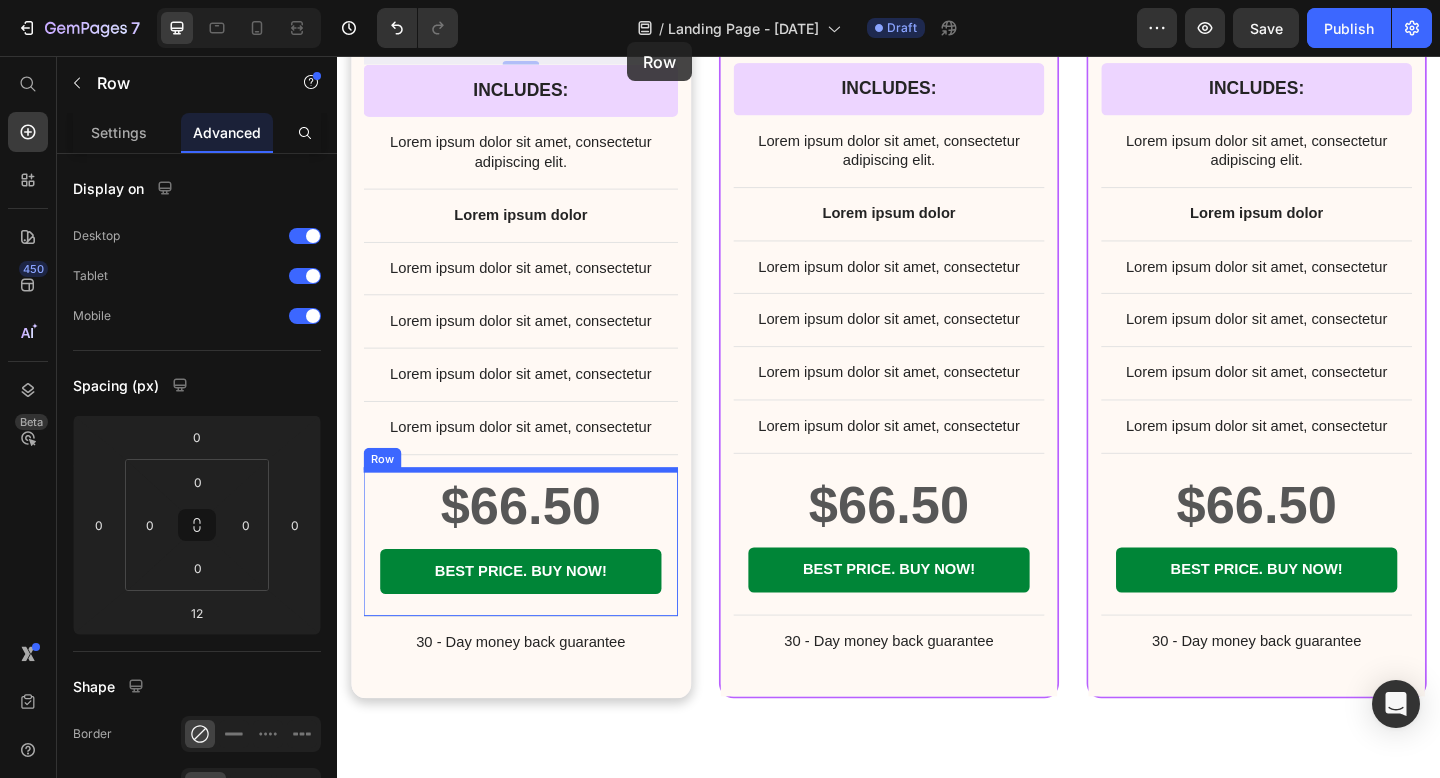 drag, startPoint x: 646, startPoint y: 206, endPoint x: 644, endPoint y: 51, distance: 155.01291 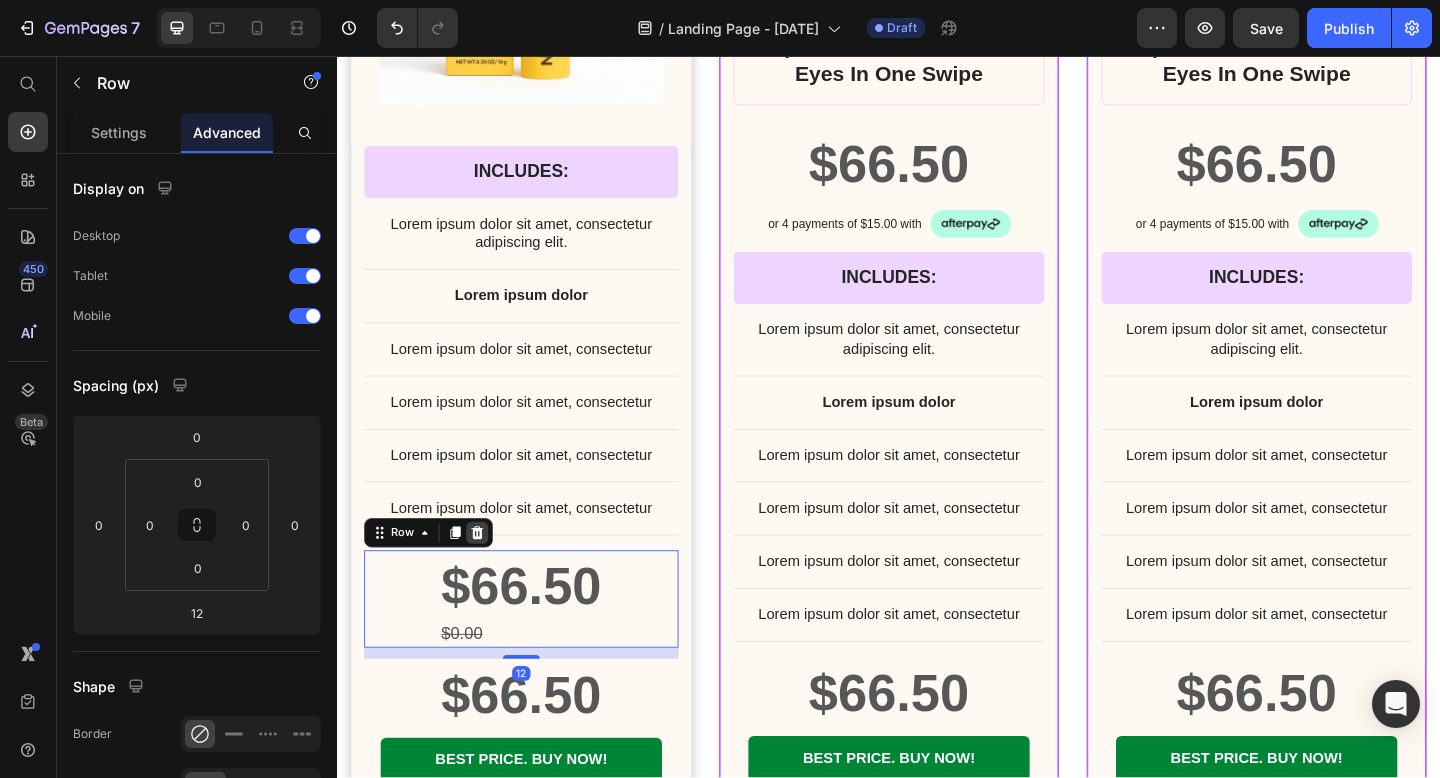 click 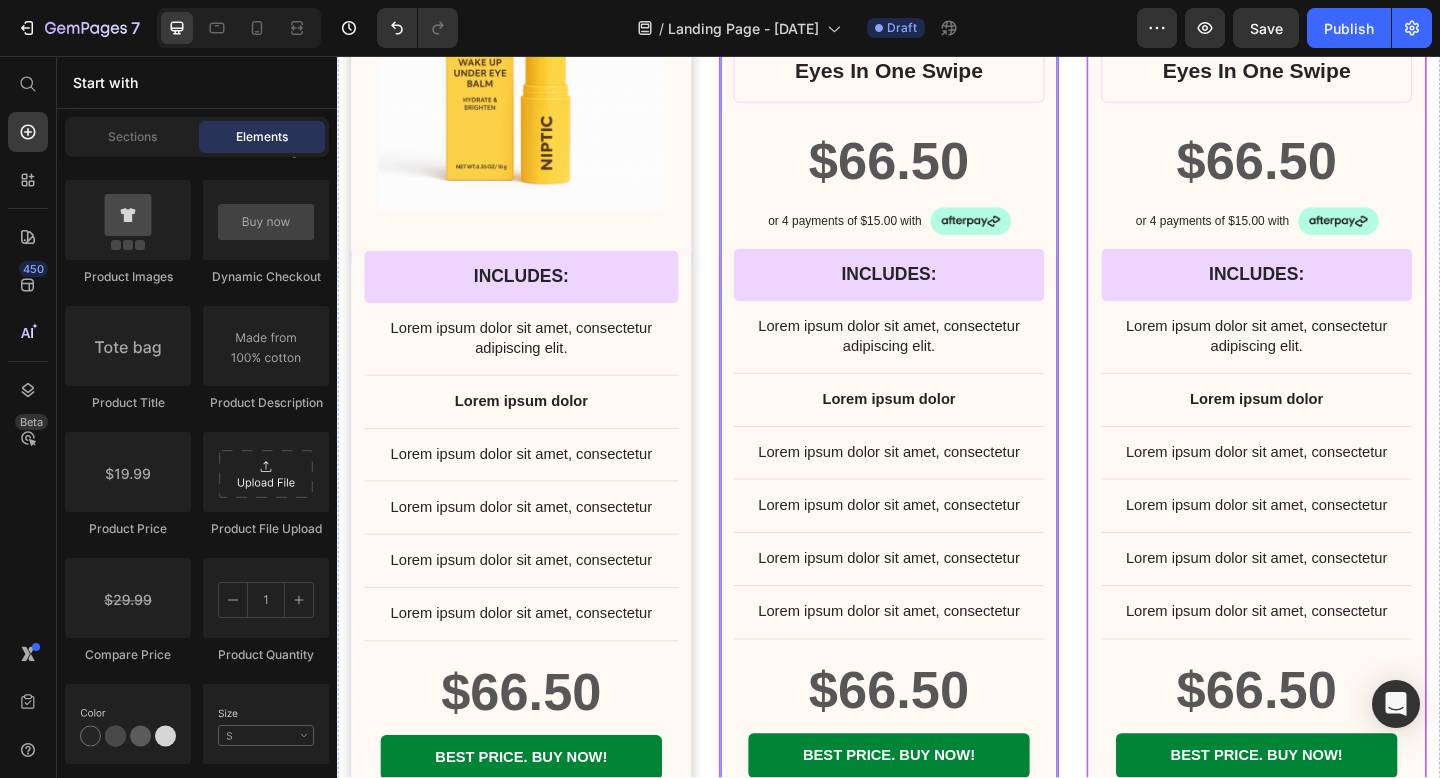 scroll, scrollTop: 17070, scrollLeft: 0, axis: vertical 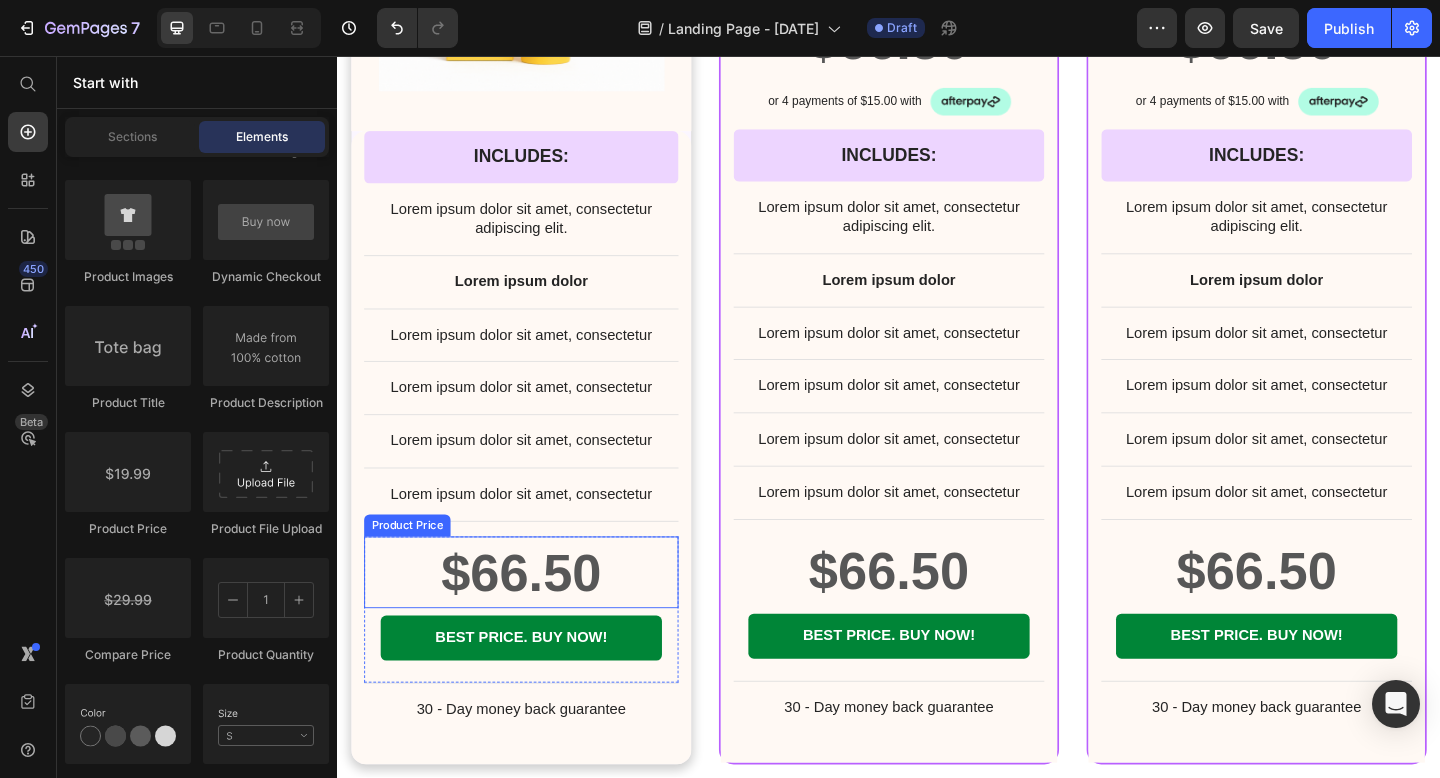 click on "$66.50" at bounding box center [537, 618] 